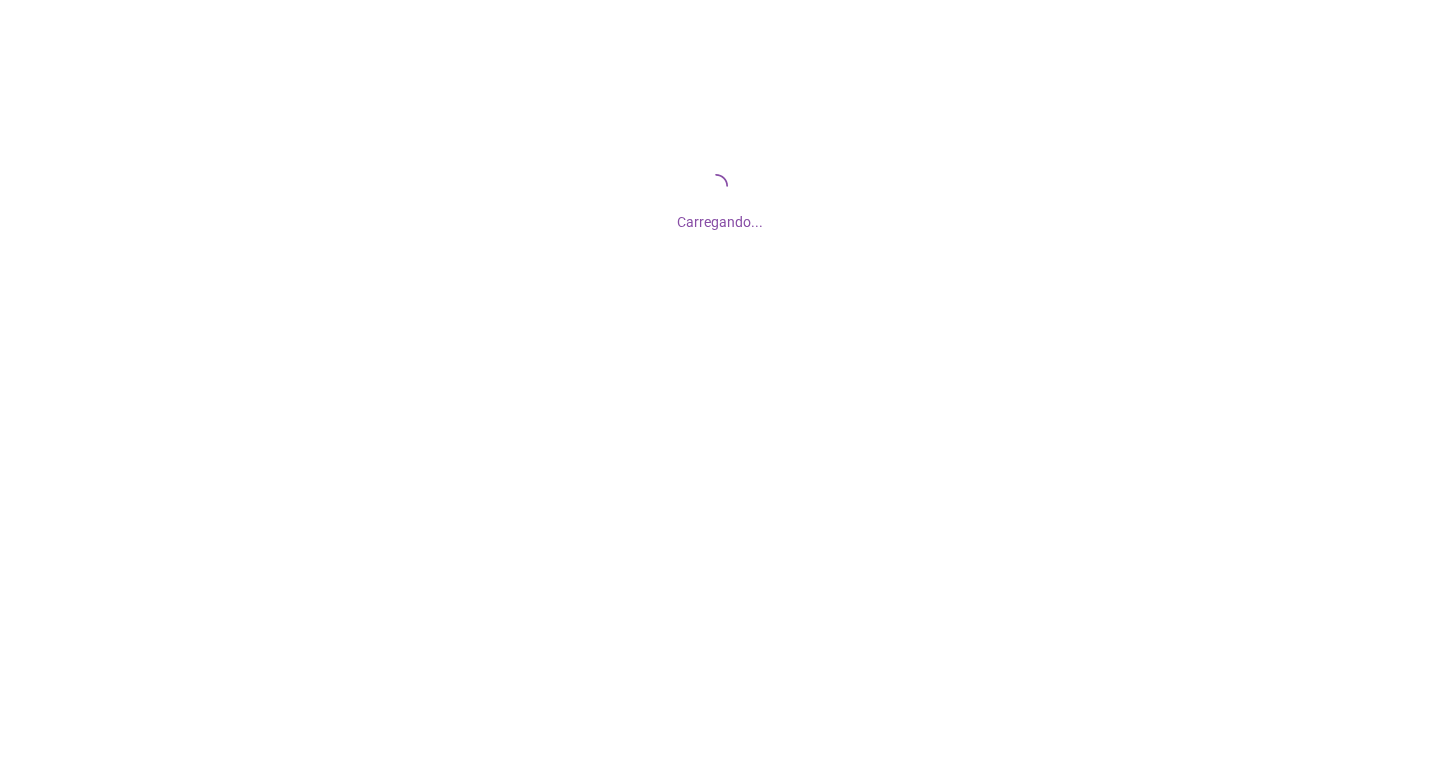 scroll, scrollTop: 0, scrollLeft: 0, axis: both 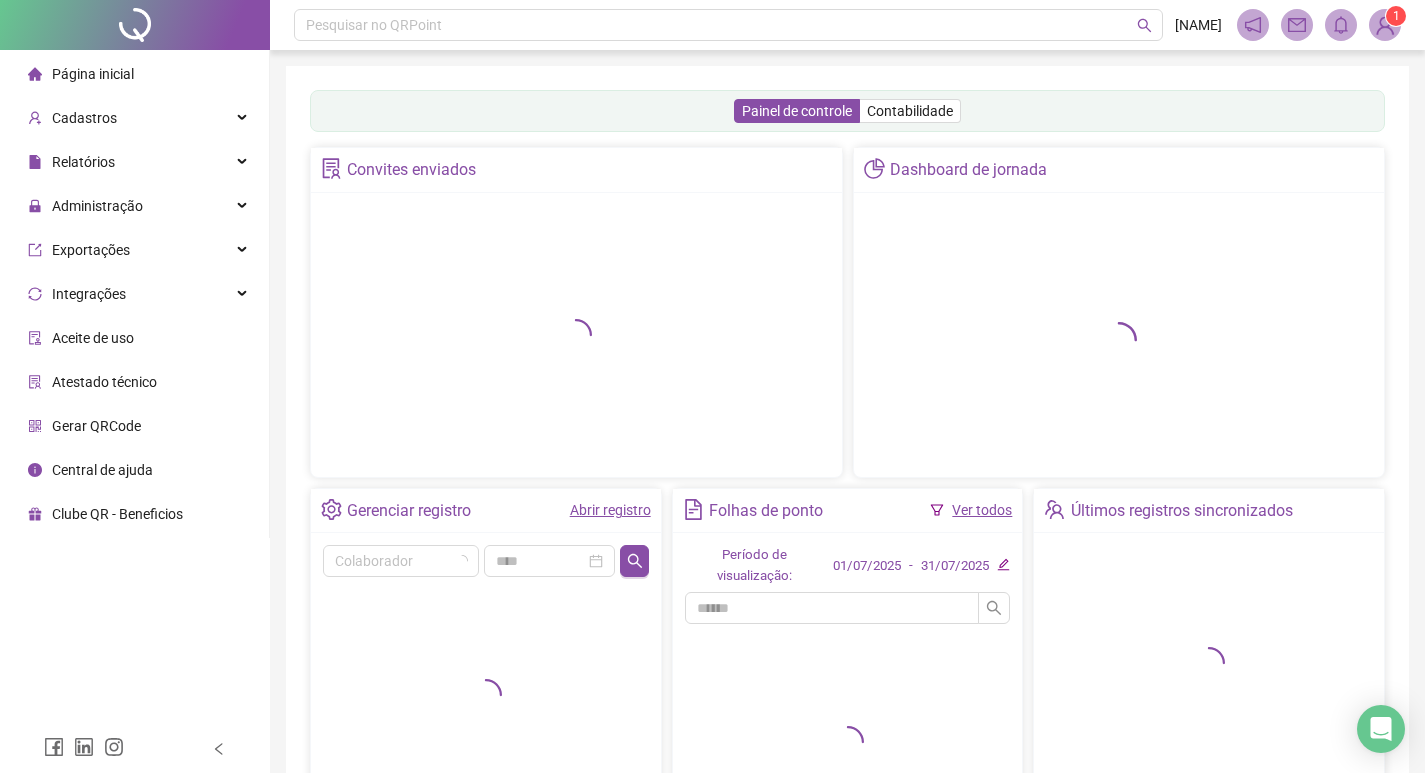 click on "Página inicial Cadastros Relatórios Administração Exportações Integrações Aceite de uso Atestado técnico Gerar QRCode Central de ajuda Clube QR - Beneficios" at bounding box center [135, 294] 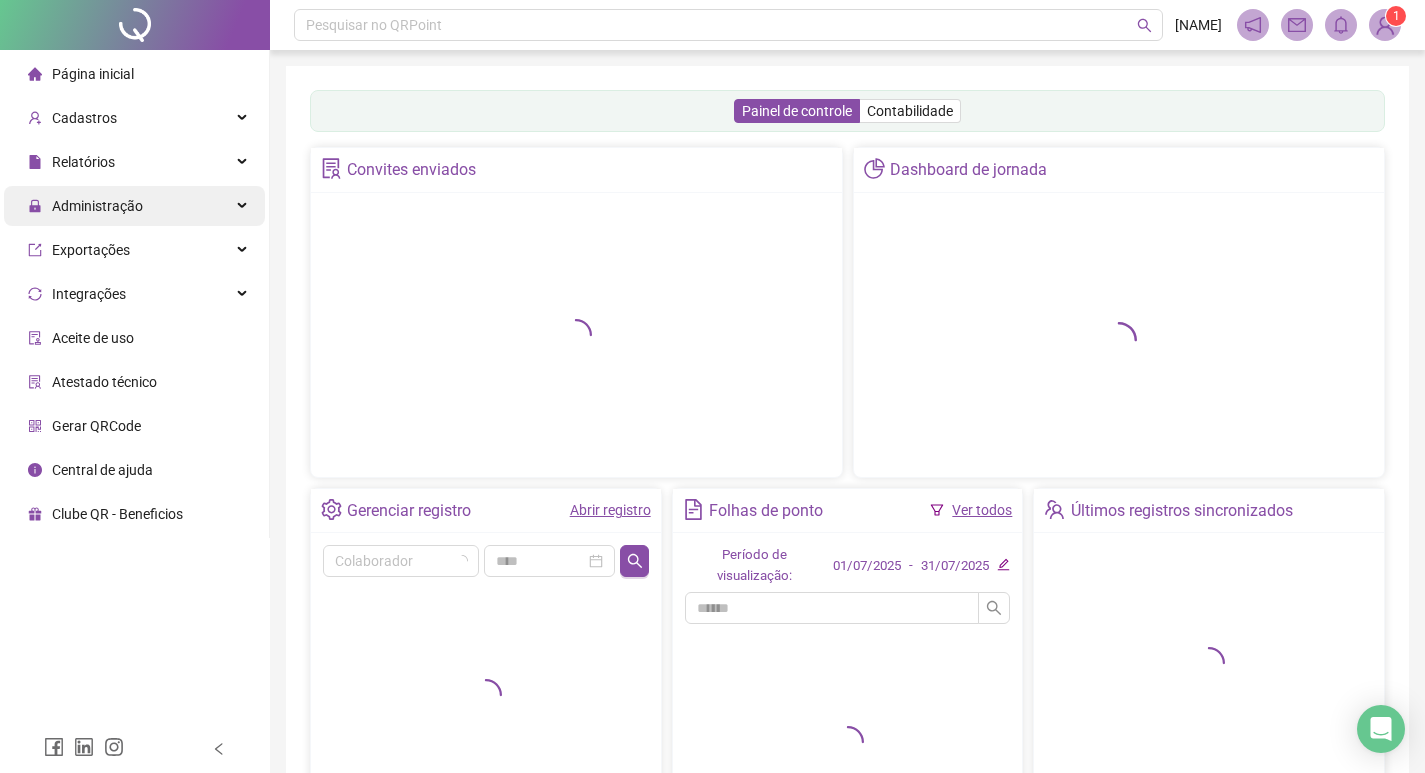 click on "Administração" at bounding box center [97, 206] 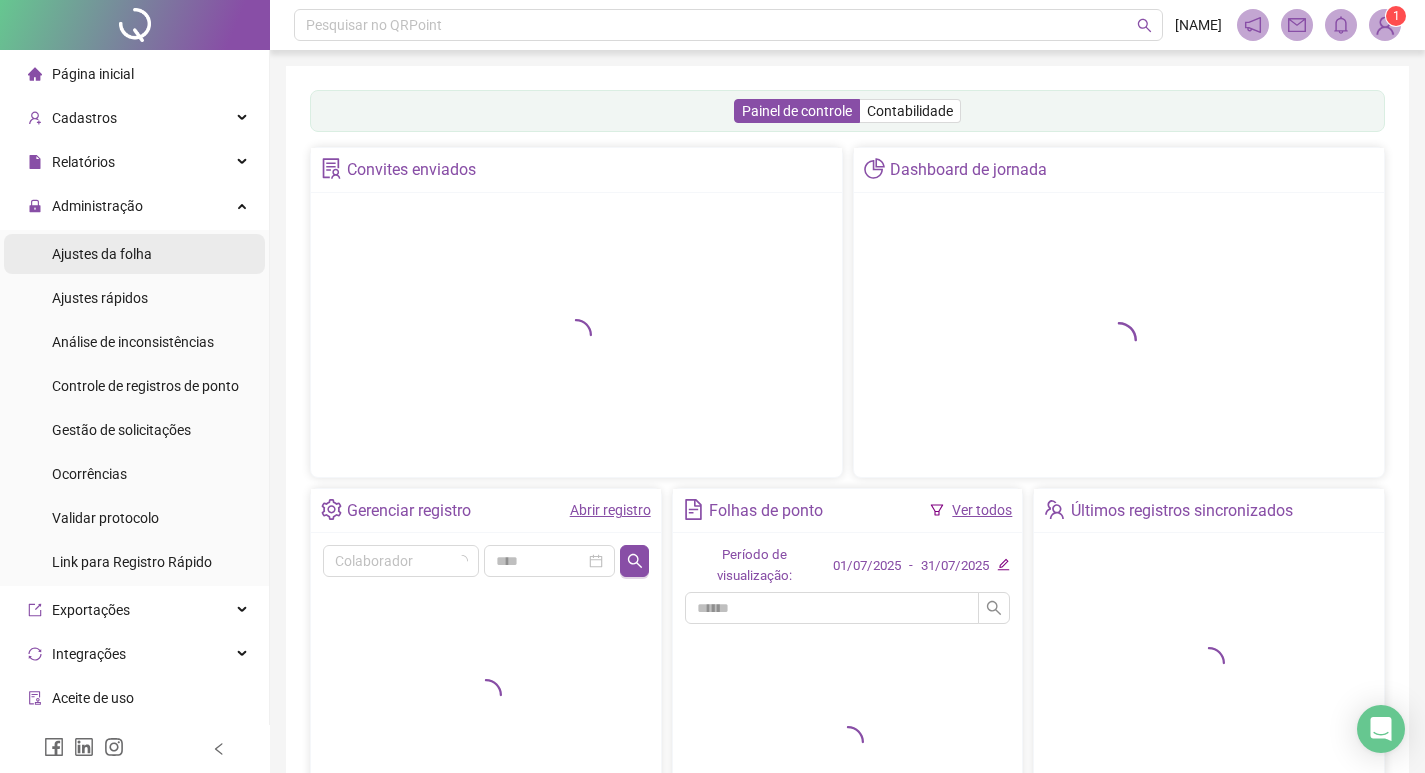 click on "Ajustes da folha" at bounding box center (102, 254) 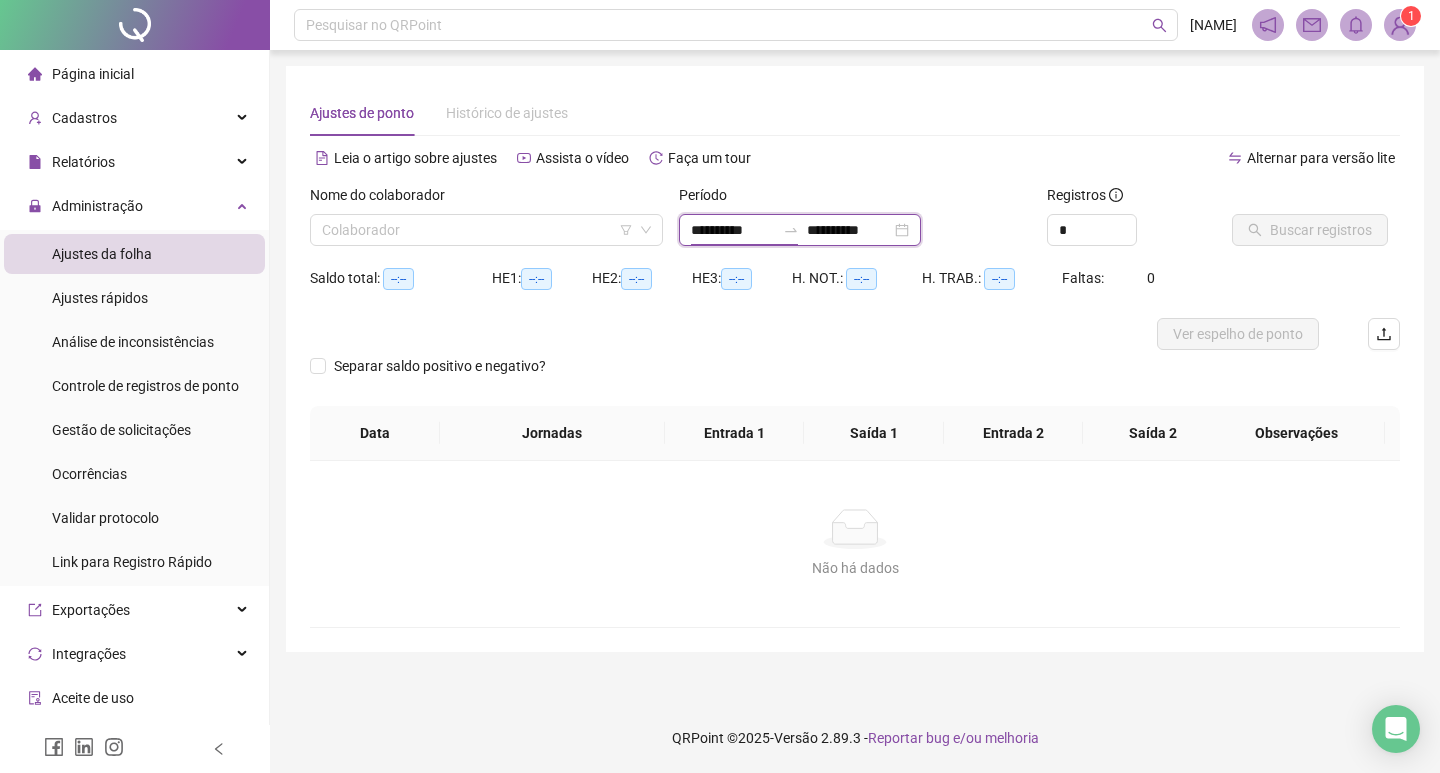 click on "**********" at bounding box center (733, 230) 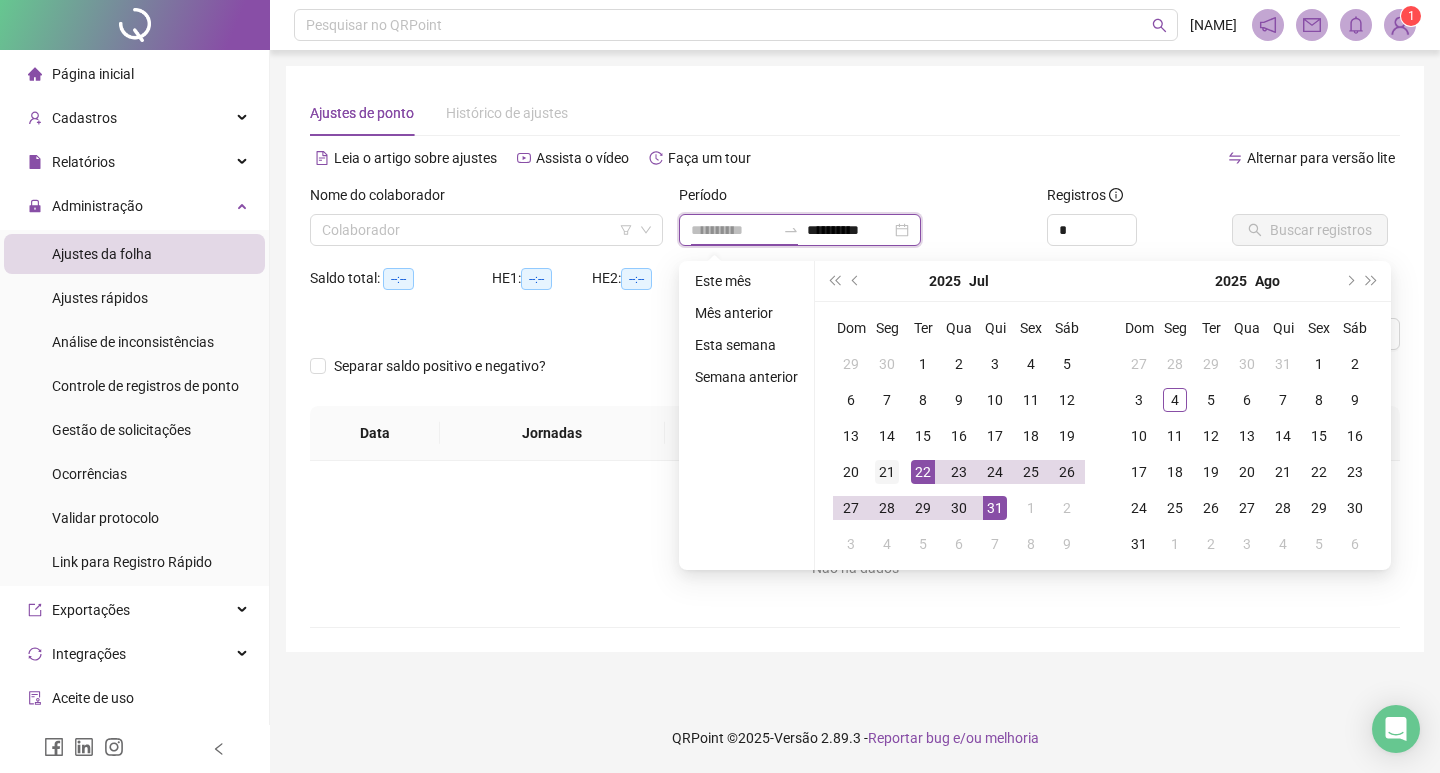 type on "**********" 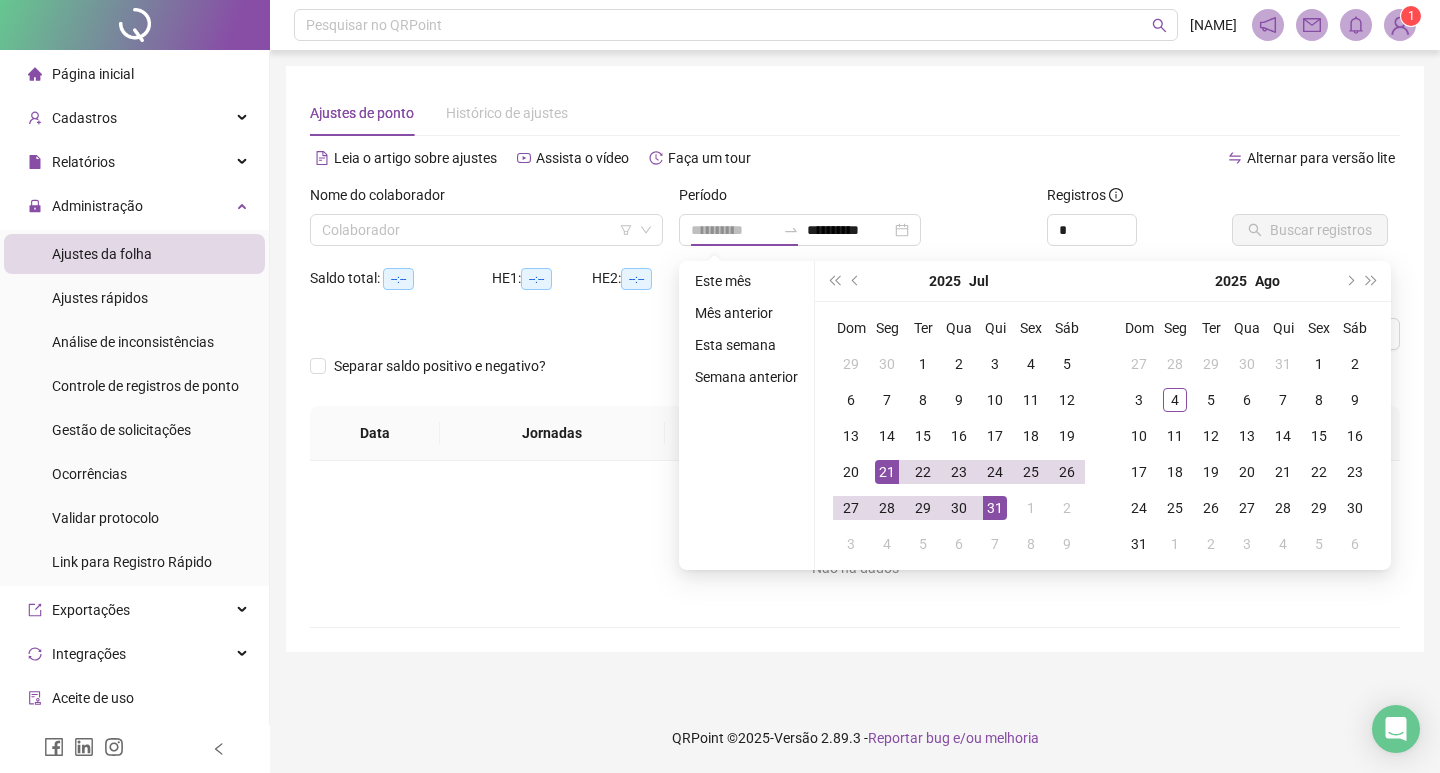 click on "21" at bounding box center [887, 472] 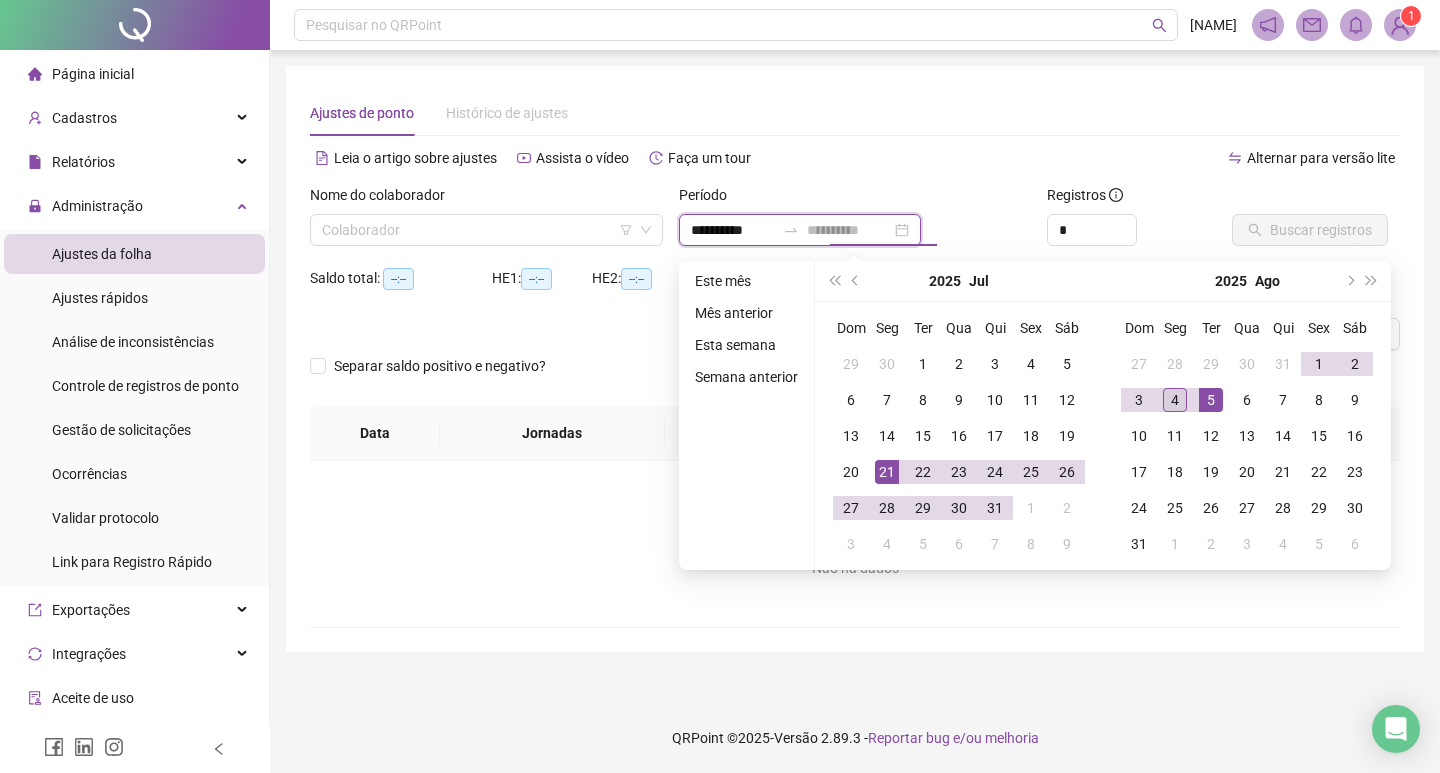 type on "**********" 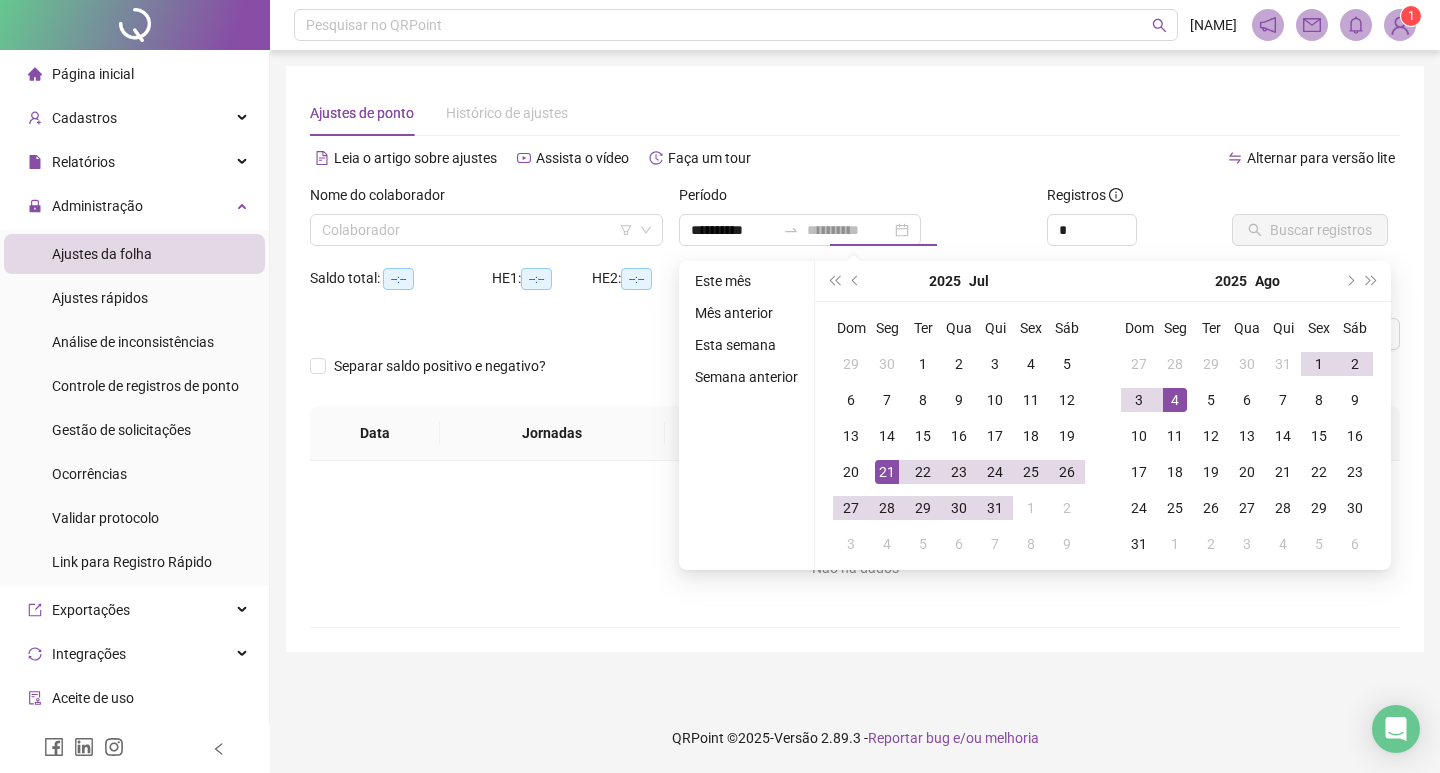 click on "4" at bounding box center [1175, 400] 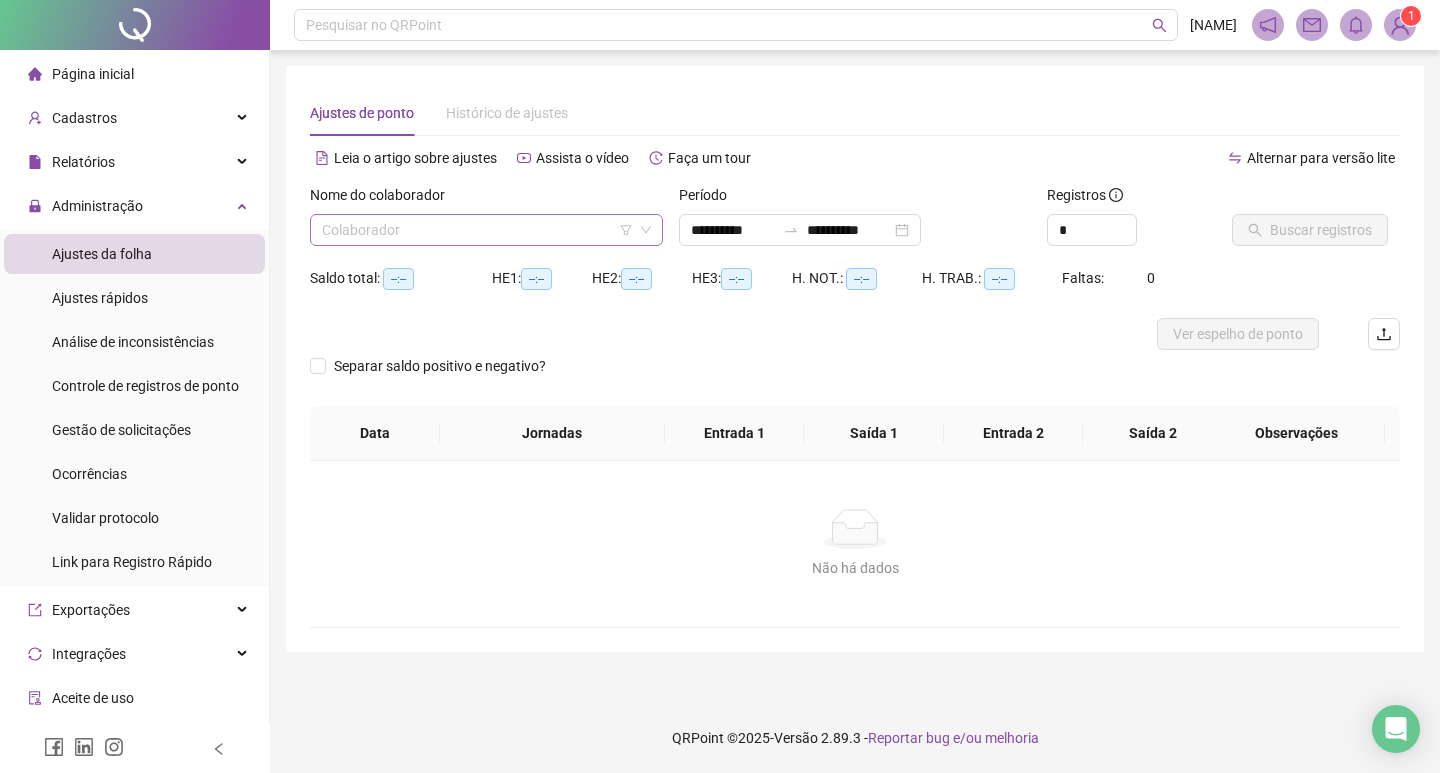 click at bounding box center (477, 230) 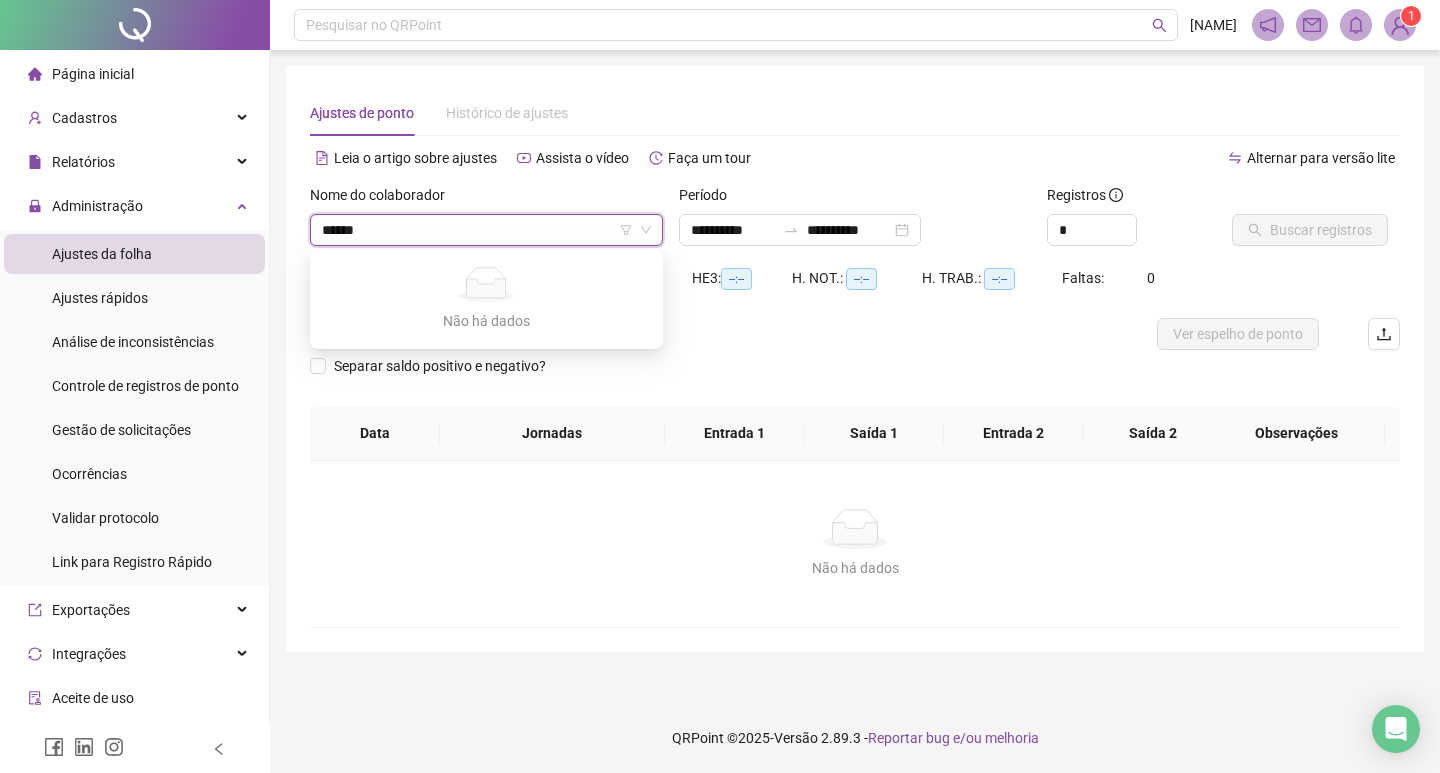 type on "*******" 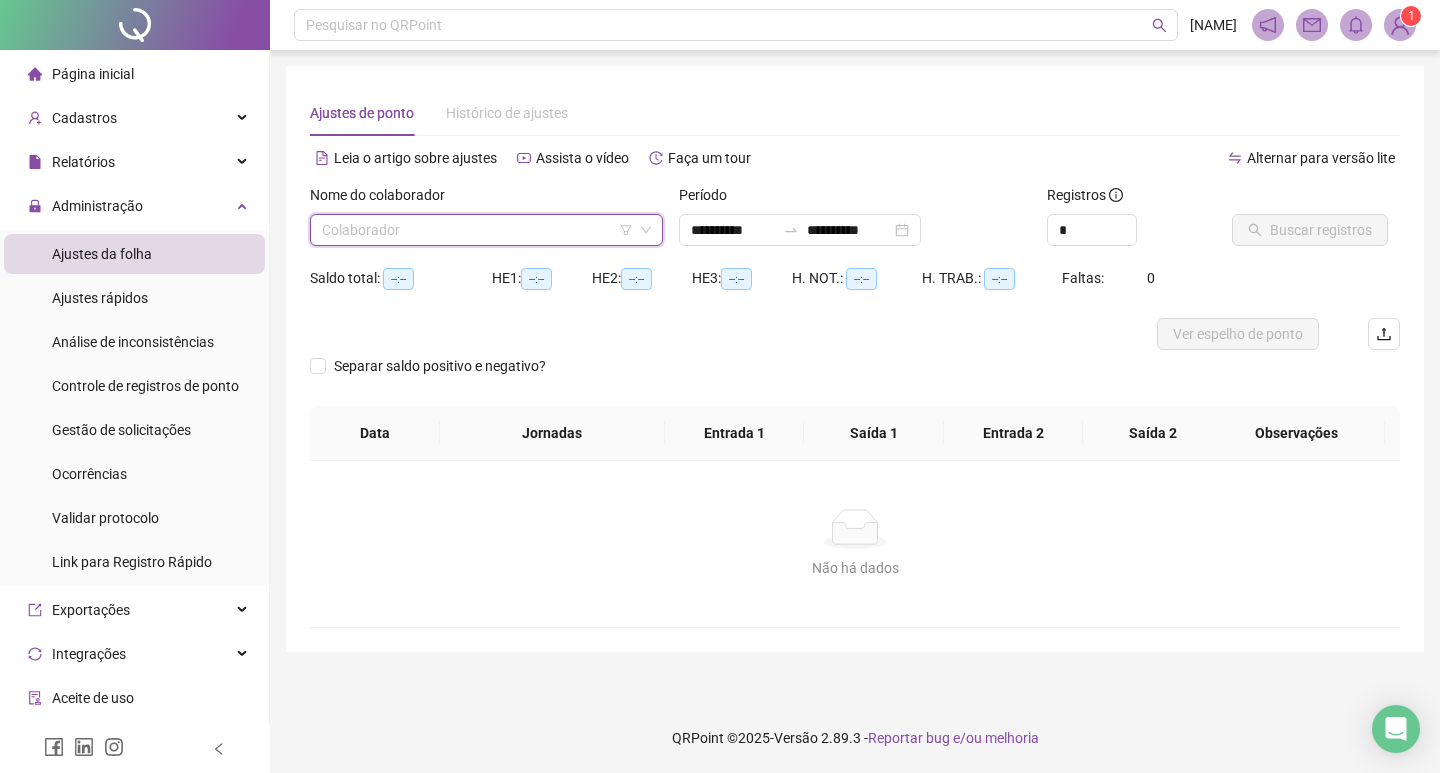 click at bounding box center [477, 230] 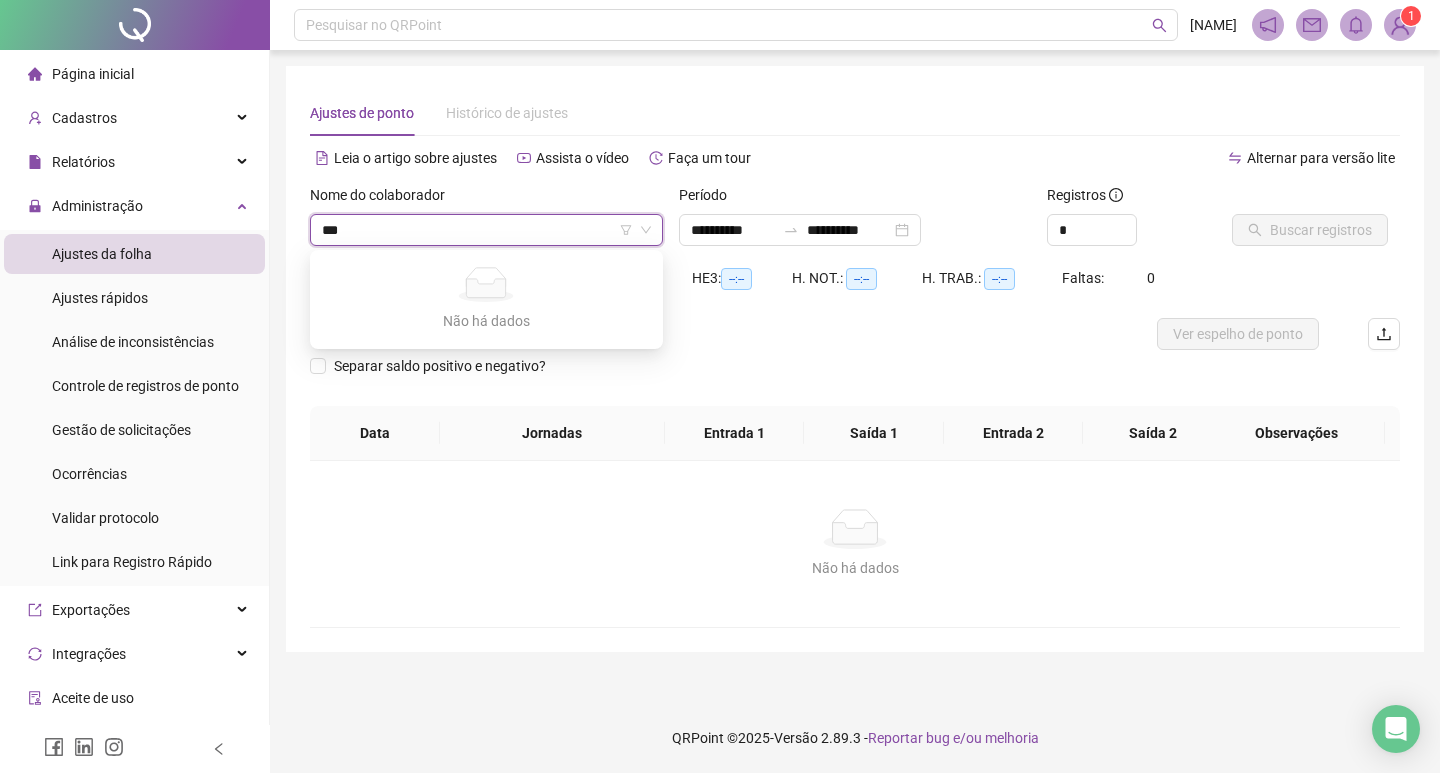 type on "****" 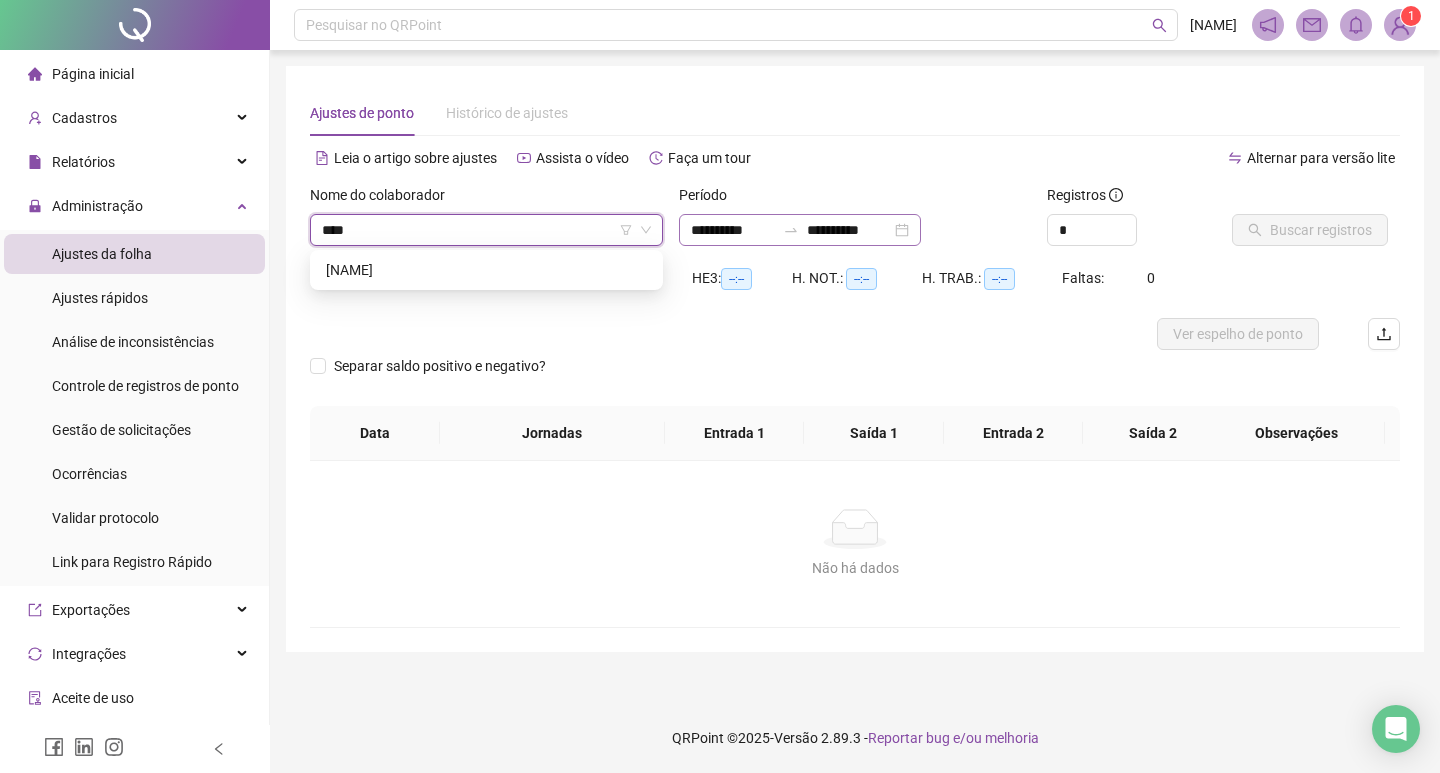 type on "**********" 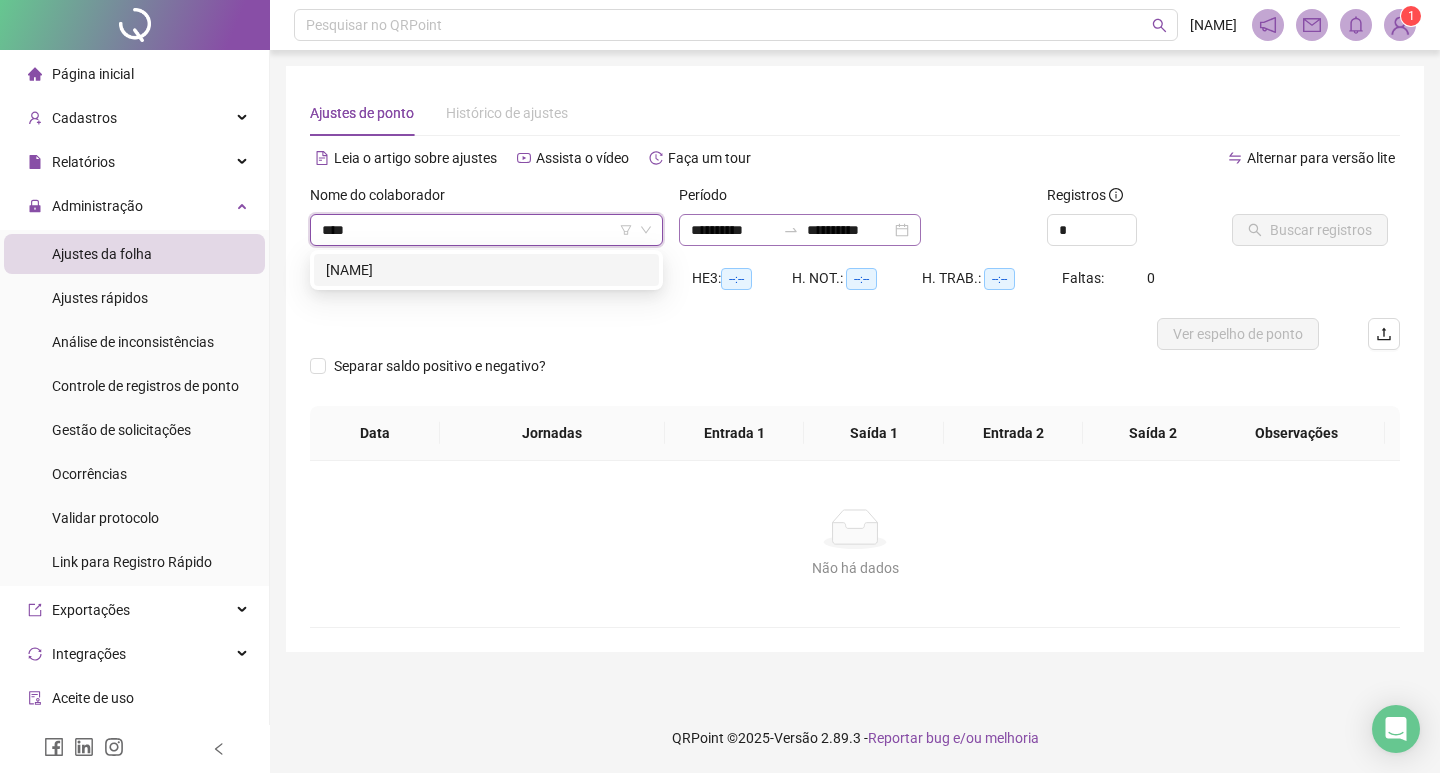 type 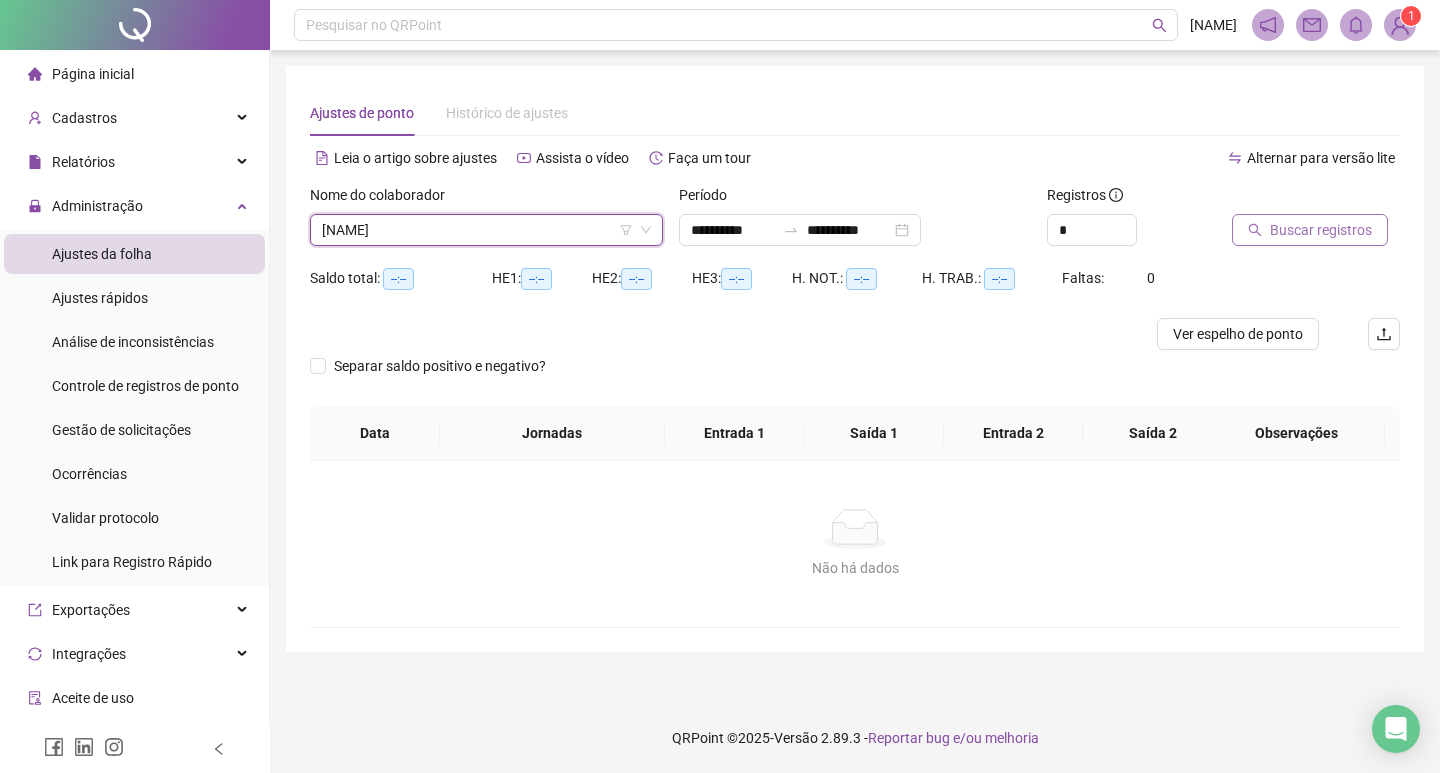 click on "Buscar registros" at bounding box center [1321, 230] 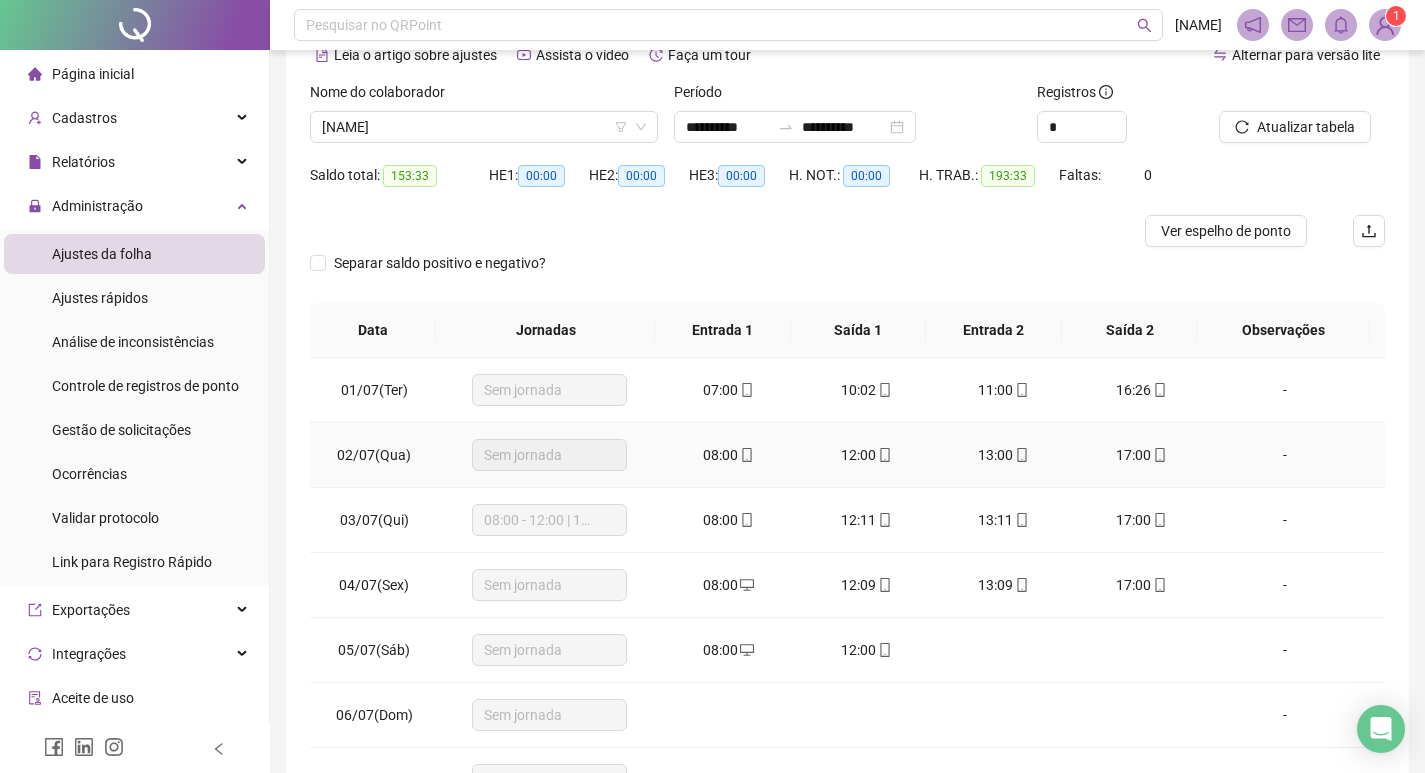 scroll, scrollTop: 200, scrollLeft: 0, axis: vertical 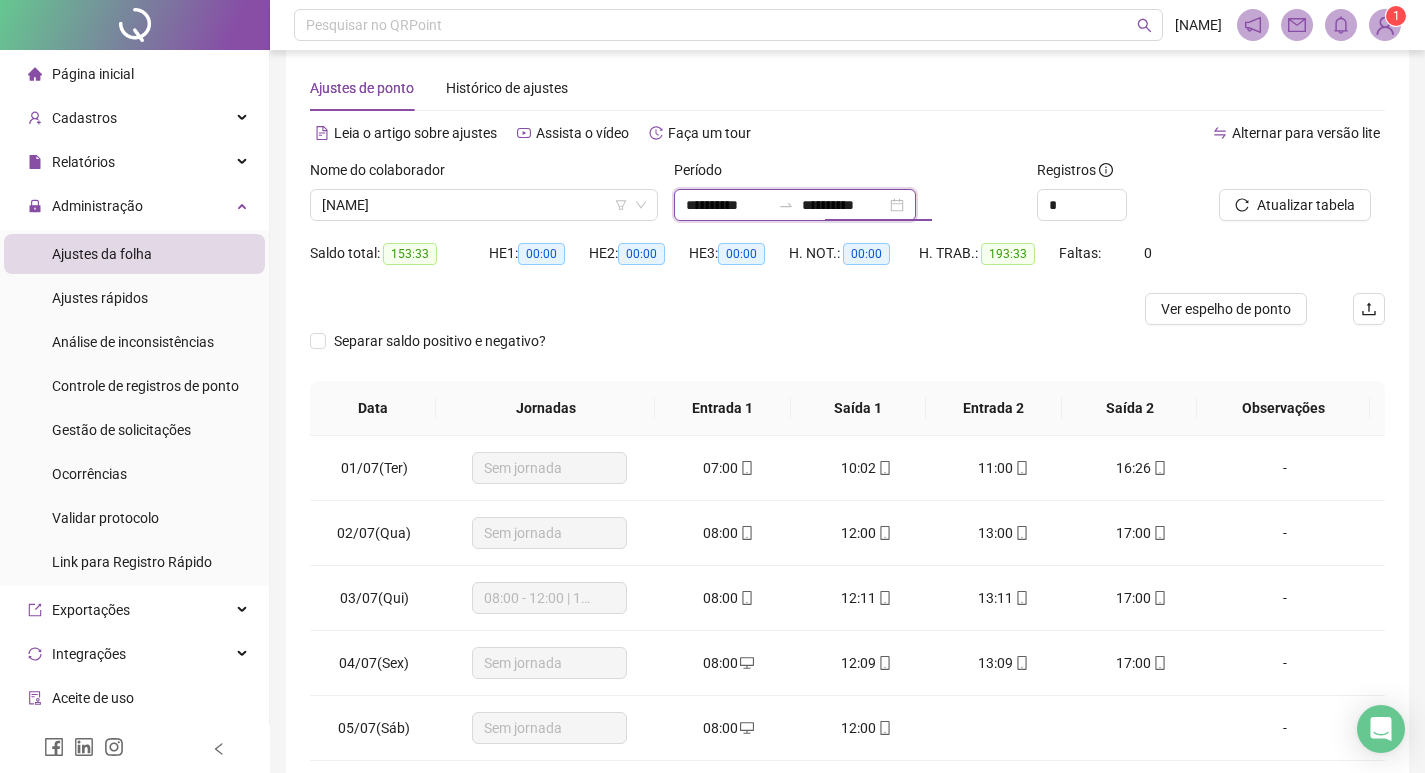 click on "**********" at bounding box center [844, 205] 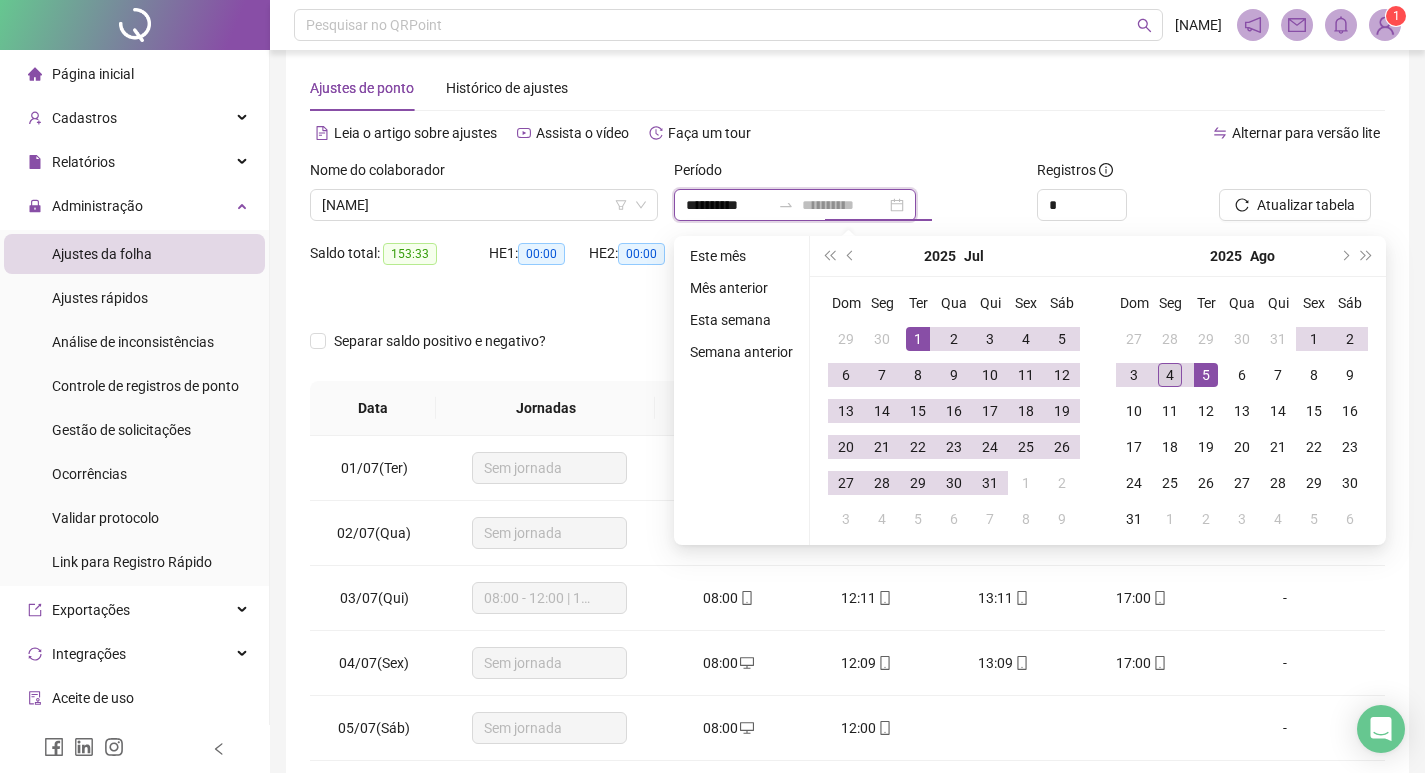 type on "**********" 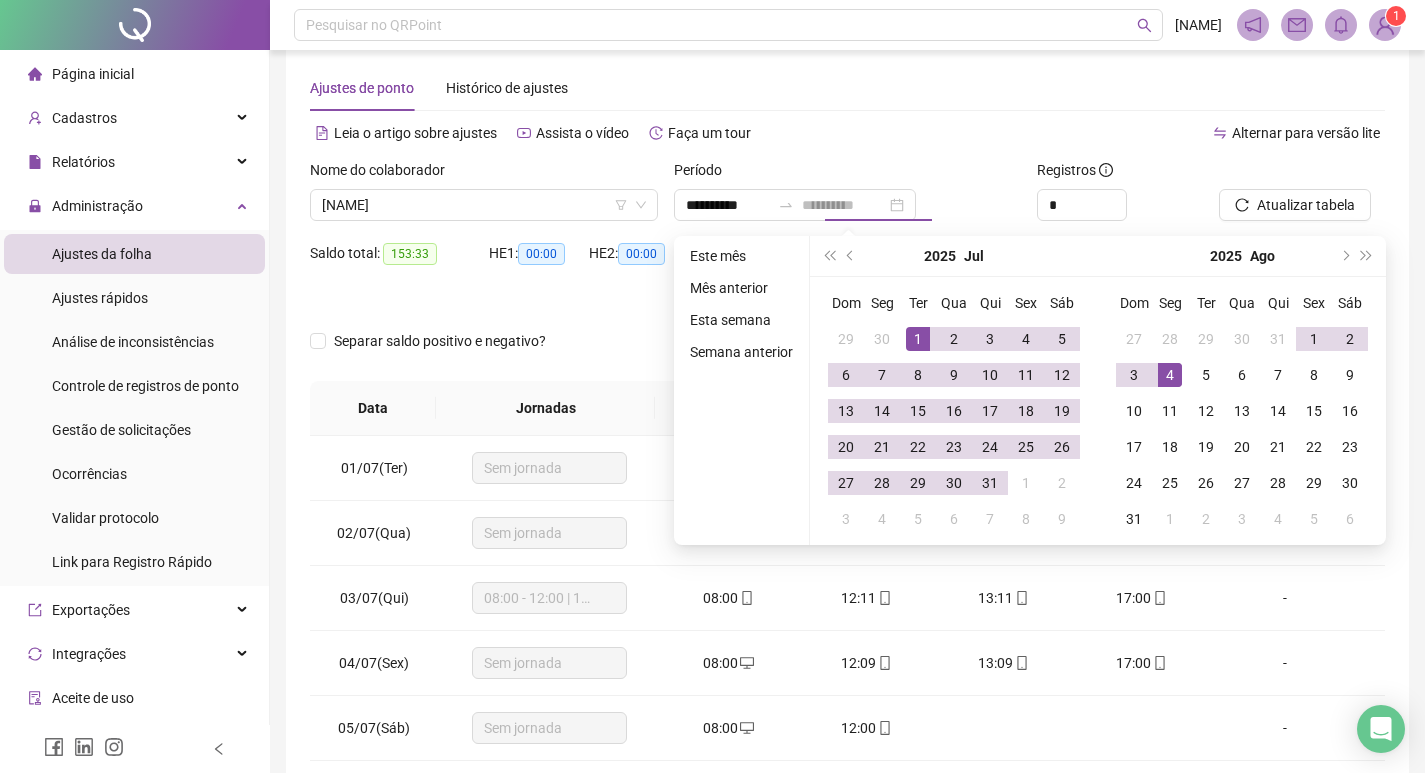 click on "4" at bounding box center [1170, 375] 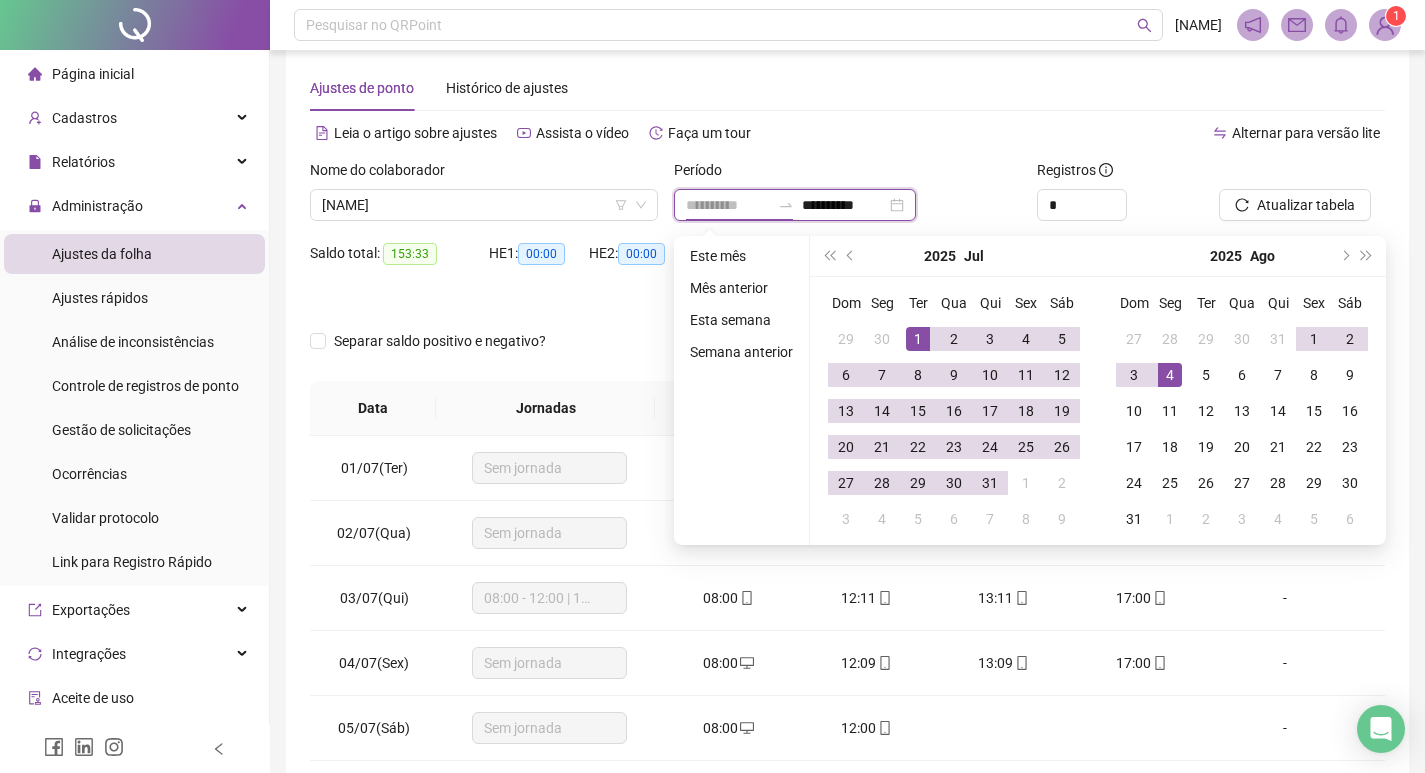 type on "**********" 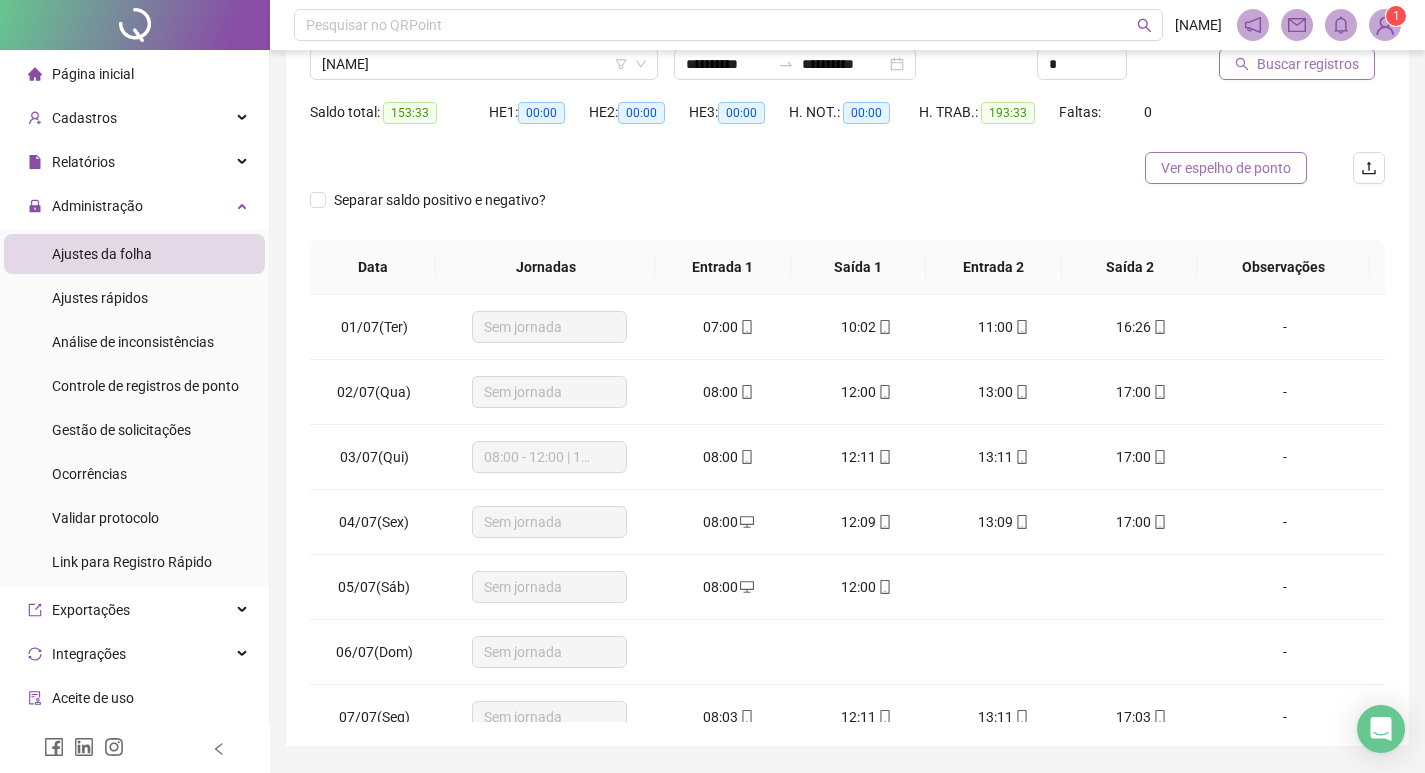 scroll, scrollTop: 0, scrollLeft: 0, axis: both 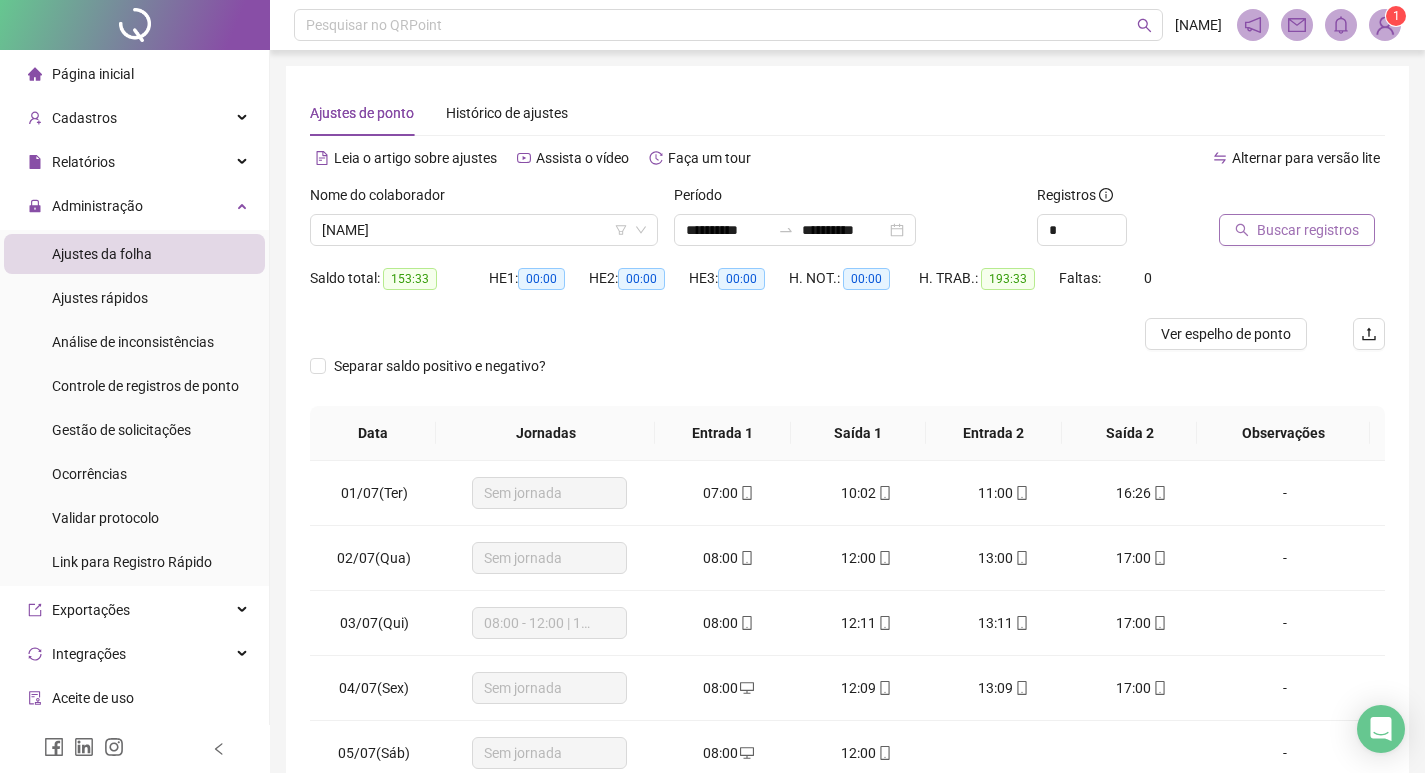 click on "Buscar registros" at bounding box center [1308, 230] 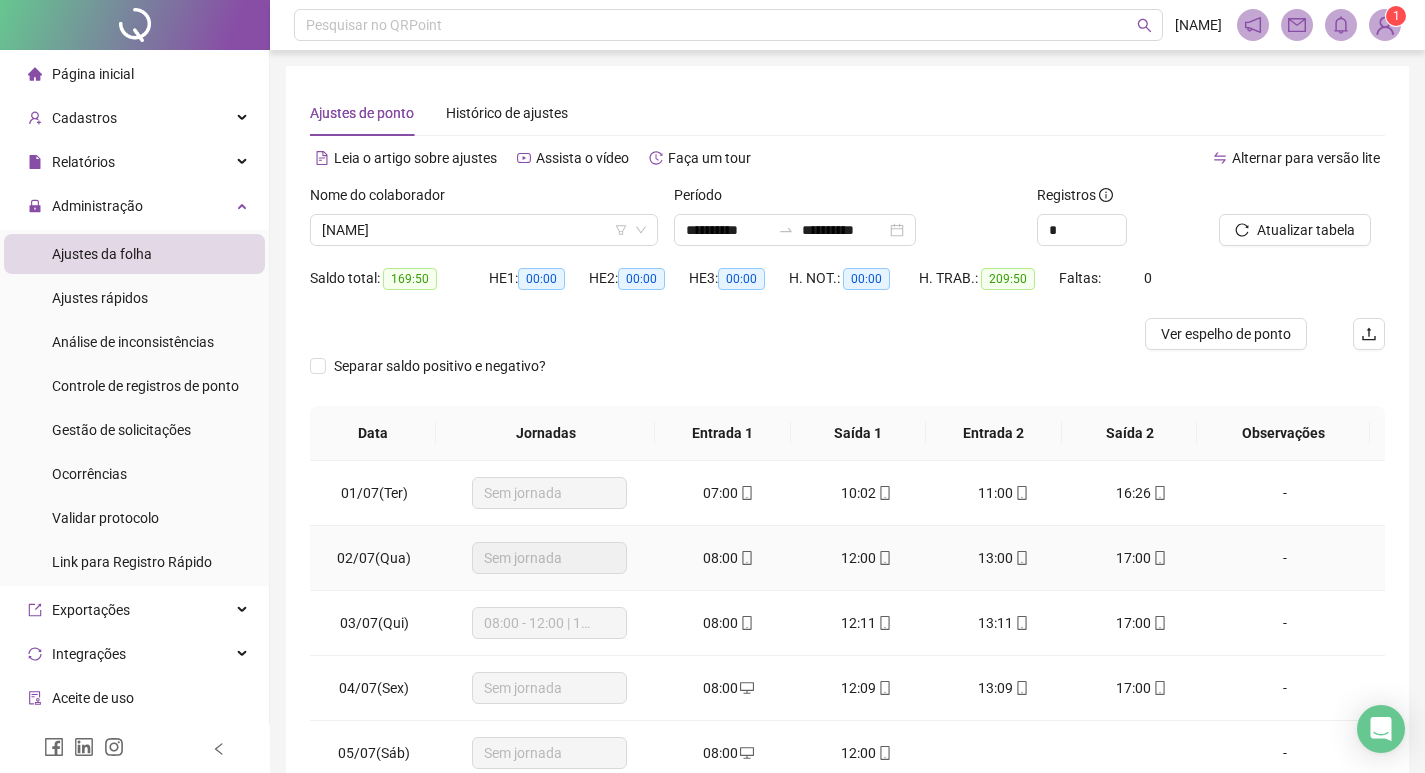 scroll, scrollTop: 225, scrollLeft: 0, axis: vertical 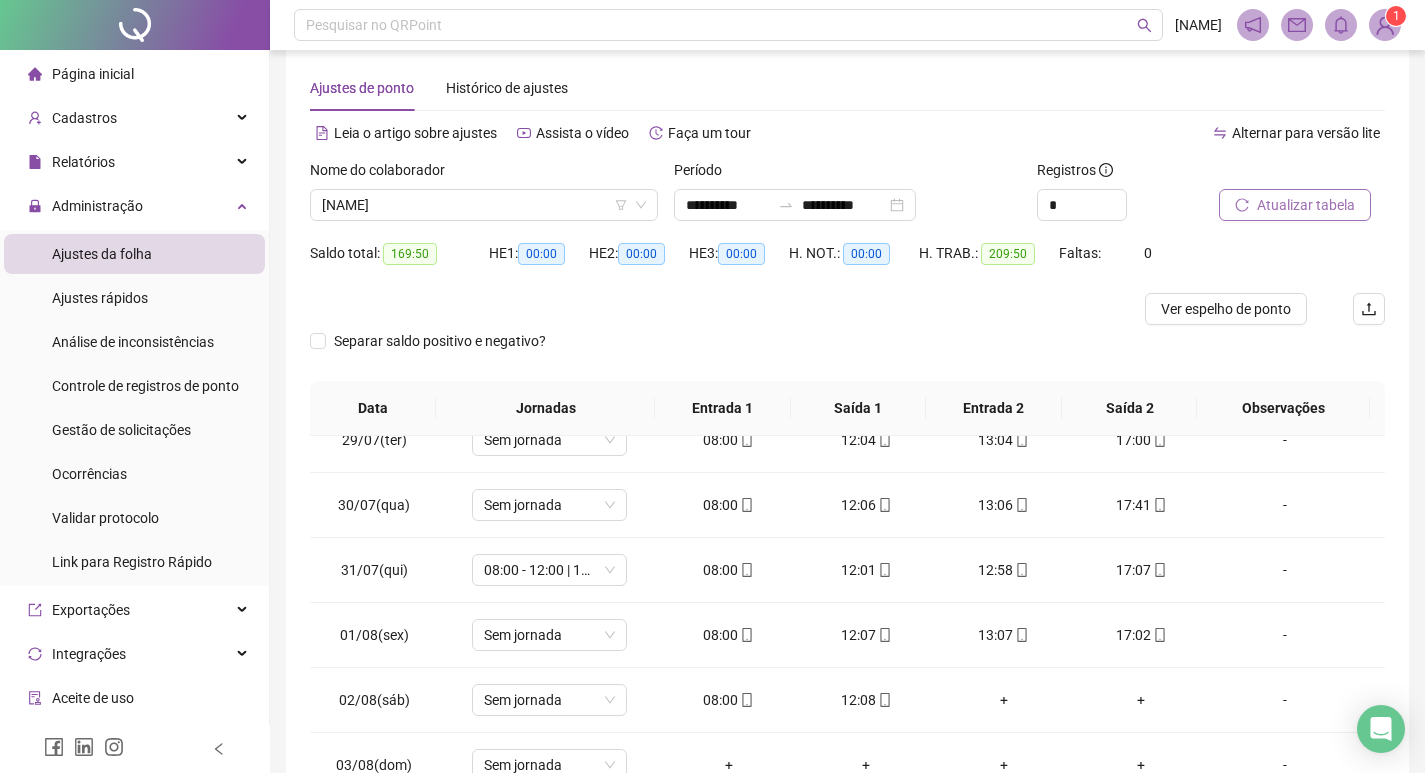 click on "Atualizar tabela" at bounding box center (1295, 205) 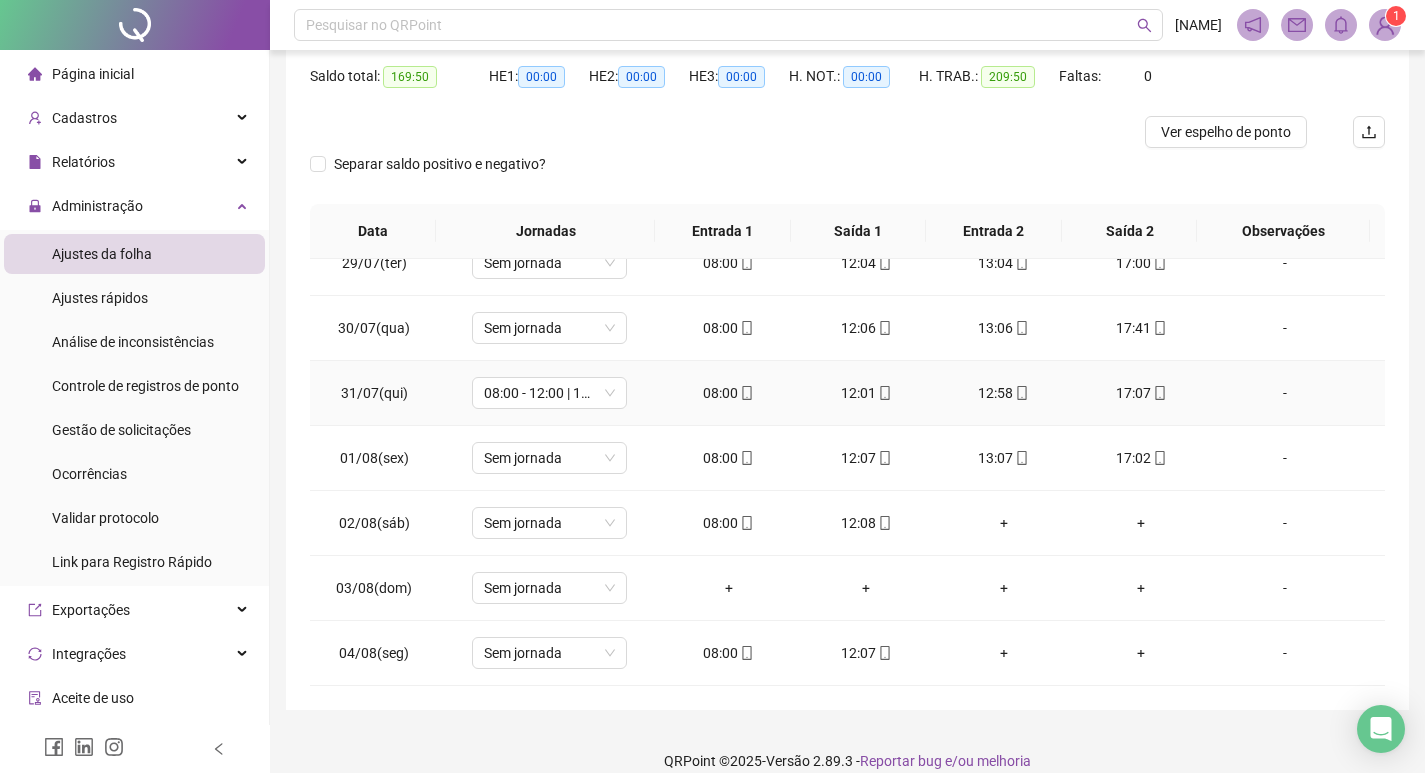 scroll, scrollTop: 225, scrollLeft: 0, axis: vertical 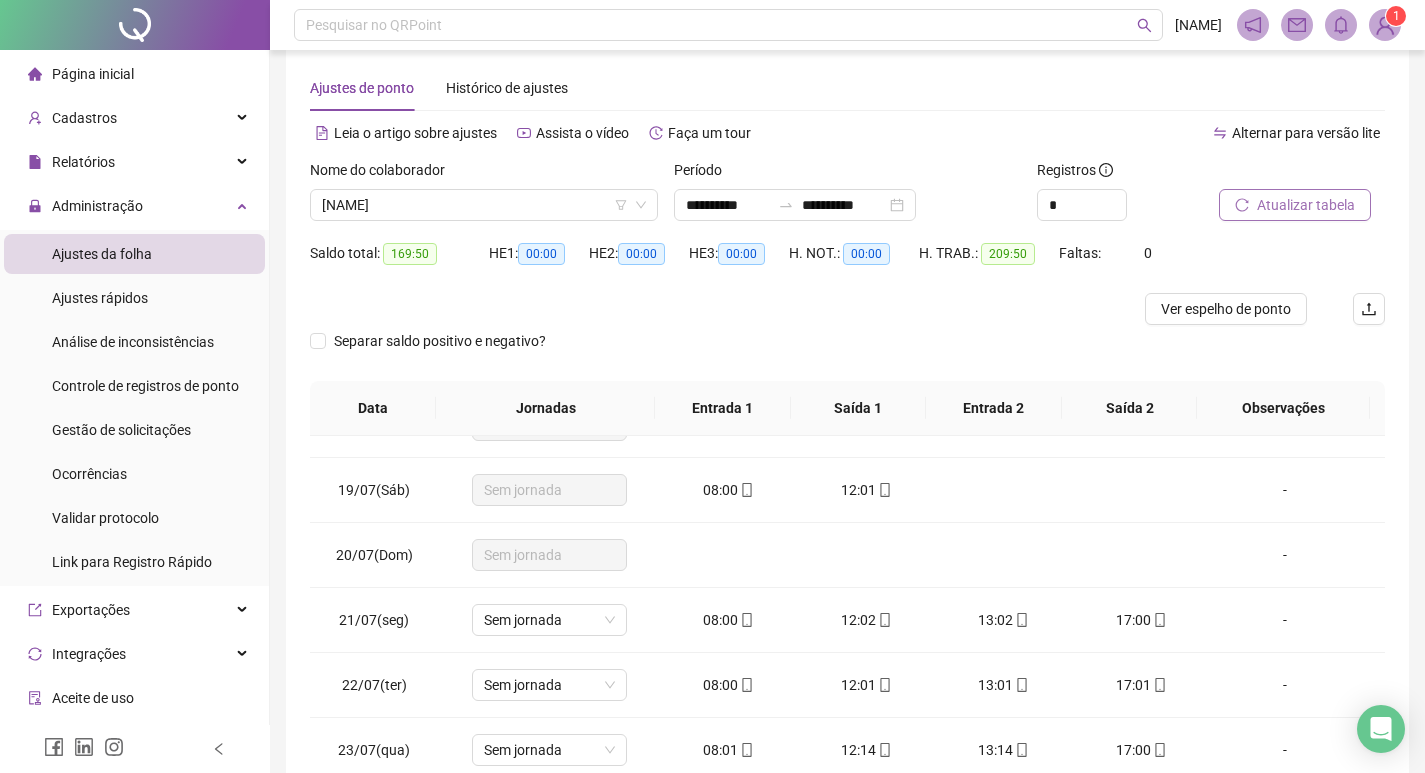 click 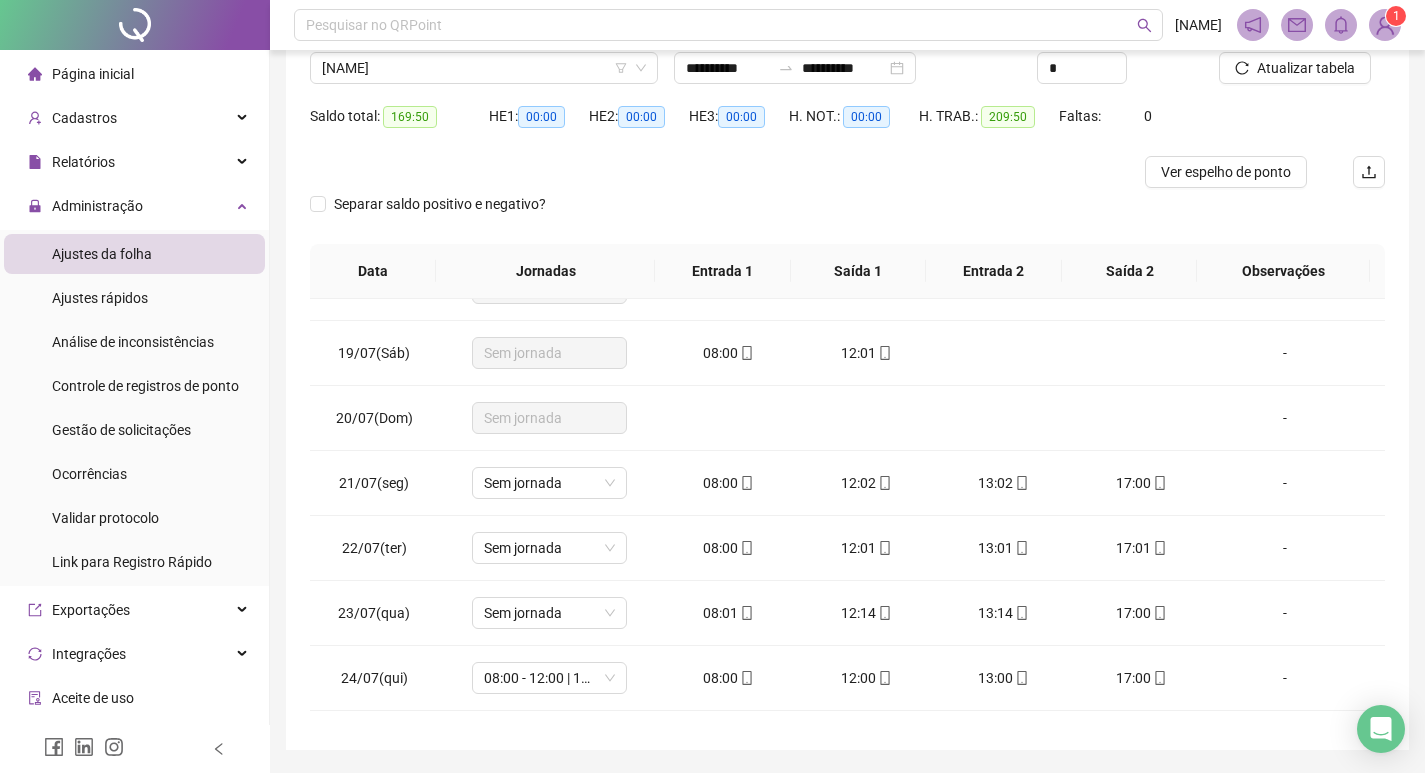 scroll, scrollTop: 225, scrollLeft: 0, axis: vertical 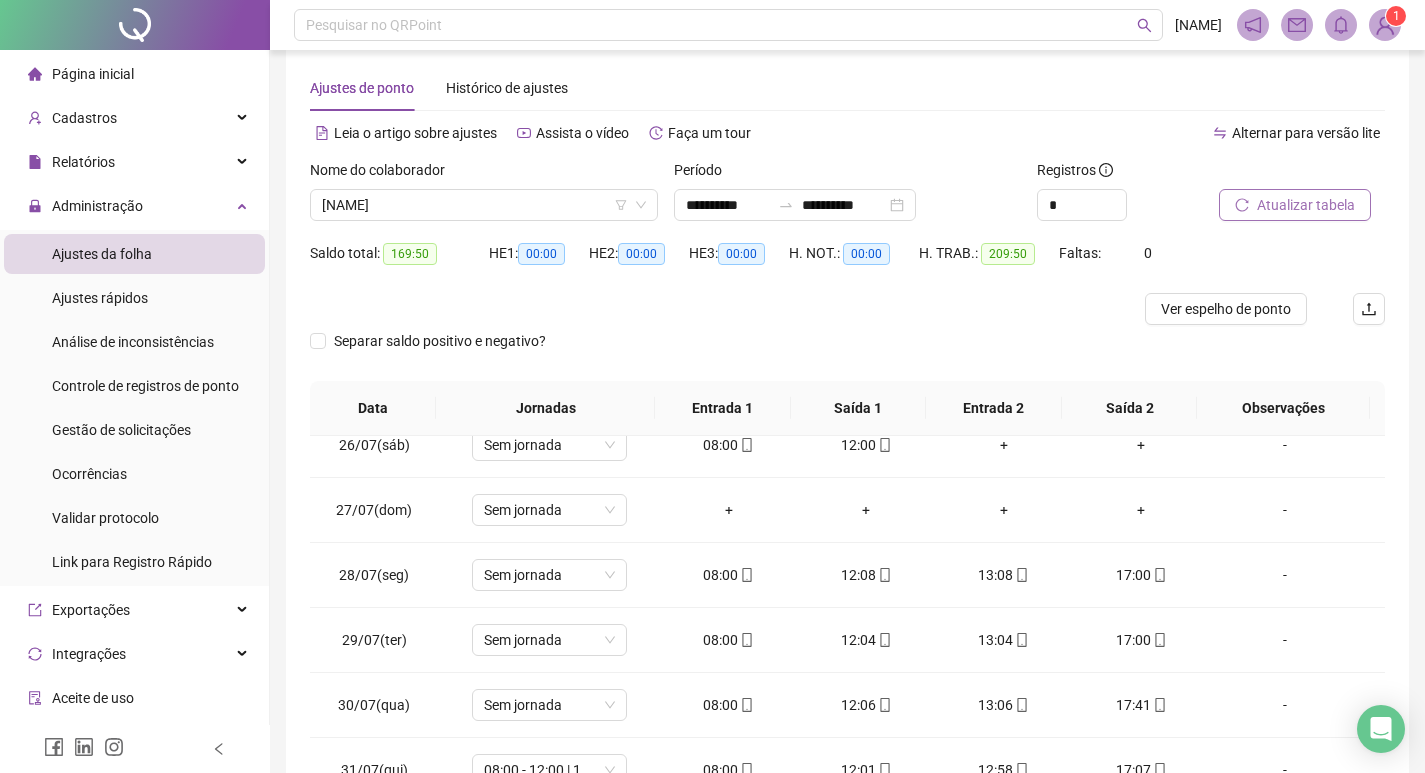 click on "Atualizar tabela" at bounding box center [1295, 205] 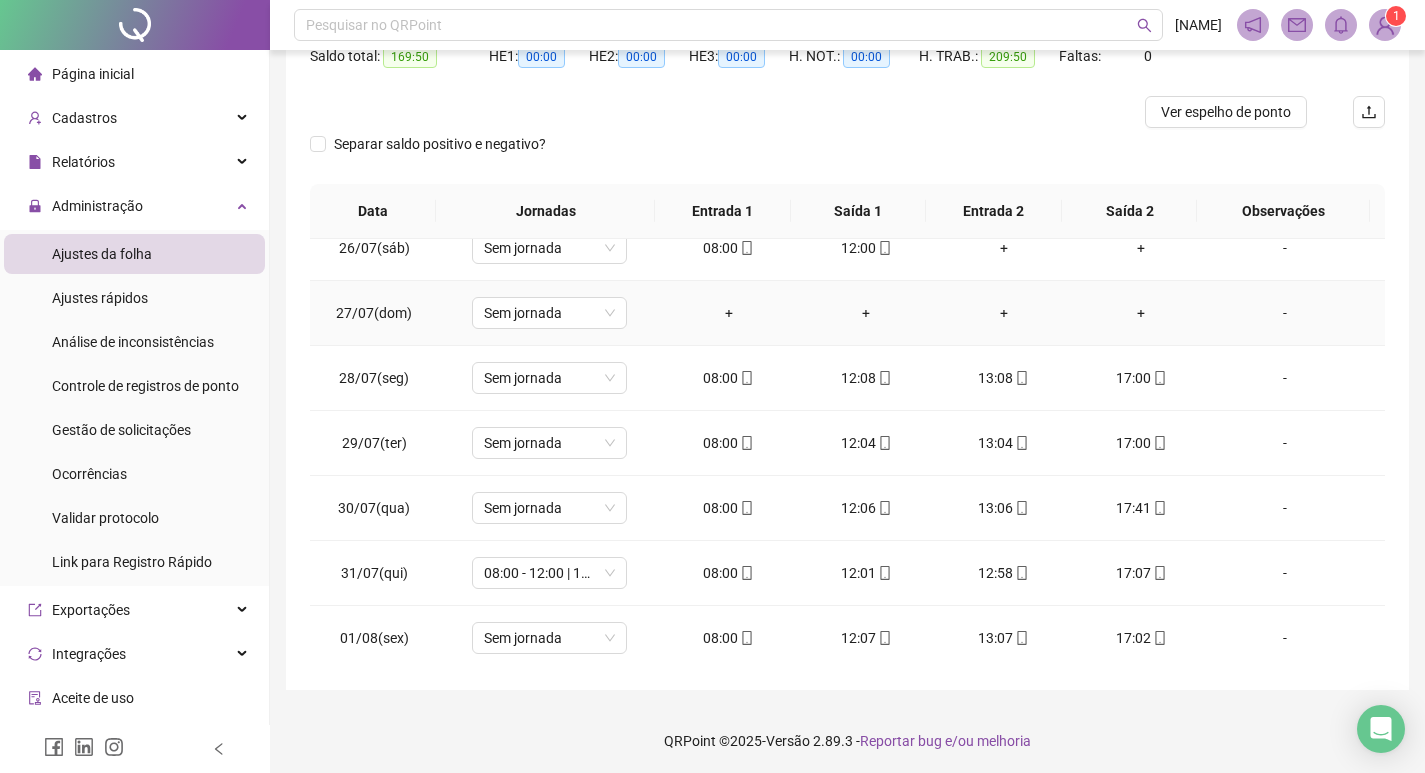 scroll, scrollTop: 225, scrollLeft: 0, axis: vertical 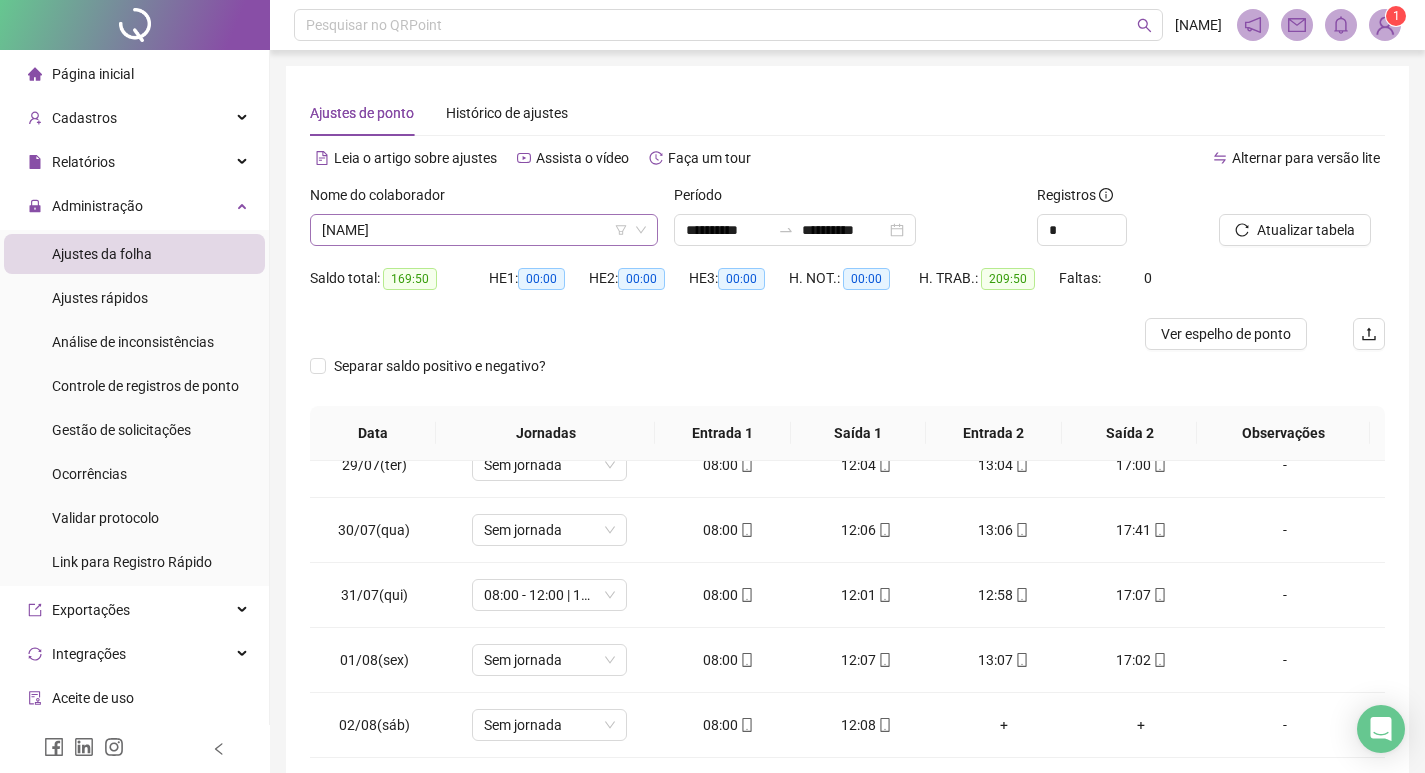 click on "CLEITON MUNIZ DE SOUZA" at bounding box center (484, 230) 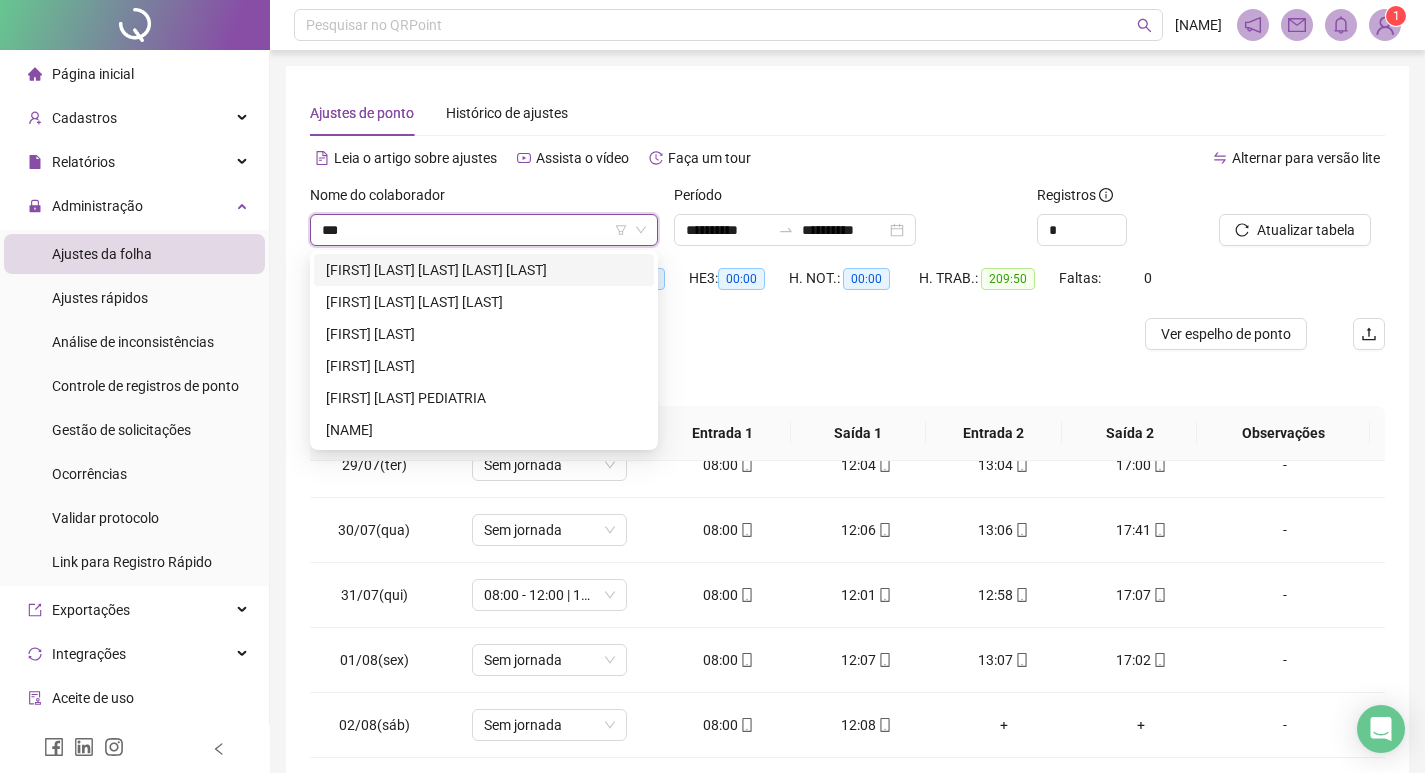 scroll, scrollTop: 0, scrollLeft: 0, axis: both 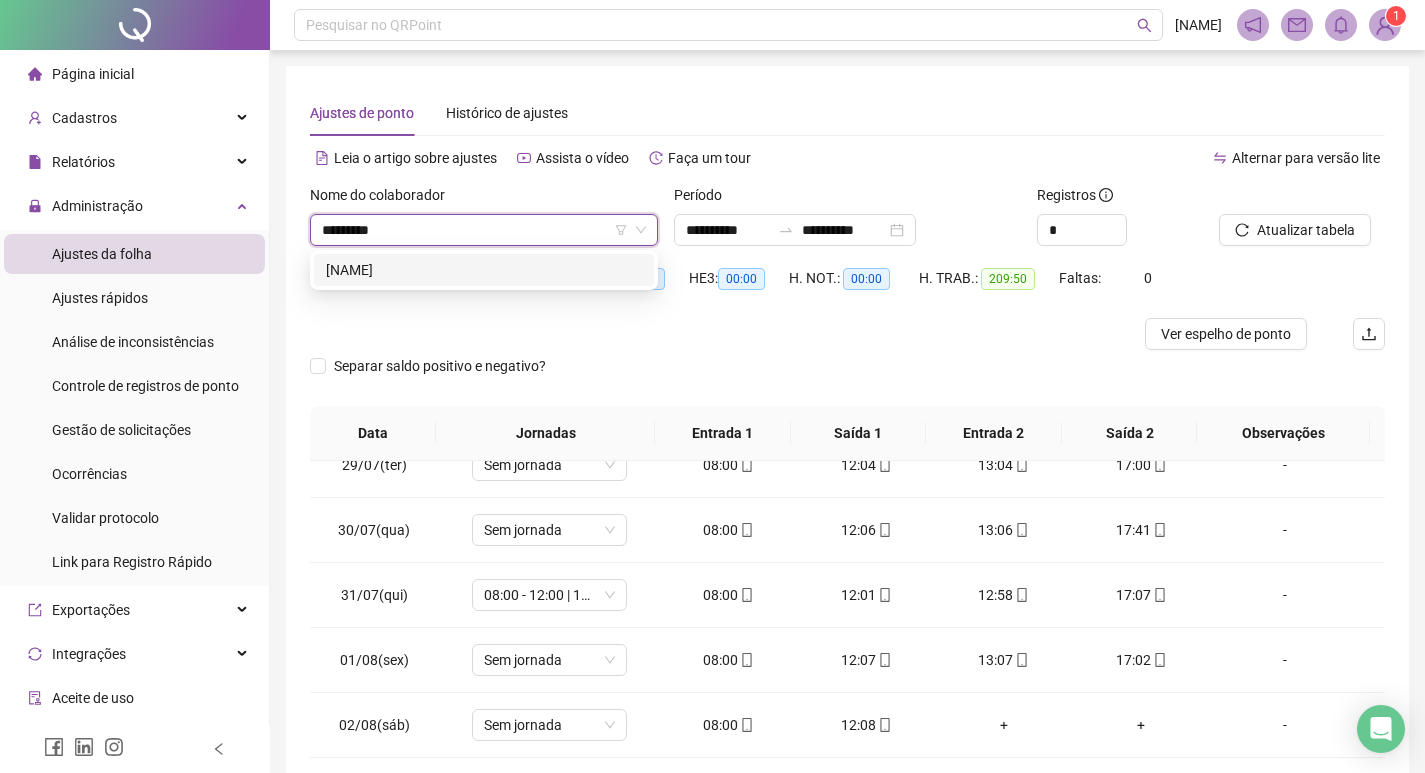 type on "**********" 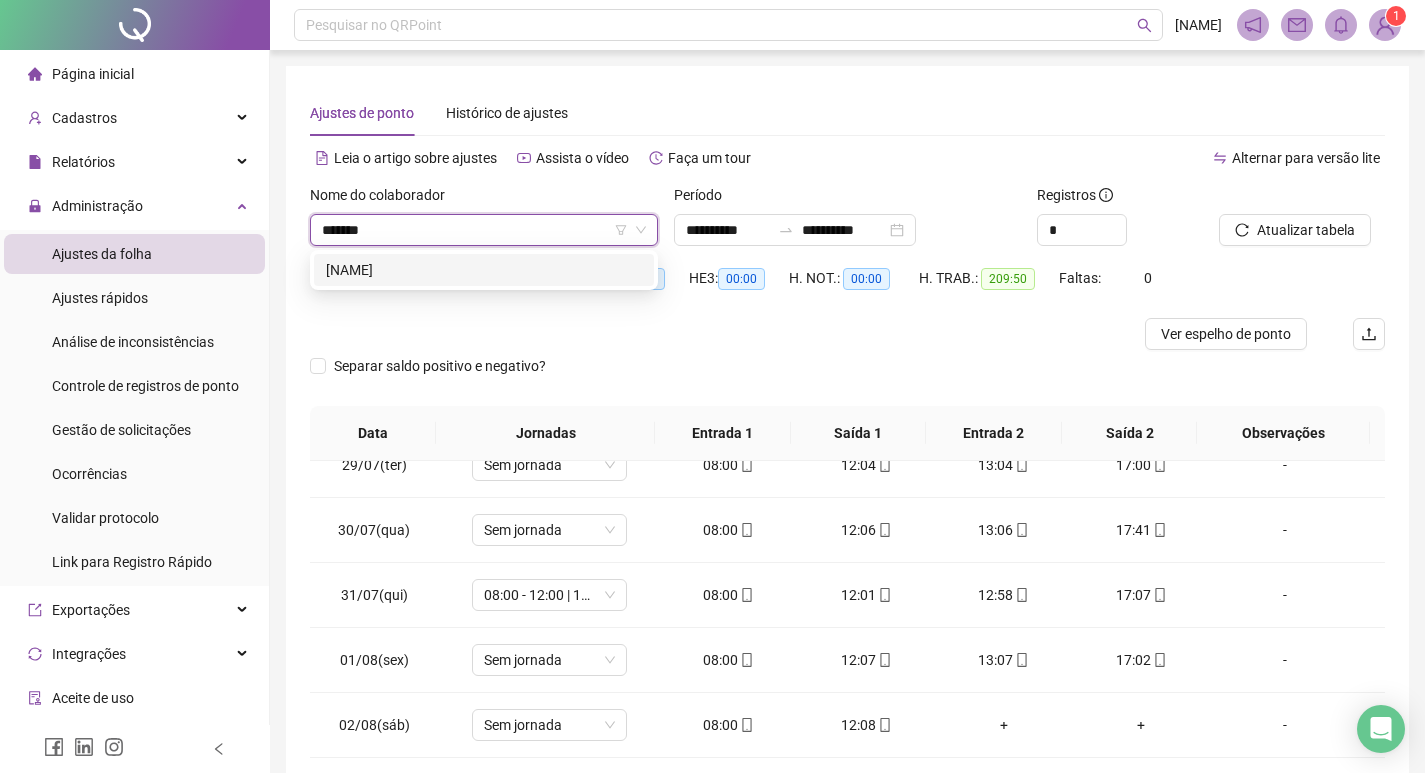 type on "********" 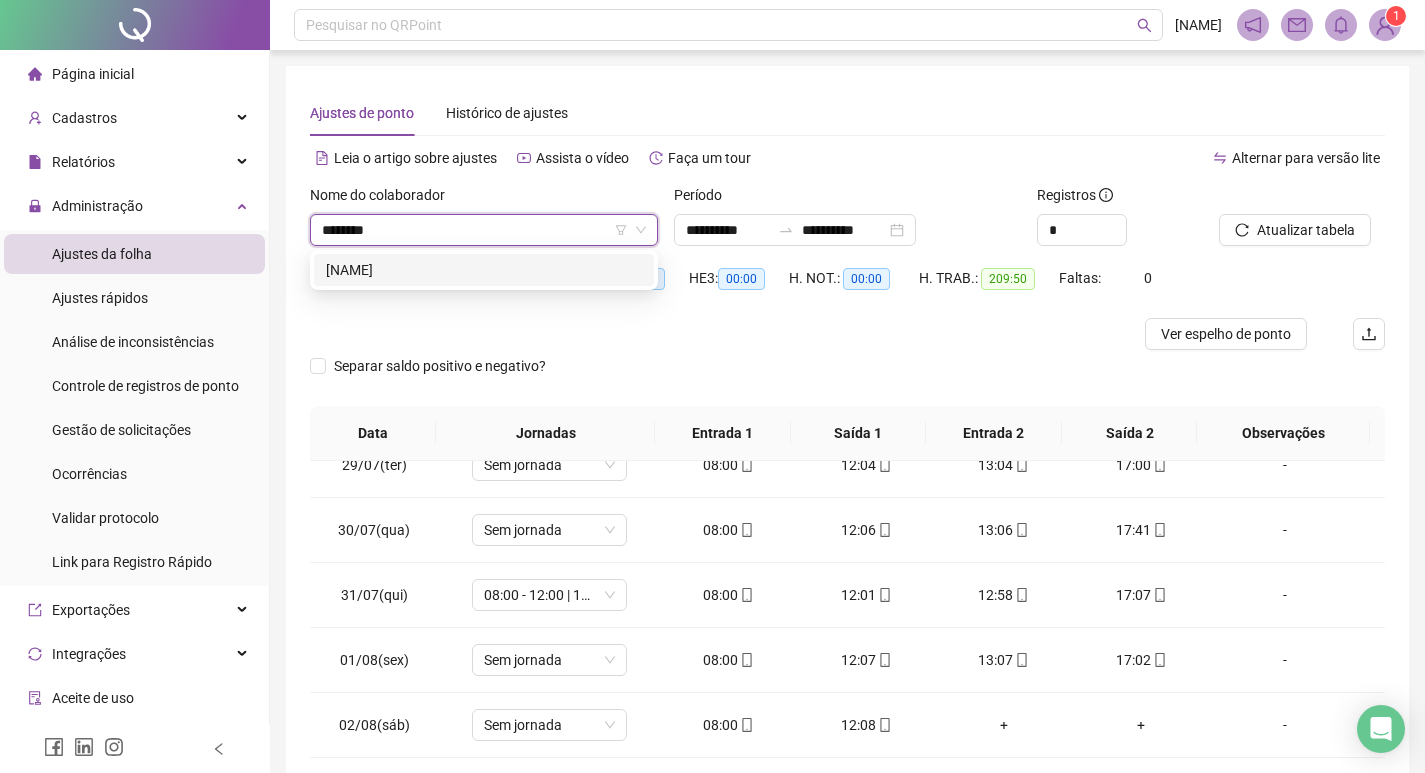 type 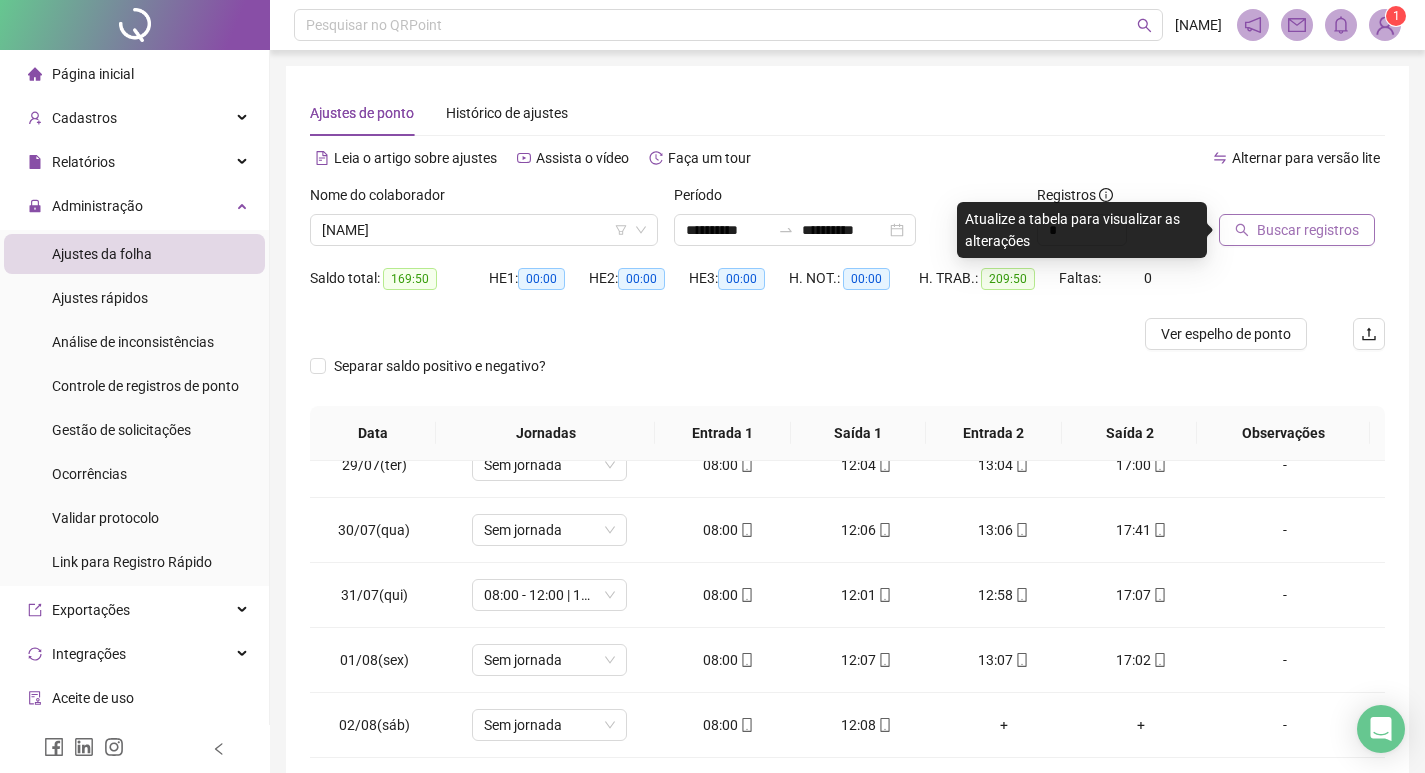 click on "Buscar registros" at bounding box center [1297, 230] 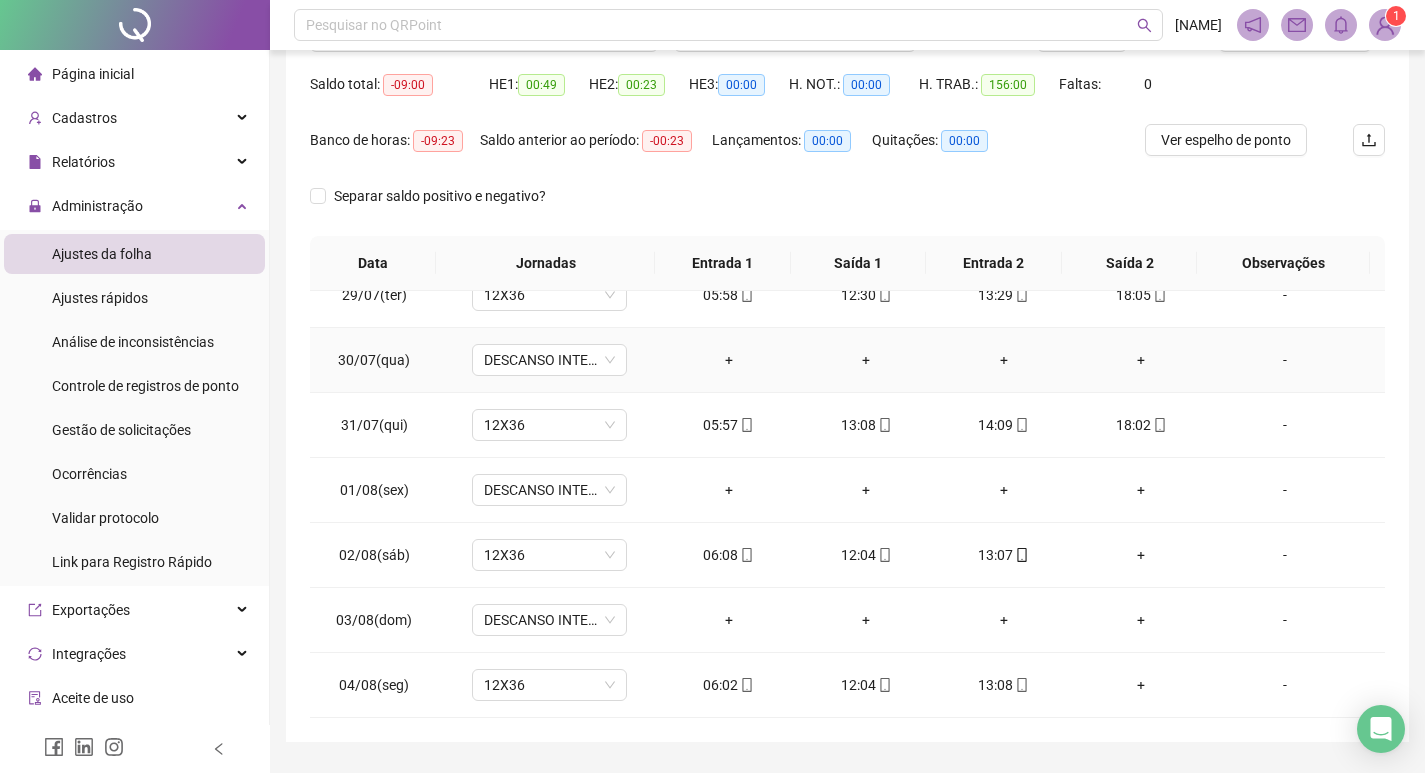 scroll, scrollTop: 249, scrollLeft: 0, axis: vertical 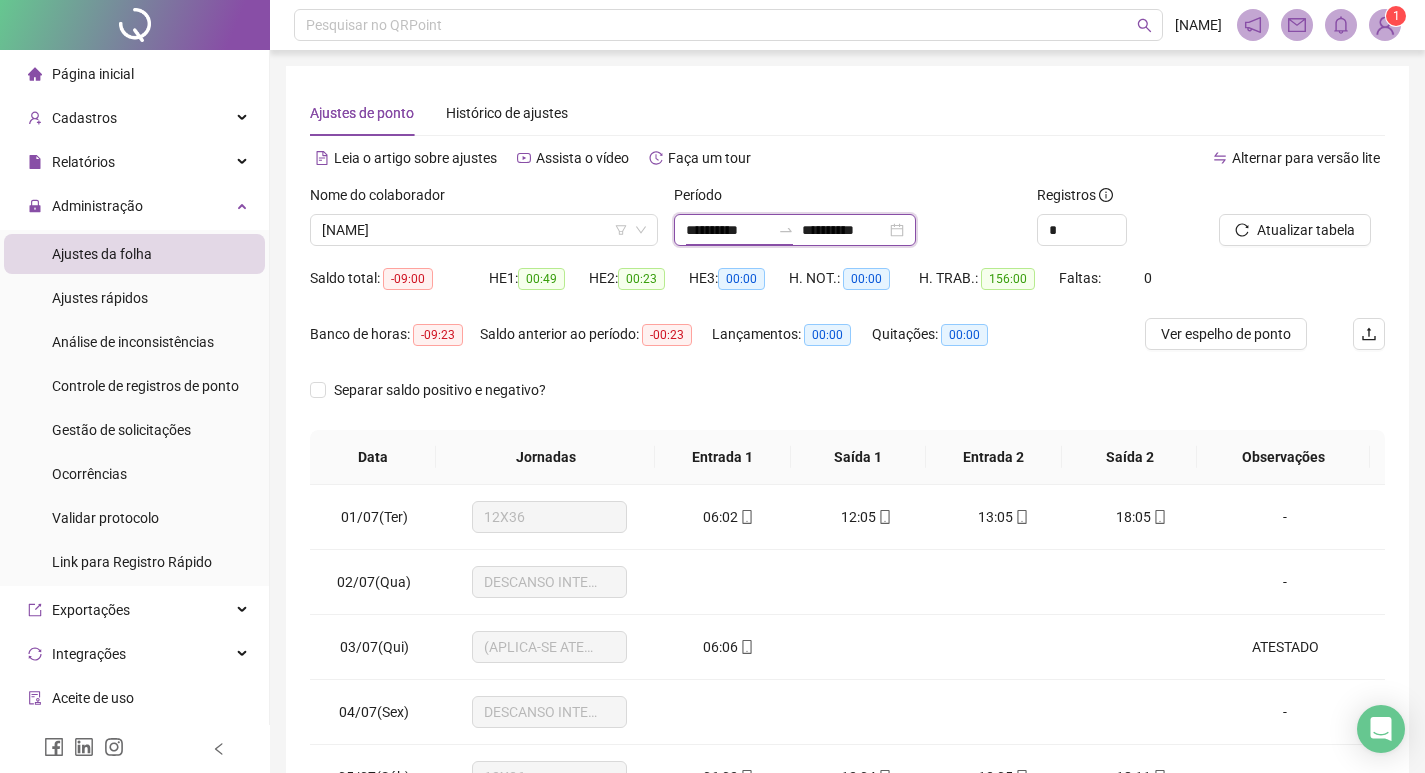 drag, startPoint x: 722, startPoint y: 238, endPoint x: 734, endPoint y: 235, distance: 12.369317 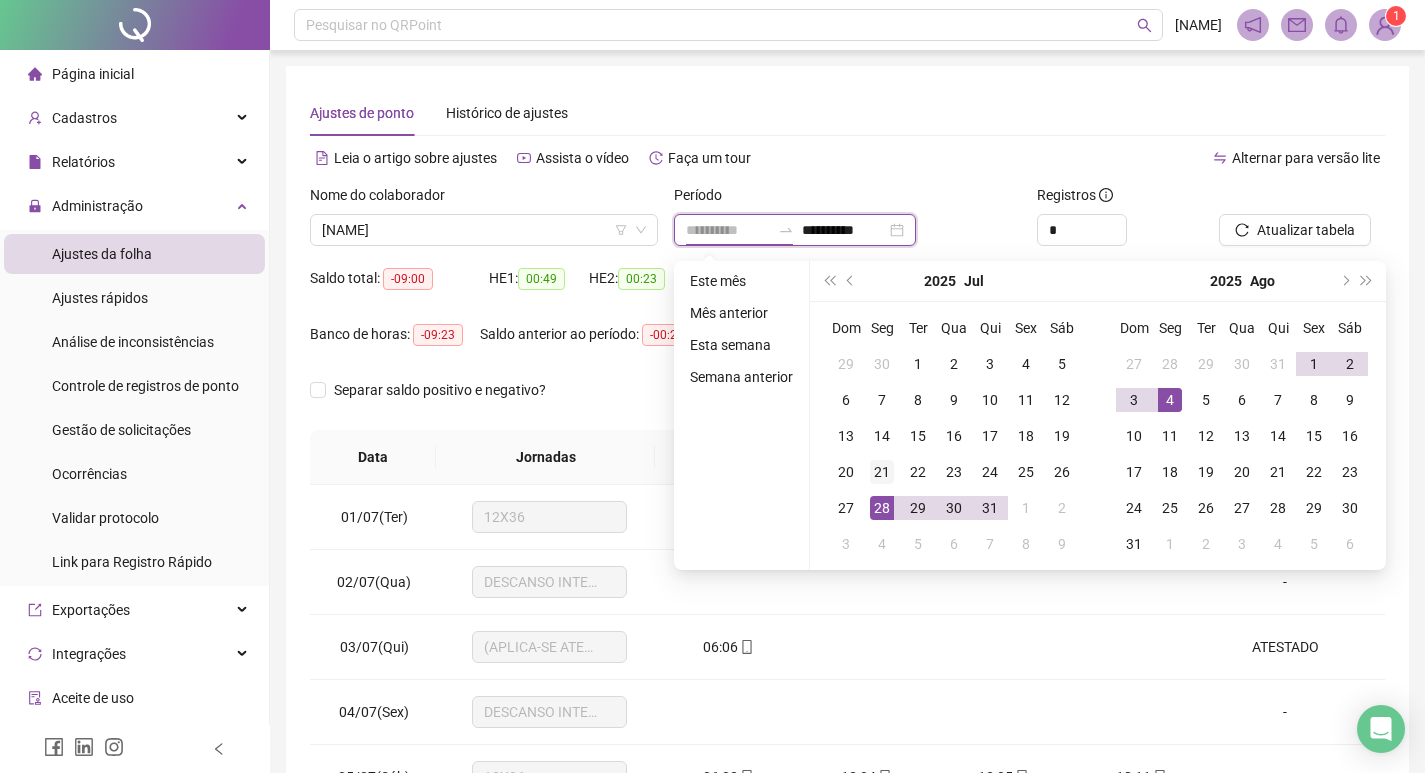 type on "**********" 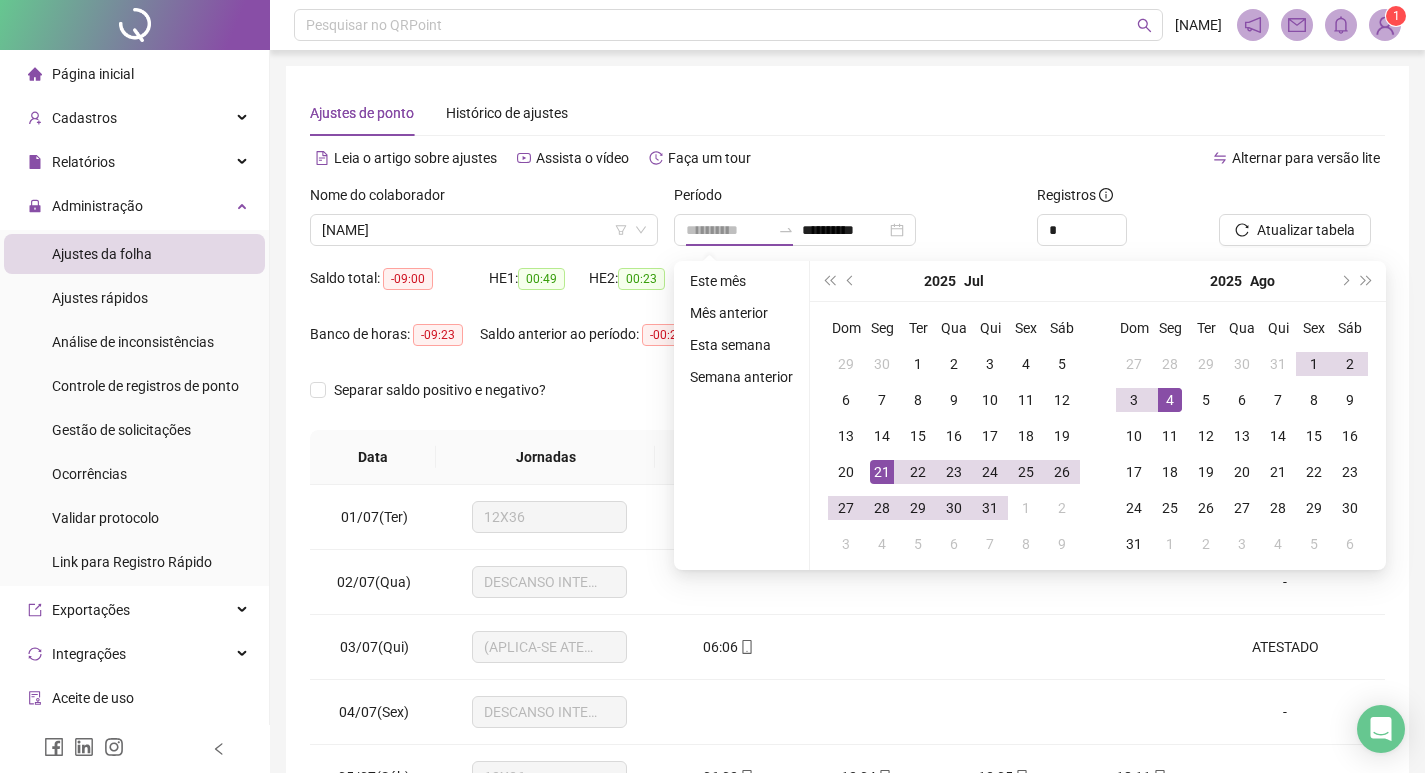 click on "21" at bounding box center [882, 472] 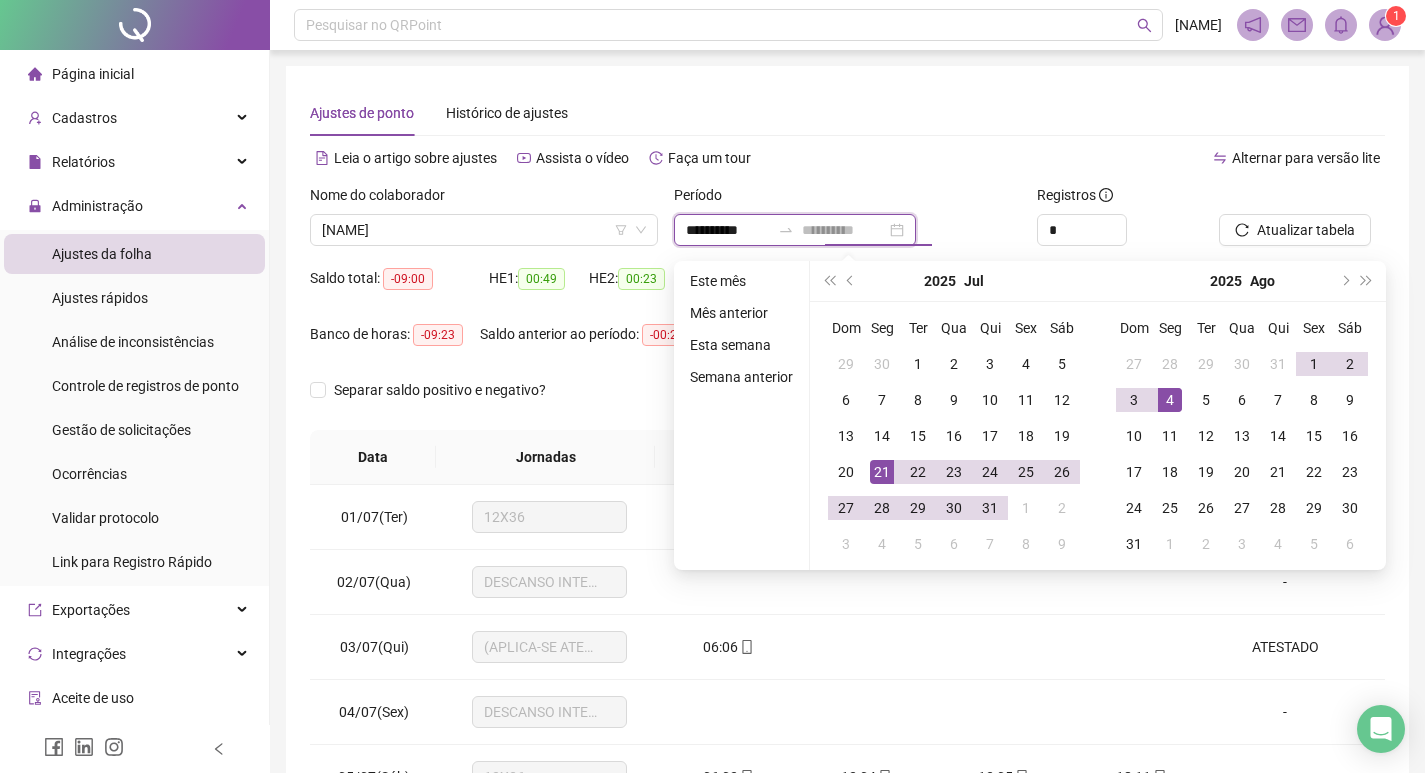 type on "**********" 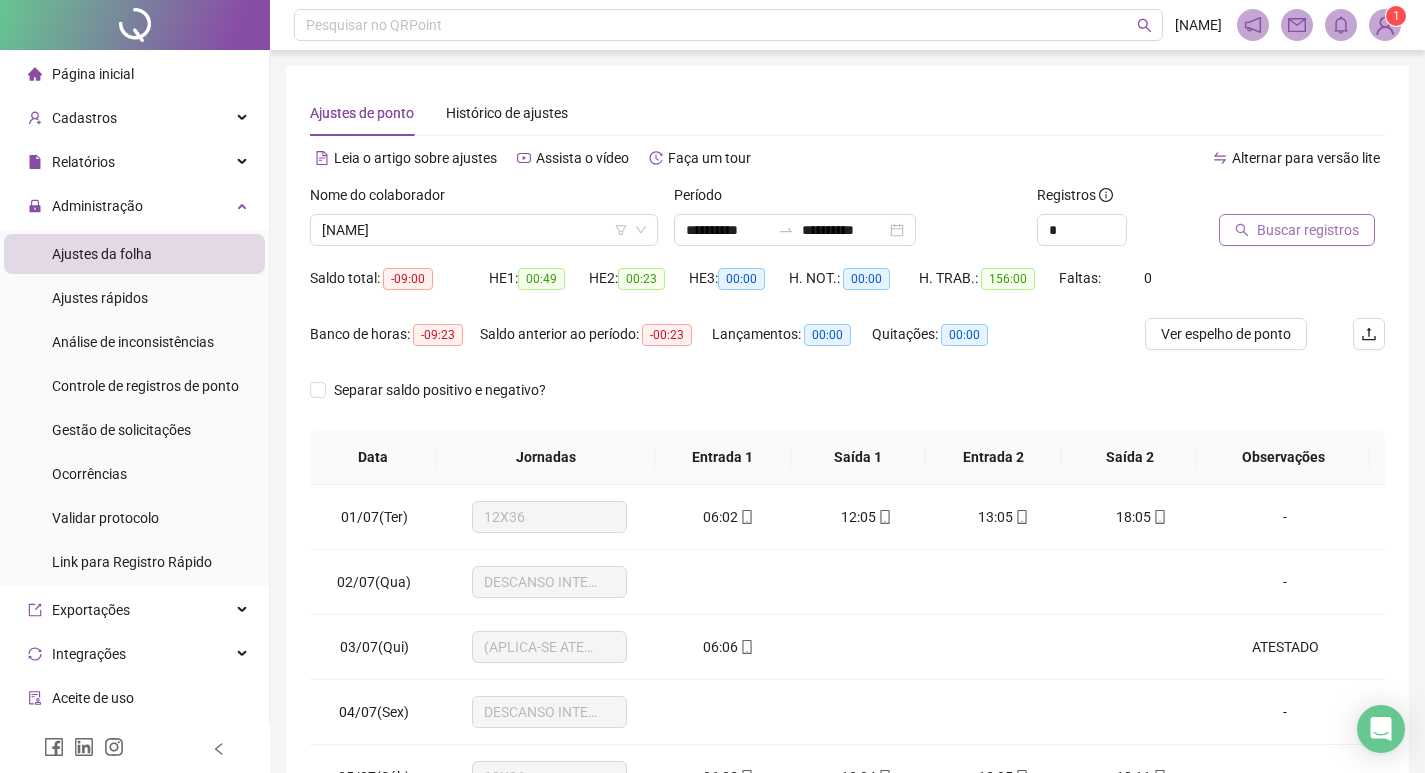 click on "Buscar registros" at bounding box center (1302, 223) 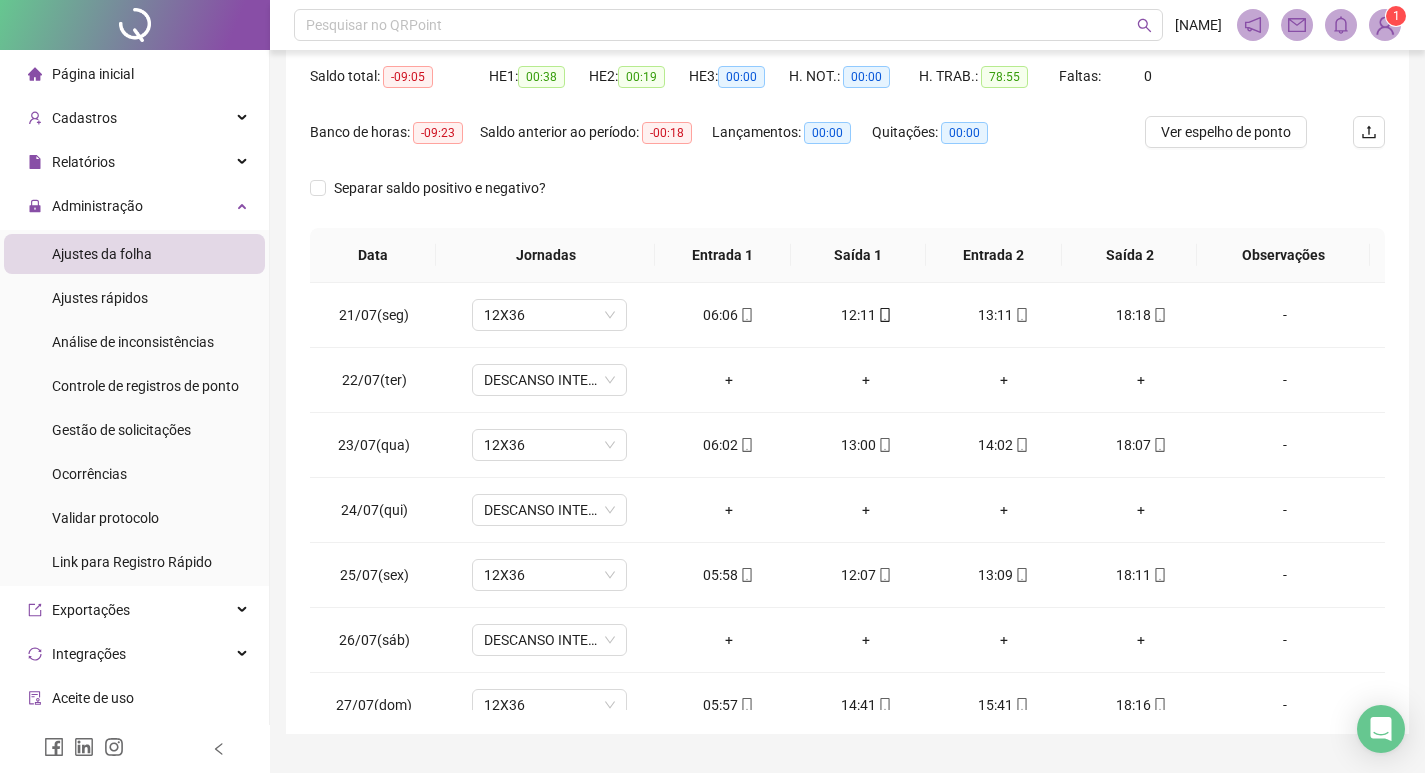 scroll, scrollTop: 249, scrollLeft: 0, axis: vertical 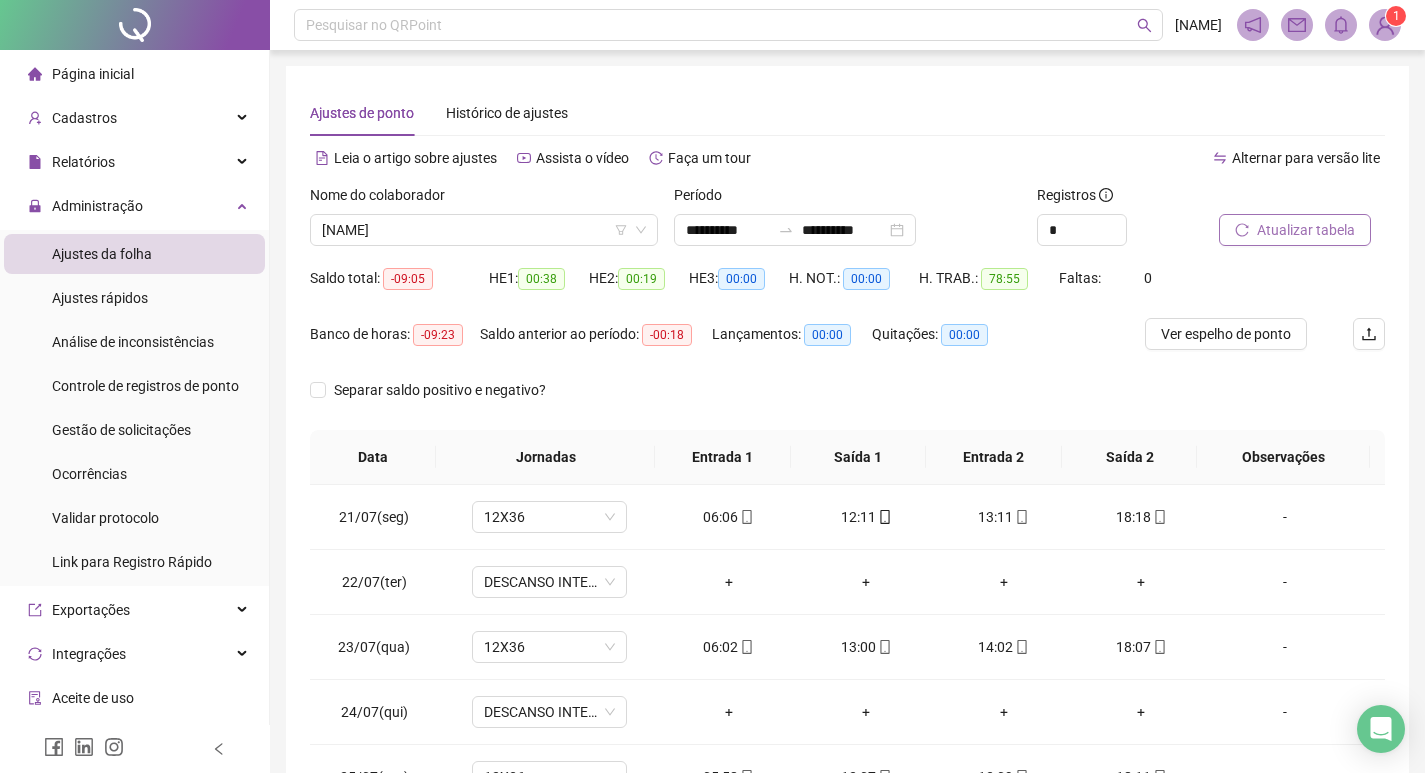 click on "Atualizar tabela" at bounding box center (1306, 230) 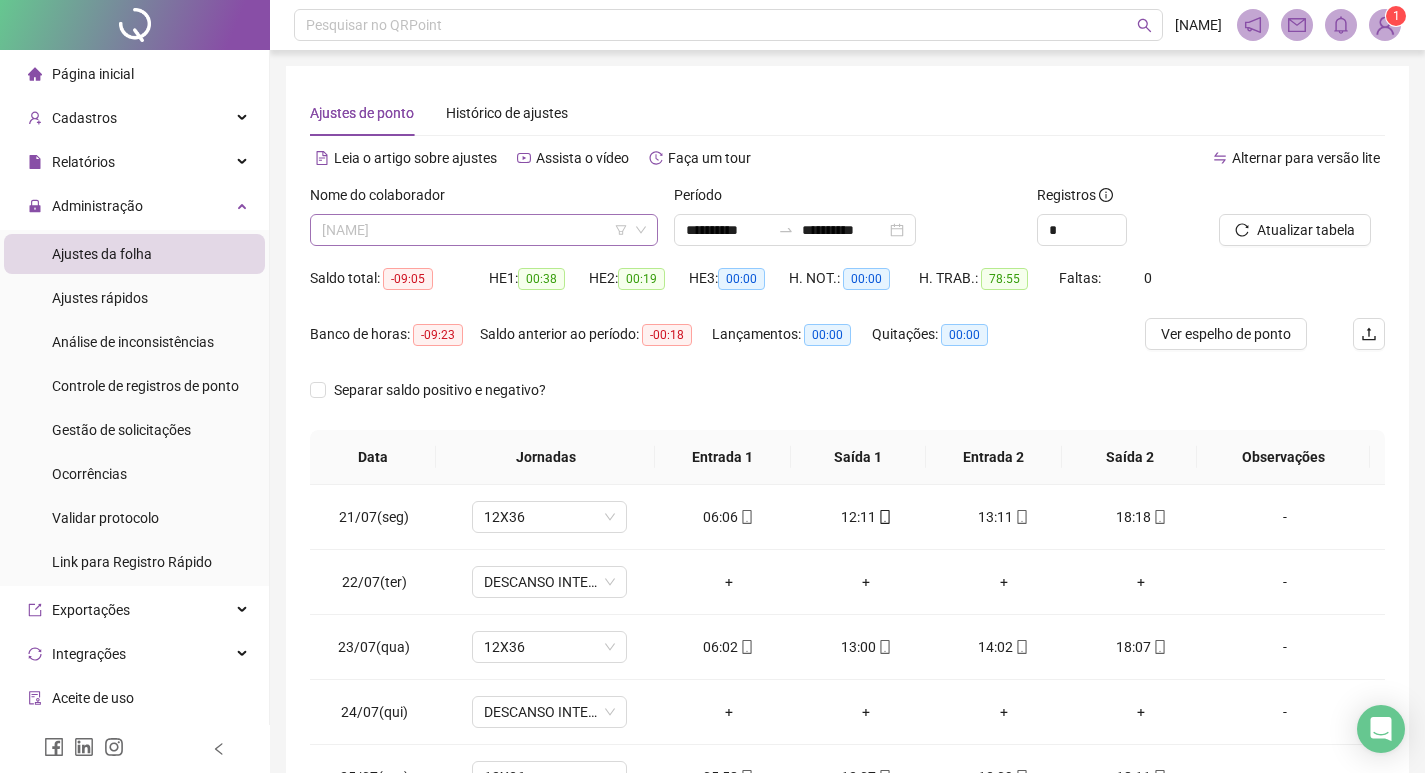 click on "PAULO ROGÉRIO QUIRINO" at bounding box center (484, 230) 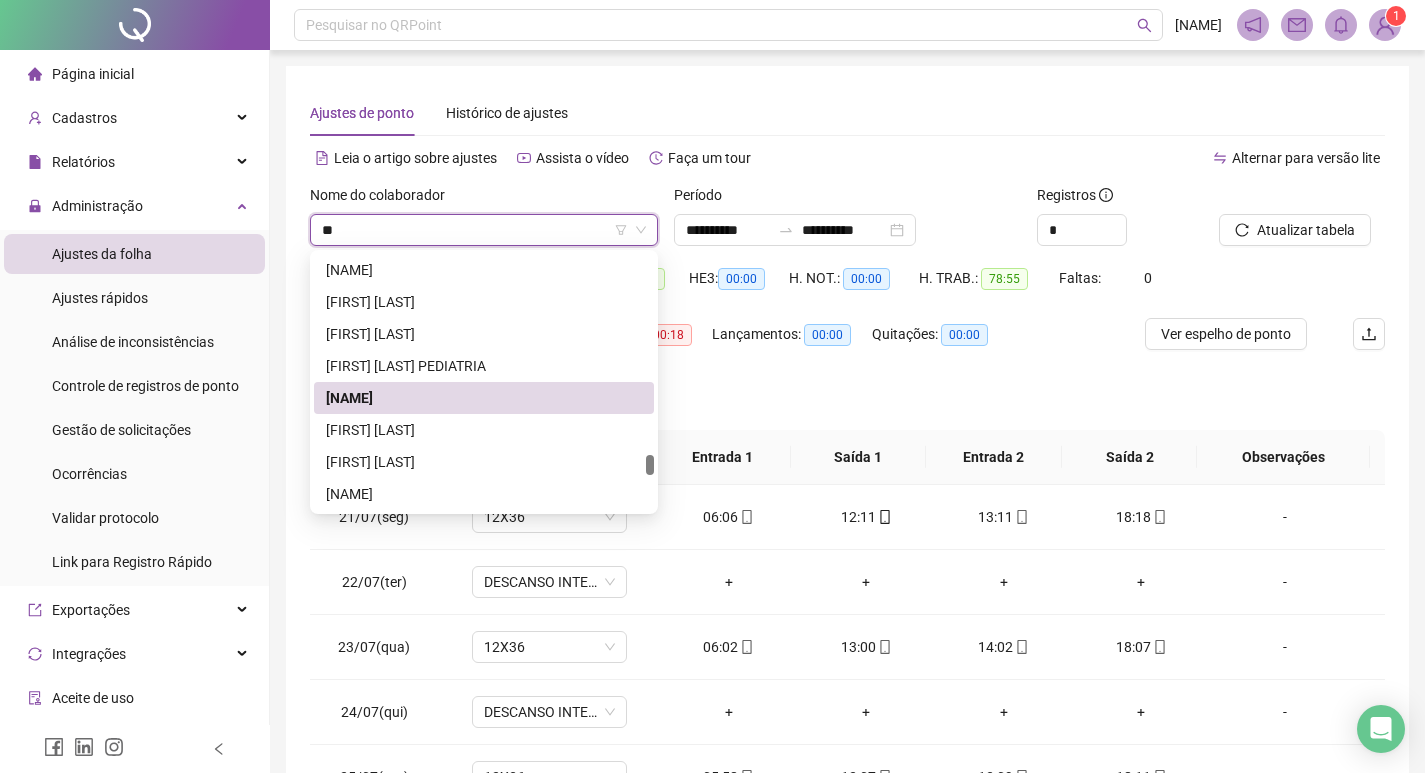 scroll, scrollTop: 0, scrollLeft: 0, axis: both 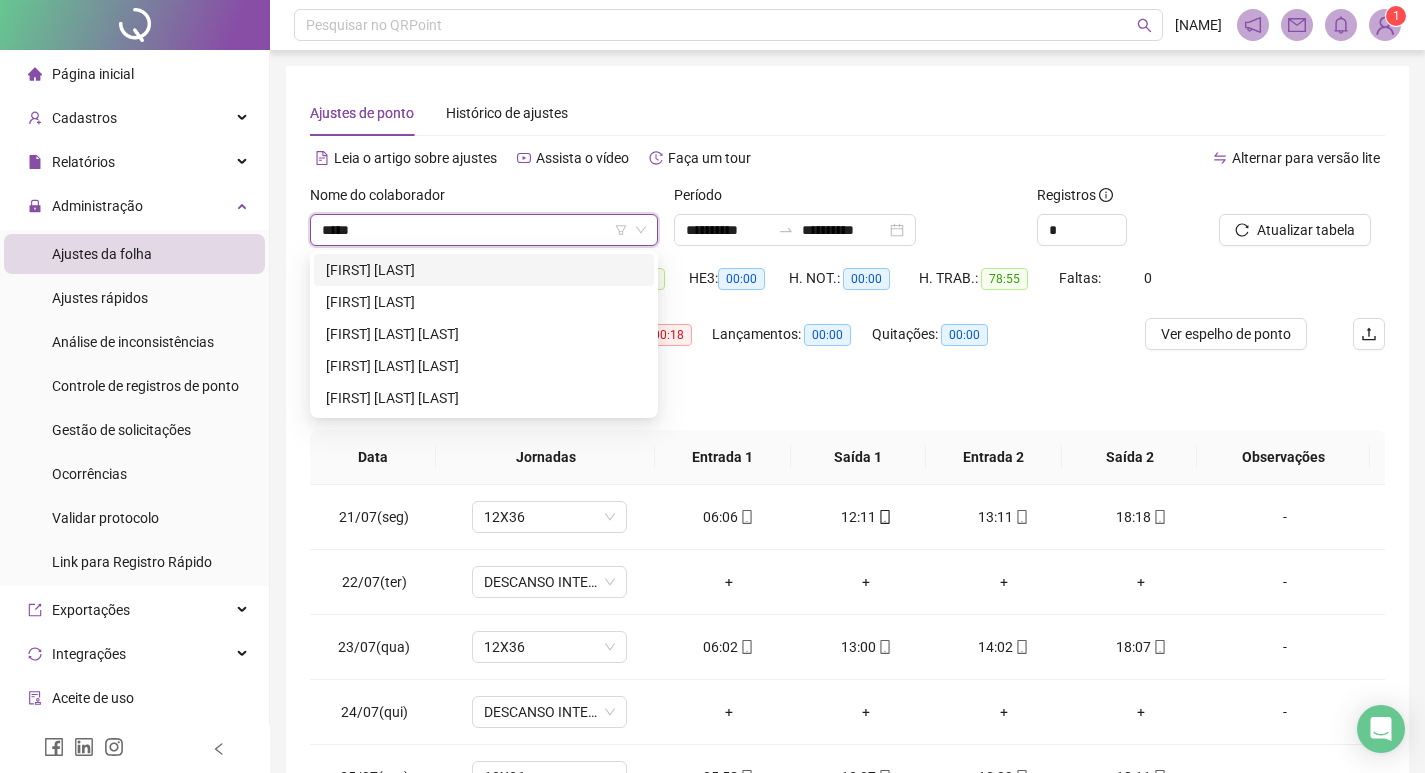 type on "******" 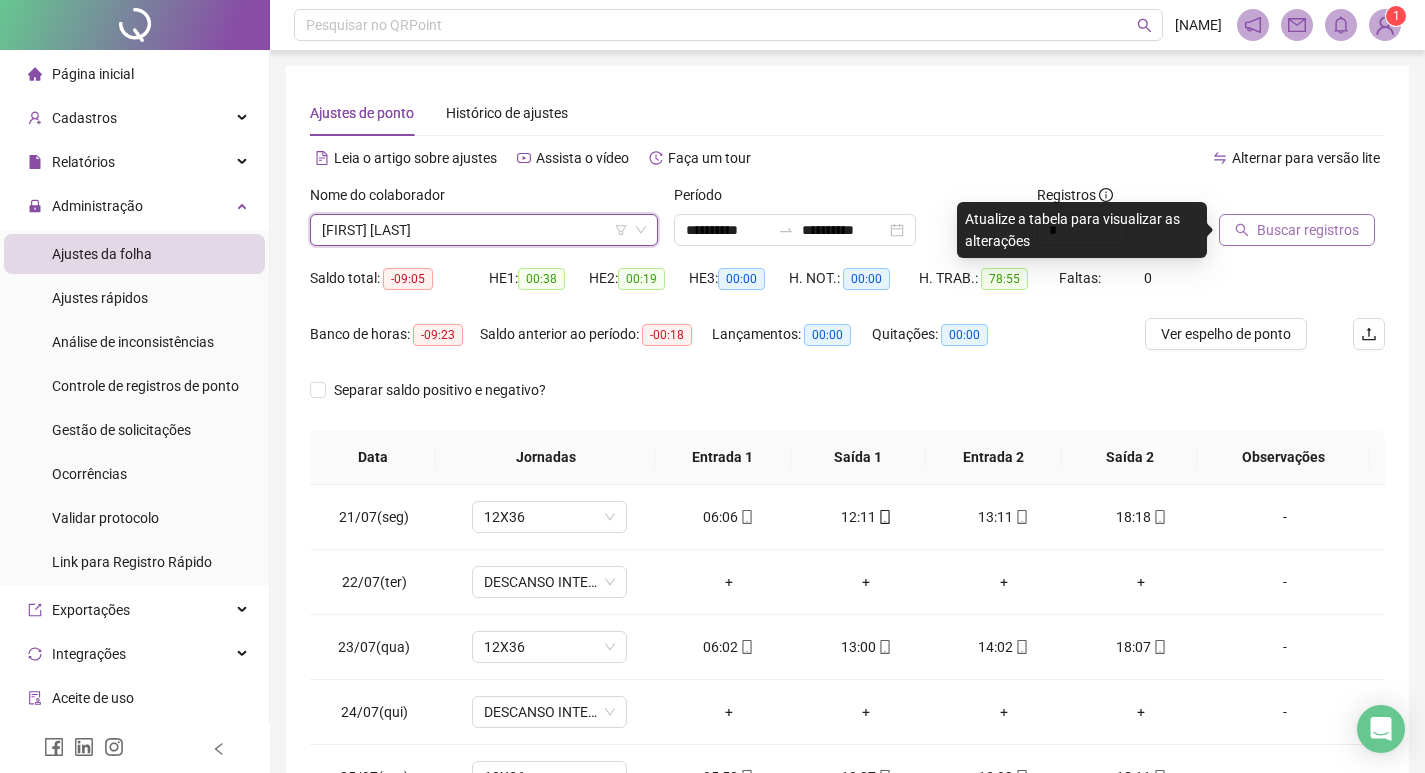 click 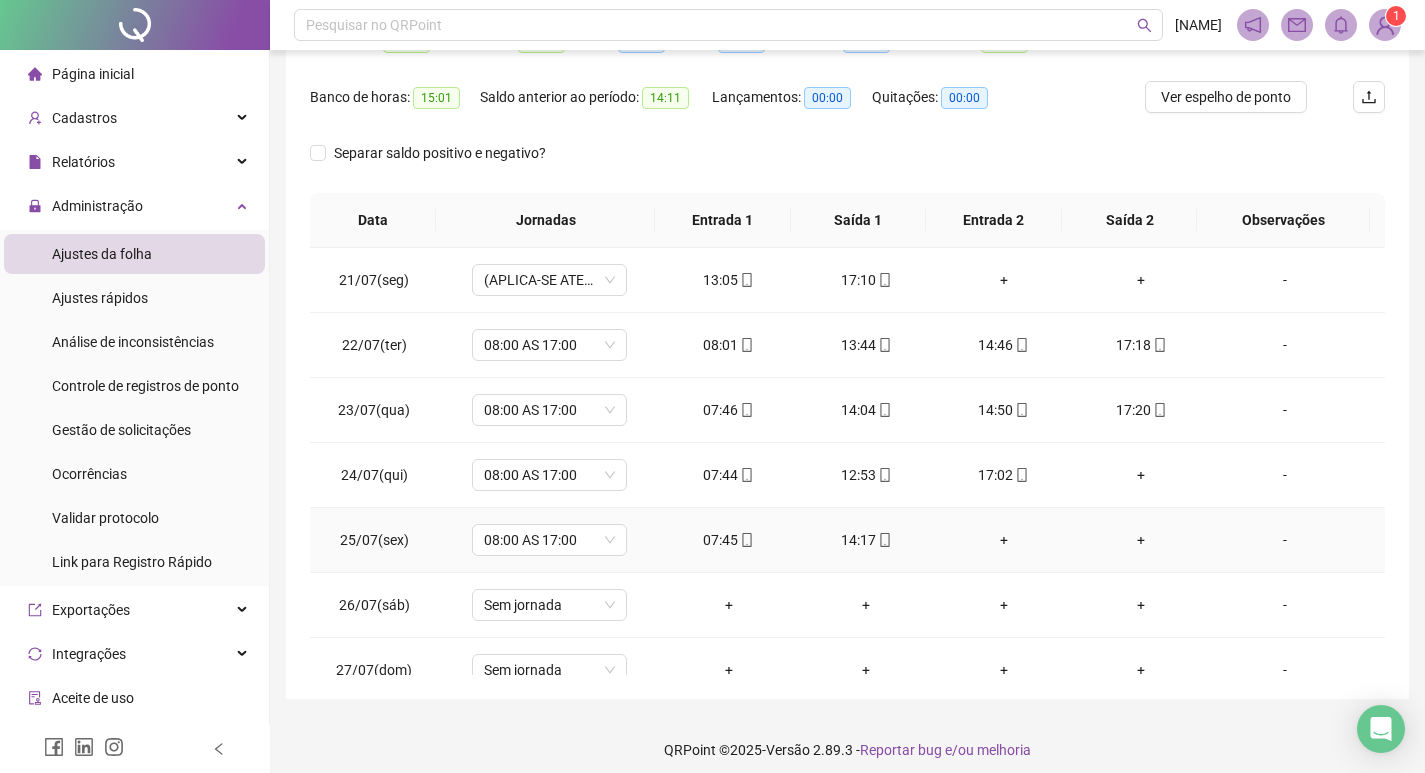 scroll, scrollTop: 249, scrollLeft: 0, axis: vertical 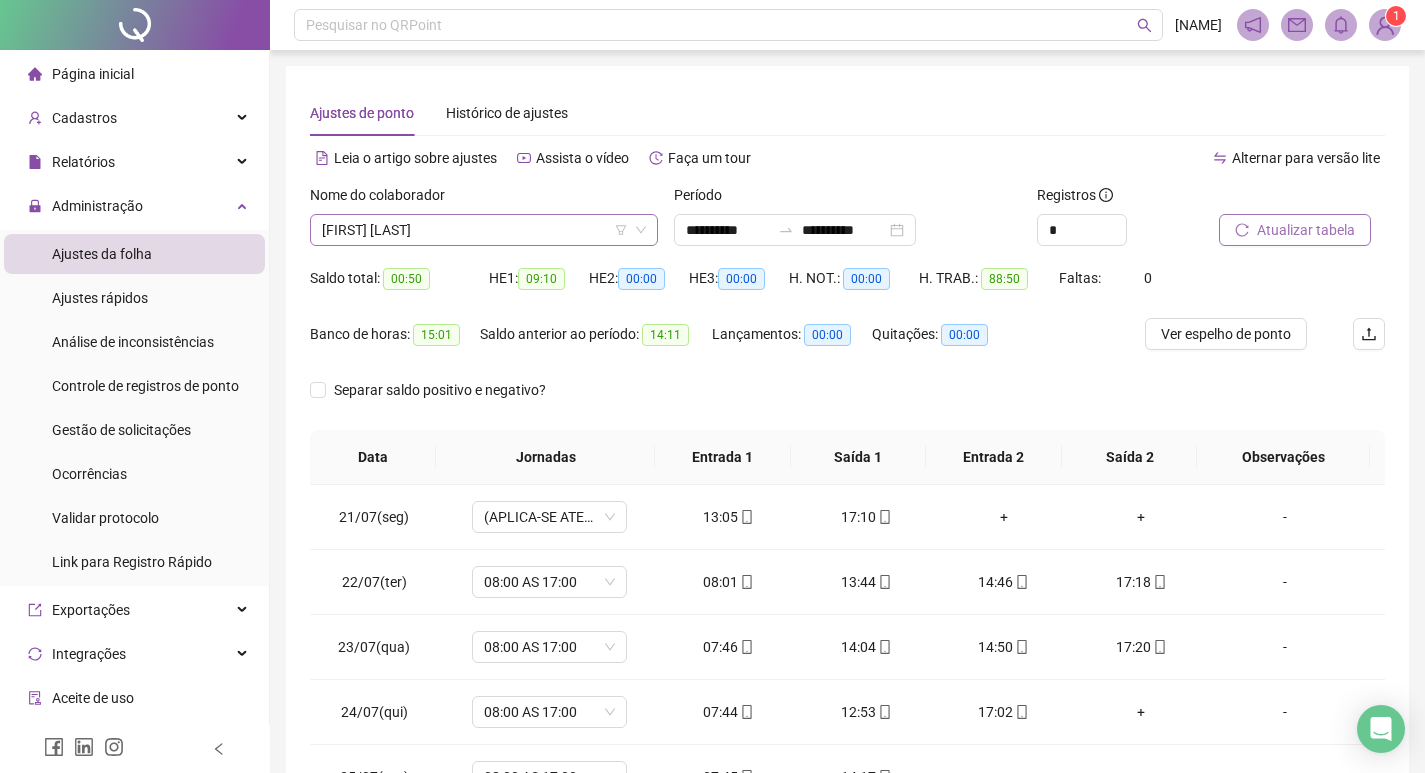 click on "AMANDA GAMBARATO" at bounding box center [484, 230] 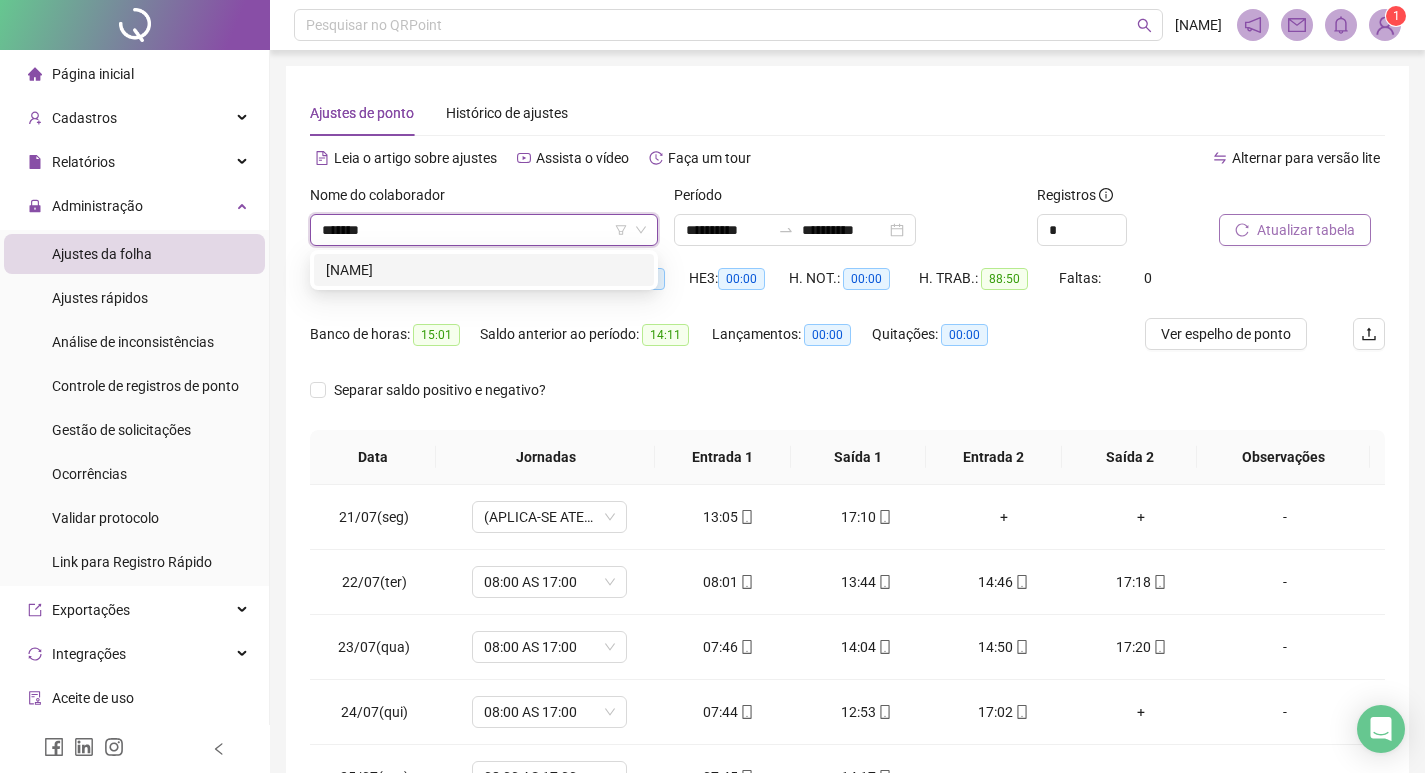 type on "*******" 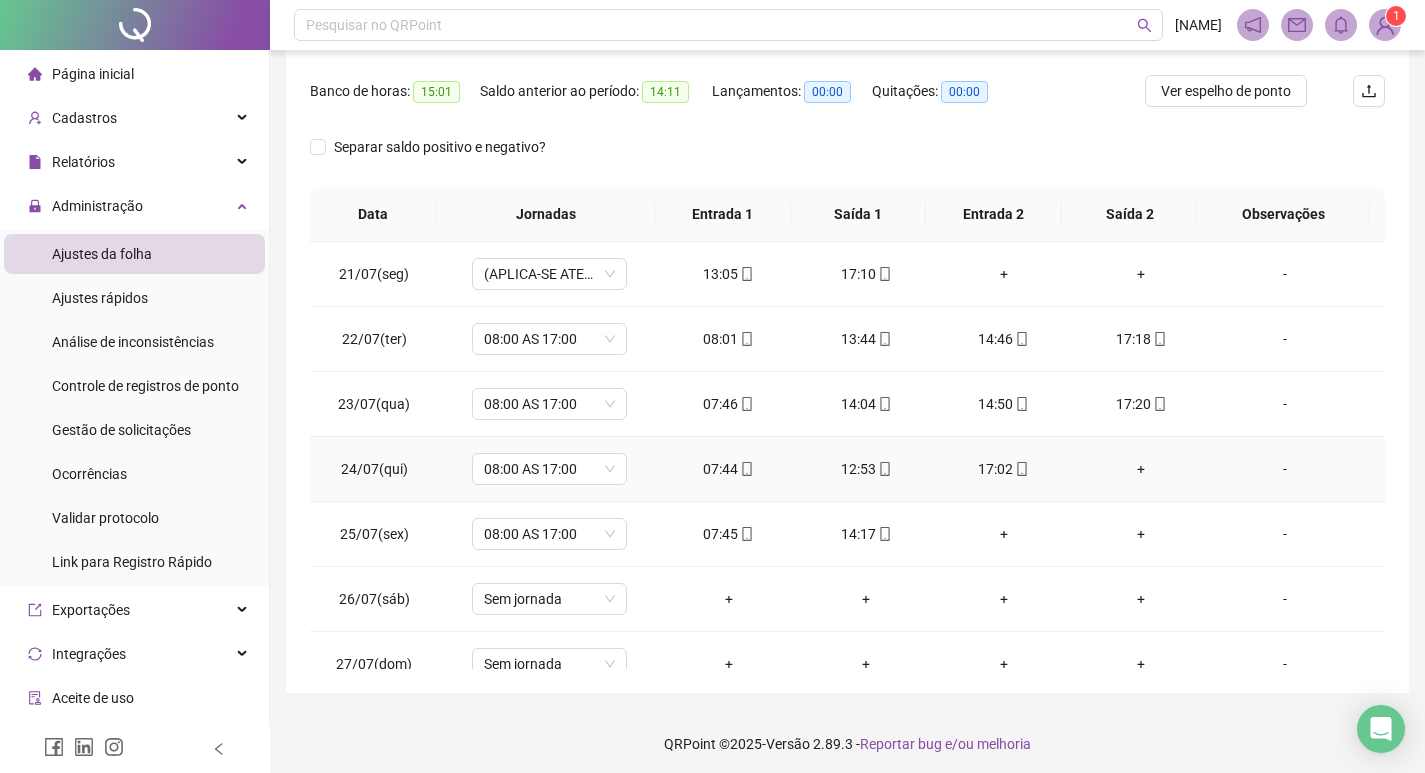 scroll, scrollTop: 249, scrollLeft: 0, axis: vertical 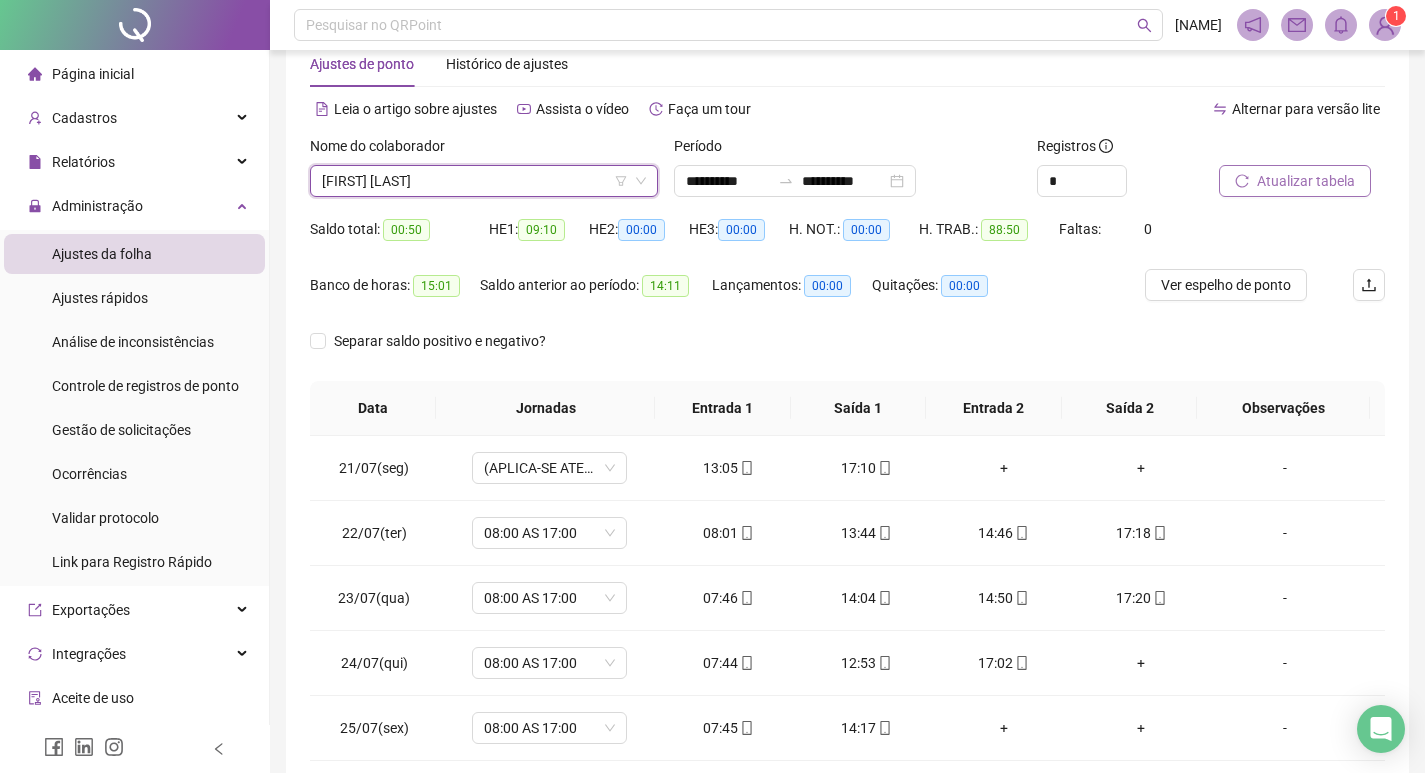 click on "AMANDA GAMBARATO" at bounding box center [484, 181] 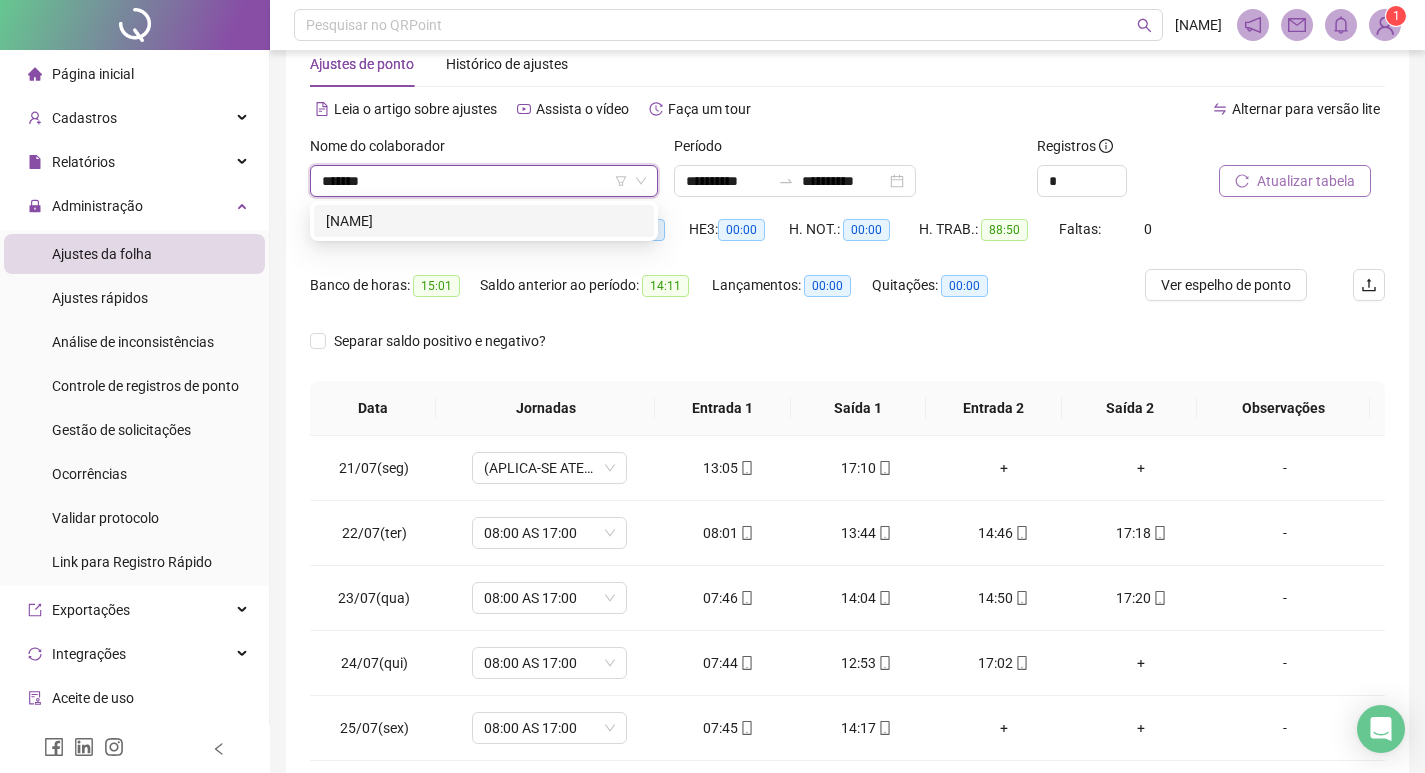 type on "********" 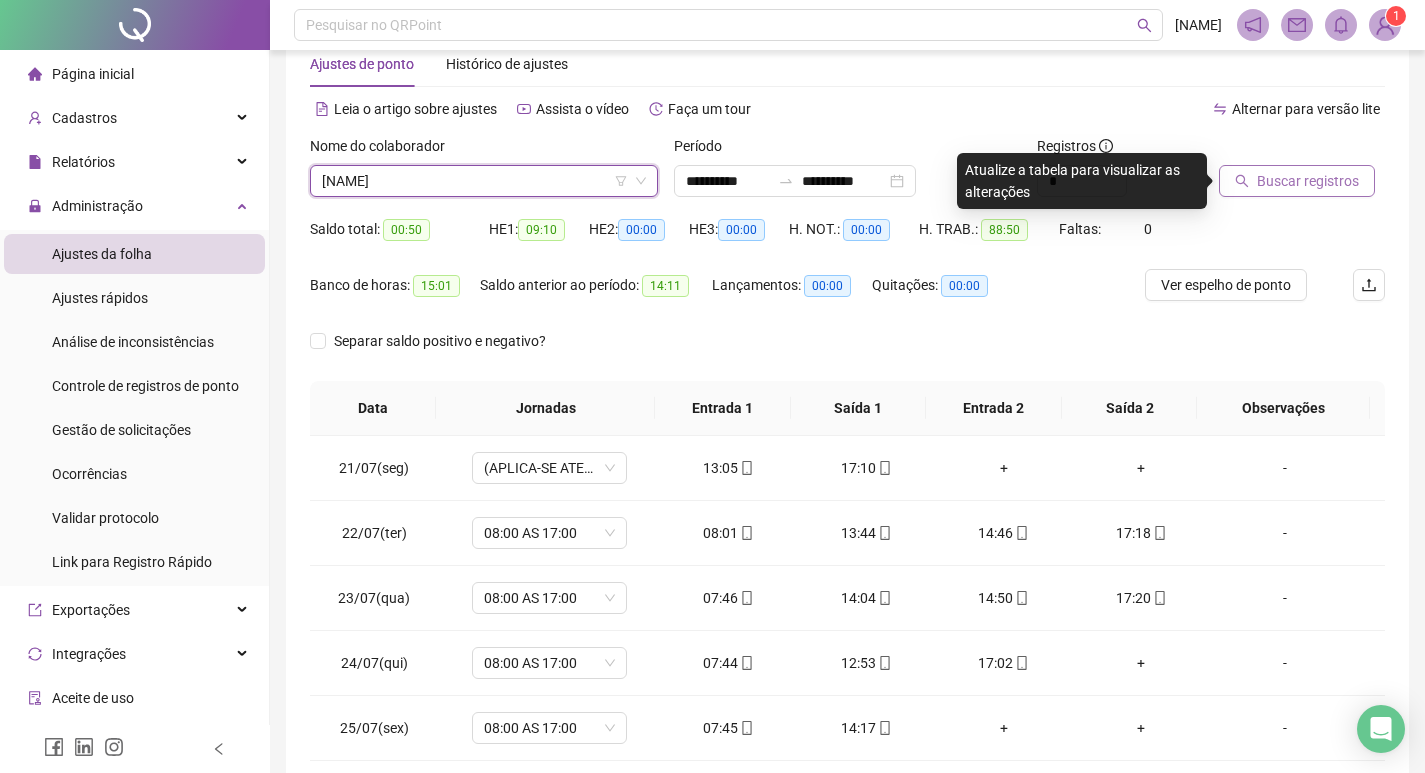 click on "Buscar registros" at bounding box center [1297, 181] 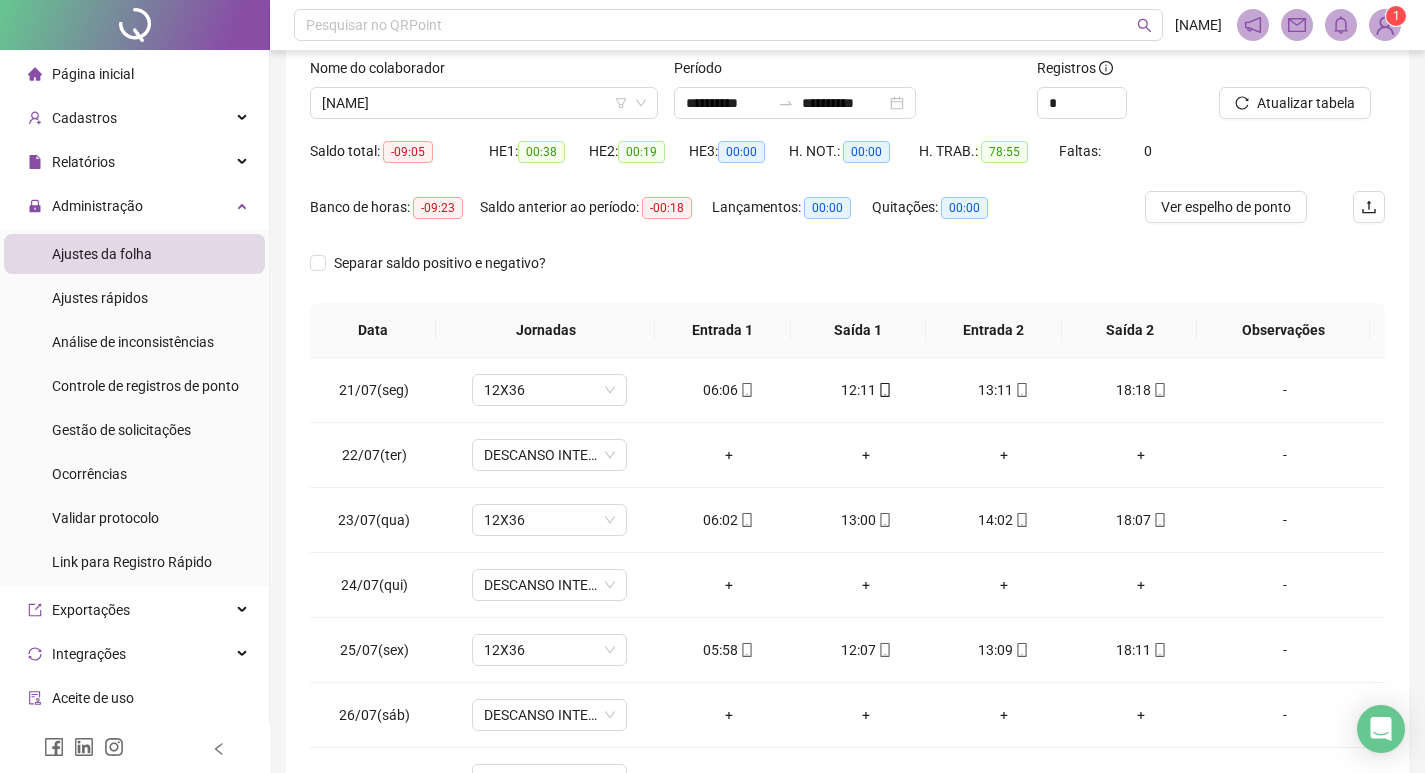 scroll, scrollTop: 249, scrollLeft: 0, axis: vertical 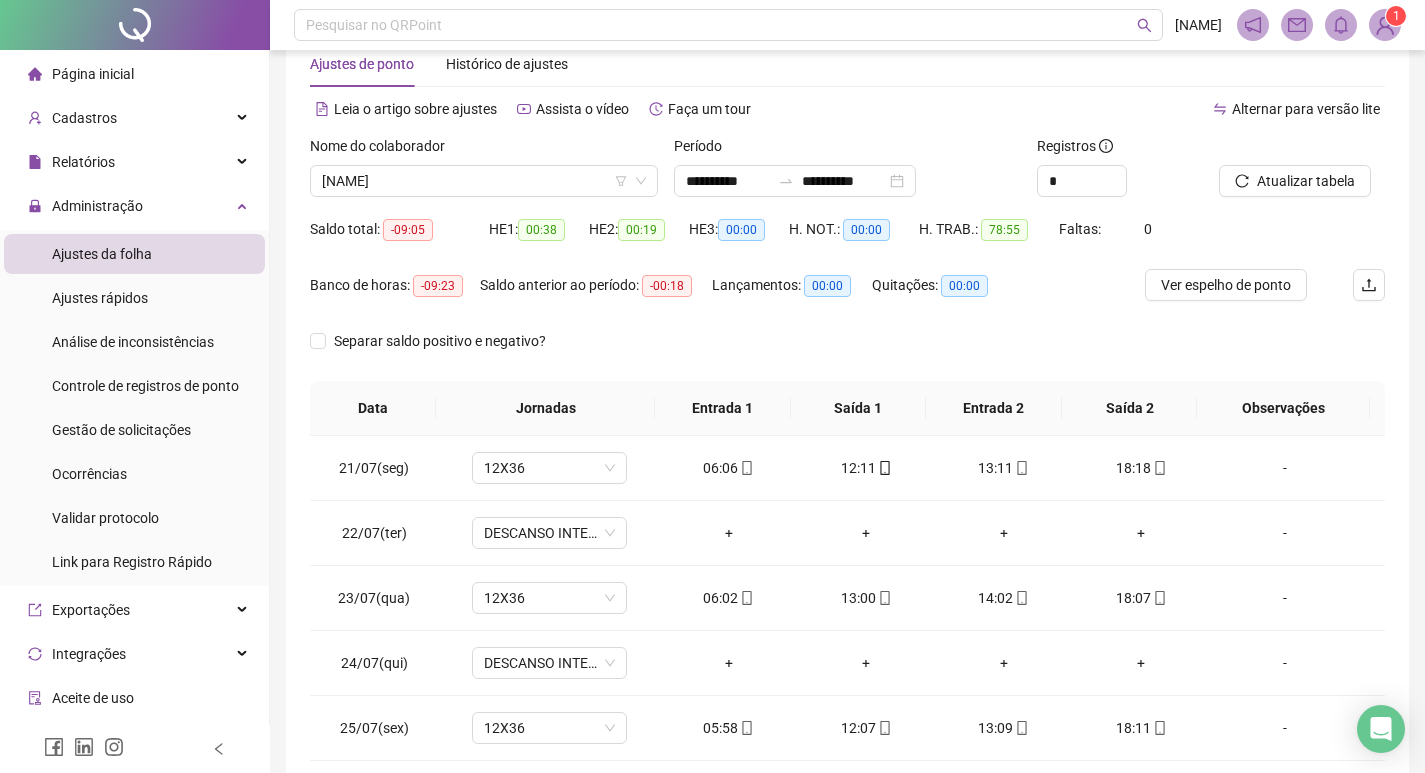 click on "Nome do colaborador PAULO ROGÉRIO QUIRINO" at bounding box center (484, 174) 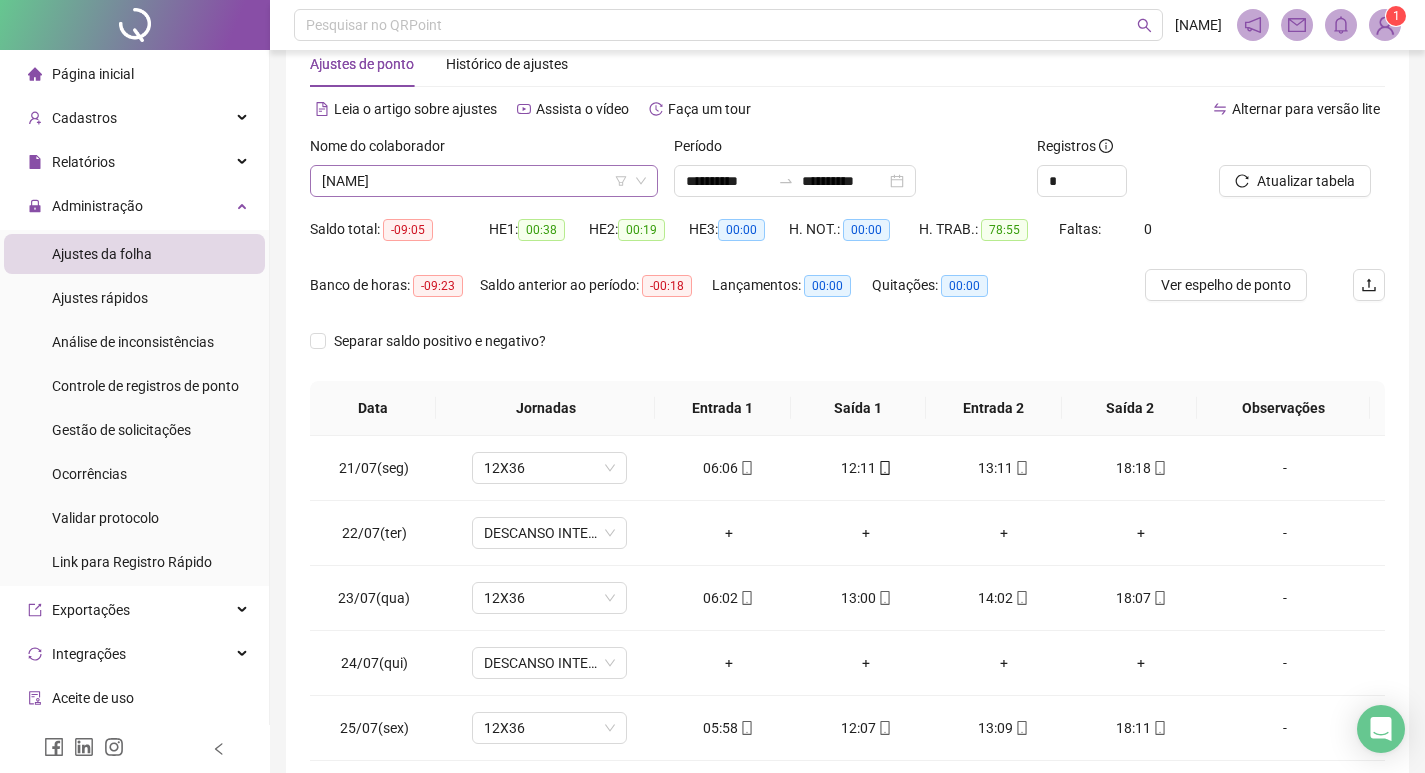 click on "PAULO ROGÉRIO QUIRINO" at bounding box center (484, 181) 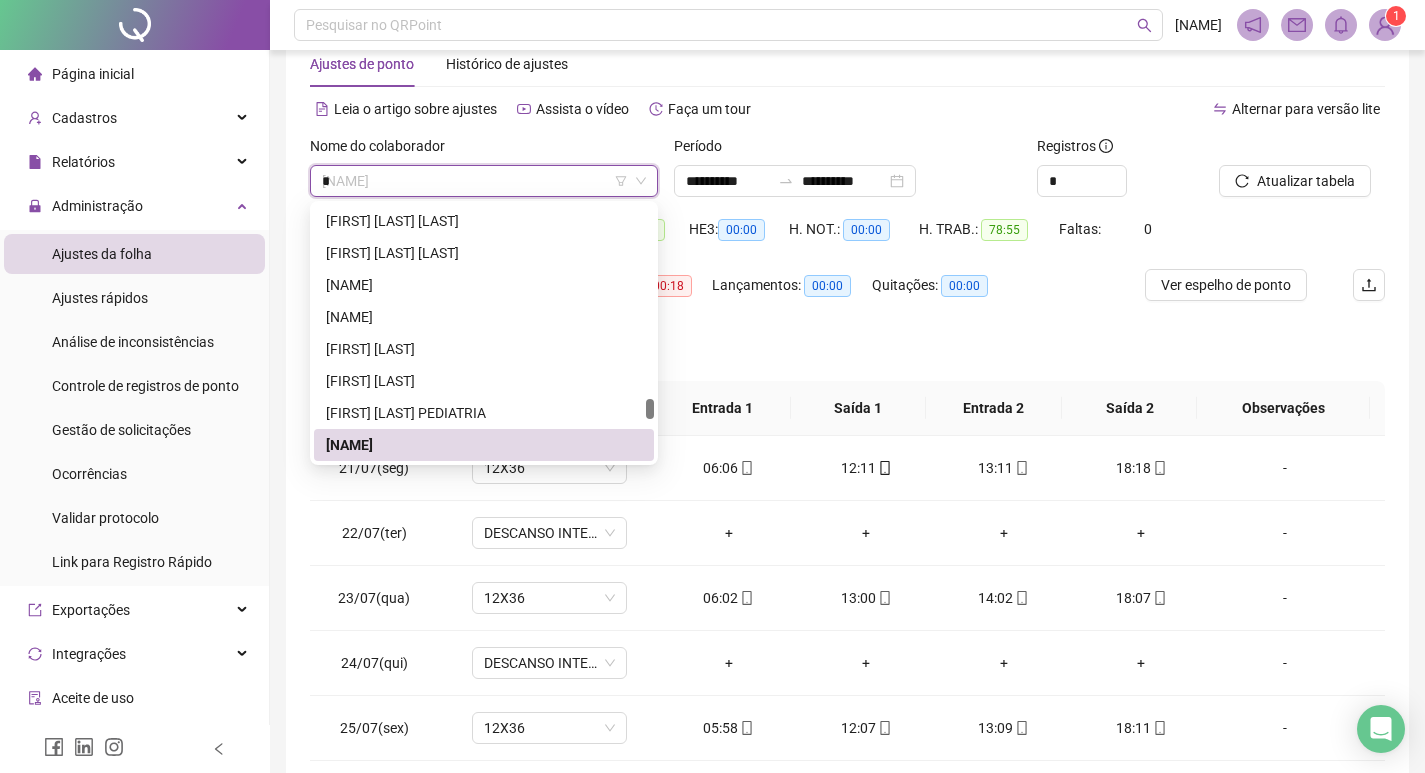 scroll, scrollTop: 0, scrollLeft: 0, axis: both 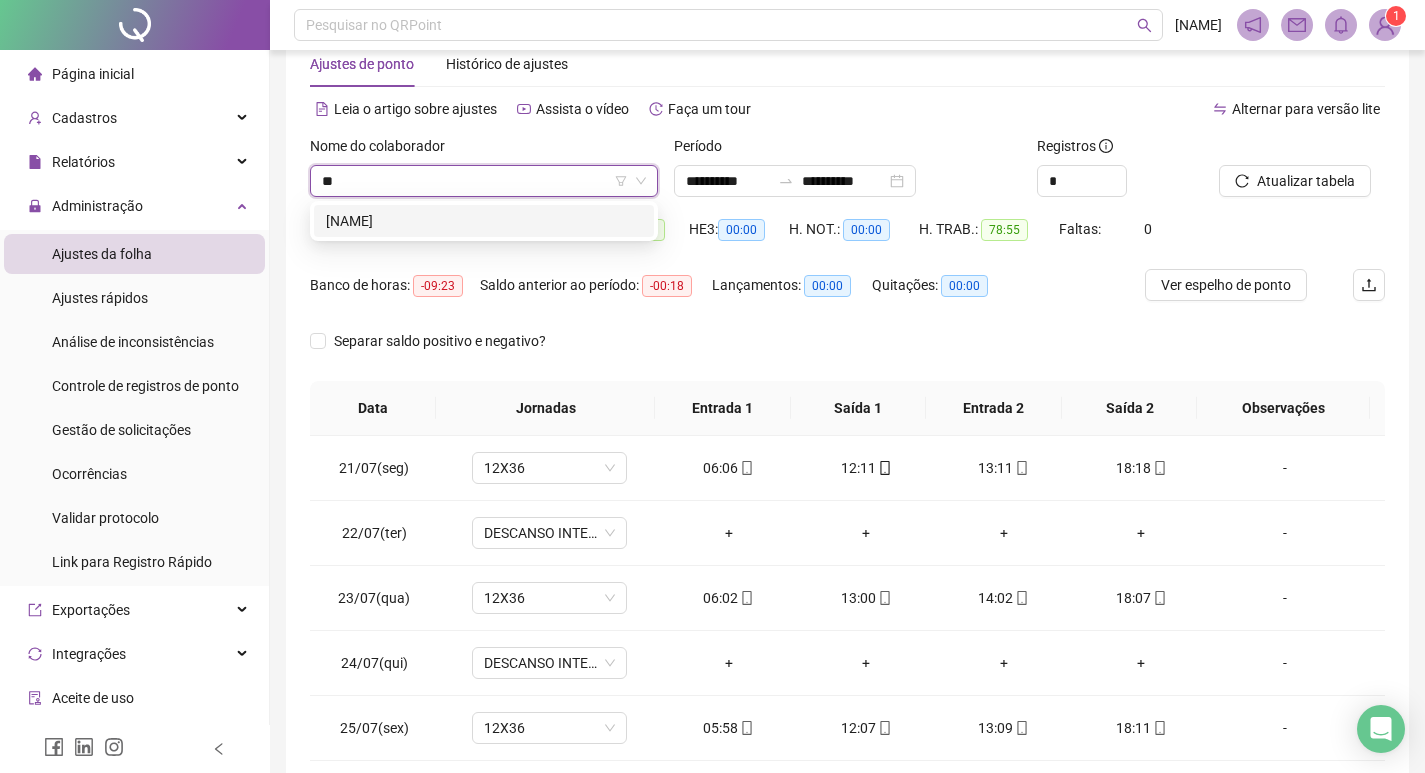 type on "*" 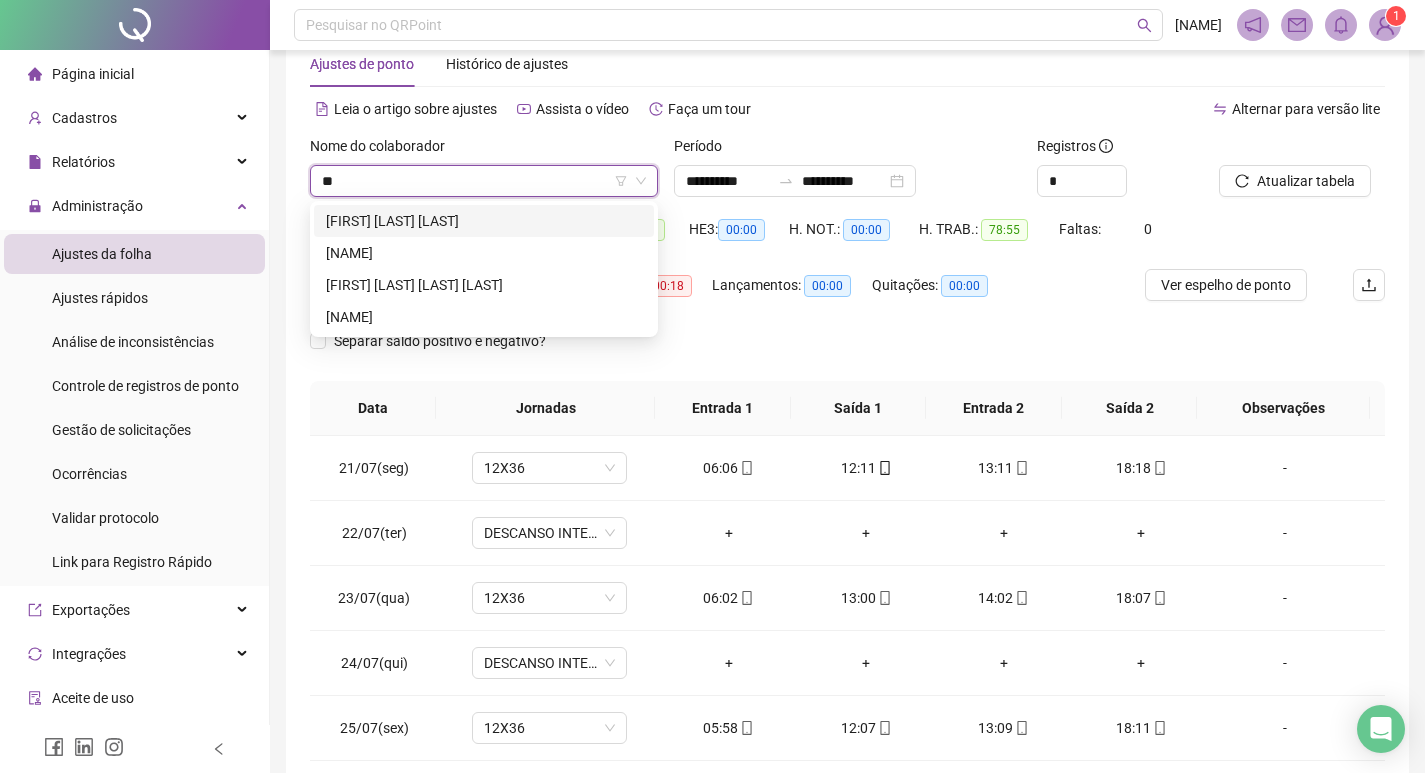 scroll, scrollTop: 0, scrollLeft: 0, axis: both 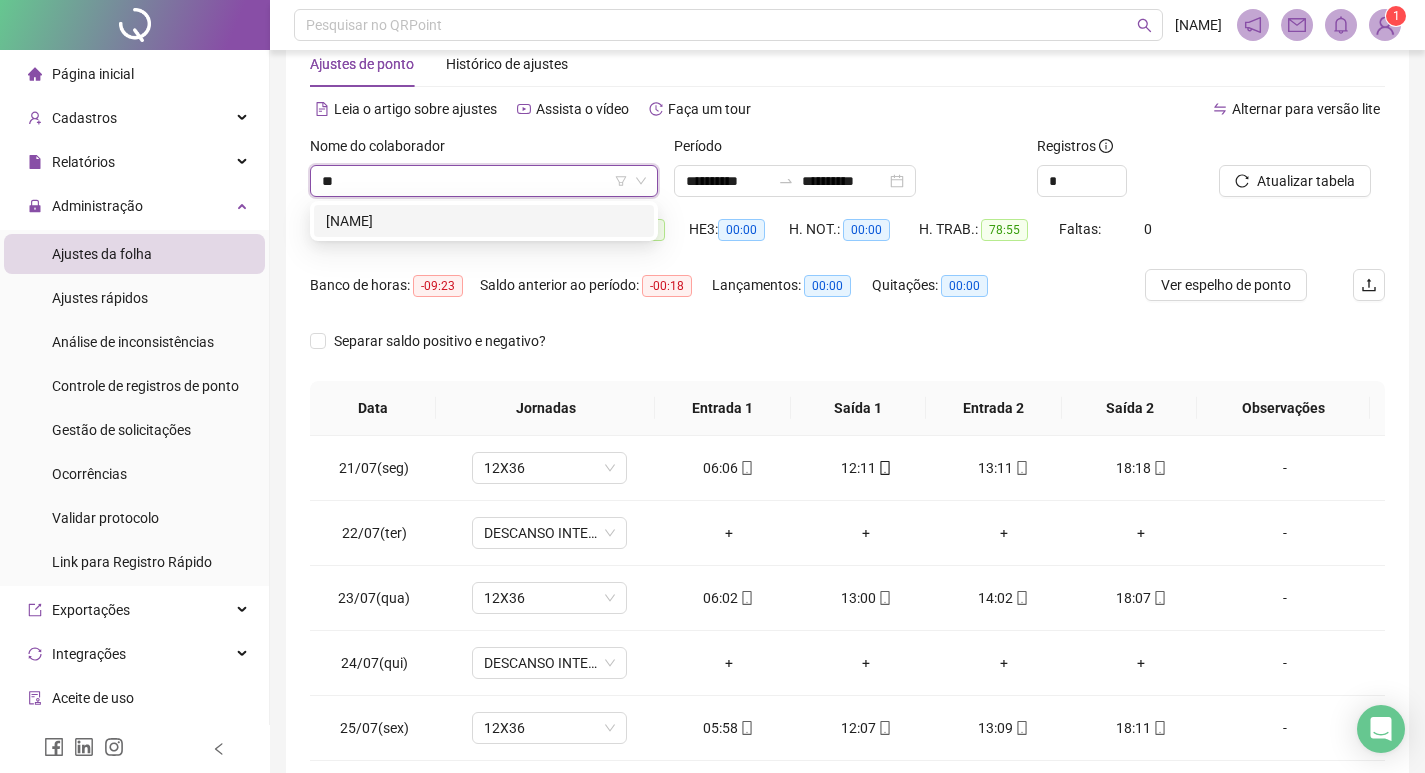 type on "*" 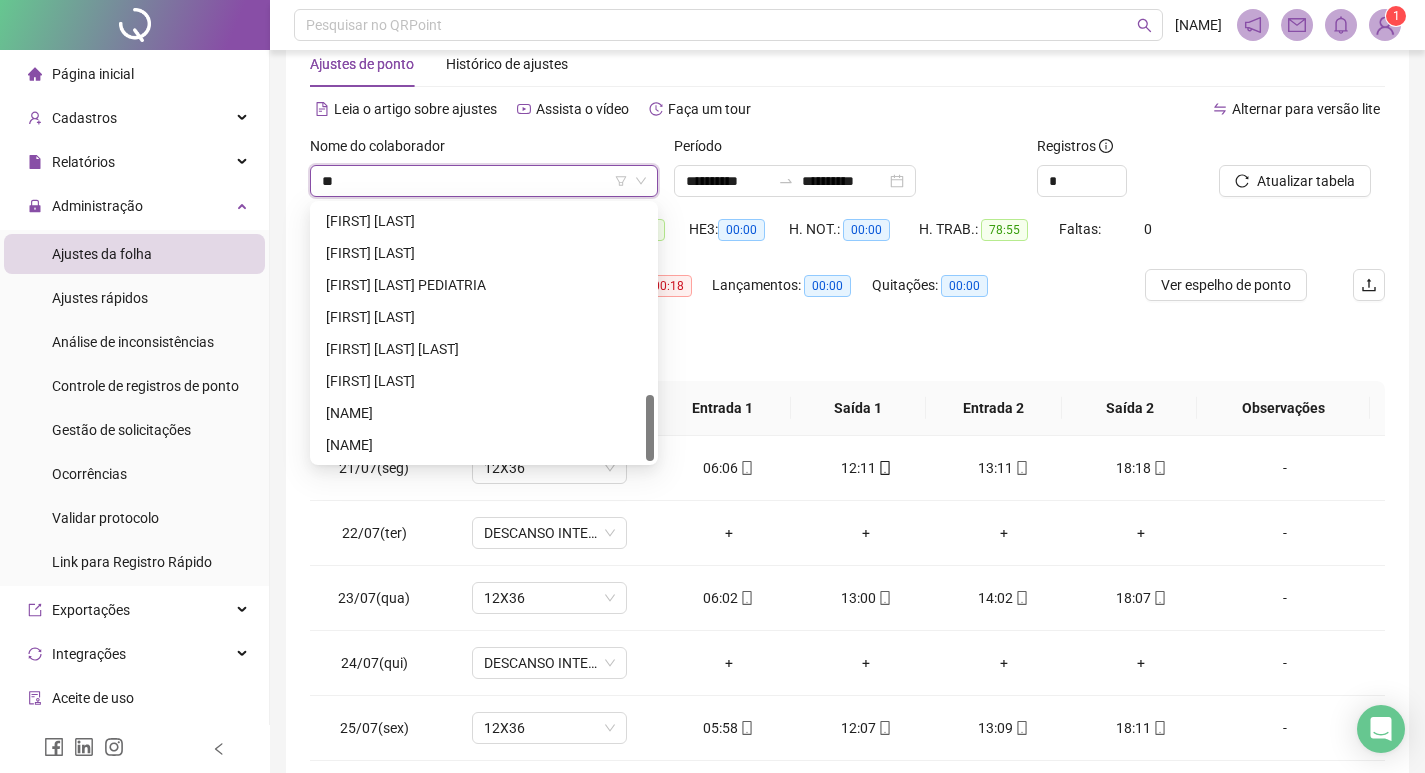 scroll, scrollTop: 736, scrollLeft: 0, axis: vertical 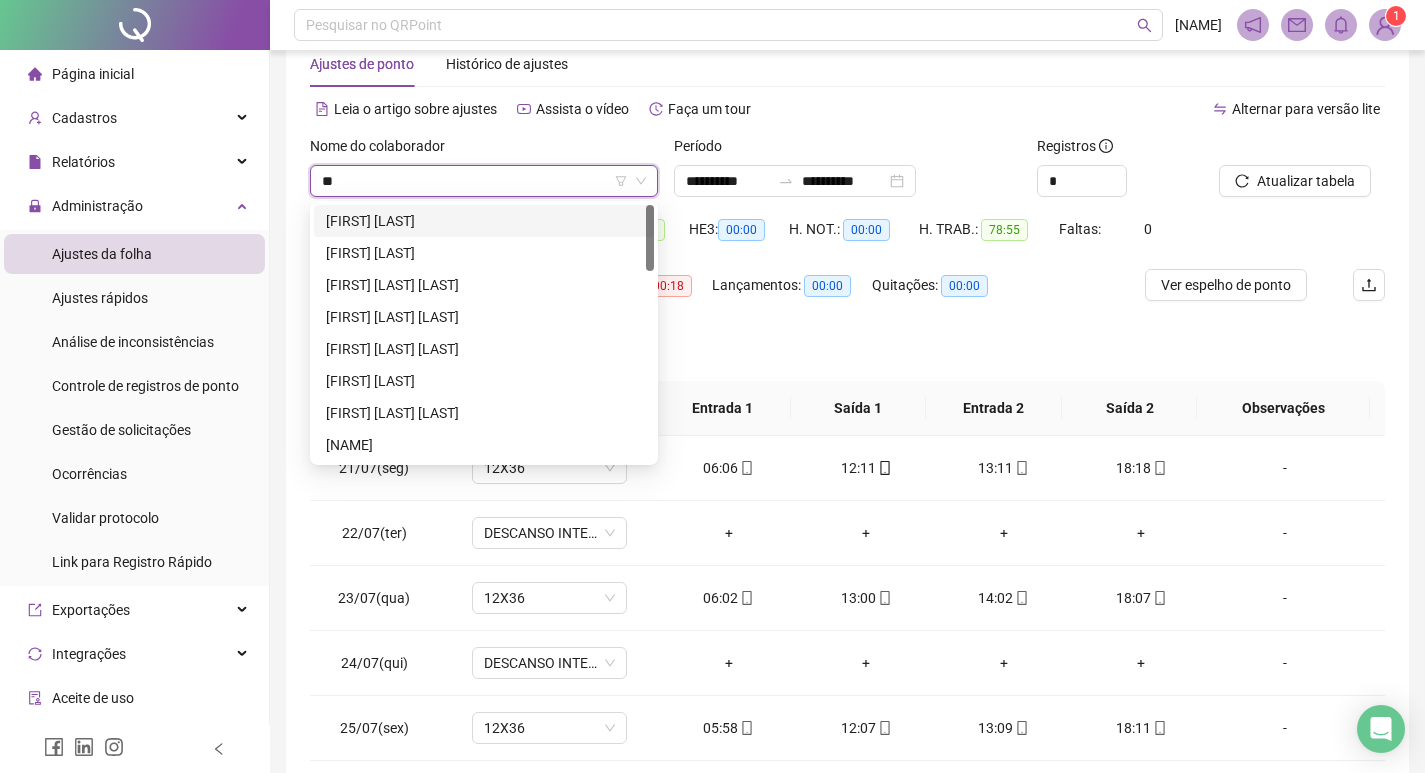 type on "*" 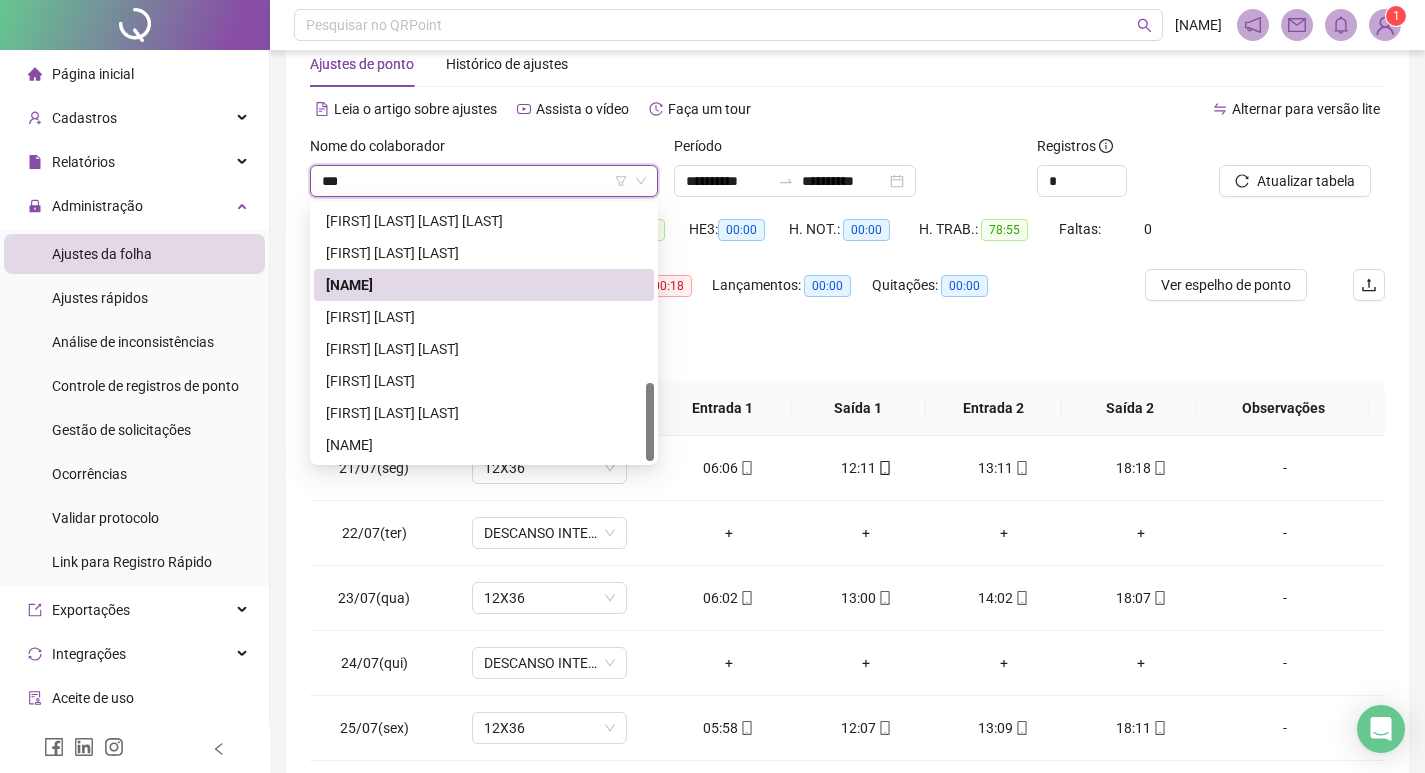 scroll, scrollTop: 0, scrollLeft: 0, axis: both 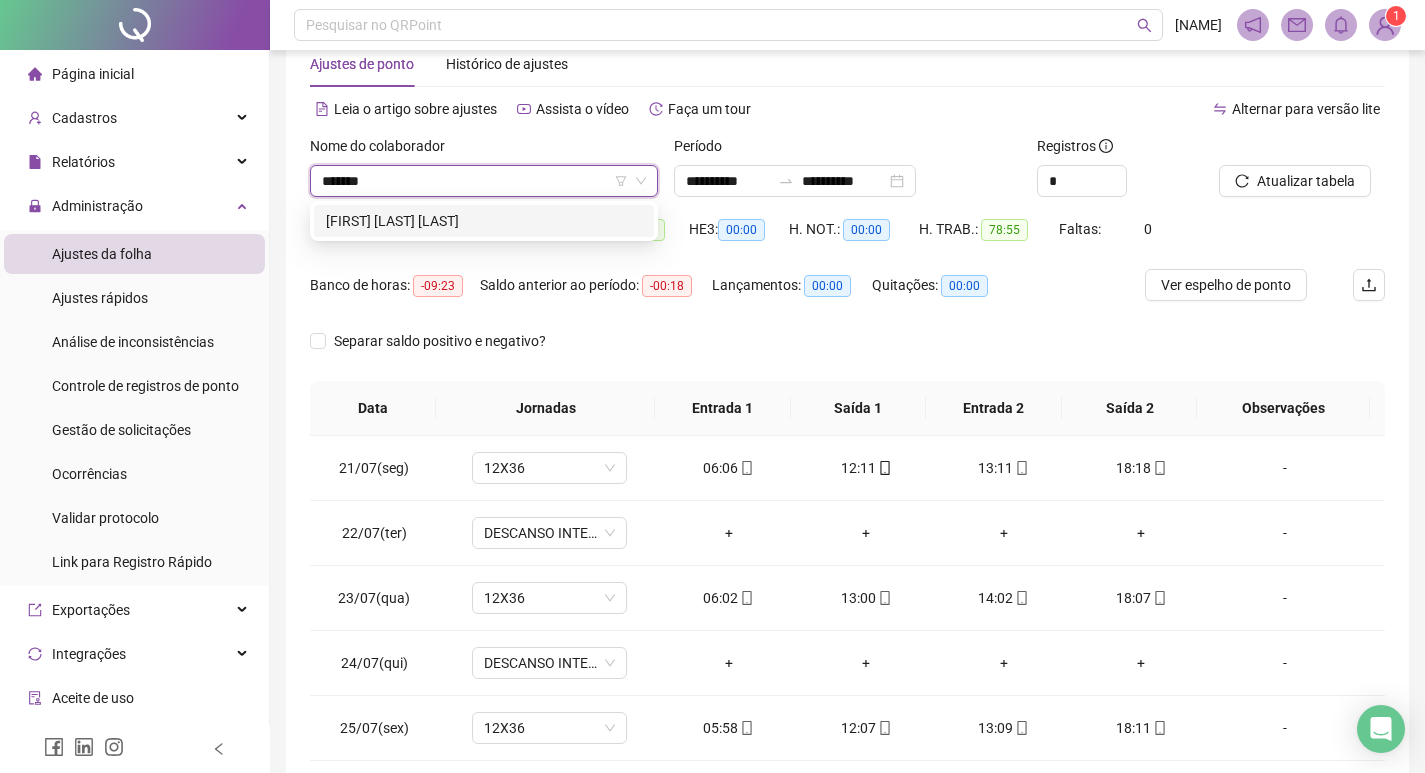 type on "*******" 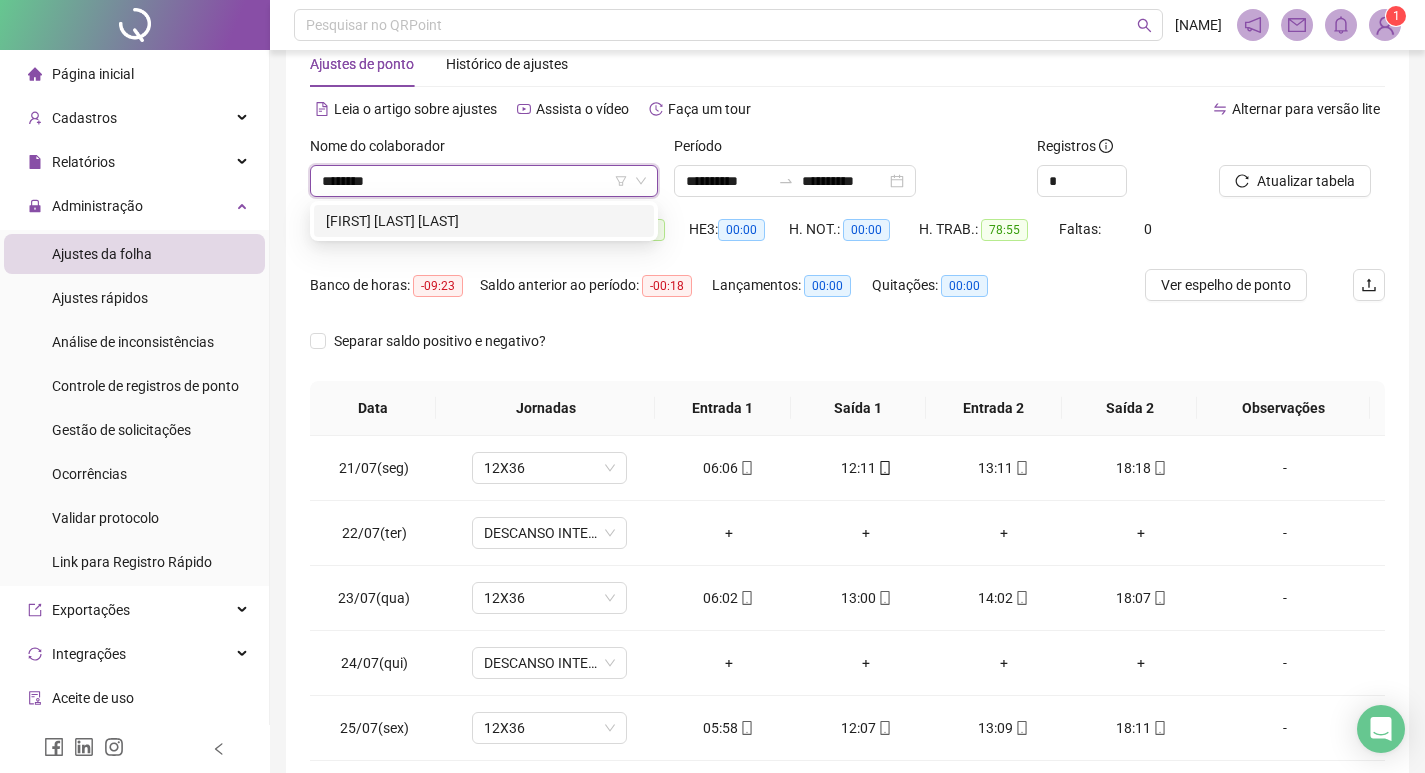 type 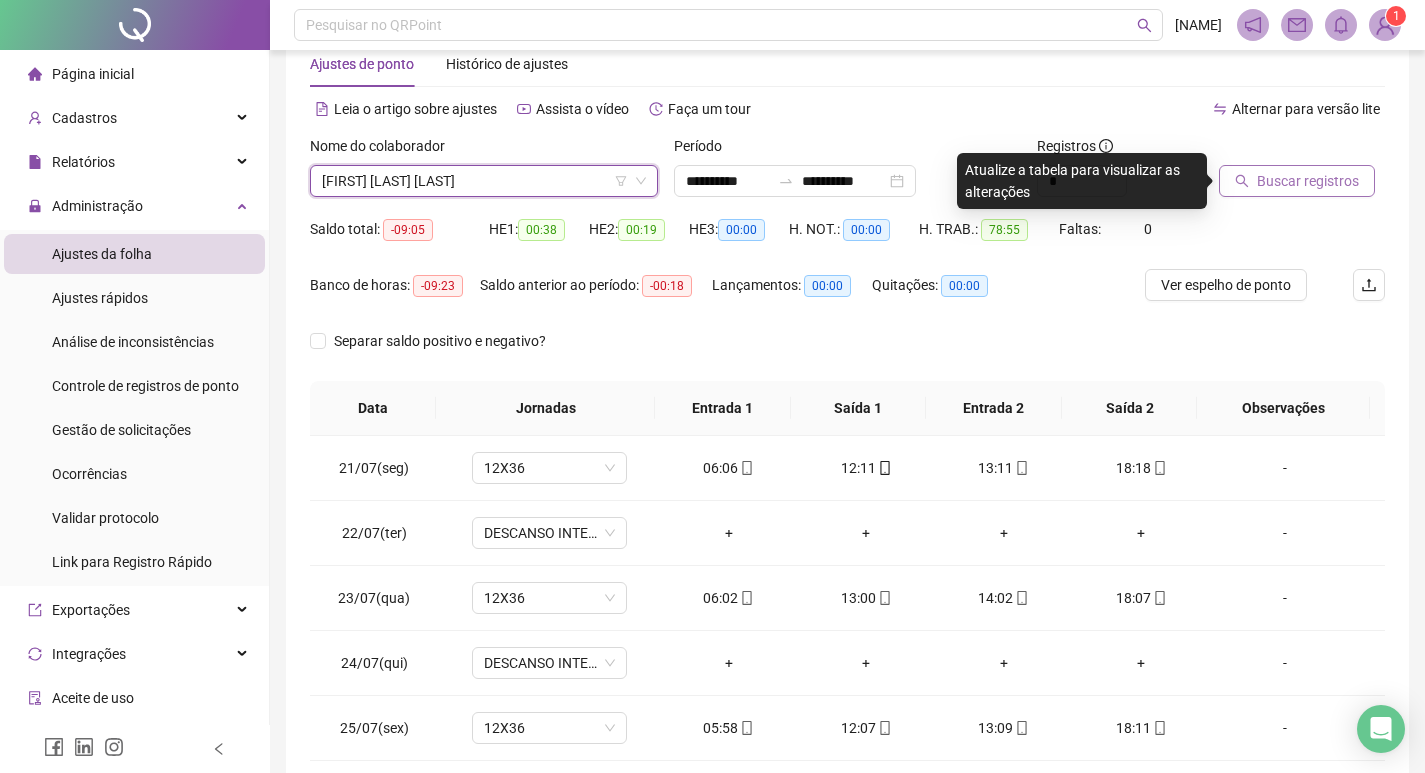 click on "Buscar registros" at bounding box center [1308, 181] 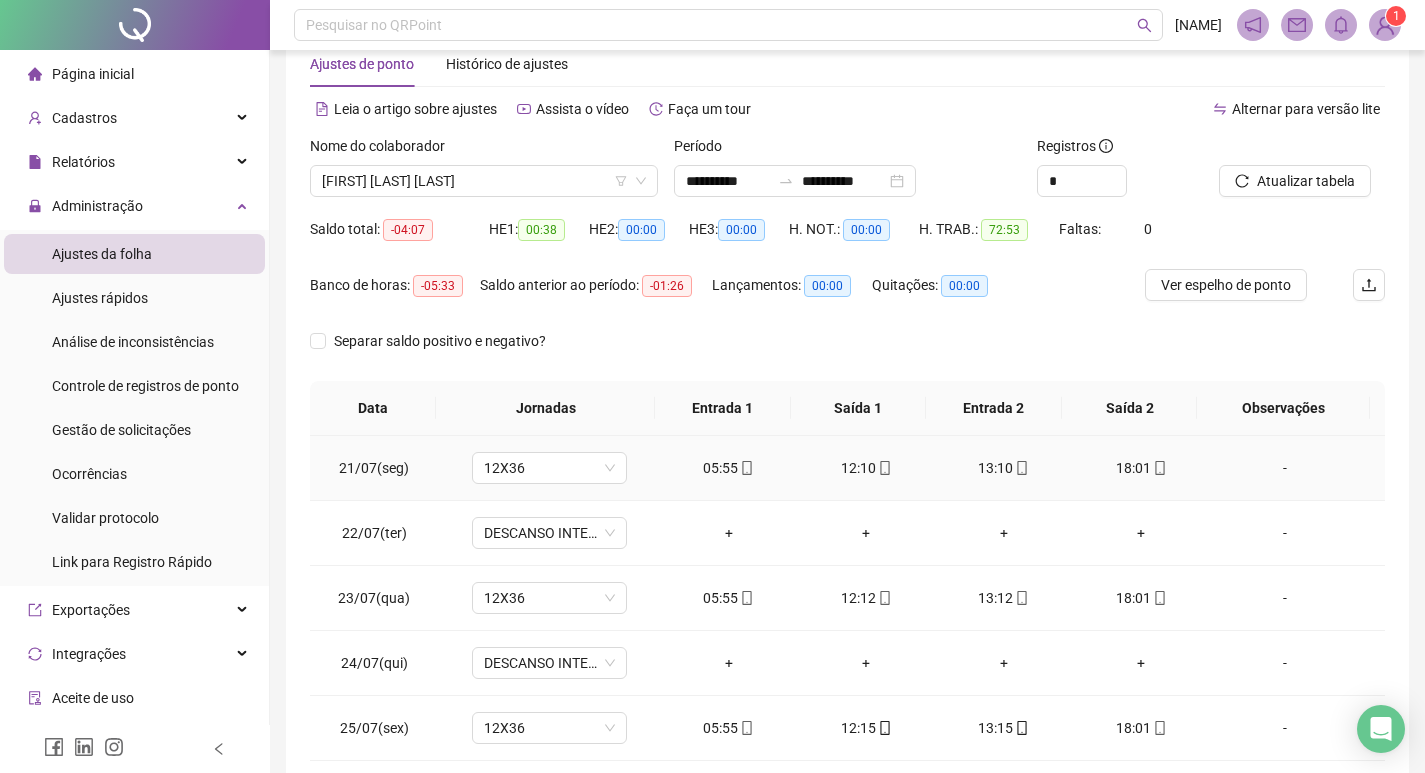 scroll, scrollTop: 249, scrollLeft: 0, axis: vertical 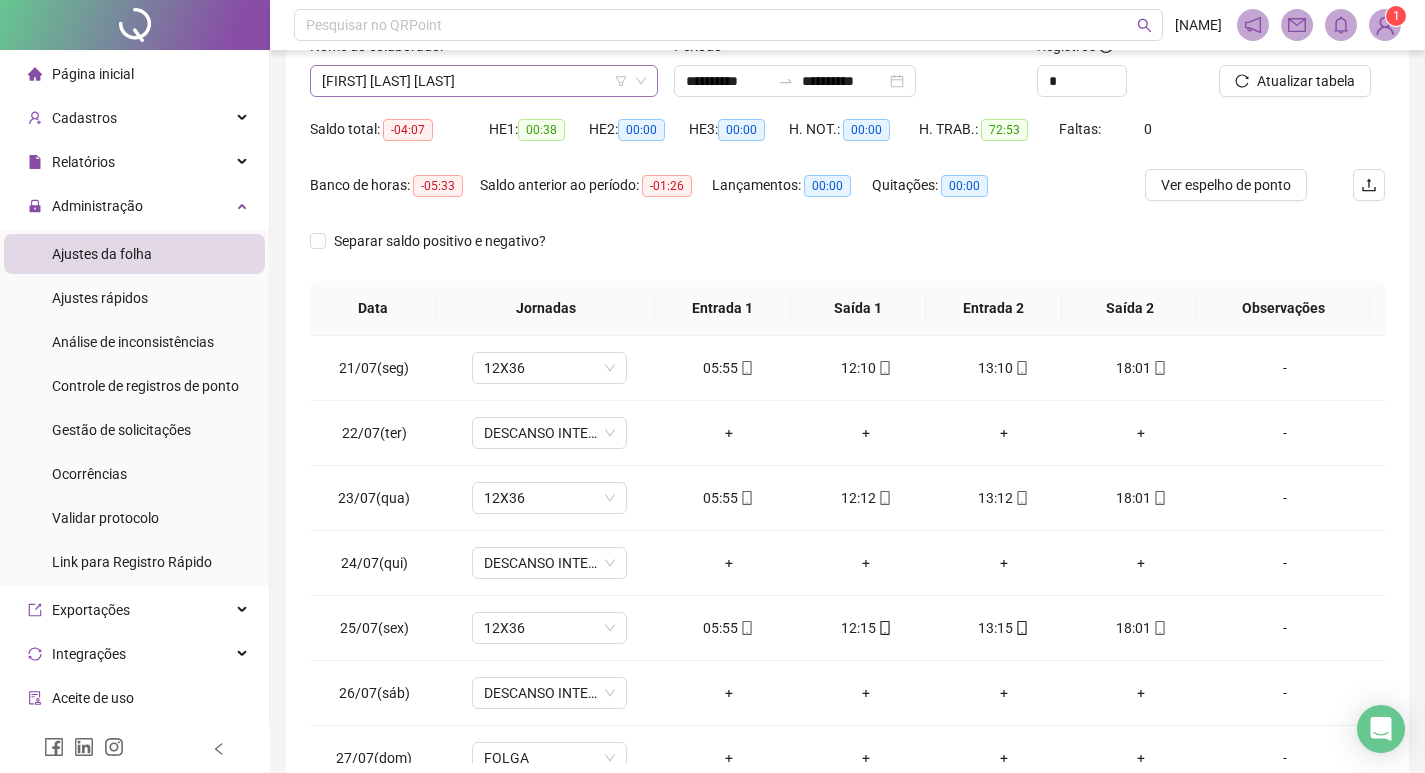 click on "ROSA DE OLIVEIRA MARTINS" at bounding box center [484, 81] 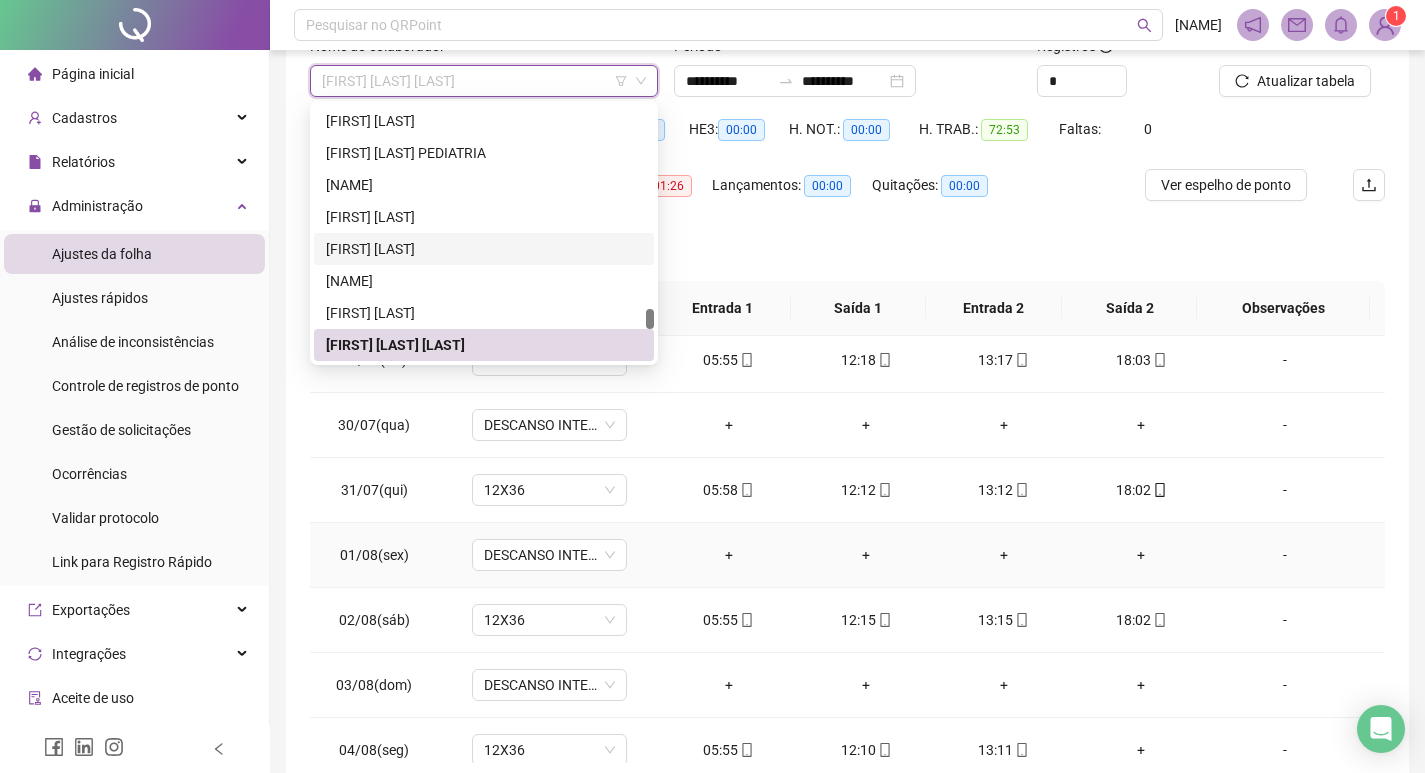 scroll, scrollTop: 548, scrollLeft: 0, axis: vertical 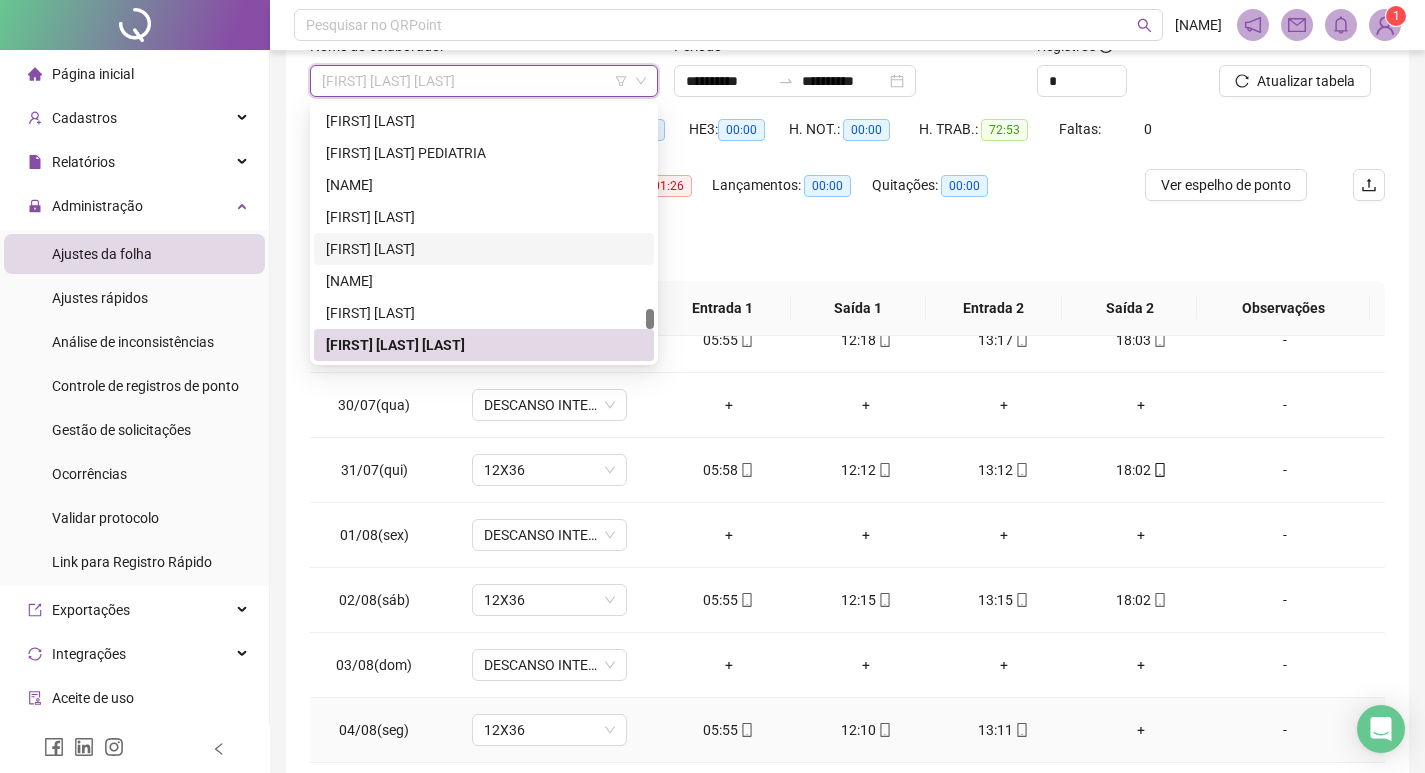 click 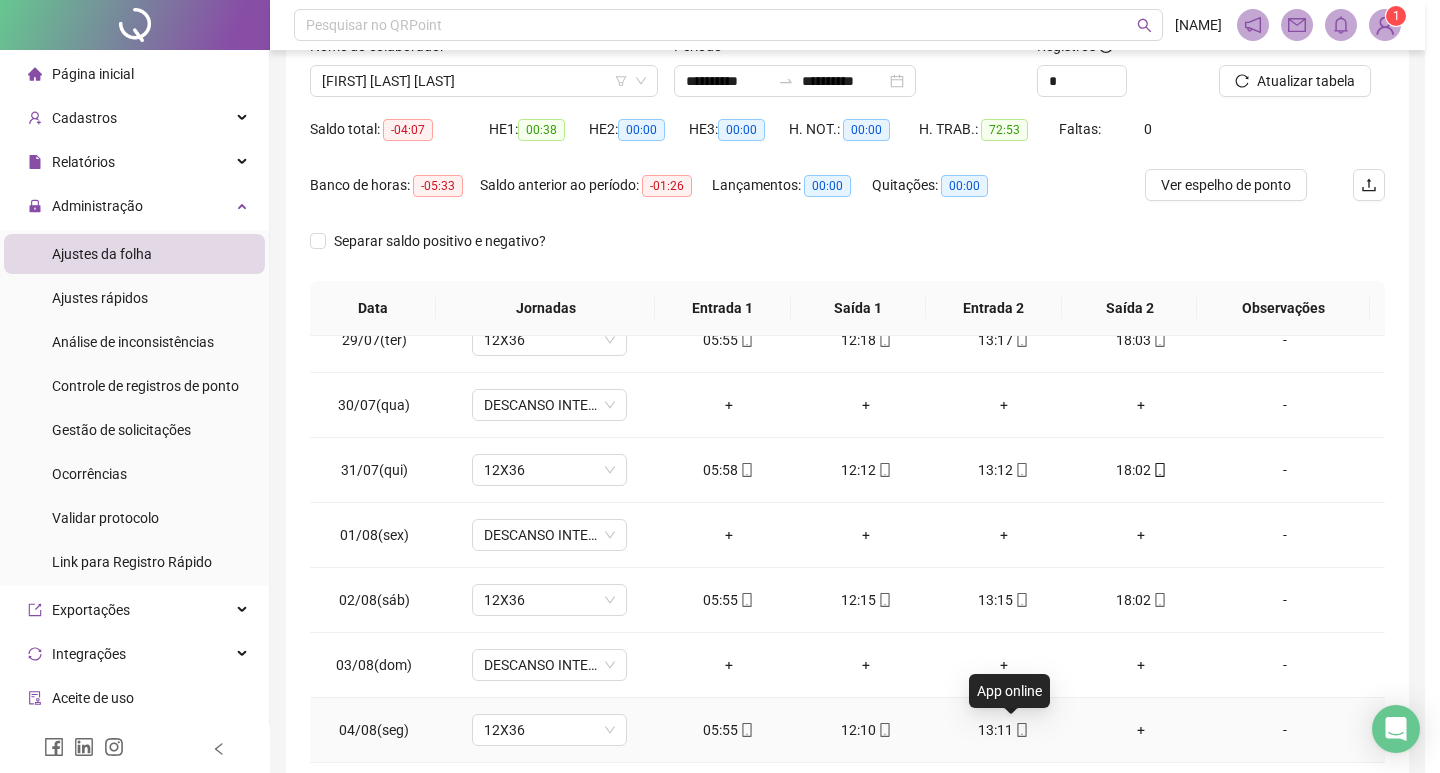 type on "**********" 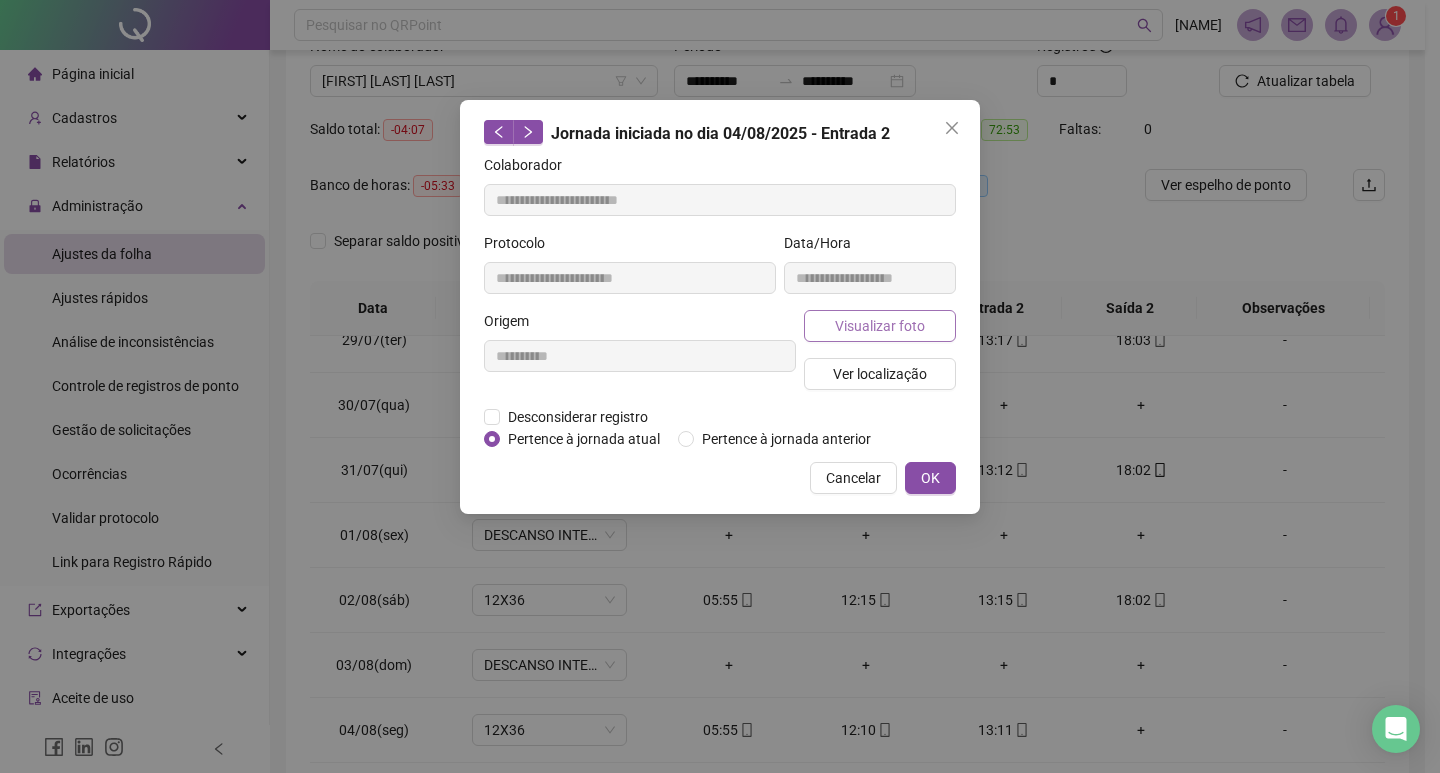 click on "Visualizar foto" at bounding box center (880, 326) 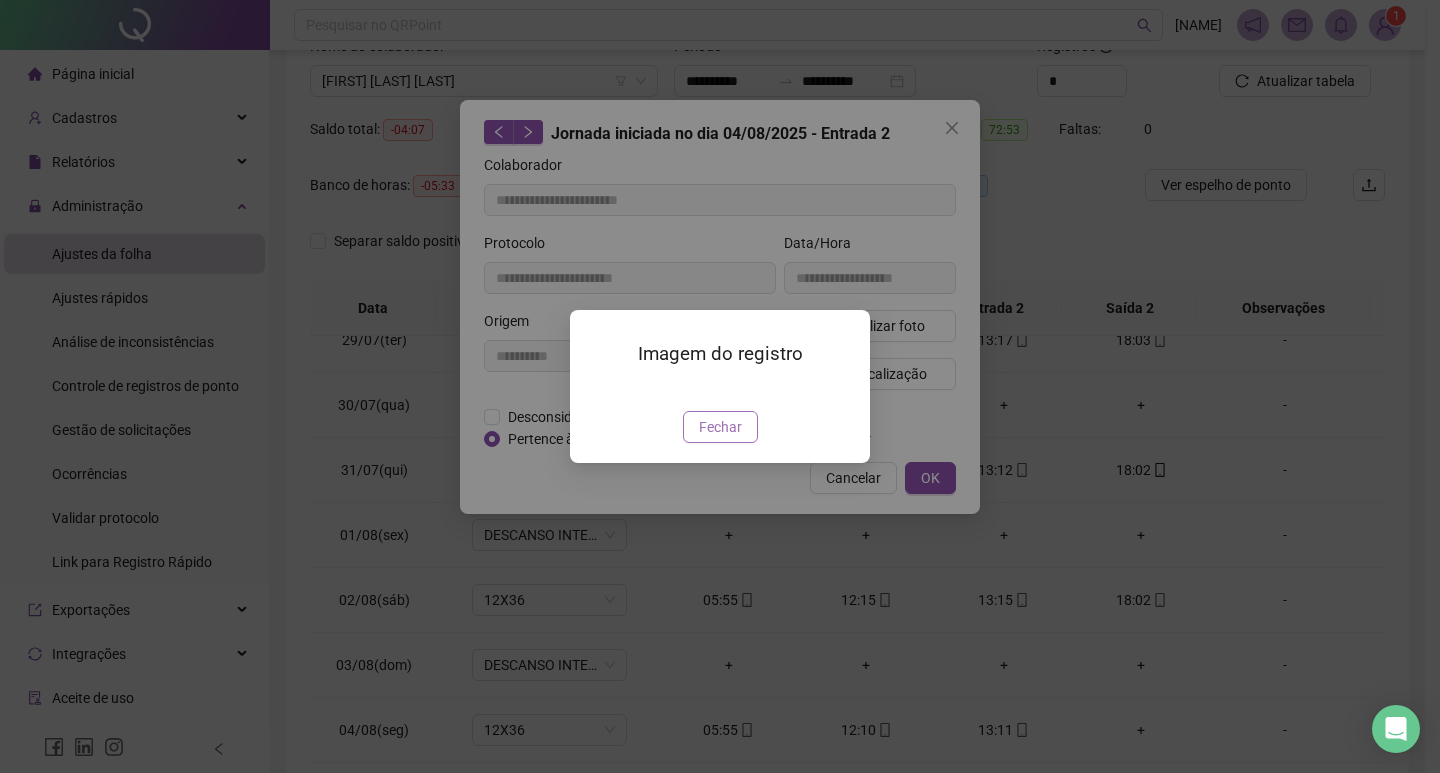 click on "Fechar" at bounding box center [720, 427] 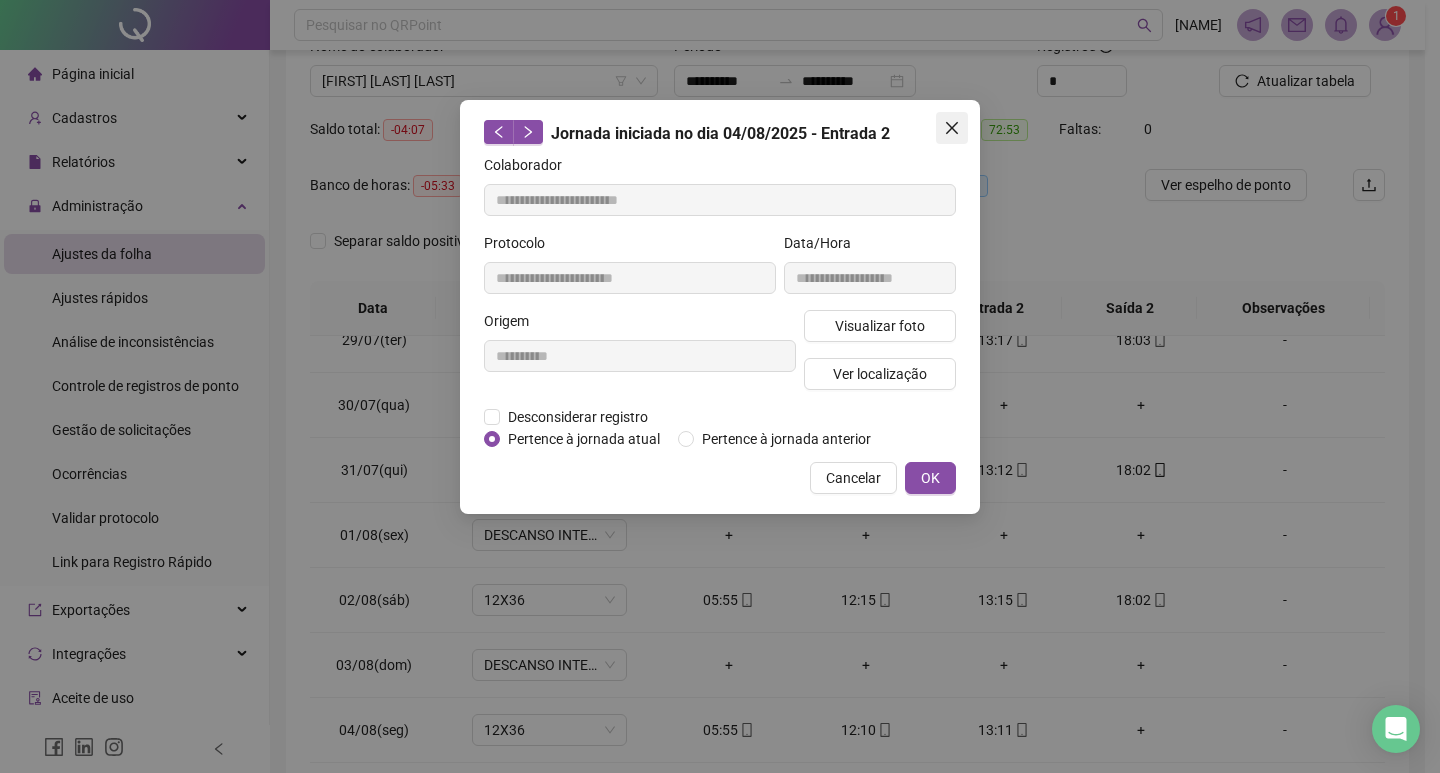 click 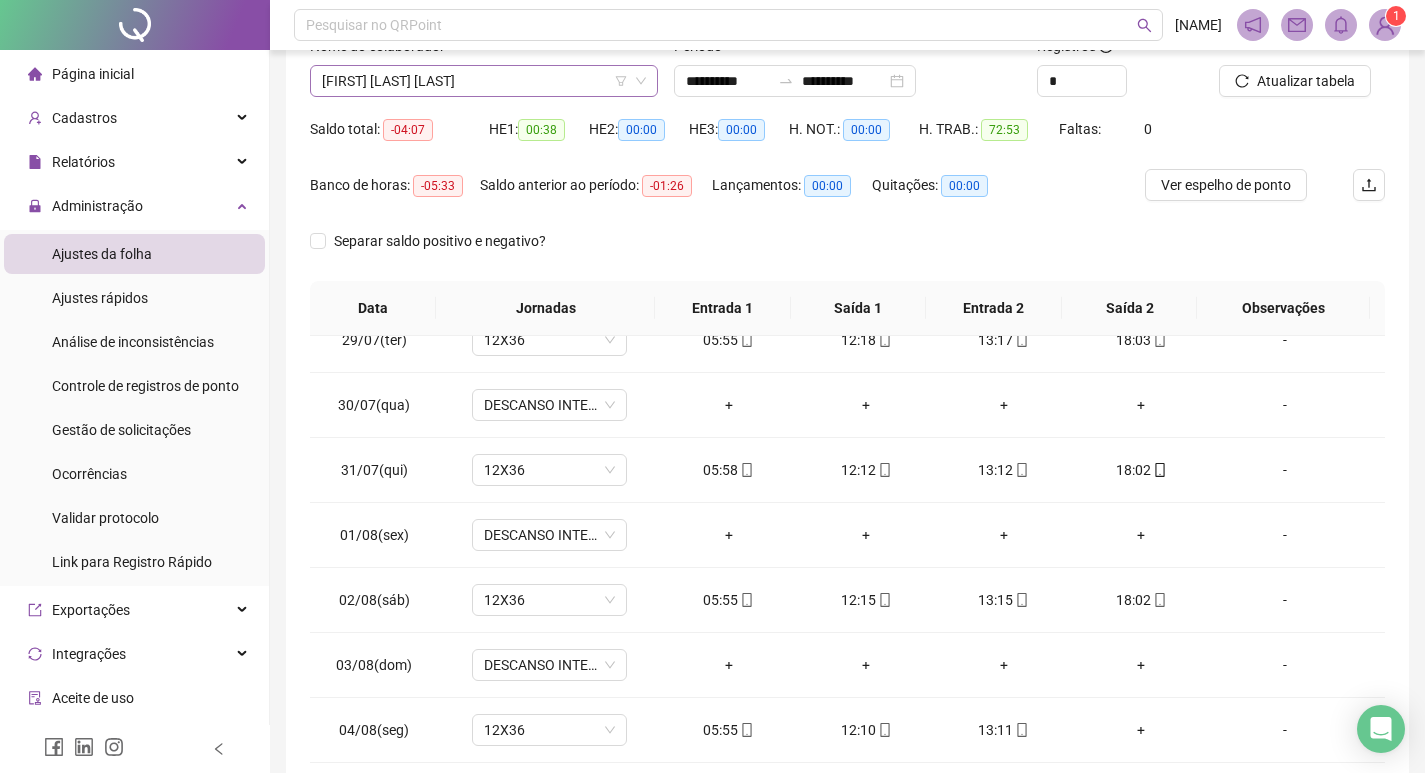click on "ROSA DE OLIVEIRA MARTINS" at bounding box center [484, 81] 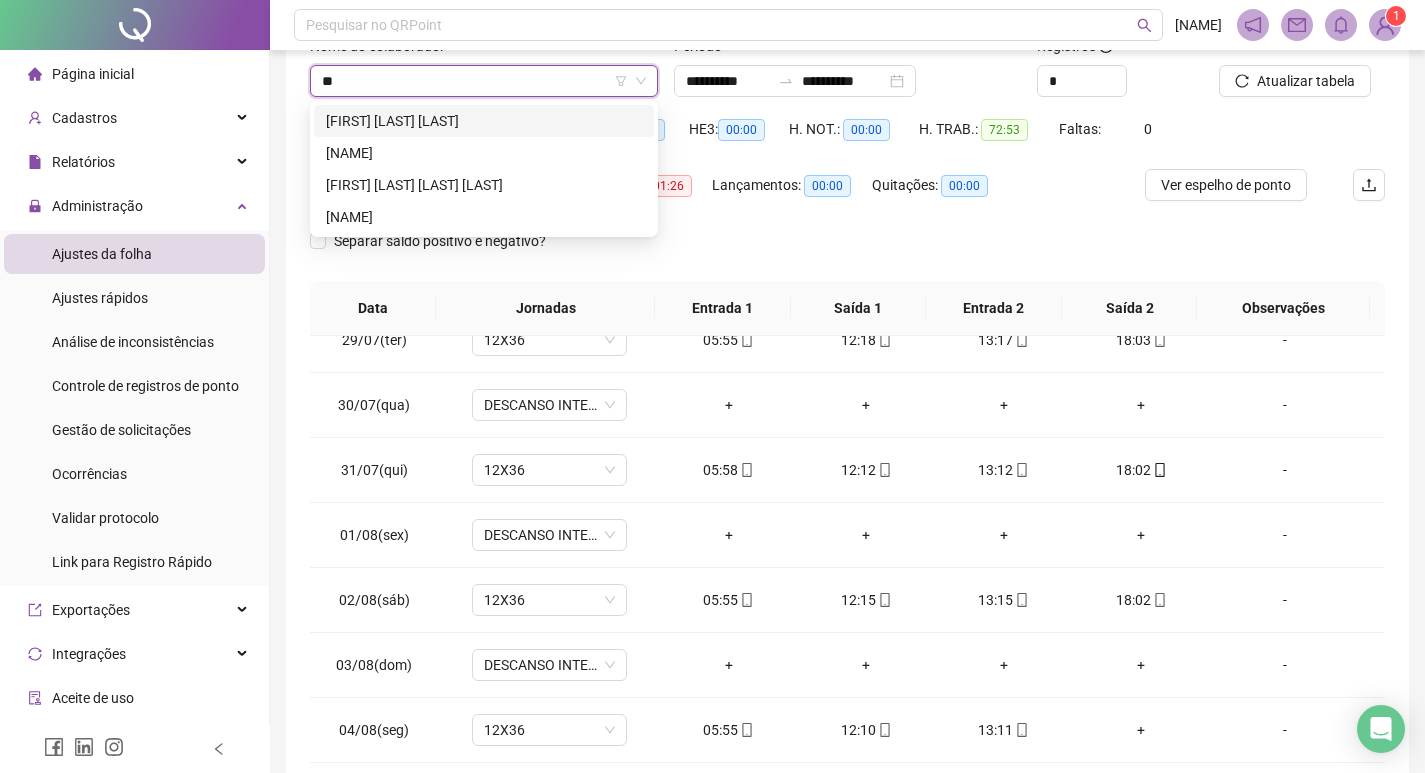 scroll, scrollTop: 0, scrollLeft: 0, axis: both 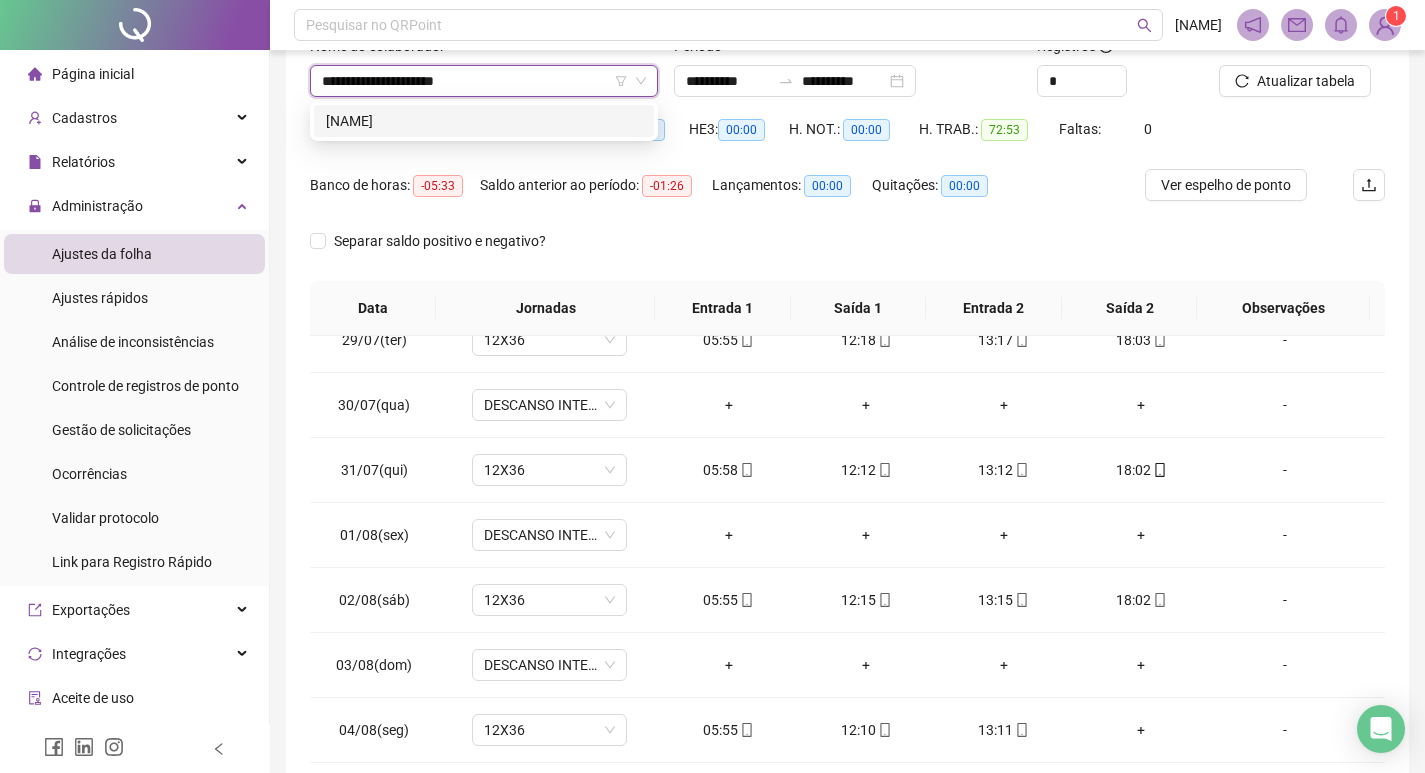 type on "**********" 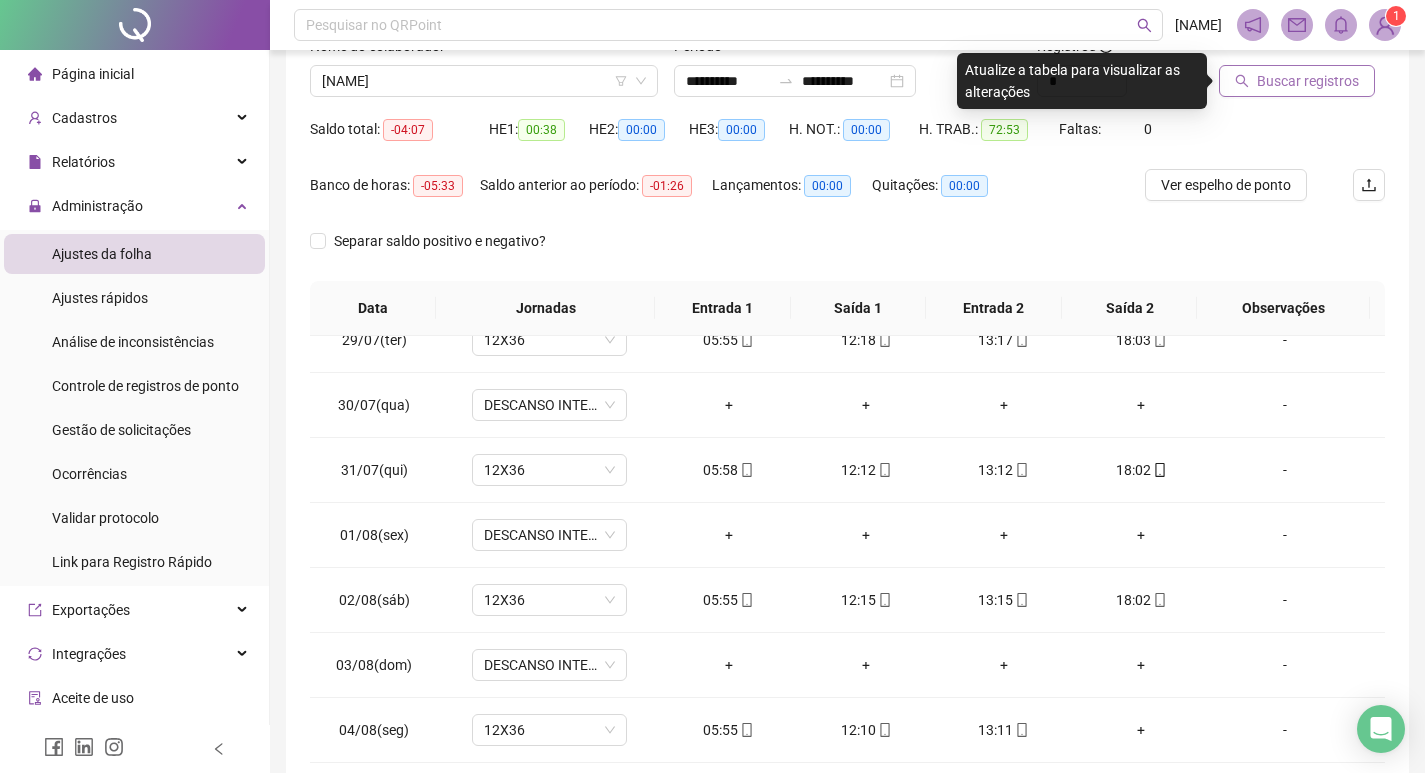 click on "Buscar registros" at bounding box center [1297, 81] 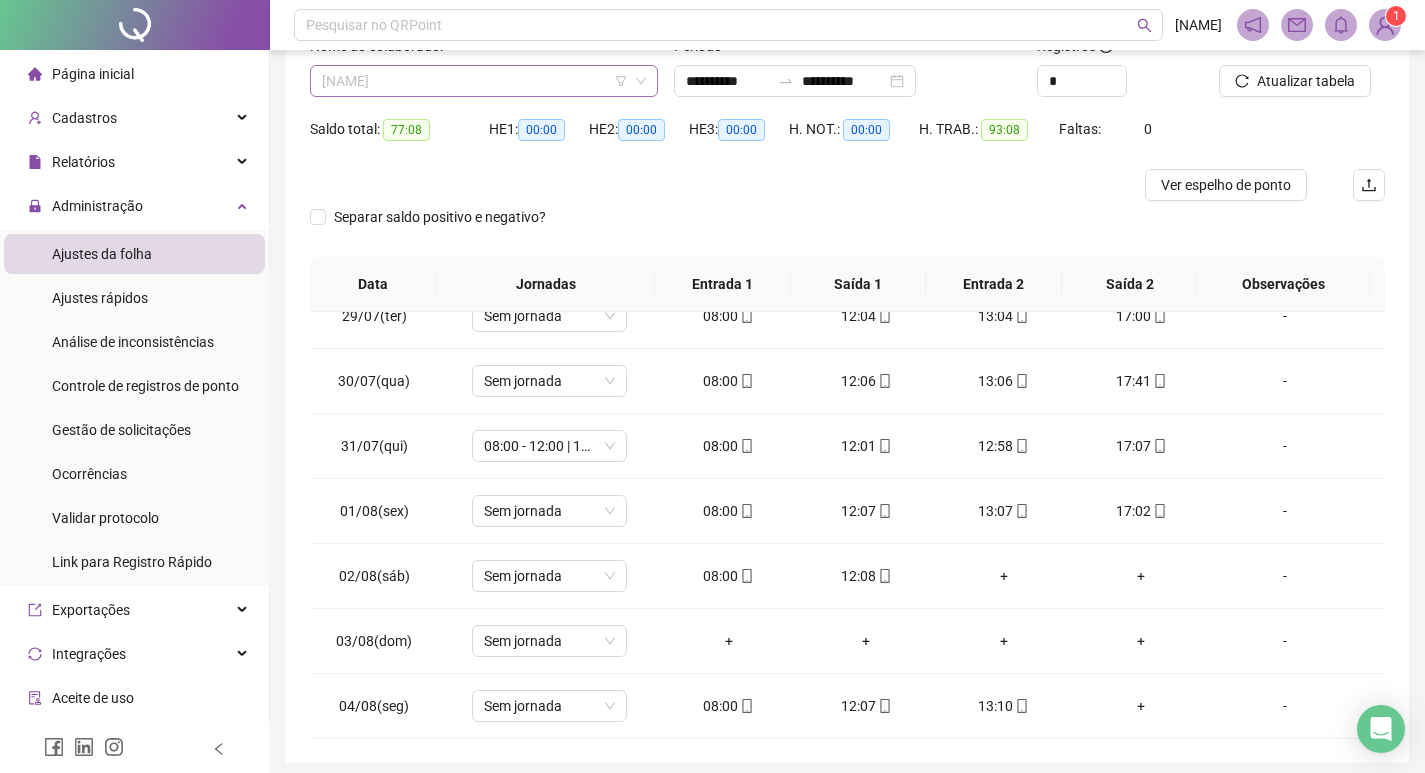 scroll, scrollTop: 576, scrollLeft: 0, axis: vertical 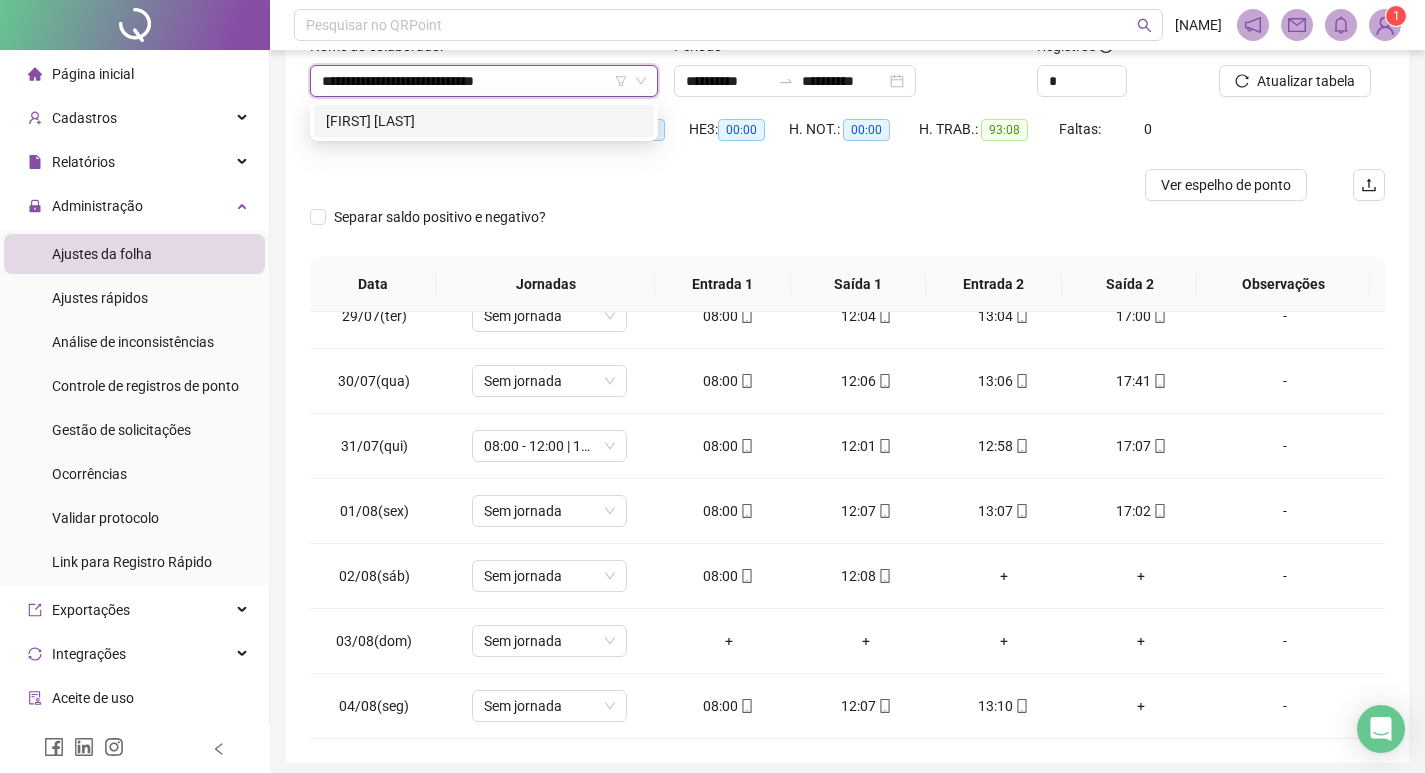 type on "**********" 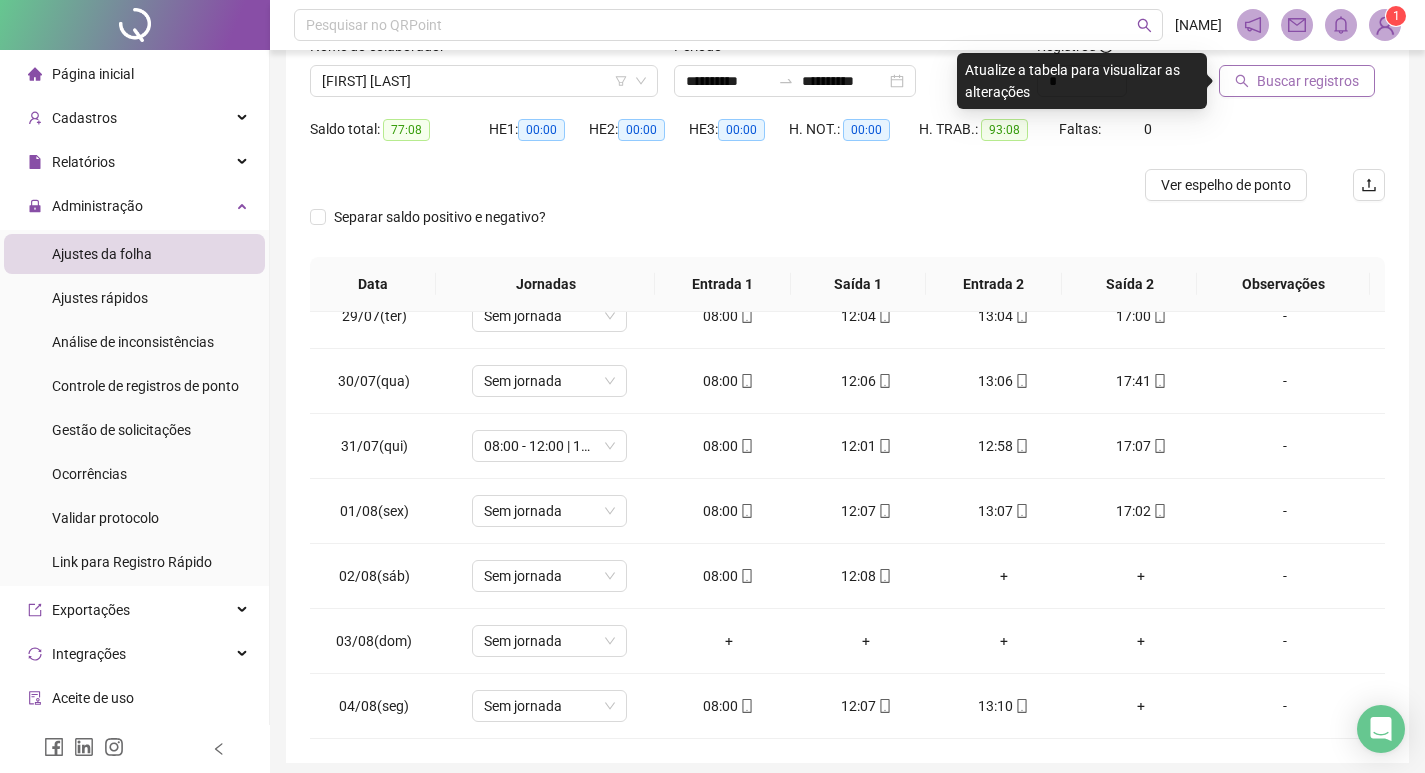 click on "Buscar registros" at bounding box center (1297, 81) 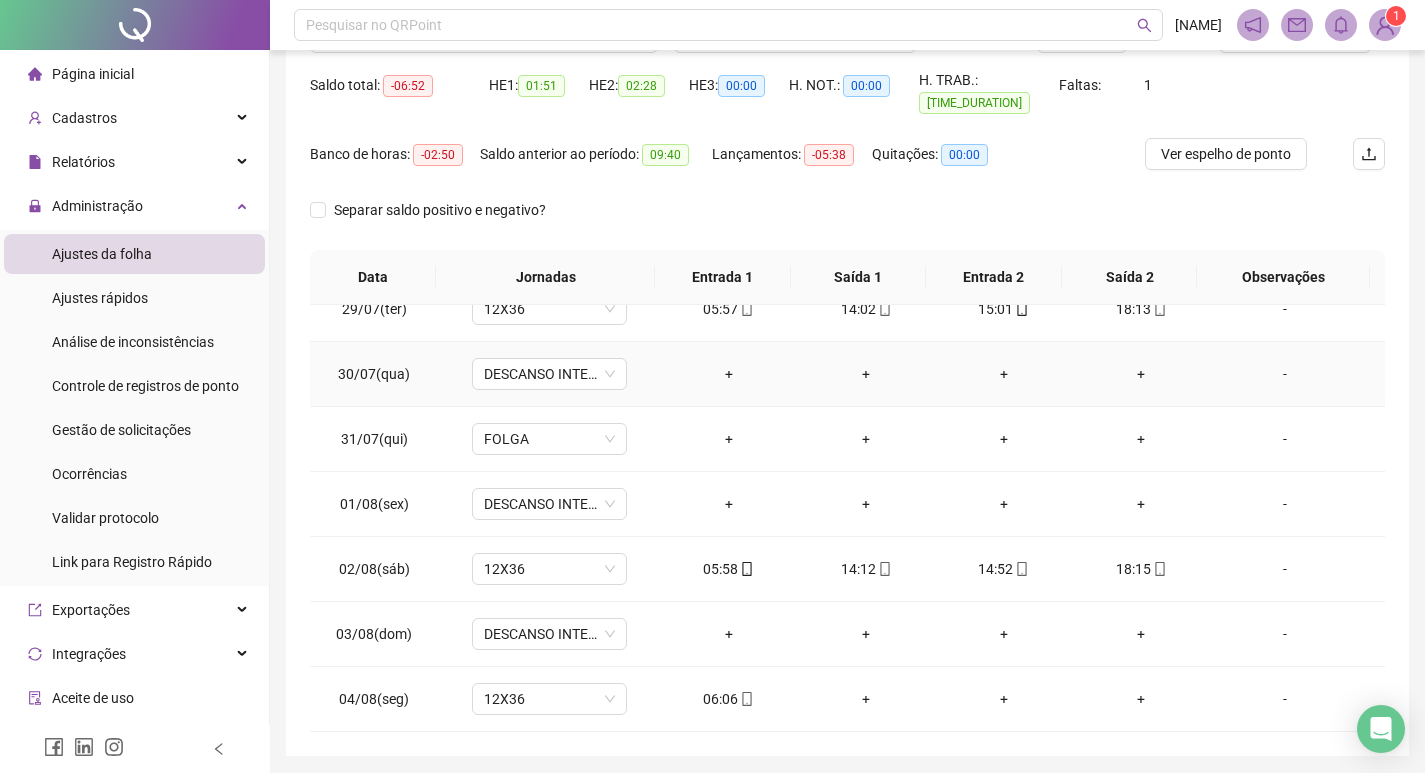 scroll, scrollTop: 249, scrollLeft: 0, axis: vertical 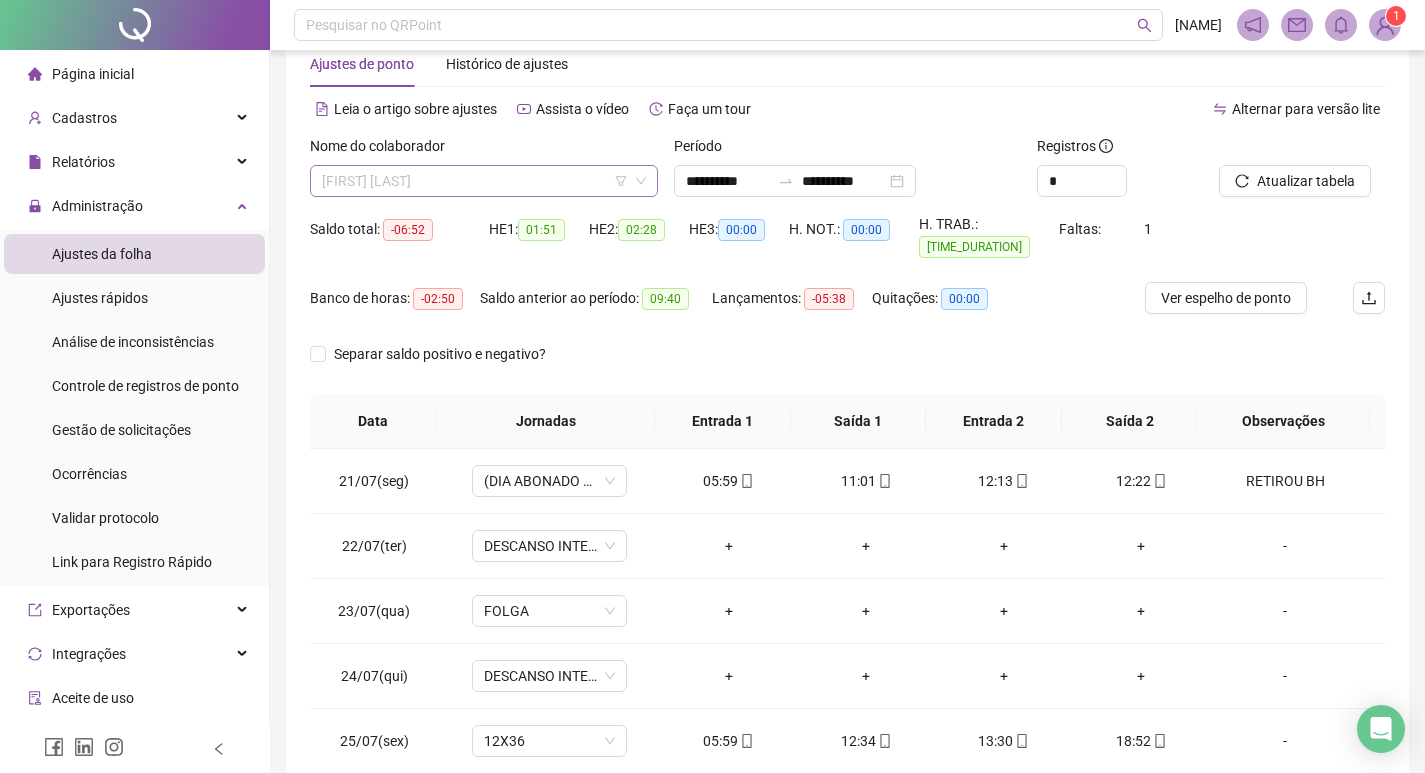 click on "SIMONE MARIANOS LOPES CHIARELLI" at bounding box center [484, 181] 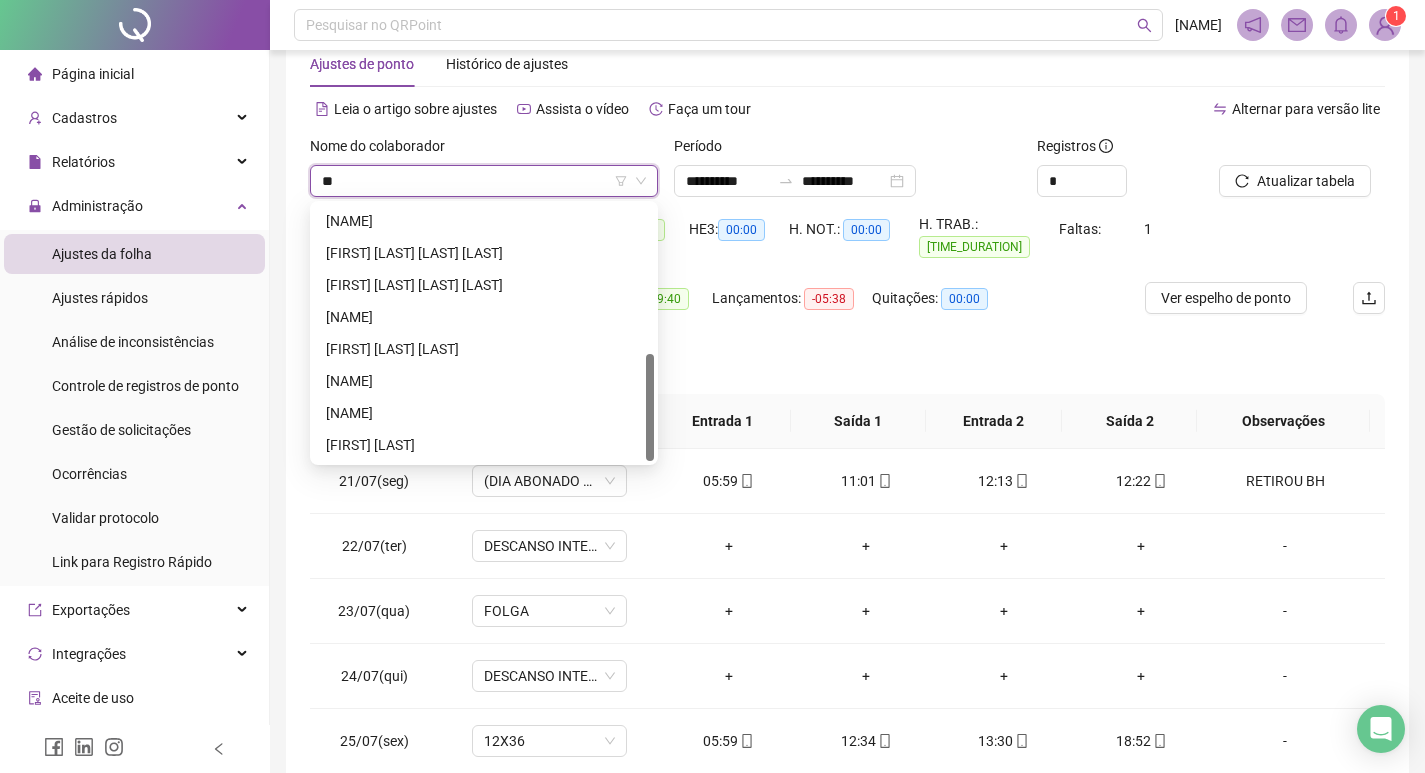 scroll, scrollTop: 0, scrollLeft: 0, axis: both 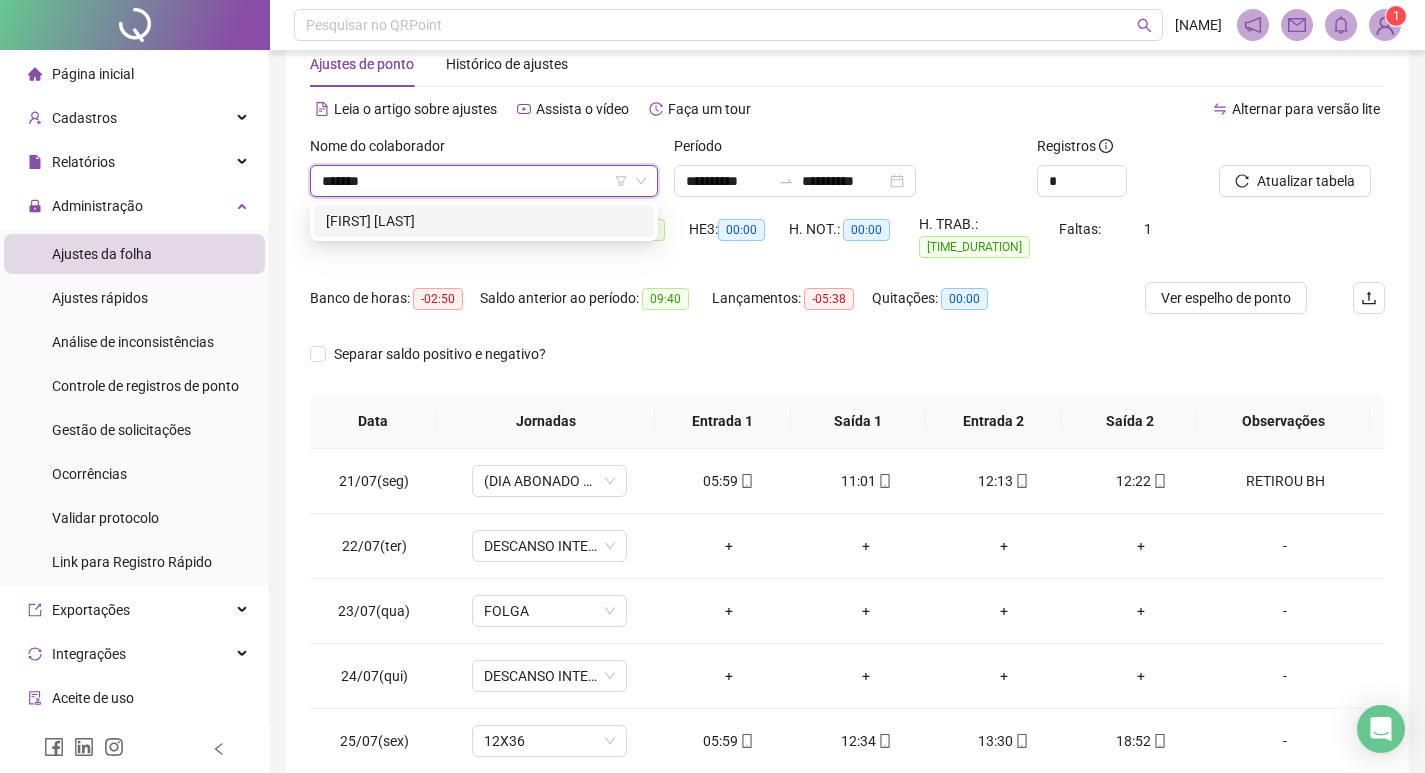 type on "*******" 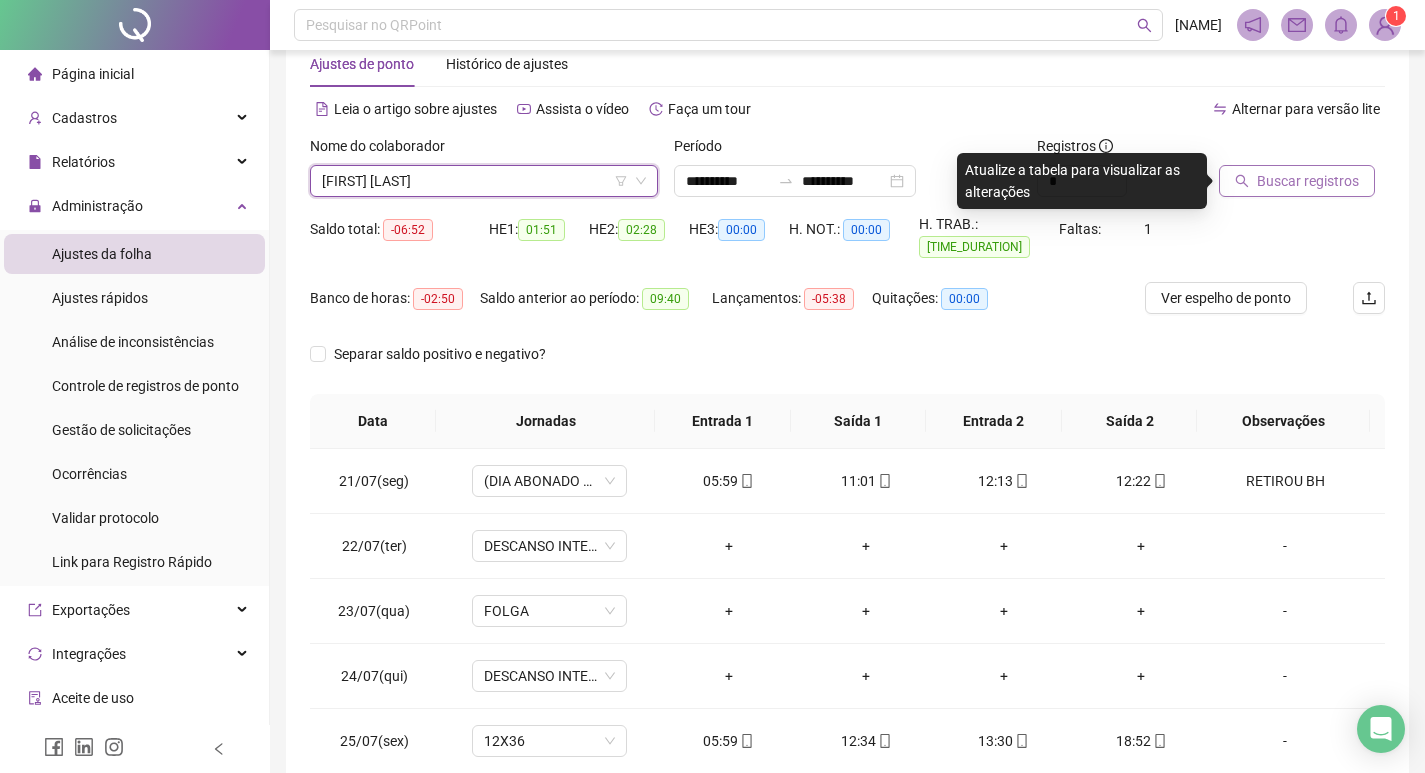 click on "Buscar registros" at bounding box center [1308, 181] 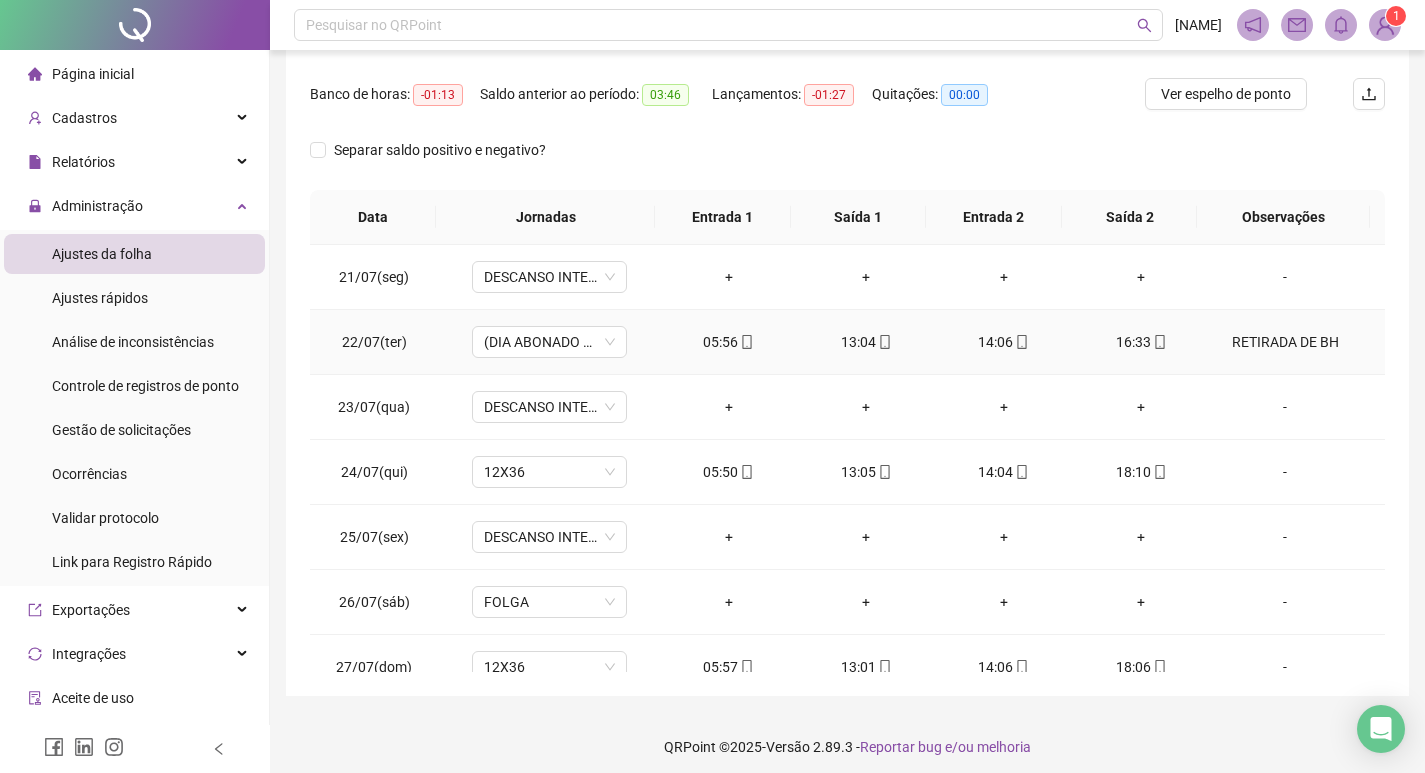 scroll, scrollTop: 249, scrollLeft: 0, axis: vertical 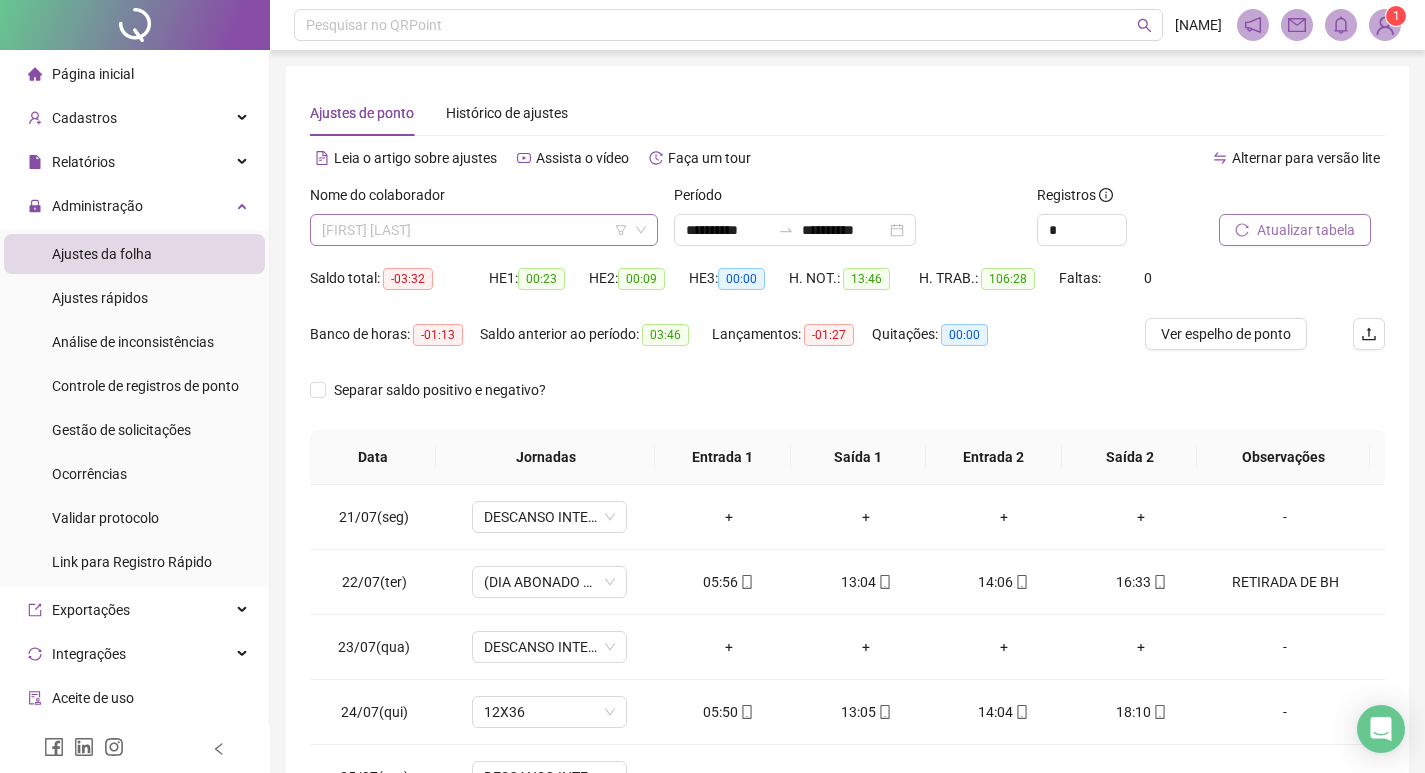 click on "JÉSSICA APARECIDA BERNARDO PEREIRA" at bounding box center (484, 230) 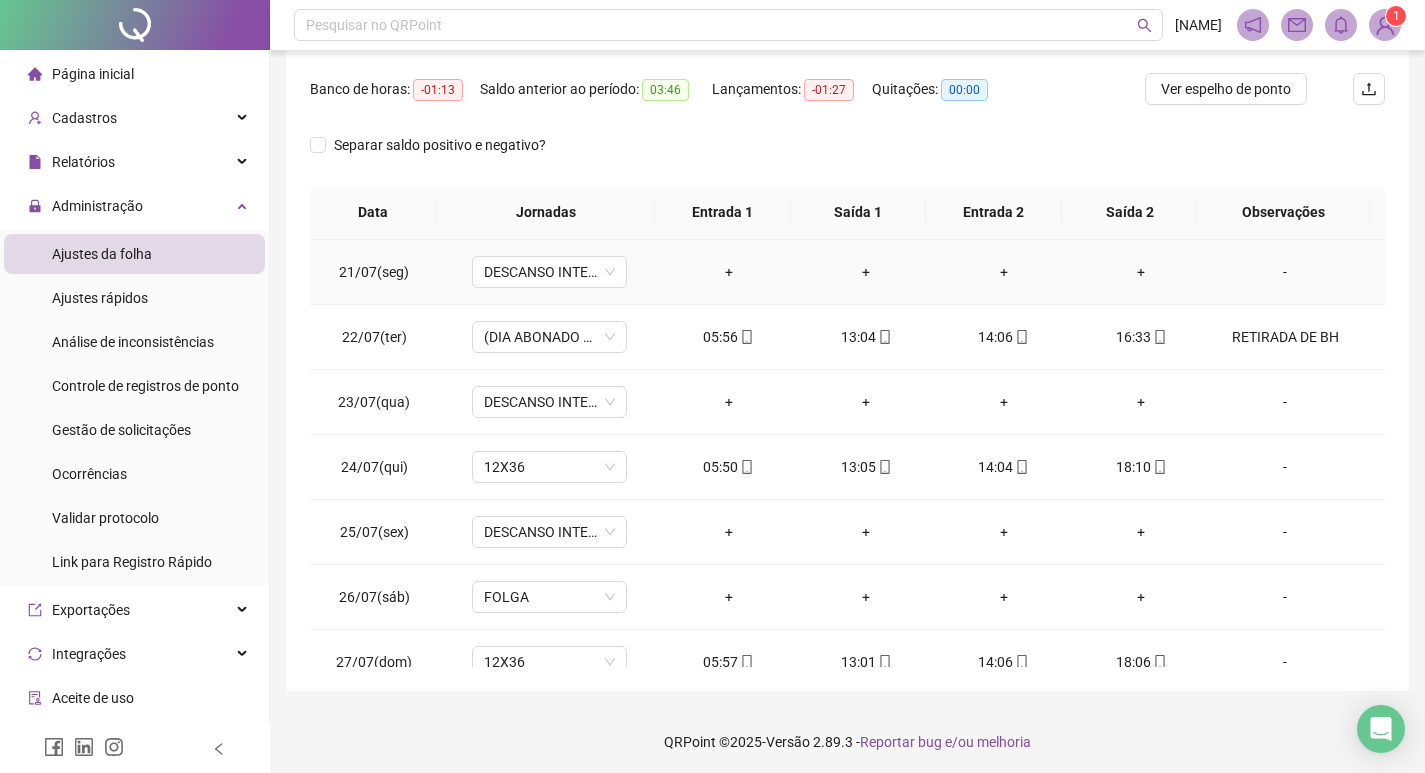 scroll, scrollTop: 249, scrollLeft: 0, axis: vertical 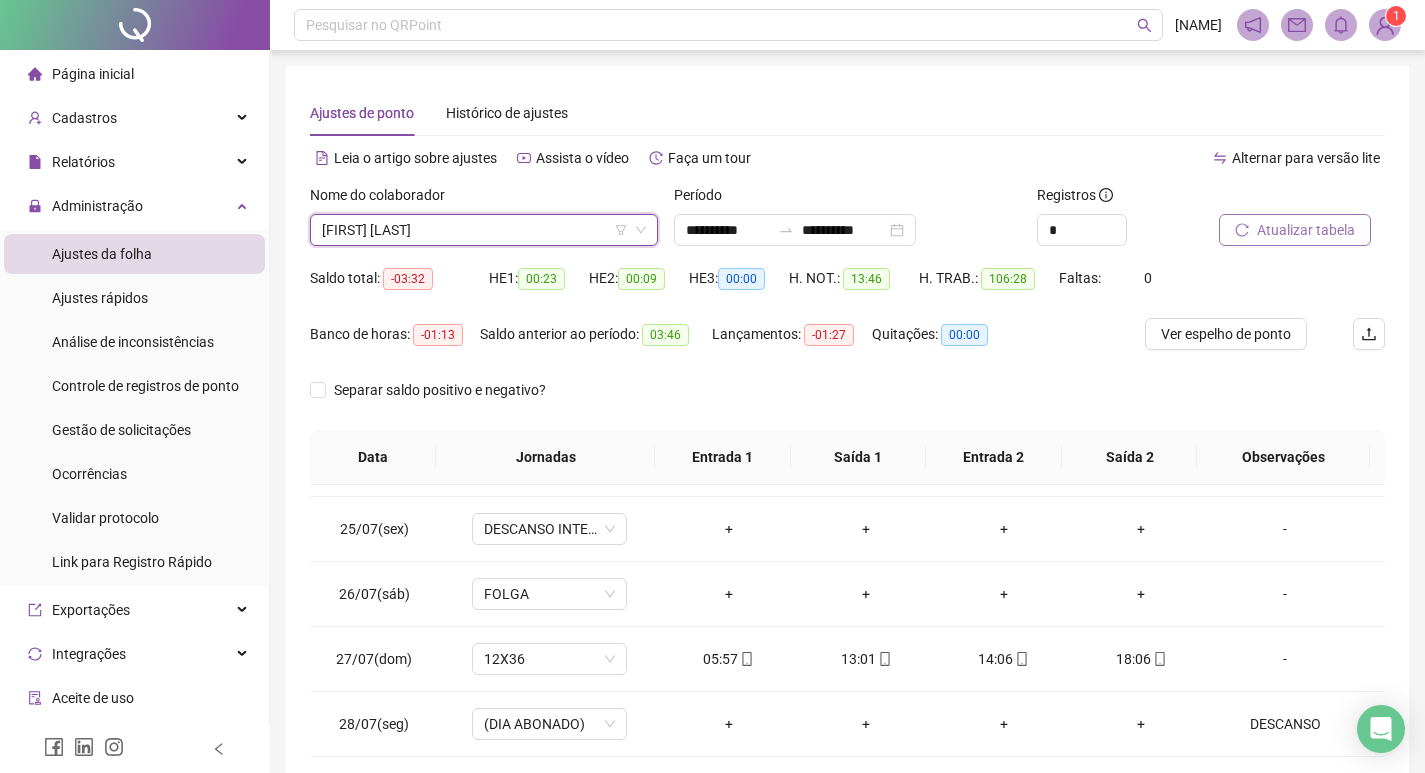 click on "JÉSSICA APARECIDA BERNARDO PEREIRA" at bounding box center (484, 230) 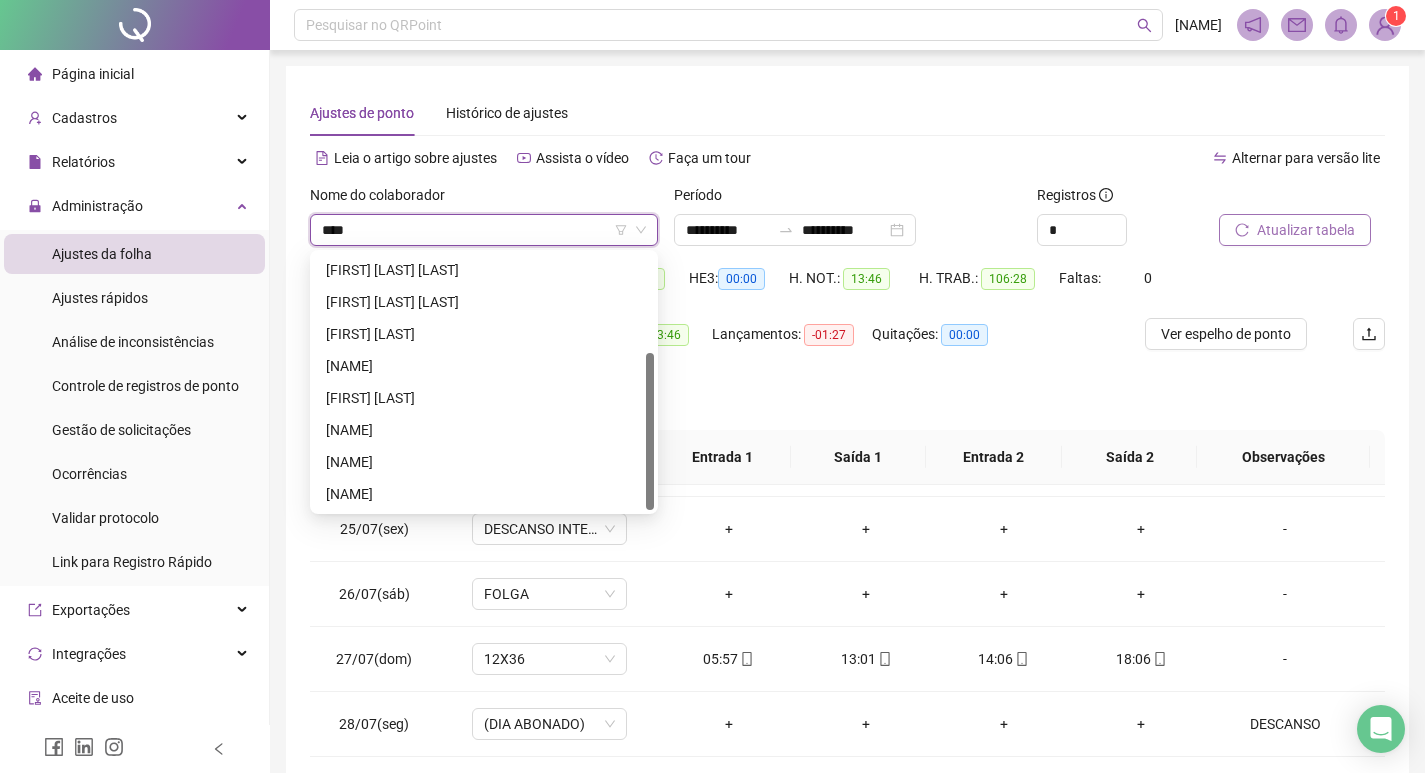 scroll, scrollTop: 0, scrollLeft: 0, axis: both 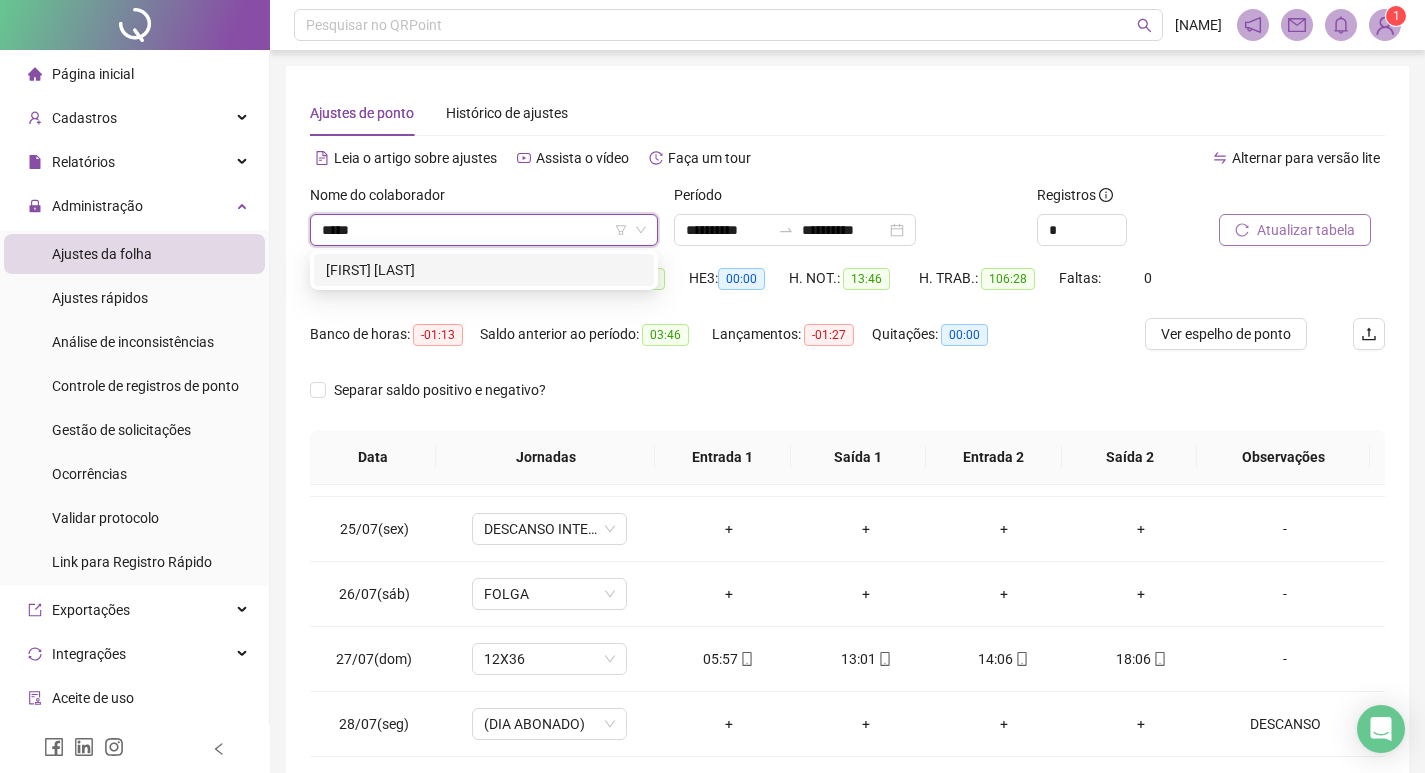 type on "******" 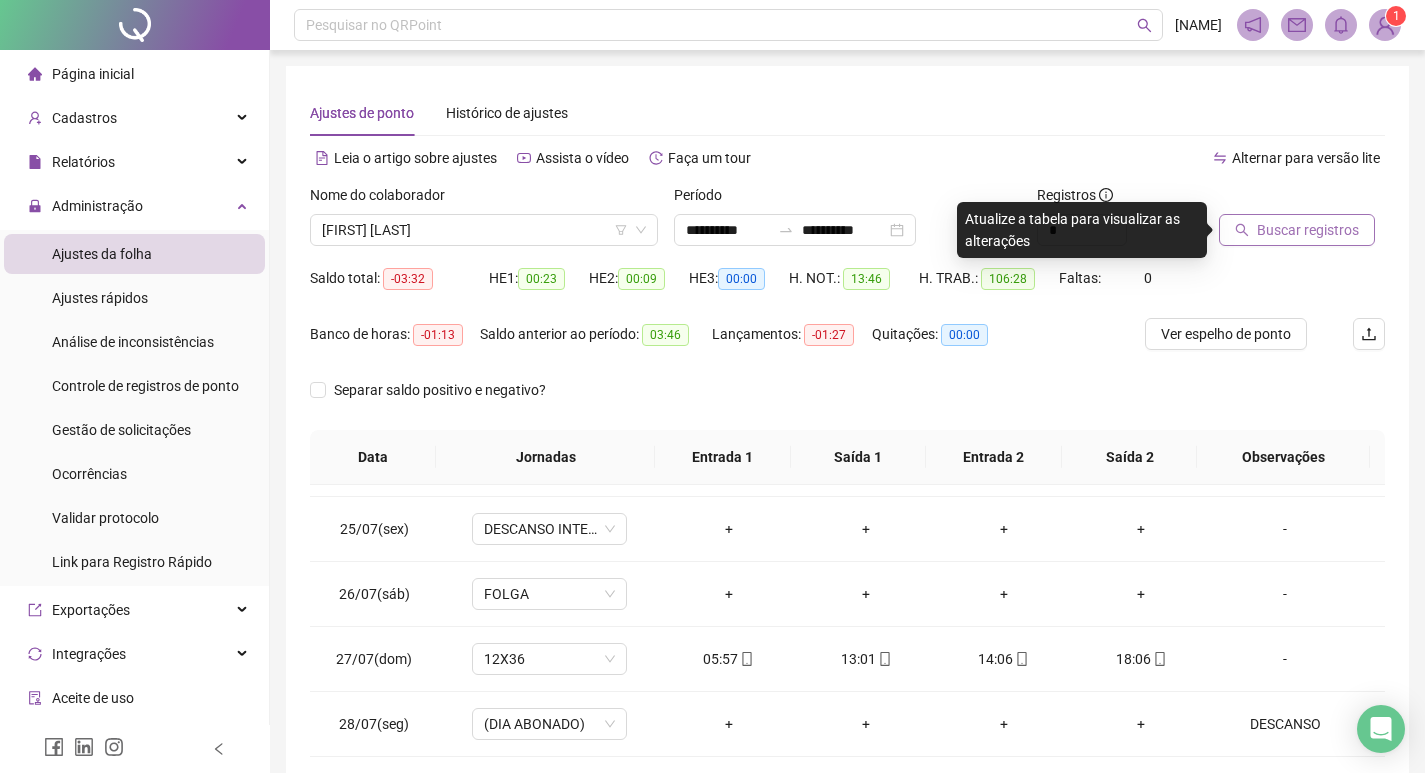 click on "Buscar registros" at bounding box center (1297, 230) 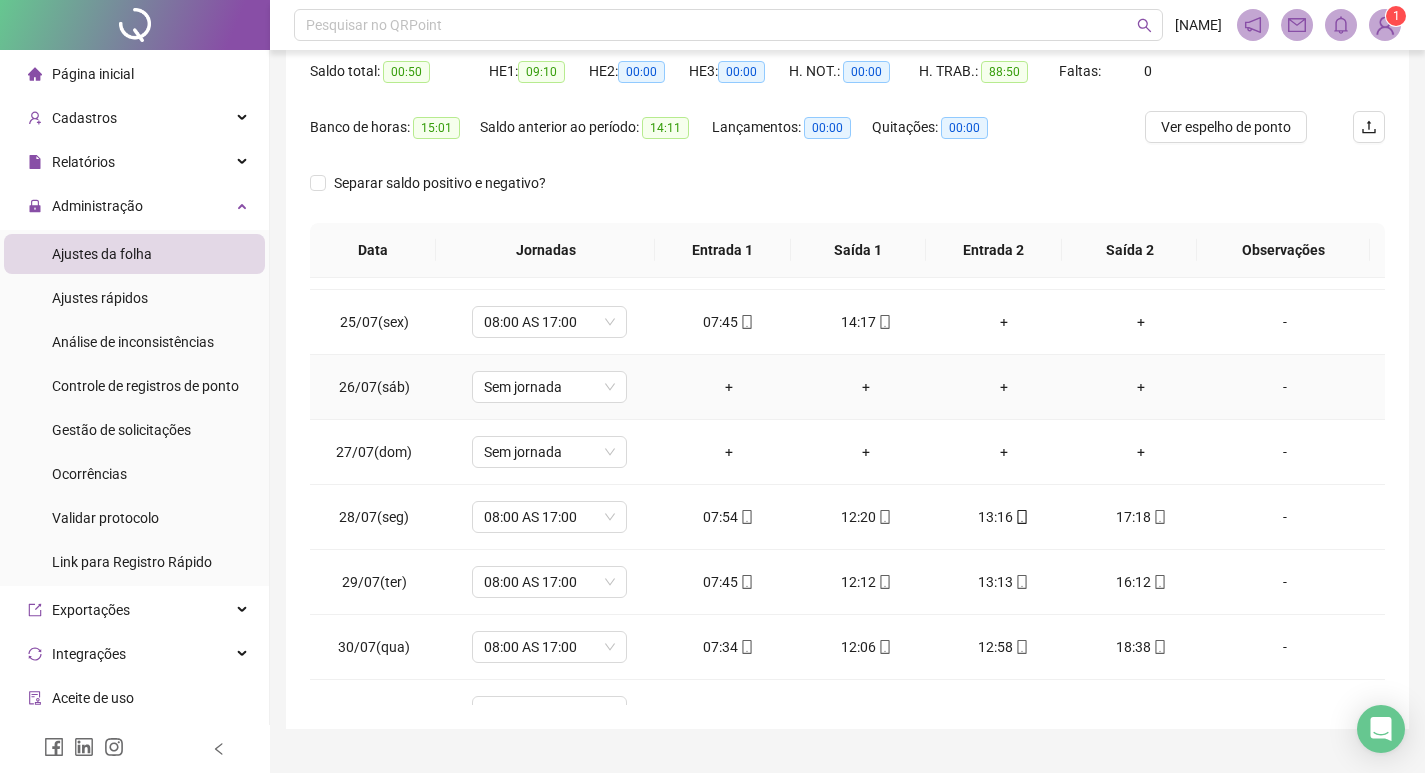 scroll, scrollTop: 249, scrollLeft: 0, axis: vertical 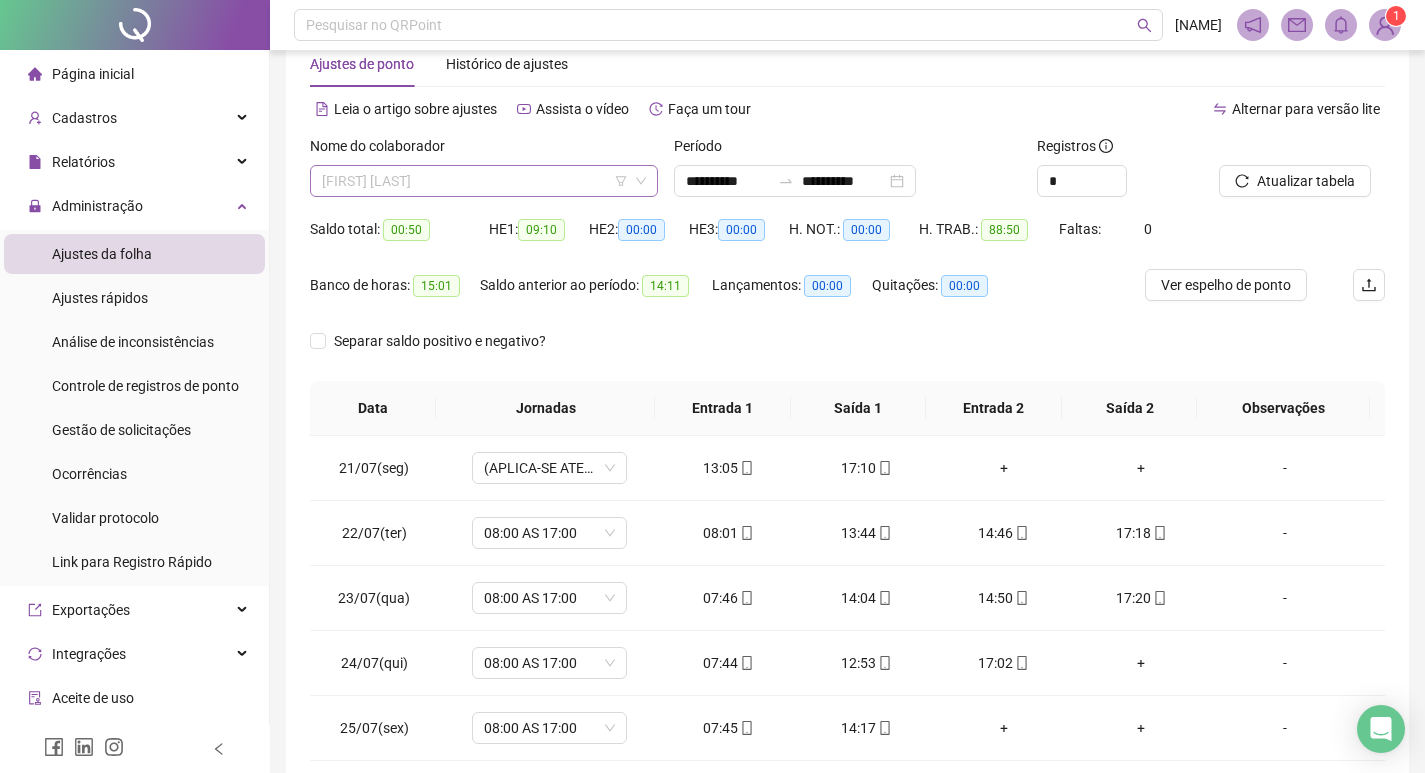 click on "AMANDA GAMBARATO" at bounding box center (484, 181) 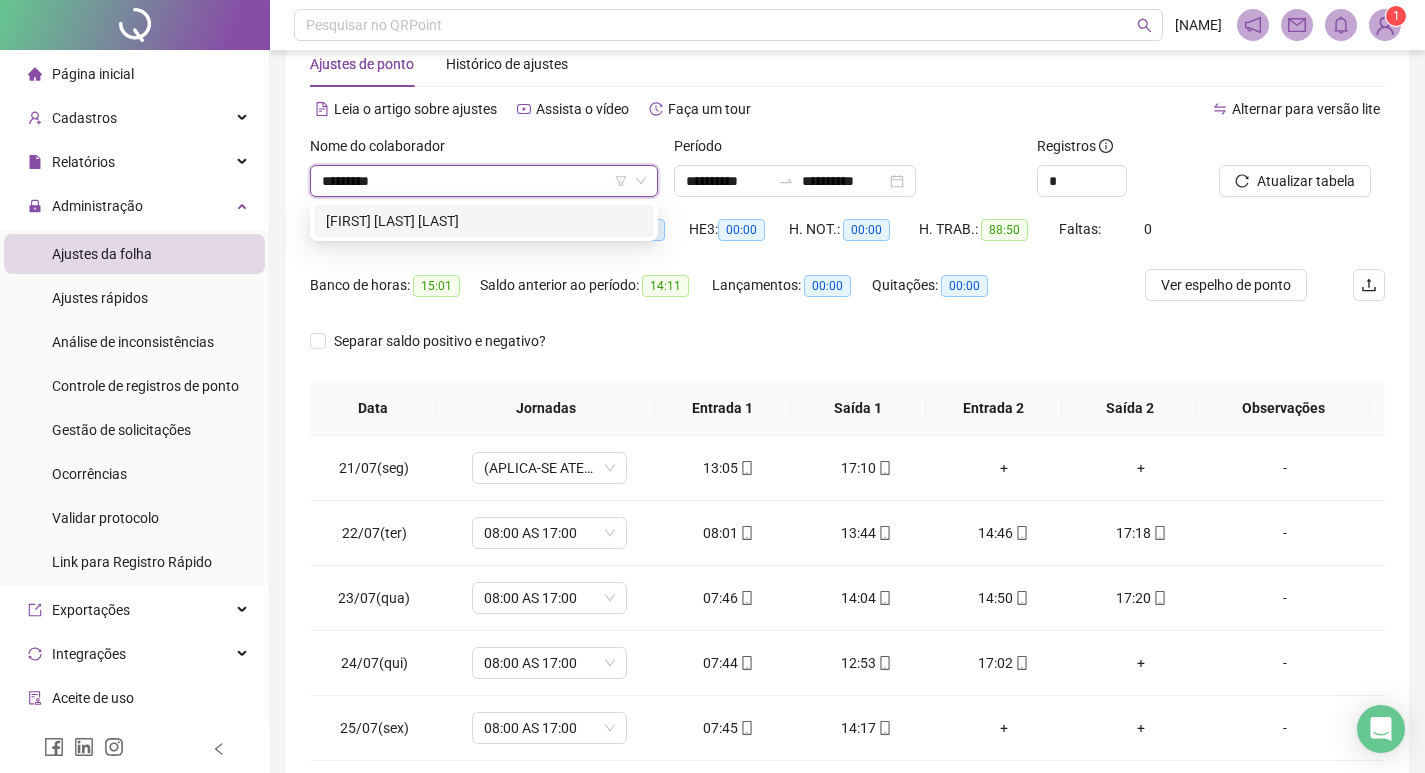 type on "**********" 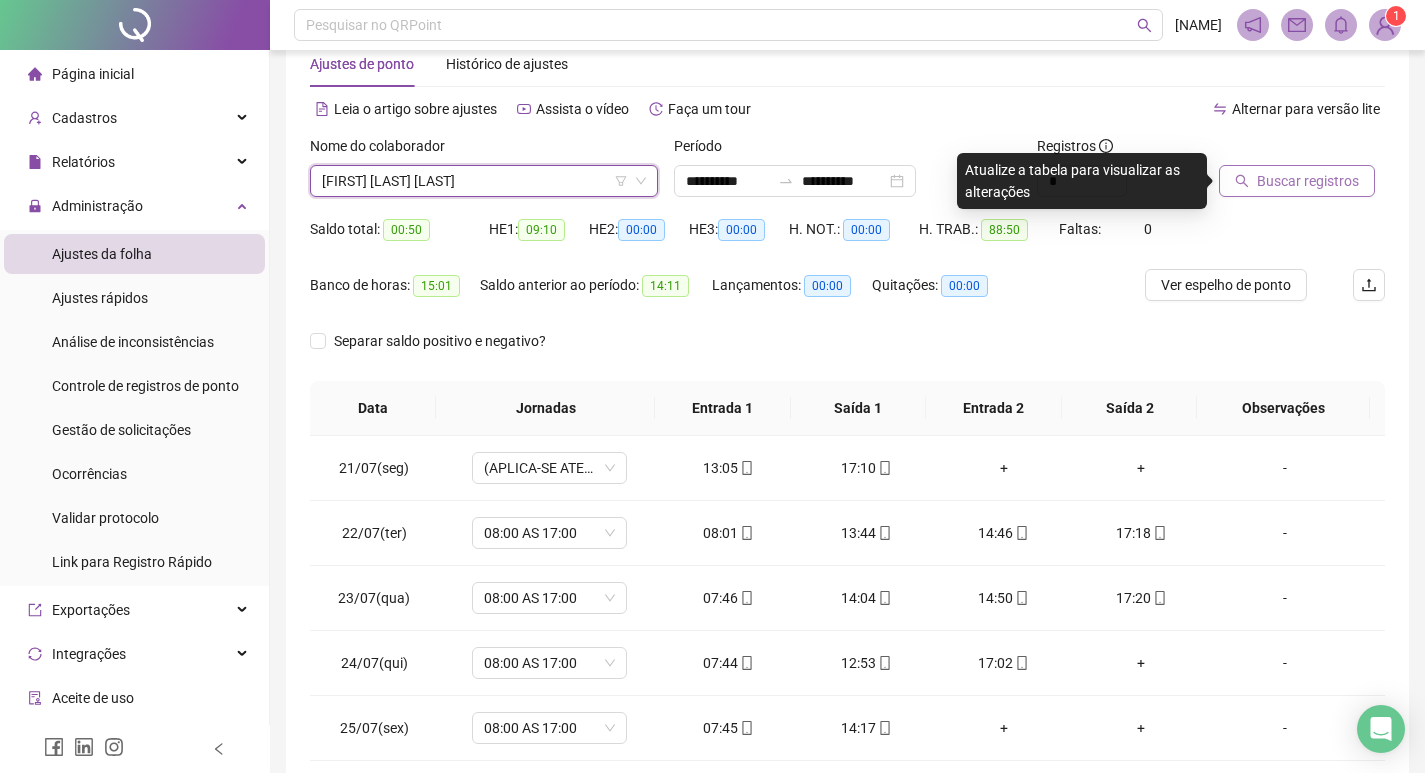 click on "Buscar registros" at bounding box center (1308, 181) 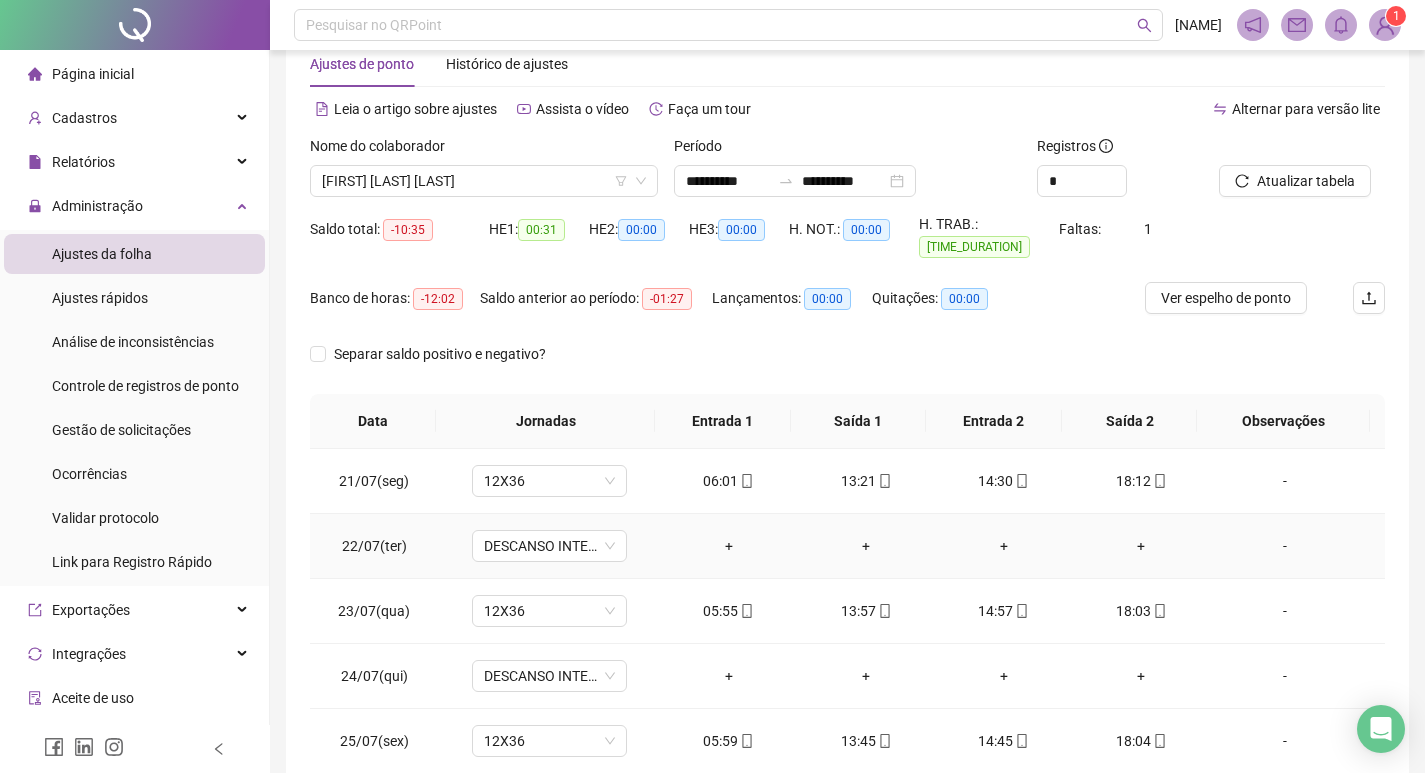 scroll, scrollTop: 249, scrollLeft: 0, axis: vertical 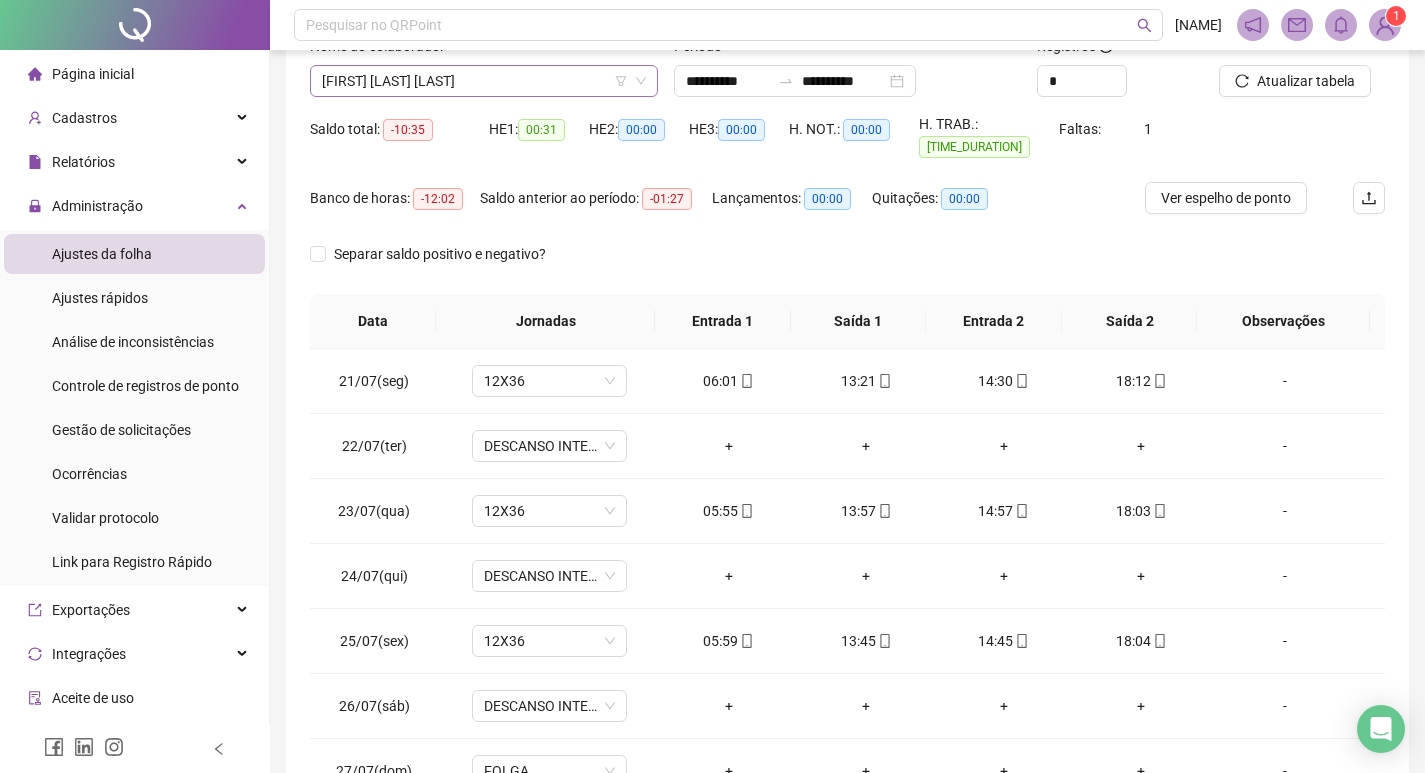 click on "MICHELE SARAGOSA TERRIBAS" at bounding box center [484, 81] 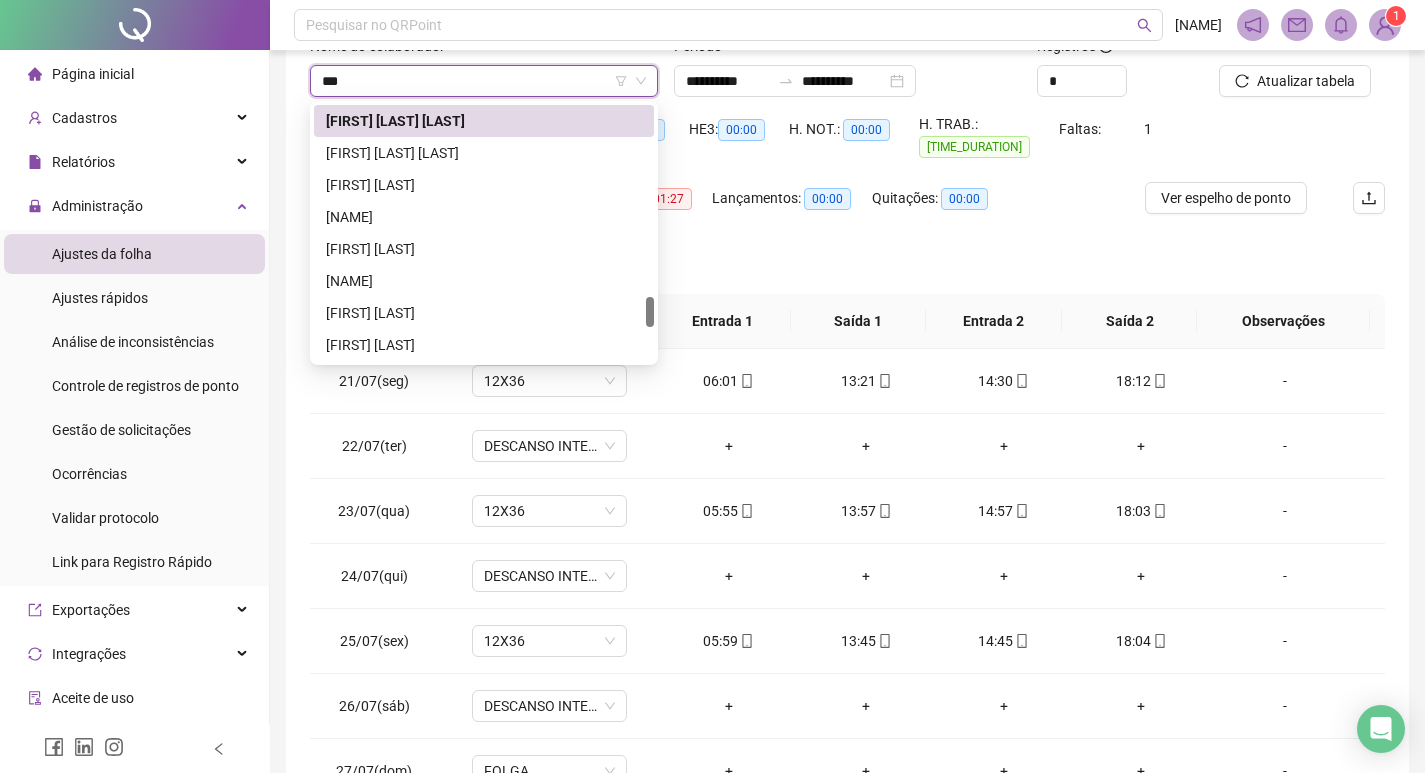 scroll, scrollTop: 0, scrollLeft: 0, axis: both 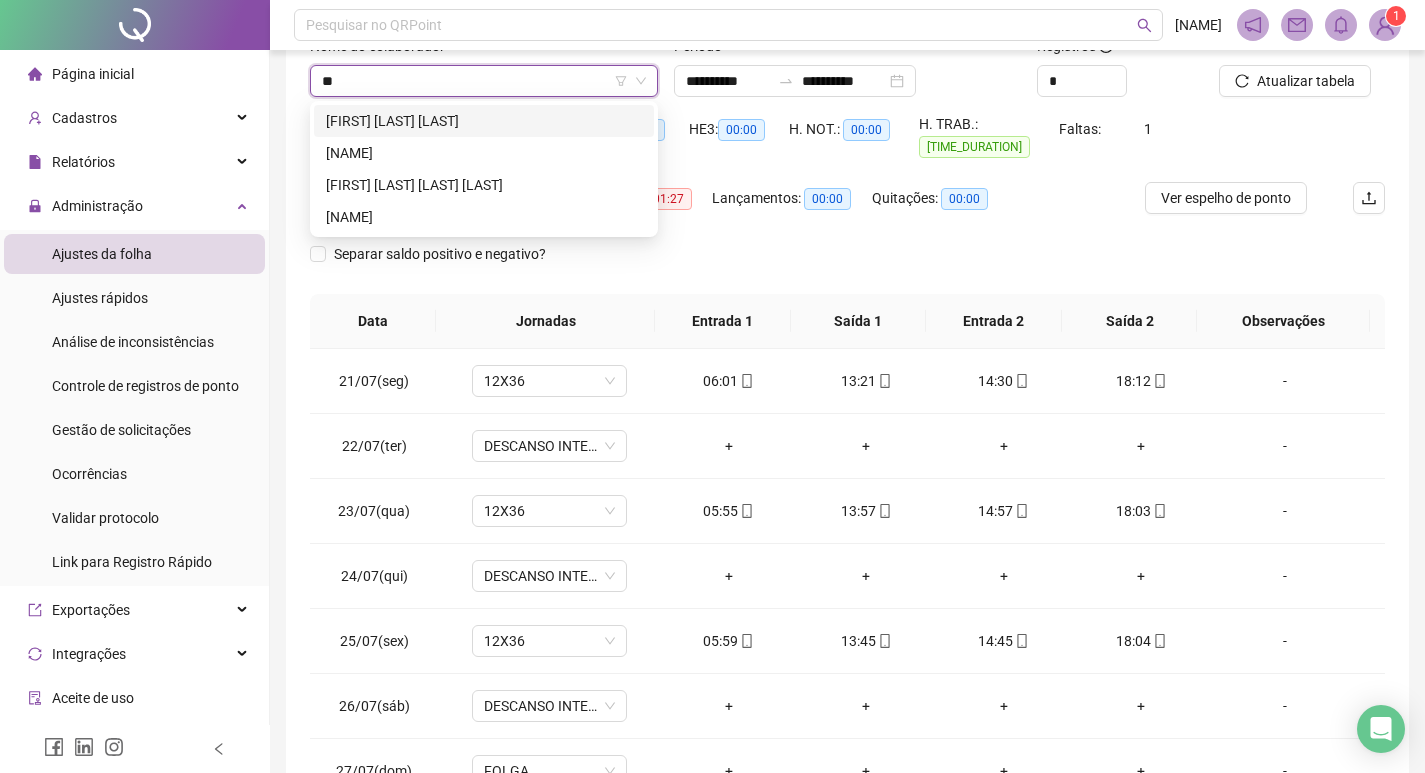 type on "*" 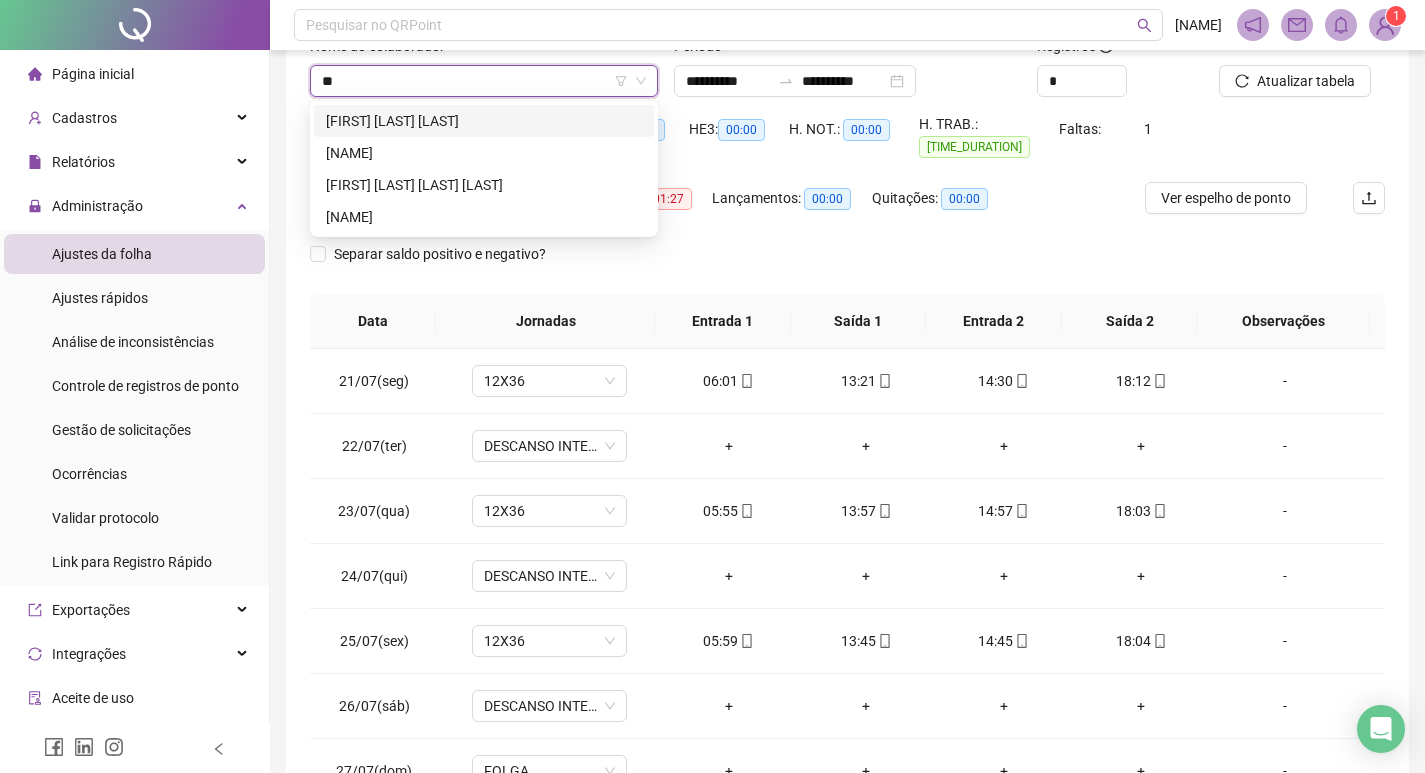 scroll, scrollTop: 0, scrollLeft: 0, axis: both 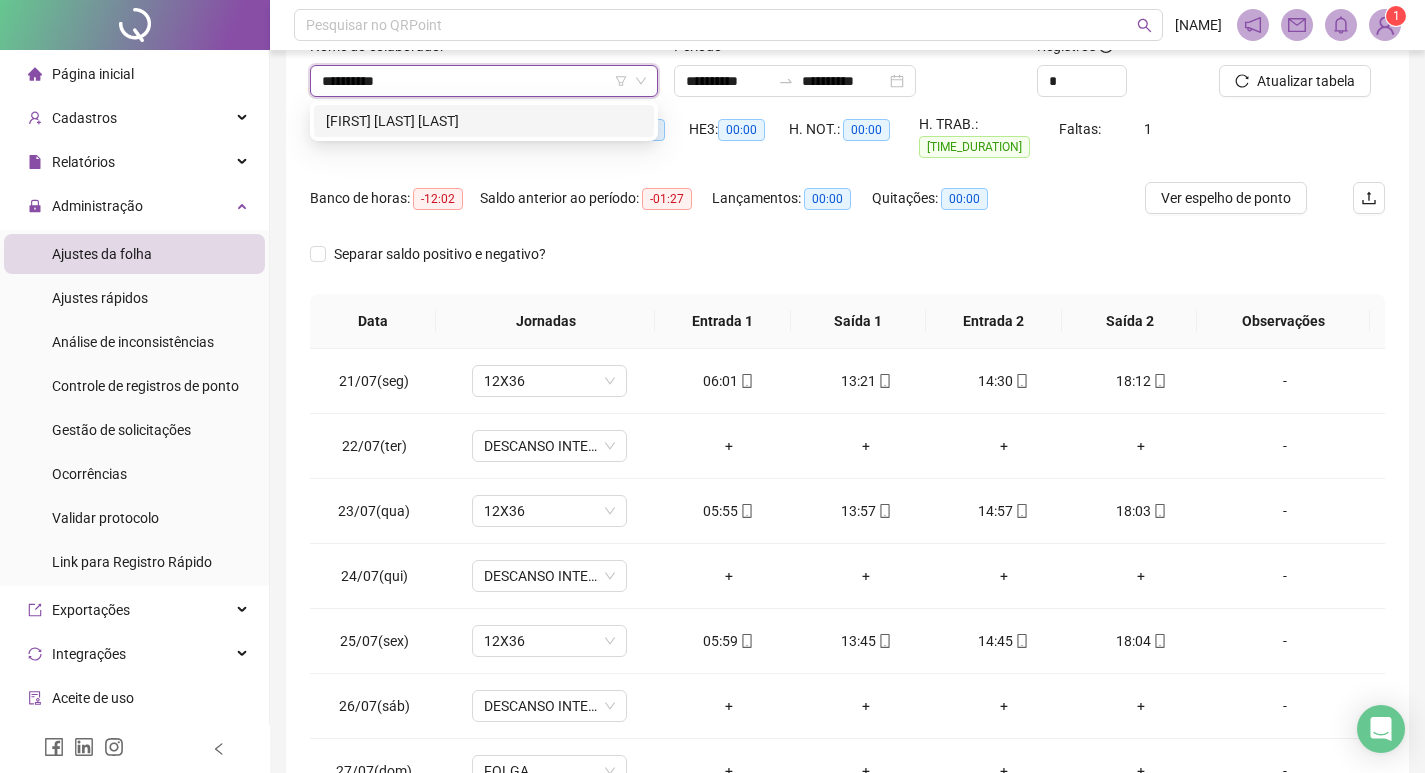 type on "**********" 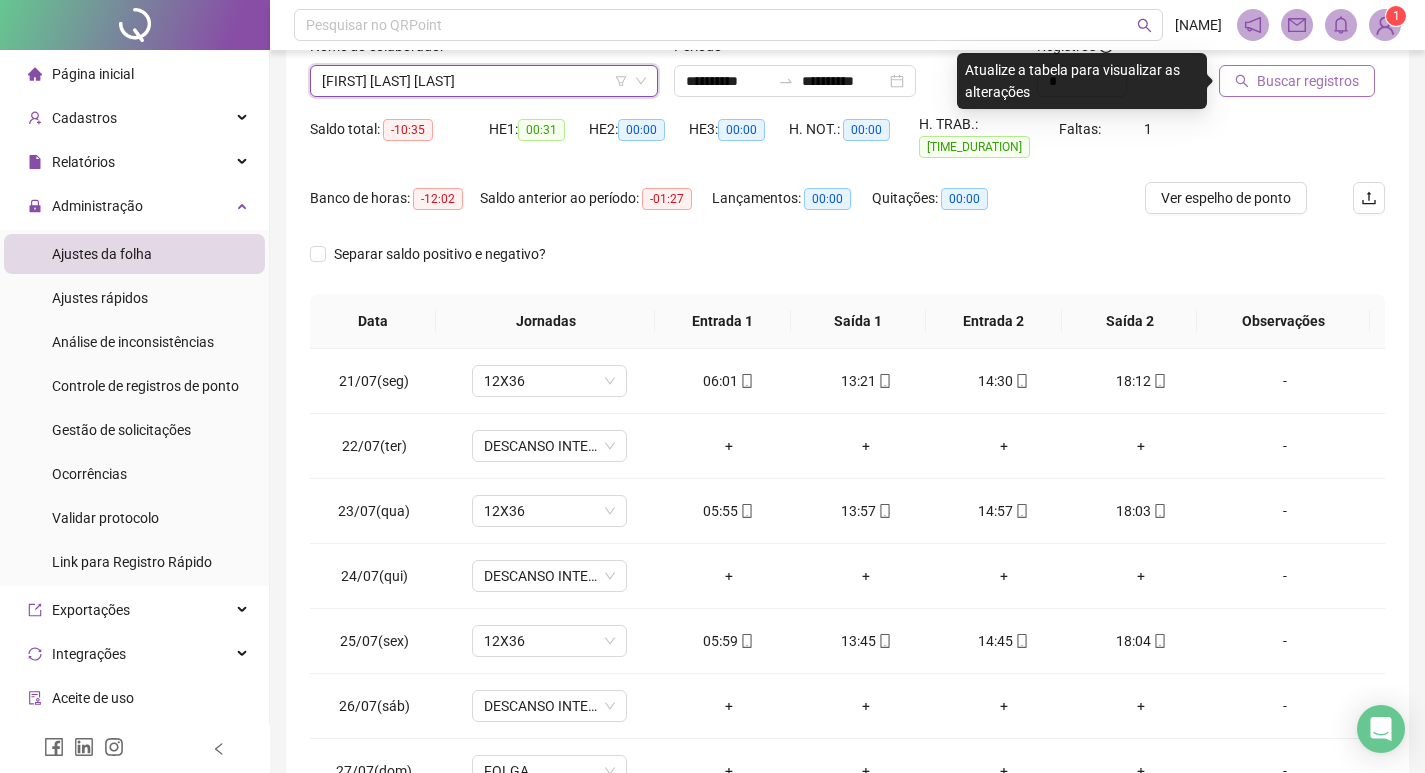 click on "Buscar registros" at bounding box center (1308, 81) 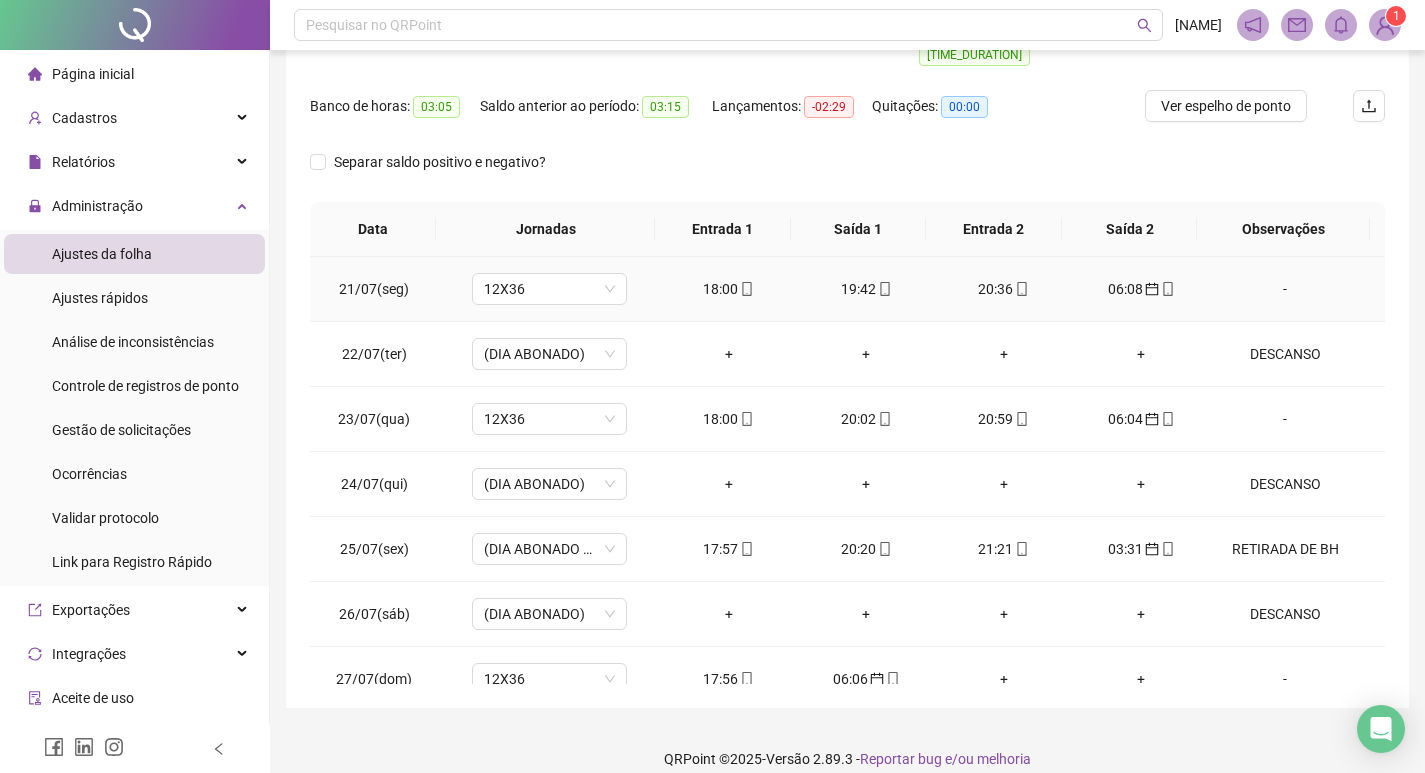 scroll, scrollTop: 249, scrollLeft: 0, axis: vertical 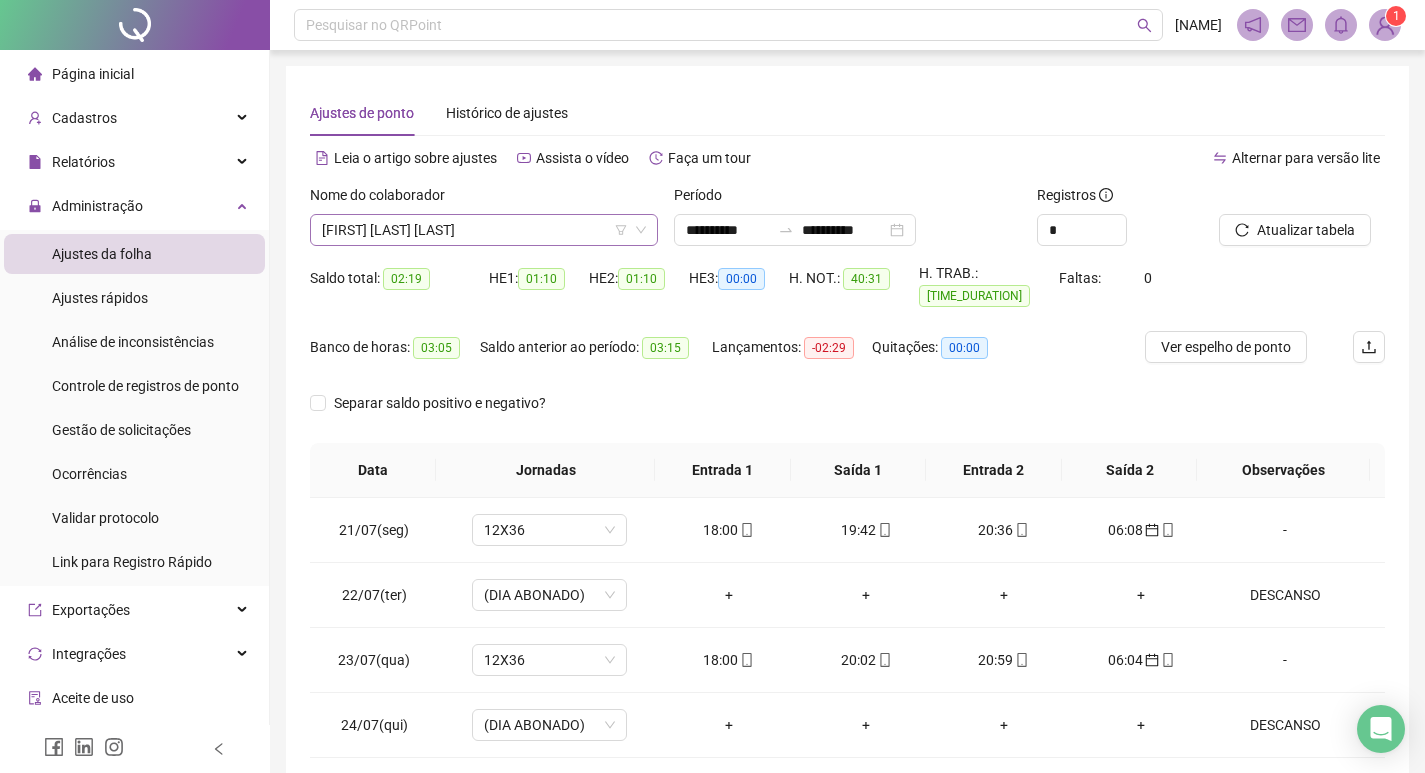 click on "CLEBER ROSA BARBOSA" at bounding box center [484, 230] 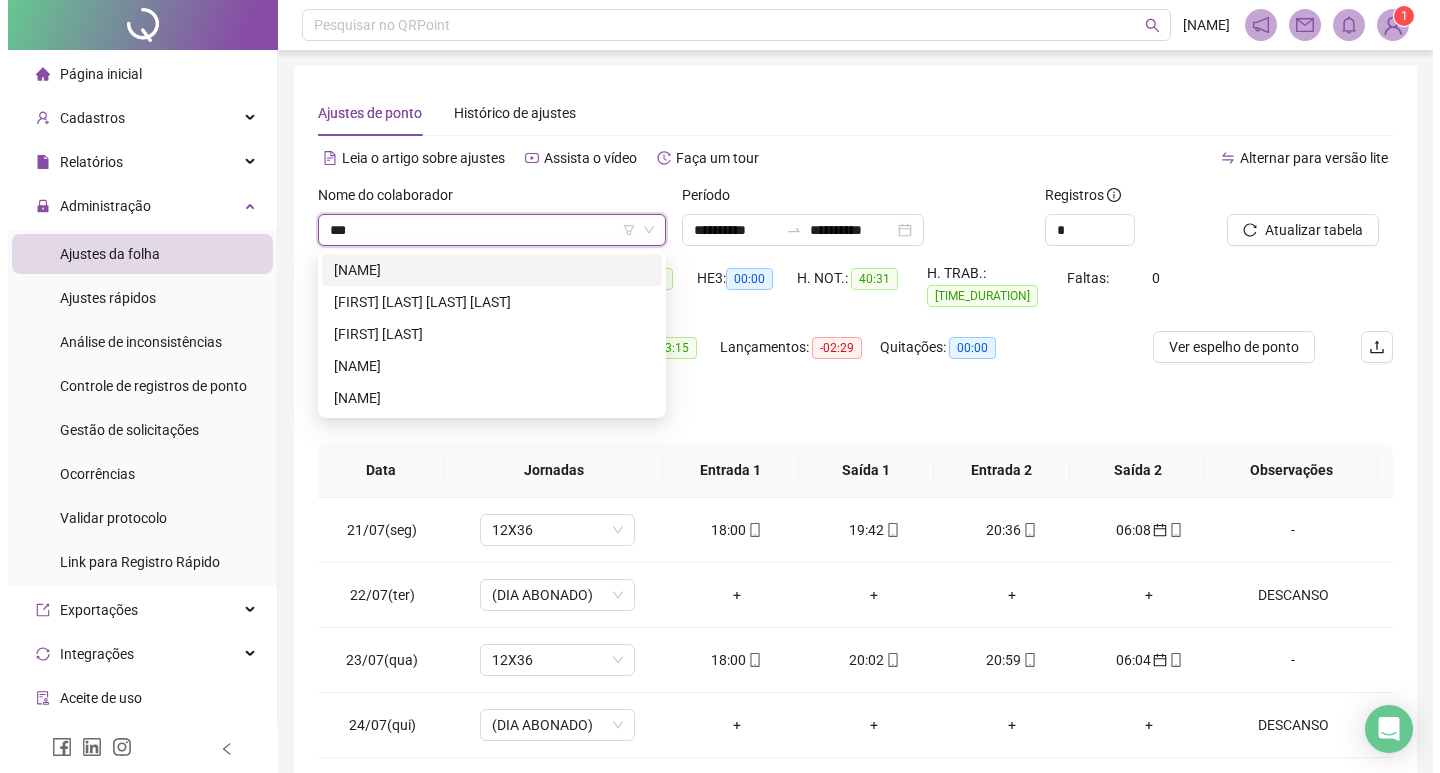 scroll, scrollTop: 0, scrollLeft: 0, axis: both 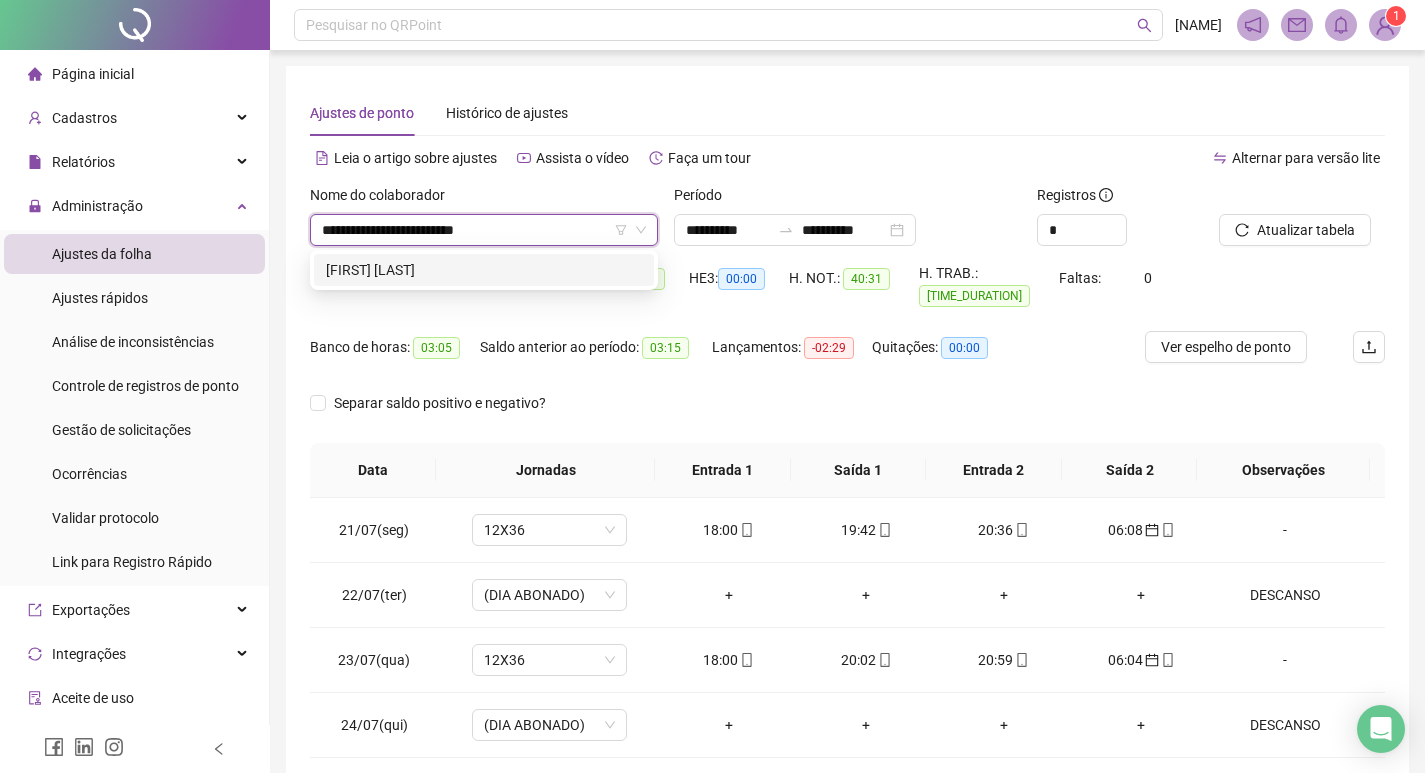 type on "**********" 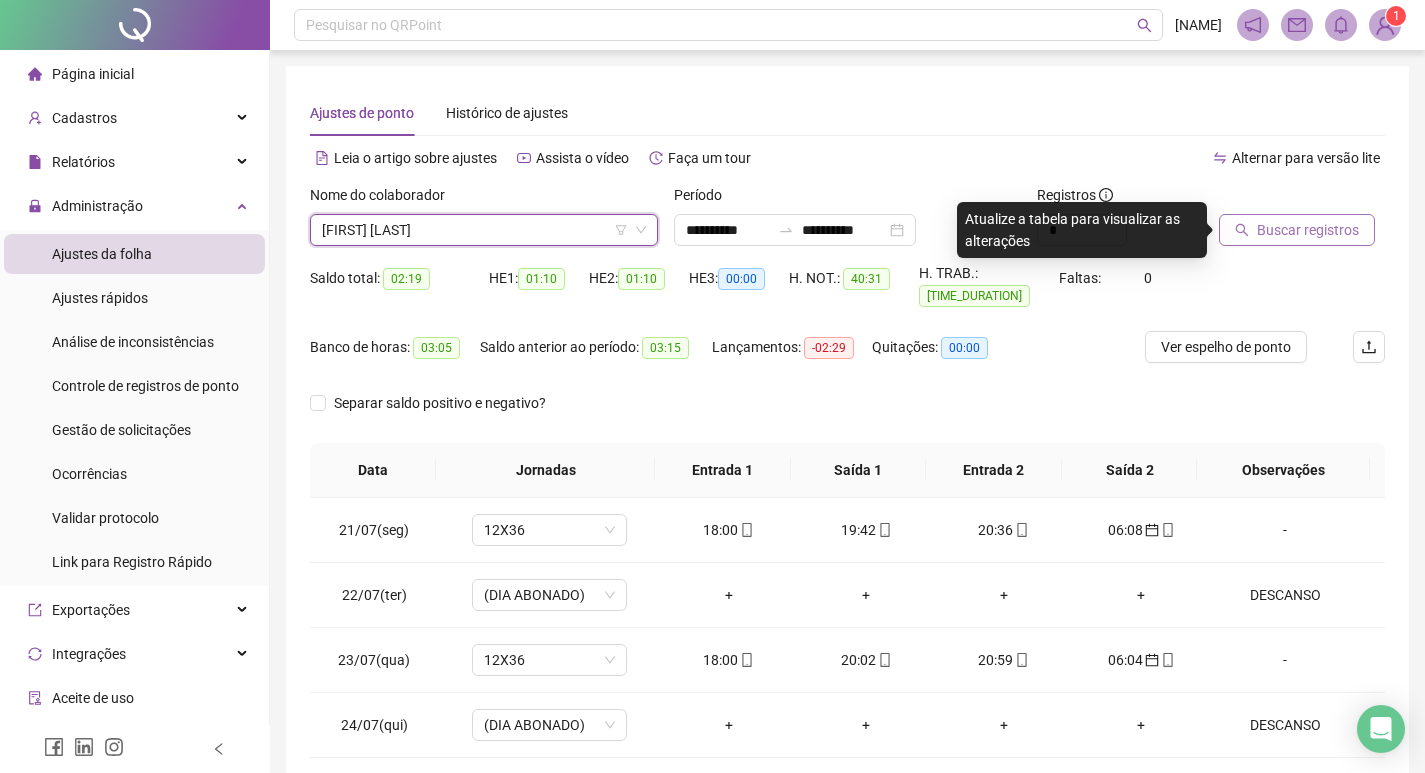 click on "Buscar registros" at bounding box center [1297, 230] 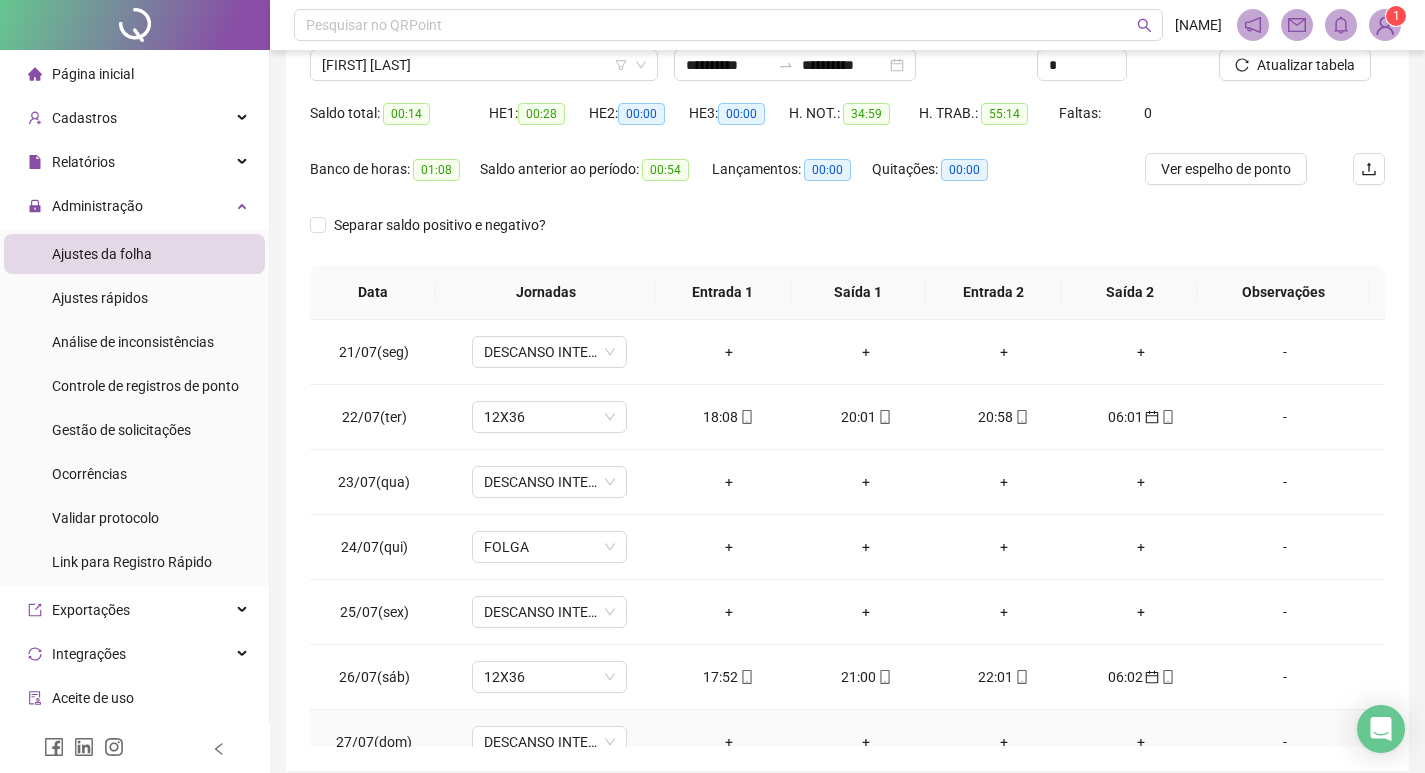 scroll, scrollTop: 249, scrollLeft: 0, axis: vertical 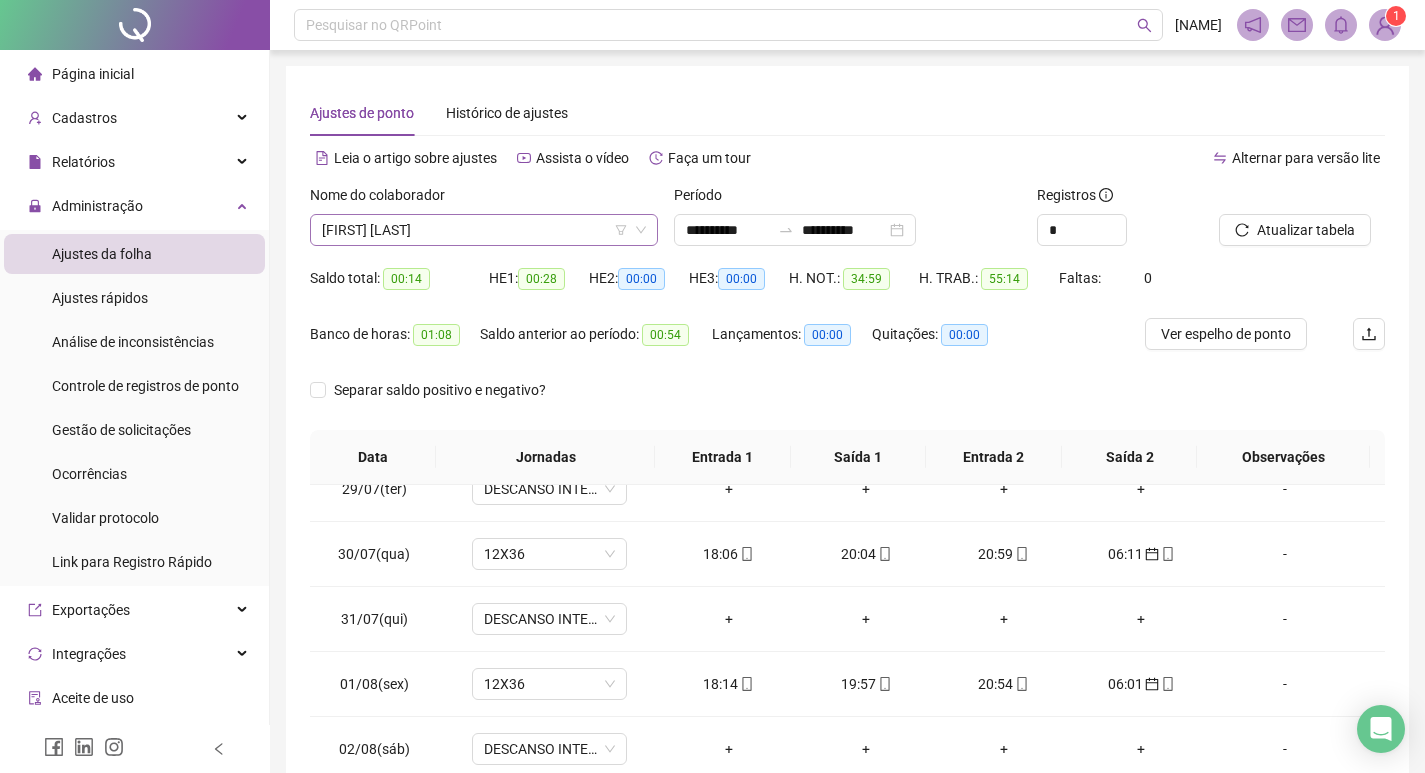click on "MATEUS SOUSA DA SILVA NAGIB" at bounding box center [484, 230] 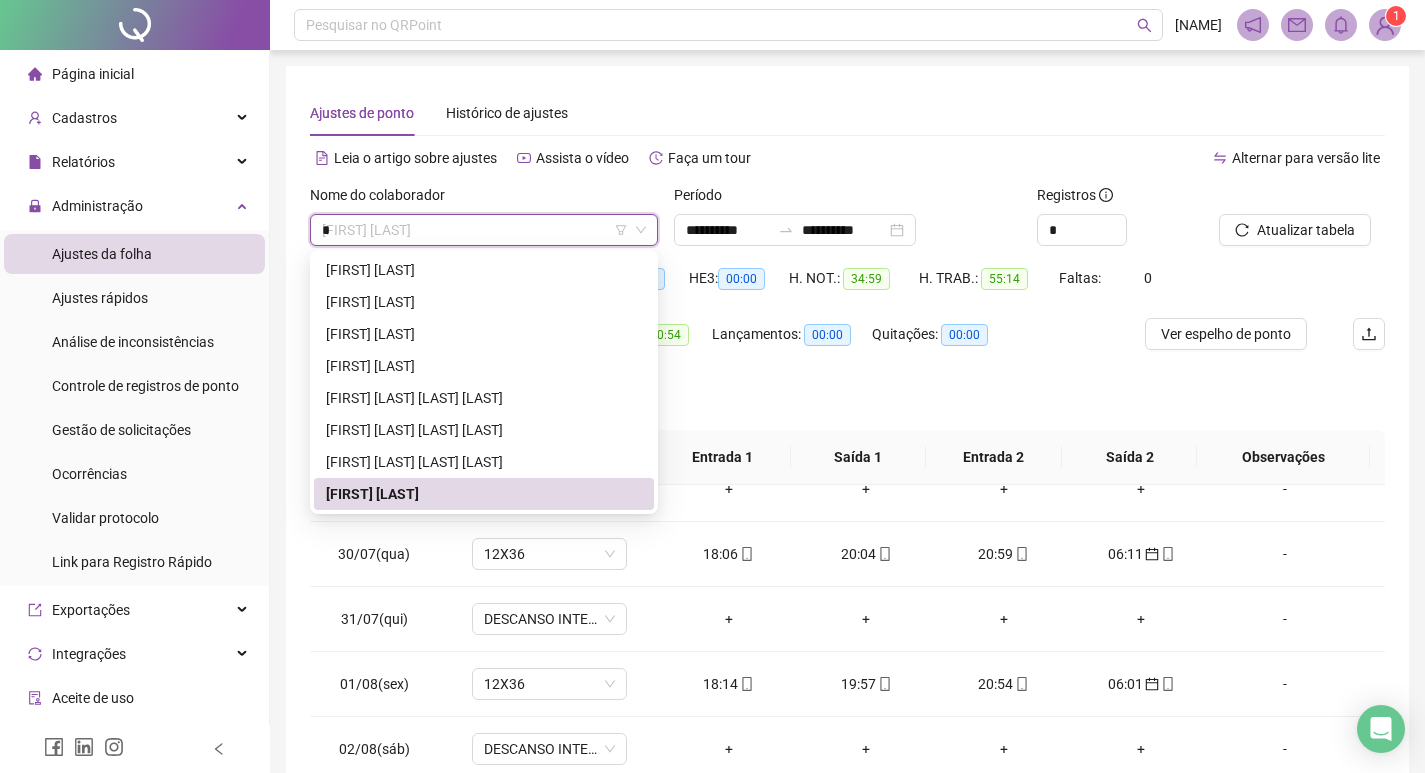 scroll, scrollTop: 352, scrollLeft: 0, axis: vertical 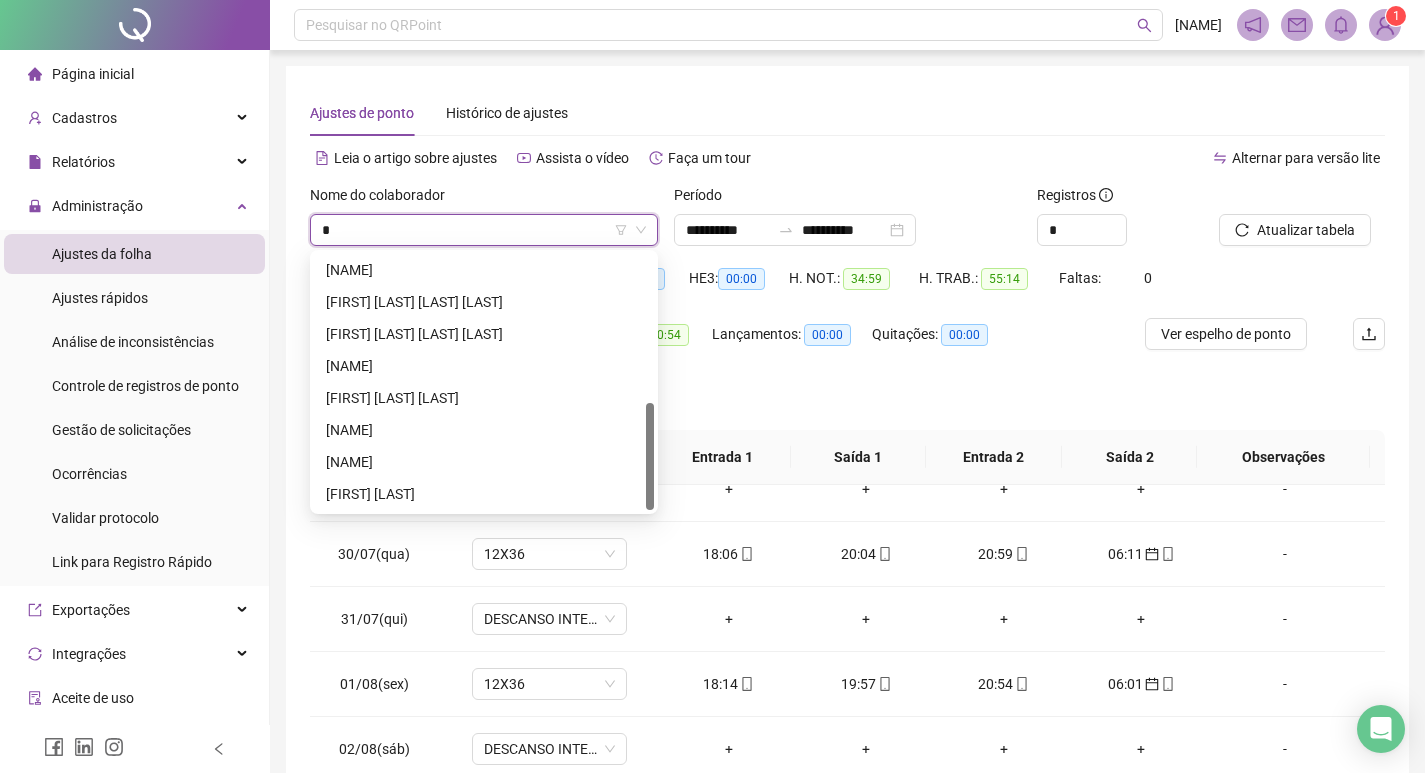 type on "**" 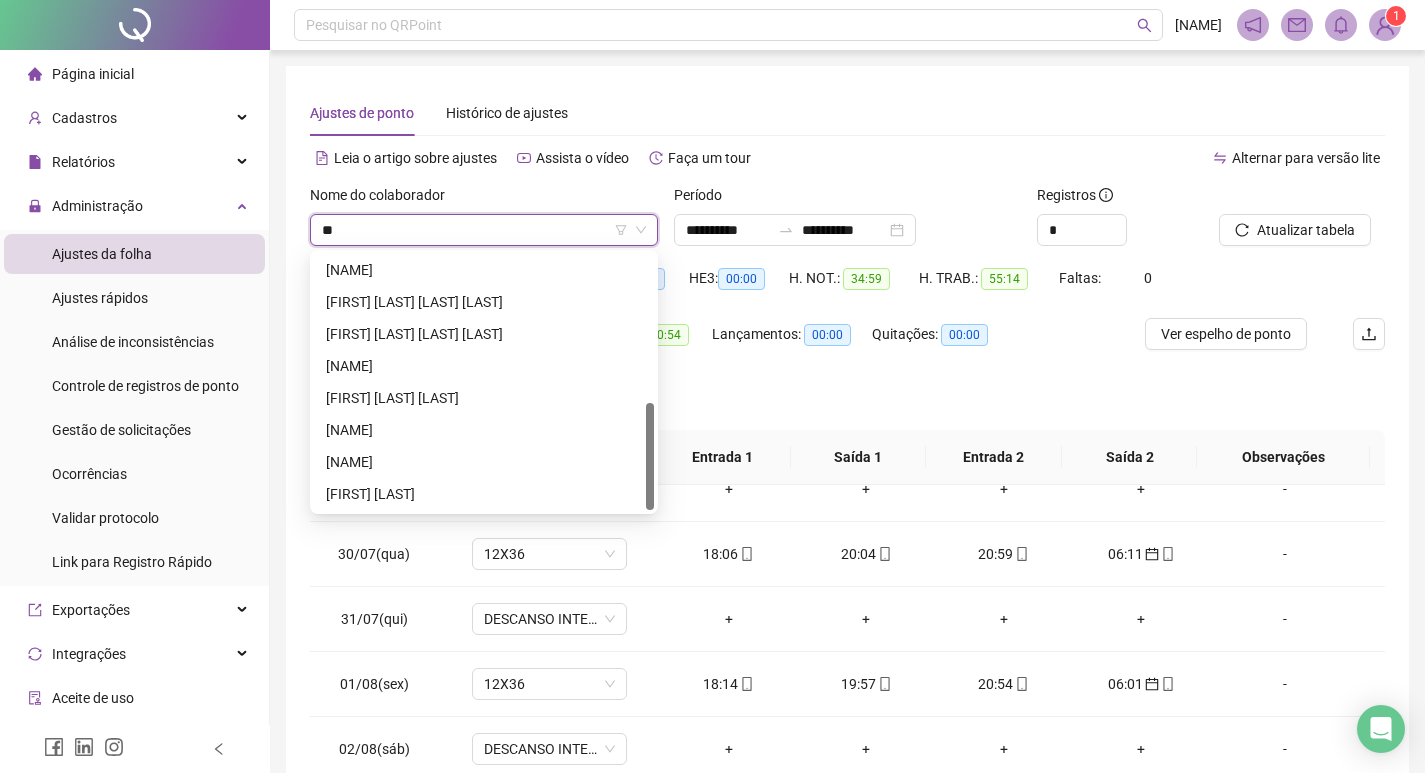 scroll, scrollTop: 0, scrollLeft: 0, axis: both 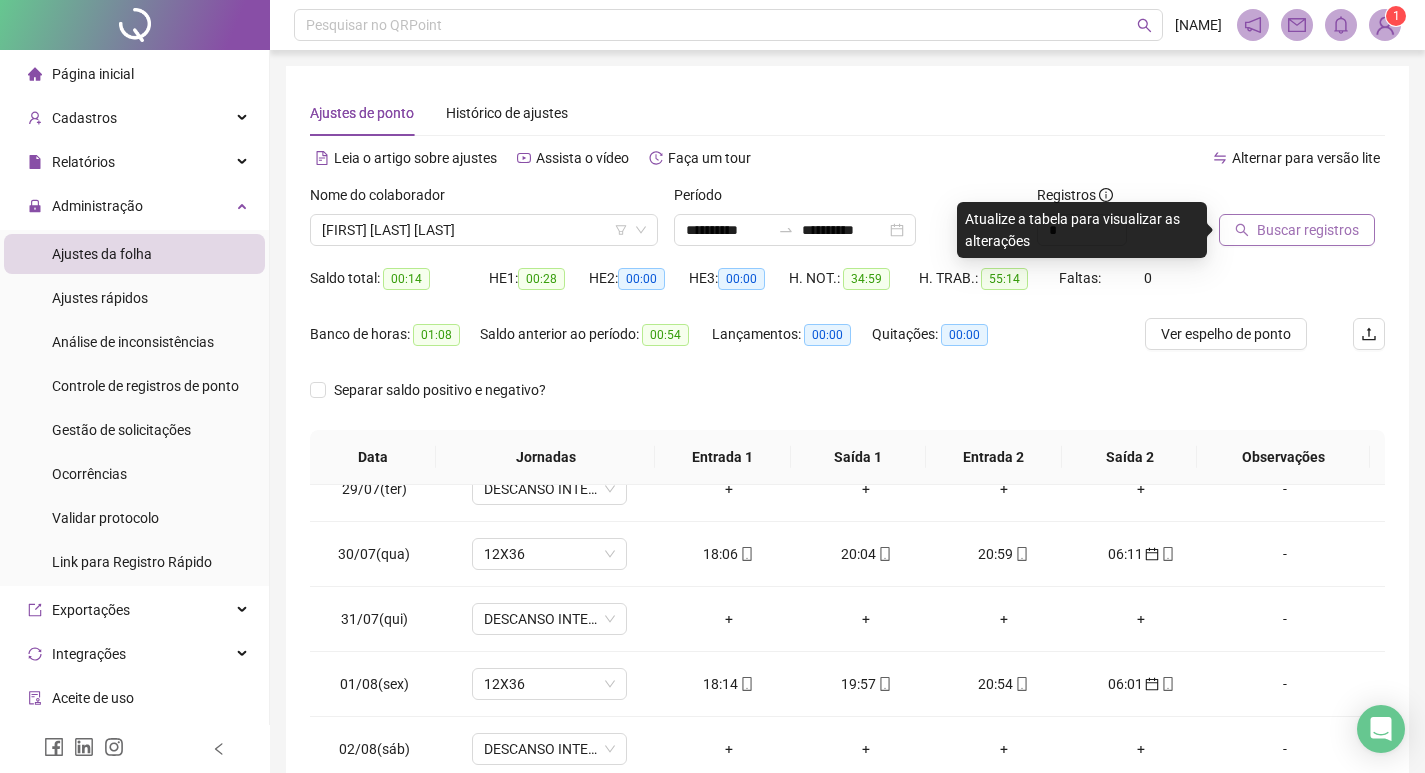 click on "Buscar registros" at bounding box center (1308, 230) 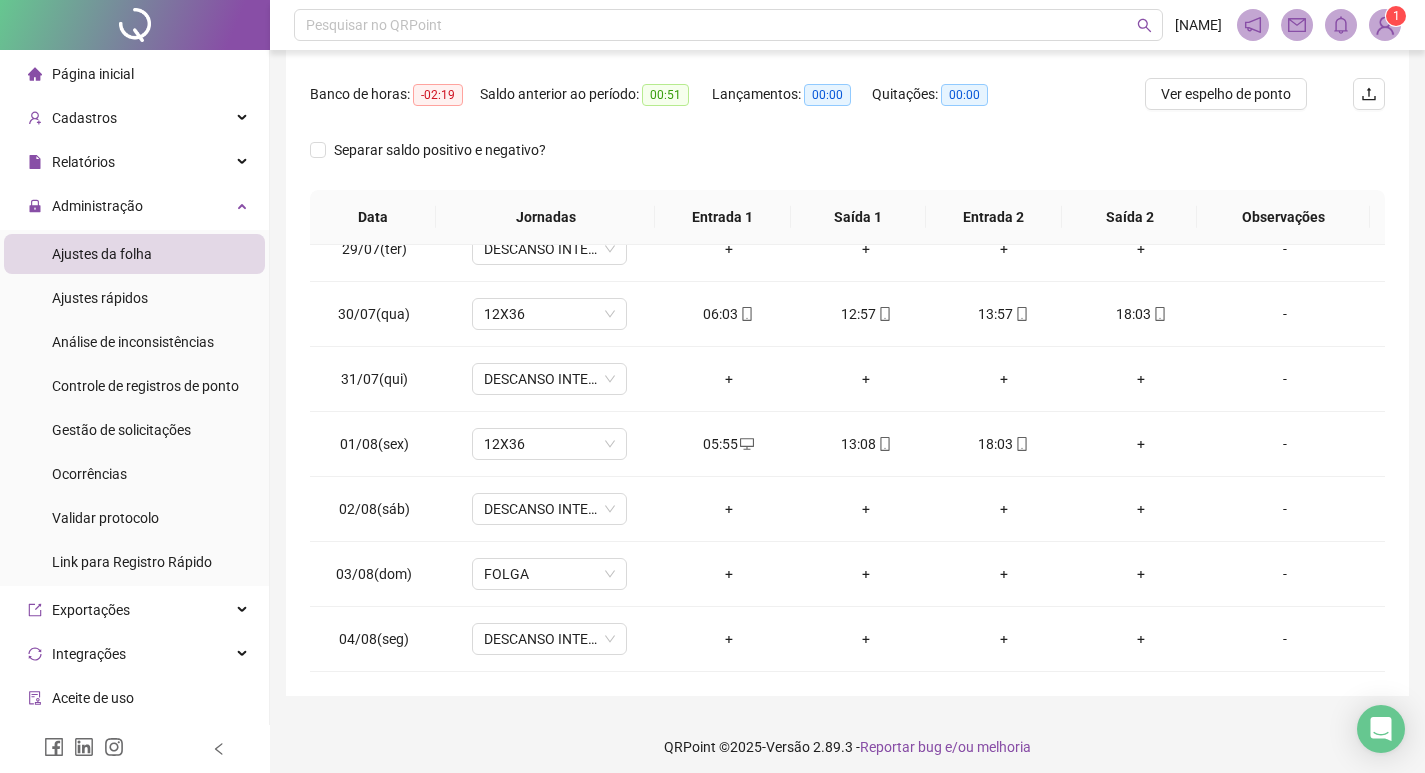 scroll, scrollTop: 249, scrollLeft: 0, axis: vertical 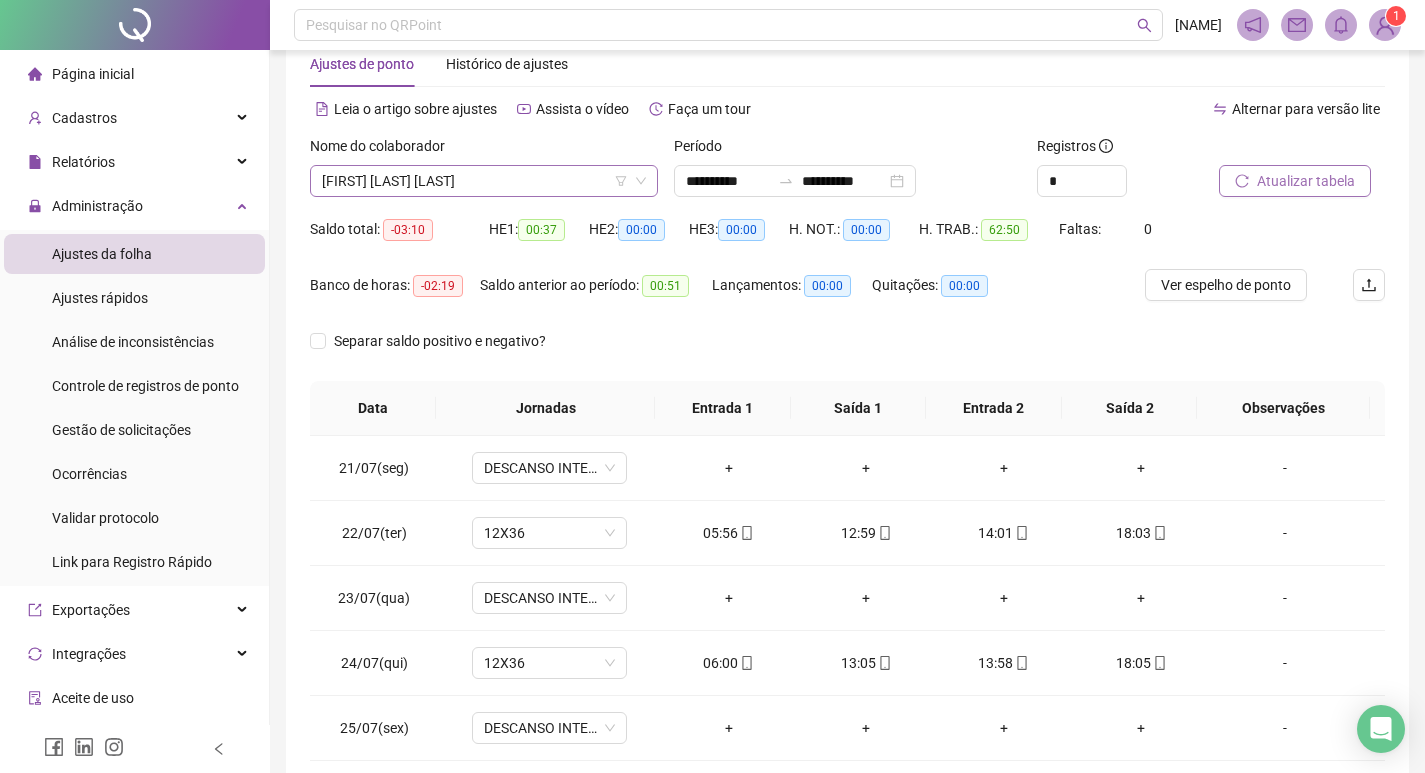 click on "JHONATAN RAMOS COSTA" at bounding box center [484, 181] 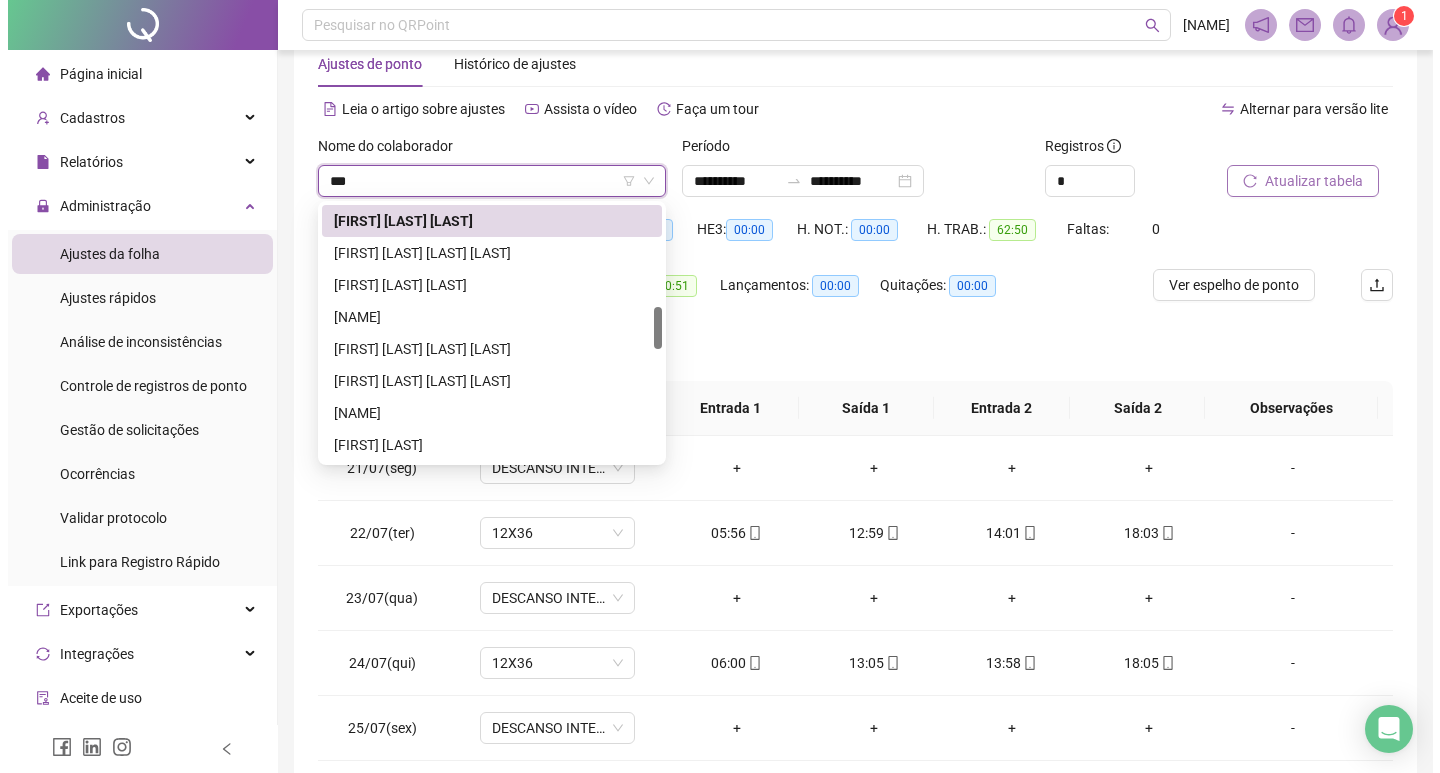 scroll, scrollTop: 0, scrollLeft: 0, axis: both 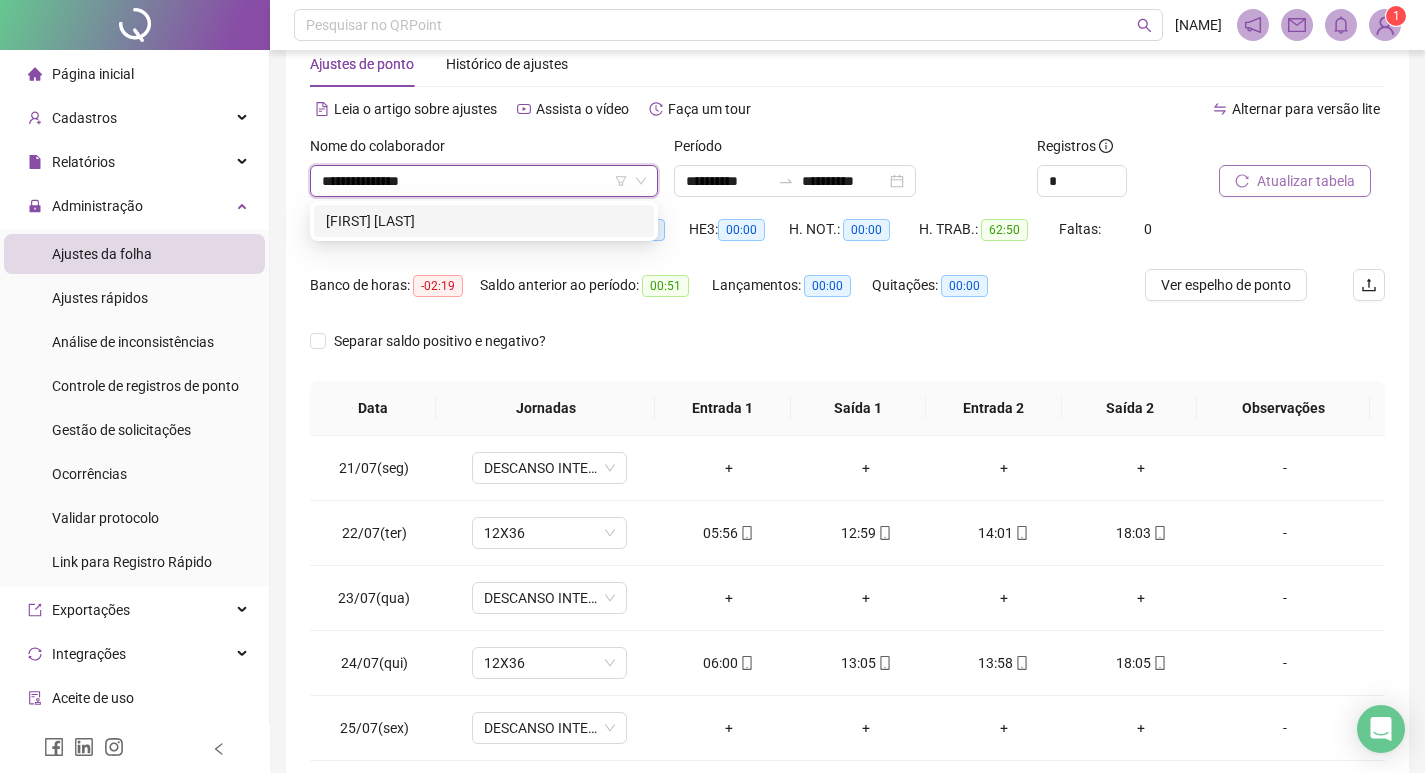 type on "**********" 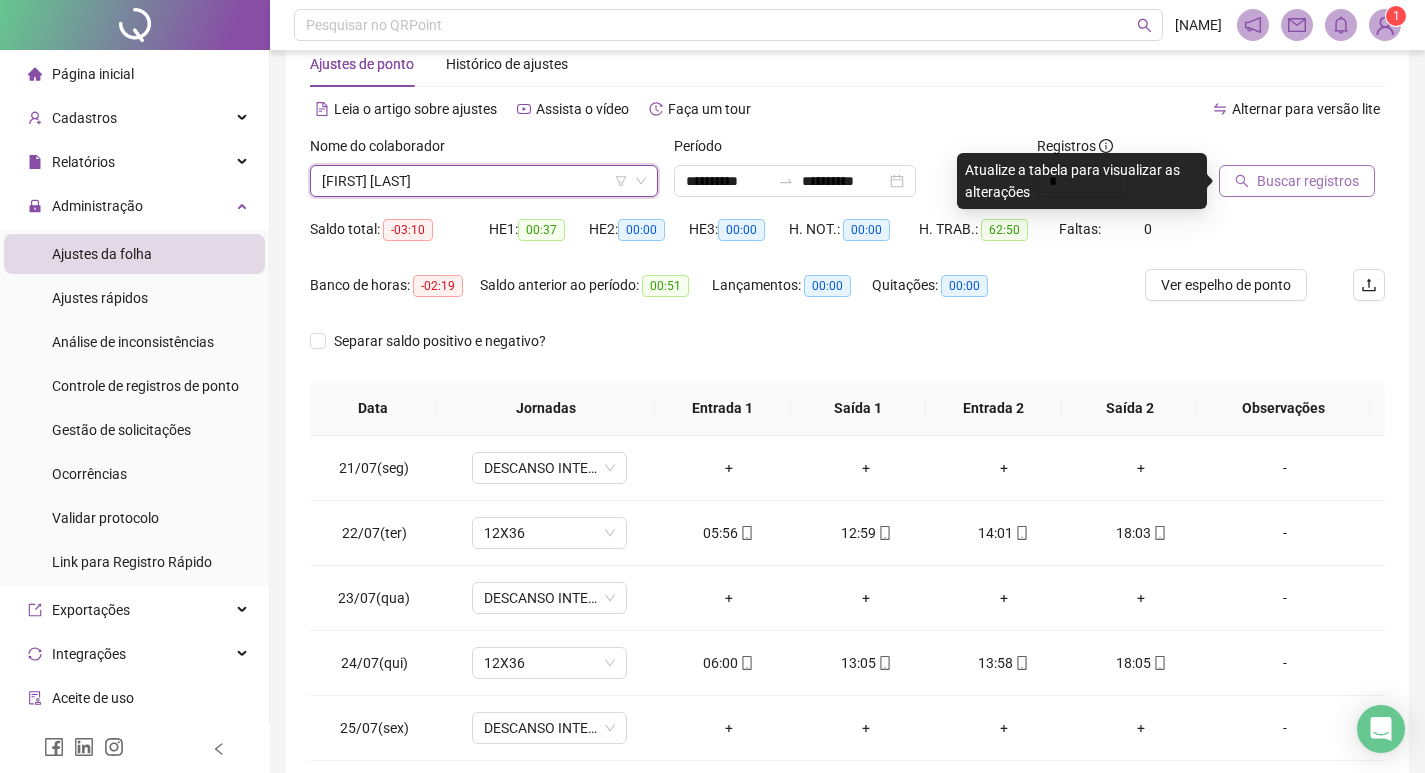 click on "Buscar registros" at bounding box center (1308, 181) 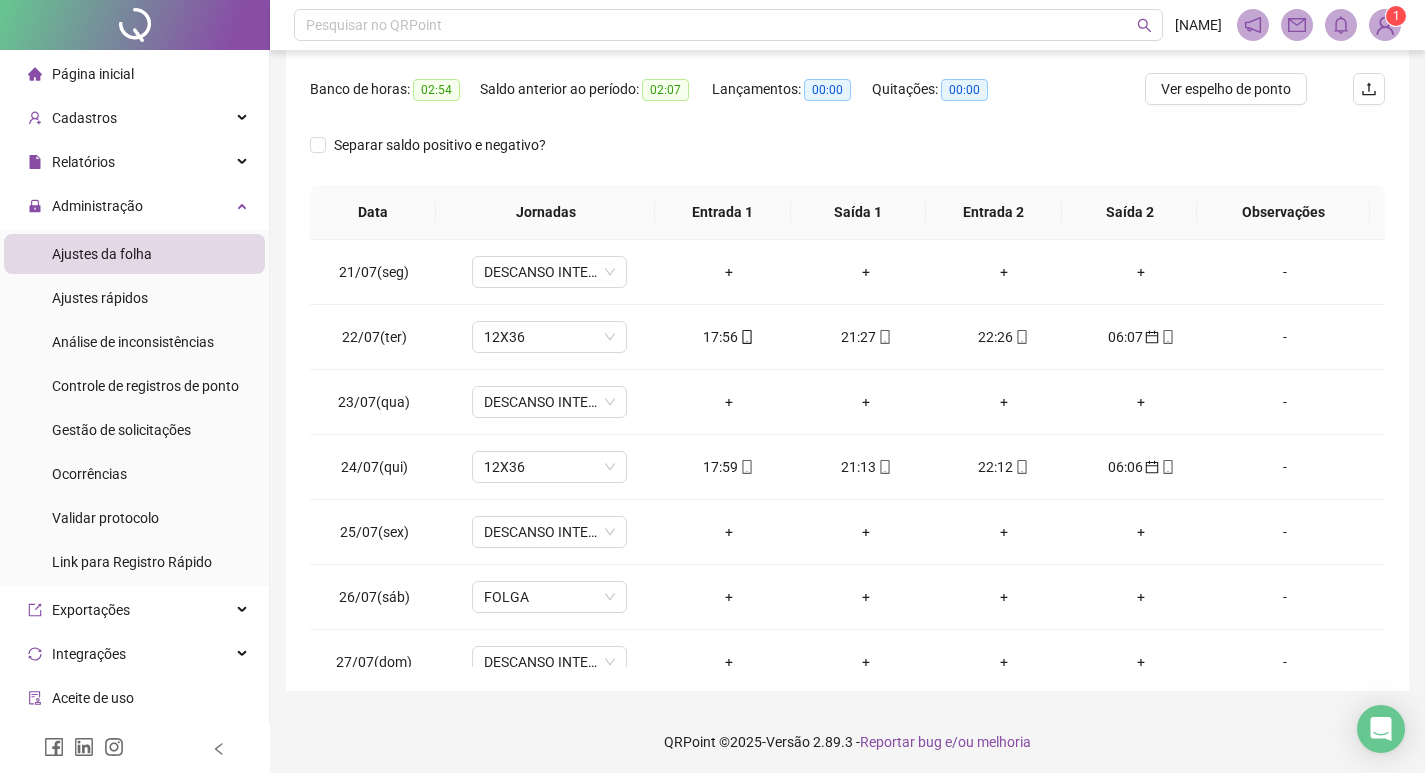 scroll, scrollTop: 249, scrollLeft: 0, axis: vertical 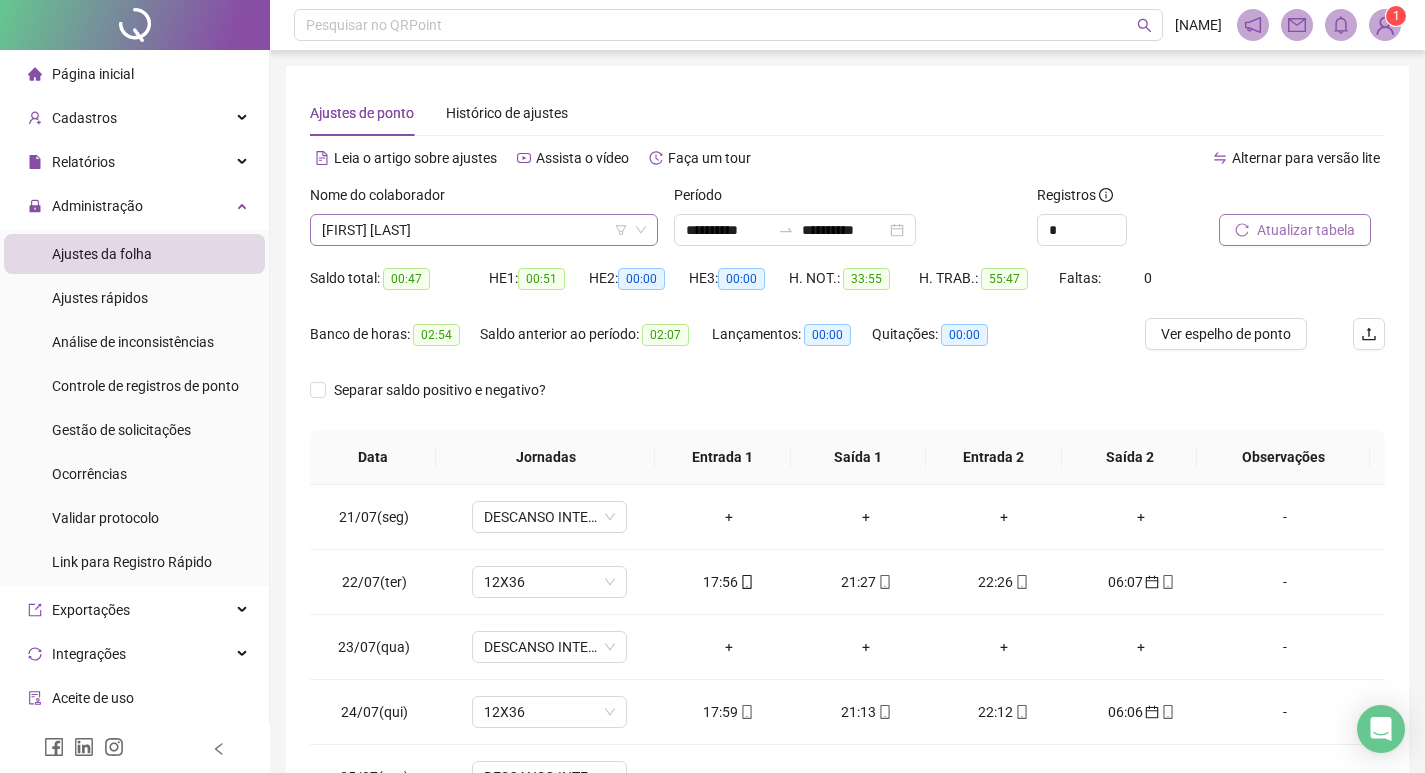 click on "NAYARA APARECIDA RAMOS TOMAS" at bounding box center [484, 230] 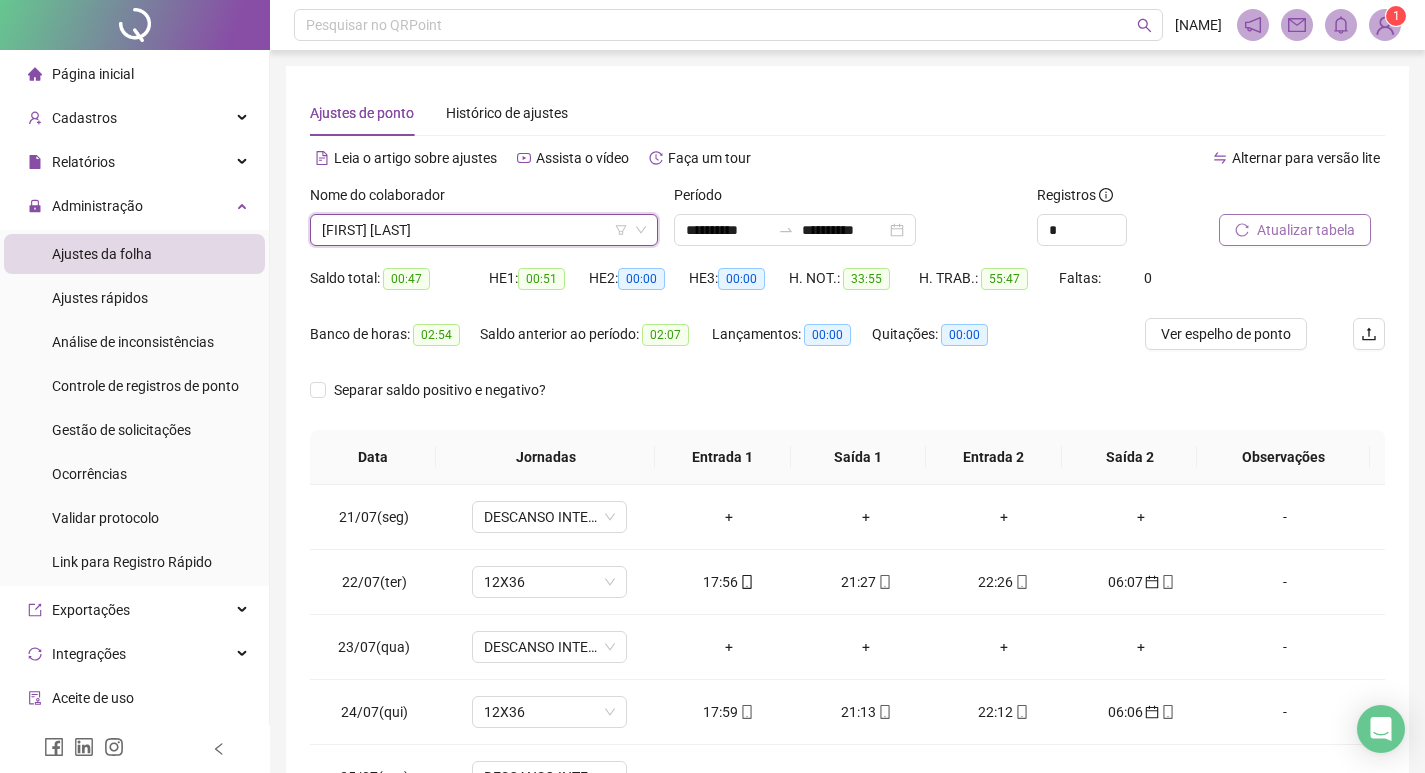 click on "NAYARA APARECIDA RAMOS TOMAS" at bounding box center (484, 230) 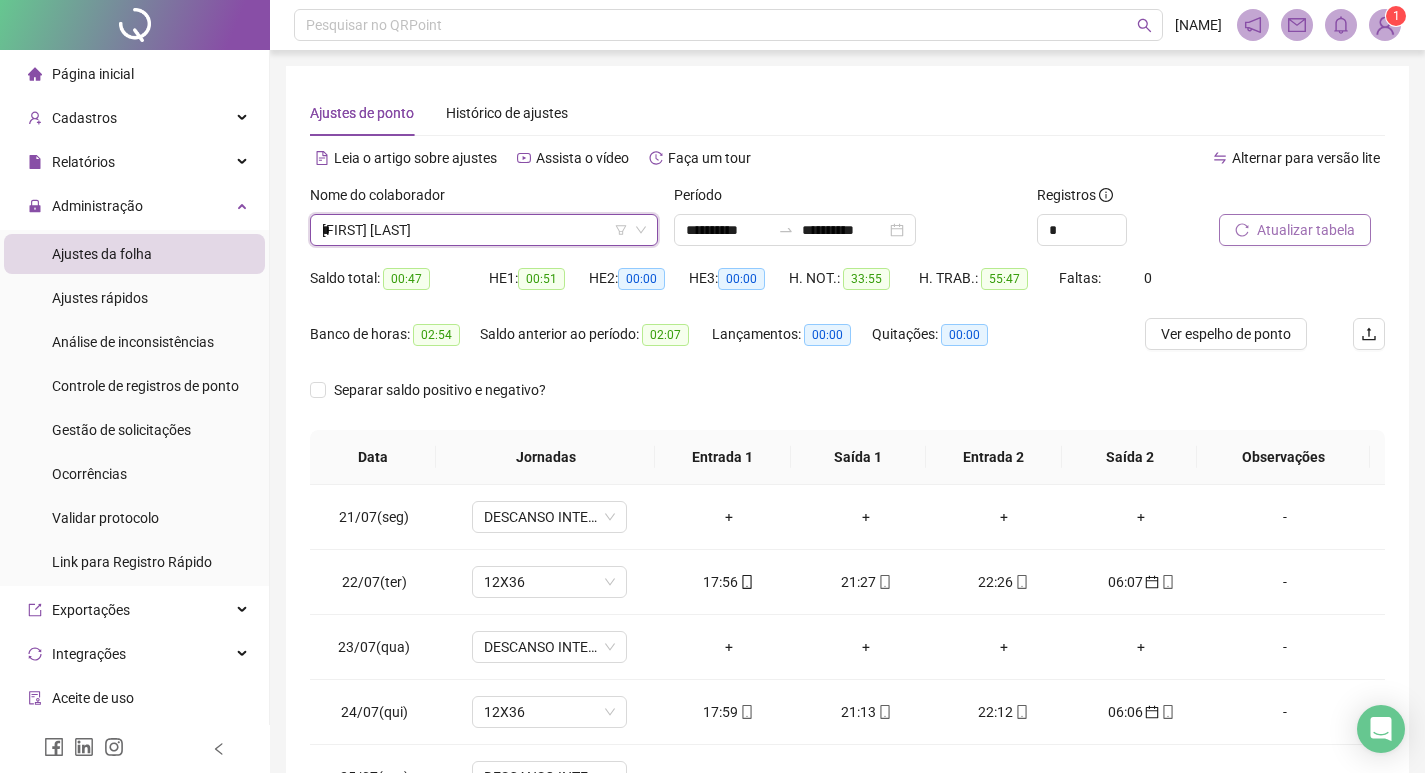 scroll, scrollTop: 0, scrollLeft: 0, axis: both 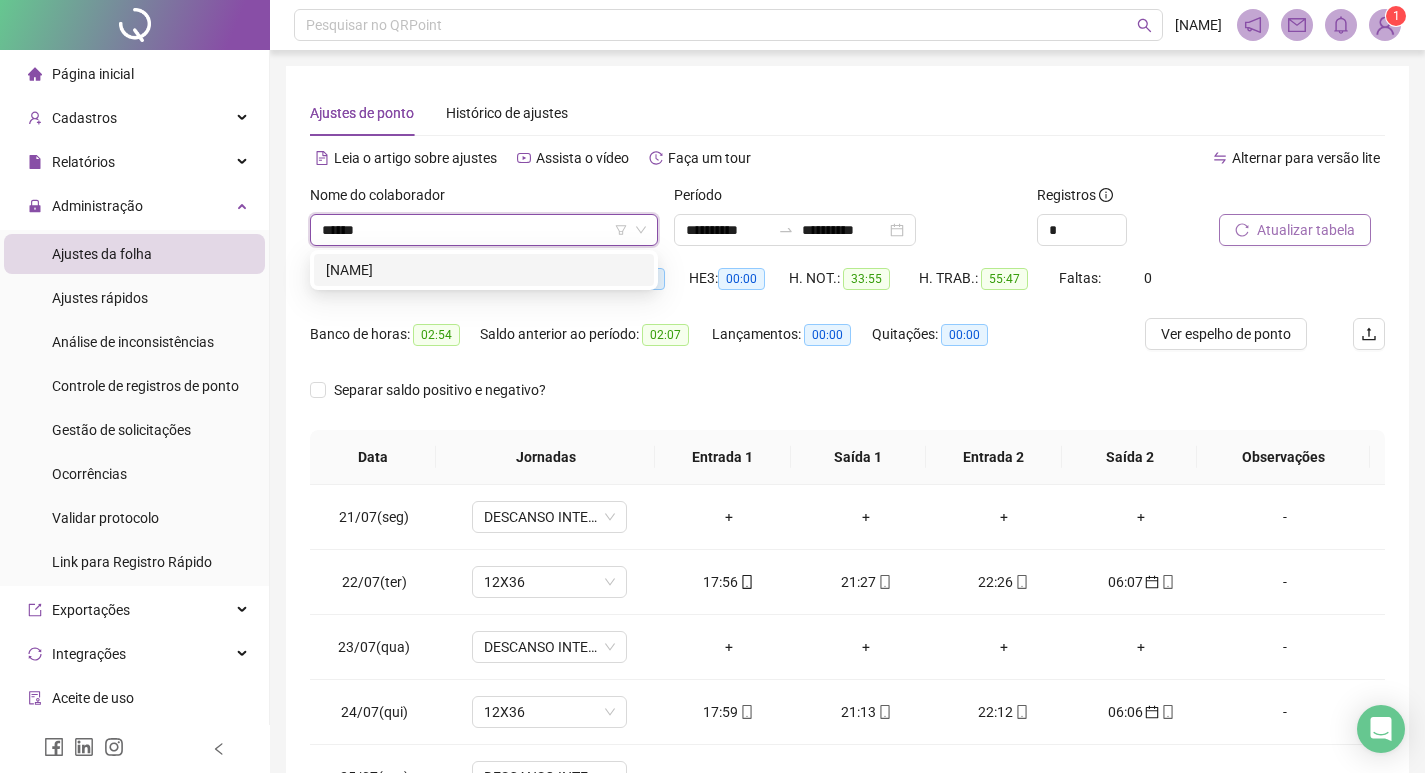 type on "*******" 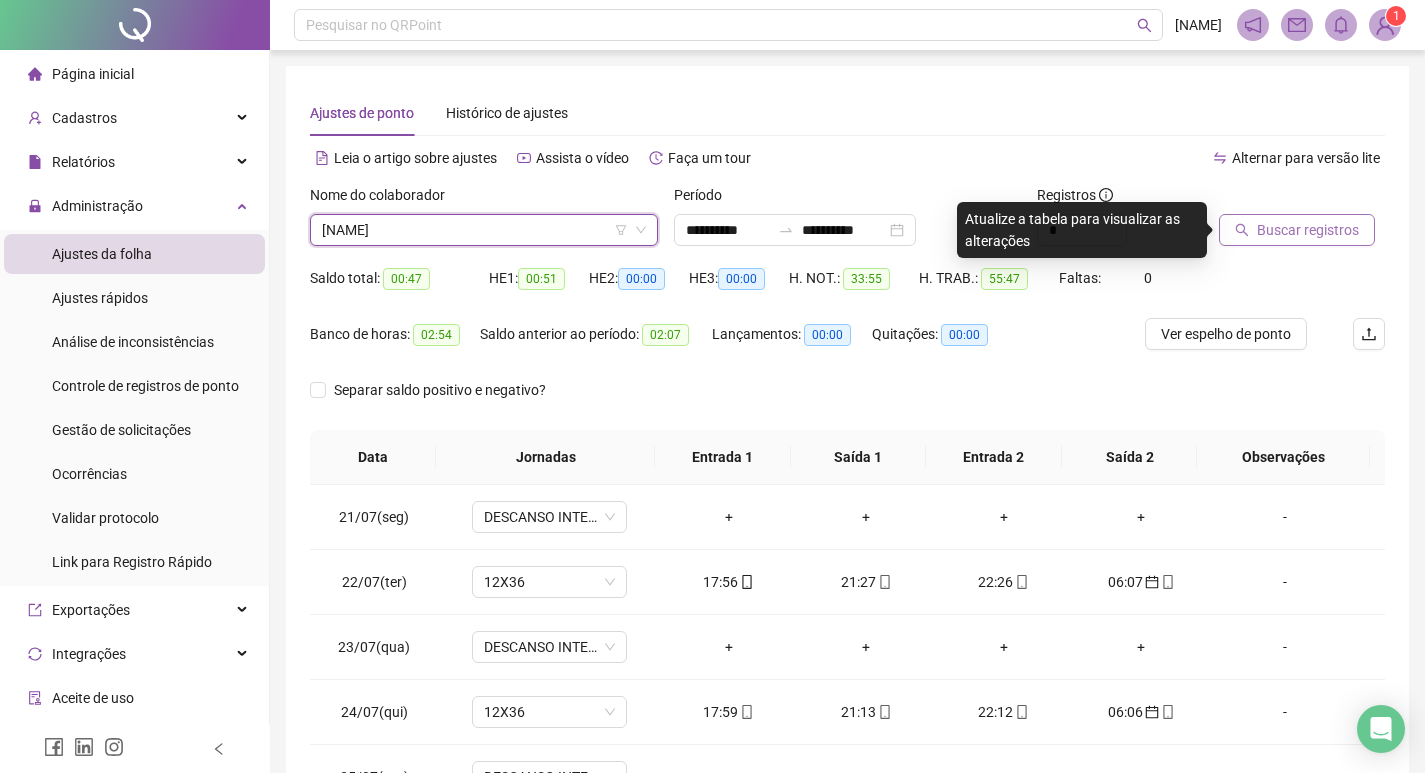 click on "Buscar registros" at bounding box center [1308, 230] 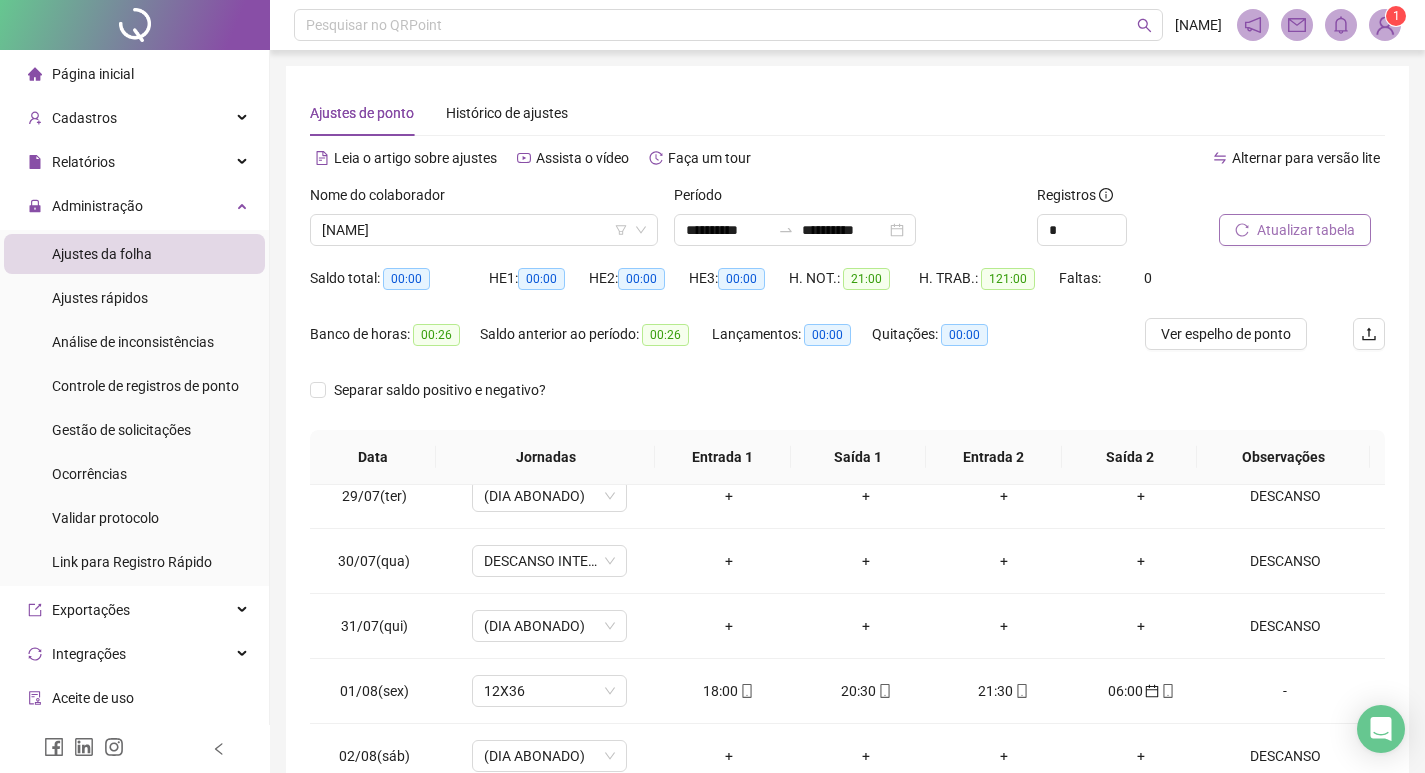 scroll, scrollTop: 548, scrollLeft: 0, axis: vertical 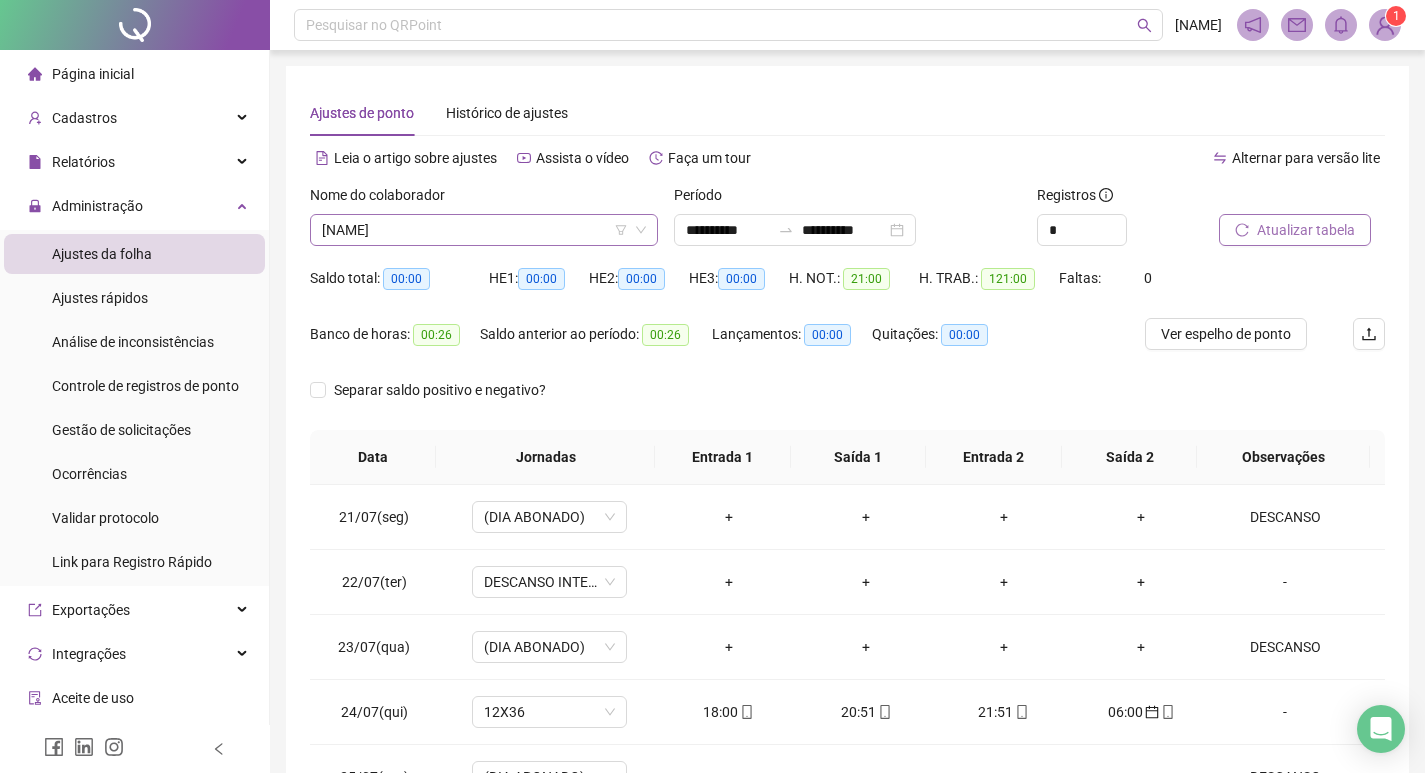 click on "WILLIAM CLEBER DE SOUZA ULIAN" at bounding box center (484, 230) 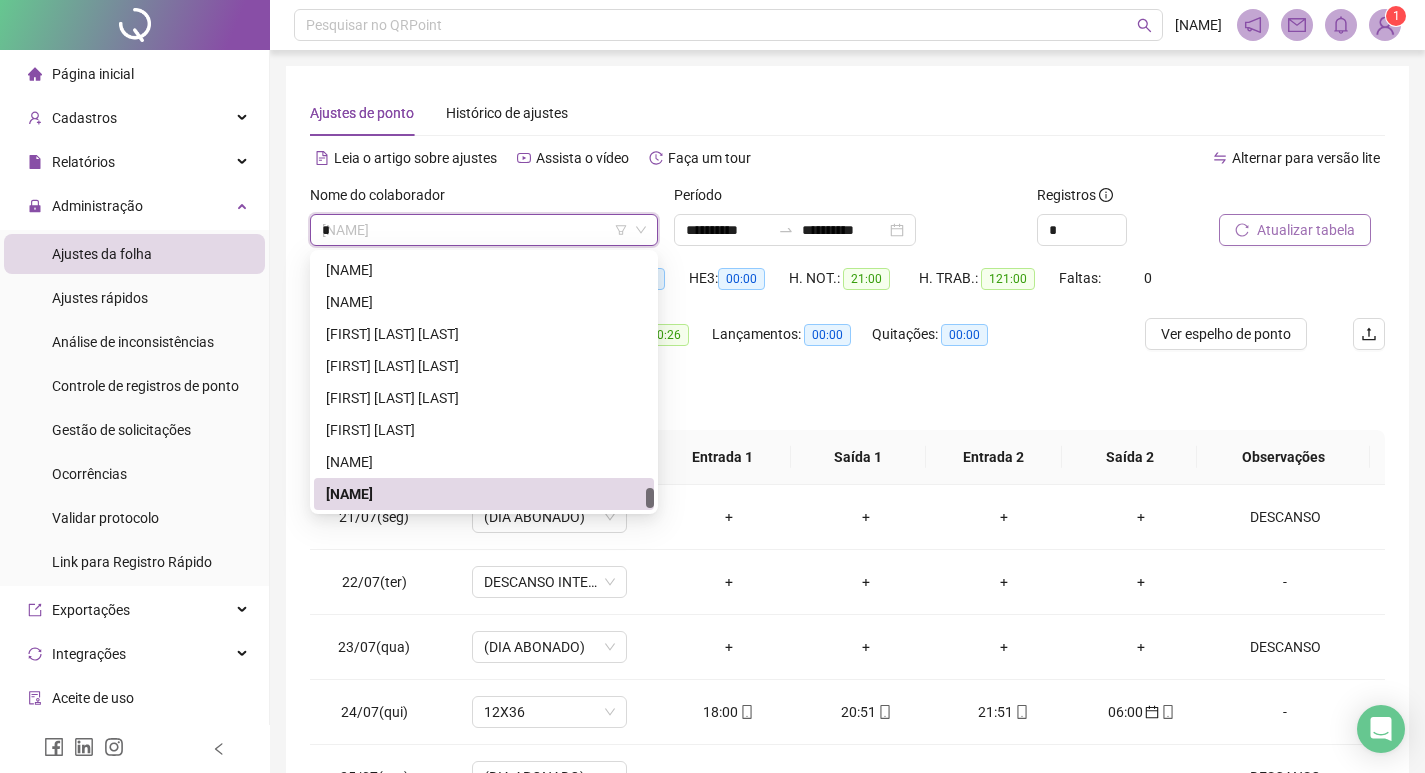 scroll, scrollTop: 0, scrollLeft: 0, axis: both 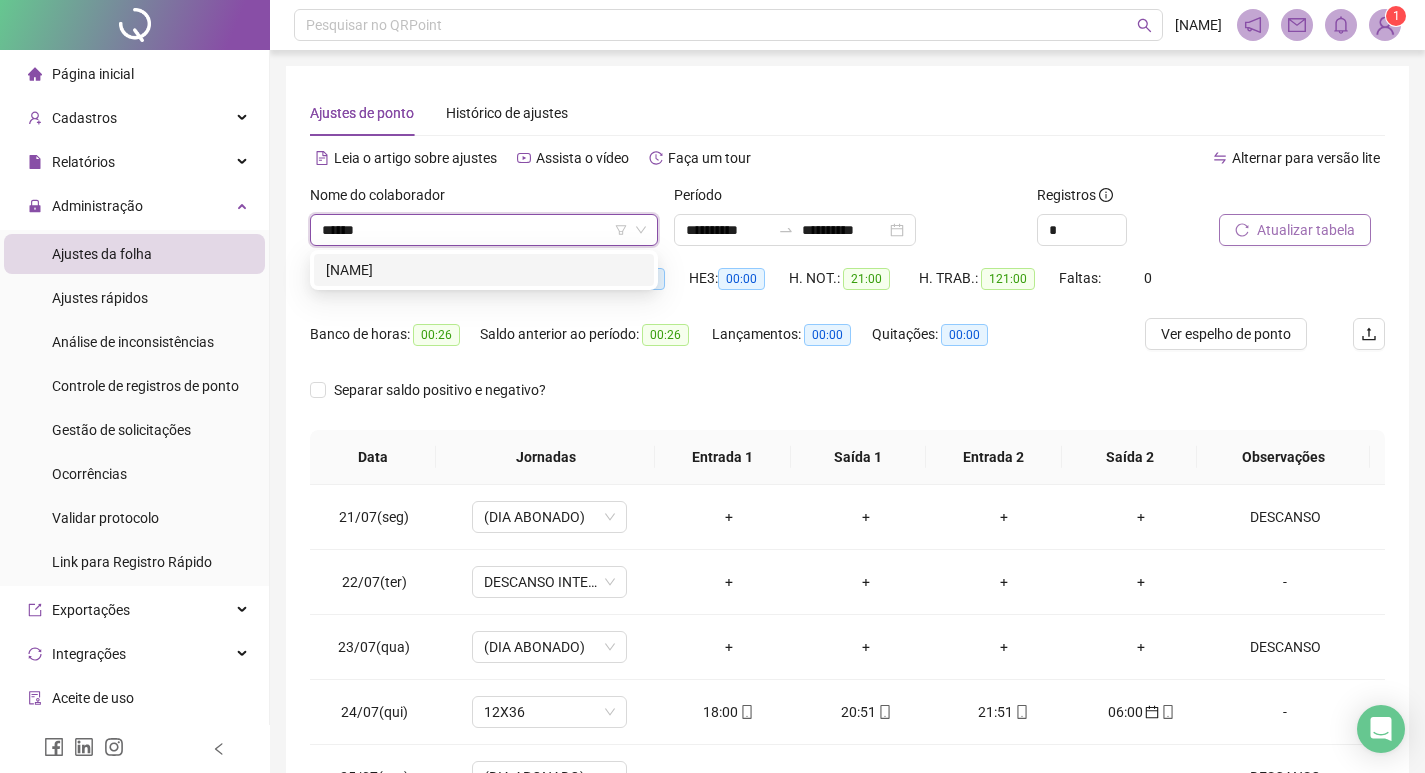 type on "******" 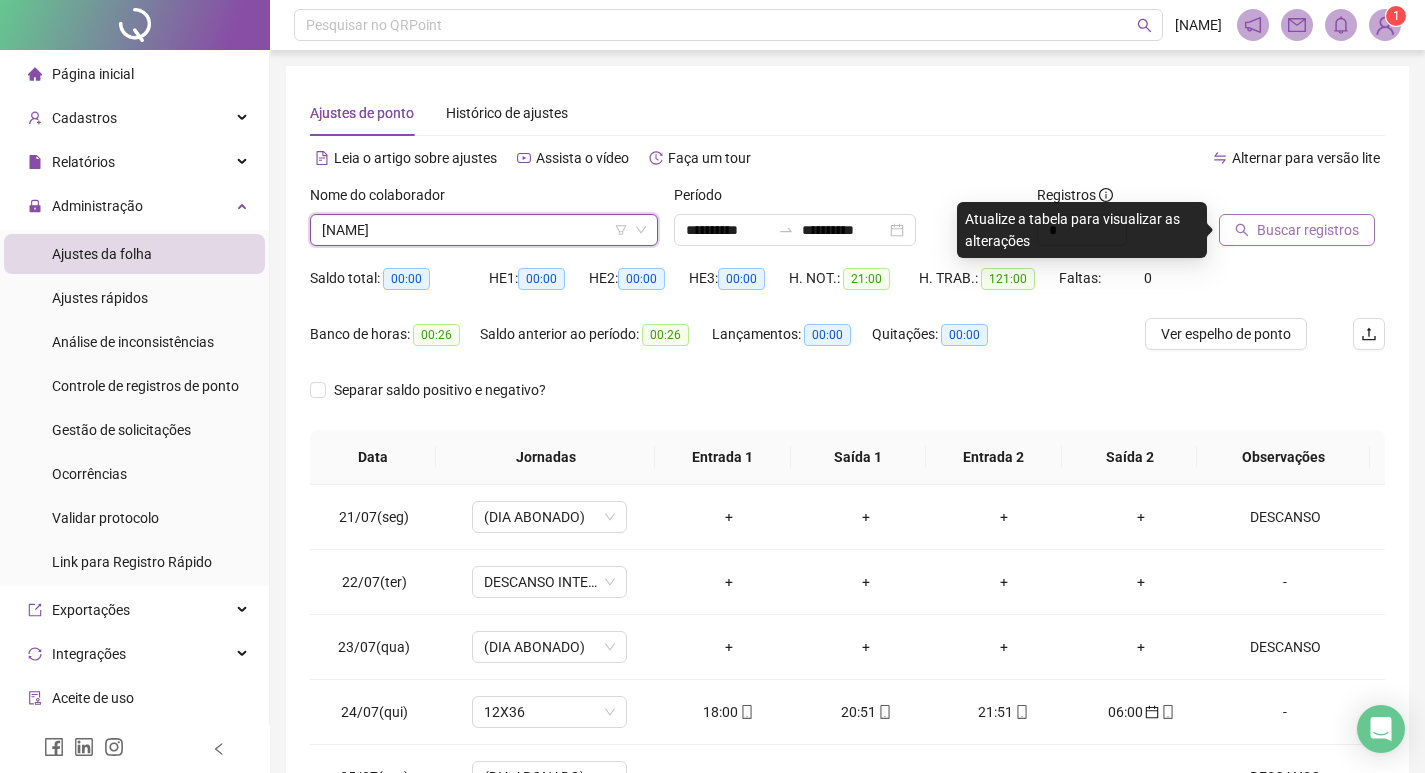 click on "Buscar registros" at bounding box center (1308, 230) 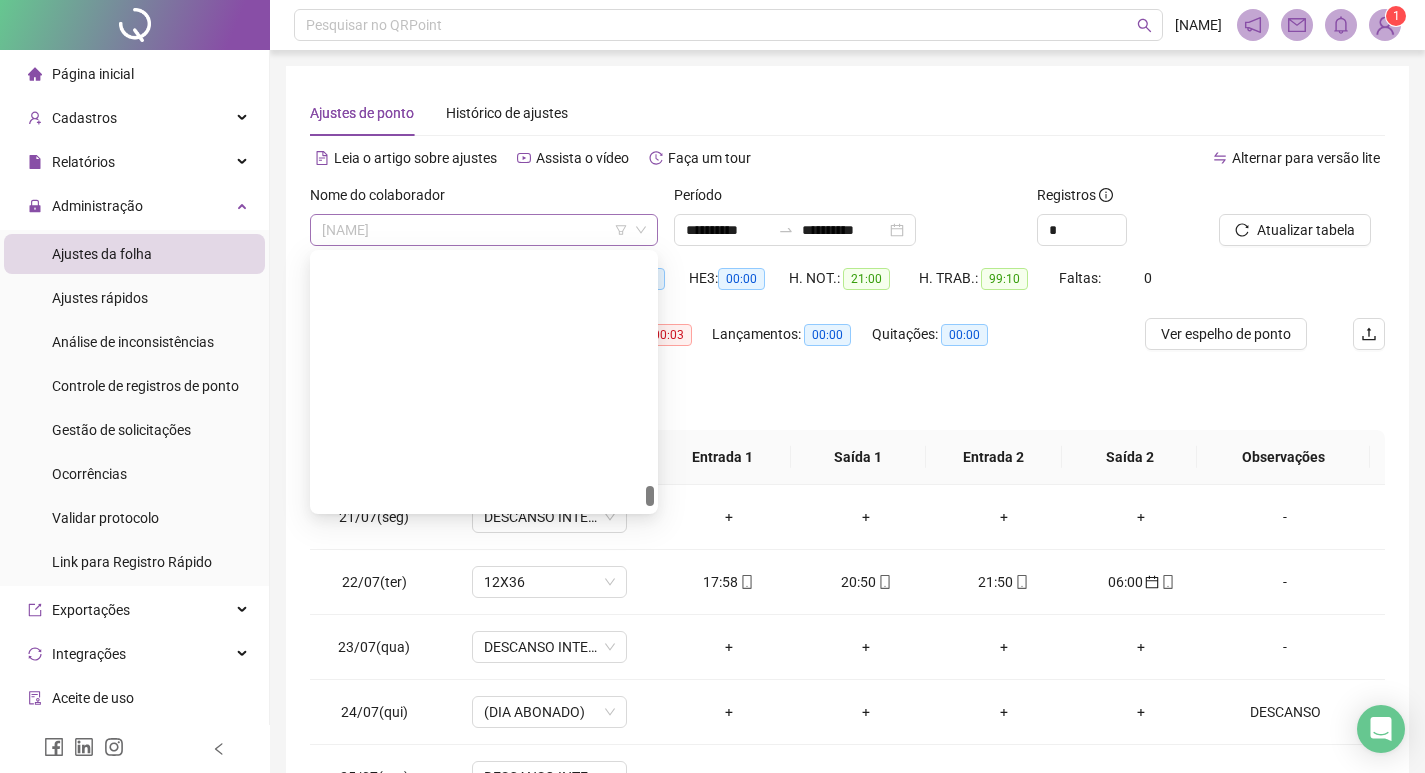 scroll, scrollTop: 3712, scrollLeft: 0, axis: vertical 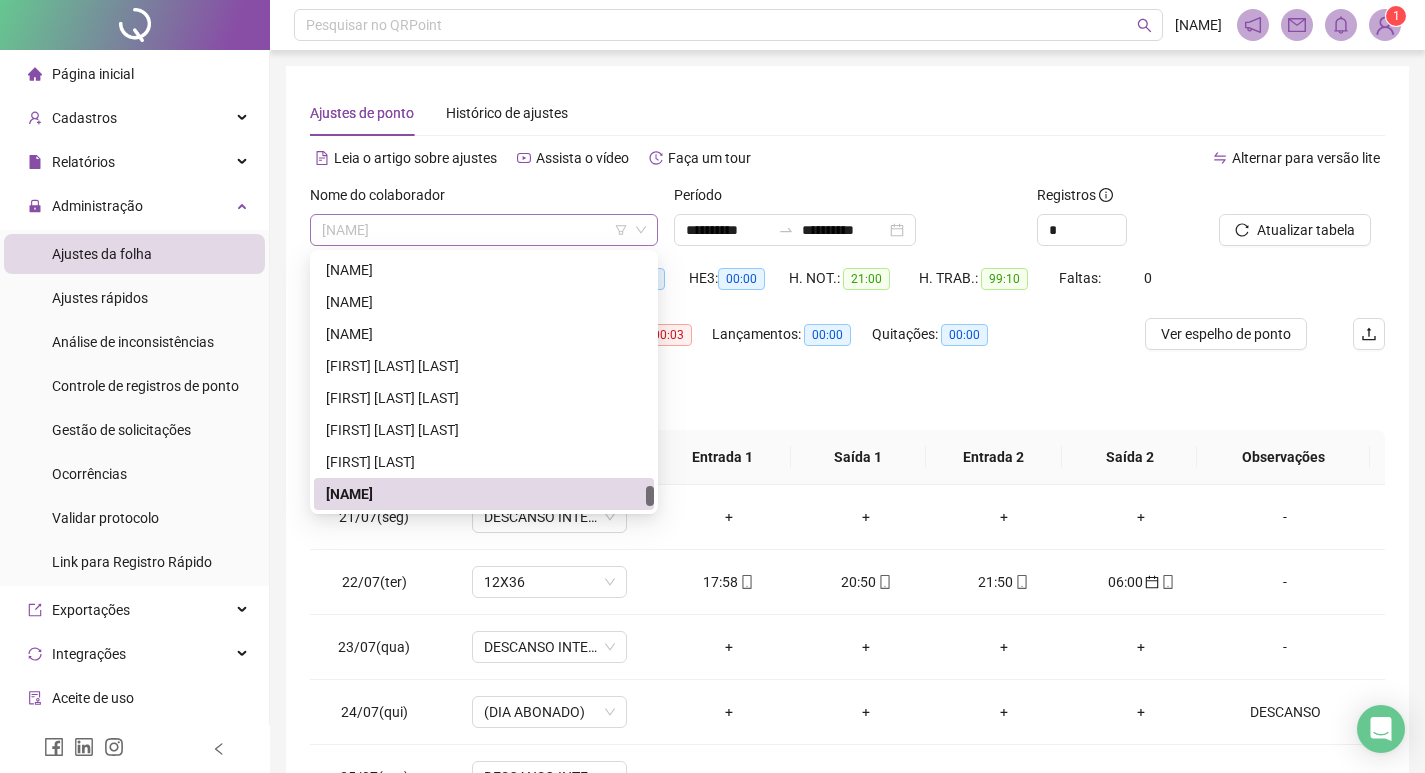 click on "WILIAM BARBARESCO" at bounding box center [484, 230] 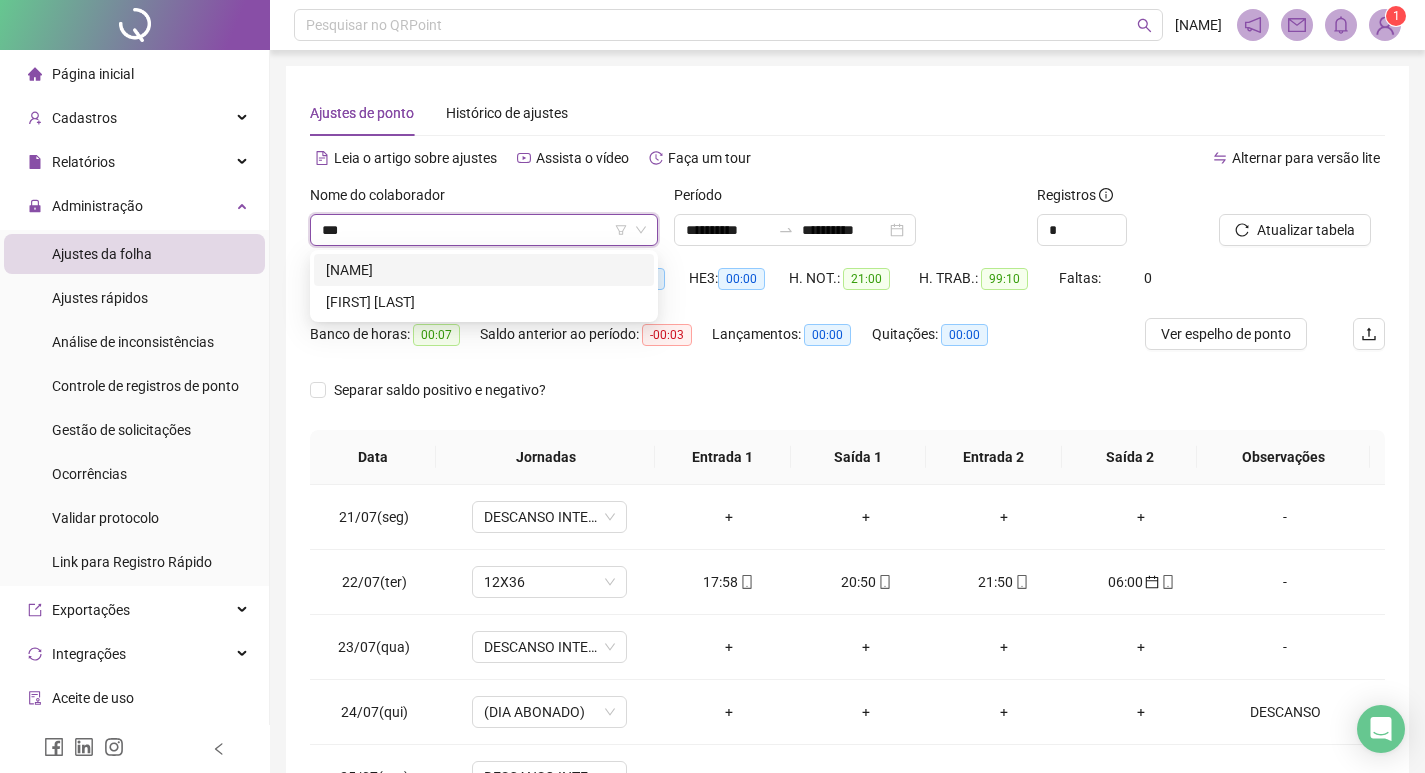 scroll, scrollTop: 0, scrollLeft: 0, axis: both 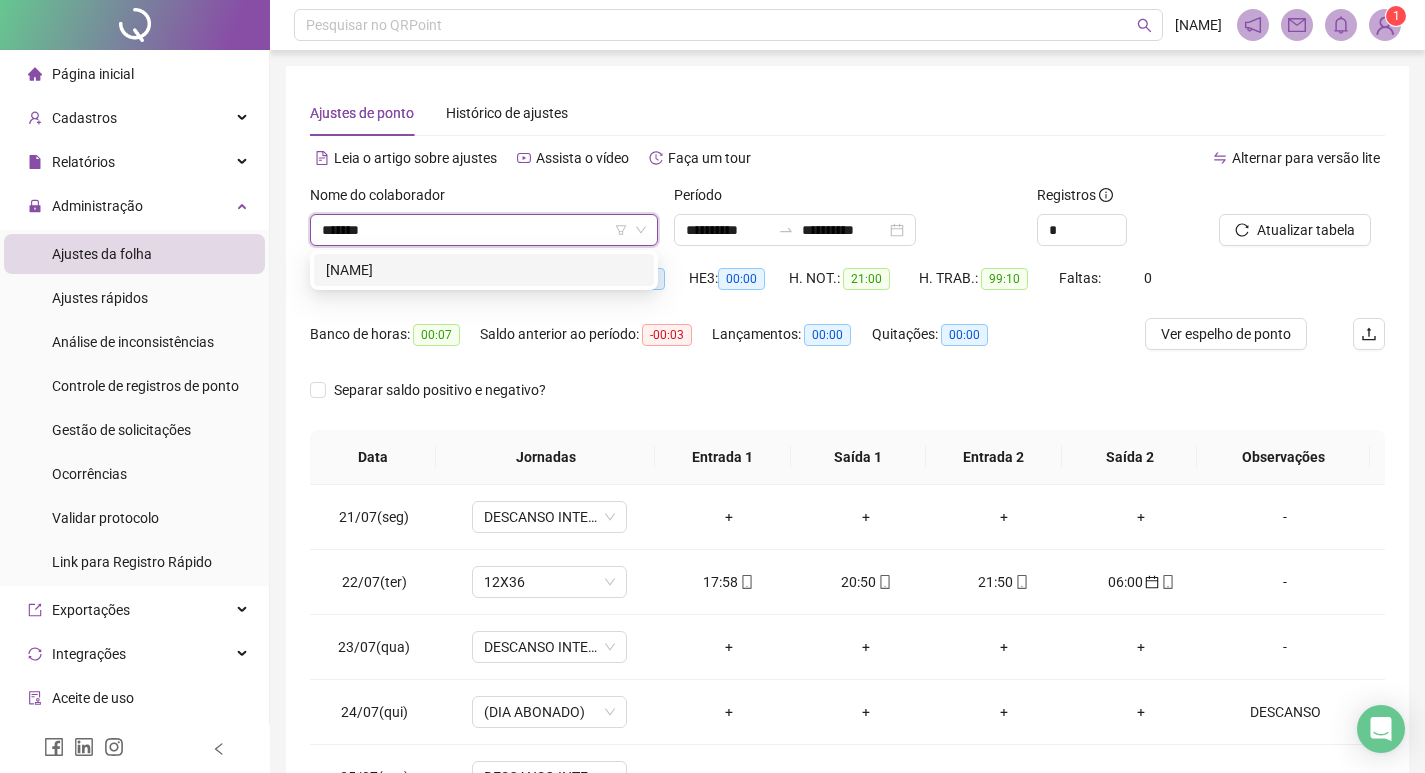 type on "*******" 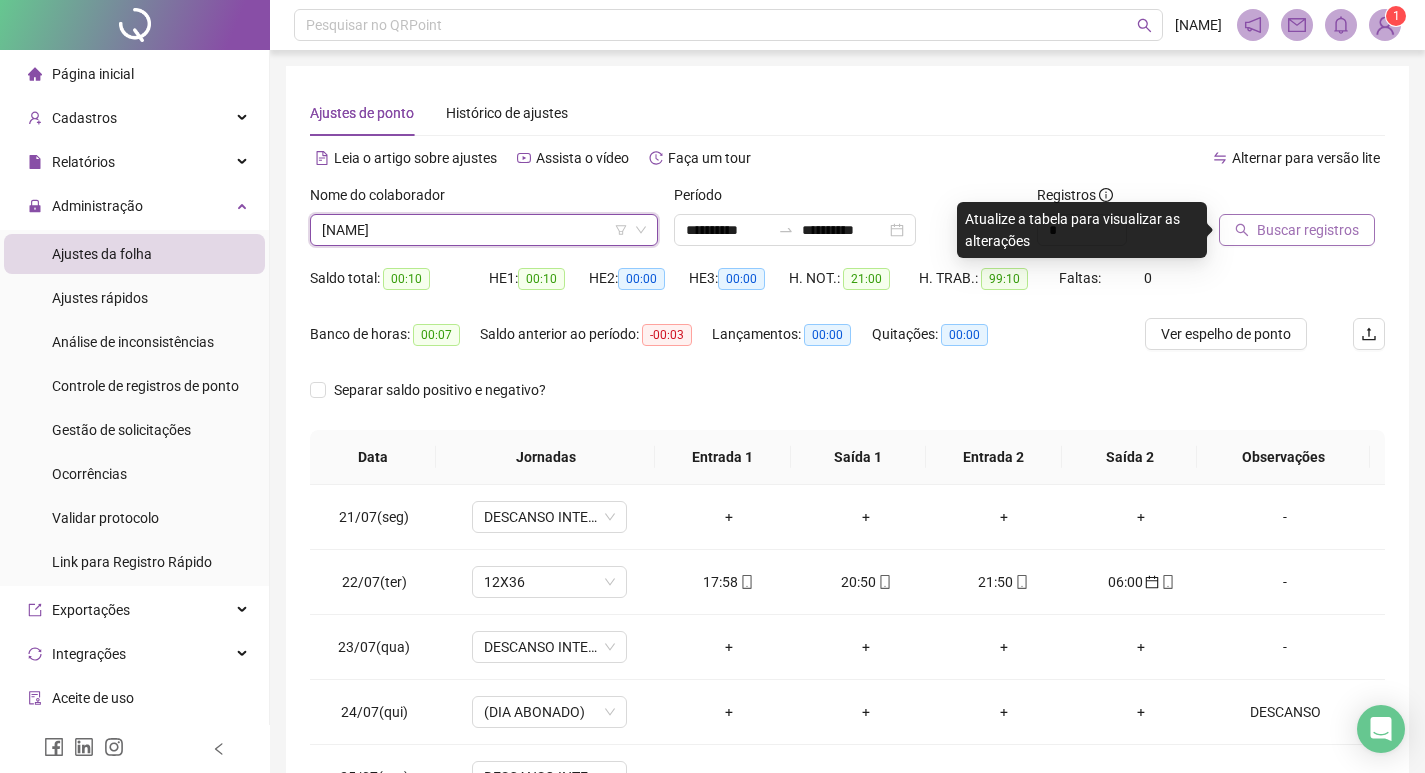 click on "Buscar registros" at bounding box center [1308, 230] 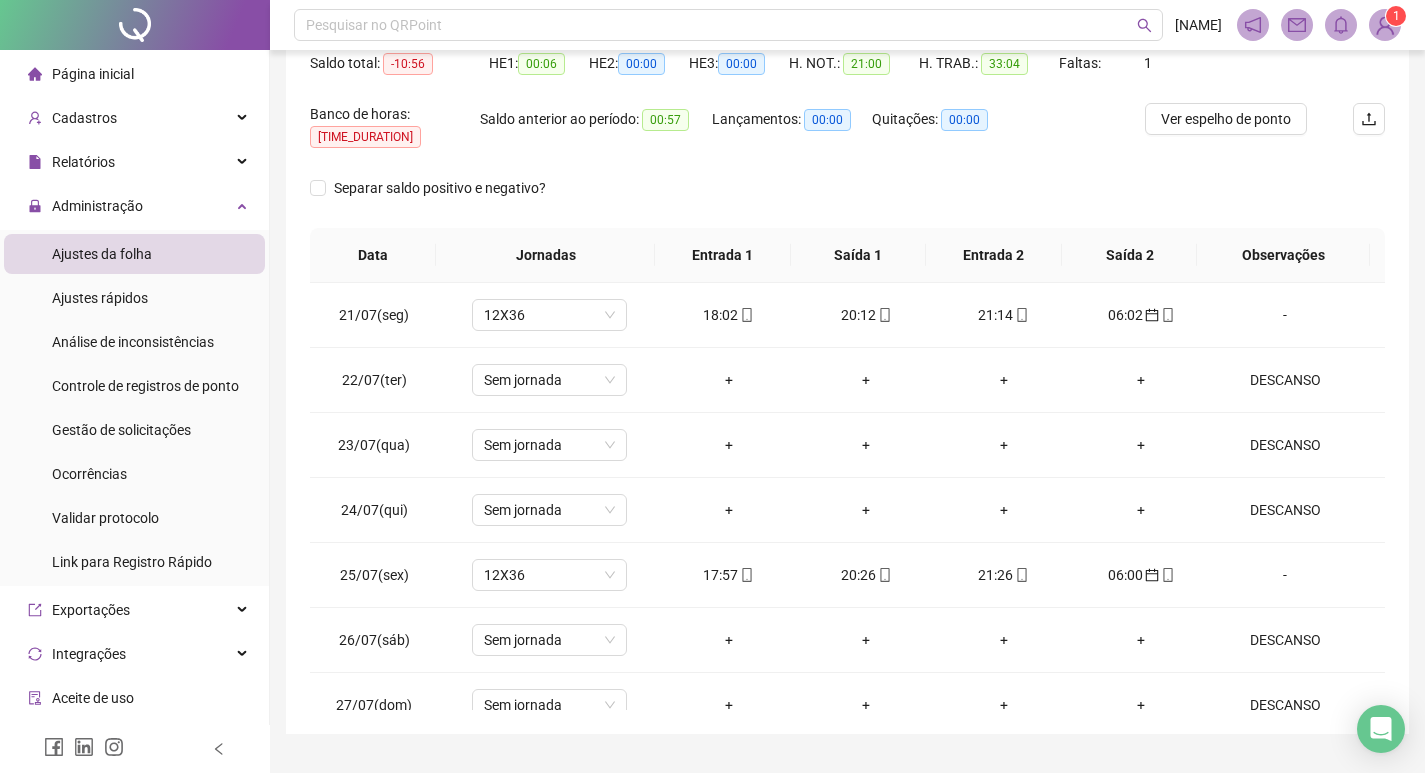 scroll, scrollTop: 249, scrollLeft: 0, axis: vertical 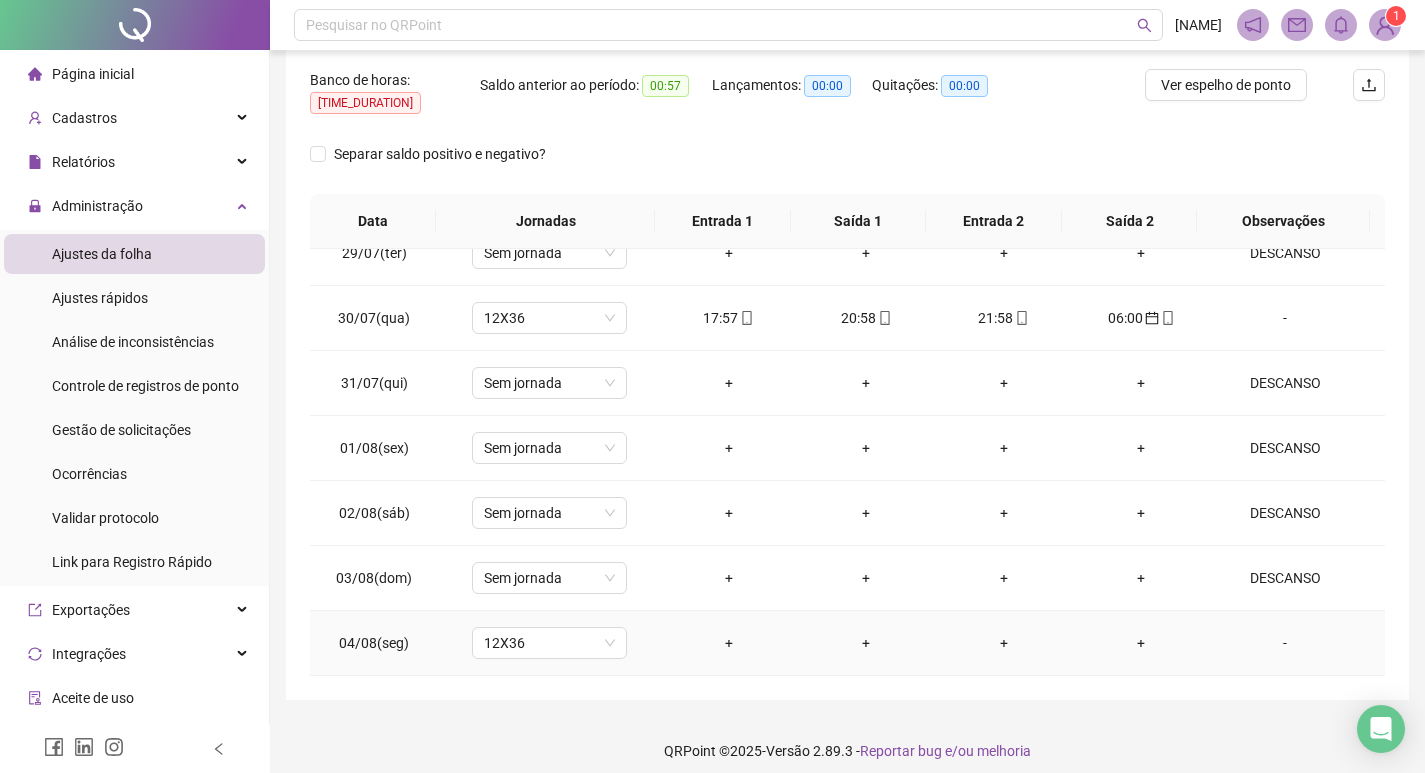 click on "-" at bounding box center (1285, 643) 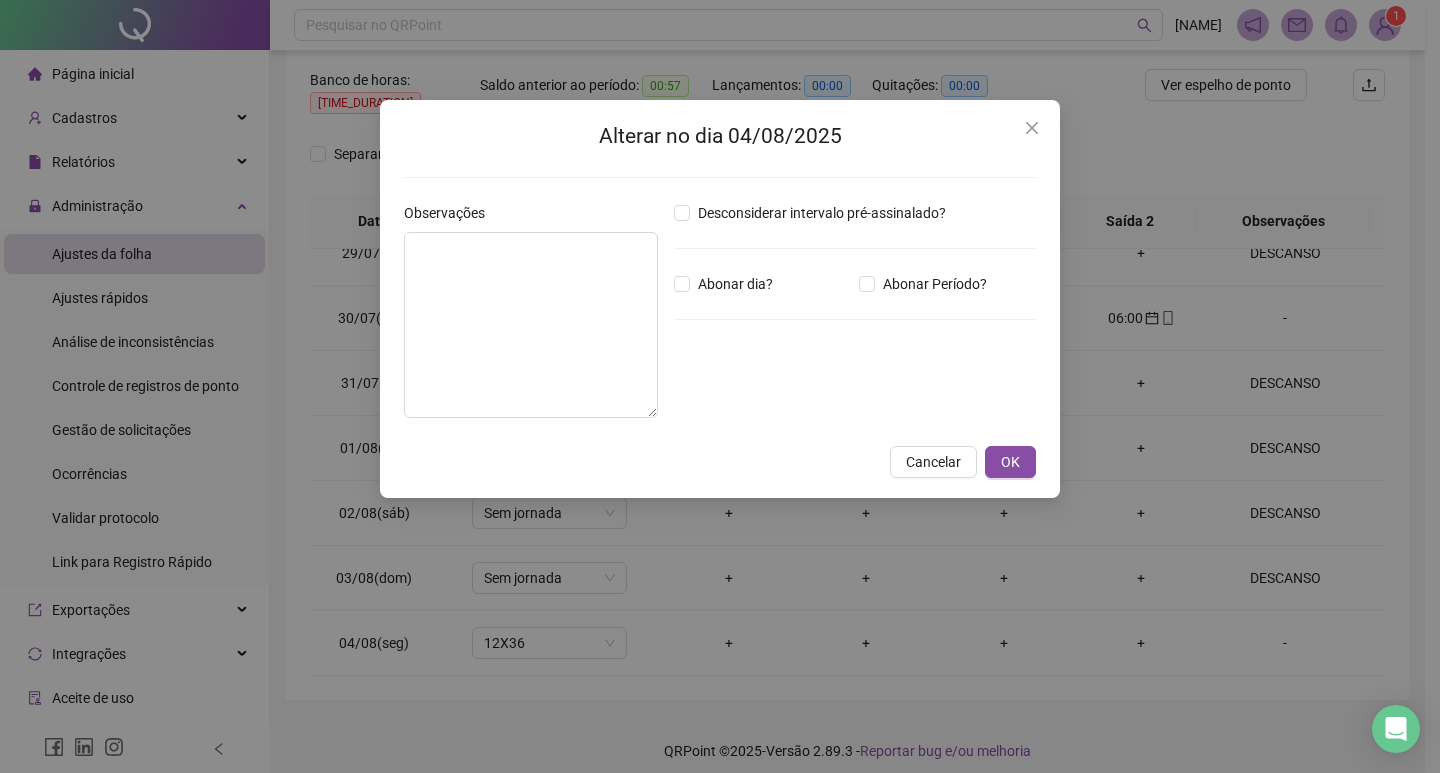 click on "Desconsiderar intervalo pré-assinalado? Abonar dia? Abonar Período? Horas a abonar ***** Aplicar regime de compensação" at bounding box center (855, 318) 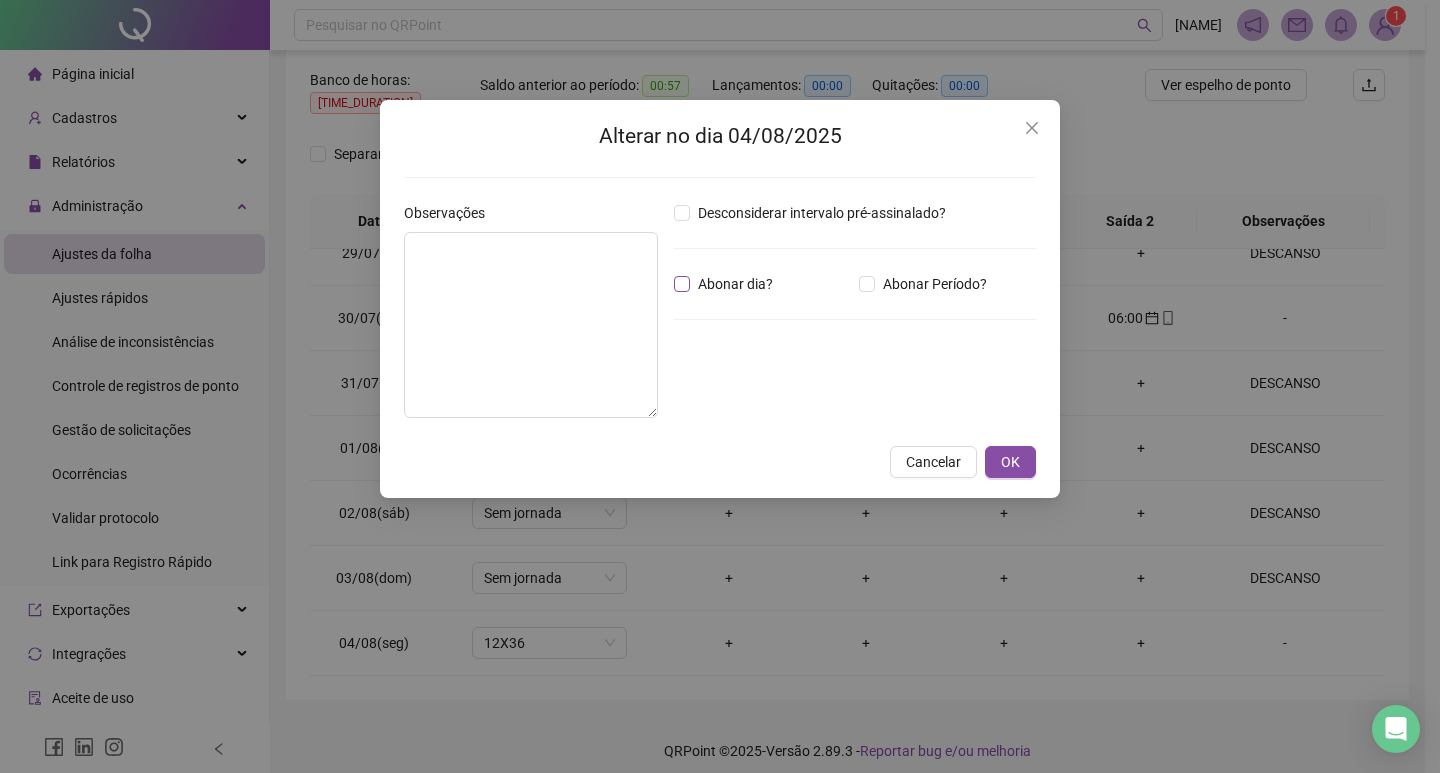 click on "Abonar dia?" at bounding box center (735, 284) 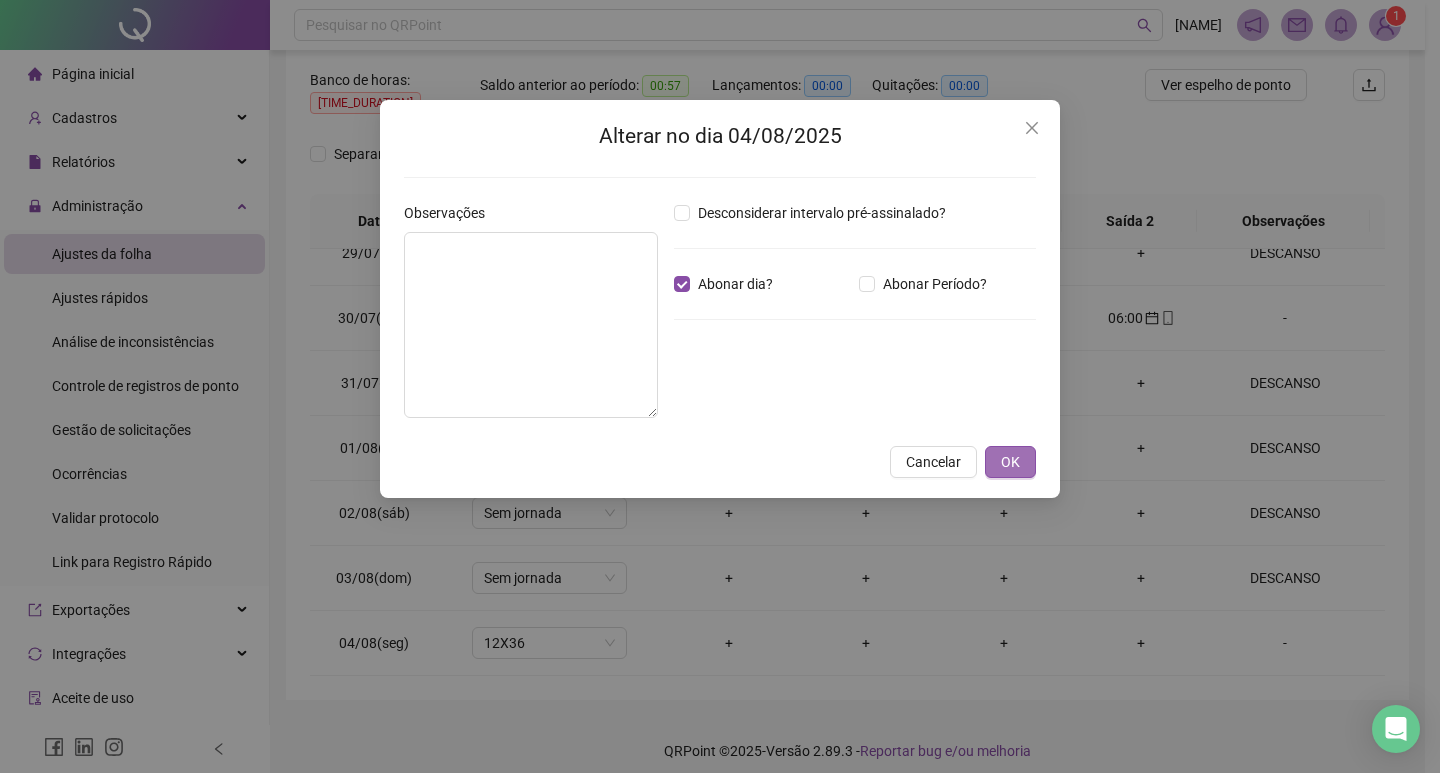 click on "OK" at bounding box center (1010, 462) 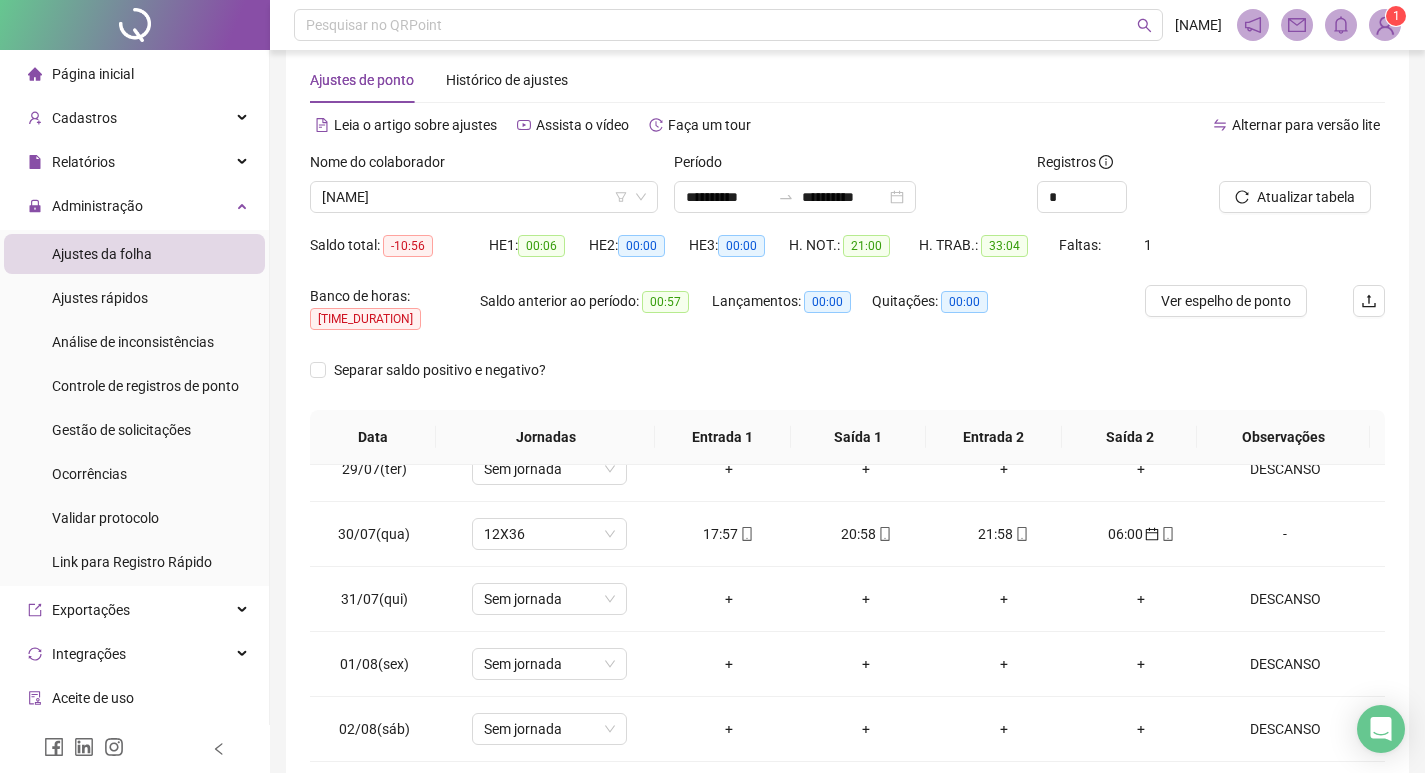 scroll, scrollTop: 0, scrollLeft: 0, axis: both 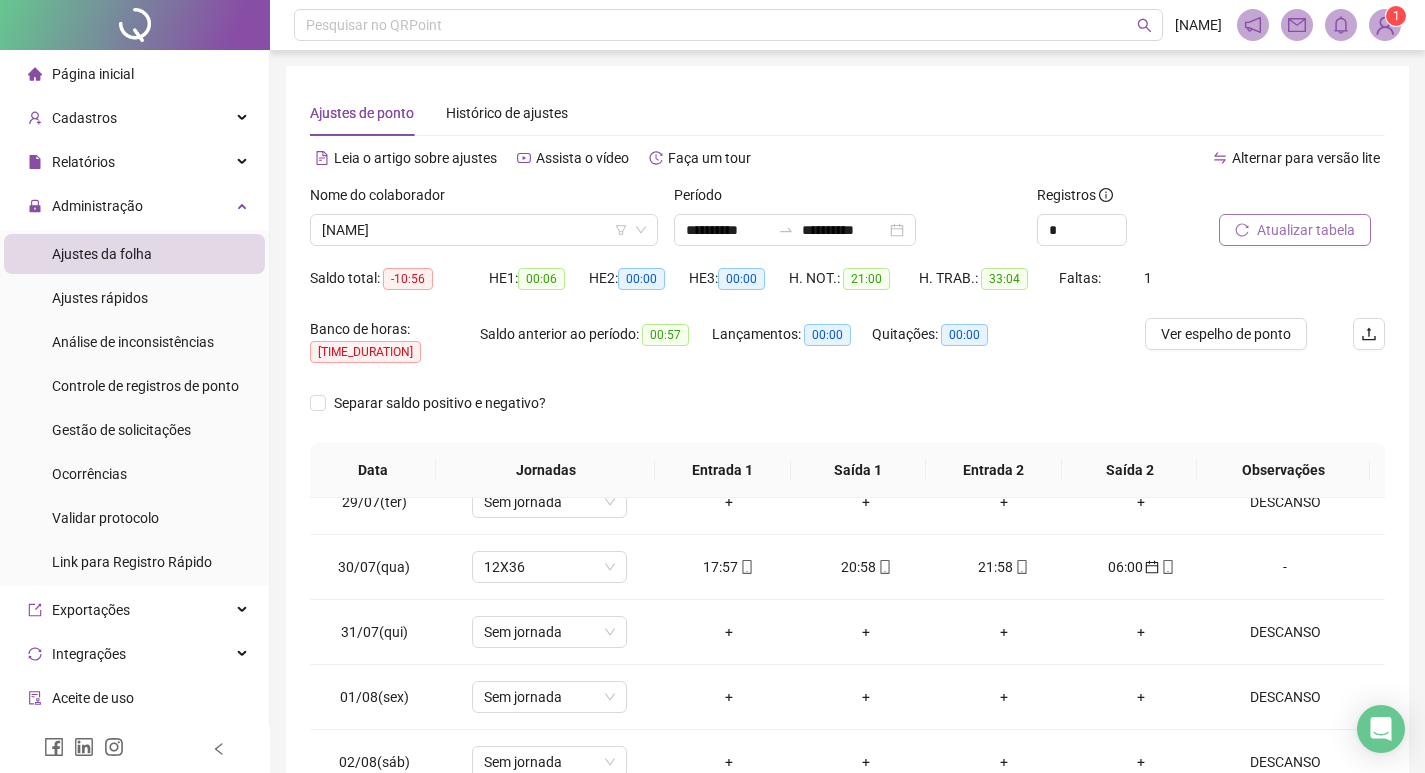 click on "Atualizar tabela" at bounding box center [1306, 230] 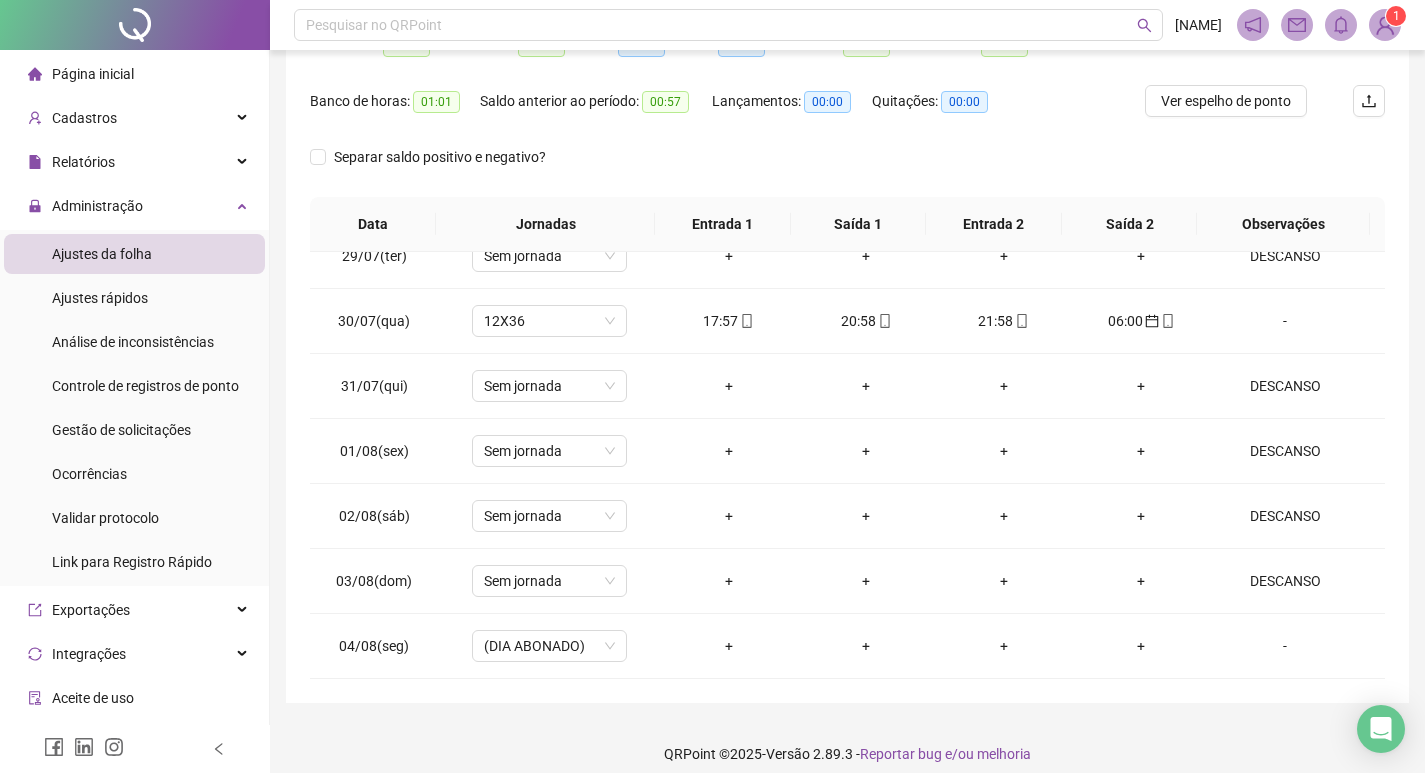scroll, scrollTop: 249, scrollLeft: 0, axis: vertical 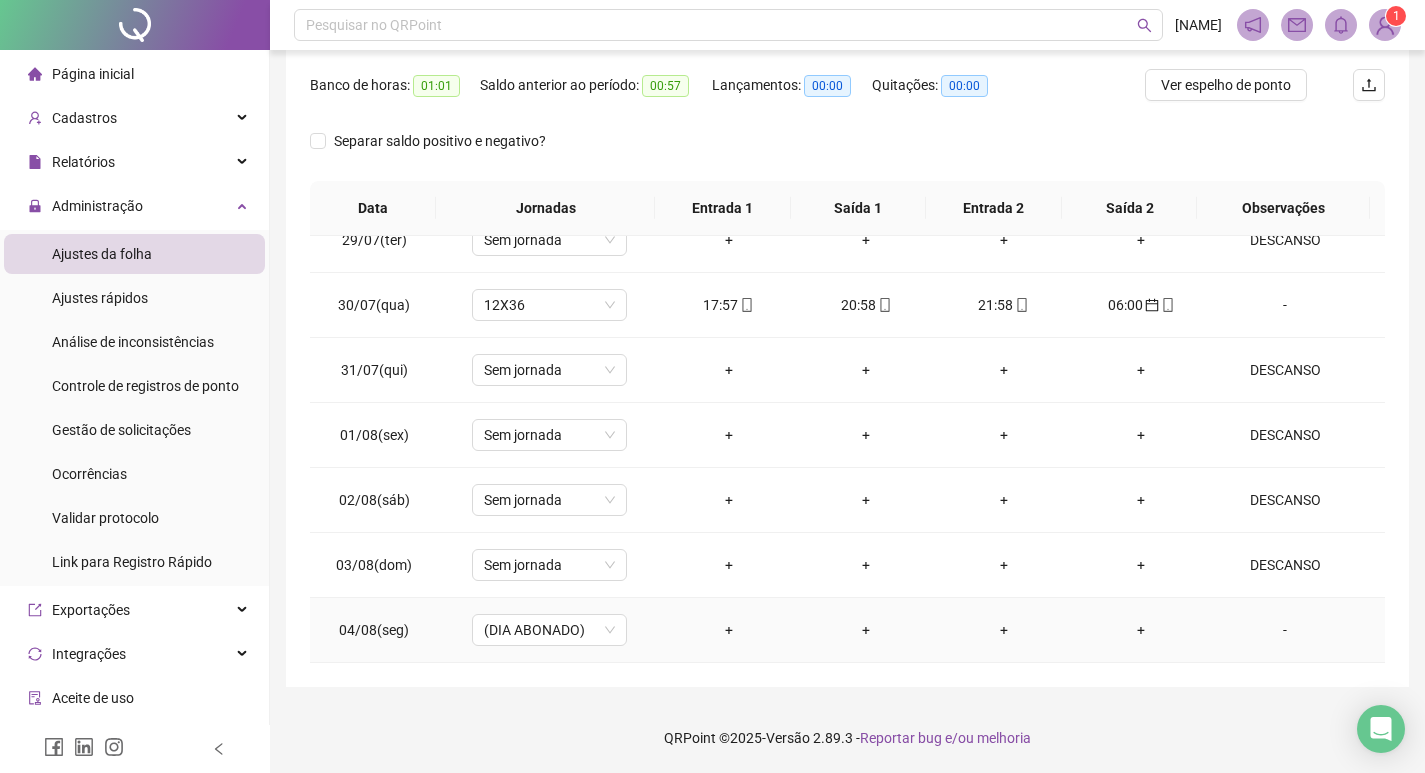 click on "-" at bounding box center [1285, 630] 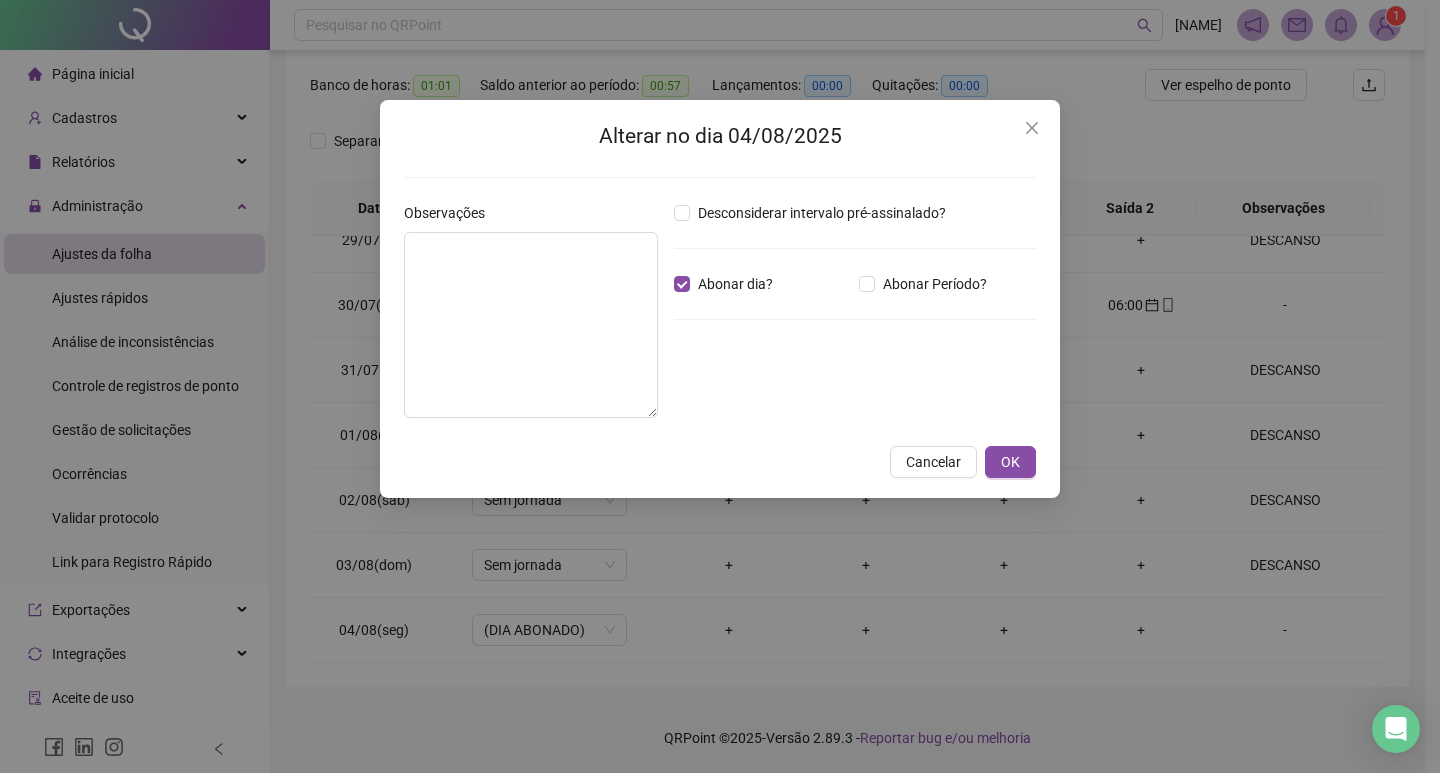 click on "Desconsiderar intervalo pré-assinalado? Abonar dia? Abonar Período? Horas a abonar ***** Aplicar regime de compensação" at bounding box center (855, 318) 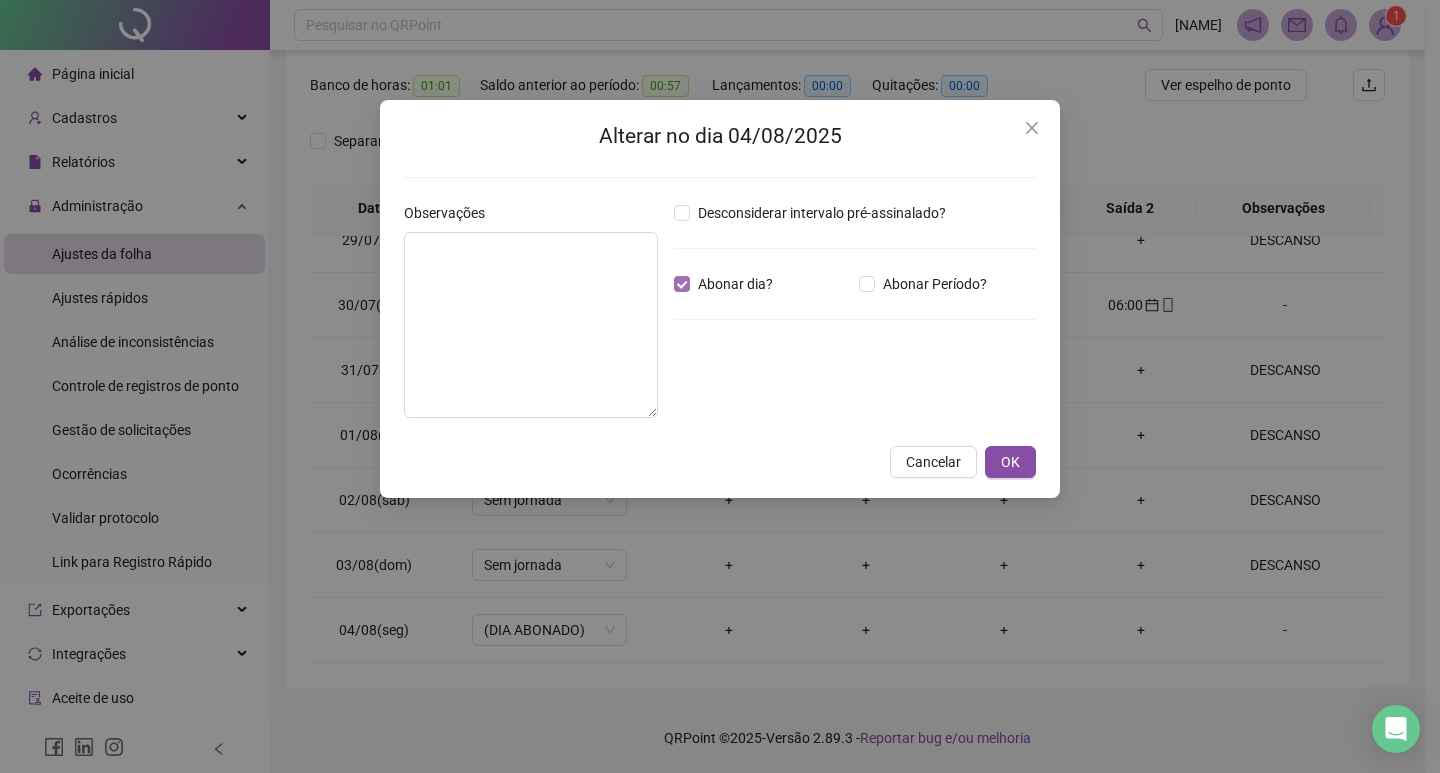click on "Abonar dia?" at bounding box center [735, 284] 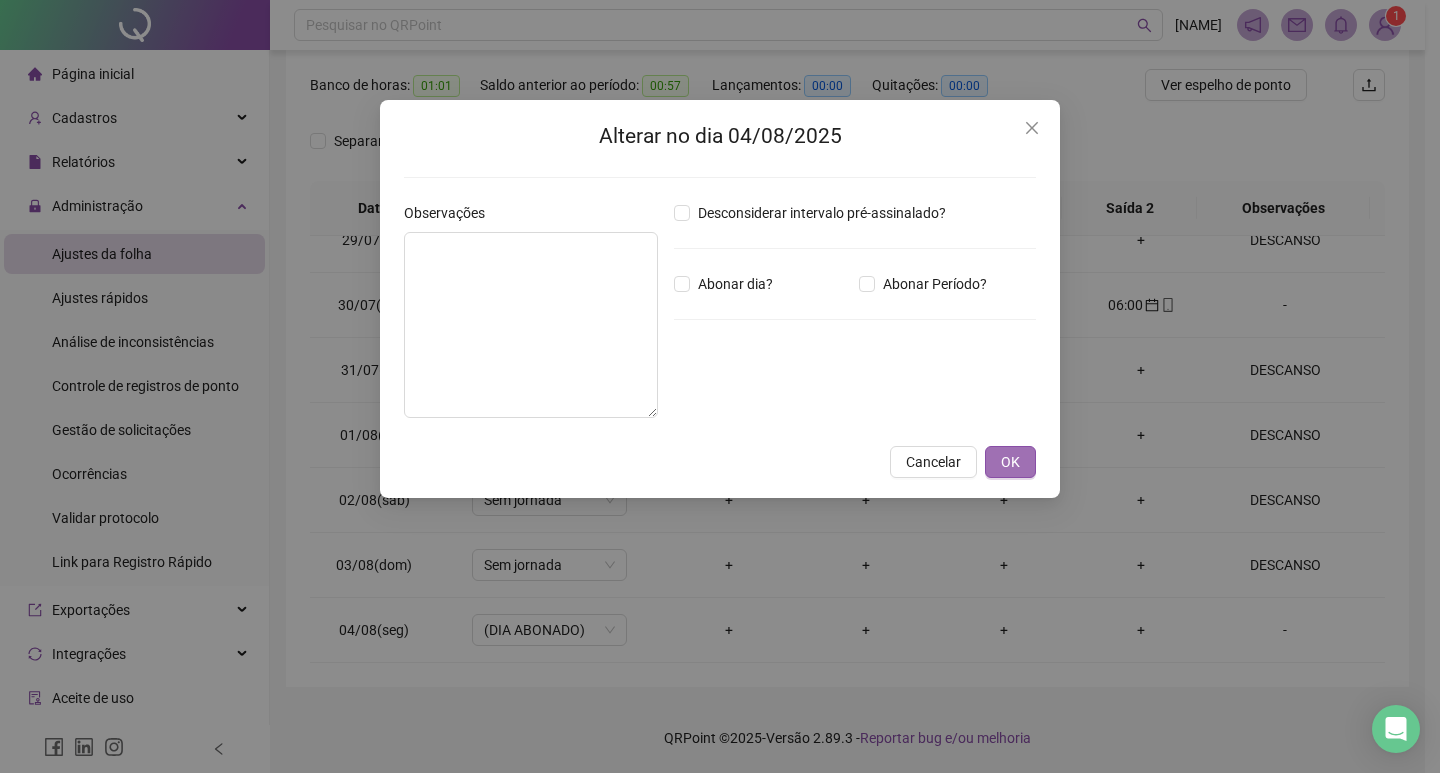 click on "OK" at bounding box center (1010, 462) 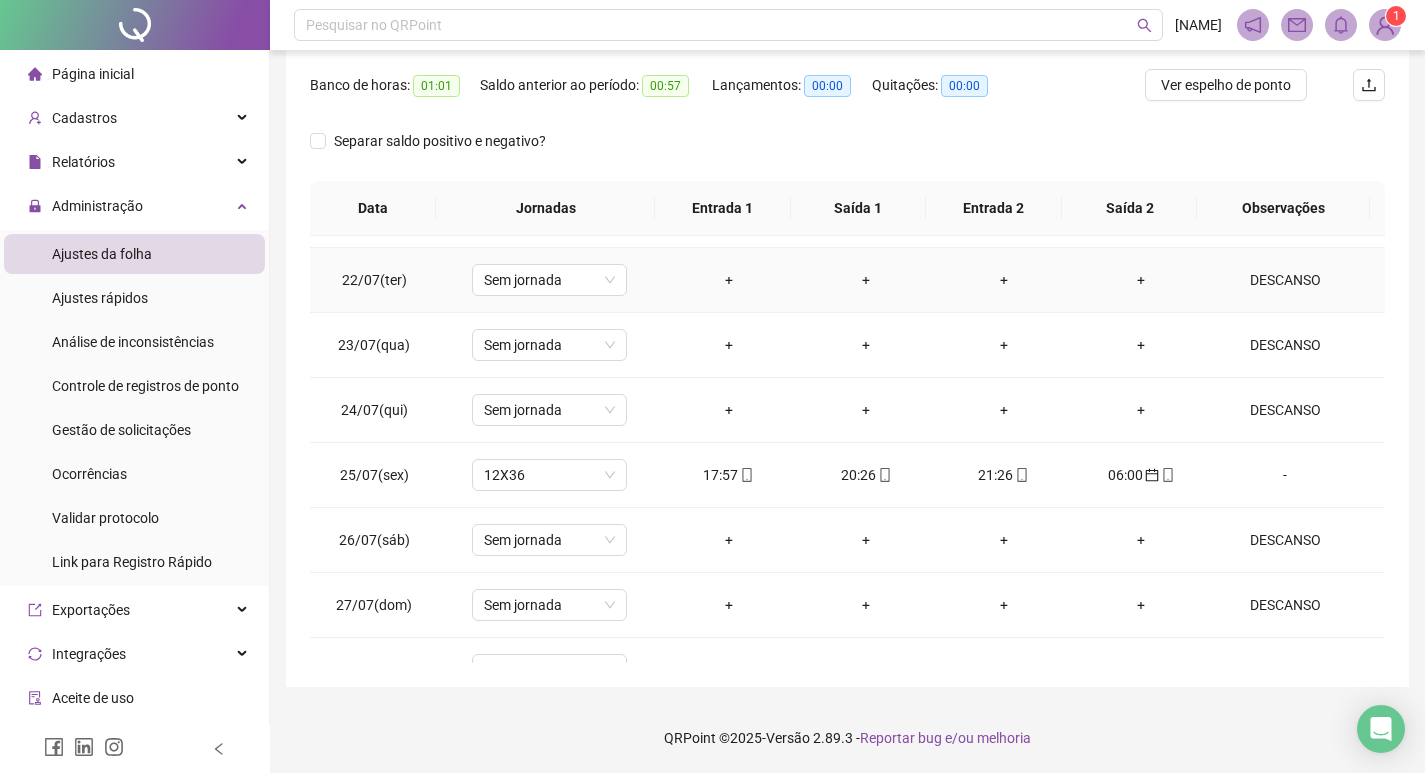 scroll, scrollTop: 0, scrollLeft: 0, axis: both 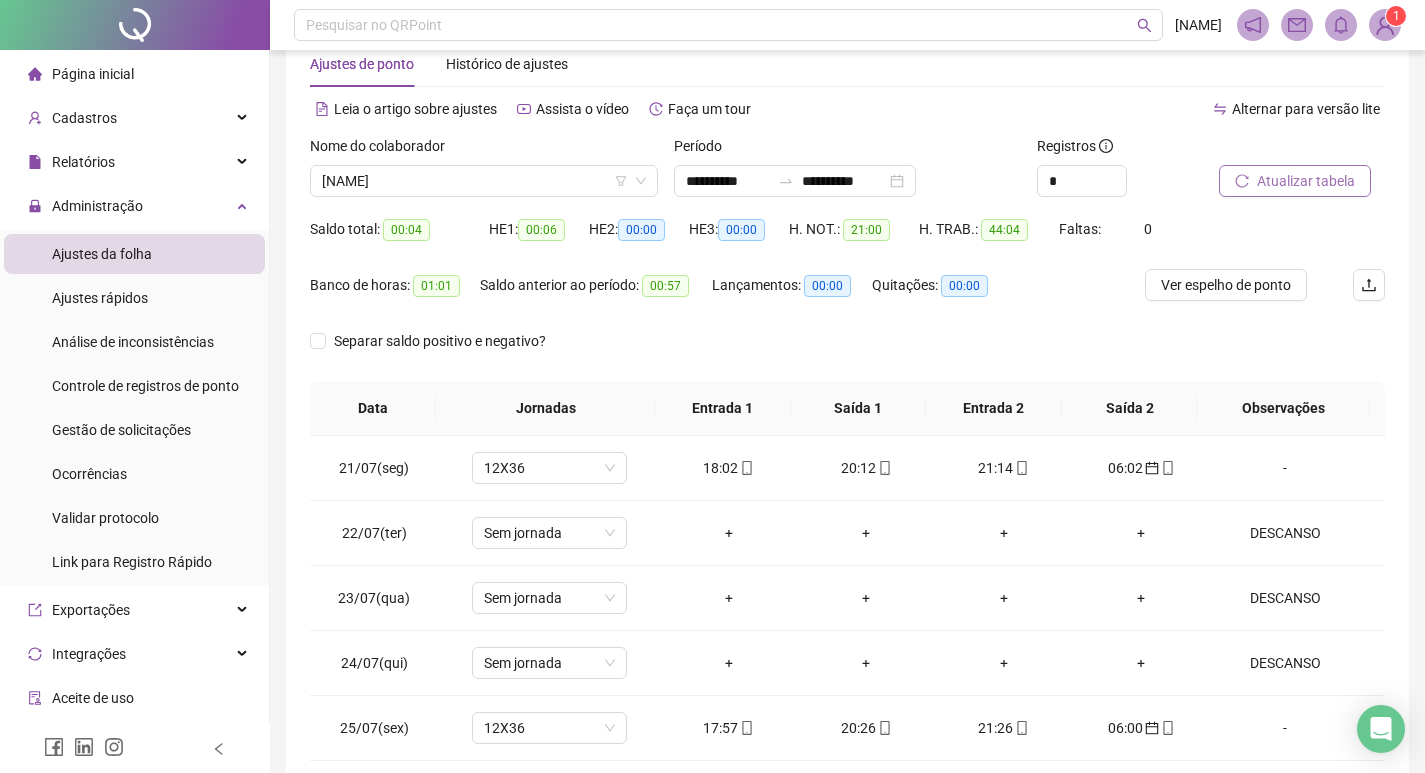 click on "Atualizar tabela" at bounding box center [1306, 181] 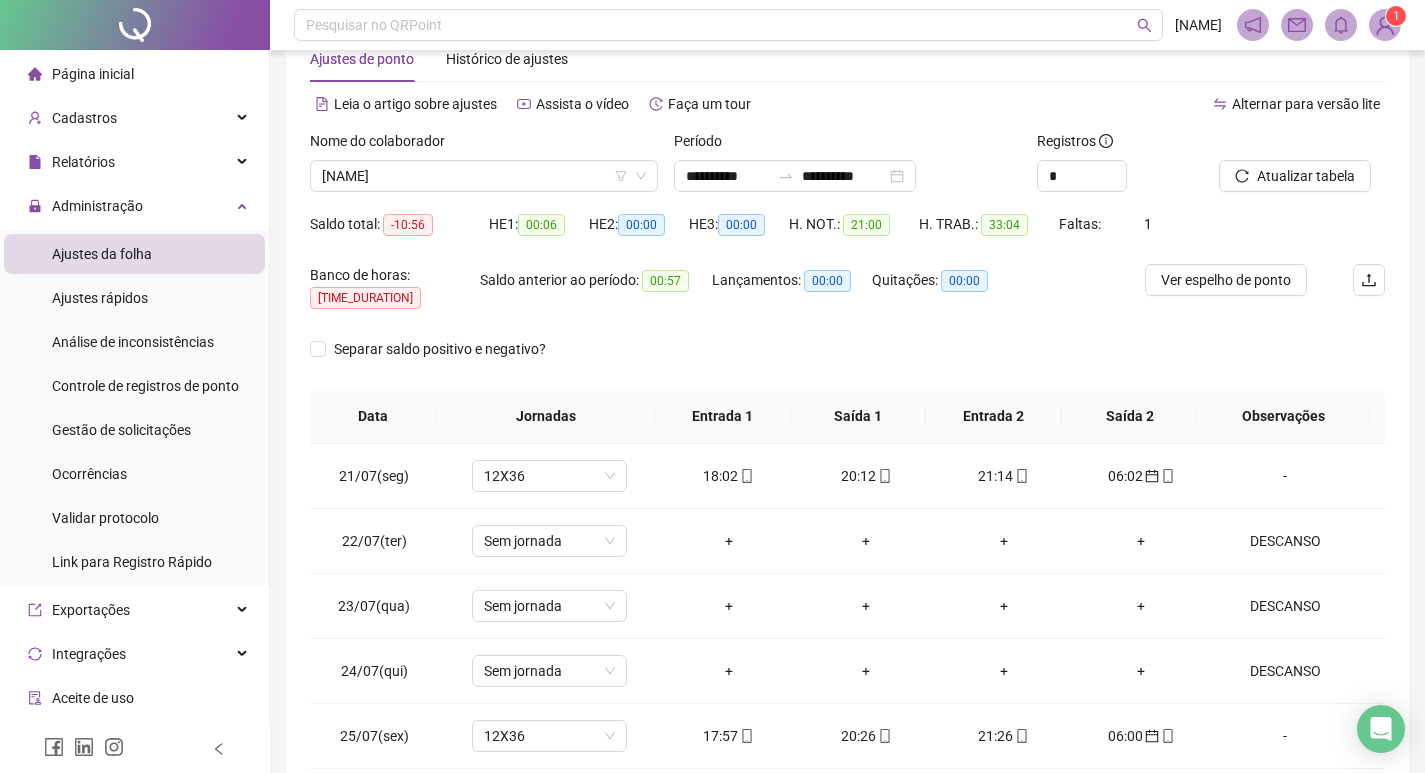 scroll, scrollTop: 249, scrollLeft: 0, axis: vertical 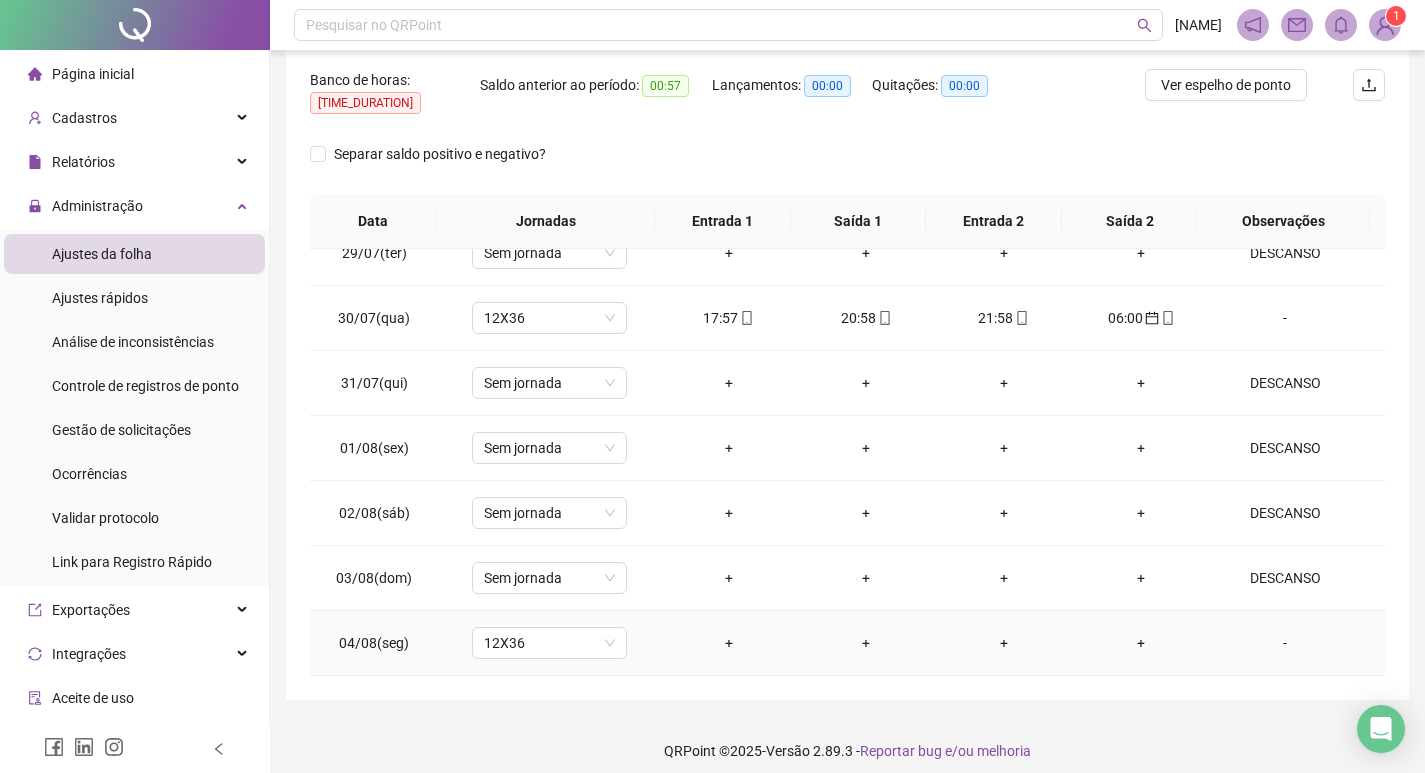 click on "-" at bounding box center [1285, 643] 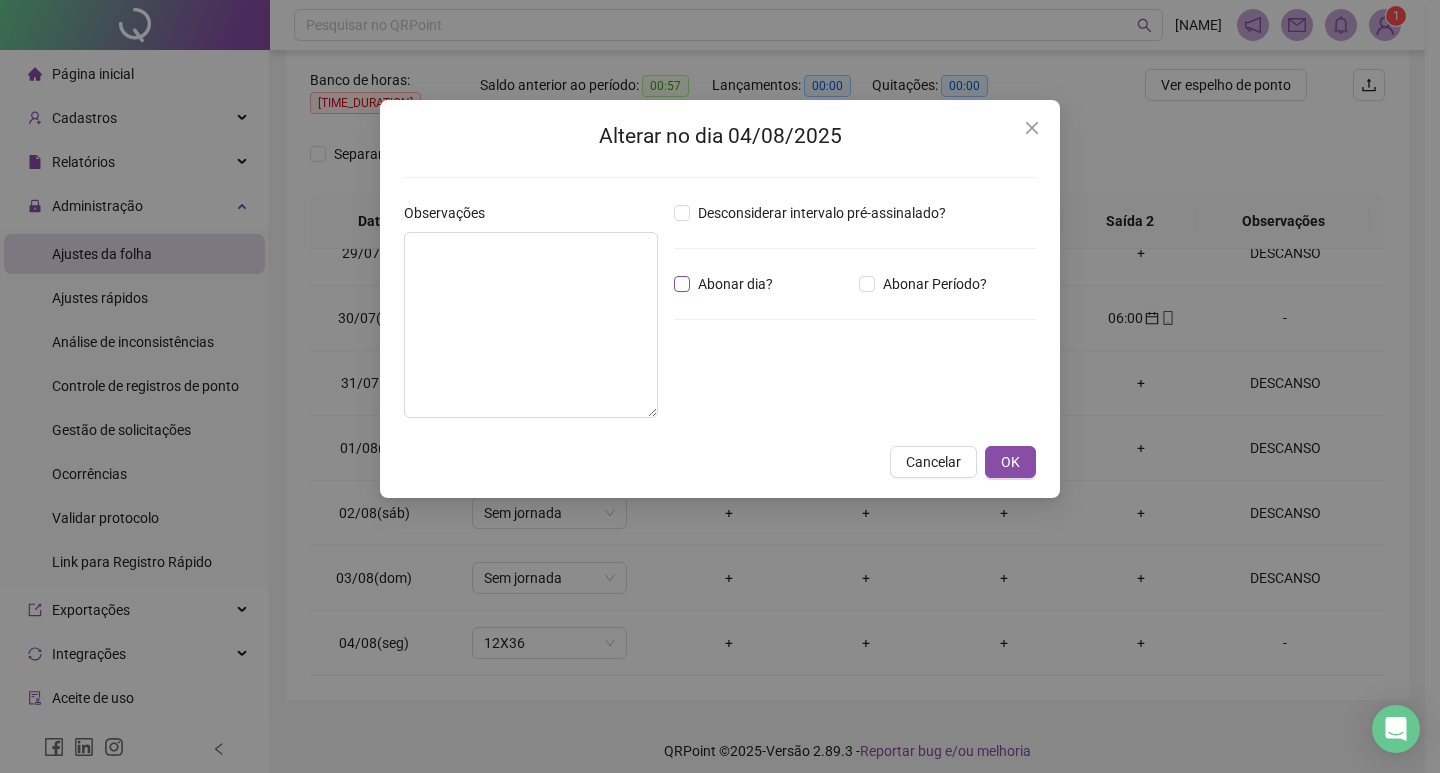 click on "Abonar dia?" at bounding box center (735, 284) 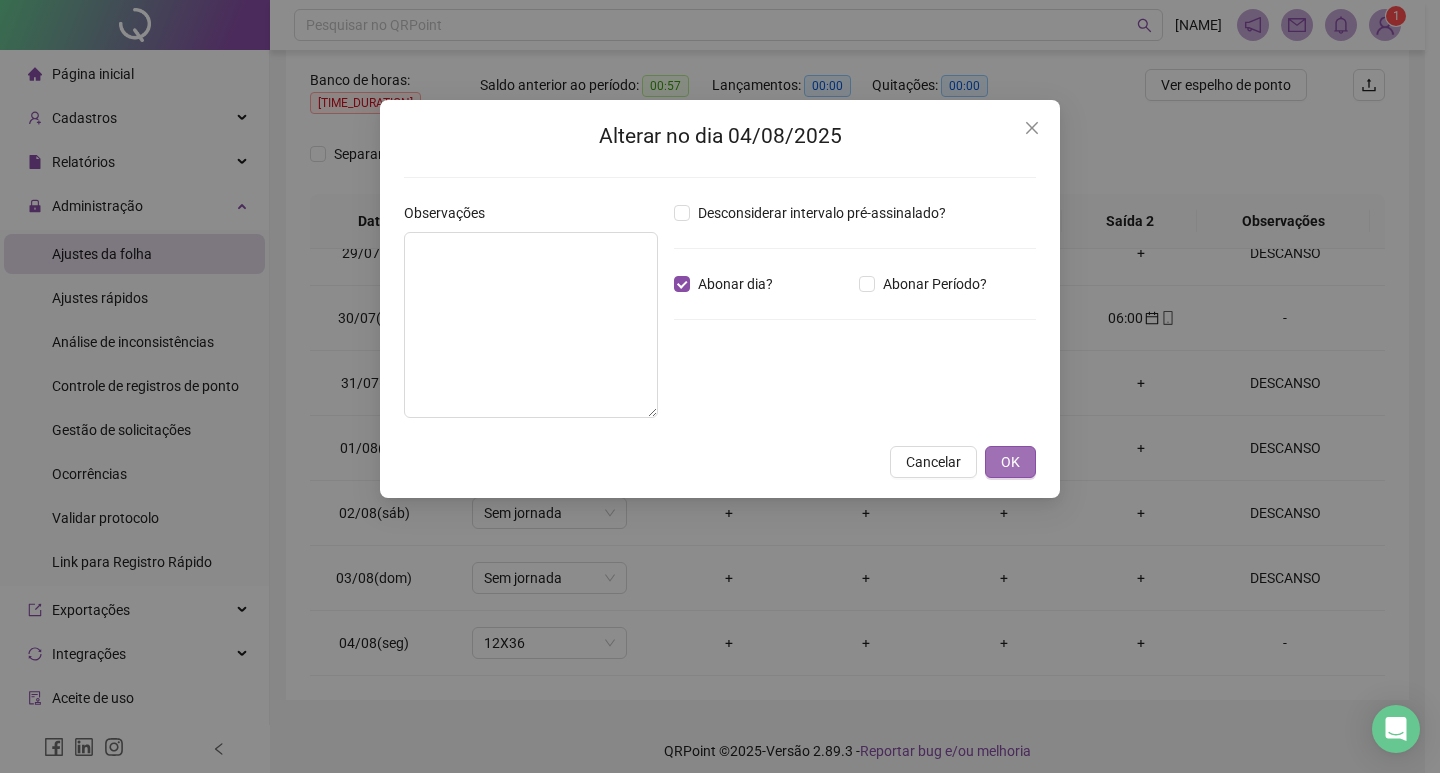 click on "OK" at bounding box center (1010, 462) 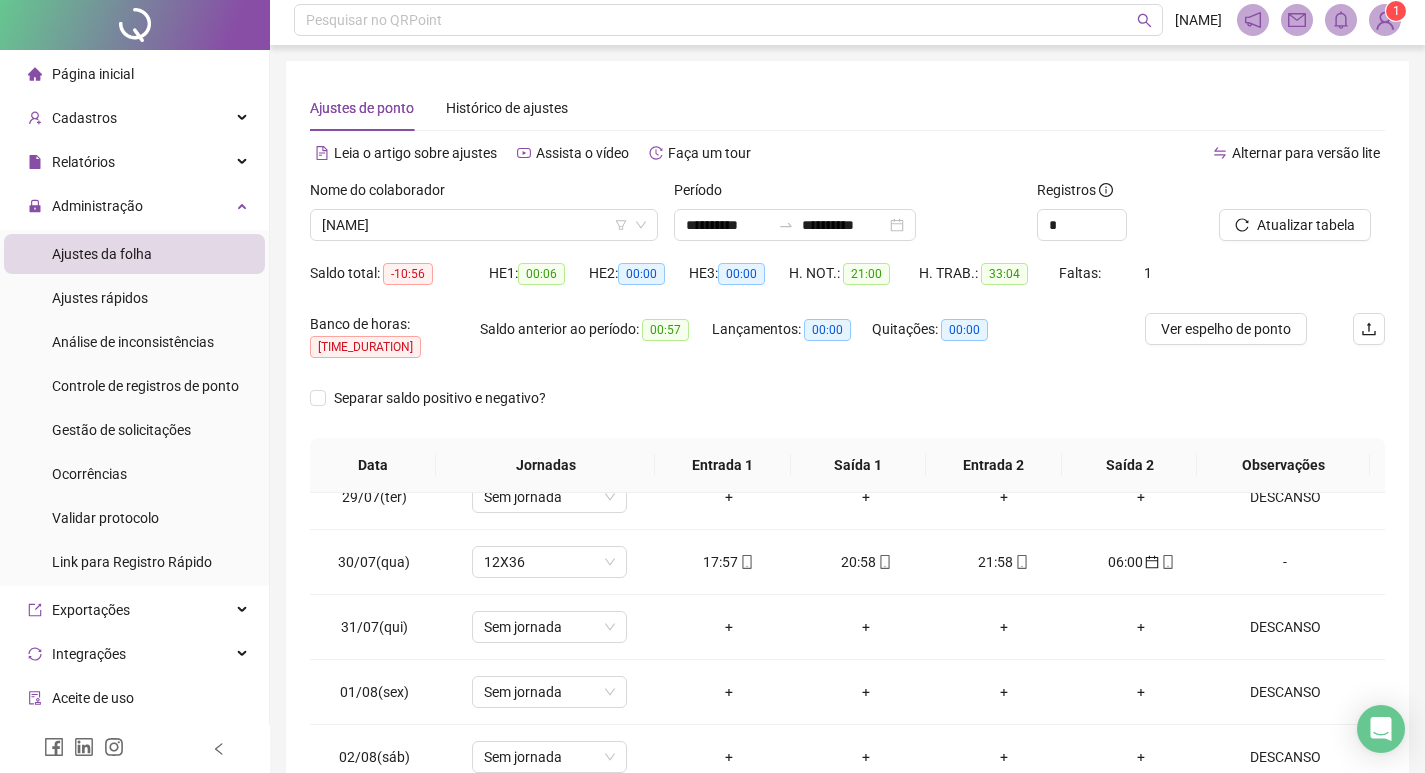 scroll, scrollTop: 0, scrollLeft: 0, axis: both 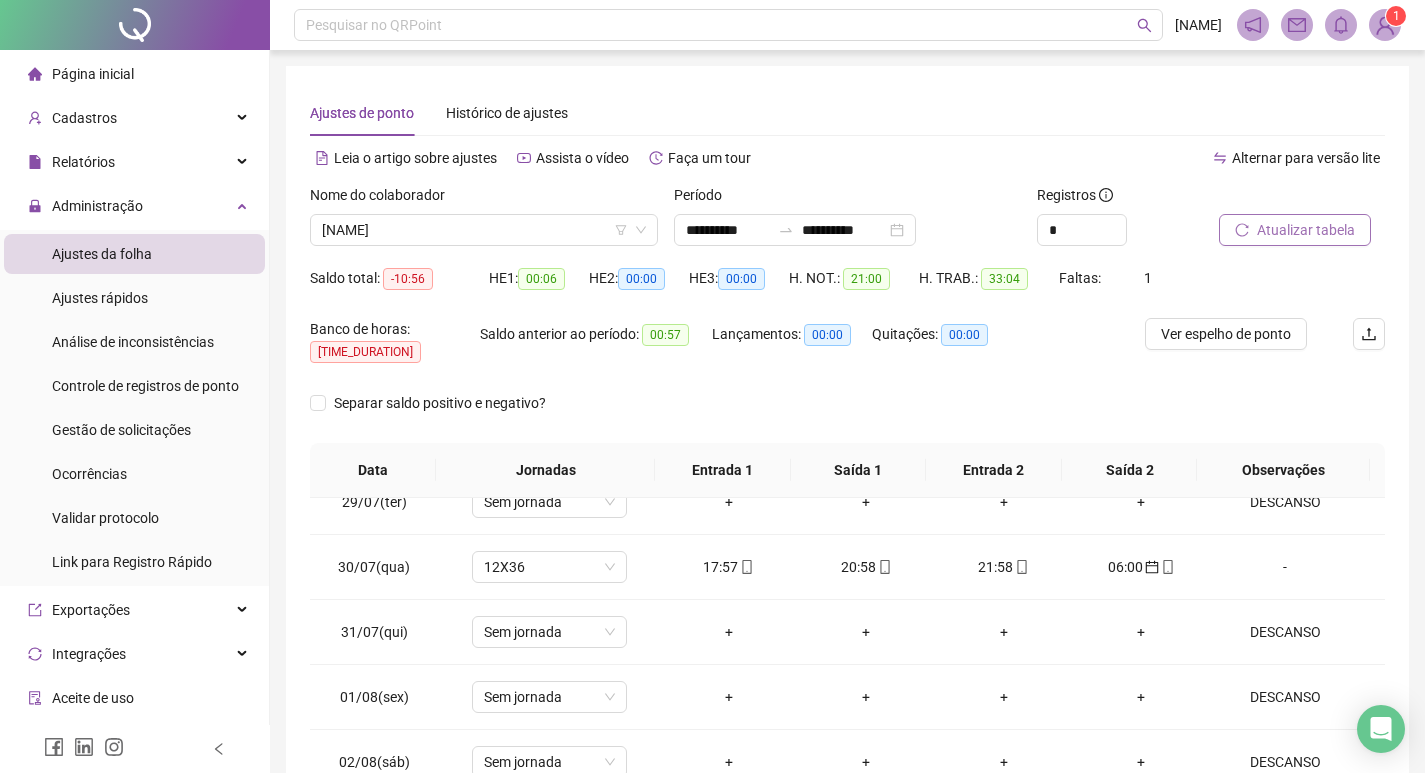 click on "Atualizar tabela" at bounding box center [1306, 230] 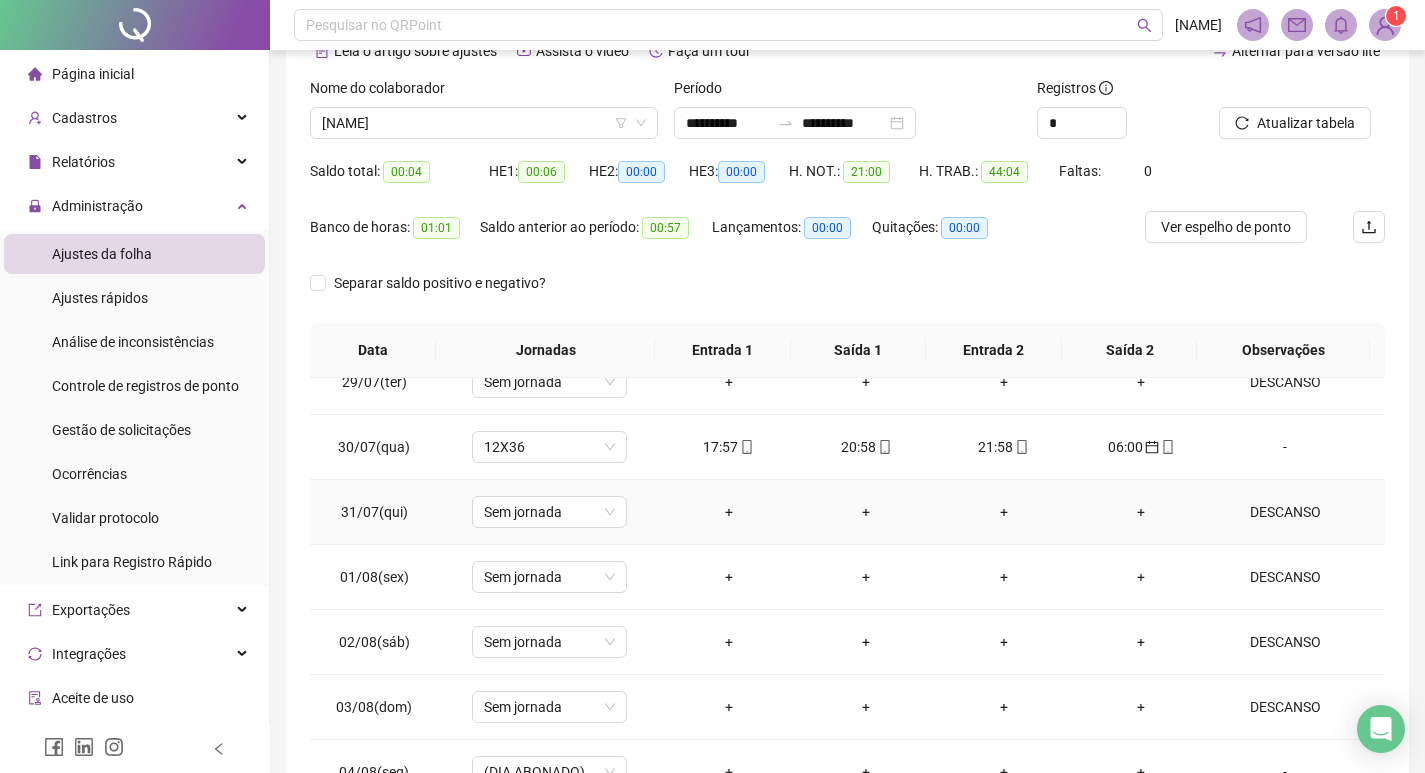 scroll, scrollTop: 249, scrollLeft: 0, axis: vertical 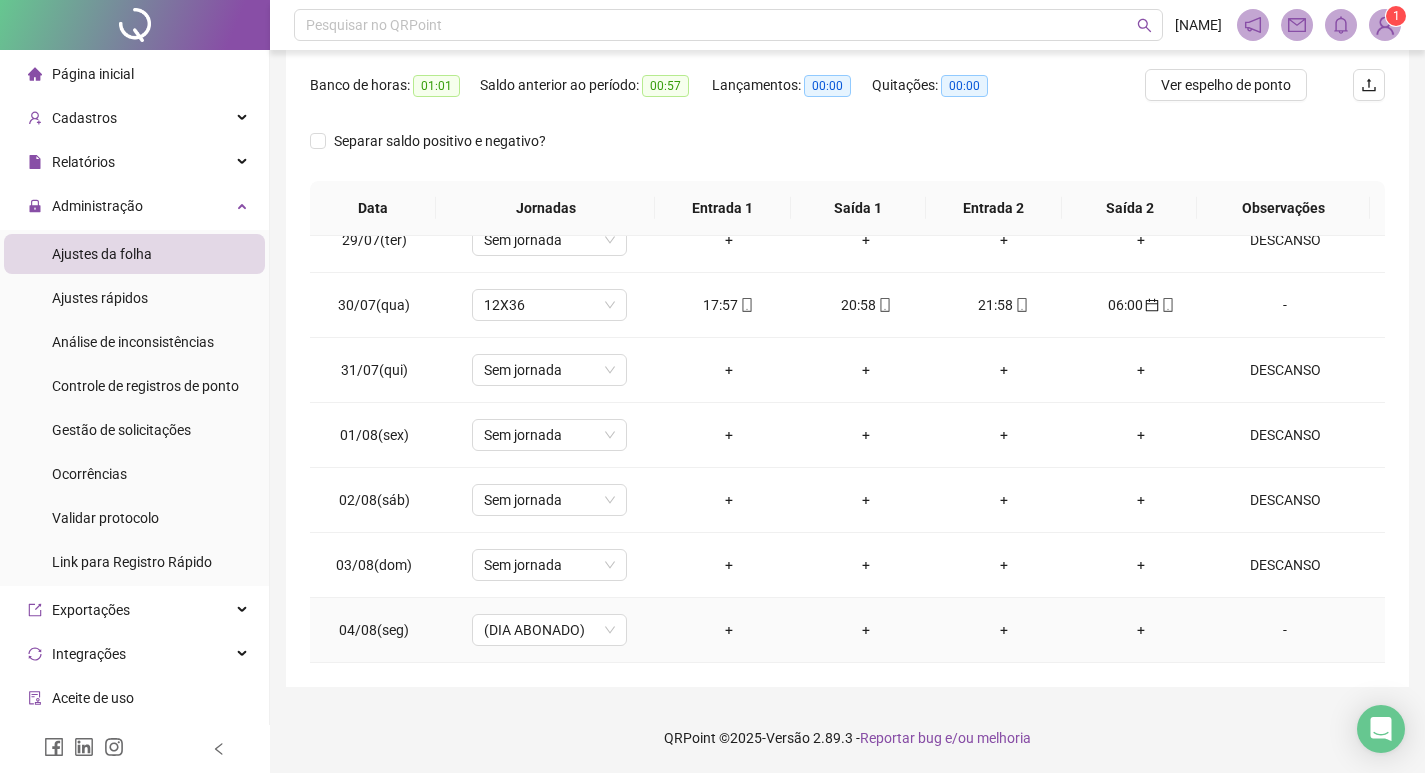 click on "-" at bounding box center [1297, 630] 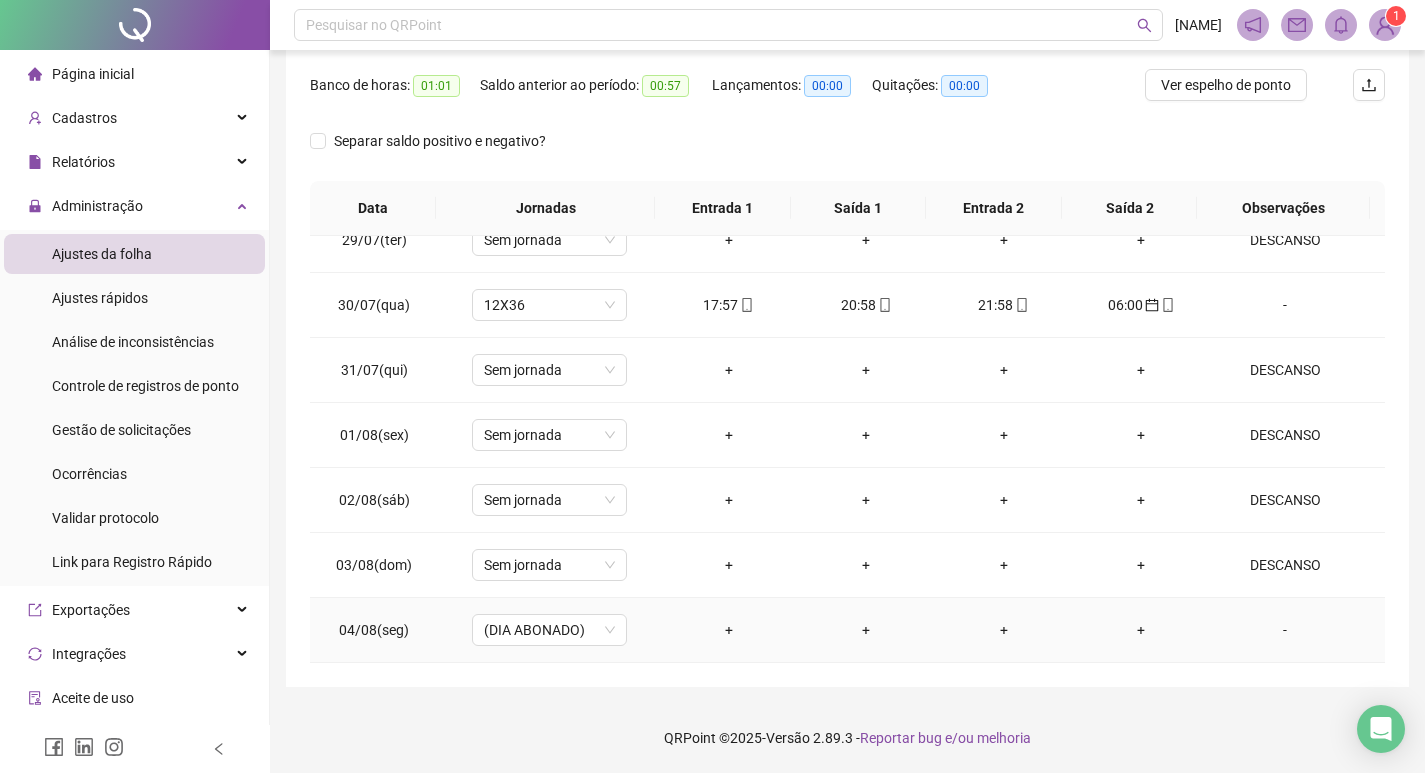 click on "-" at bounding box center [1285, 630] 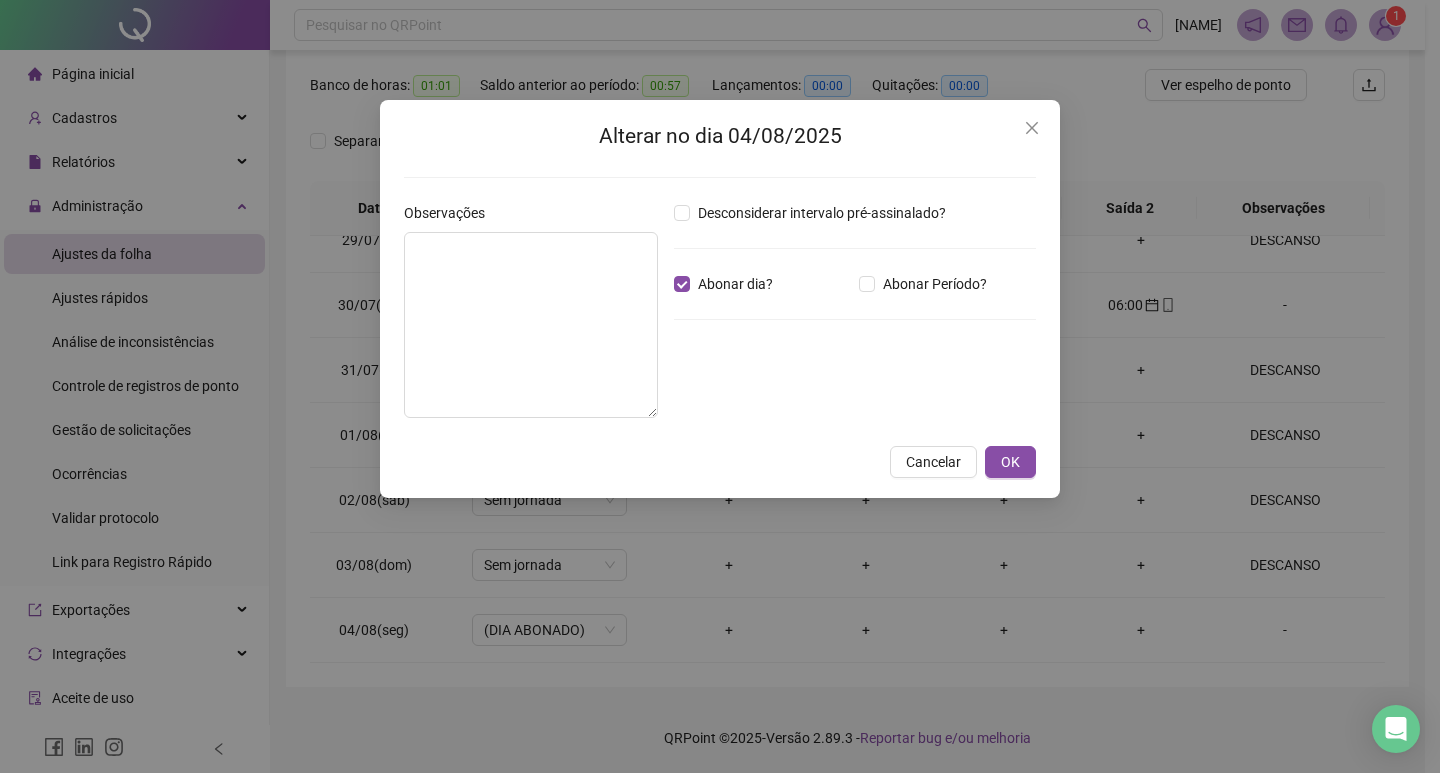 click on "Desconsiderar intervalo pré-assinalado? Abonar dia? Abonar Período? Horas a abonar ***** Aplicar regime de compensação" at bounding box center [855, 318] 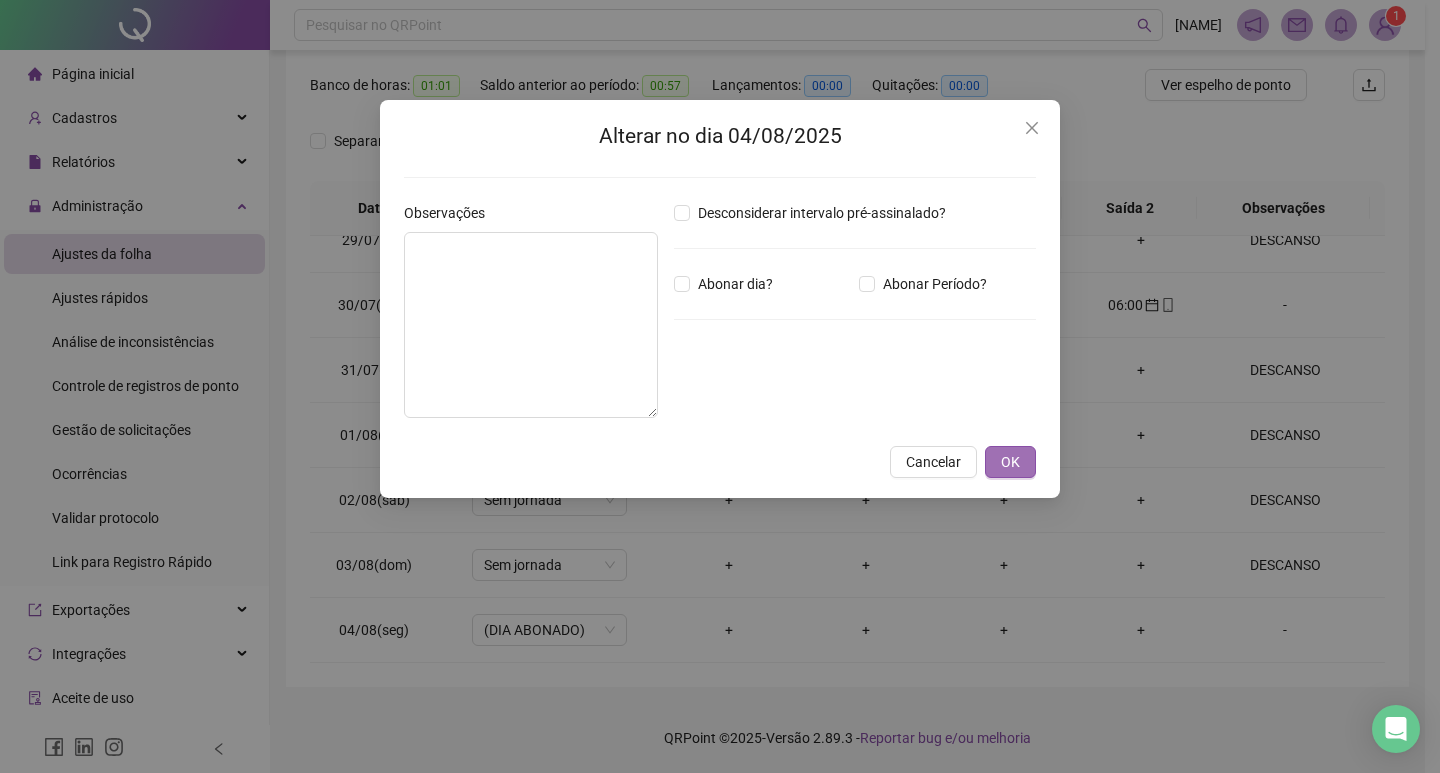 click on "OK" at bounding box center (1010, 462) 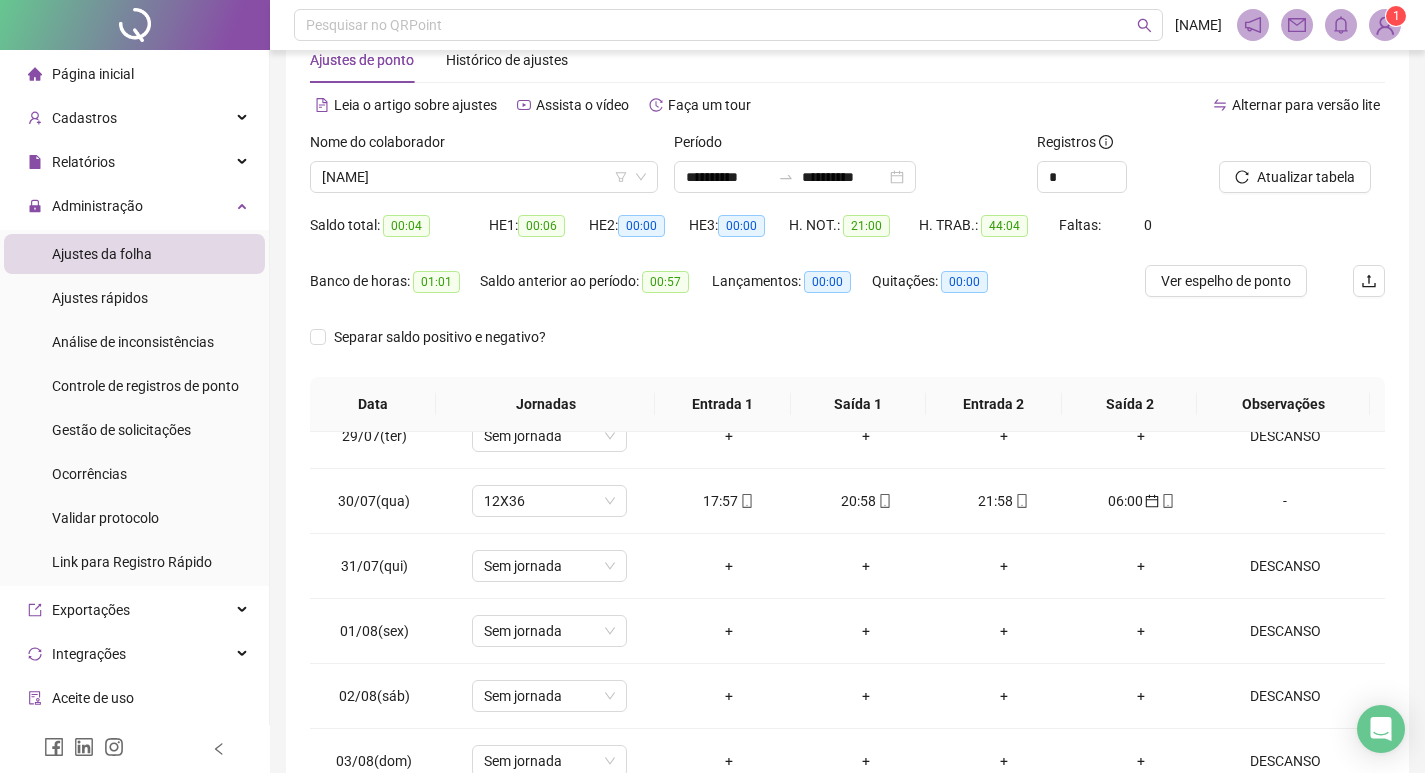 scroll, scrollTop: 49, scrollLeft: 0, axis: vertical 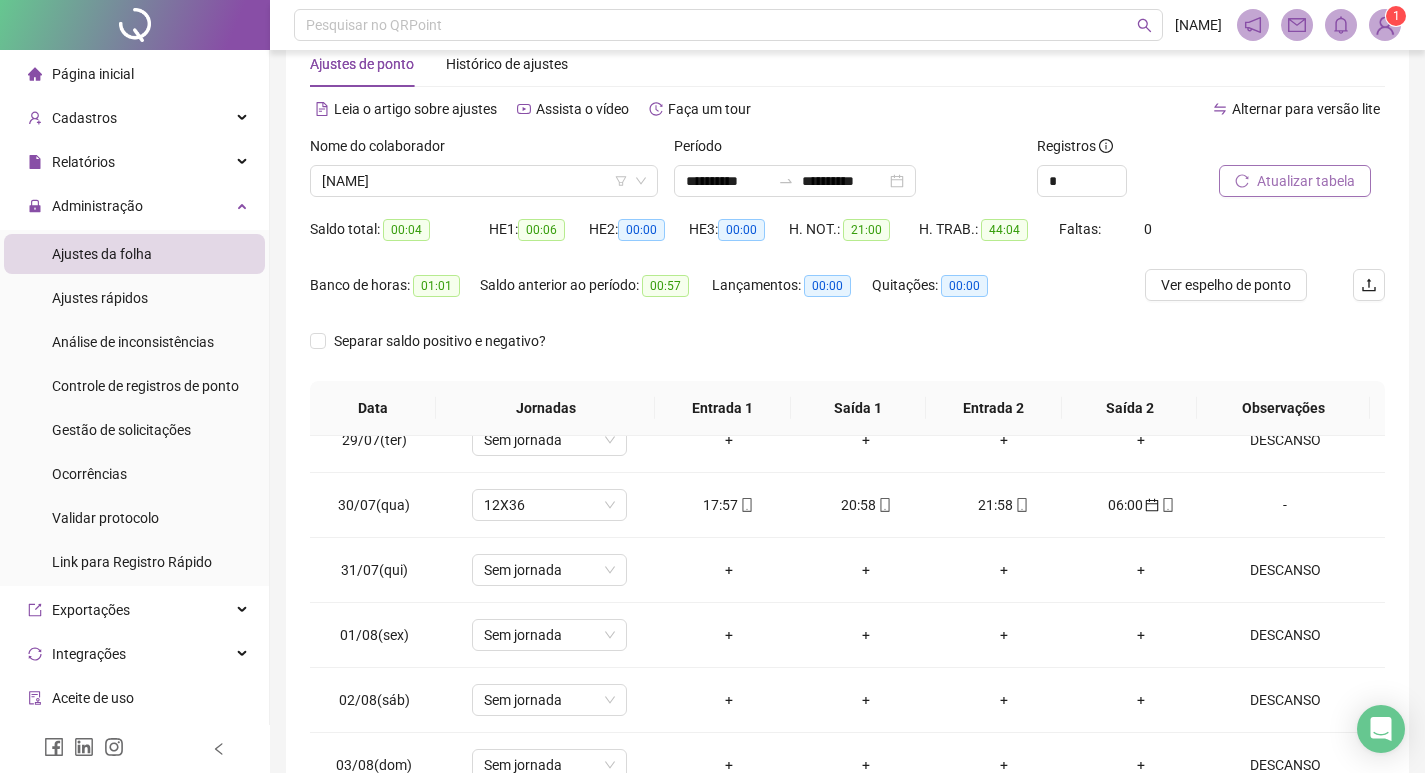 click on "Atualizar tabela" at bounding box center [1306, 181] 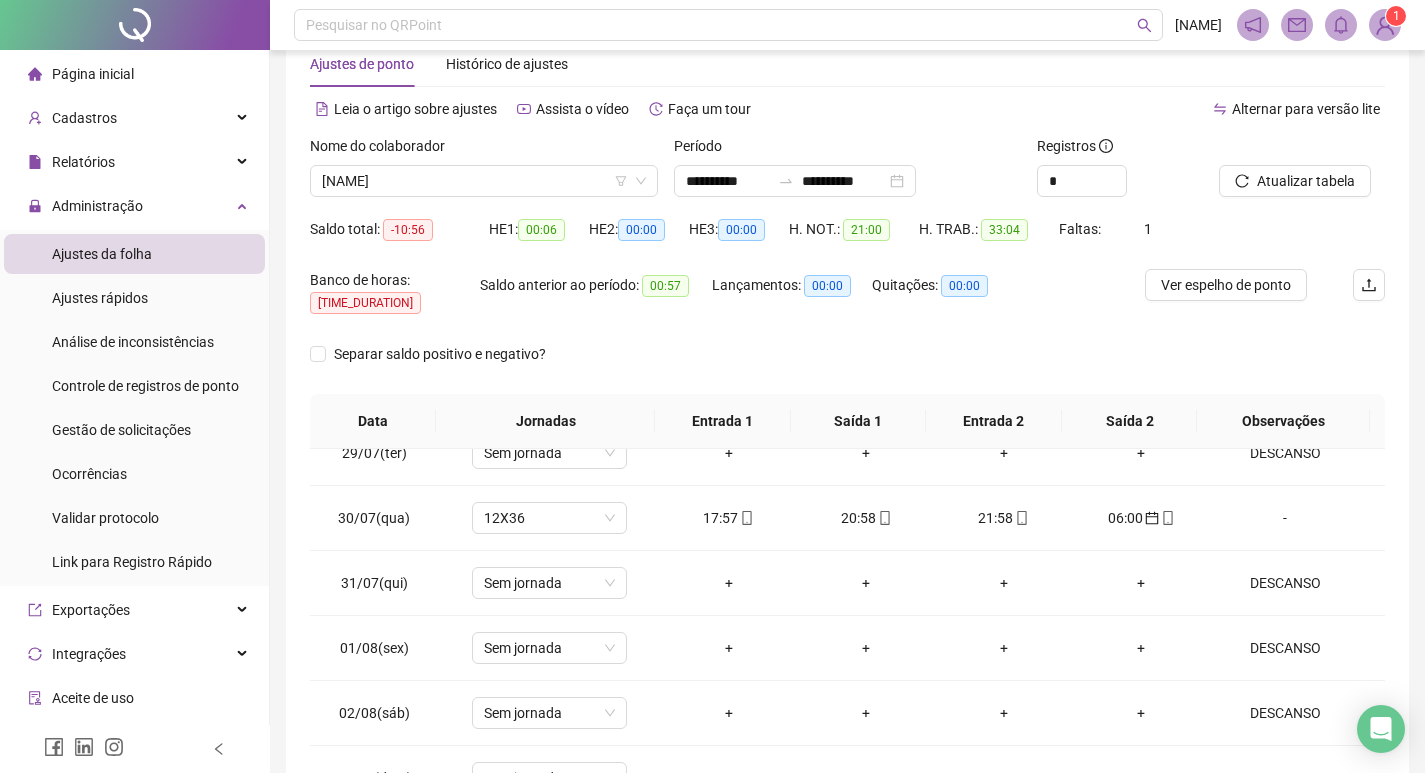 click on "Nome do colaborador" at bounding box center (484, 150) 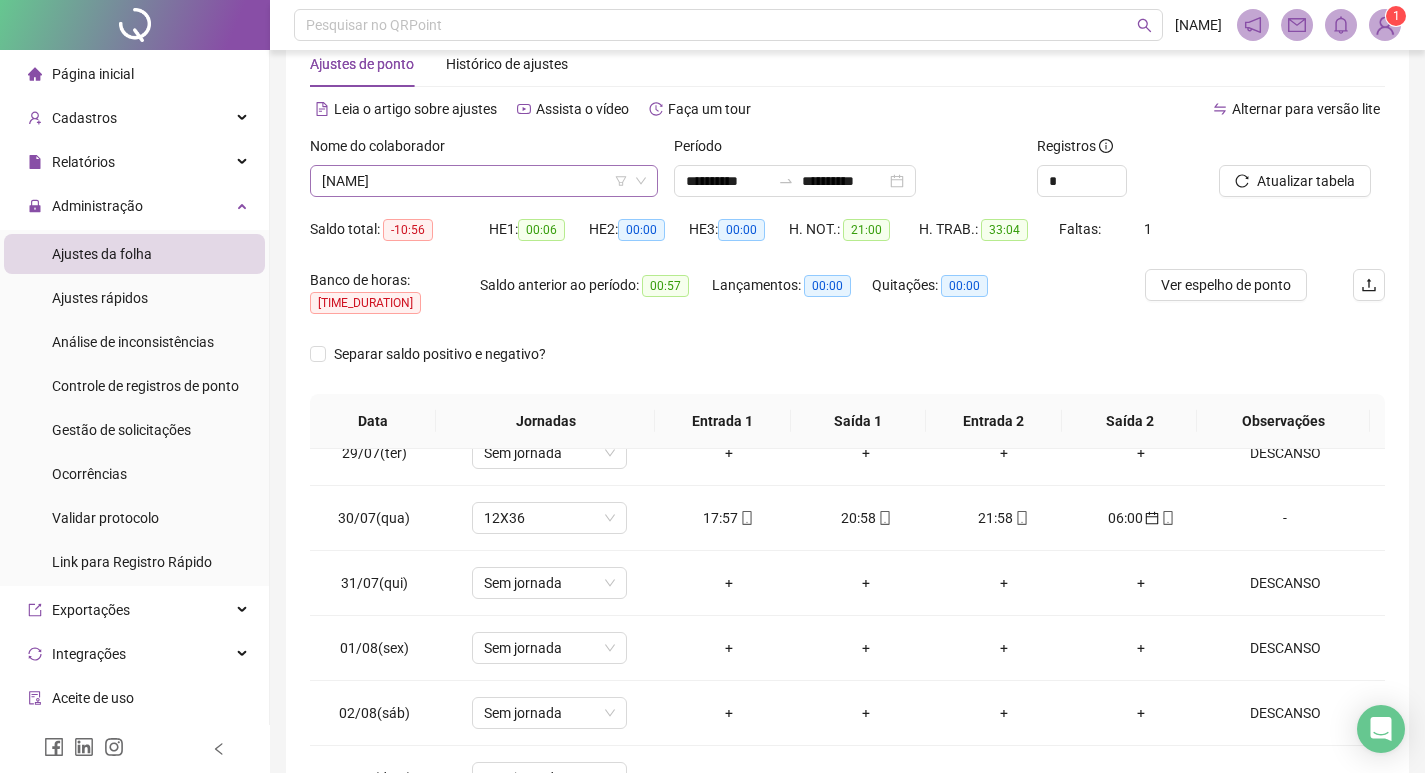 click on "GIOVANI PERES" at bounding box center [484, 181] 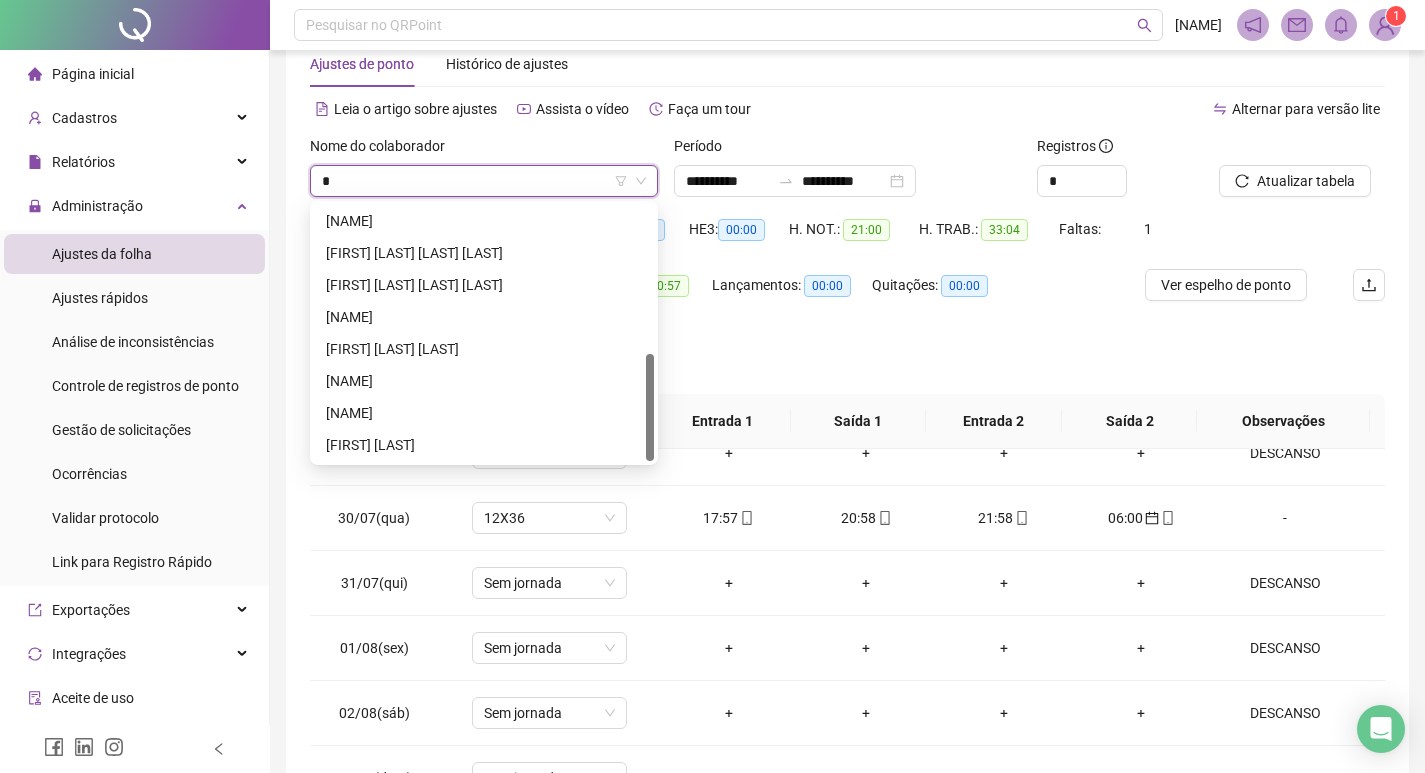 scroll, scrollTop: 0, scrollLeft: 0, axis: both 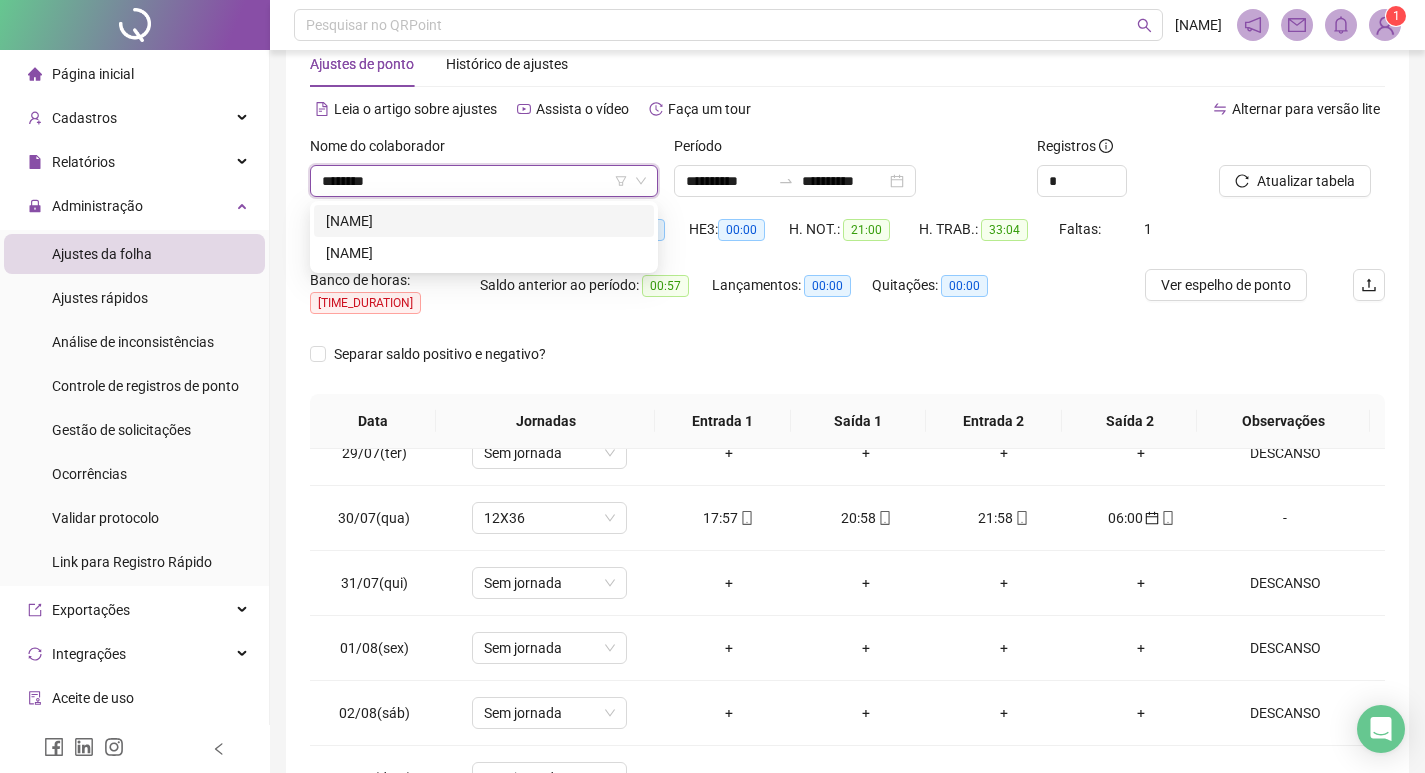 type on "*********" 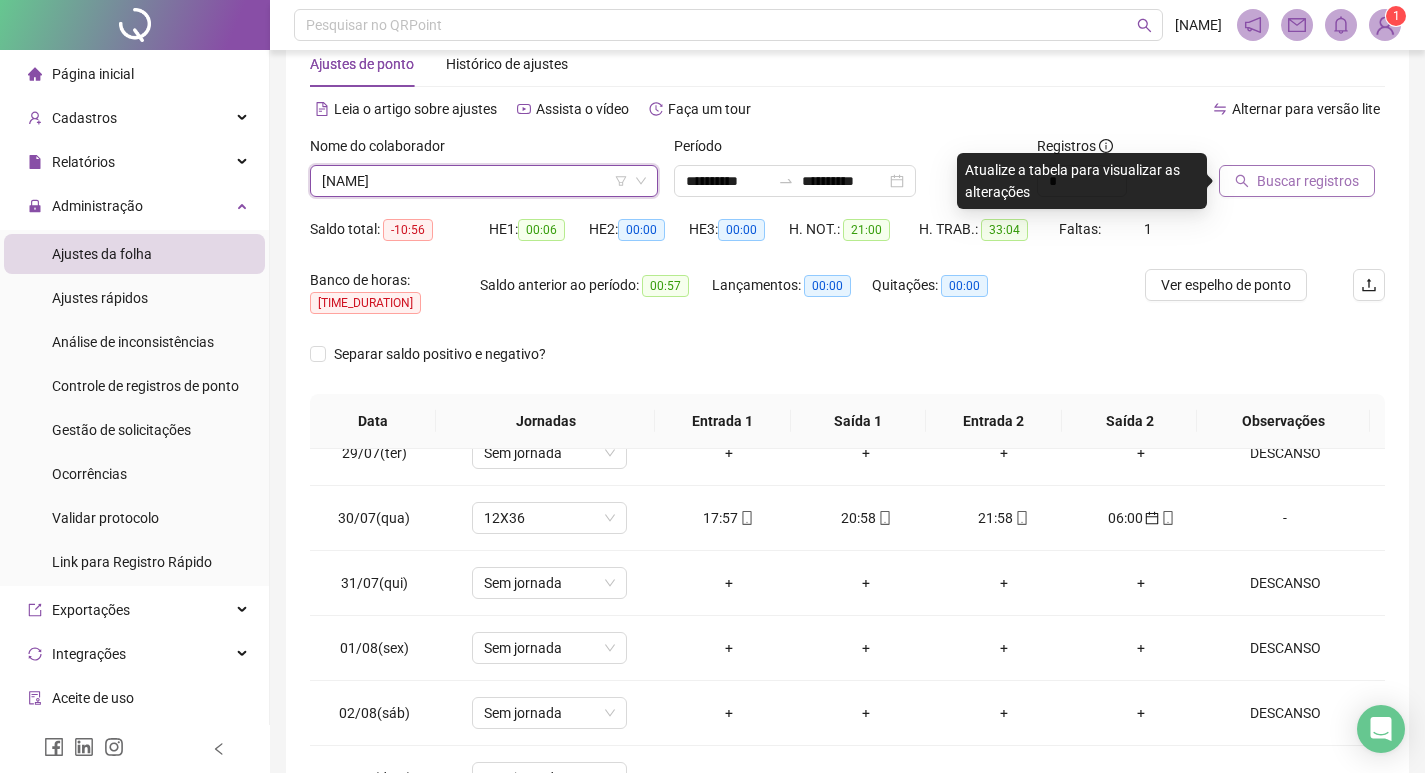 click on "Buscar registros" at bounding box center [1308, 181] 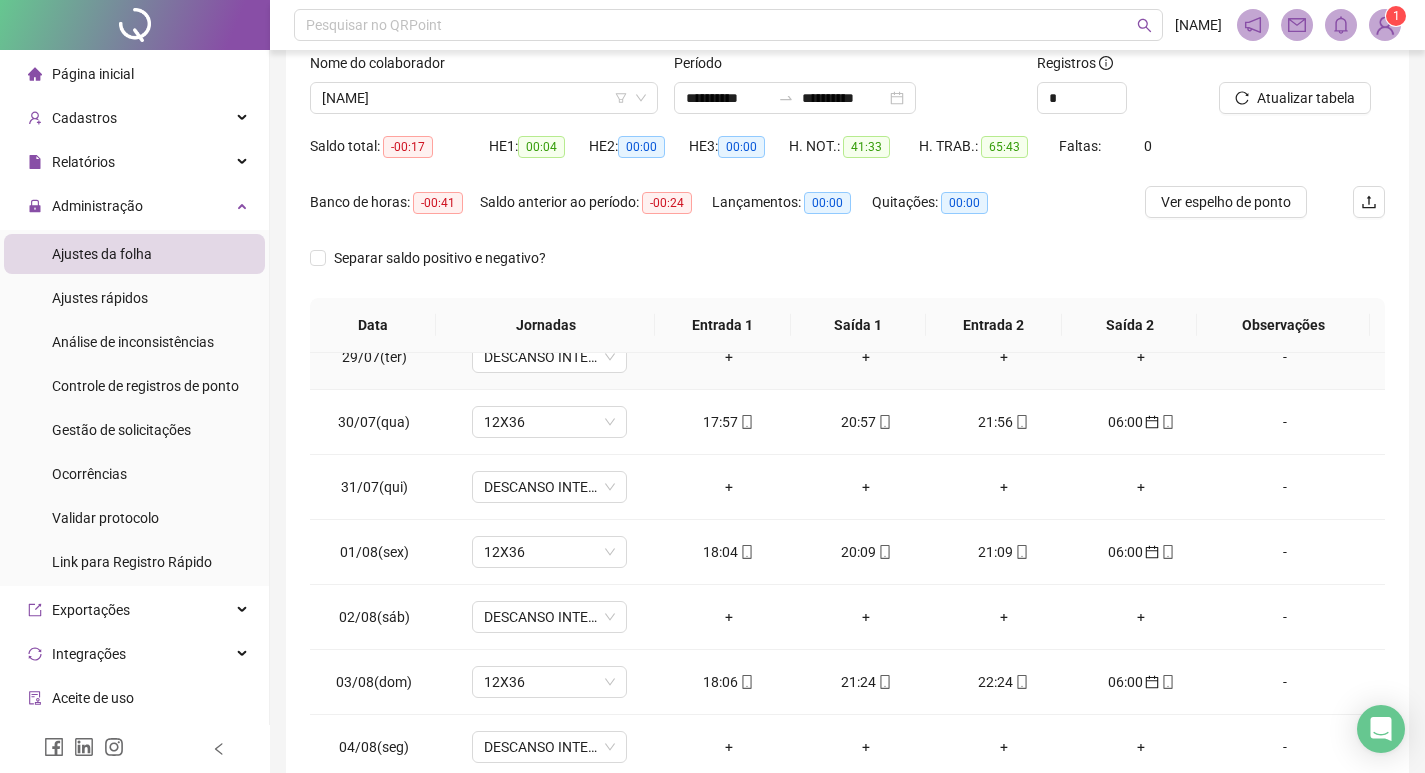 scroll, scrollTop: 249, scrollLeft: 0, axis: vertical 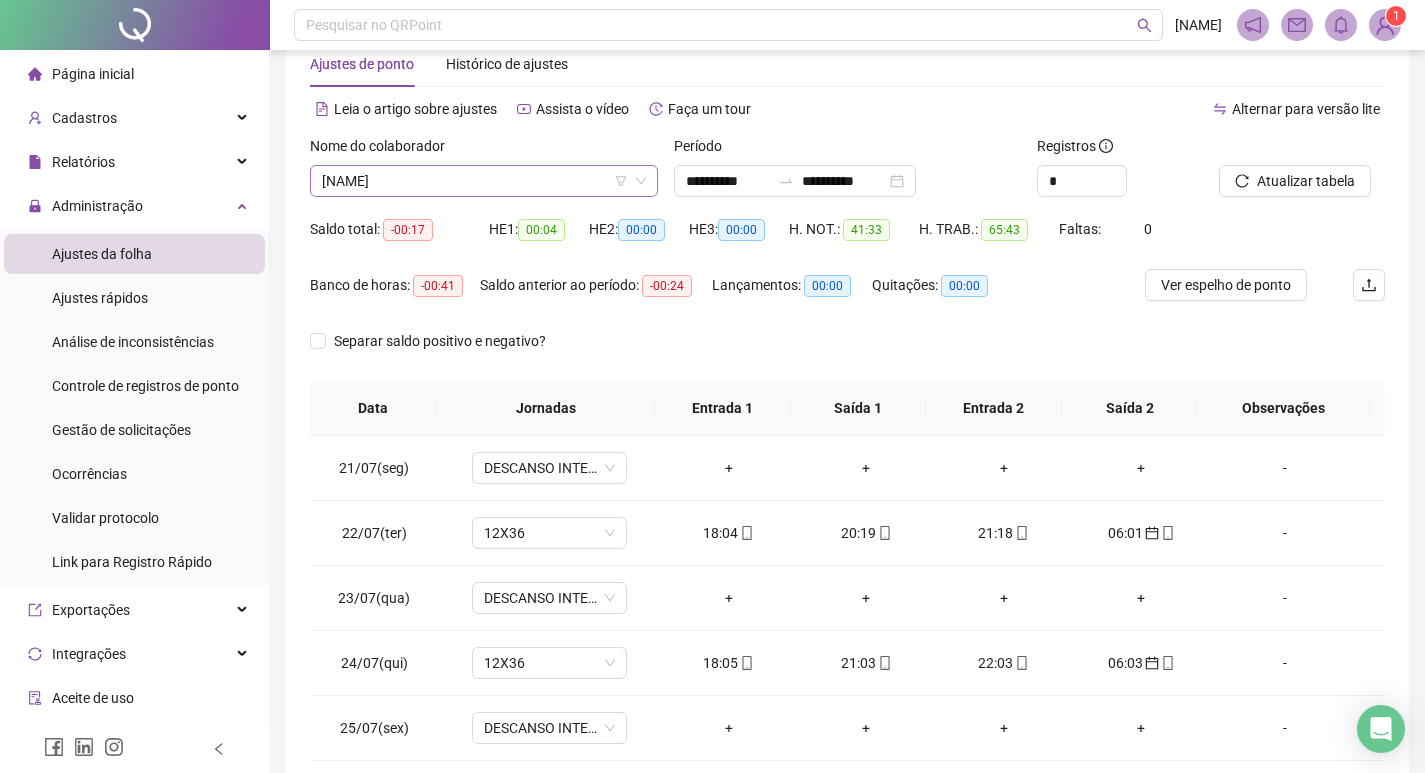 click on "JESSICA BORGES GONÇALVES" at bounding box center [484, 181] 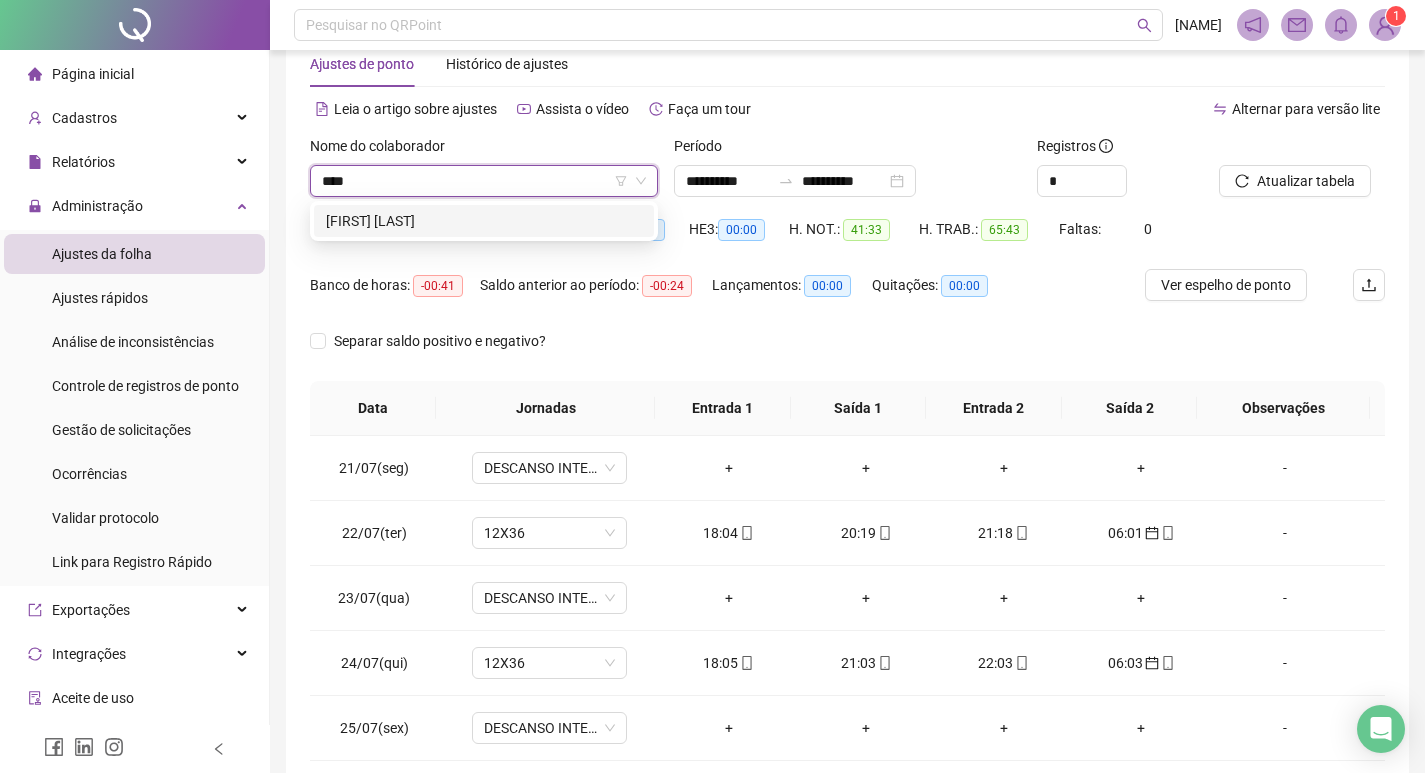 scroll, scrollTop: 0, scrollLeft: 0, axis: both 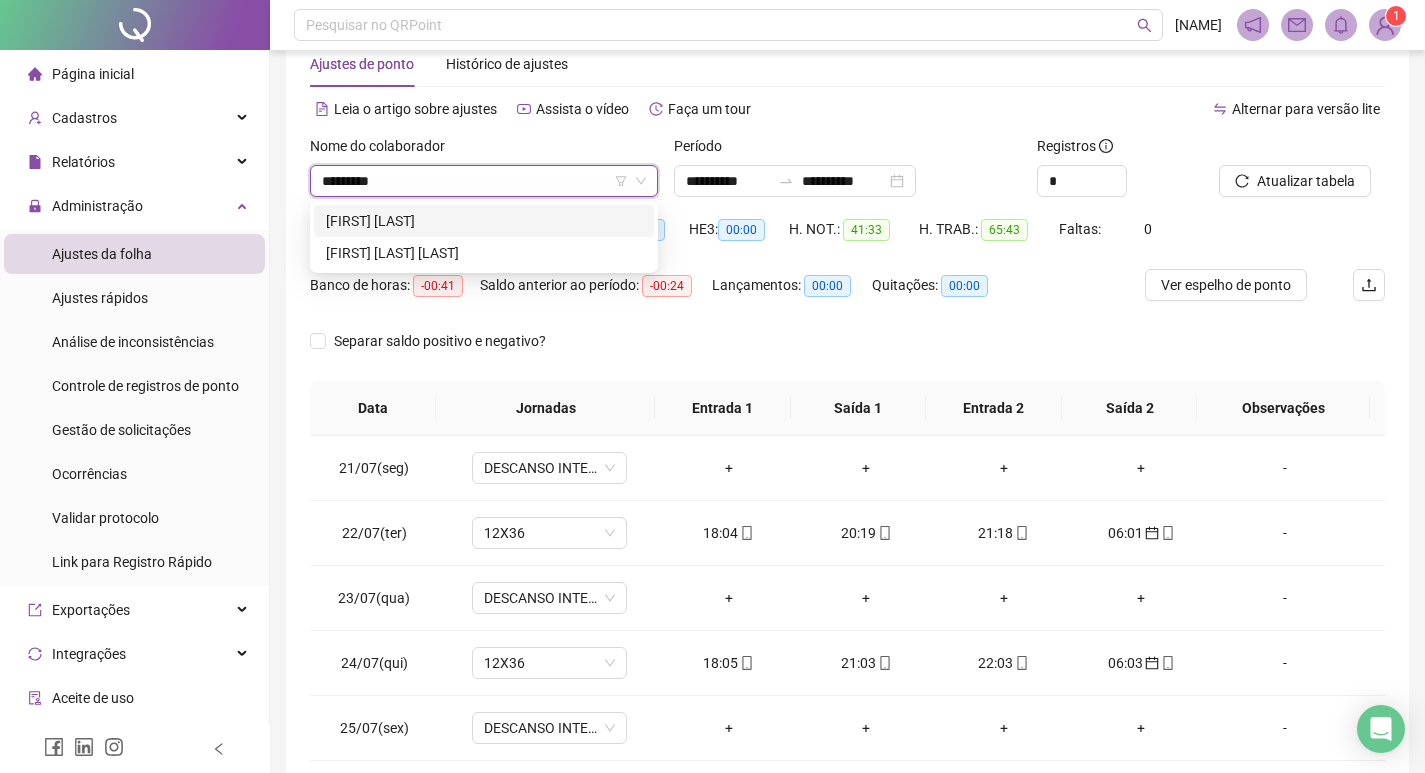 type on "**********" 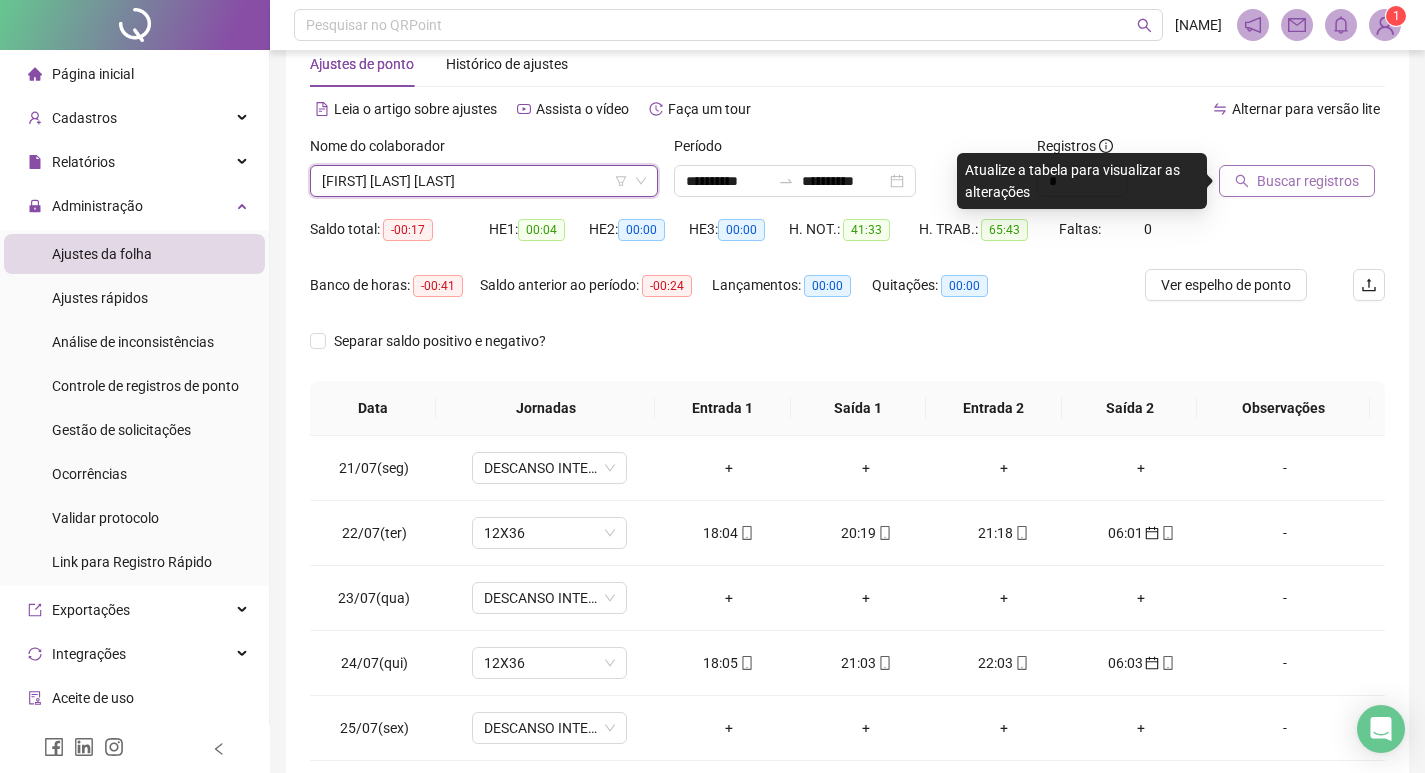 click on "Buscar registros" at bounding box center [1308, 181] 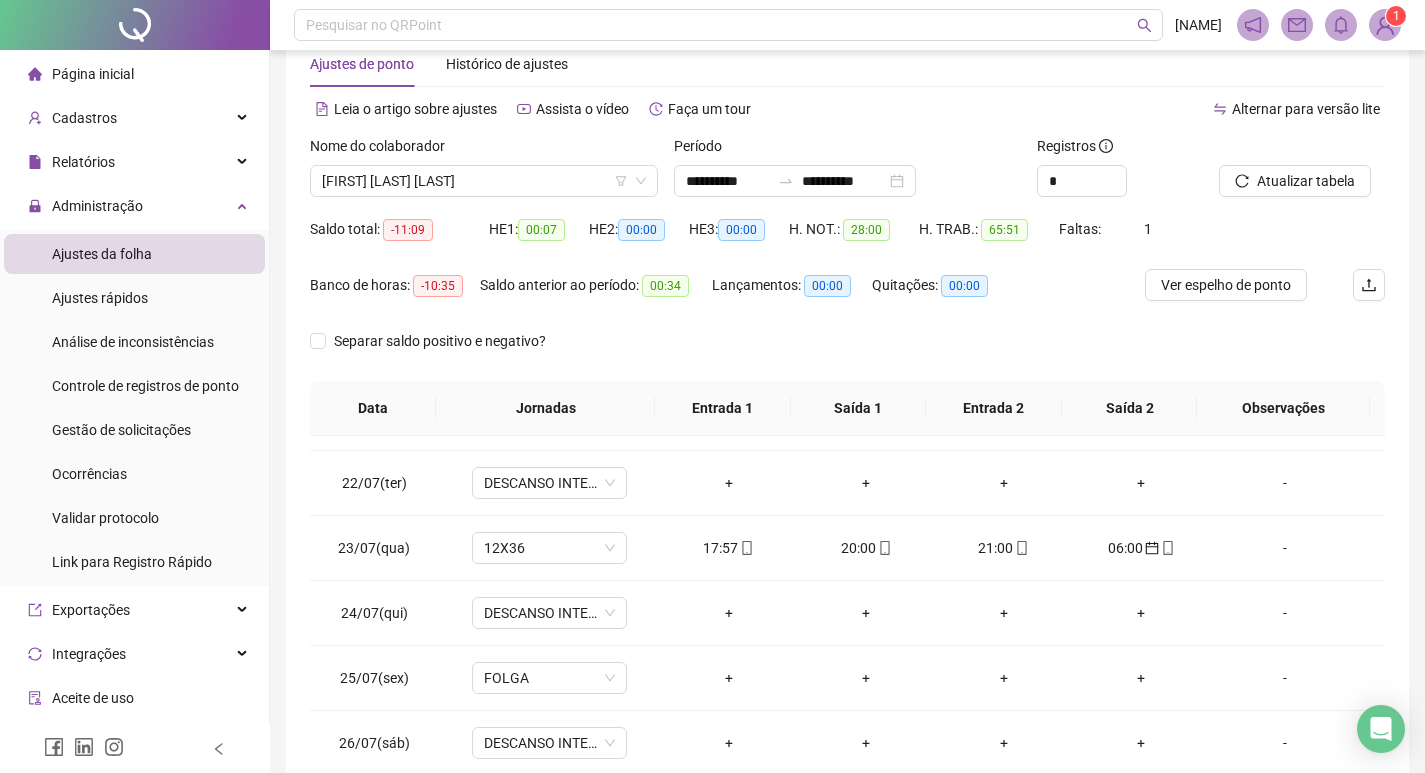 scroll, scrollTop: 400, scrollLeft: 0, axis: vertical 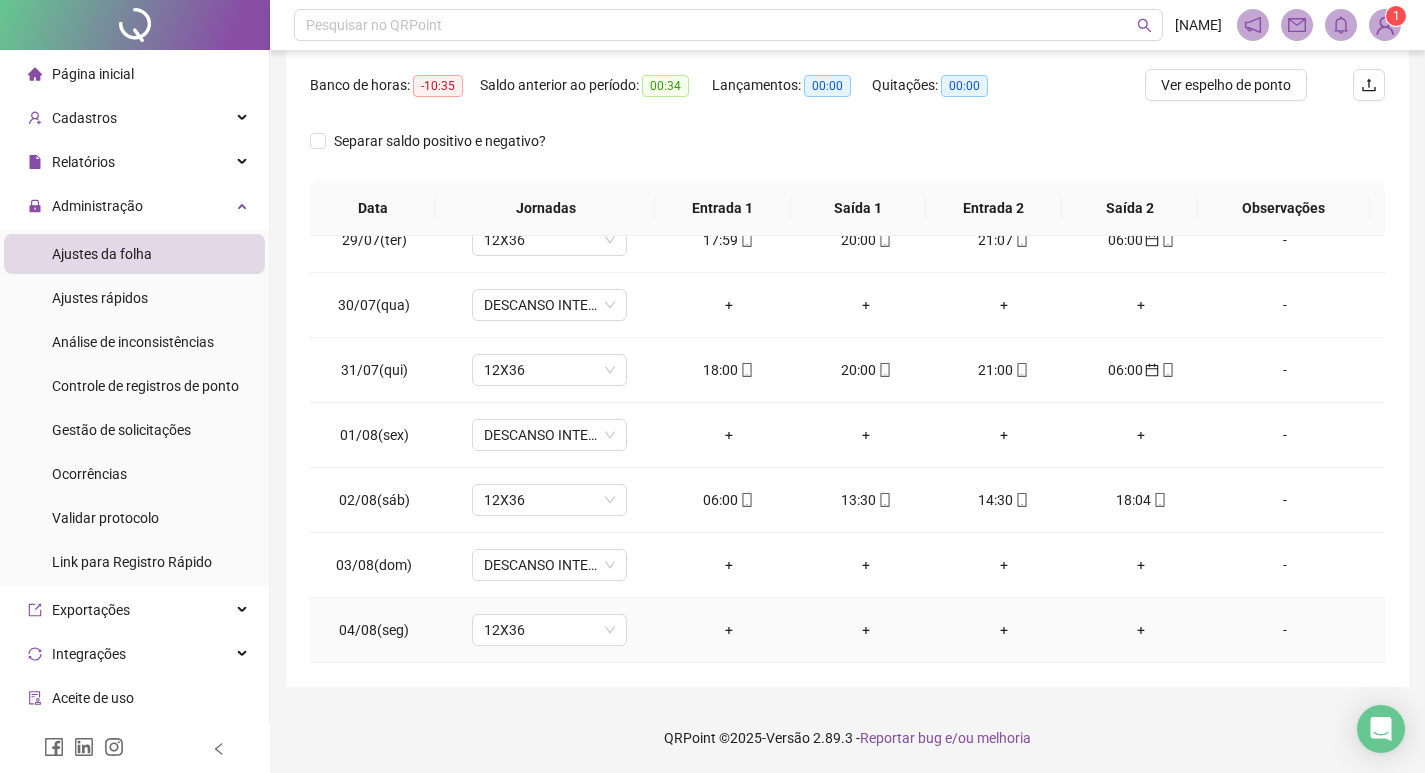 click on "-" at bounding box center (1285, 630) 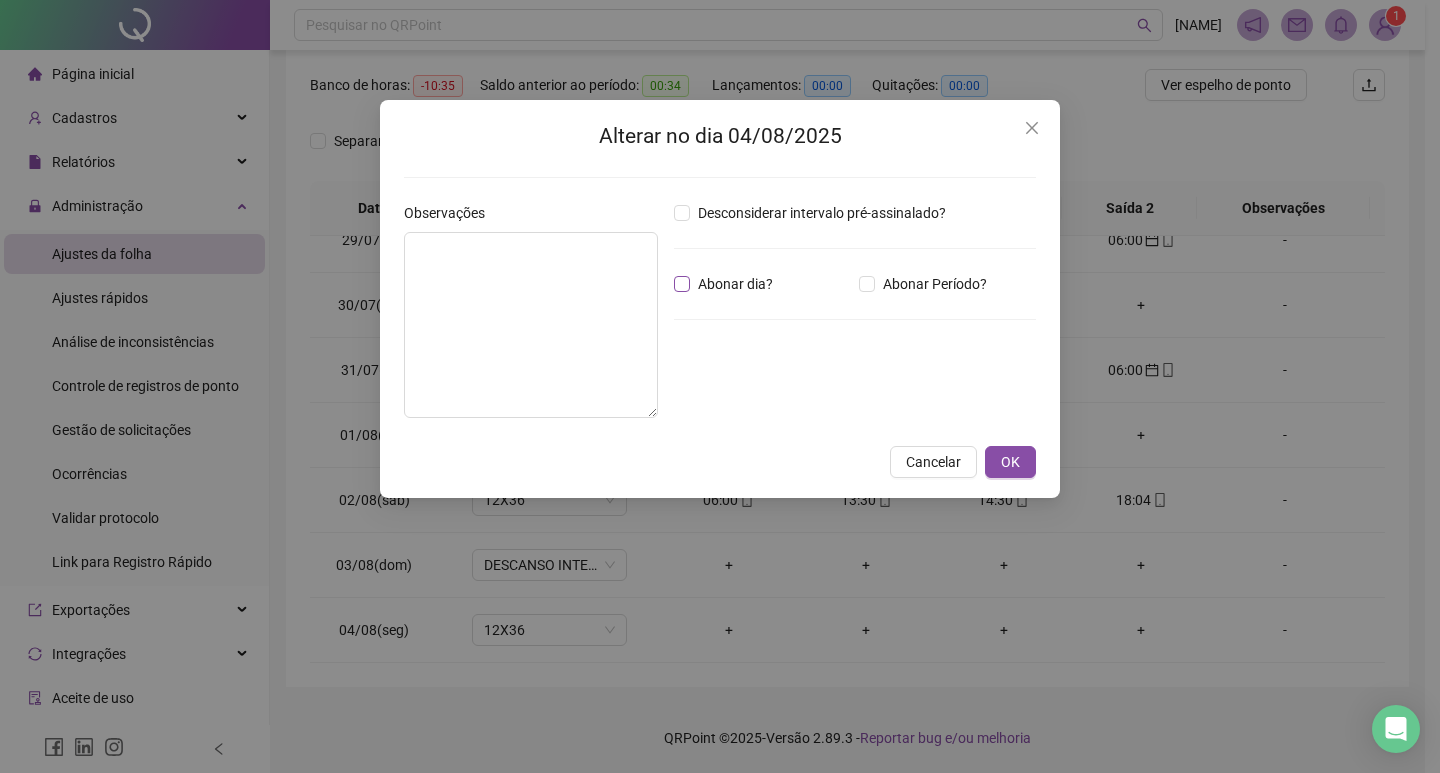 click on "Abonar dia?" at bounding box center [735, 284] 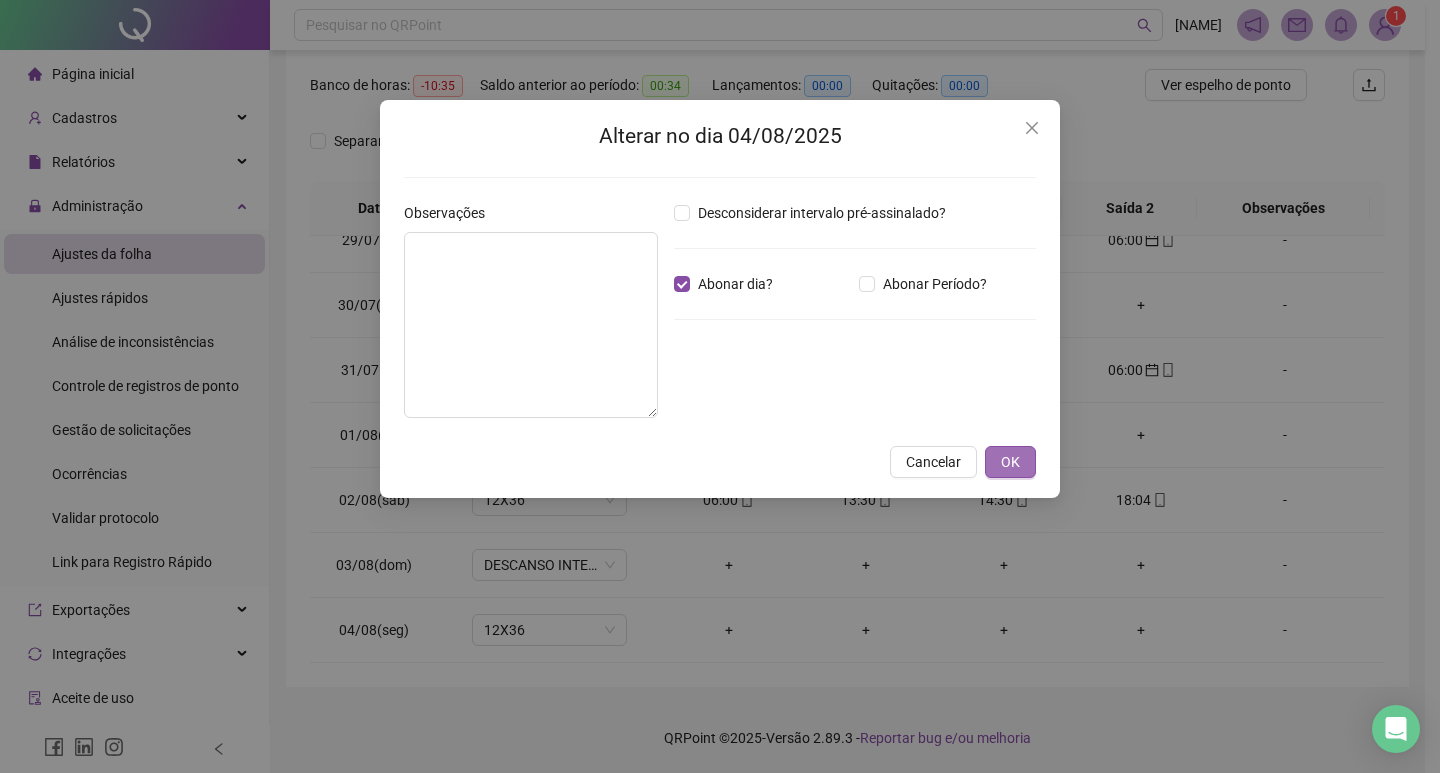drag, startPoint x: 1024, startPoint y: 460, endPoint x: 1123, endPoint y: 416, distance: 108.33743 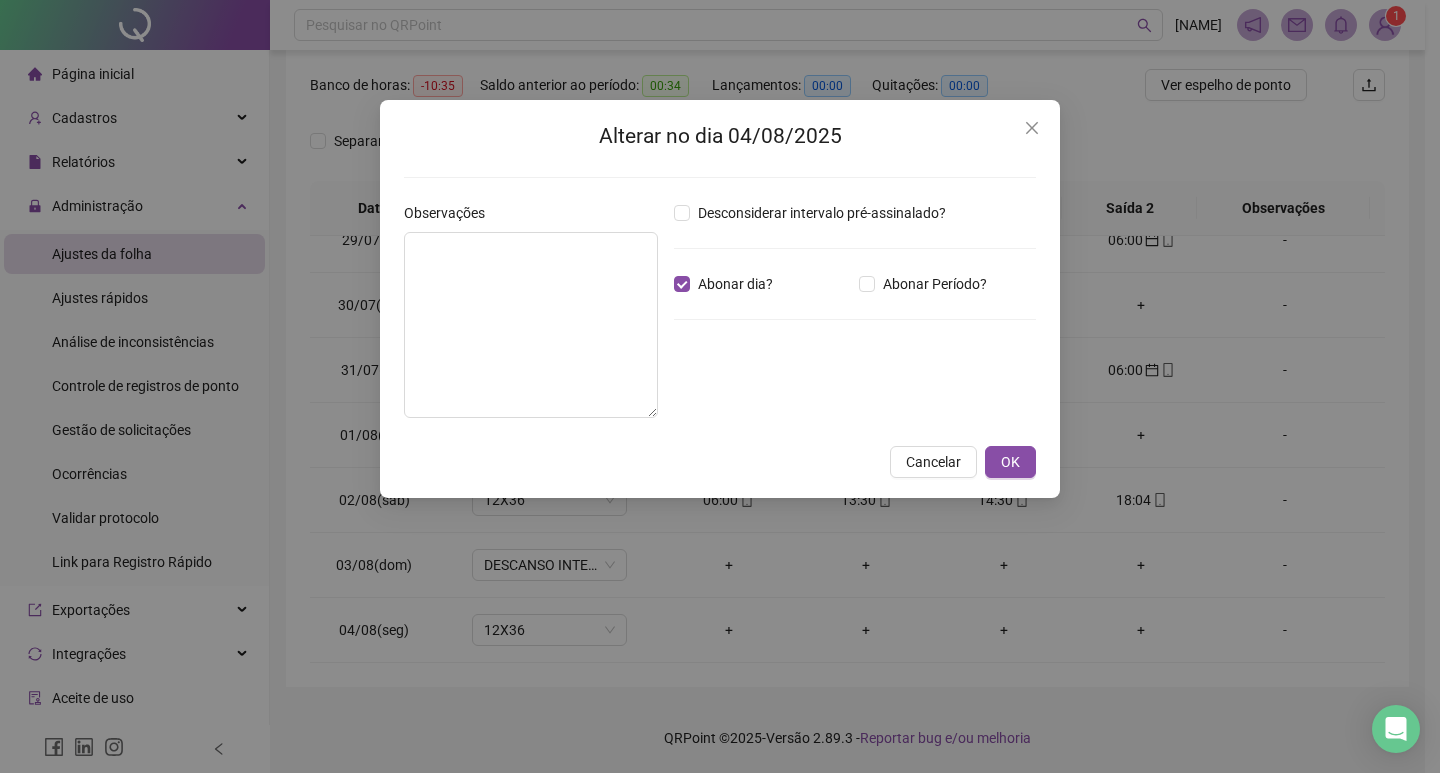click on "OK" at bounding box center [1010, 462] 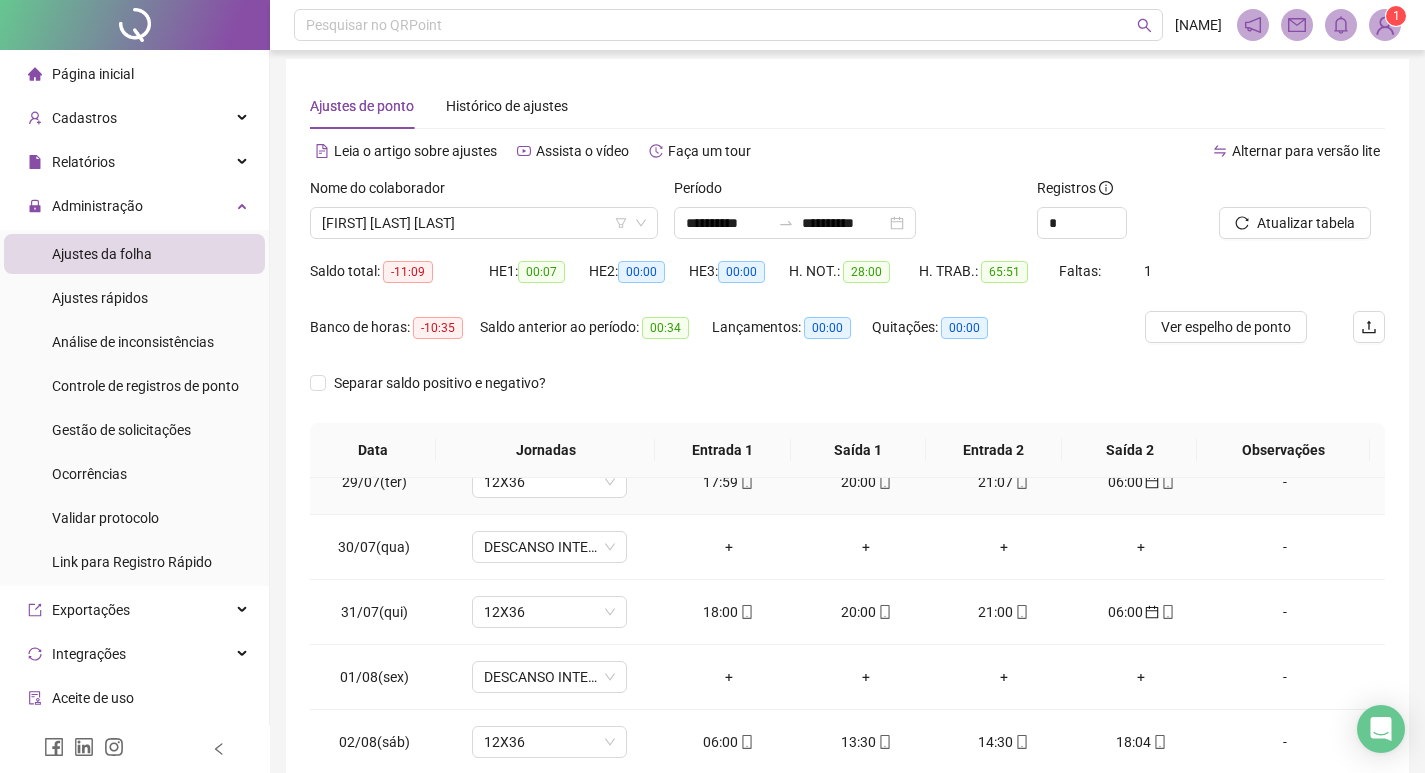 scroll, scrollTop: 0, scrollLeft: 0, axis: both 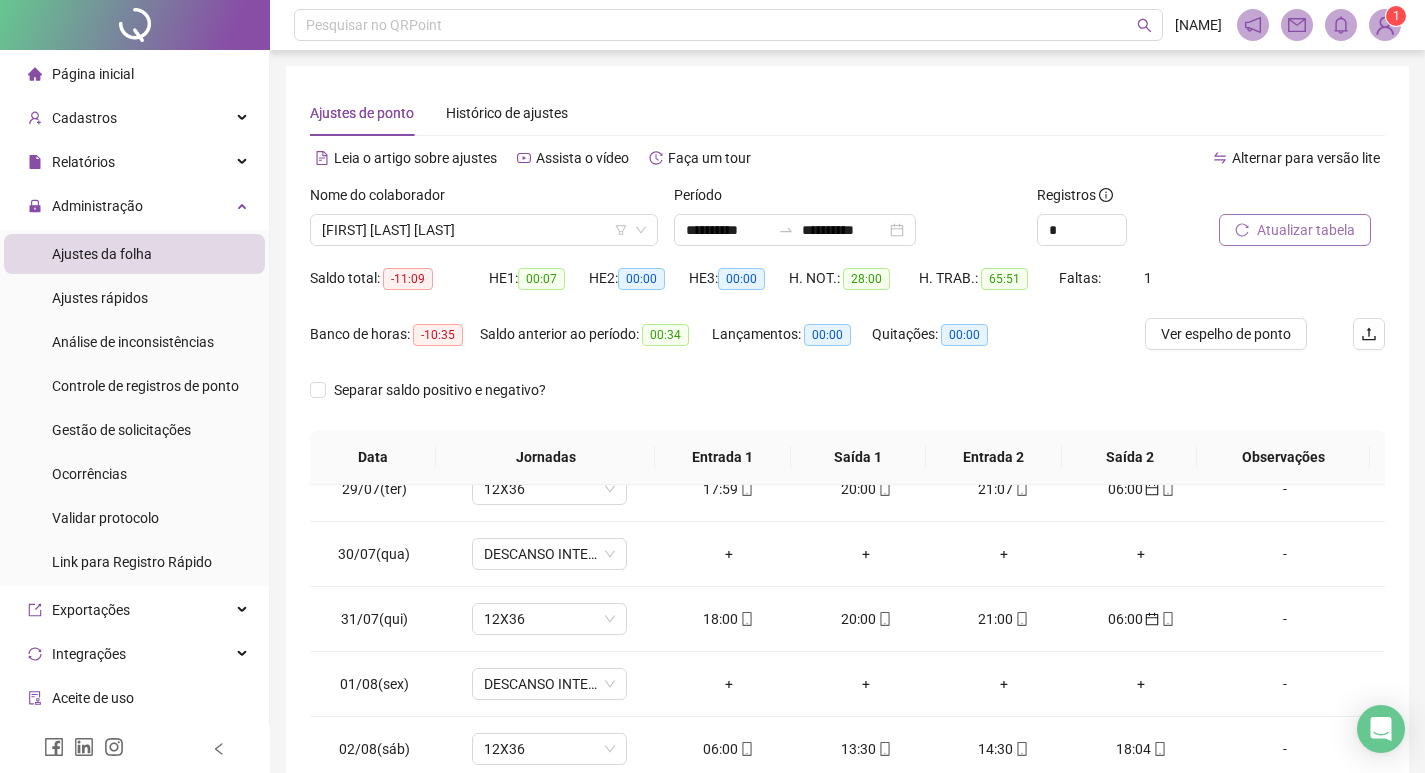 click on "Atualizar tabela" at bounding box center (1306, 230) 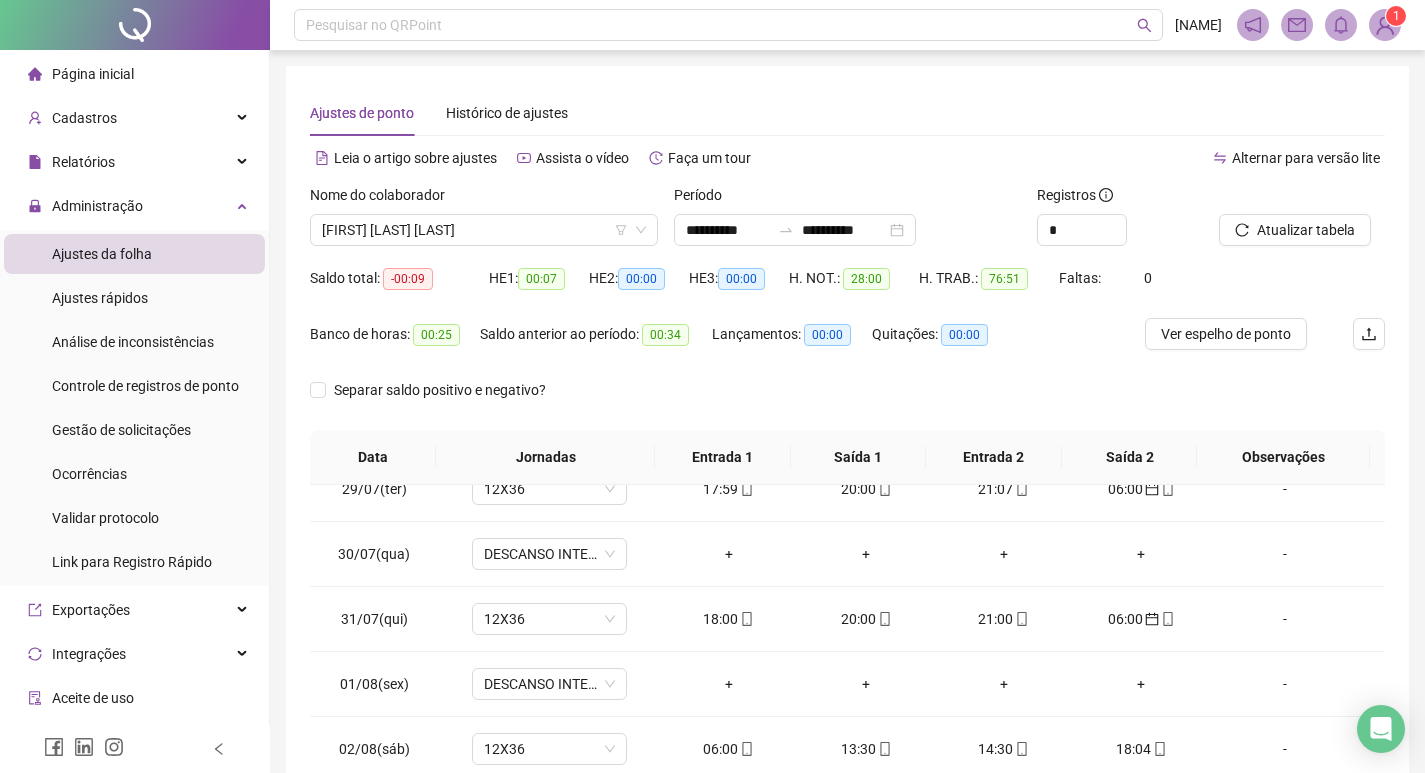 scroll, scrollTop: 249, scrollLeft: 0, axis: vertical 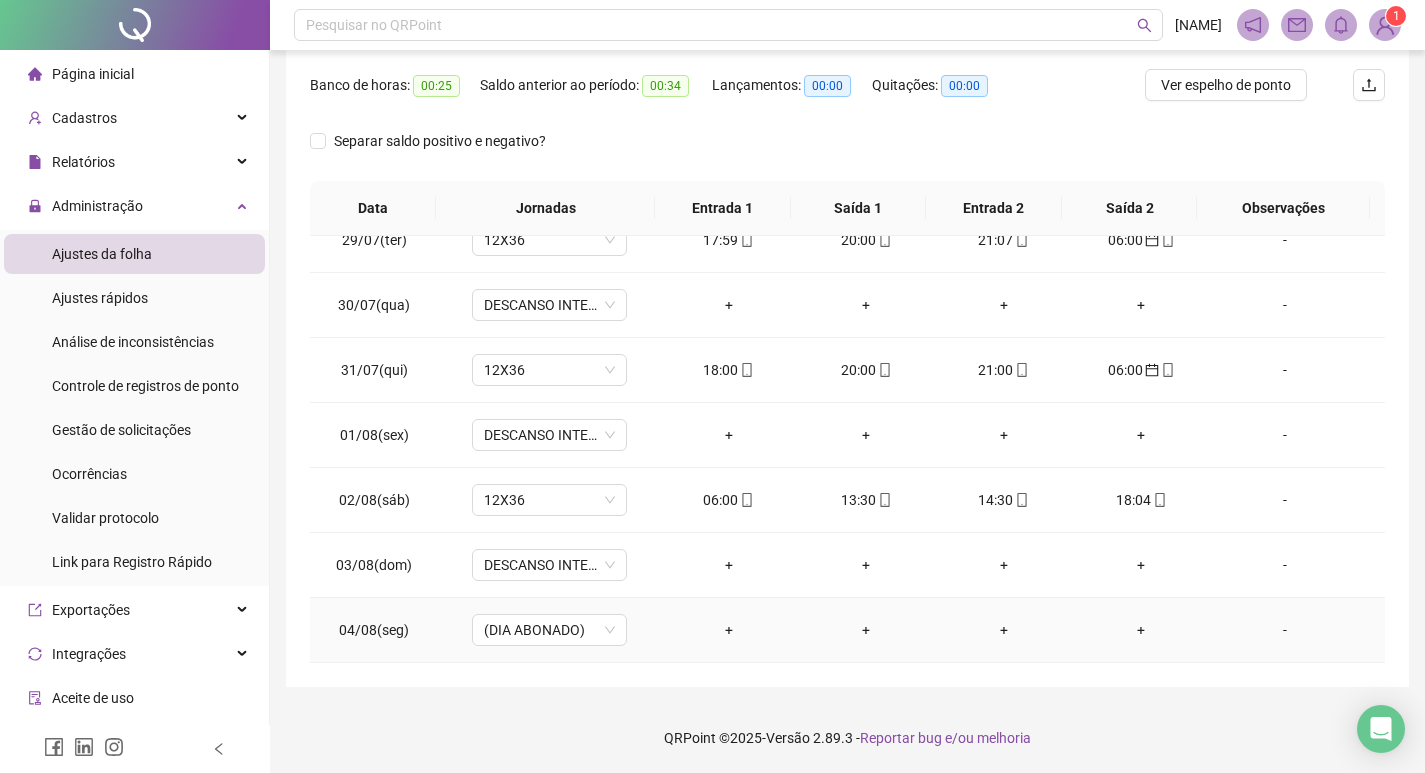 click on "-" at bounding box center (1285, 630) 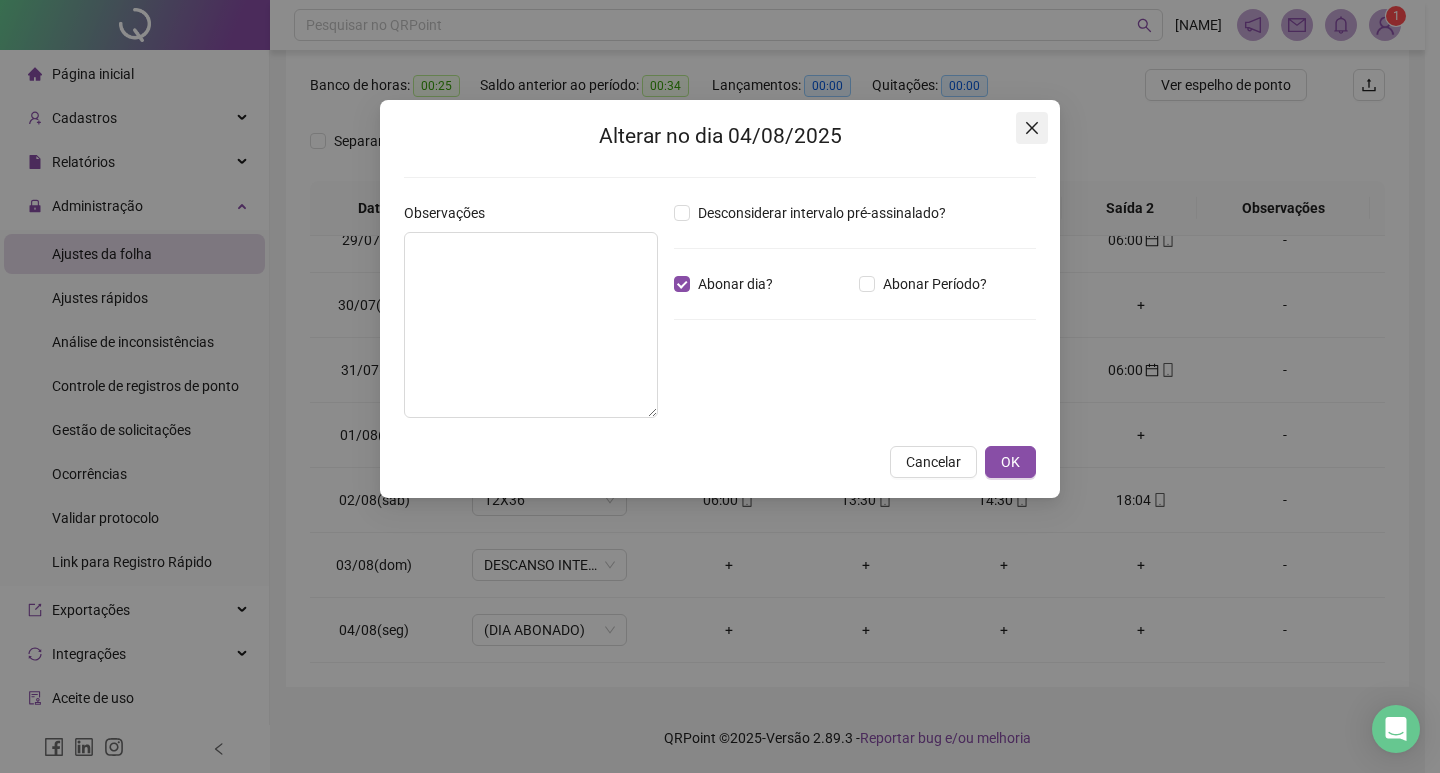 click 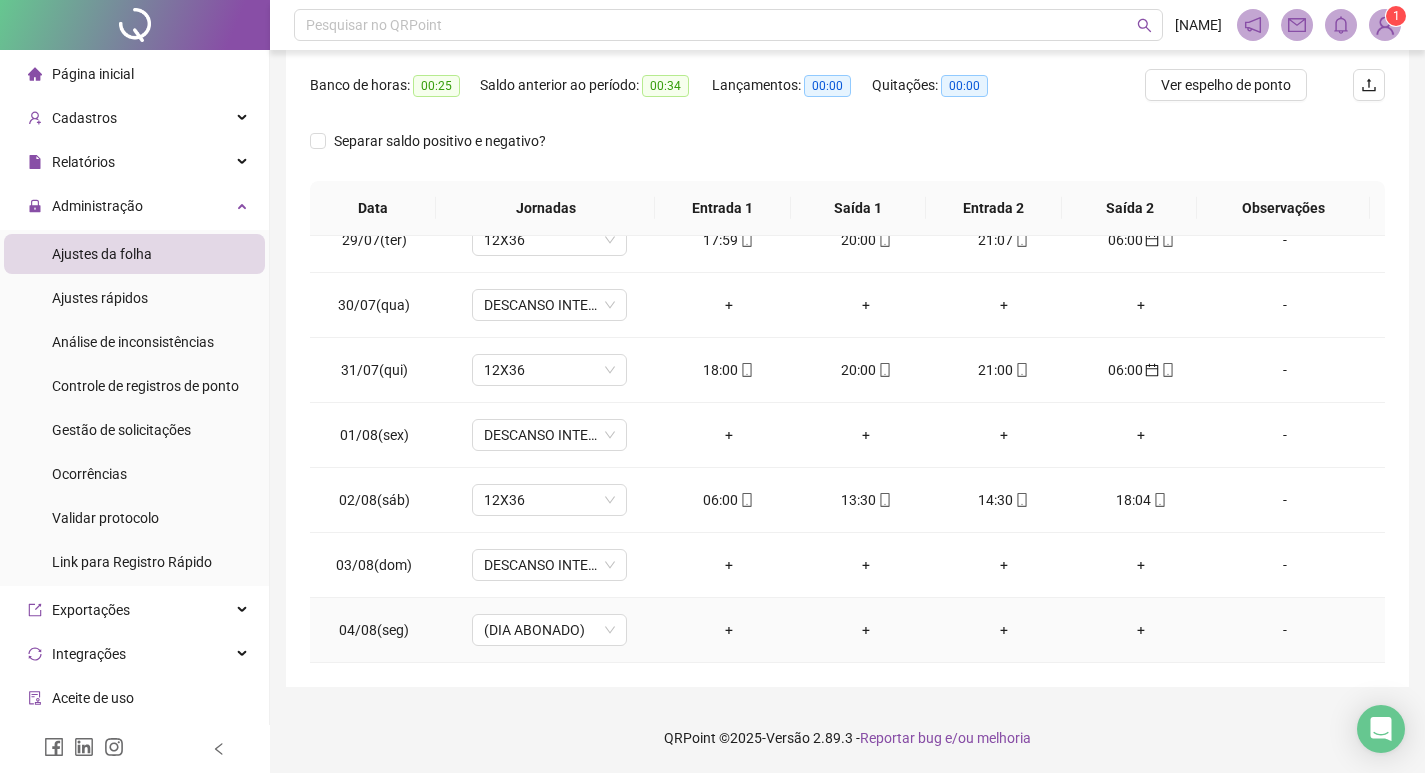 click on "-" at bounding box center [1285, 630] 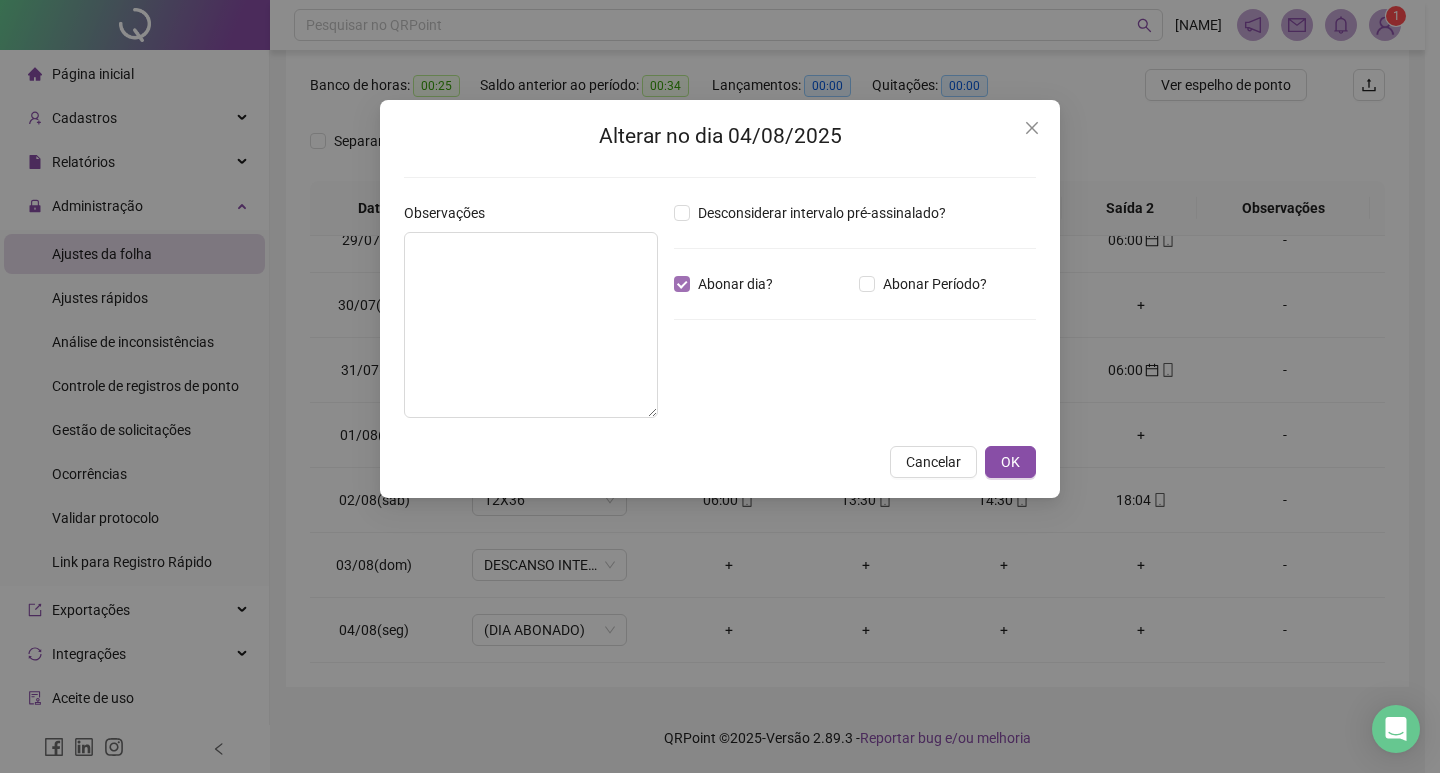 click on "Abonar dia?" at bounding box center (735, 284) 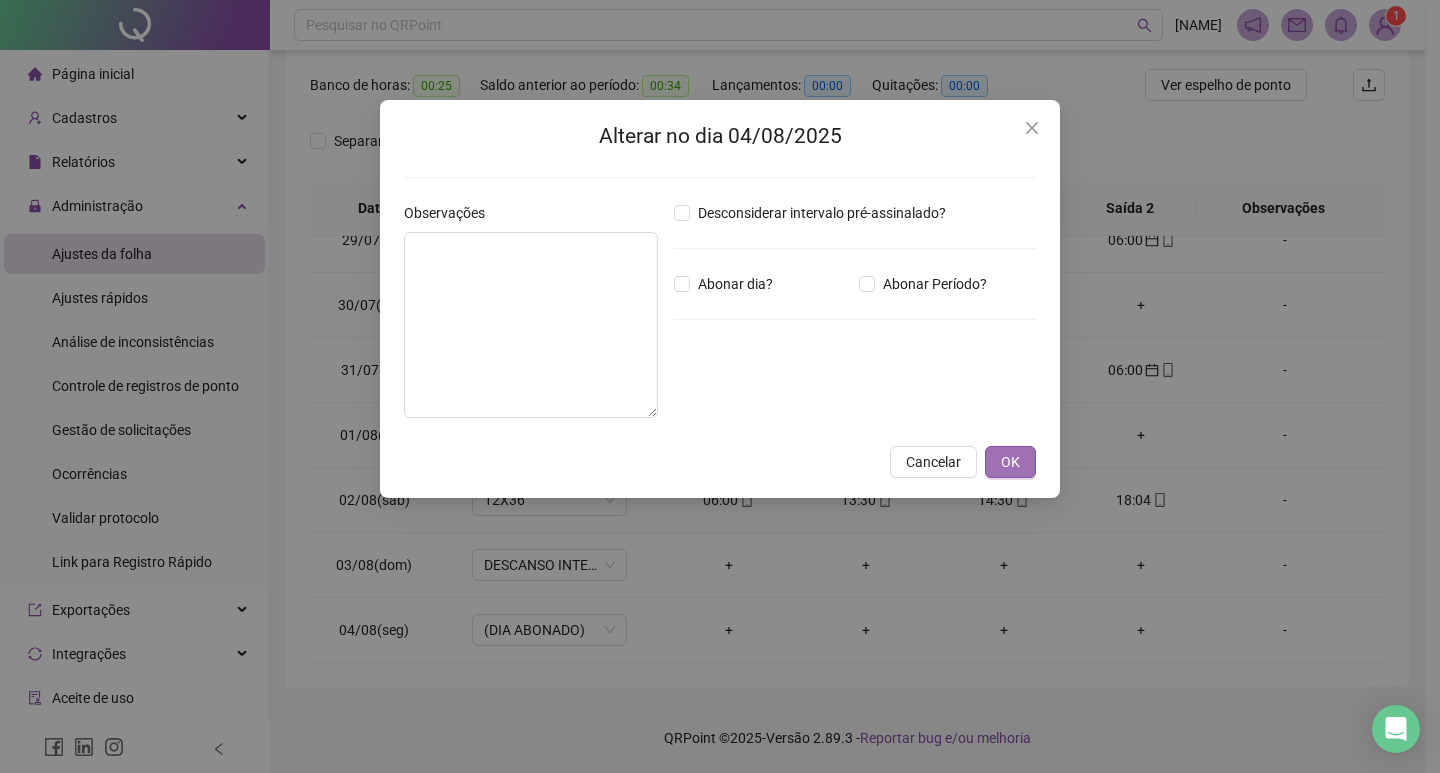 click on "OK" at bounding box center (1010, 462) 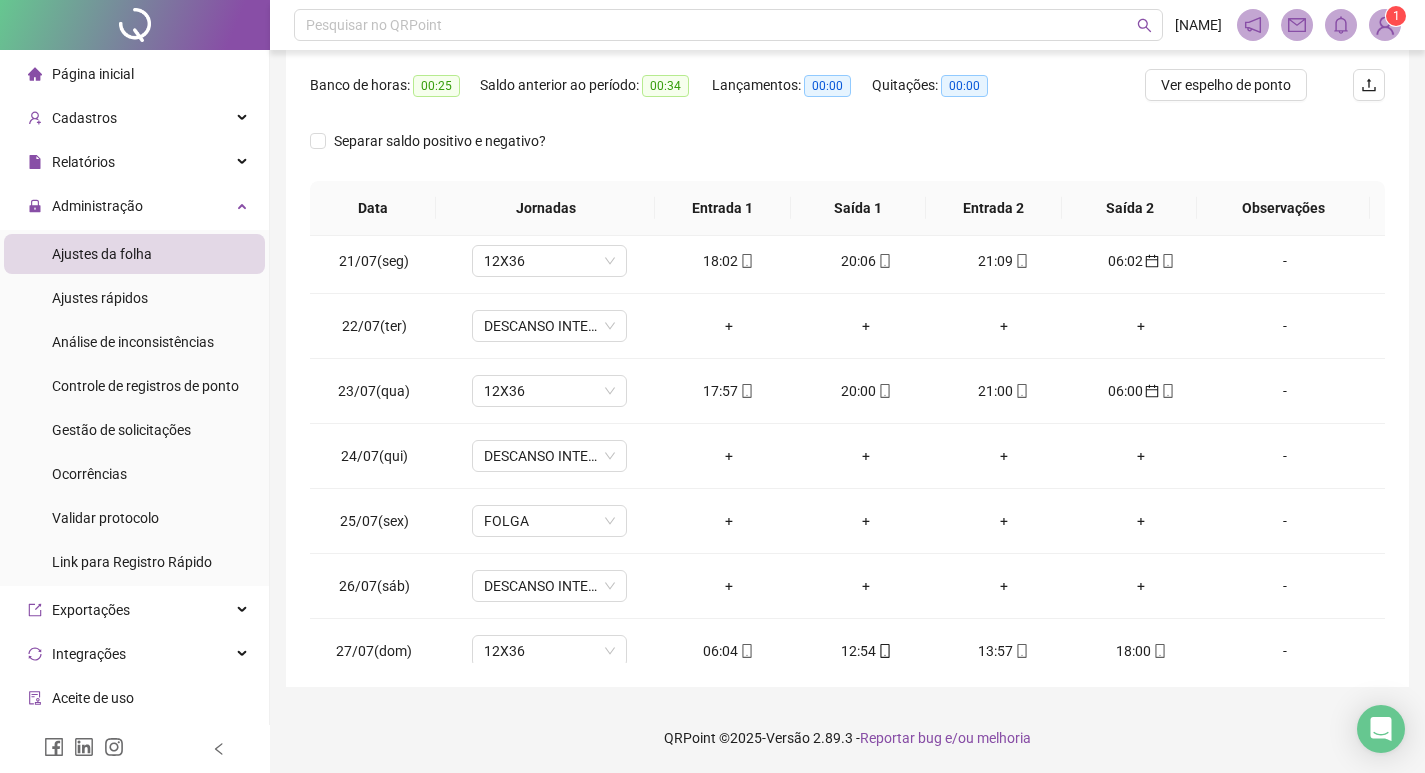 scroll, scrollTop: 0, scrollLeft: 0, axis: both 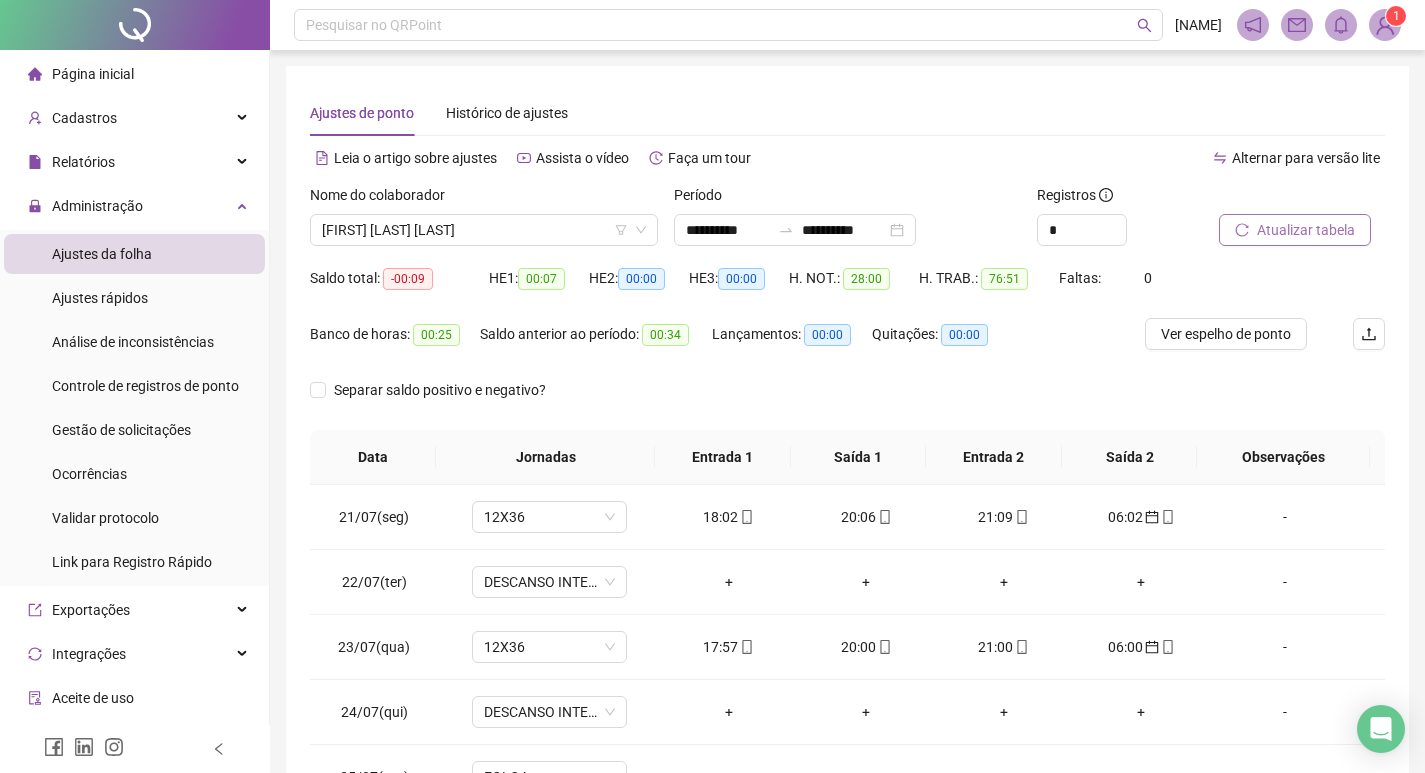 click on "Atualizar tabela" at bounding box center [1306, 230] 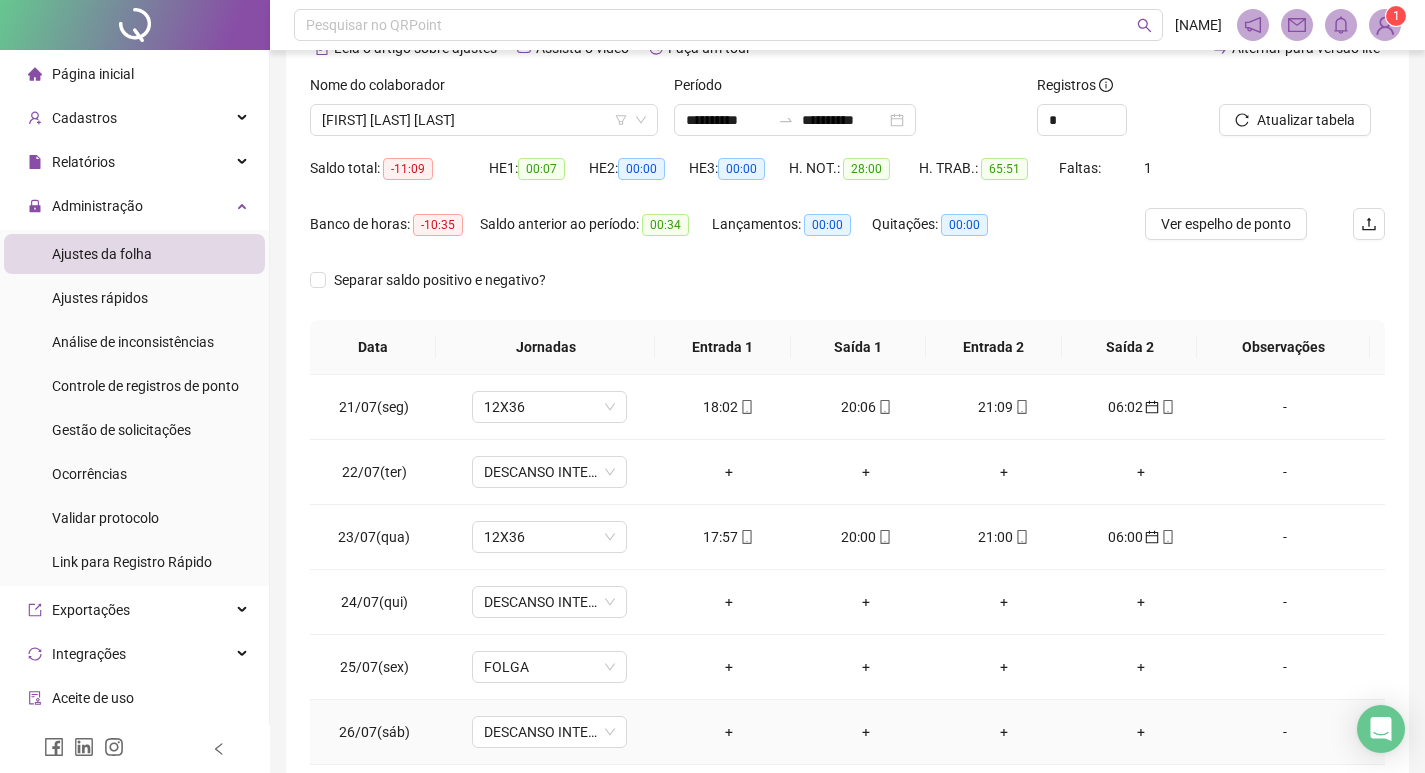 scroll, scrollTop: 249, scrollLeft: 0, axis: vertical 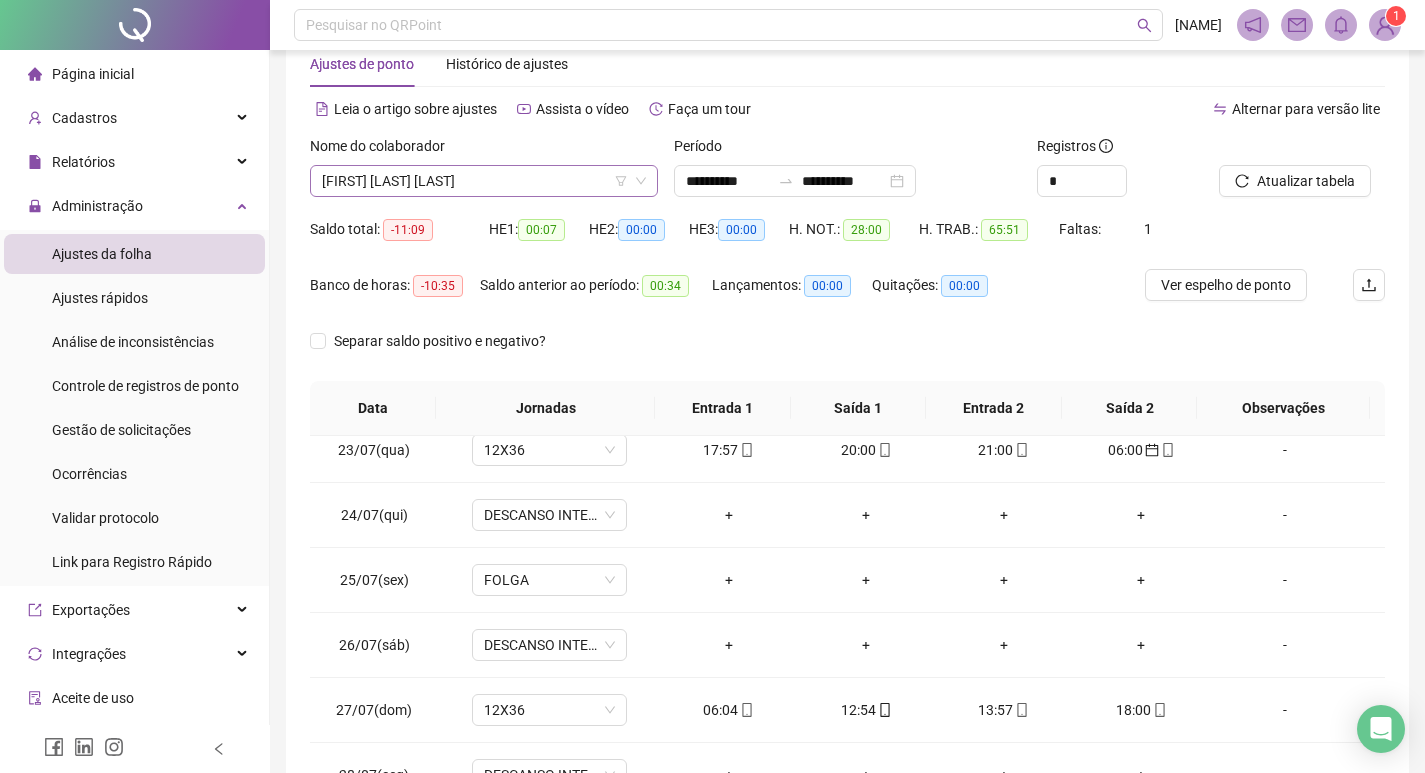 click on "CAROLINE SOBREIRA ROMANO" at bounding box center (484, 181) 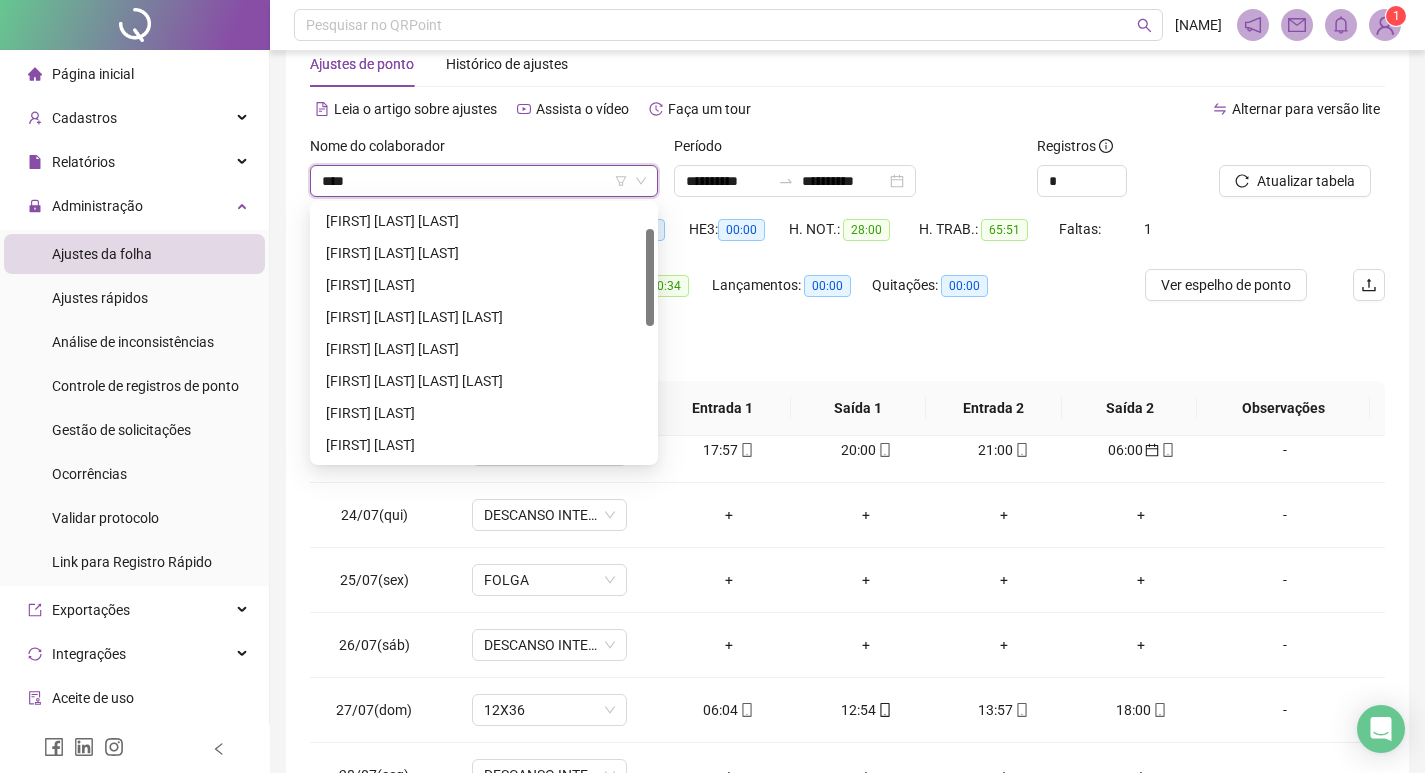 scroll, scrollTop: 0, scrollLeft: 0, axis: both 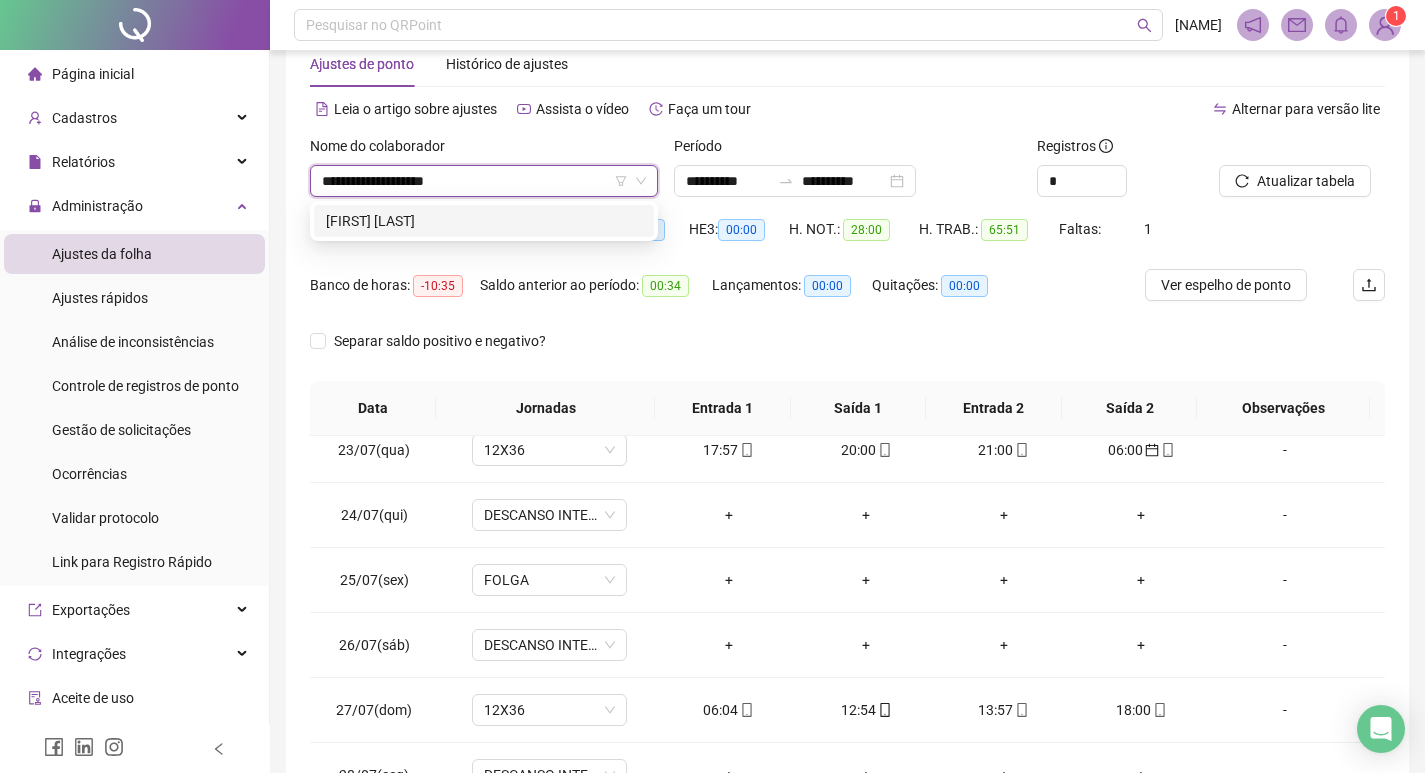 type on "**********" 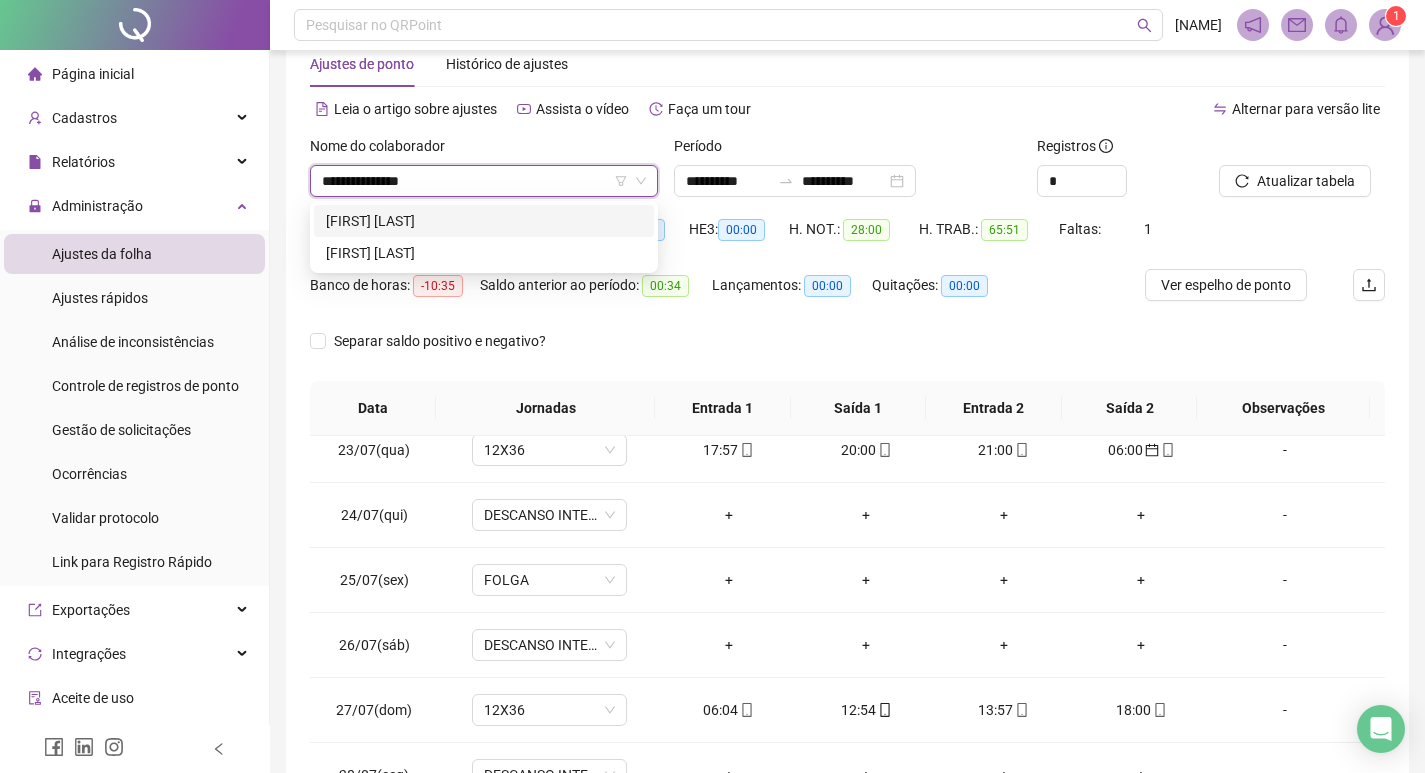 type on "**********" 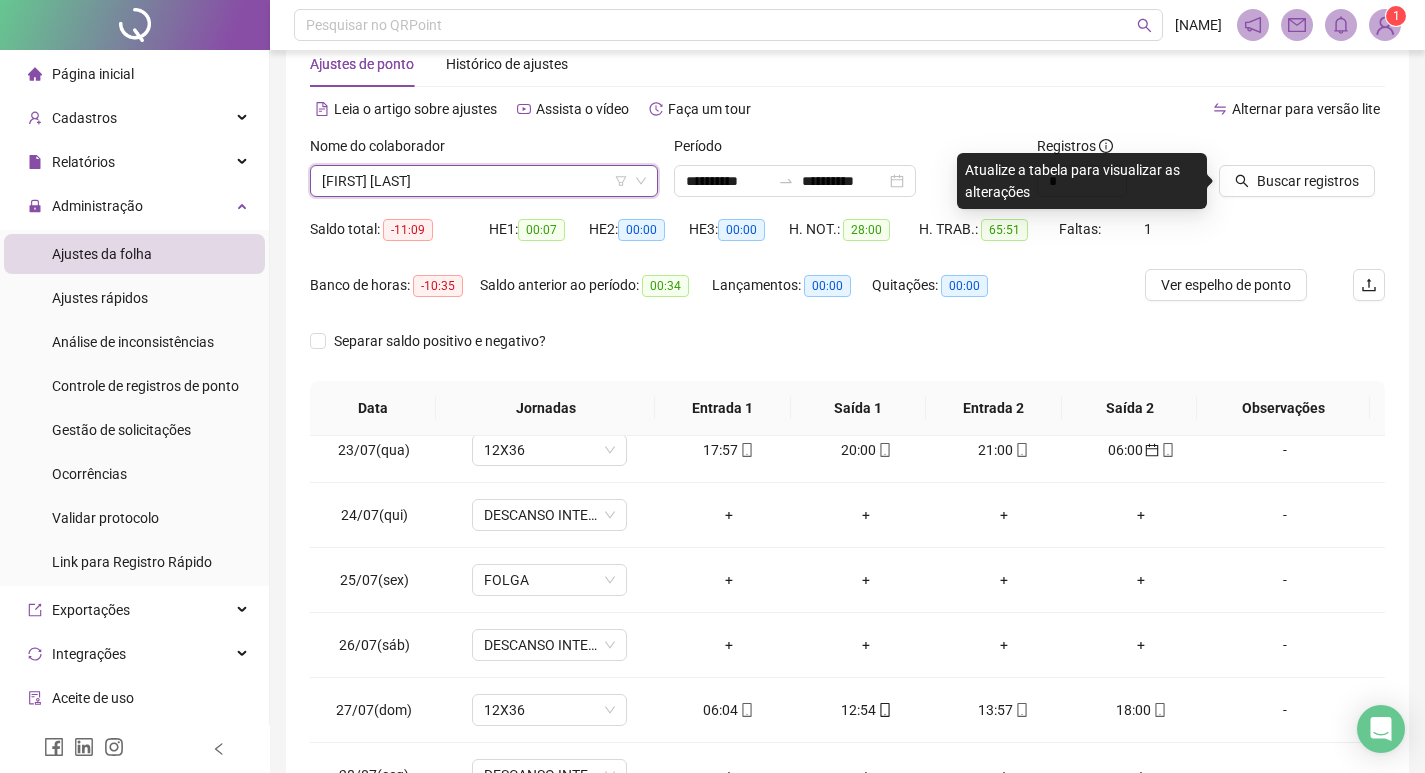 click 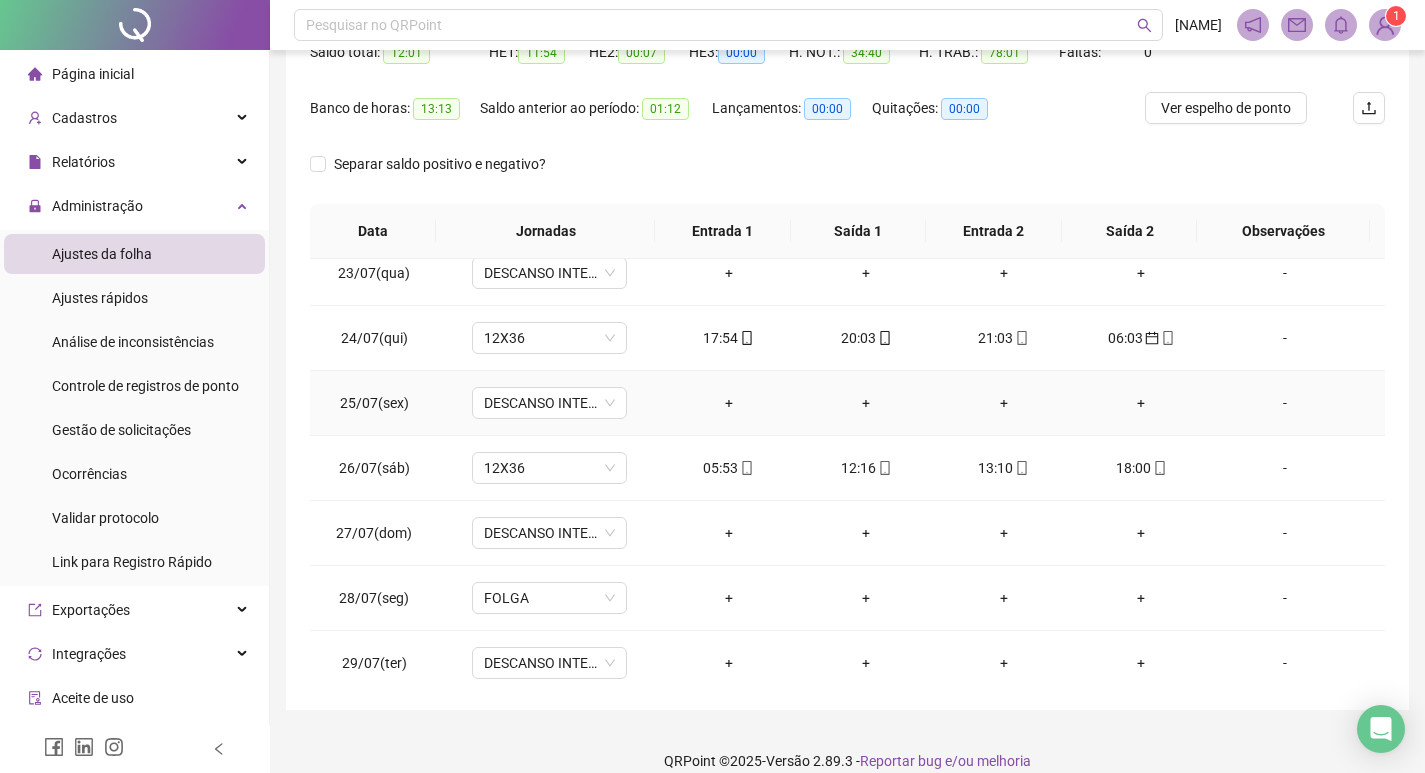 scroll, scrollTop: 249, scrollLeft: 0, axis: vertical 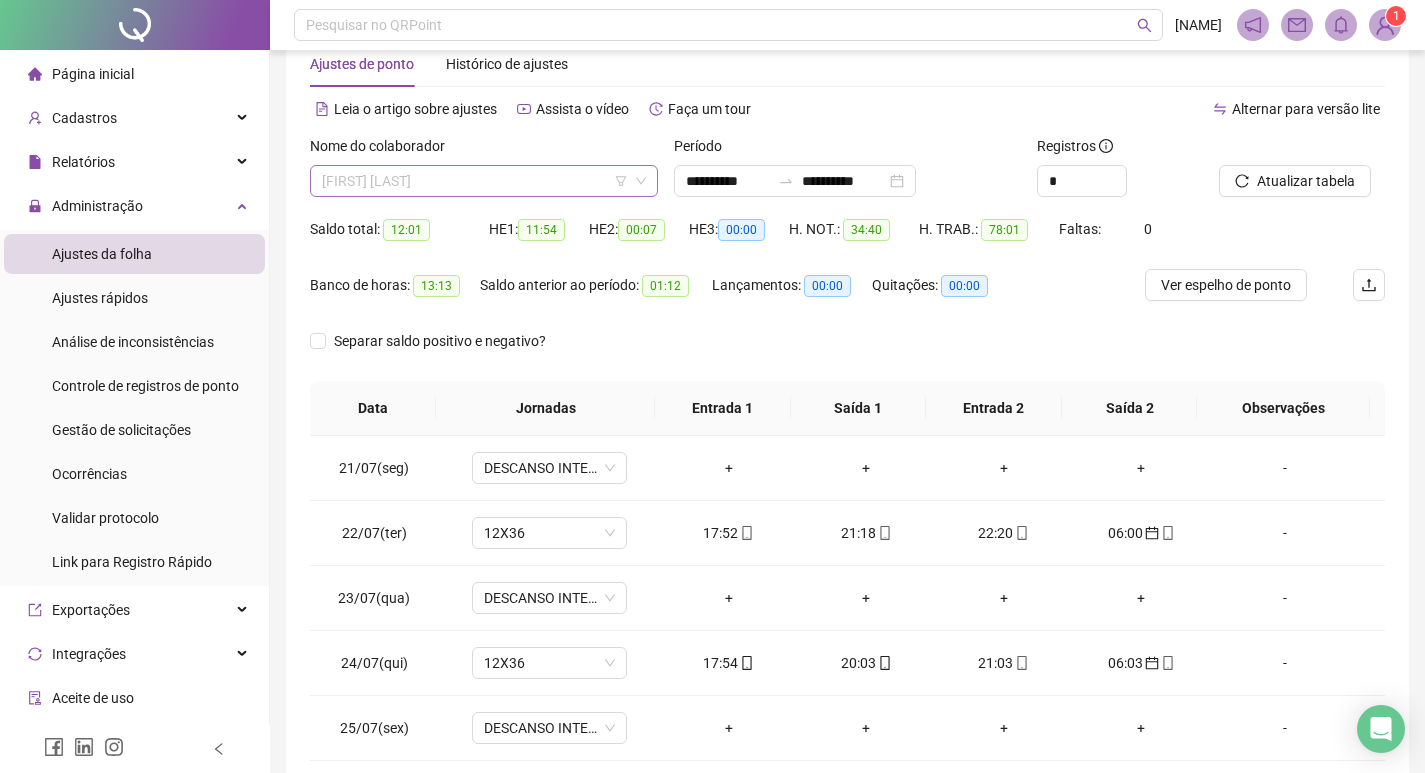 click on "MARIA EDUARDA MALPELI PRESOTTO" at bounding box center (484, 181) 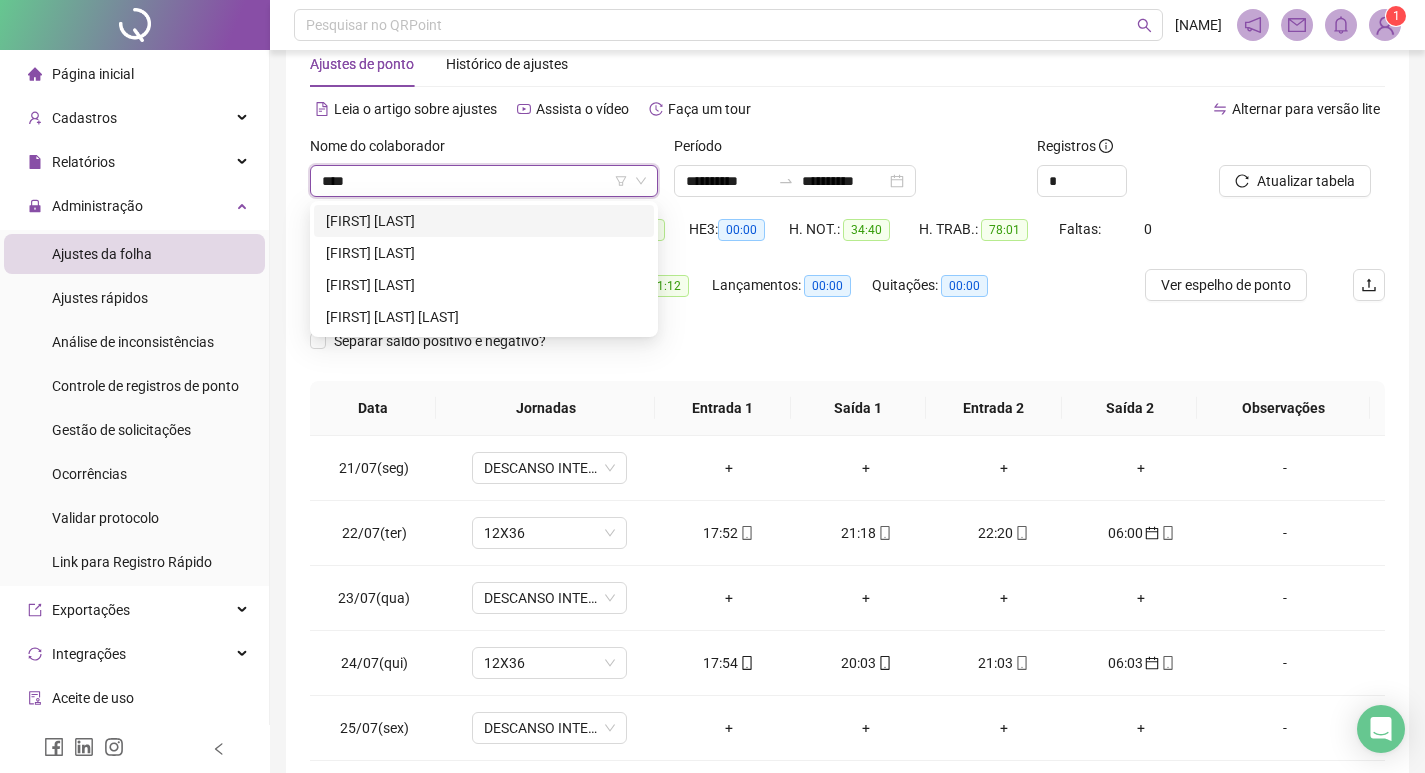 scroll, scrollTop: 0, scrollLeft: 0, axis: both 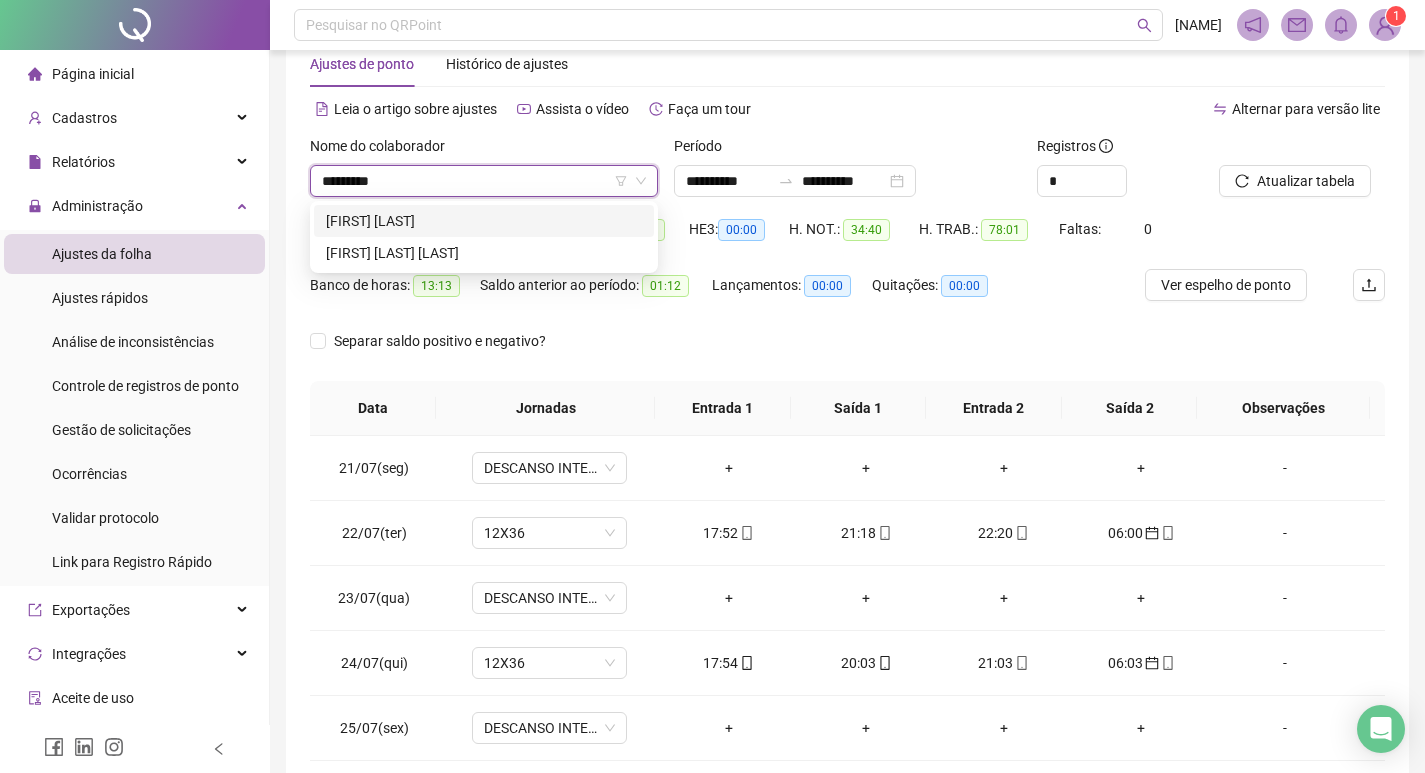 type on "**********" 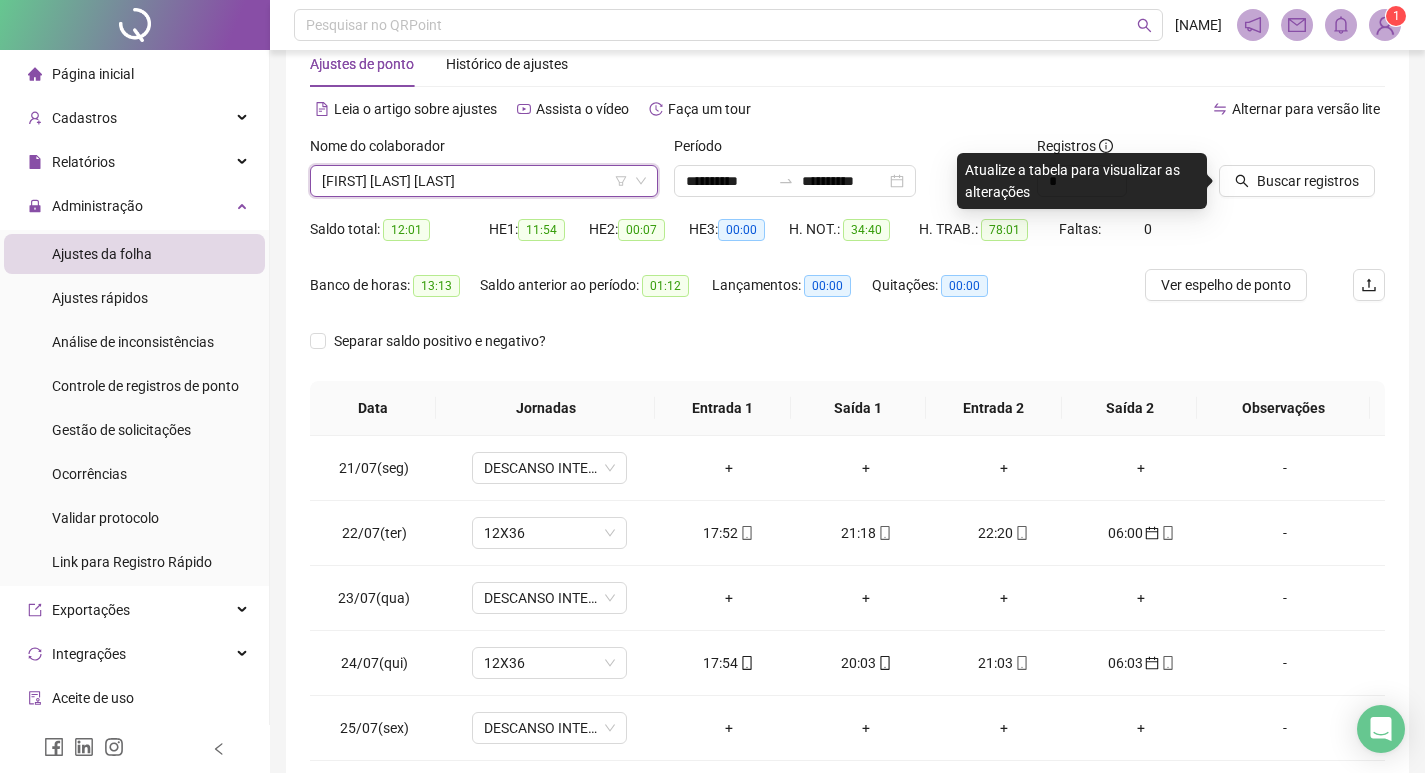 click on "Buscar registros" at bounding box center (1302, 174) 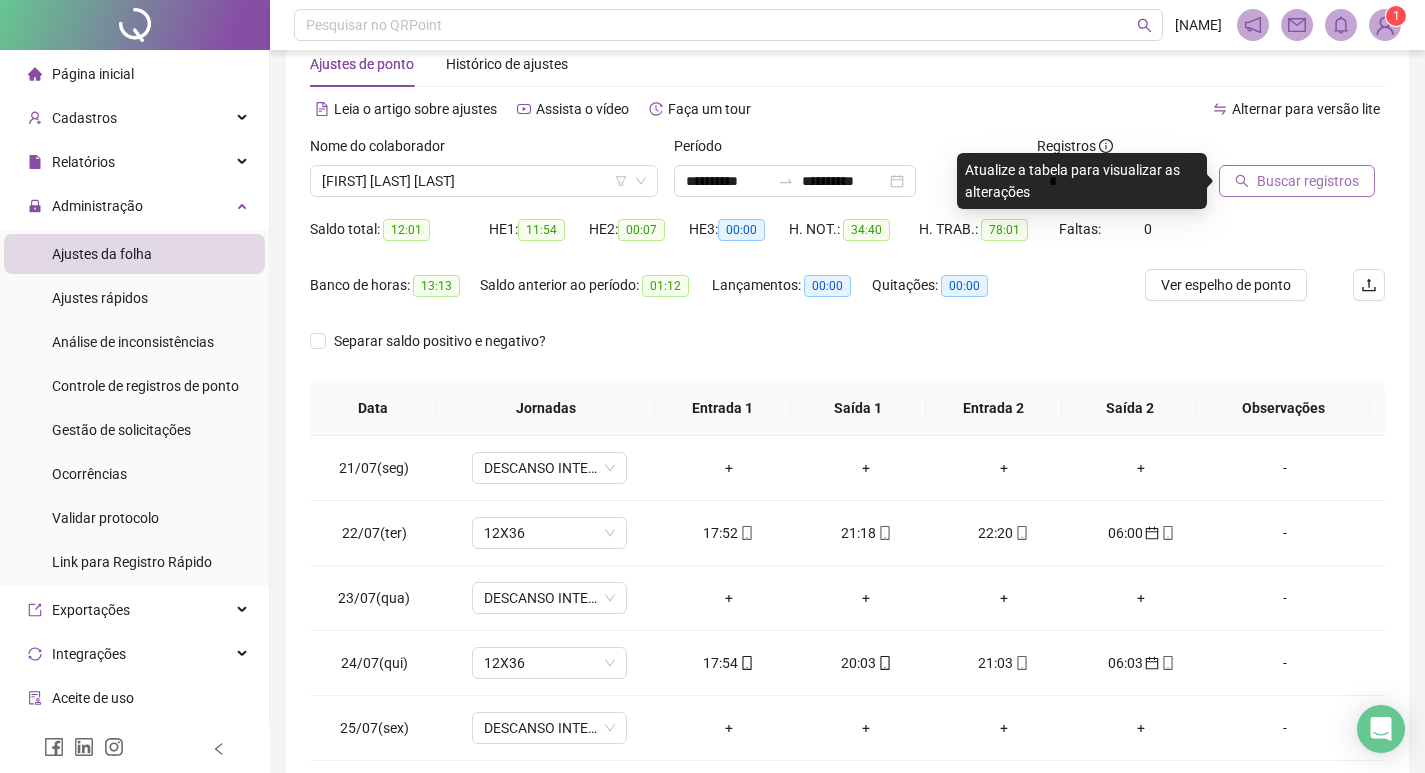 click on "Buscar registros" at bounding box center (1308, 181) 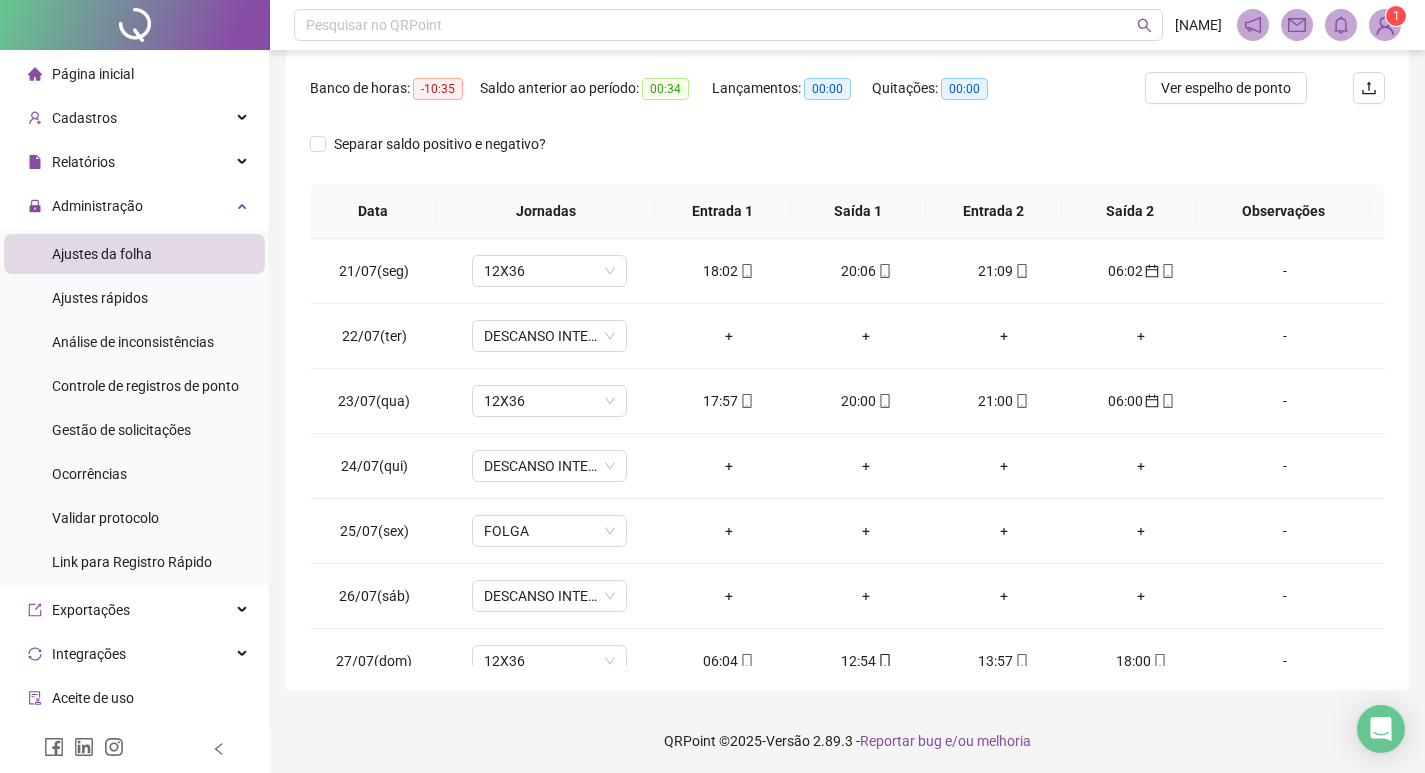 scroll, scrollTop: 249, scrollLeft: 0, axis: vertical 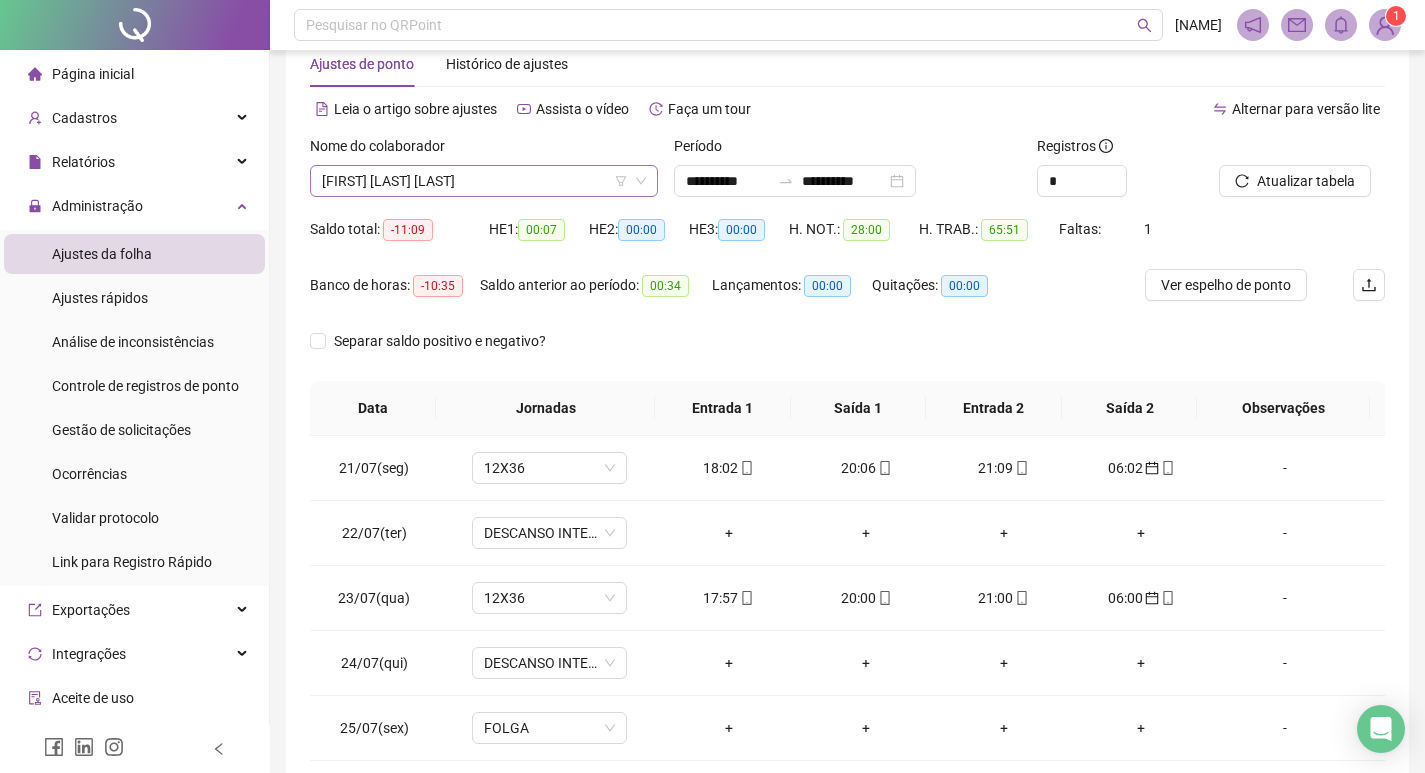 click on "CAROLINE SOBREIRA ROMANO" at bounding box center (484, 181) 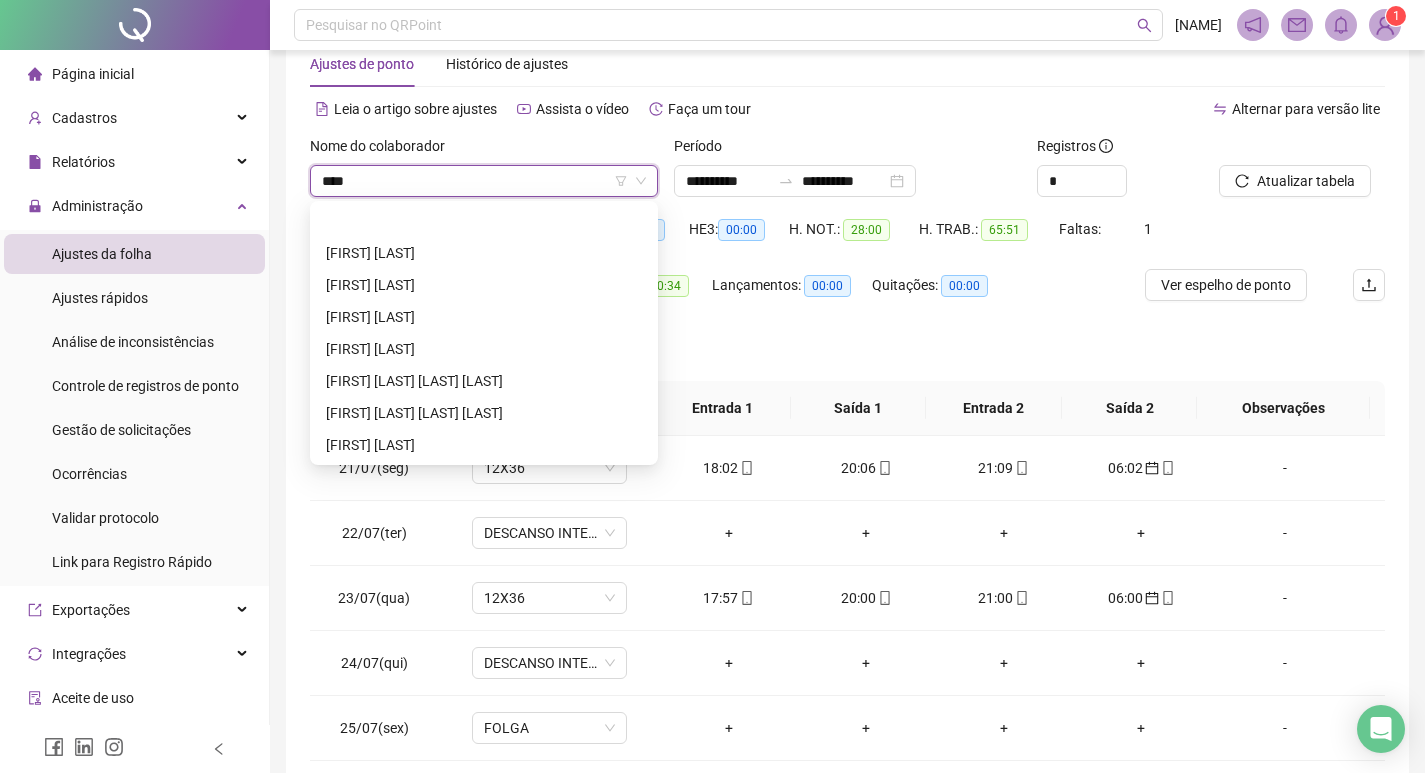 scroll, scrollTop: 0, scrollLeft: 0, axis: both 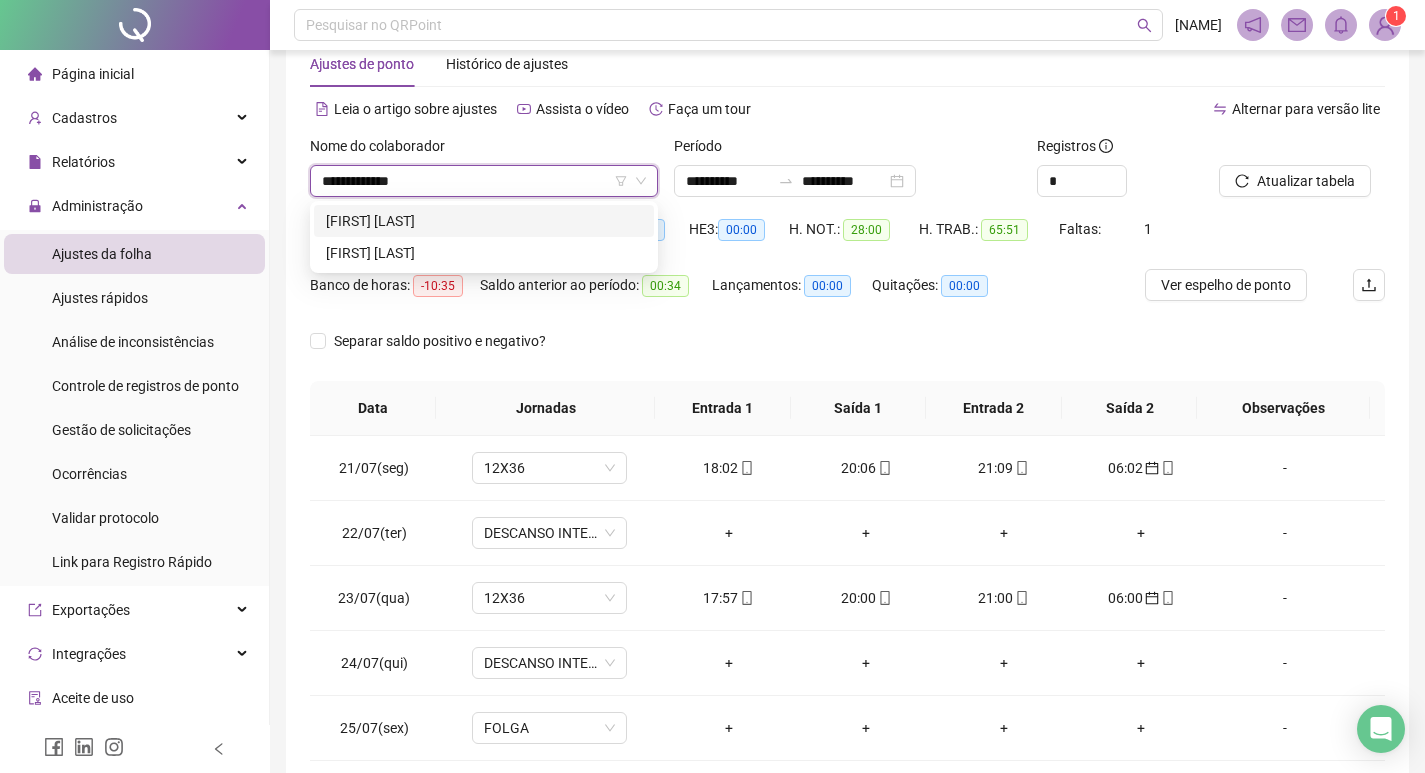 type on "**********" 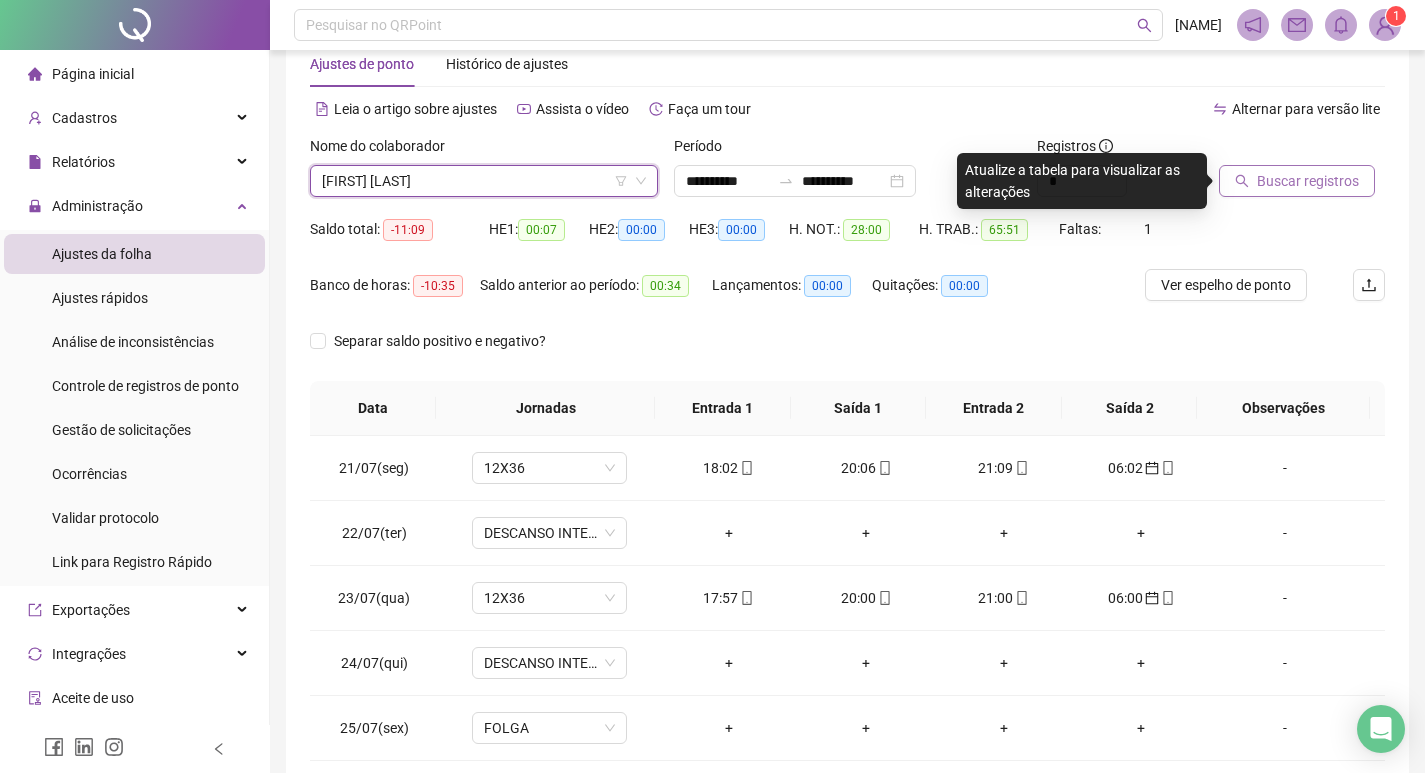 click on "Buscar registros" at bounding box center [1308, 181] 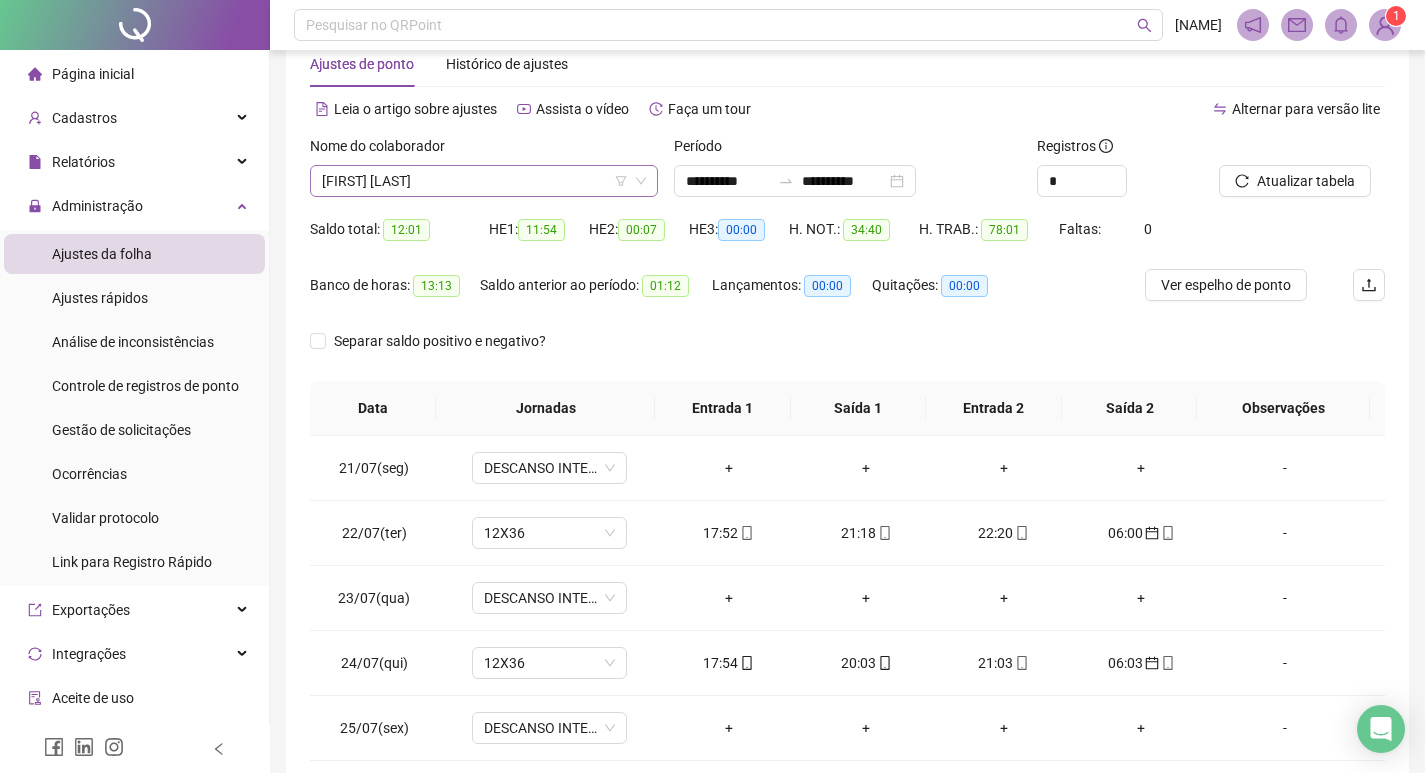 click on "MARIA EDUARDA MALPELI PRESOTTO" at bounding box center (484, 181) 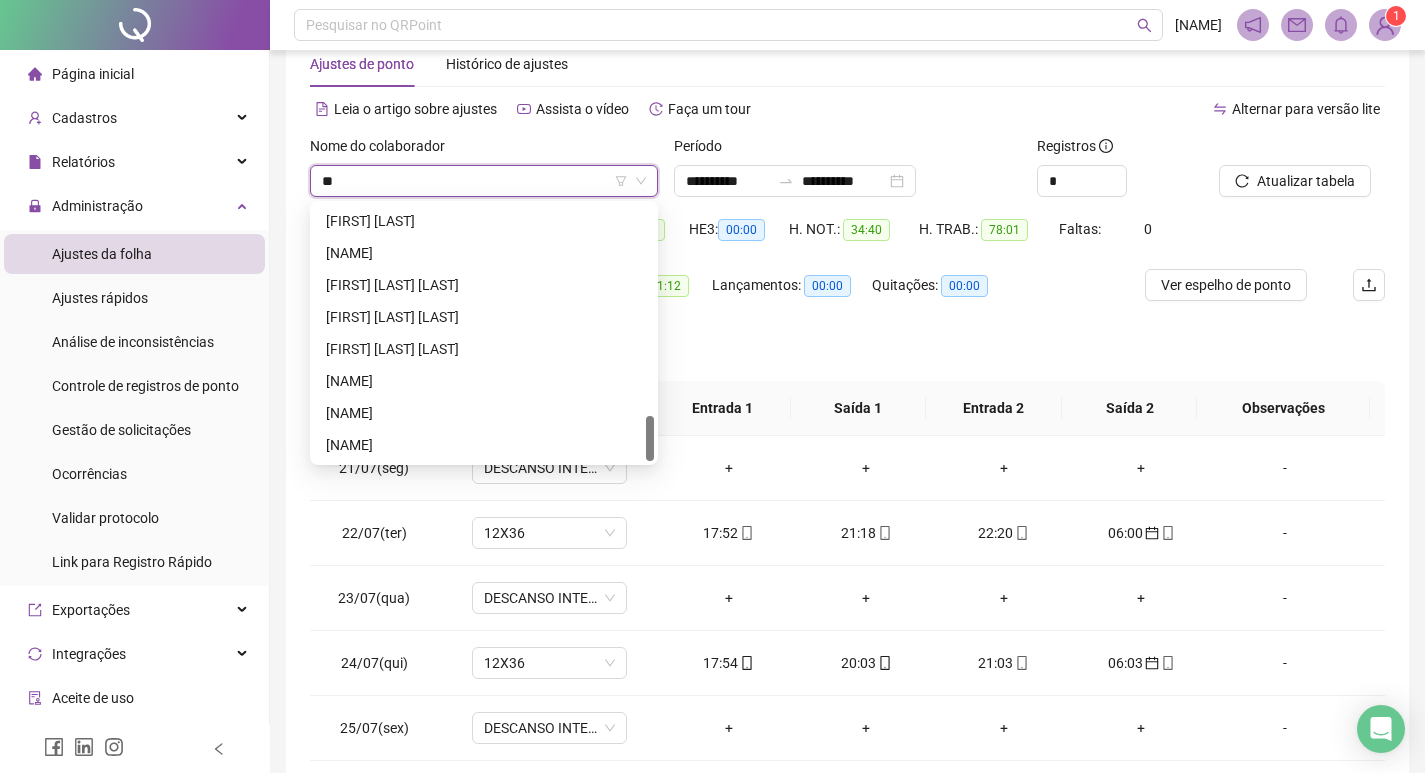 scroll, scrollTop: 0, scrollLeft: 0, axis: both 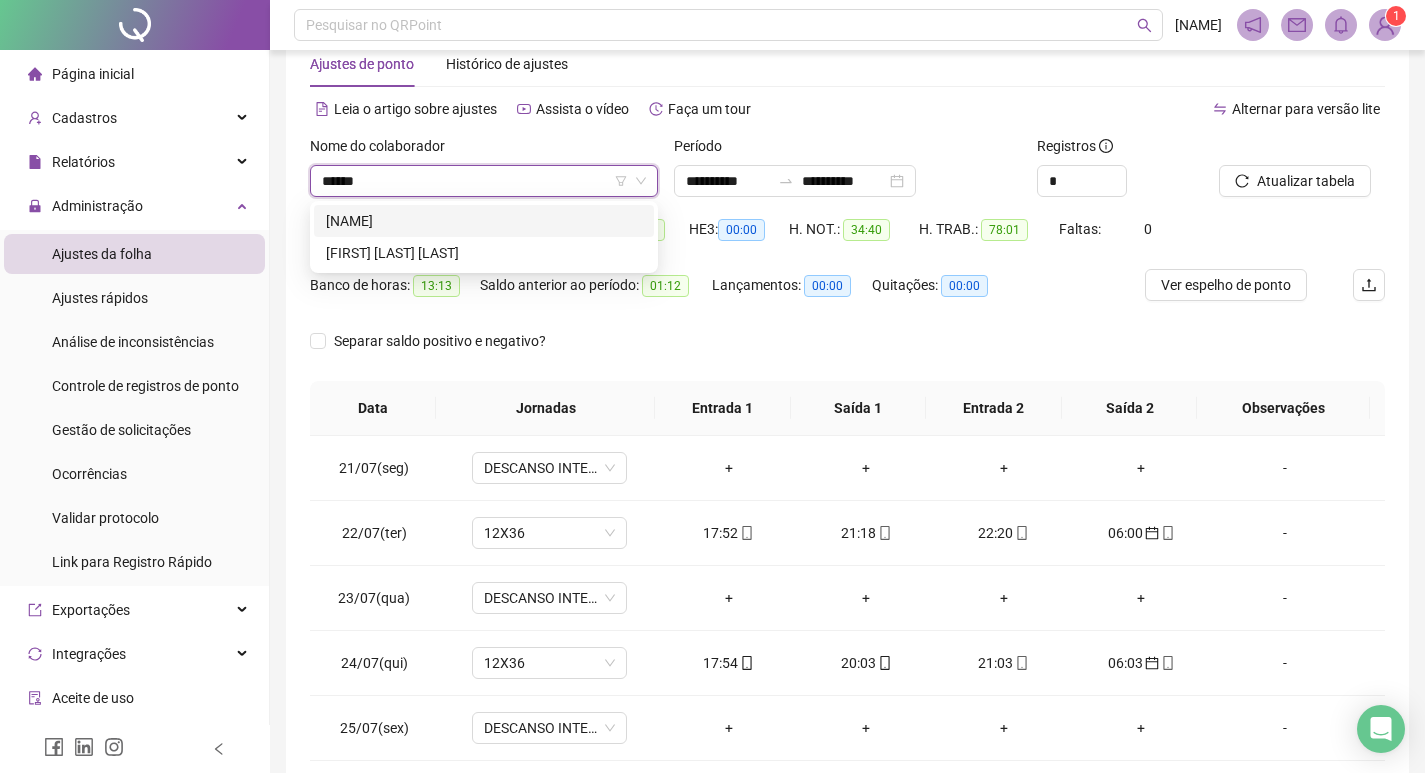 type on "******" 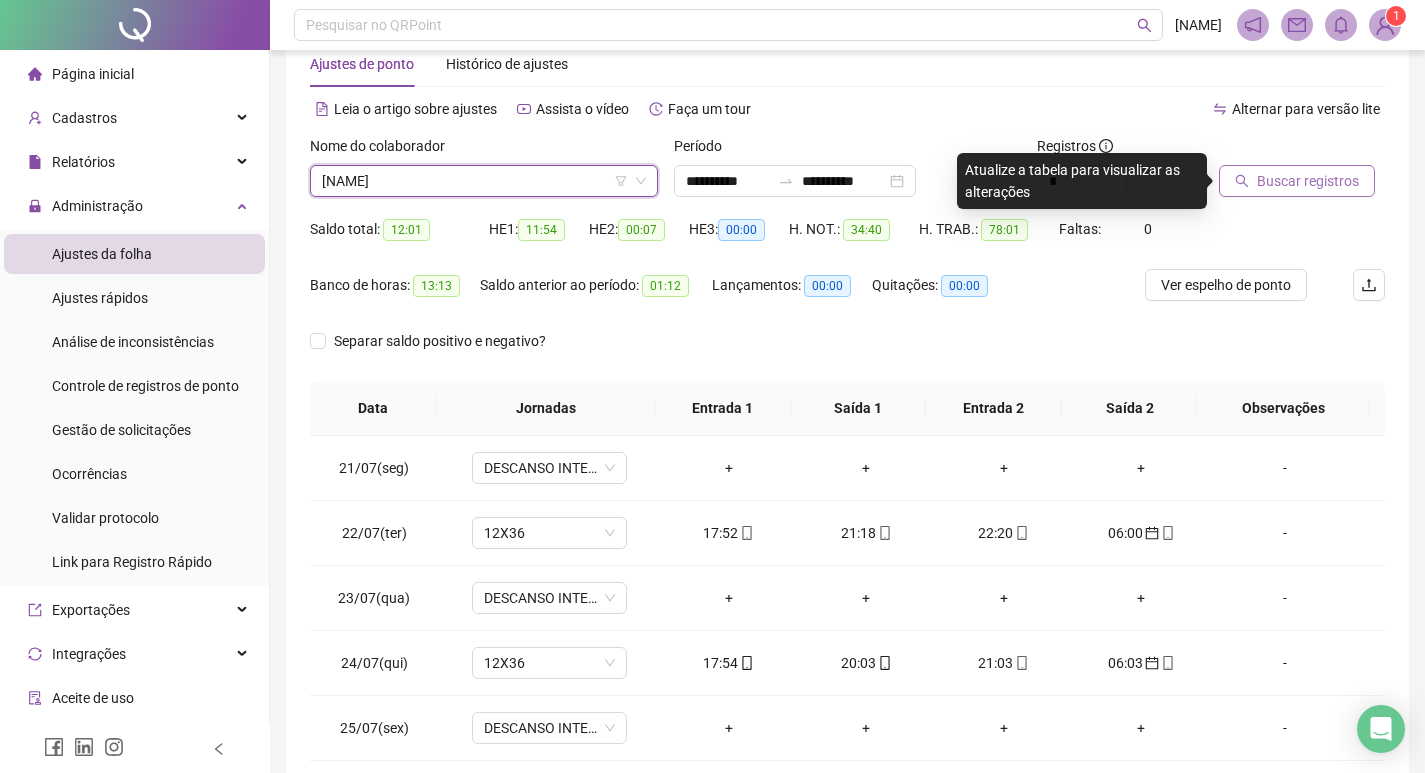 click on "Buscar registros" at bounding box center (1308, 181) 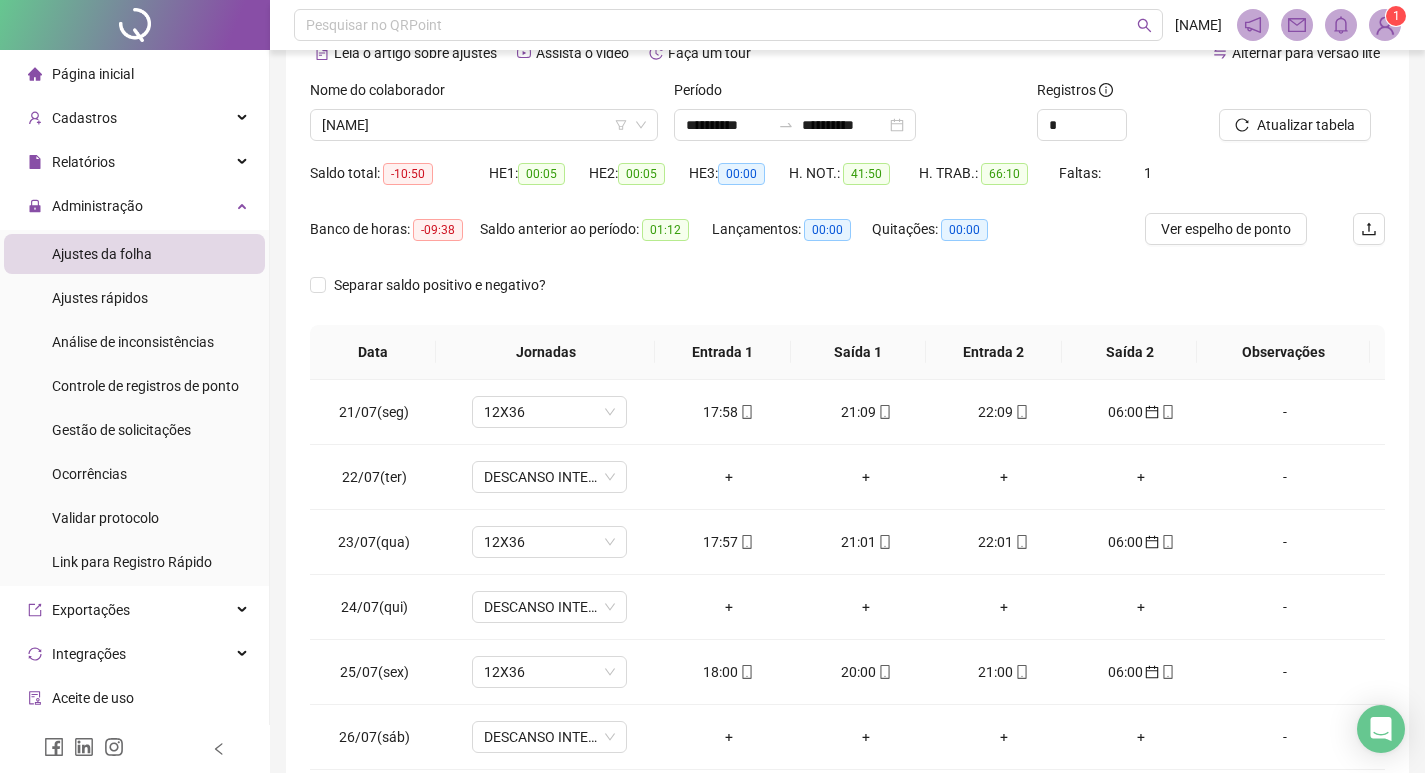 scroll, scrollTop: 149, scrollLeft: 0, axis: vertical 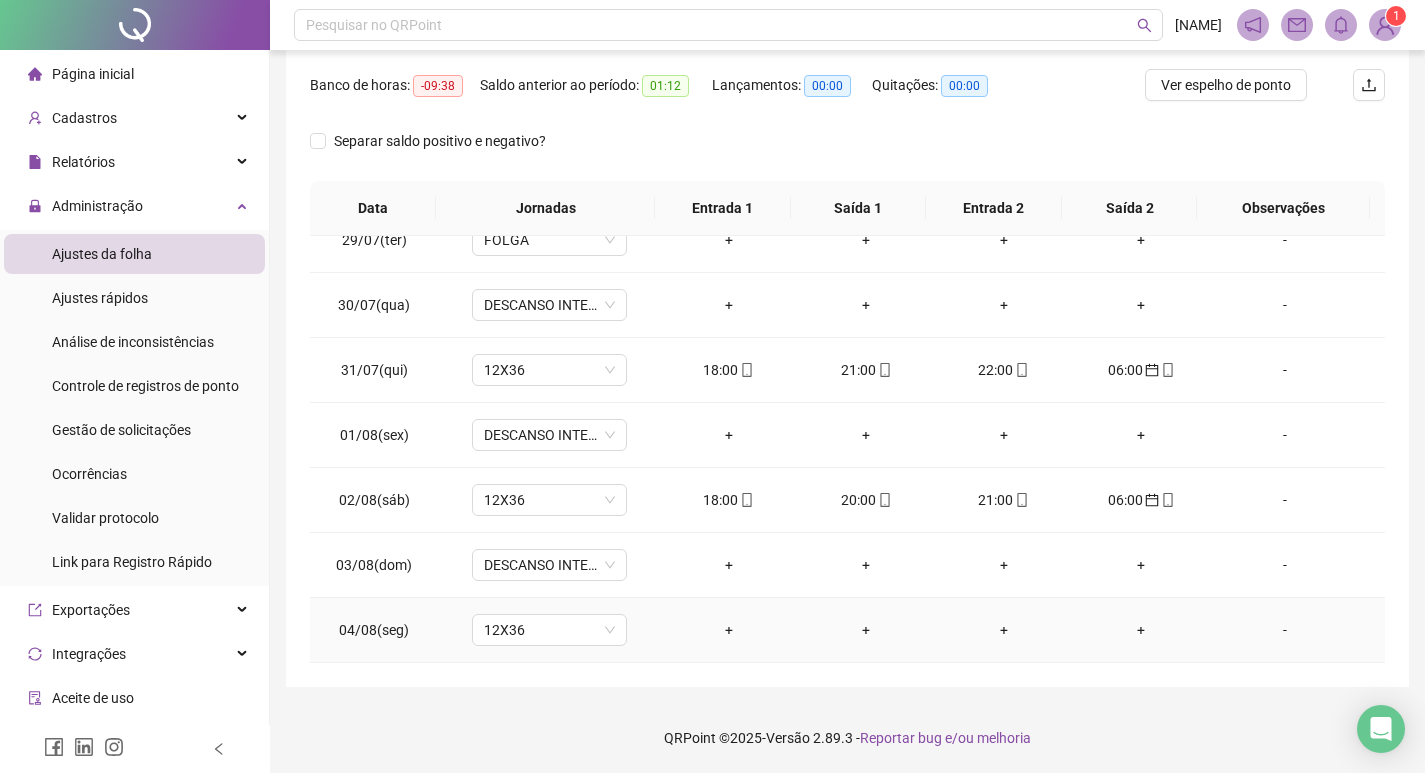 click on "-" at bounding box center [1285, 630] 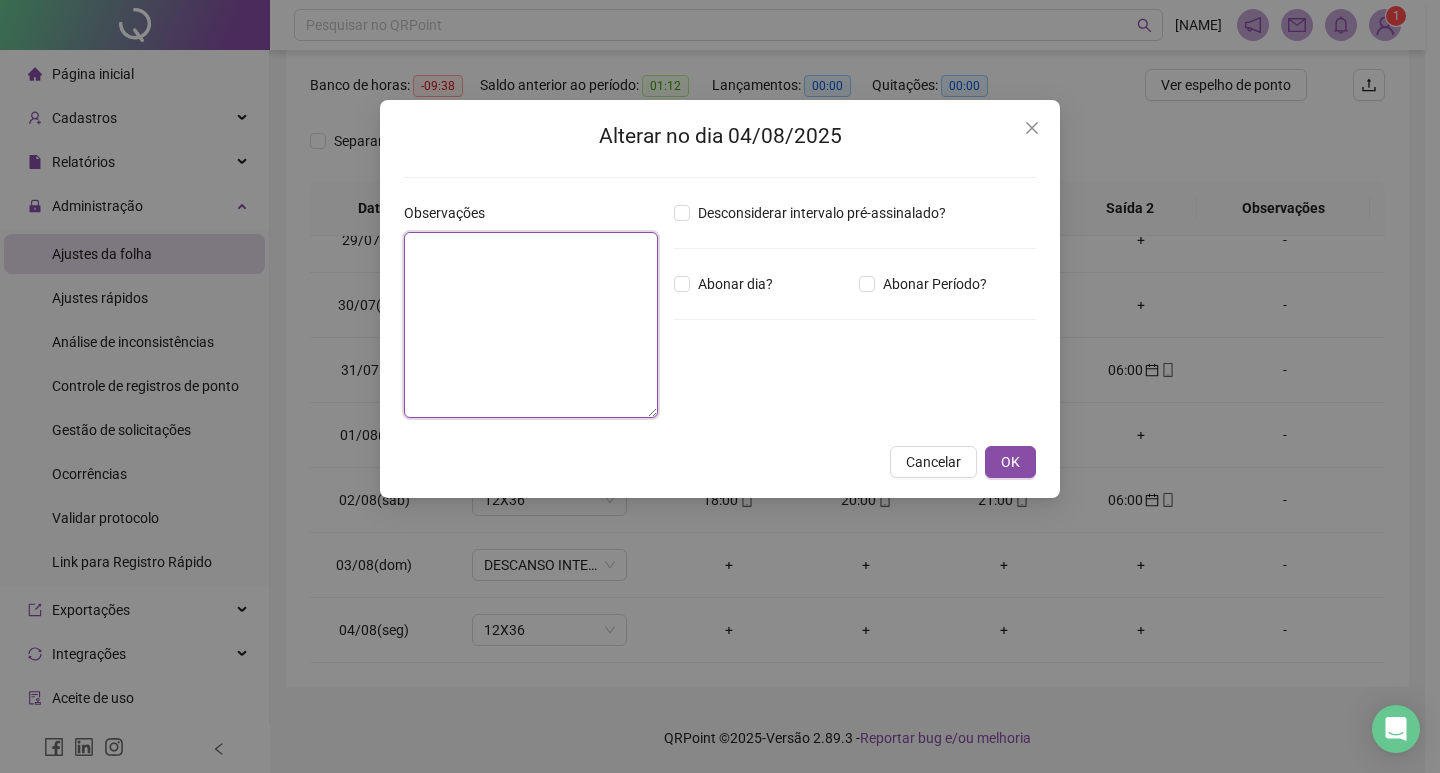 drag, startPoint x: 638, startPoint y: 258, endPoint x: 690, endPoint y: 262, distance: 52.153618 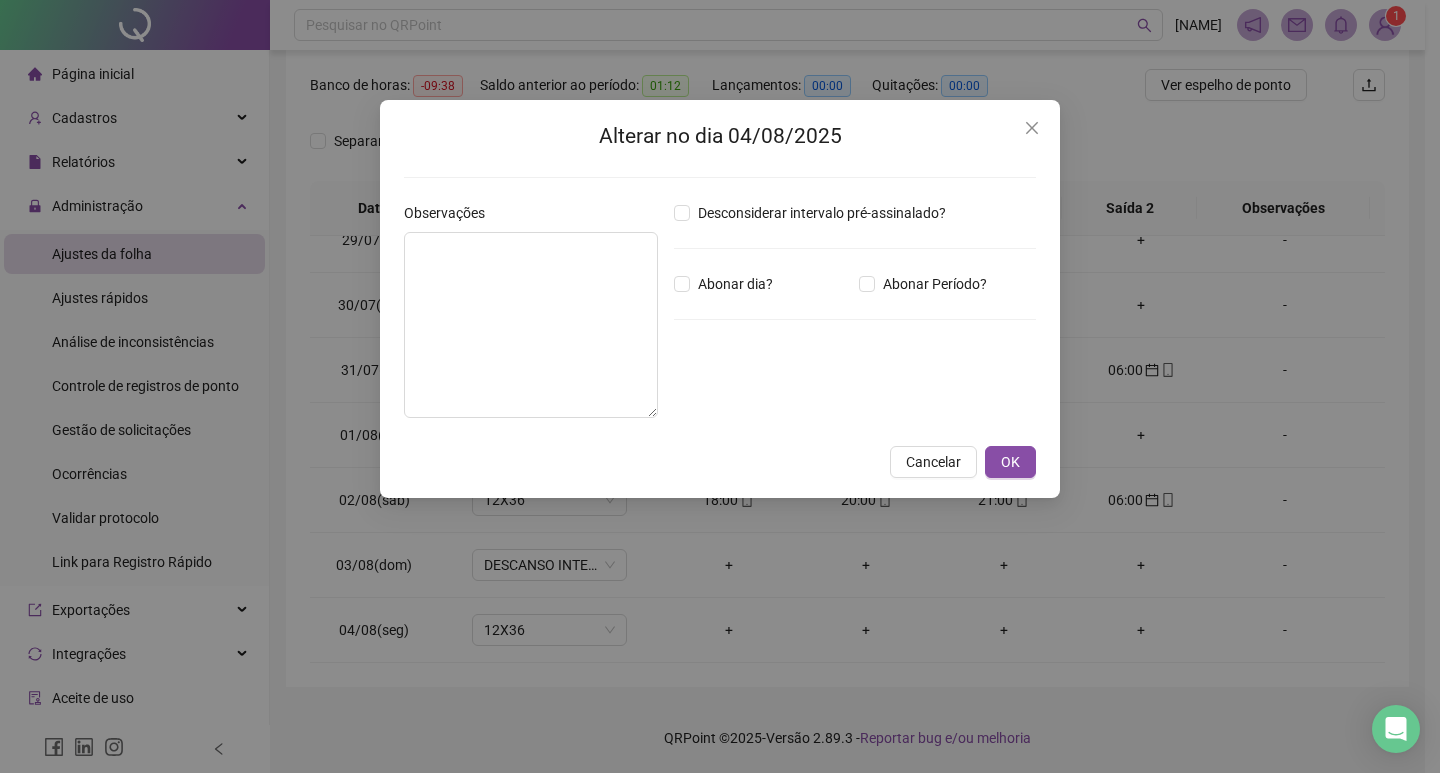 click on "Desconsiderar intervalo pré-assinalado? Abonar dia? Abonar Período? Horas a abonar ***** Aplicar regime de compensação" at bounding box center (855, 318) 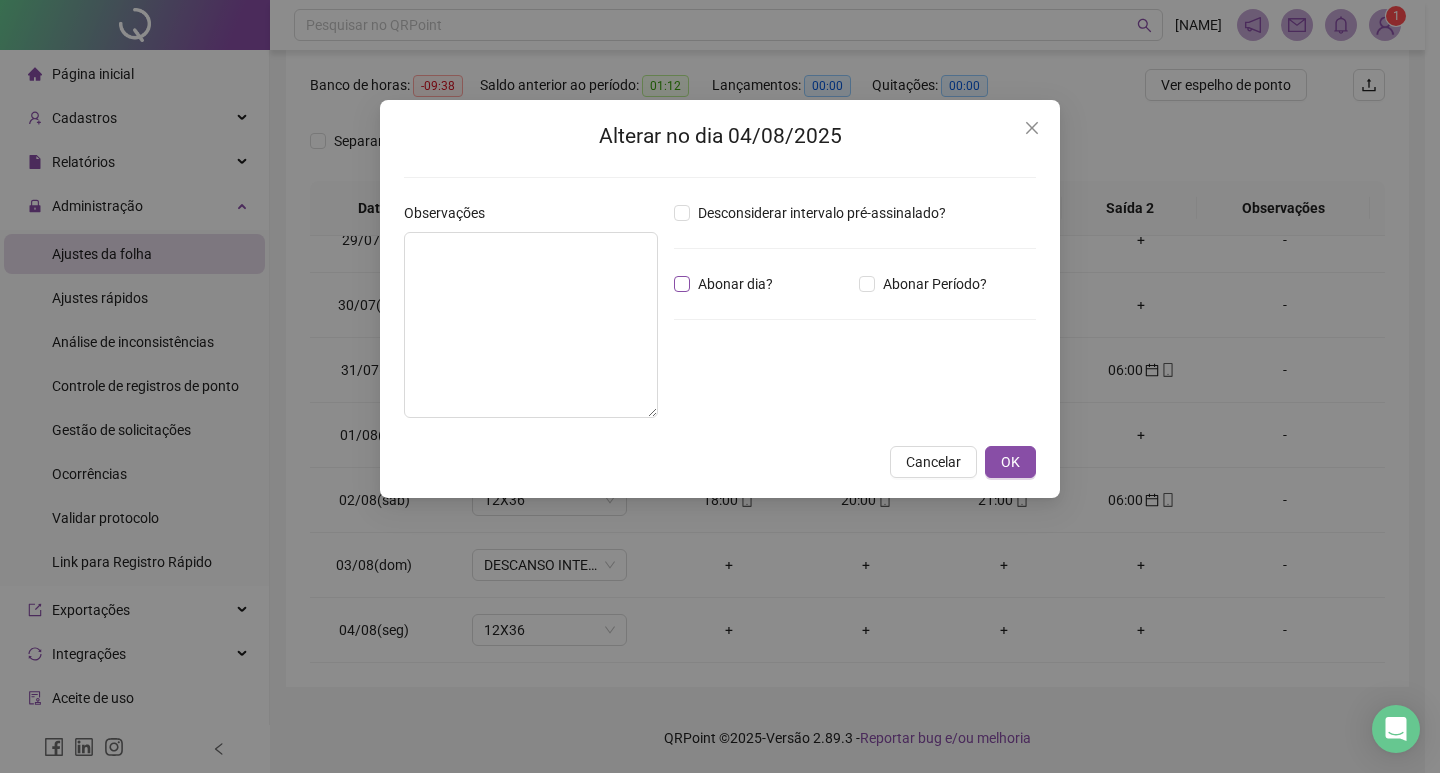 click on "Abonar dia?" at bounding box center [735, 284] 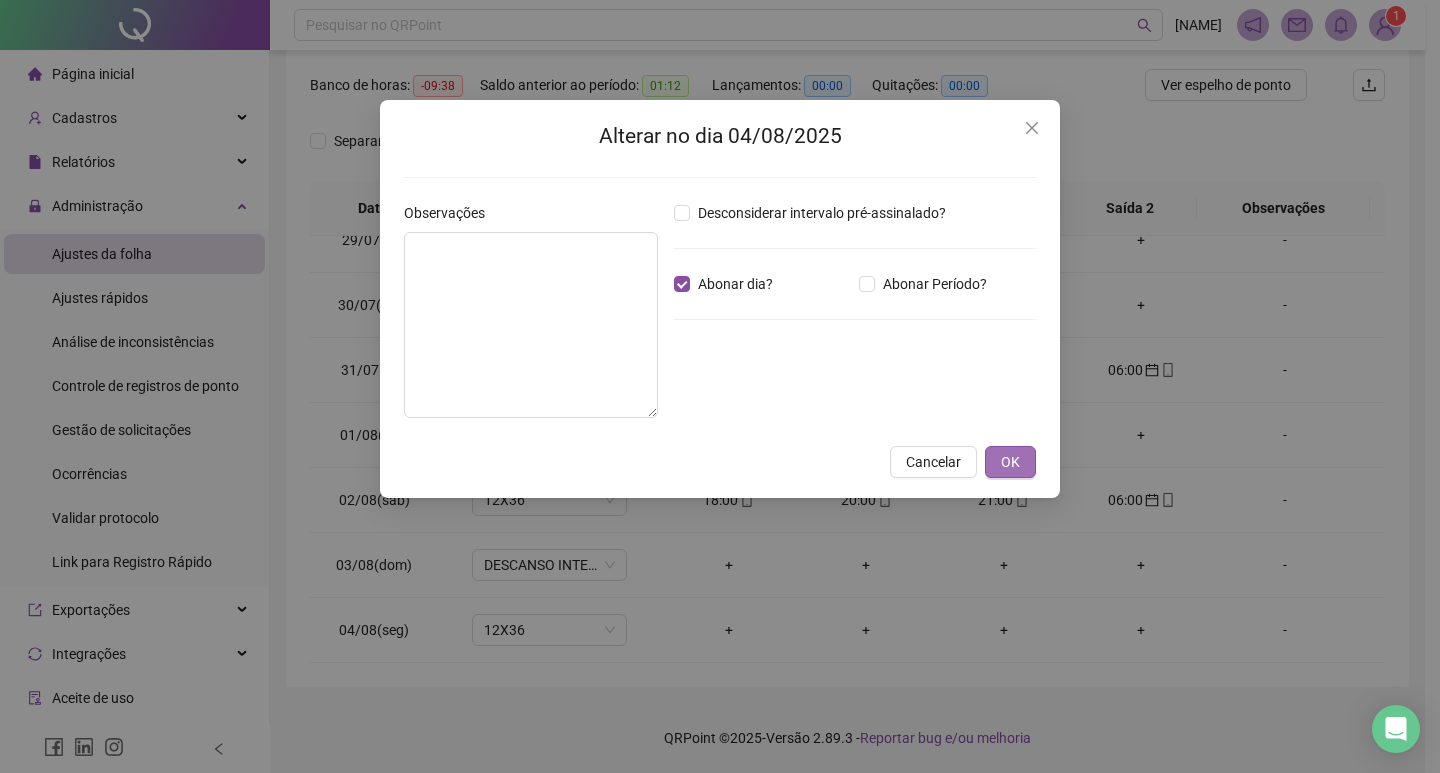 click on "OK" at bounding box center (1010, 462) 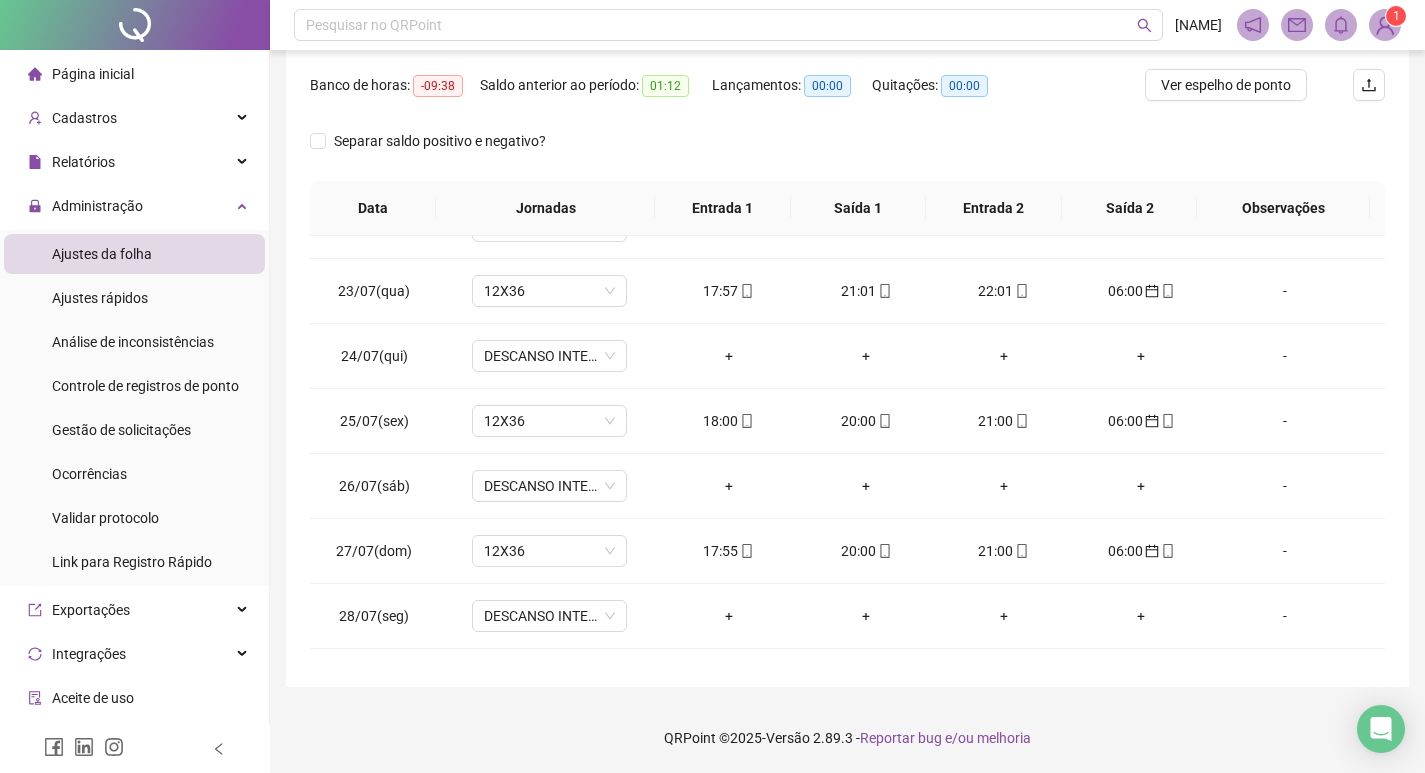 scroll, scrollTop: 0, scrollLeft: 0, axis: both 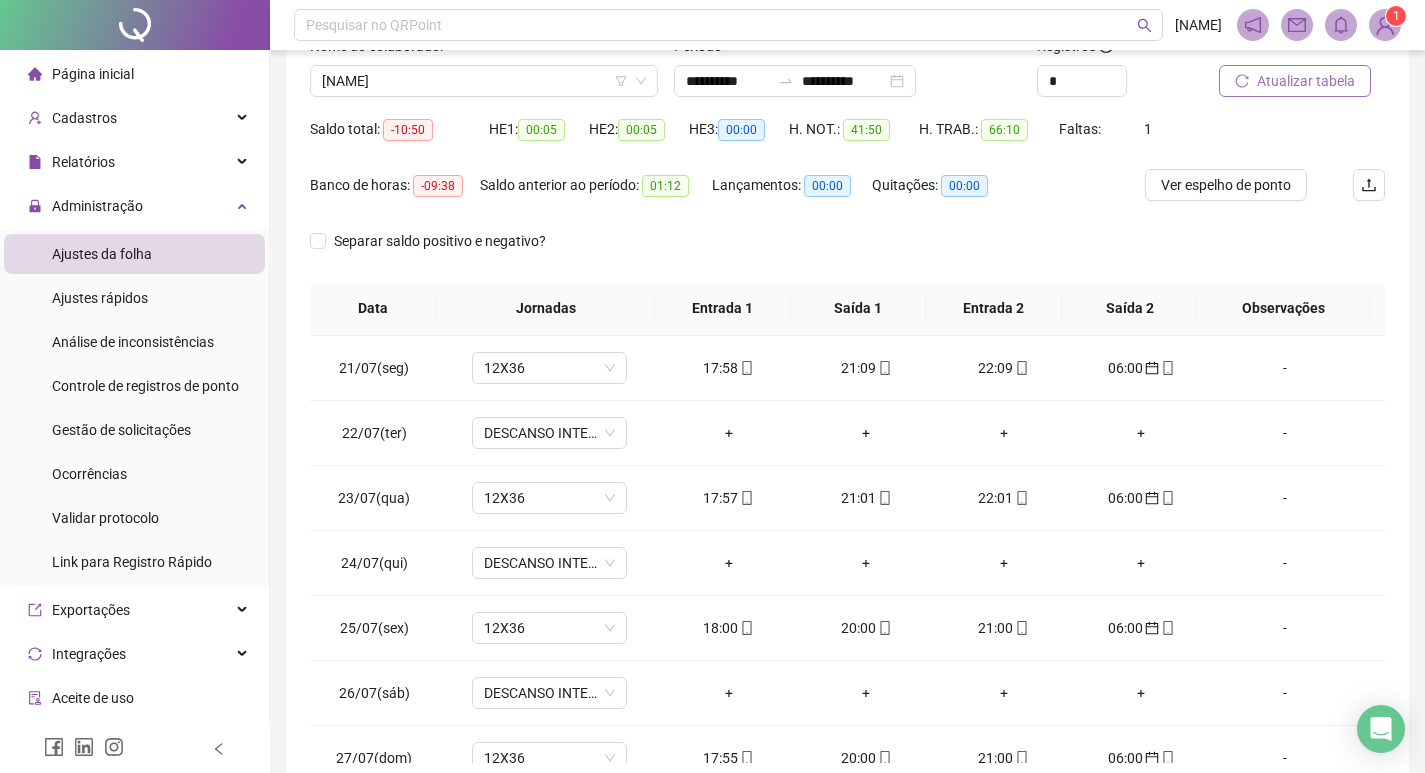 click on "Atualizar tabela" at bounding box center [1295, 81] 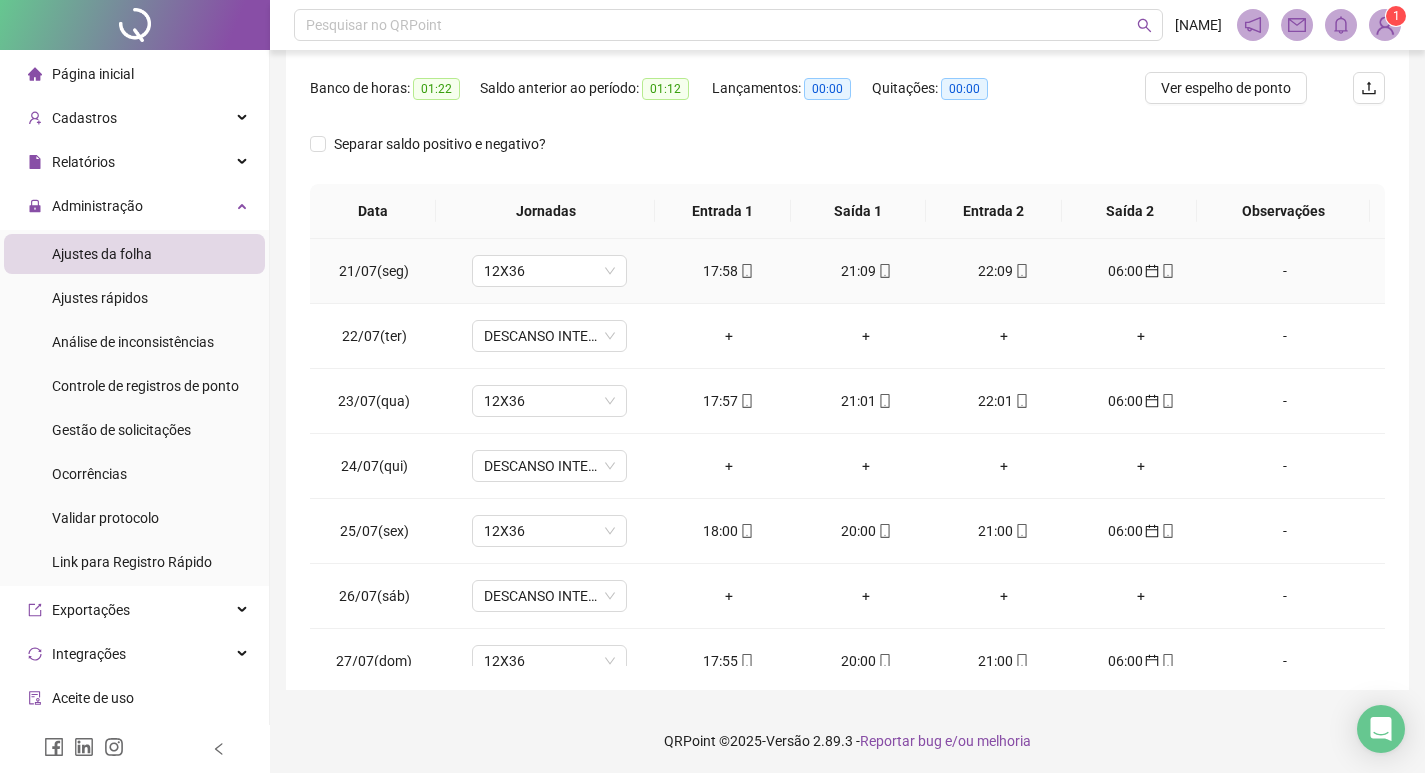scroll, scrollTop: 249, scrollLeft: 0, axis: vertical 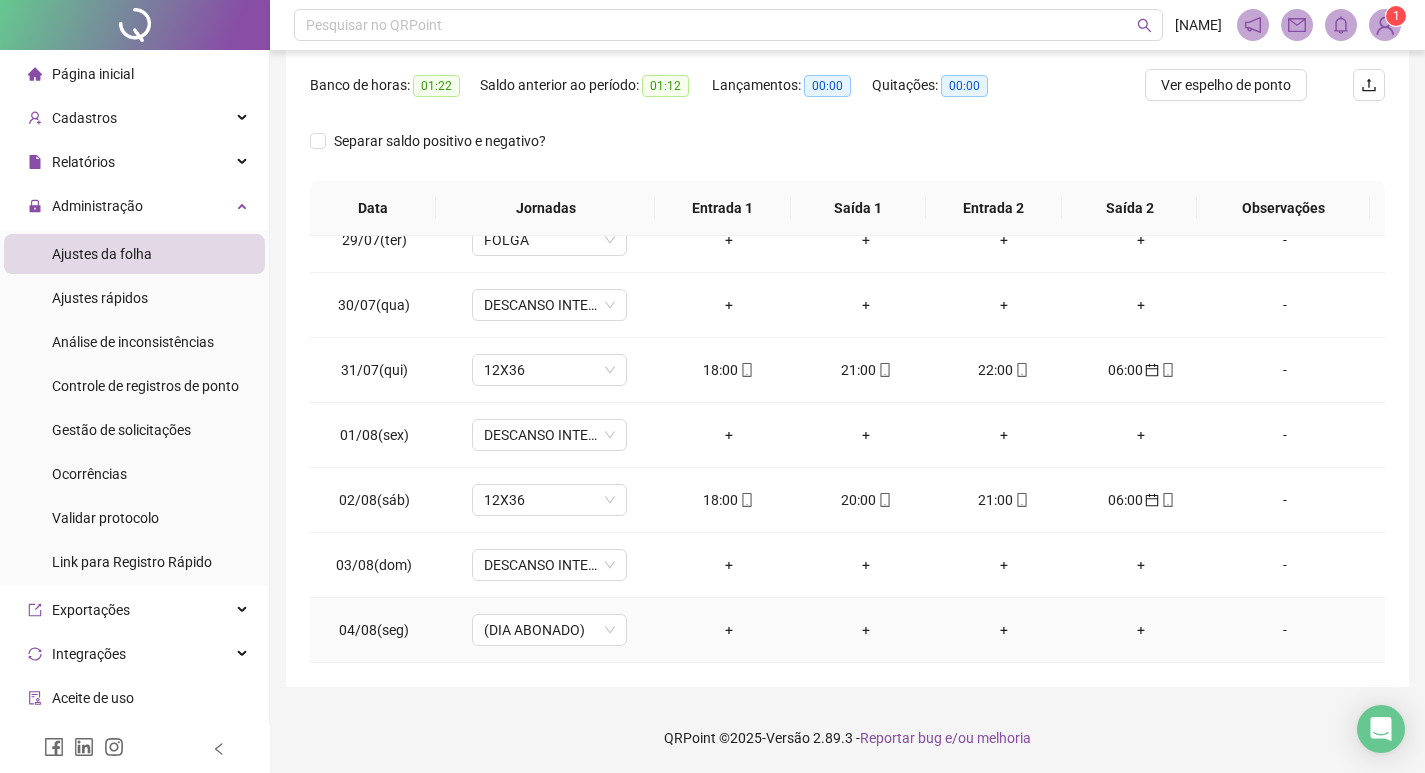 click on "-" at bounding box center (1285, 630) 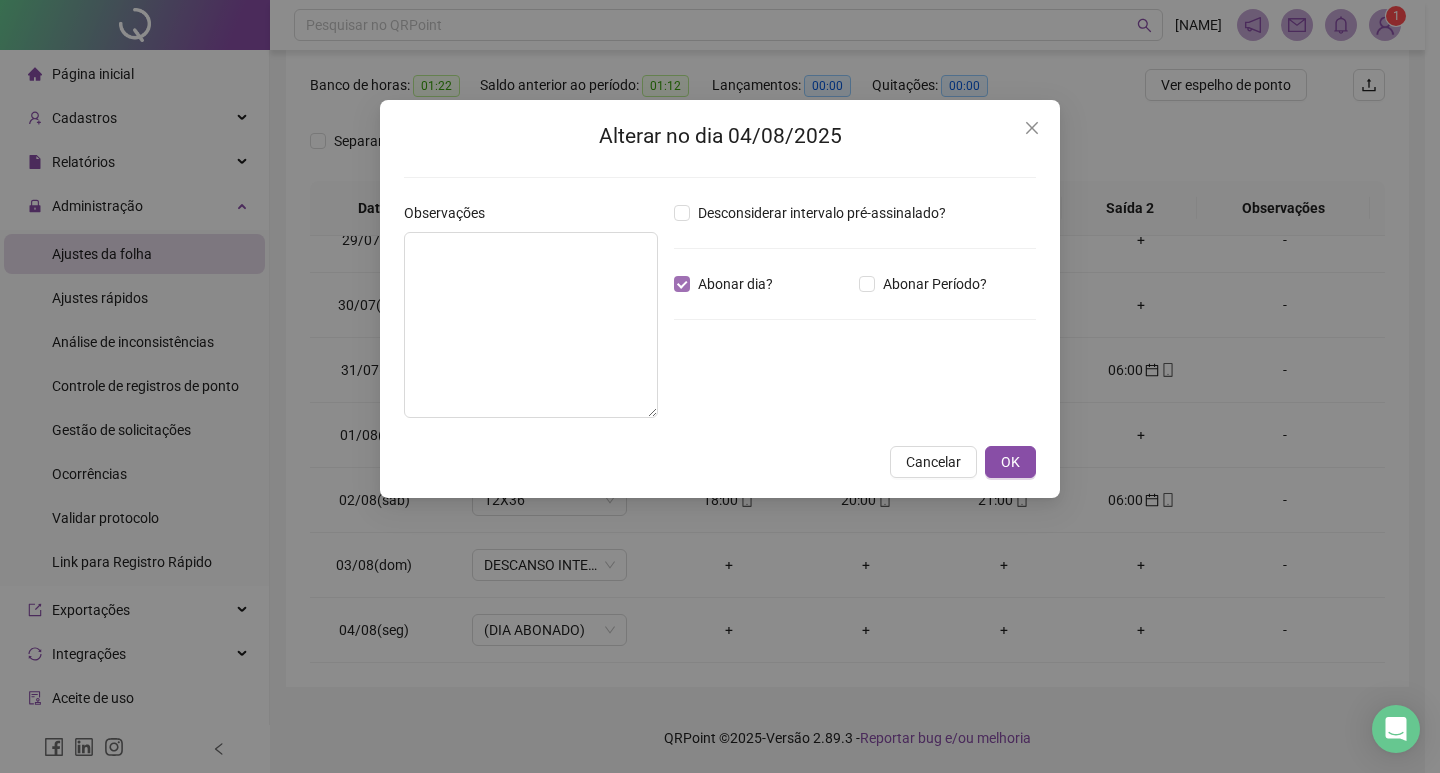 click on "Abonar dia?" at bounding box center [735, 284] 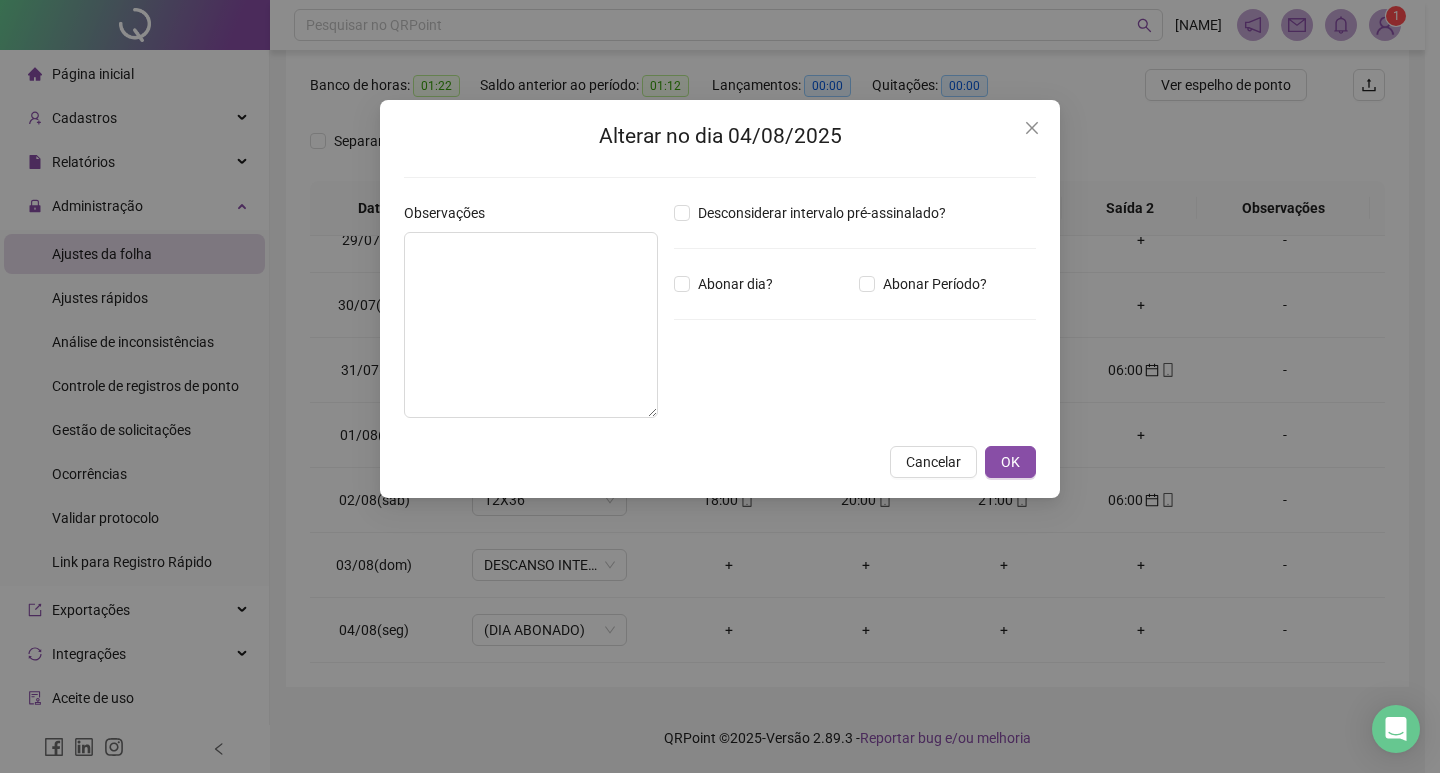 click on "Alterar no dia   04/08/2025 Observações Desconsiderar intervalo pré-assinalado? Abonar dia? Abonar Período? Horas a abonar ***** Aplicar regime de compensação Cancelar OK" at bounding box center [720, 299] 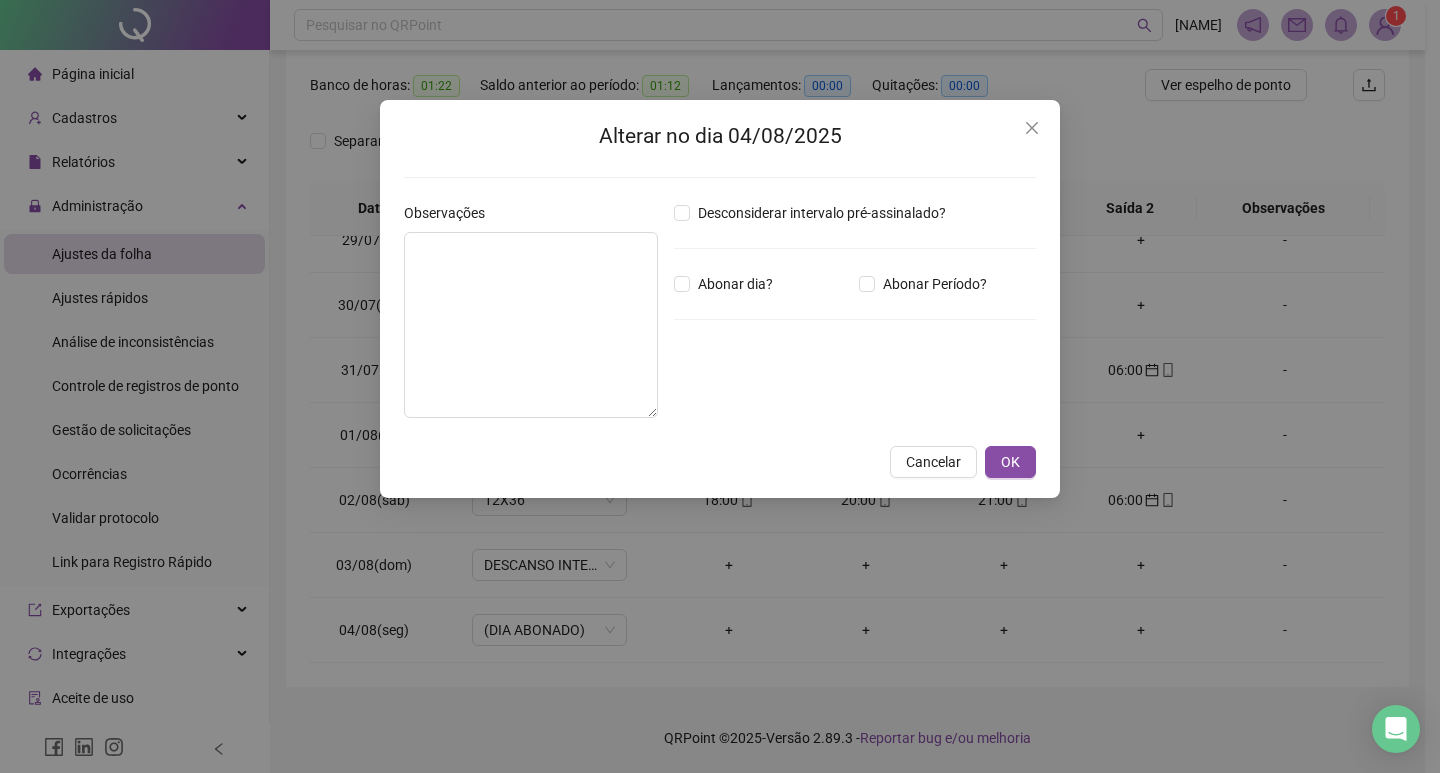 drag, startPoint x: 1019, startPoint y: 459, endPoint x: 1065, endPoint y: 429, distance: 54.91812 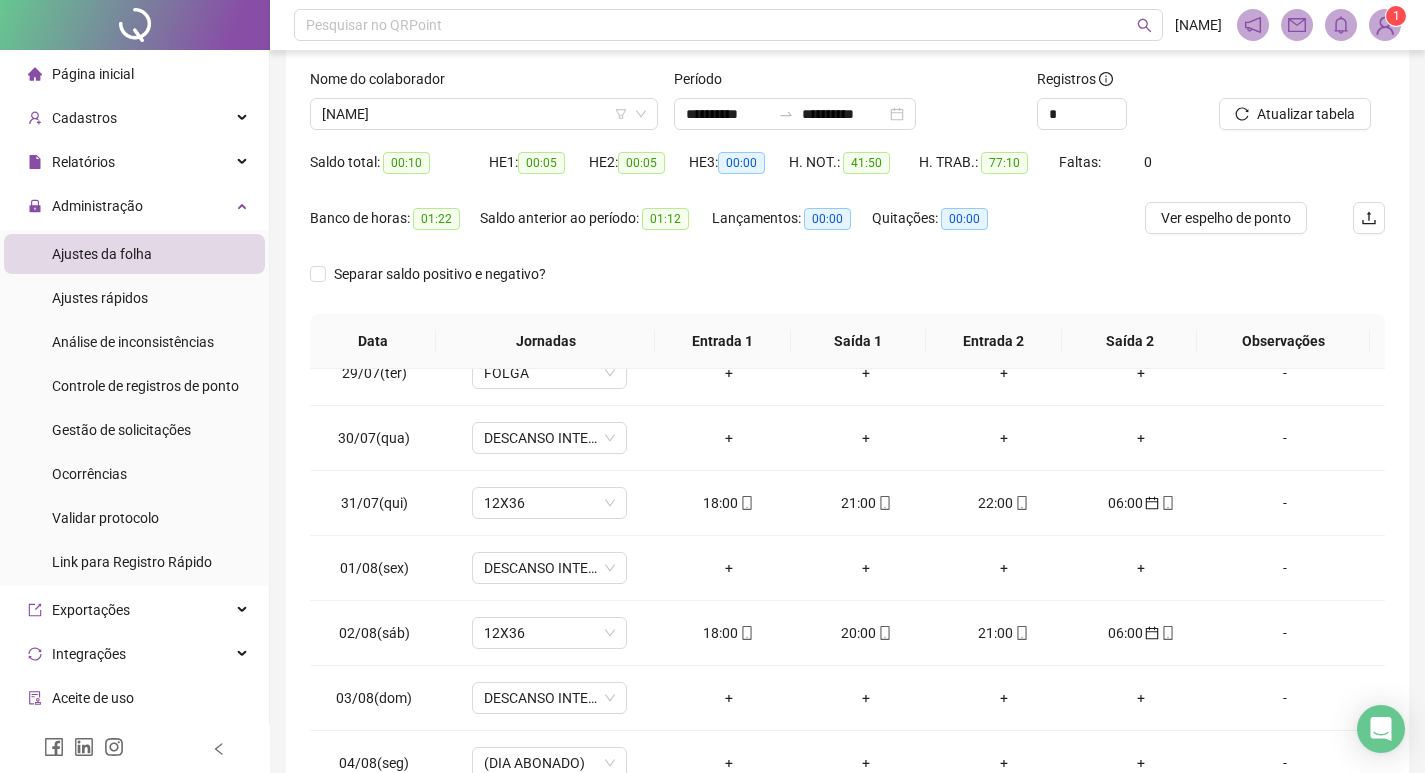 scroll, scrollTop: 0, scrollLeft: 0, axis: both 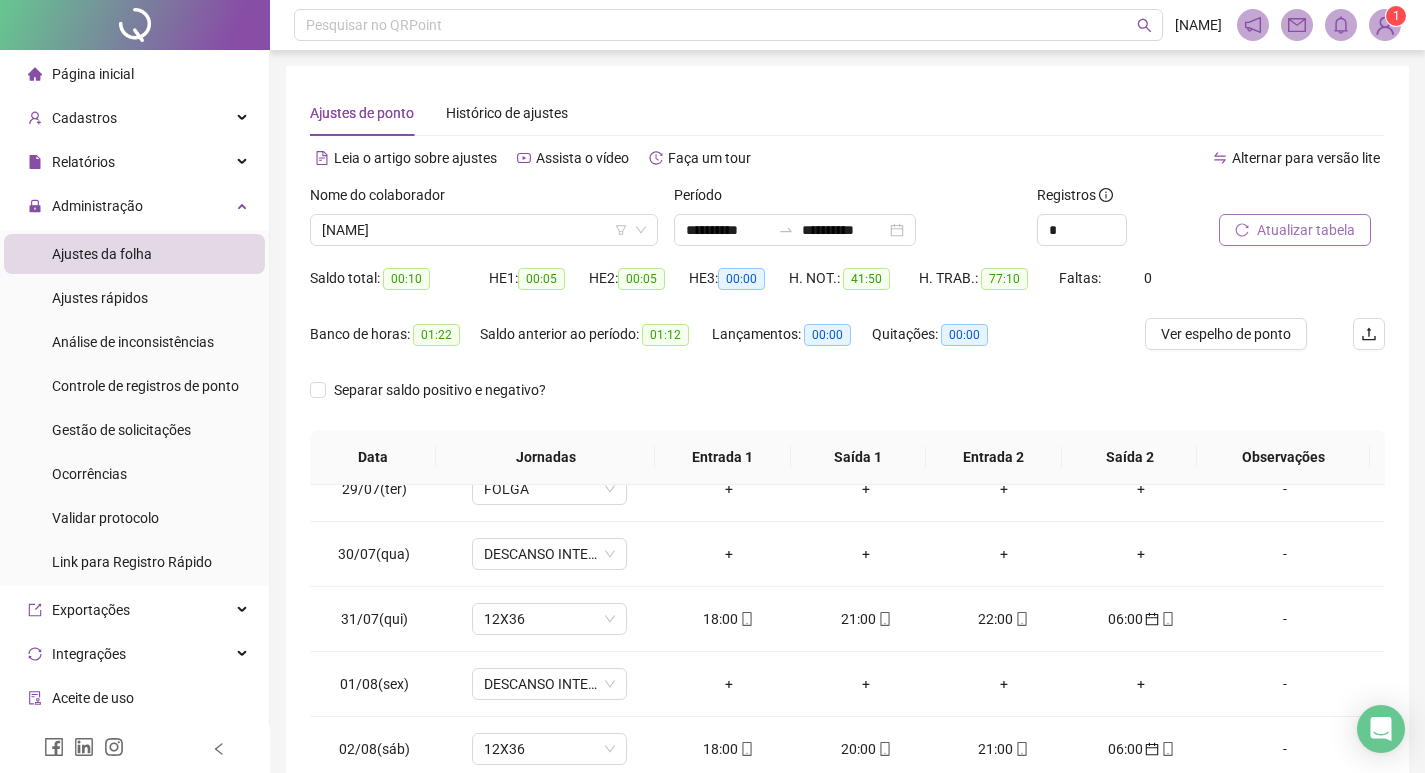 click on "Atualizar tabela" at bounding box center (1306, 230) 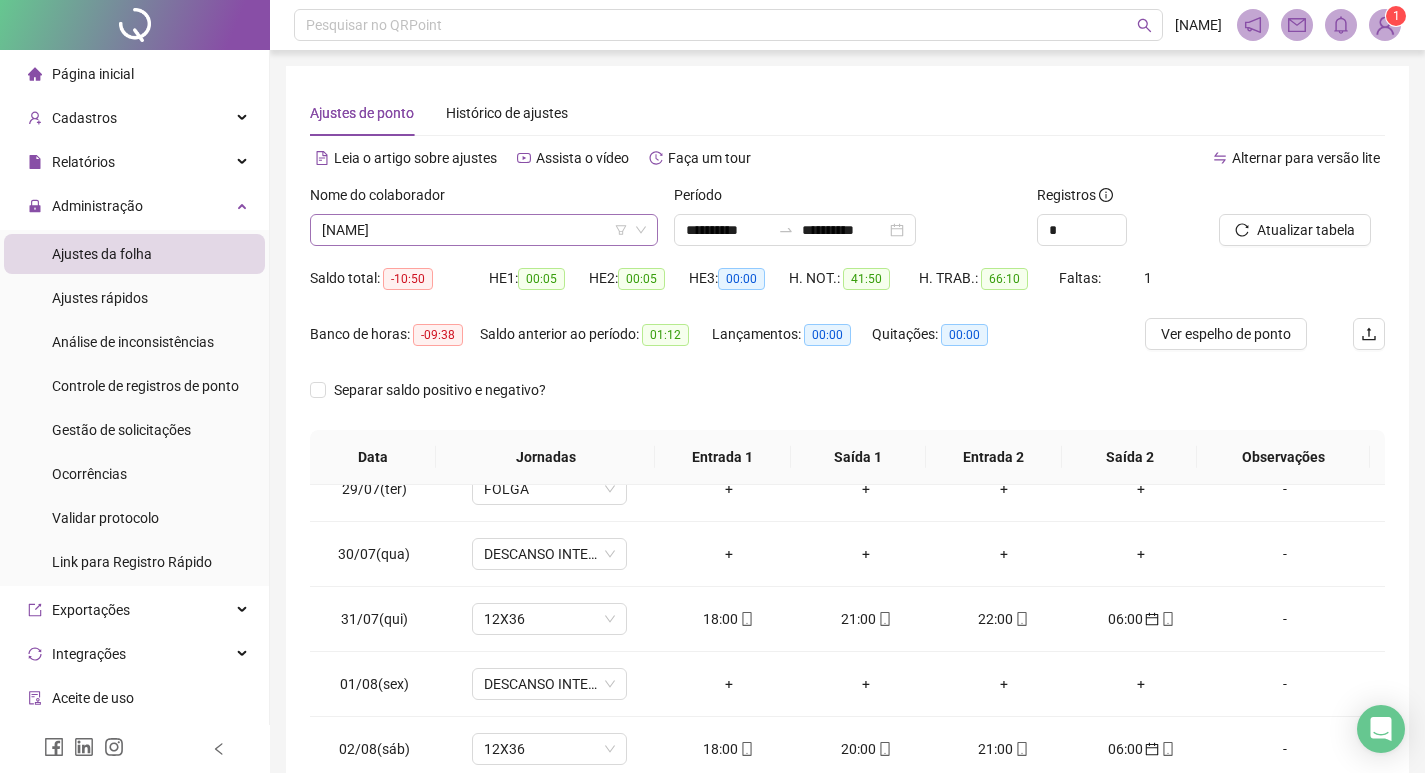 click on "BIANCA FERREIRA BARBOSA" at bounding box center (484, 230) 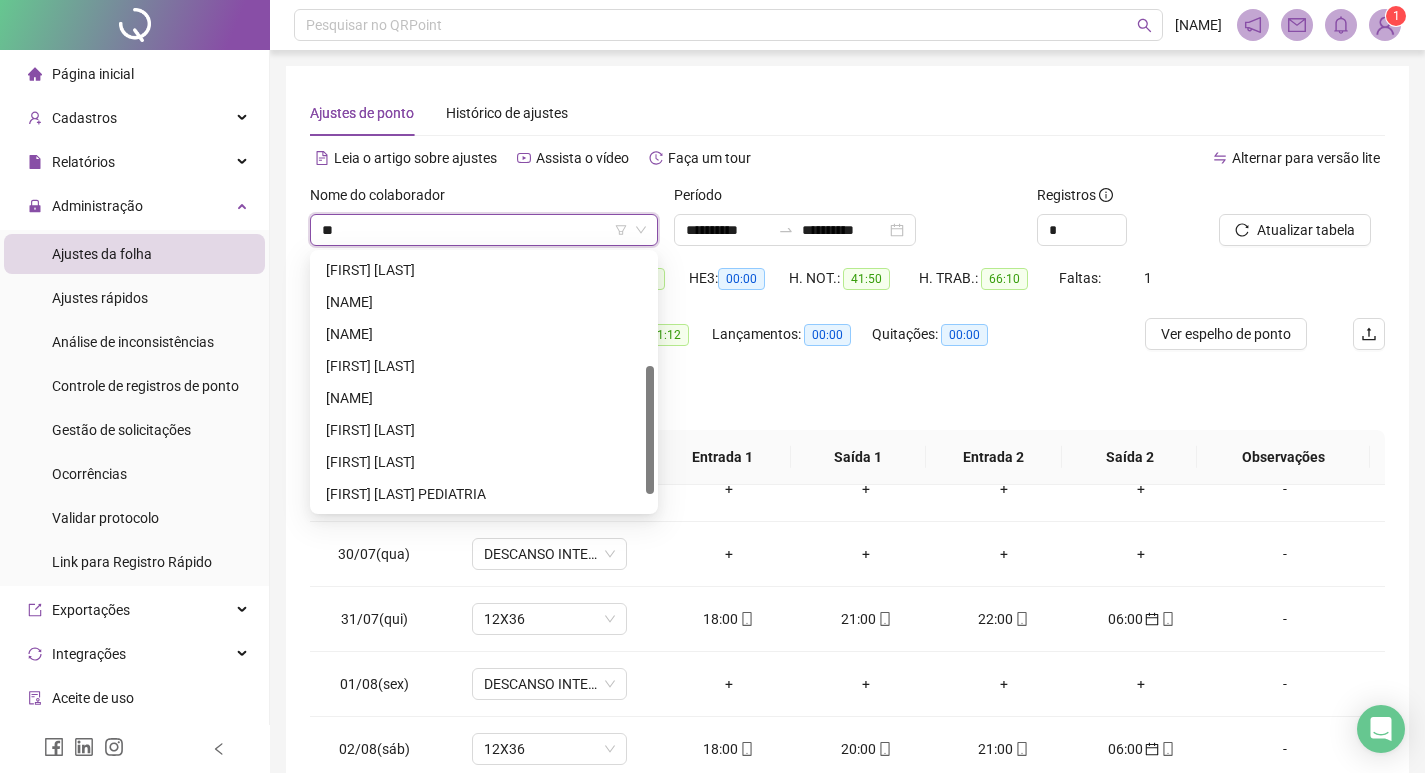 type on "*" 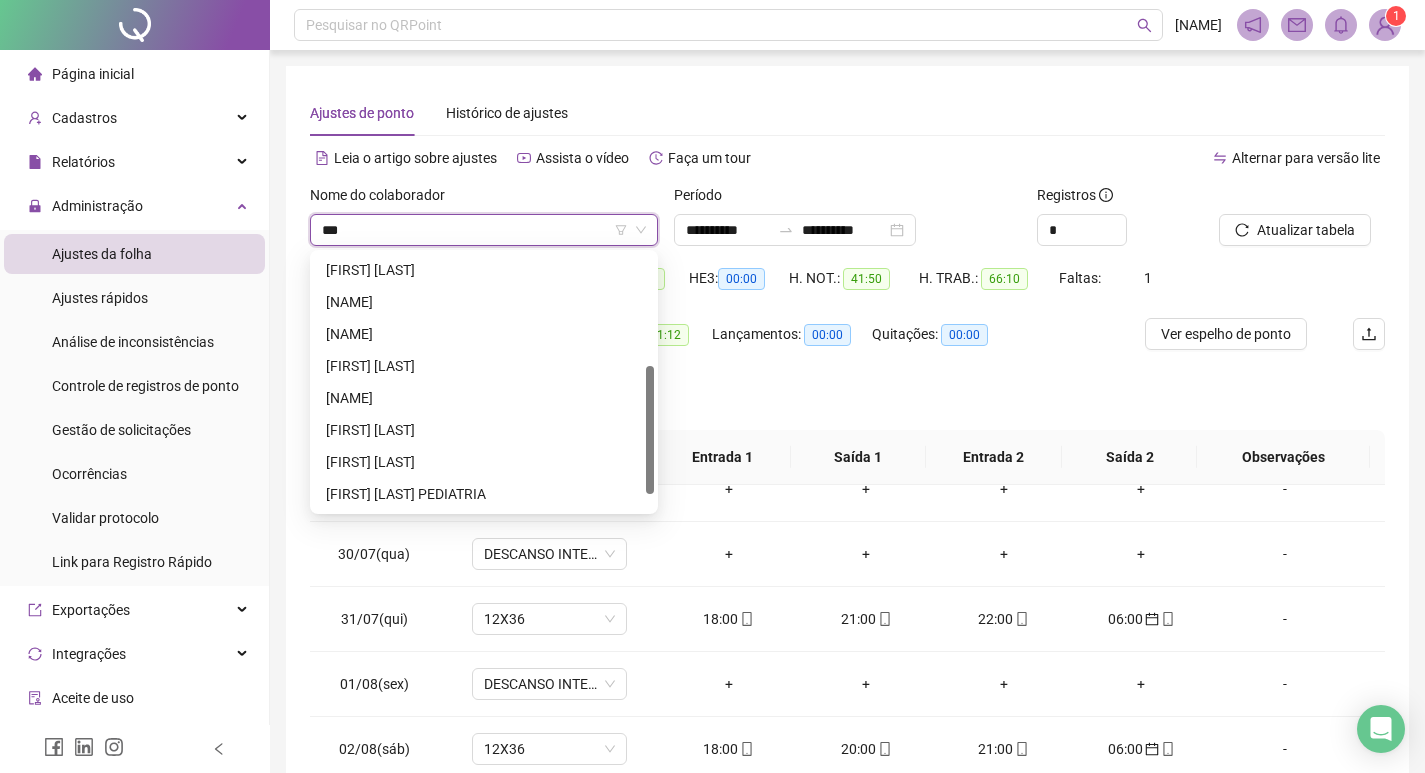 scroll, scrollTop: 0, scrollLeft: 0, axis: both 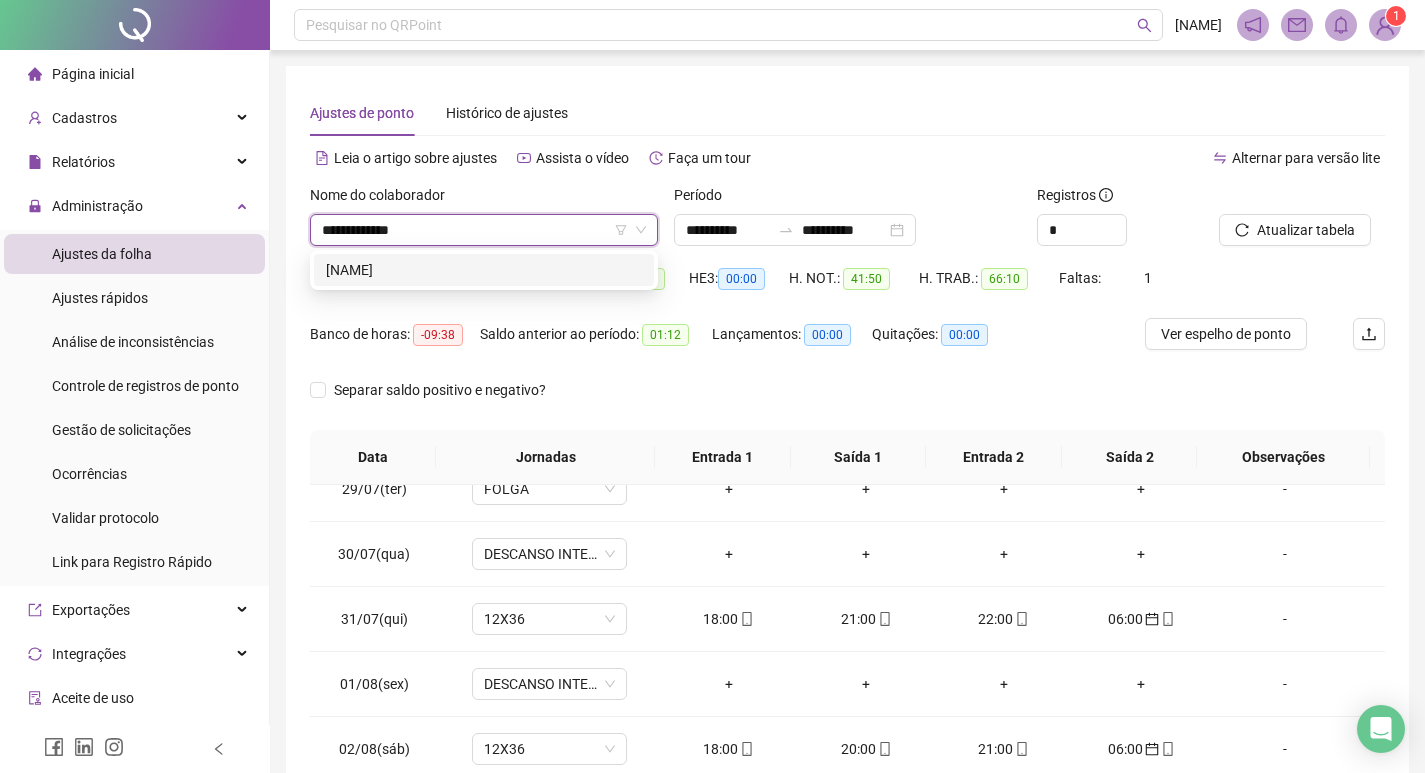 type on "**********" 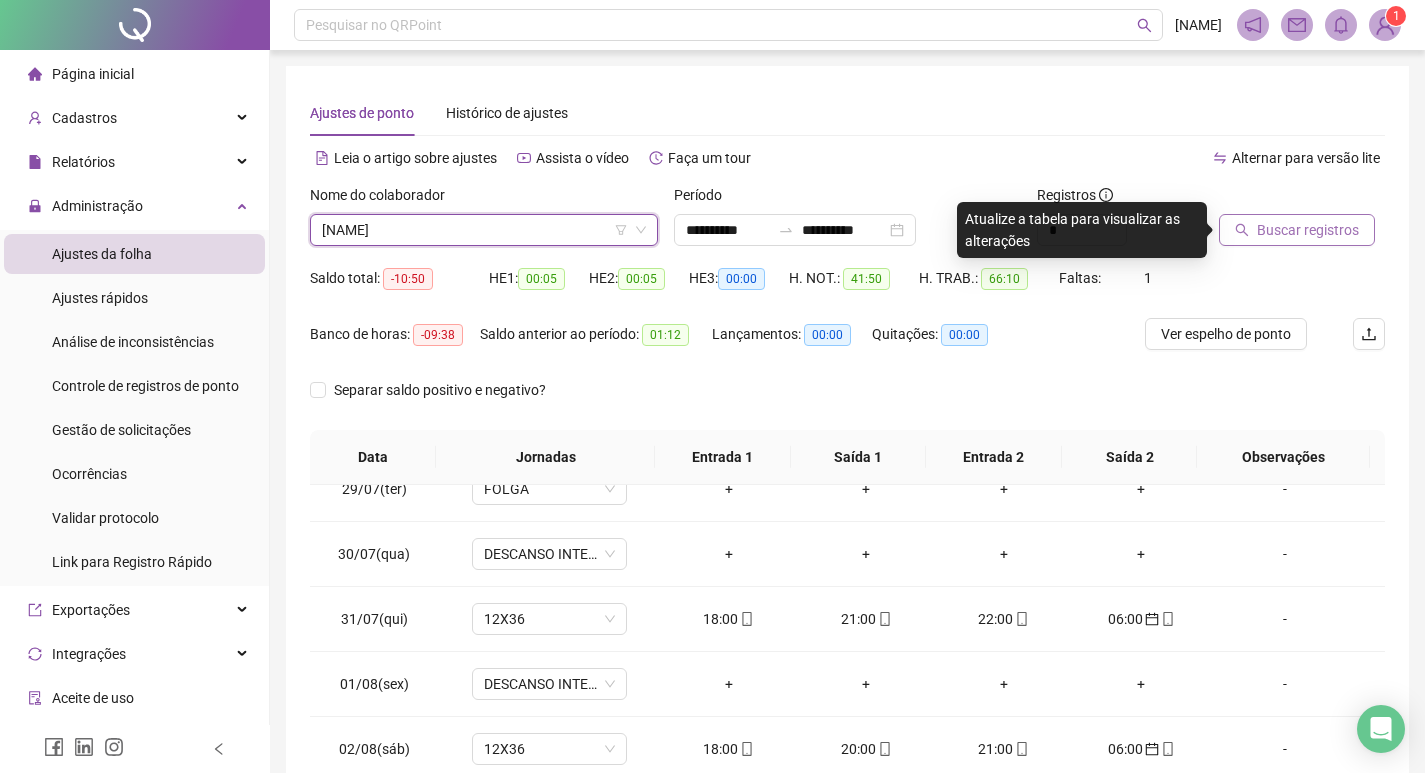 click 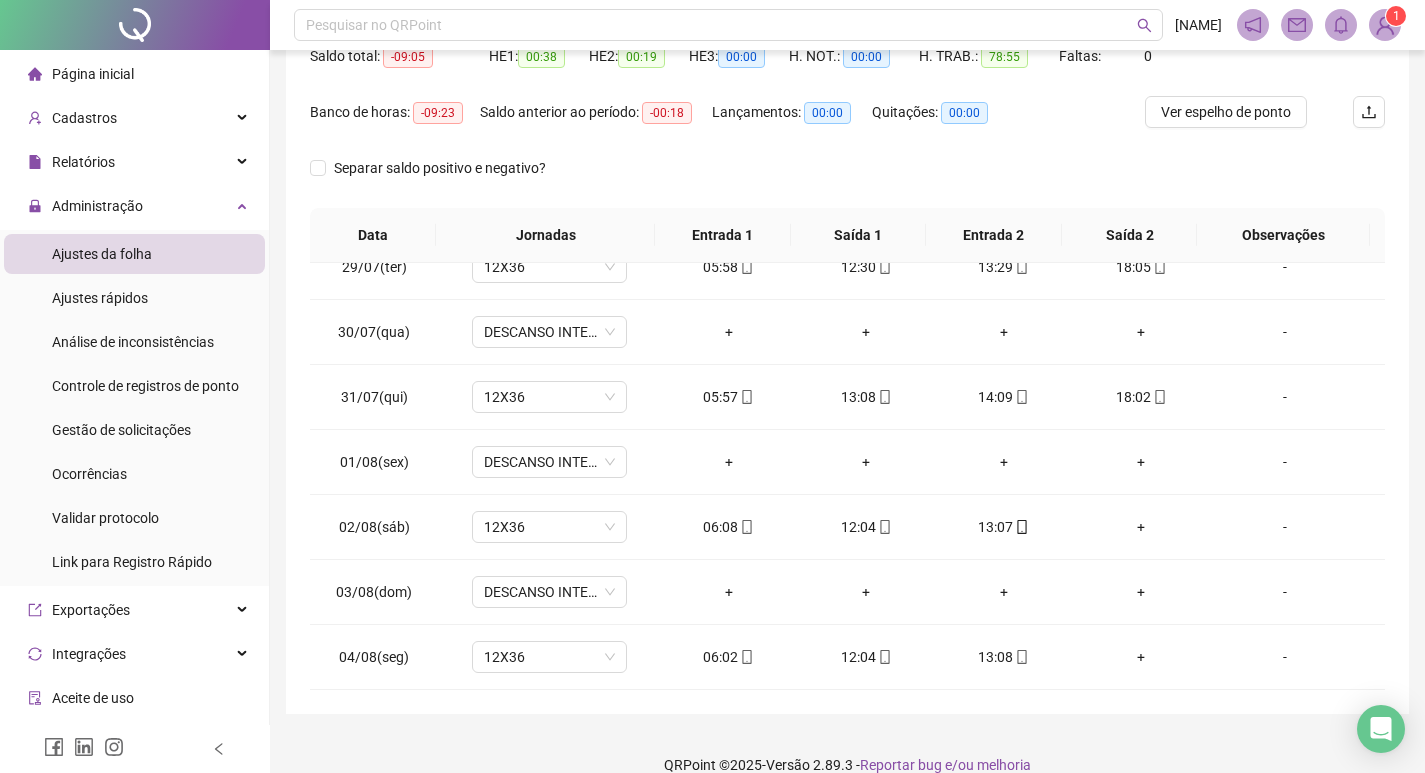 scroll, scrollTop: 249, scrollLeft: 0, axis: vertical 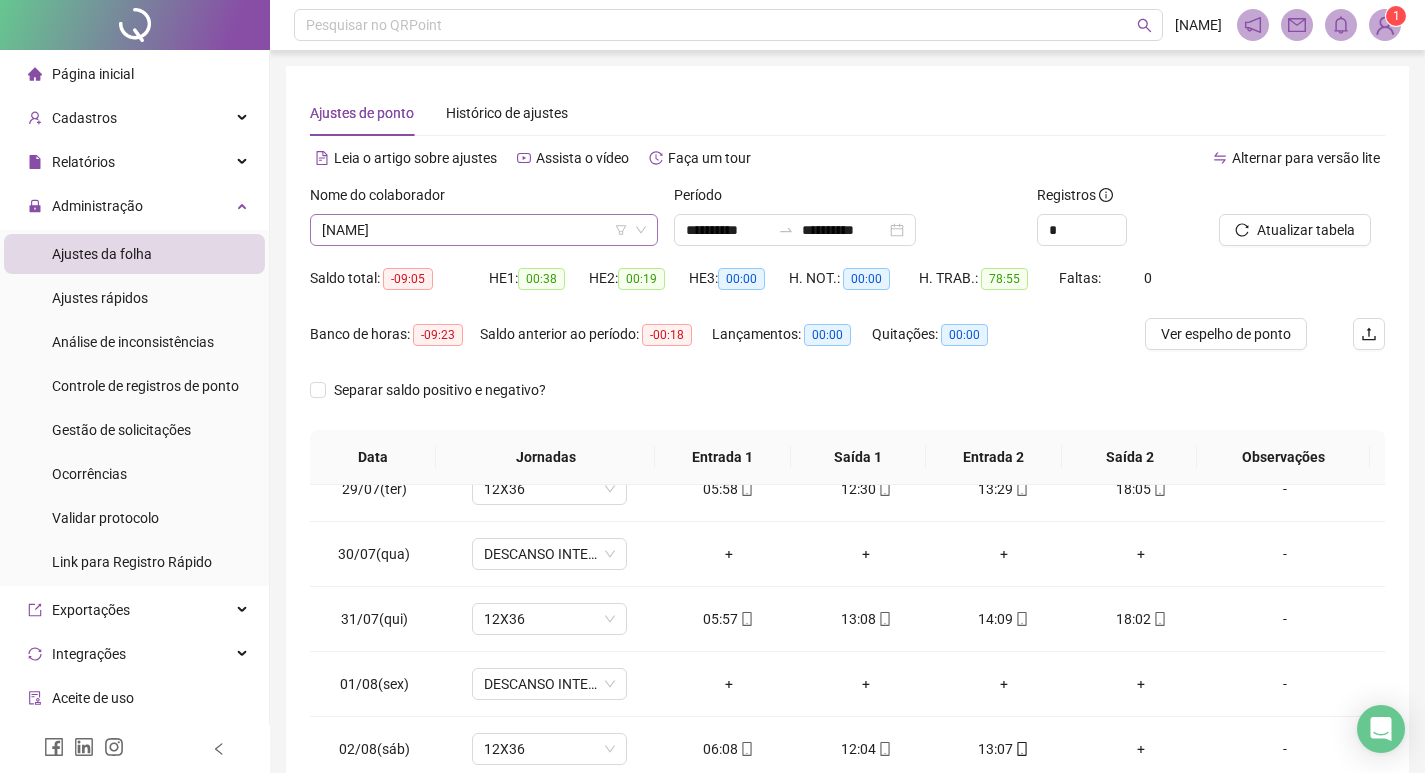 click on "PAULO ROGÉRIO QUIRINO" at bounding box center [484, 230] 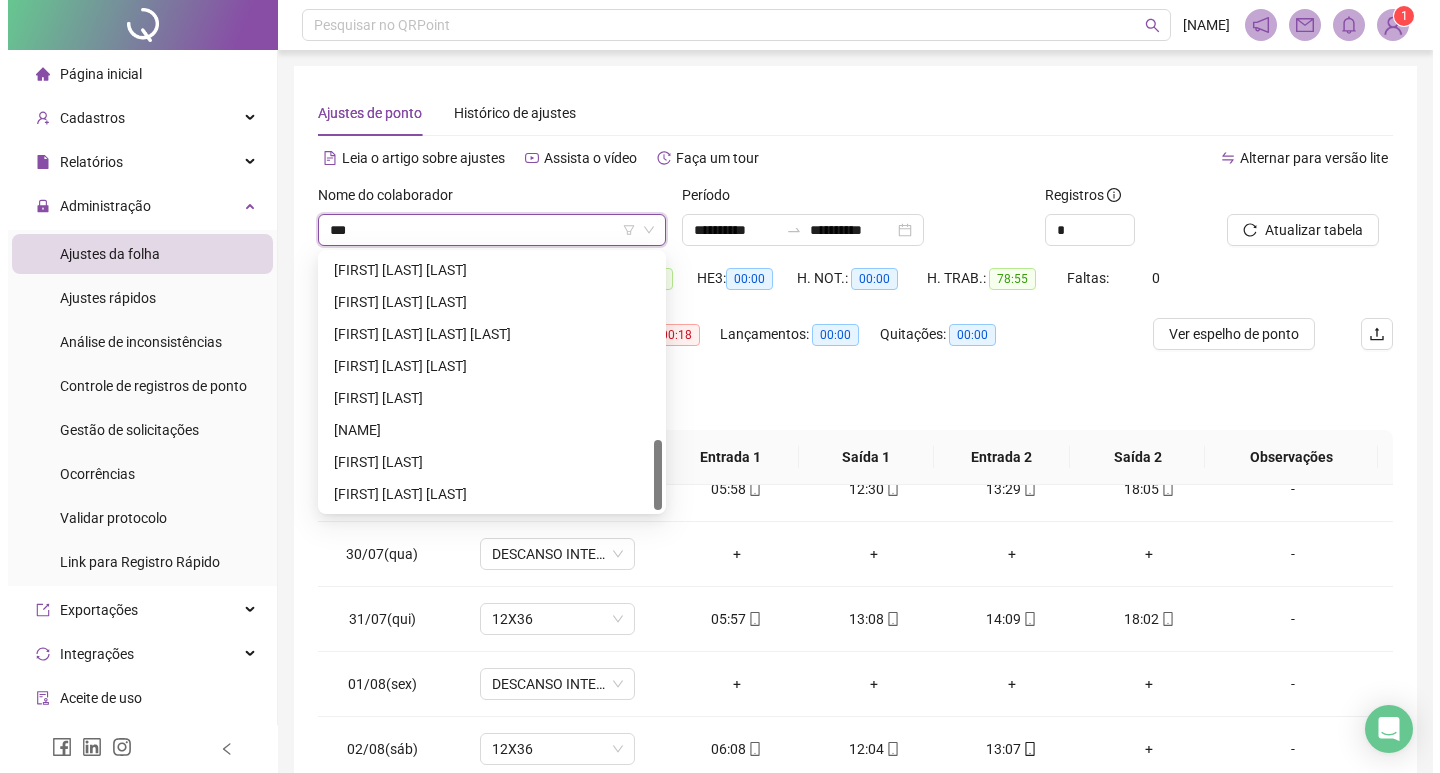 scroll, scrollTop: 0, scrollLeft: 0, axis: both 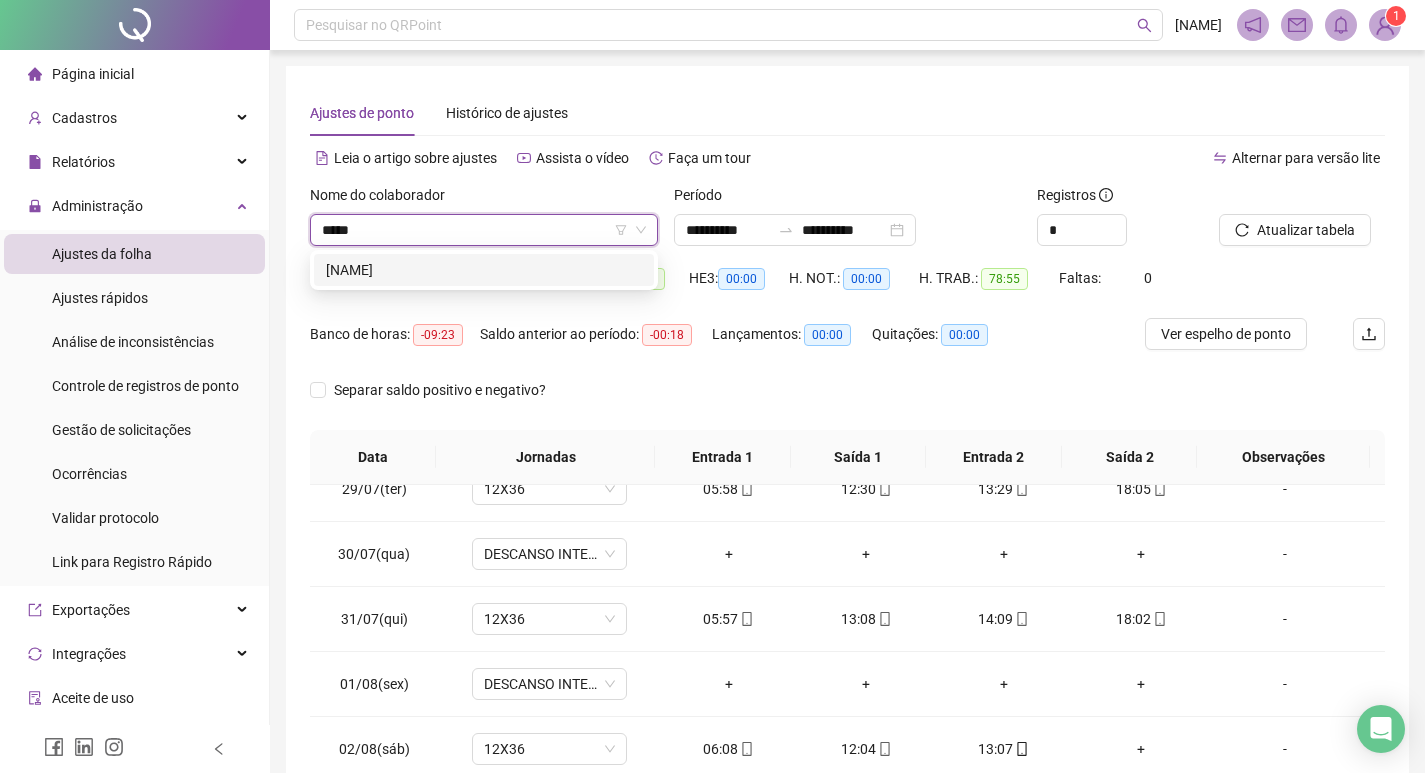 type on "*****" 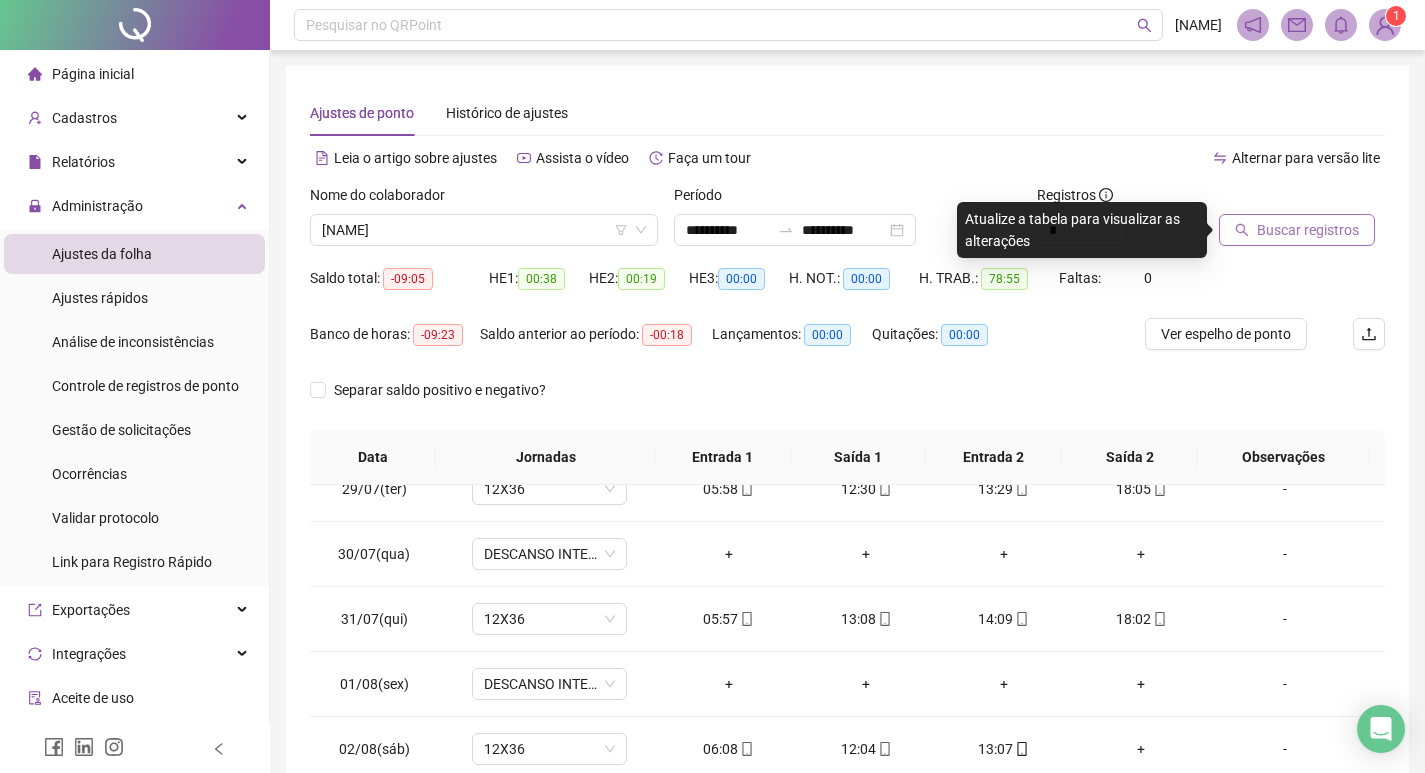 click on "Buscar registros" at bounding box center [1308, 230] 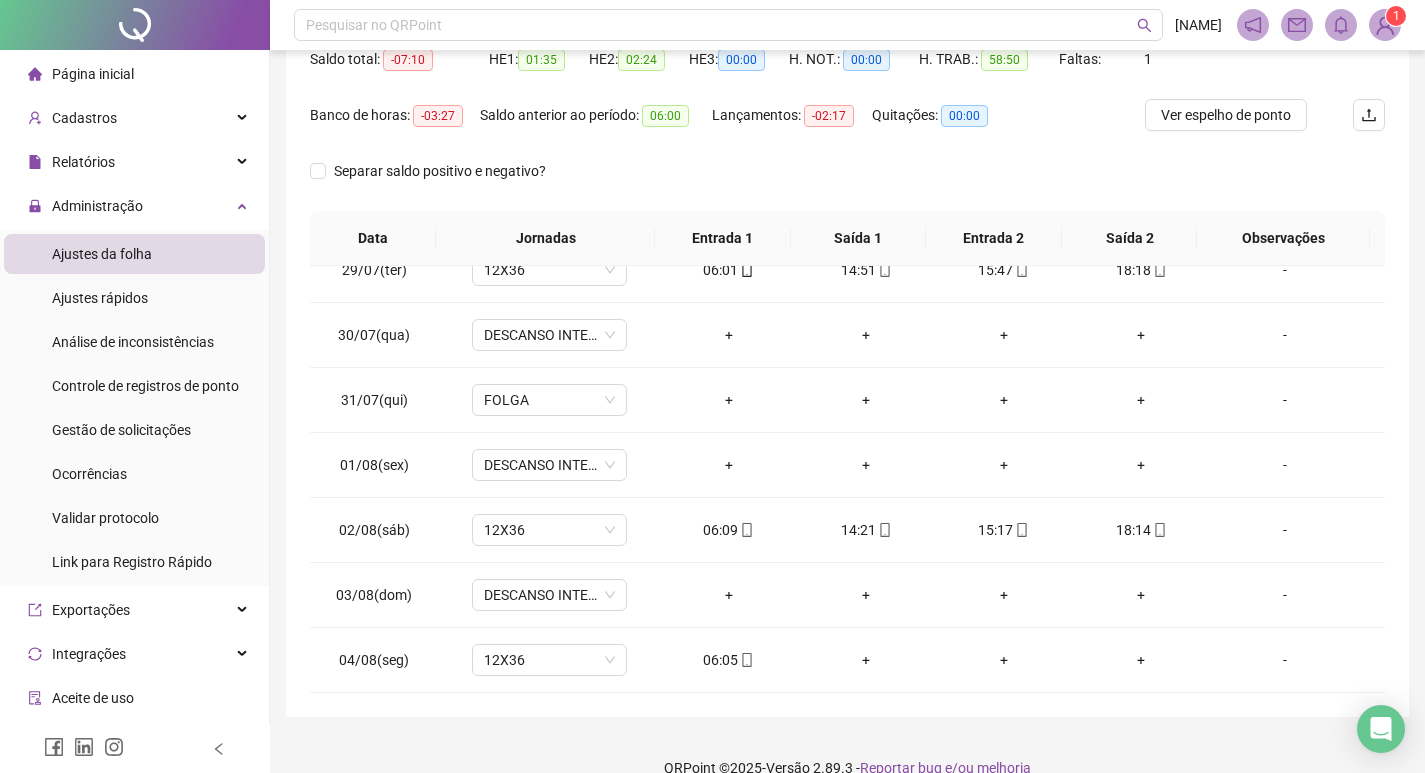 scroll, scrollTop: 249, scrollLeft: 0, axis: vertical 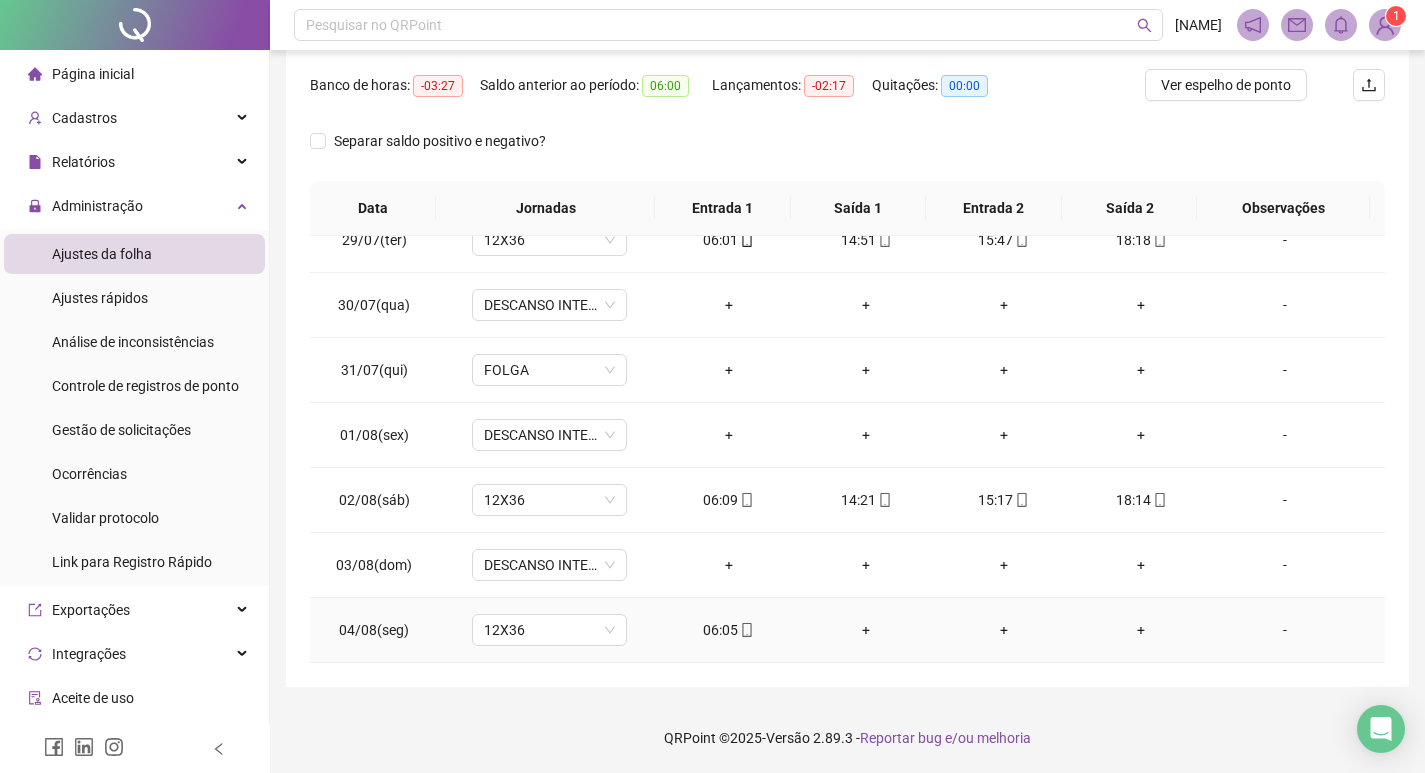 click on "-" at bounding box center [1285, 630] 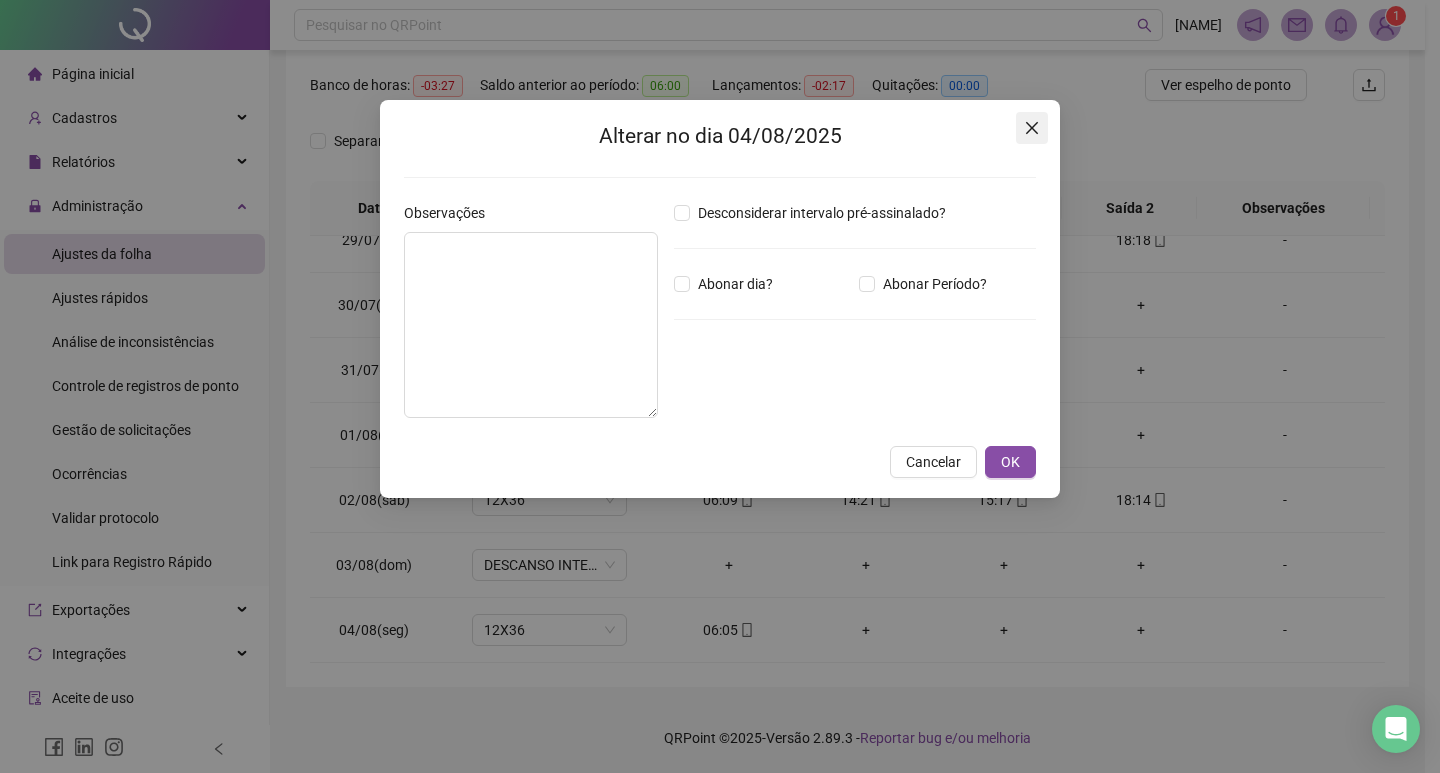 click 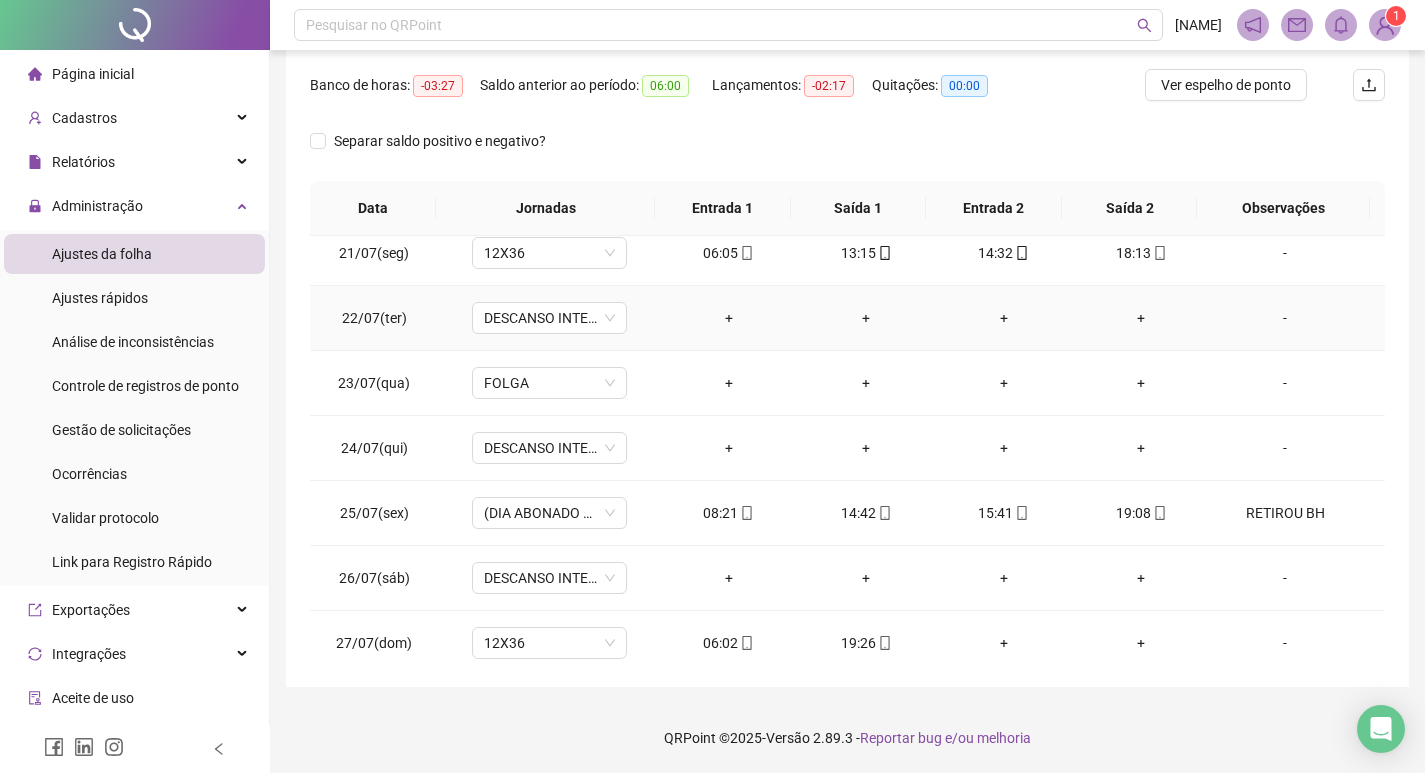 scroll, scrollTop: 0, scrollLeft: 0, axis: both 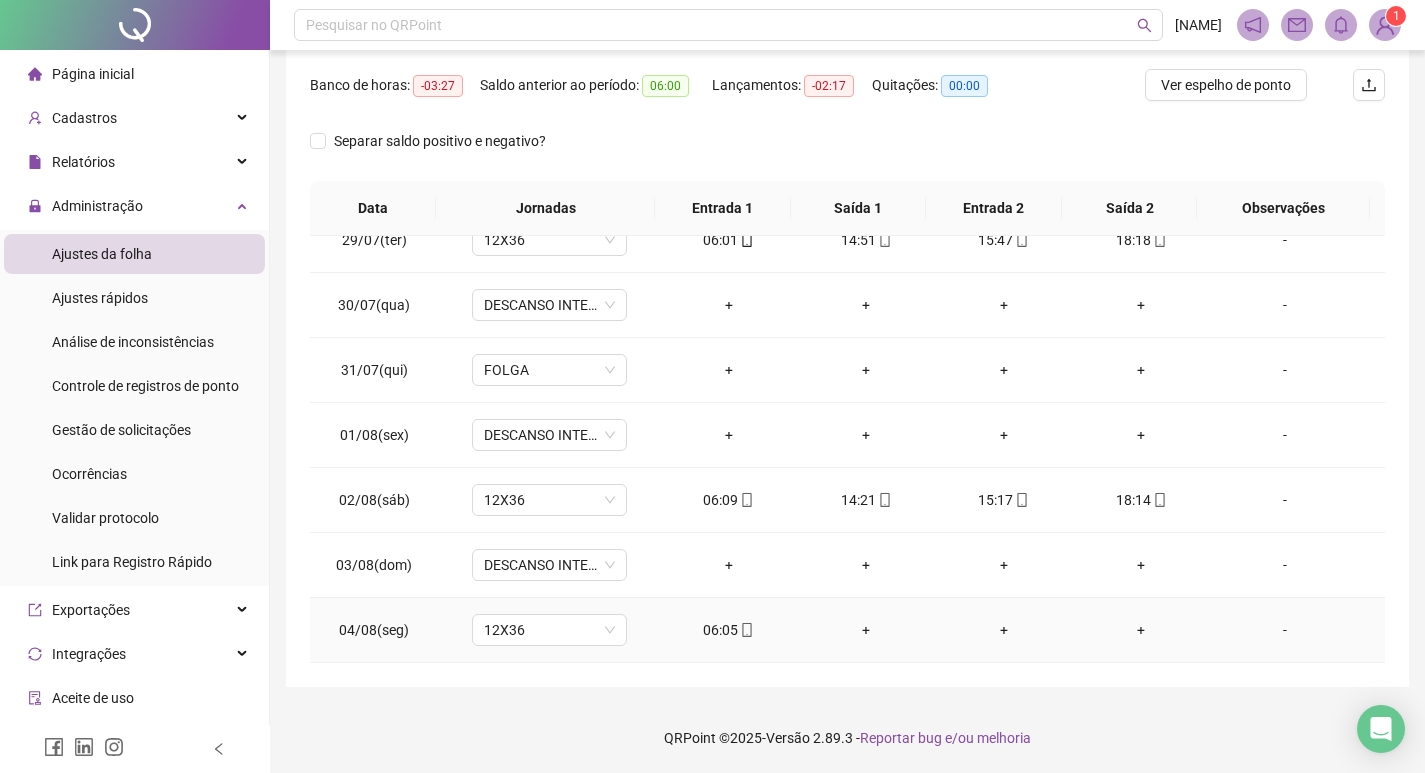click on "-" at bounding box center [1285, 630] 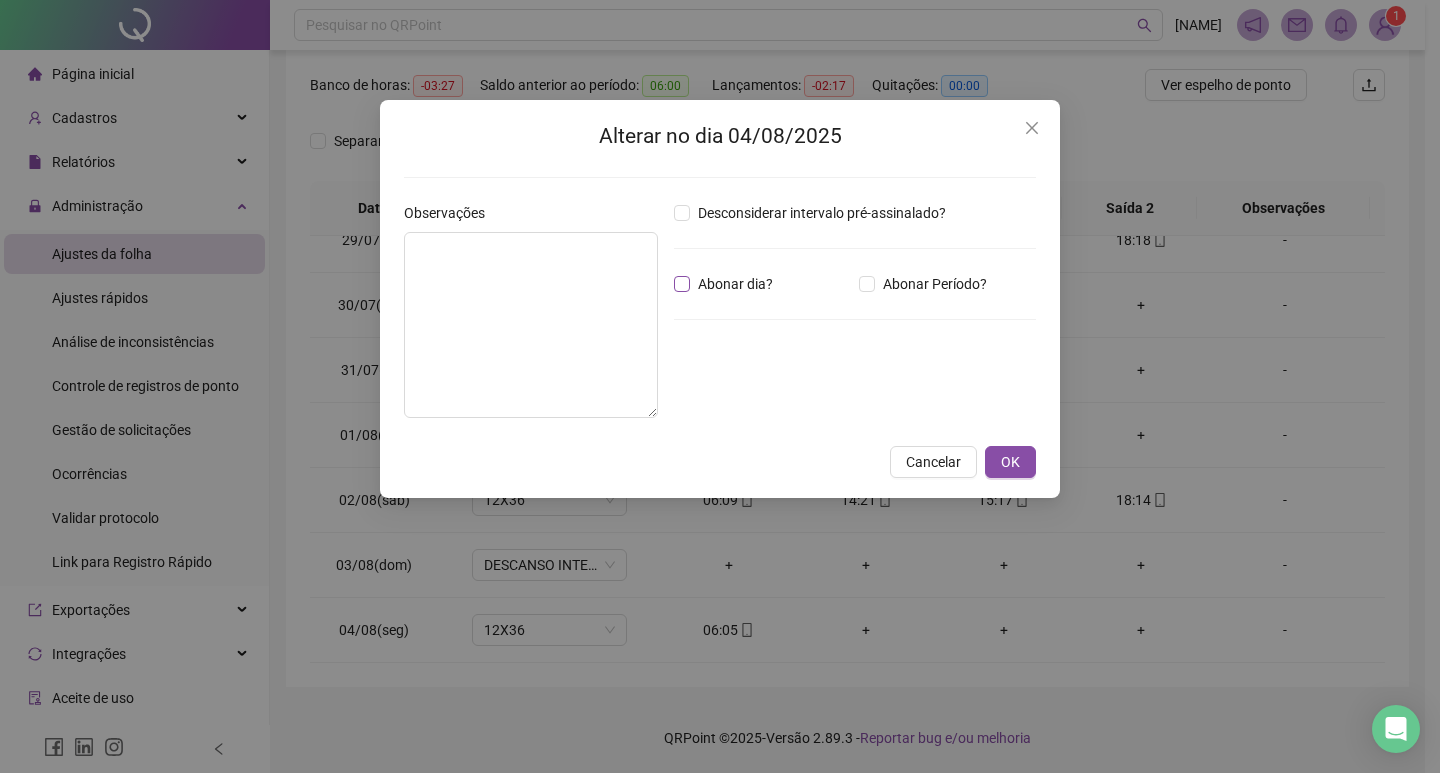 click on "Abonar dia?" at bounding box center (735, 284) 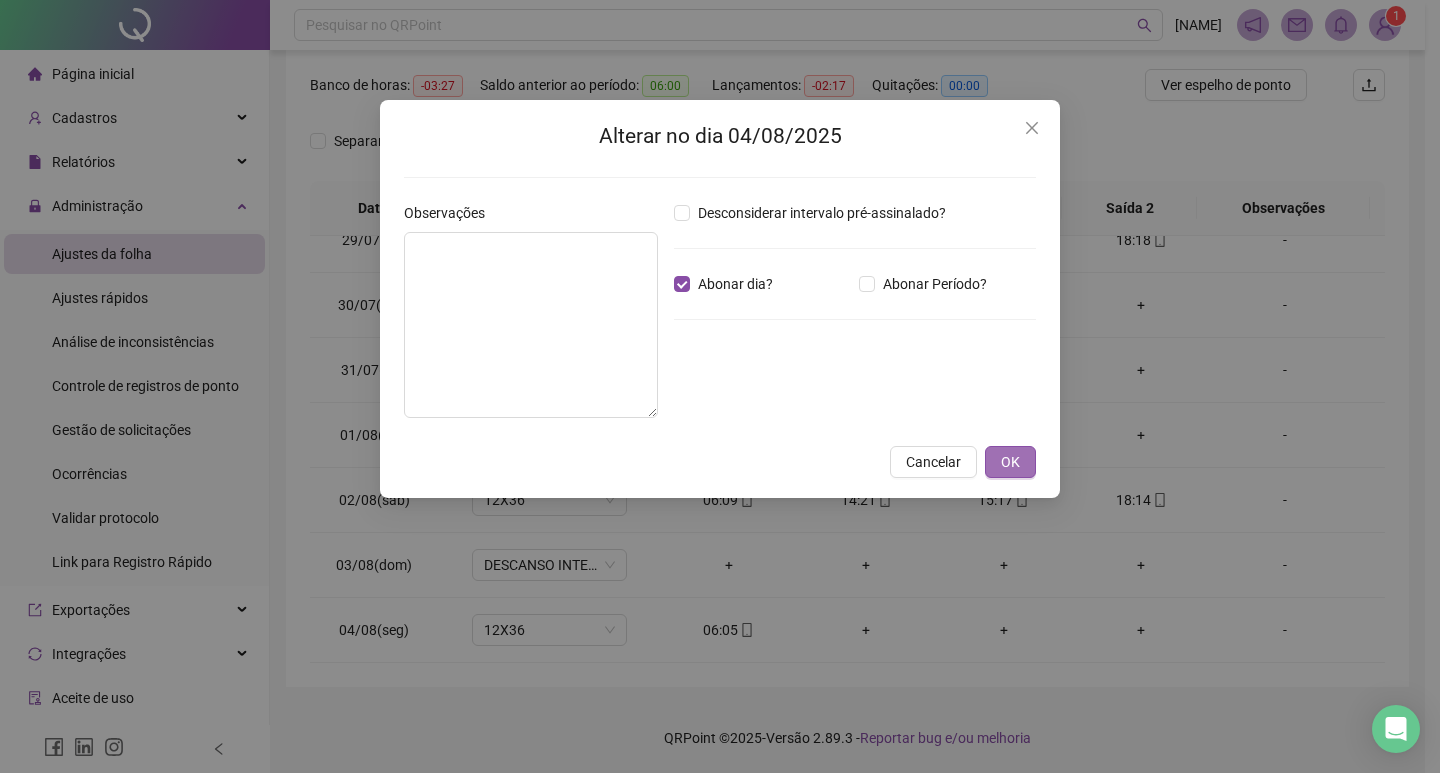 click on "OK" at bounding box center [1010, 462] 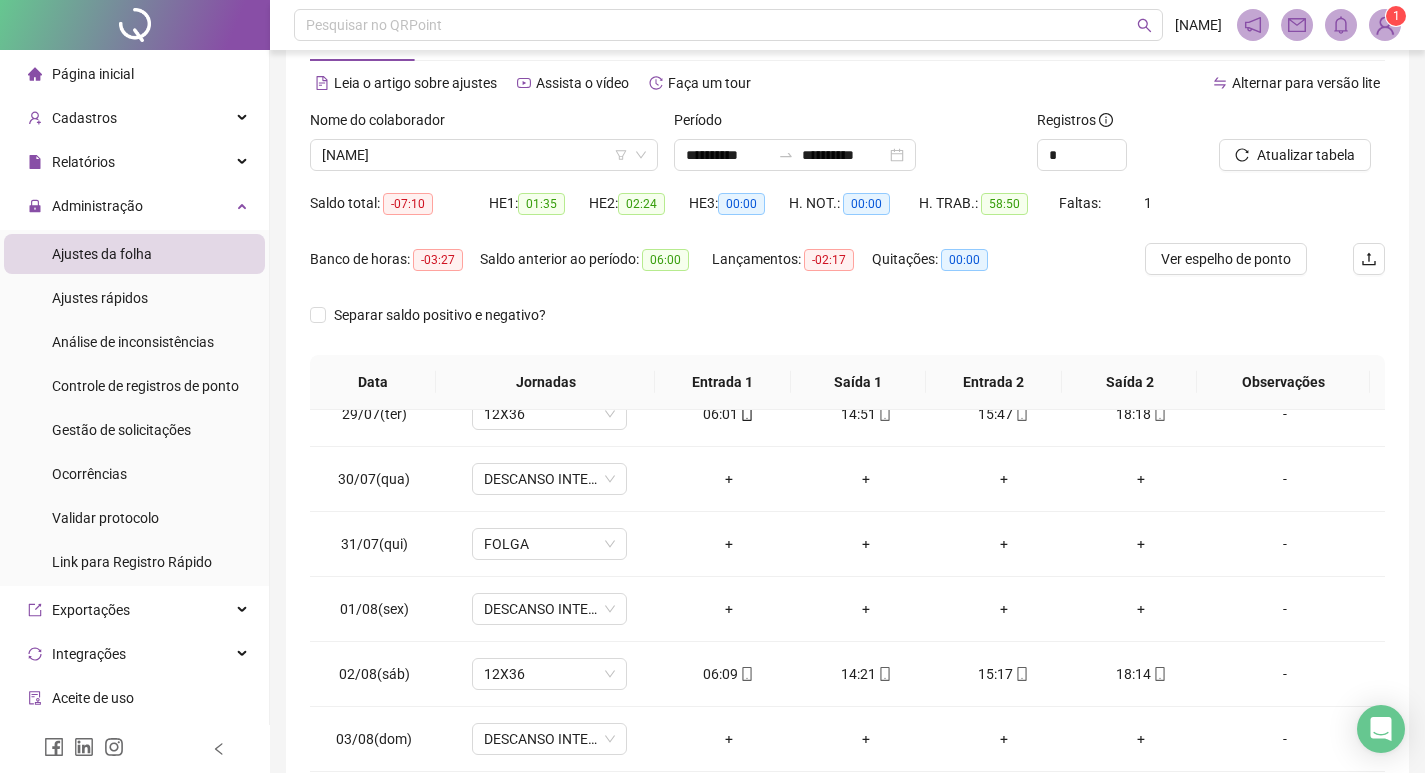 scroll, scrollTop: 0, scrollLeft: 0, axis: both 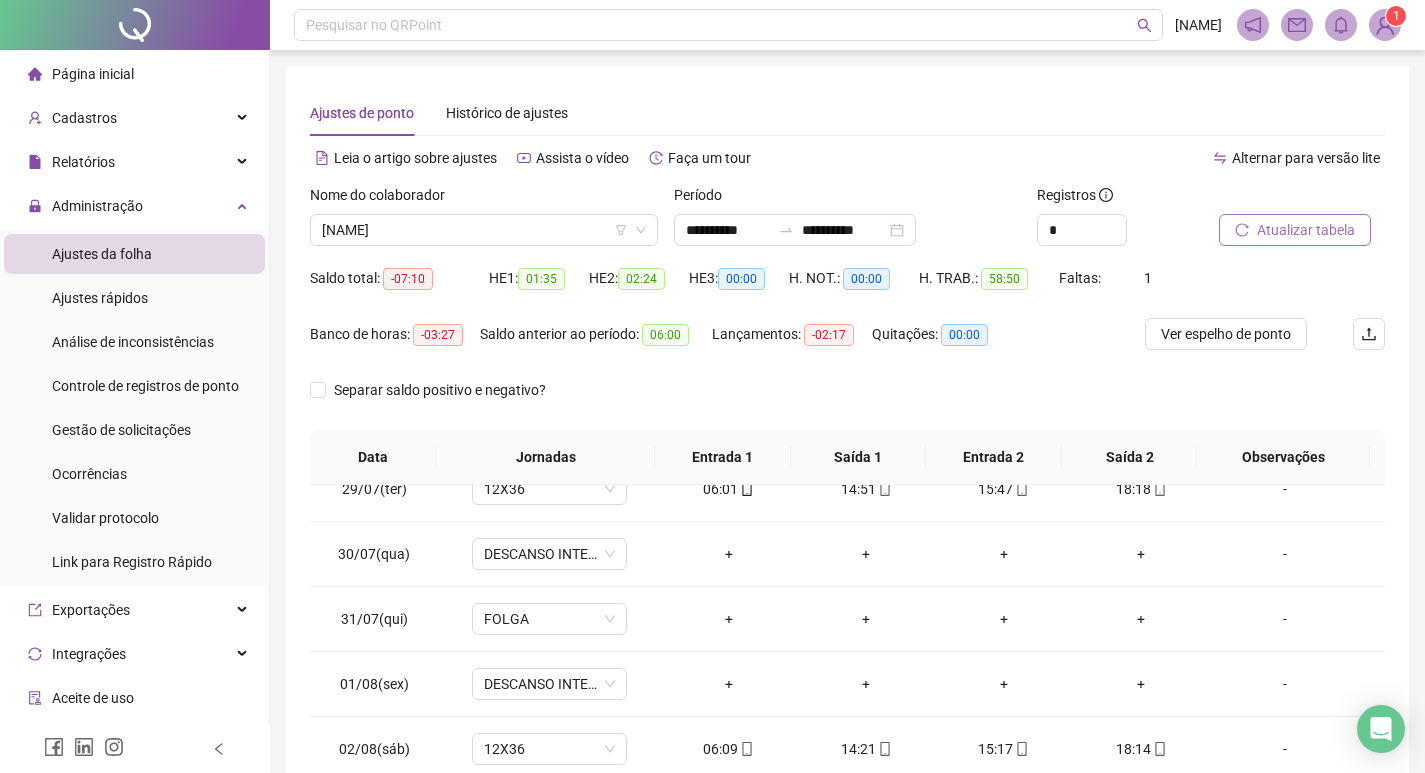 click on "Atualizar tabela" at bounding box center [1306, 230] 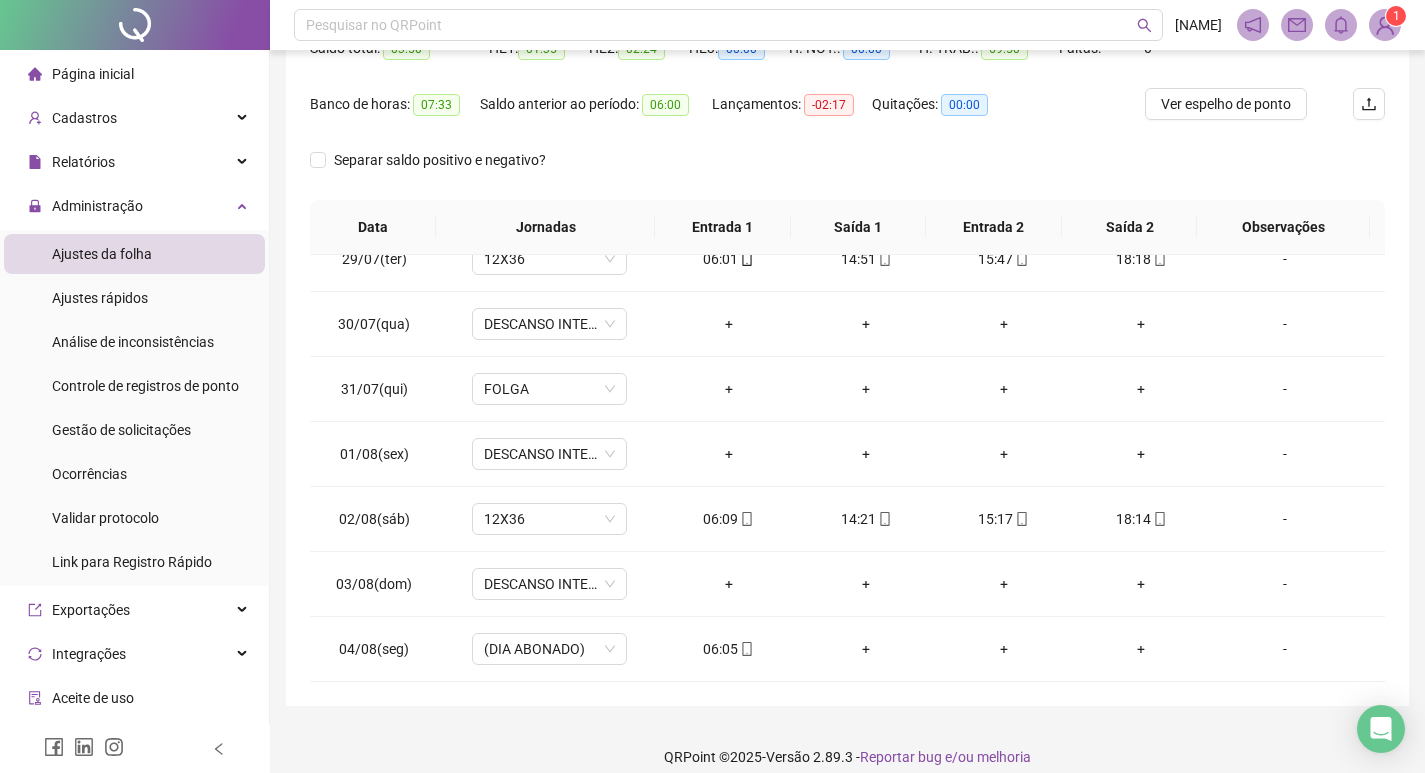 scroll, scrollTop: 249, scrollLeft: 0, axis: vertical 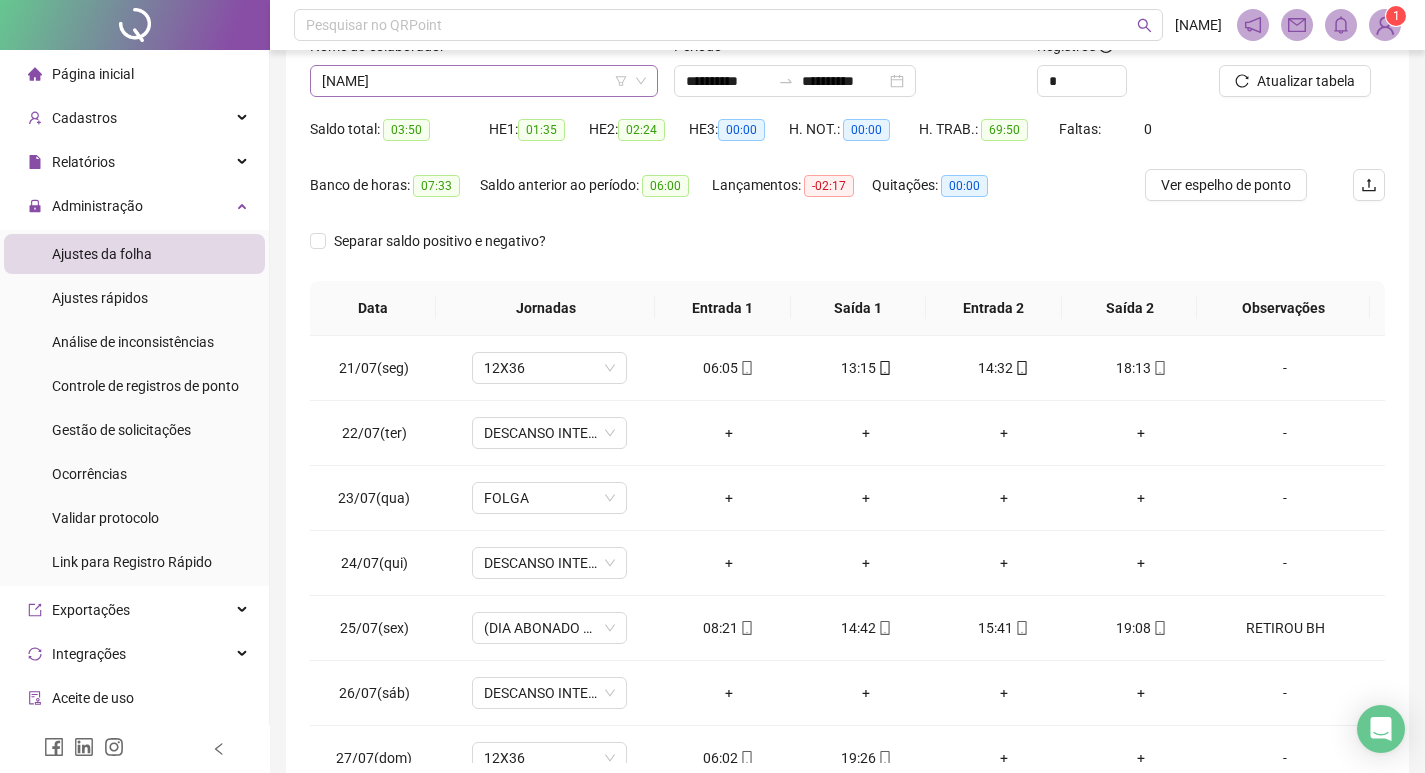click on "[FIRST] [LAST] [LAST]" at bounding box center (484, 81) 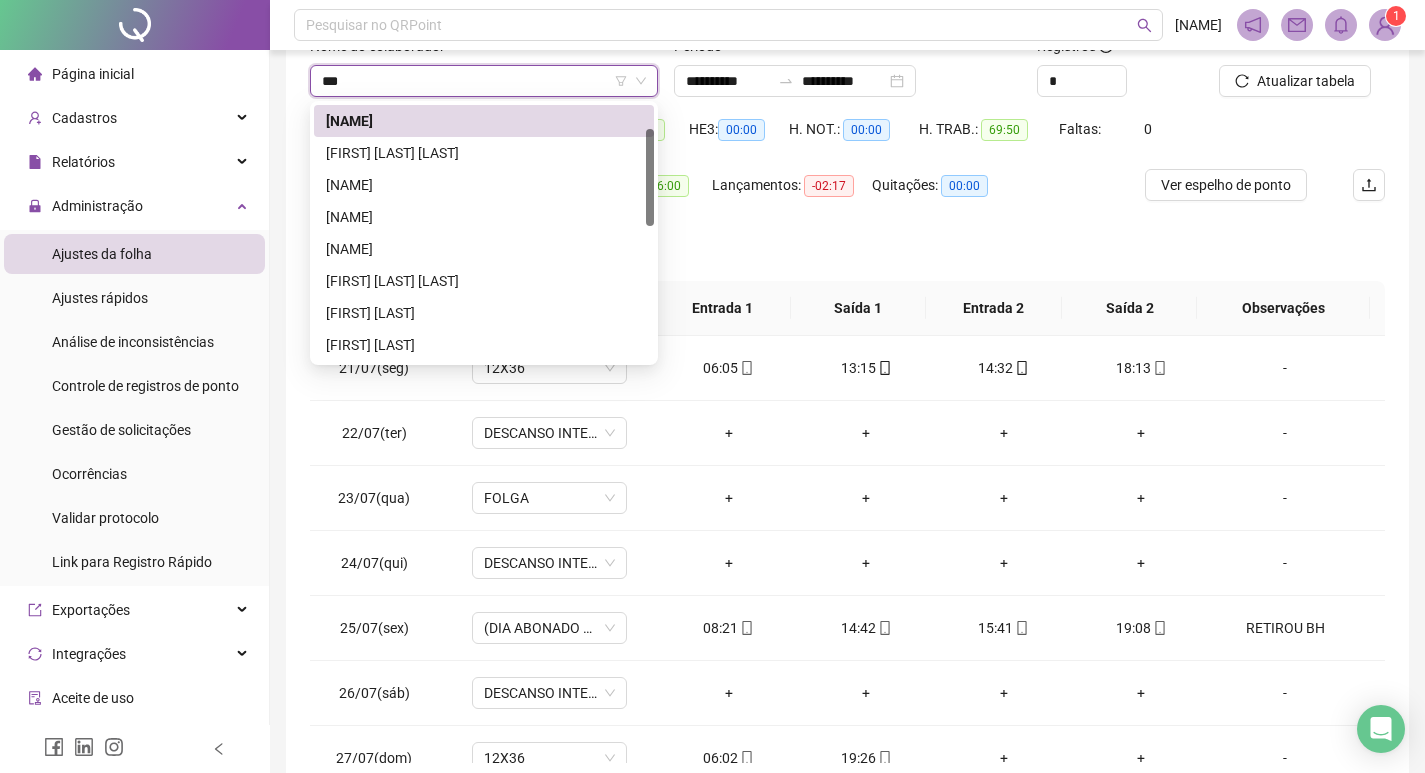 scroll, scrollTop: 0, scrollLeft: 0, axis: both 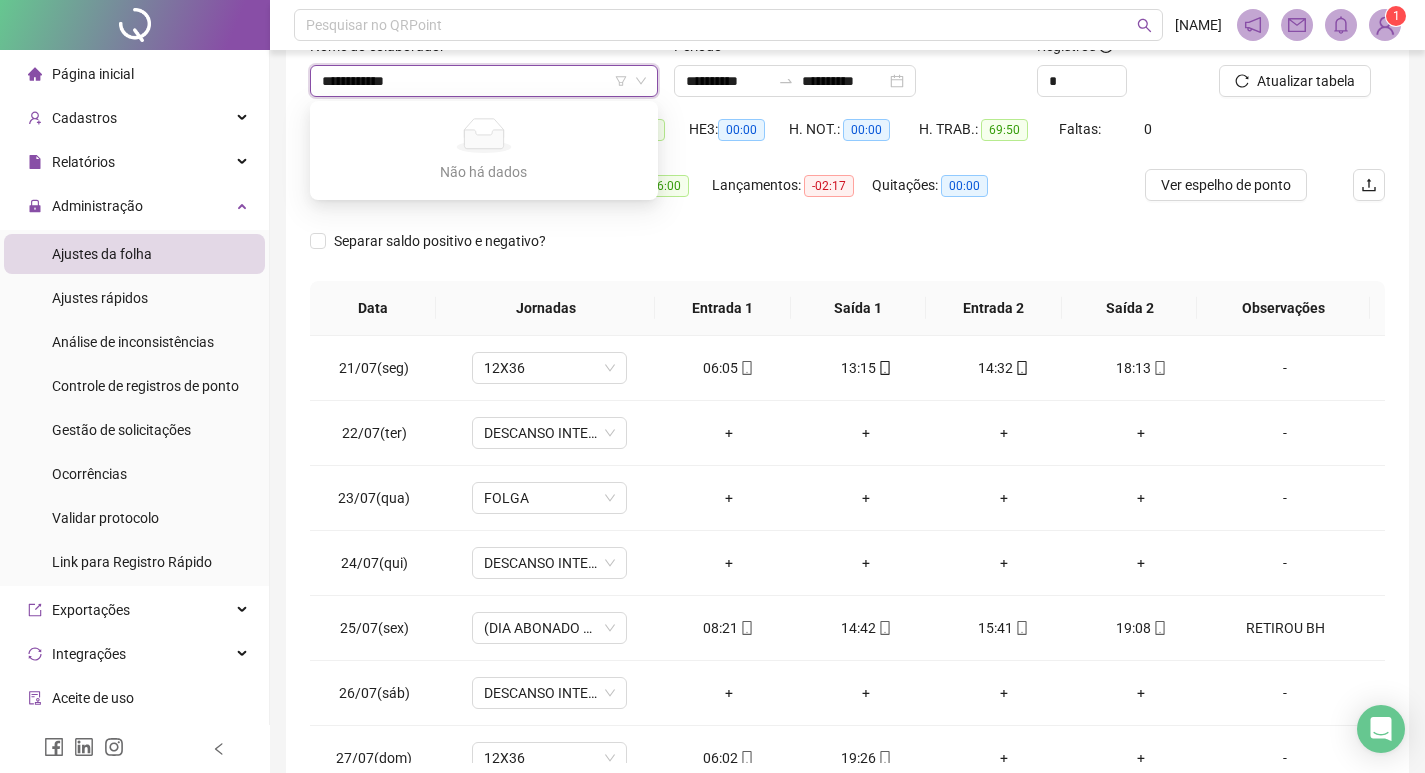 type on "**********" 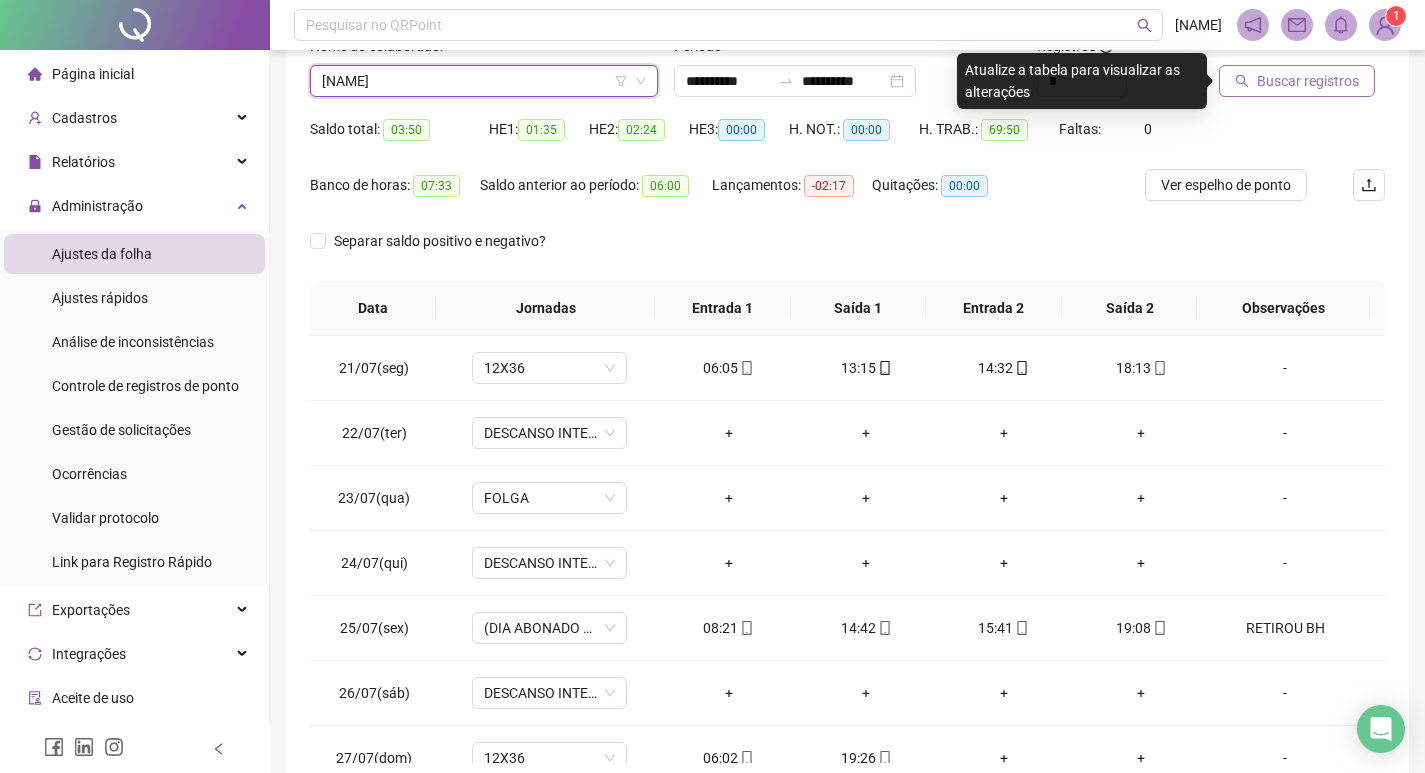 click on "Buscar registros" at bounding box center [1297, 81] 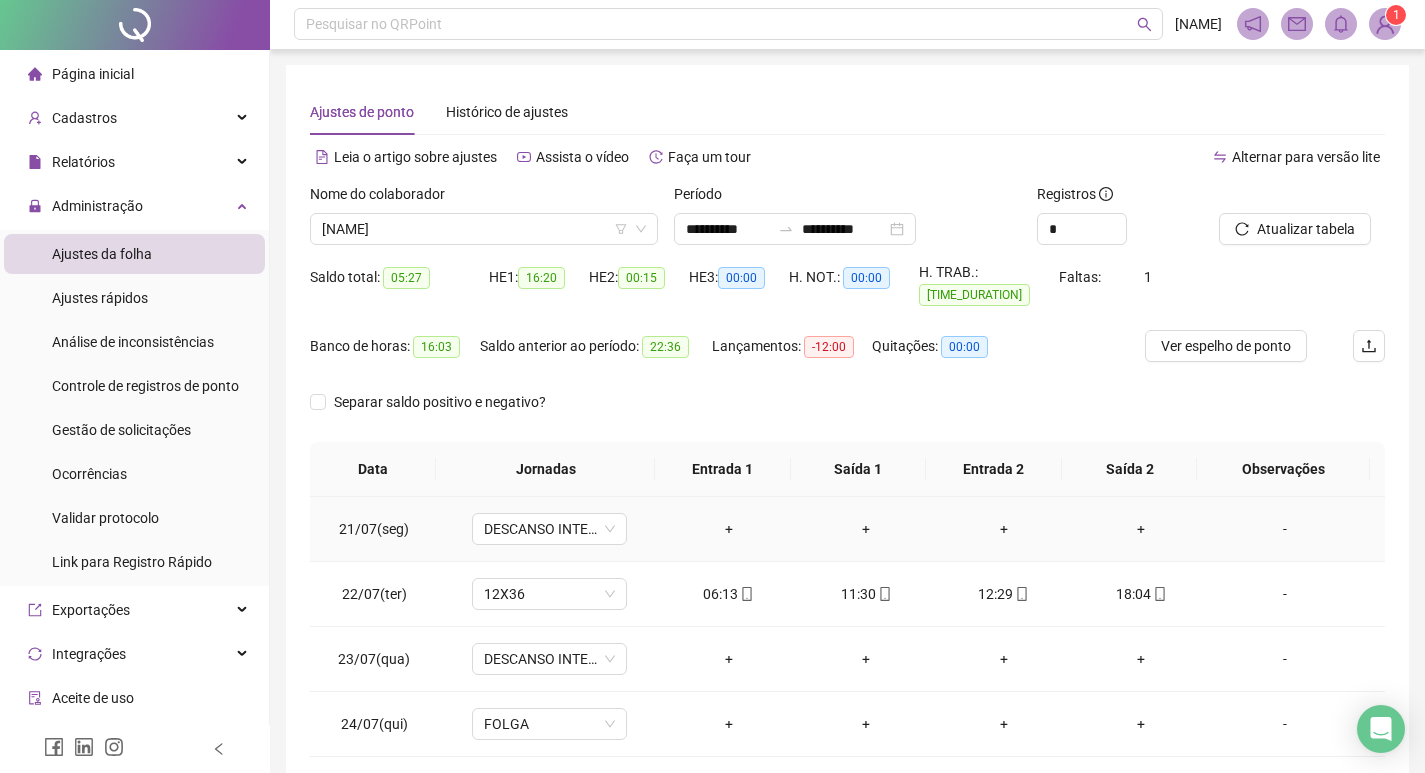 scroll, scrollTop: 0, scrollLeft: 0, axis: both 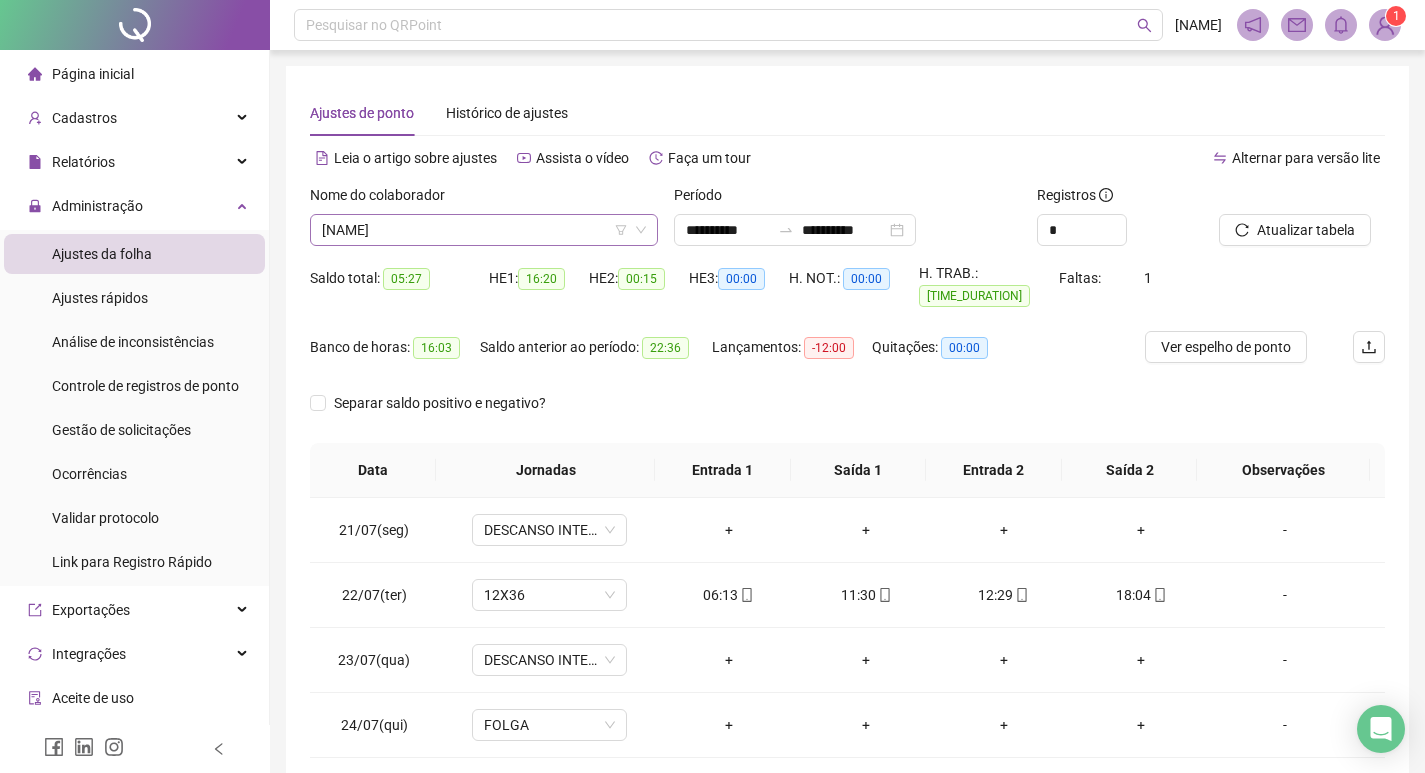 click on "LETICIA SIMÕES BRUNHERA" at bounding box center [484, 230] 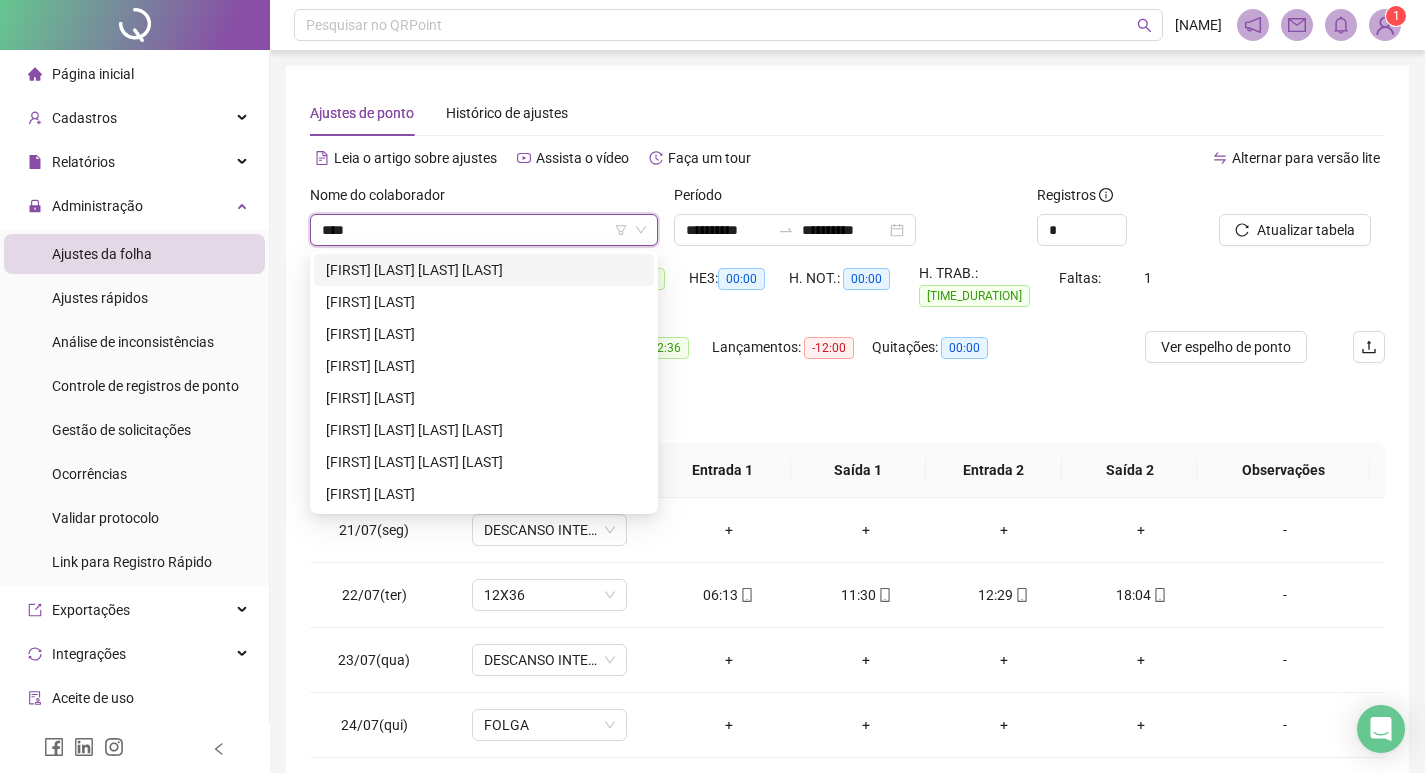 scroll, scrollTop: 0, scrollLeft: 0, axis: both 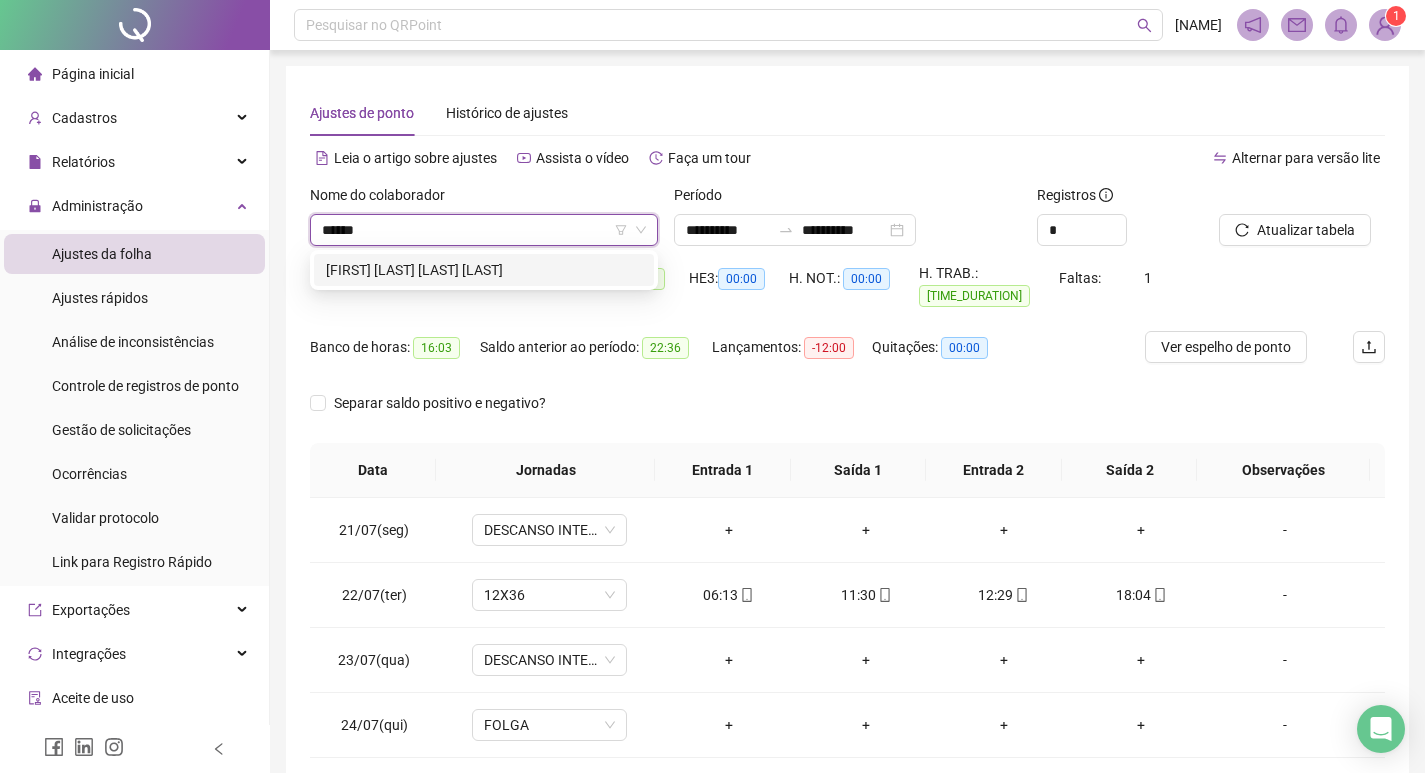 type on "******" 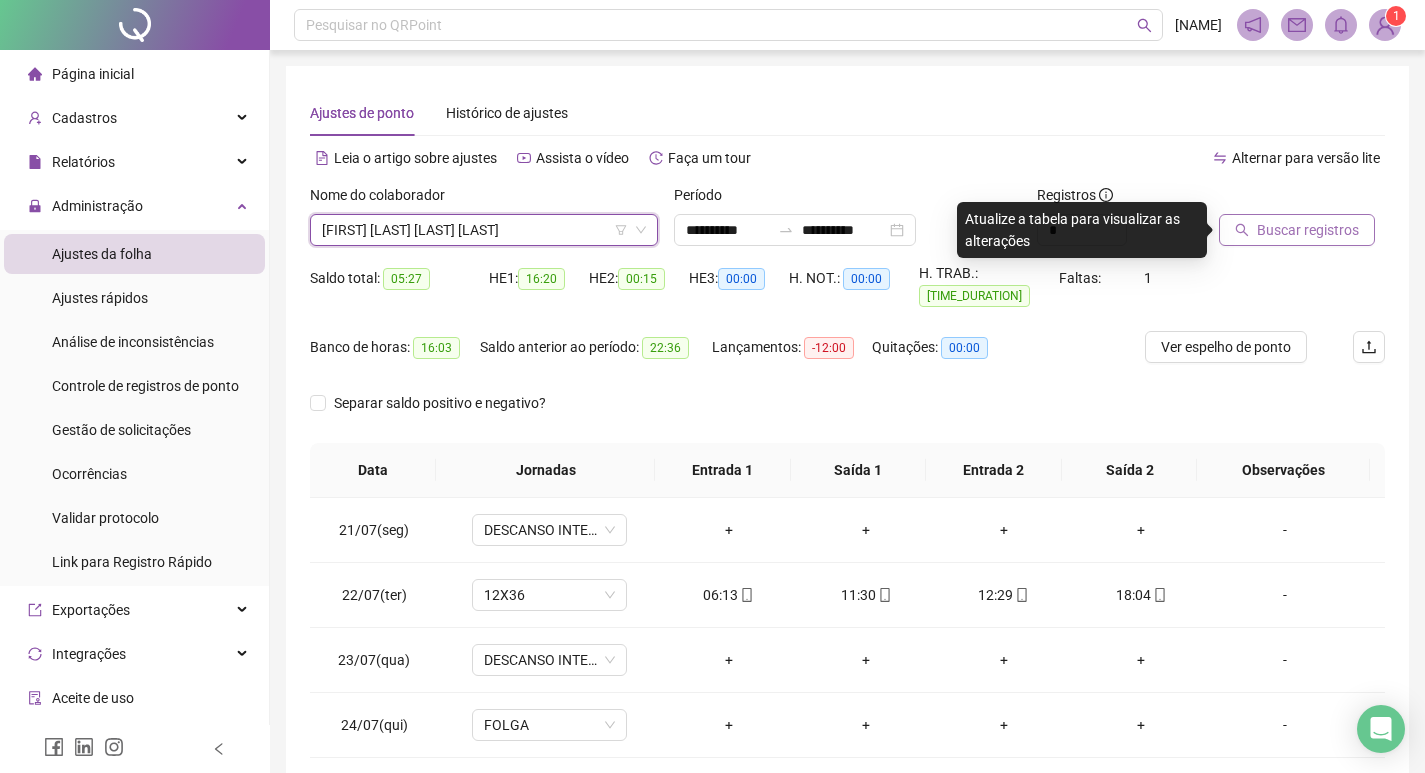 click on "Buscar registros" at bounding box center (1308, 230) 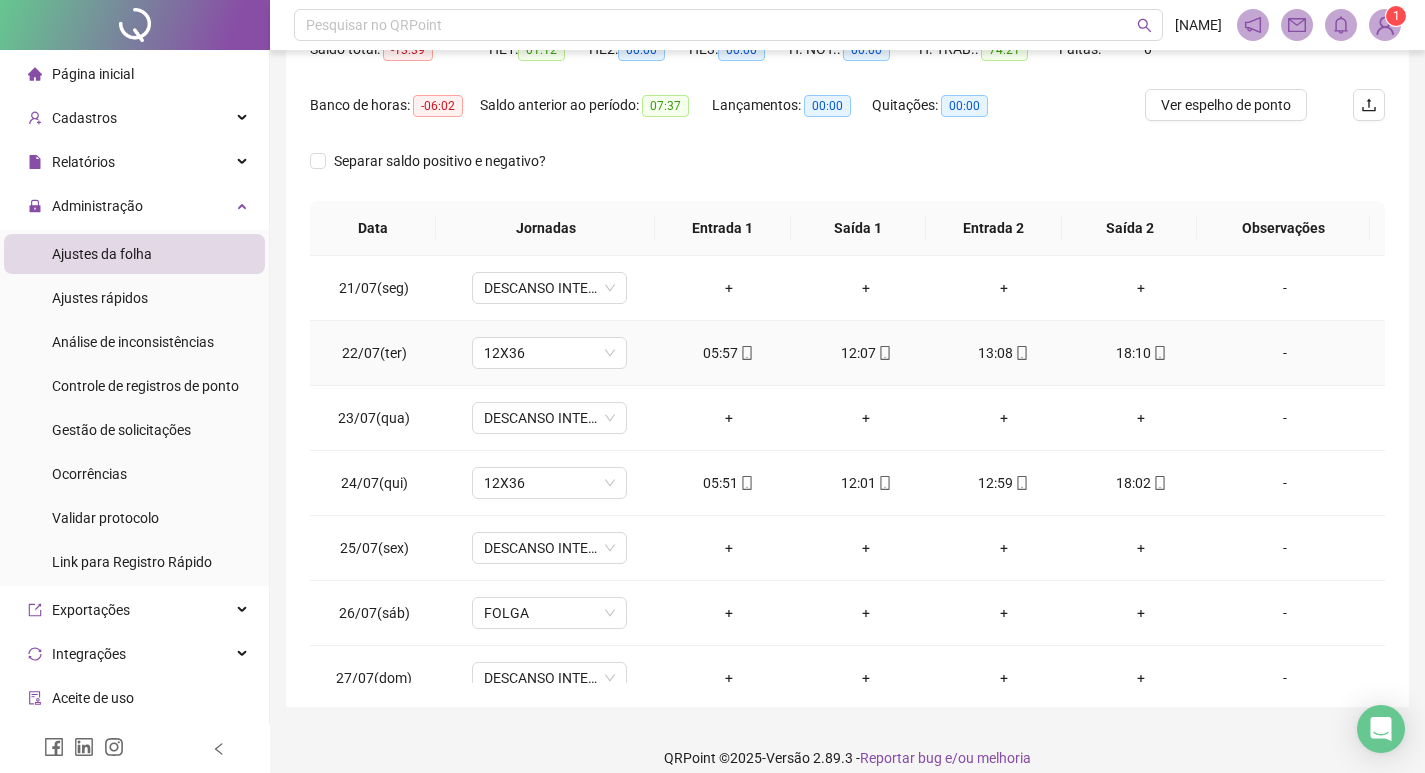 scroll, scrollTop: 249, scrollLeft: 0, axis: vertical 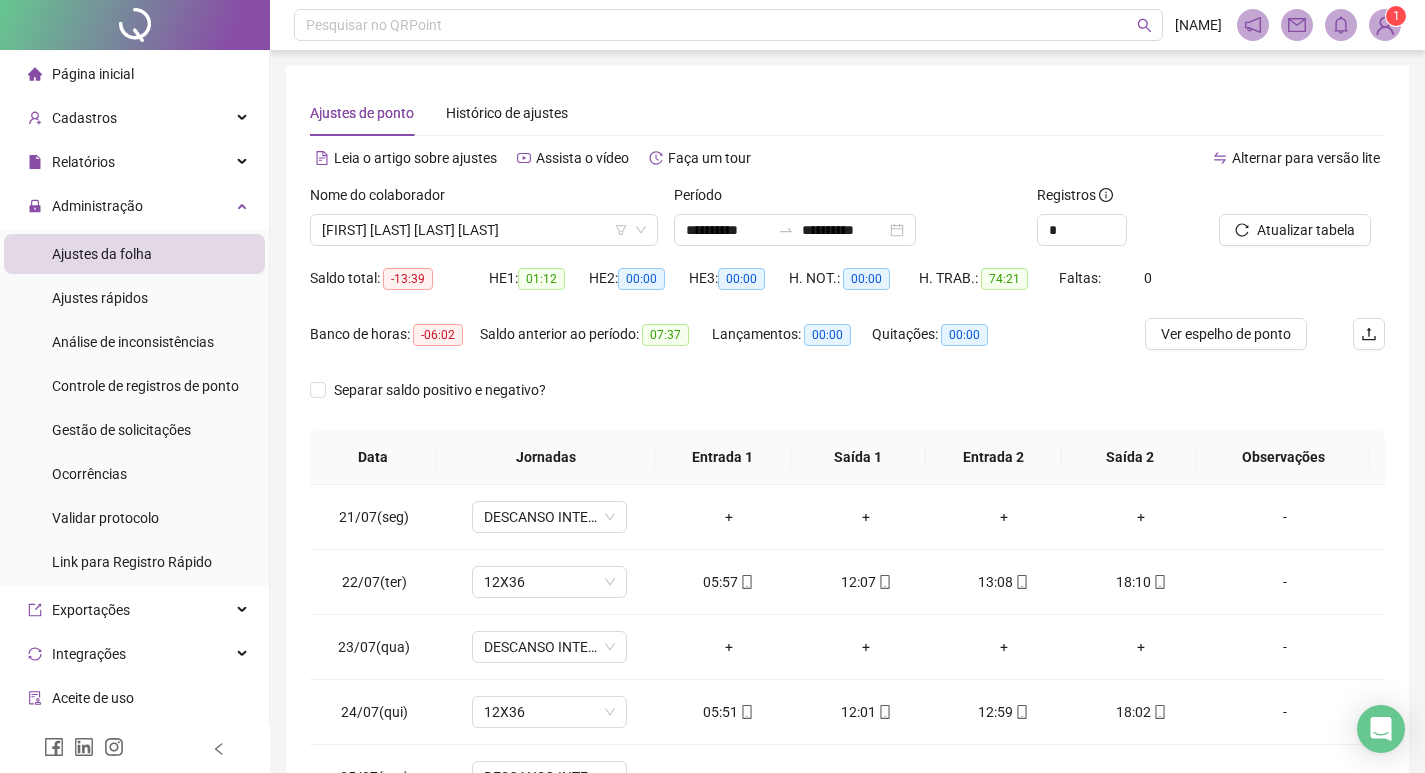 click on "HE 1:   01:12" at bounding box center (539, 278) 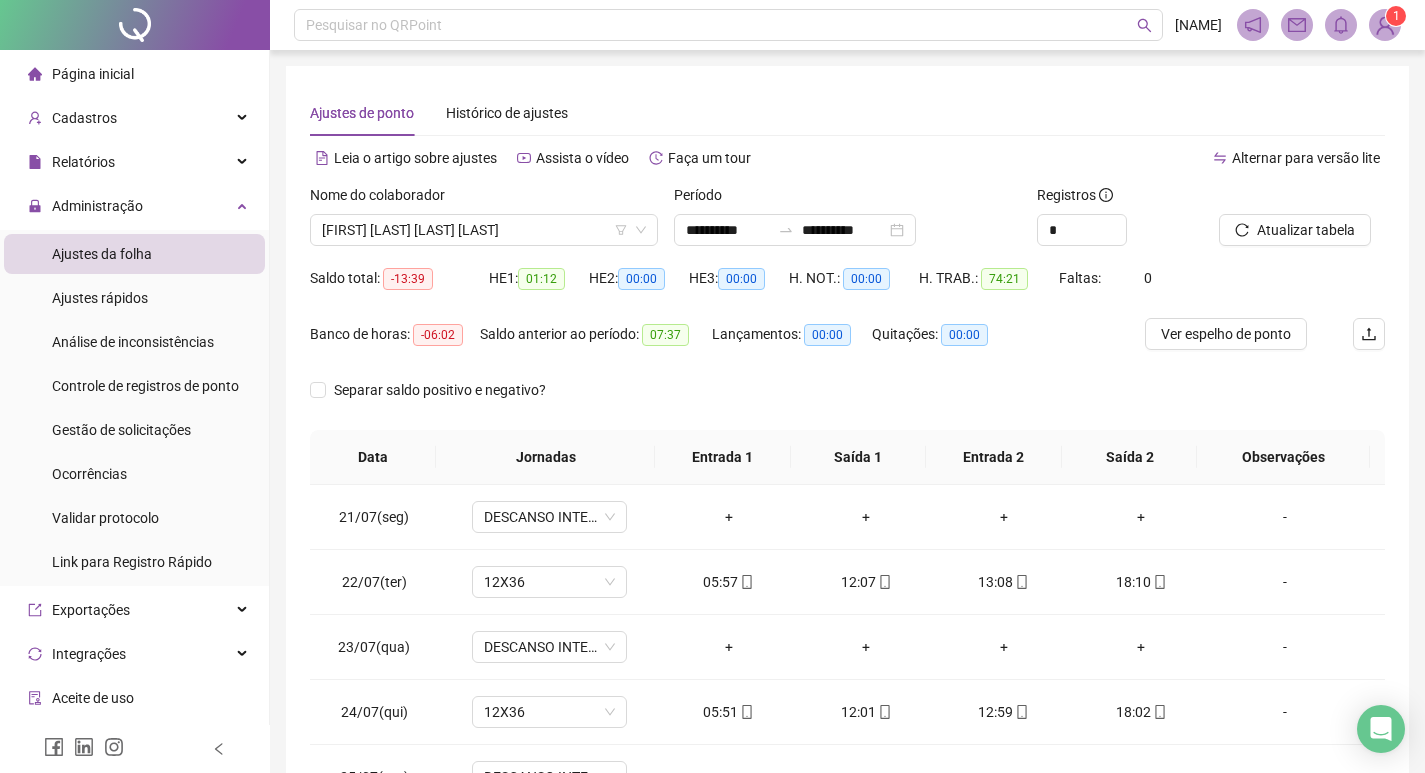 click on "H. NOT.:   00:00" at bounding box center [854, 278] 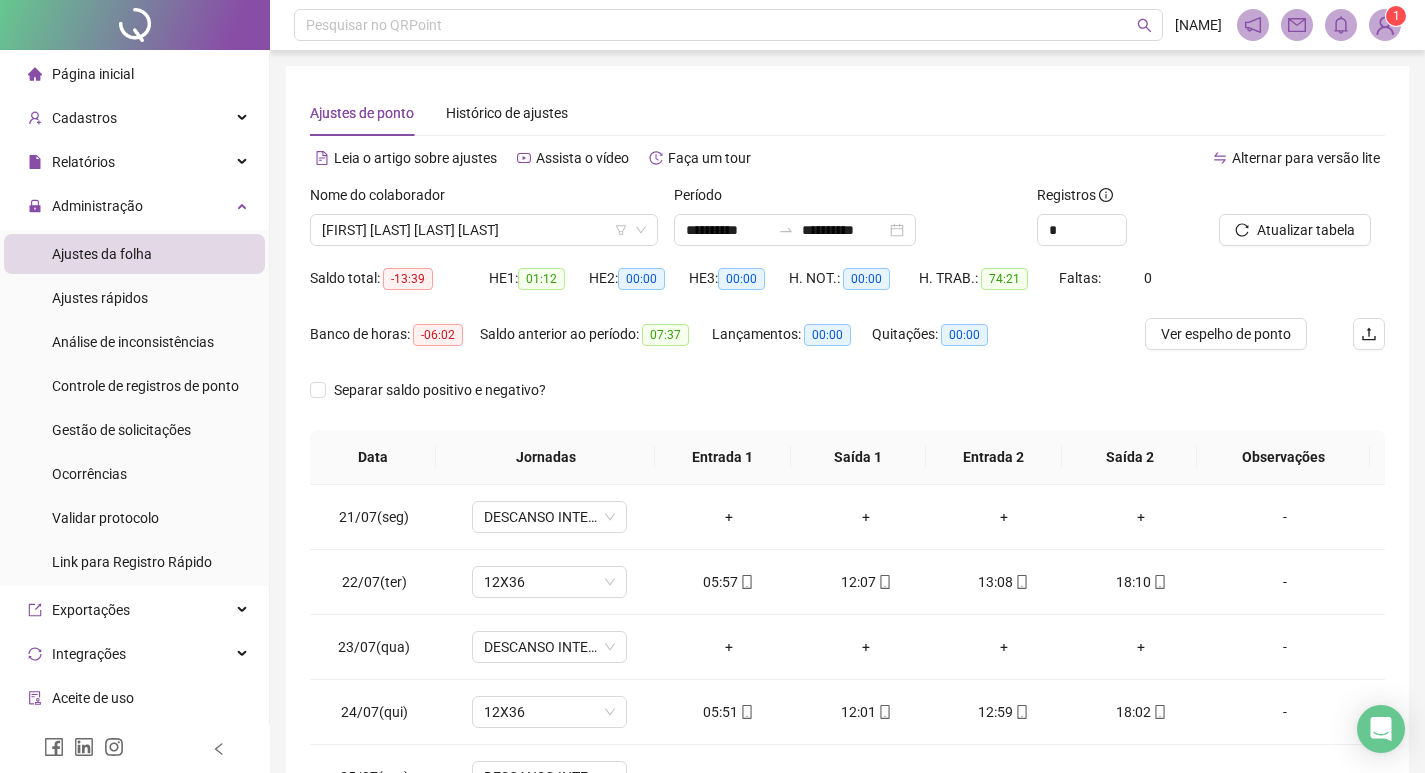drag, startPoint x: 520, startPoint y: 278, endPoint x: 483, endPoint y: 278, distance: 37 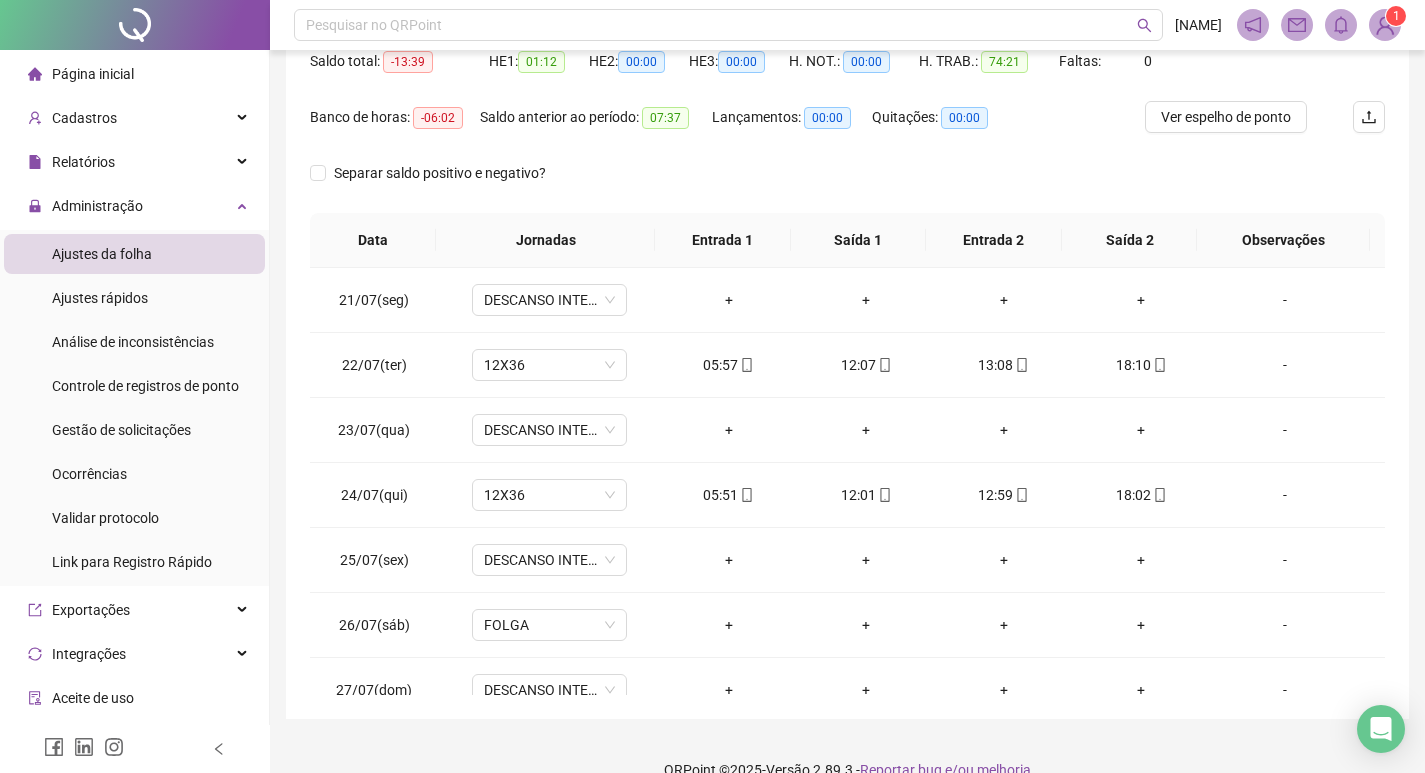 scroll, scrollTop: 249, scrollLeft: 0, axis: vertical 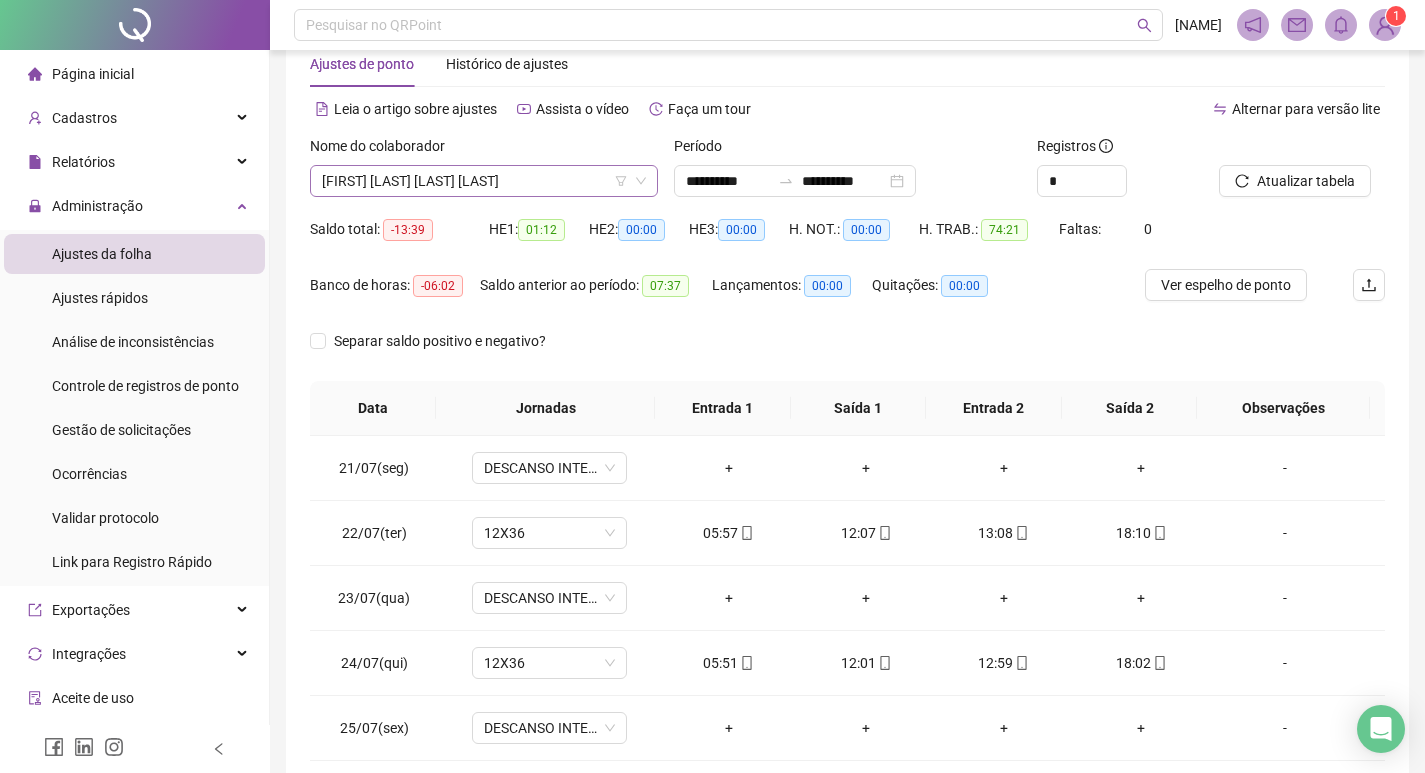 click on "[FIRST] [LAST] [LAST]" at bounding box center [484, 181] 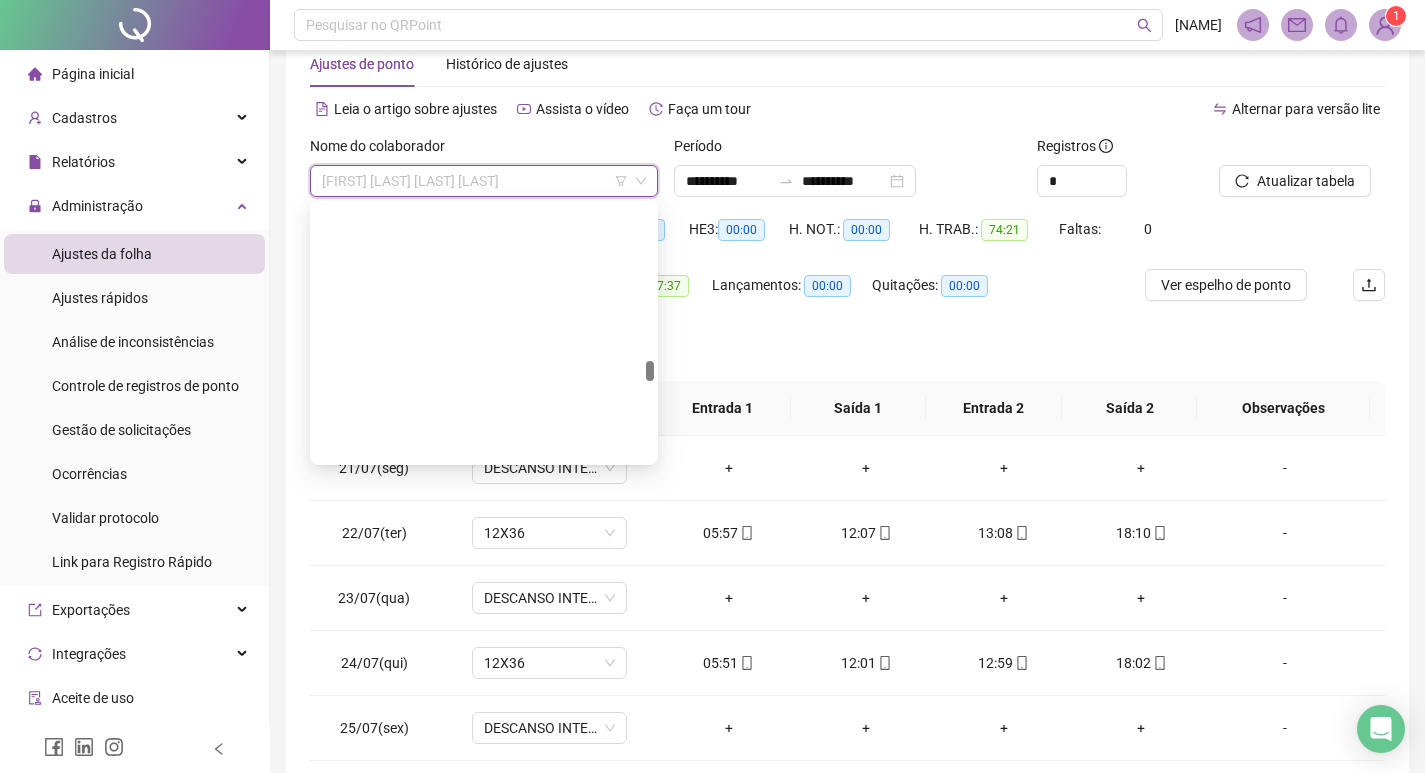 scroll, scrollTop: 2496, scrollLeft: 0, axis: vertical 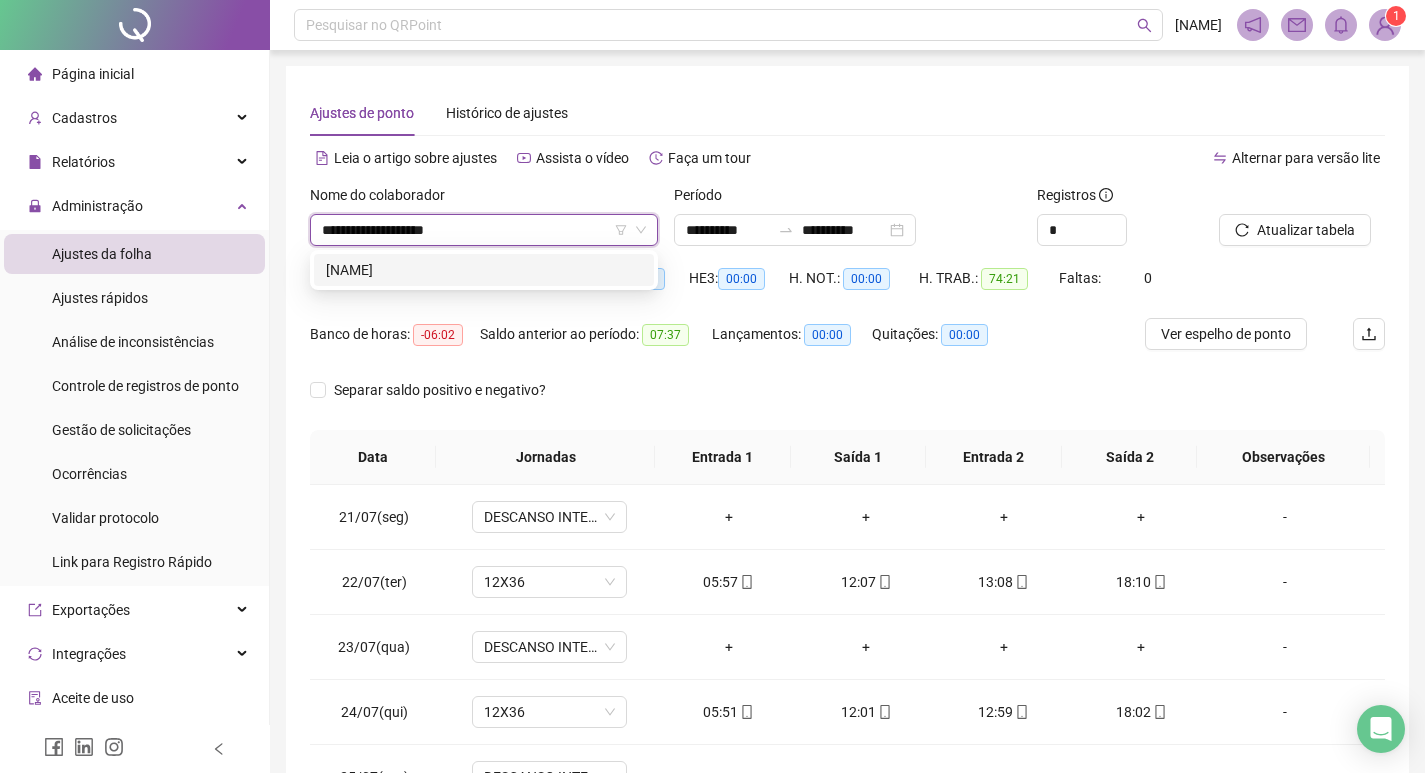 type on "**********" 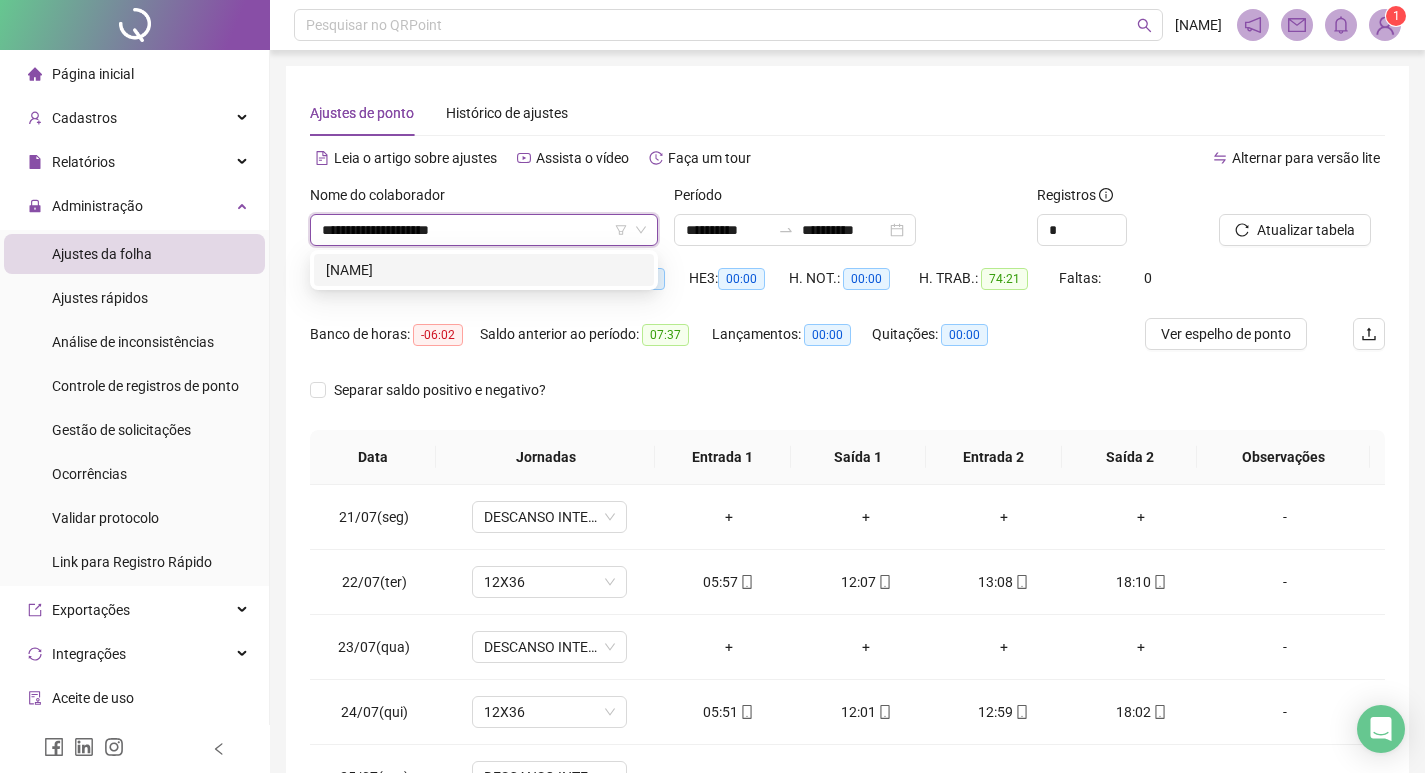 type 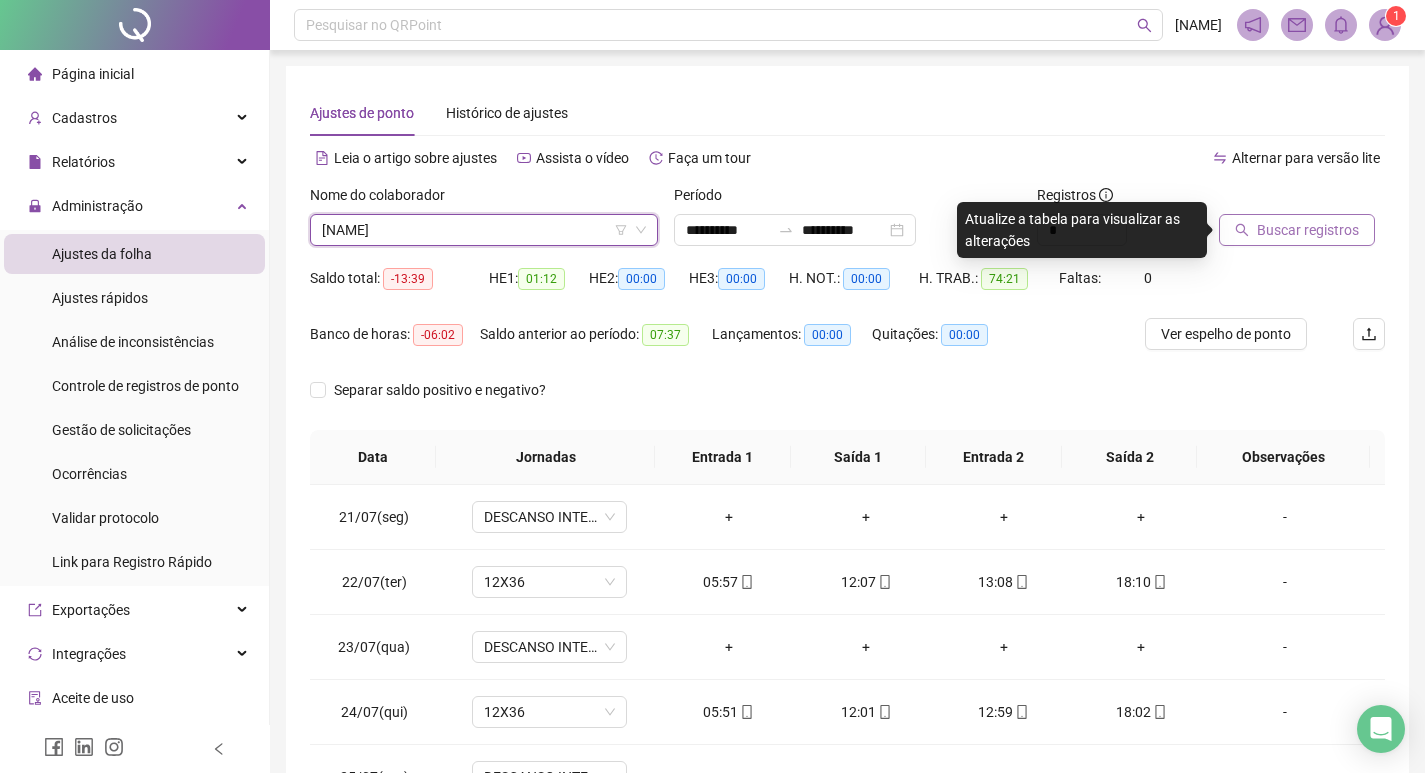 click on "Buscar registros" at bounding box center [1308, 230] 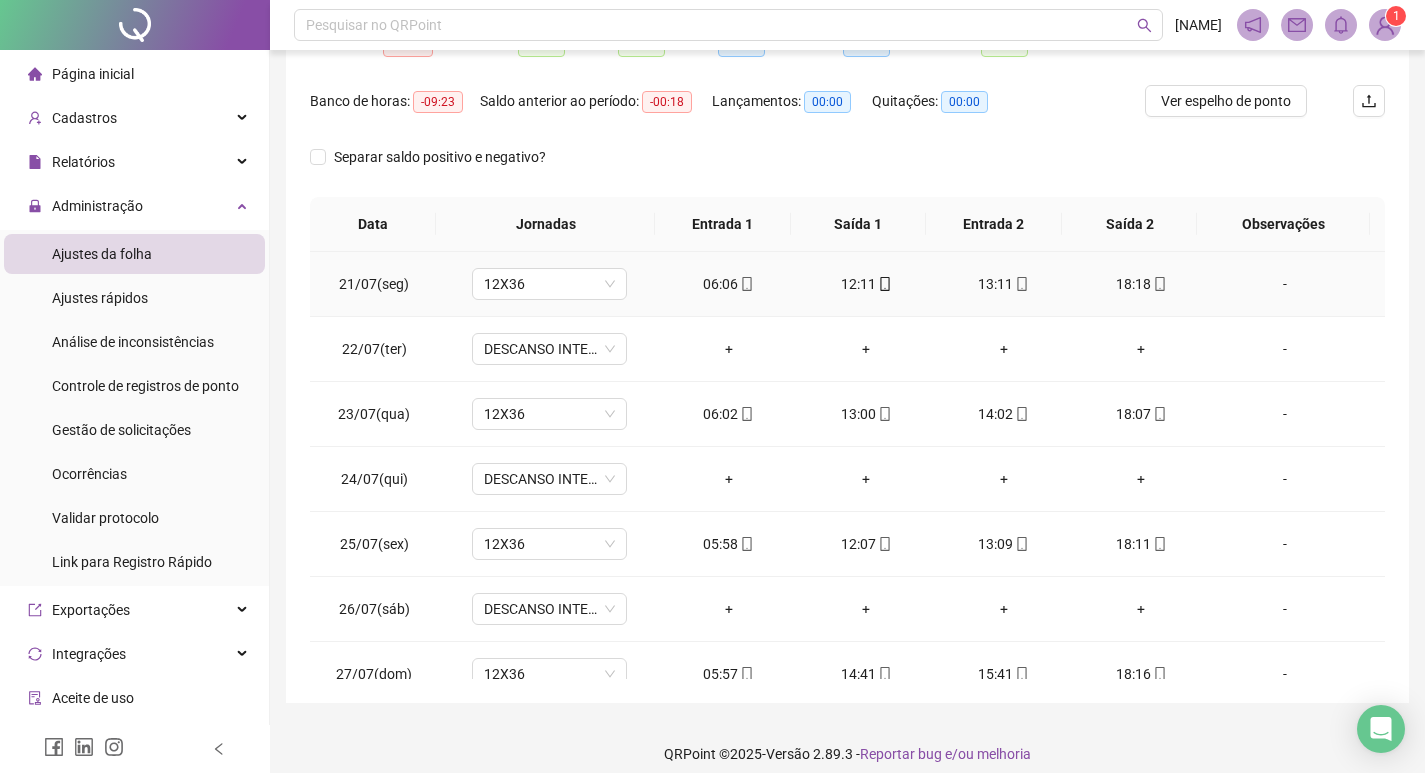 scroll, scrollTop: 249, scrollLeft: 0, axis: vertical 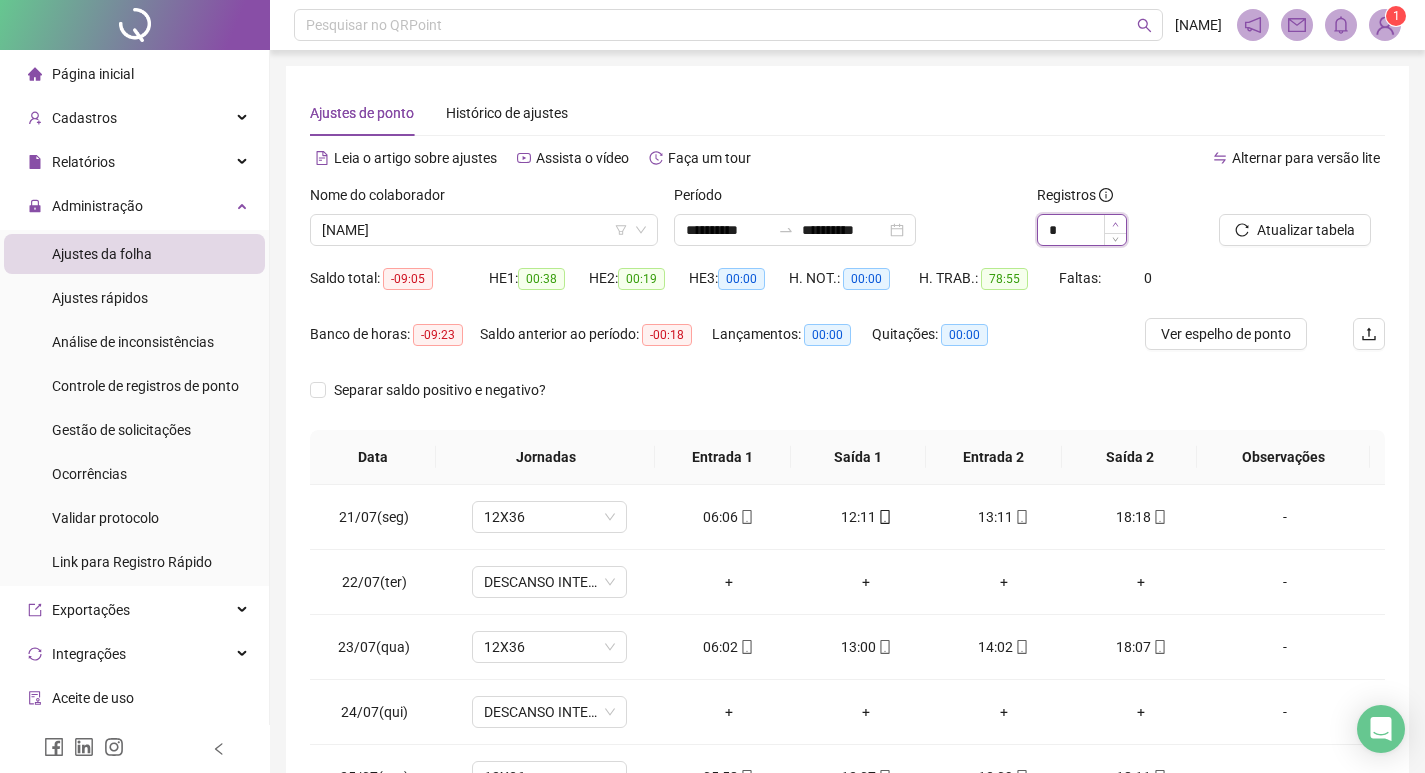 click 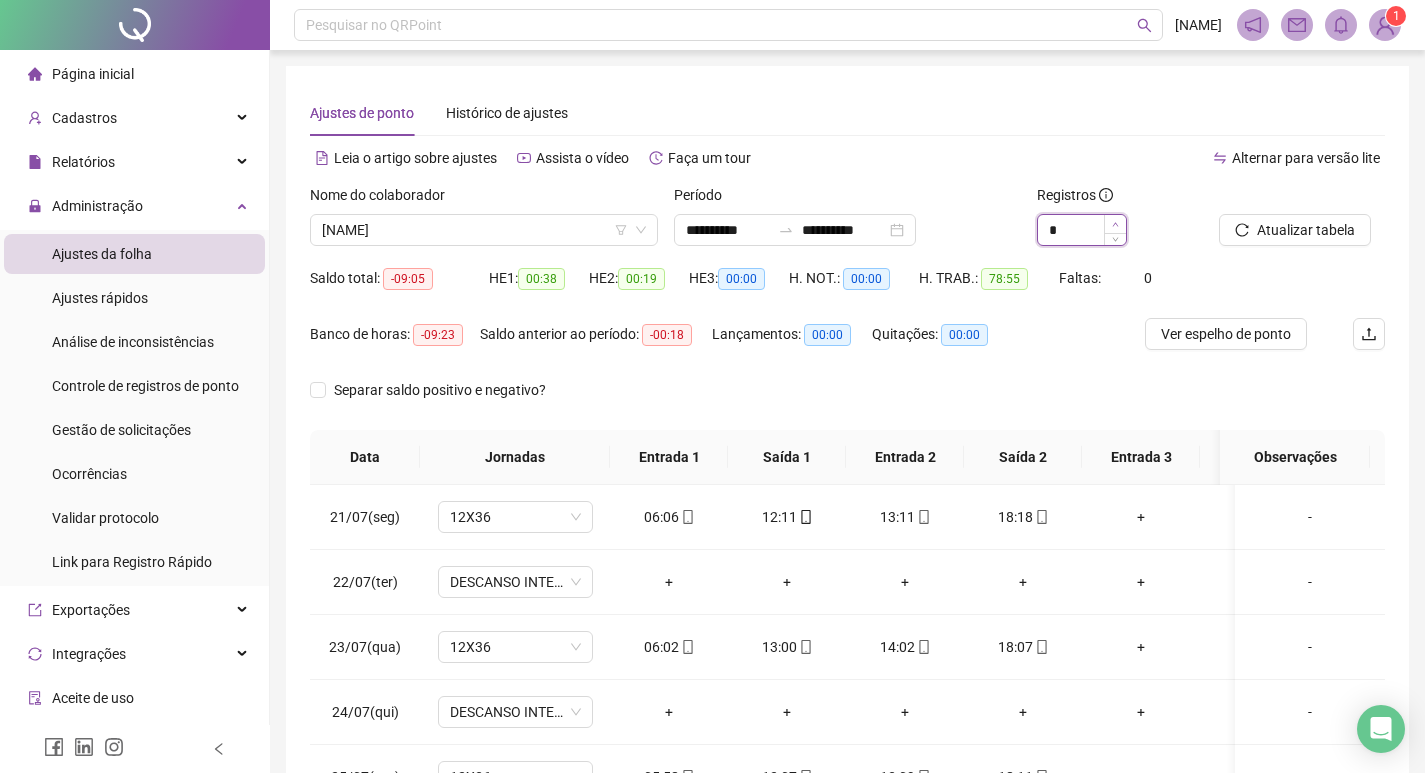 click 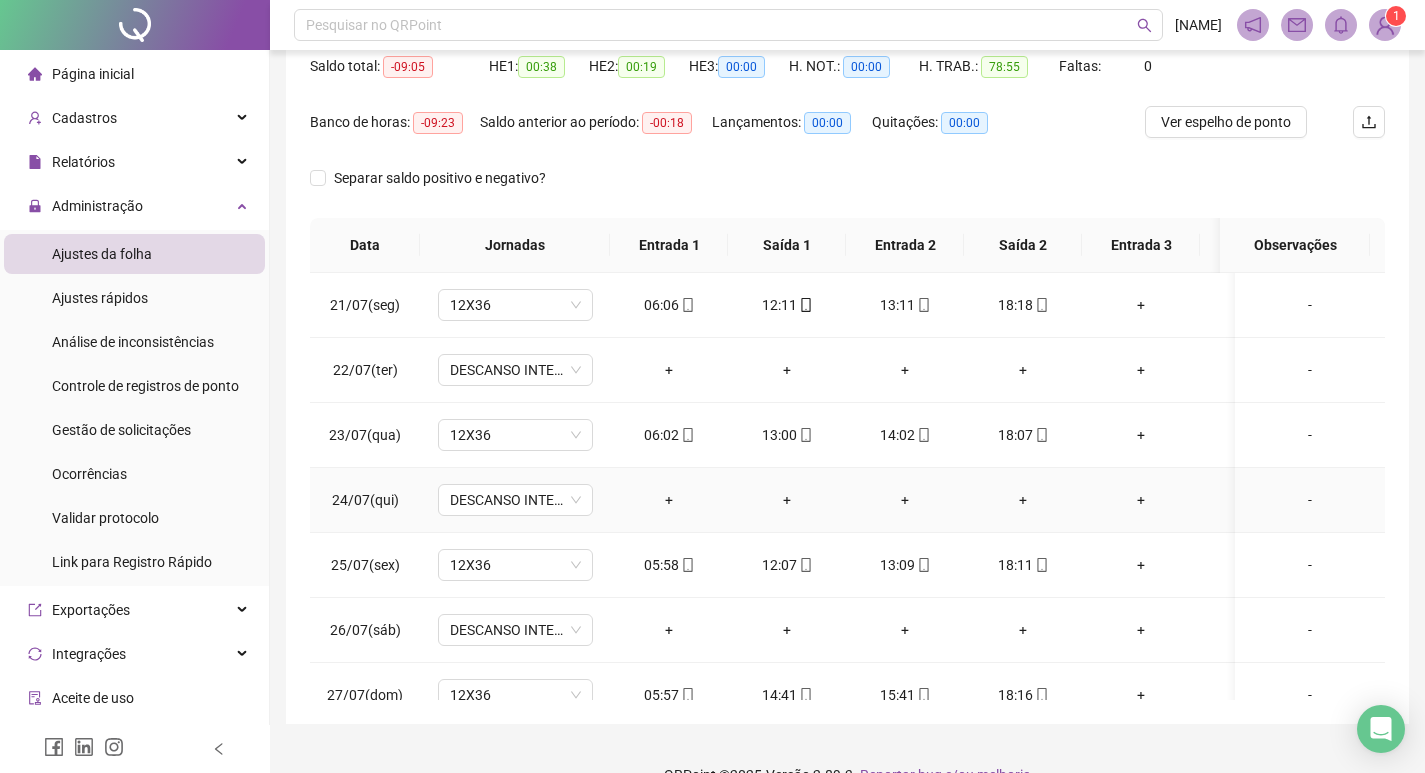 scroll, scrollTop: 249, scrollLeft: 0, axis: vertical 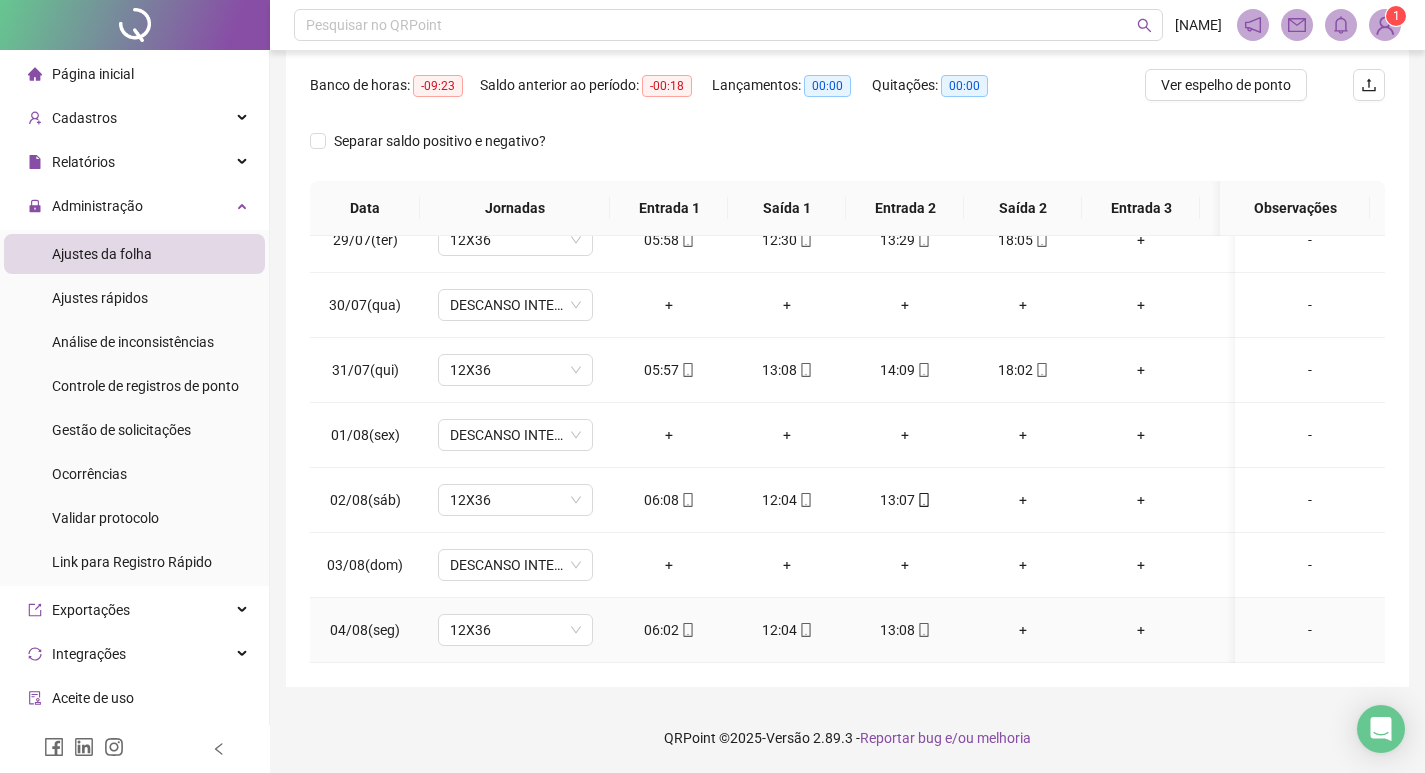 click on "21/07(seg) 12X36 06:06 12:11 13:11 18:18 + + + + - 22/07(ter) DESCANSO INTER-JORNADA + + + + + + + + - 23/07(qua) 12X36 06:02 13:00 14:02 18:07 + + + + - 24/07(qui) DESCANSO INTER-JORNADA + + + + + + + + - 25/07(sex) 12X36 05:58 12:07 13:09 18:11 + + + + - 26/07(sáb) DESCANSO INTER-JORNADA + + + + + + + + - 27/07(dom) 12X36 05:57 14:41 15:41 18:16 + + + + - 28/07(seg) DESCANSO INTER-JORNADA + + + + + + + + - 29/07(ter) 12X36 05:58 12:30 13:29 18:05 + + + + - 30/07(qua) DESCANSO INTER-JORNADA + + + + + + + + - 31/07(qui) 12X36 05:57 13:08 14:09 18:02 + + + + - 01/08(sex) DESCANSO INTER-JORNADA + + + + + + + + - 02/08(sáb) 12X36 06:08 12:04 13:07 + + + + + - 03/08(dom) DESCANSO INTER-JORNADA + + + + + + + + - 04/08(seg) 12X36 06:02 12:04 13:08 + + + + + -" at bounding box center [847, 449] 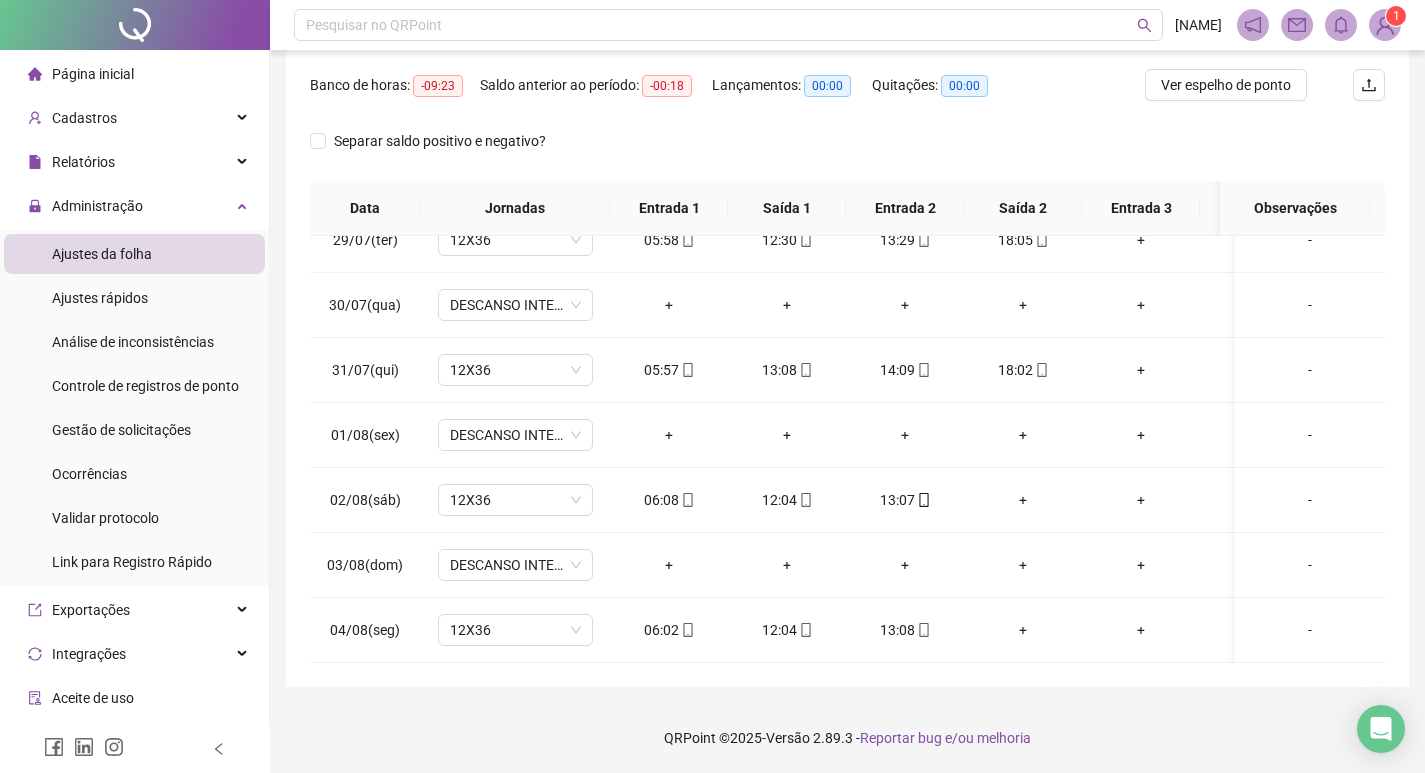 scroll, scrollTop: 563, scrollLeft: 25, axis: both 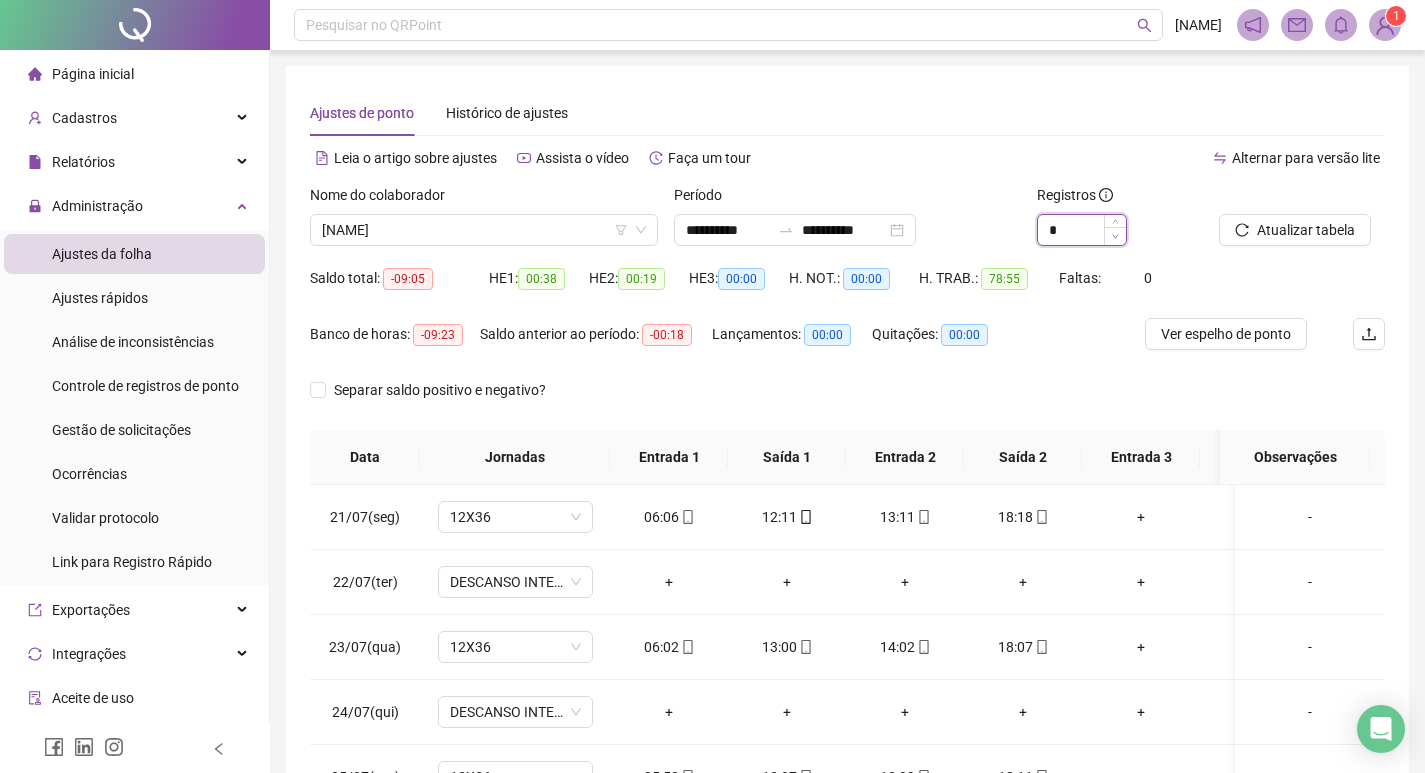 click 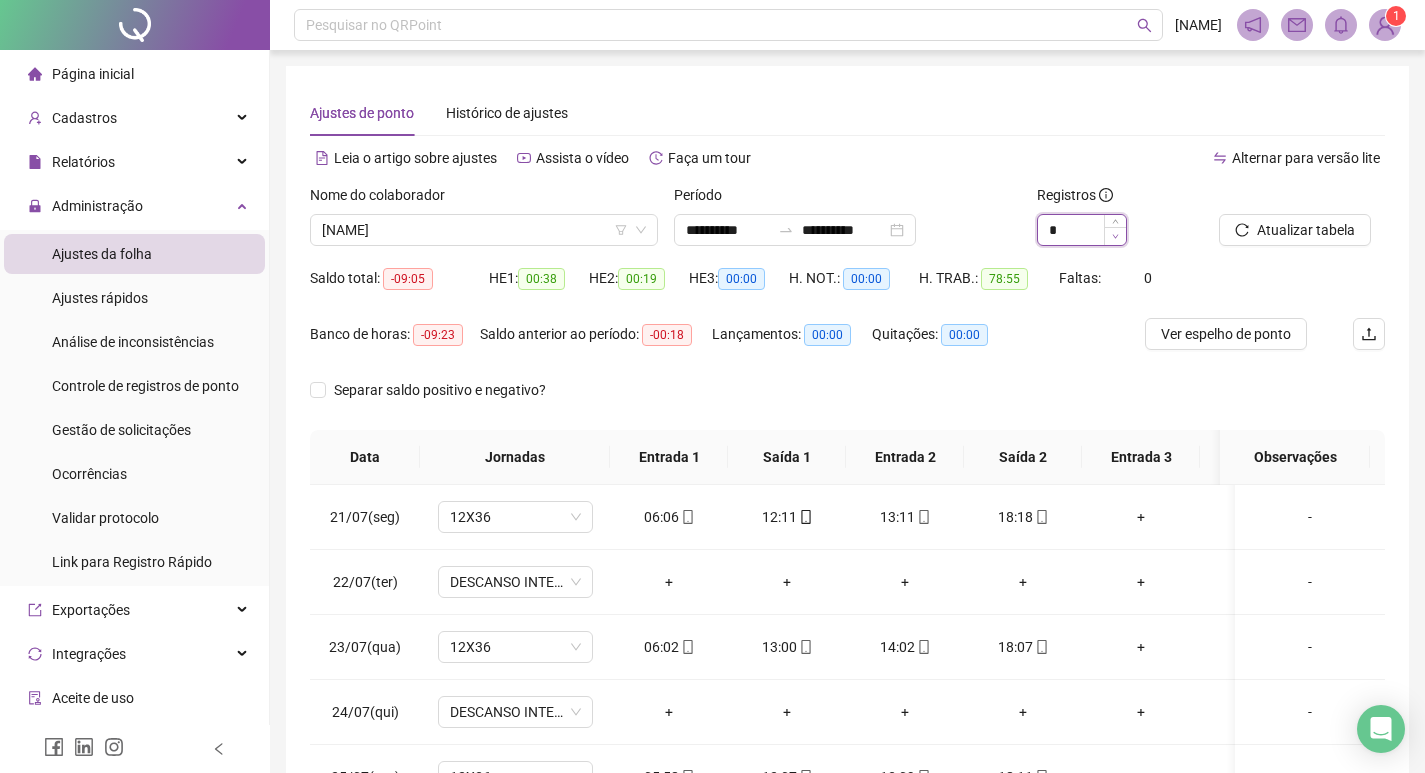 click 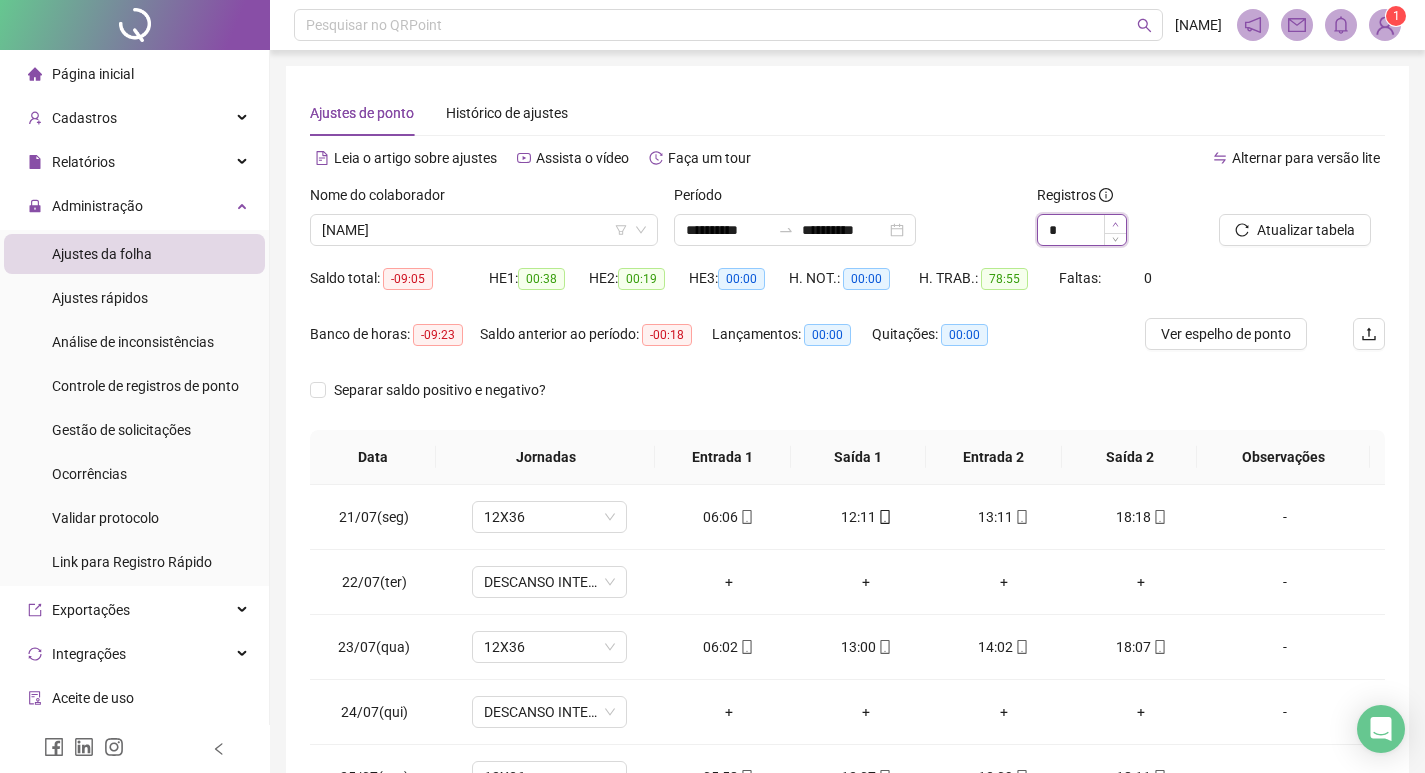 click 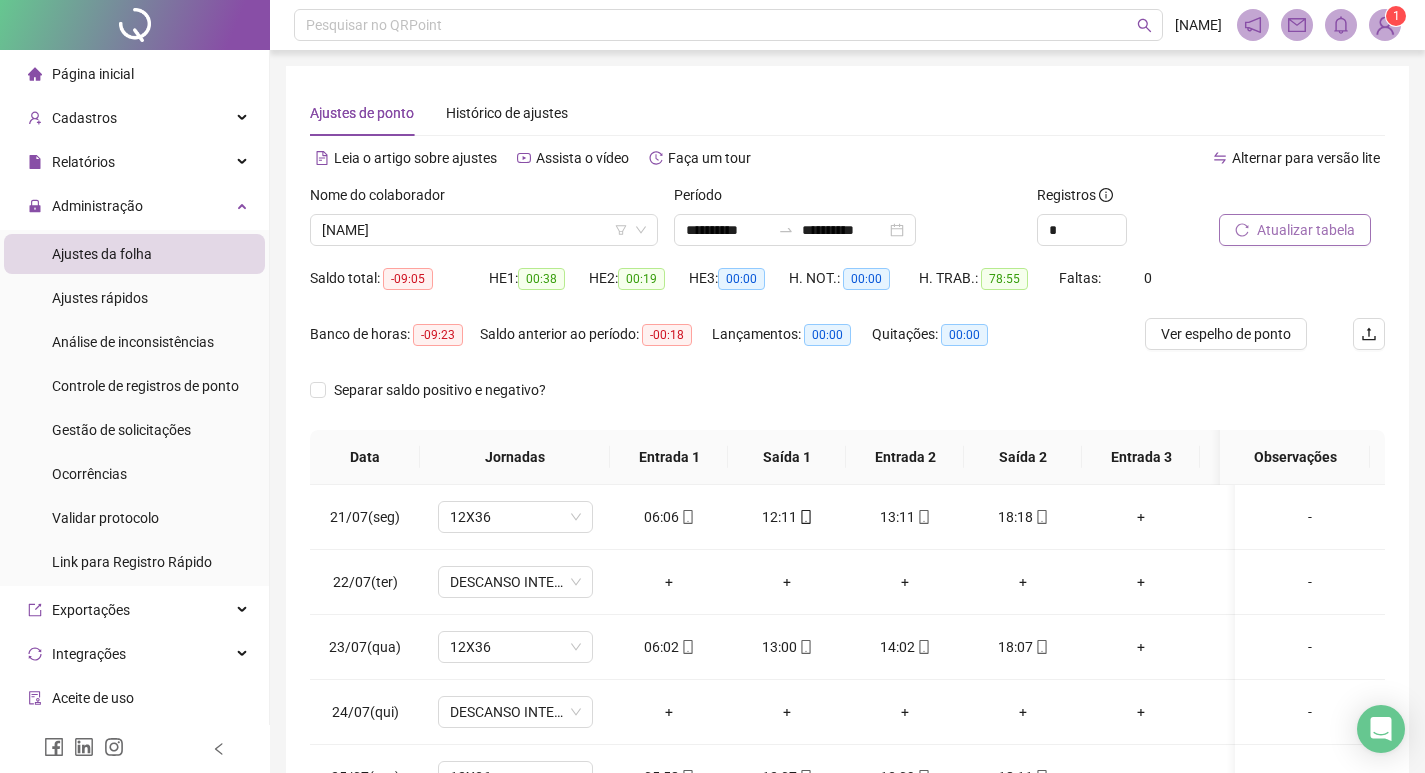 click on "Atualizar tabela" at bounding box center (1295, 230) 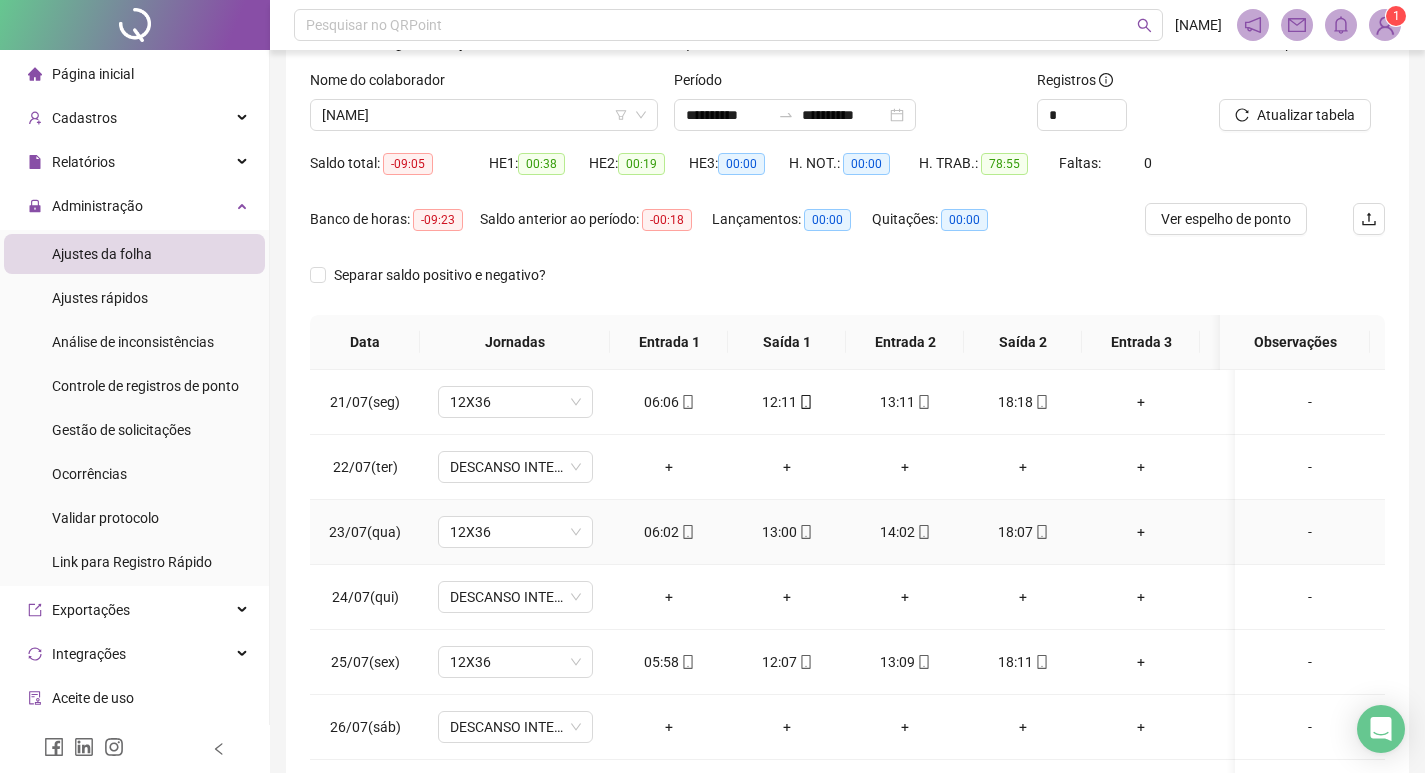 scroll, scrollTop: 249, scrollLeft: 0, axis: vertical 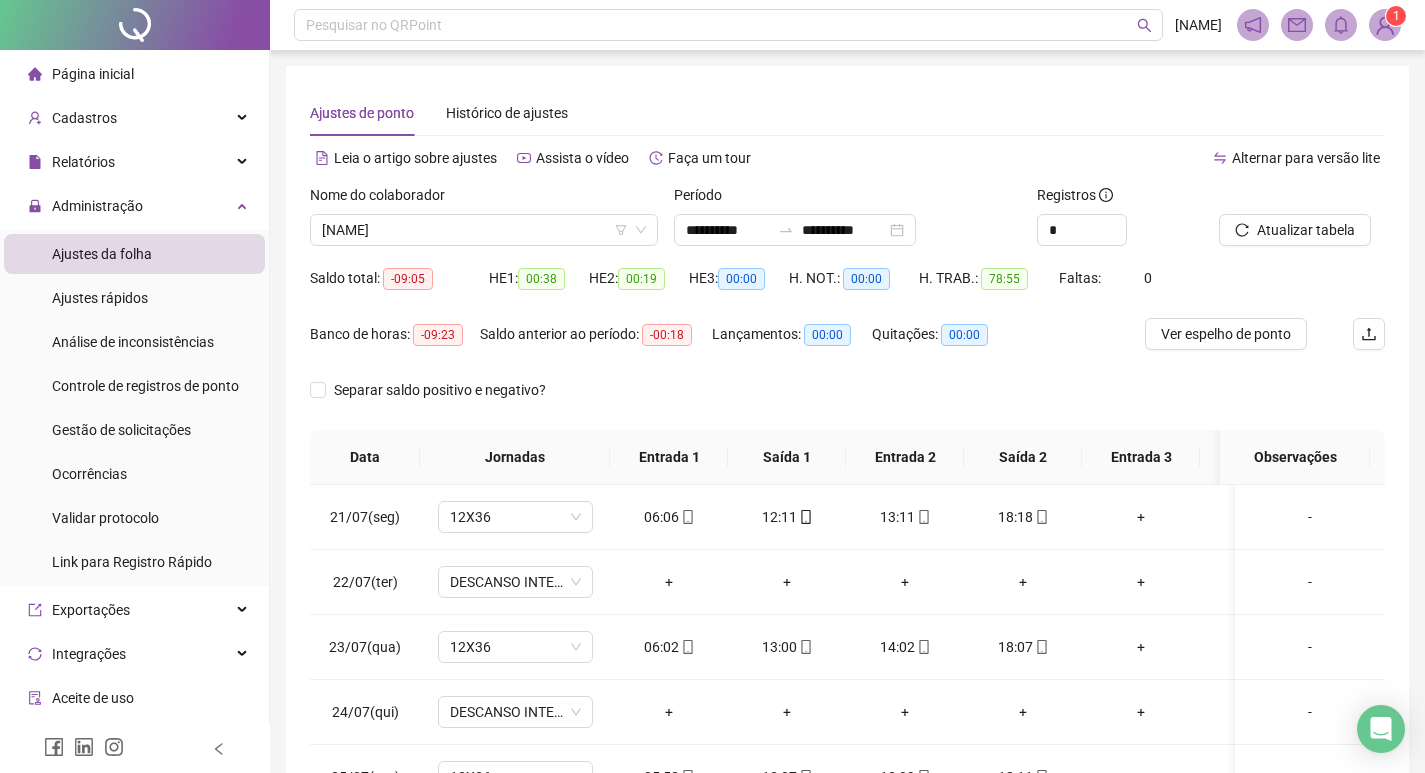 click at bounding box center (1277, 199) 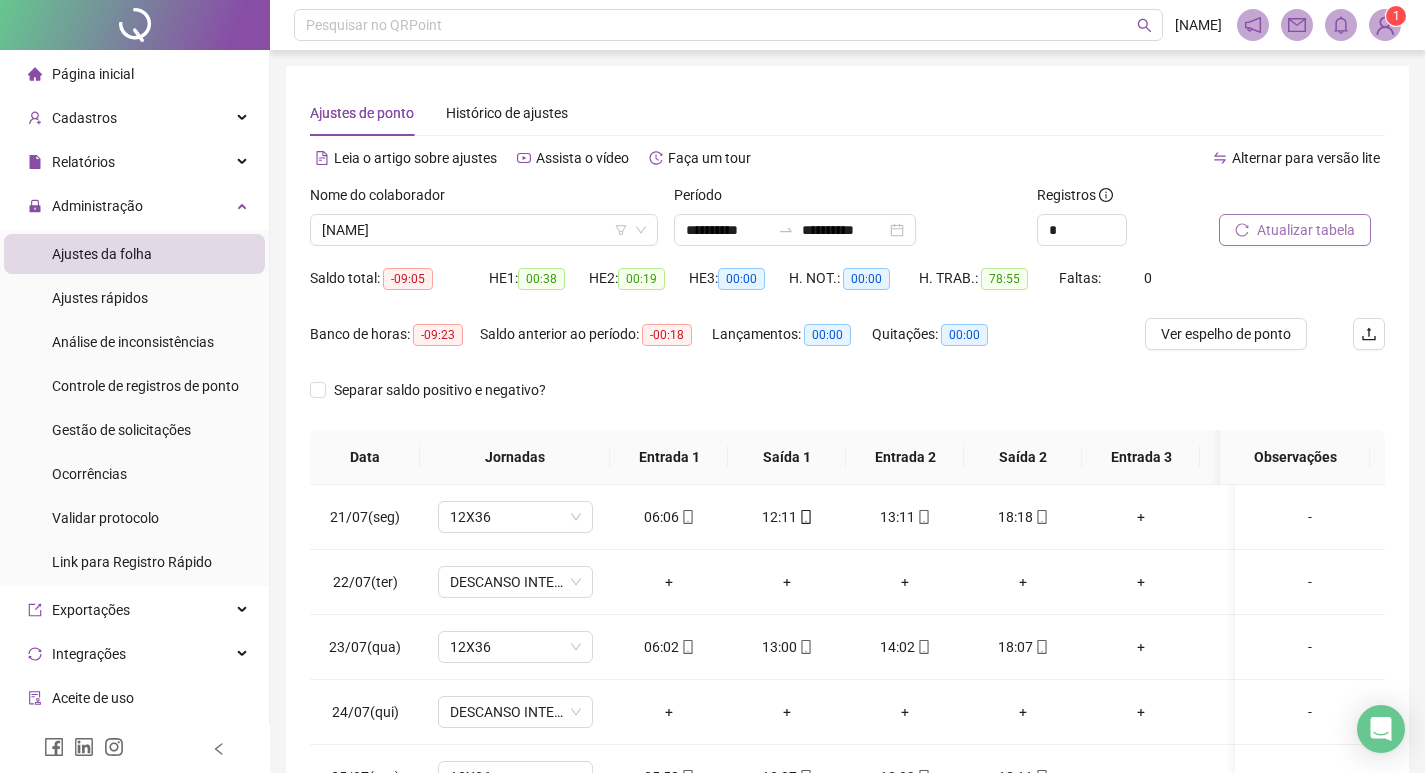 click on "Atualizar tabela" at bounding box center [1295, 230] 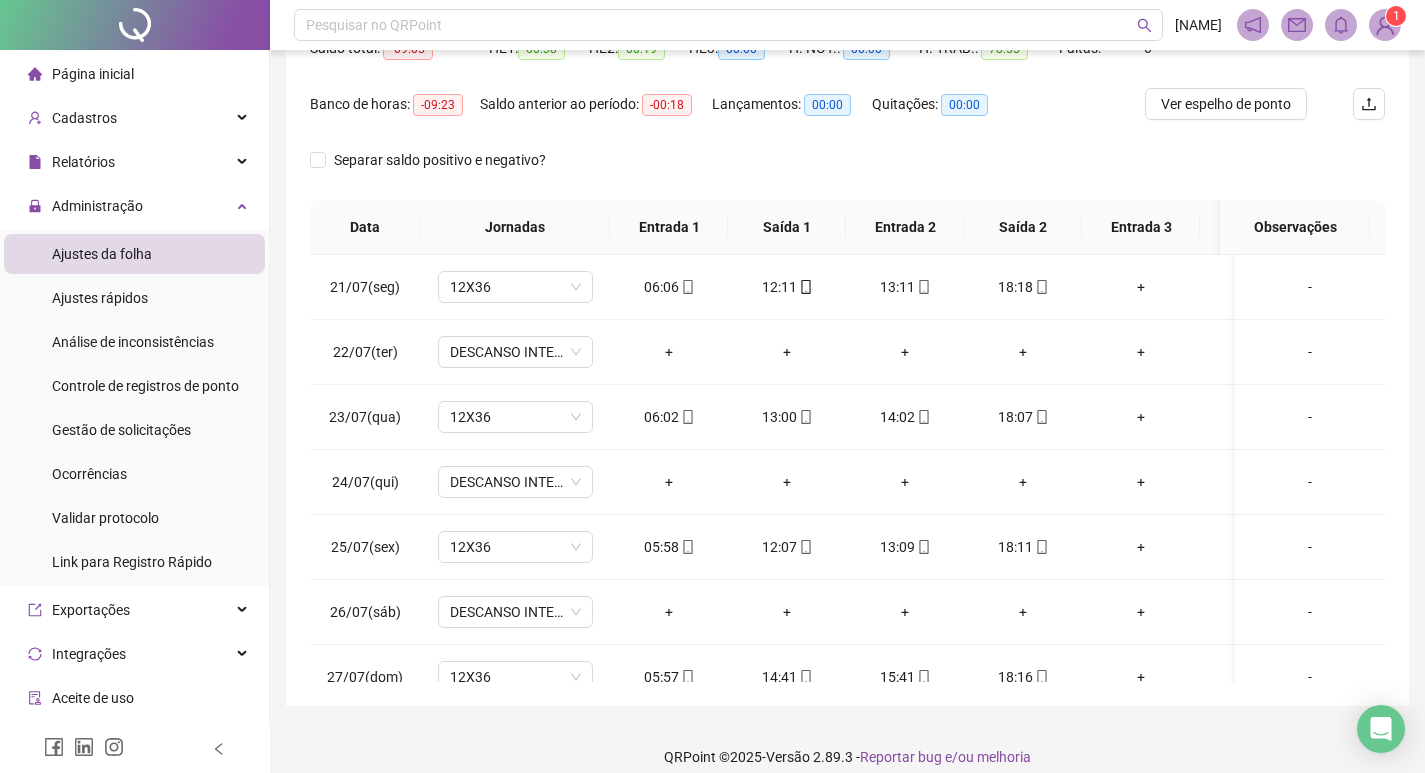 scroll, scrollTop: 249, scrollLeft: 0, axis: vertical 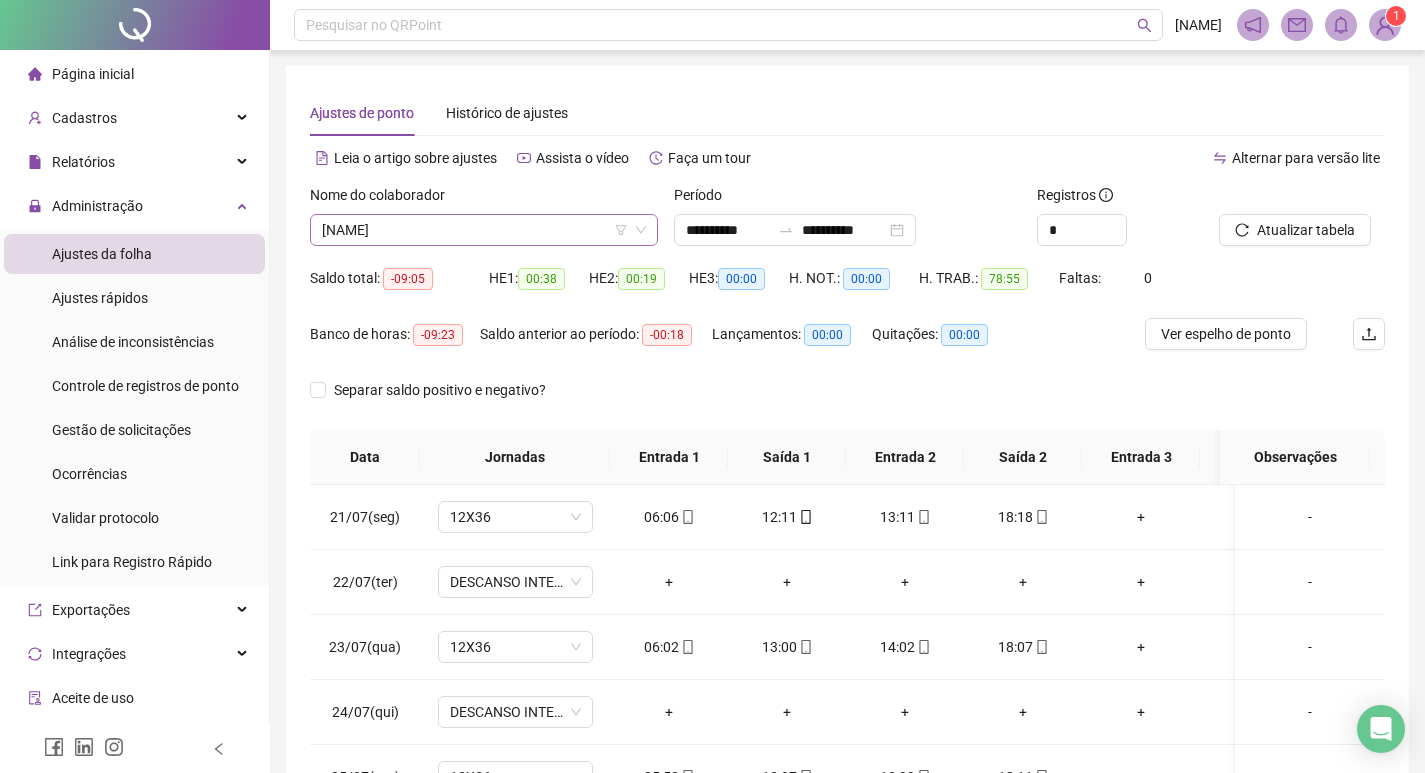 click on "PAULO ROGÉRIO QUIRINO" at bounding box center [484, 230] 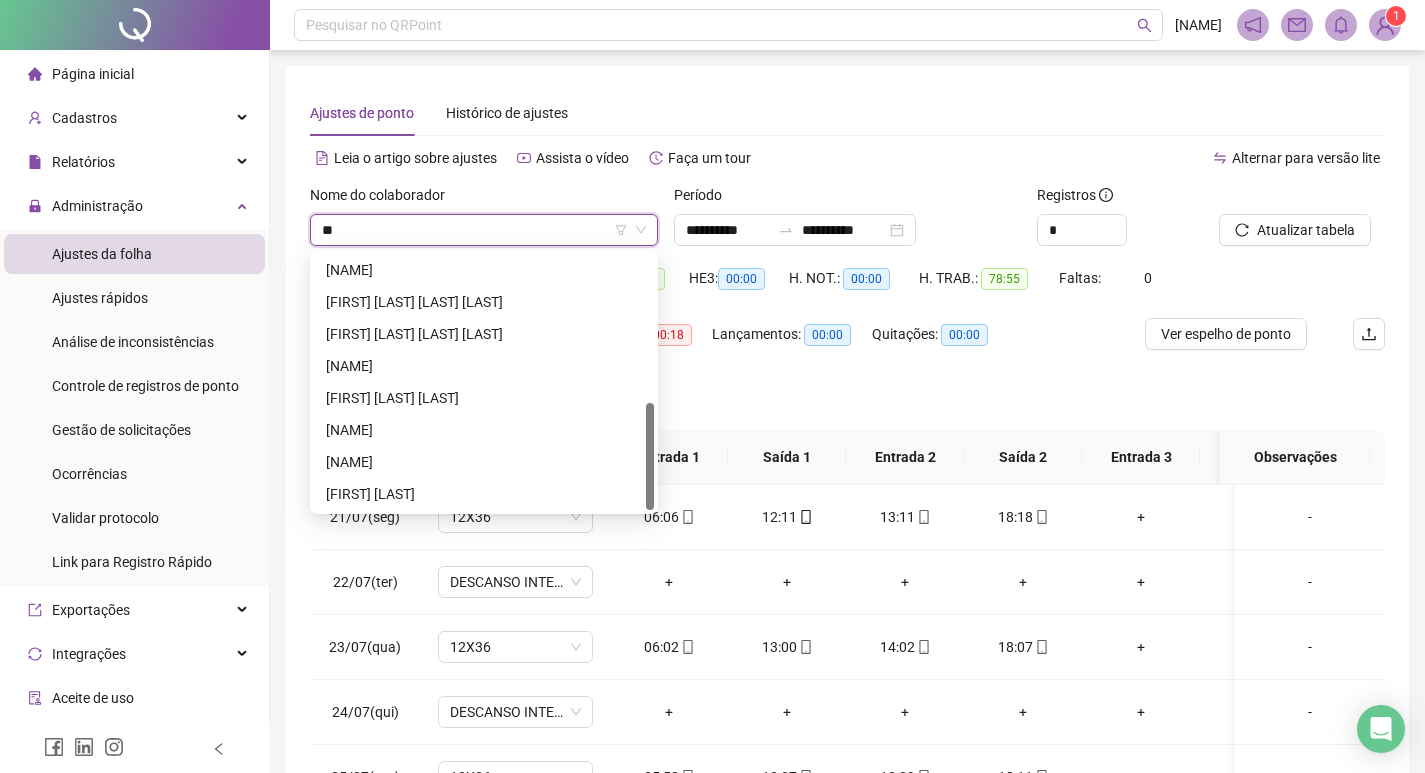 scroll, scrollTop: 0, scrollLeft: 0, axis: both 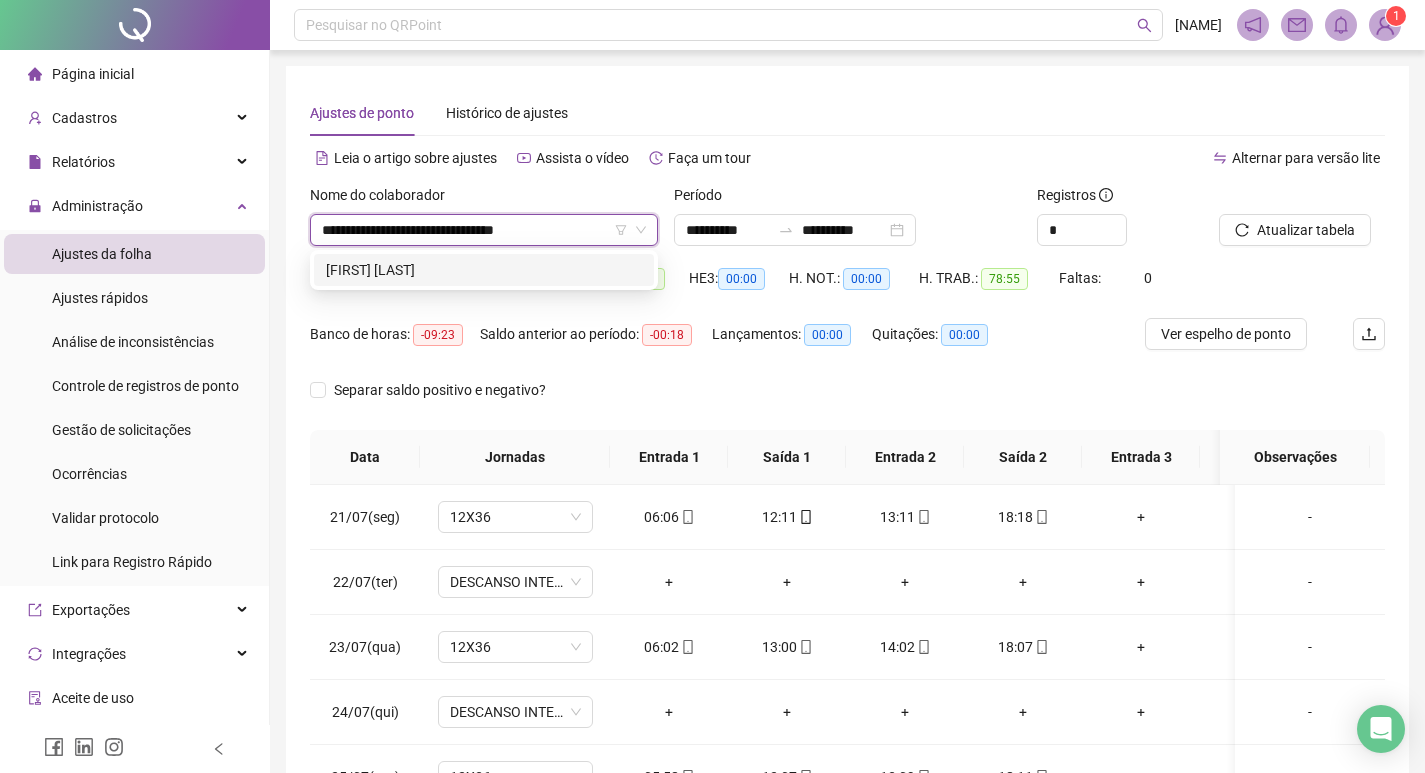 type on "**********" 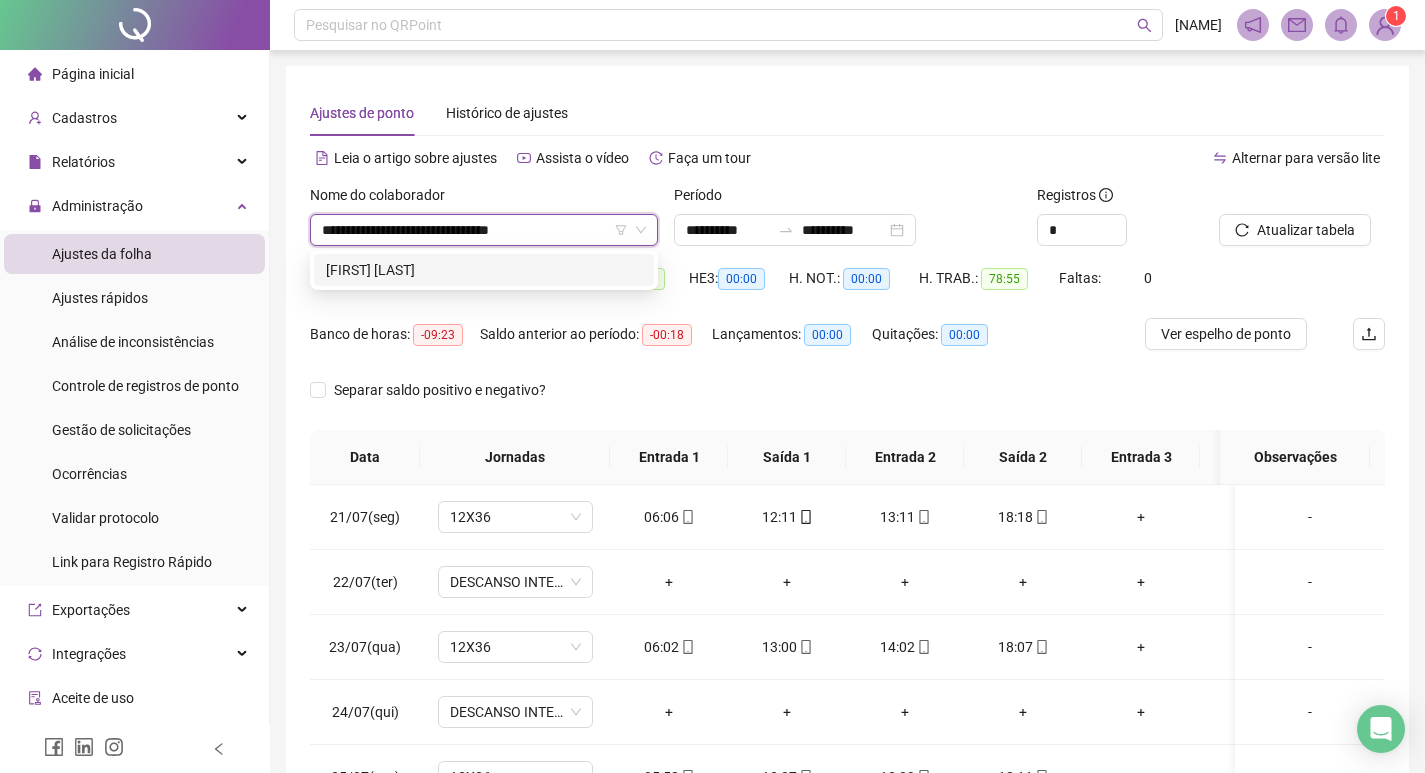 type on "**********" 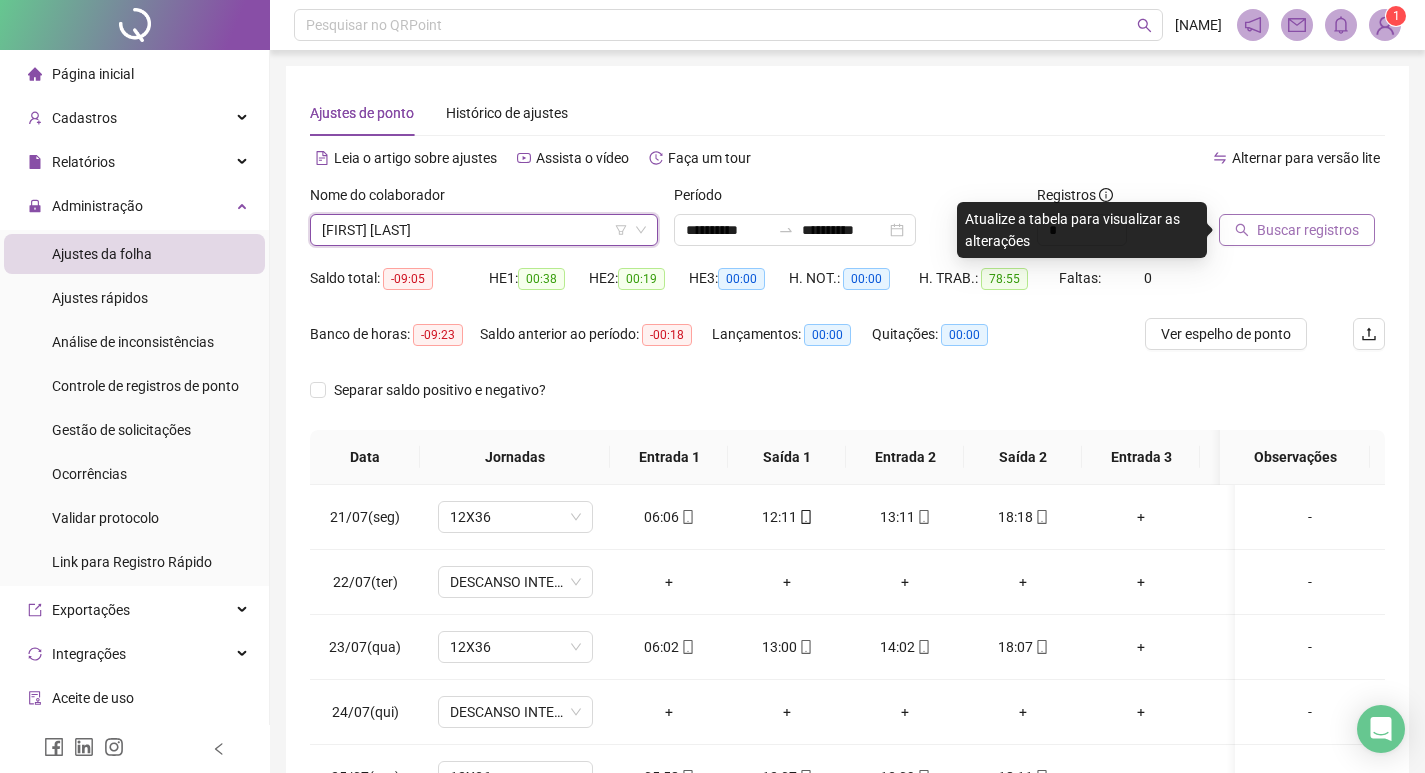 click on "Buscar registros" at bounding box center (1308, 230) 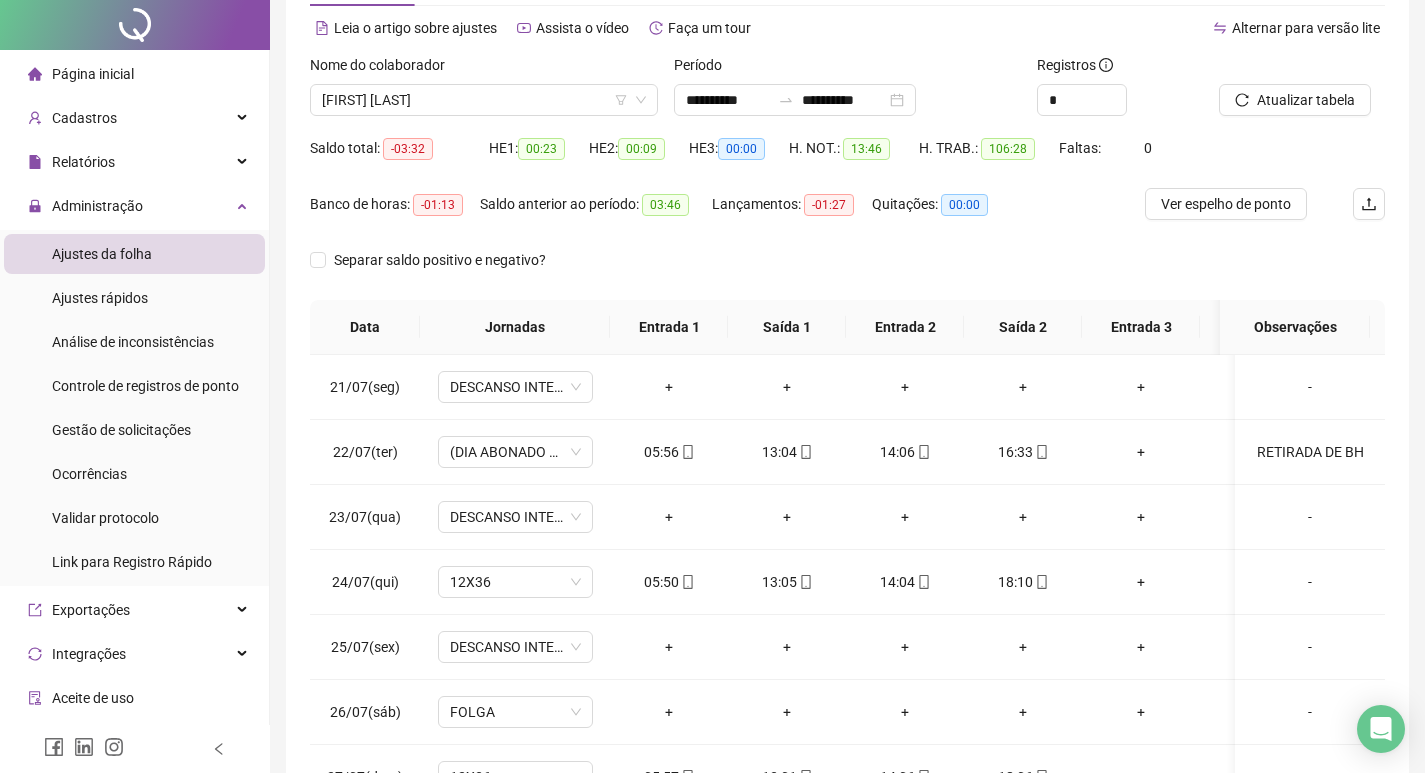 scroll, scrollTop: 249, scrollLeft: 0, axis: vertical 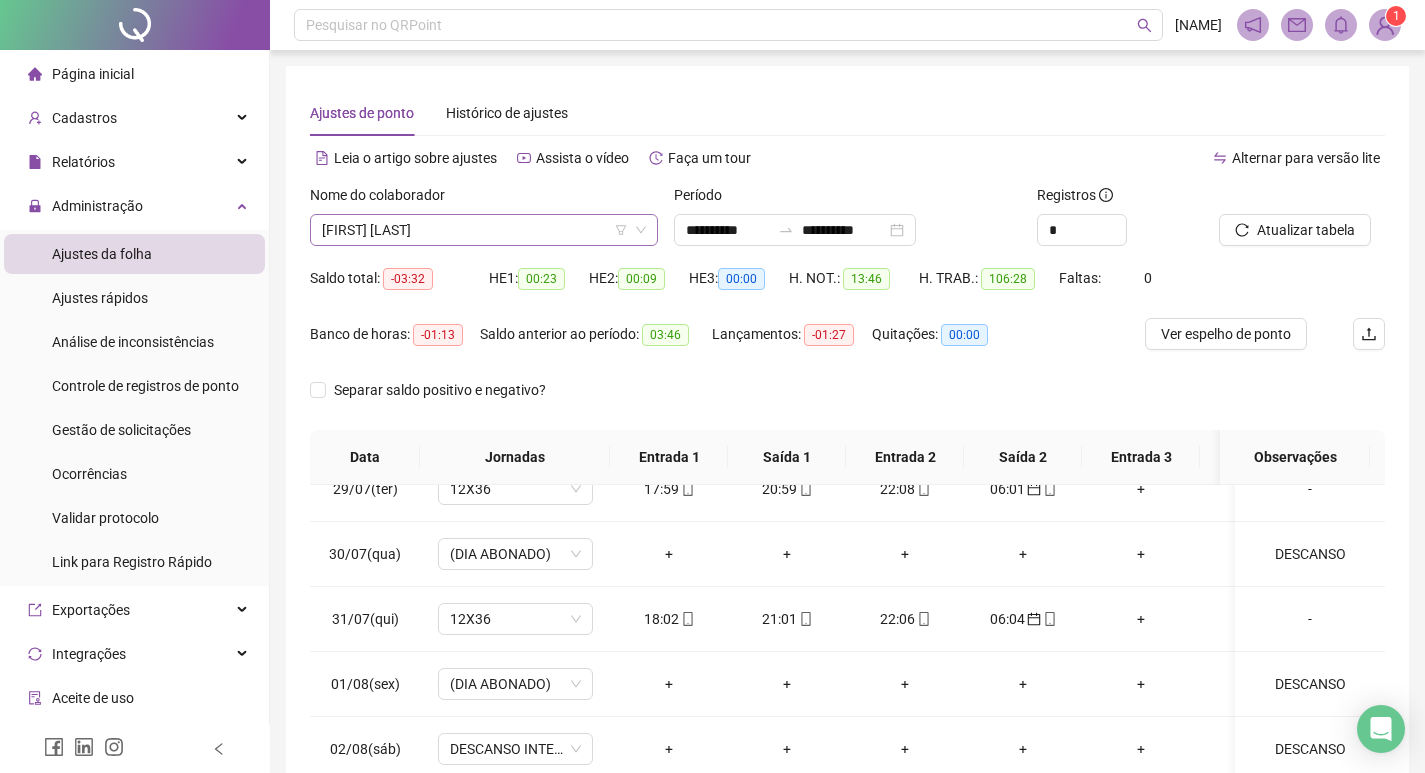 click on "JÉSSICA APARECIDA BERNARDO PEREIRA" at bounding box center (484, 230) 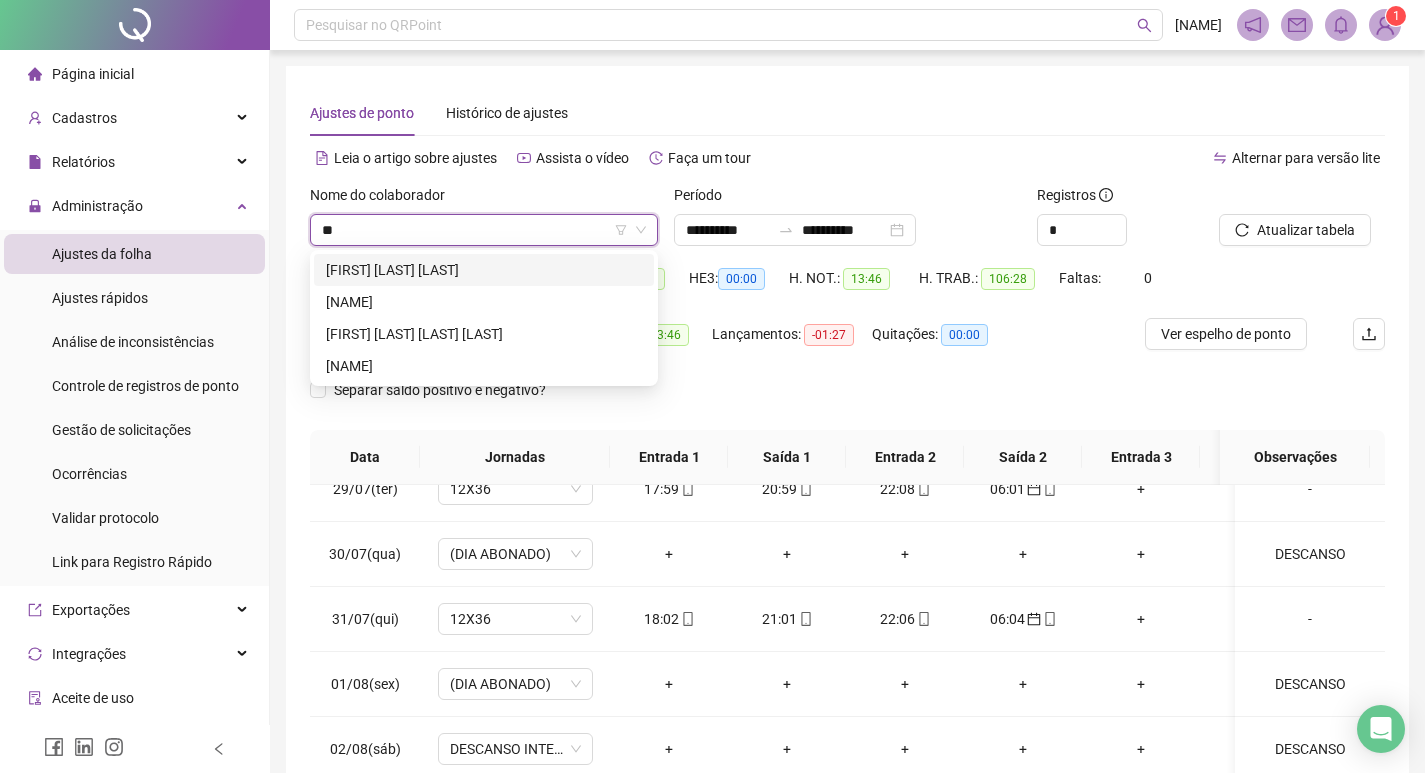 scroll, scrollTop: 0, scrollLeft: 0, axis: both 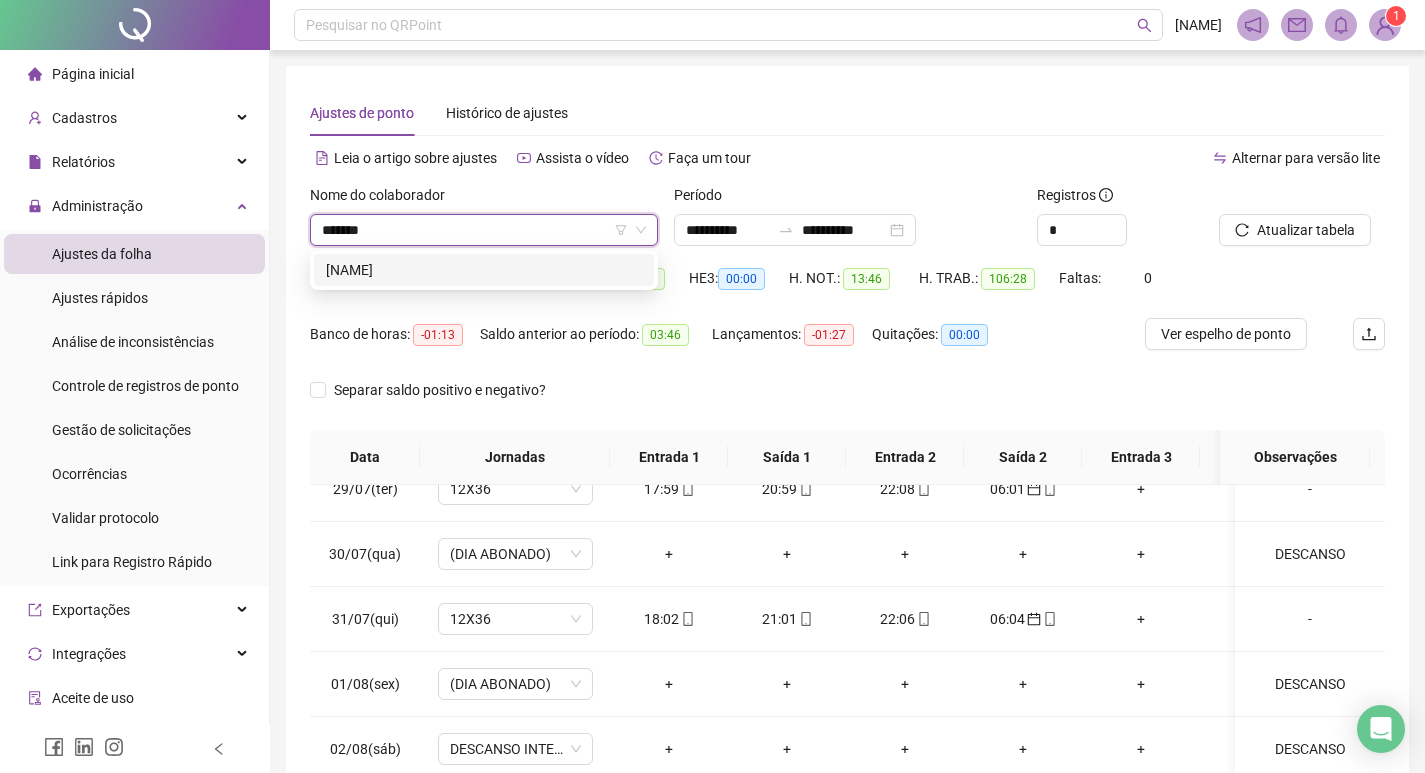 type on "*******" 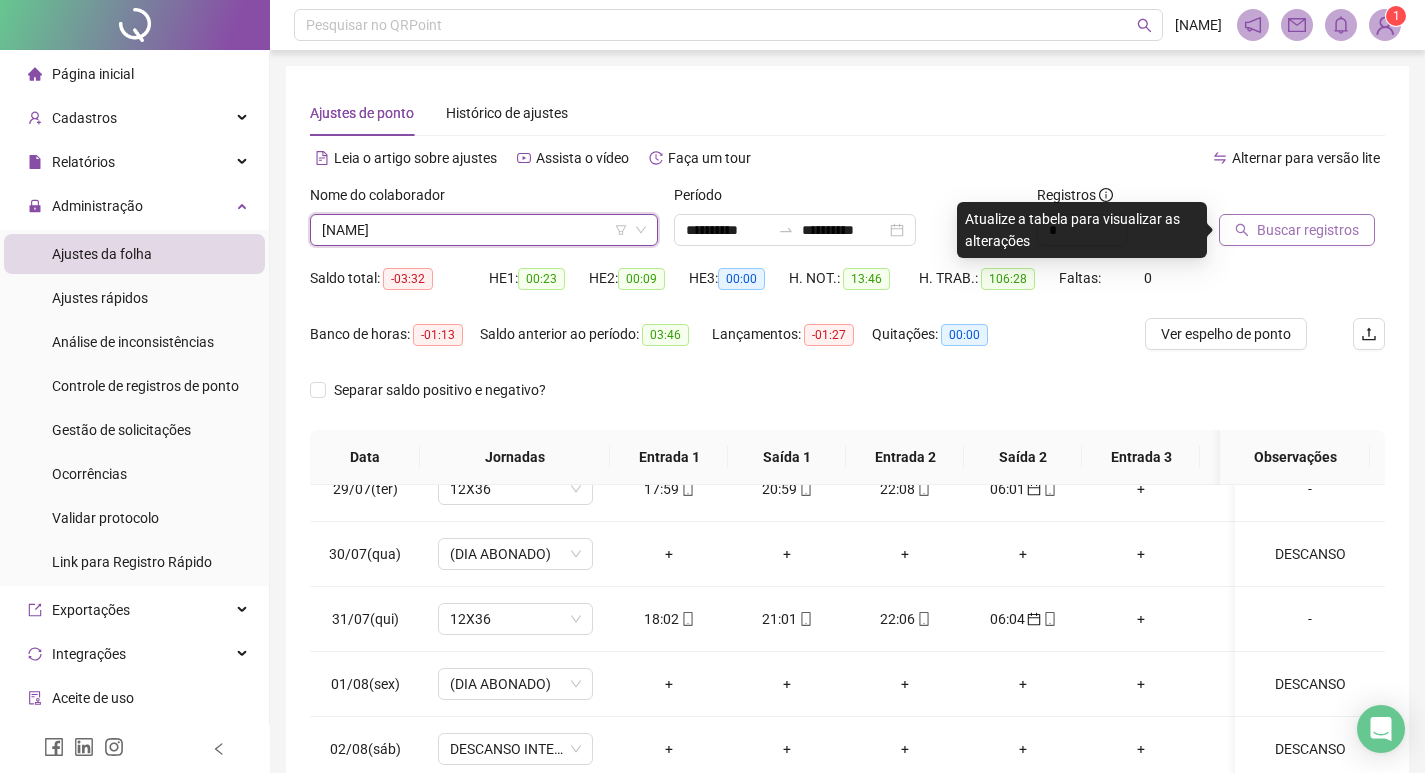 click on "Buscar registros" at bounding box center (1297, 230) 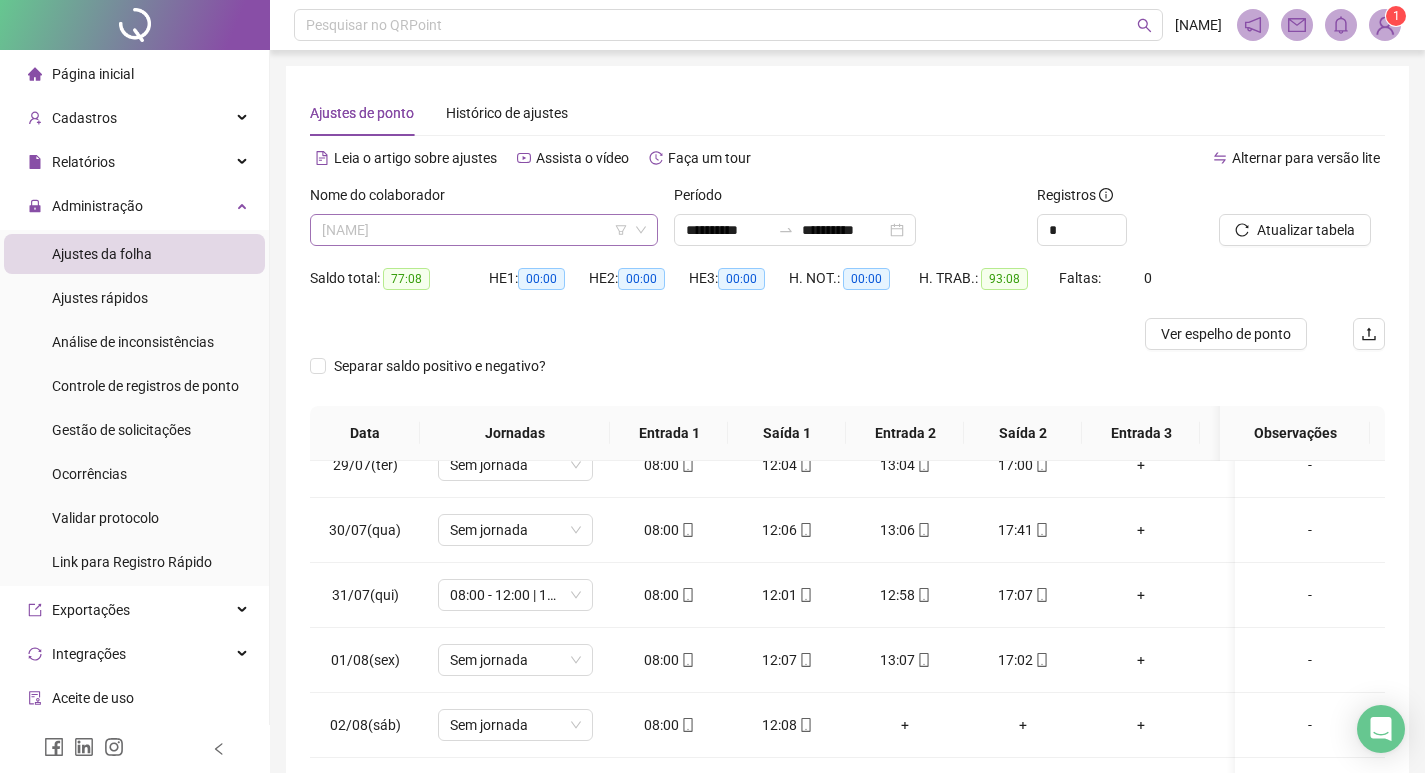 click on "CLEITON MUNIZ DE SOUZA" at bounding box center (484, 230) 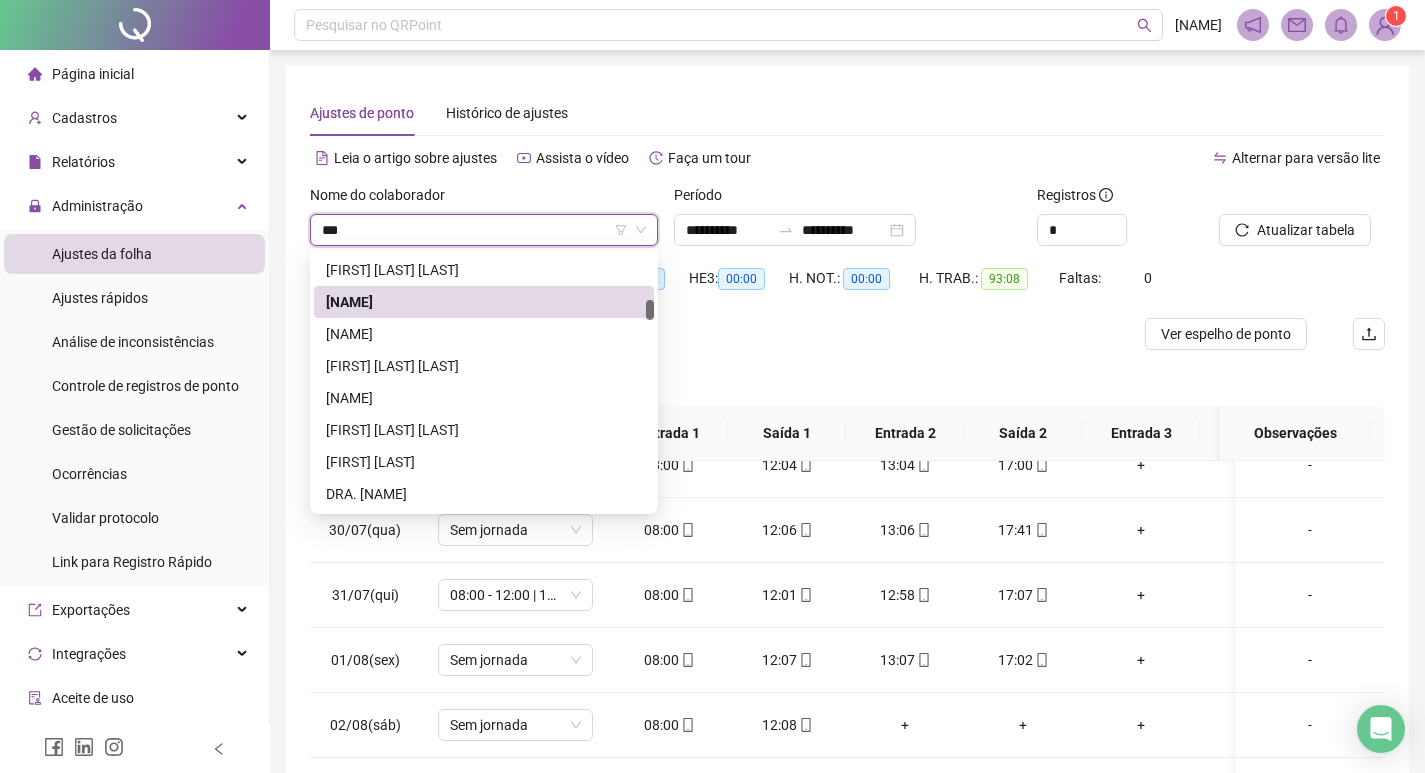 scroll, scrollTop: 0, scrollLeft: 0, axis: both 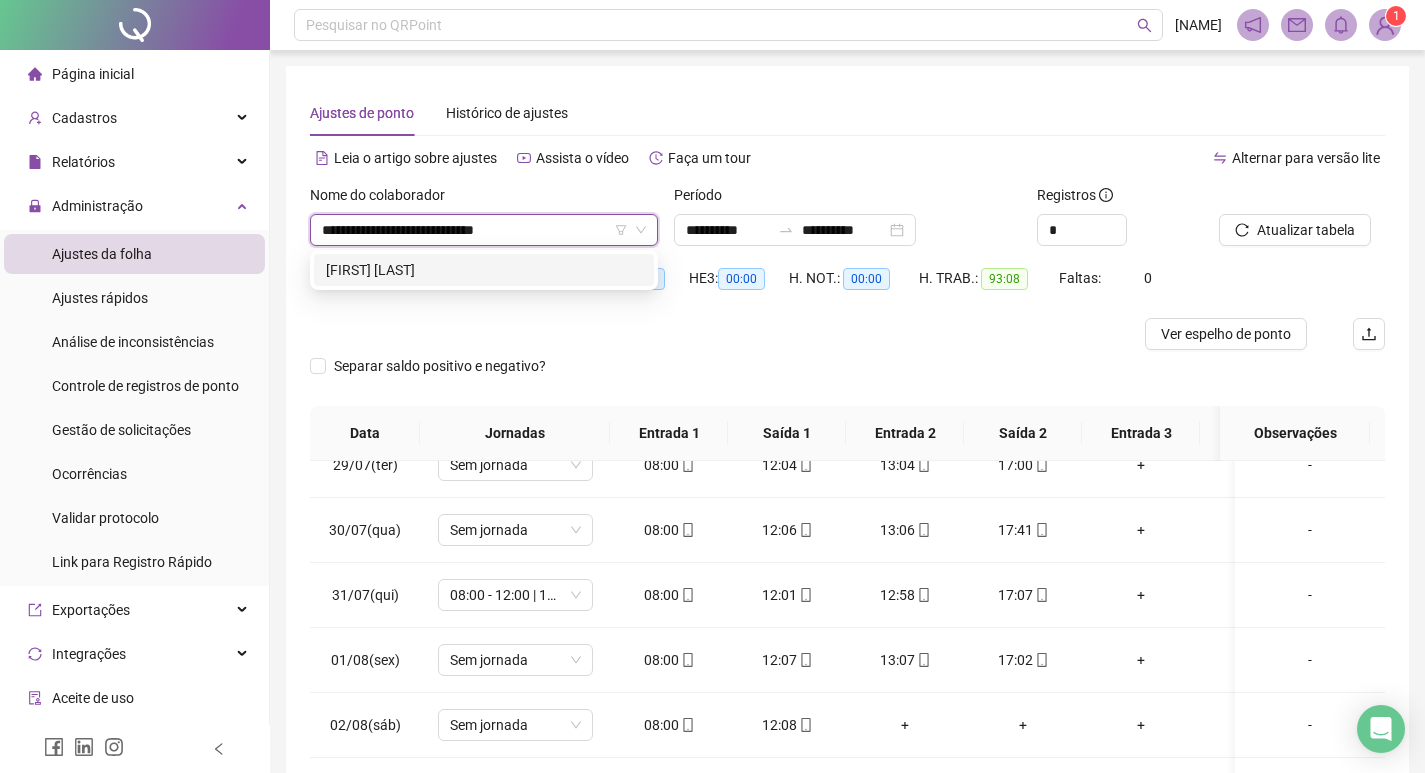 type on "**********" 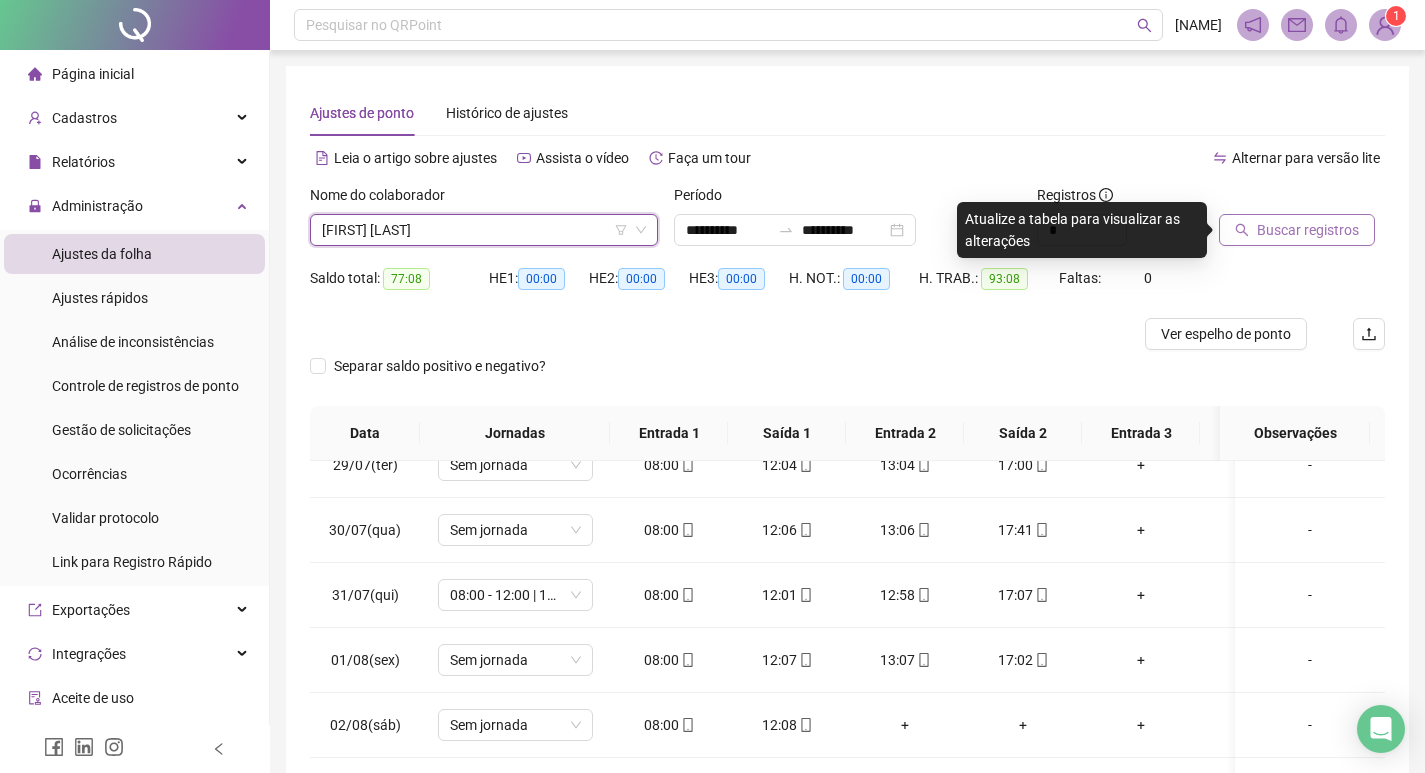 click on "Buscar registros" at bounding box center [1302, 223] 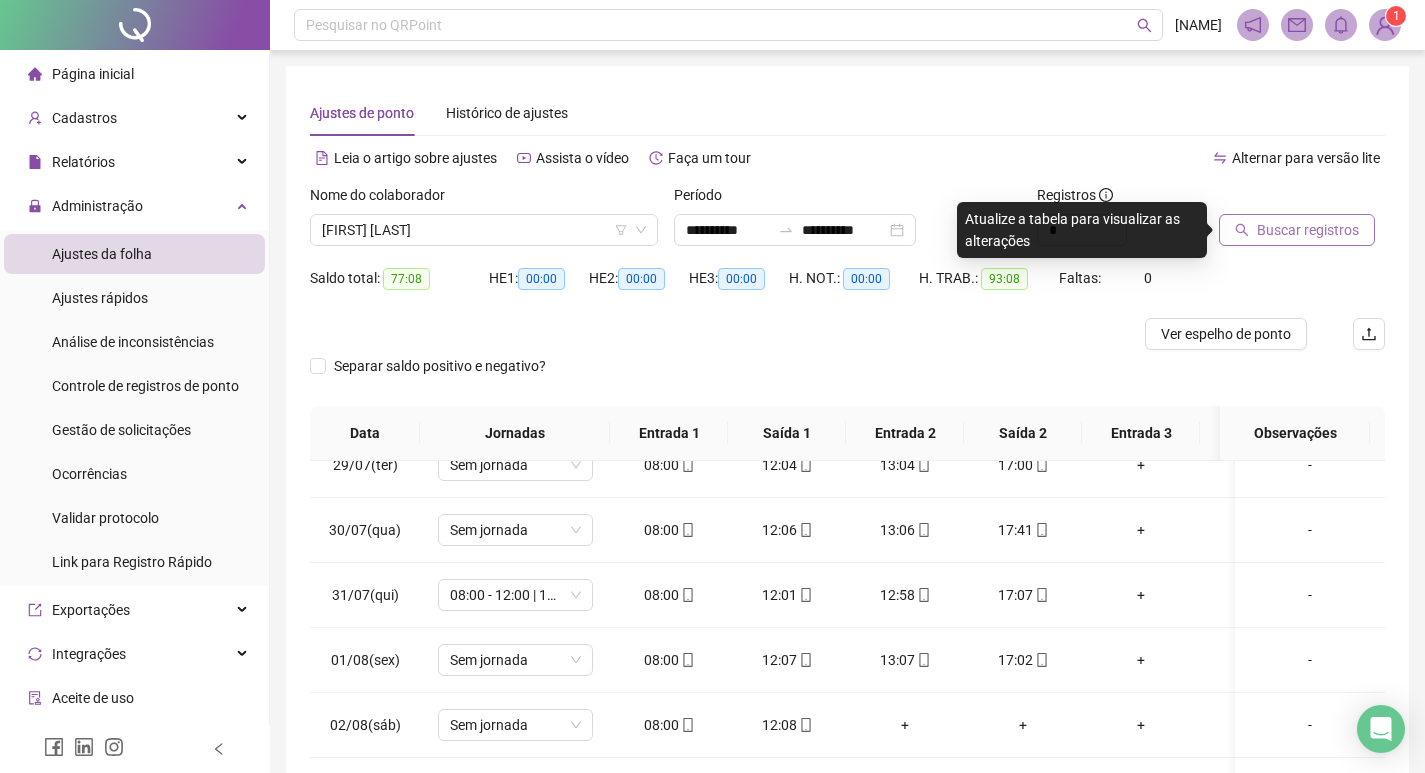 click on "Buscar registros" at bounding box center (1297, 230) 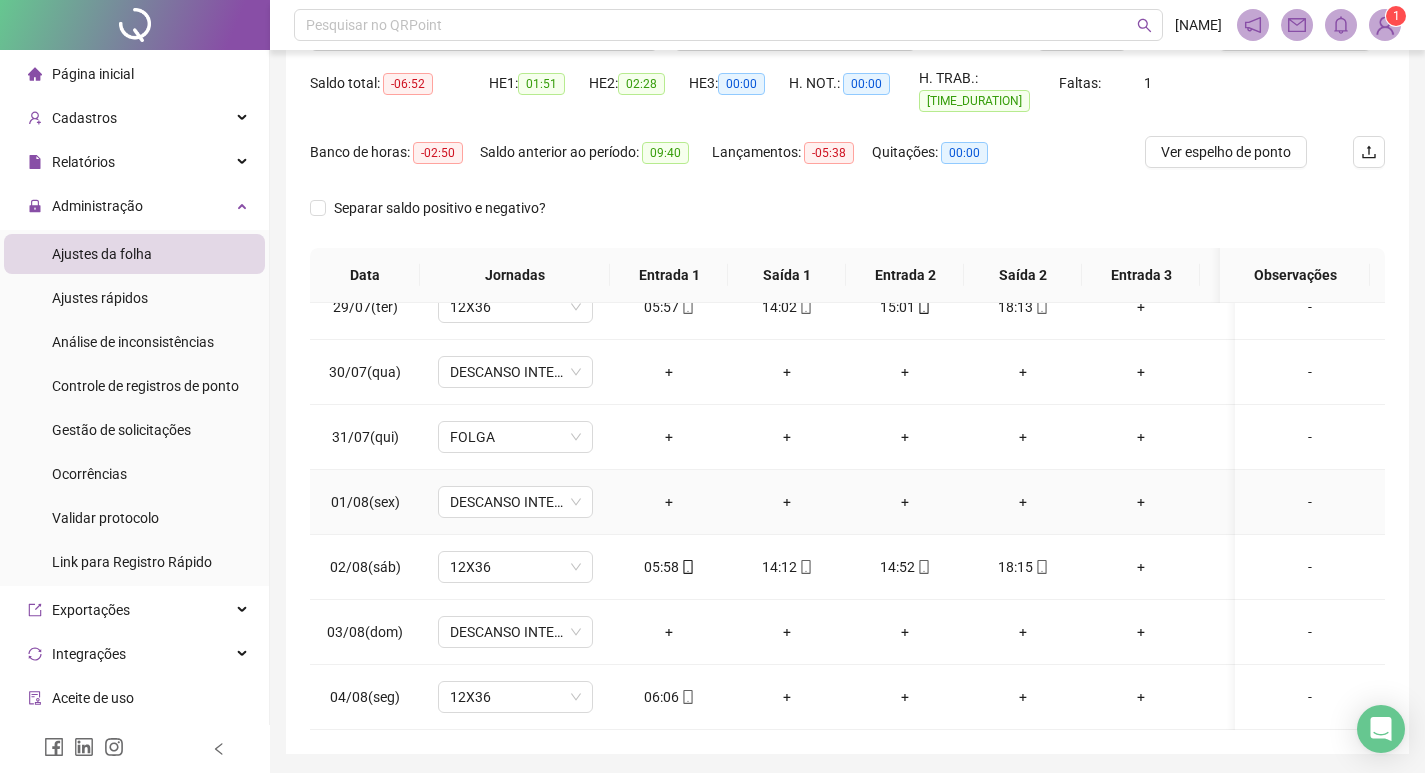 scroll, scrollTop: 249, scrollLeft: 0, axis: vertical 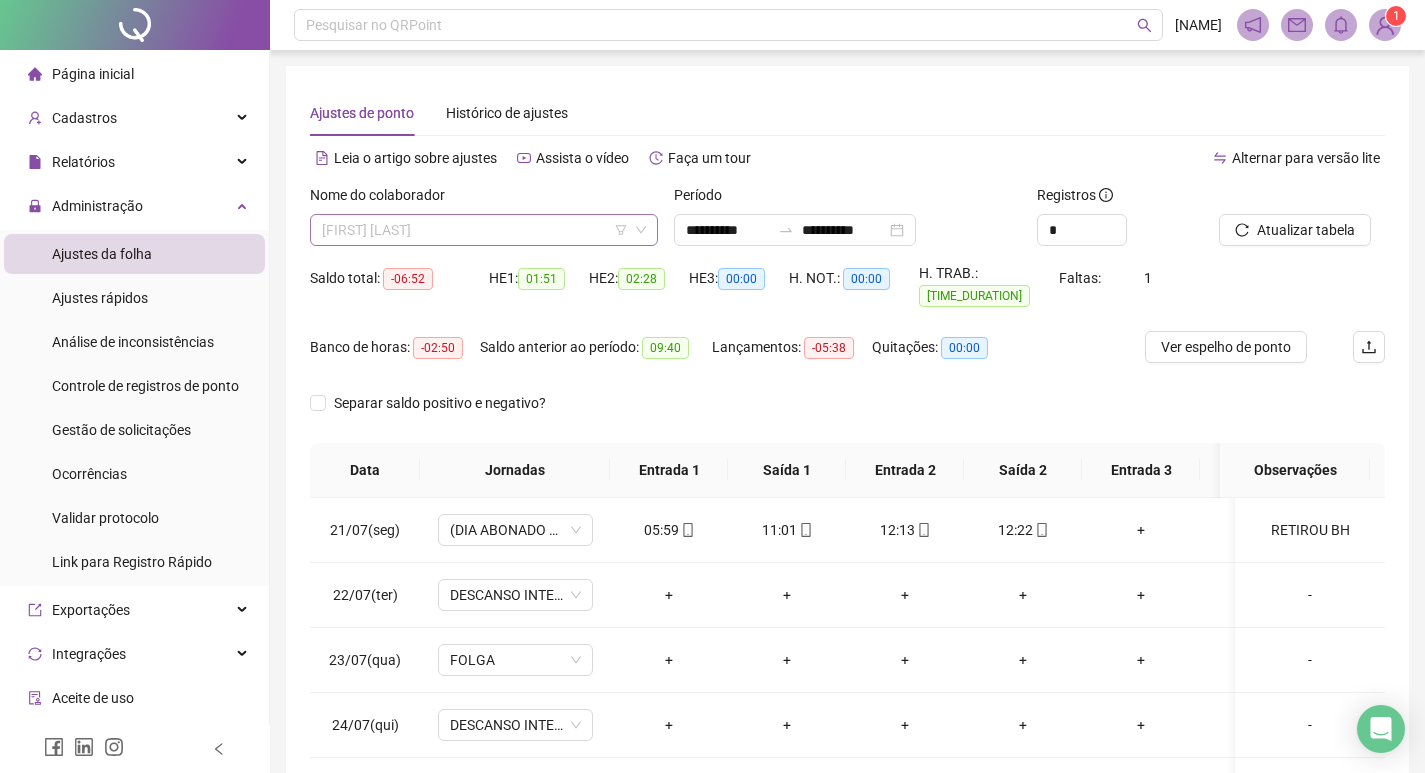 click on "SIMONE MARIANOS LOPES CHIARELLI" at bounding box center (484, 230) 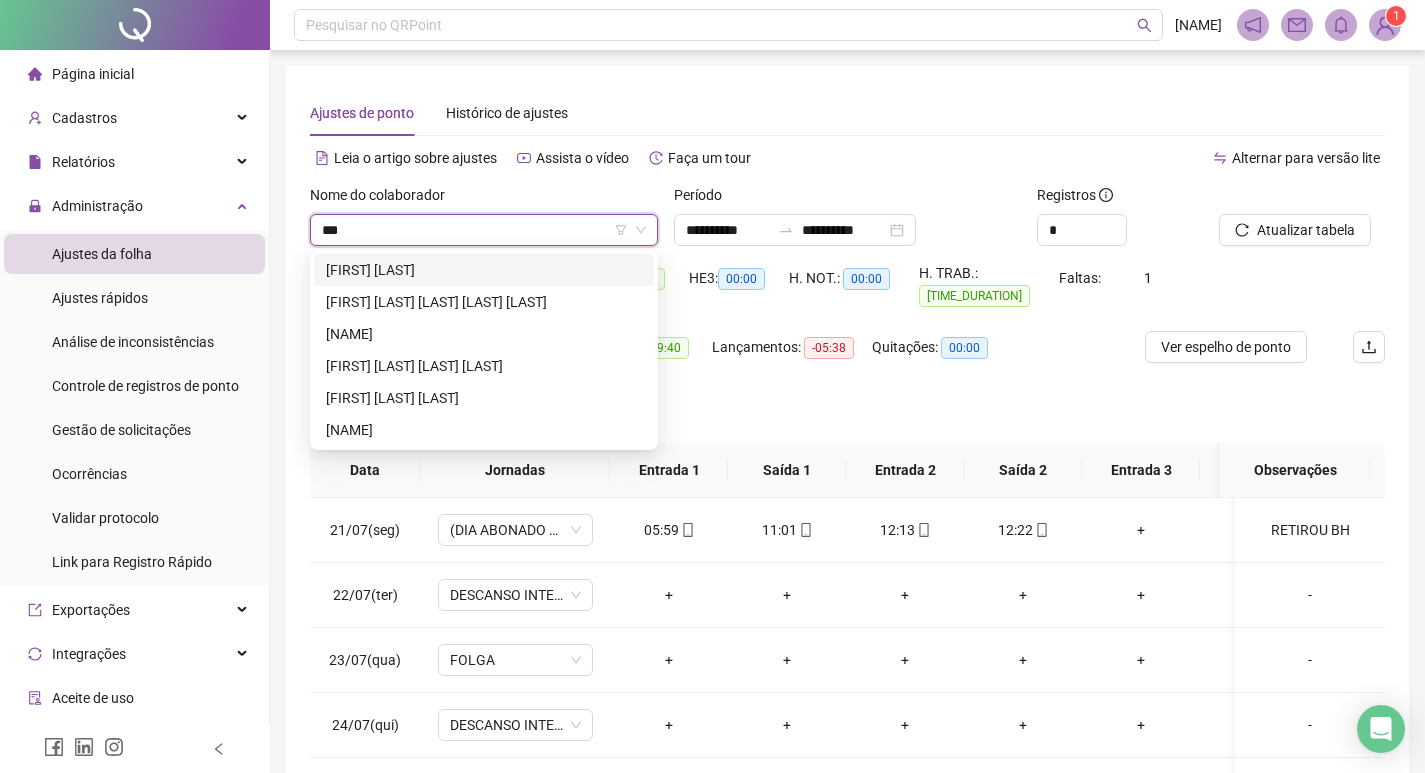 scroll, scrollTop: 0, scrollLeft: 0, axis: both 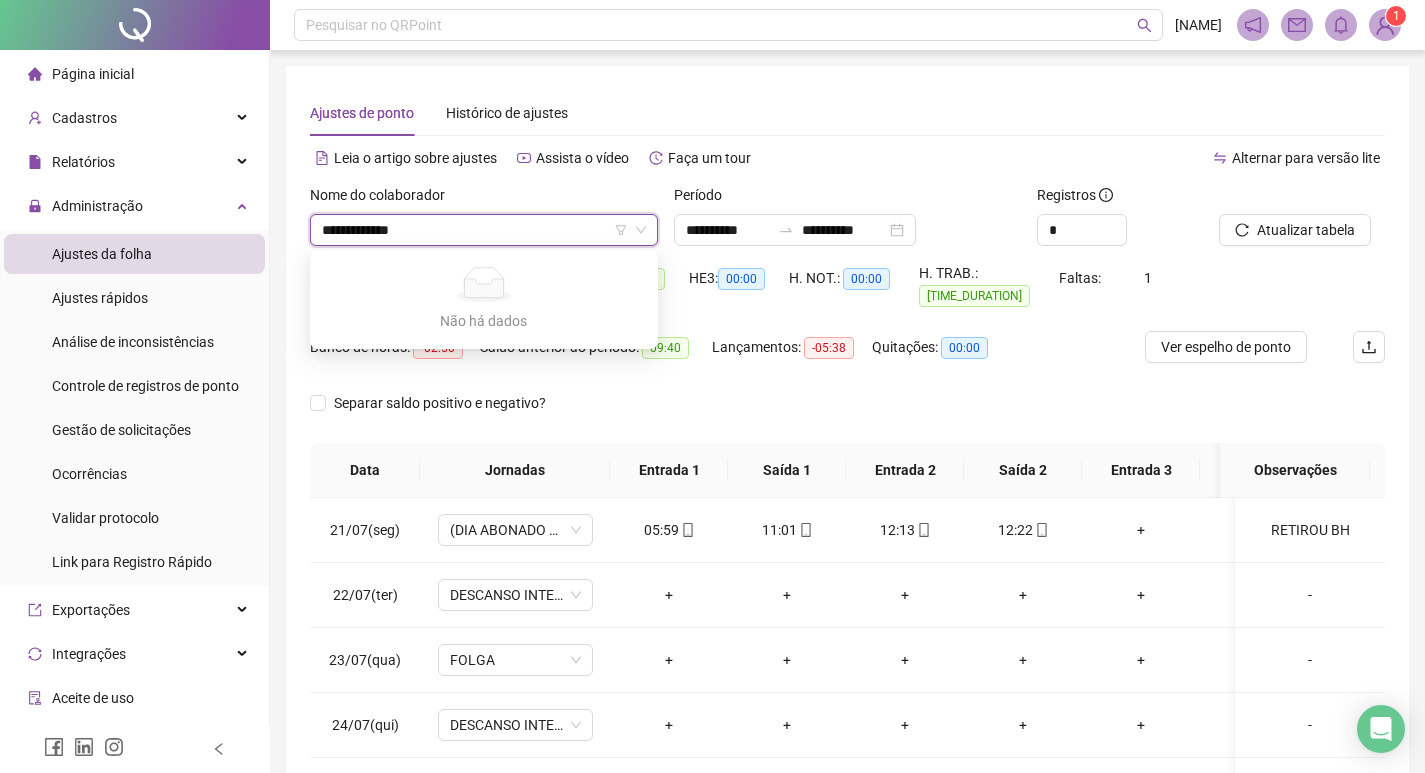 type on "**********" 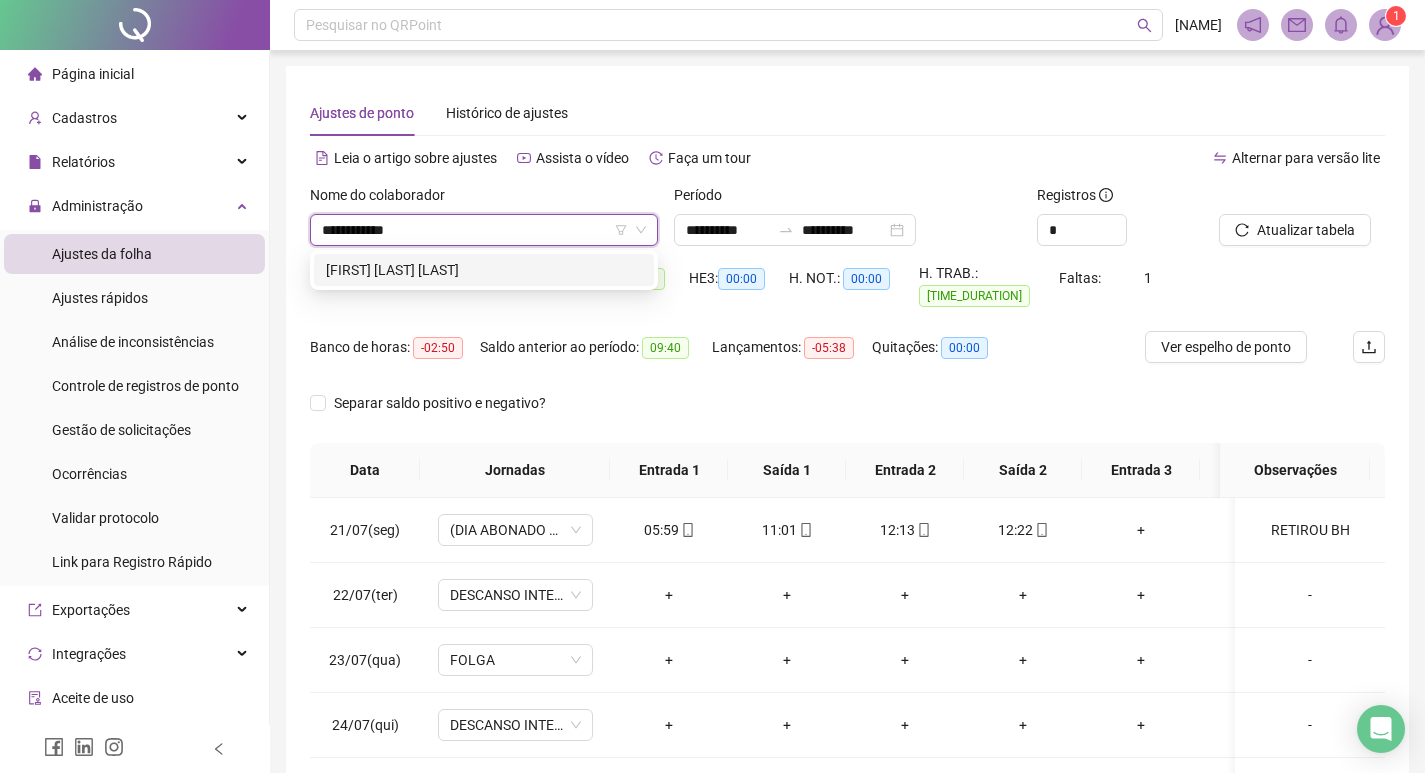 type 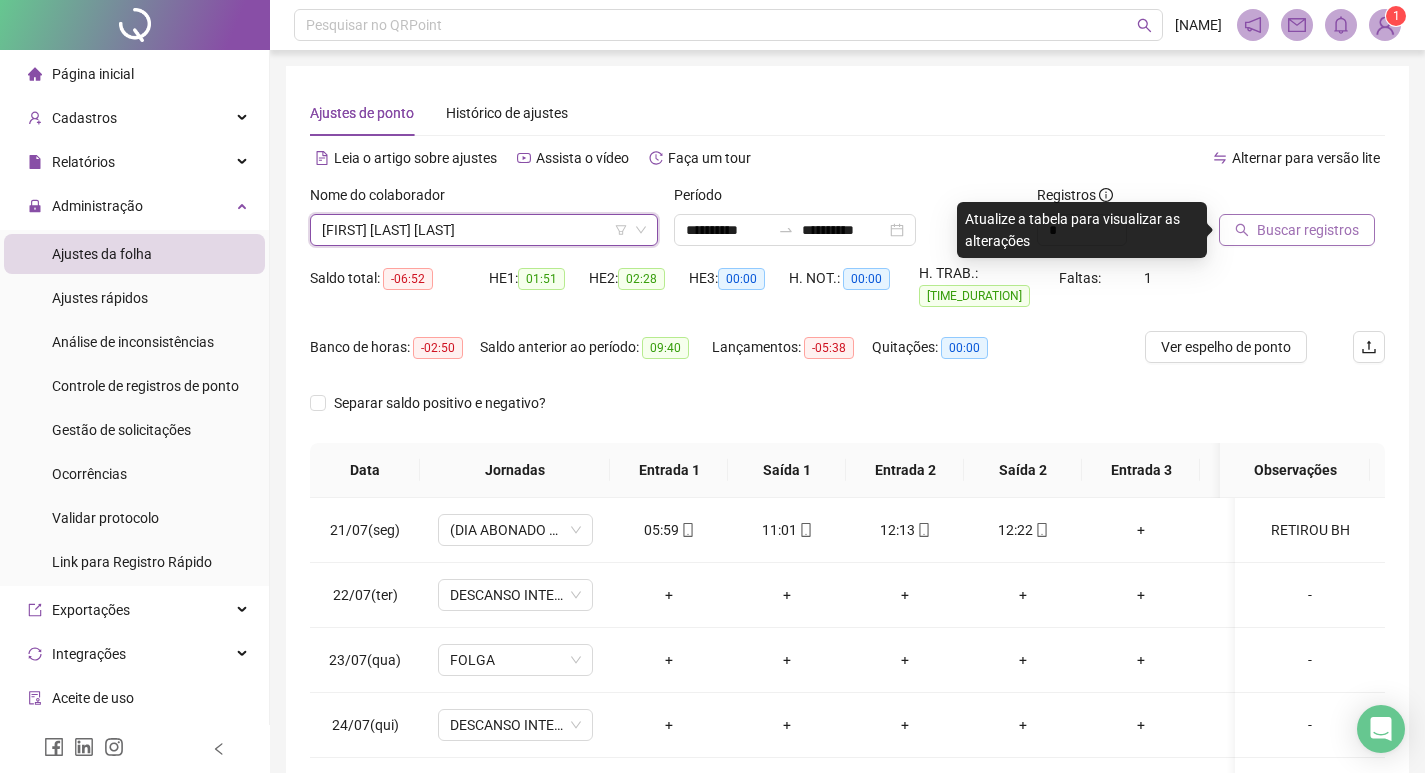 click on "Buscar registros" at bounding box center (1308, 230) 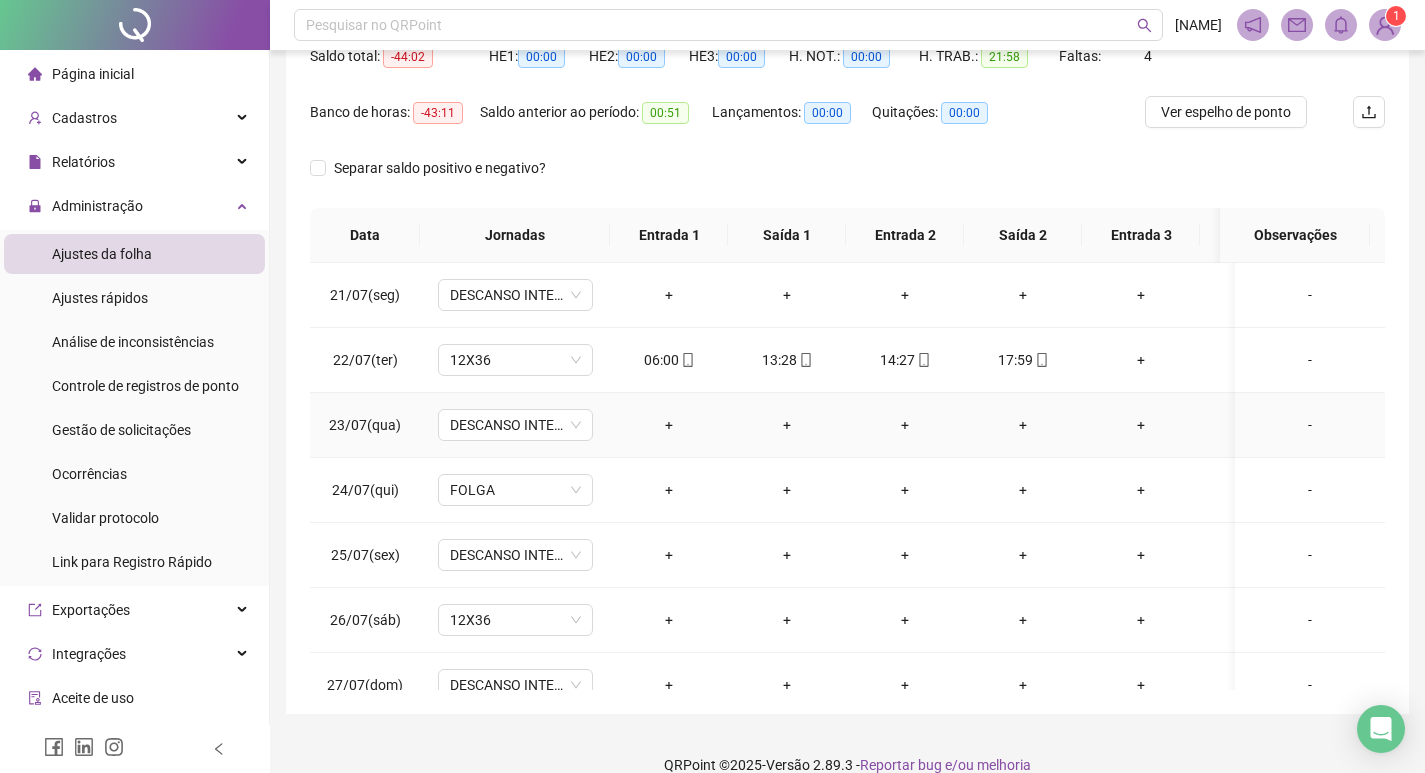 scroll, scrollTop: 249, scrollLeft: 0, axis: vertical 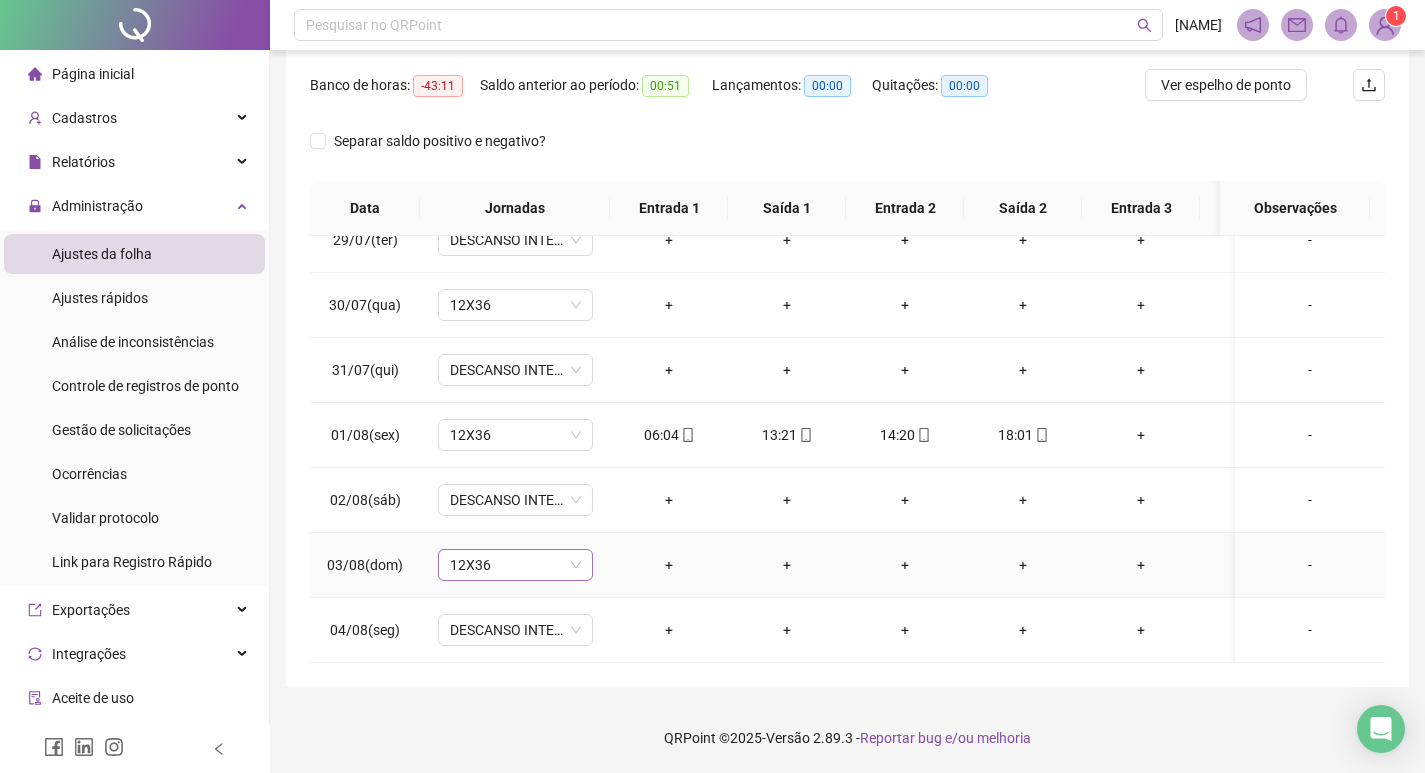 click on "12X36" at bounding box center (515, 565) 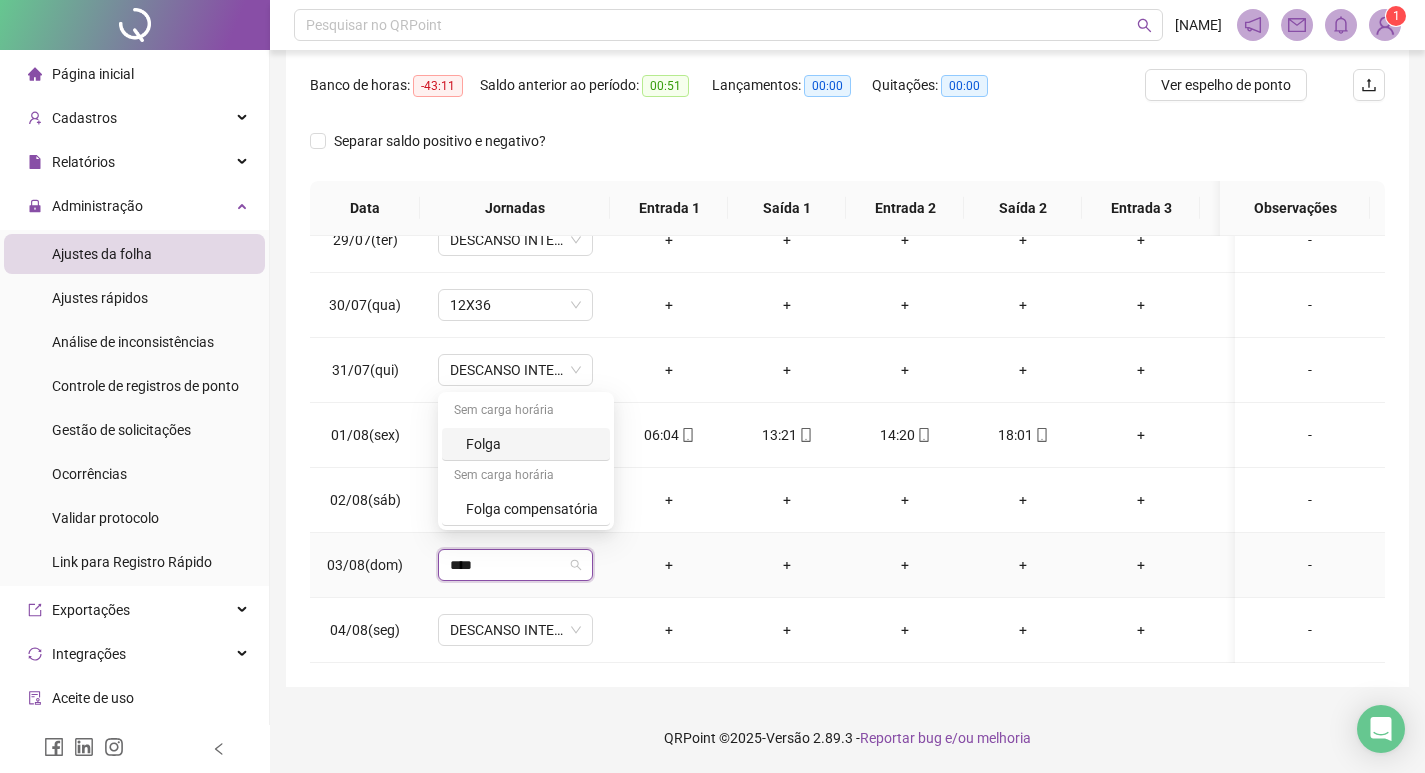 type on "*****" 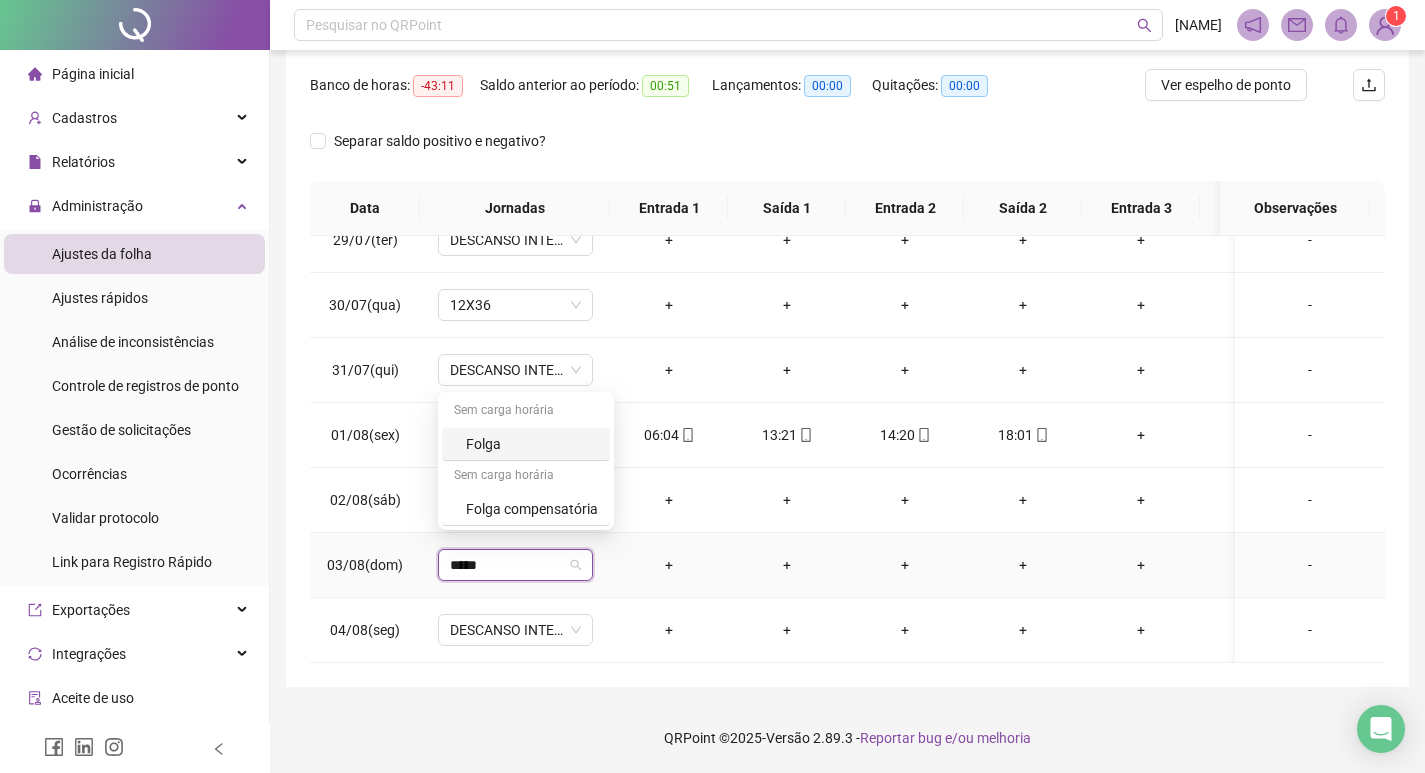 type 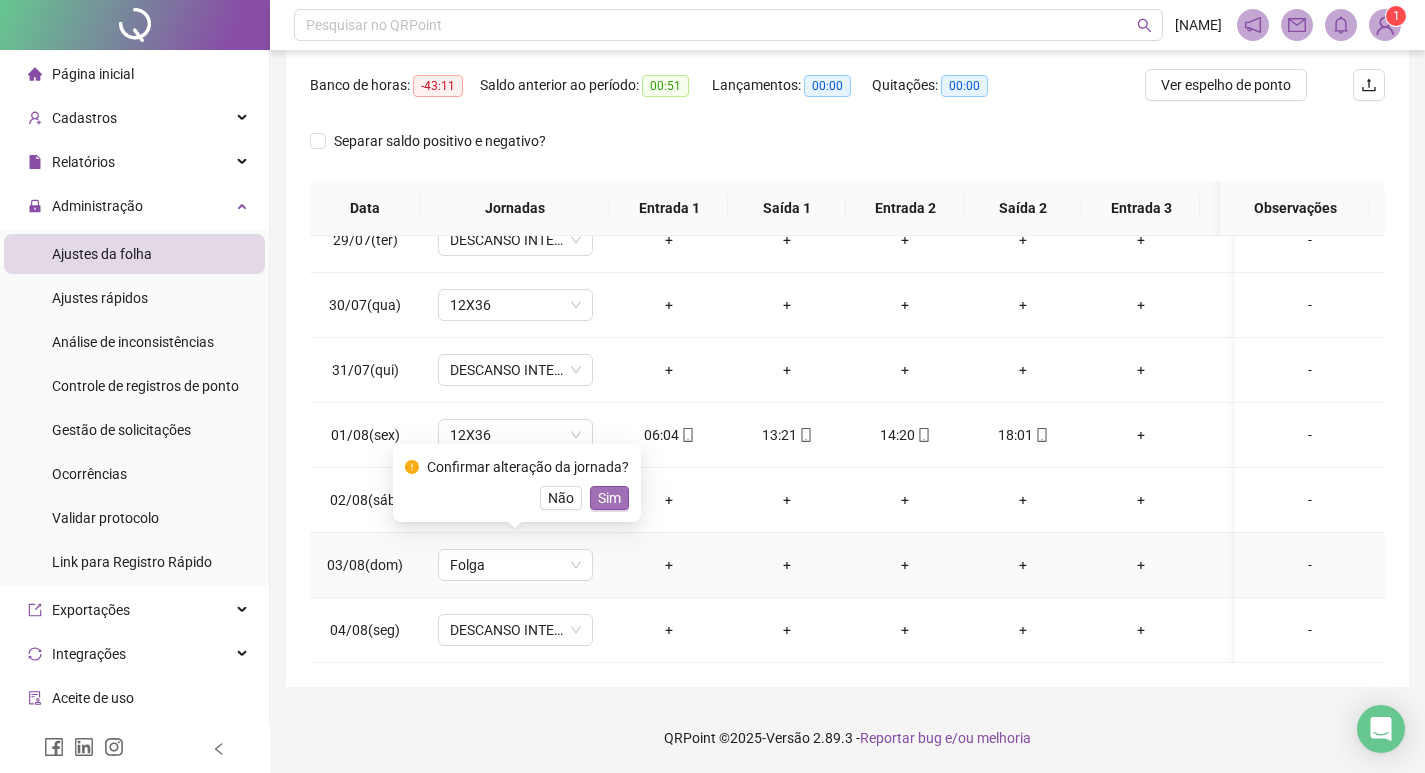 click on "Sim" at bounding box center [609, 498] 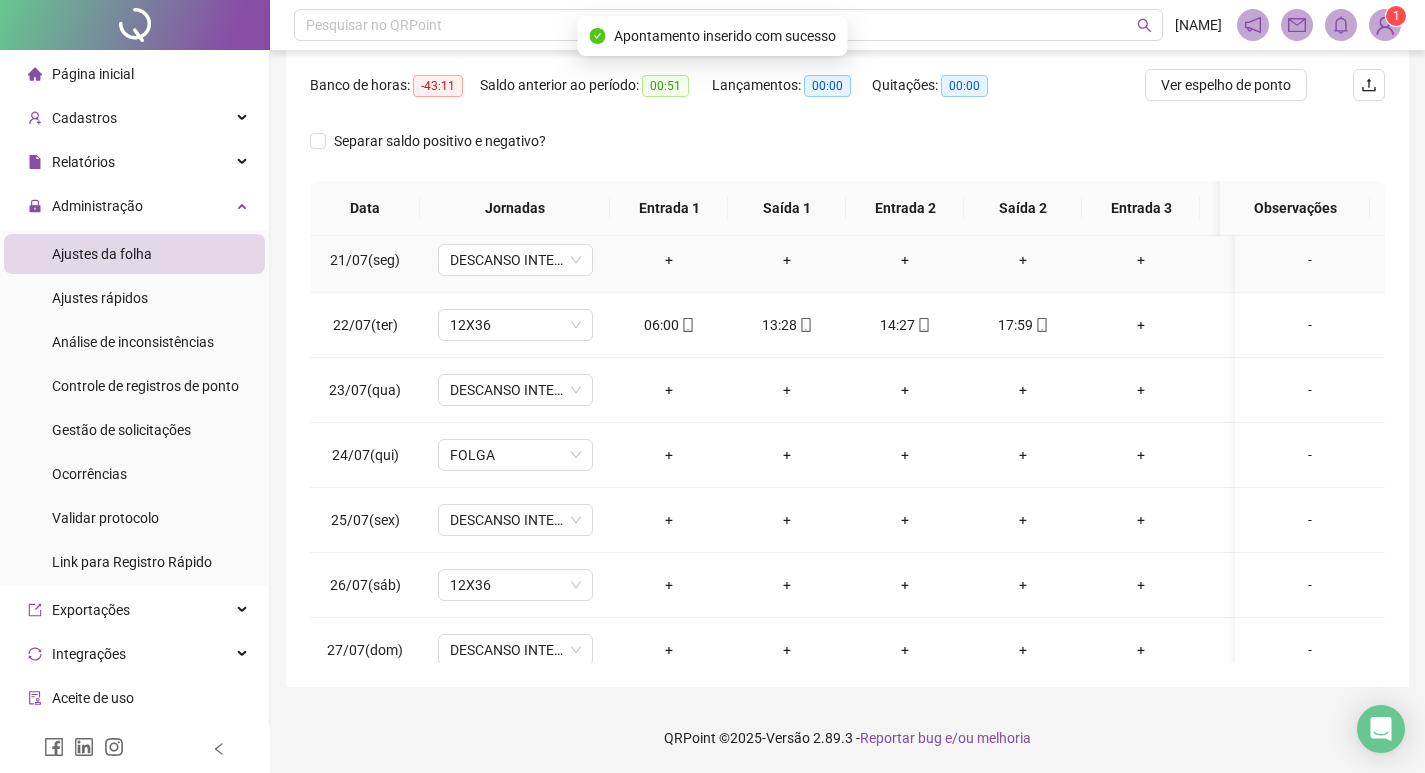 scroll, scrollTop: 0, scrollLeft: 0, axis: both 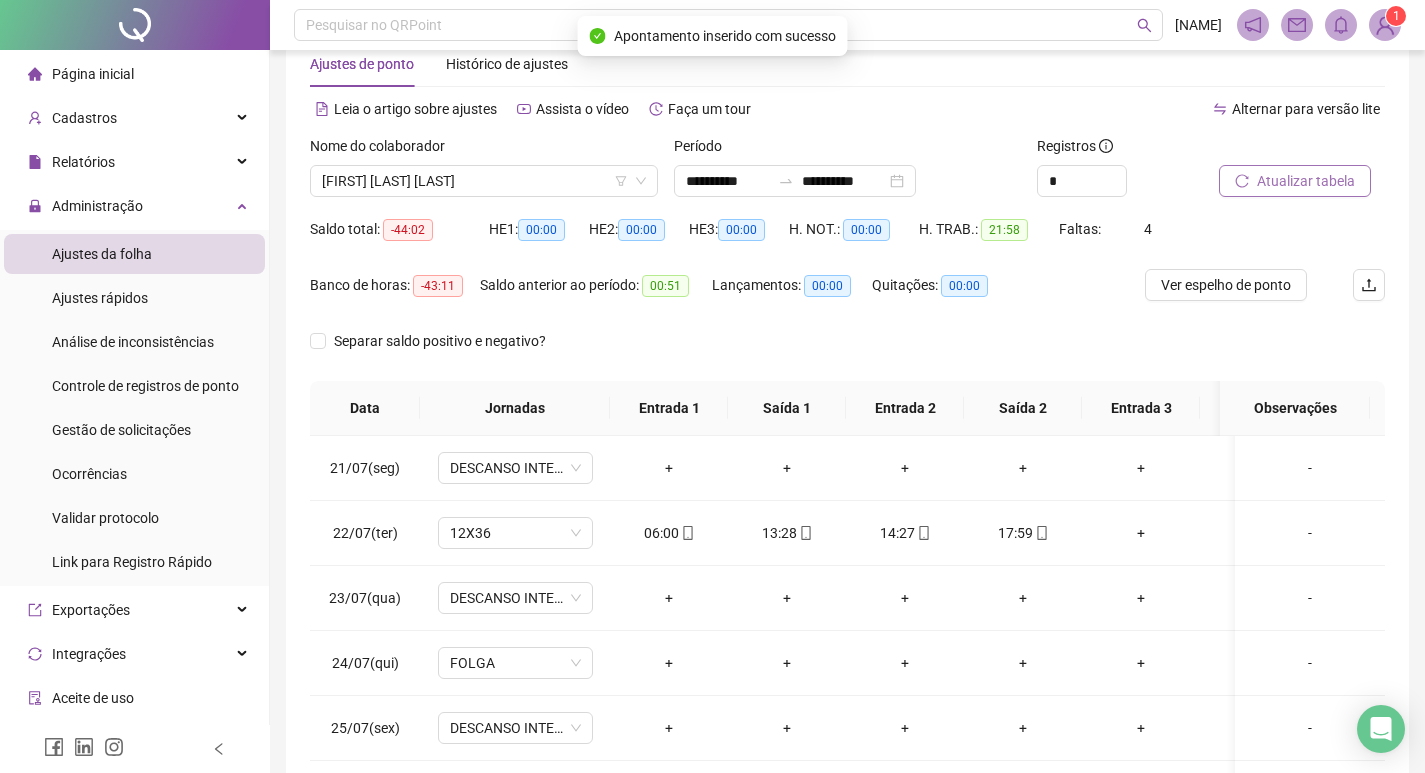 click on "Atualizar tabela" at bounding box center (1306, 181) 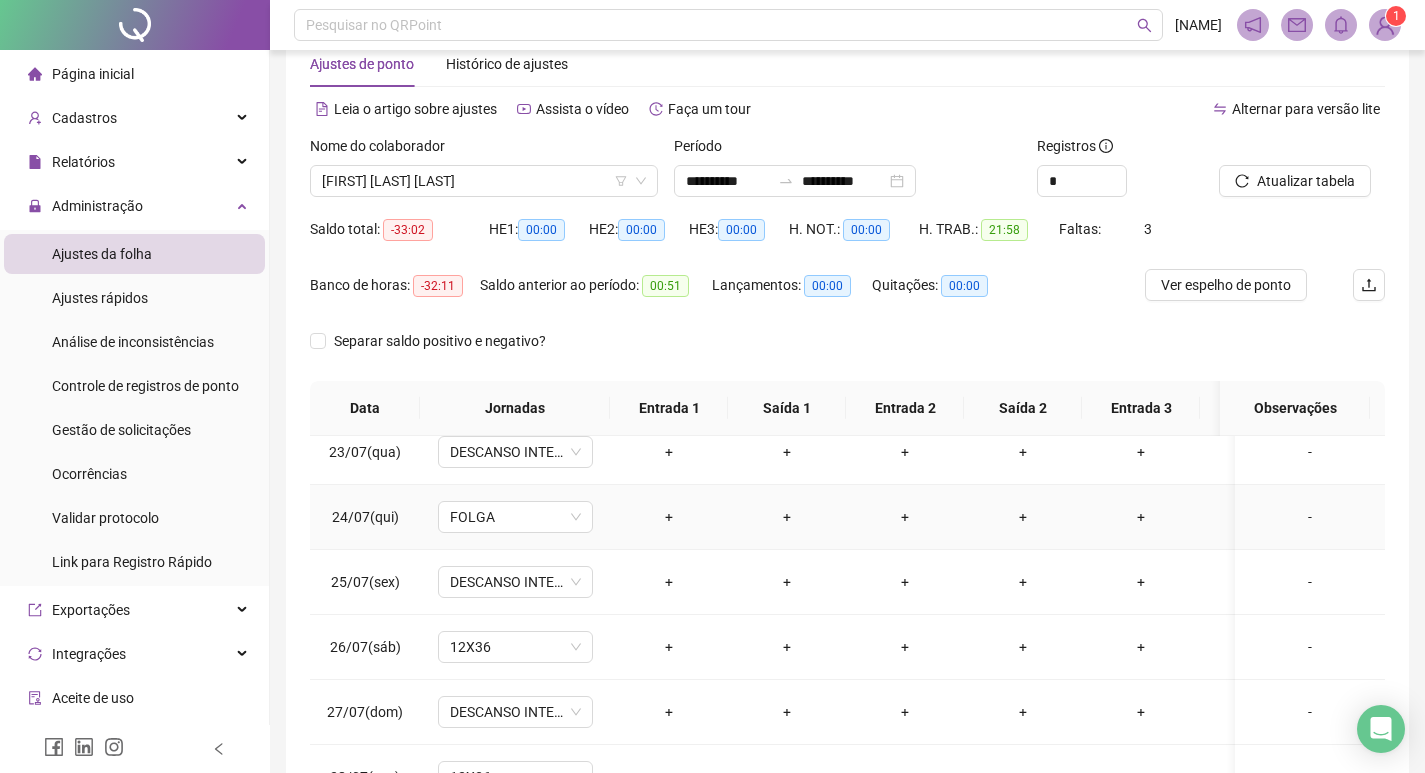scroll, scrollTop: 200, scrollLeft: 0, axis: vertical 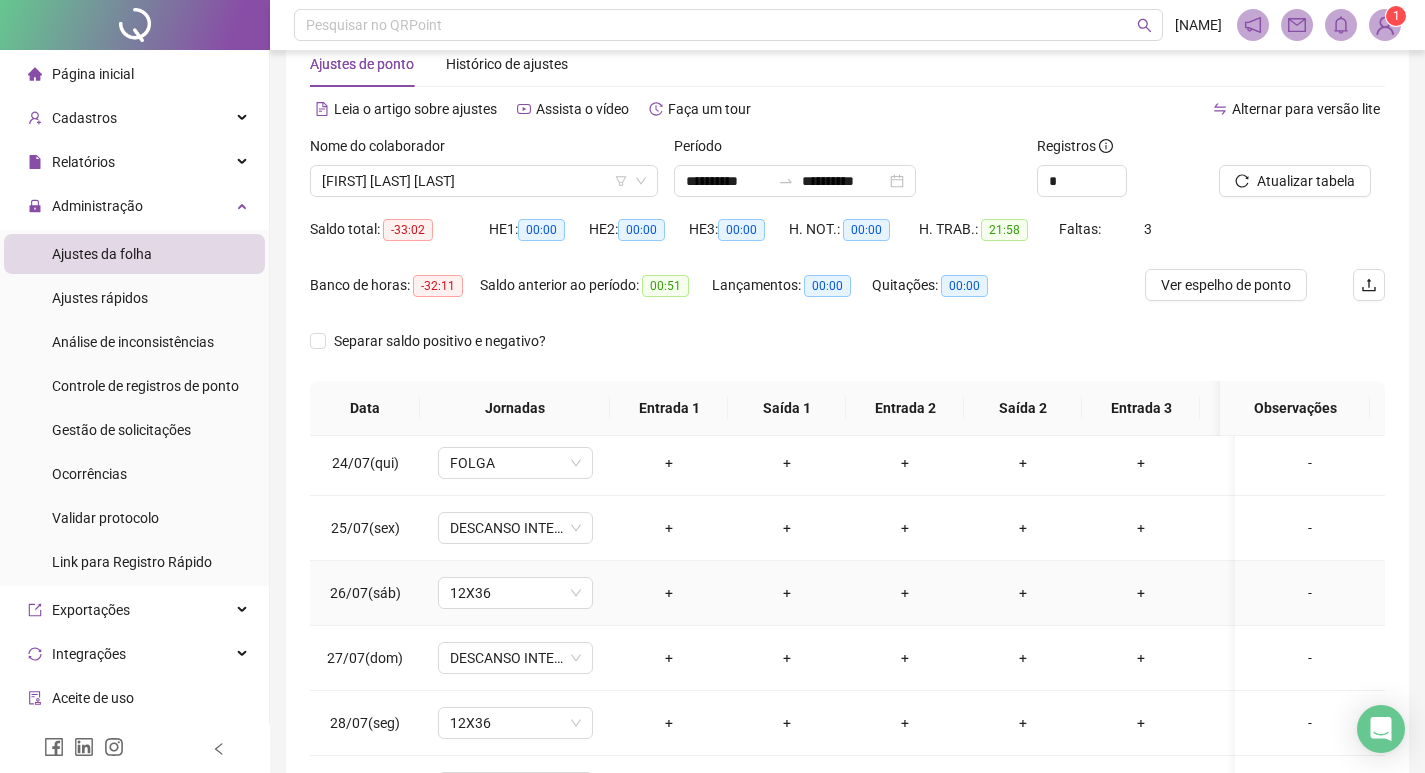 click on "+" at bounding box center [669, 593] 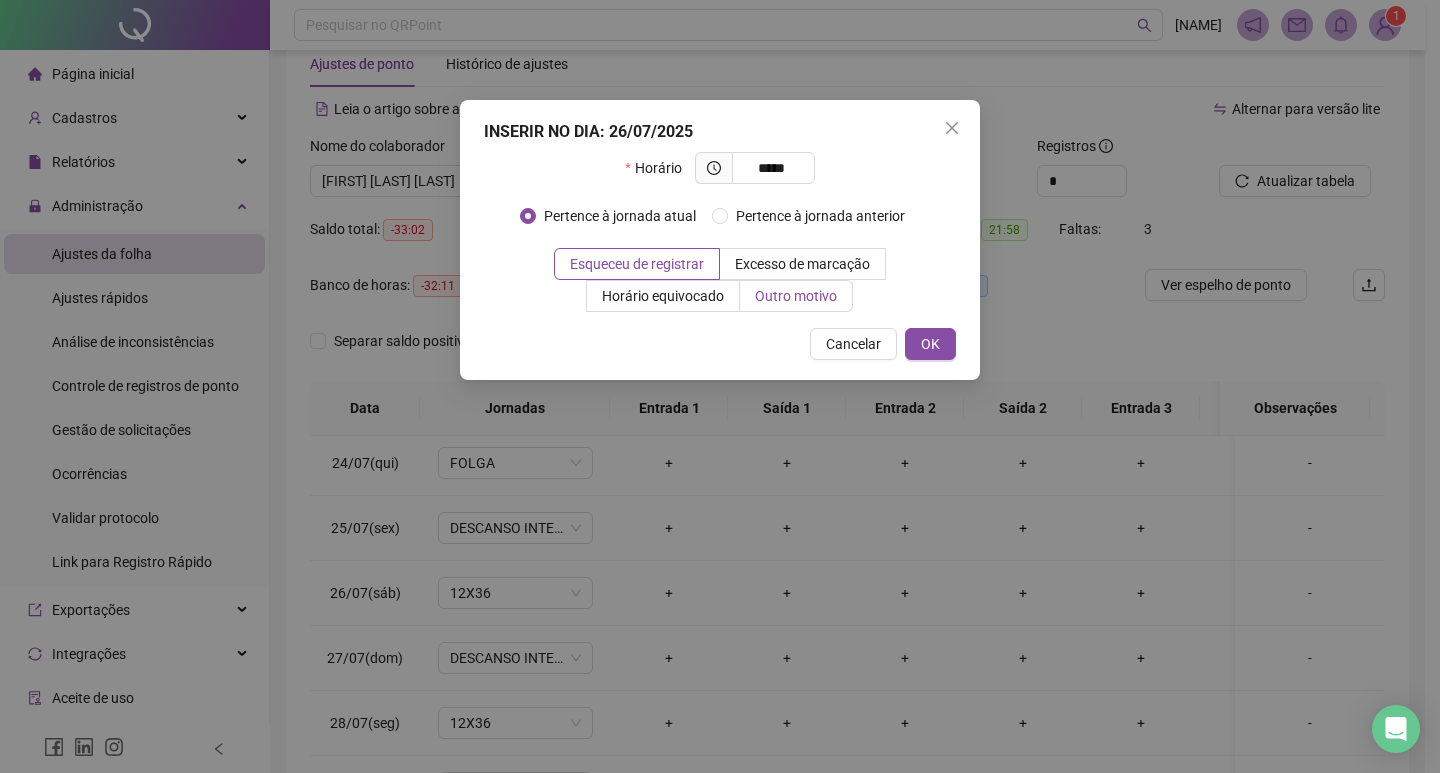 type on "*****" 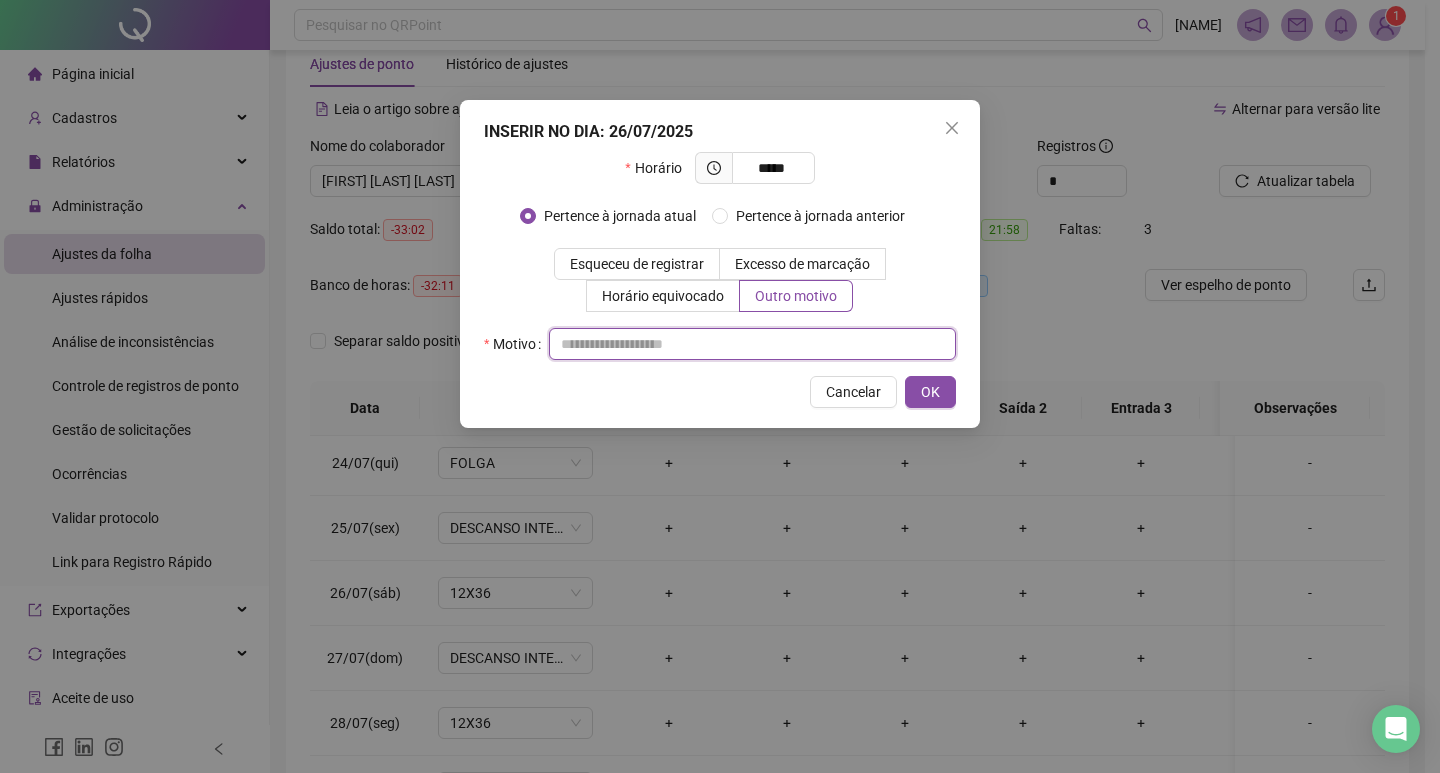 click at bounding box center (752, 344) 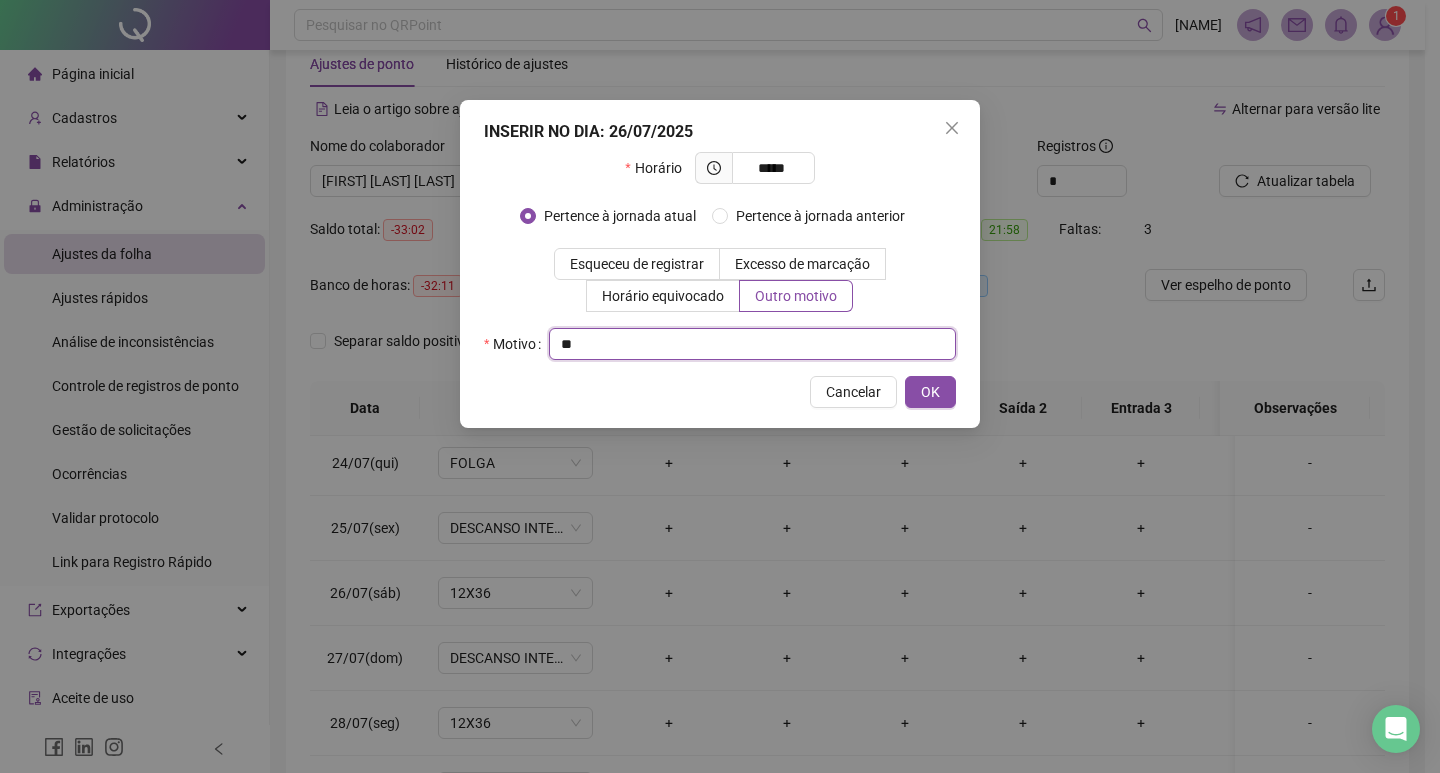type on "*" 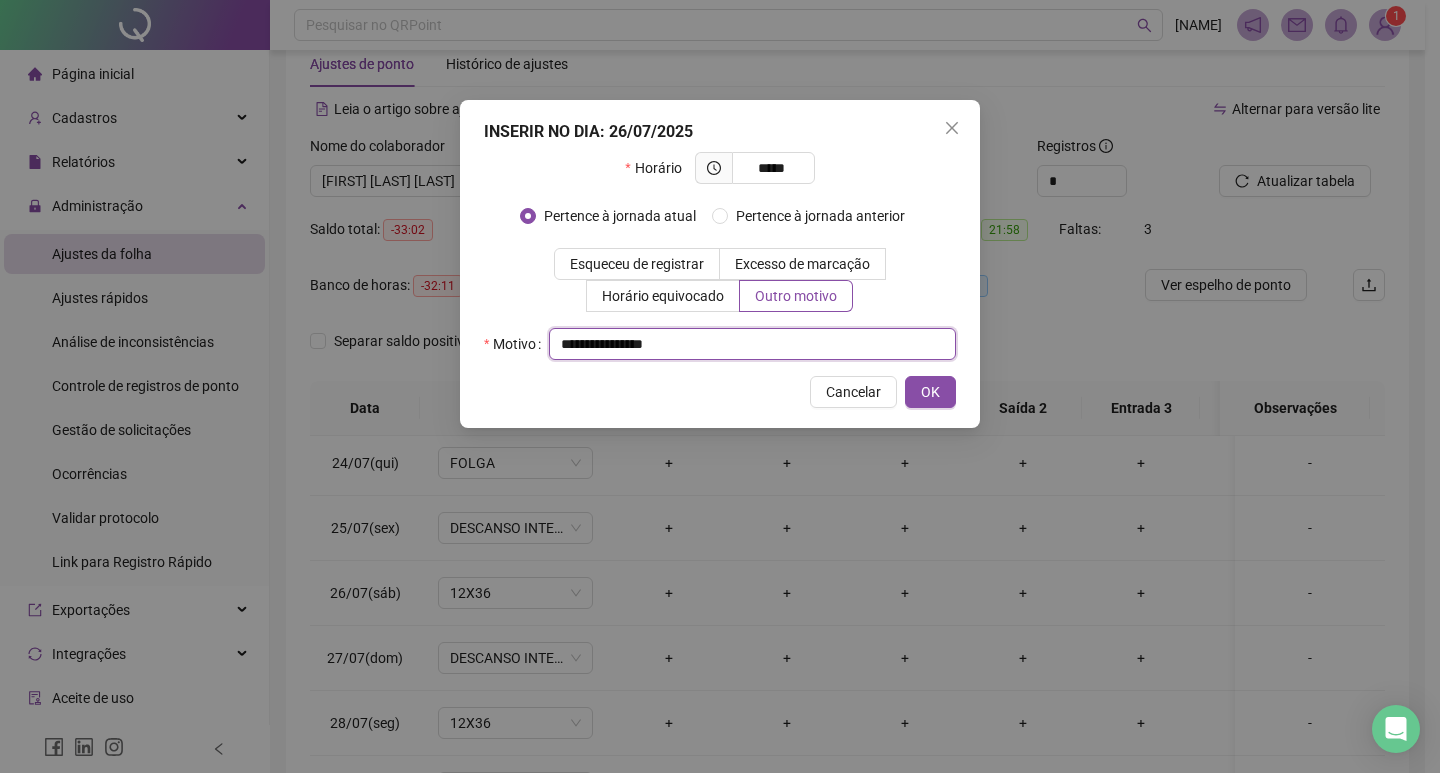 drag, startPoint x: 742, startPoint y: 339, endPoint x: 545, endPoint y: 352, distance: 197.42847 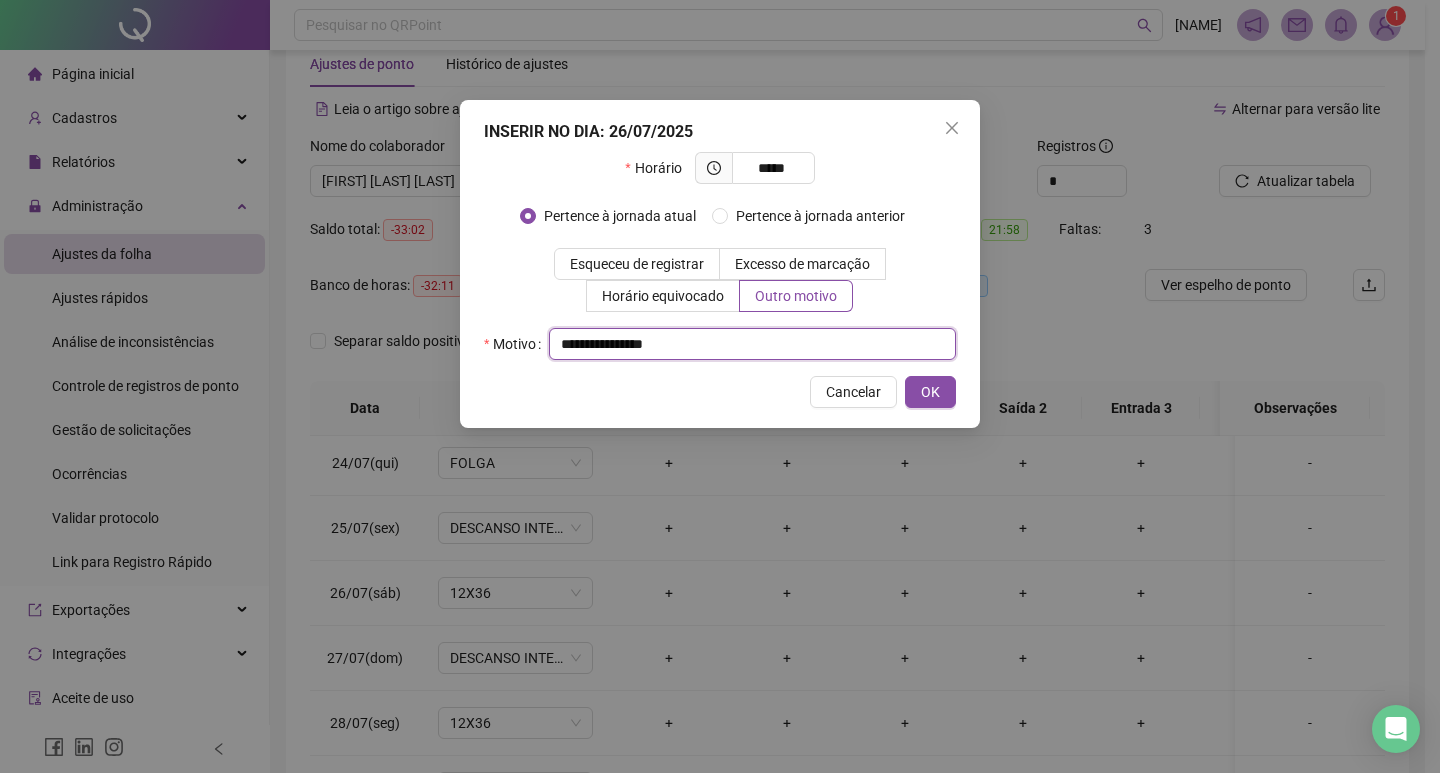 click on "**********" at bounding box center (752, 344) 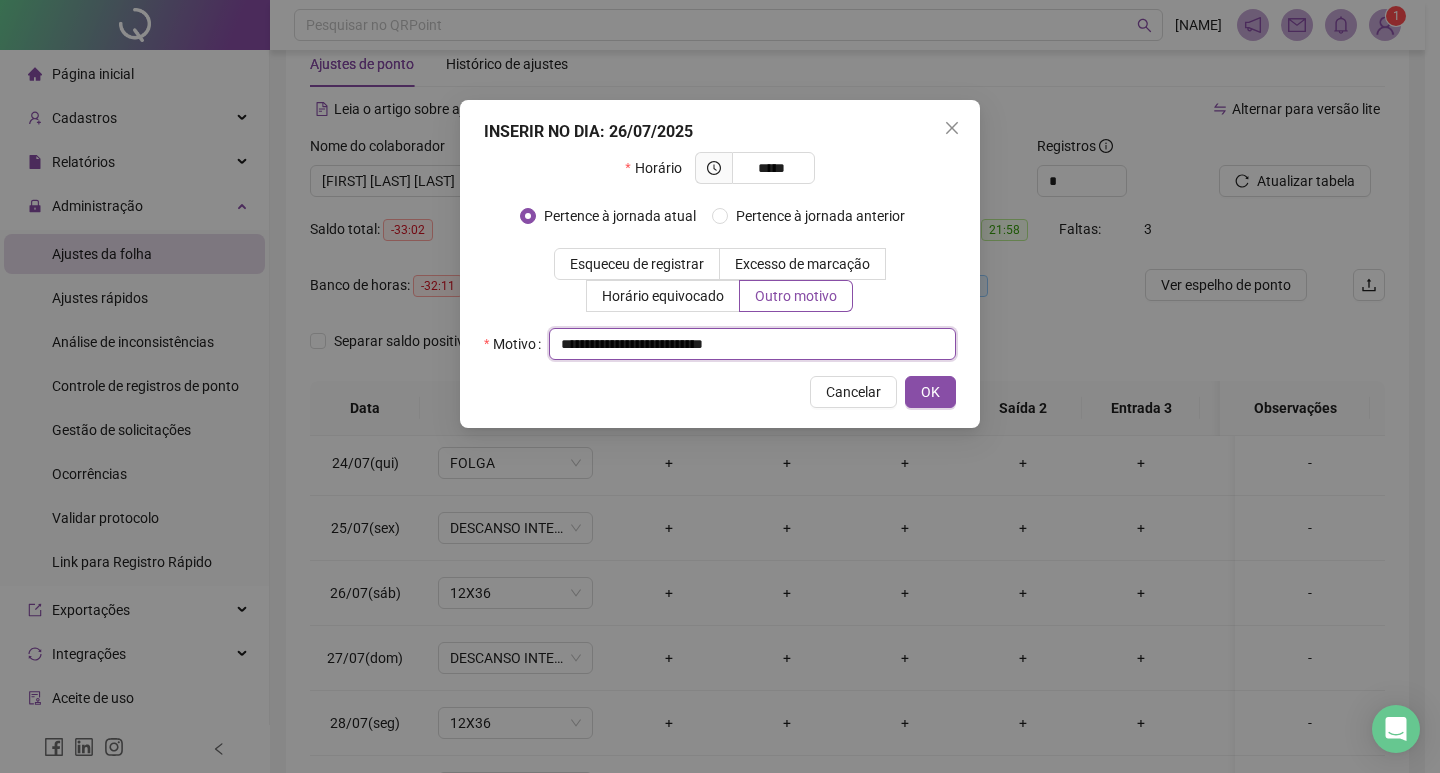 click on "**********" at bounding box center [752, 344] 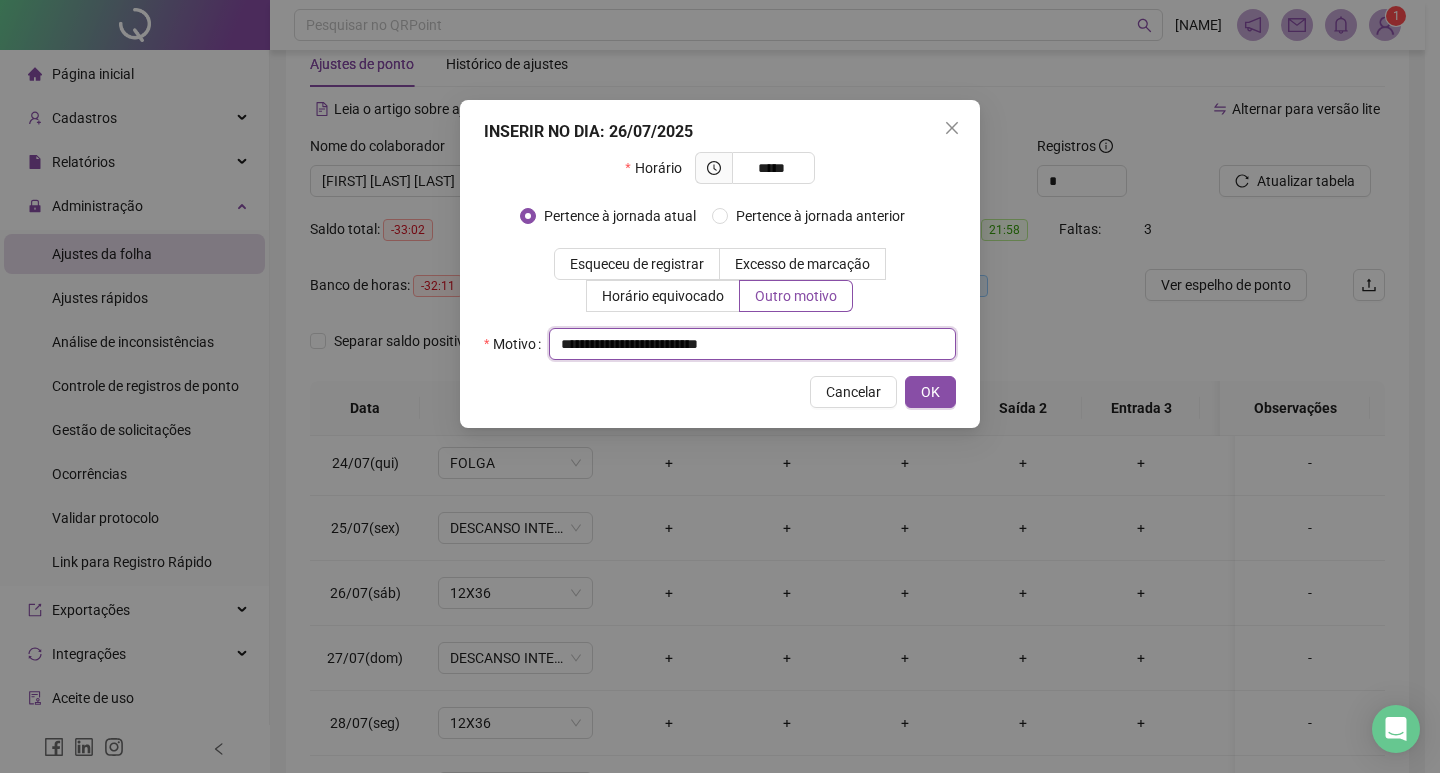 click on "**********" at bounding box center (752, 344) 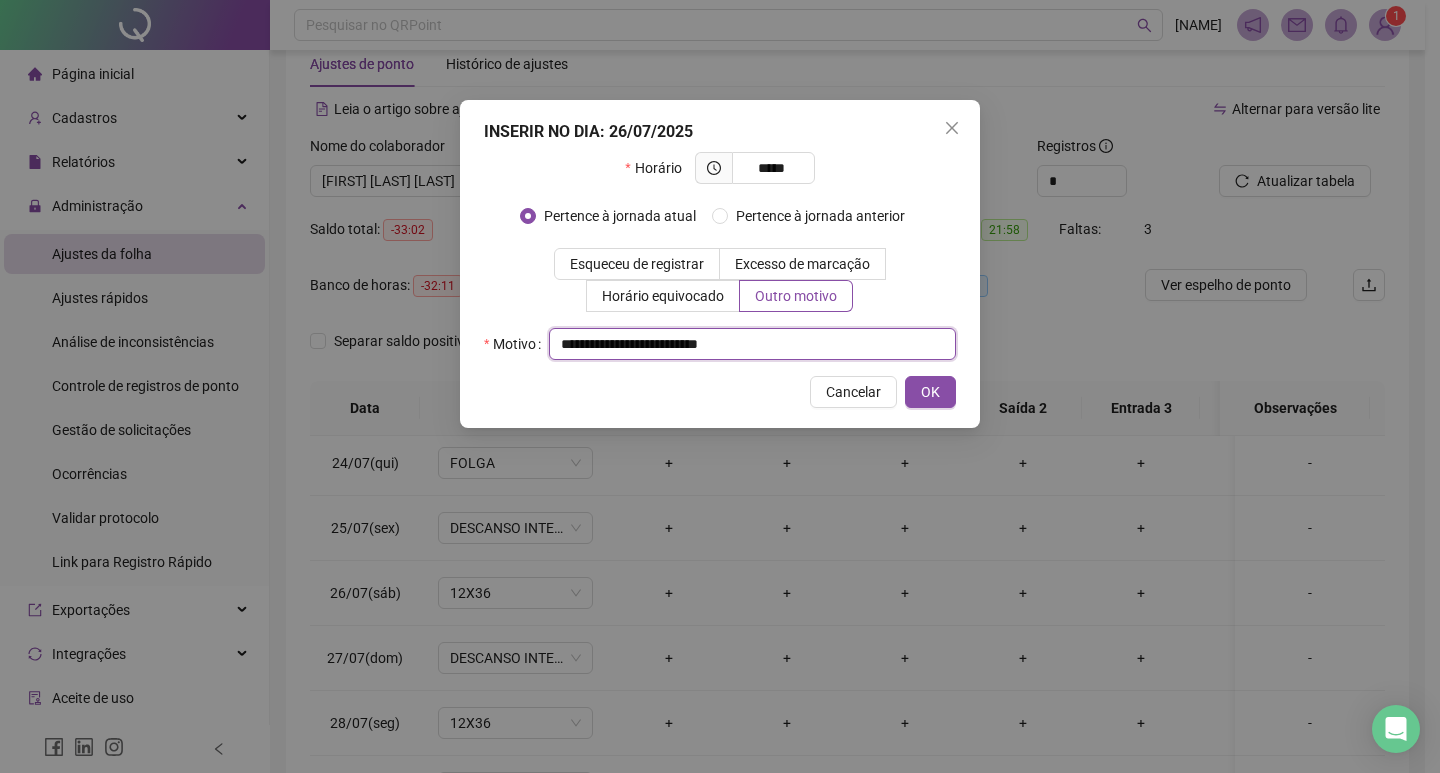 drag, startPoint x: 798, startPoint y: 342, endPoint x: 752, endPoint y: 345, distance: 46.09772 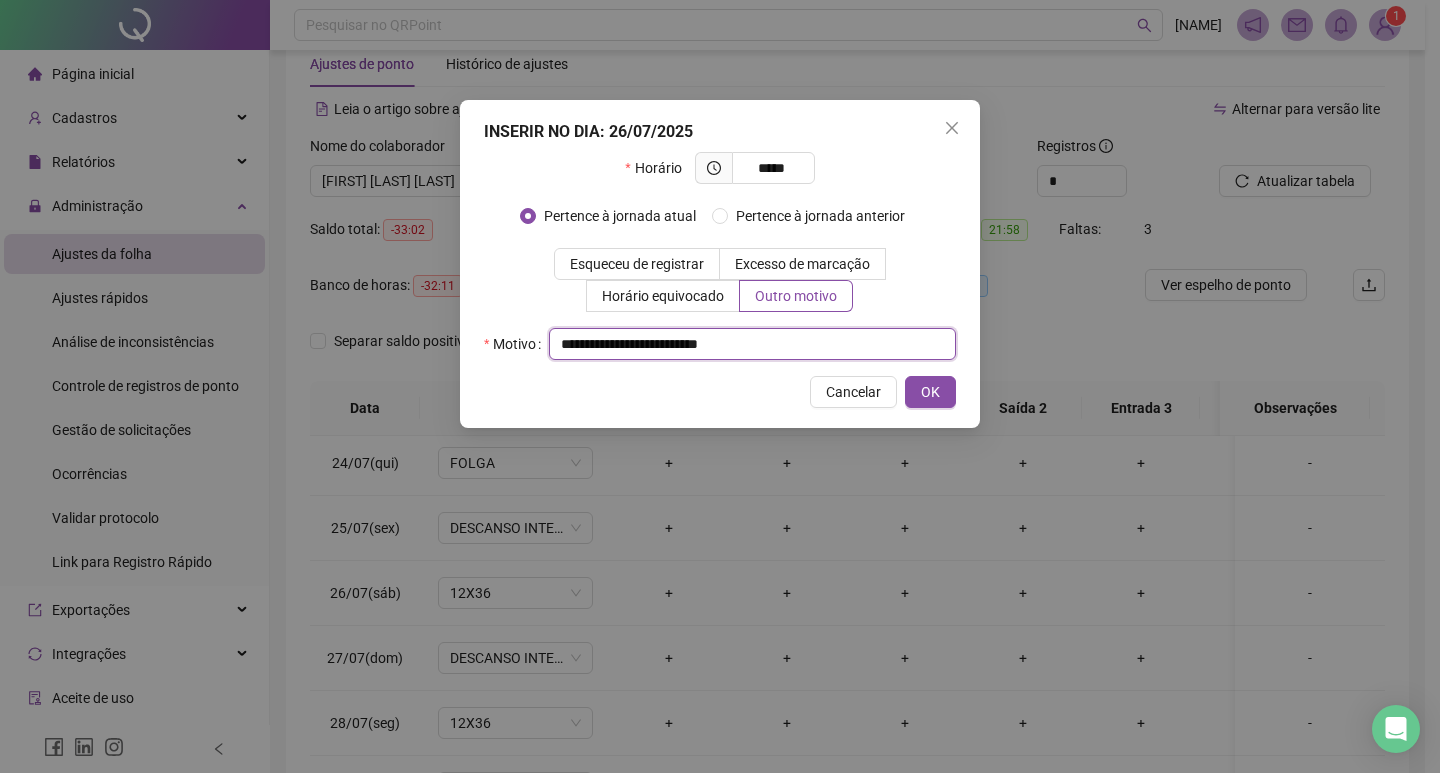 drag, startPoint x: 803, startPoint y: 347, endPoint x: 564, endPoint y: 359, distance: 239.30107 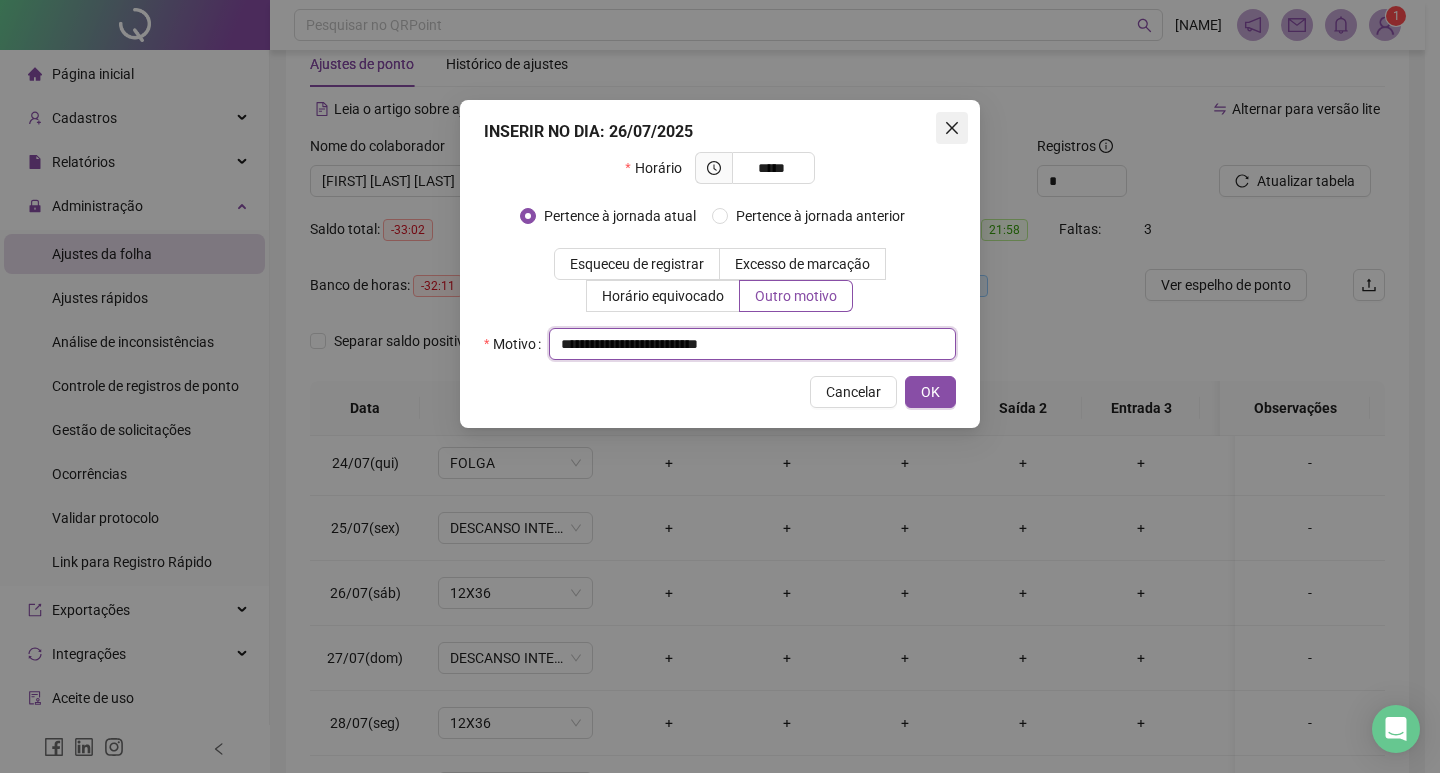 type on "**********" 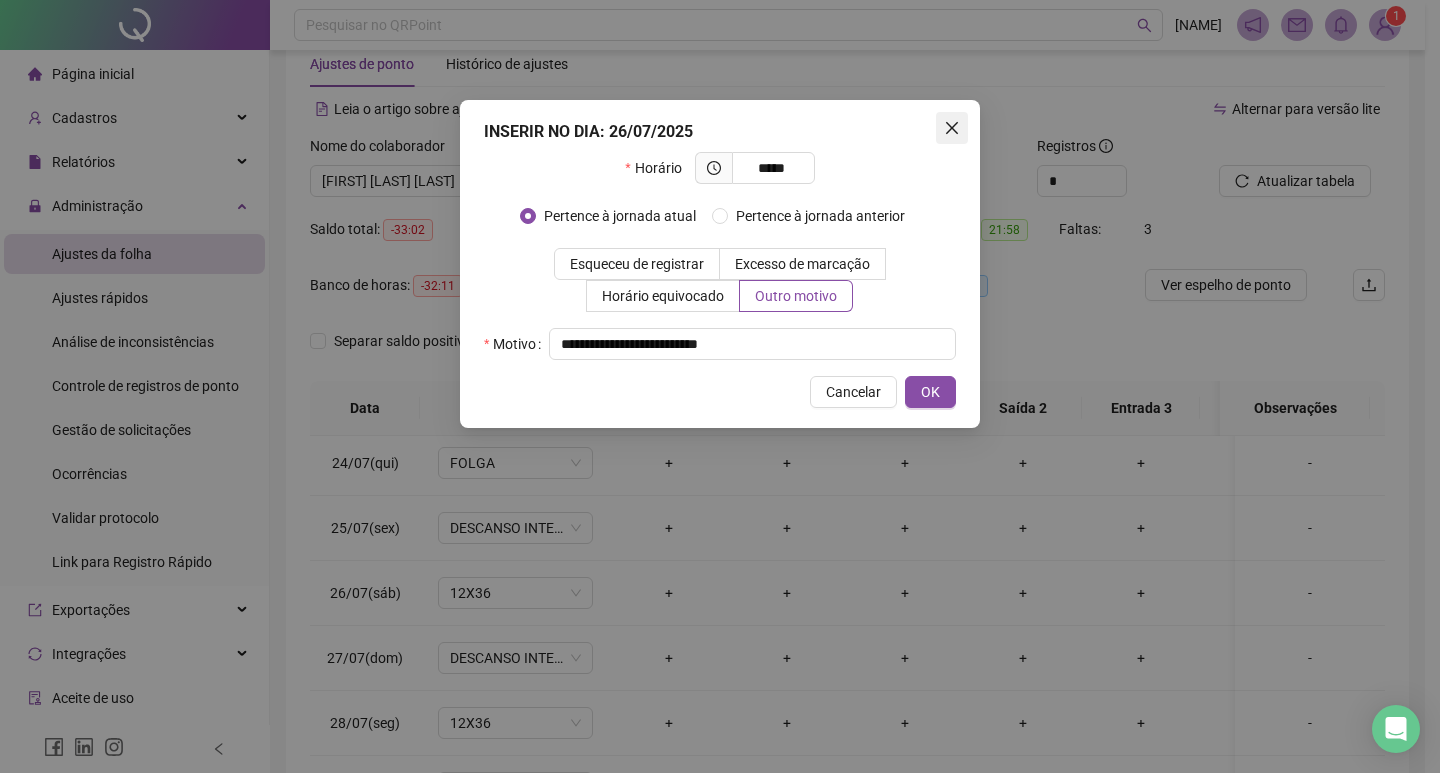click at bounding box center (952, 128) 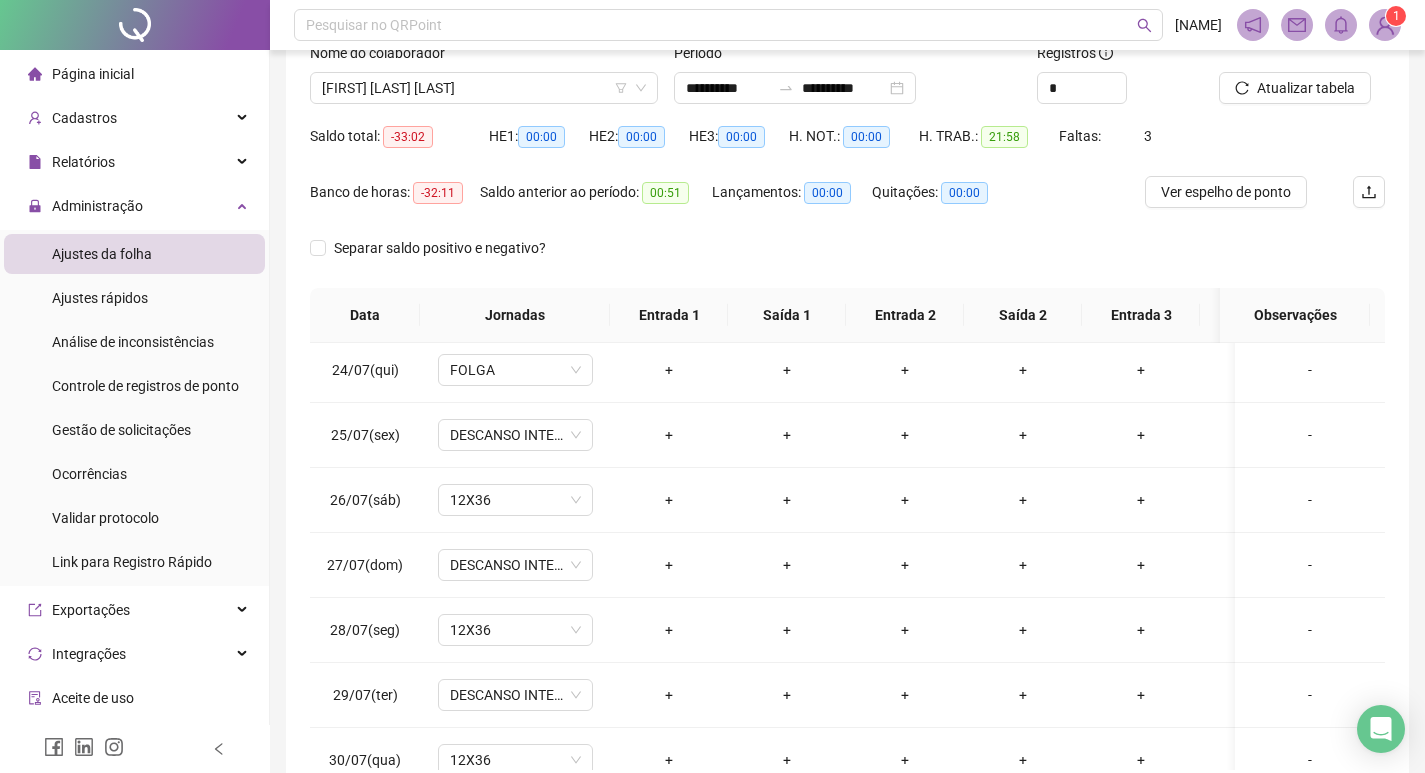 scroll, scrollTop: 249, scrollLeft: 0, axis: vertical 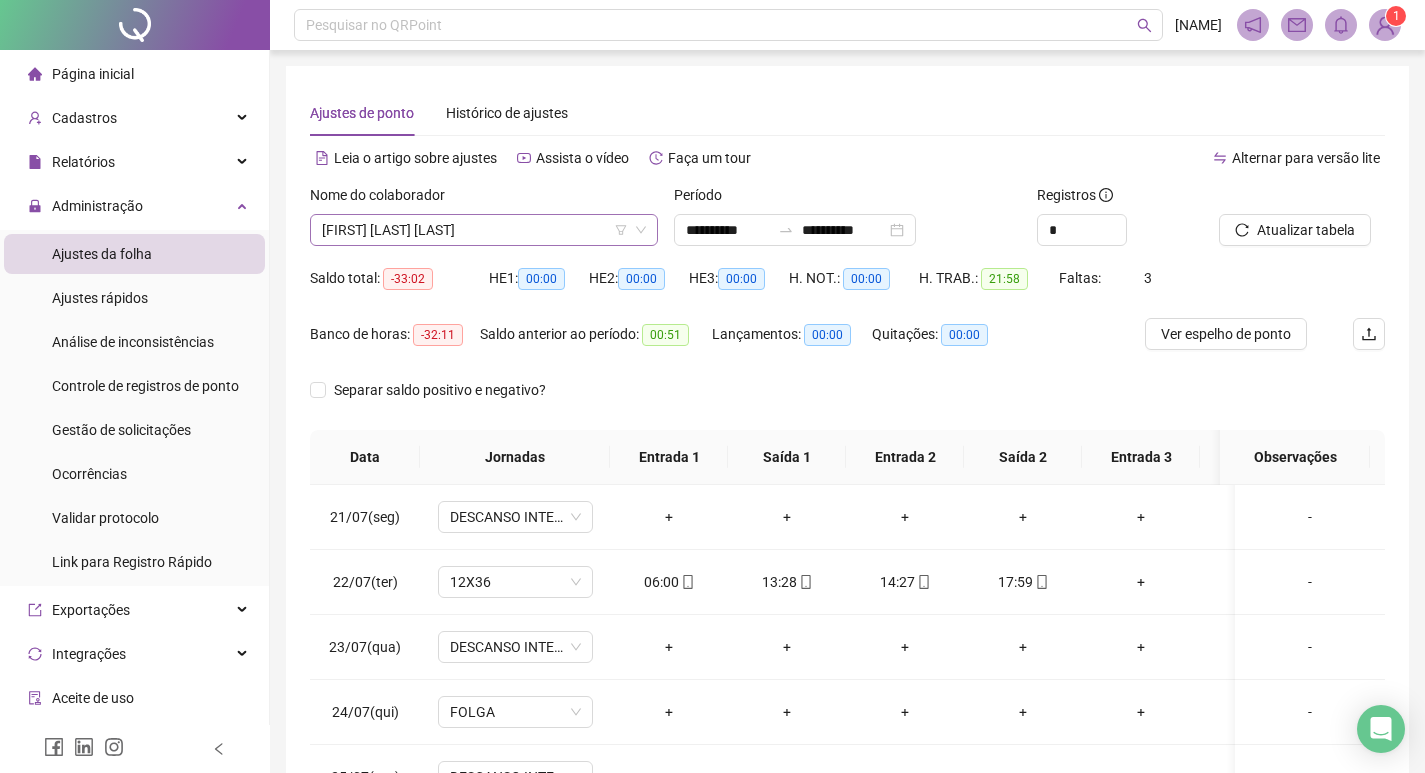 click on "VALDINEIA RODRIGUES BIZERRA" at bounding box center (484, 230) 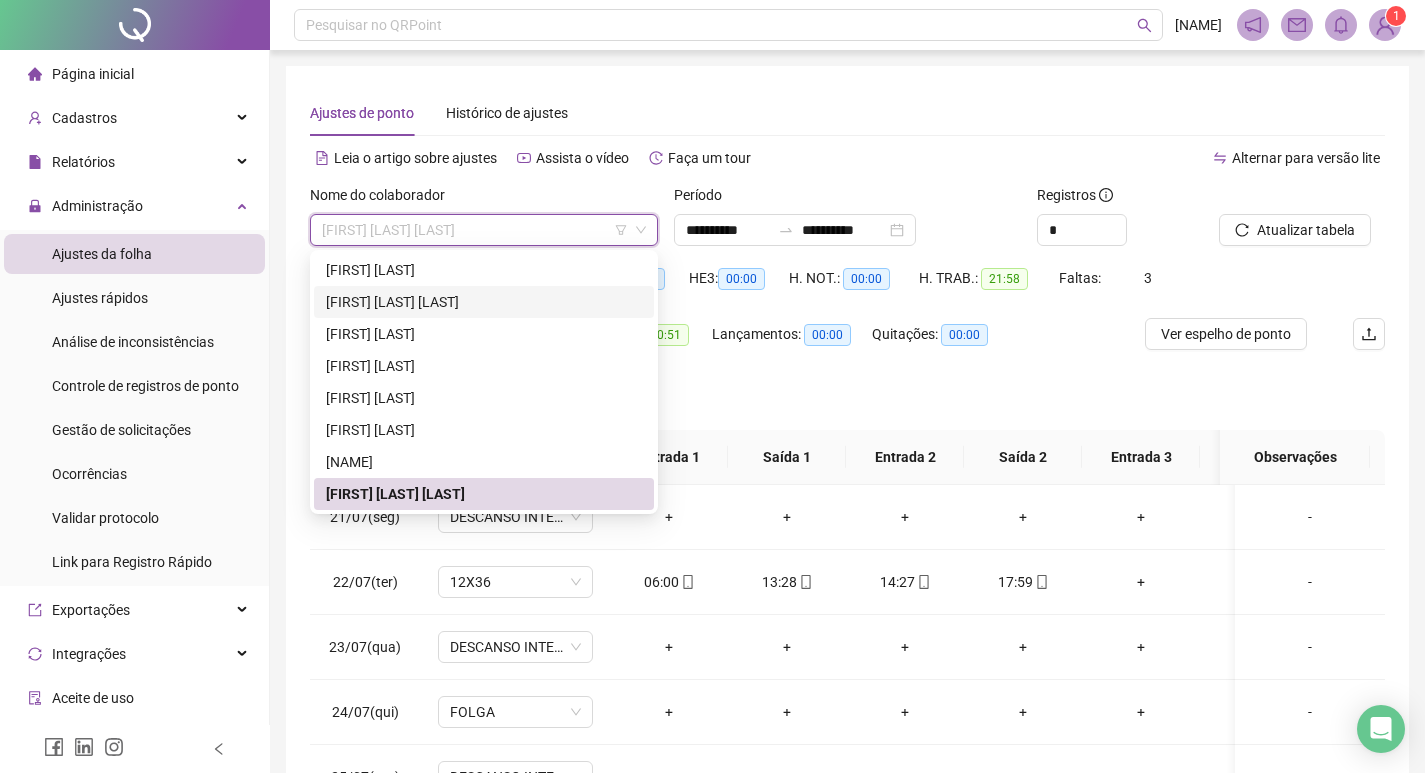 type on "*" 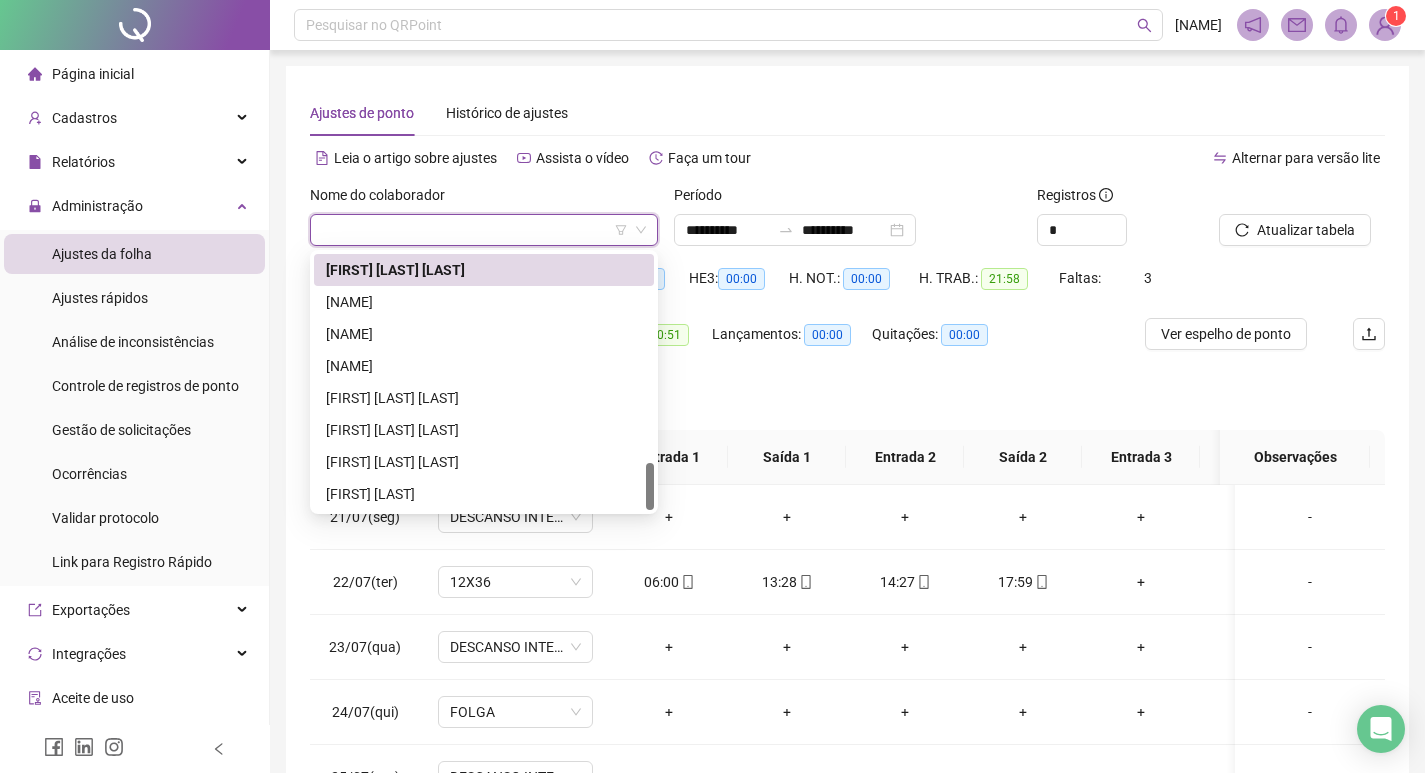 scroll, scrollTop: 3456, scrollLeft: 0, axis: vertical 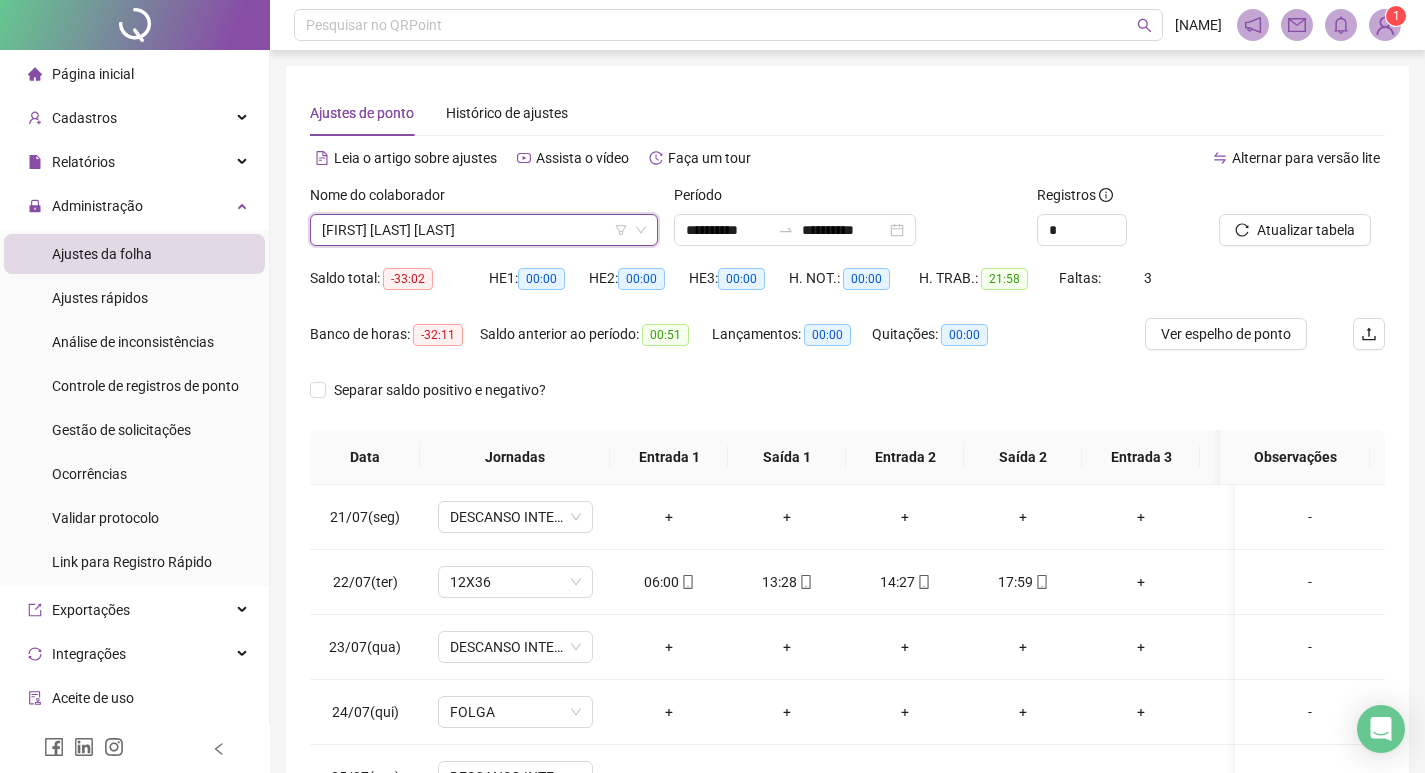 click on "VALDINEIA RODRIGUES BIZERRA" at bounding box center [484, 230] 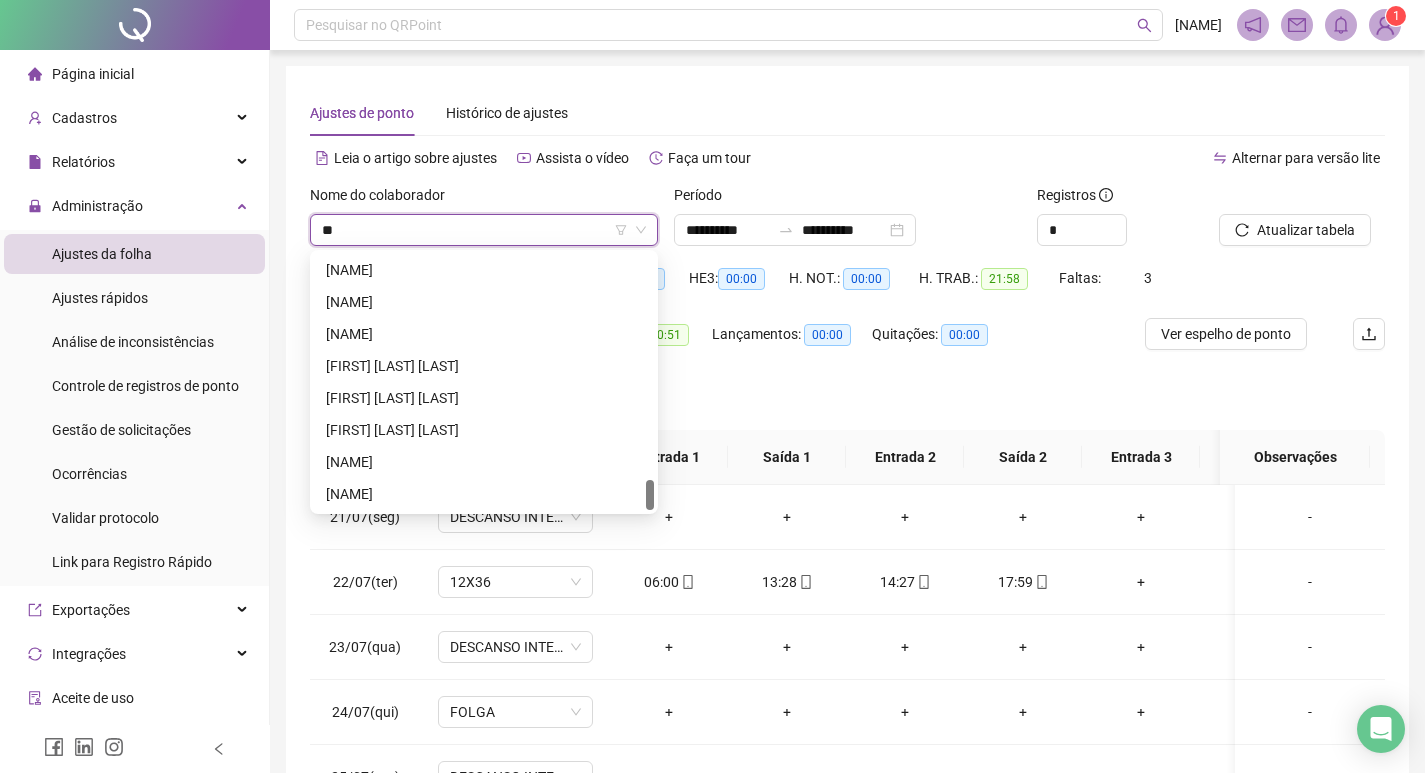 scroll, scrollTop: 0, scrollLeft: 0, axis: both 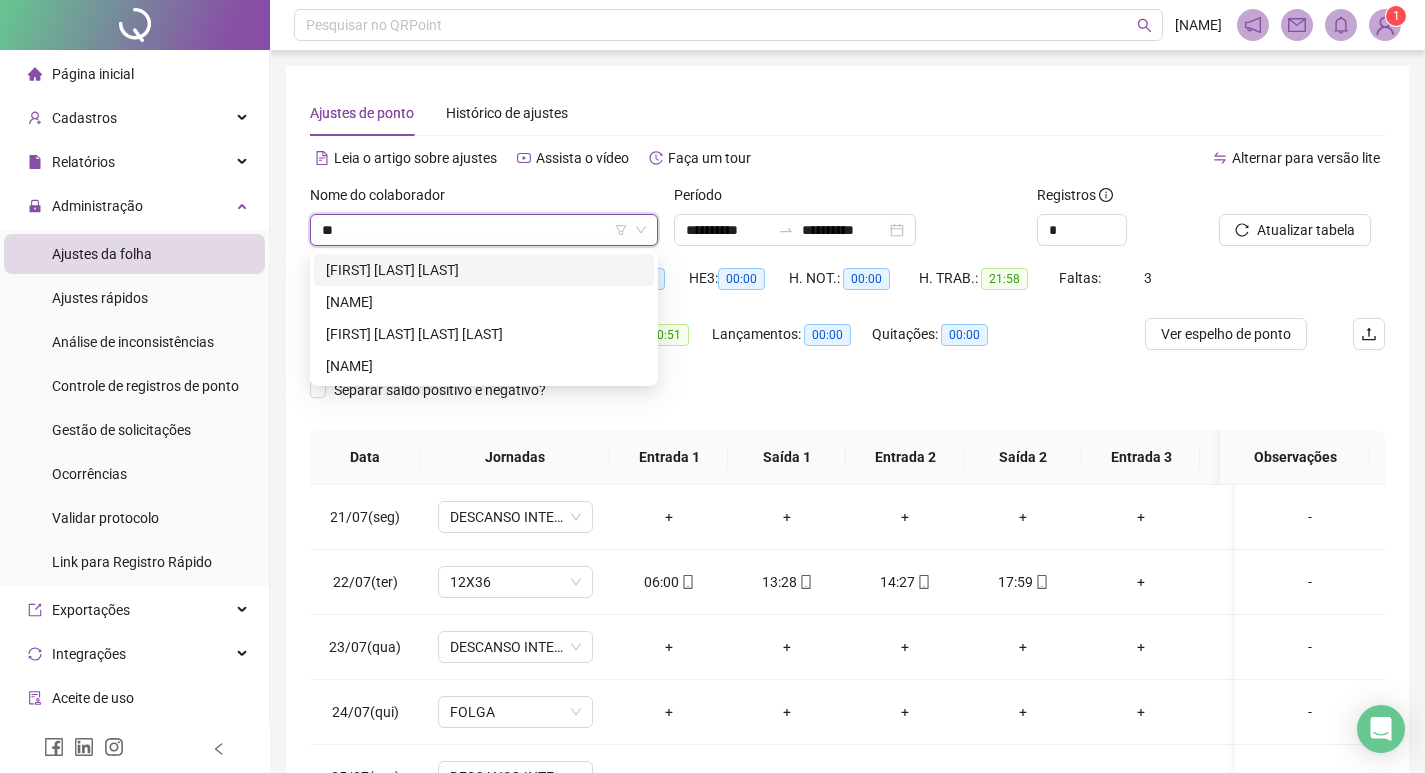 type on "*" 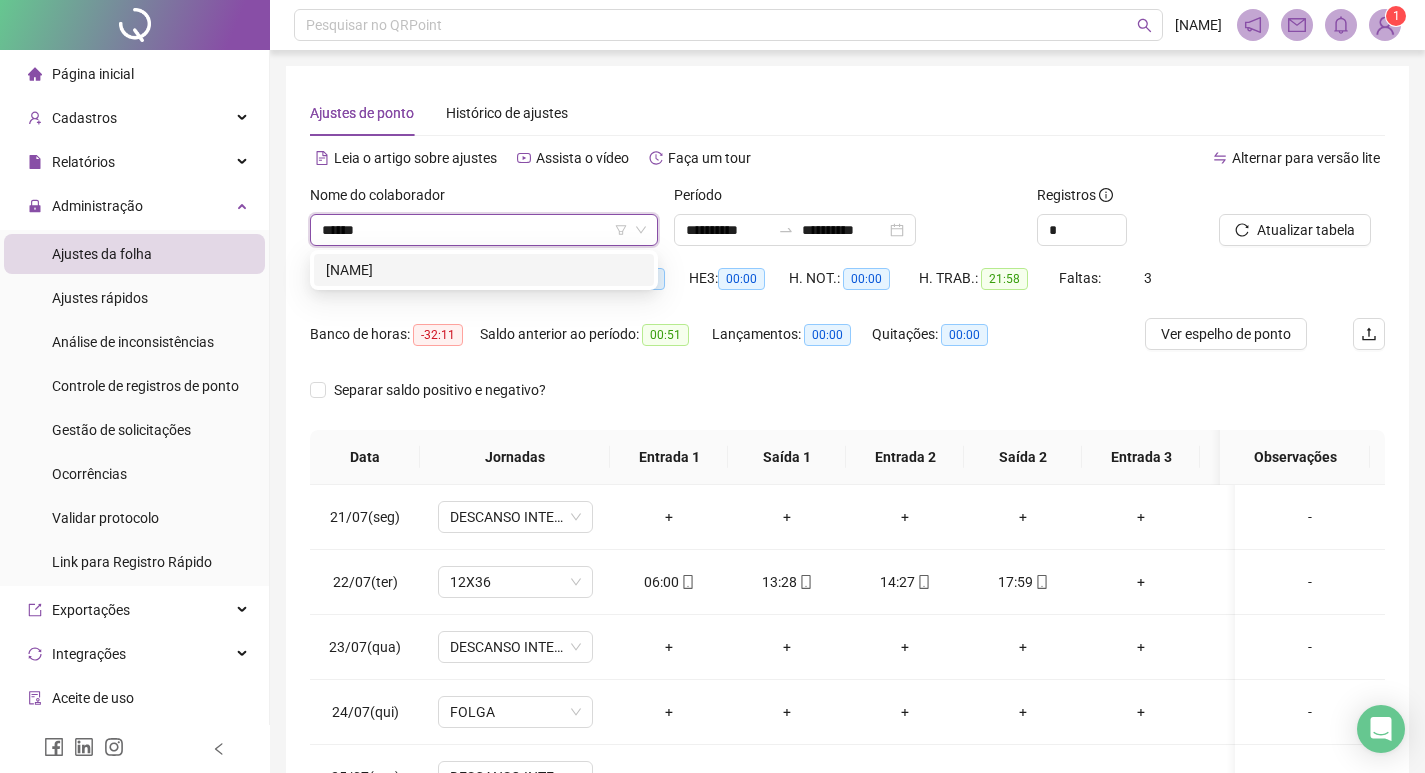 type on "*******" 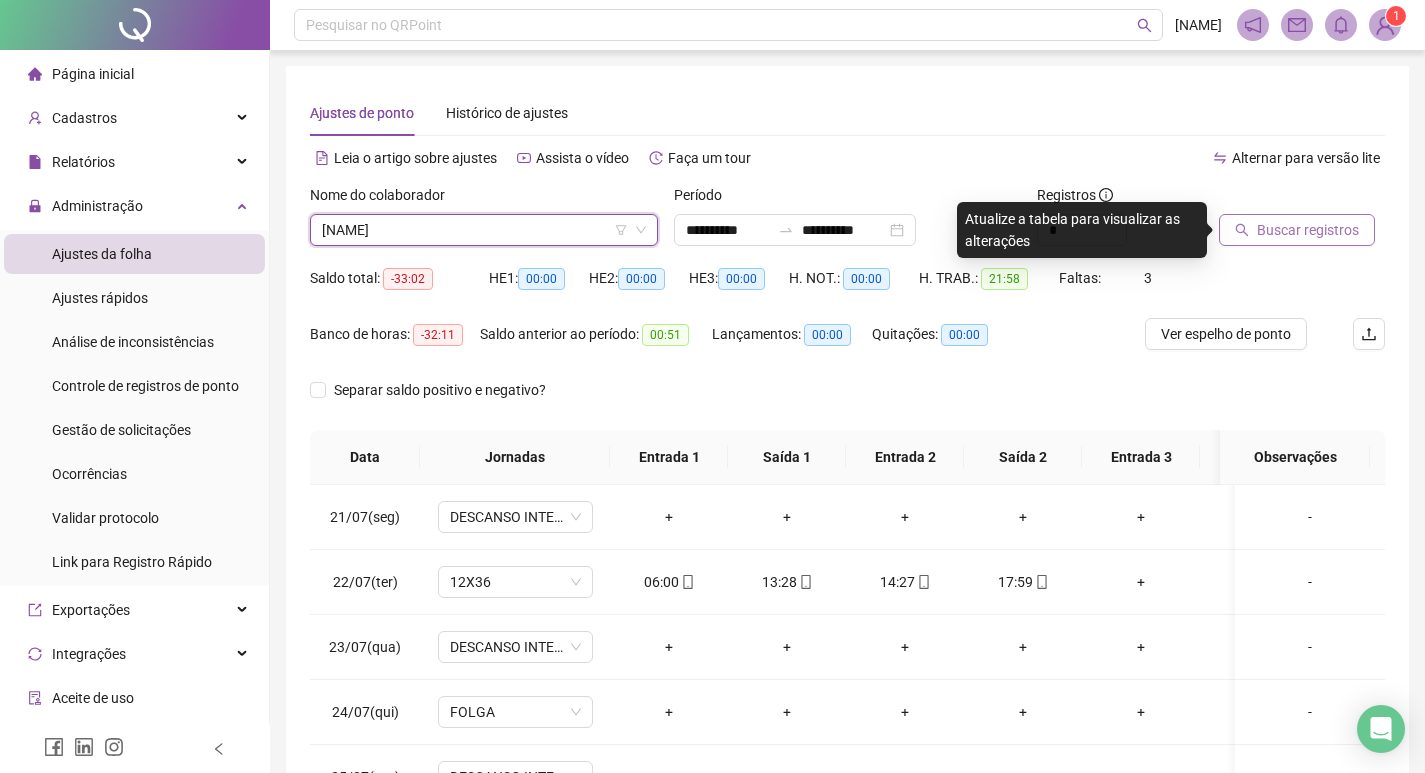 click on "Buscar registros" at bounding box center [1308, 230] 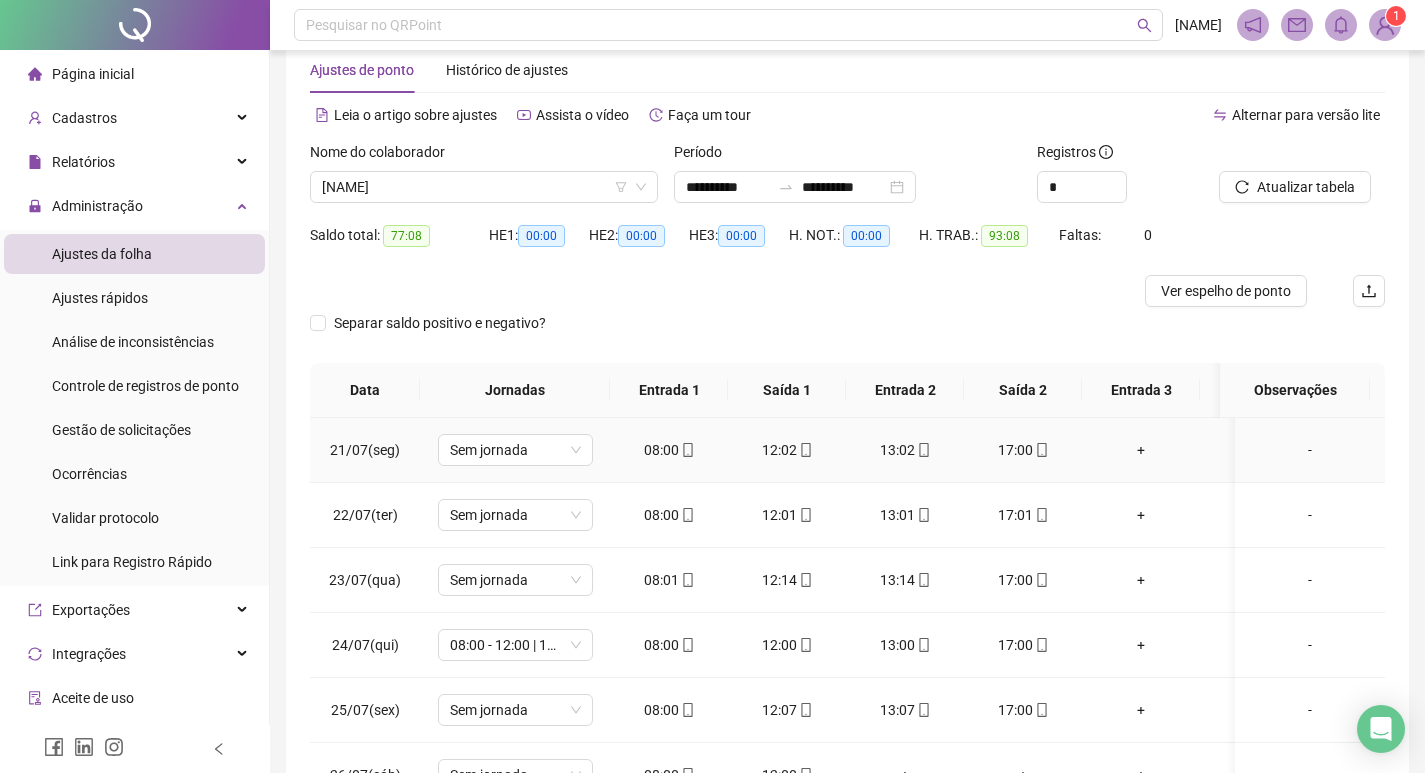 scroll, scrollTop: 225, scrollLeft: 0, axis: vertical 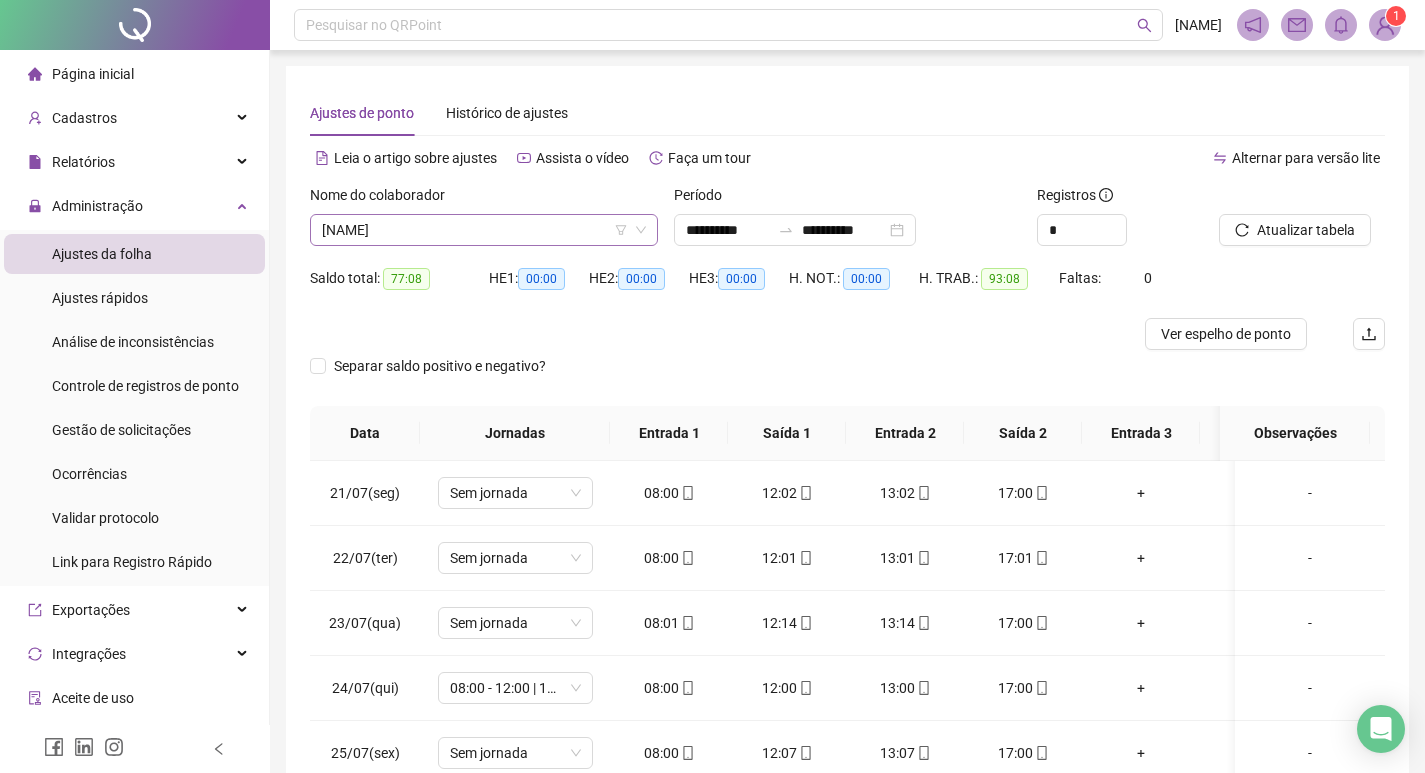 click on "CLEITON MUNIZ DE SOUZA" at bounding box center [484, 230] 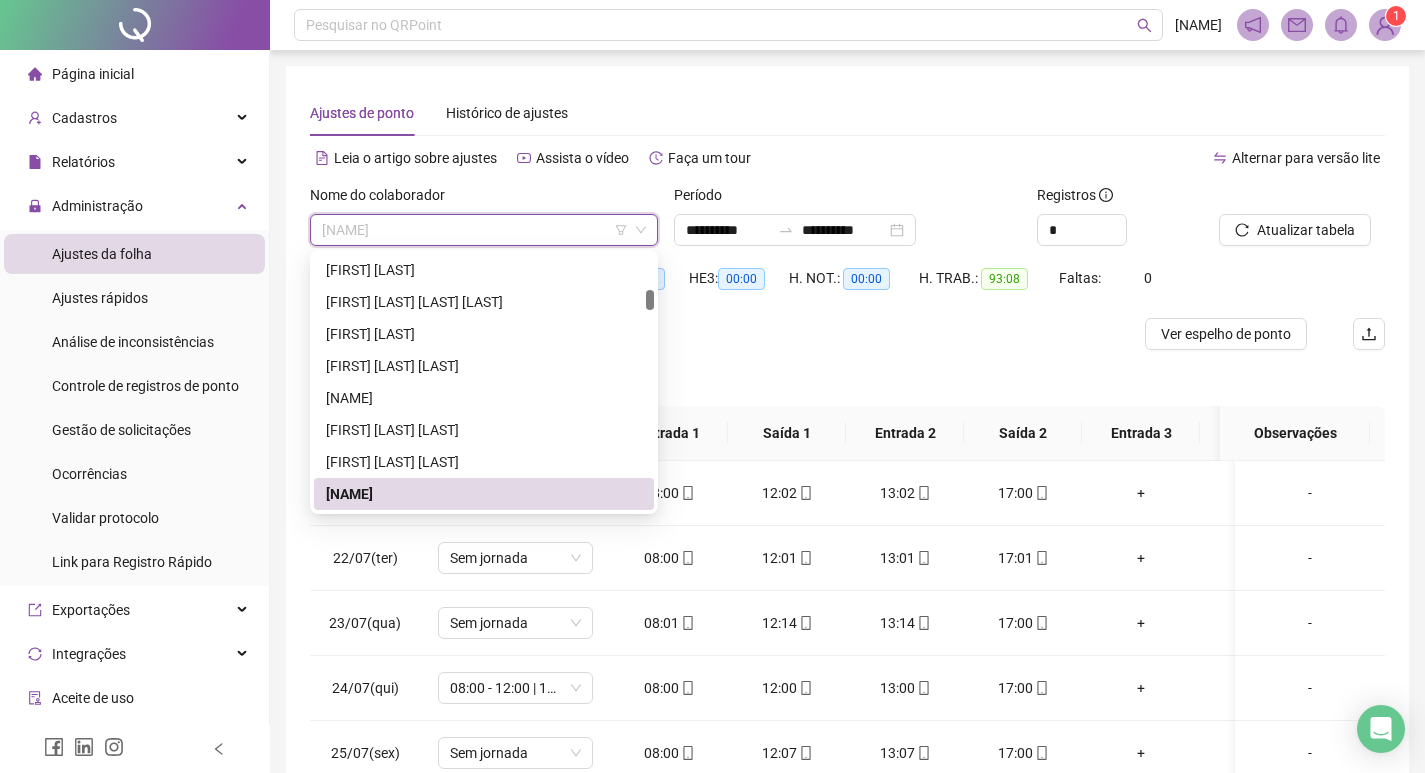 type on "*" 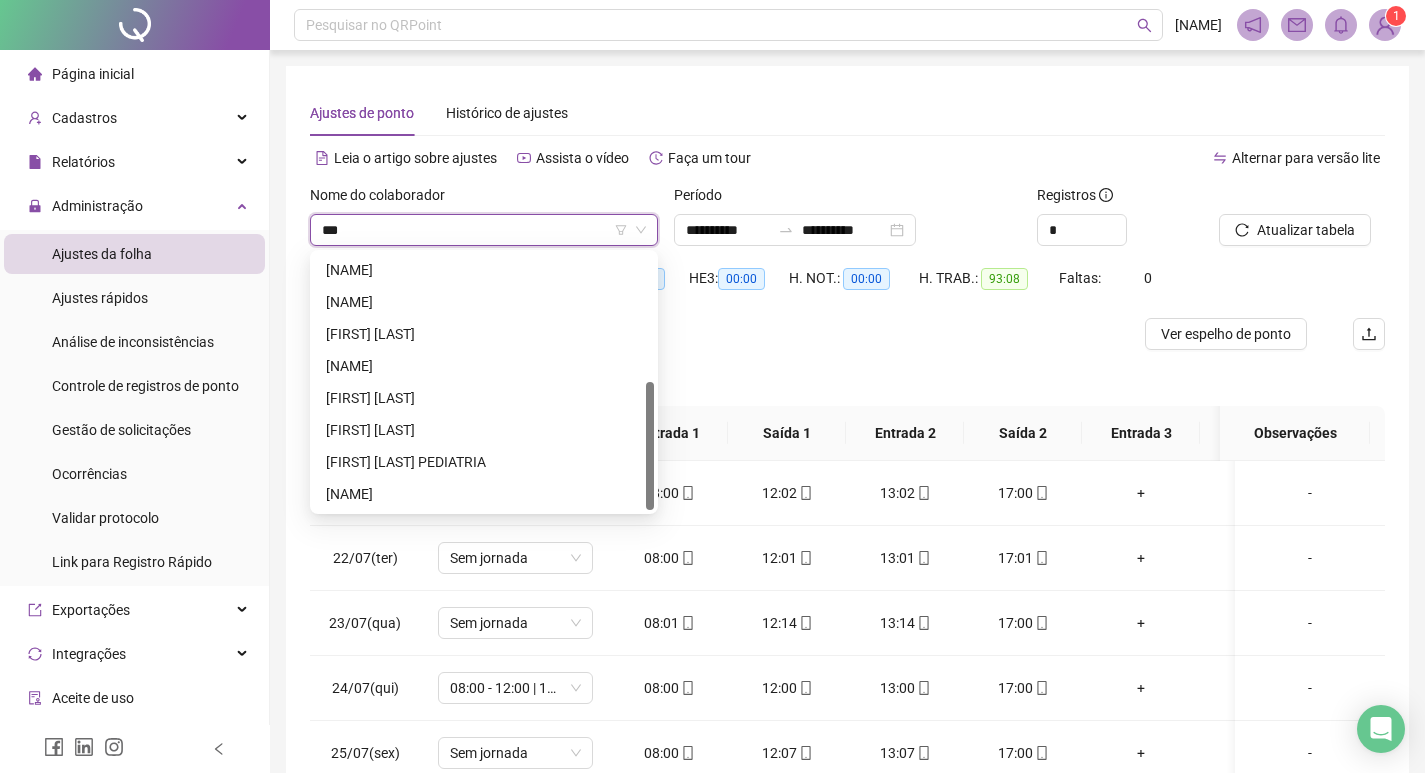scroll, scrollTop: 0, scrollLeft: 0, axis: both 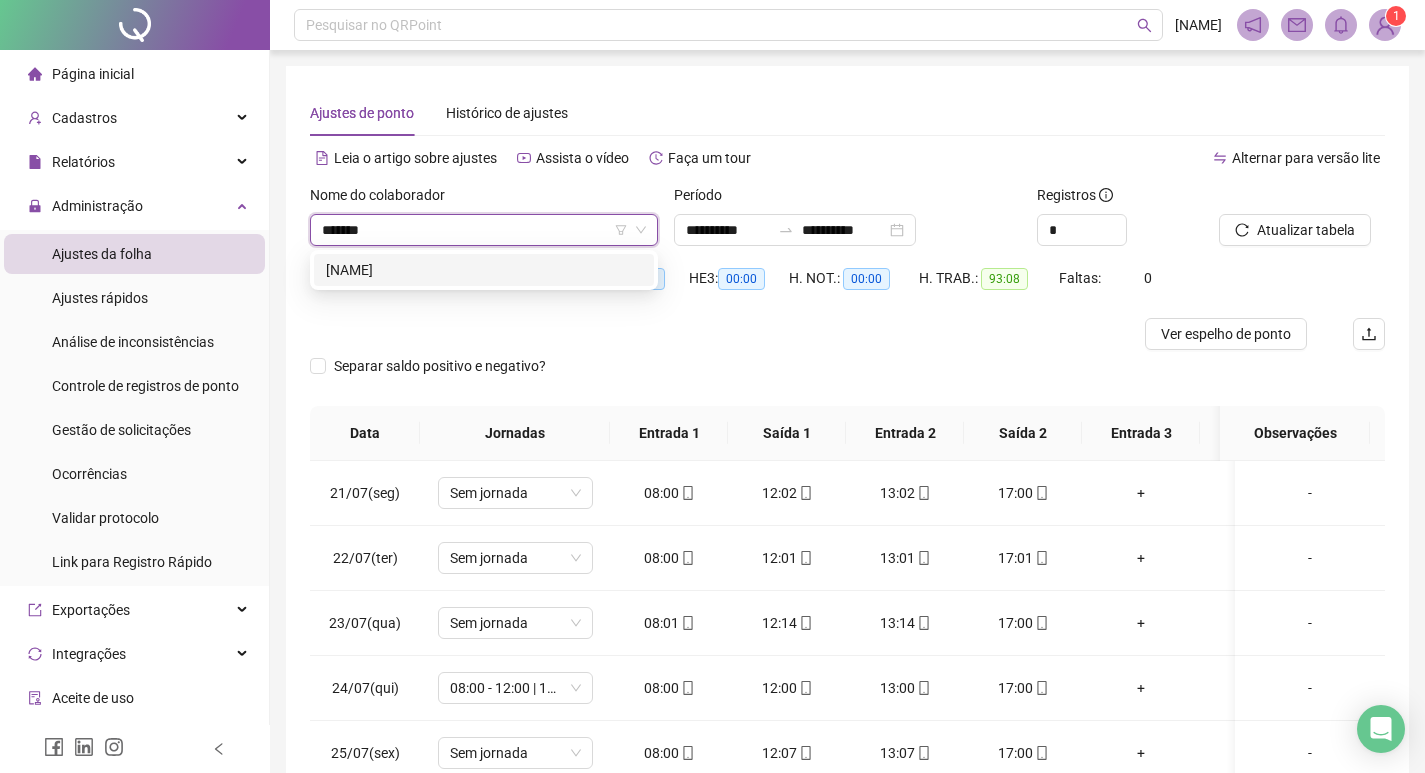 type on "********" 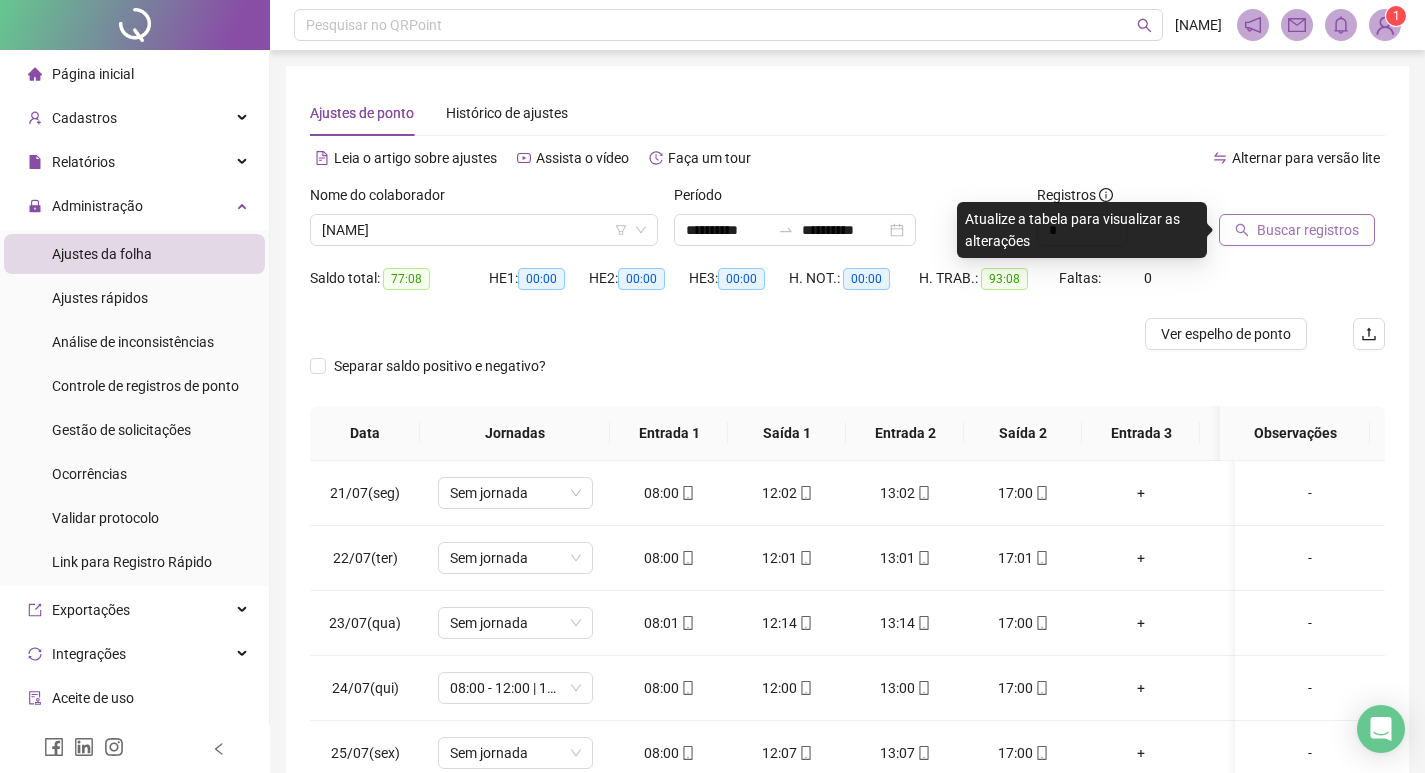 click on "Buscar registros" at bounding box center (1297, 230) 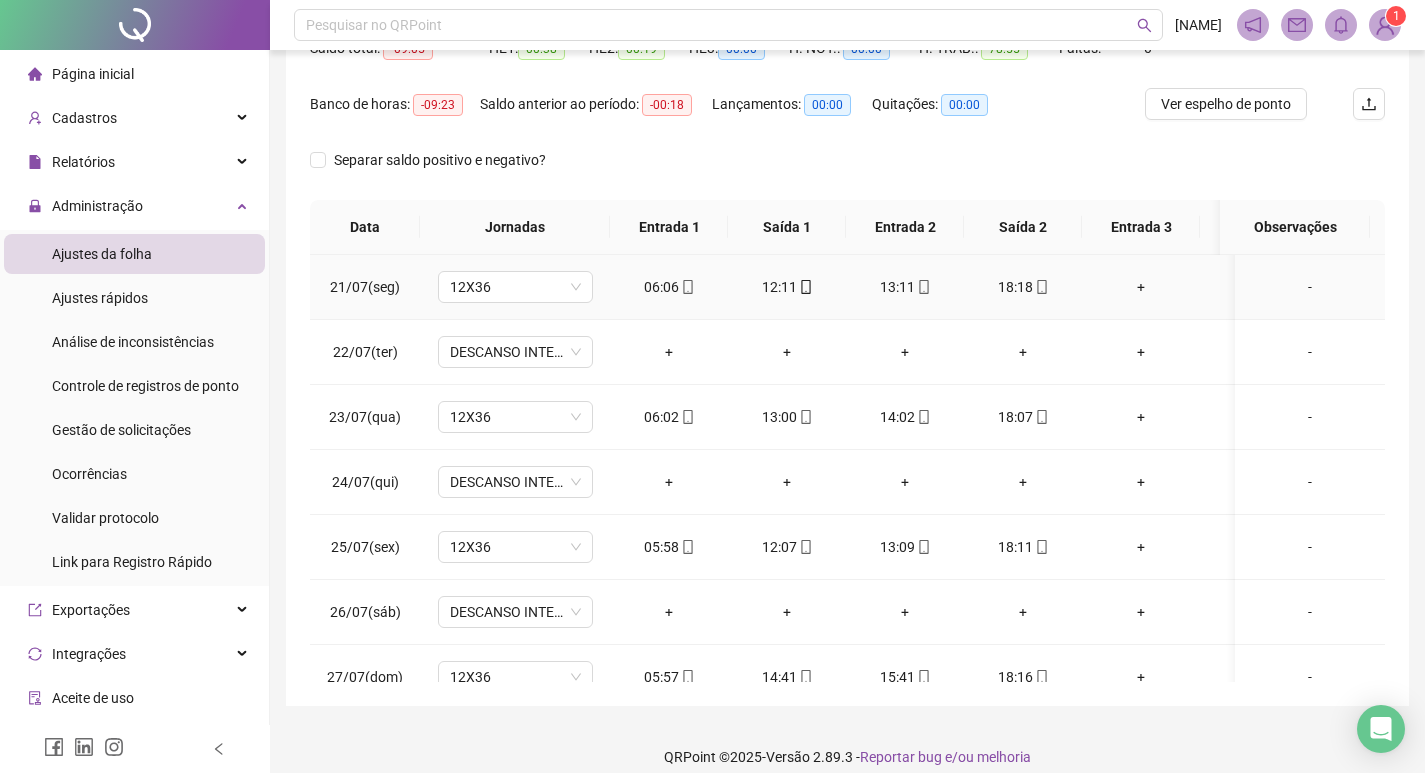 scroll, scrollTop: 249, scrollLeft: 0, axis: vertical 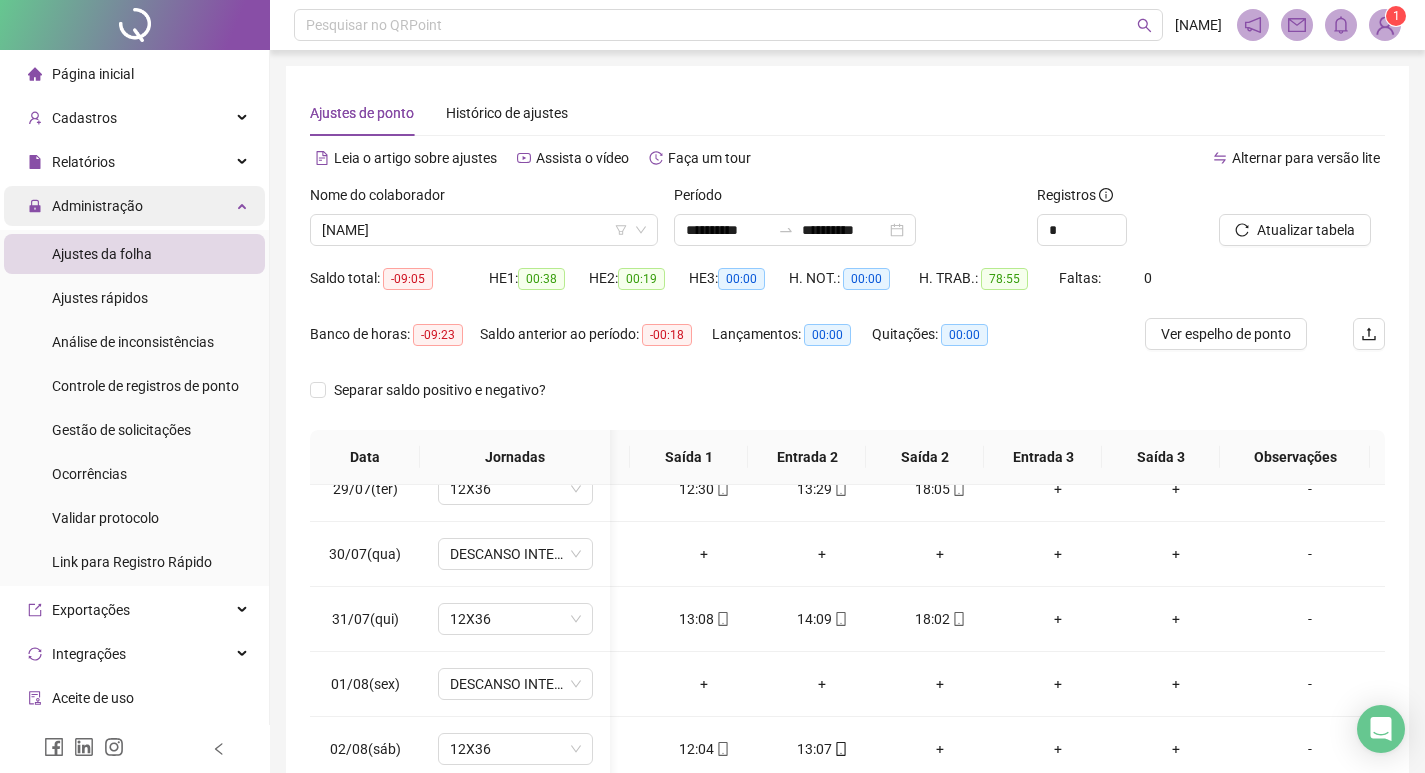 click on "Administração" at bounding box center [134, 206] 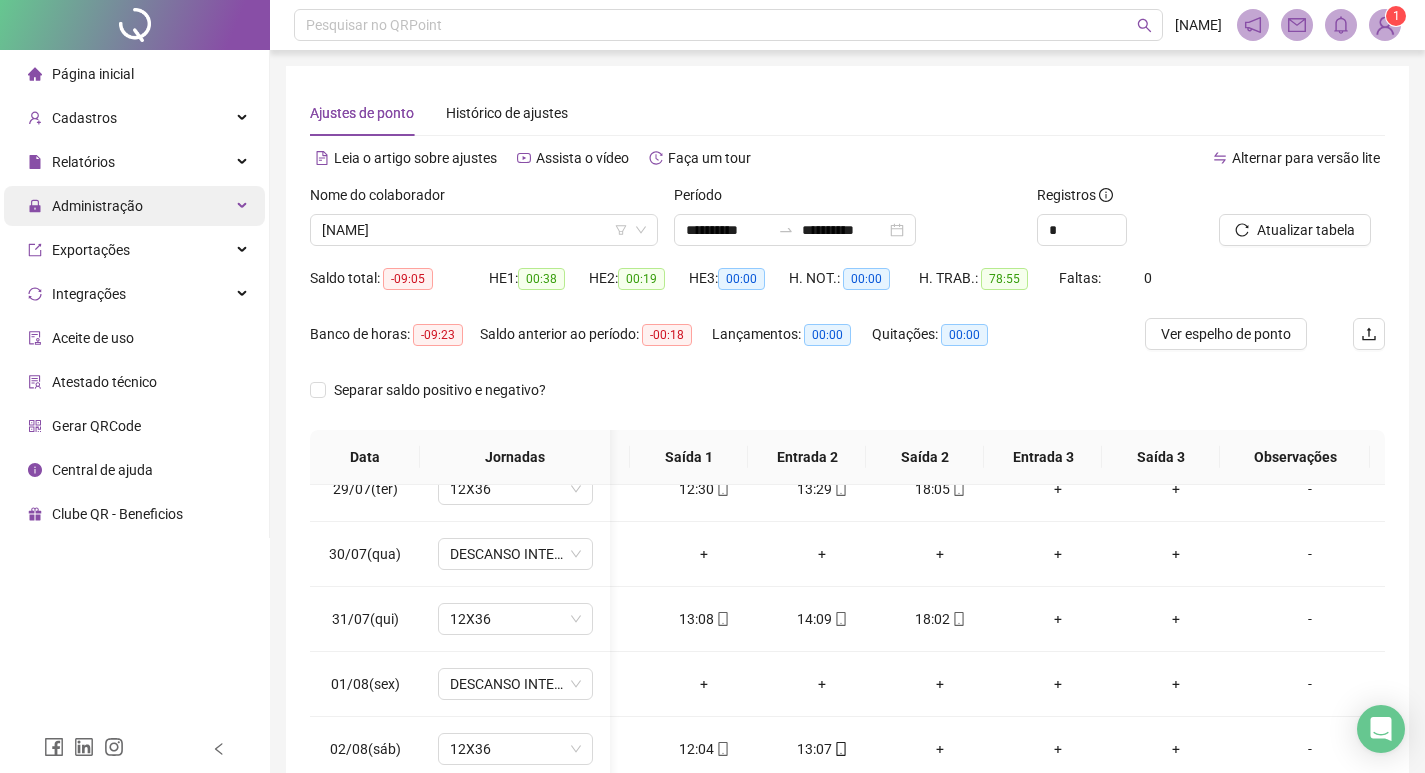 click on "Administração" at bounding box center (134, 206) 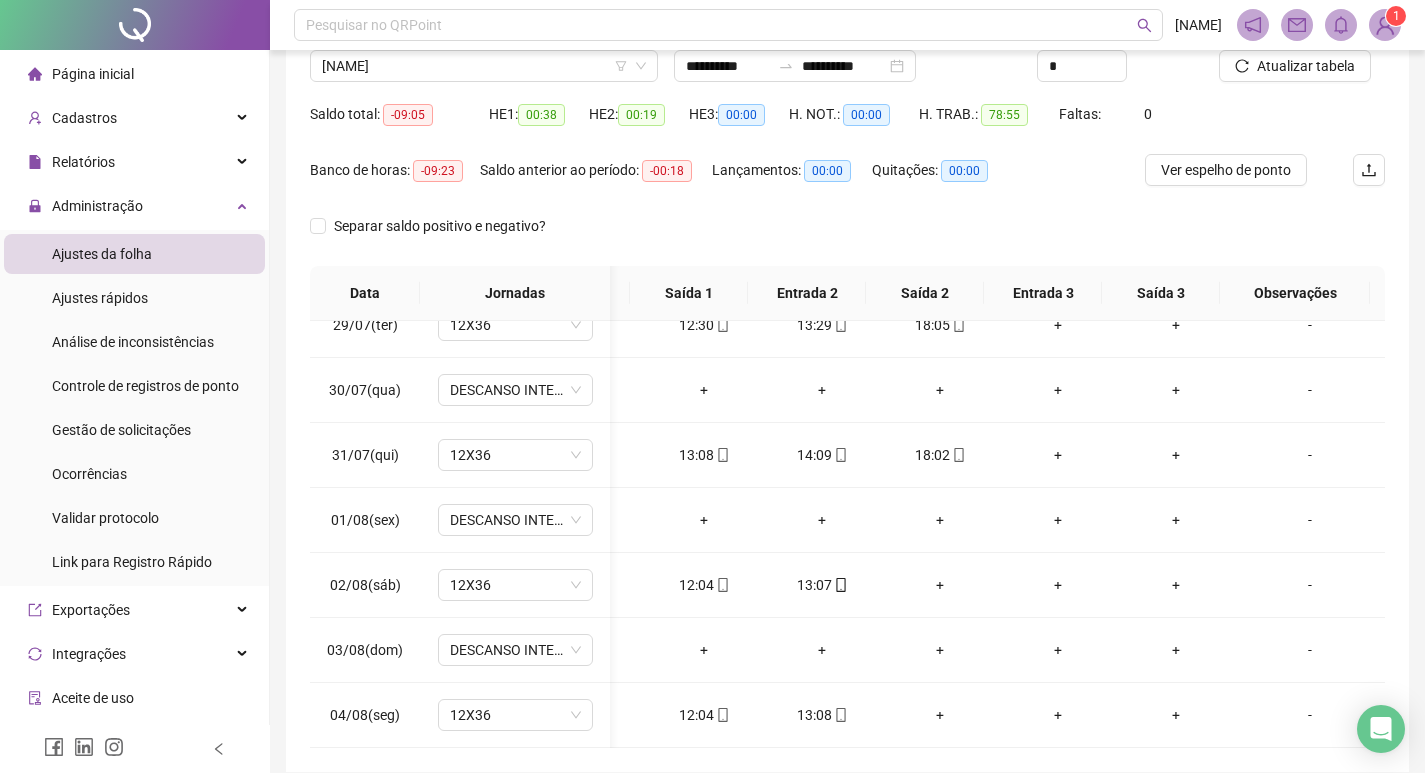 scroll, scrollTop: 249, scrollLeft: 0, axis: vertical 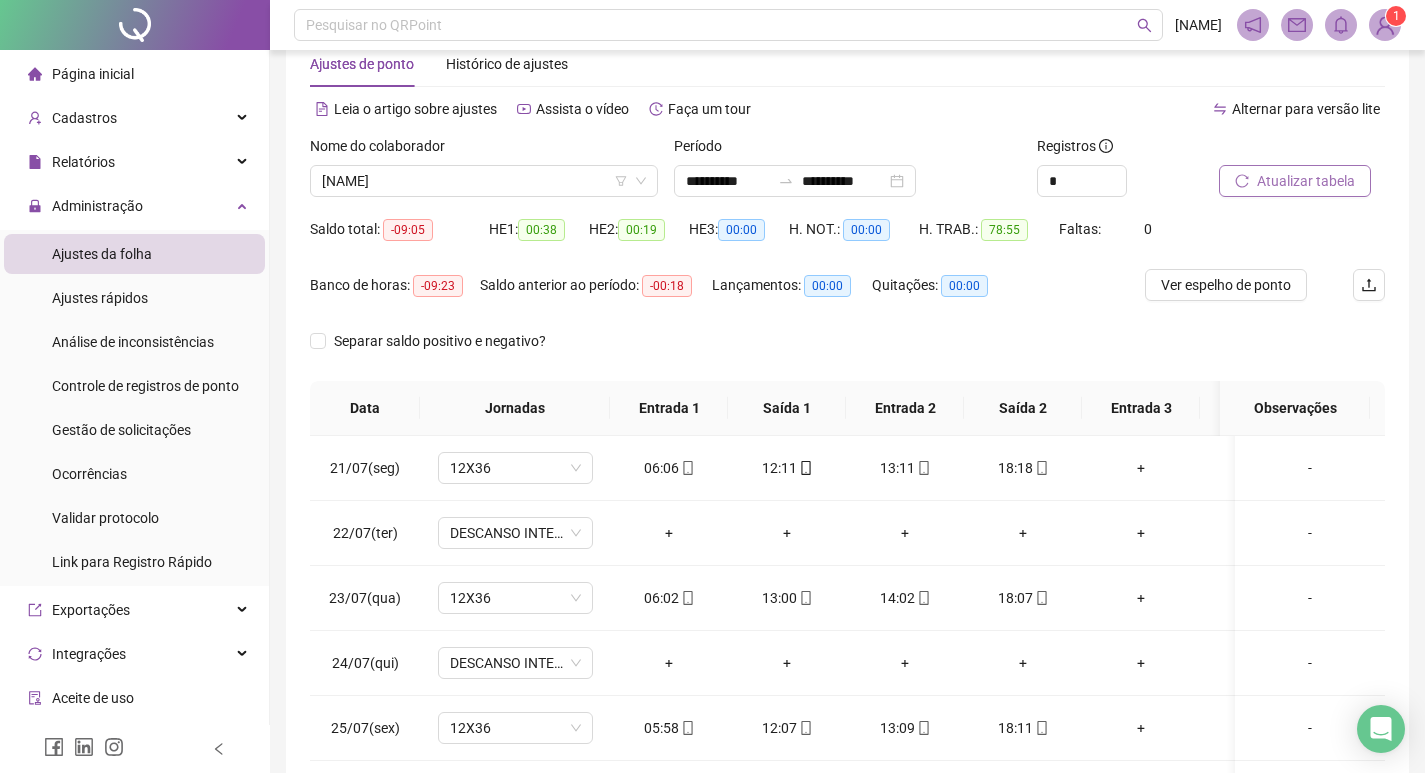 click on "Atualizar tabela" at bounding box center [1306, 181] 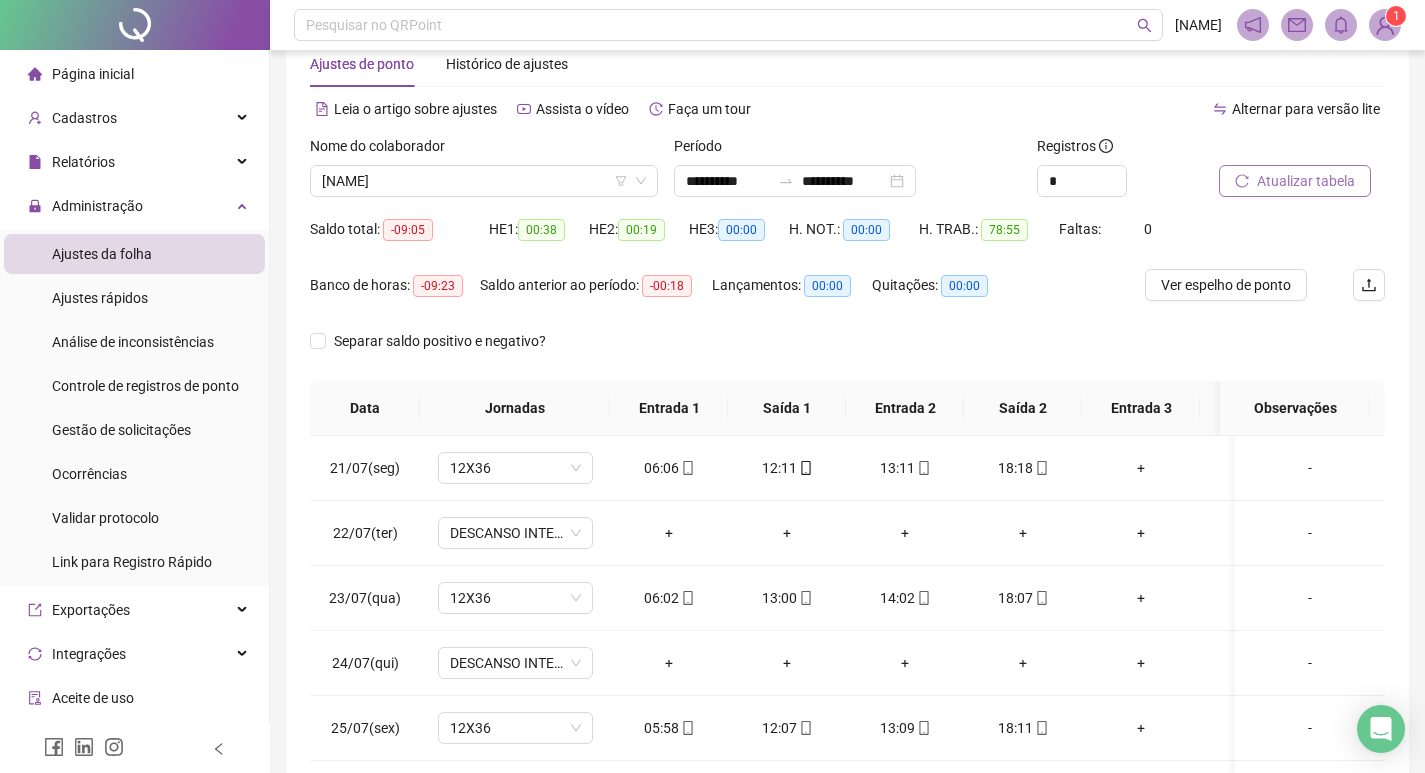 click on "Atualizar tabela" at bounding box center (1306, 181) 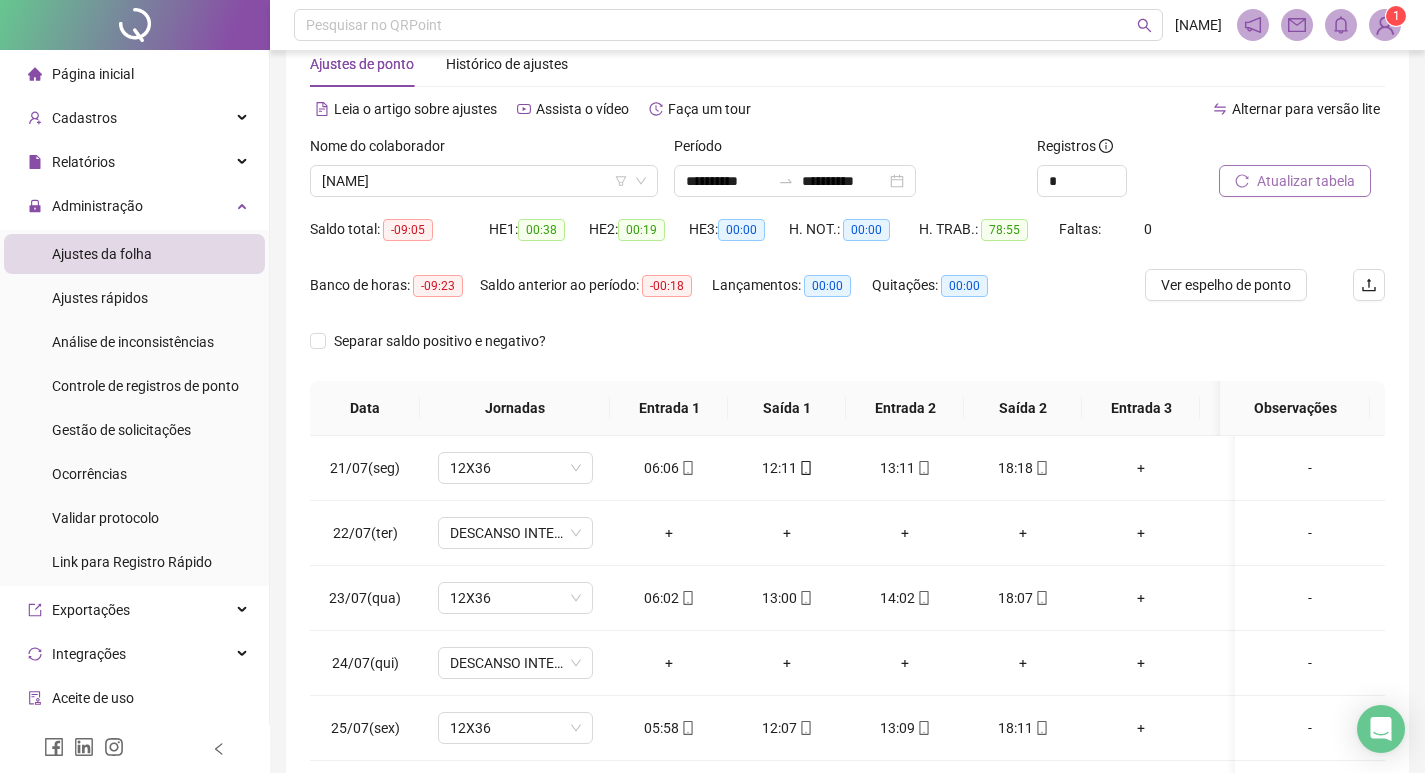 click on "Atualizar tabela" at bounding box center (1295, 181) 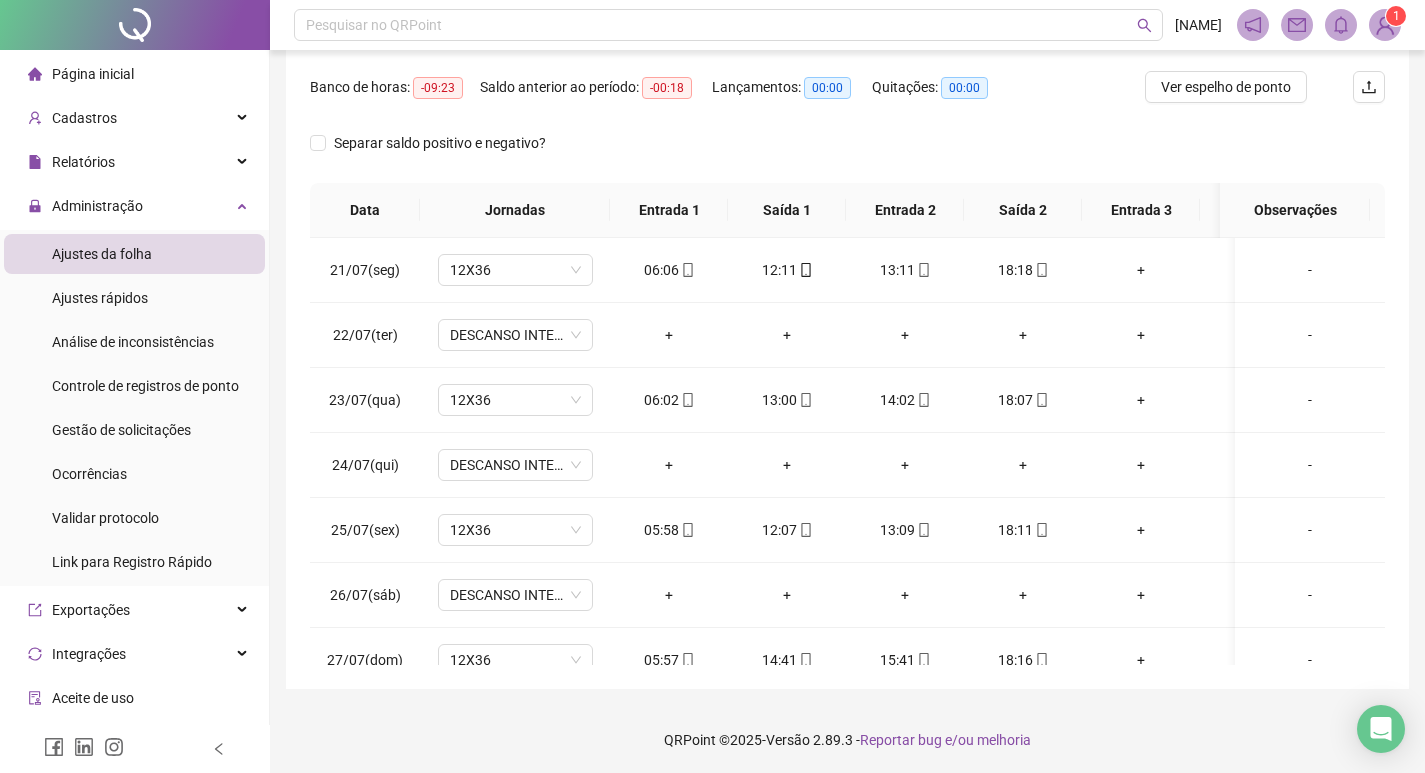 scroll, scrollTop: 249, scrollLeft: 0, axis: vertical 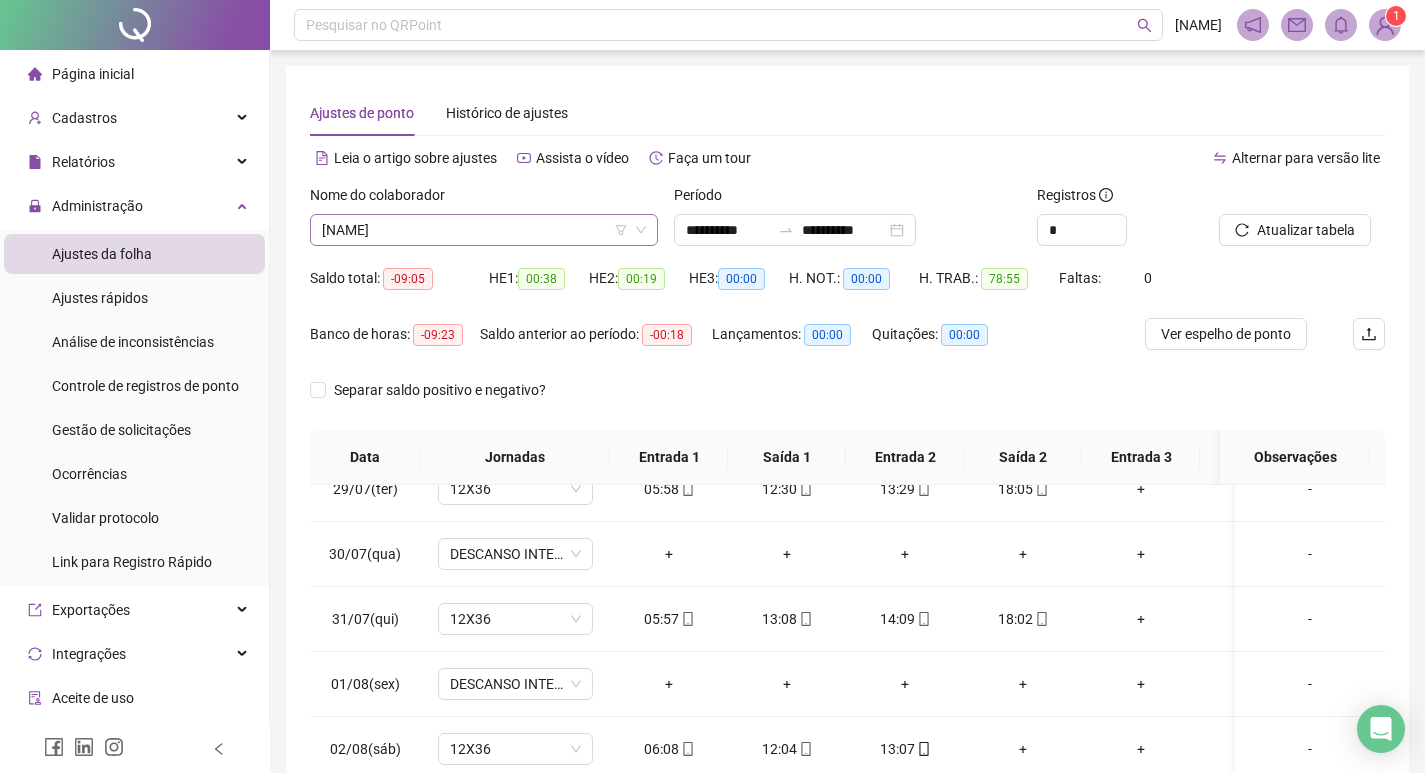 click on "PAULO ROGÉRIO QUIRINO" at bounding box center (484, 230) 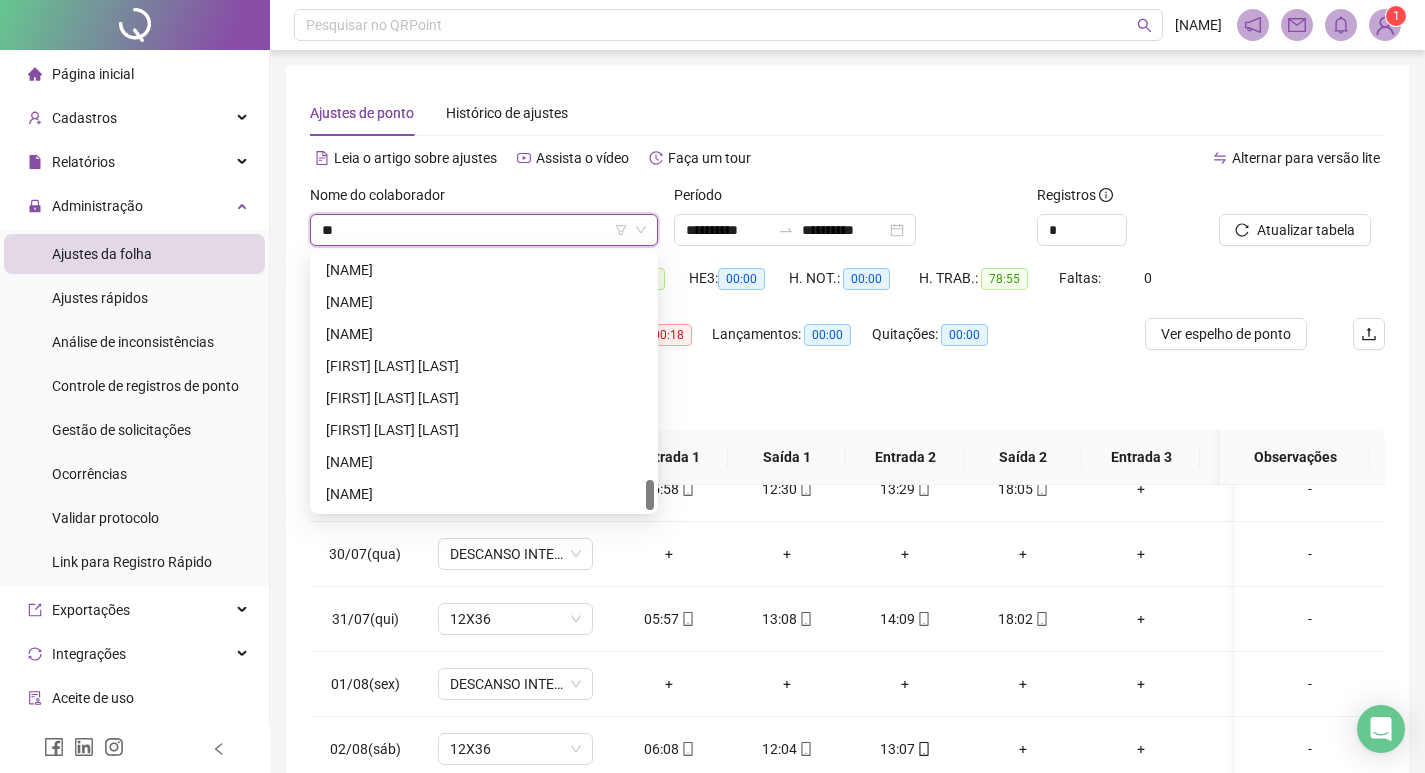 scroll, scrollTop: 0, scrollLeft: 0, axis: both 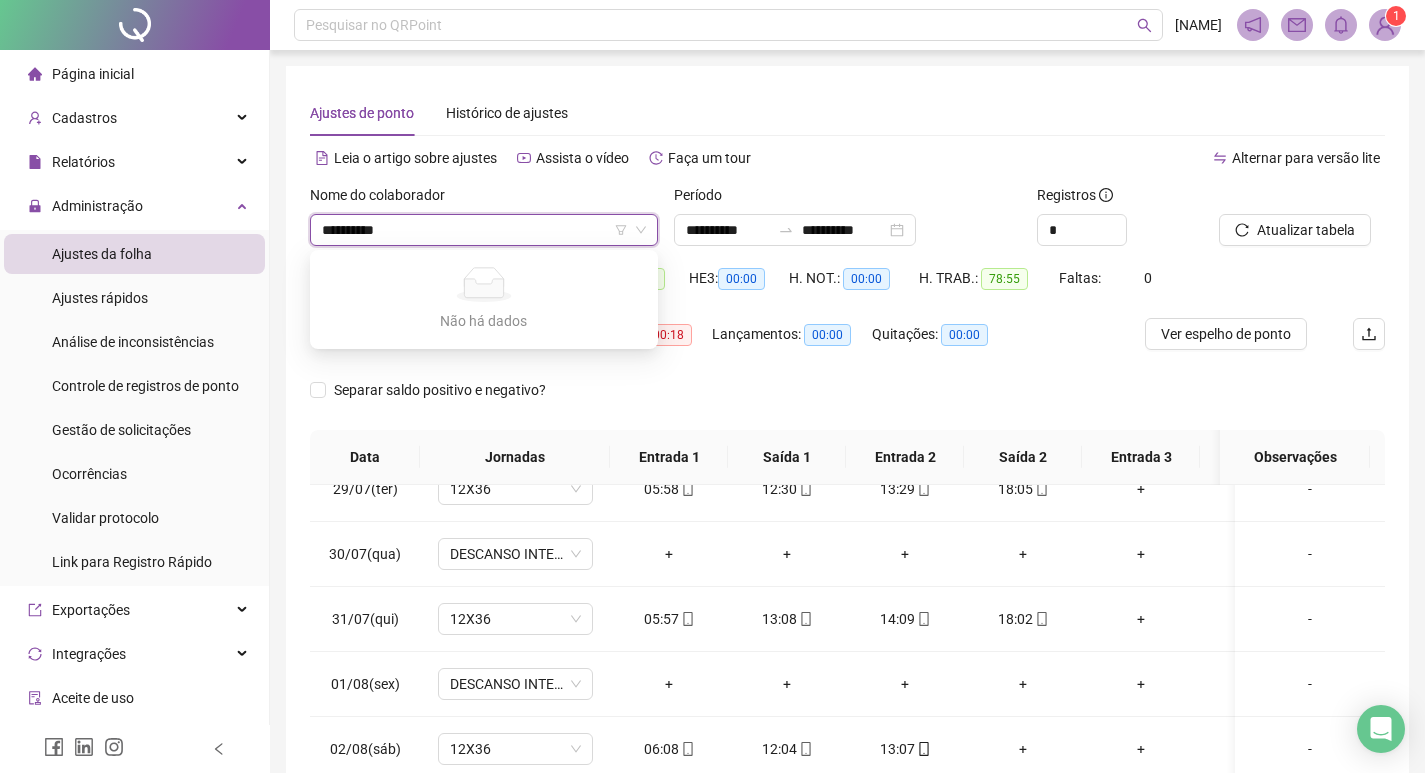 type on "*********" 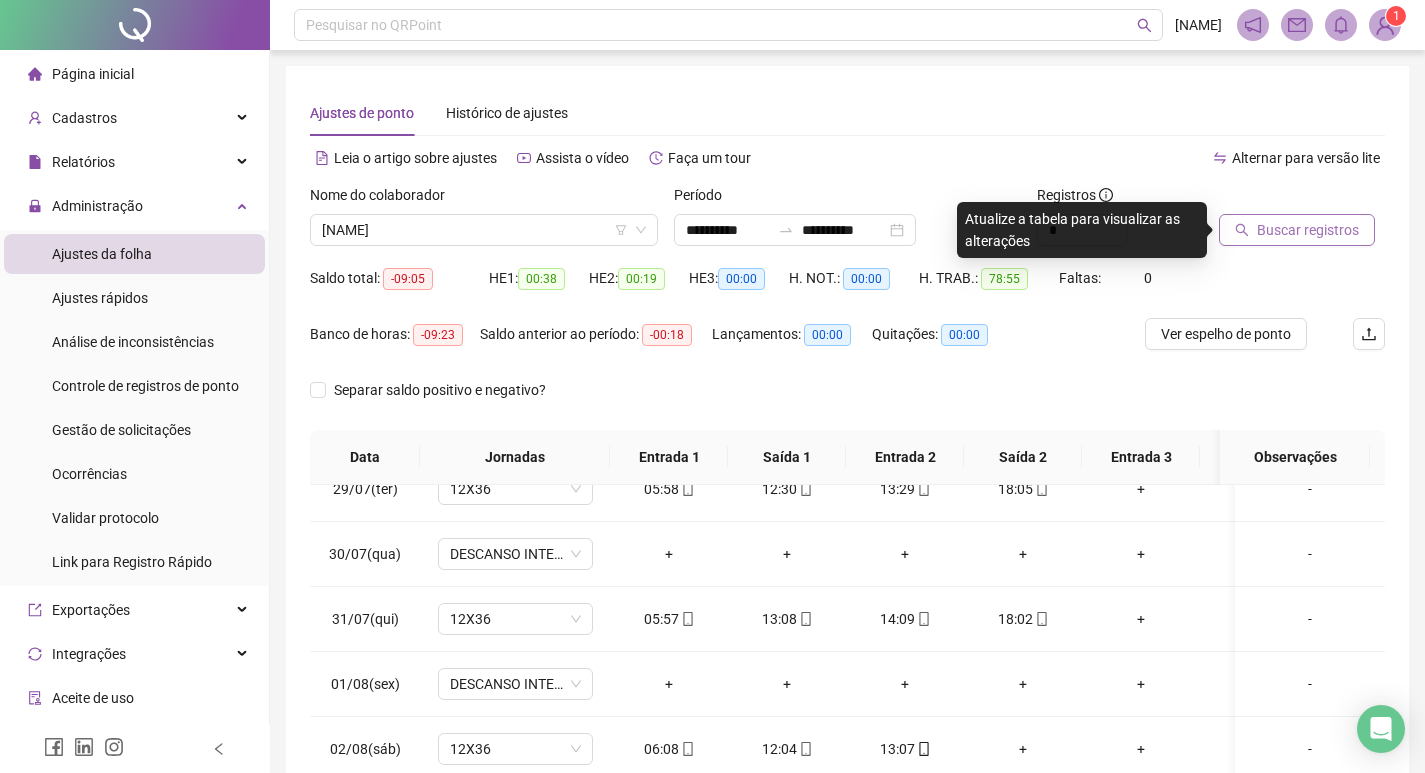 click on "Buscar registros" at bounding box center [1308, 230] 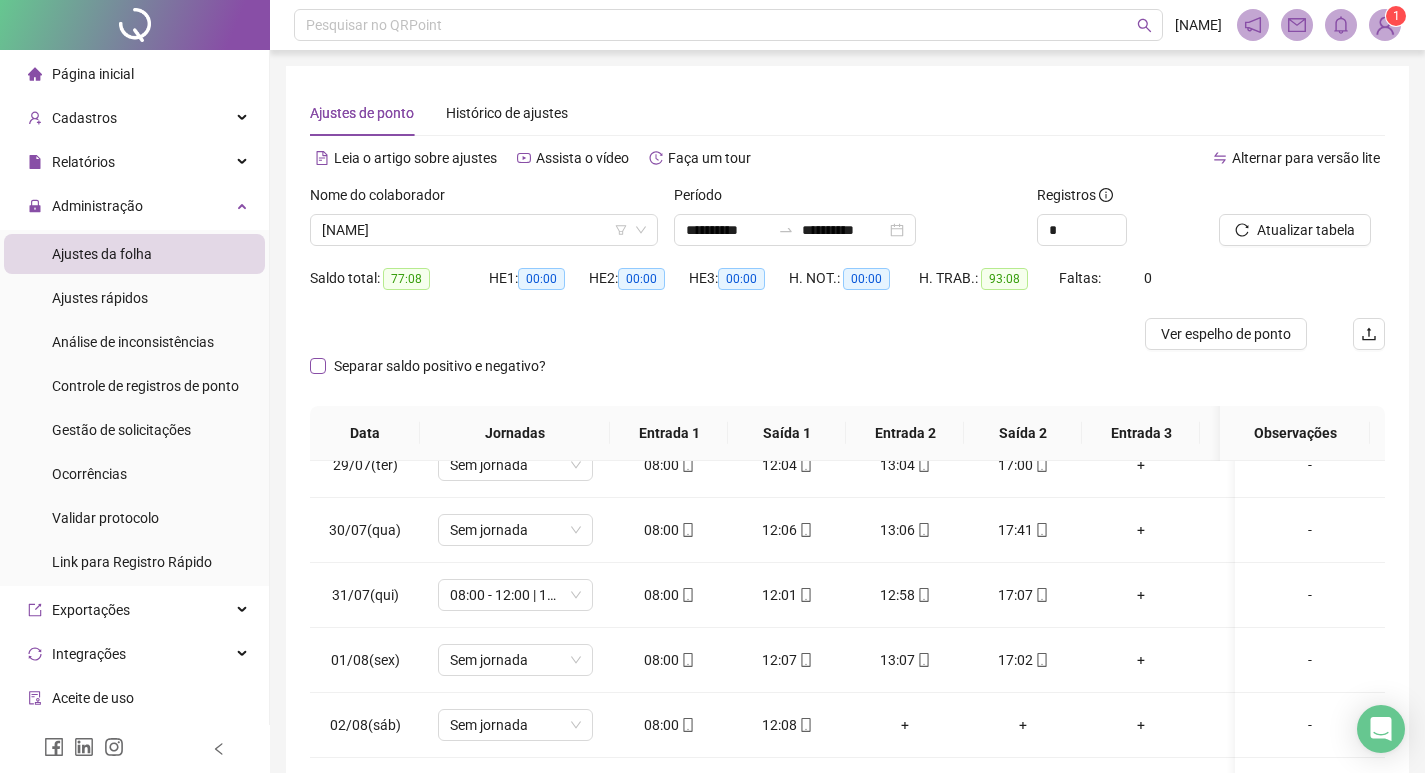 click on "Separar saldo positivo e negativo?" at bounding box center [440, 366] 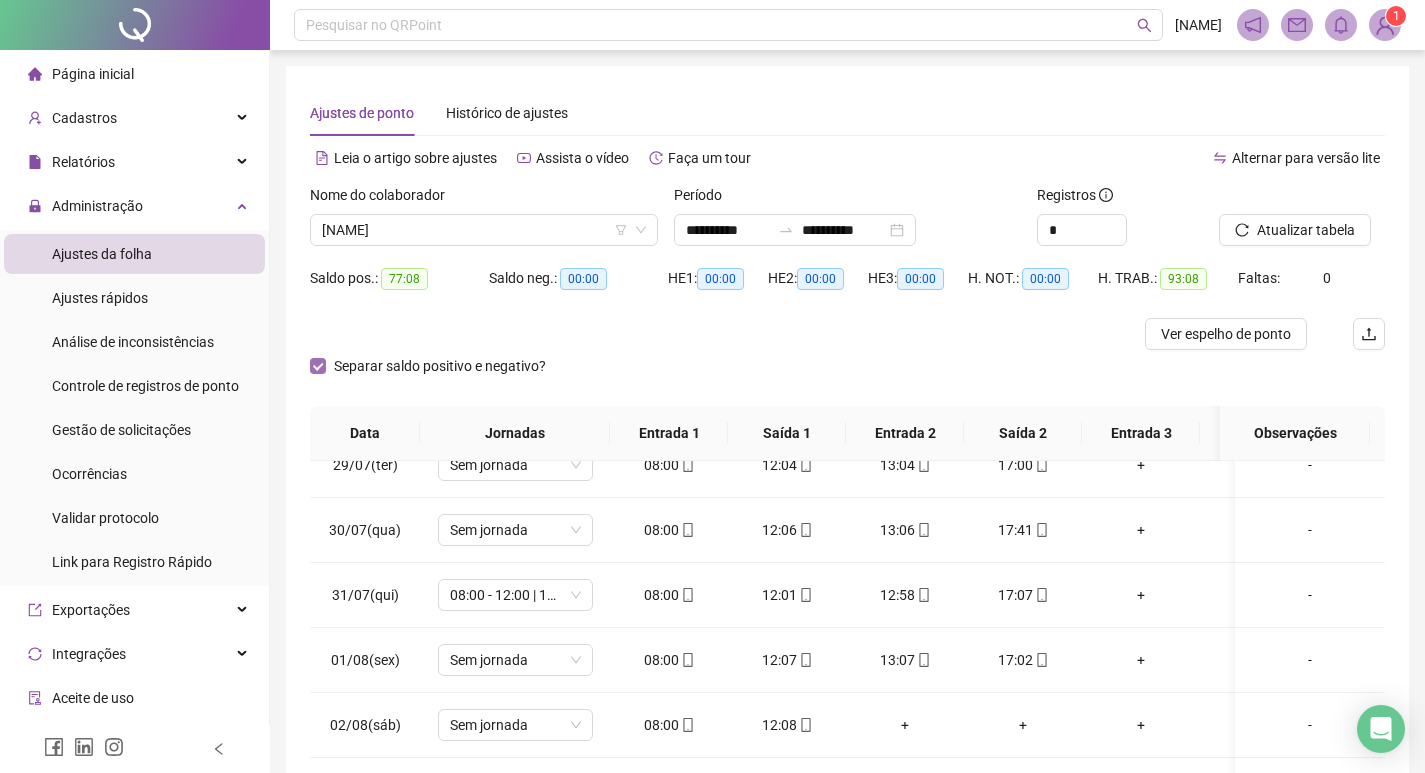 click on "Separar saldo positivo e negativo?" at bounding box center (440, 366) 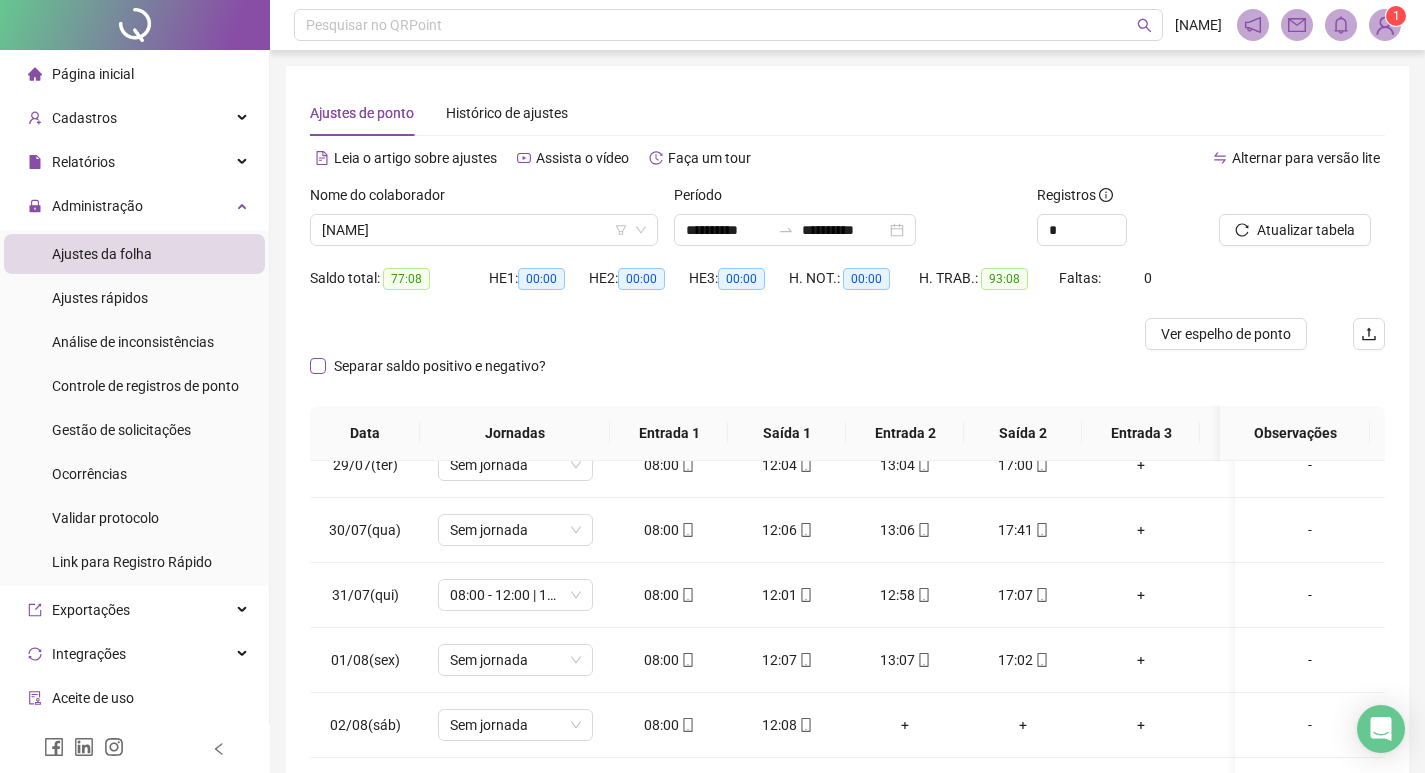 click on "Separar saldo positivo e negativo?" at bounding box center [440, 366] 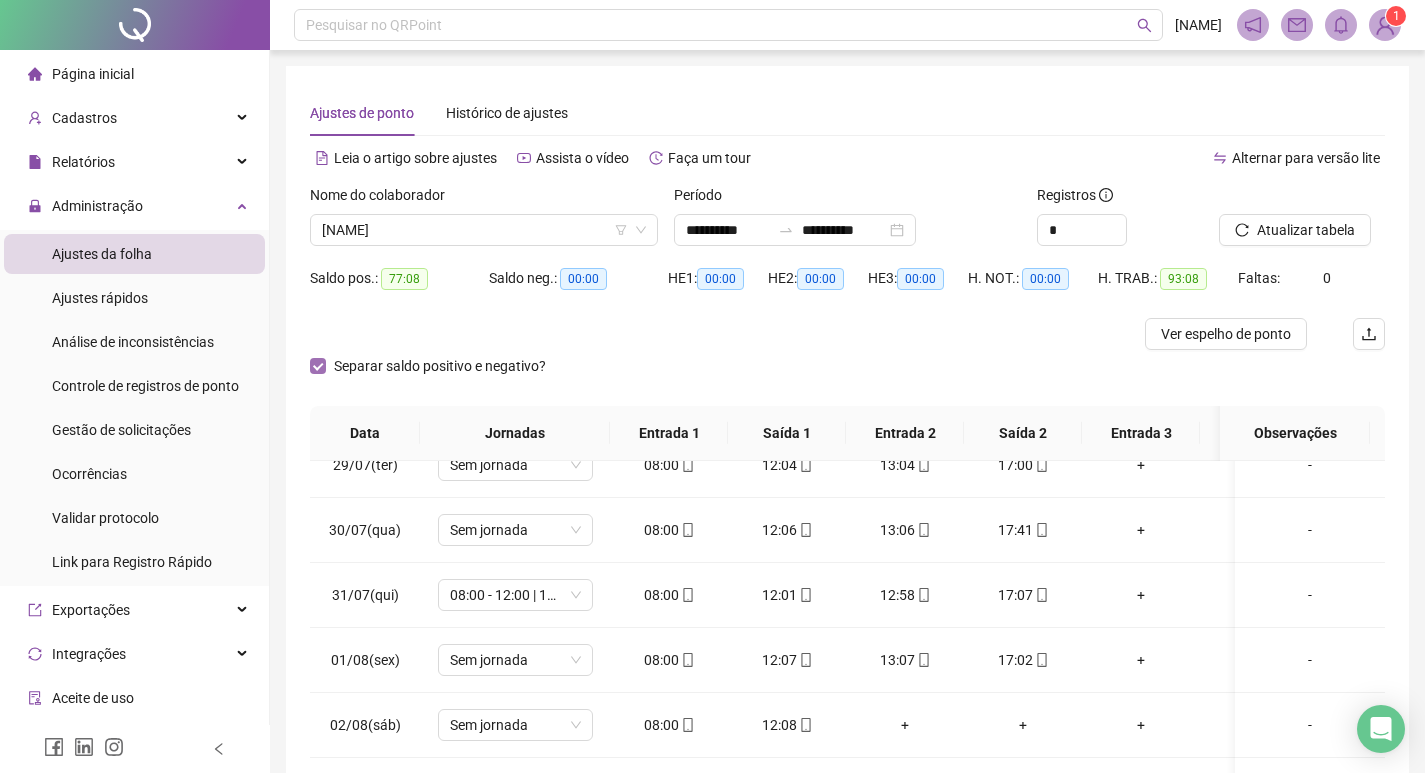 click on "Separar saldo positivo e negativo?" at bounding box center [440, 366] 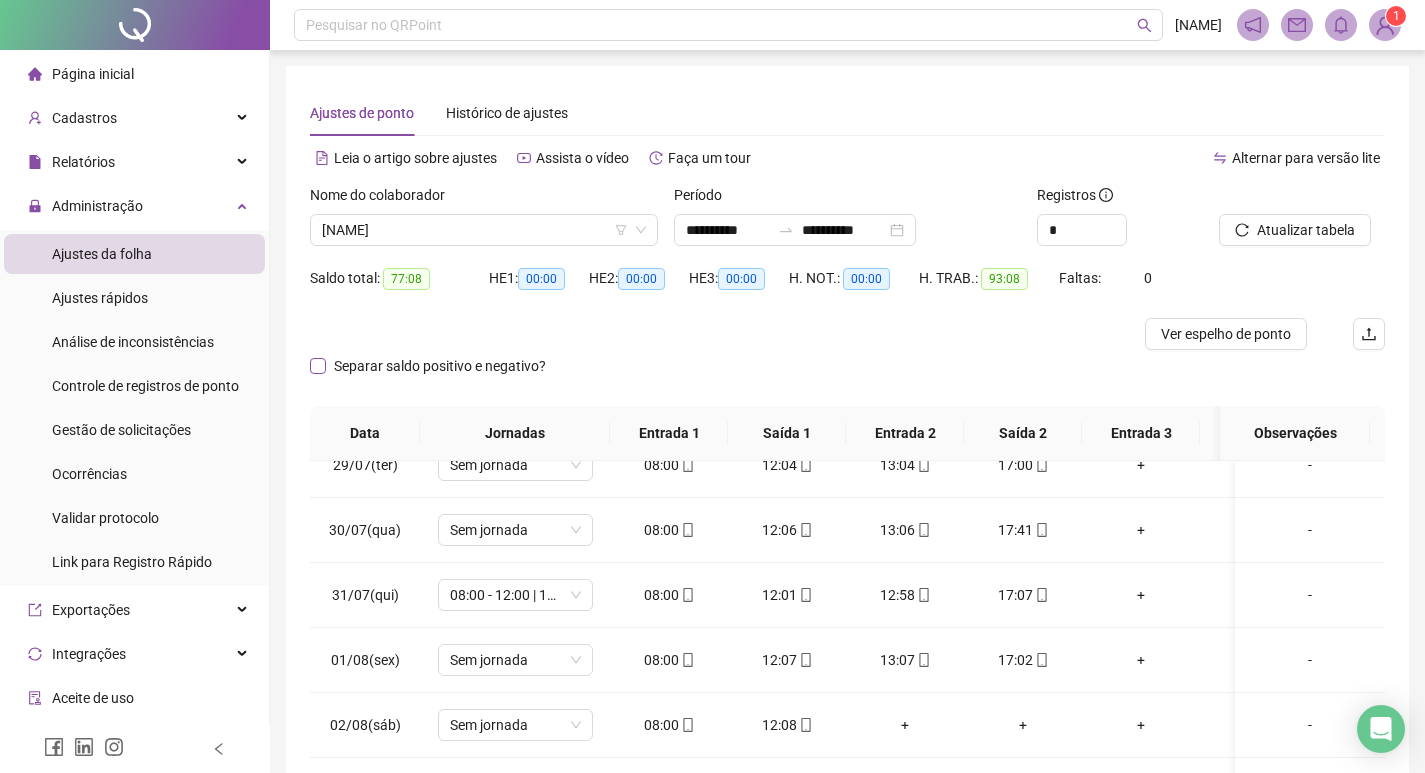 click on "Separar saldo positivo e negativo?" at bounding box center (440, 366) 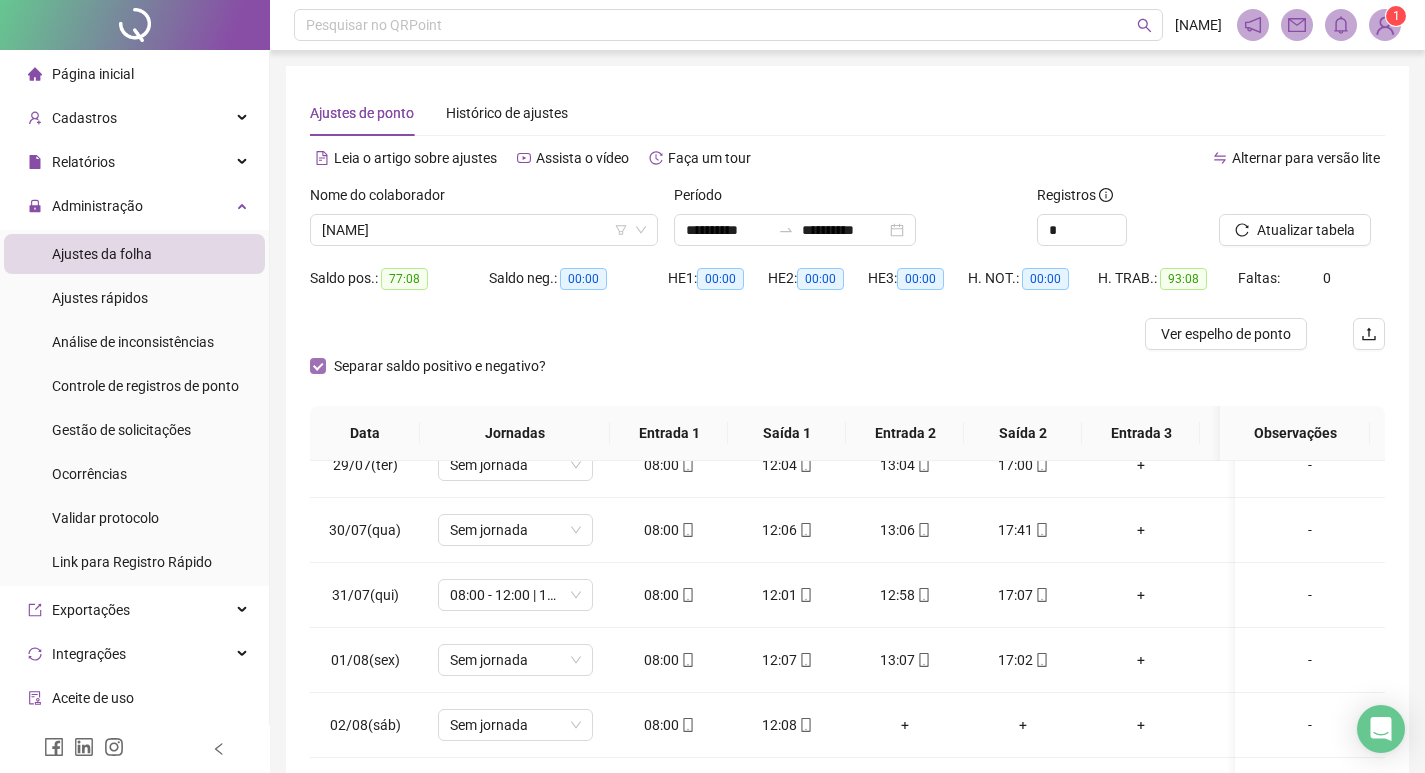 click on "Separar saldo positivo e negativo?" at bounding box center [440, 366] 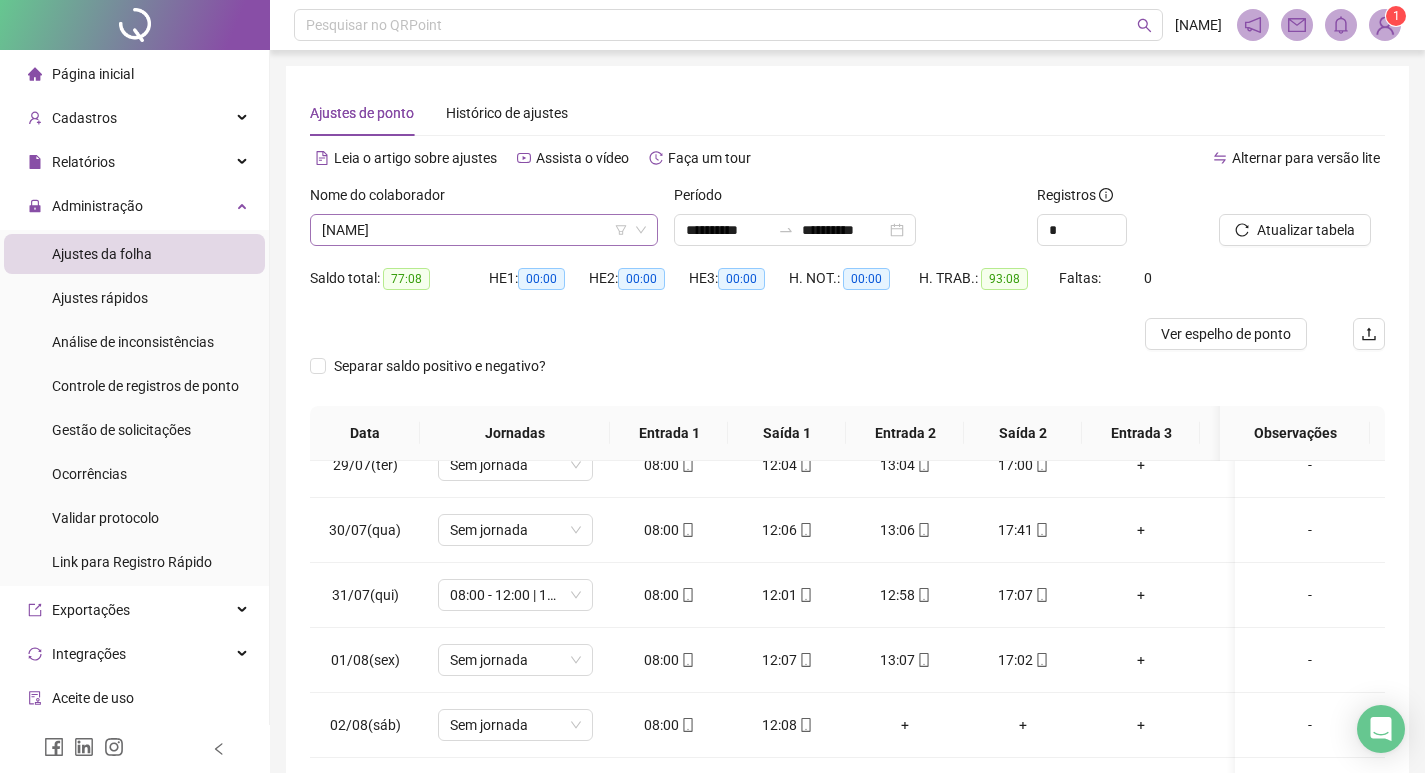click on "CLEITON MUNIZ DE SOUZA" at bounding box center (484, 230) 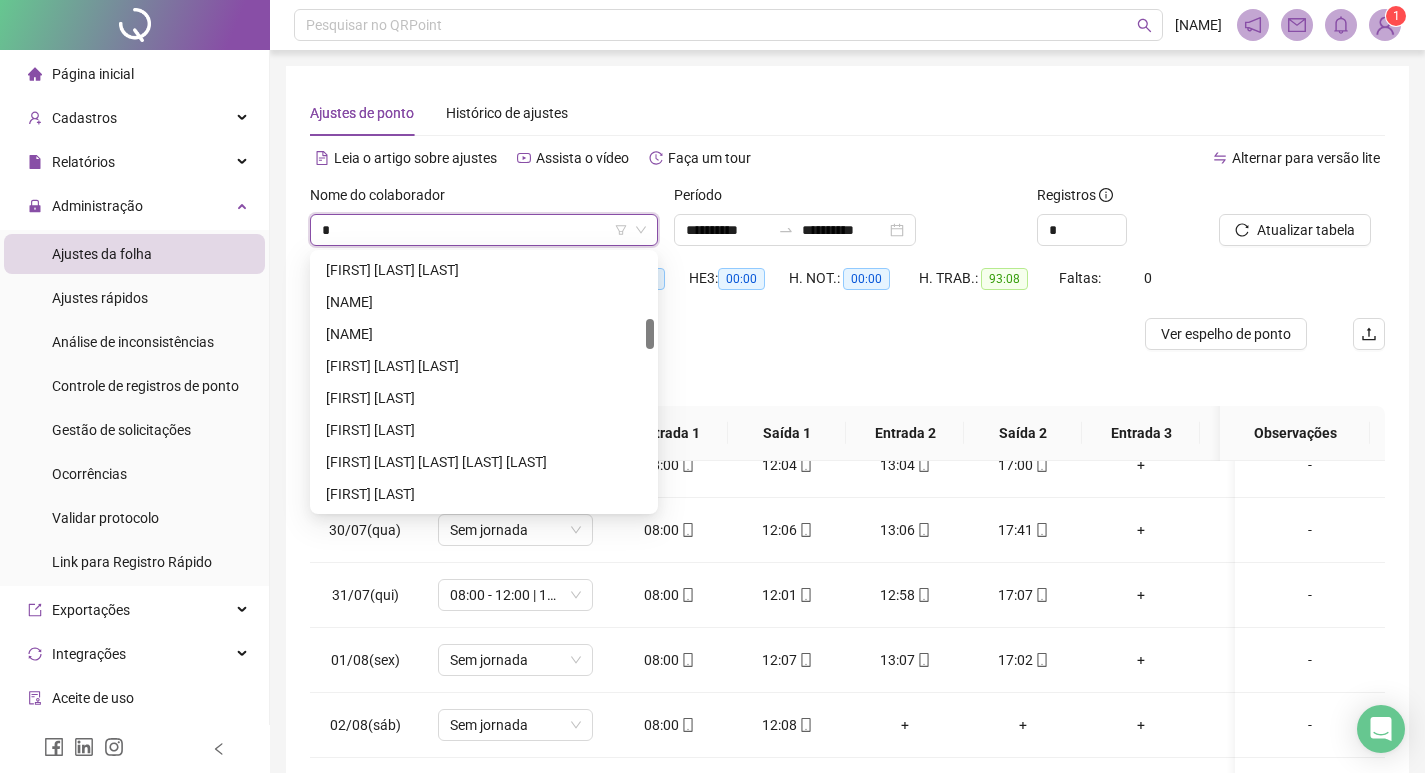 scroll, scrollTop: 0, scrollLeft: 0, axis: both 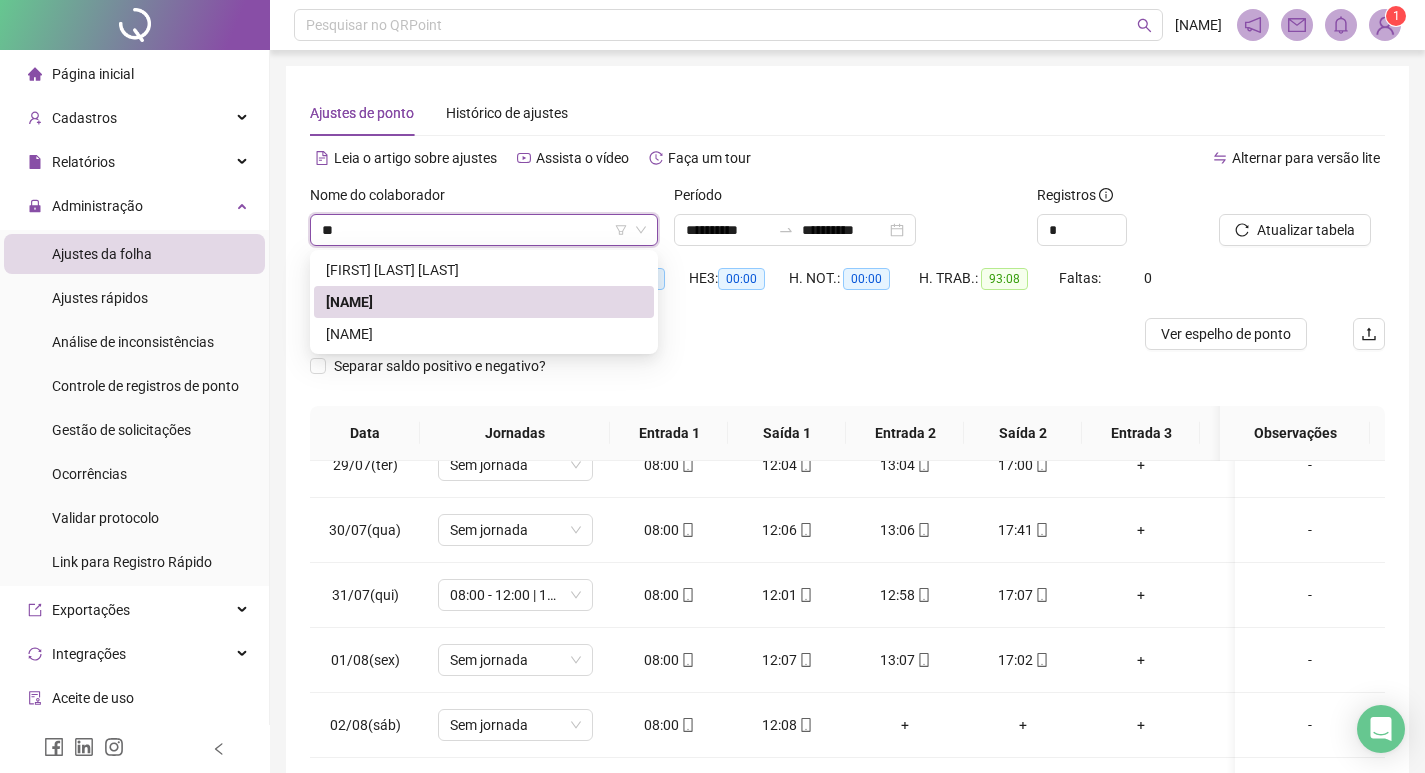 type on "*" 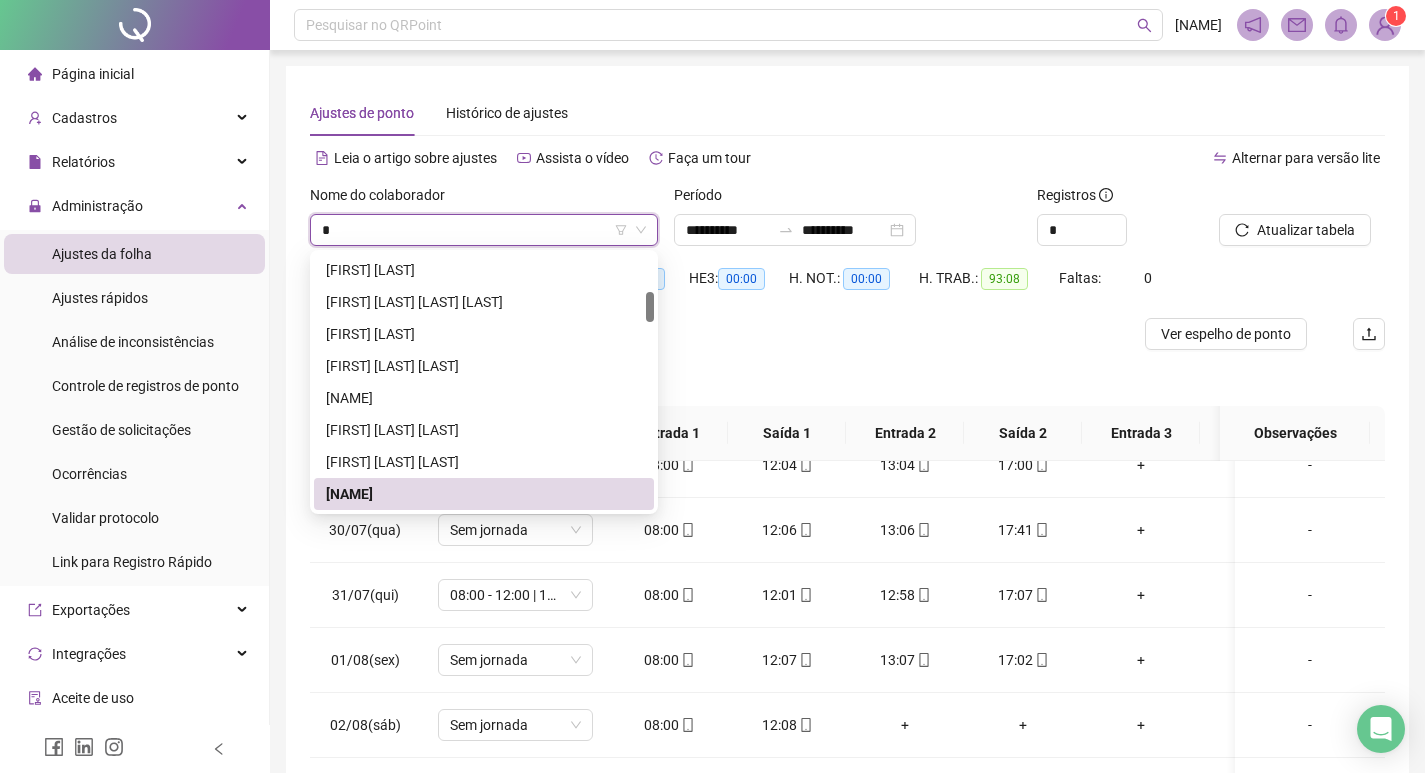 type 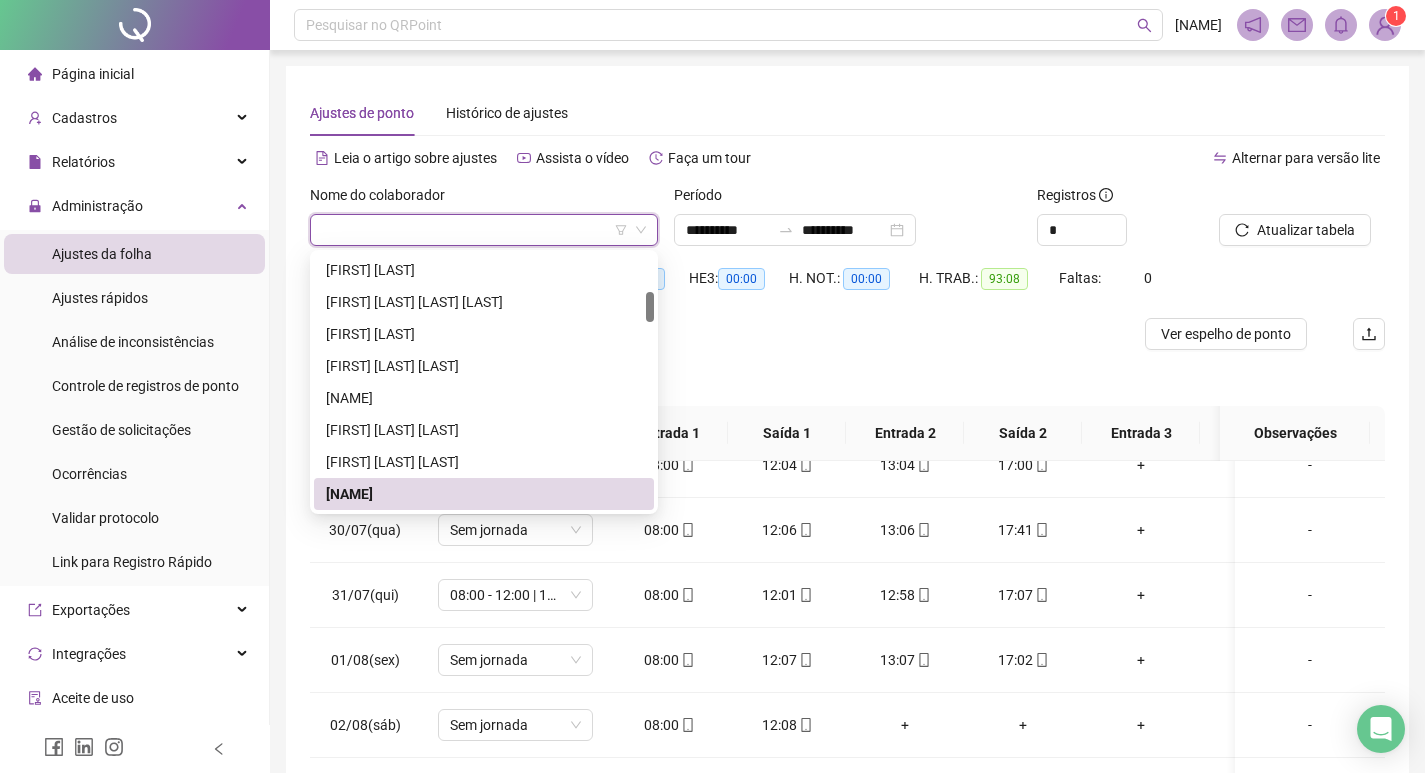 scroll, scrollTop: 576, scrollLeft: 0, axis: vertical 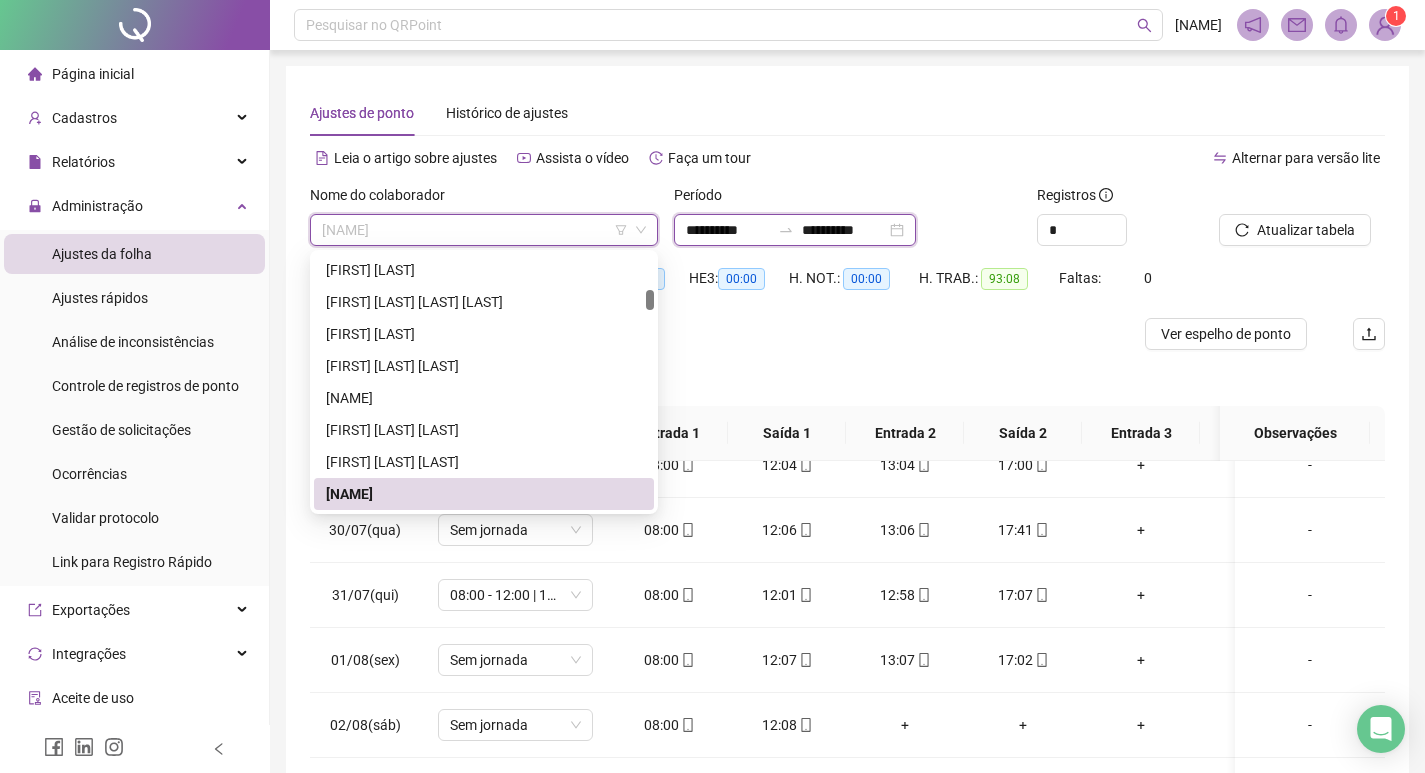 click on "**********" at bounding box center [728, 230] 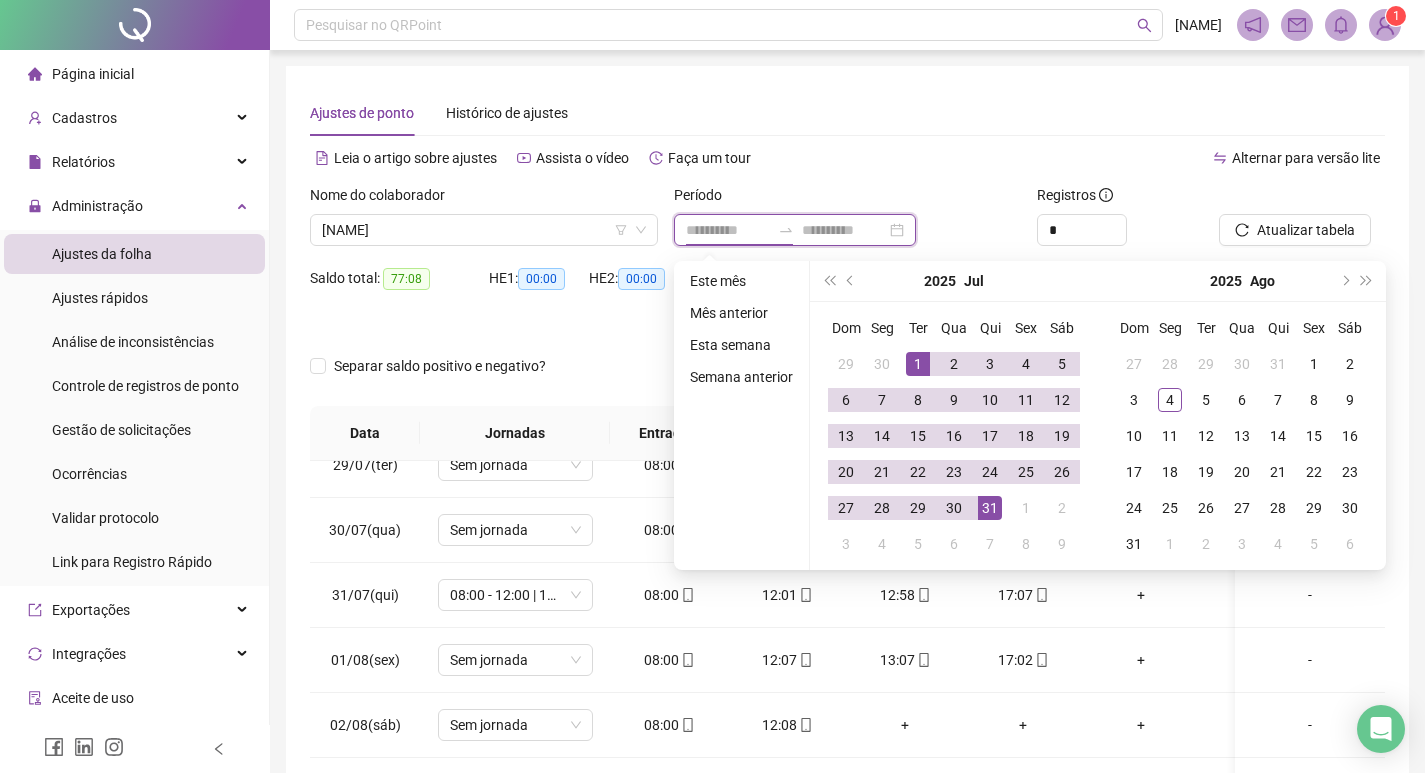 type on "**********" 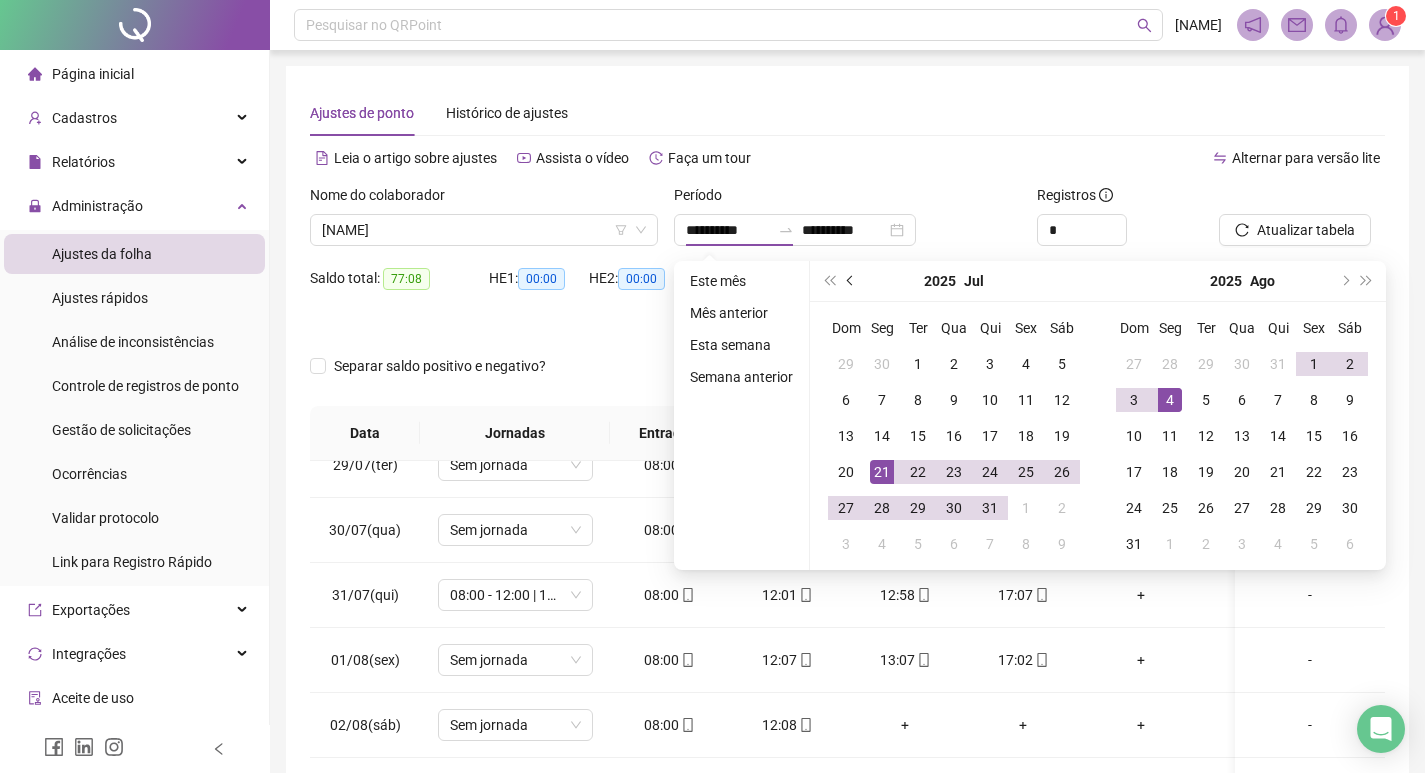 click at bounding box center (851, 281) 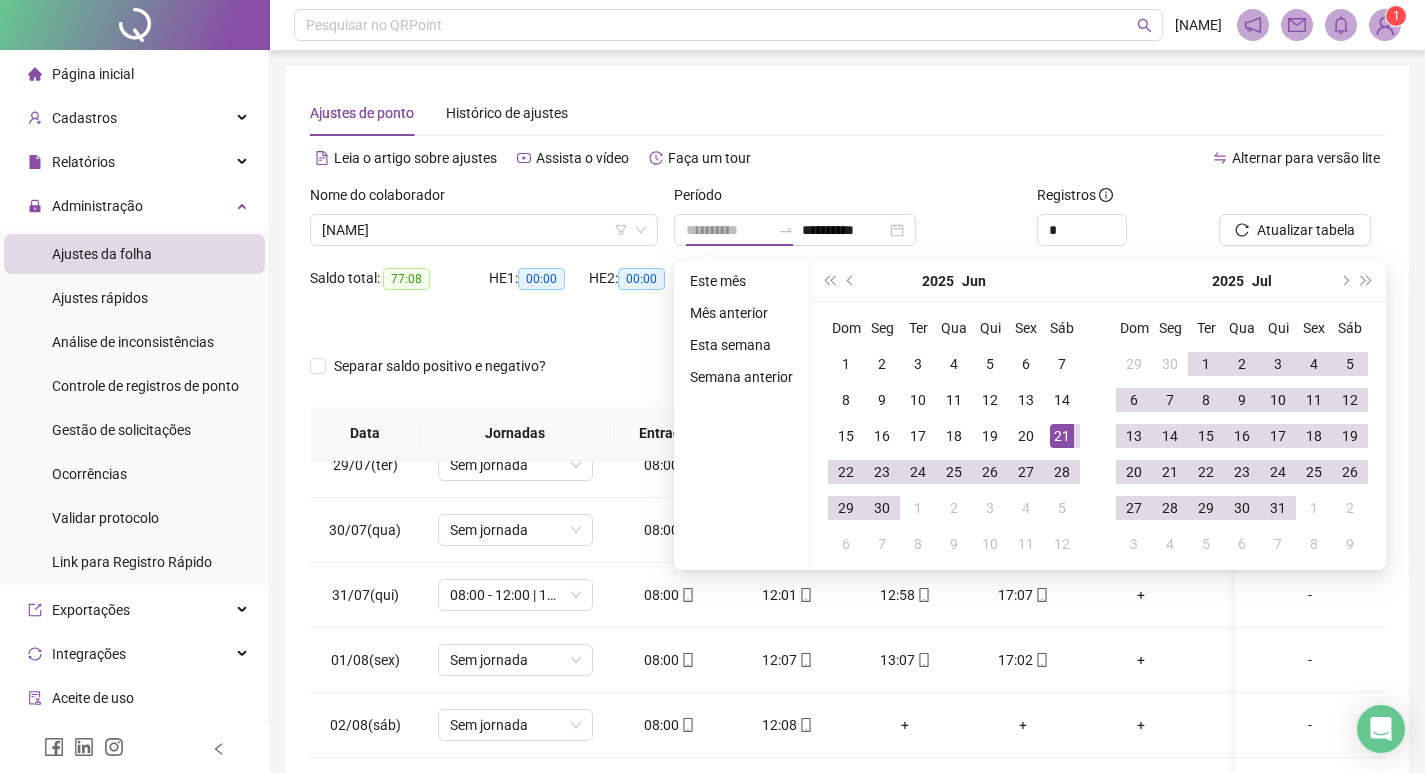 type on "**********" 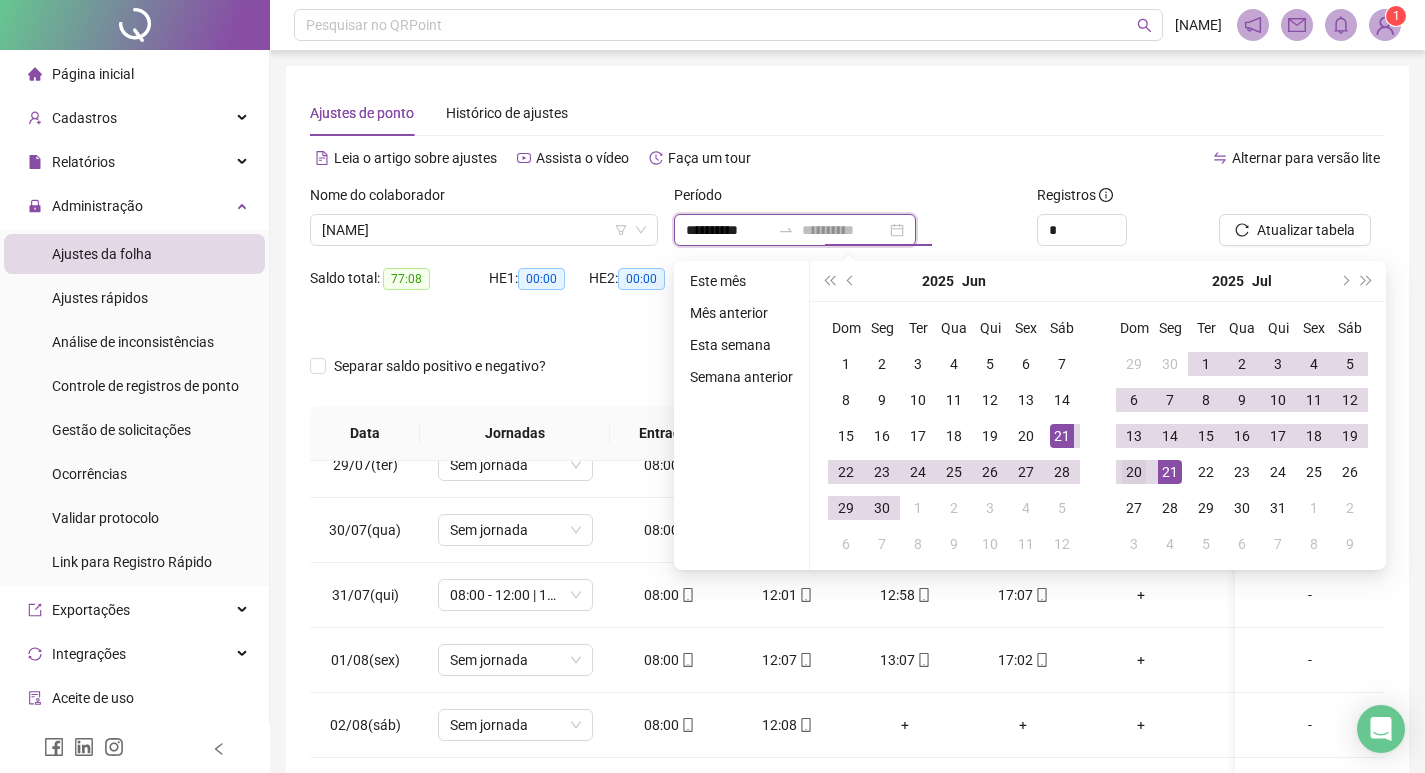 type on "**********" 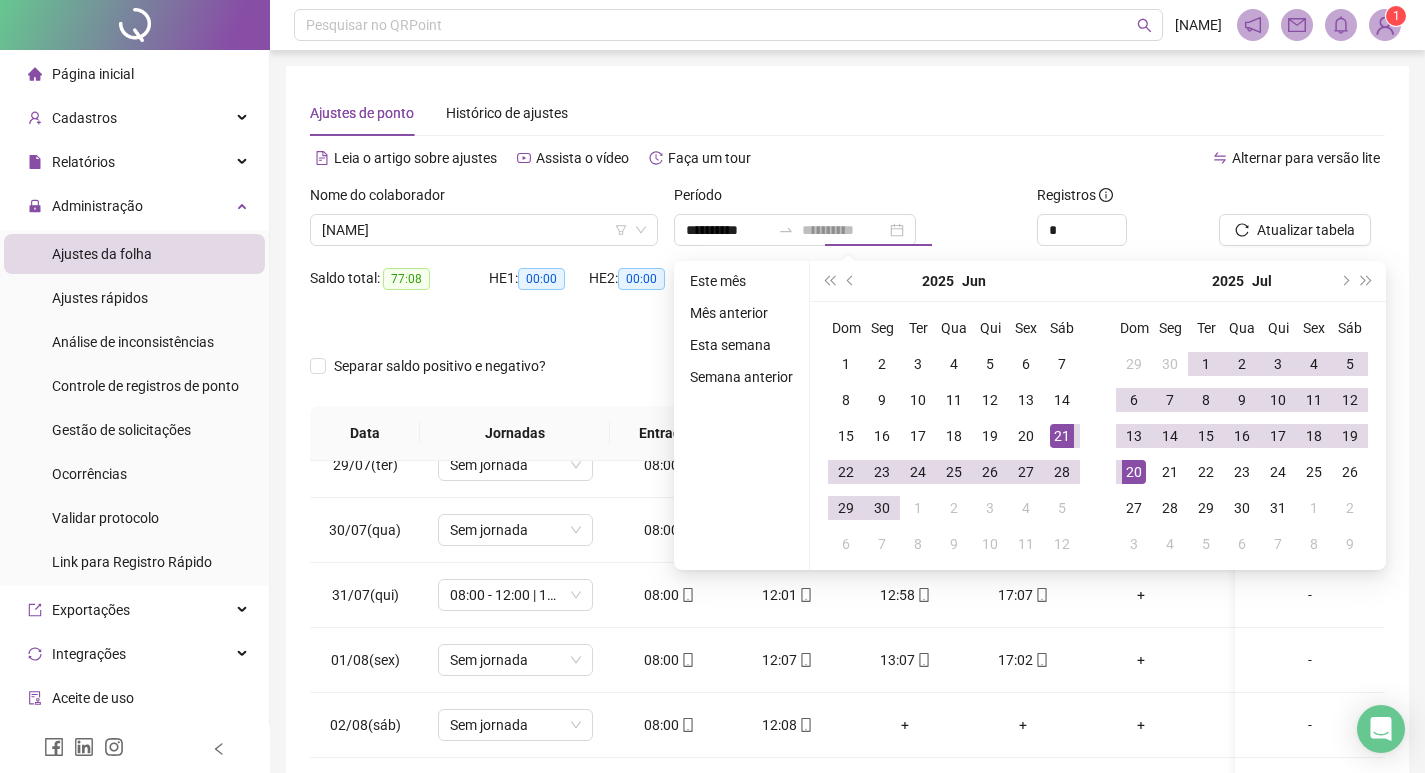 click on "20" at bounding box center [1134, 472] 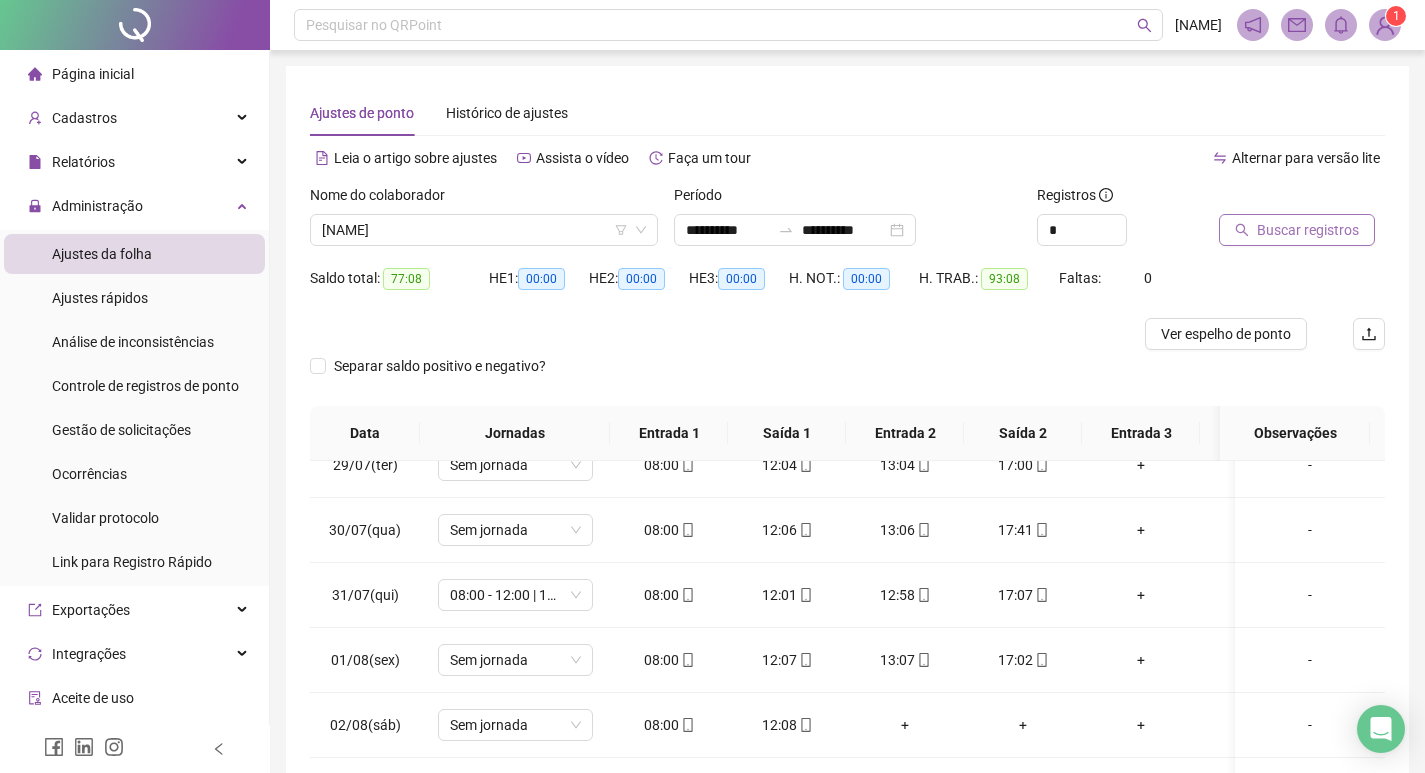 click on "Buscar registros" at bounding box center (1308, 230) 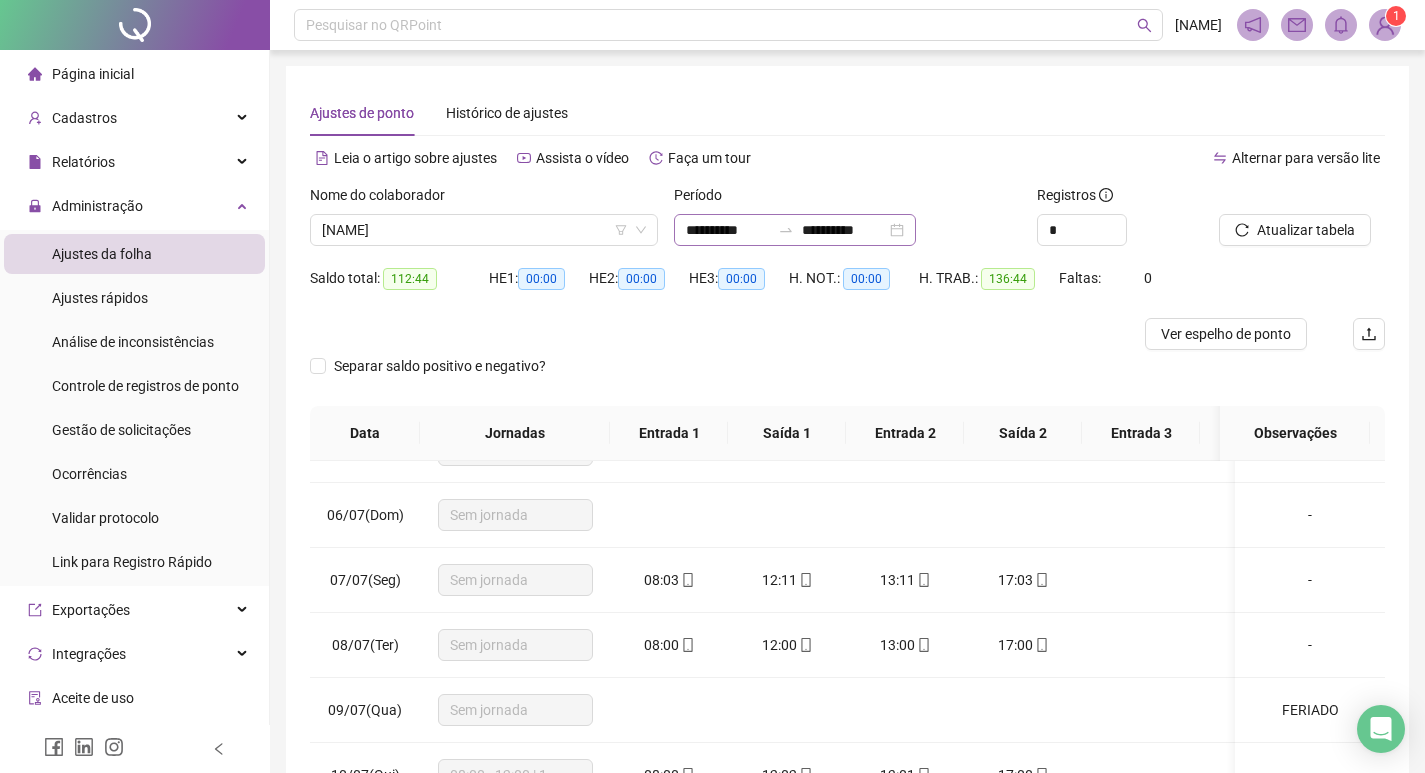 click on "**********" at bounding box center (795, 230) 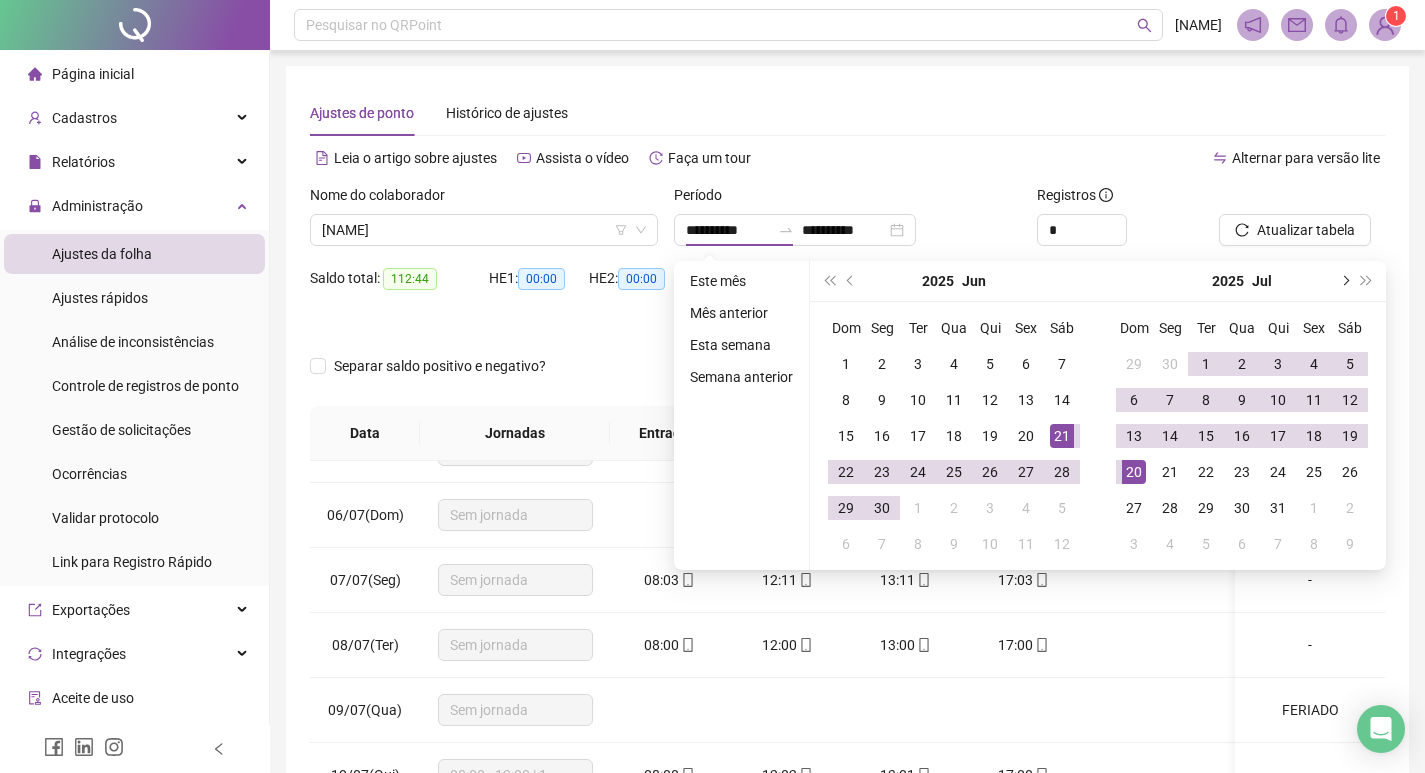 click at bounding box center [1344, 281] 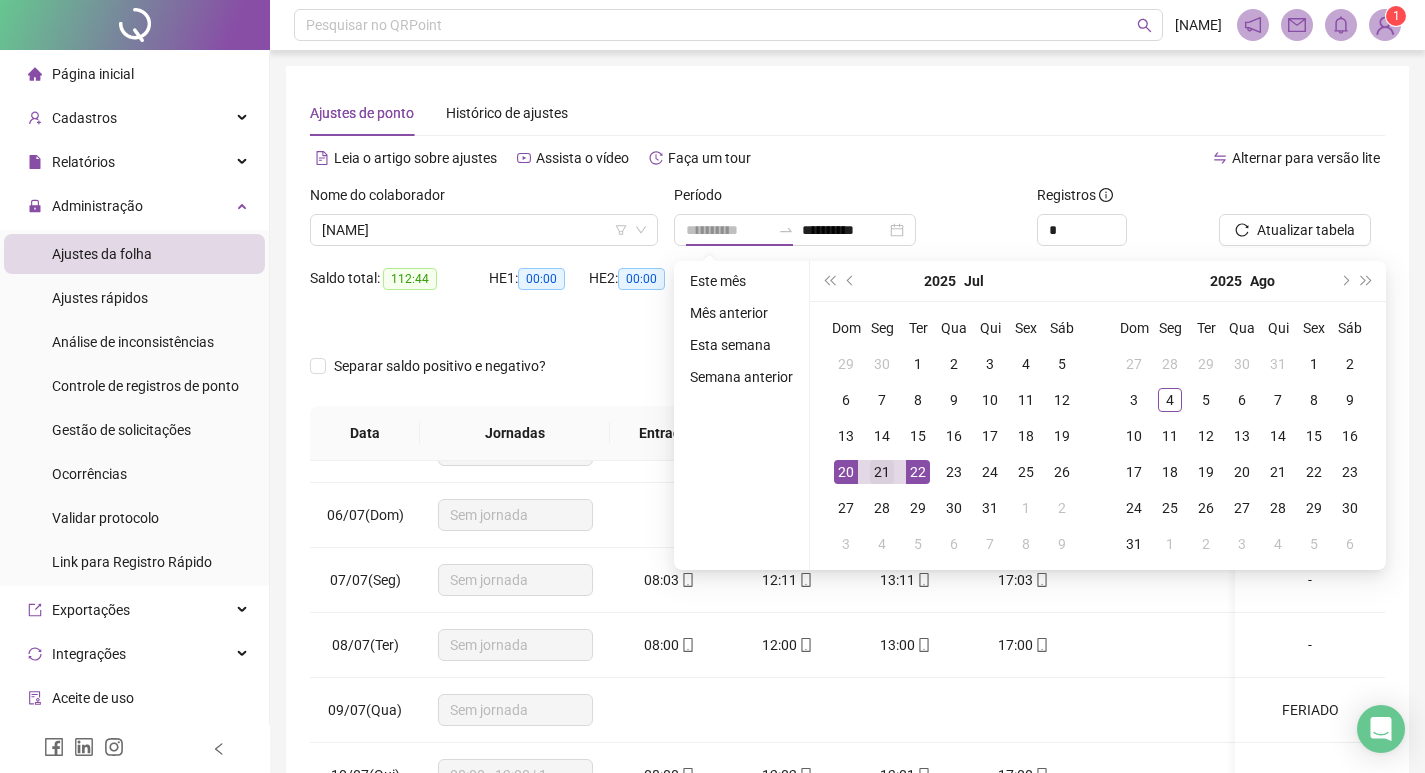 type on "**********" 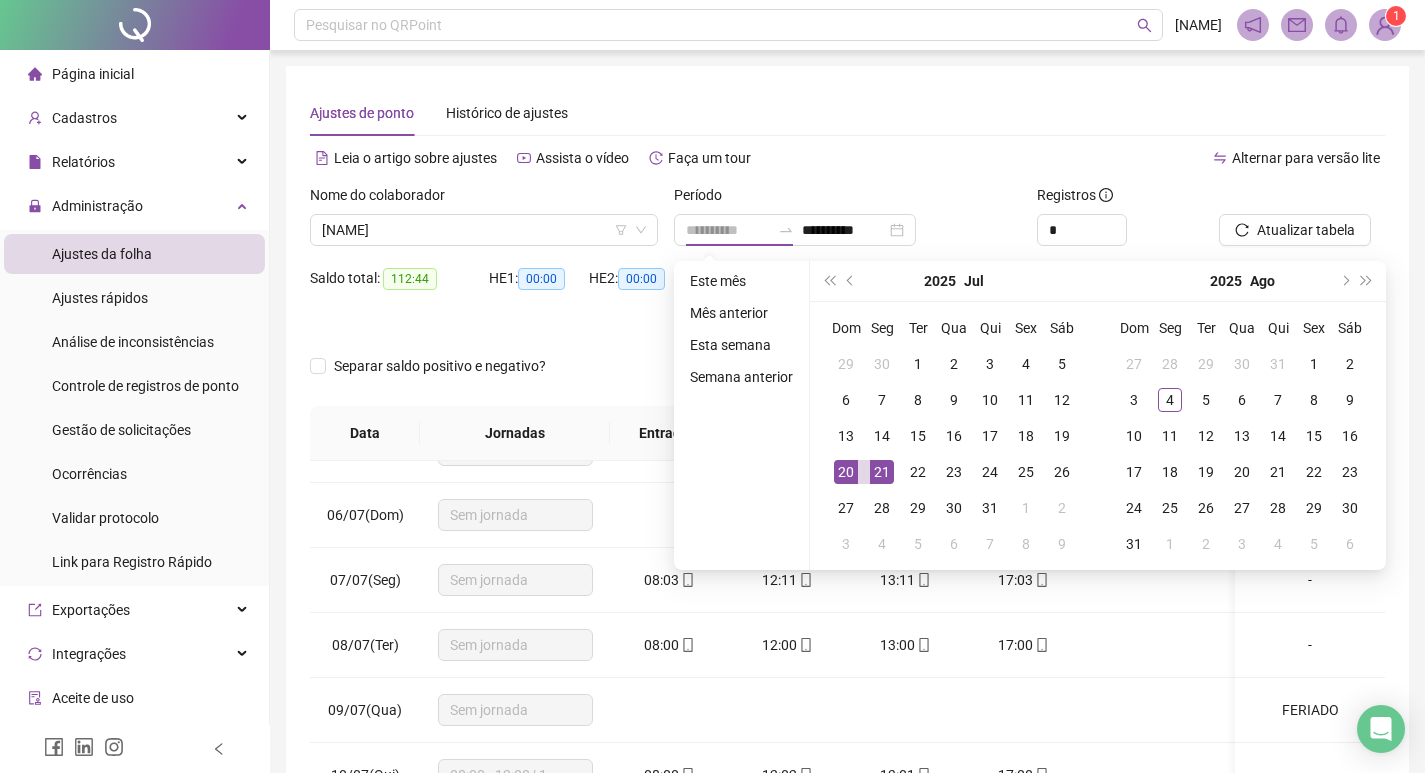 click on "21" at bounding box center (882, 472) 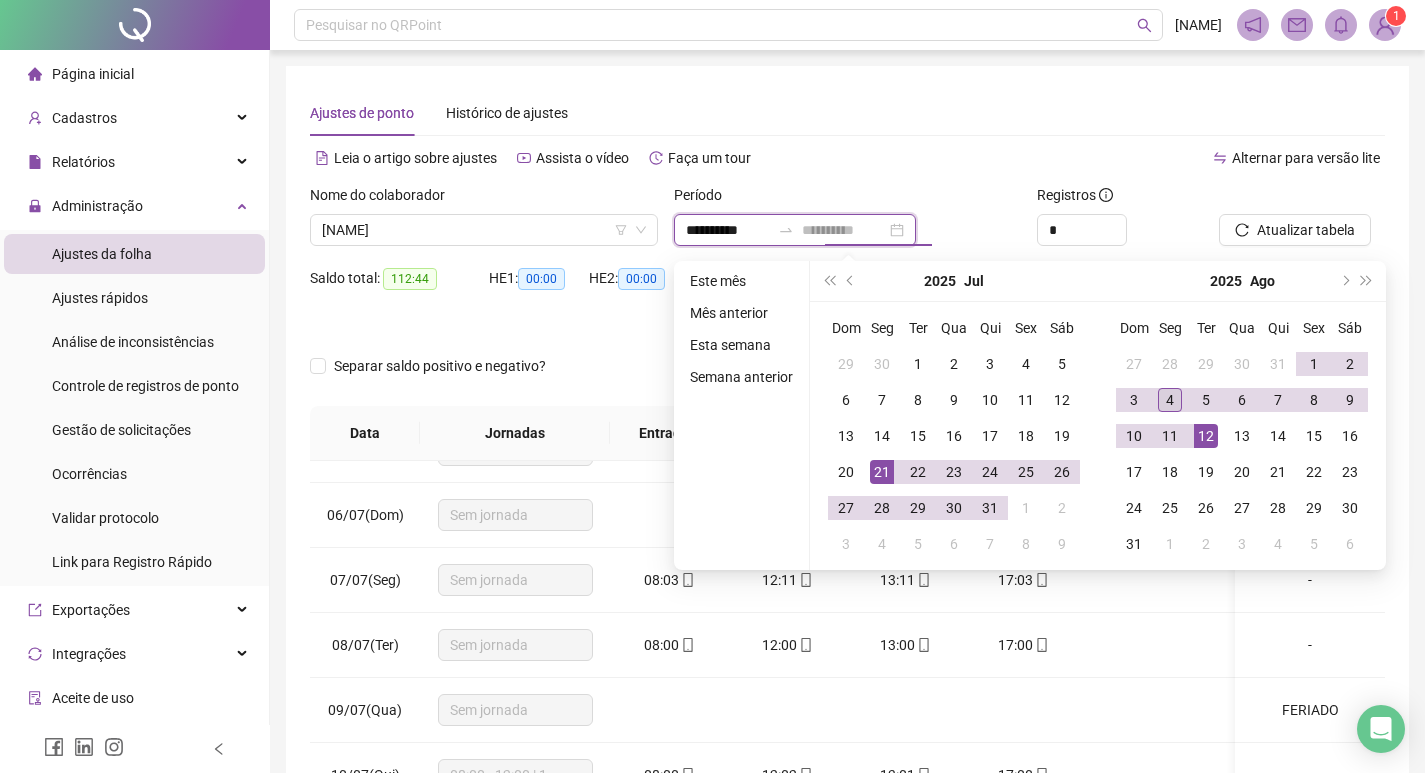 type on "**********" 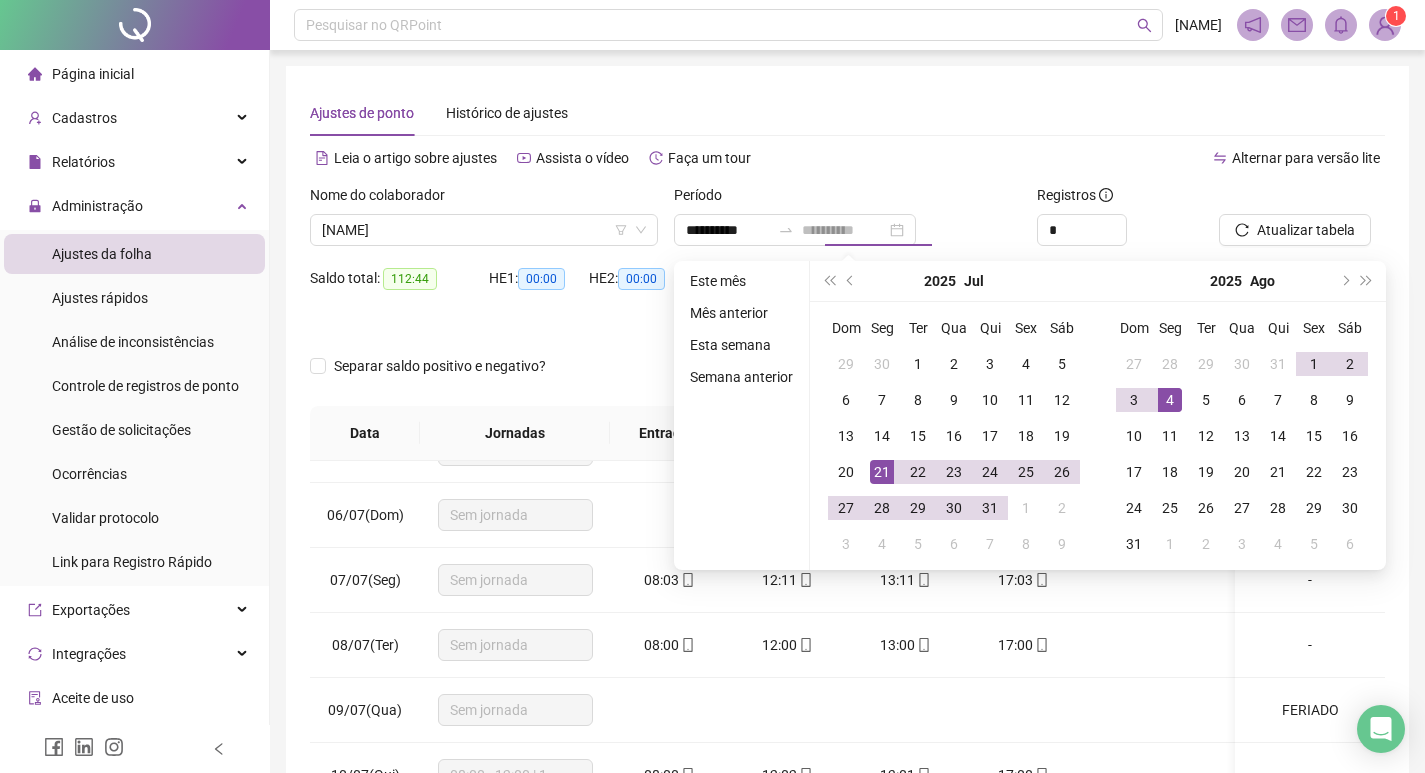 click on "4" at bounding box center [1170, 400] 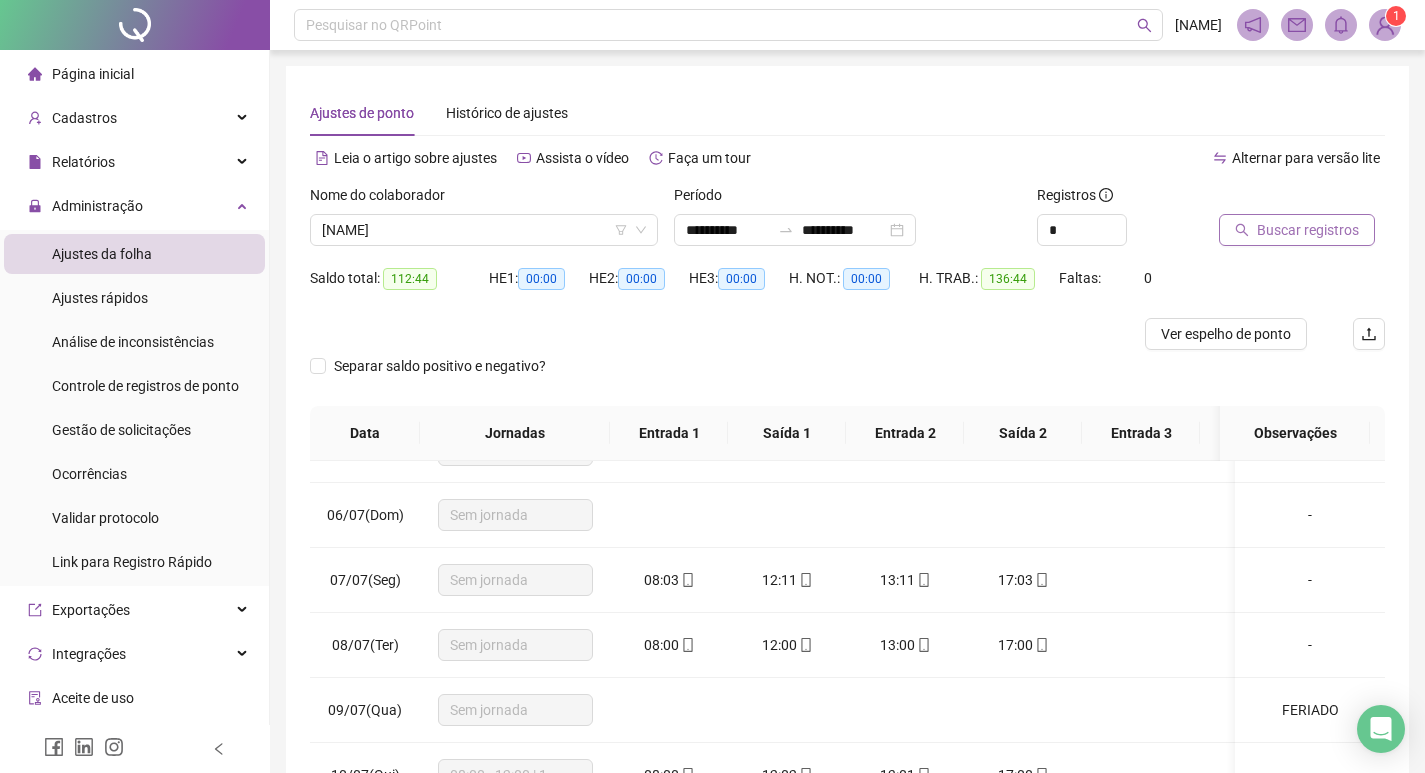 click 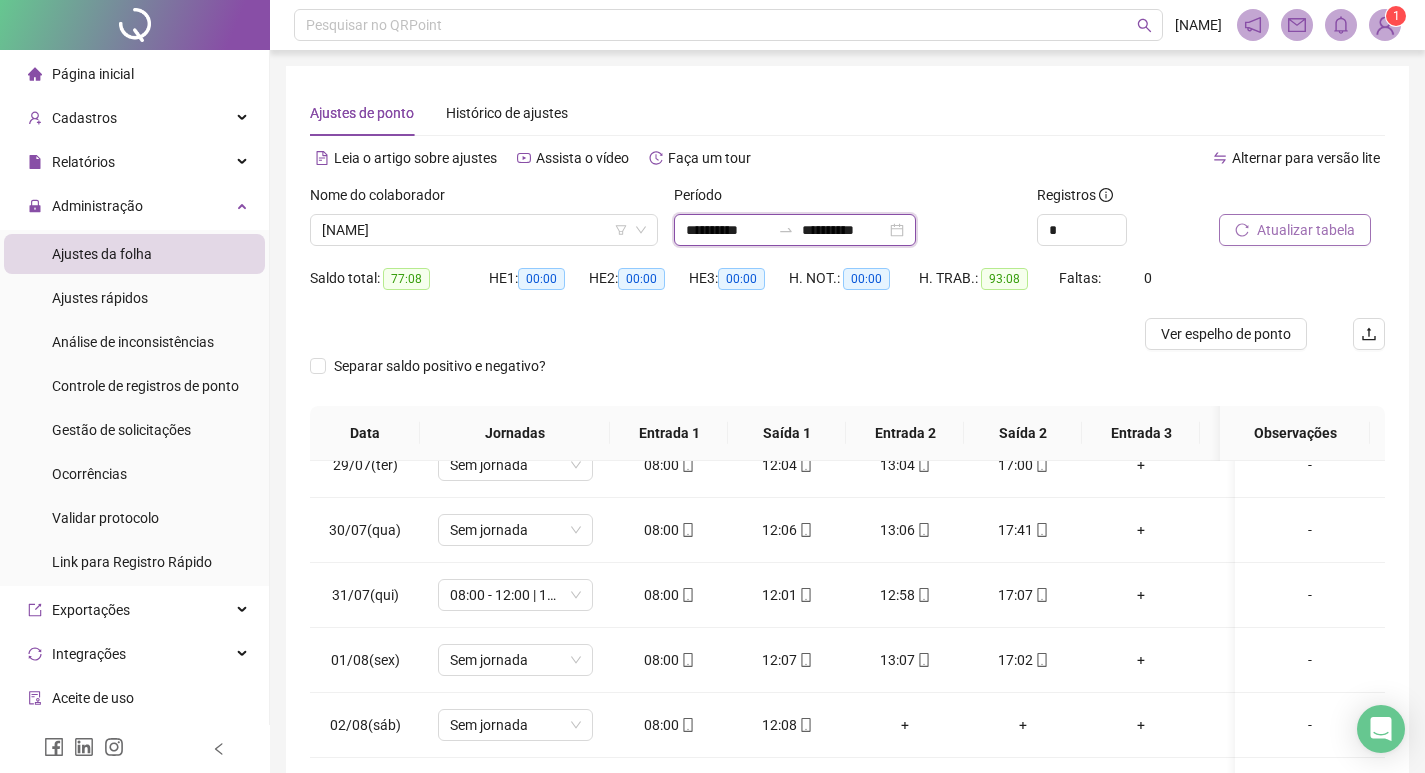 click on "**********" at bounding box center (728, 230) 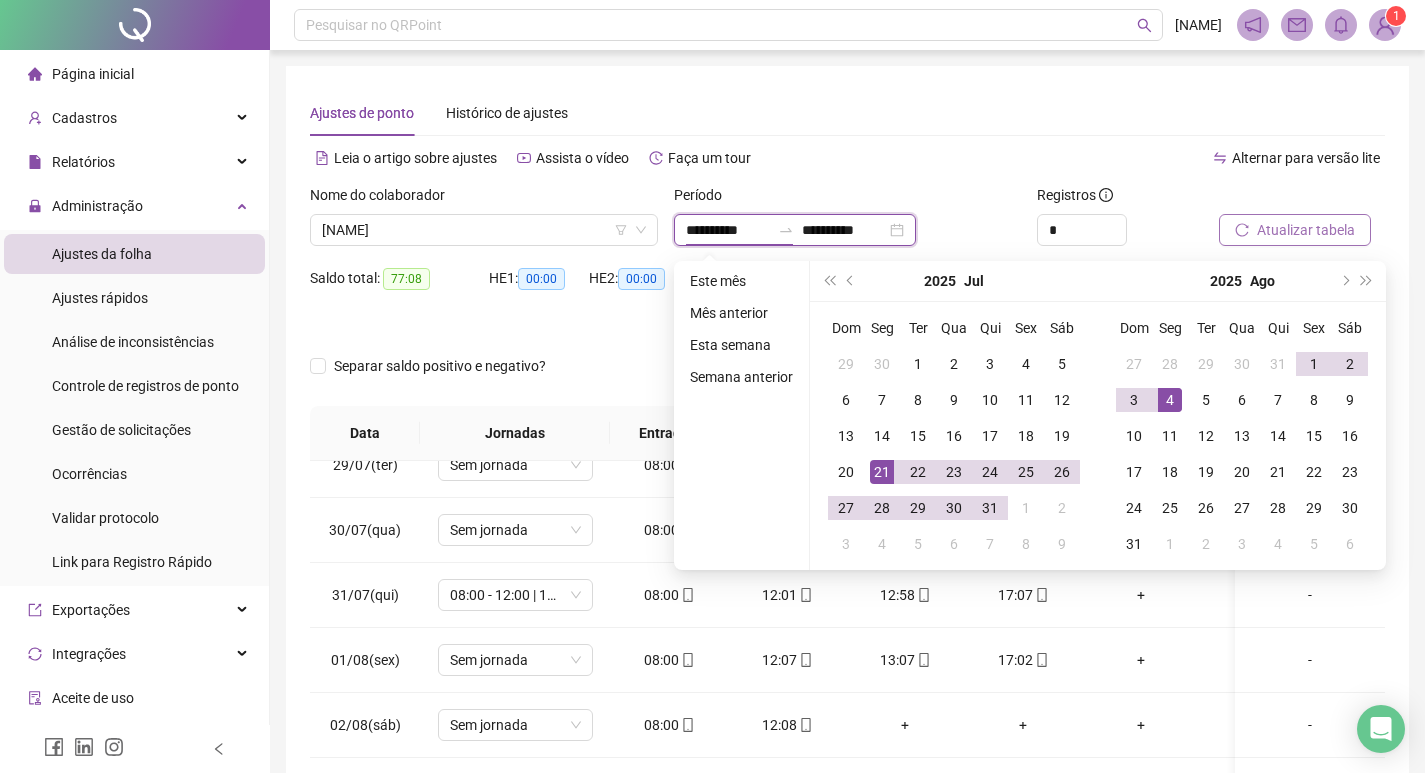 click on "**********" at bounding box center [844, 230] 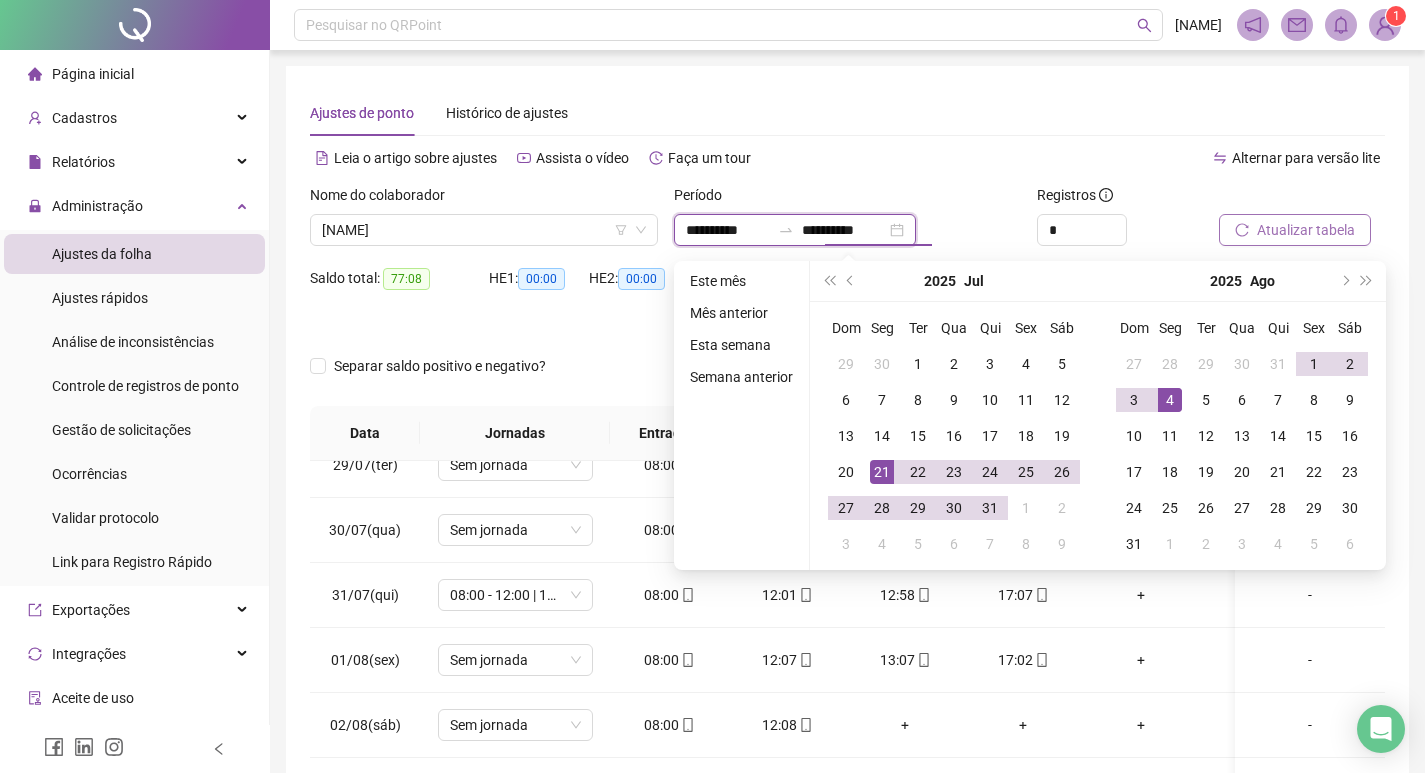 click on "**********" at bounding box center [728, 230] 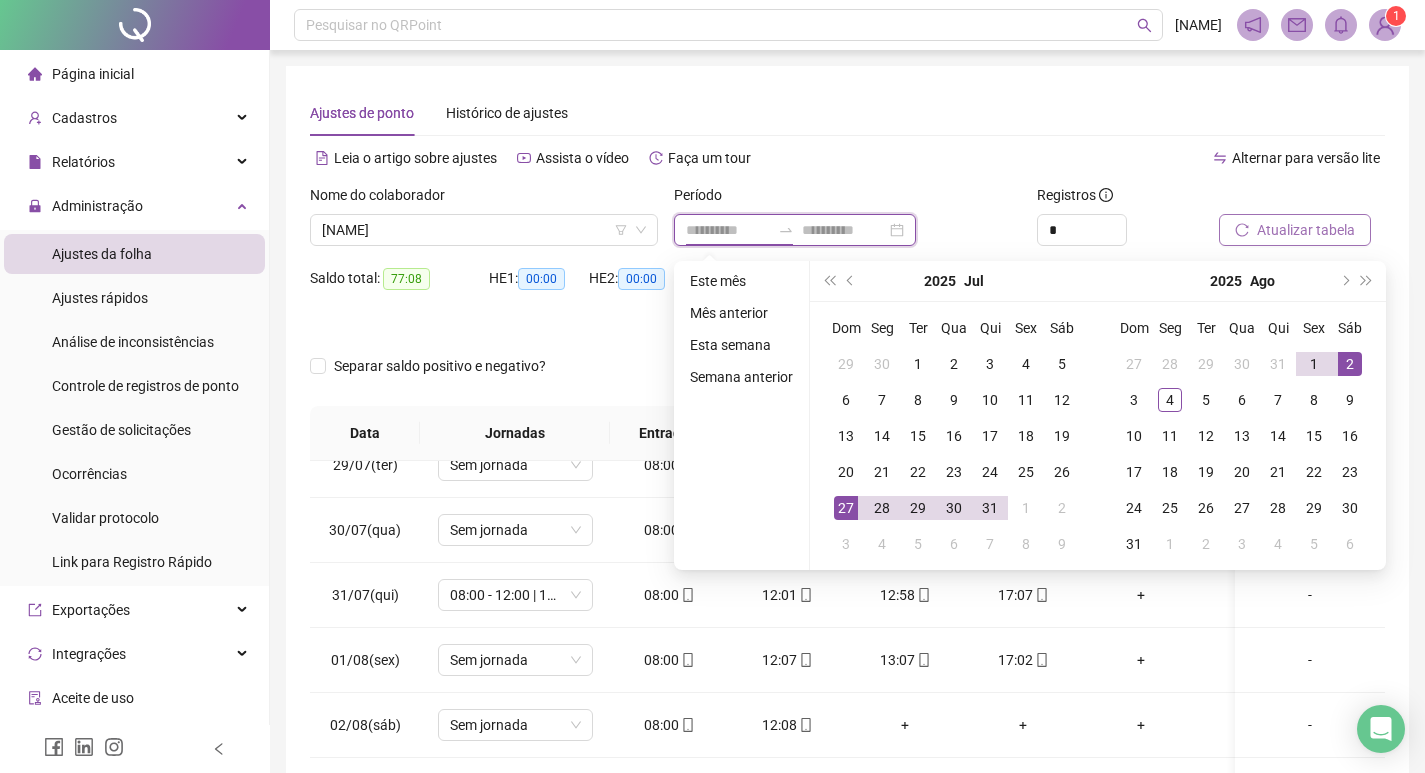 type on "**********" 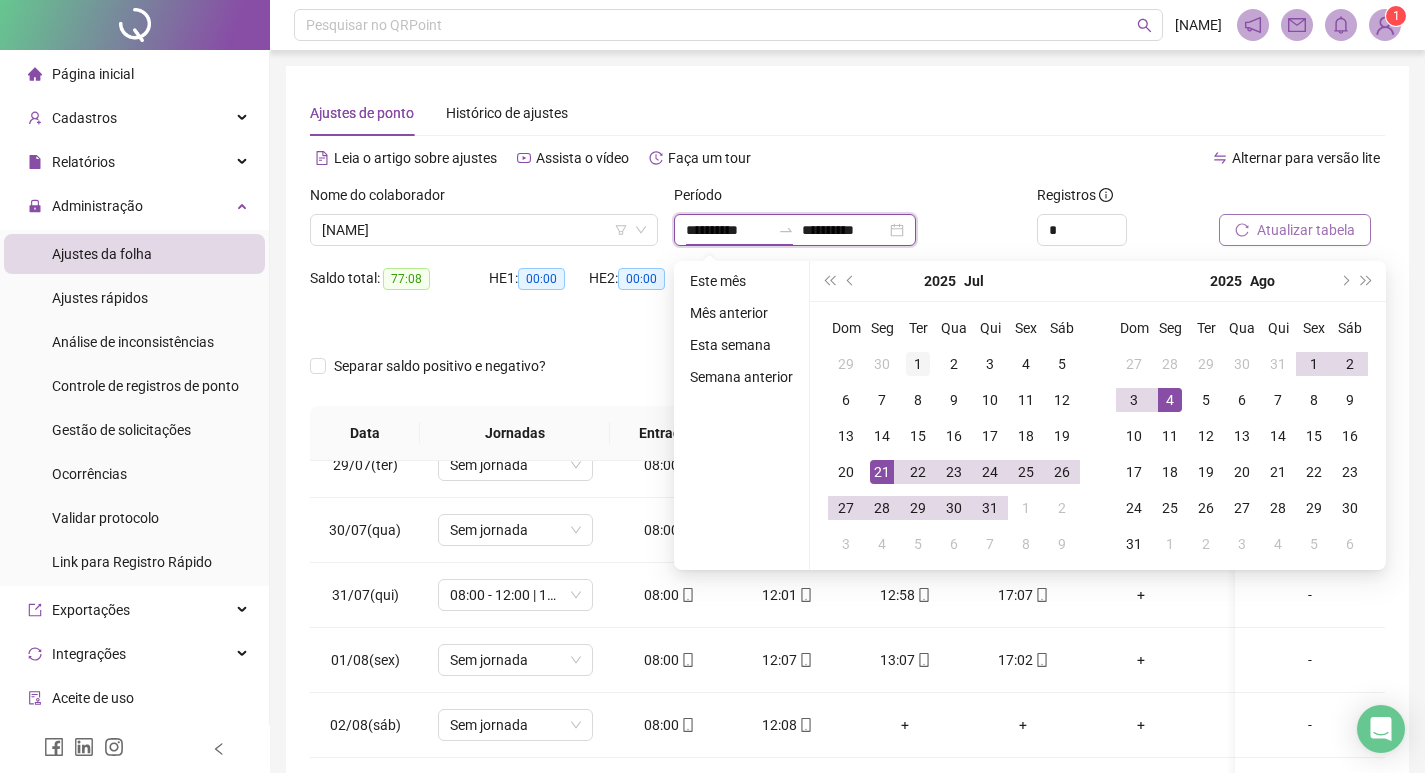 type on "**********" 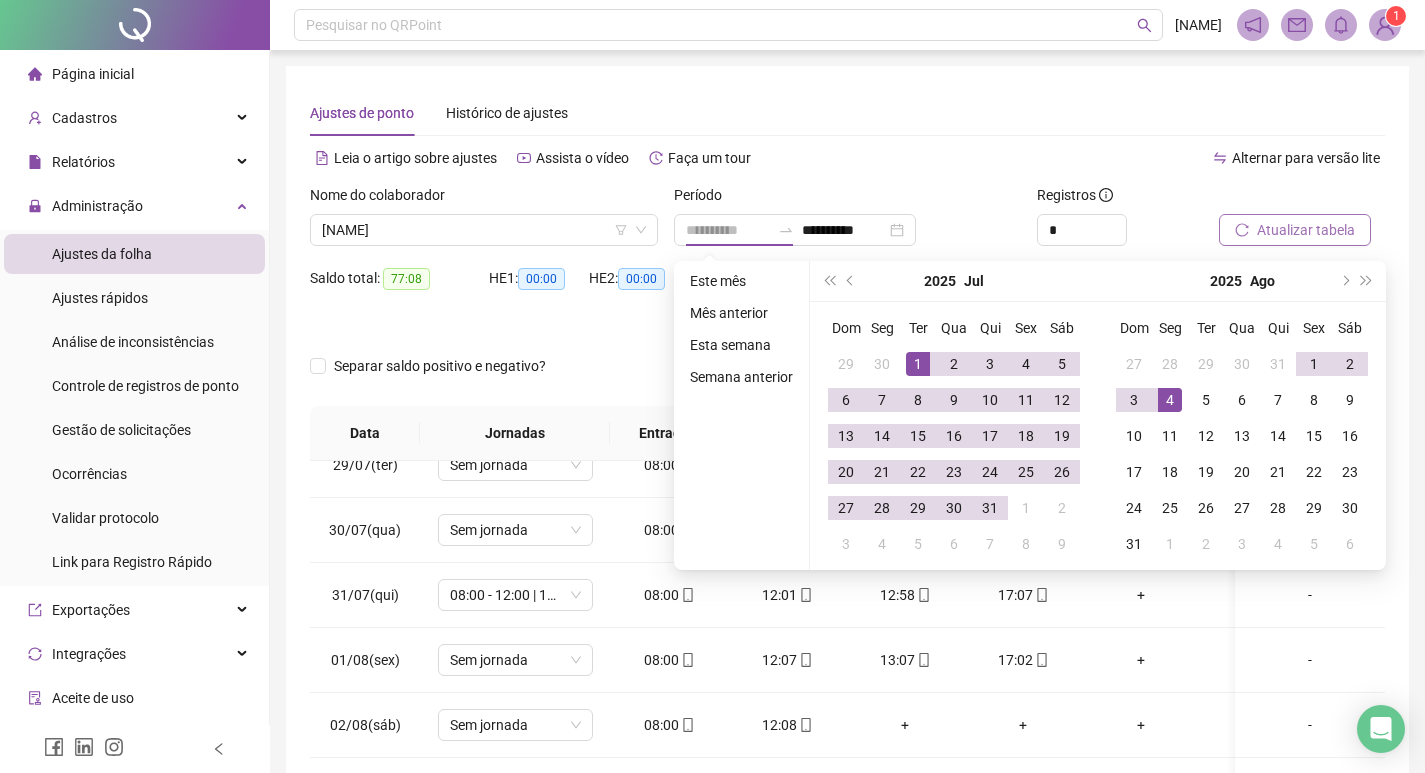 click on "1" at bounding box center (918, 364) 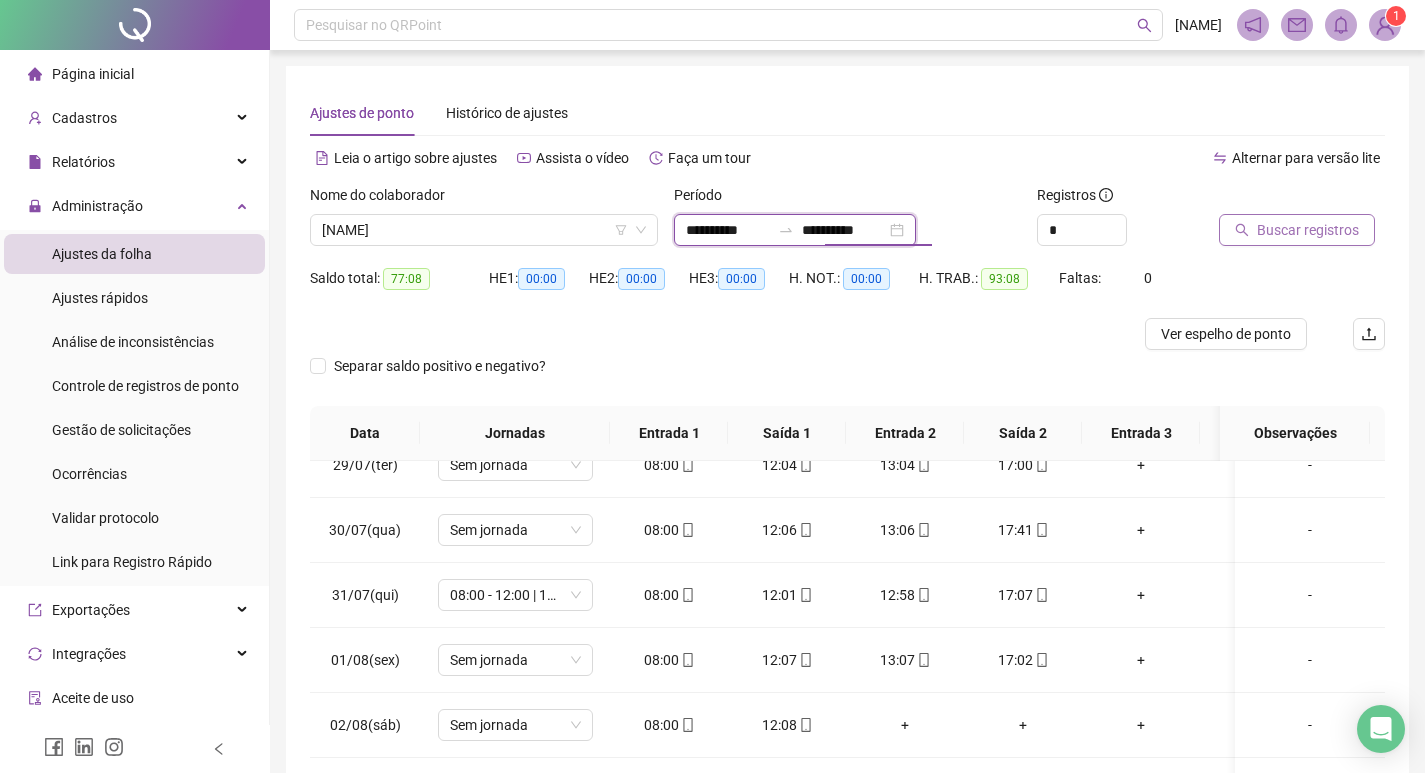 click on "**********" at bounding box center [844, 230] 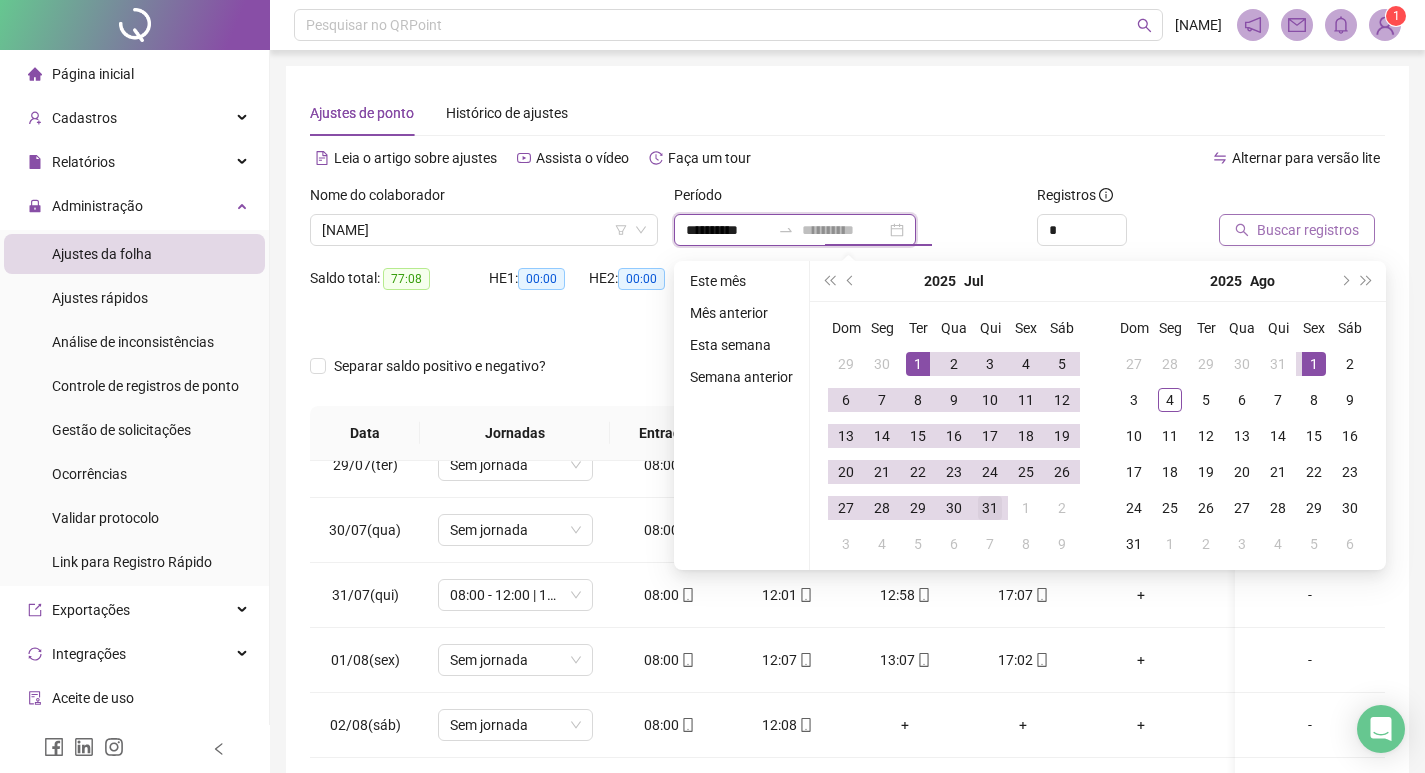 type on "**********" 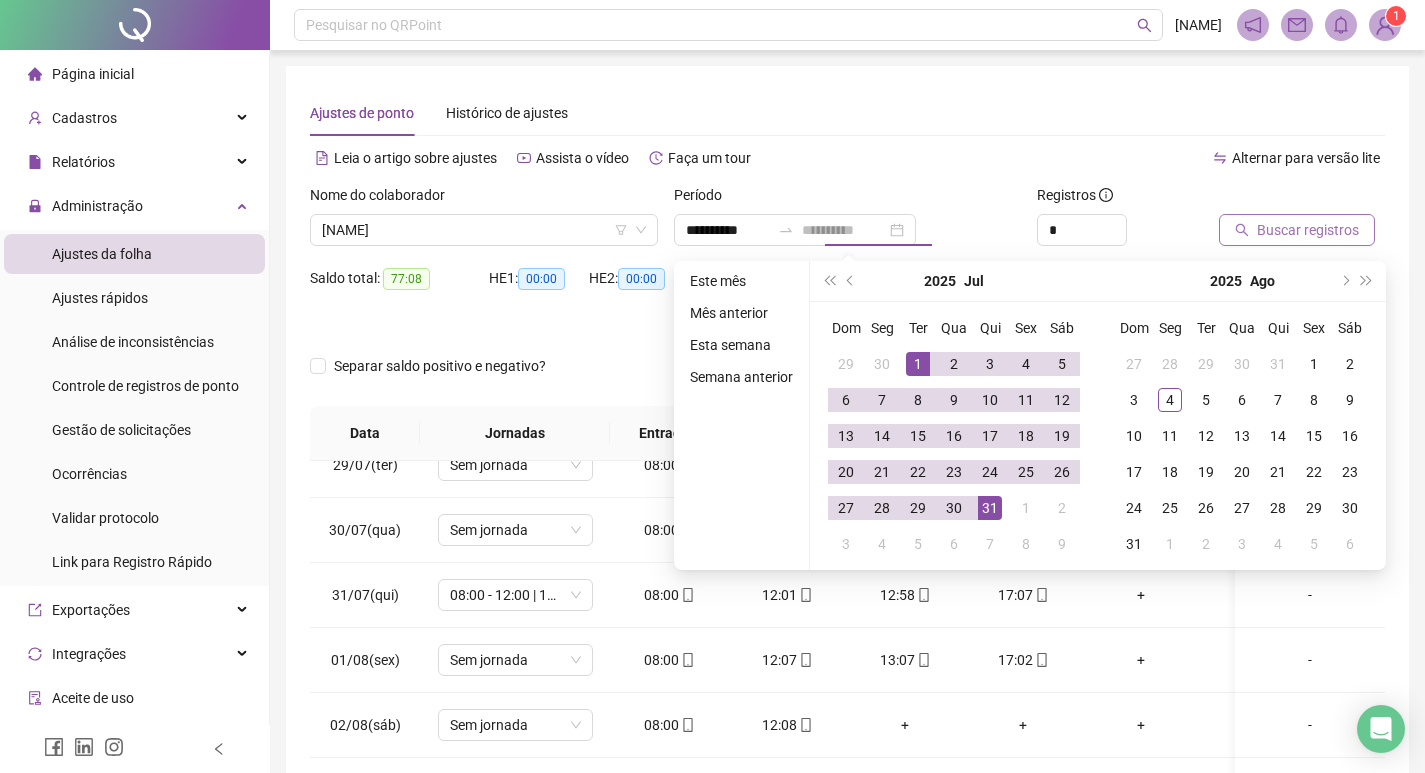 click on "31" at bounding box center (990, 508) 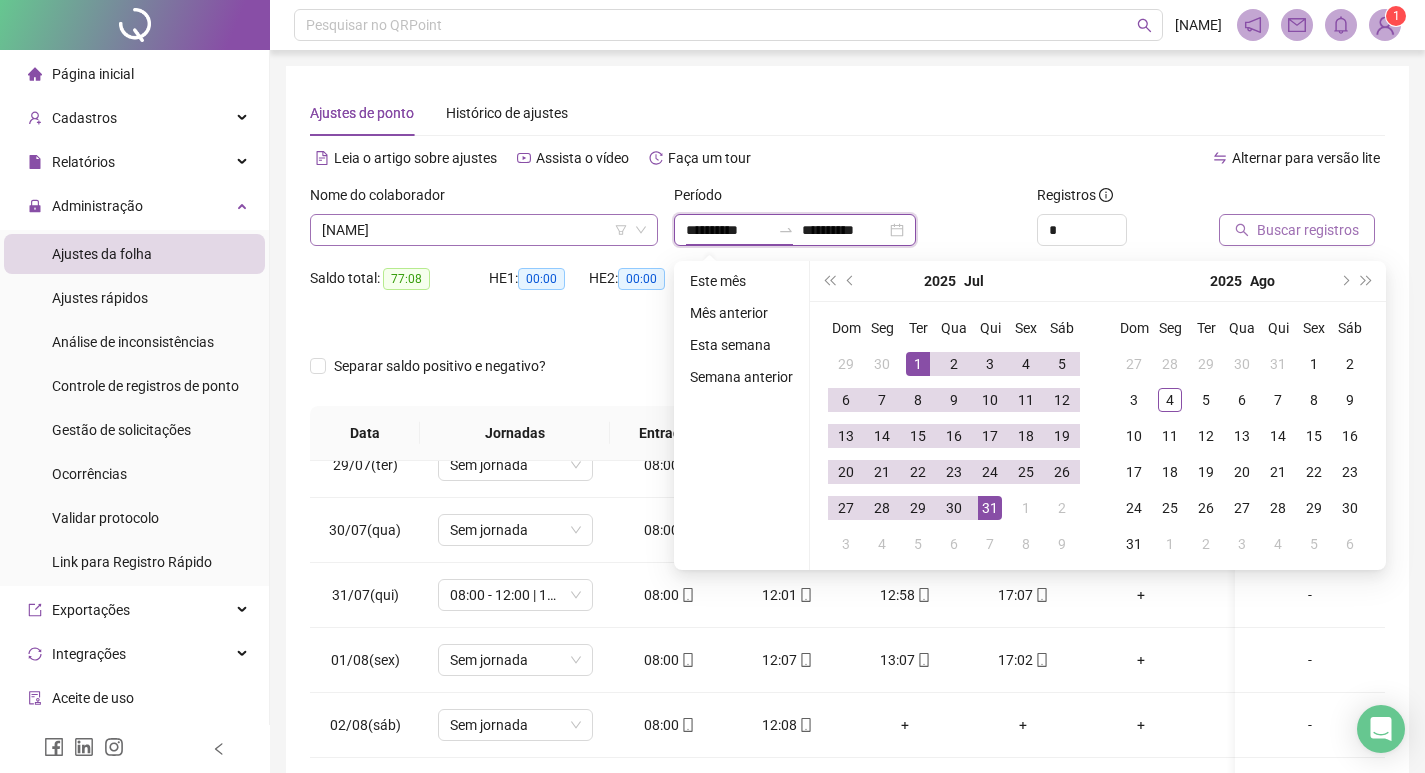 click on "CLEITON MUNIZ DE SOUZA" at bounding box center [484, 230] 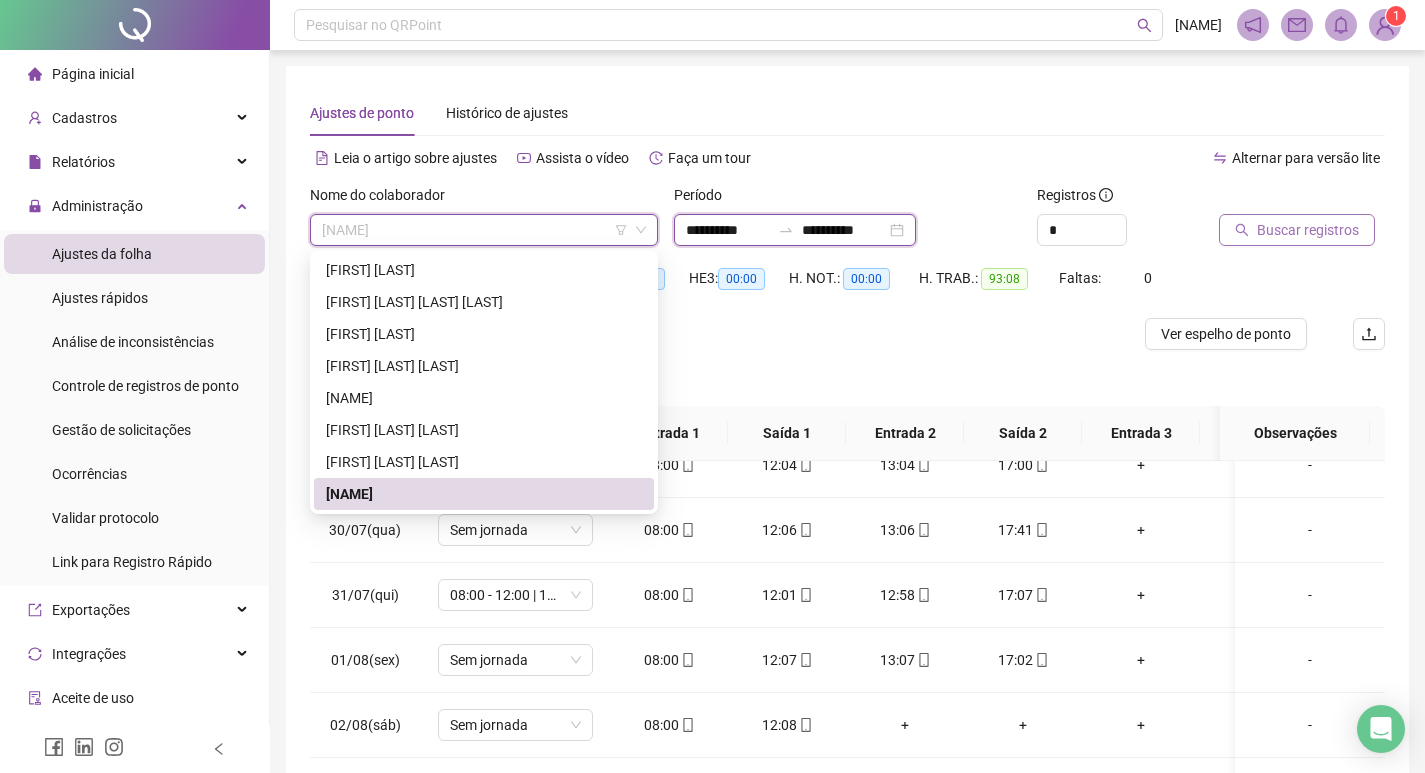 click on "**********" at bounding box center (728, 230) 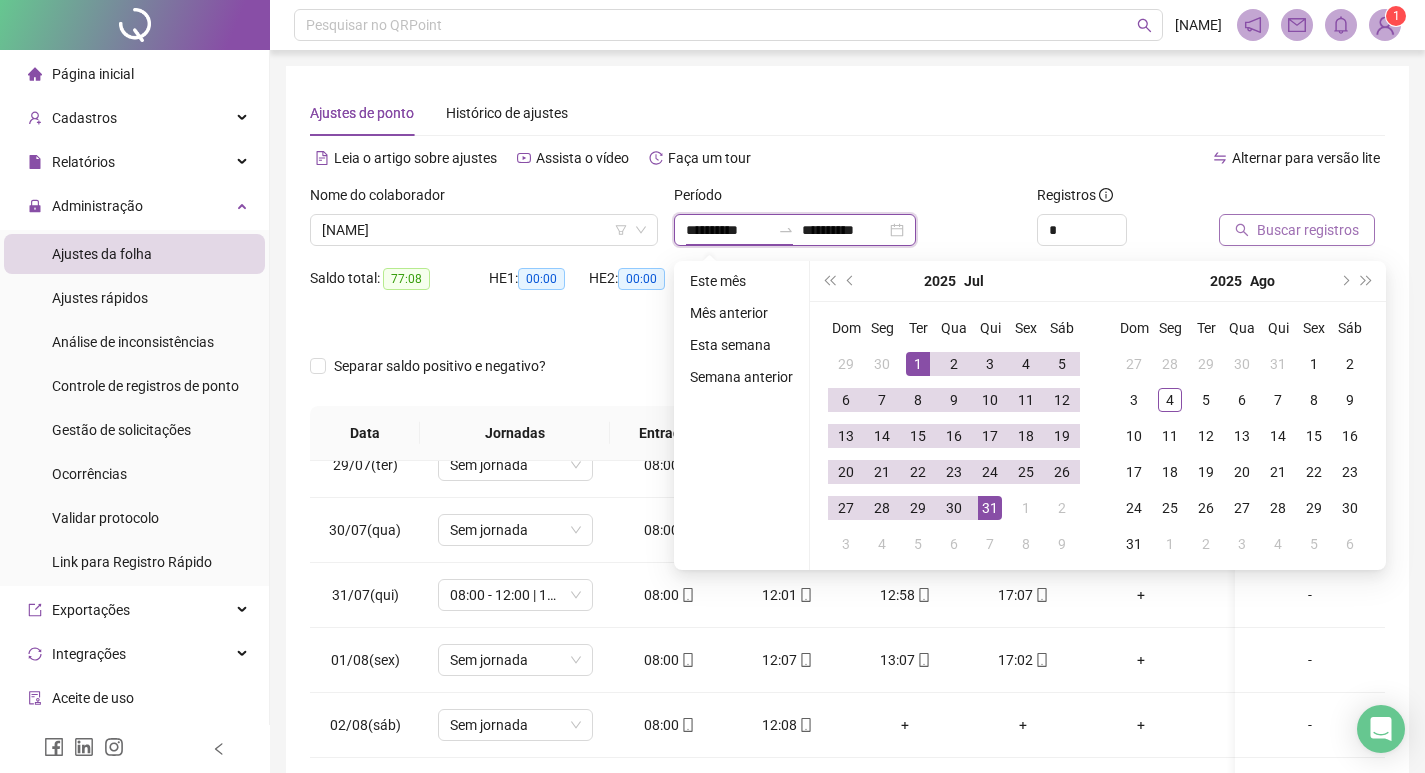 type on "**********" 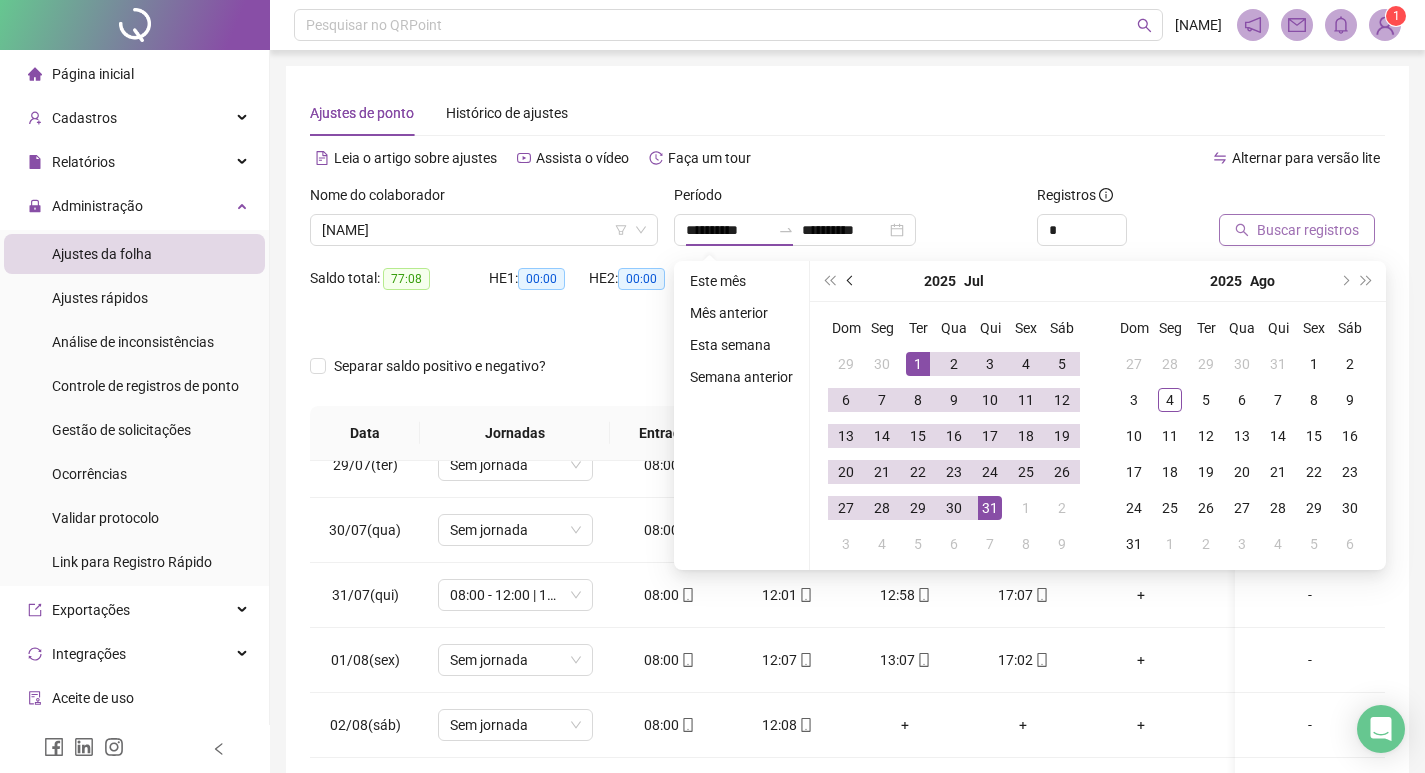 click at bounding box center (852, 281) 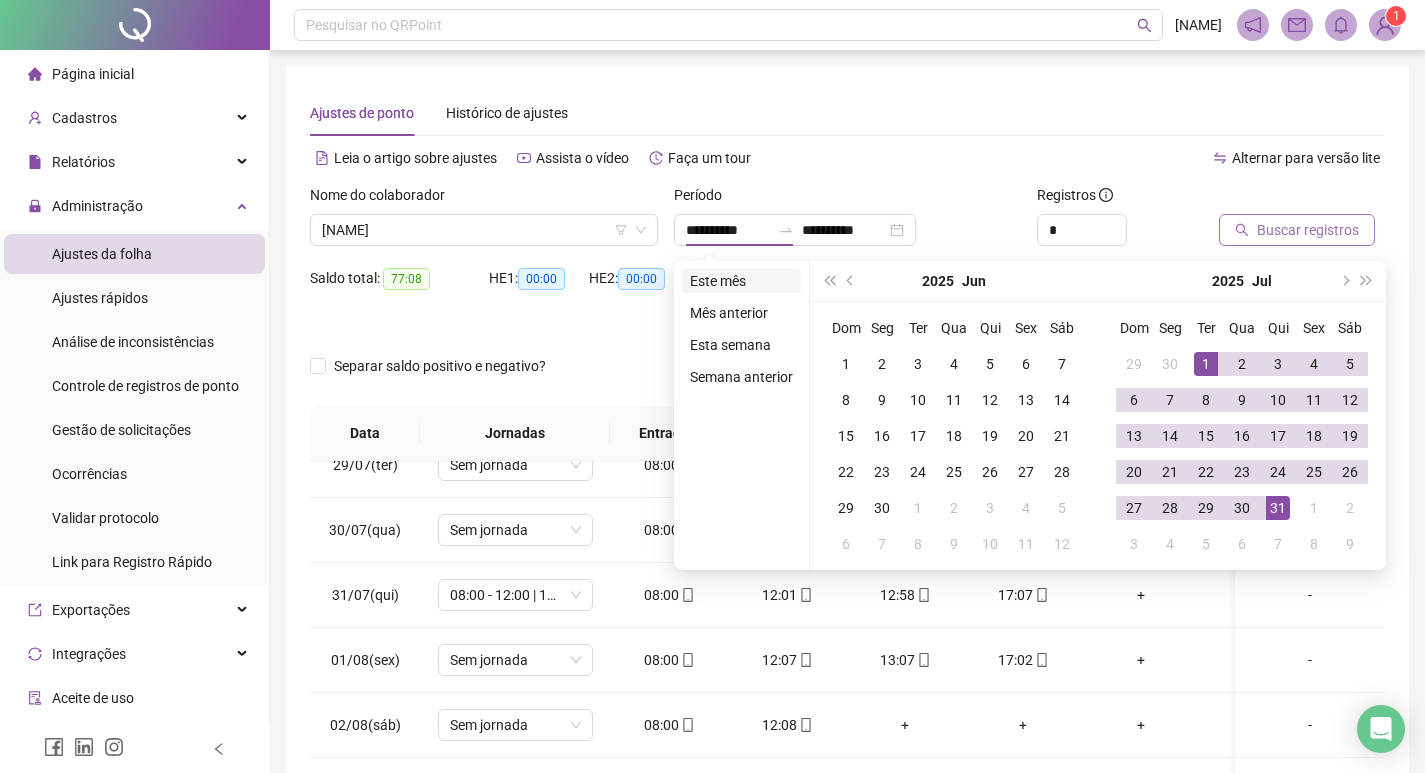type on "**********" 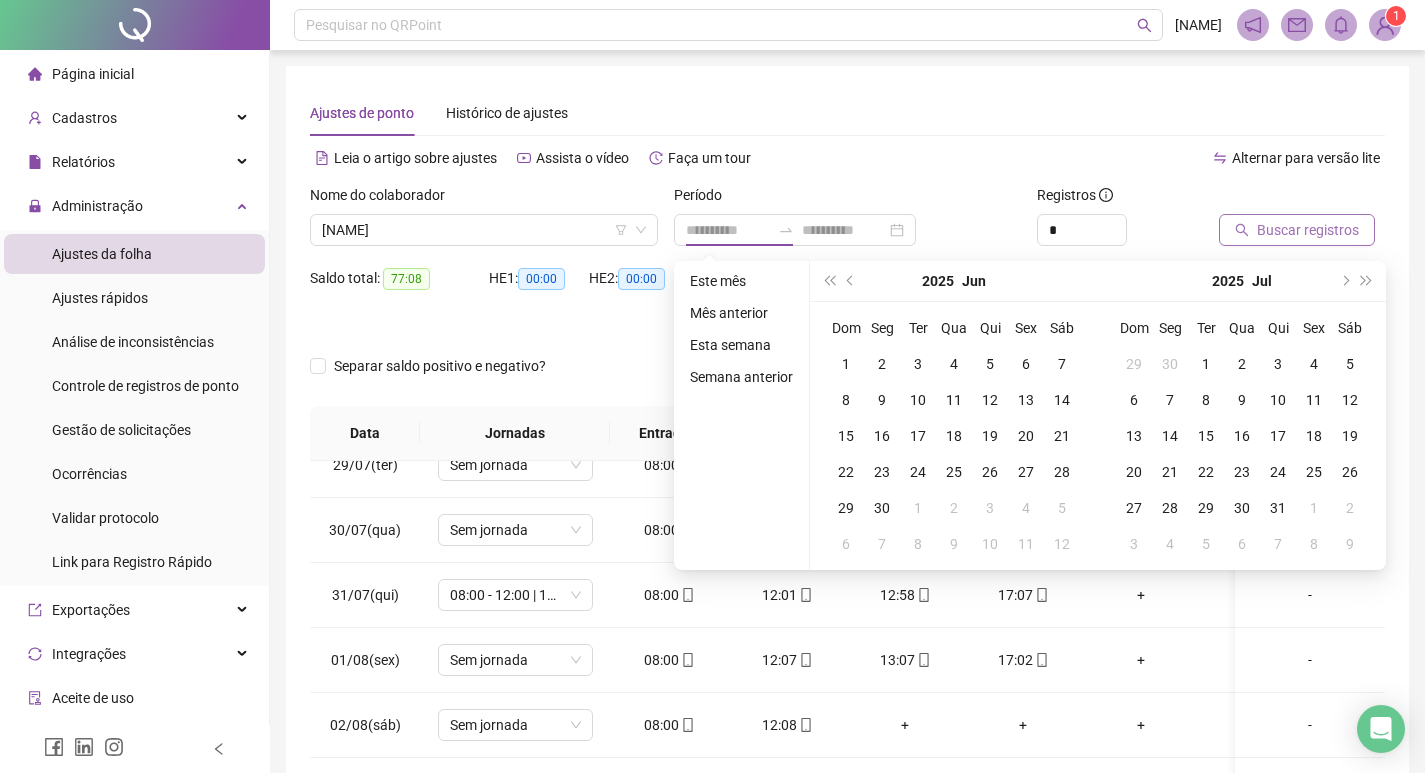 type on "**********" 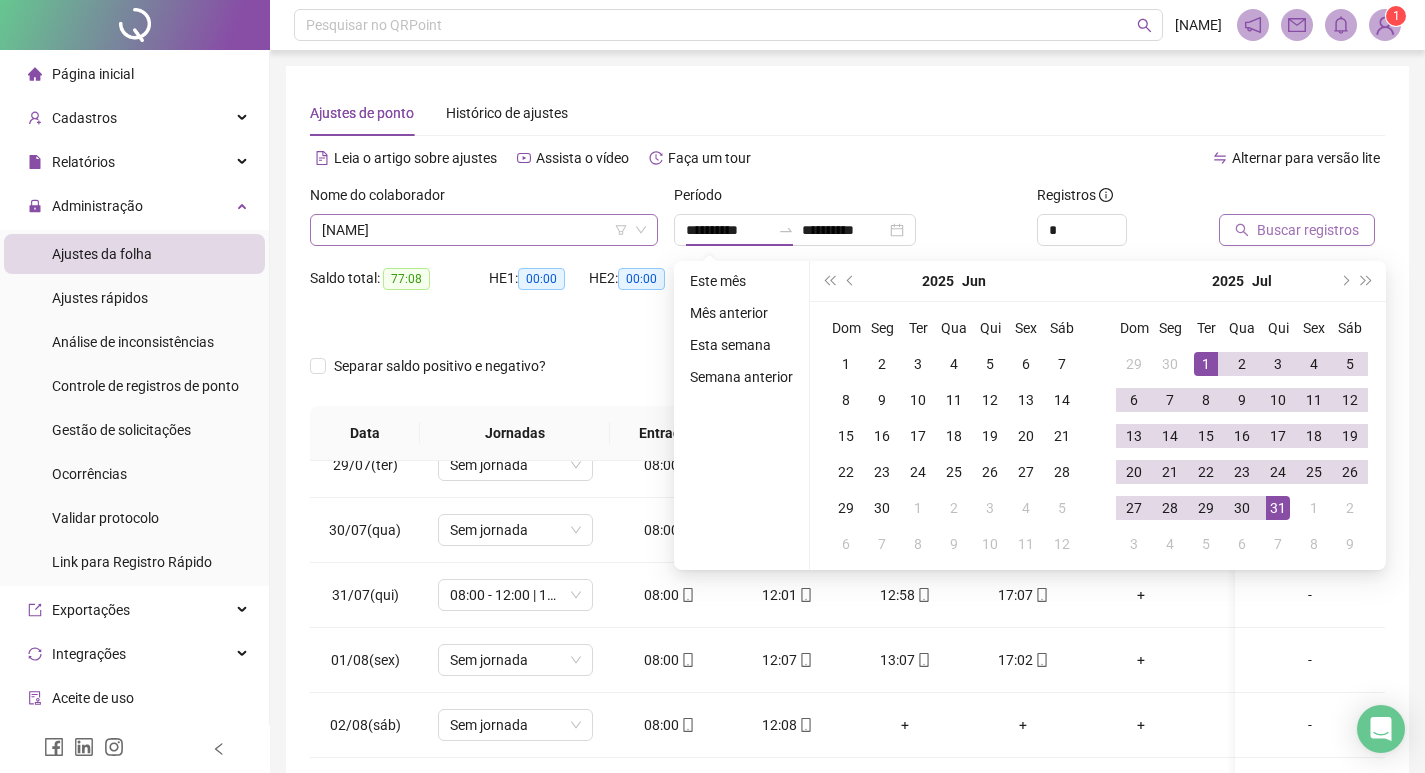 click on "CLEITON MUNIZ DE SOUZA" at bounding box center (484, 230) 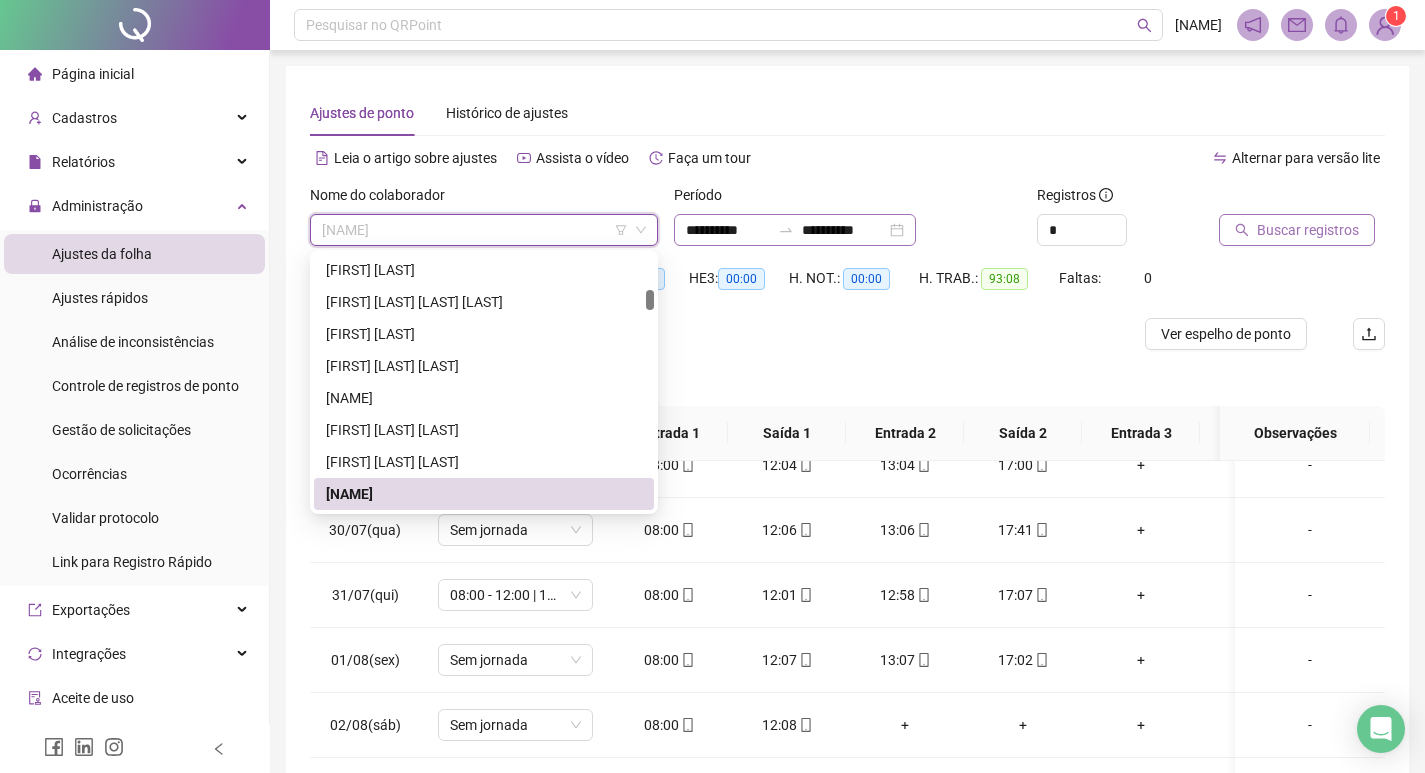 click on "**********" at bounding box center (795, 230) 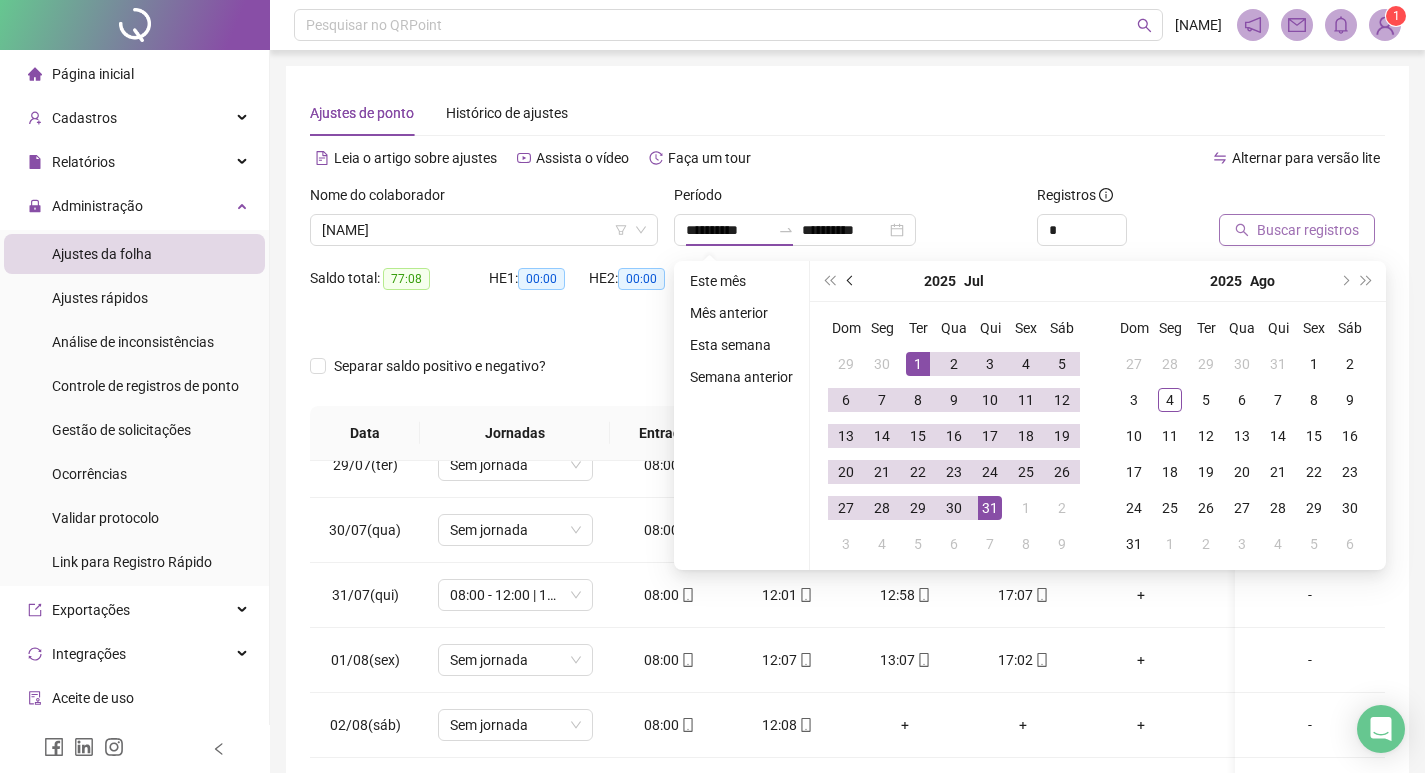 click at bounding box center [851, 281] 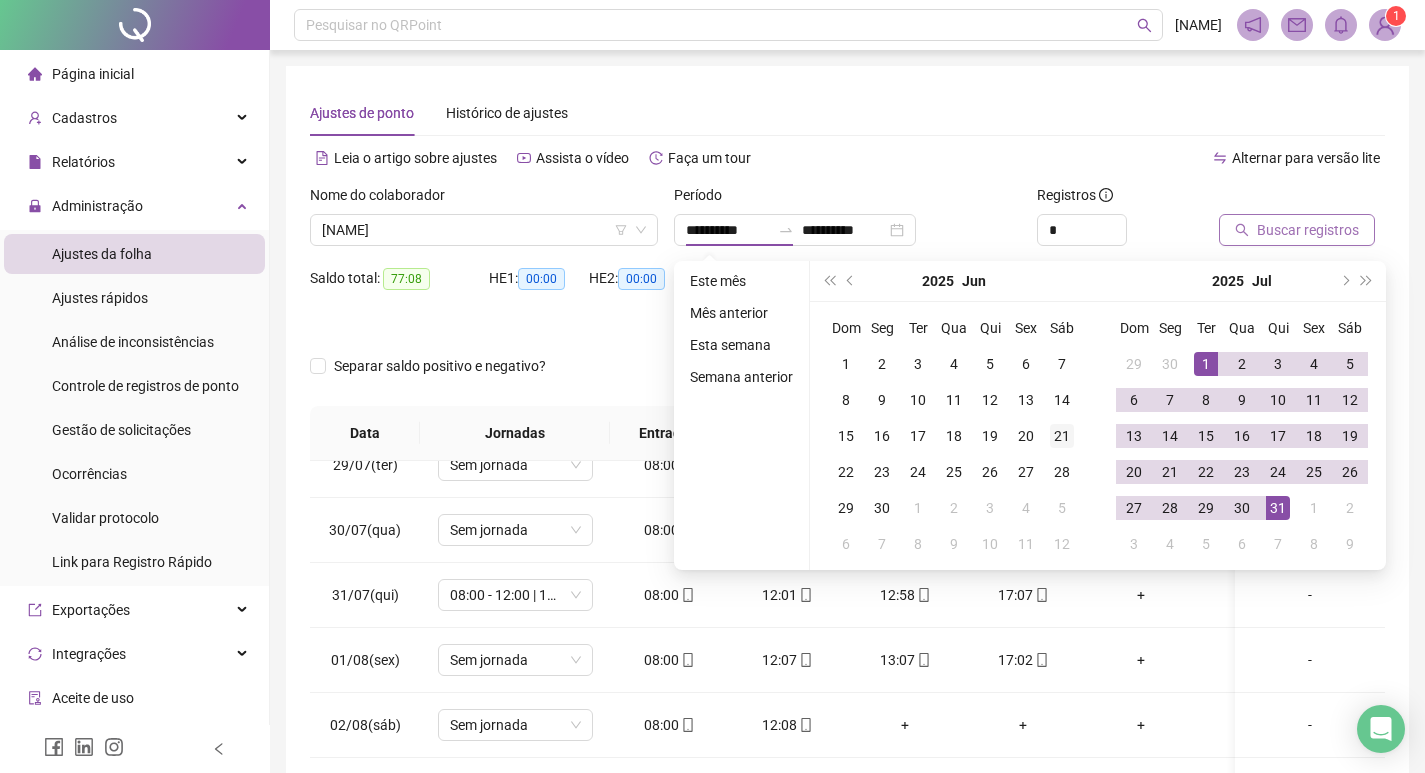 type on "**********" 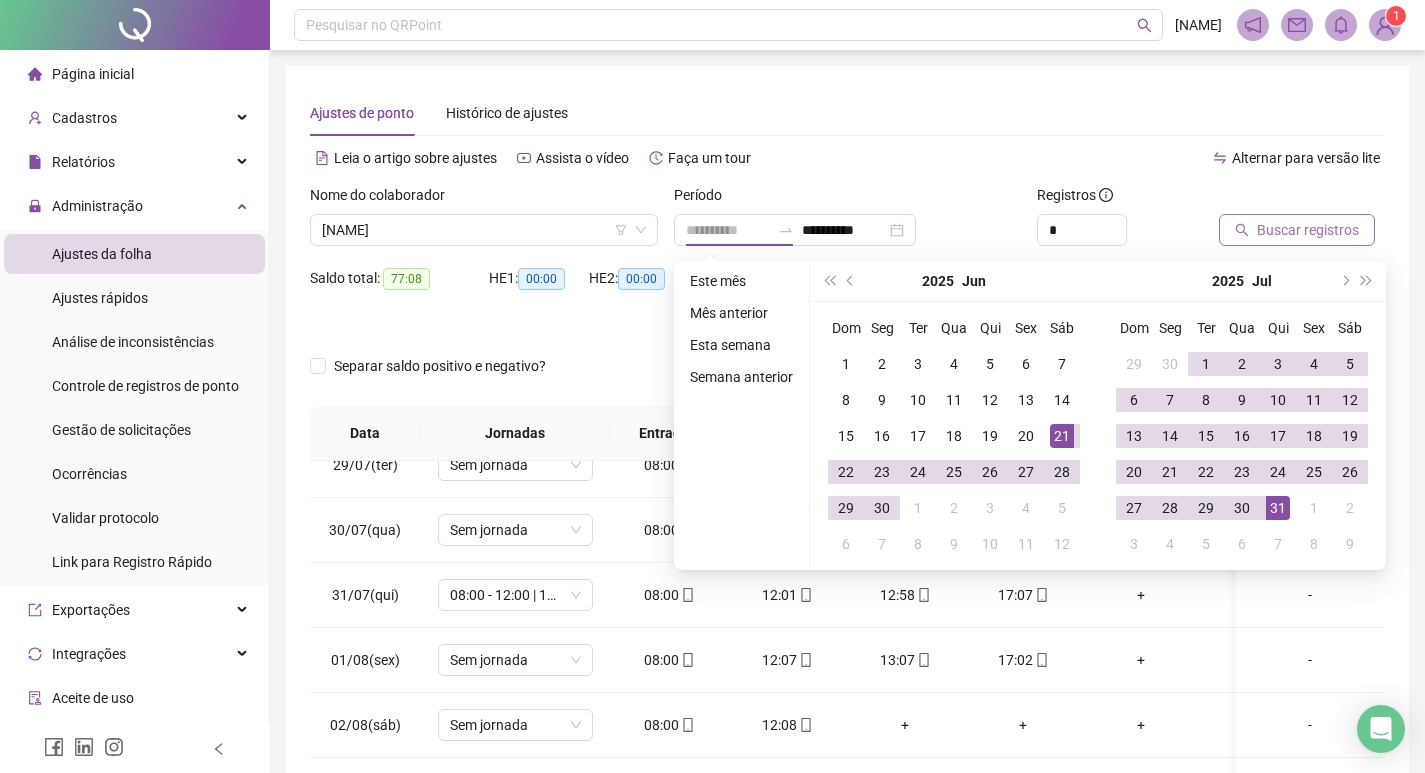 click on "21" at bounding box center [1062, 436] 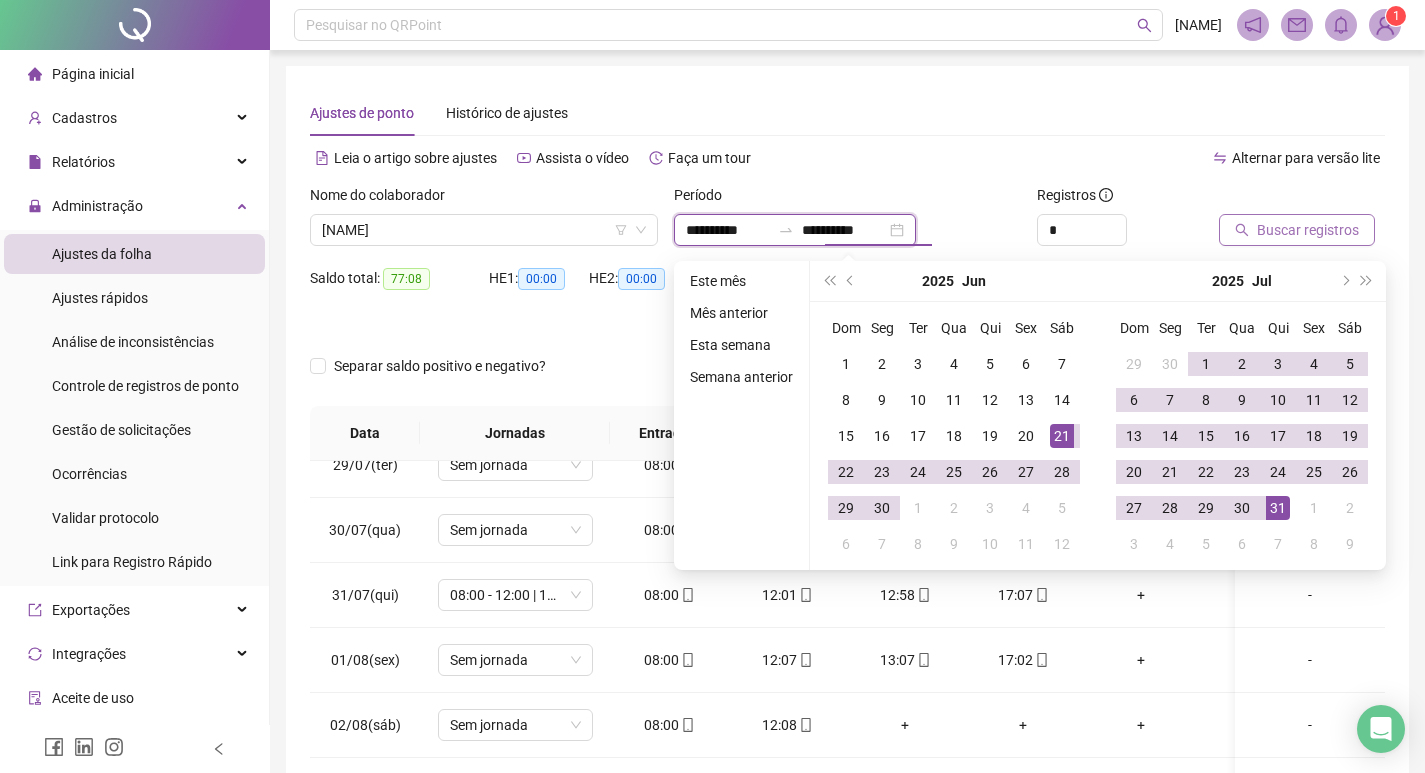 type on "**********" 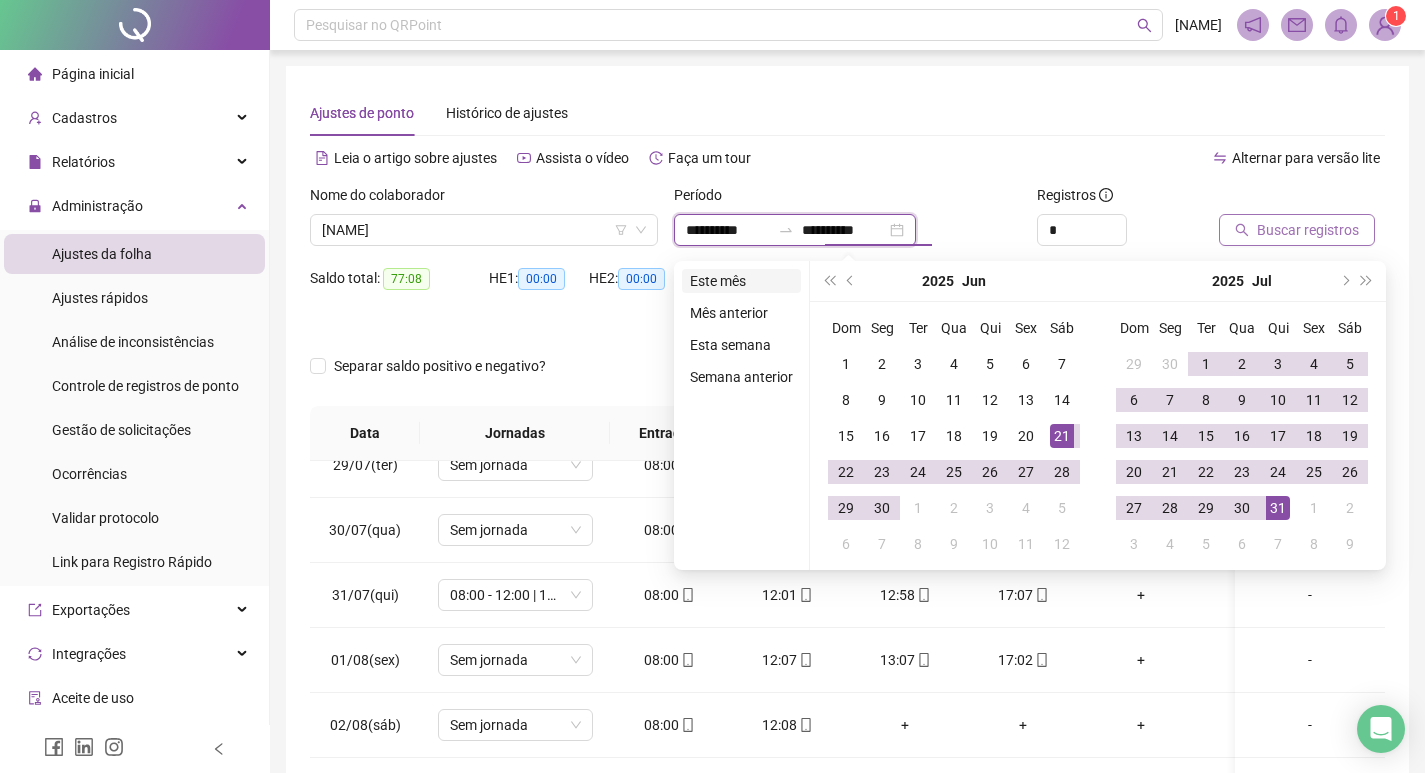 type on "**********" 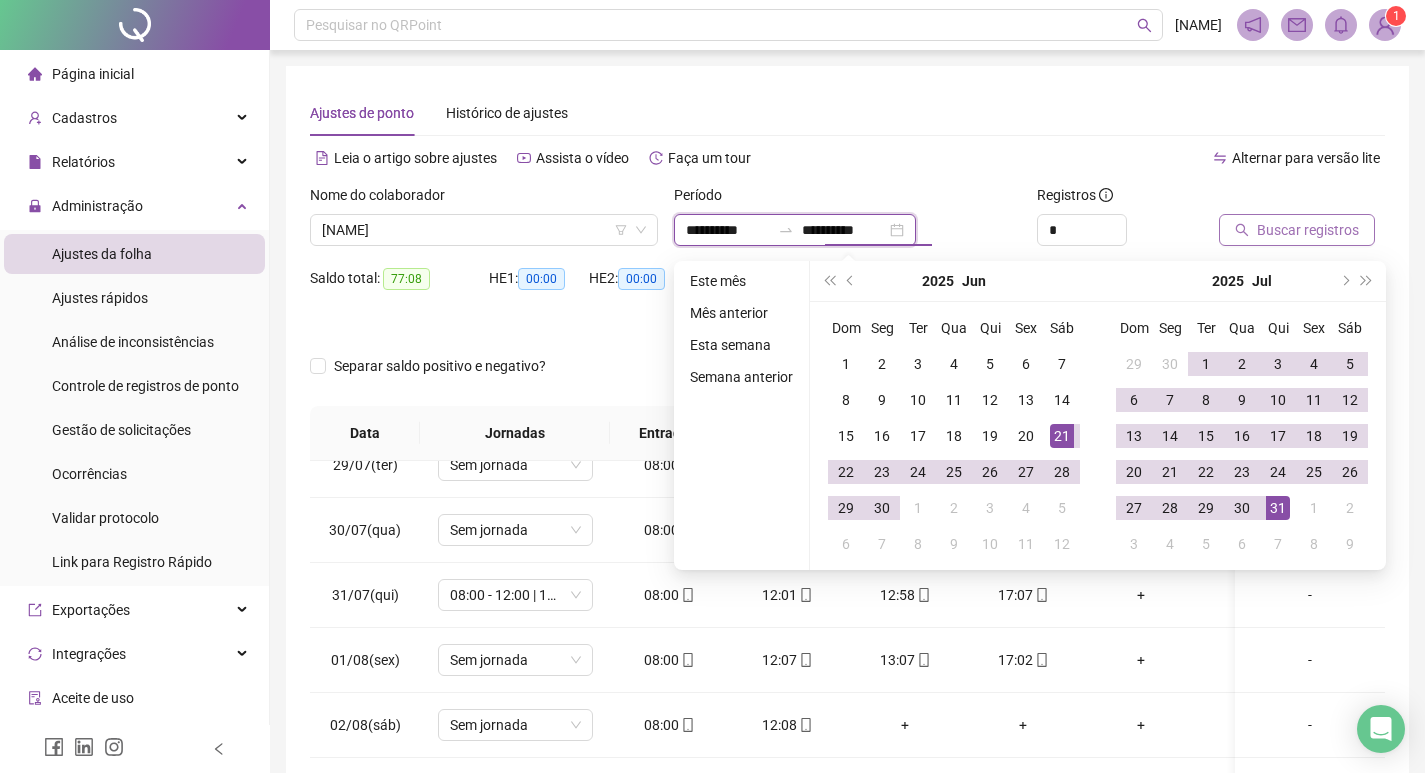 type on "**********" 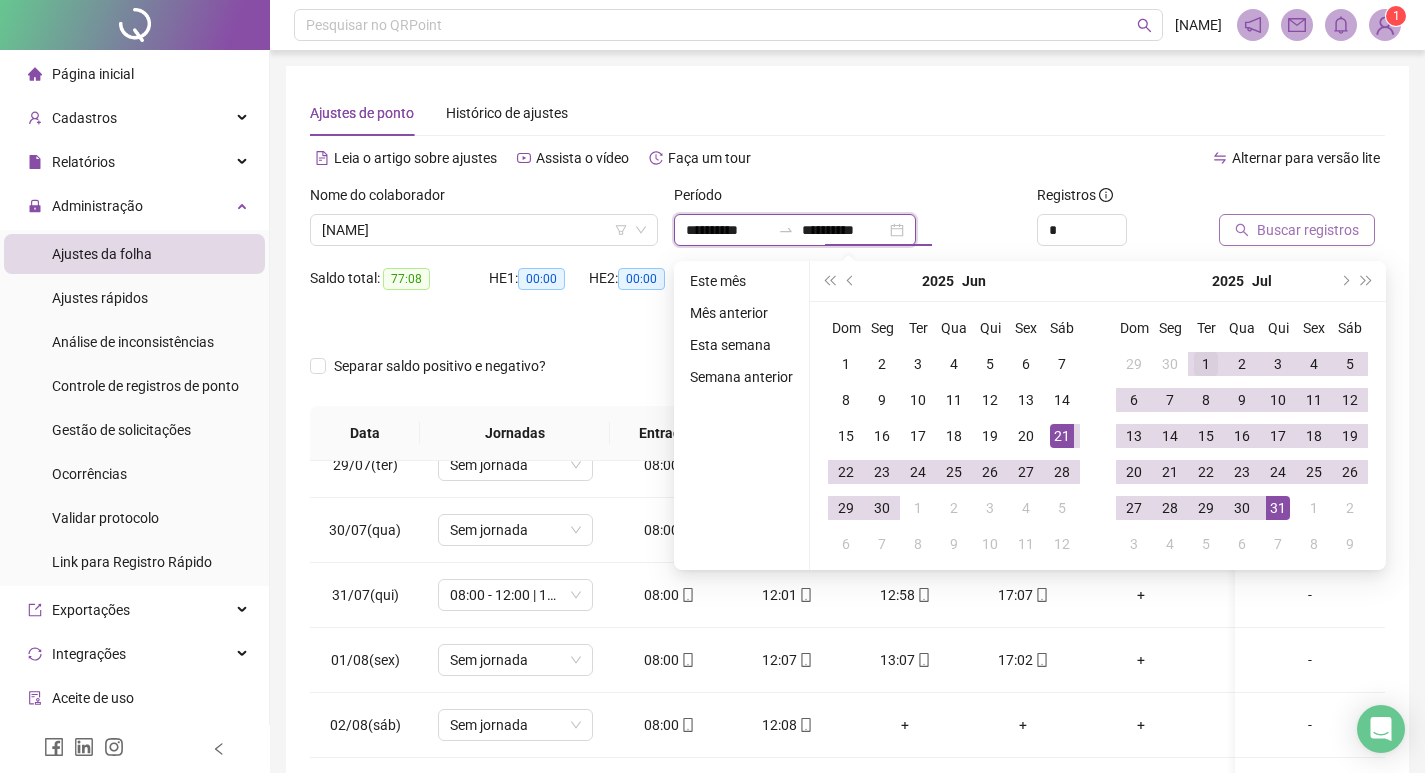 type on "**********" 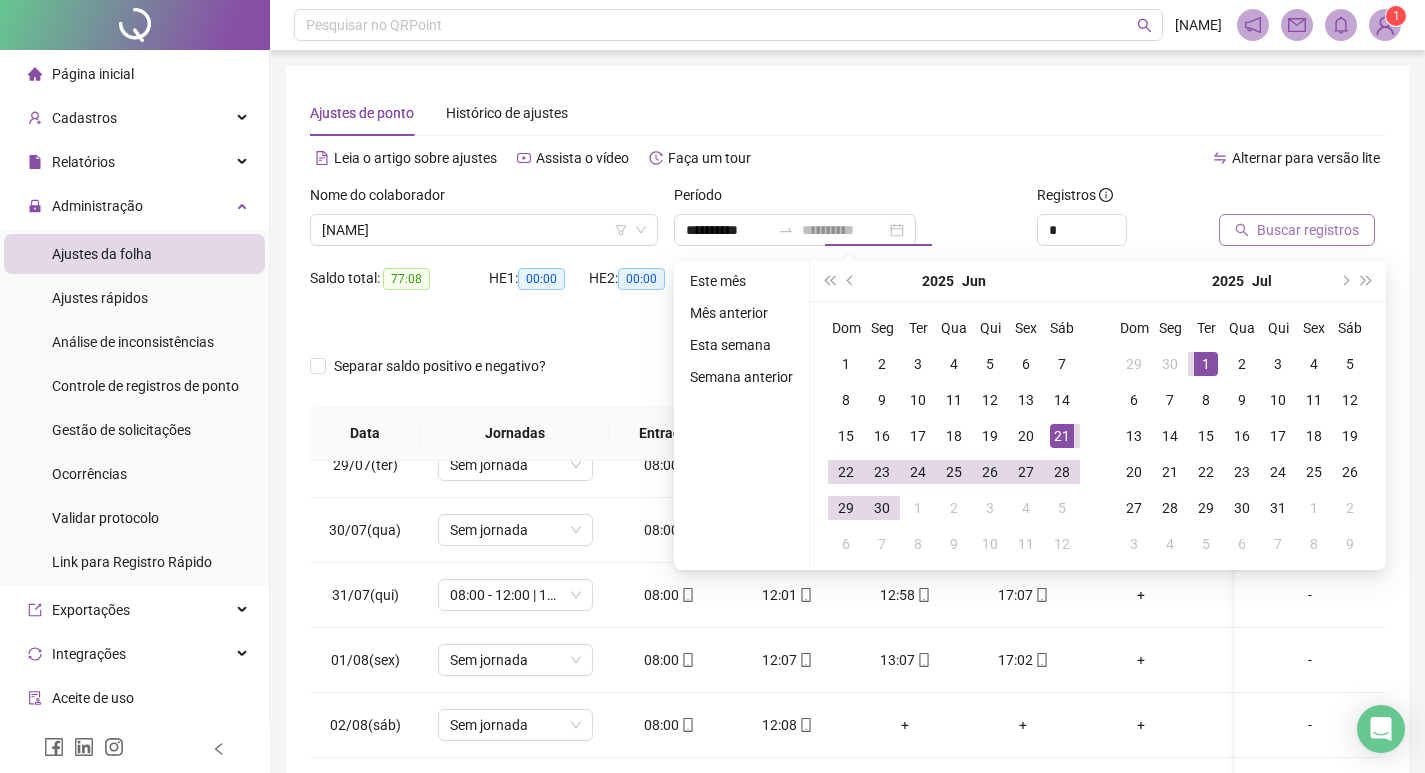 click on "1" at bounding box center [1206, 364] 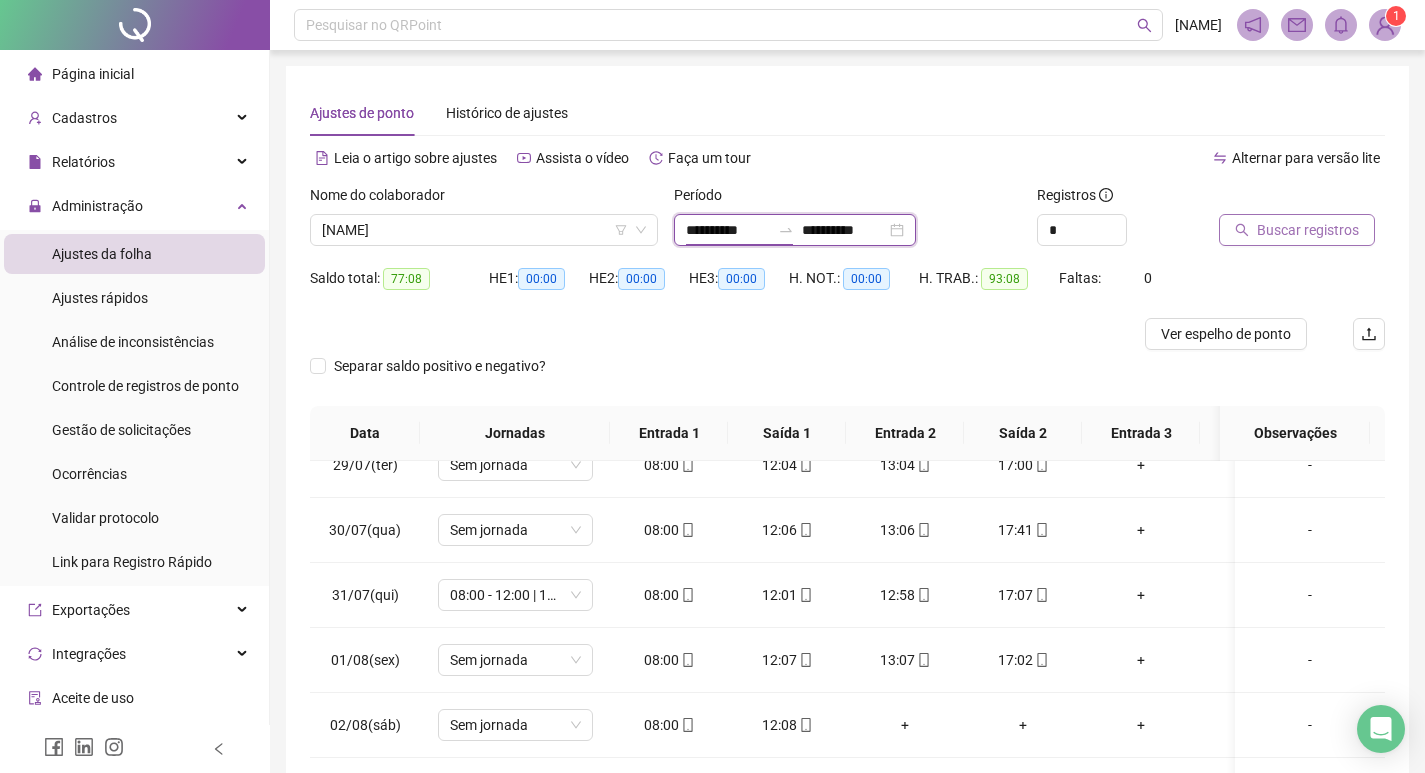 click on "**********" at bounding box center [728, 230] 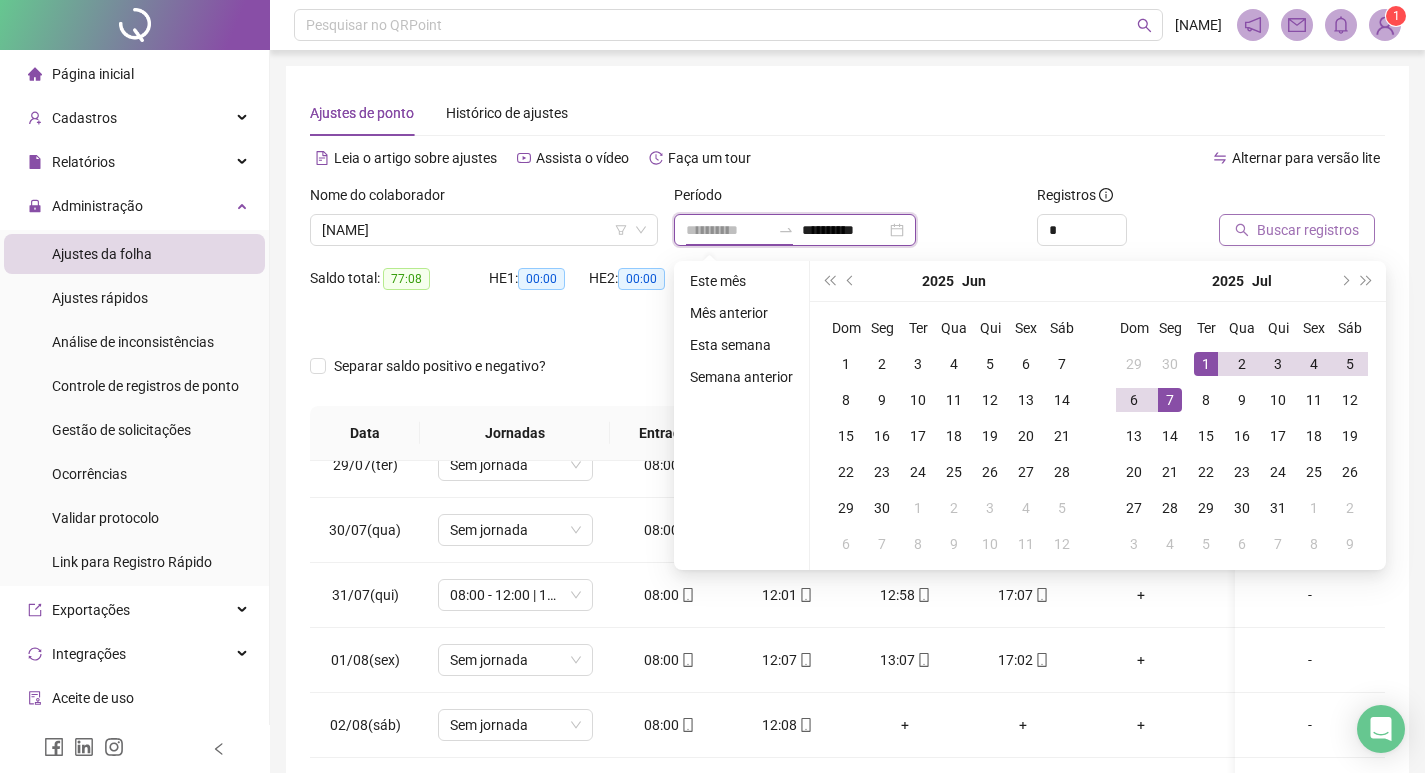 type on "**********" 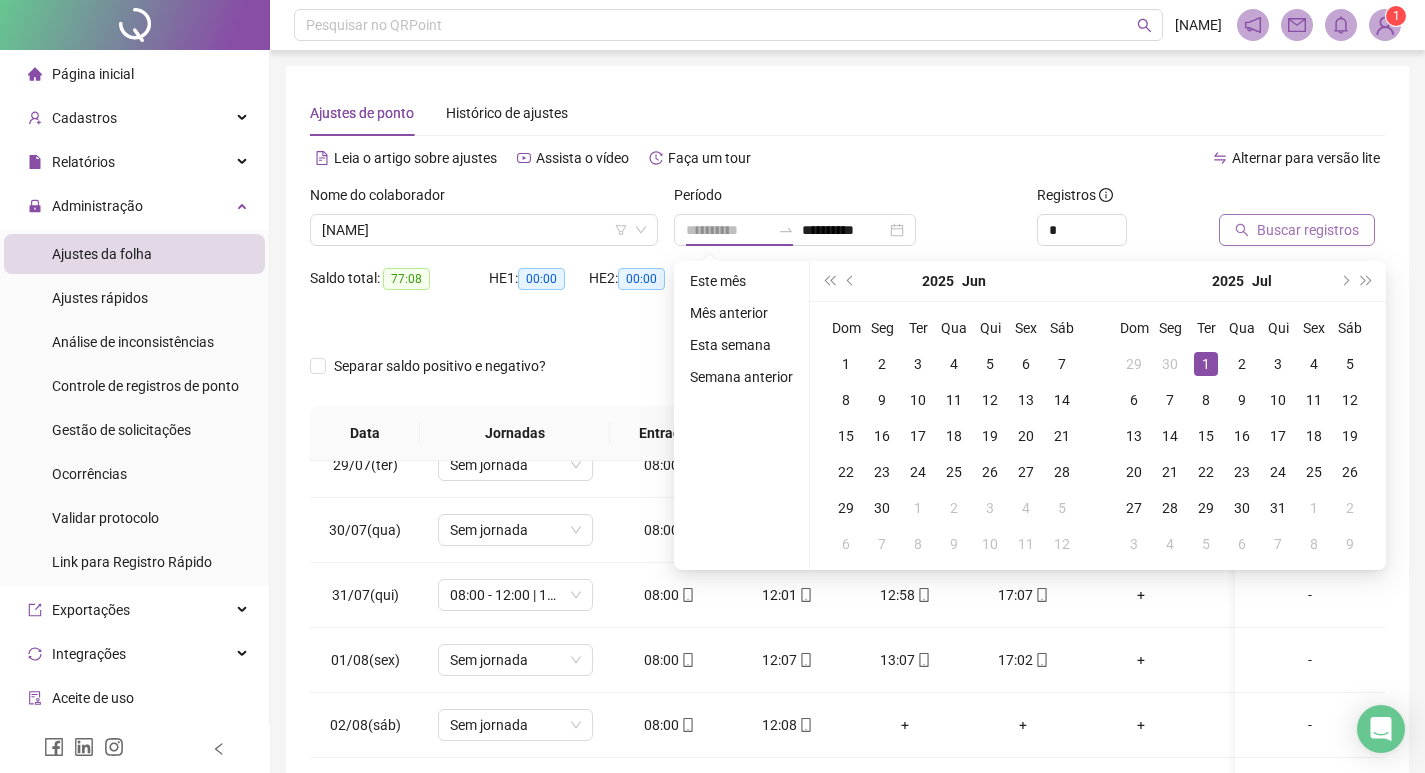 click on "1" at bounding box center [1206, 364] 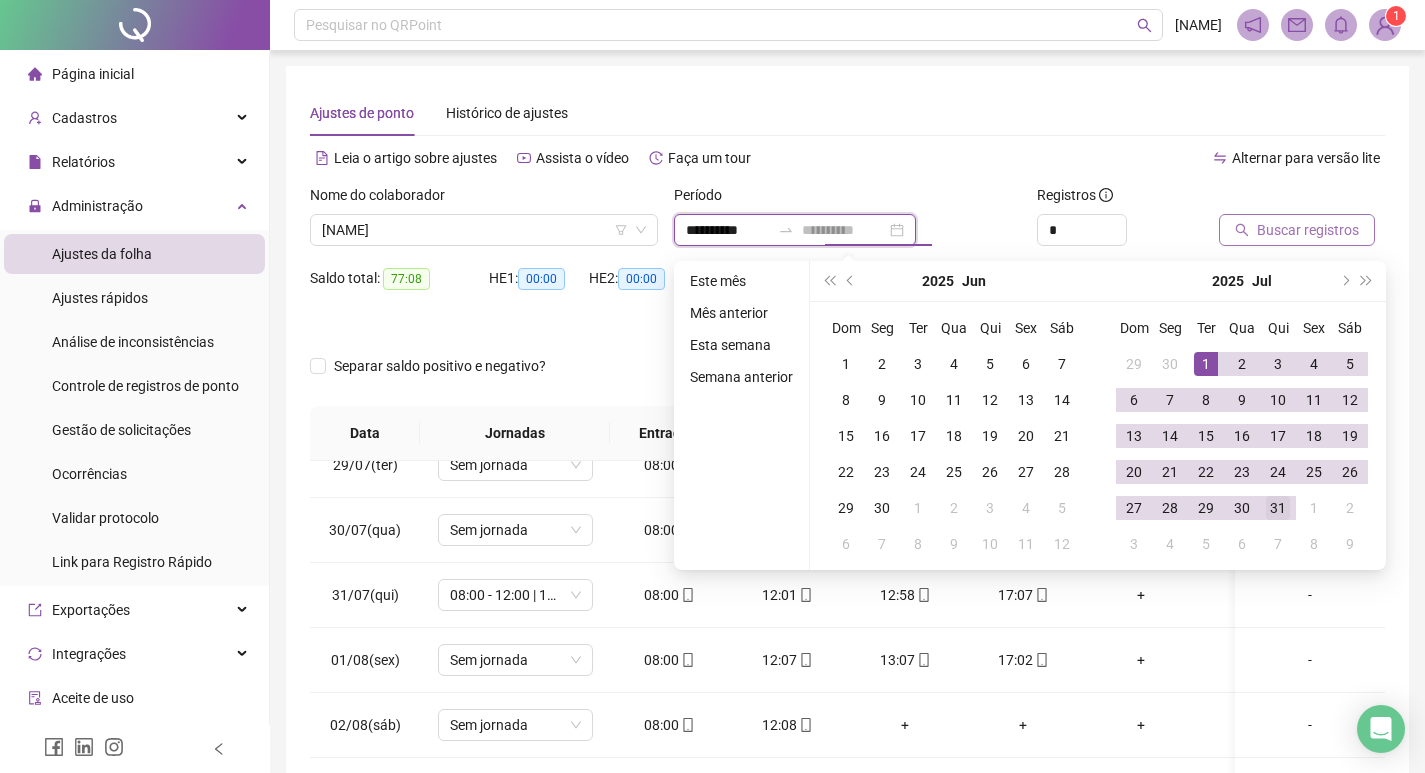 type on "**********" 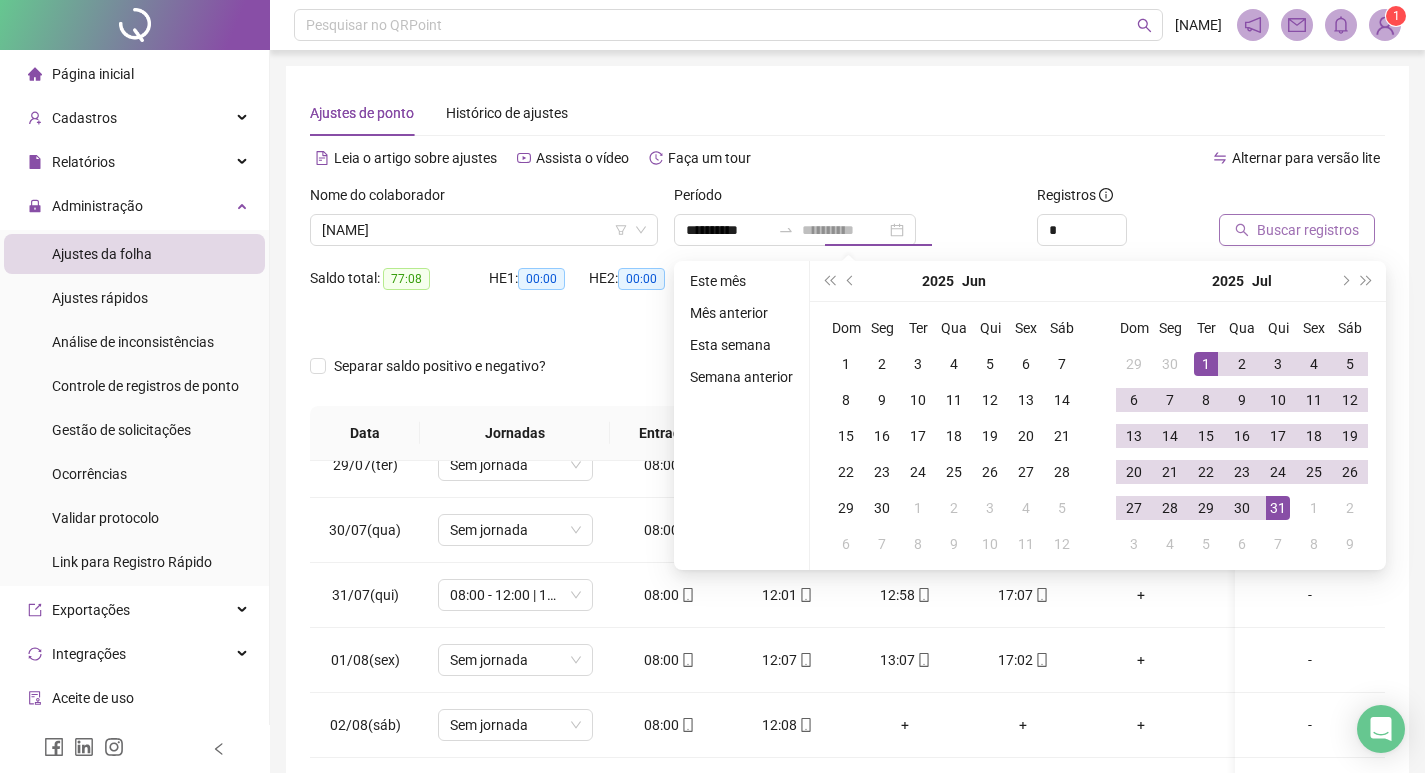 click on "31" at bounding box center (1278, 508) 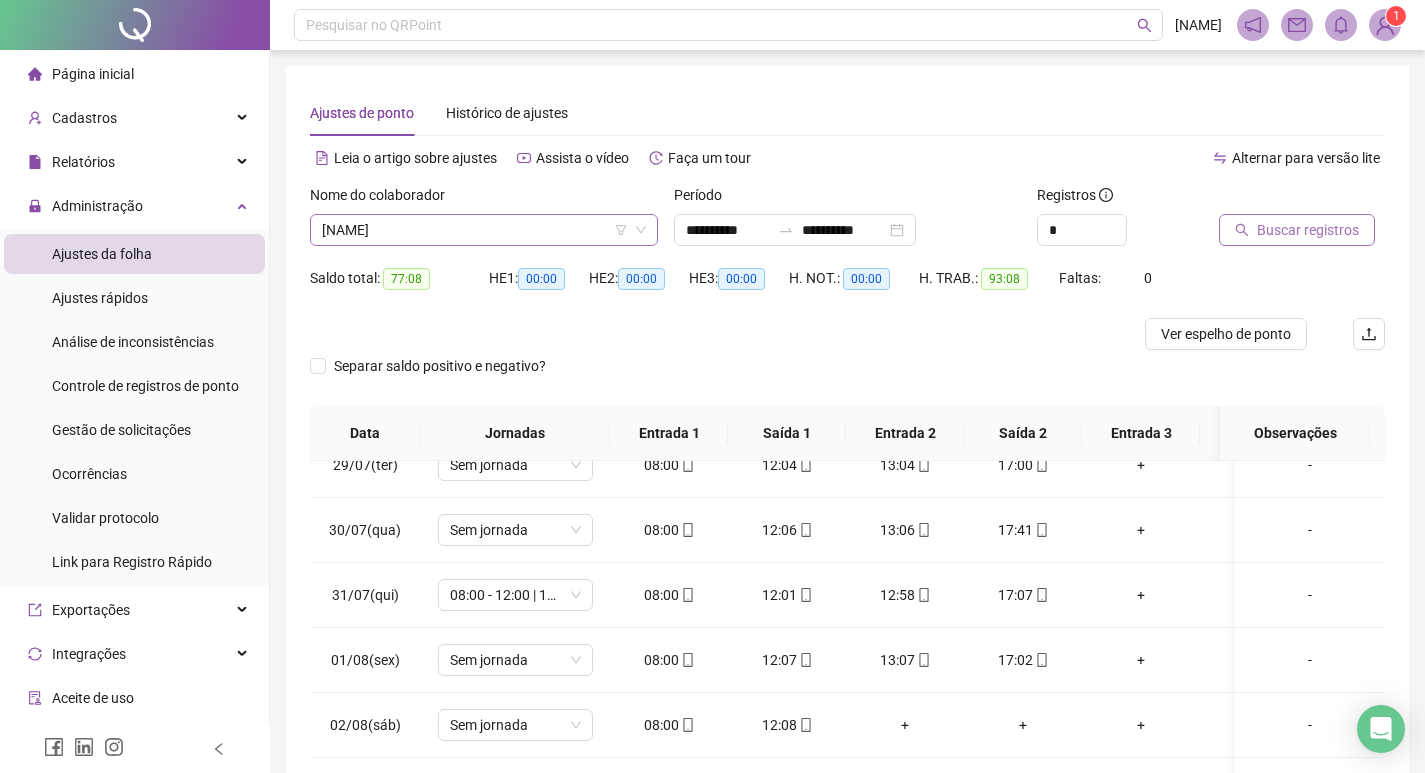 click on "CLEITON MUNIZ DE SOUZA" at bounding box center (484, 230) 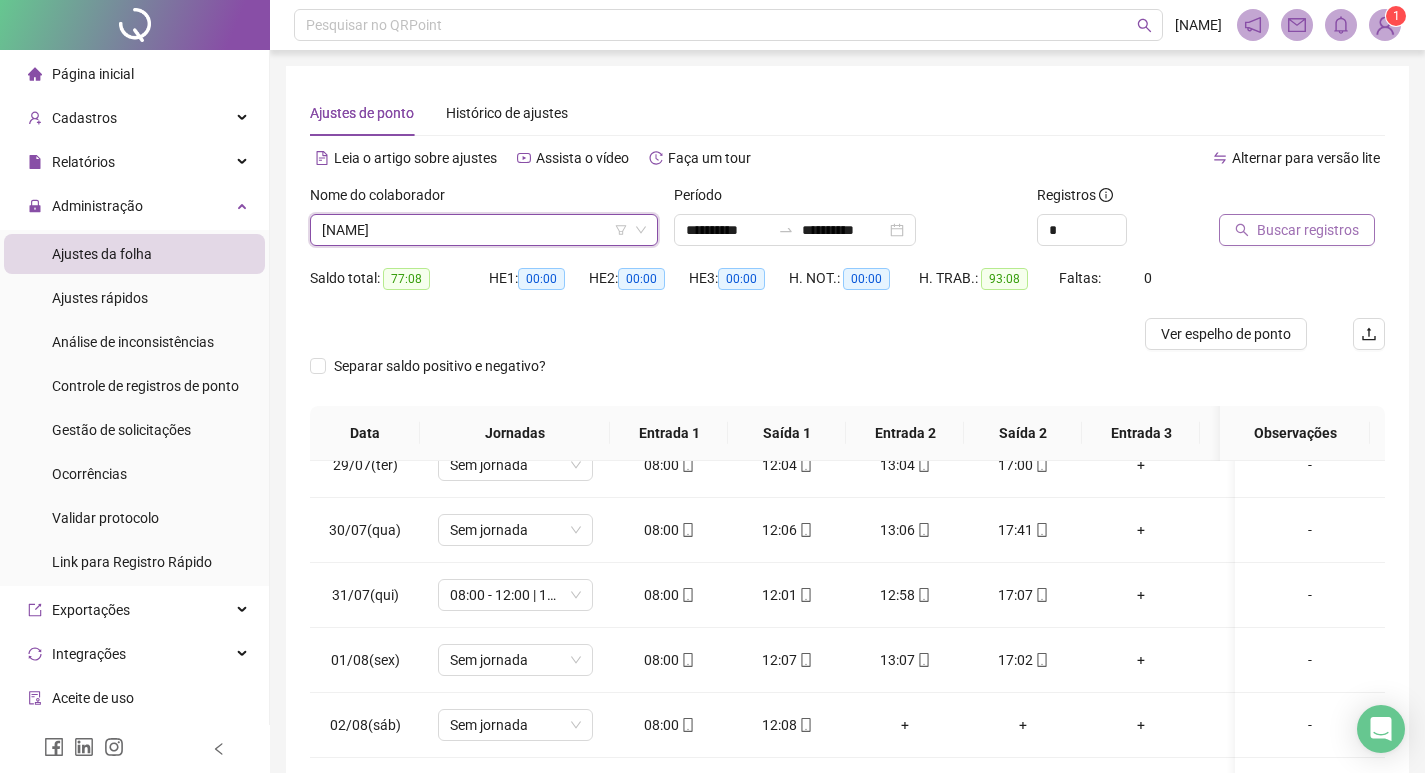 click on "CLEITON MUNIZ DE SOUZA" at bounding box center [484, 230] 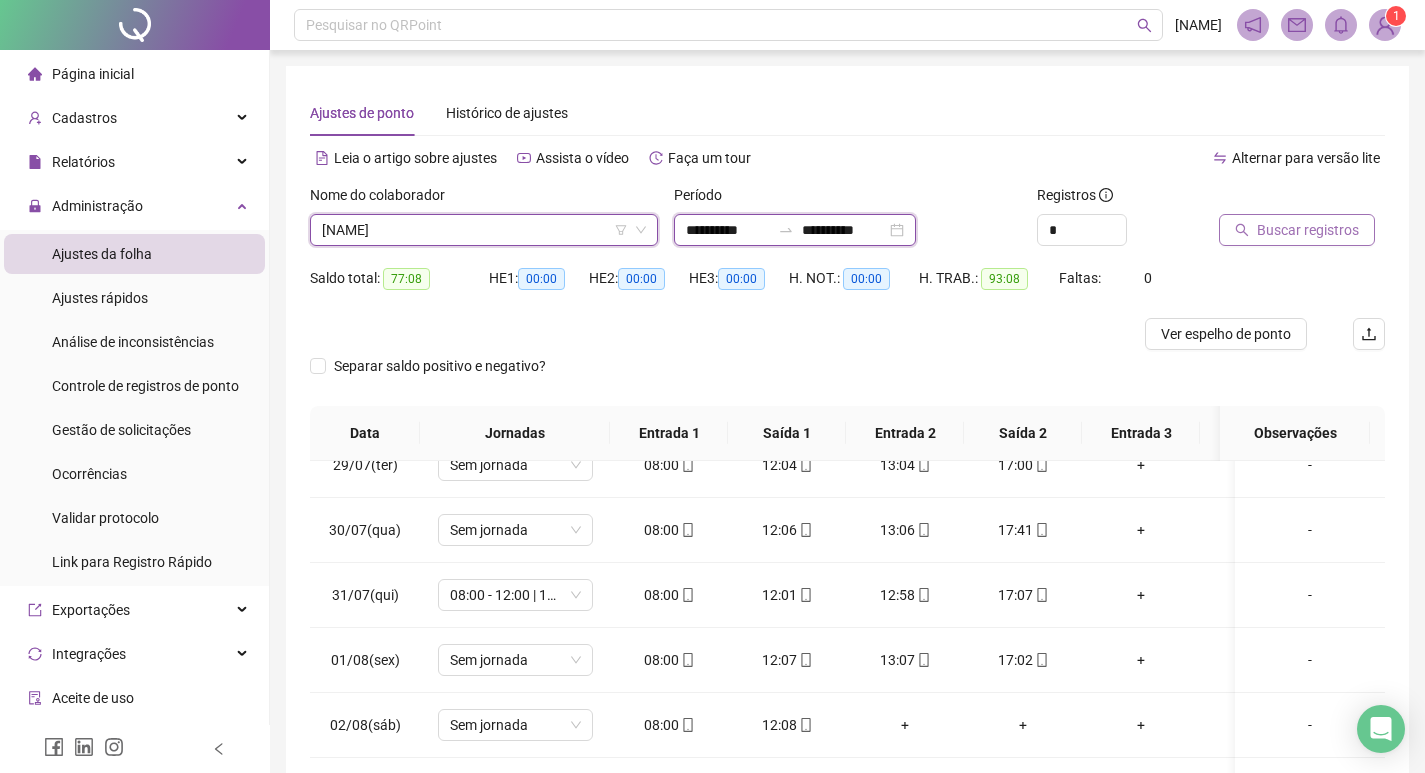 click on "**********" at bounding box center (728, 230) 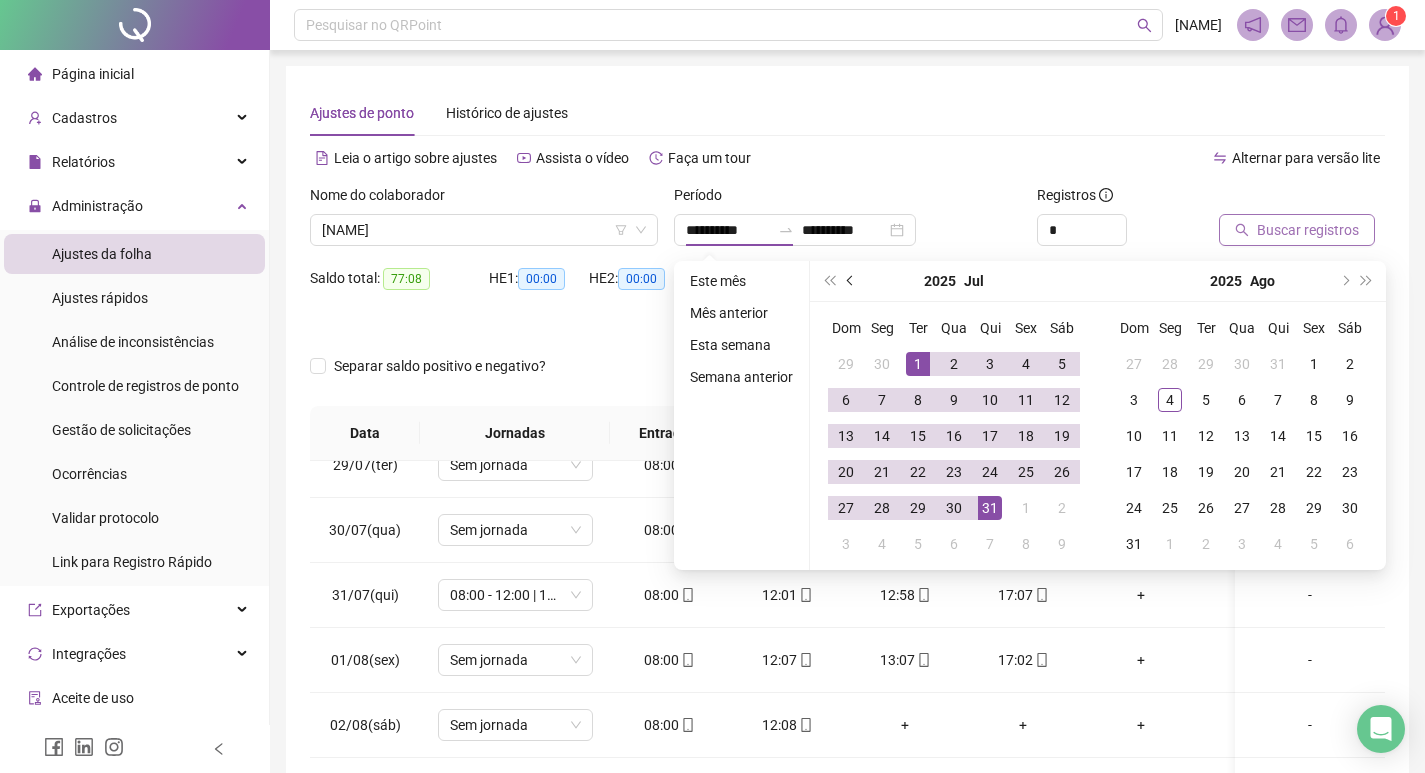 click at bounding box center (851, 281) 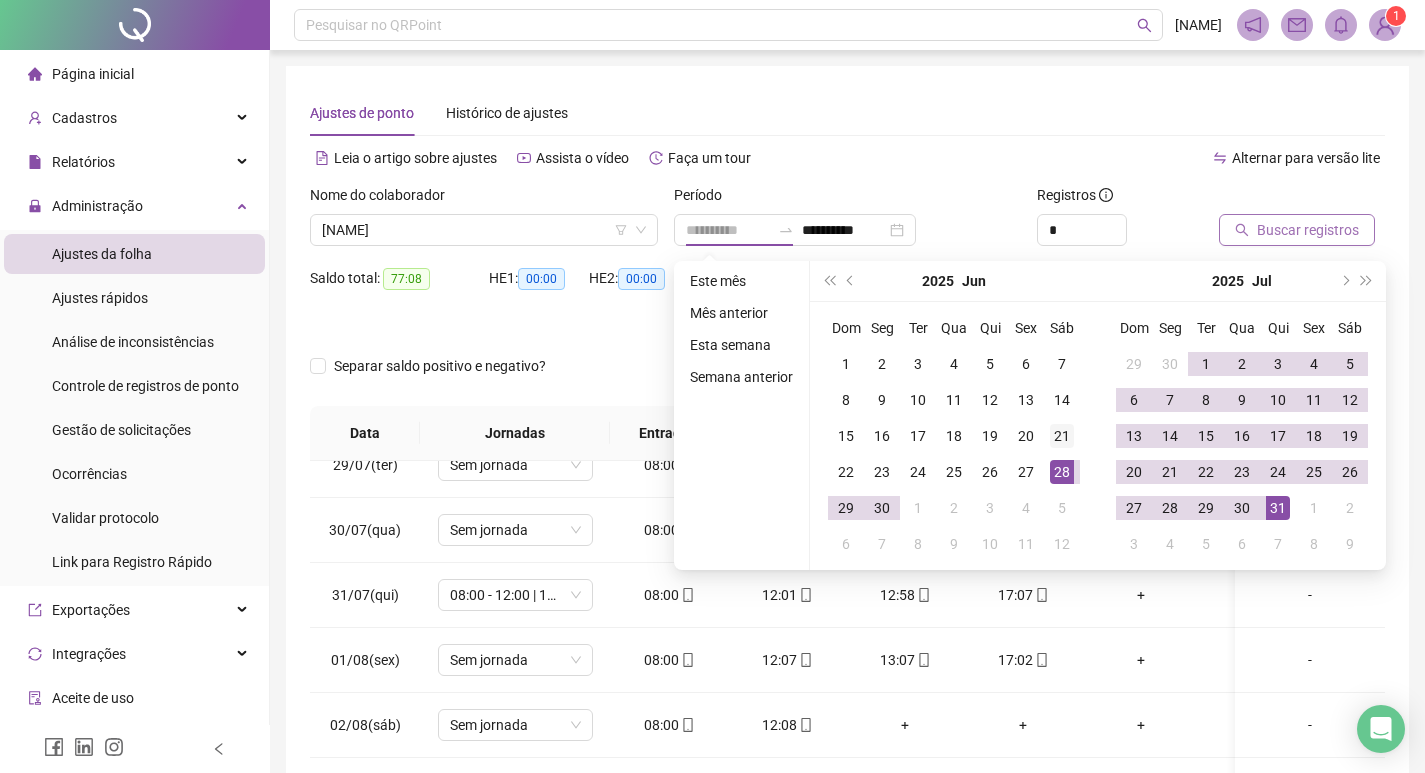 type on "**********" 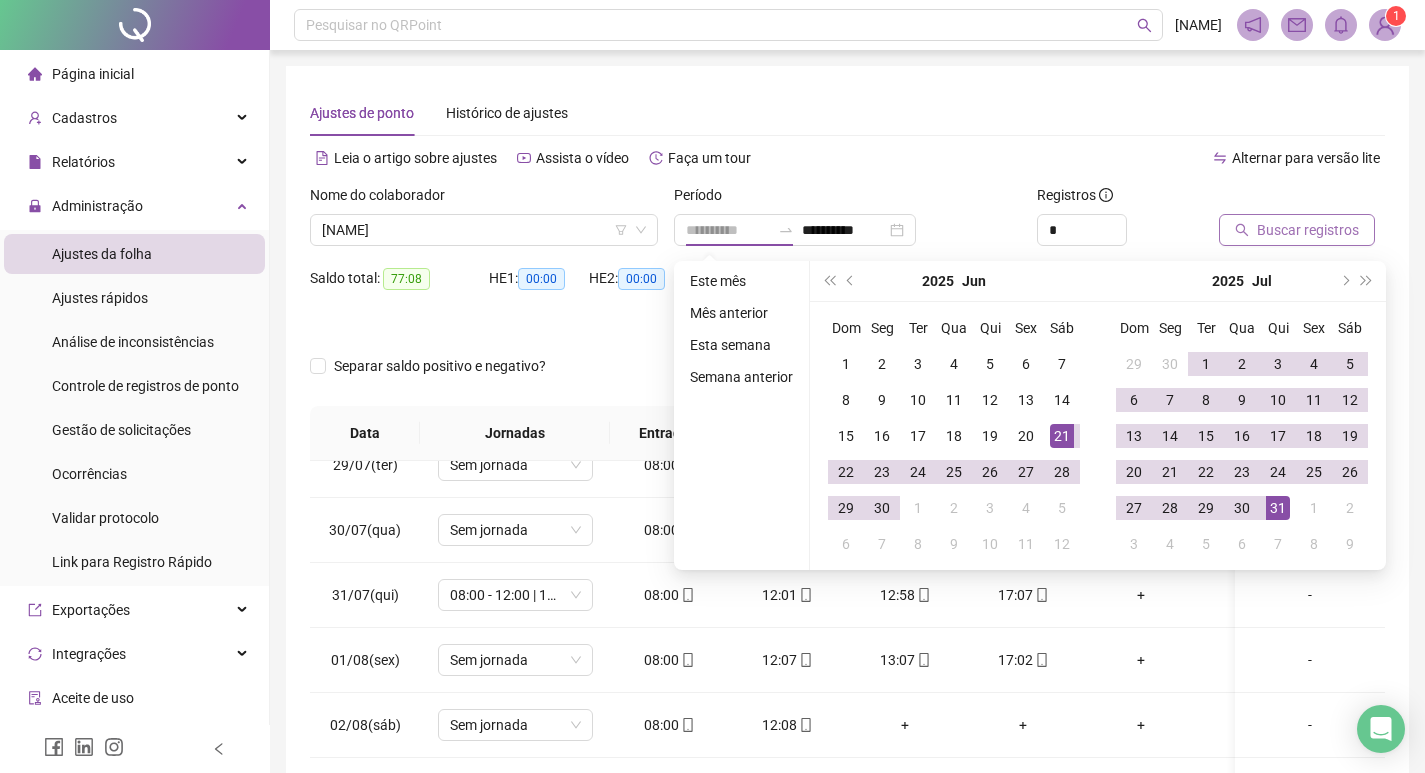 click on "21" at bounding box center [1062, 436] 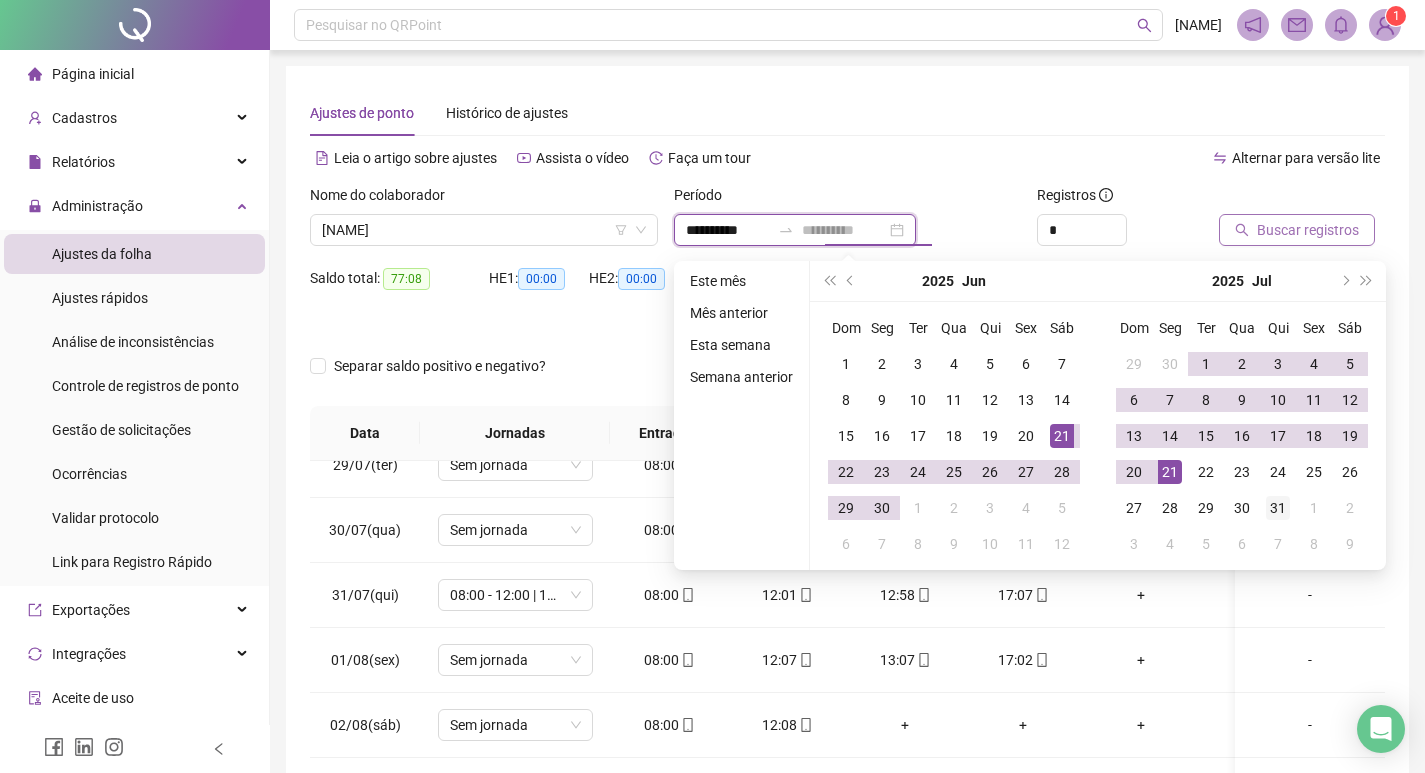 type on "**********" 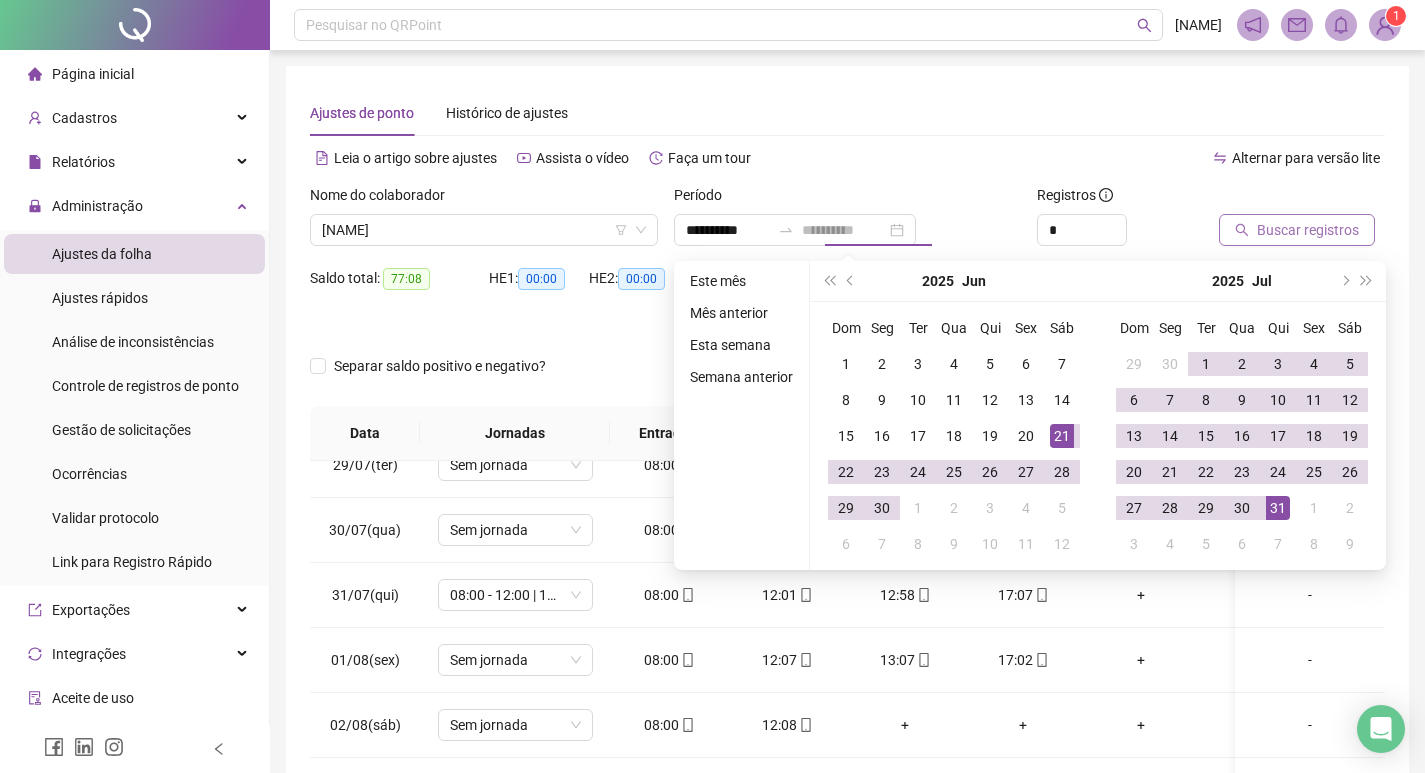 click on "31" at bounding box center [1278, 508] 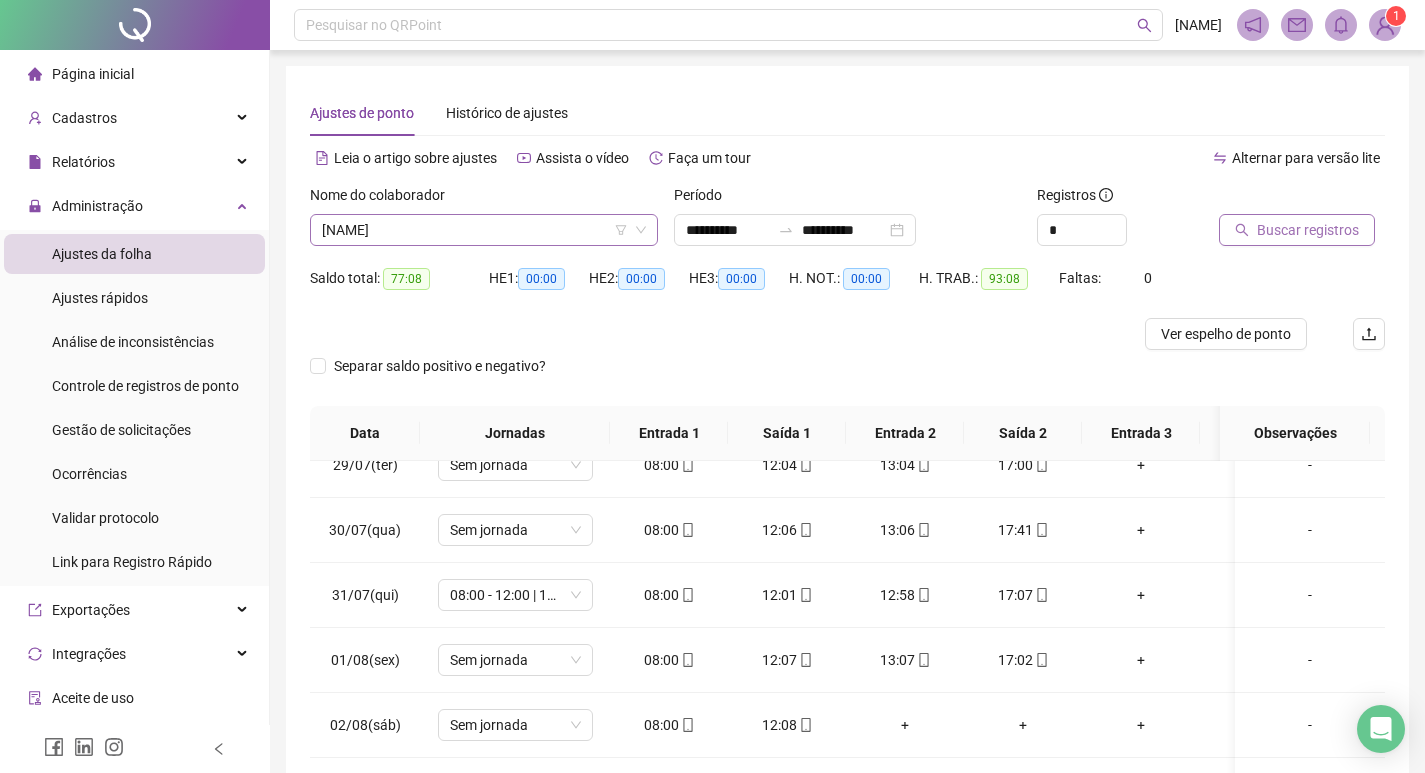 click on "CLEITON MUNIZ DE SOUZA" at bounding box center (484, 230) 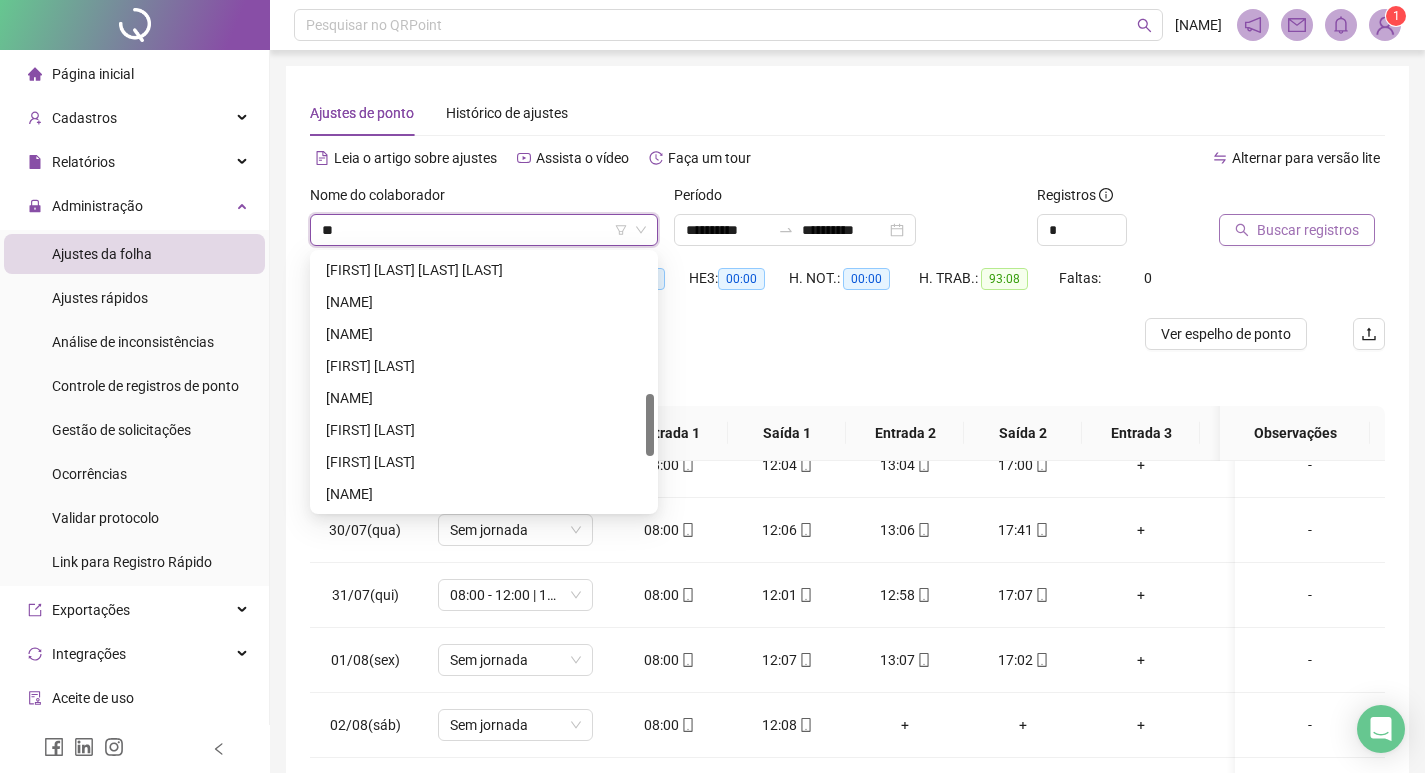scroll, scrollTop: 0, scrollLeft: 0, axis: both 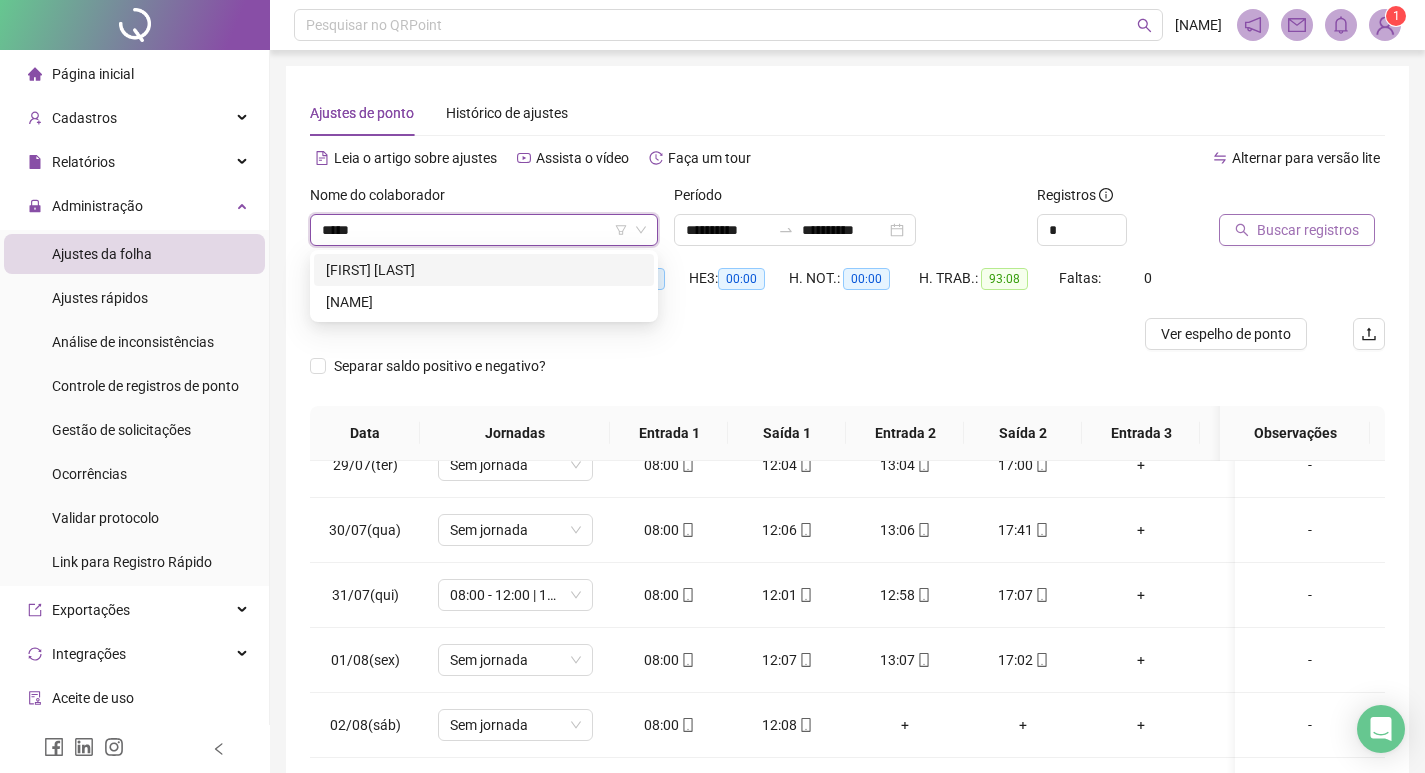 type on "*****" 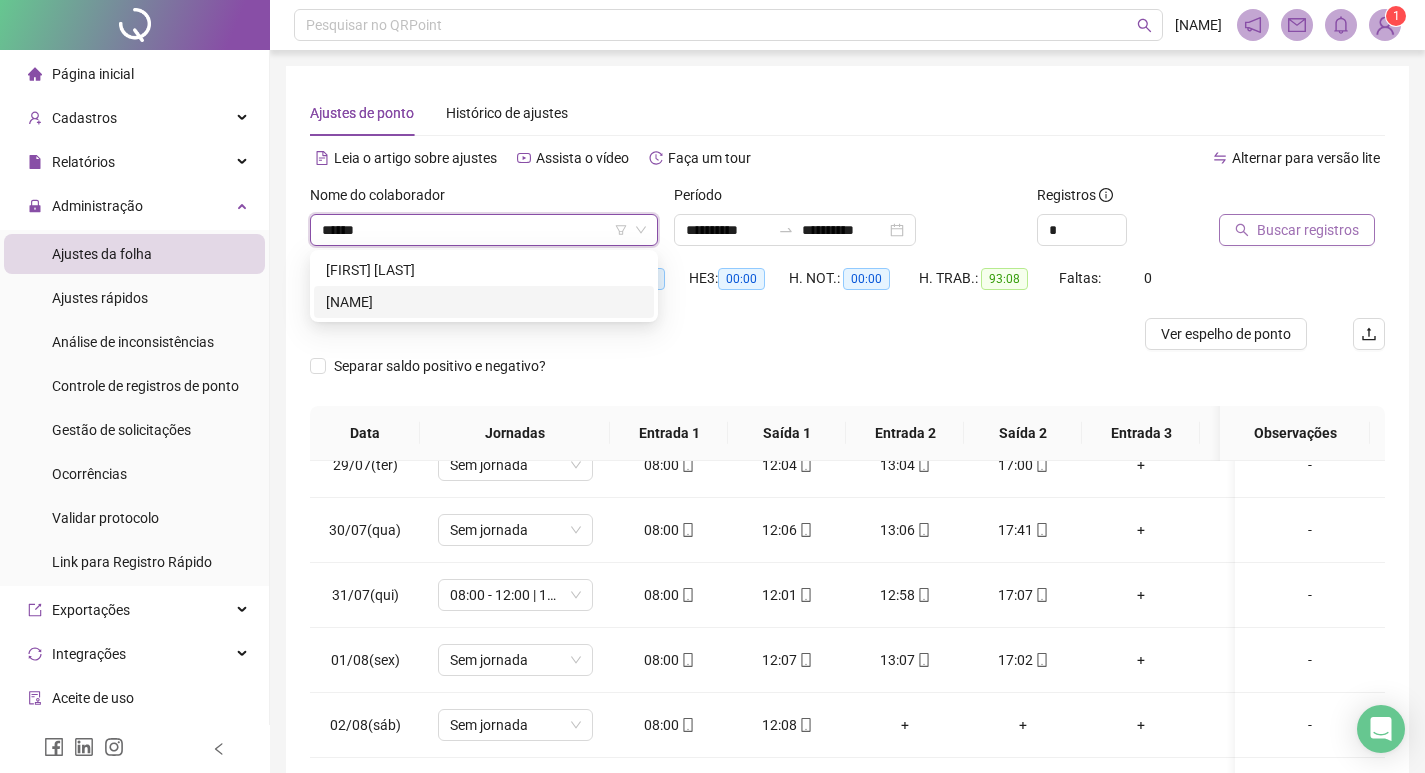 click on "PAULO ROGÉRIO QUIRINO" at bounding box center (484, 302) 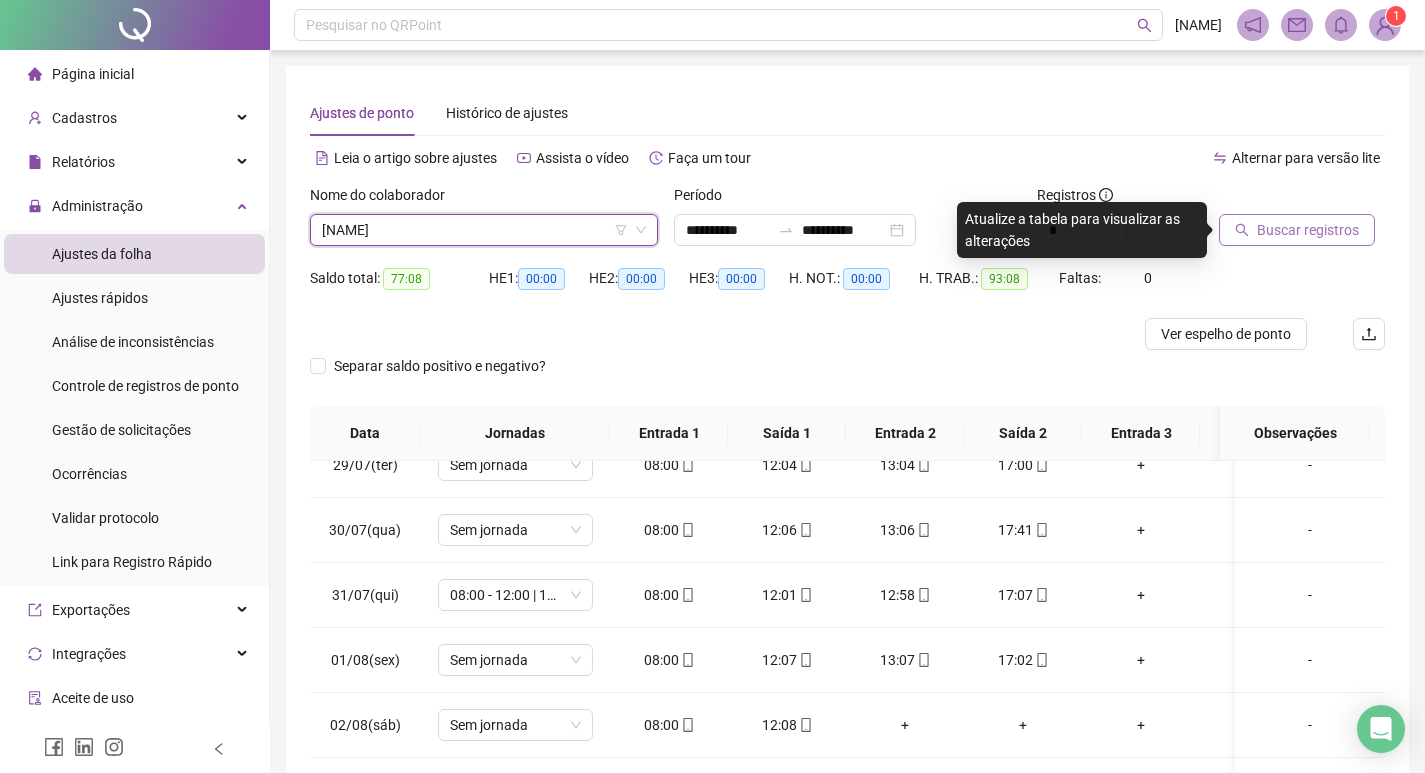 click on "Buscar registros" at bounding box center (1308, 230) 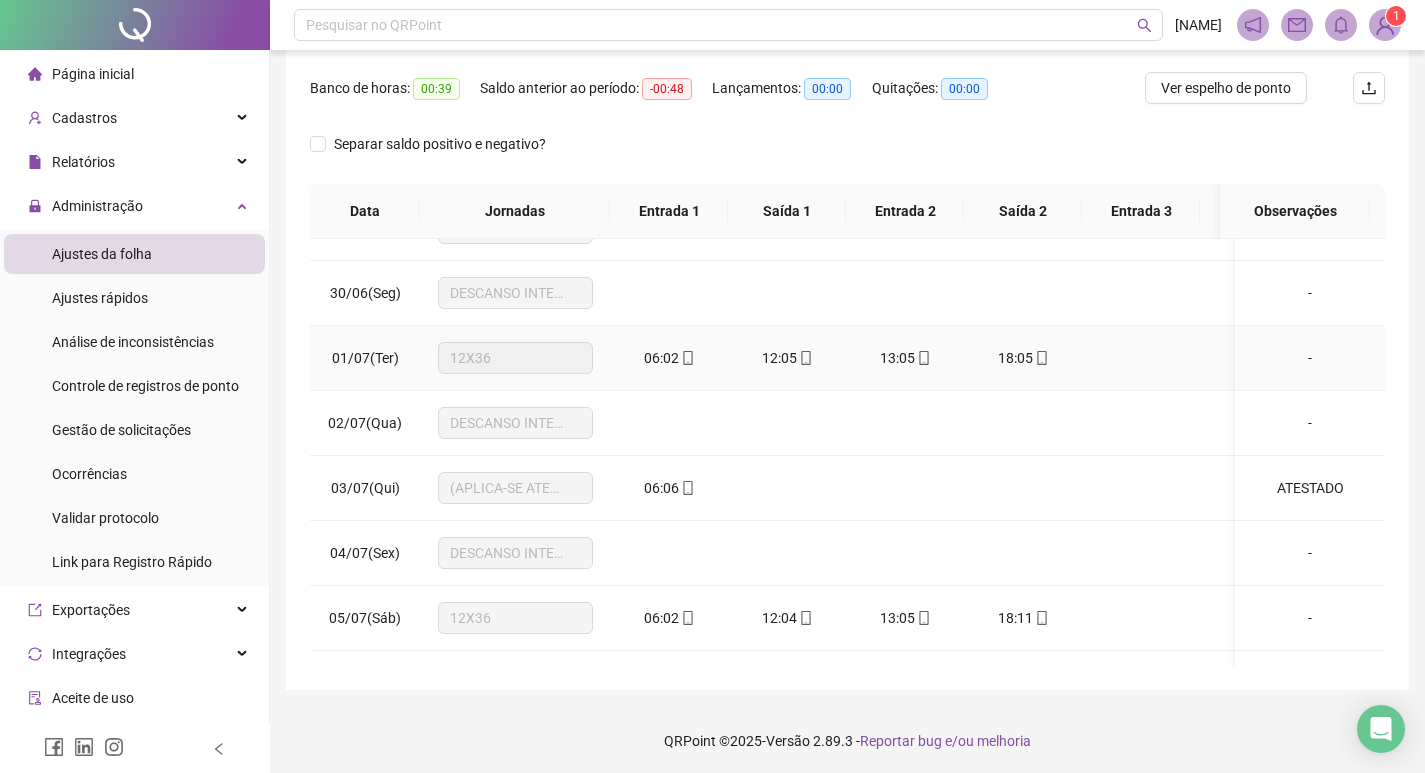 scroll, scrollTop: 249, scrollLeft: 0, axis: vertical 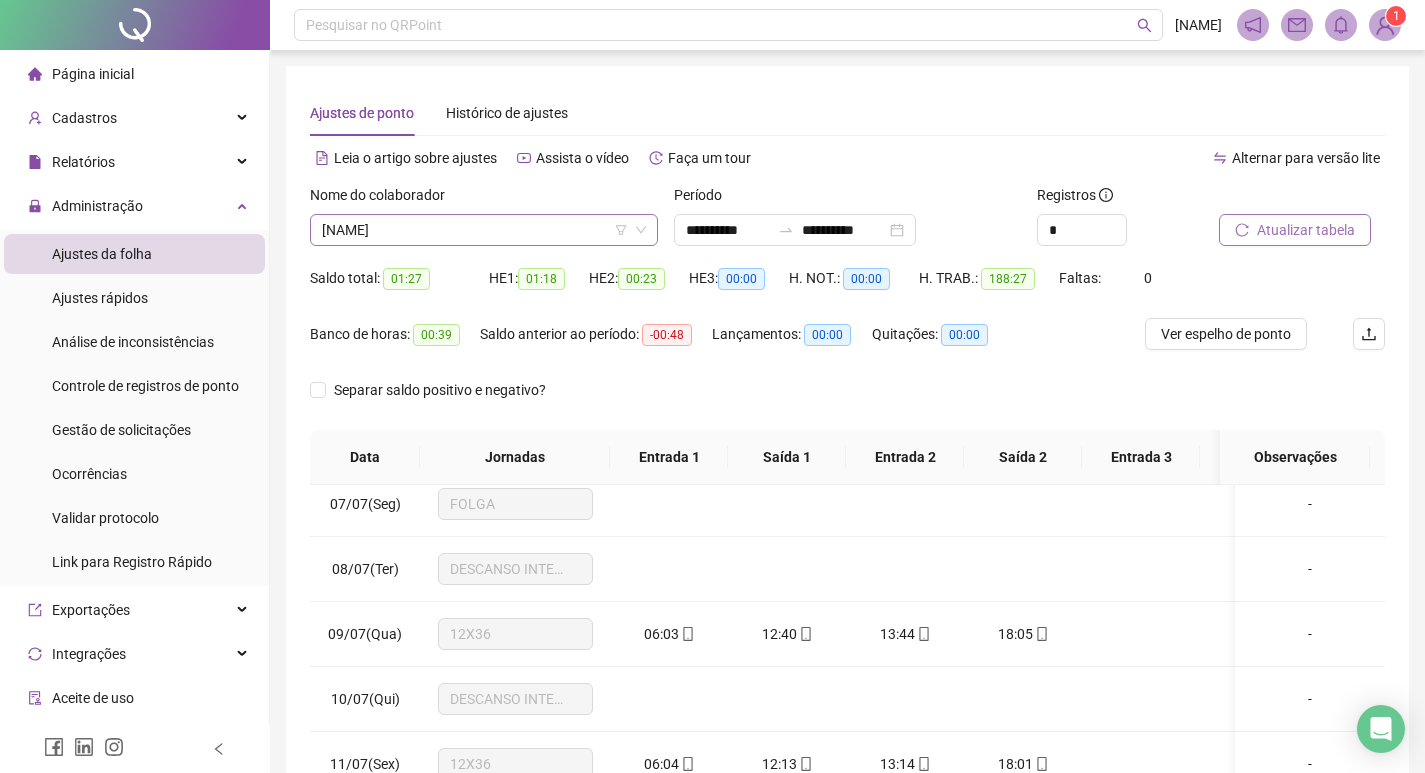 click on "PAULO ROGÉRIO QUIRINO" at bounding box center [484, 230] 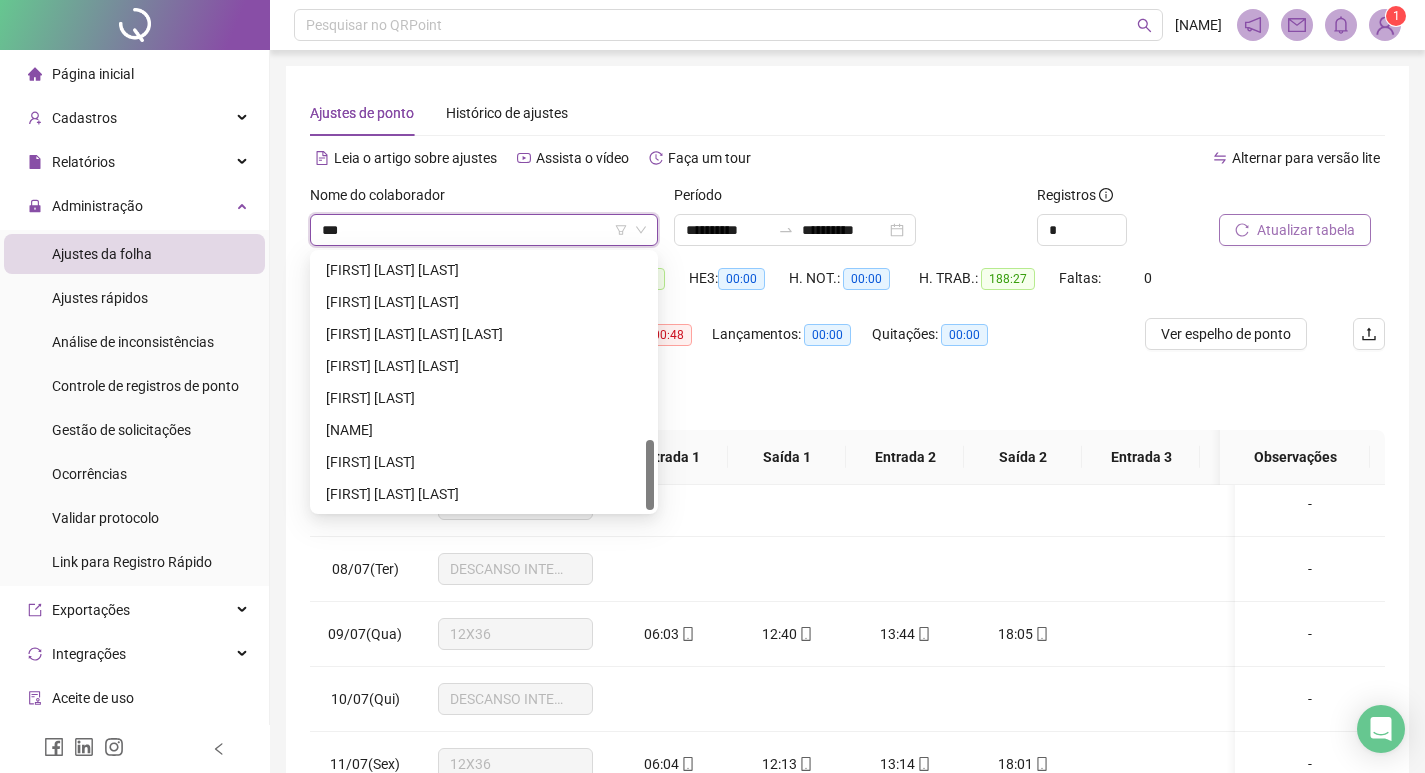 scroll, scrollTop: 0, scrollLeft: 0, axis: both 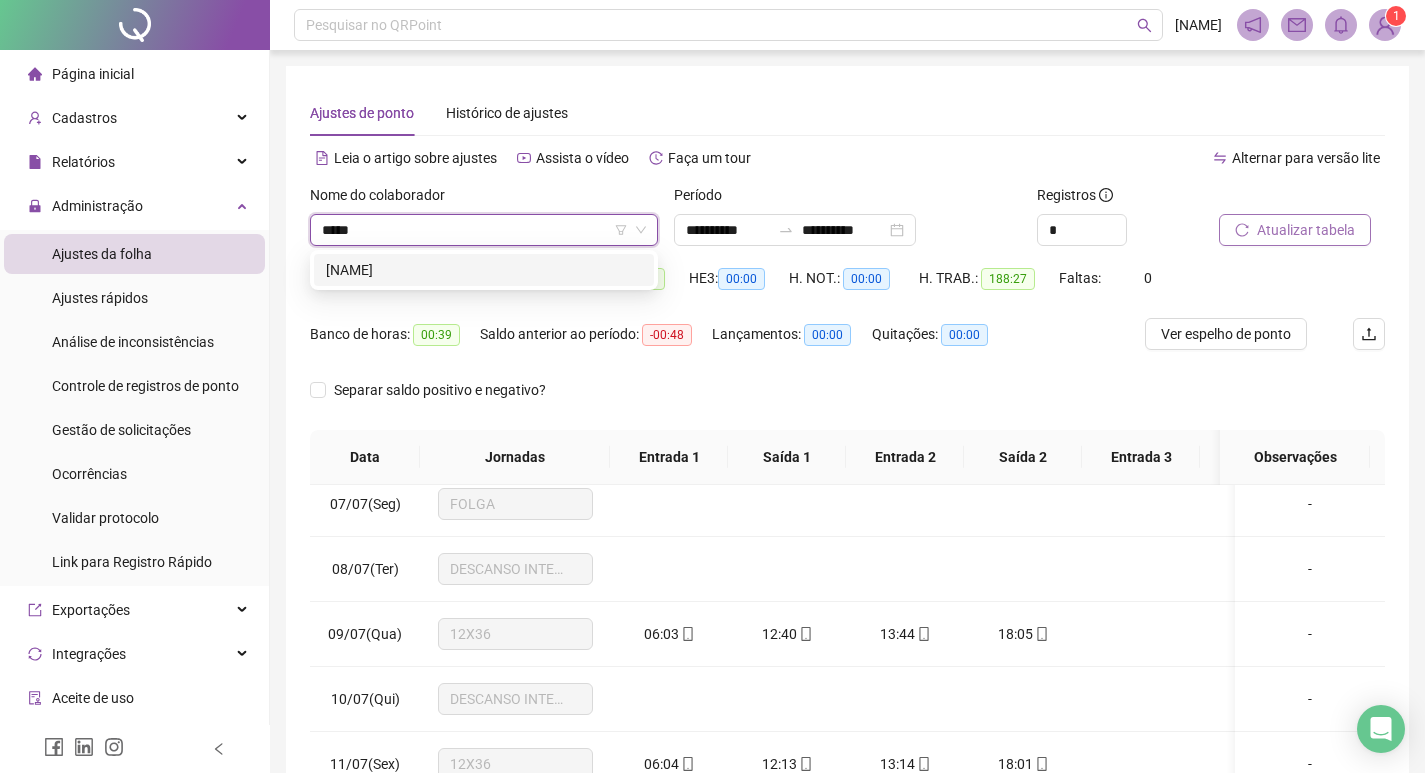 type on "*****" 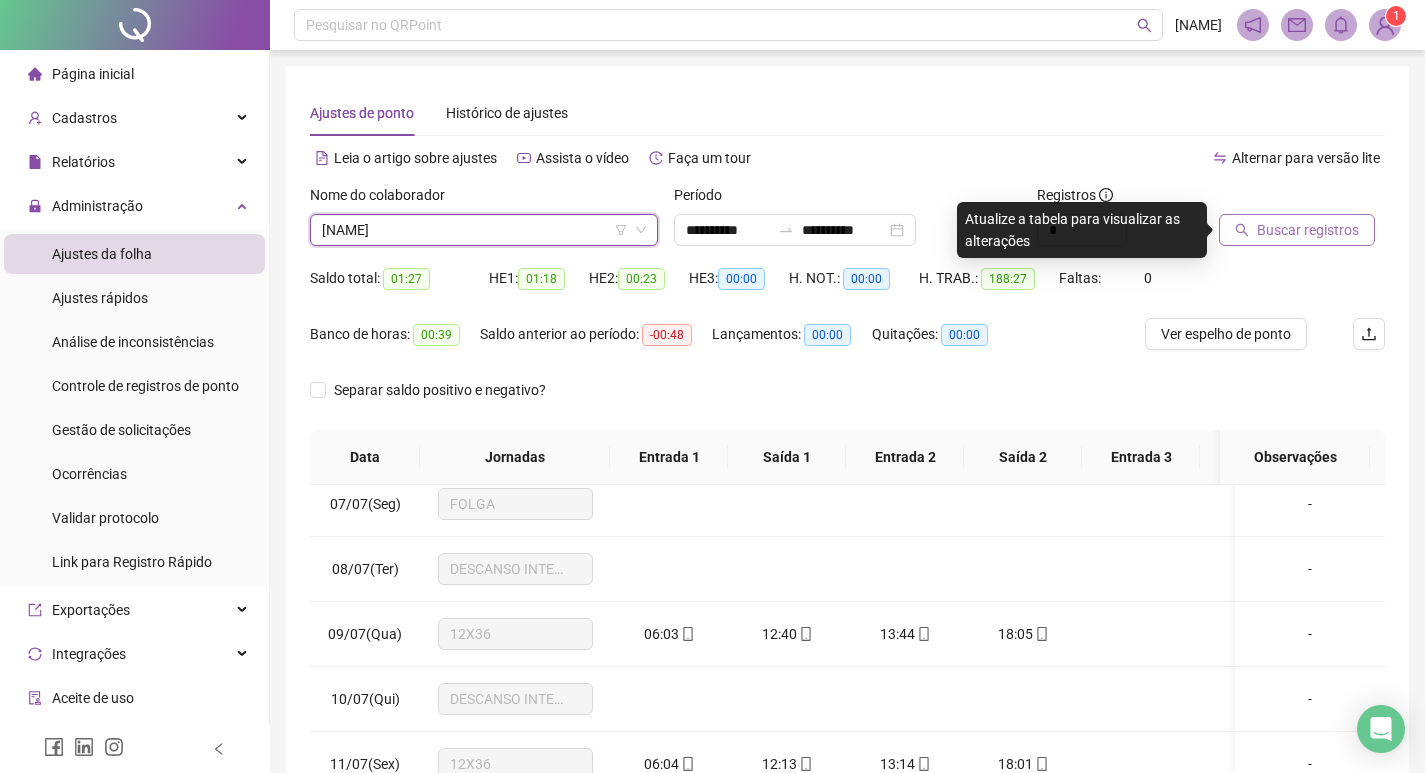 click on "Buscar registros" at bounding box center (1308, 230) 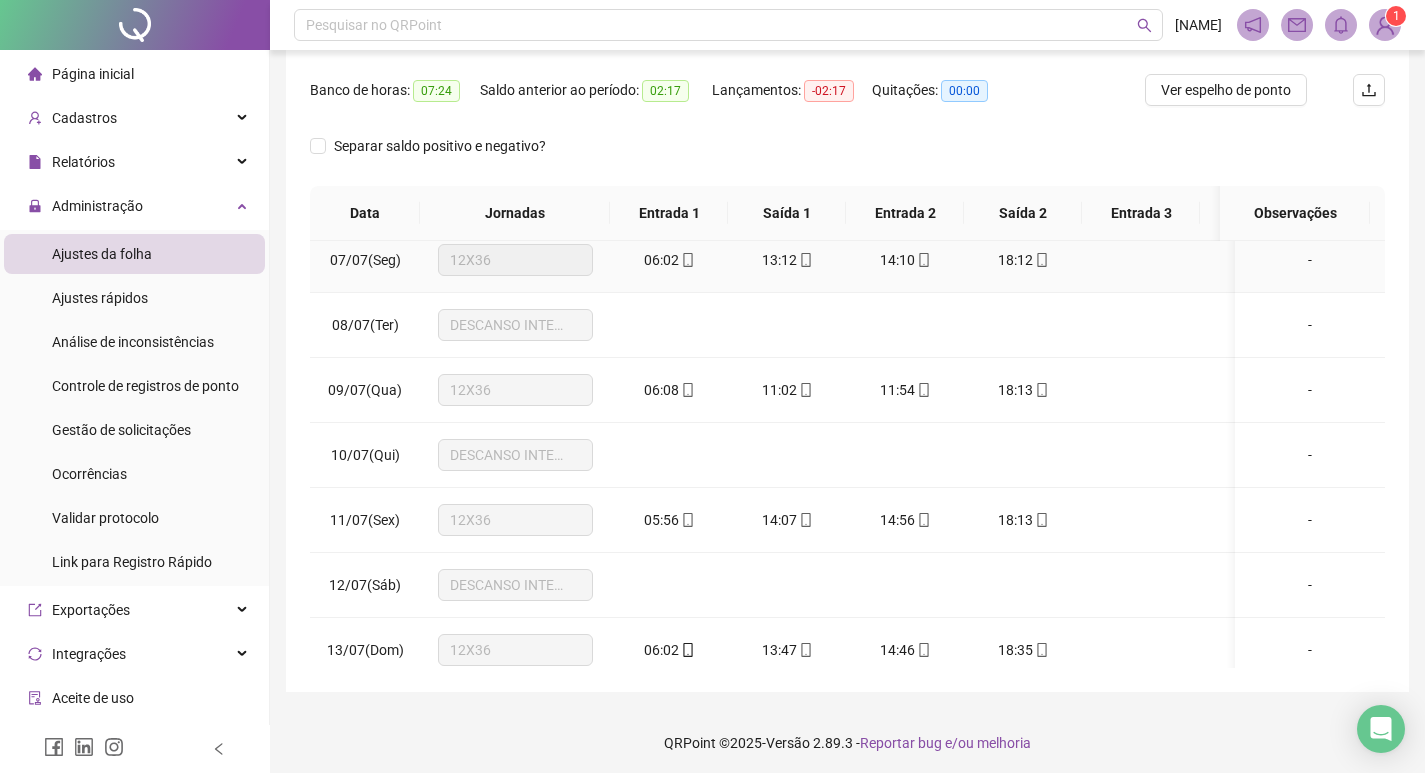 scroll, scrollTop: 249, scrollLeft: 0, axis: vertical 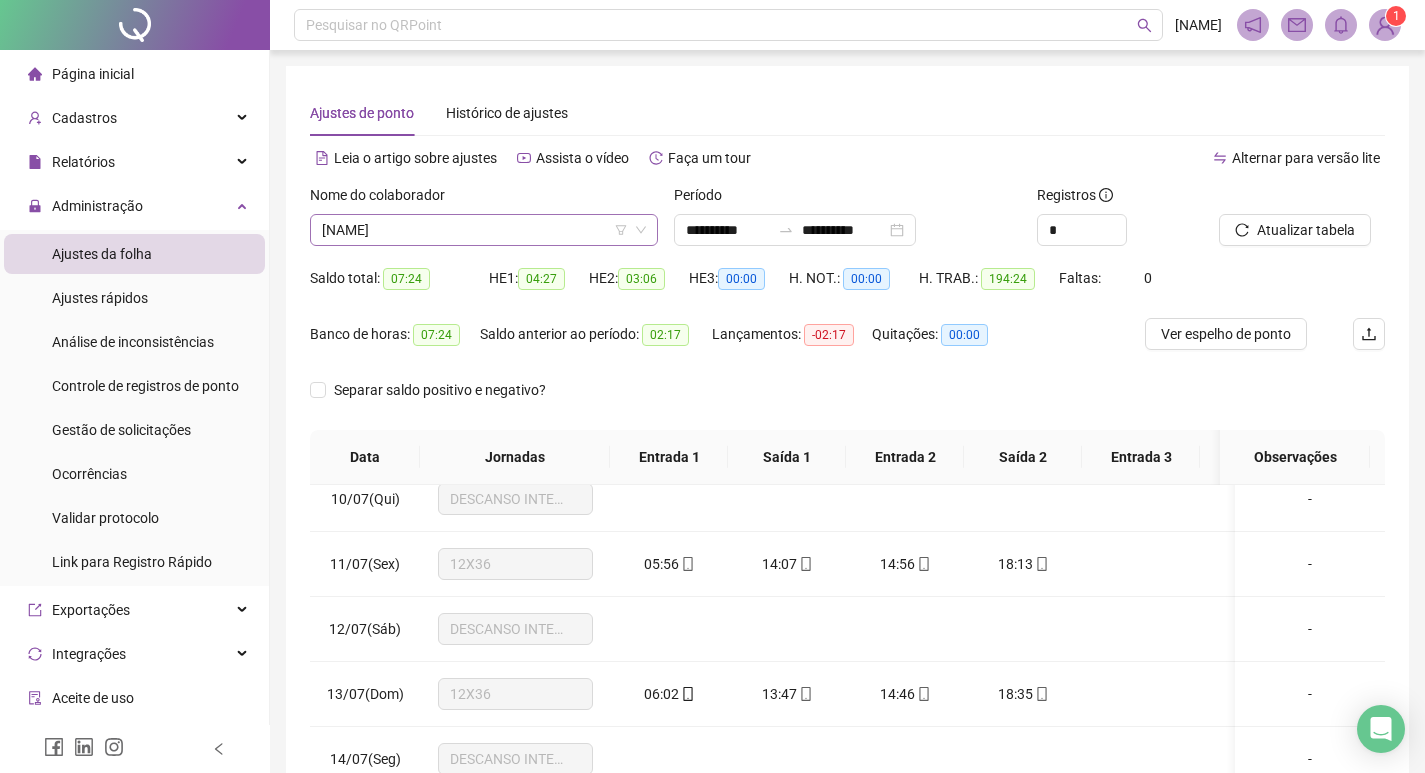 click on "[FIRST] [LAST] [LAST]" at bounding box center (484, 230) 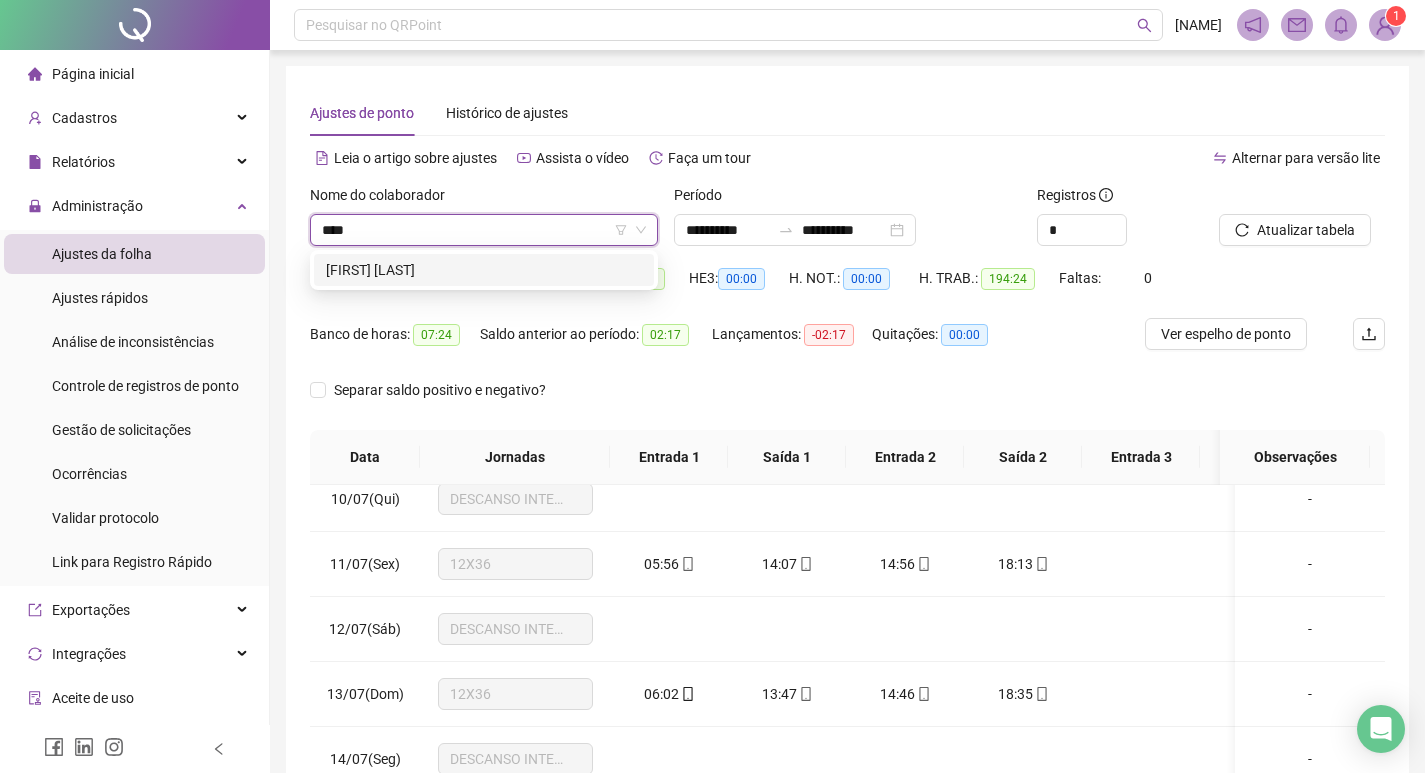 scroll, scrollTop: 0, scrollLeft: 0, axis: both 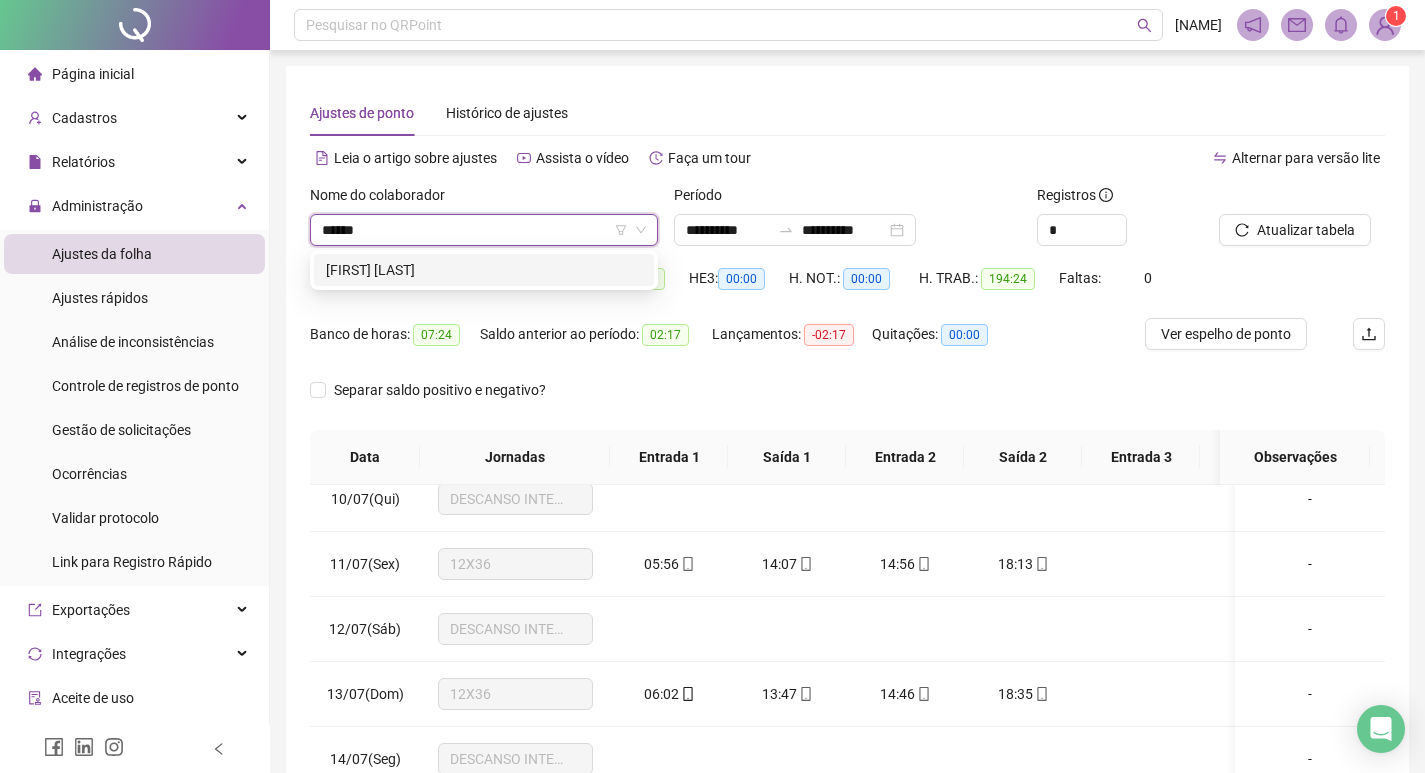 type on "******" 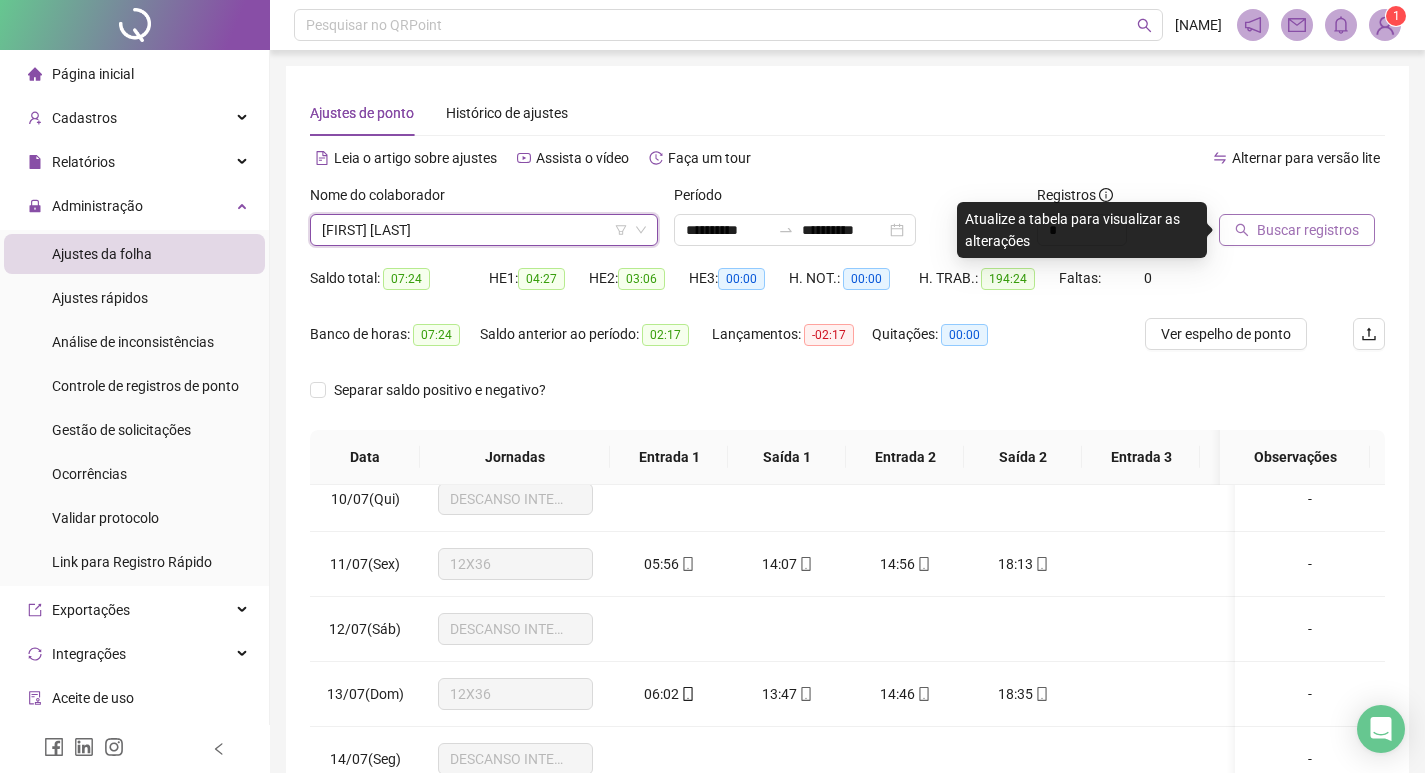 click on "Buscar registros" at bounding box center [1308, 230] 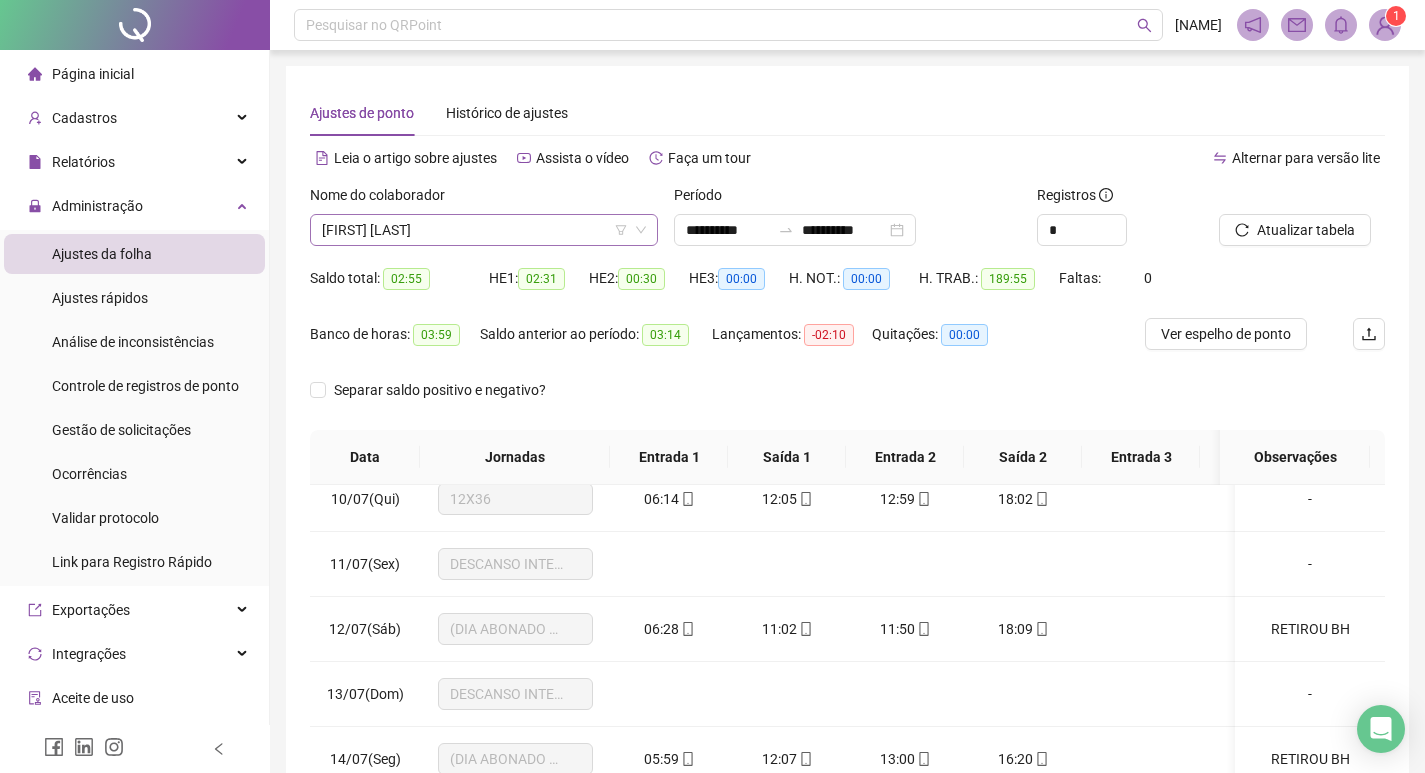 click on "CARLOS ROBERTO PICCELI JUNIOR" at bounding box center (484, 230) 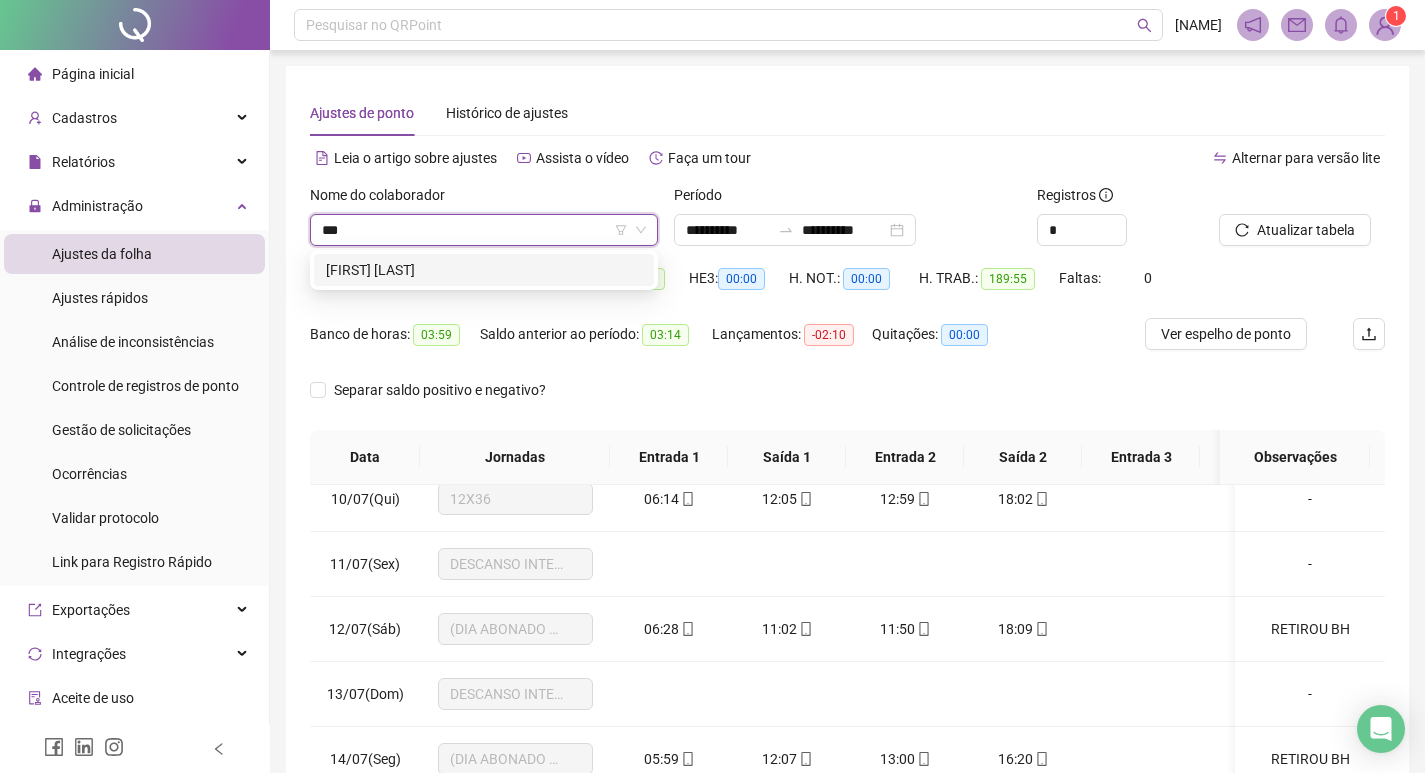 scroll, scrollTop: 0, scrollLeft: 0, axis: both 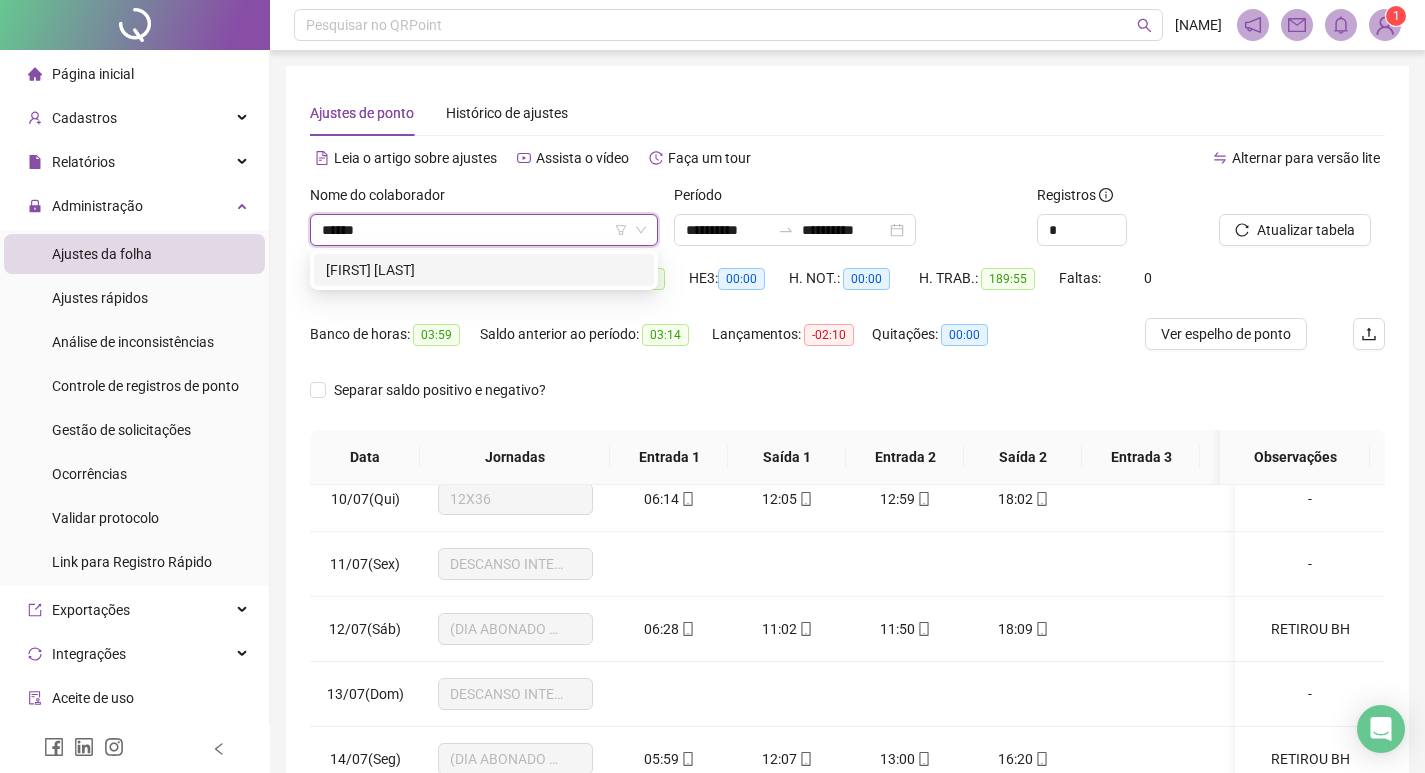 type on "******" 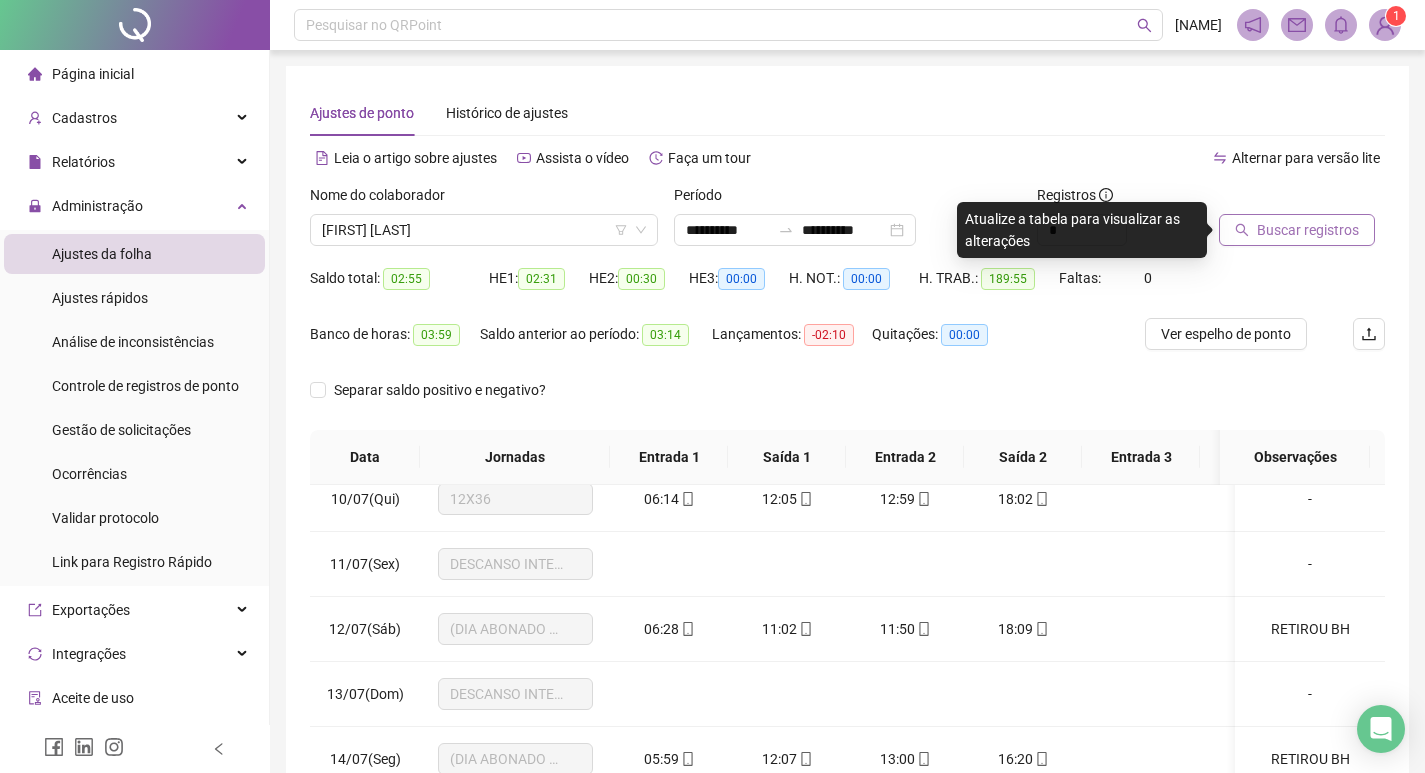 click on "Buscar registros" at bounding box center [1297, 230] 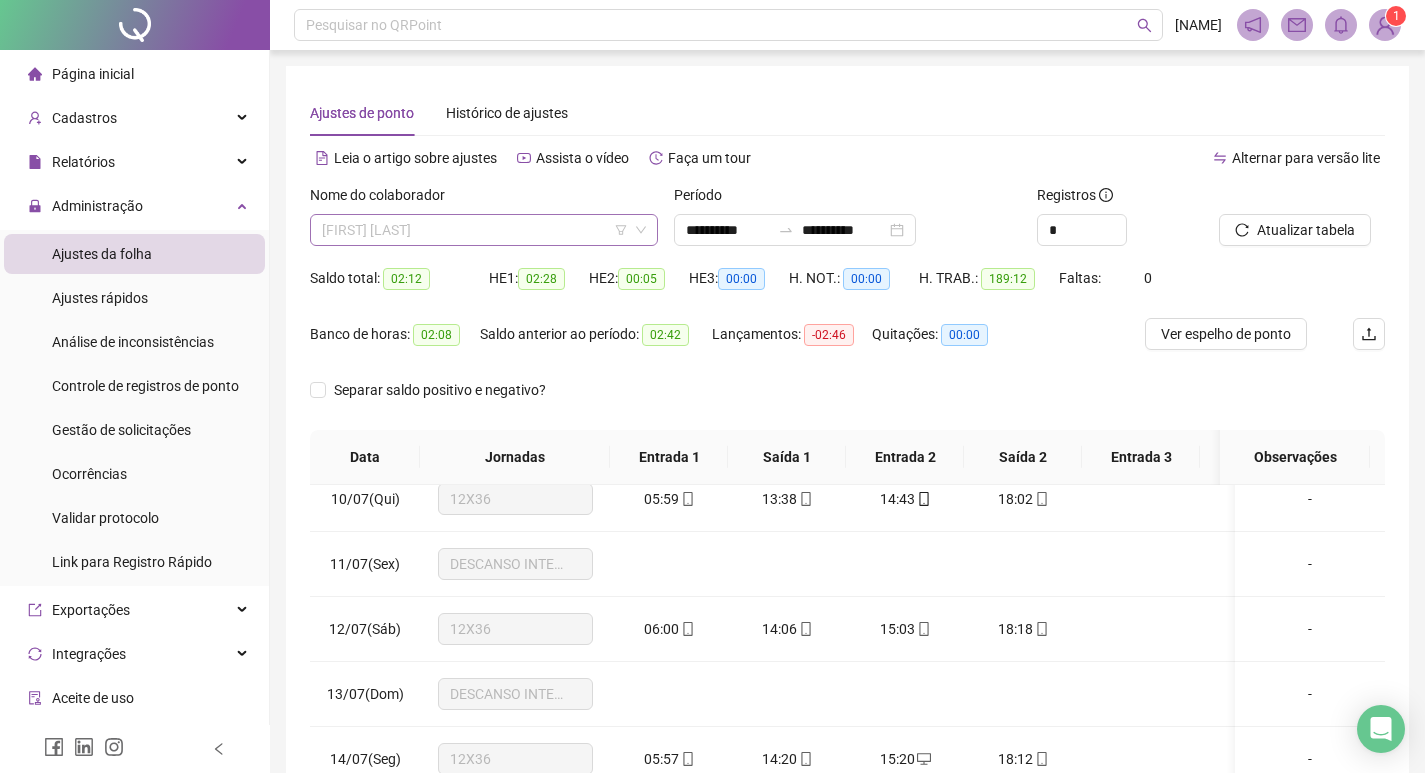 click on "INGRID MICHELE BATISTA DE SOUZA" at bounding box center (484, 230) 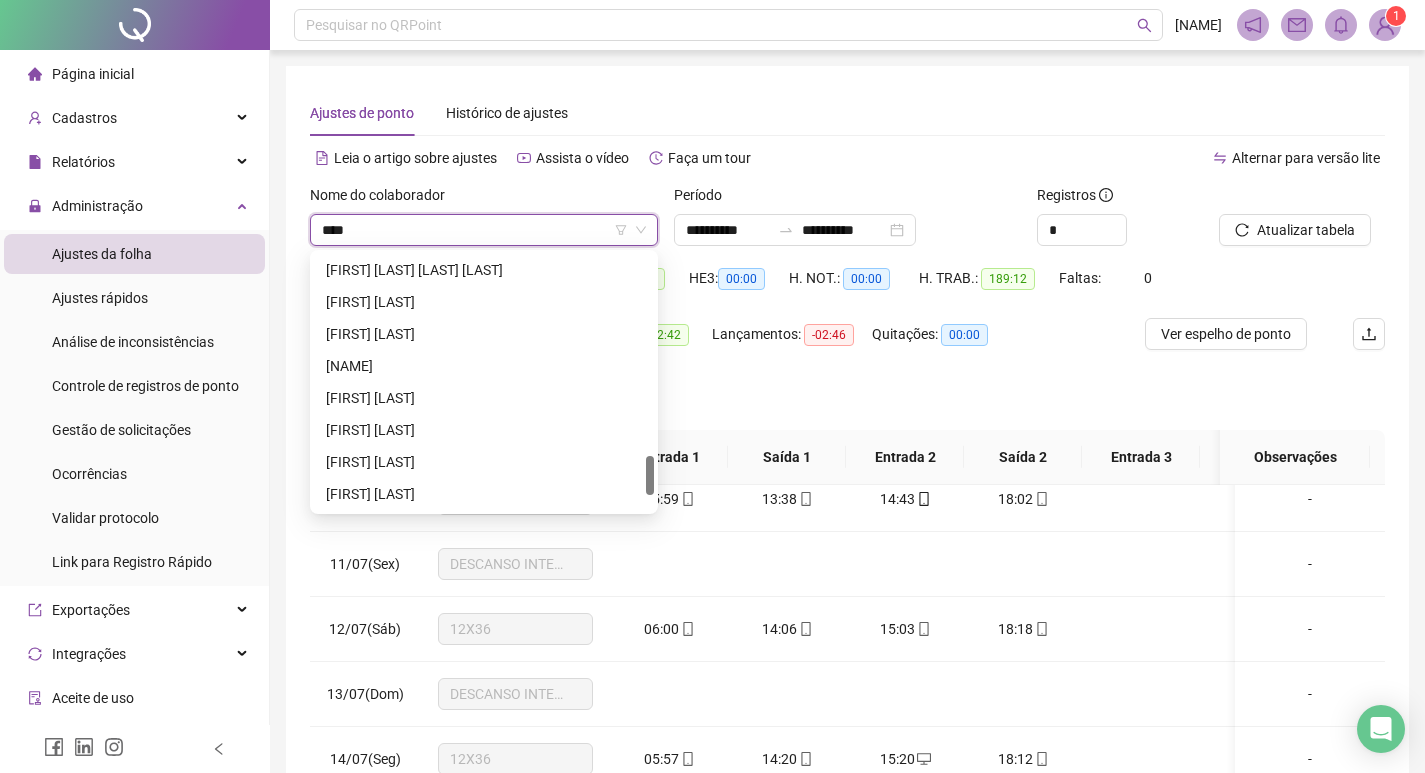 scroll, scrollTop: 0, scrollLeft: 0, axis: both 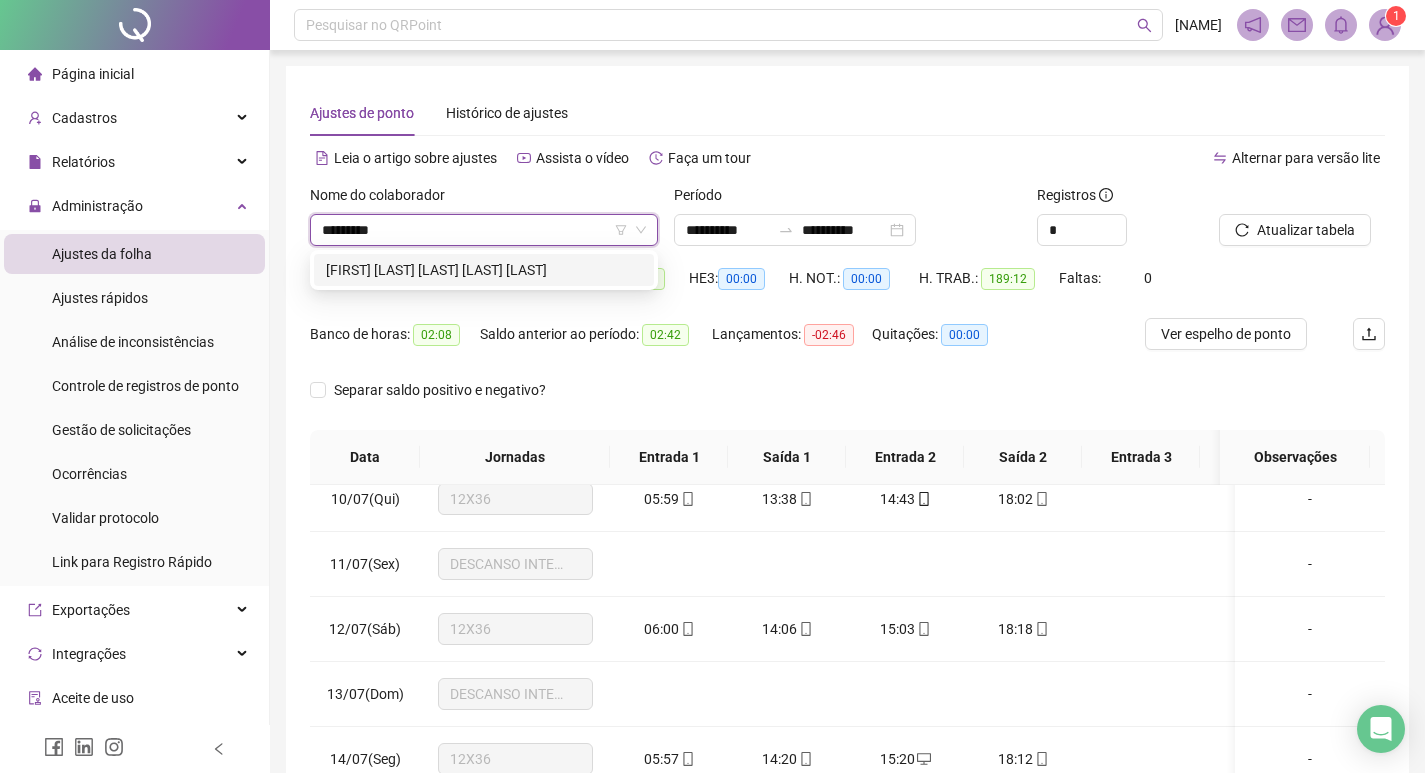 type on "*********" 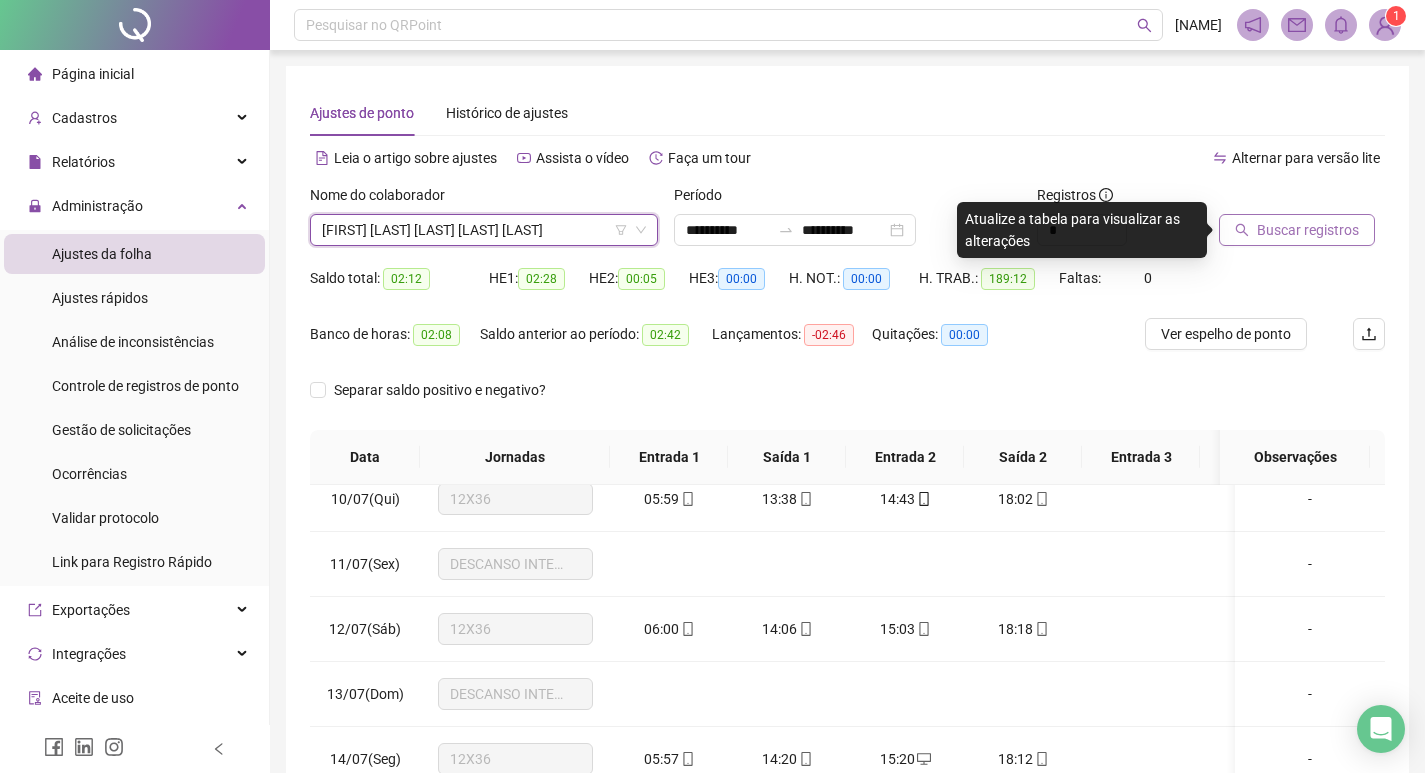 click on "Buscar registros" at bounding box center [1308, 230] 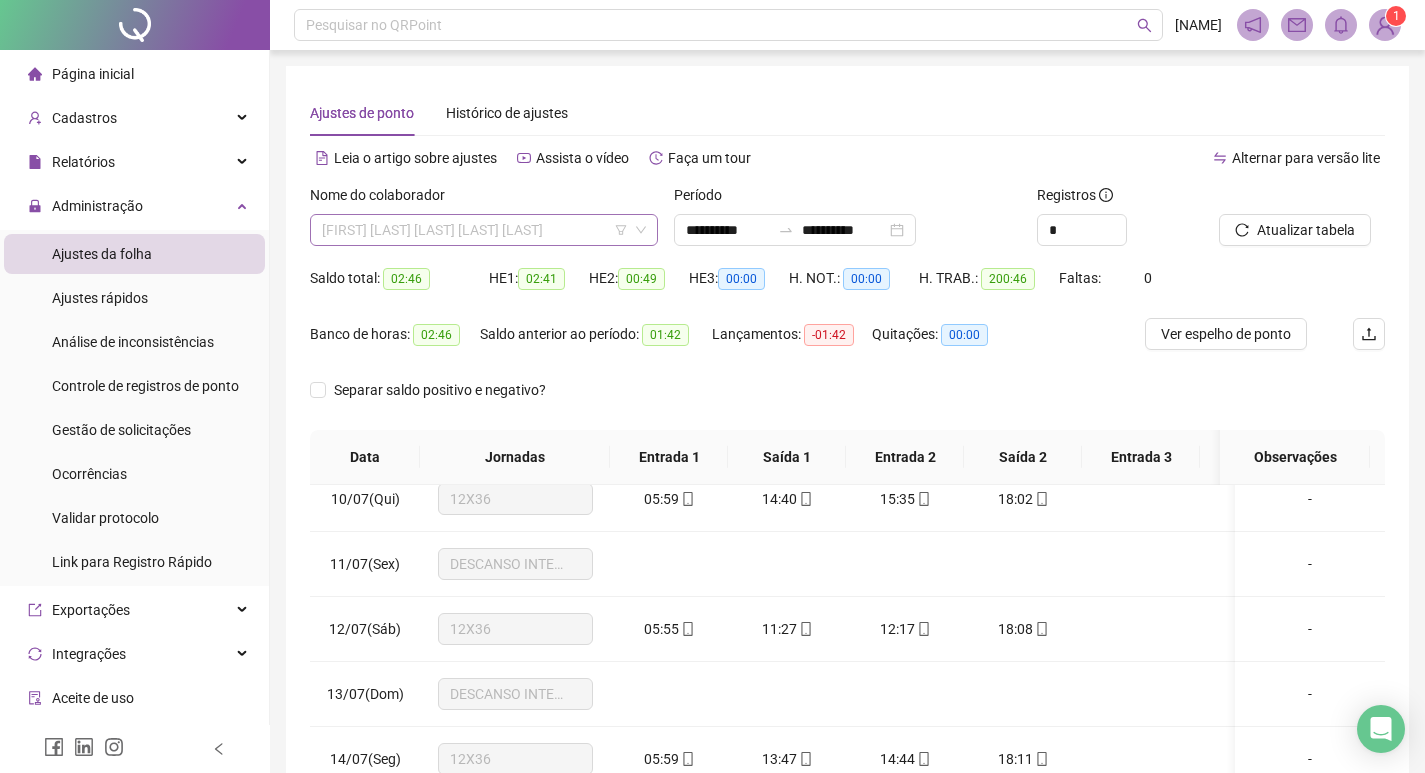 click on "ANA PAULA RODRIGUES JERONIMO FERREIRA" at bounding box center [484, 230] 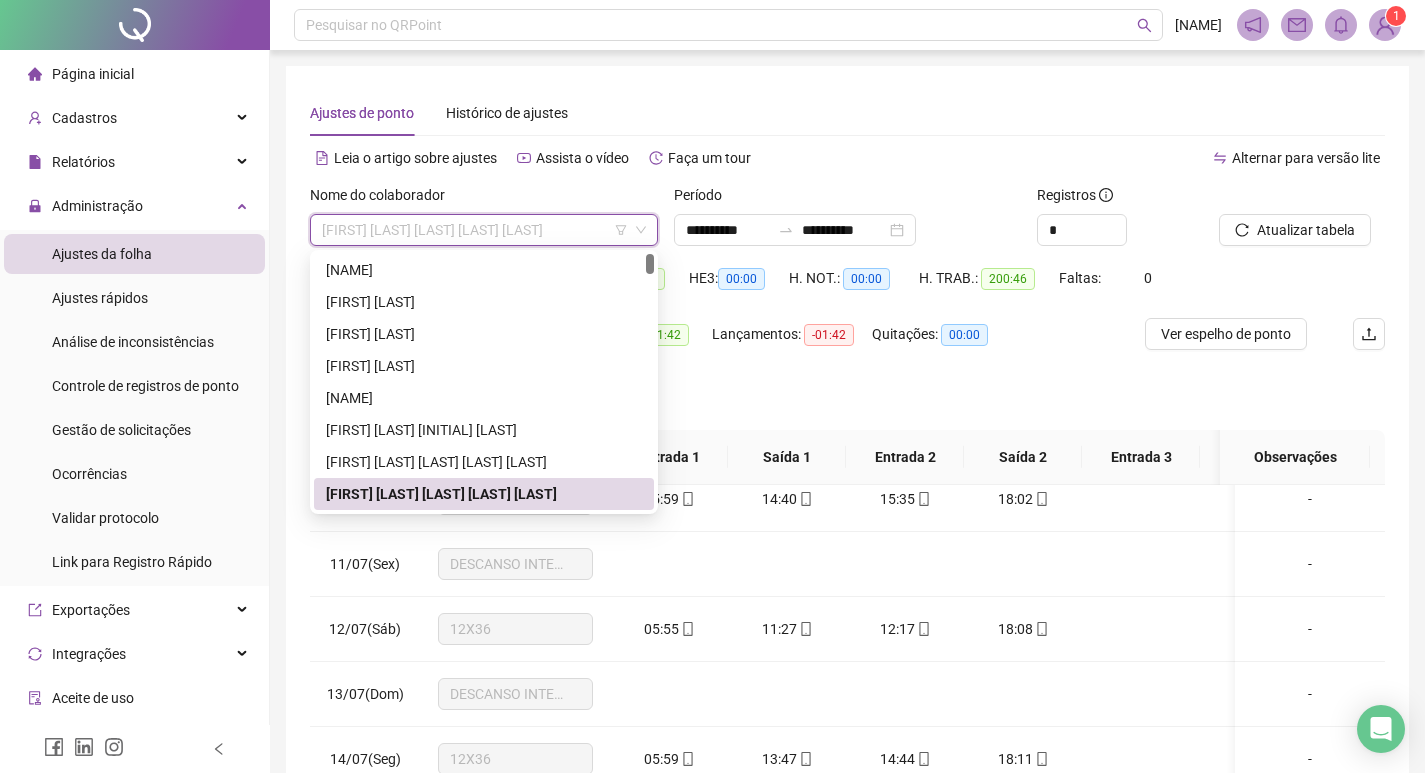 click on "Ajustes de ponto Histórico de ajustes" at bounding box center (847, 113) 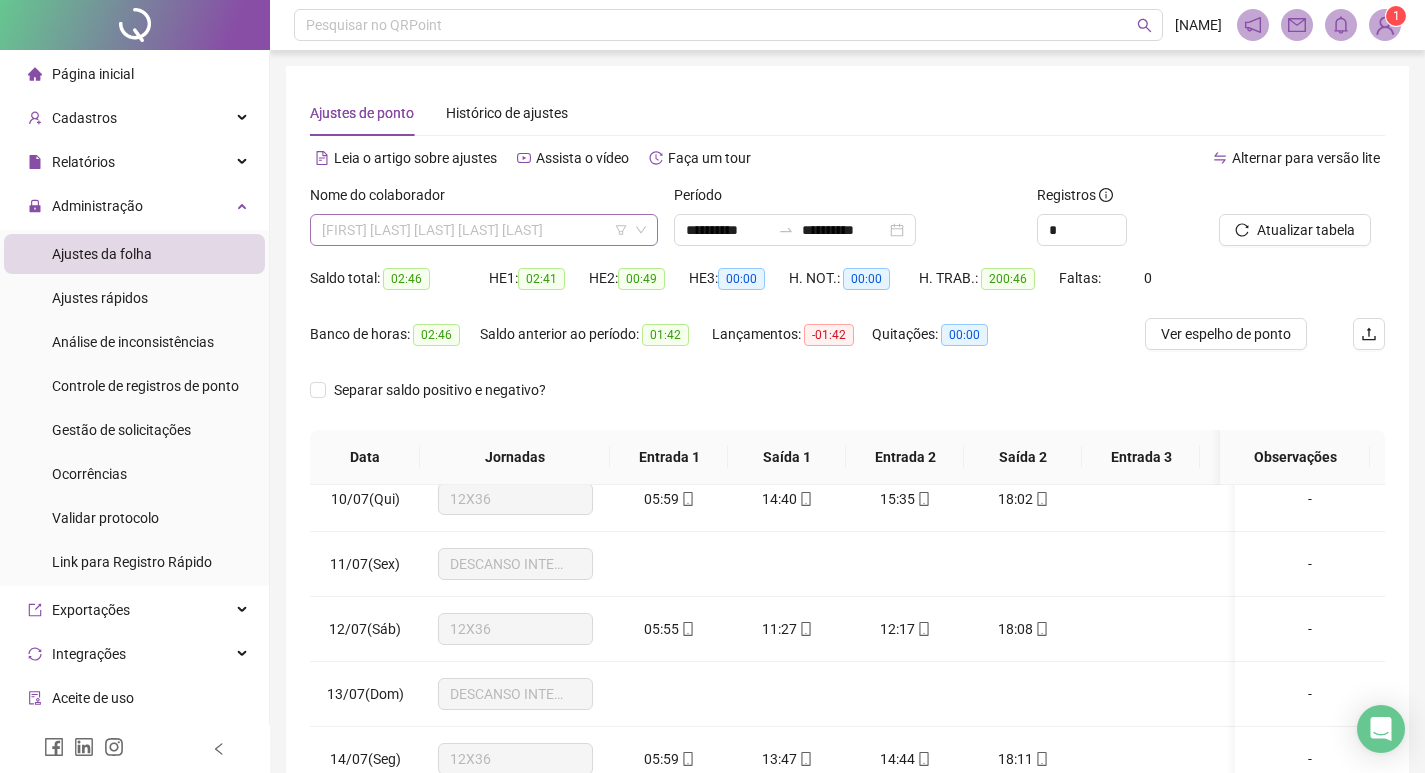 click on "ANA PAULA RODRIGUES JERONIMO FERREIRA" at bounding box center [484, 230] 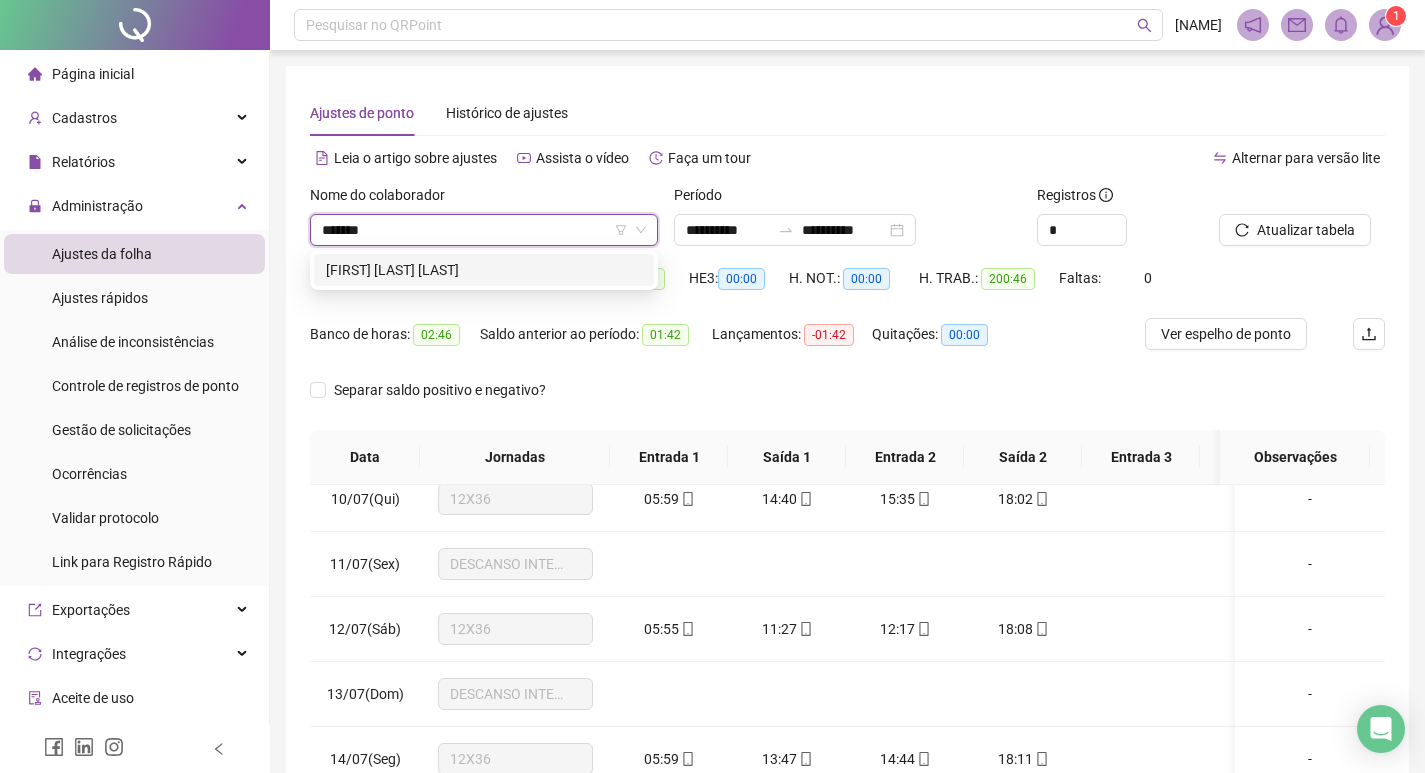 type on "********" 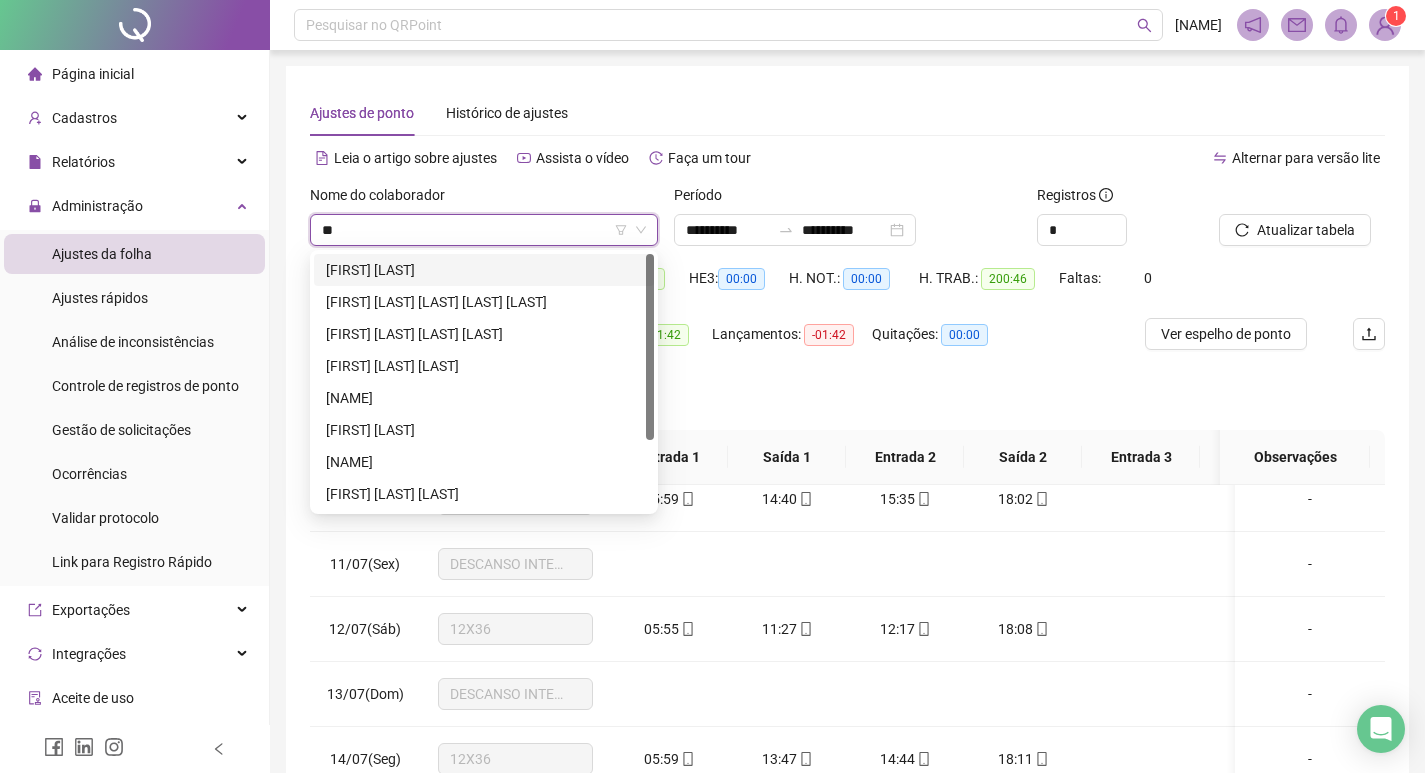 type on "***" 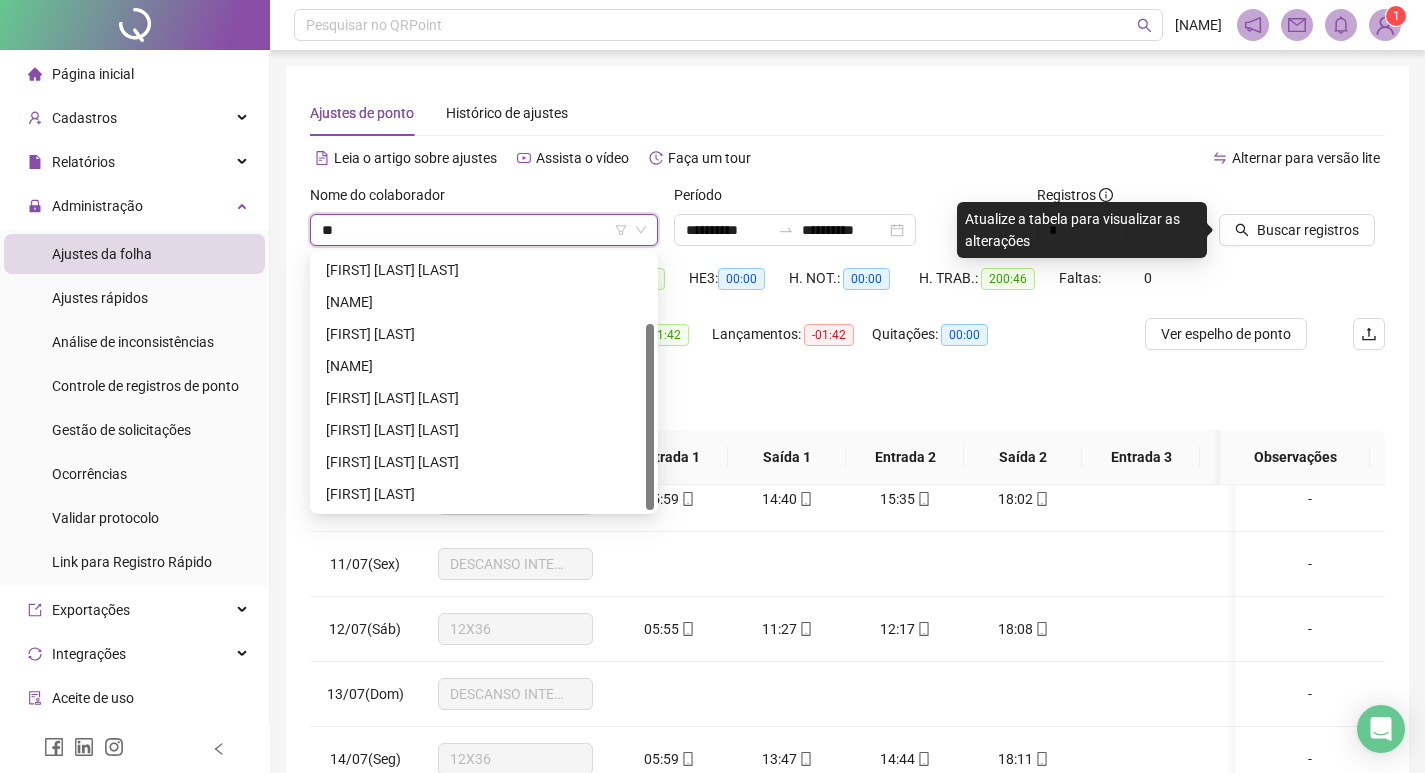 scroll, scrollTop: 64, scrollLeft: 0, axis: vertical 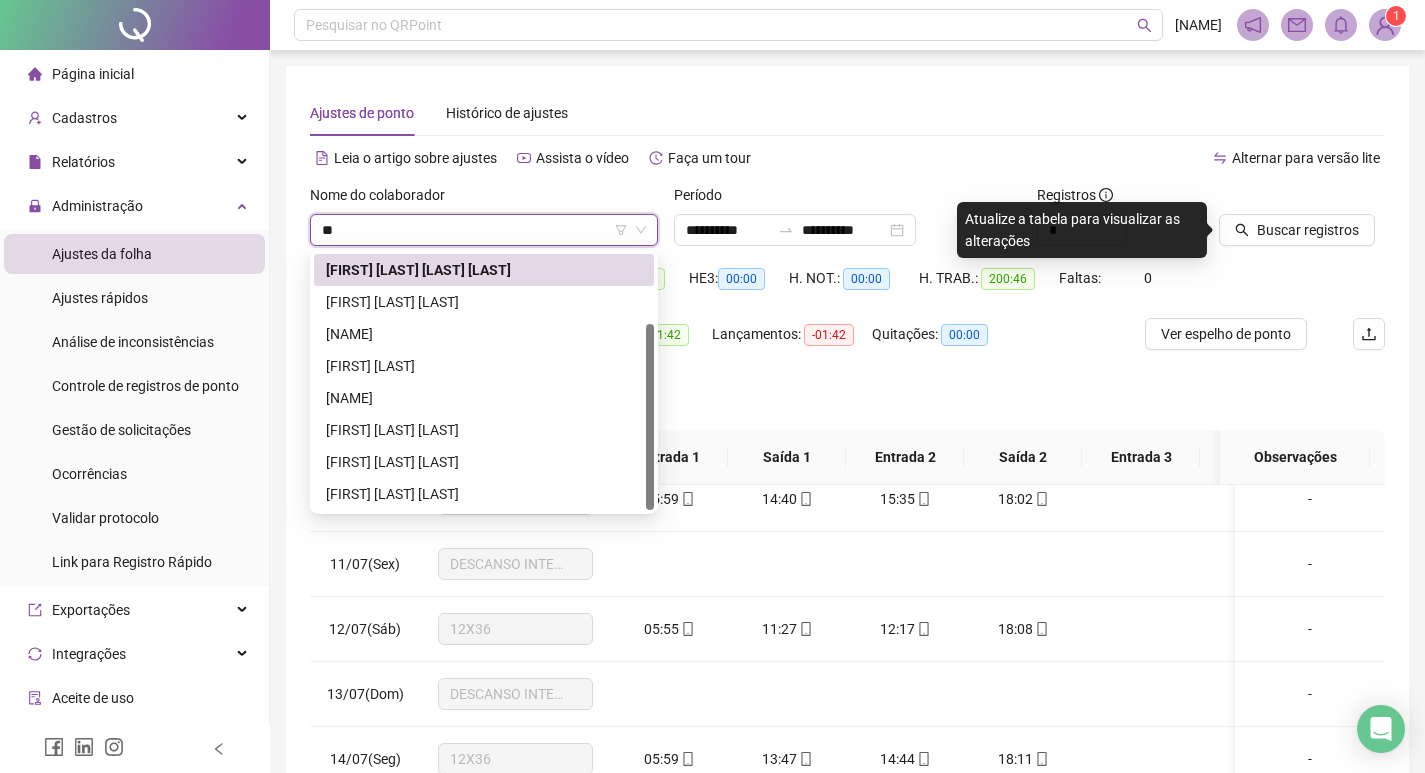 type on "***" 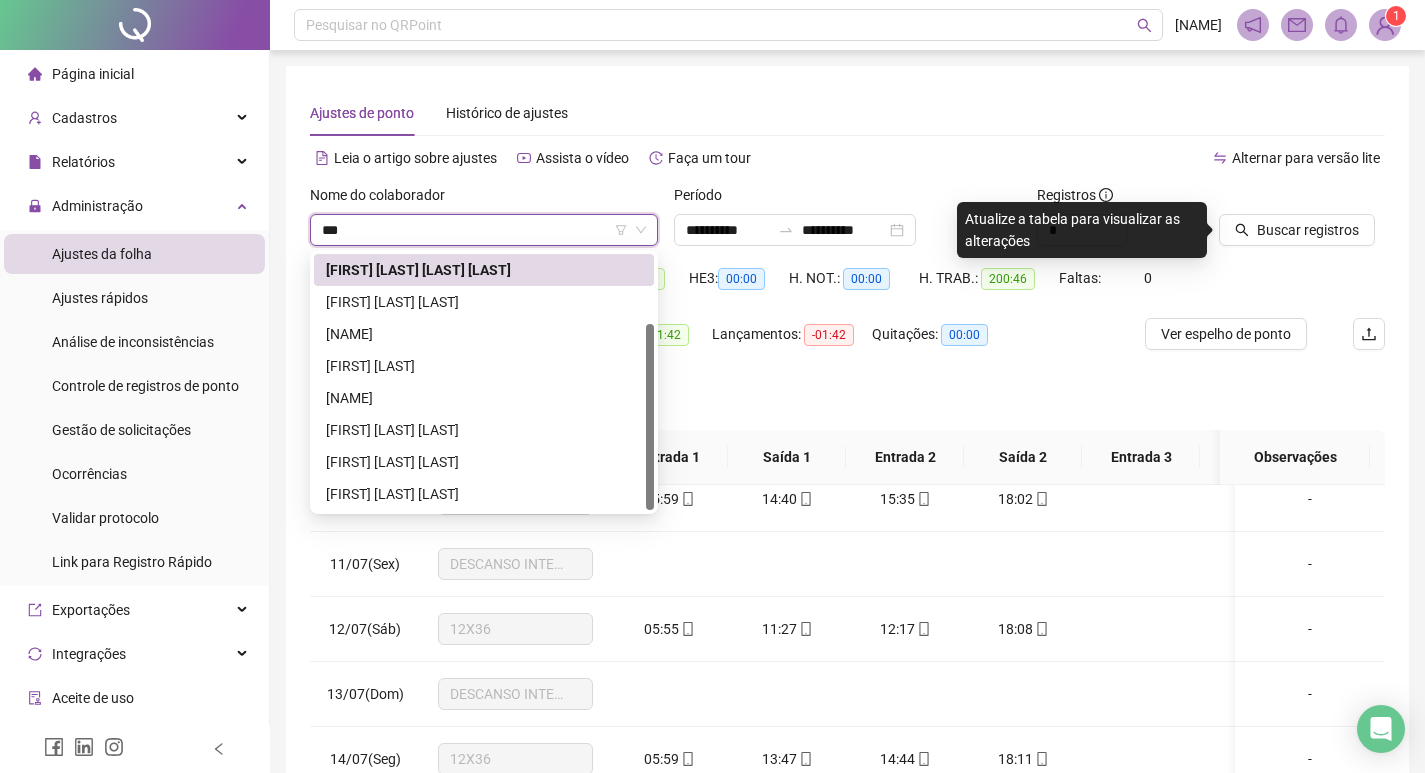 scroll, scrollTop: 0, scrollLeft: 0, axis: both 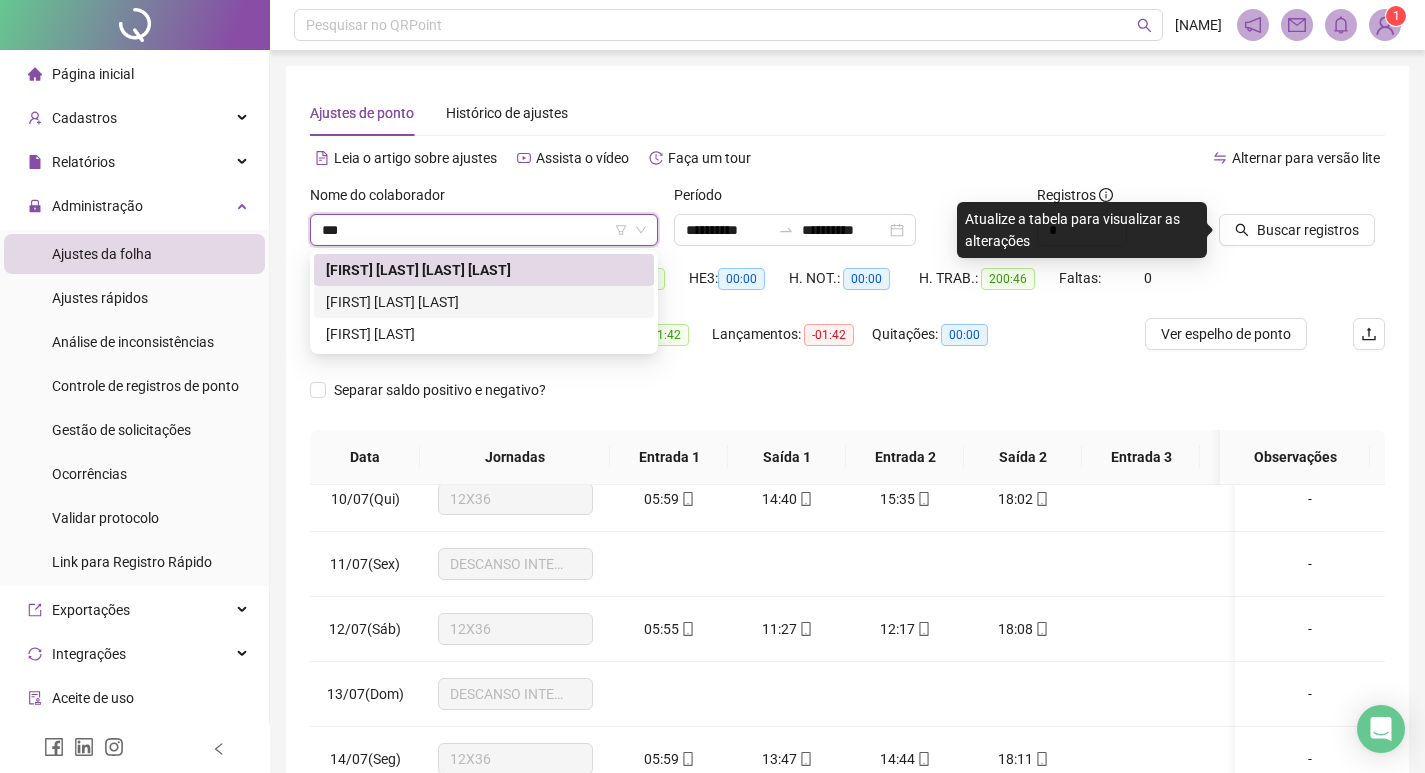 click on "VITÓRIA FACHINA CARDOSO" at bounding box center (484, 302) 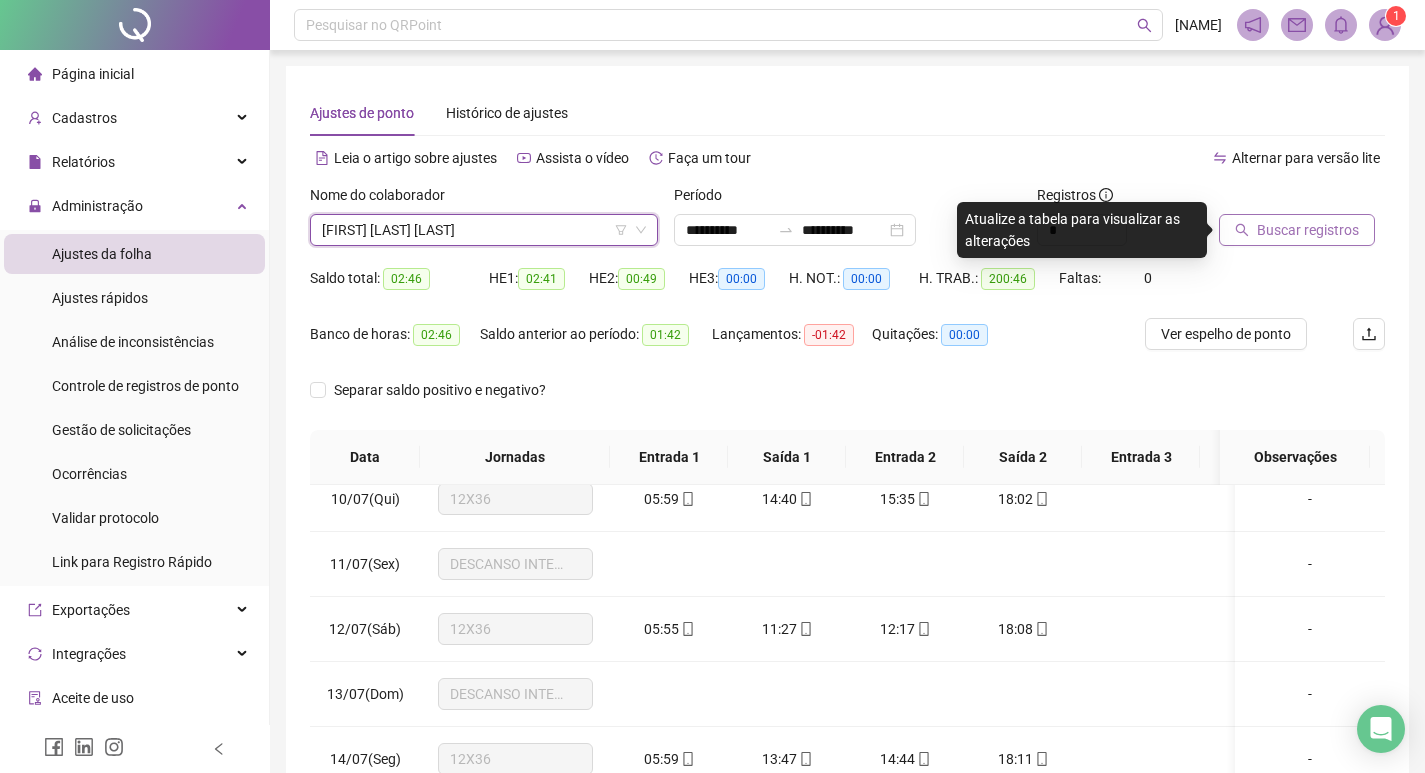 click on "Buscar registros" at bounding box center (1308, 230) 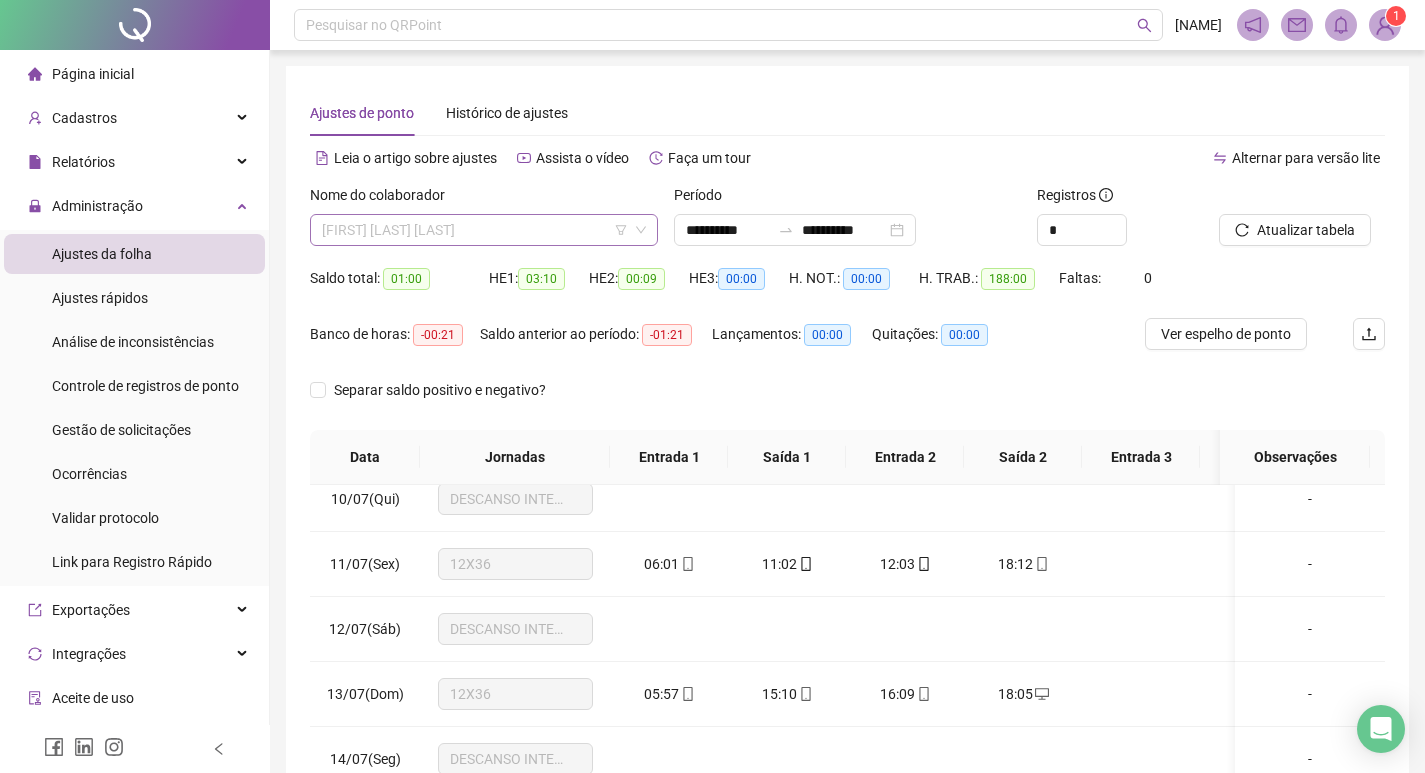 click on "VITÓRIA FACHINA CARDOSO" at bounding box center [484, 230] 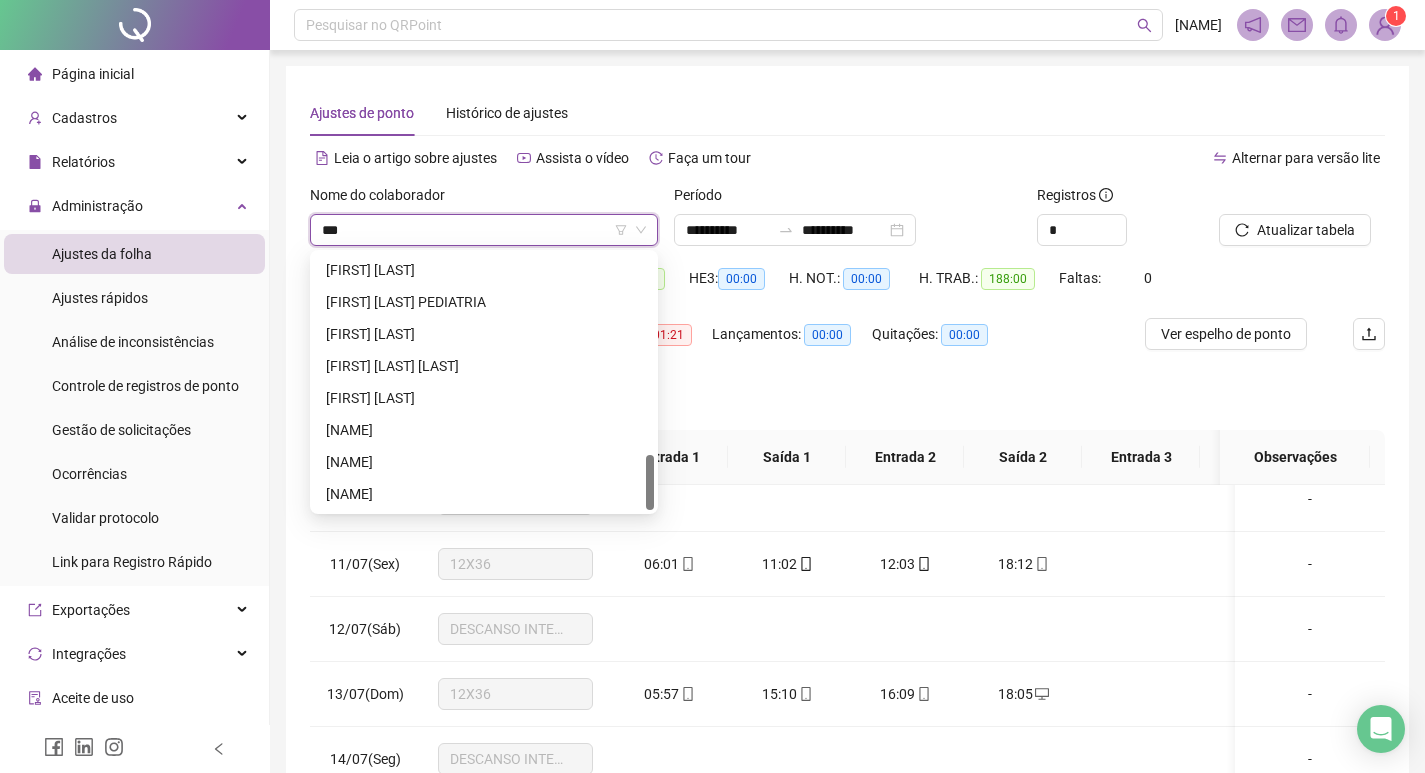 scroll, scrollTop: 0, scrollLeft: 0, axis: both 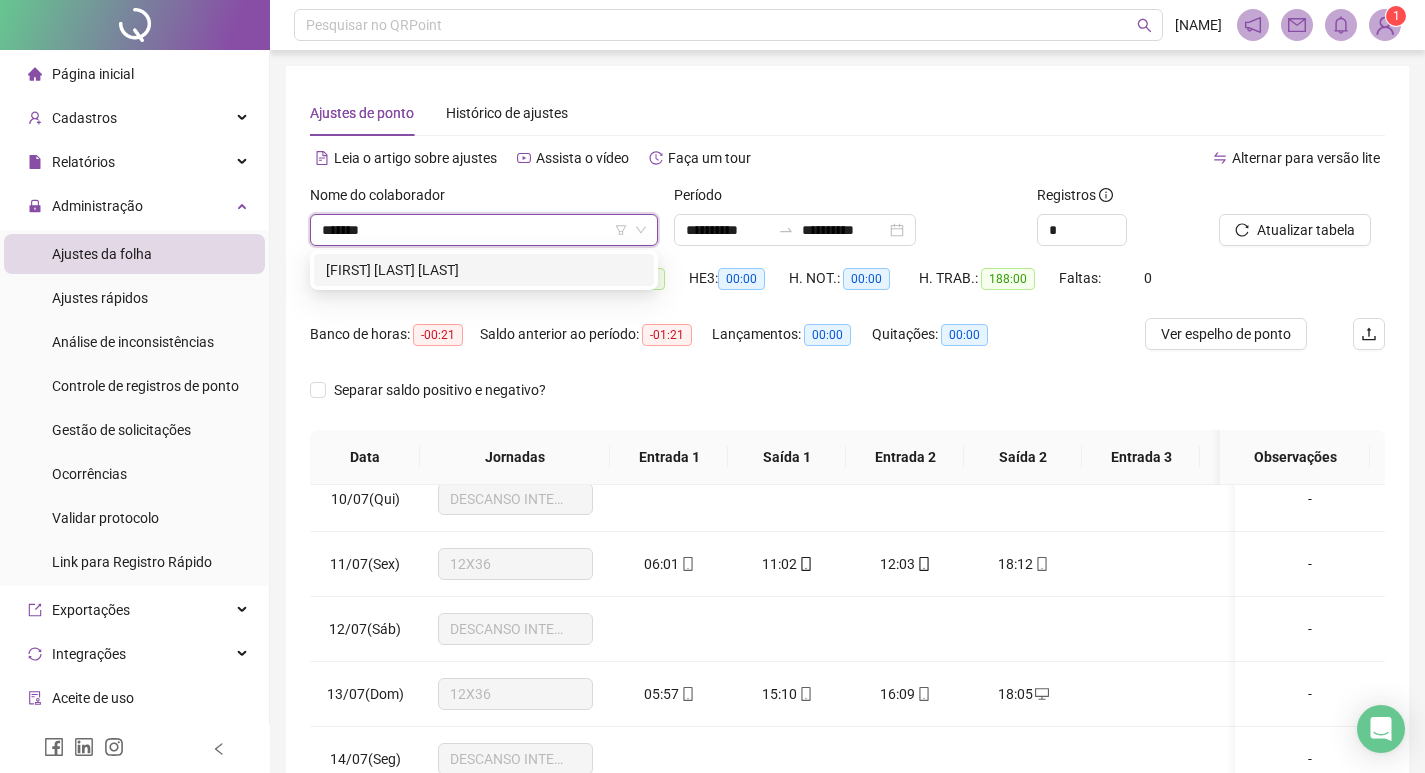 type on "********" 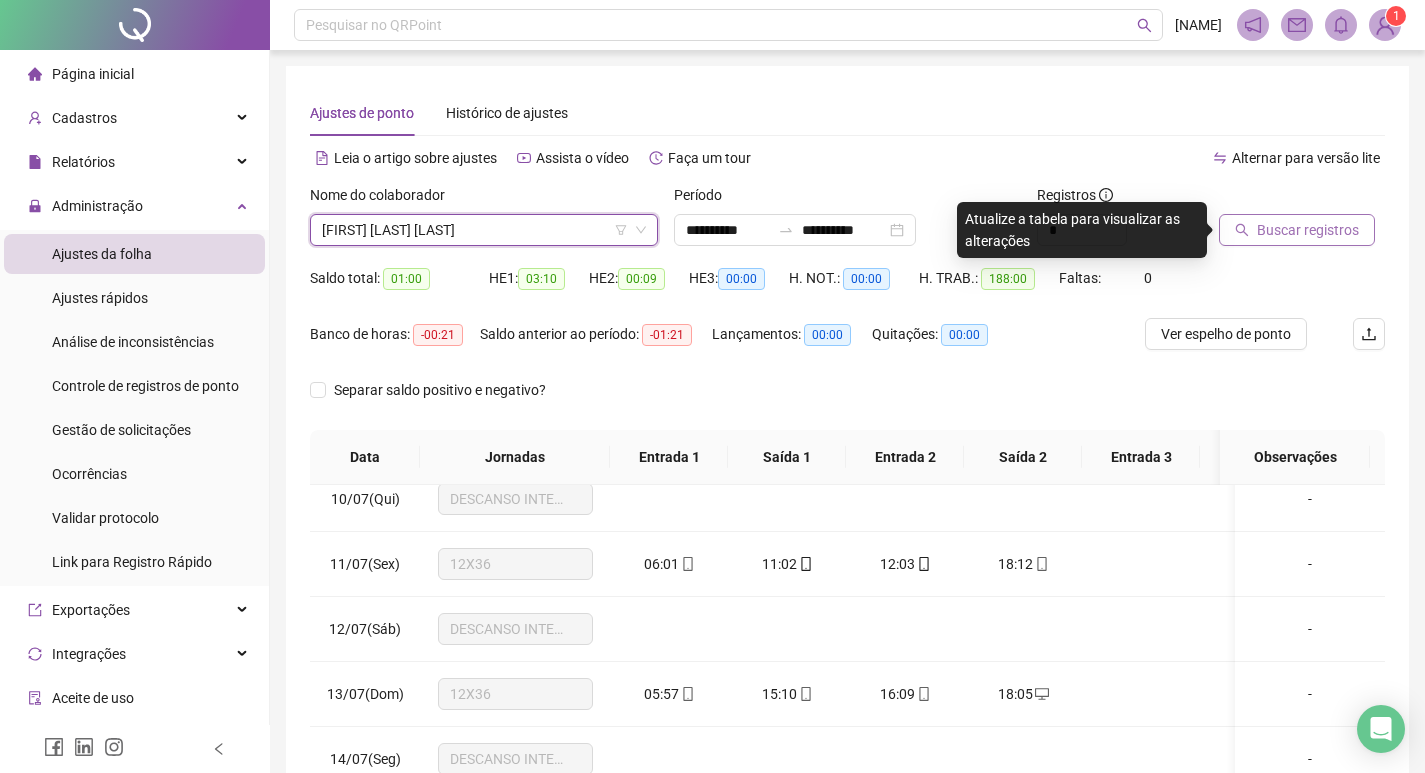 click on "Buscar registros" at bounding box center (1297, 230) 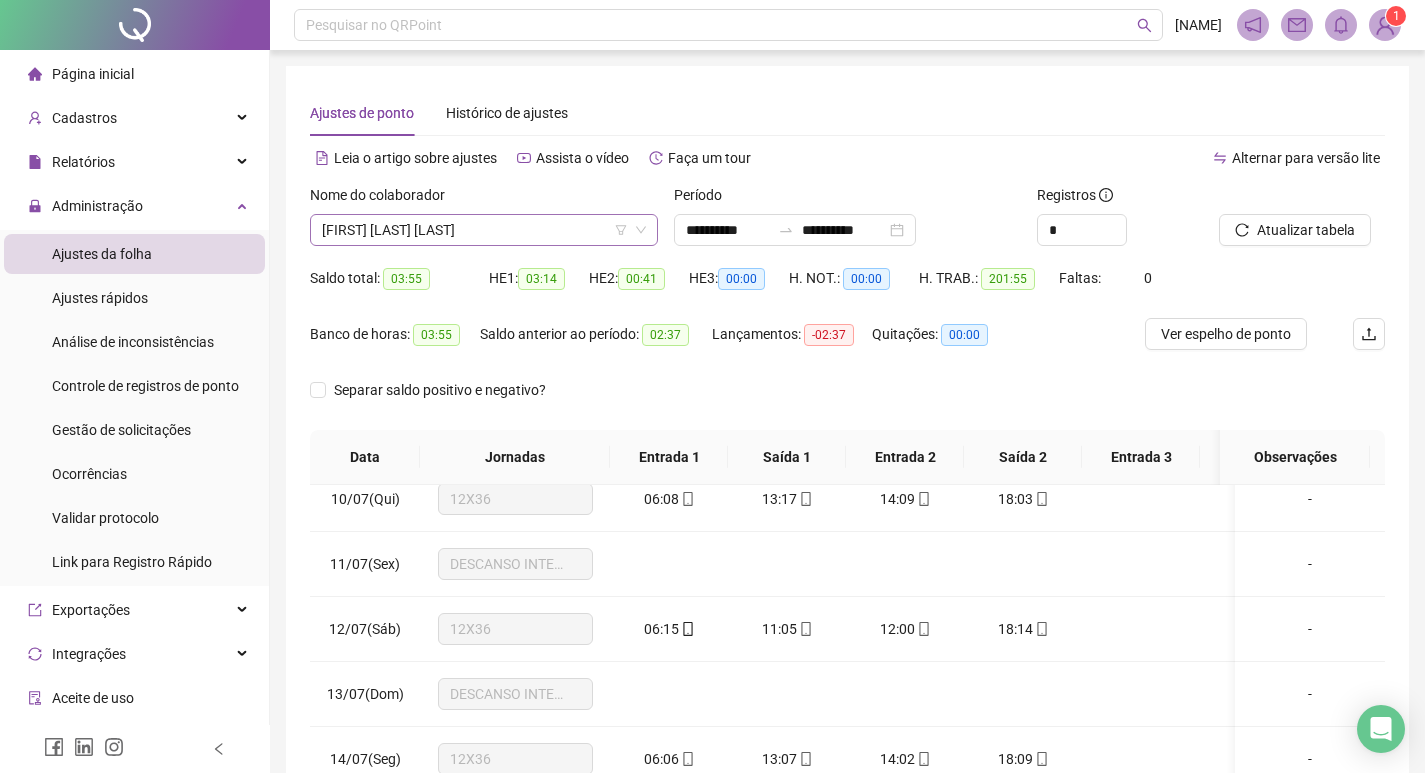 click on "DERLIANE PEREIRA DE SOUZA" at bounding box center (484, 230) 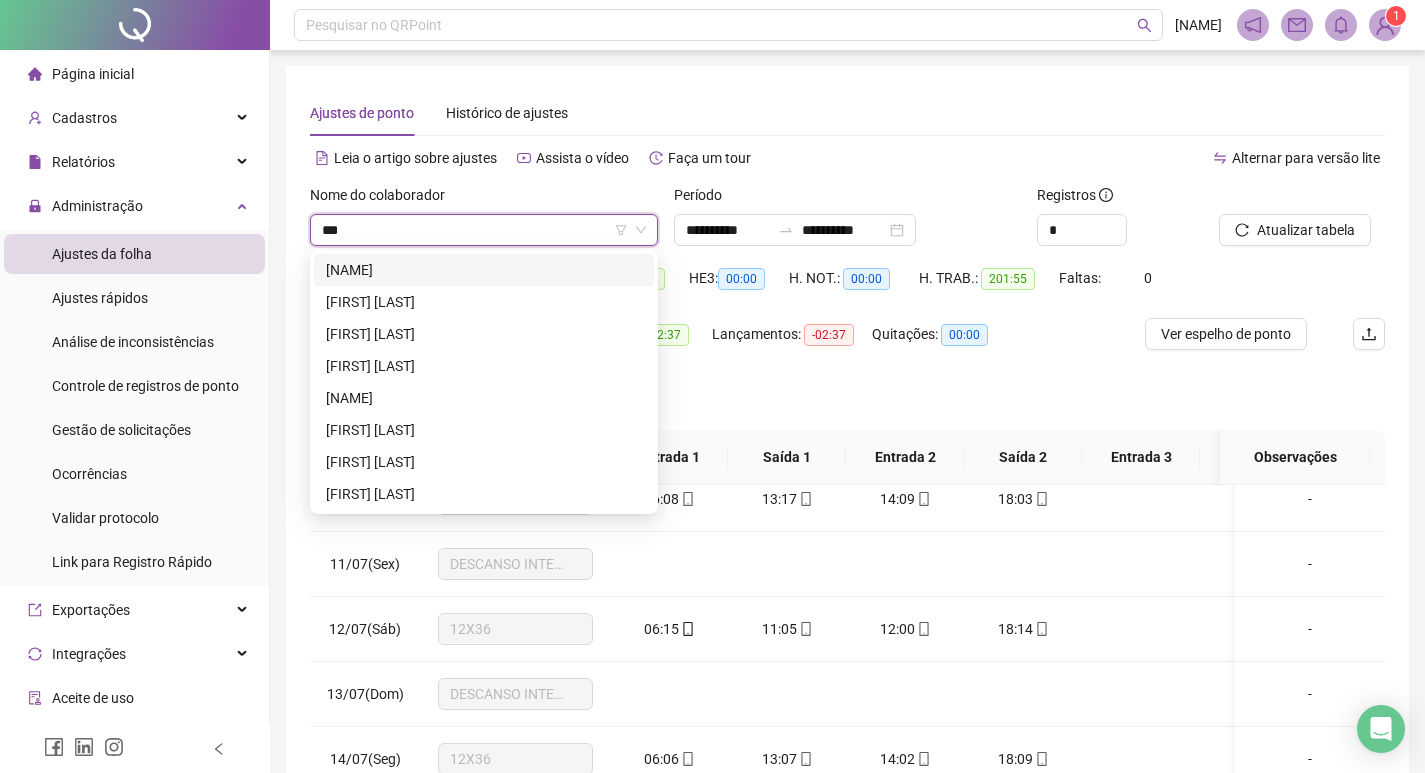 scroll, scrollTop: 0, scrollLeft: 0, axis: both 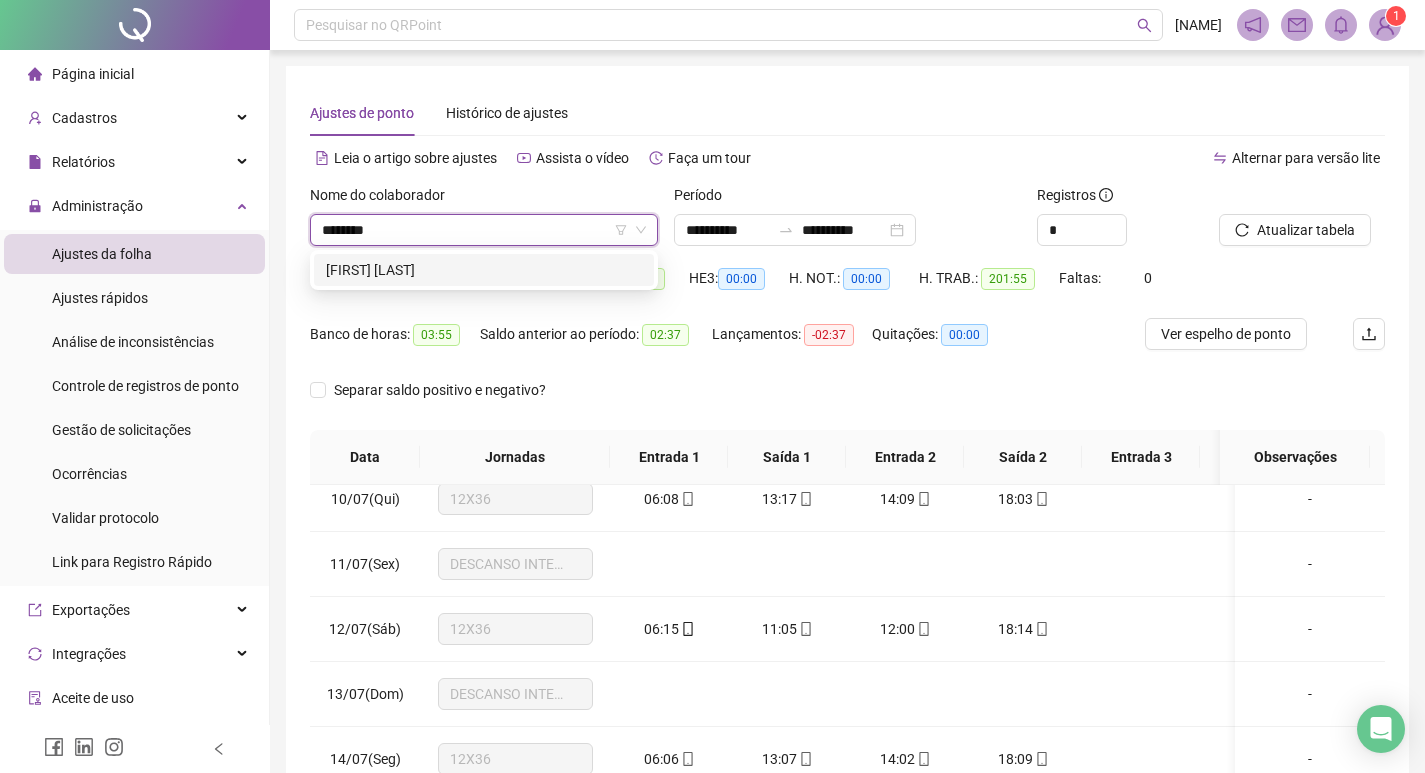 type on "********" 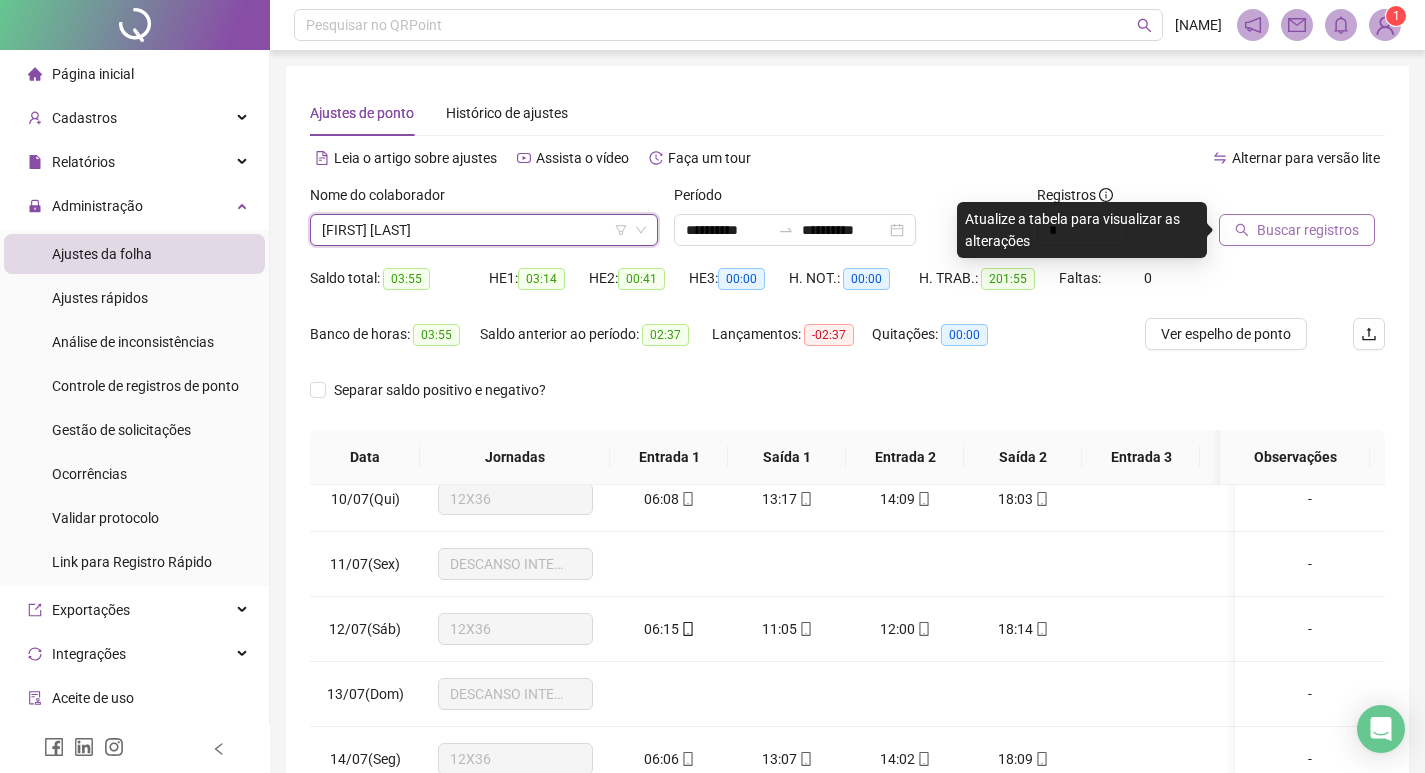 click on "Buscar registros" at bounding box center (1308, 230) 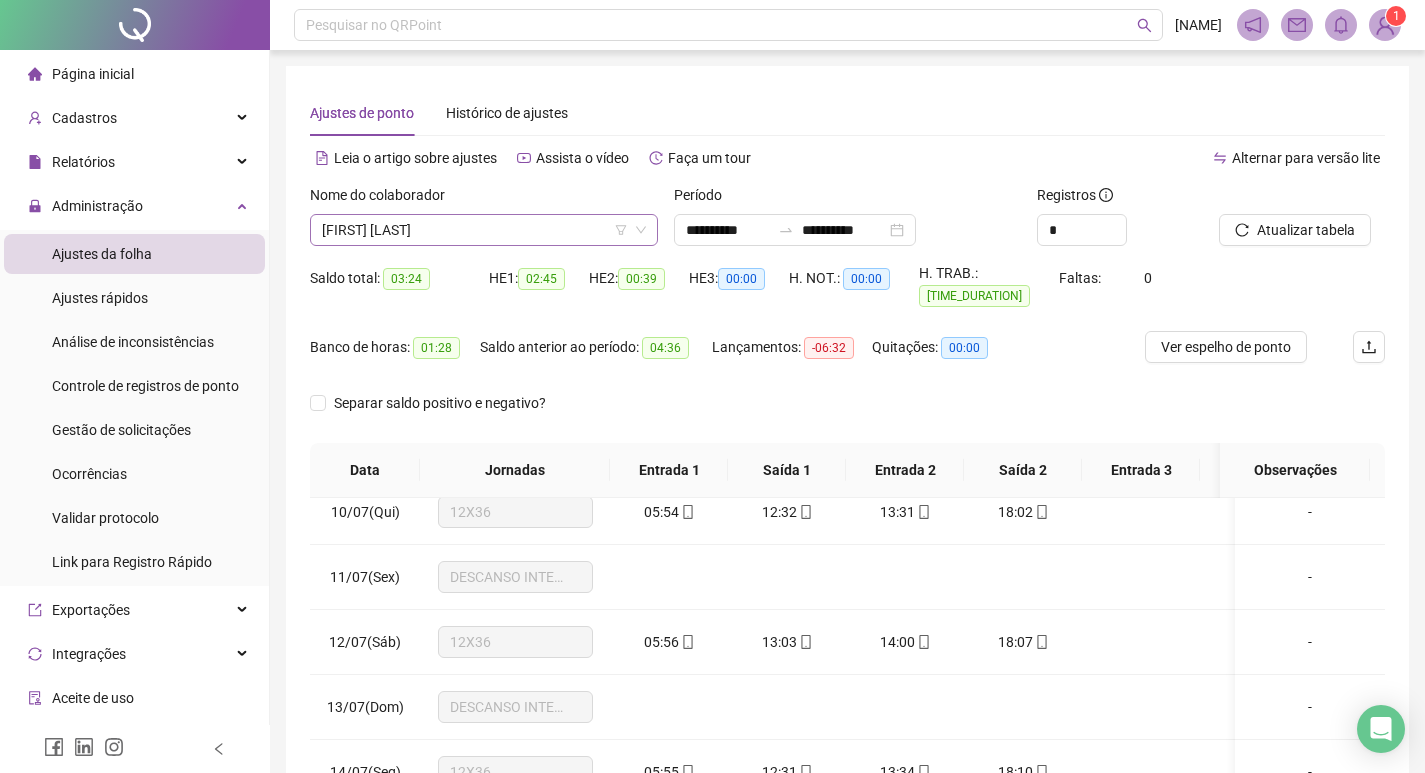 click on "ANDRESSA REGINA PARO" at bounding box center (484, 230) 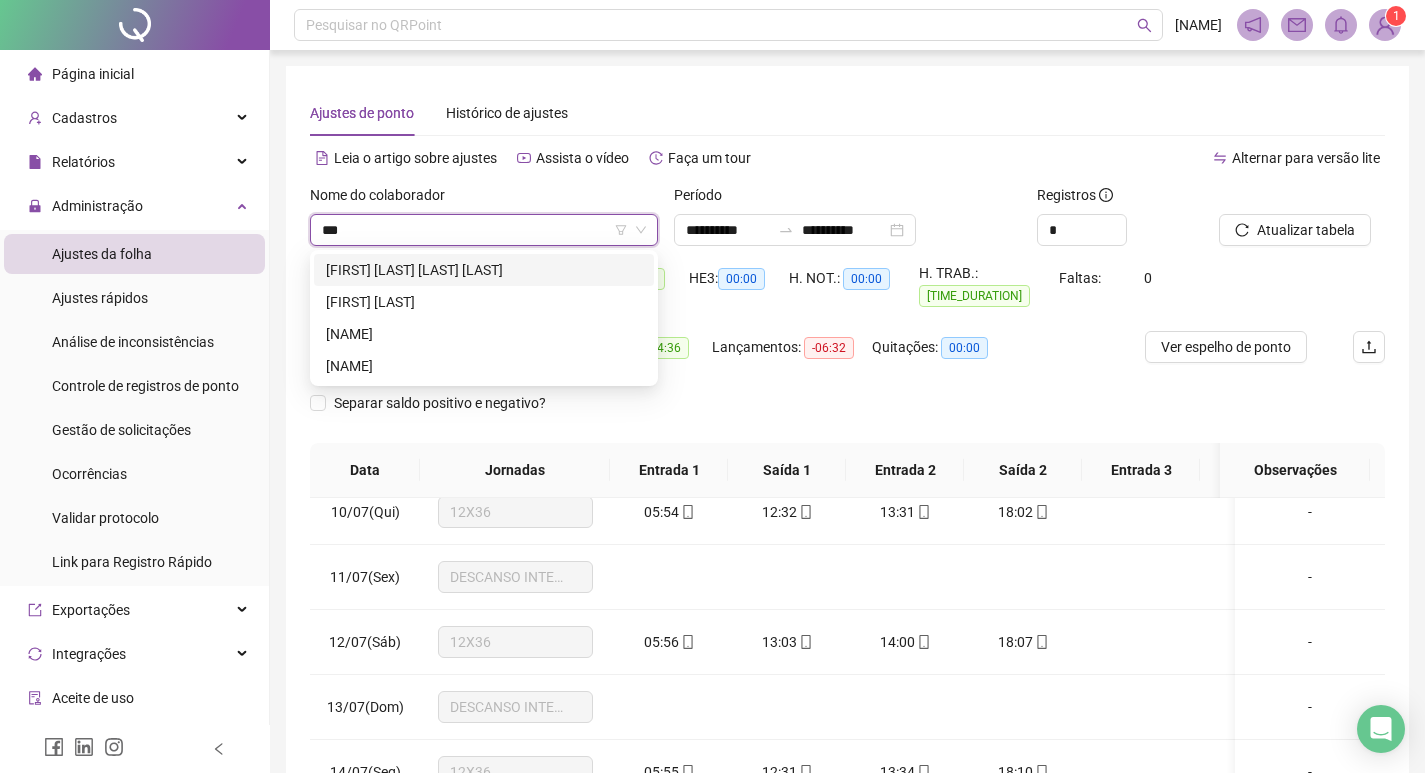 scroll, scrollTop: 0, scrollLeft: 0, axis: both 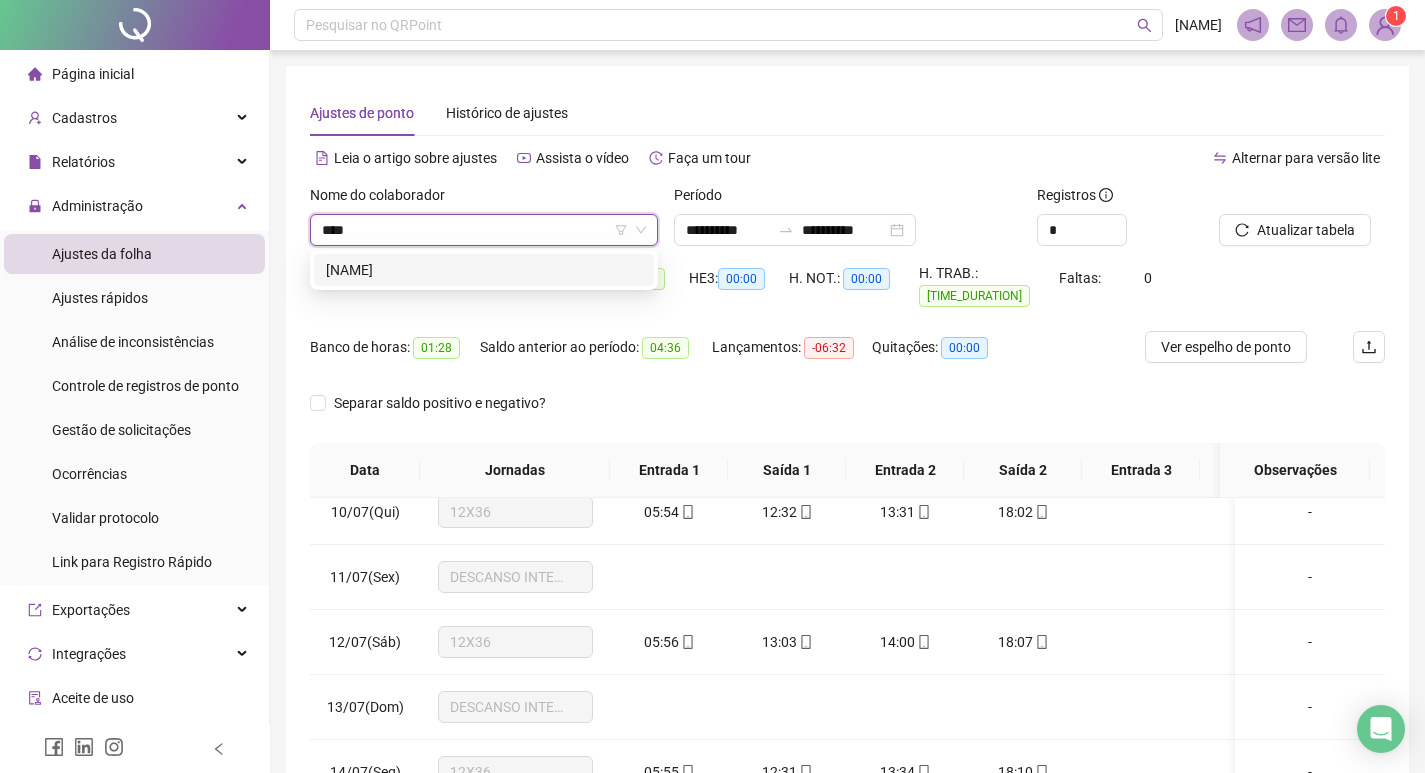 type on "*****" 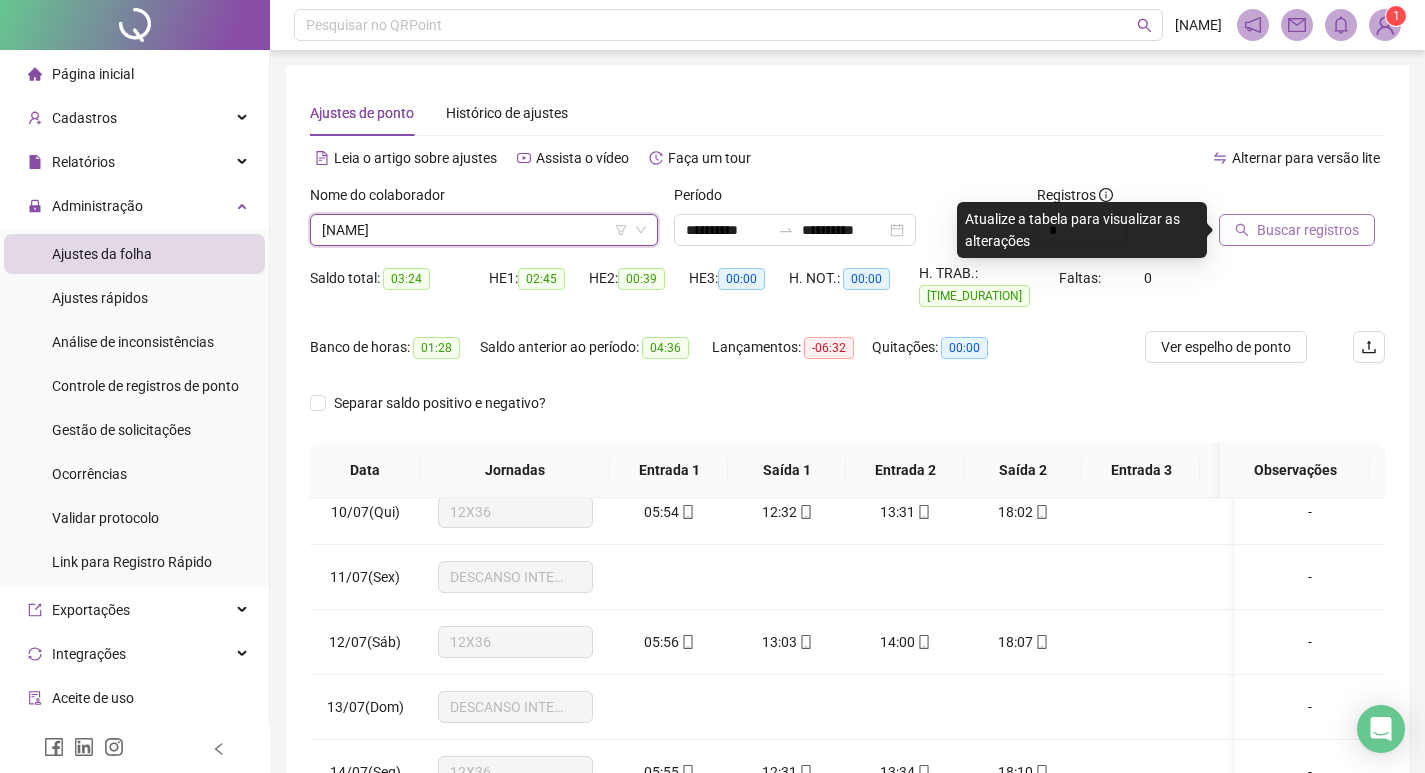 click on "Buscar registros" at bounding box center [1308, 230] 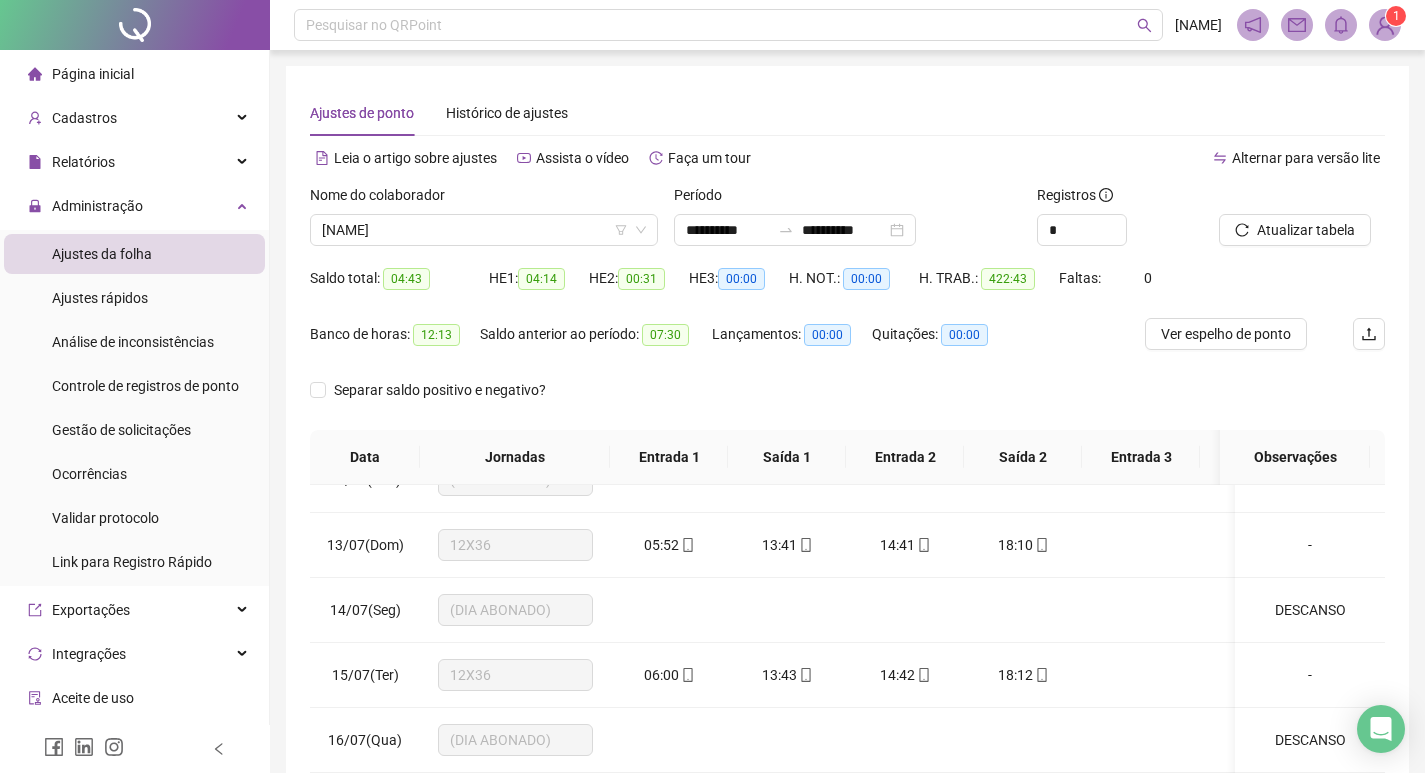 scroll, scrollTop: 1453, scrollLeft: 0, axis: vertical 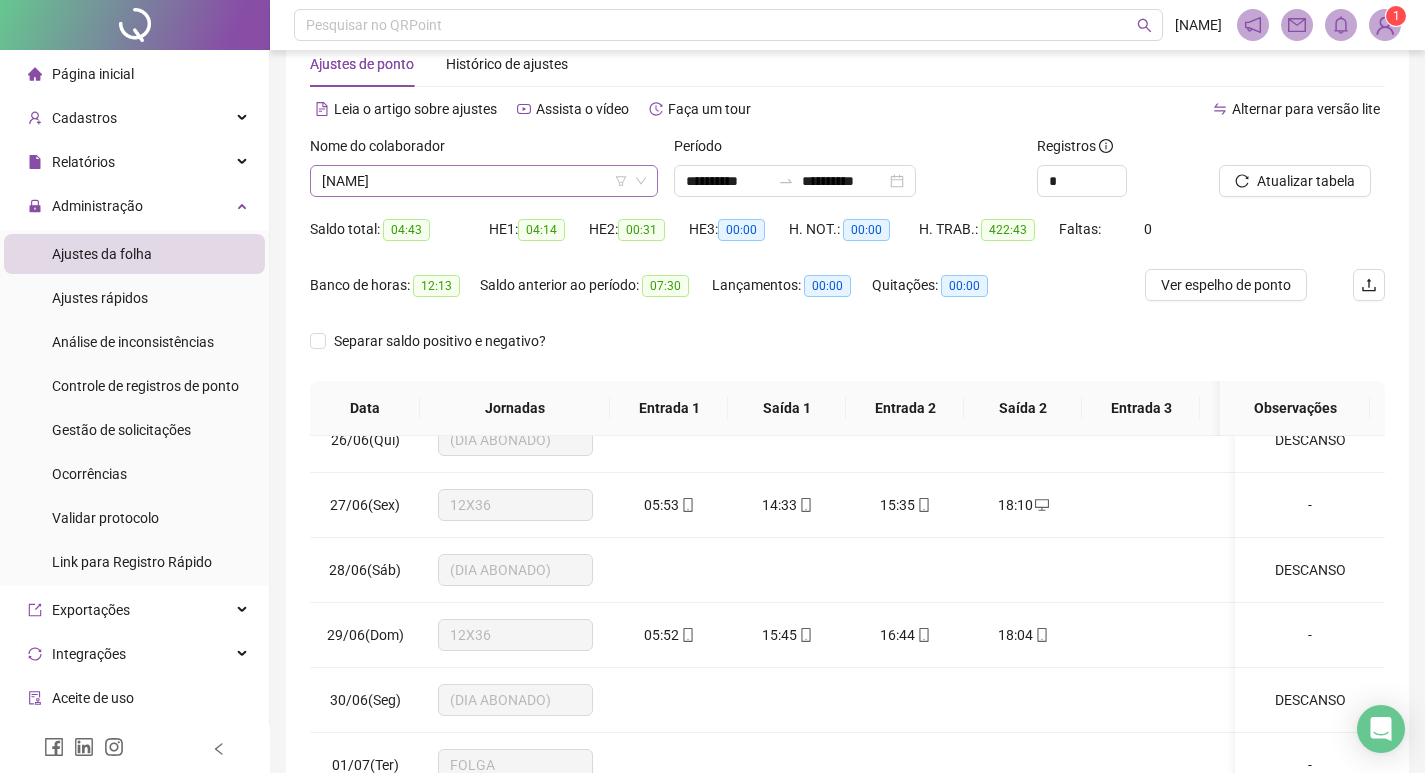 click on "VANESSA FRANCISCO DA SILVA" at bounding box center (484, 181) 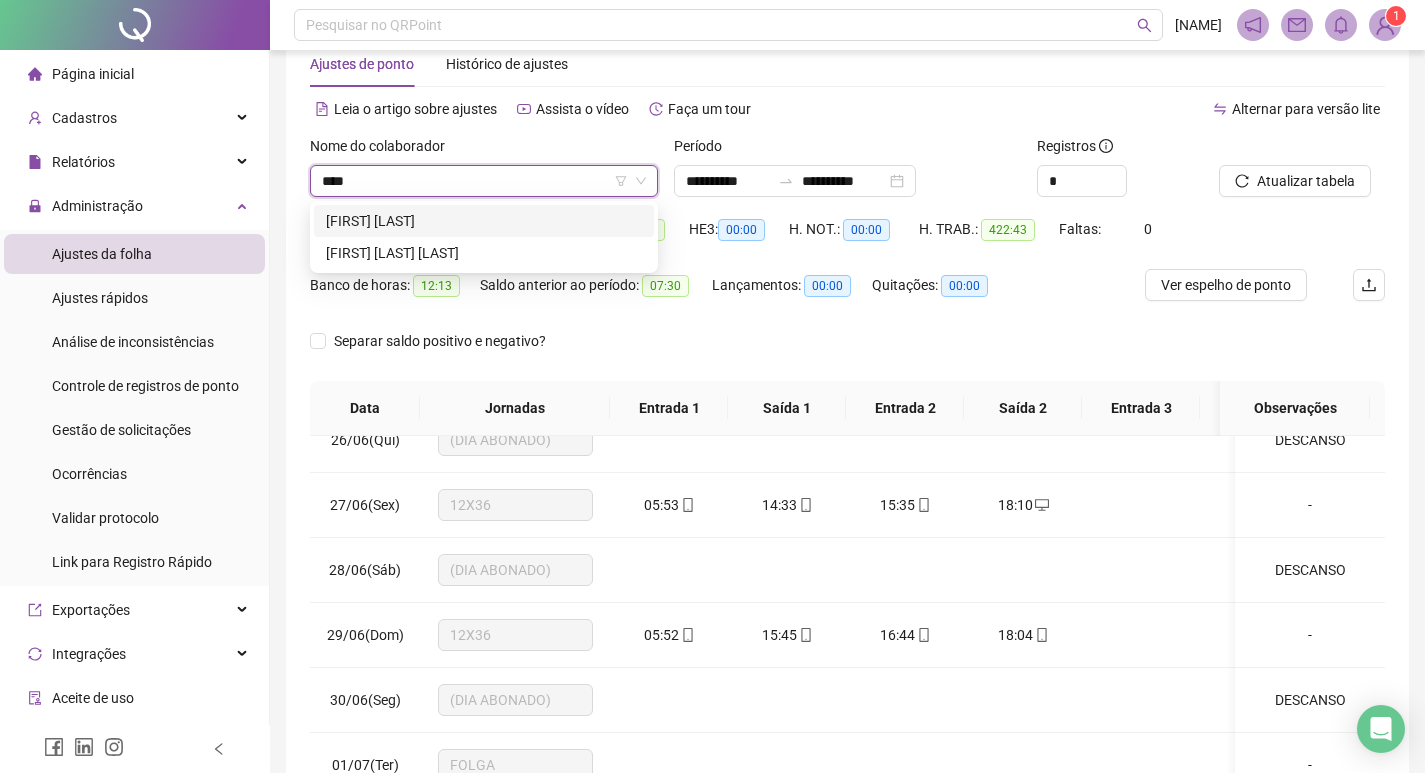 scroll, scrollTop: 0, scrollLeft: 0, axis: both 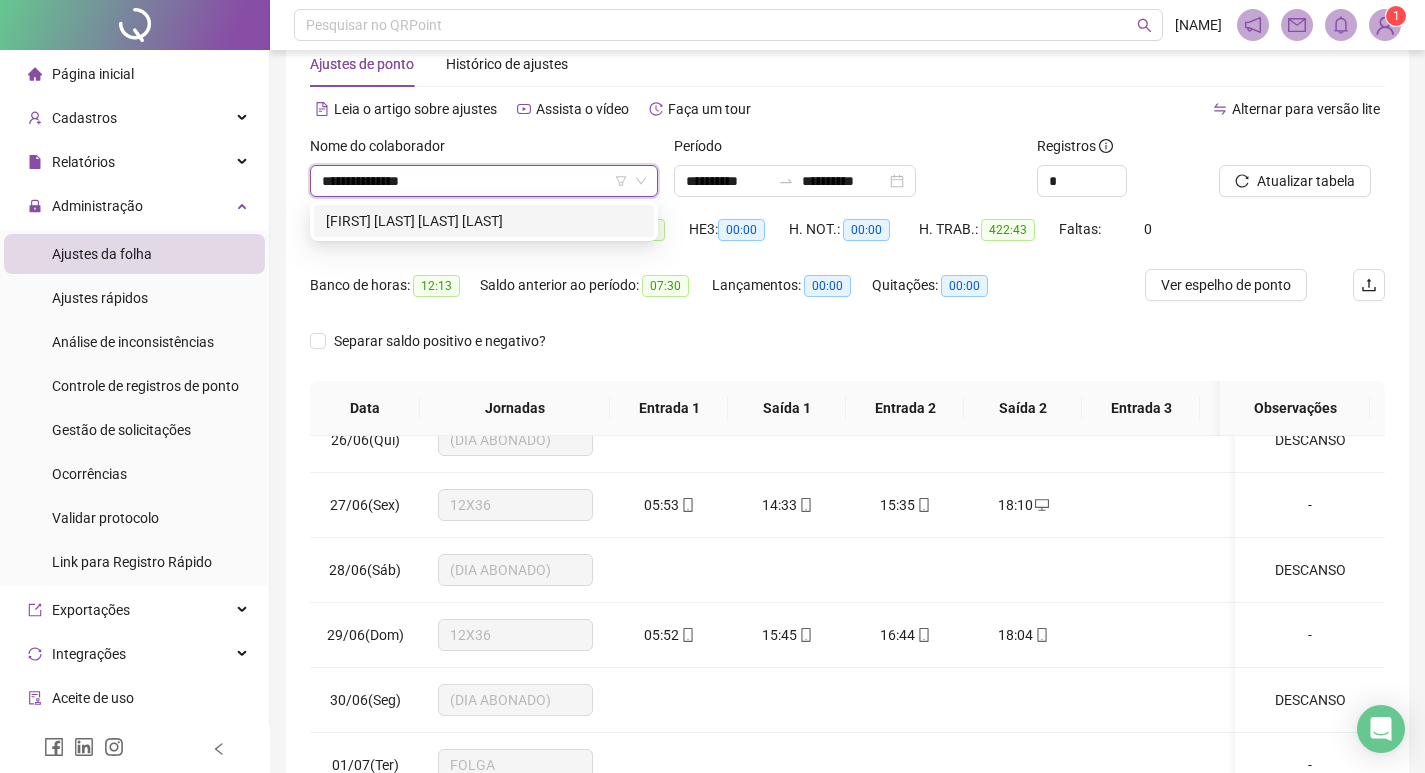 type on "**********" 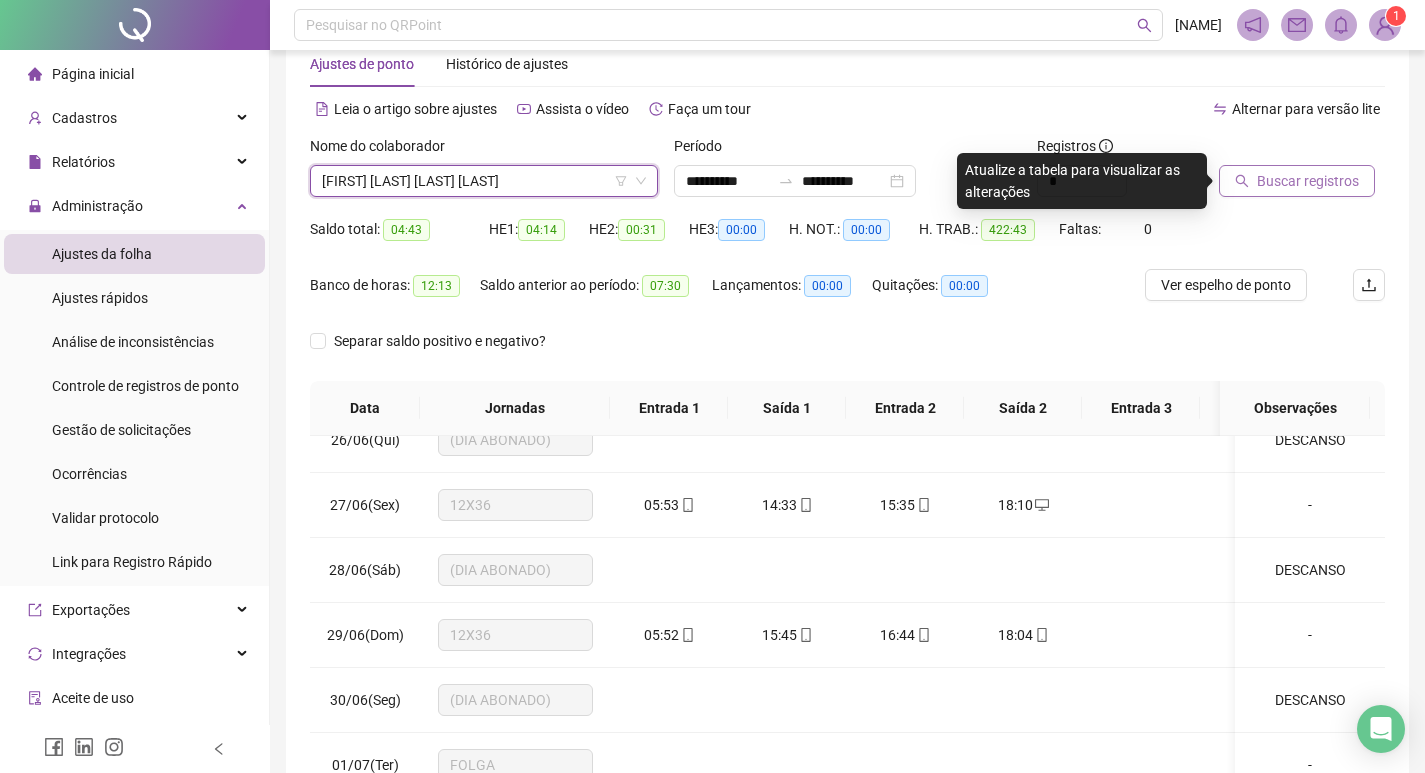 click on "Buscar registros" at bounding box center (1308, 181) 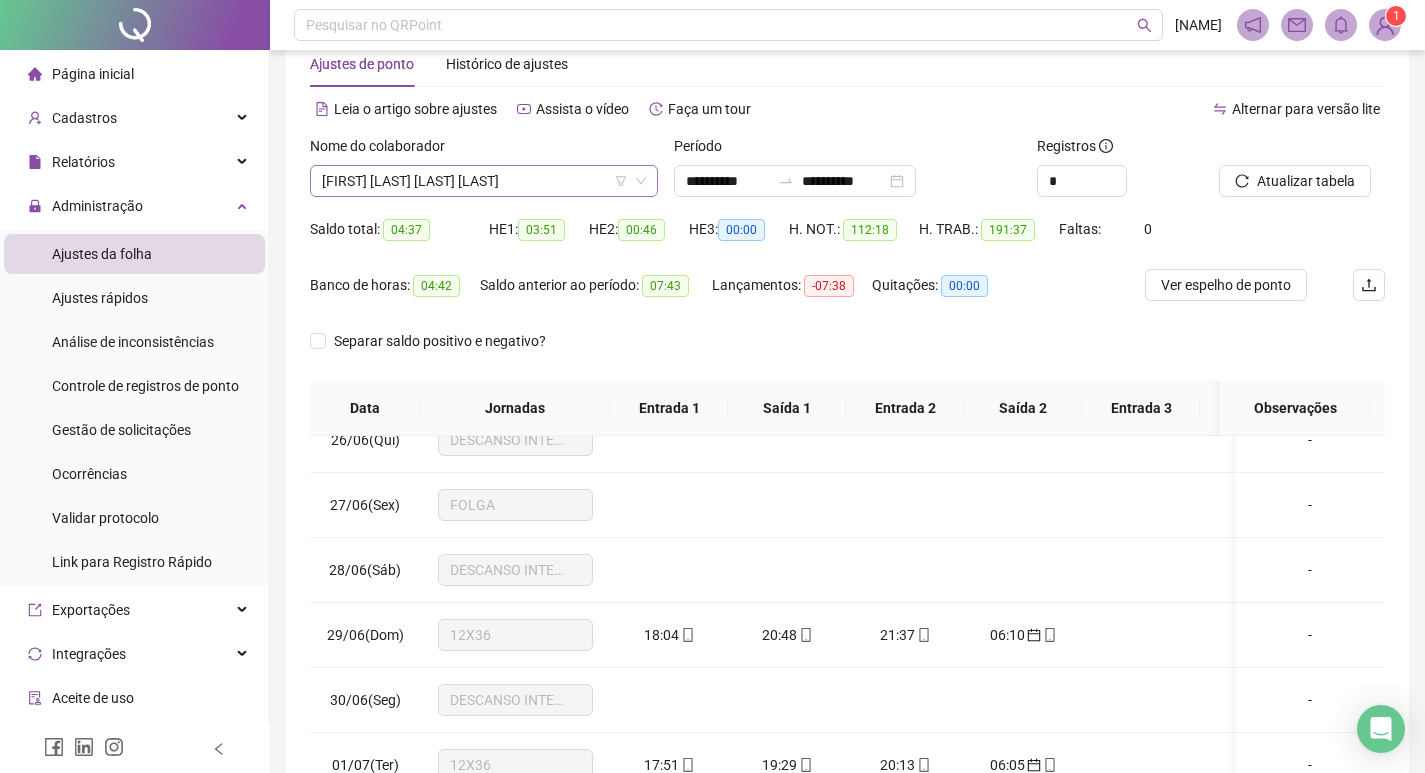 click on "MARIA ROSENILDA DE SOUSA LIMA" at bounding box center (484, 181) 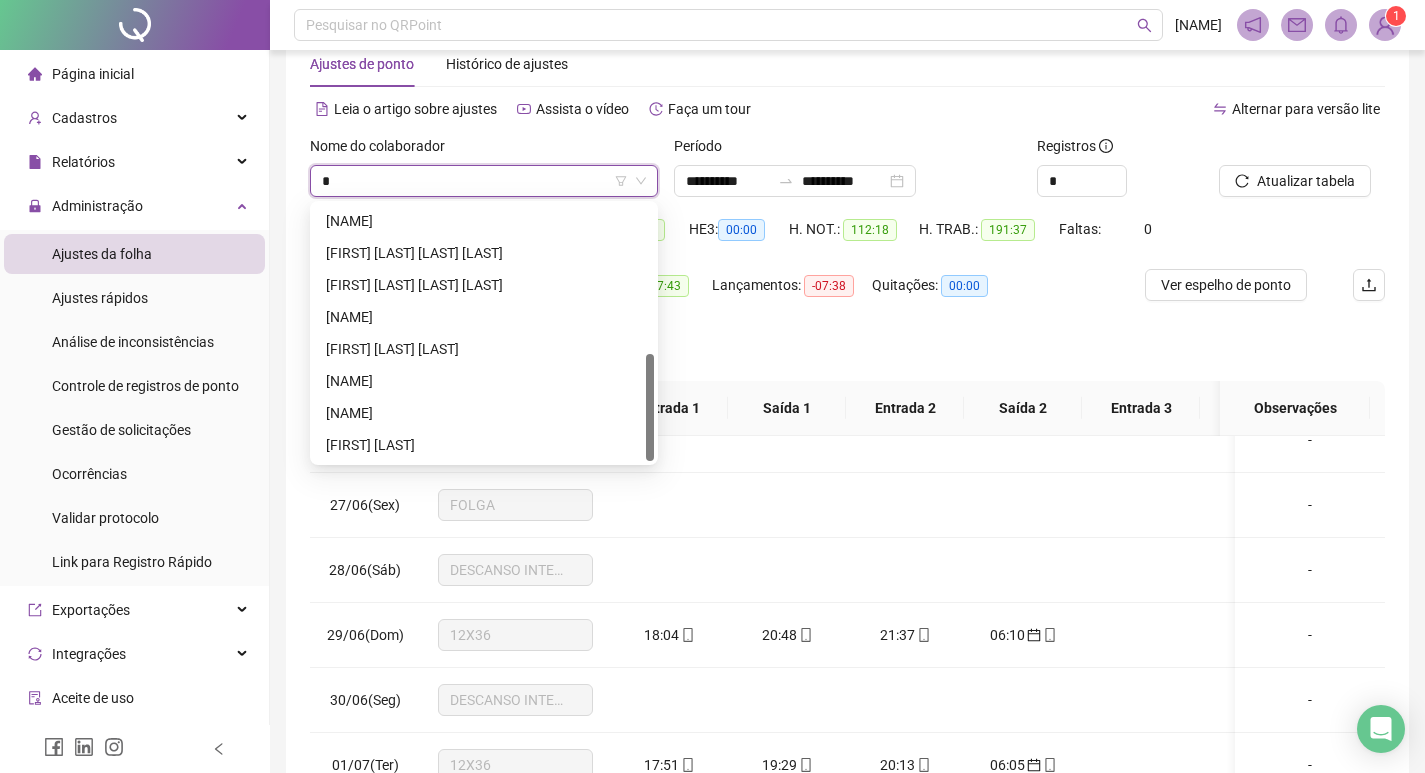 scroll, scrollTop: 0, scrollLeft: 0, axis: both 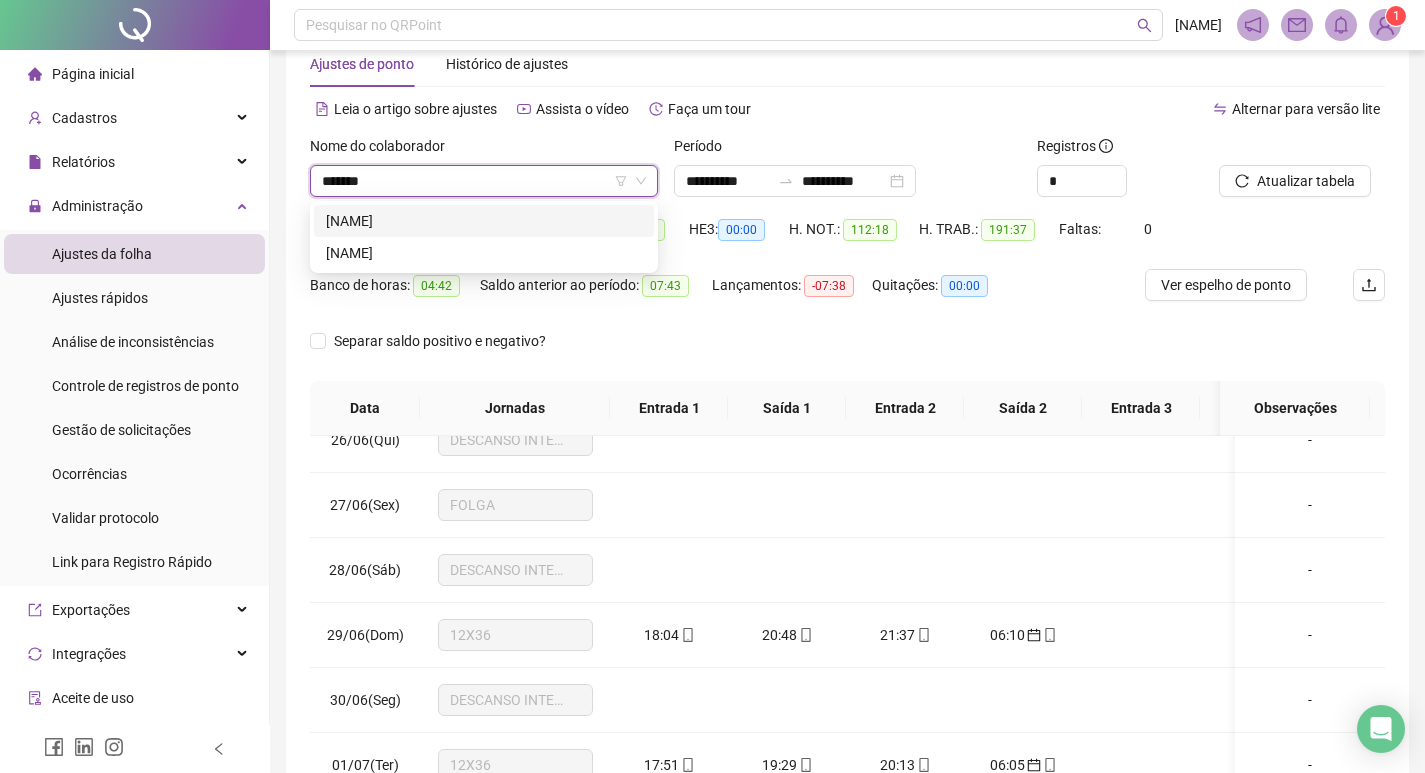 type on "*******" 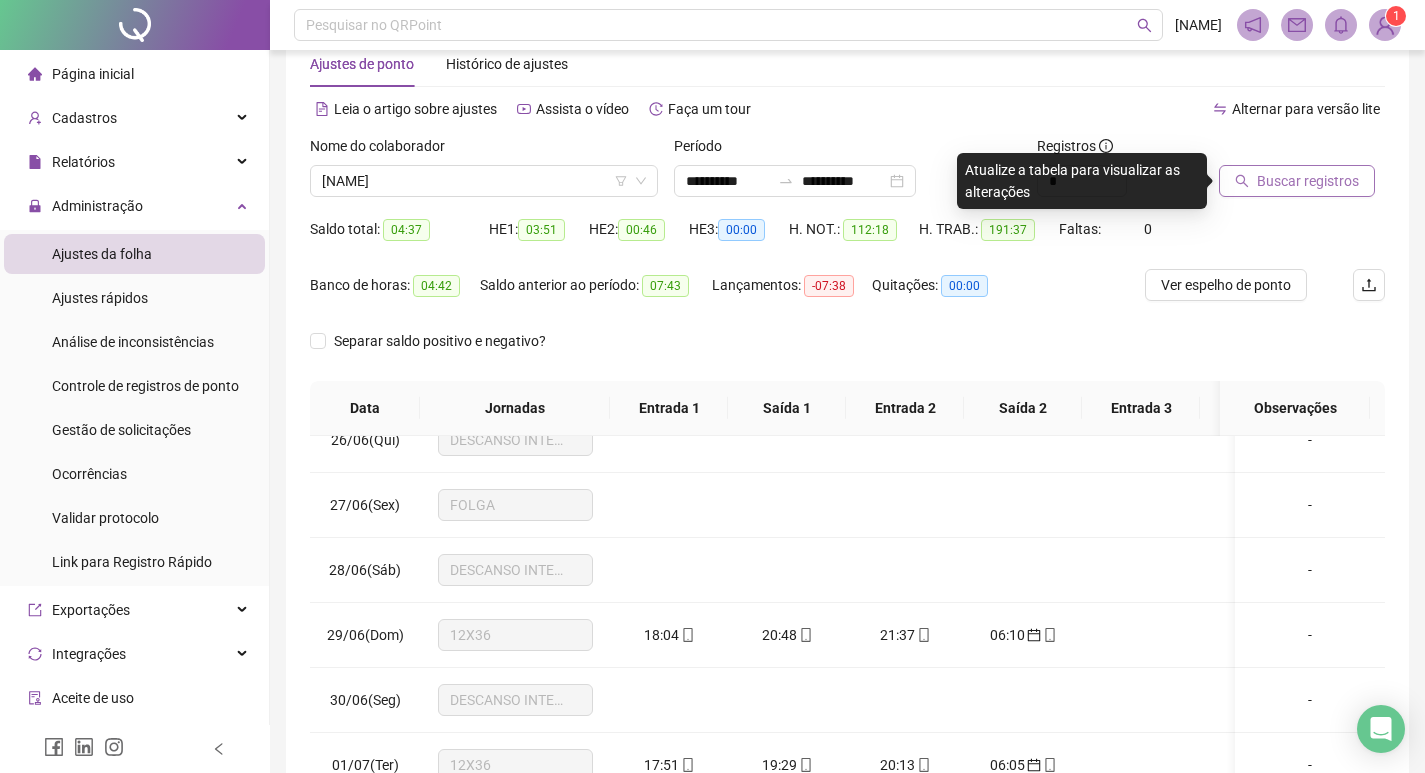 click on "Buscar registros" at bounding box center (1308, 181) 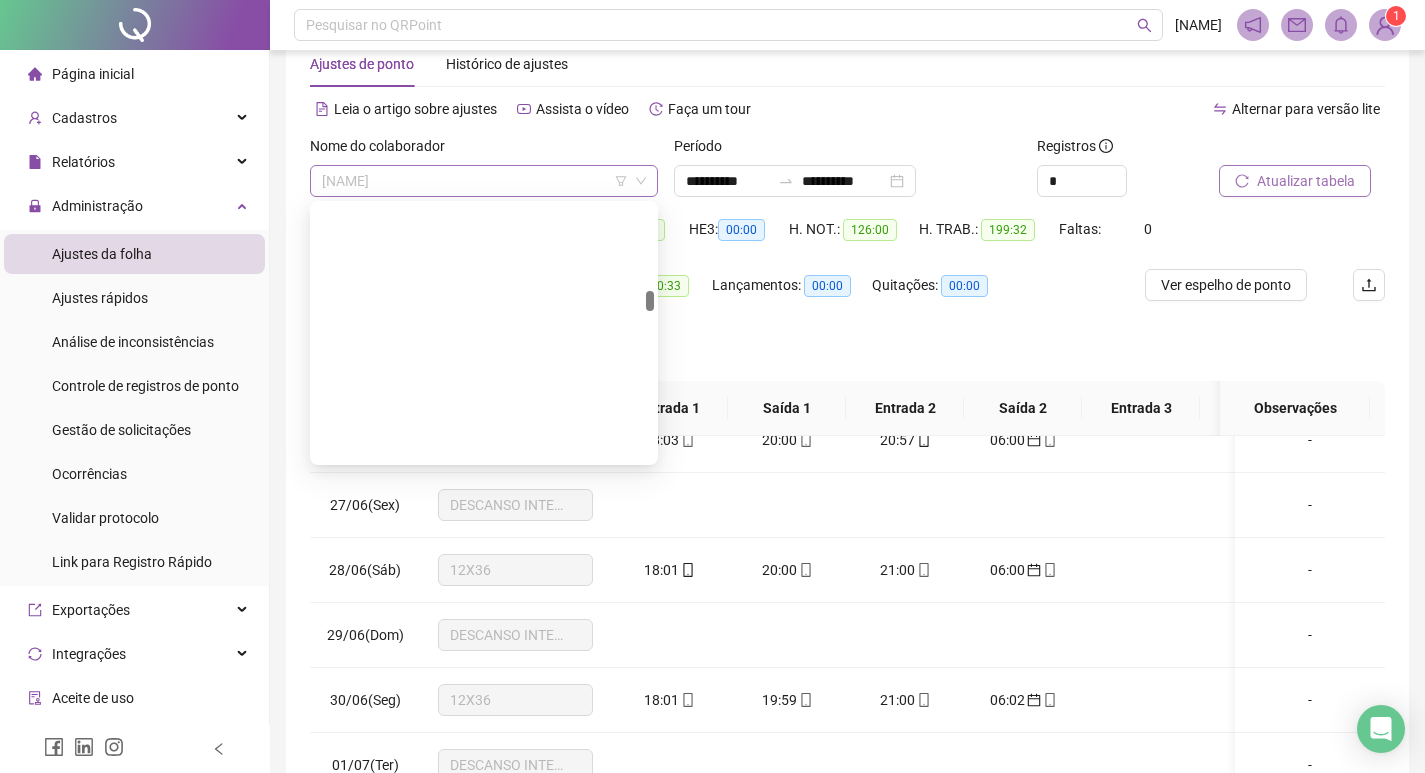 click on "JESSICA ANTONIA DE SOUZA ROCHA" at bounding box center [484, 181] 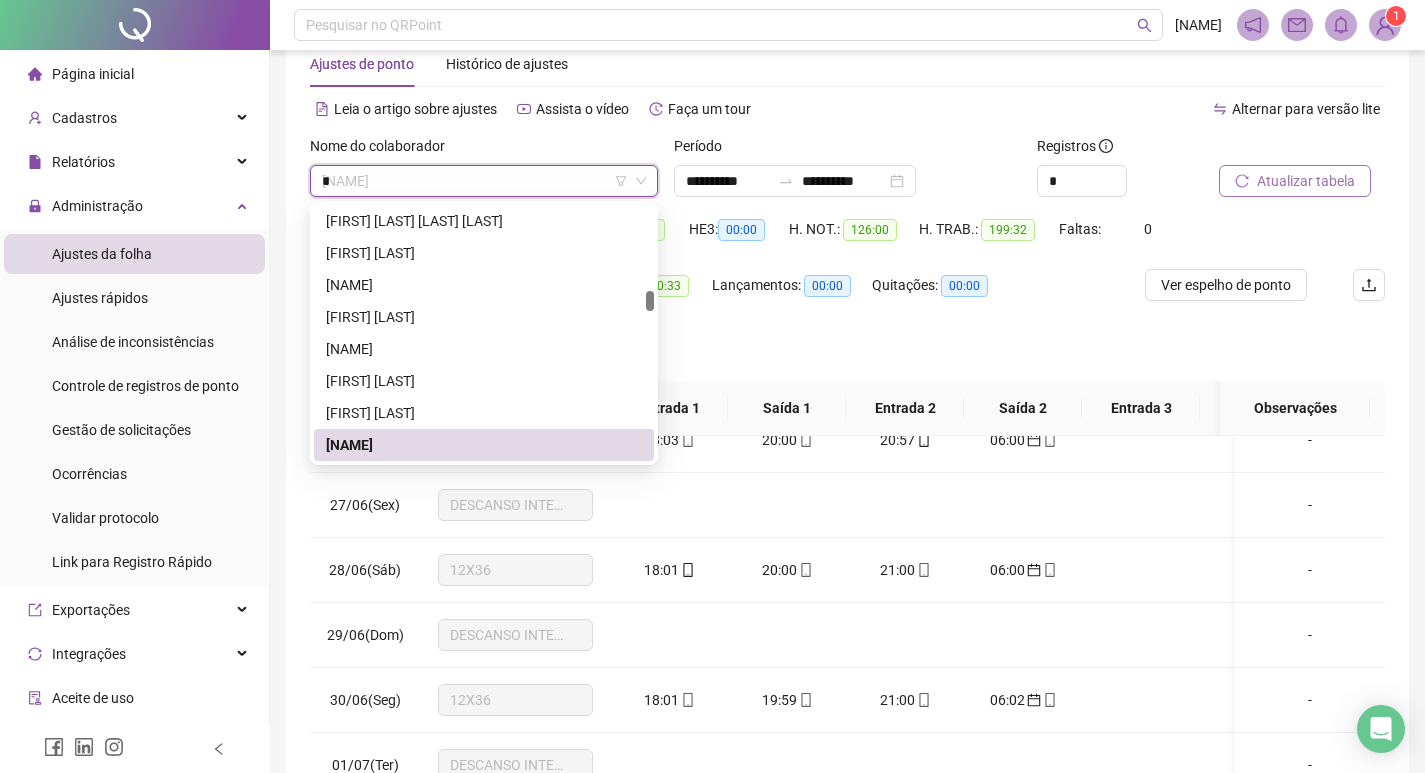 scroll, scrollTop: 0, scrollLeft: 0, axis: both 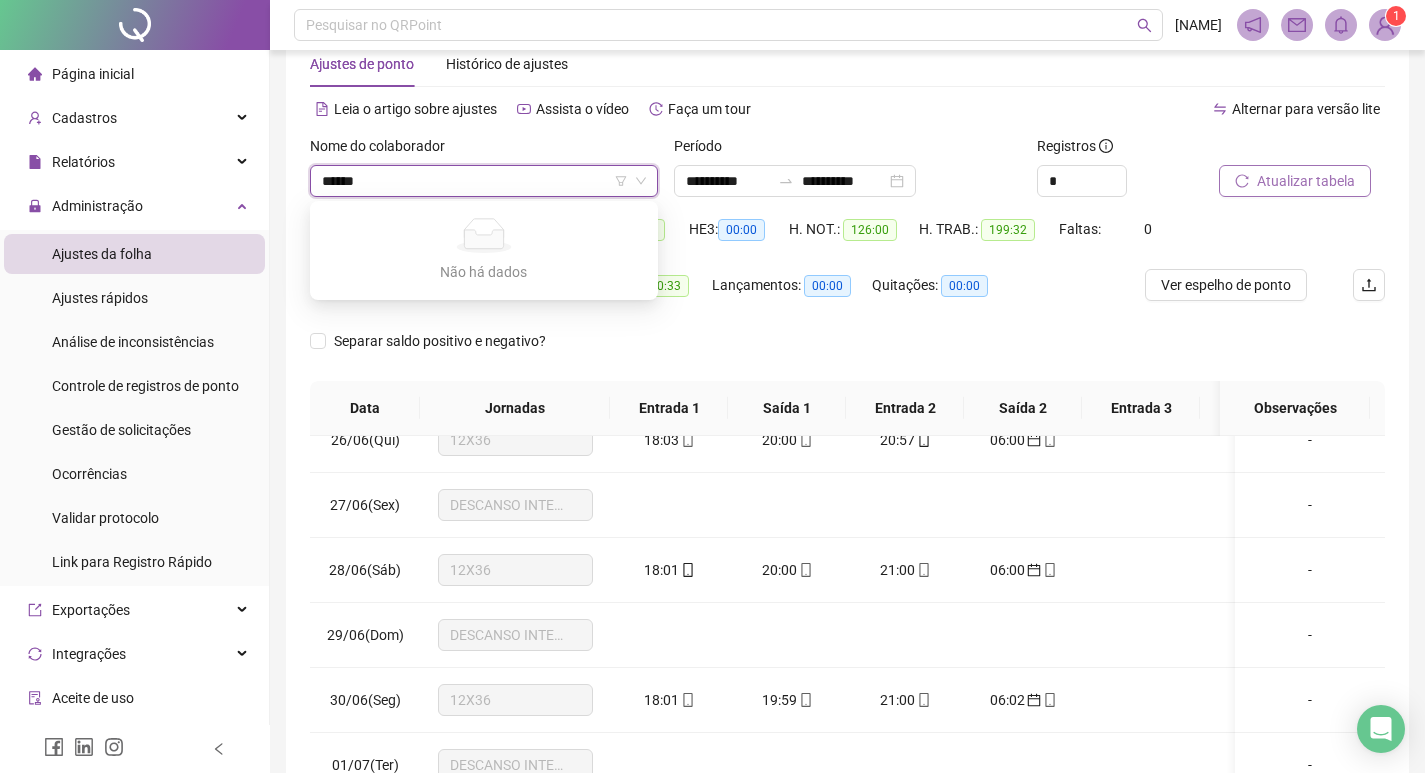 type on "*****" 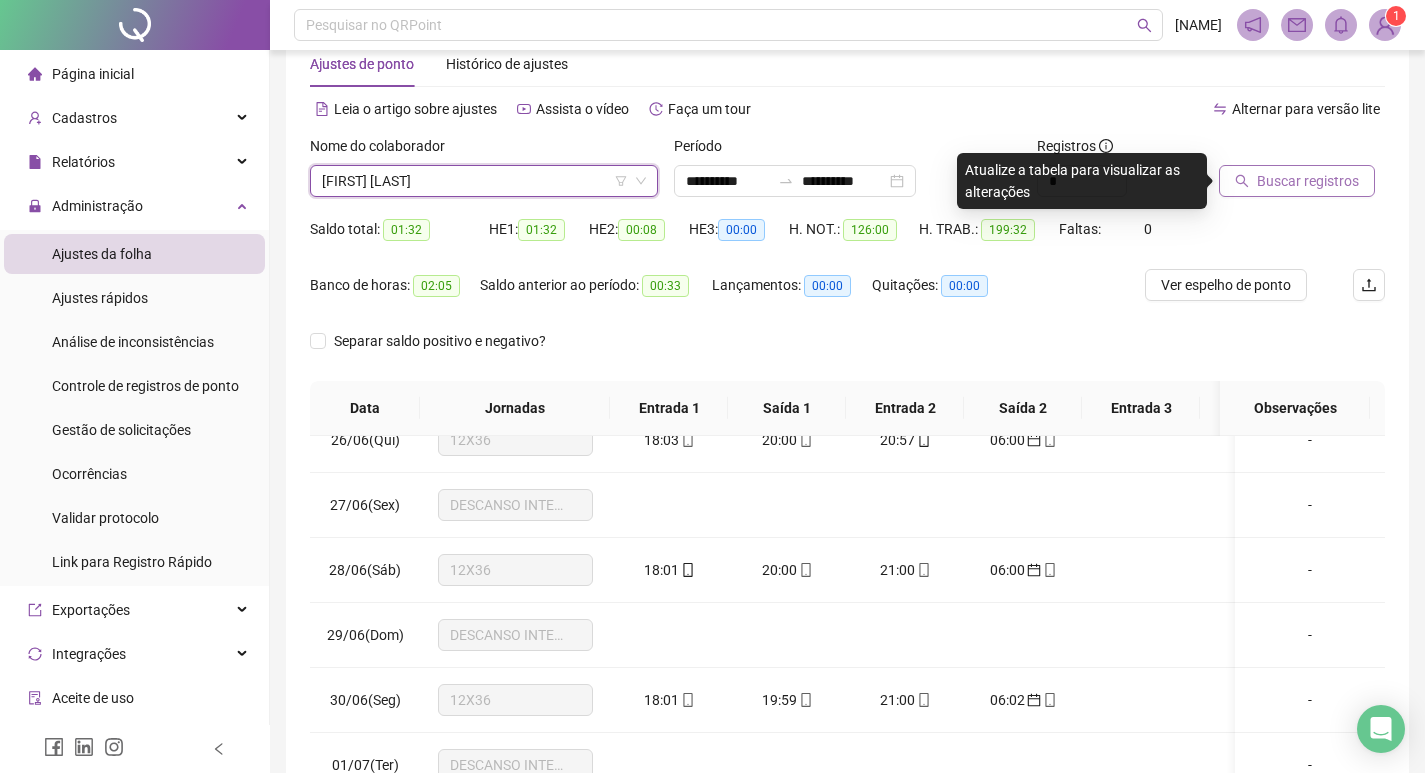 click on "Buscar registros" at bounding box center (1308, 181) 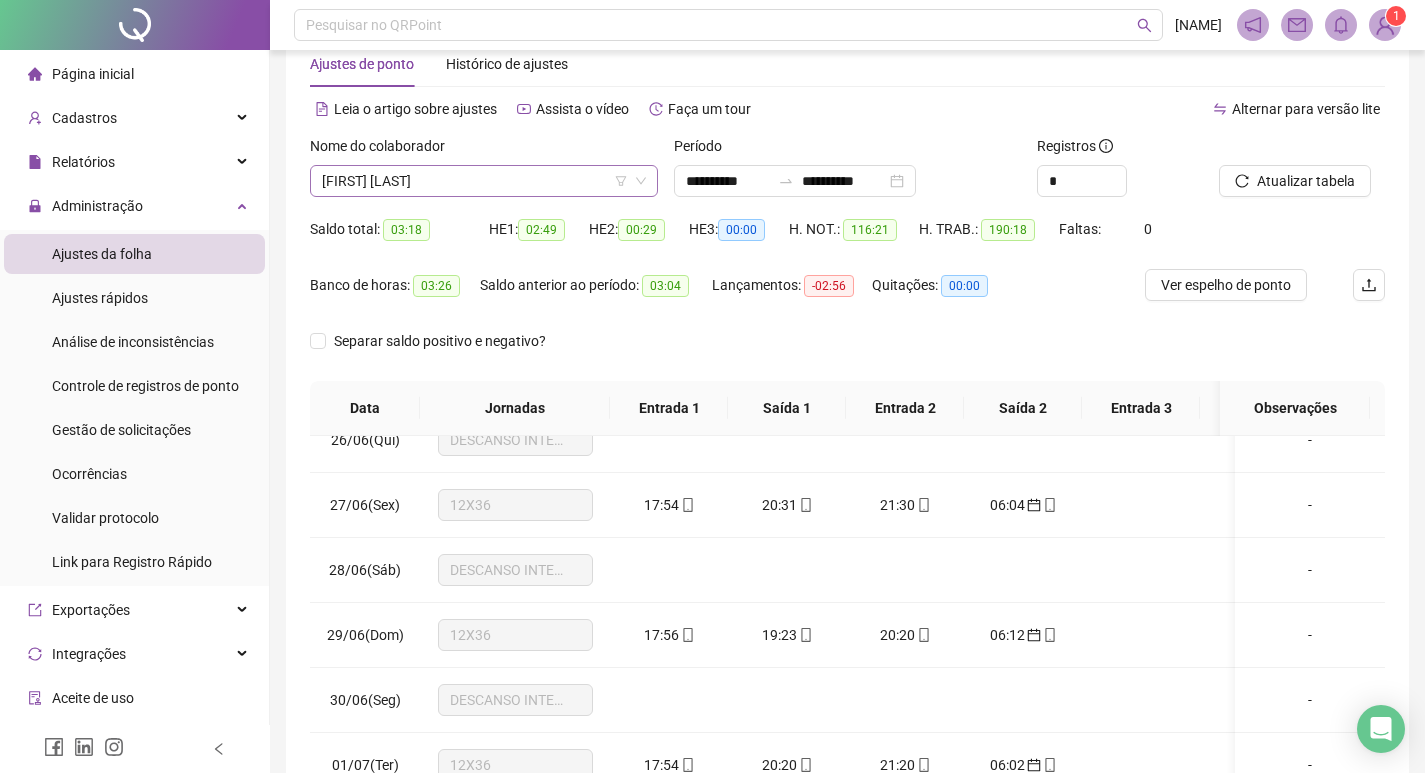 click on "KELLY CRISTINA DOS SANTOS LIMA" at bounding box center (484, 181) 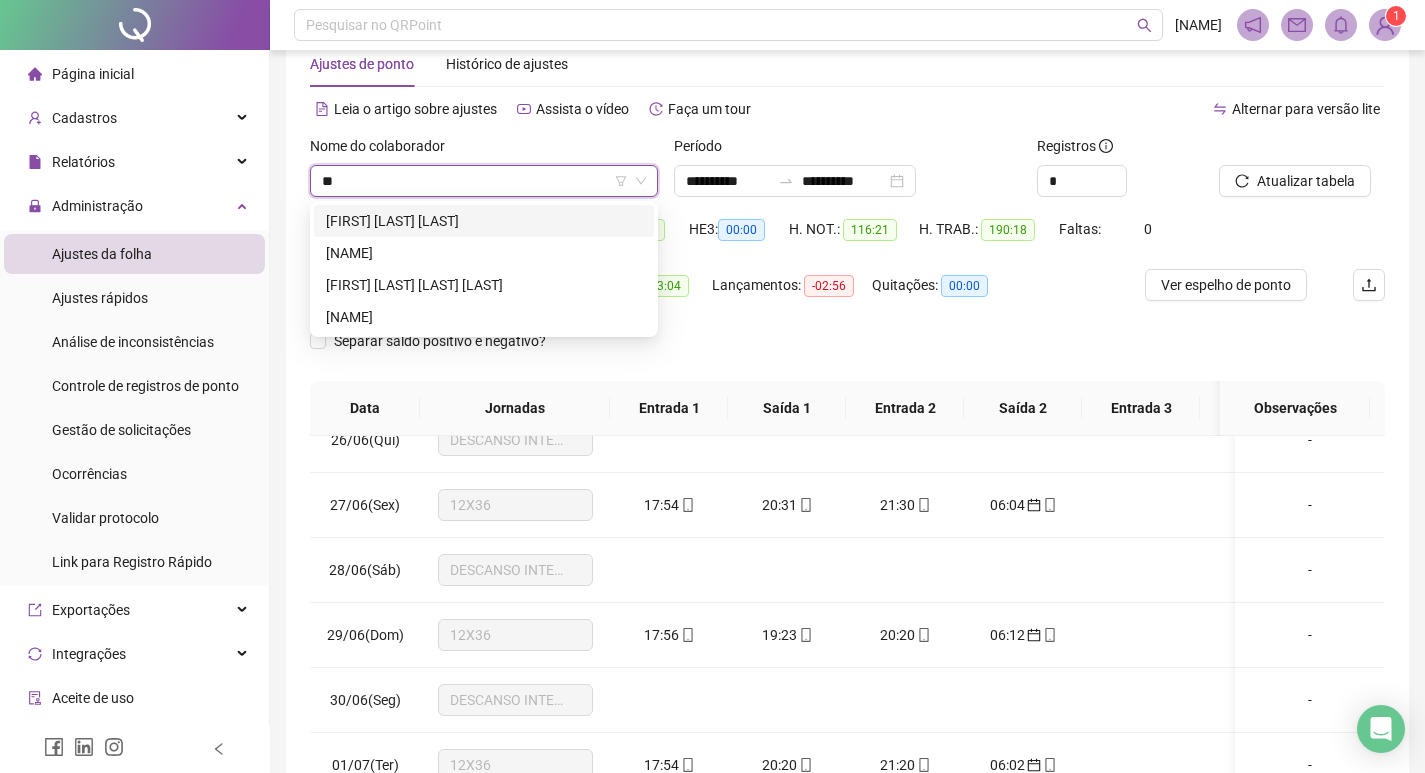 scroll, scrollTop: 0, scrollLeft: 0, axis: both 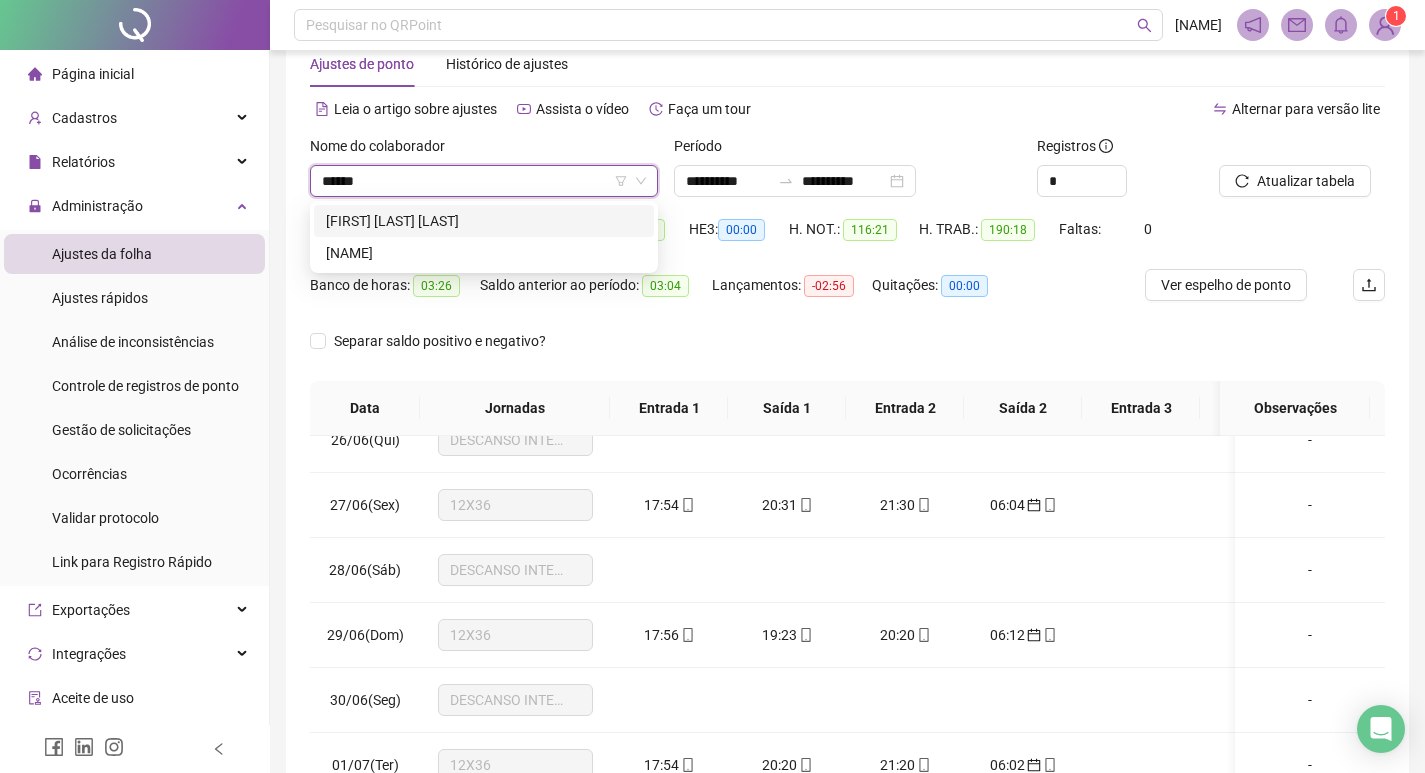 type on "******" 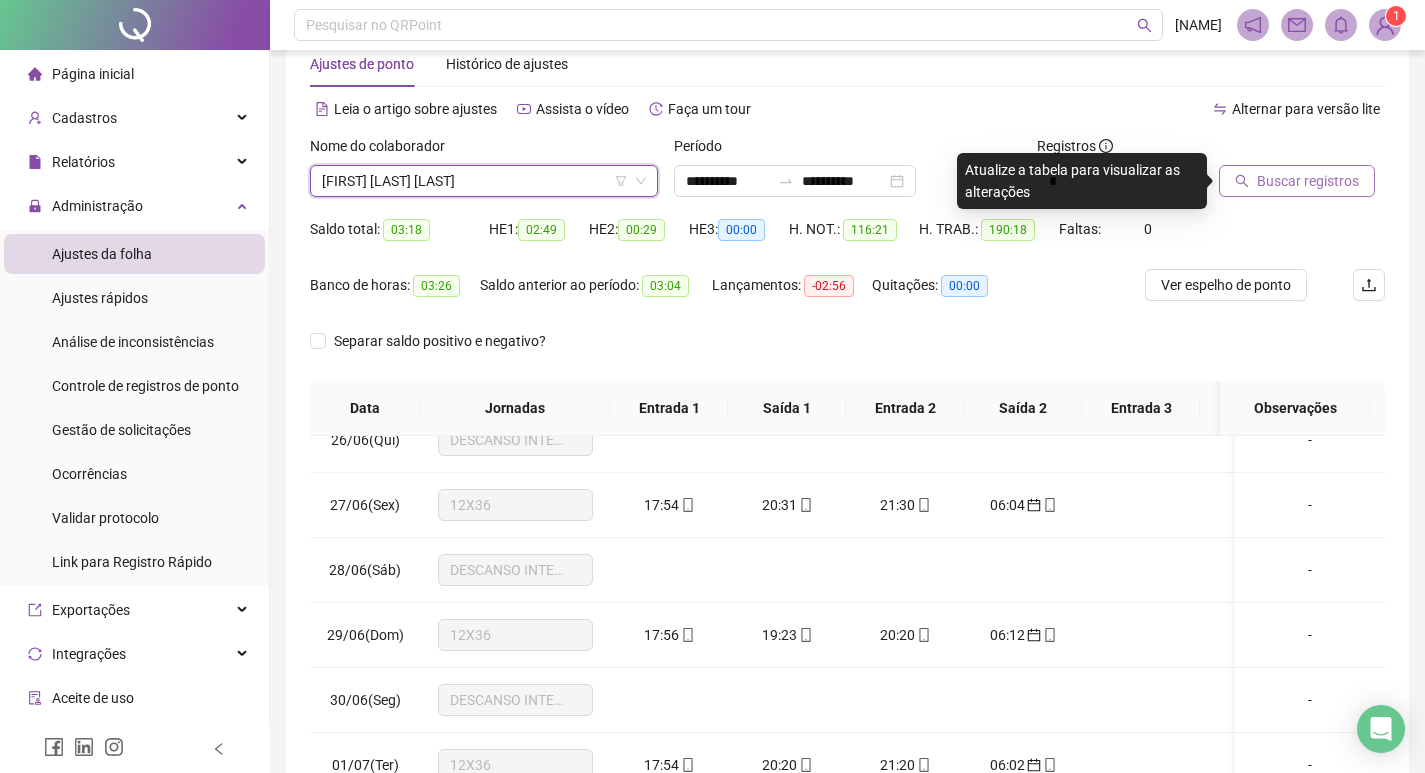click on "Buscar registros" at bounding box center (1297, 181) 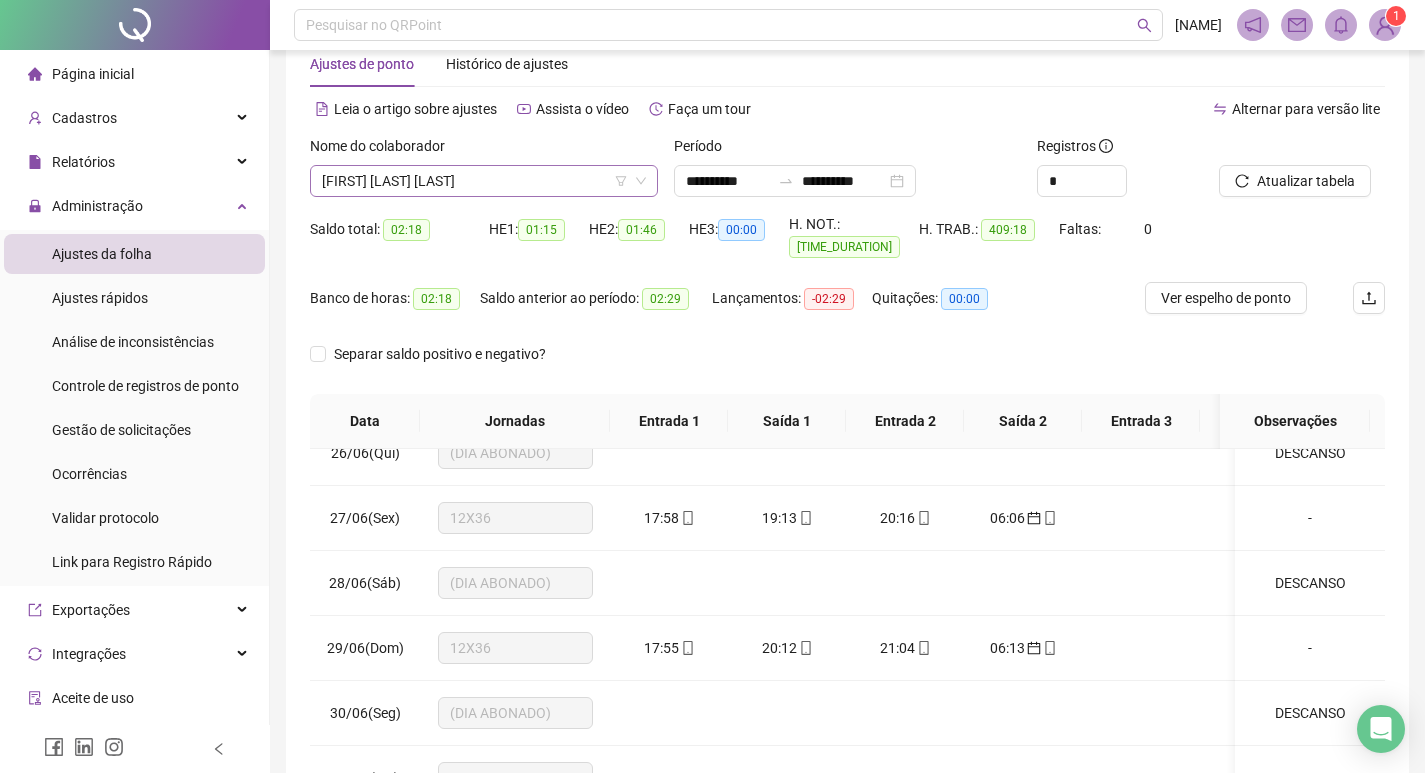 click on "CLEBER ROSA BARBOSA" at bounding box center (484, 181) 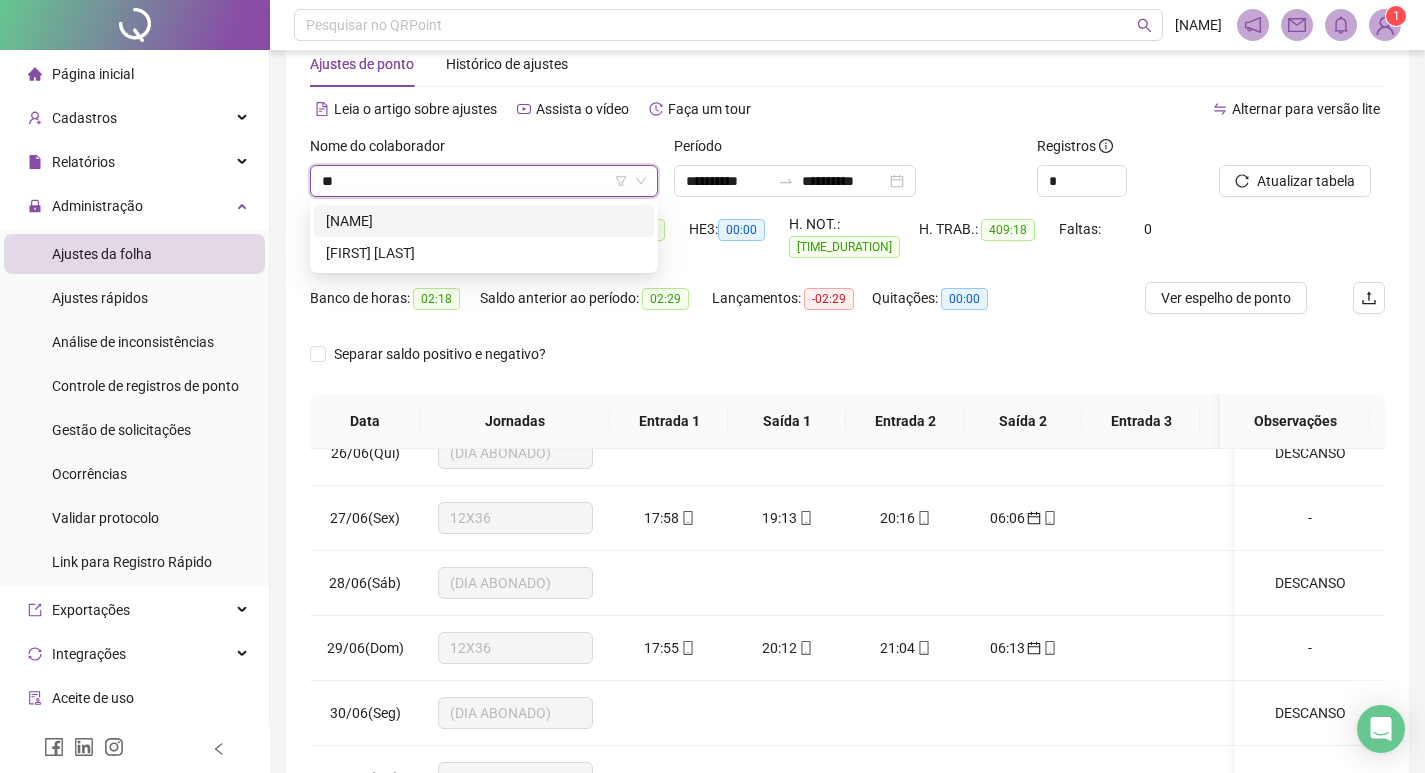 scroll, scrollTop: 0, scrollLeft: 0, axis: both 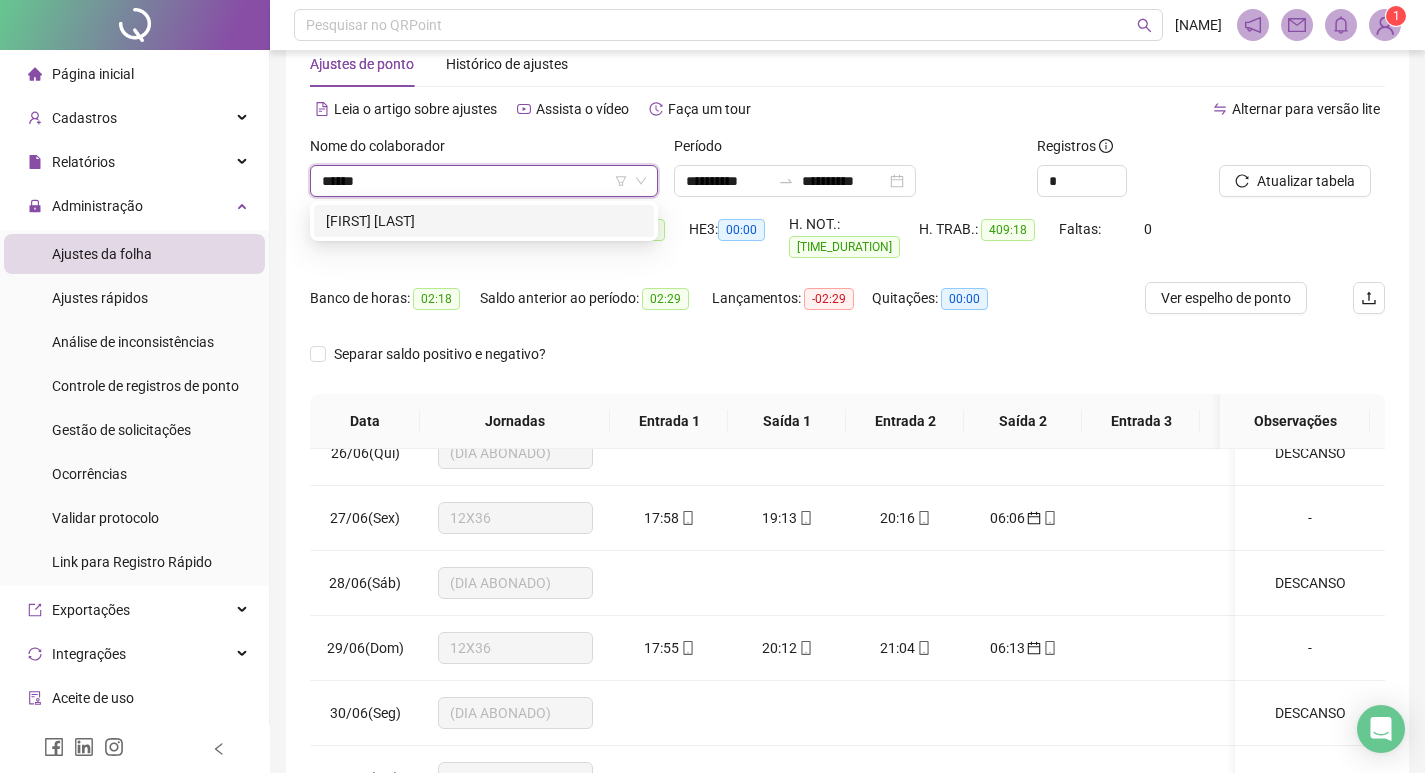 type on "*******" 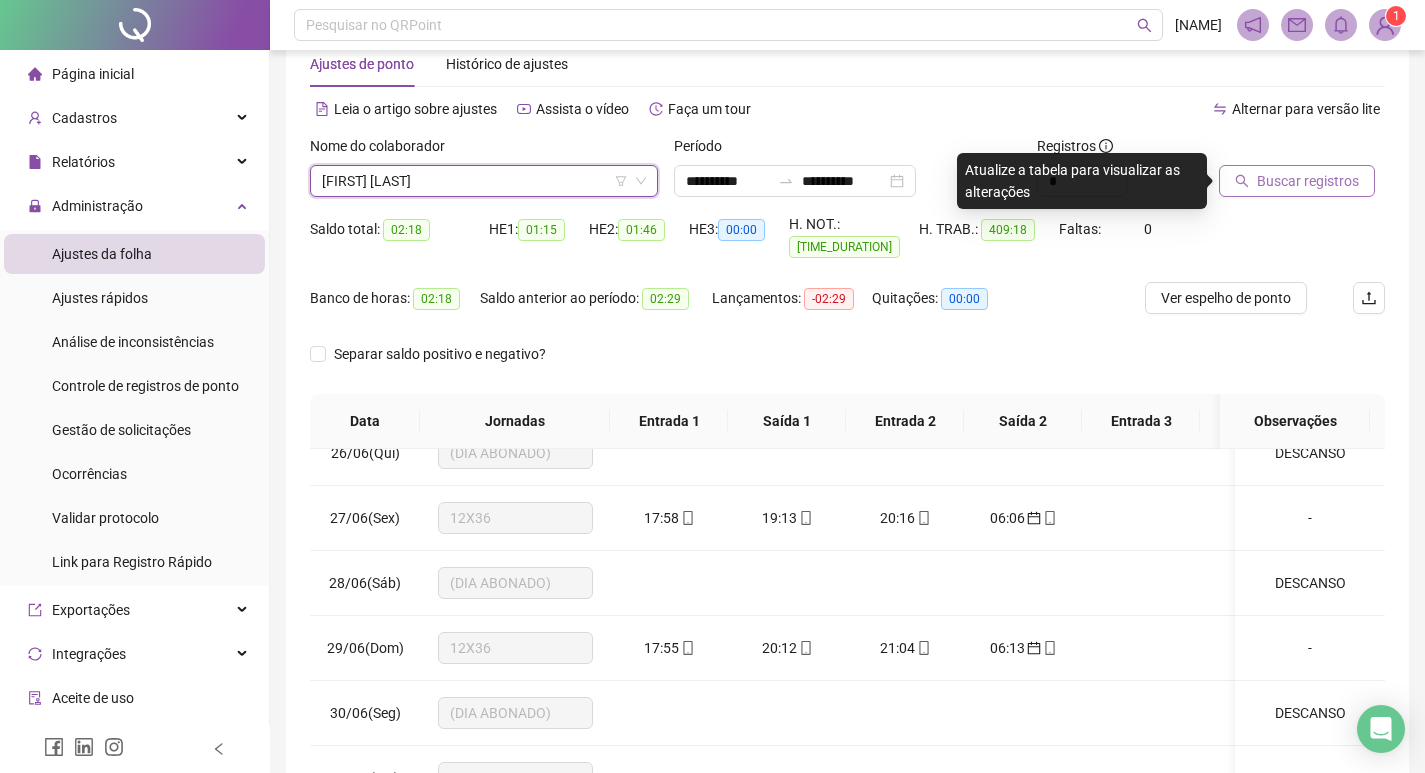 click on "Buscar registros" at bounding box center (1308, 181) 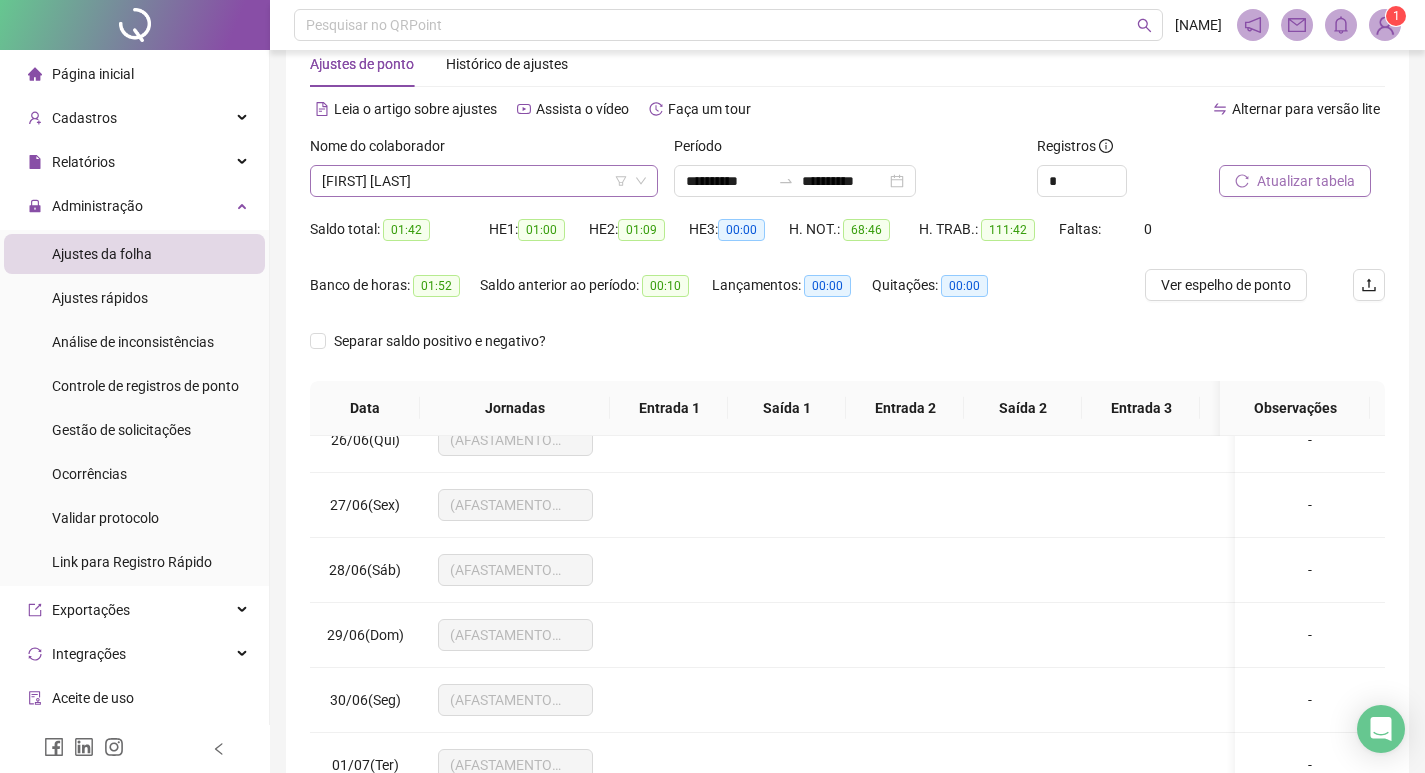 click on "NHAIADE PEREIRA DA SILVA GUIDETTI" at bounding box center [484, 181] 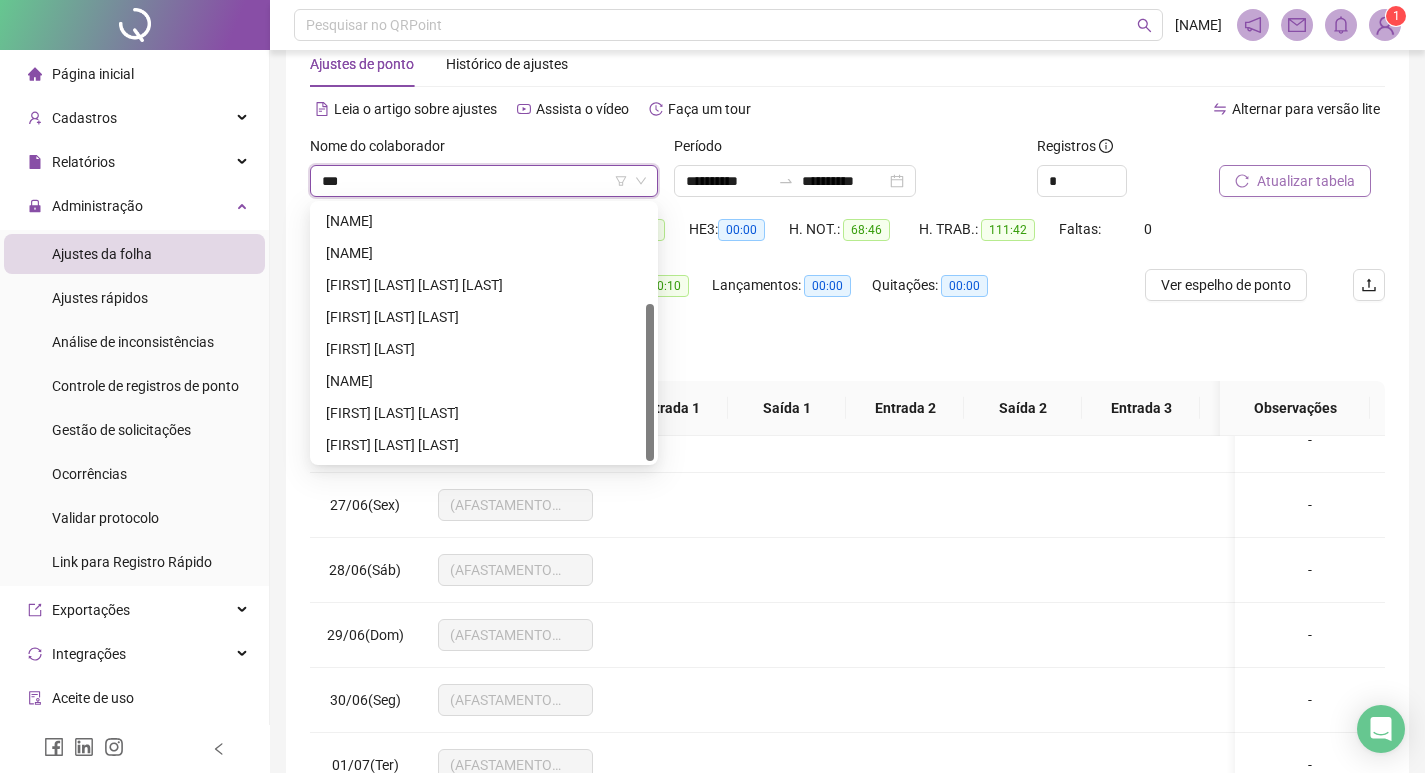scroll, scrollTop: 0, scrollLeft: 0, axis: both 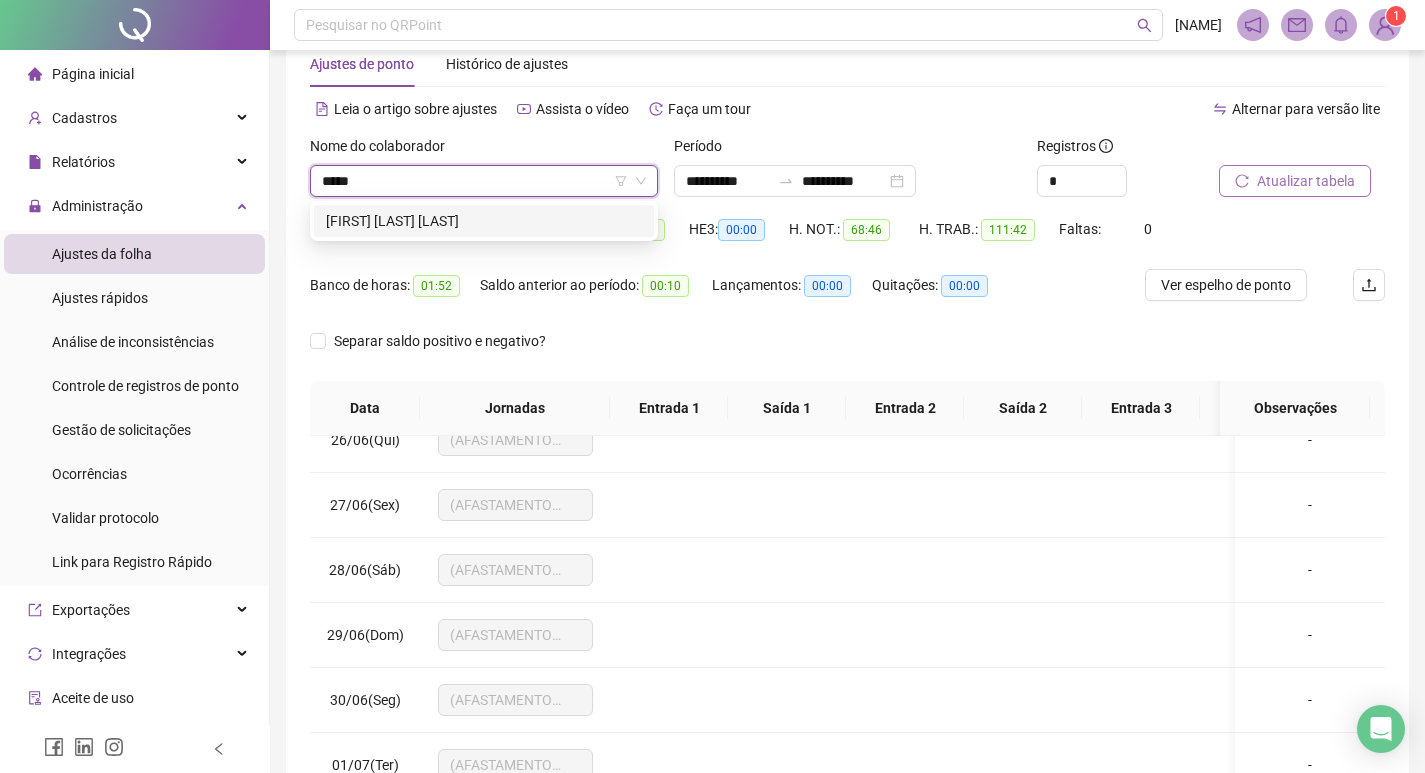 type on "******" 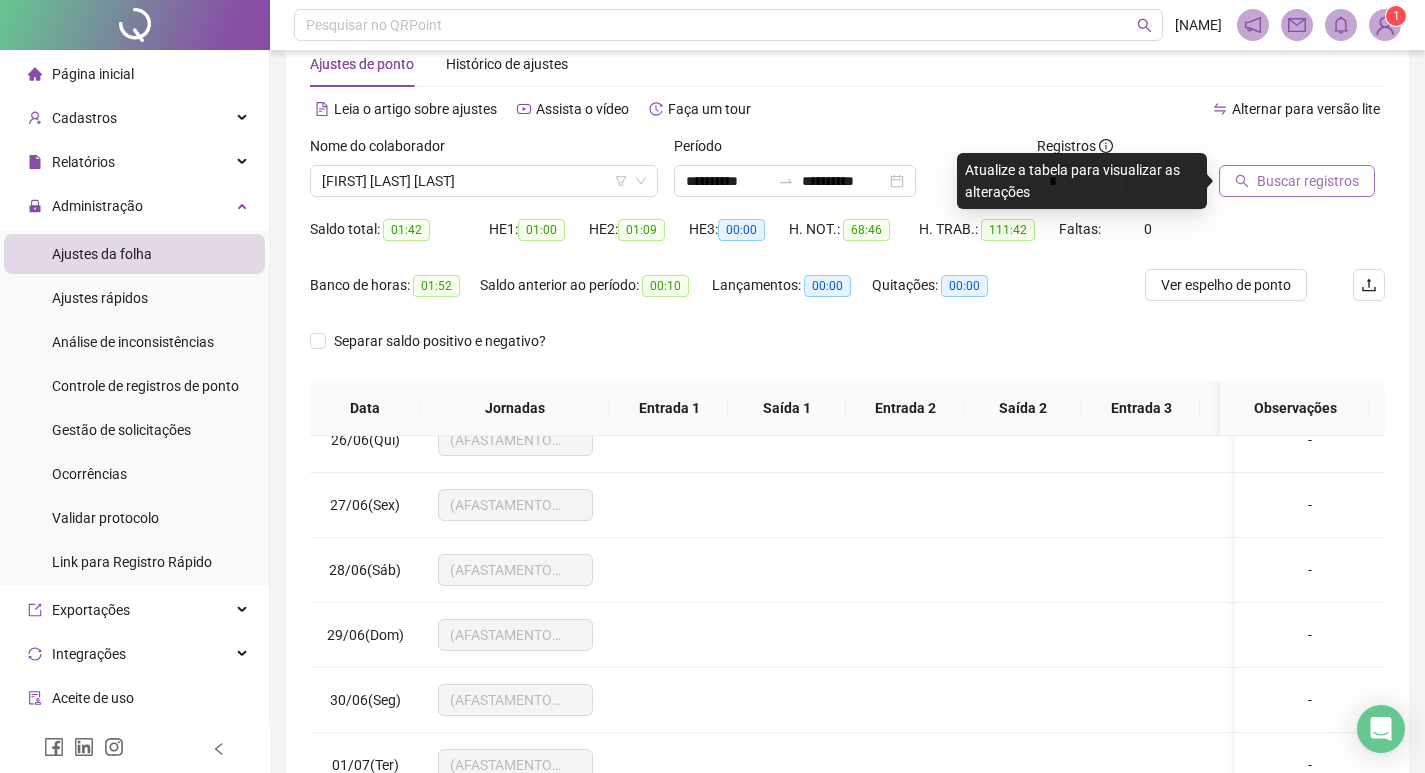 click on "Buscar registros" at bounding box center [1308, 181] 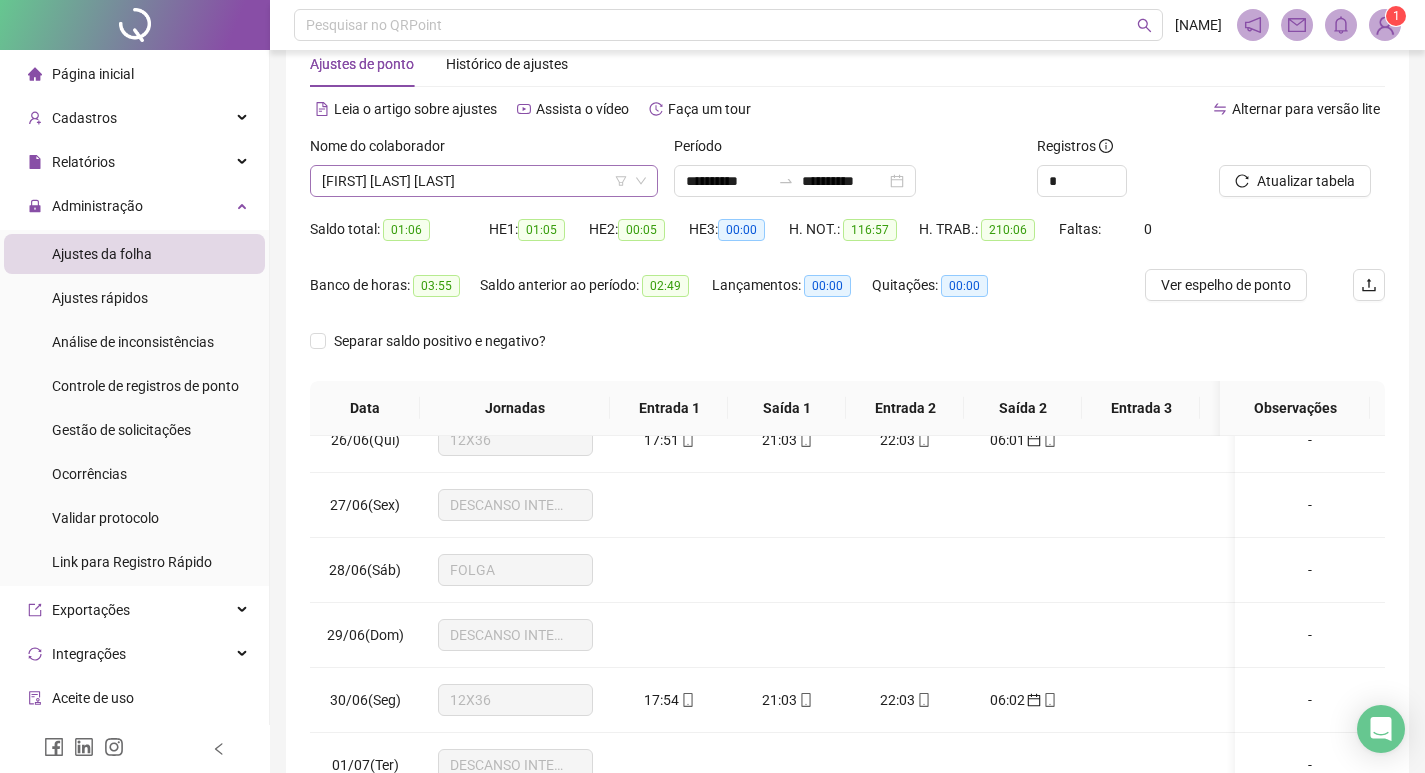 scroll, scrollTop: 512, scrollLeft: 0, axis: vertical 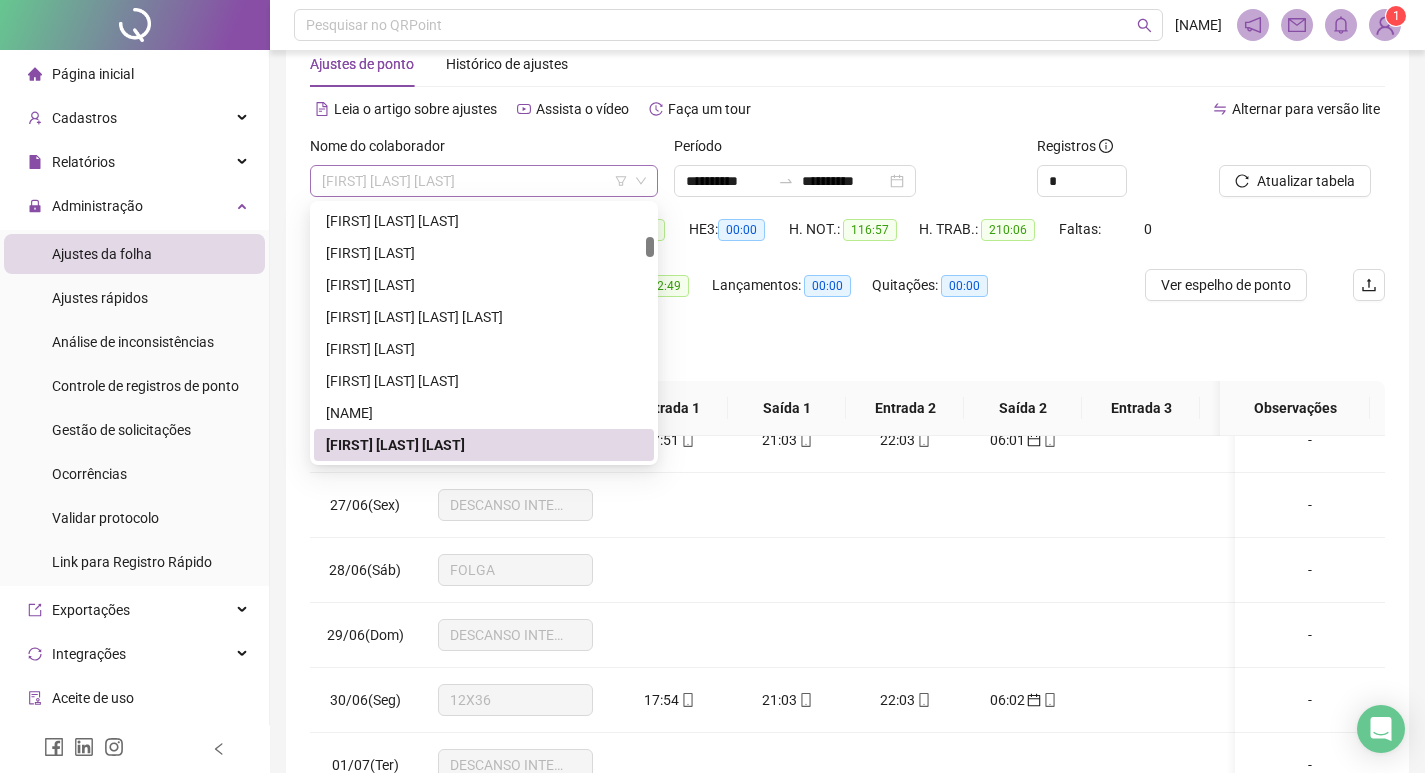 drag, startPoint x: 499, startPoint y: 172, endPoint x: 360, endPoint y: 179, distance: 139.17615 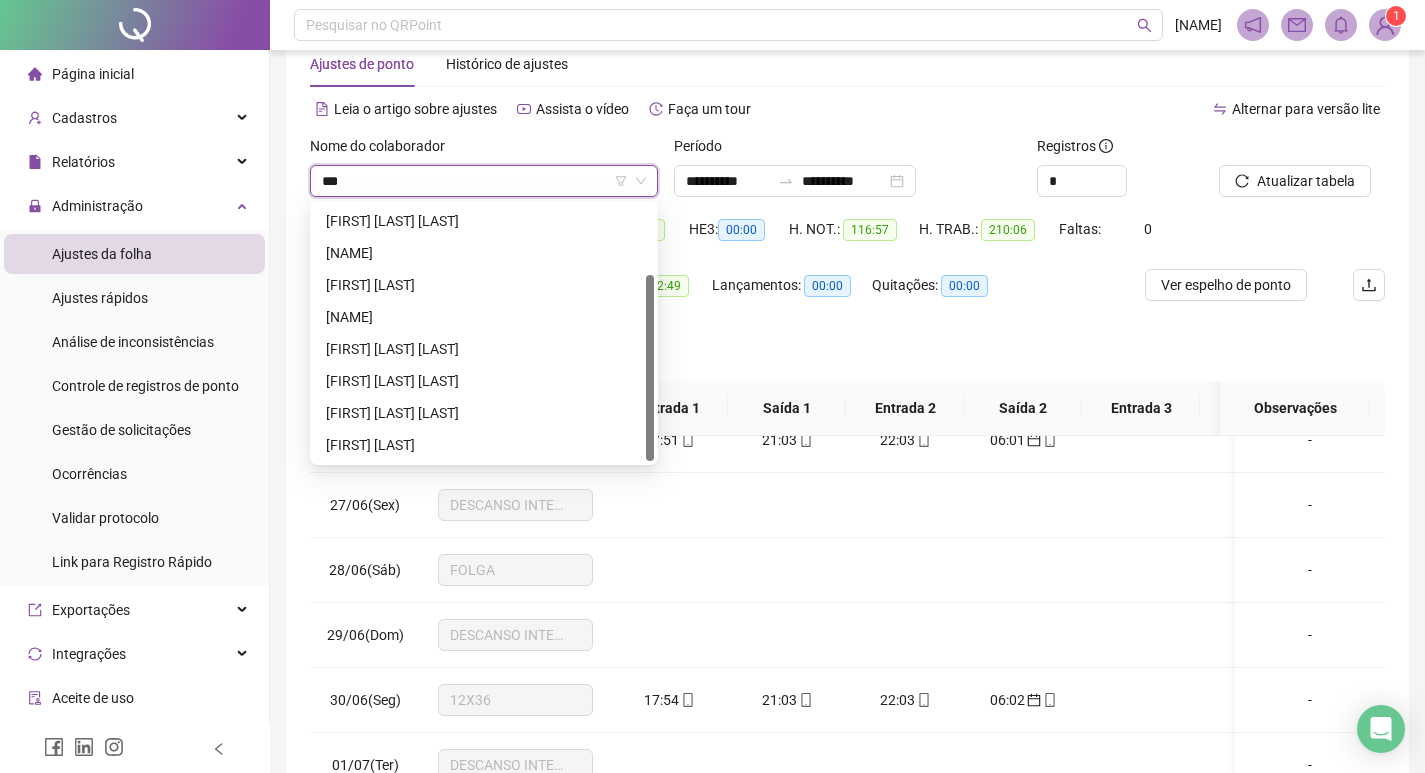 scroll, scrollTop: 0, scrollLeft: 0, axis: both 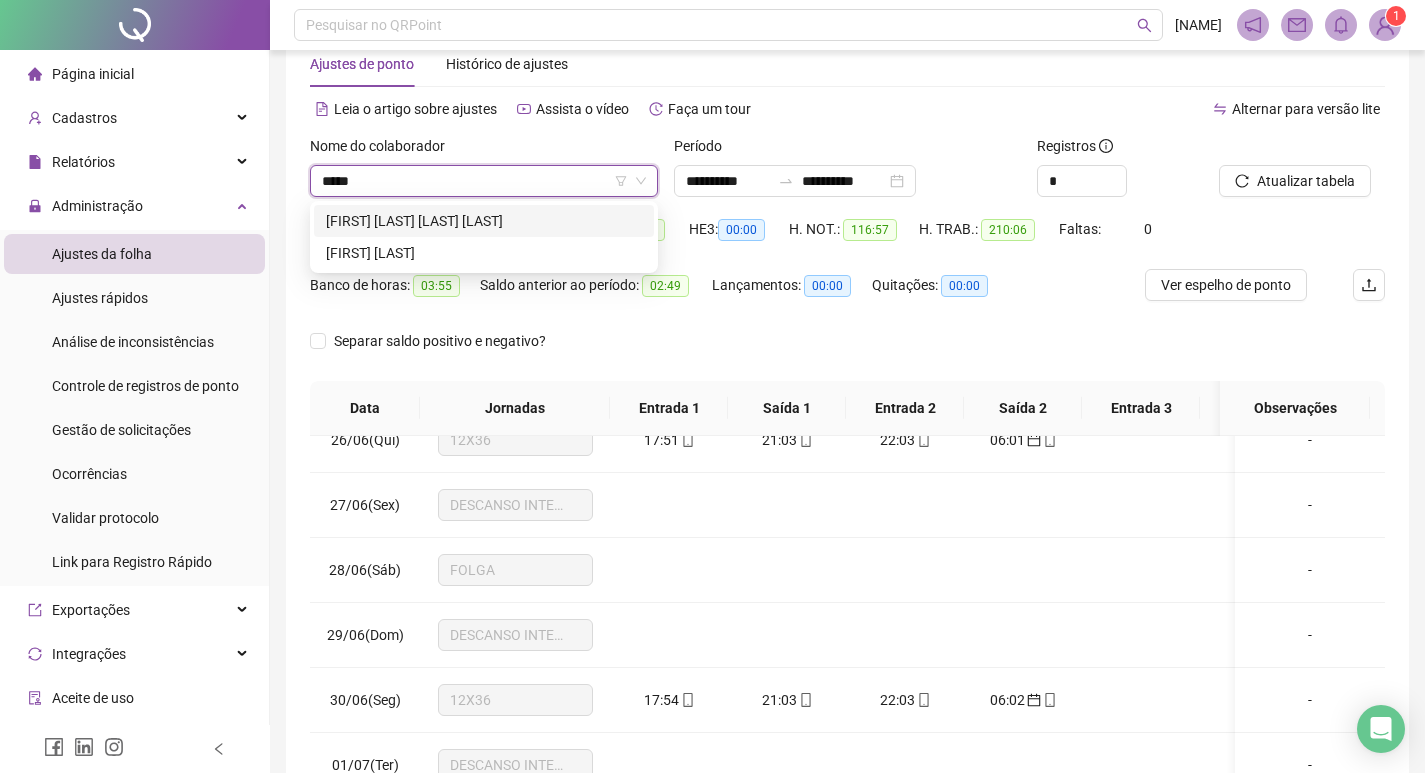 type on "*****" 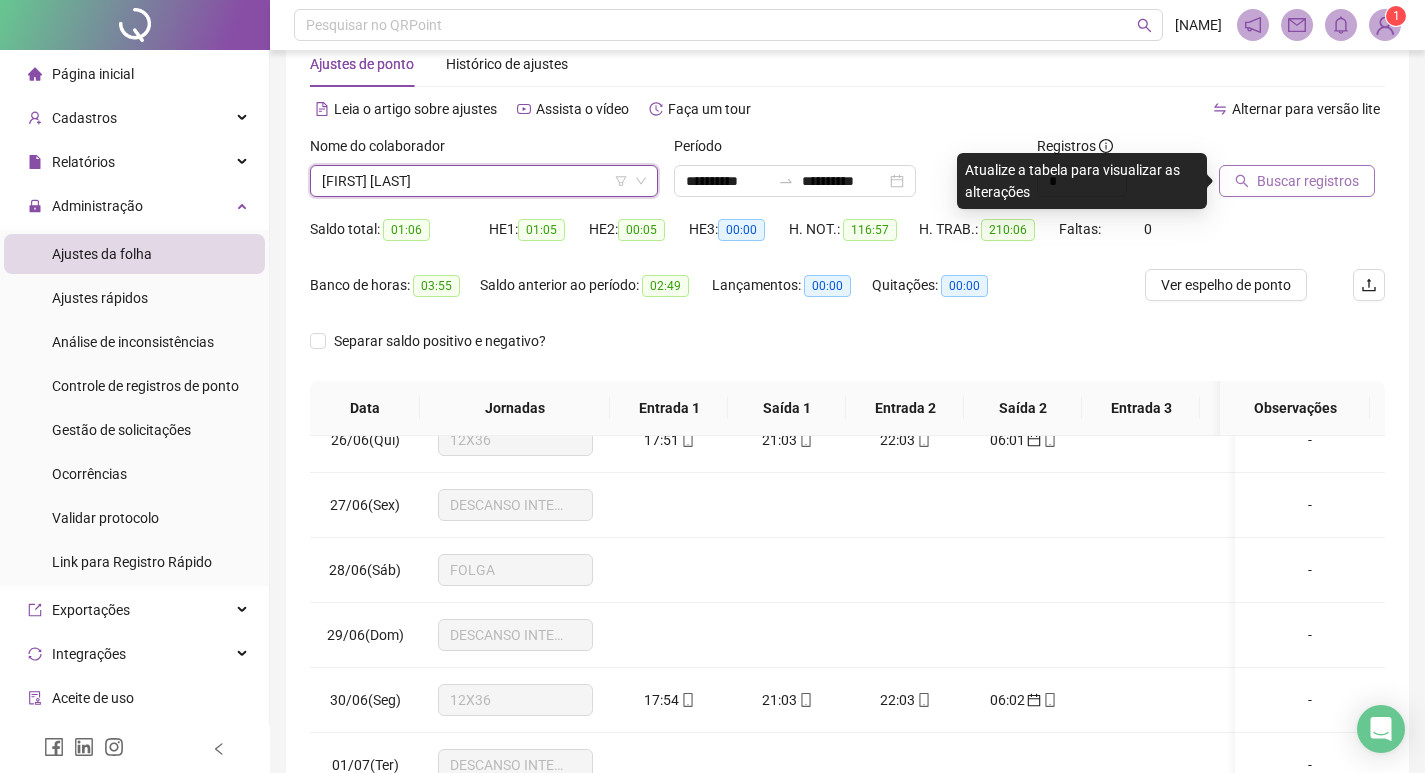 click on "Buscar registros" at bounding box center [1308, 181] 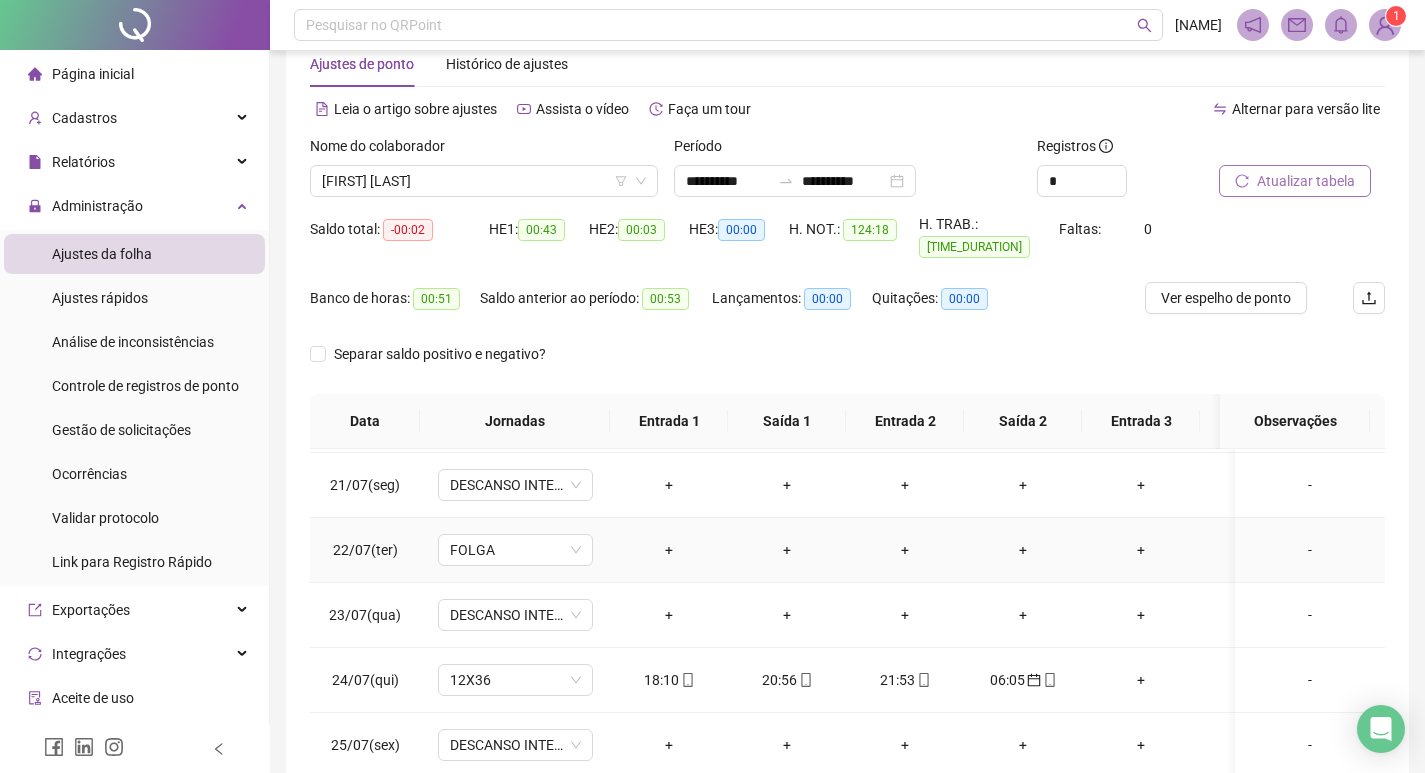 scroll, scrollTop: 1953, scrollLeft: 0, axis: vertical 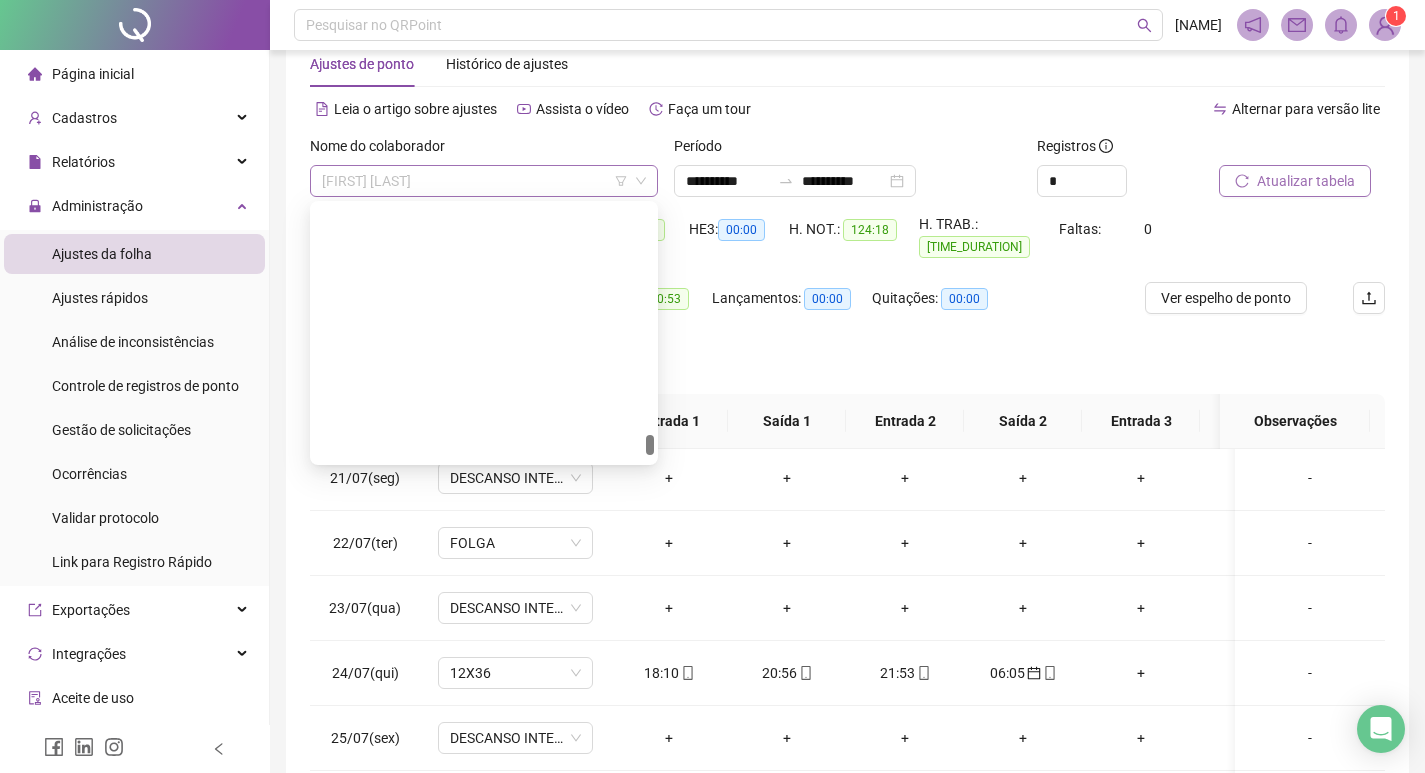 click on "VITOR LEITE GENTINI" at bounding box center [484, 181] 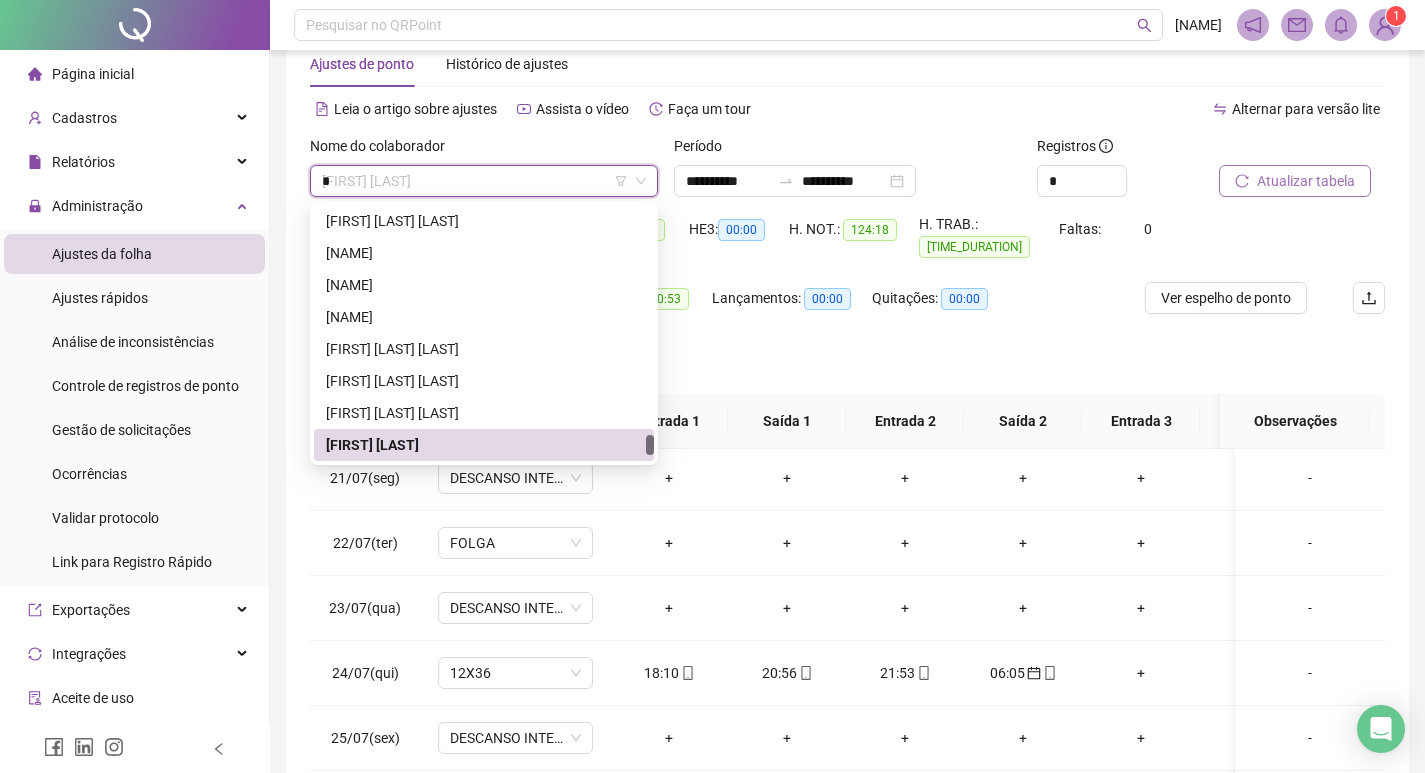 scroll, scrollTop: 0, scrollLeft: 0, axis: both 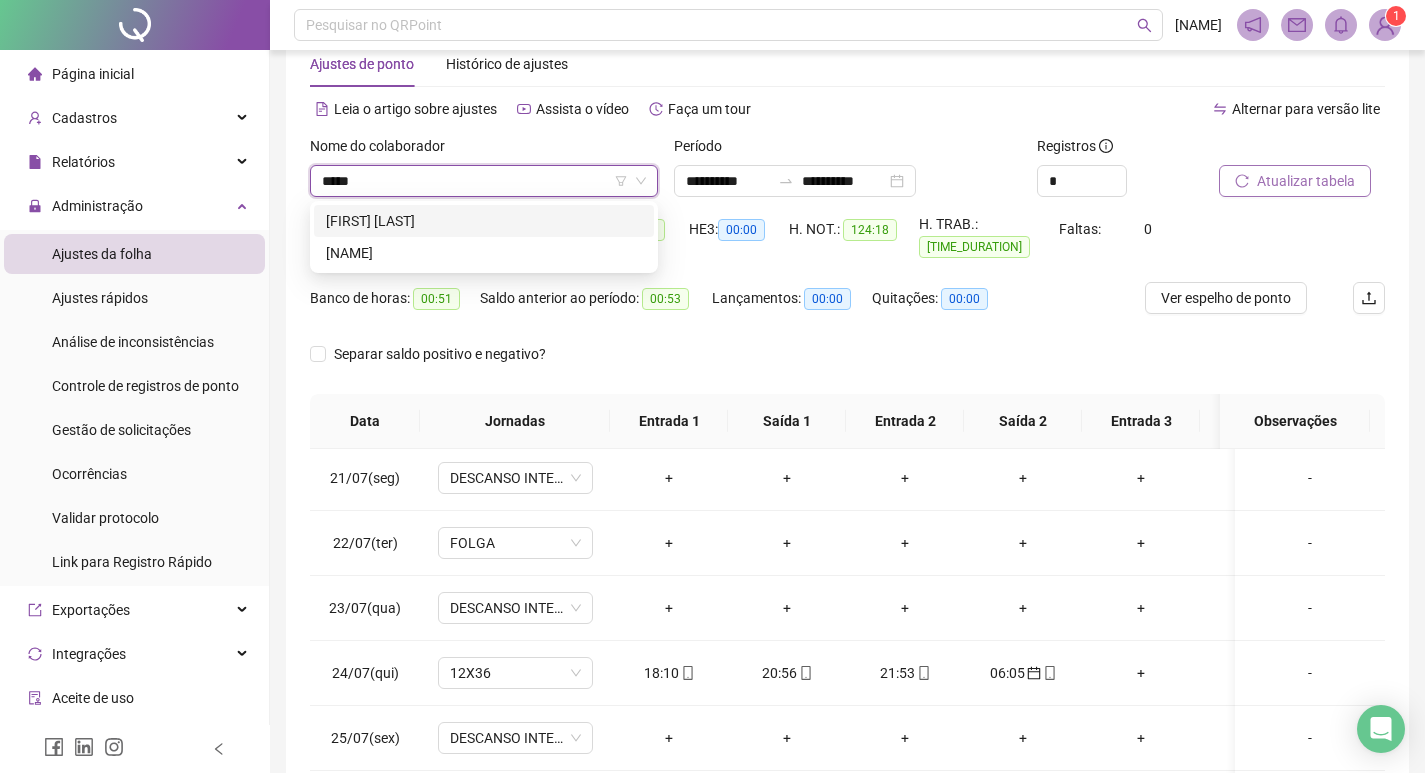 type on "*****" 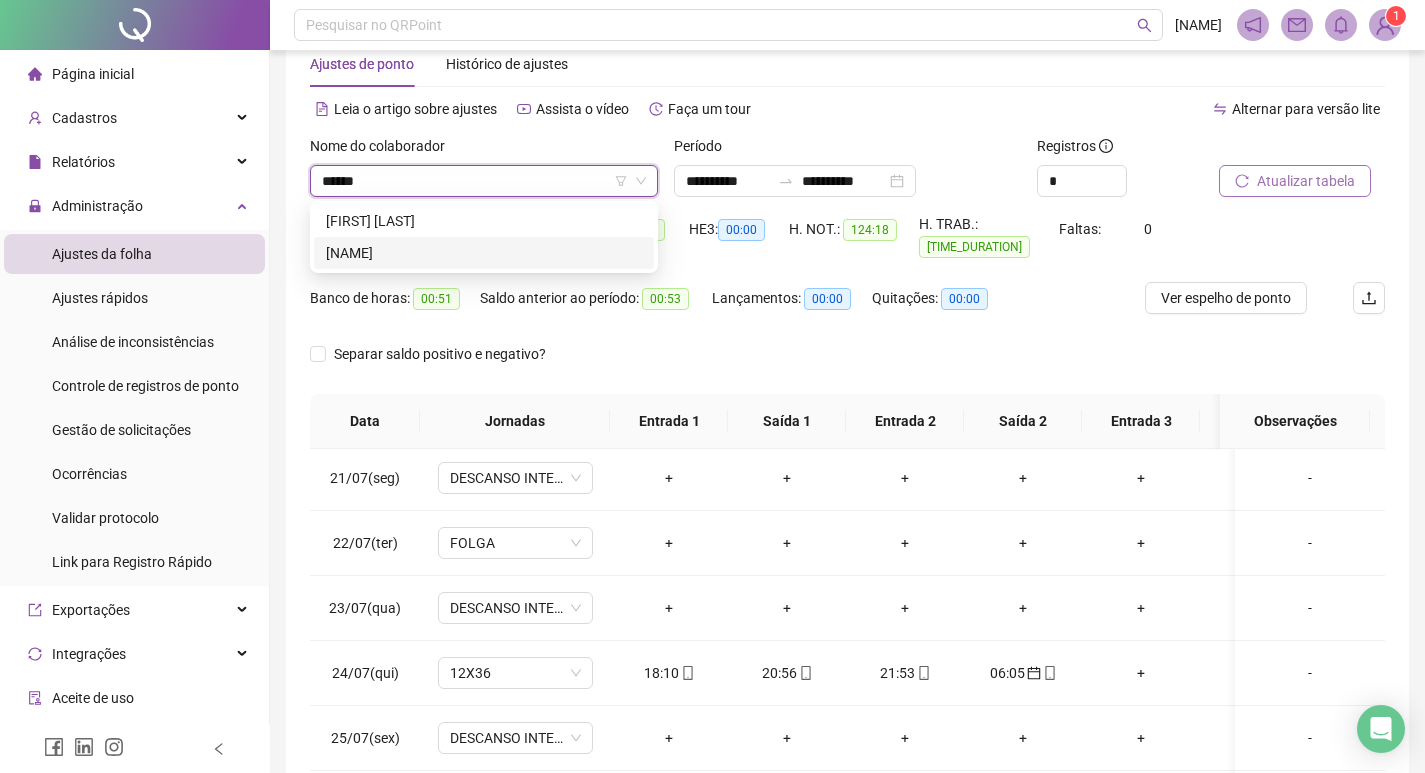 click on "KELLY CRISTINA PIRES BARBOSA OLIVEIRA" at bounding box center [484, 253] 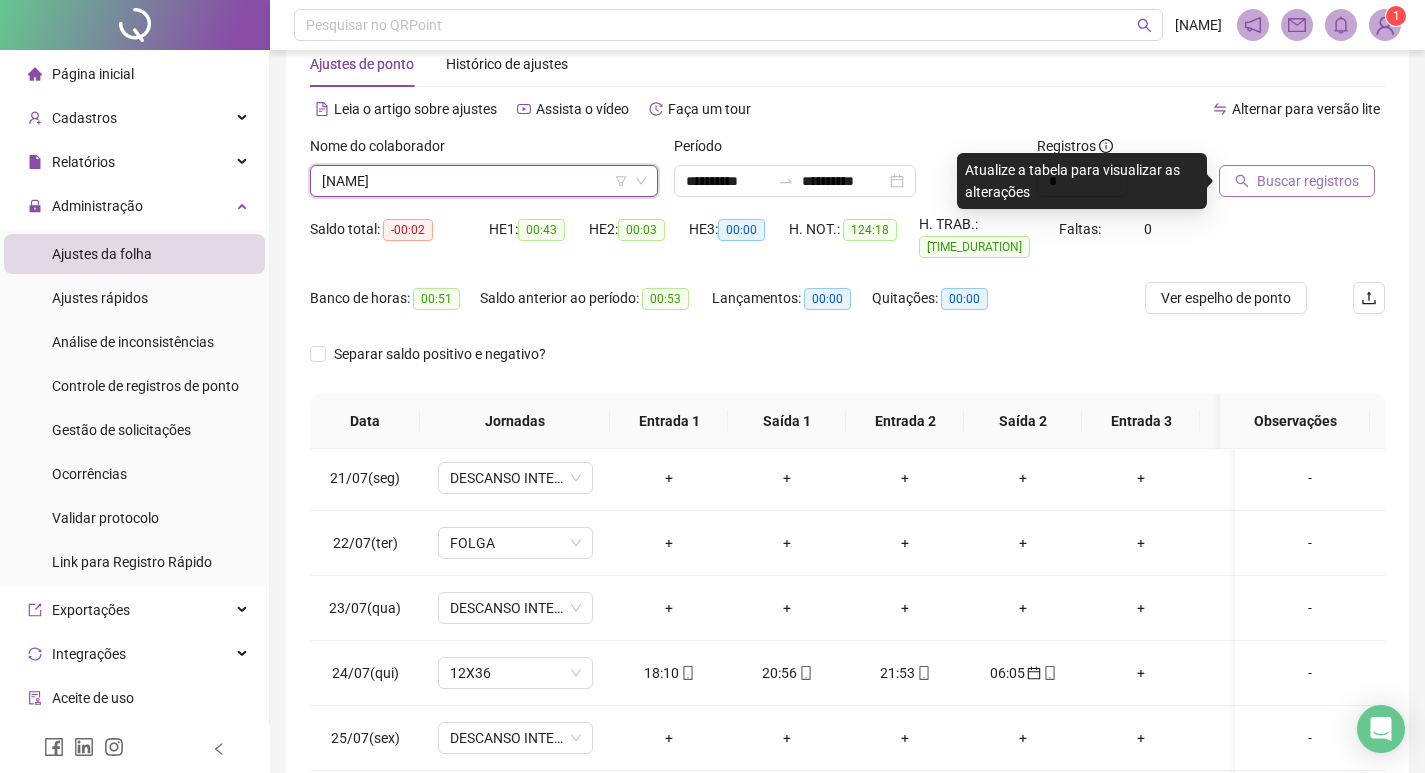 click on "Buscar registros" at bounding box center (1302, 174) 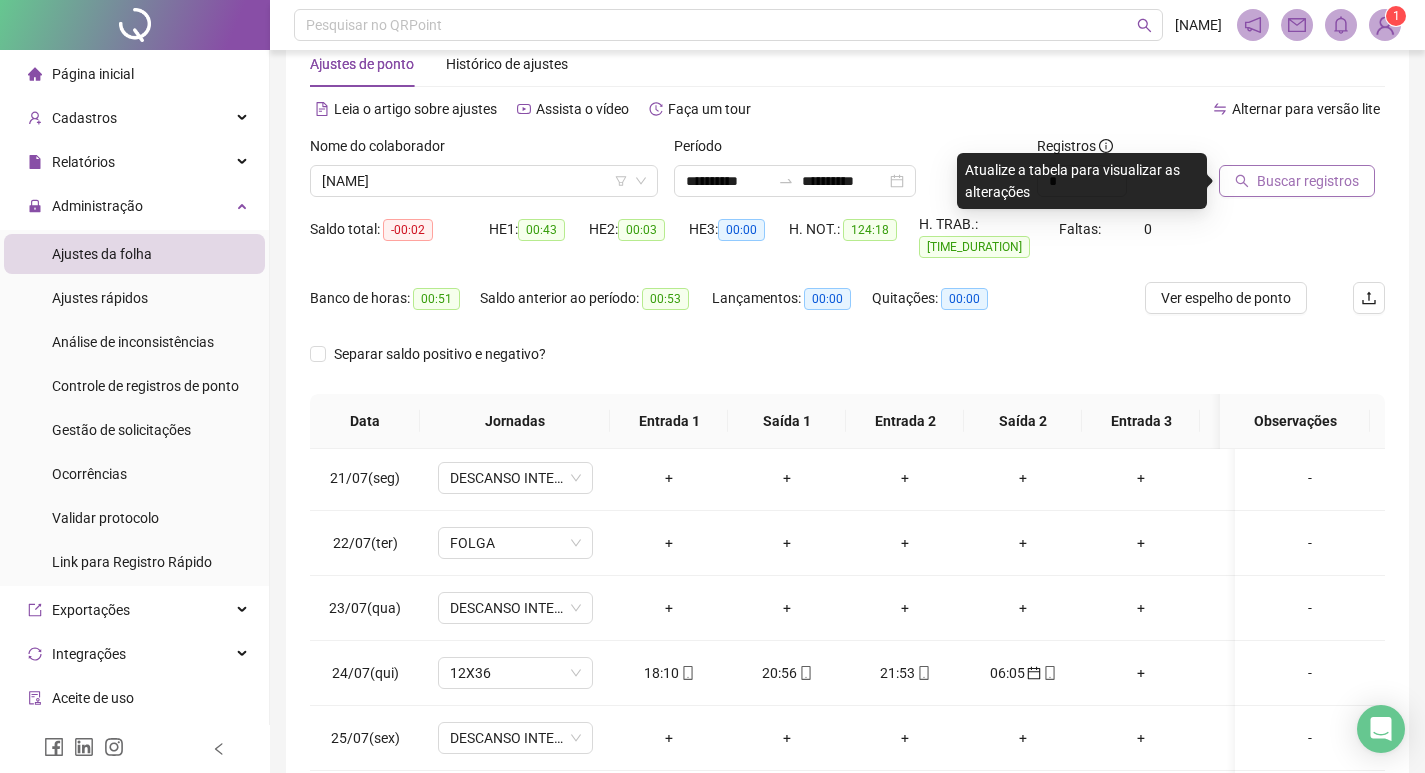 click on "Buscar registros" at bounding box center (1308, 181) 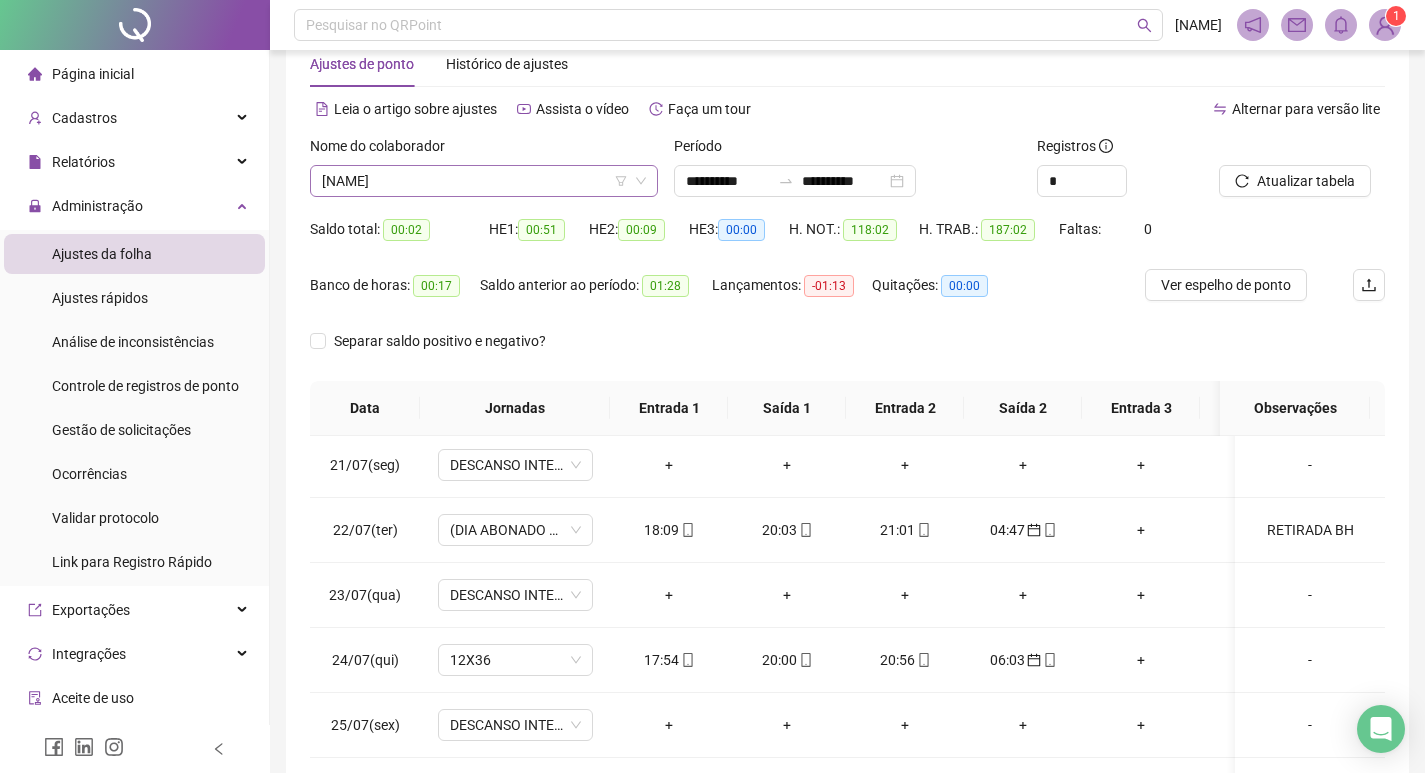 click on "KELLY CRISTINA PIRES BARBOSA OLIVEIRA" at bounding box center [484, 181] 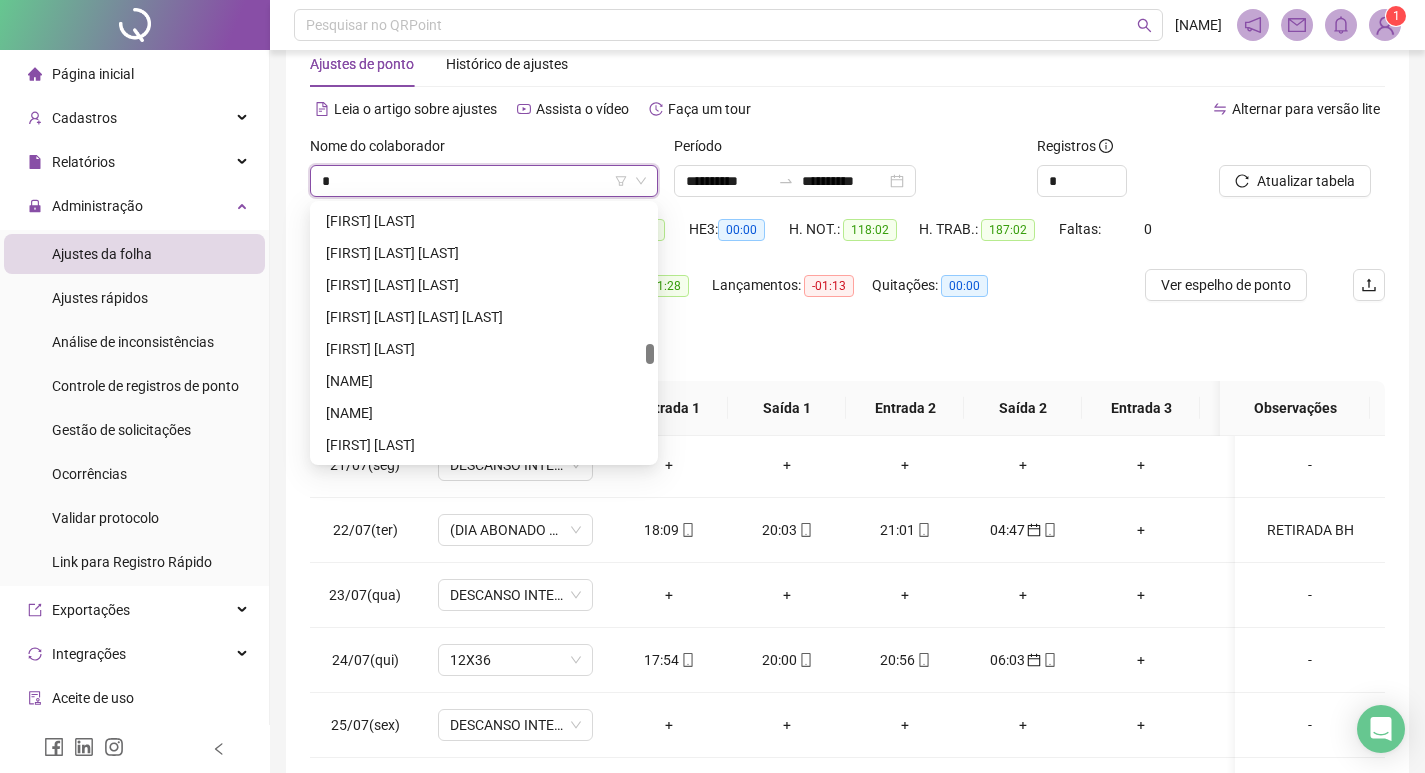 scroll, scrollTop: 0, scrollLeft: 0, axis: both 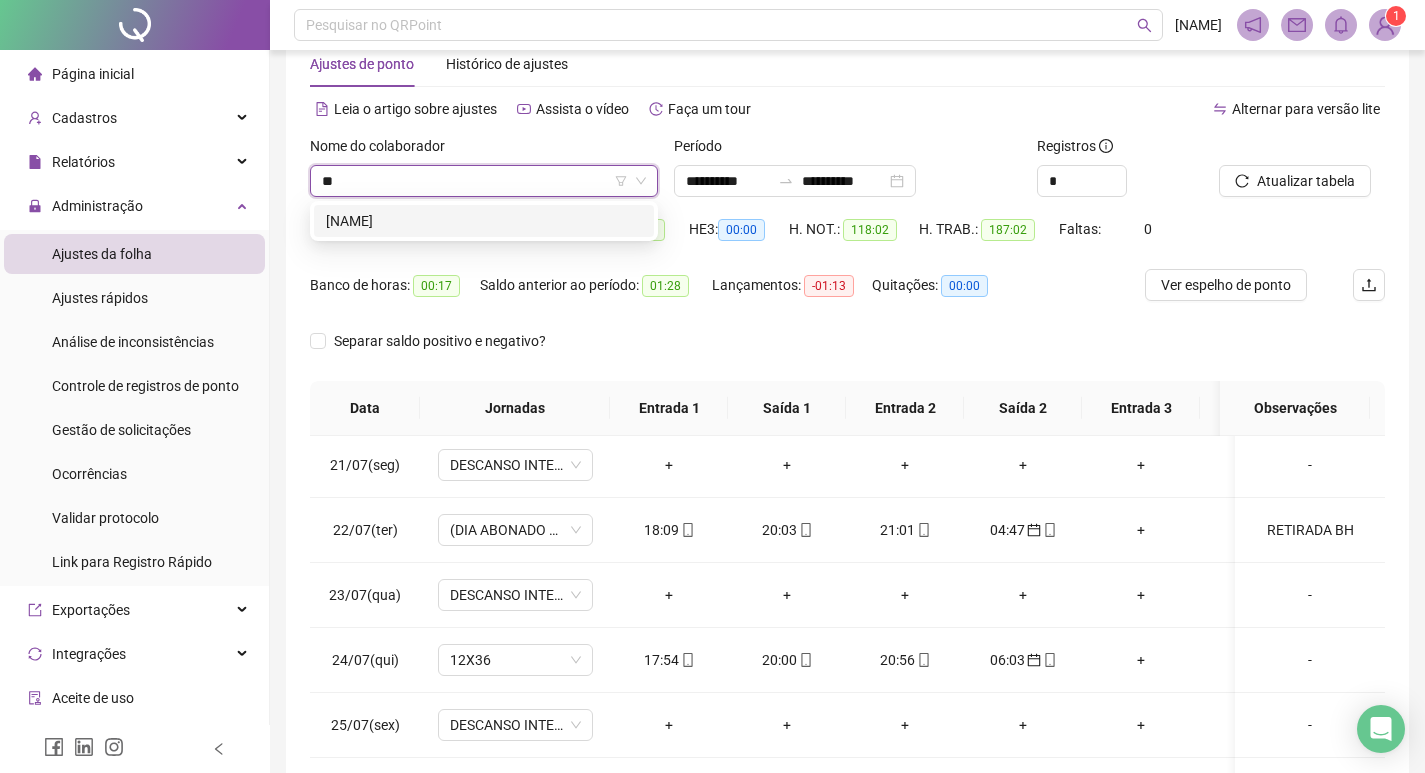 type on "*" 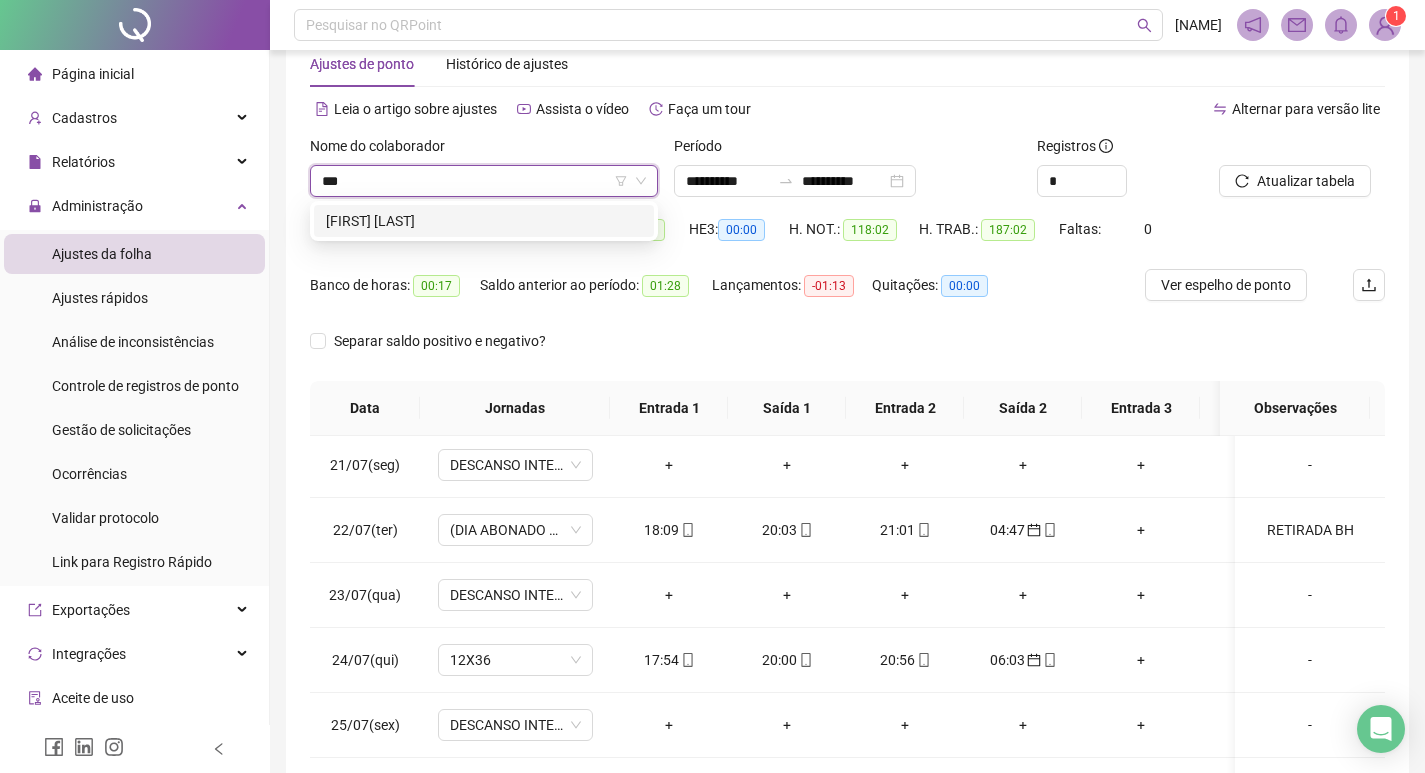 scroll, scrollTop: 0, scrollLeft: 0, axis: both 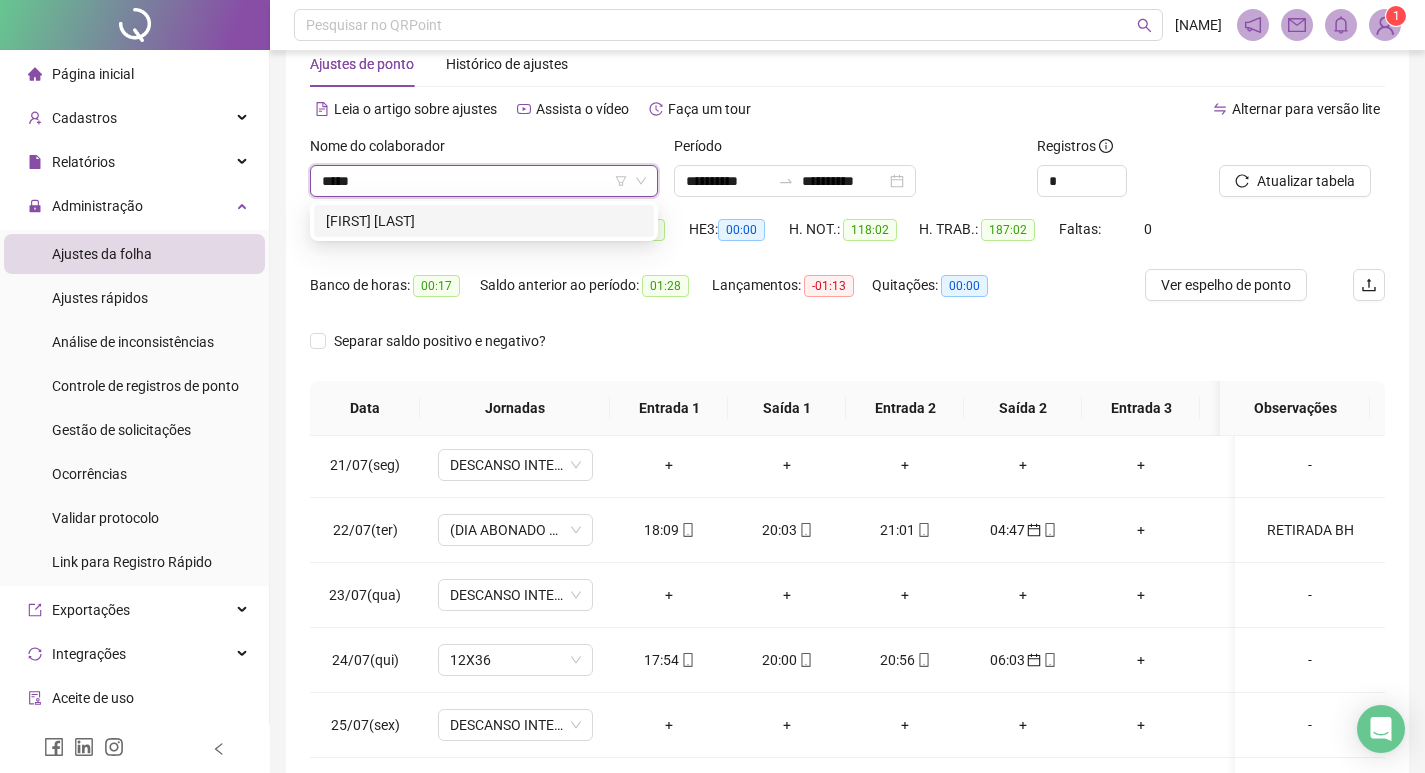 type on "******" 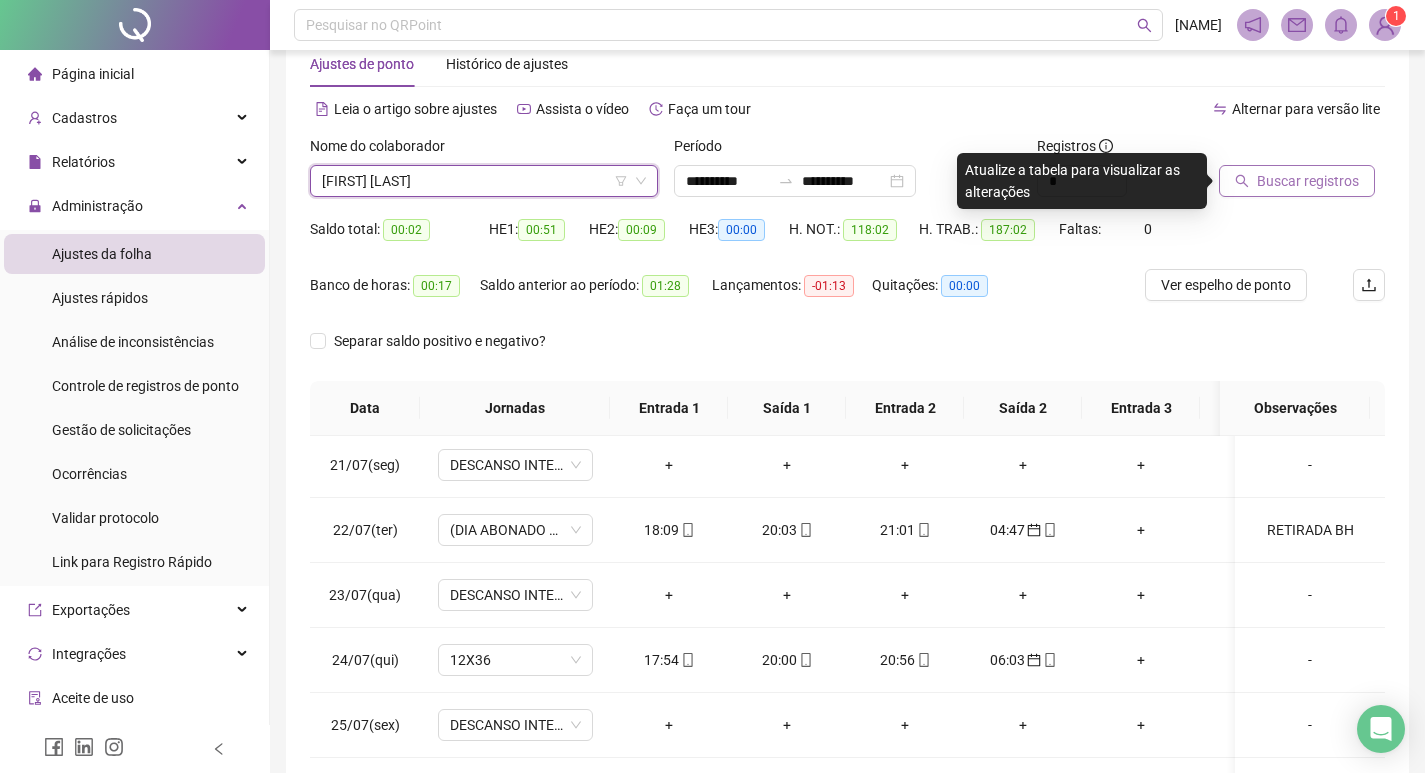 click on "Buscar registros" at bounding box center [1308, 181] 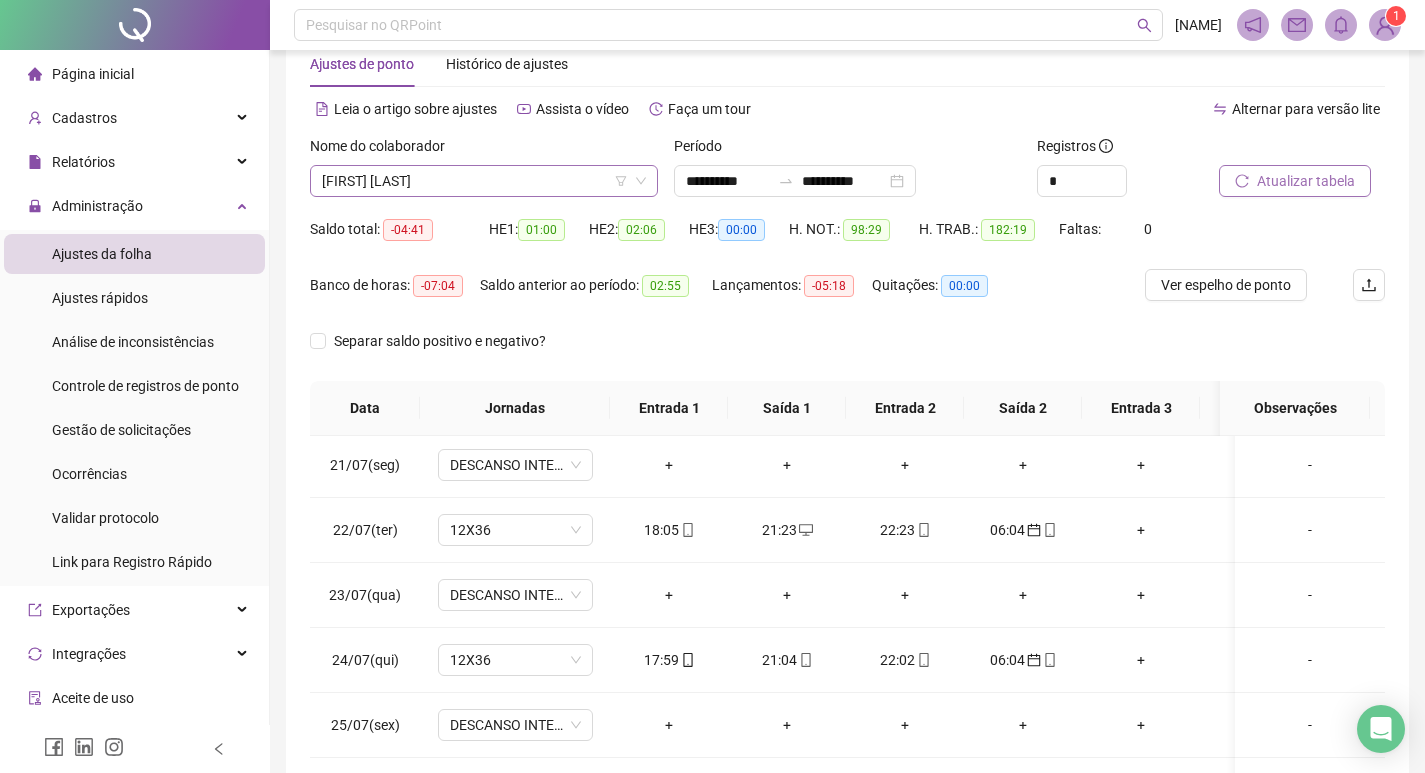 click on "NAIARA LUIZA SILVA DE ASSIS" at bounding box center [484, 181] 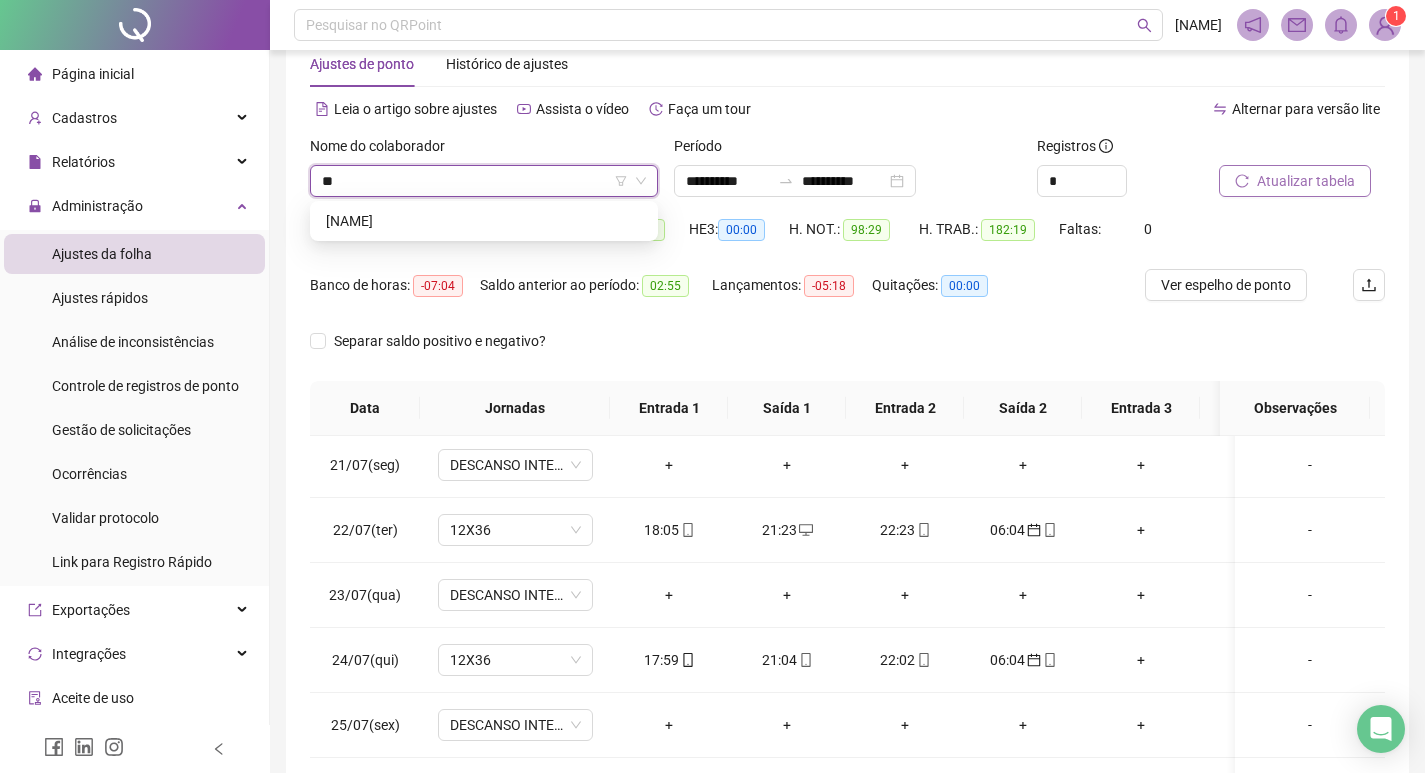 scroll, scrollTop: 0, scrollLeft: 0, axis: both 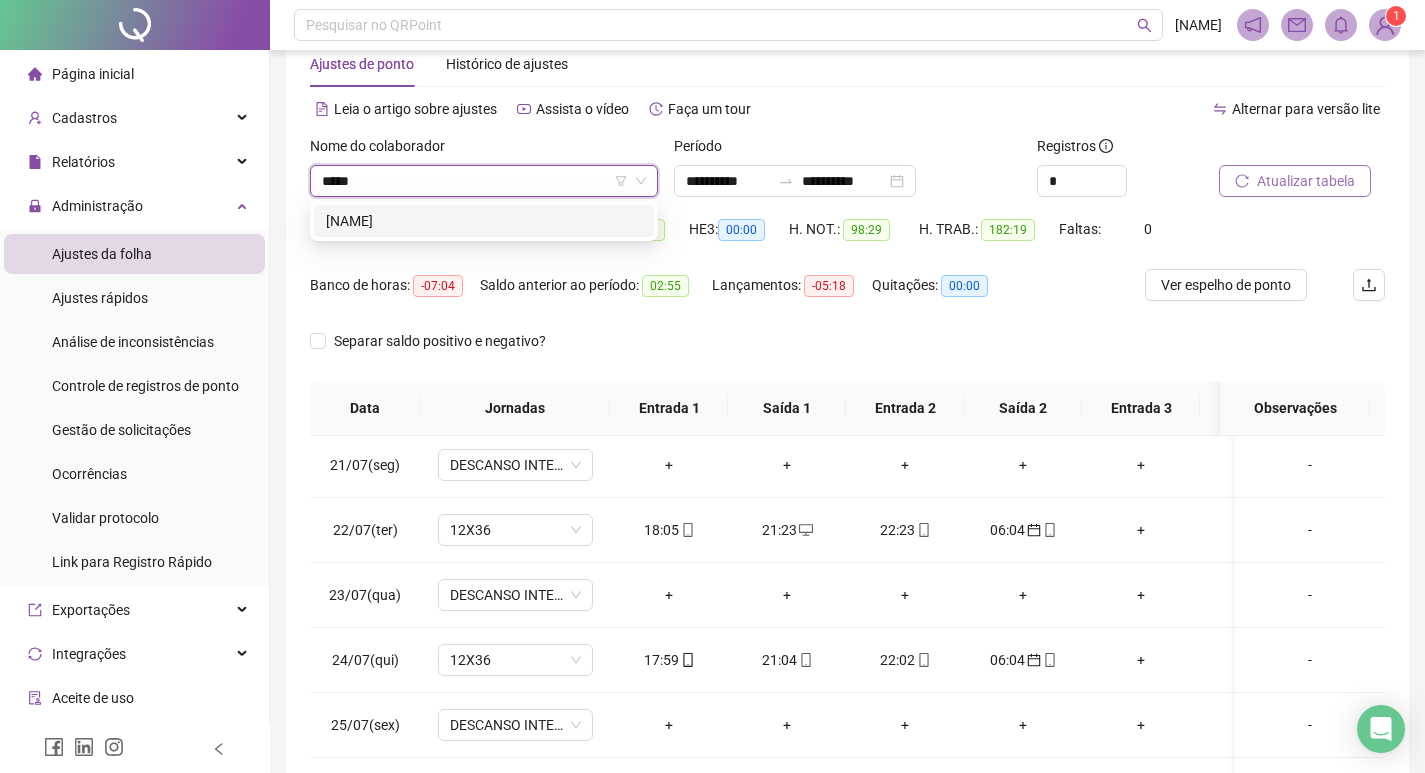 type on "******" 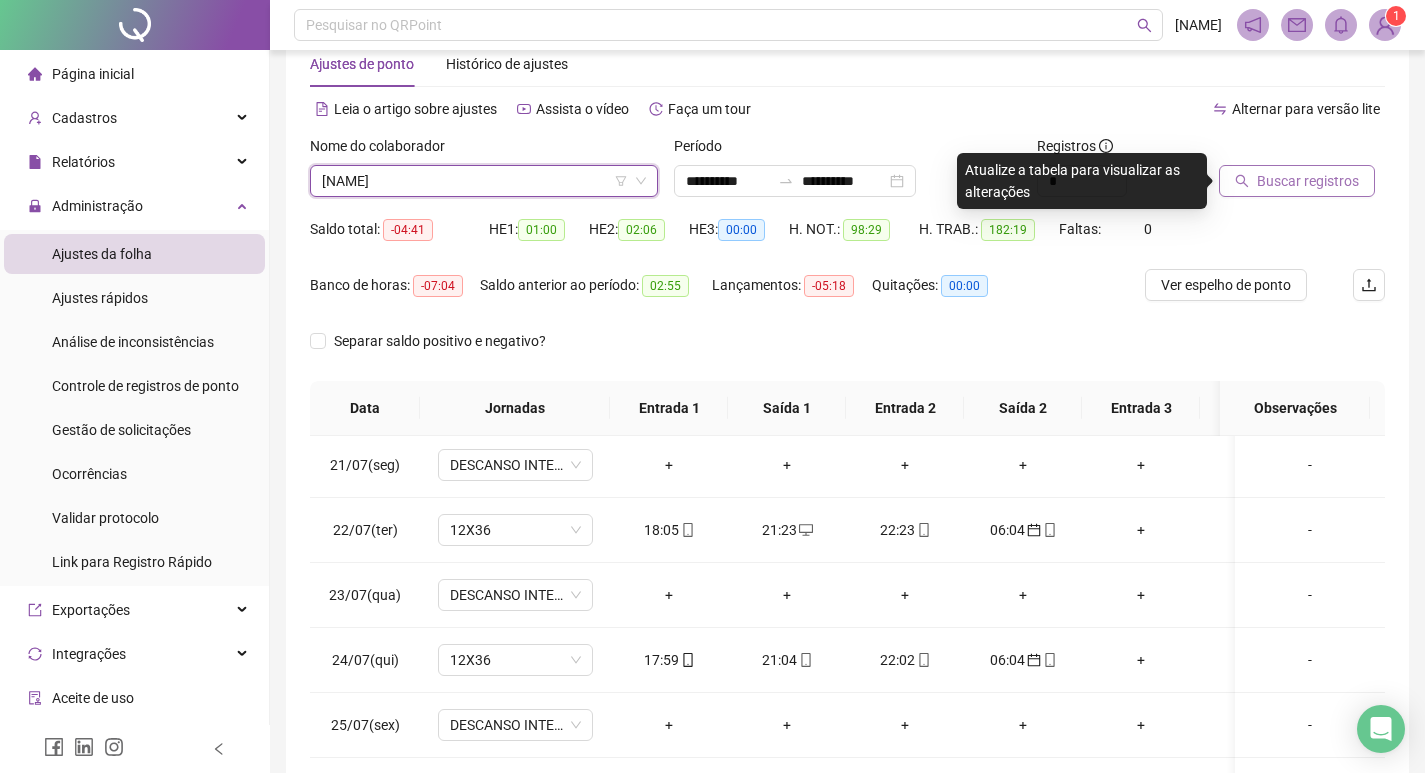 click on "Buscar registros" at bounding box center [1297, 181] 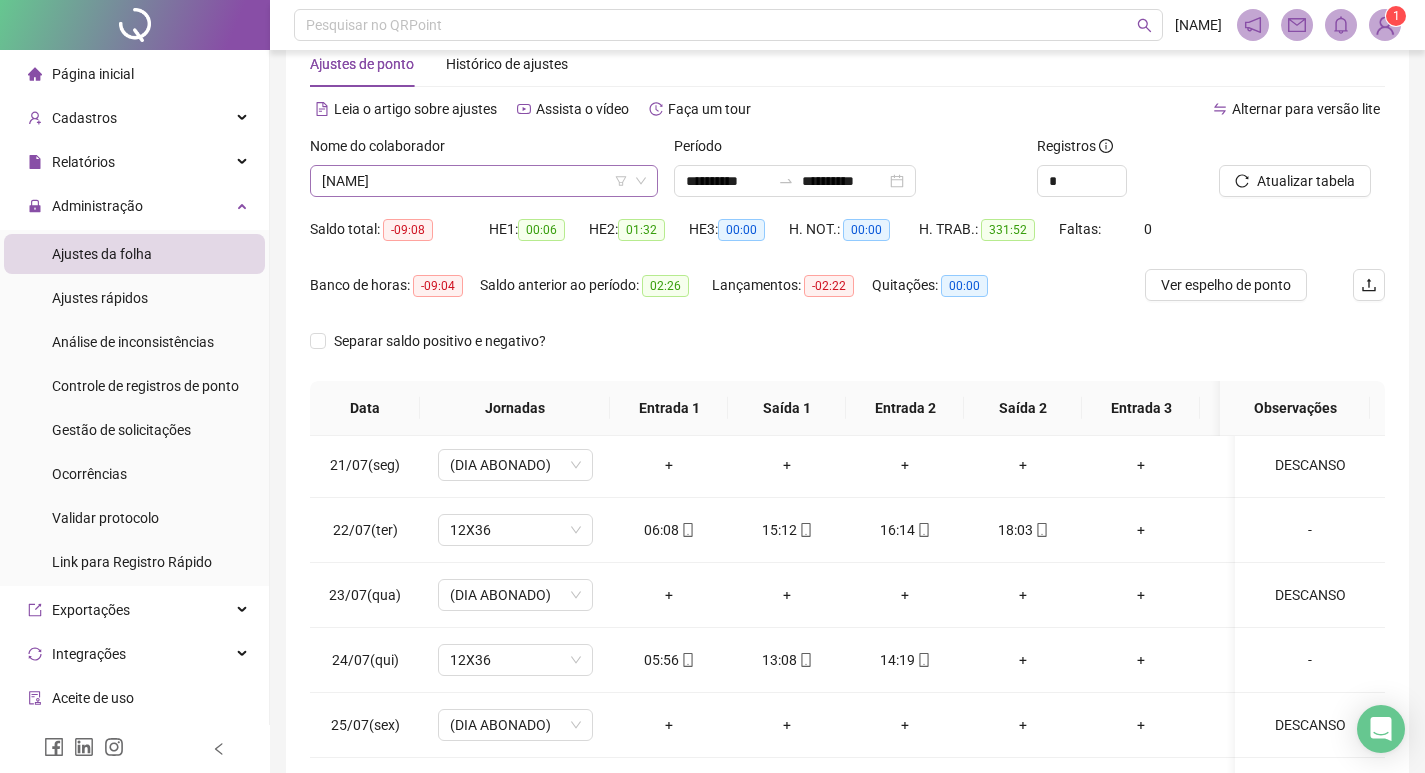 click on "[FIRST] [LAST] [LAST]" at bounding box center (484, 181) 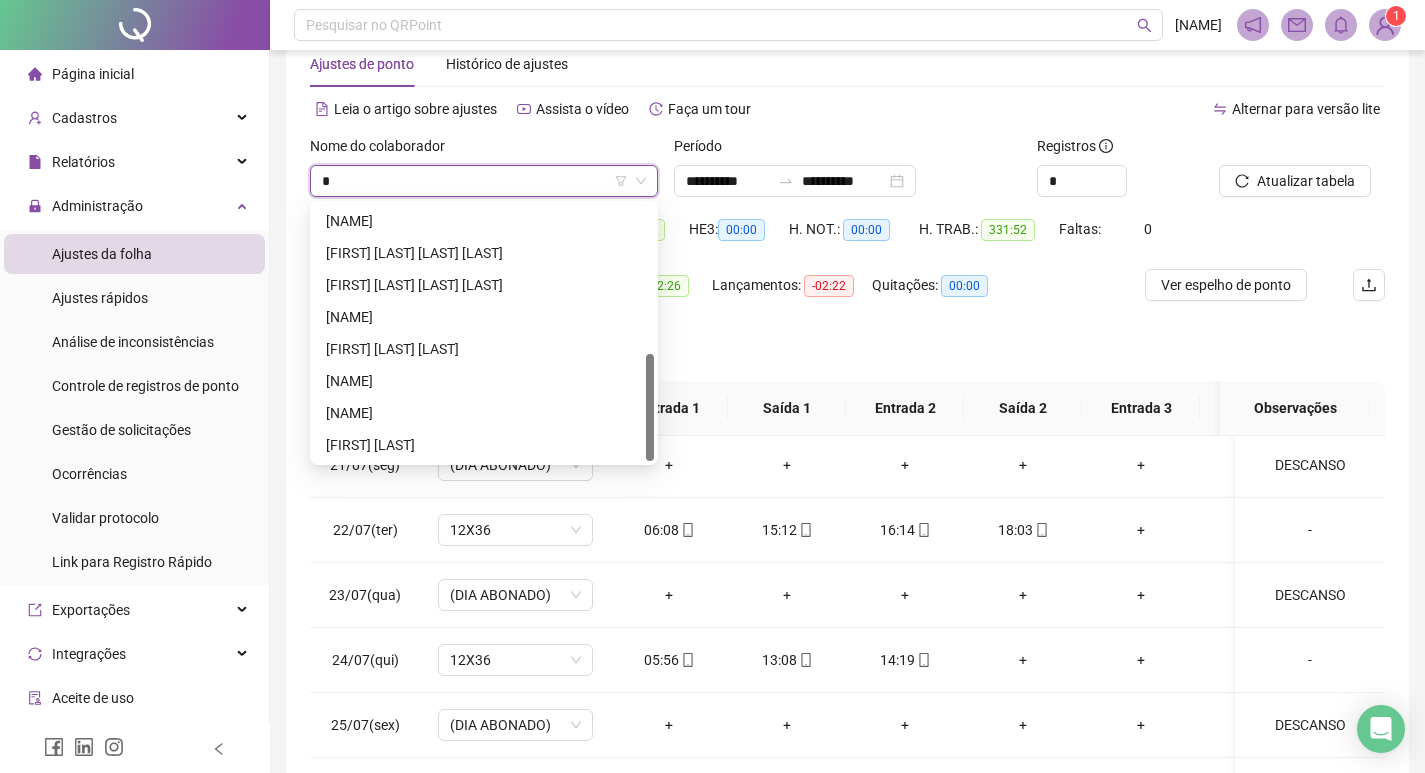 scroll, scrollTop: 0, scrollLeft: 0, axis: both 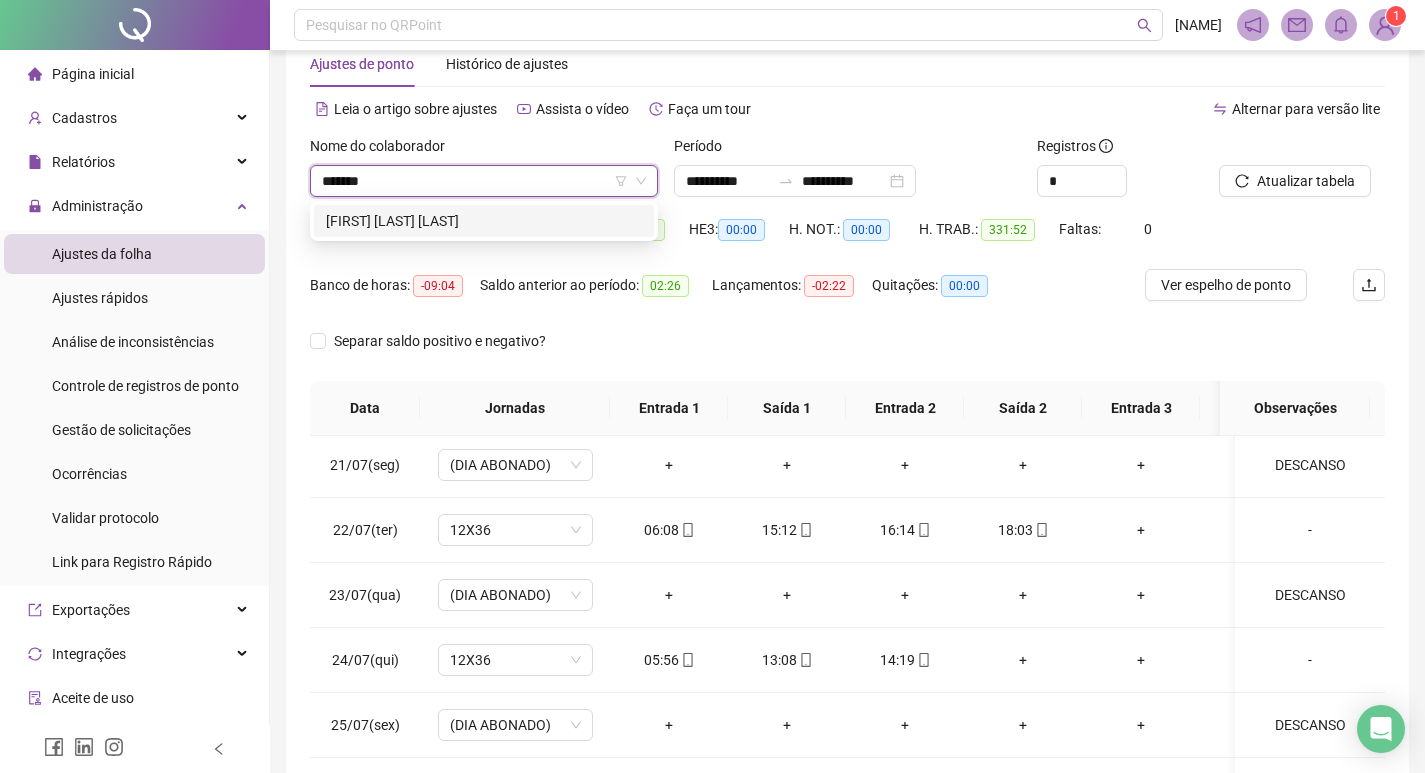 type on "********" 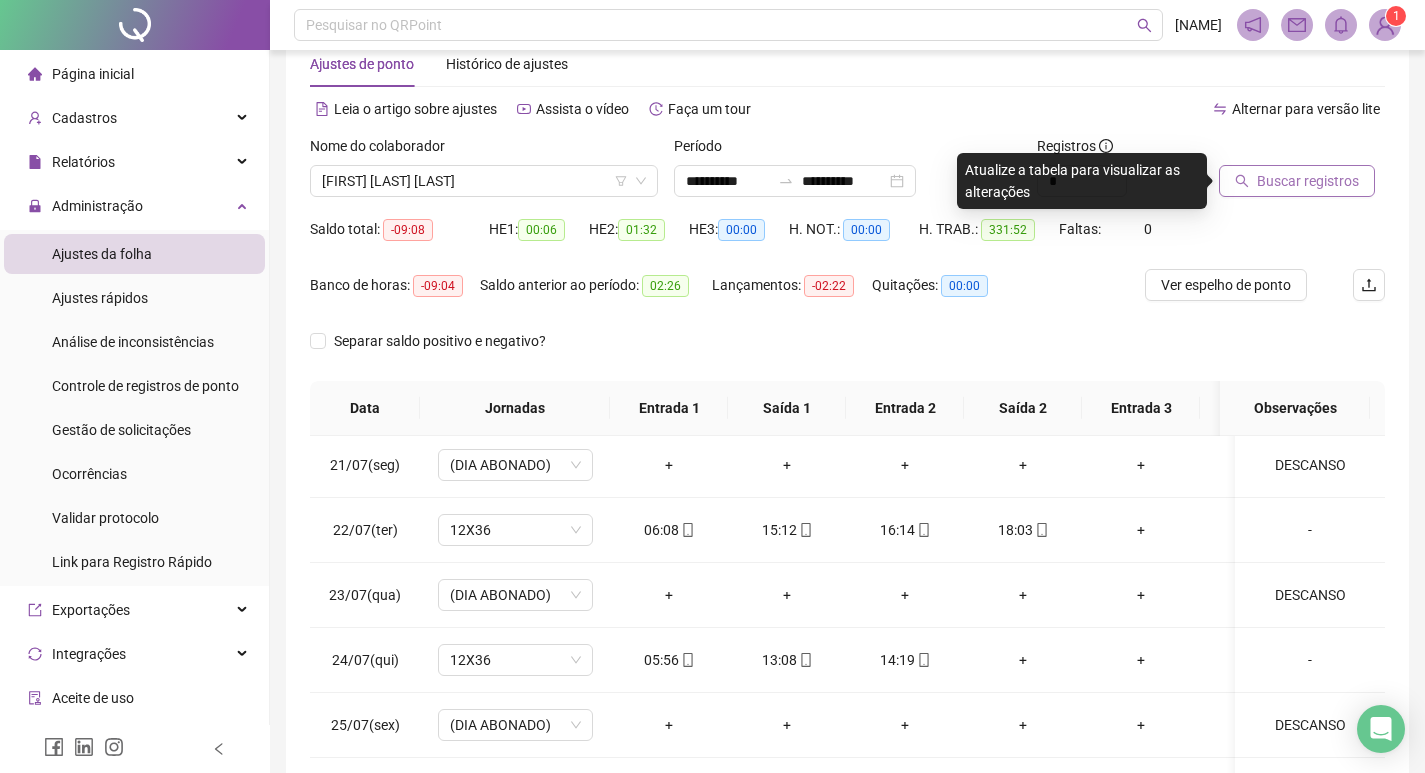 click on "Buscar registros" at bounding box center [1297, 181] 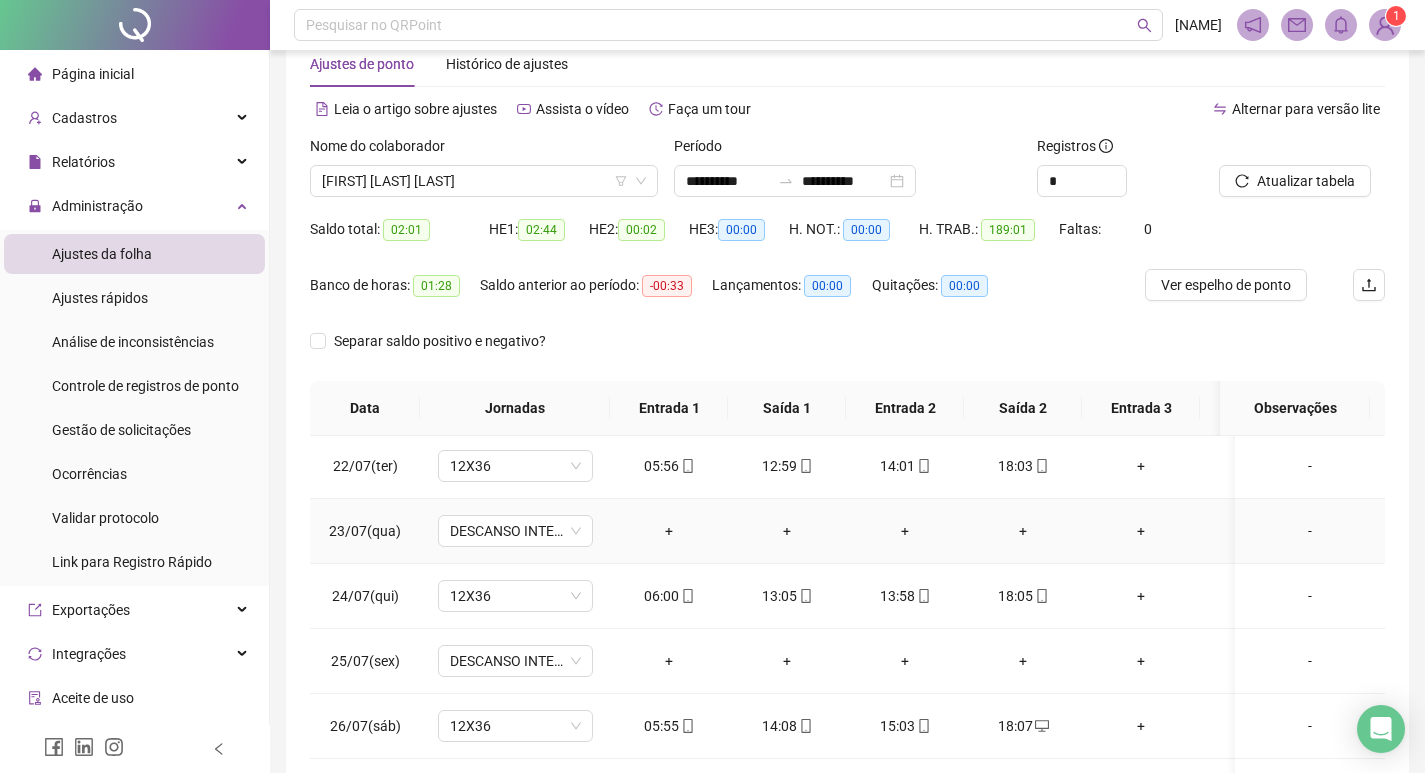 scroll, scrollTop: 2253, scrollLeft: 0, axis: vertical 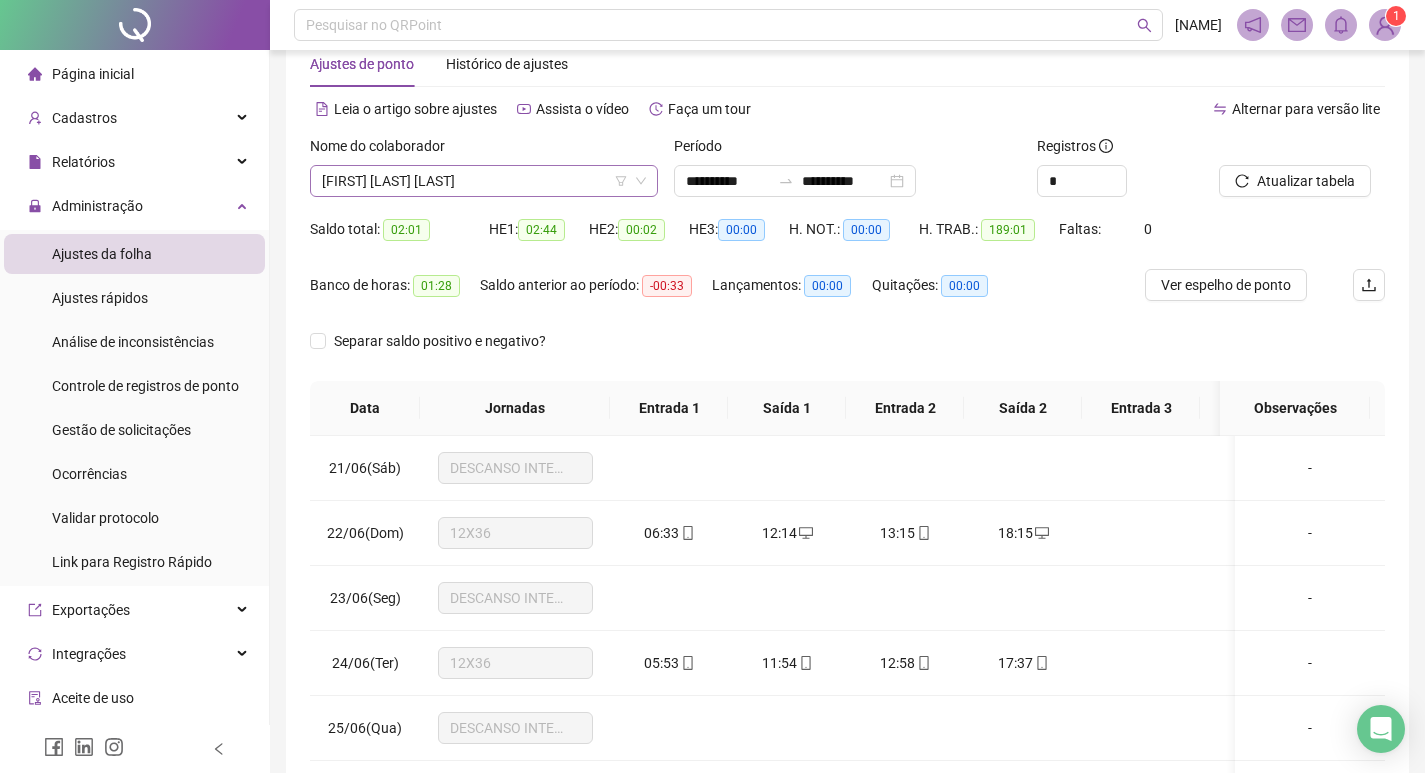click on "JHONATAN RAMOS COSTA" at bounding box center [484, 181] 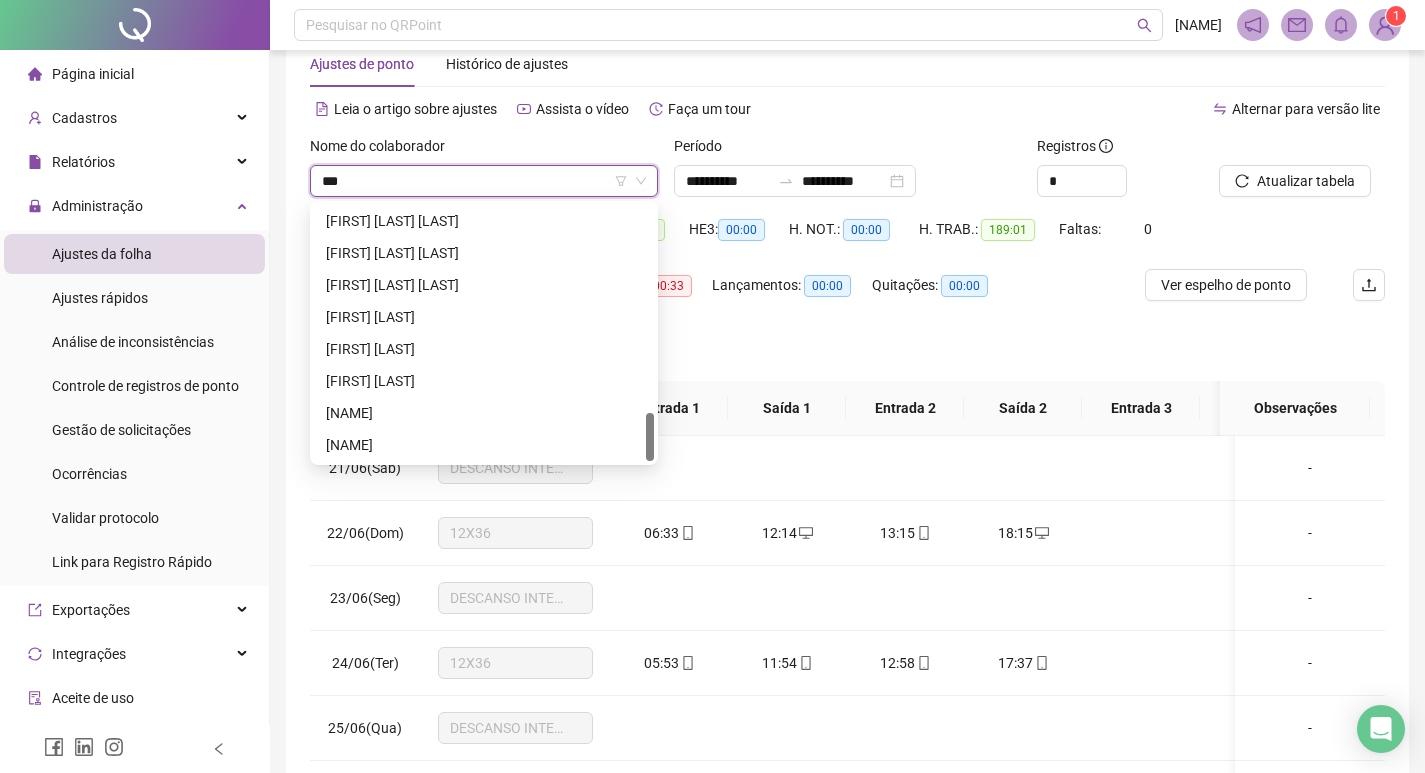 scroll, scrollTop: 0, scrollLeft: 0, axis: both 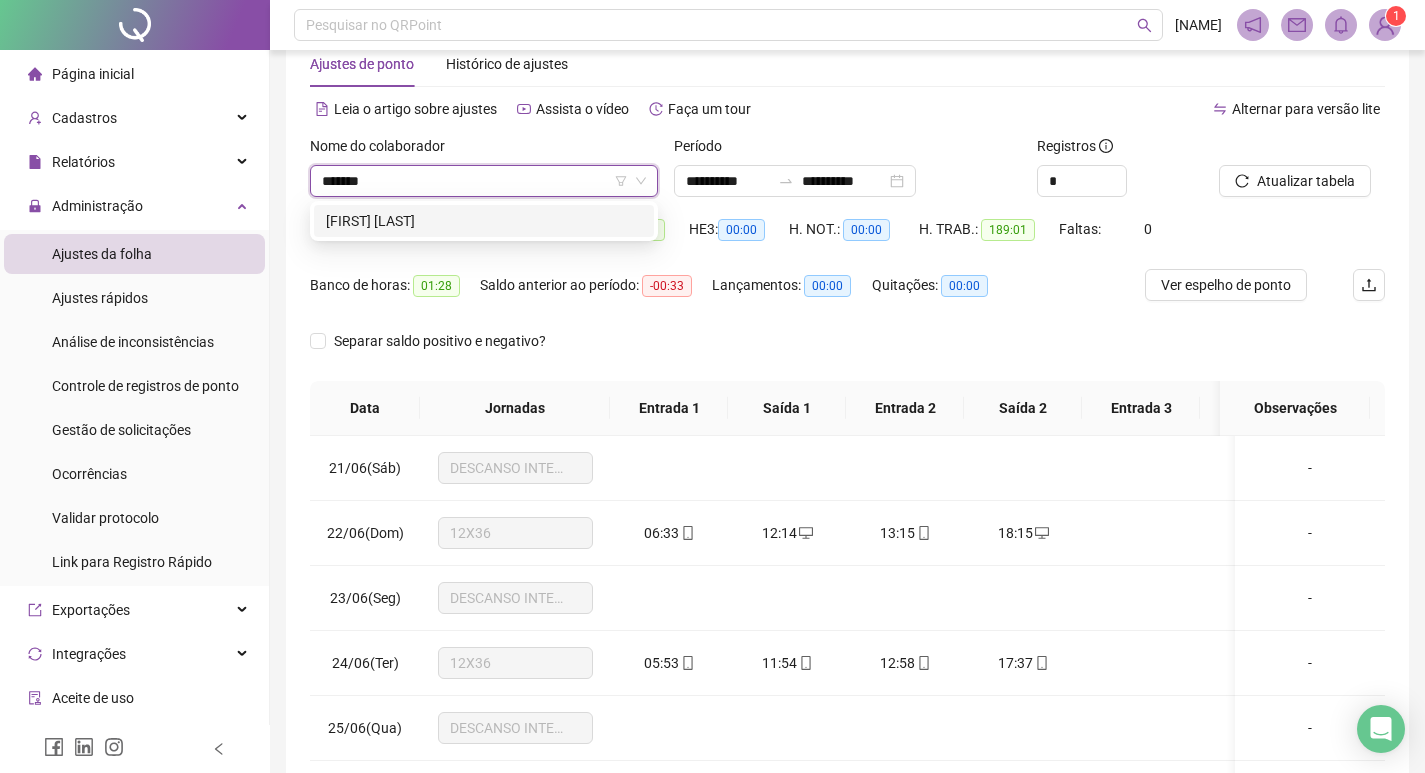 type on "*******" 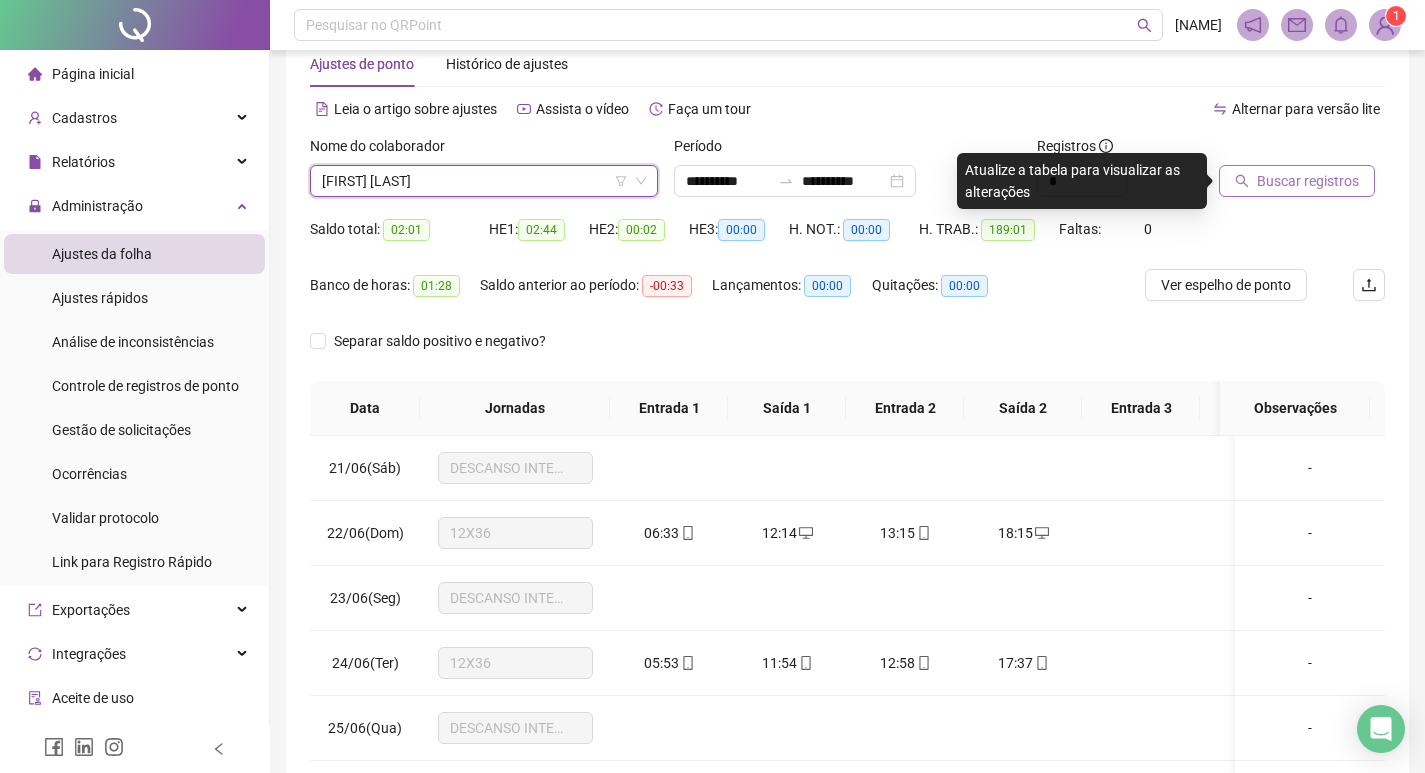 click on "Buscar registros" at bounding box center (1308, 181) 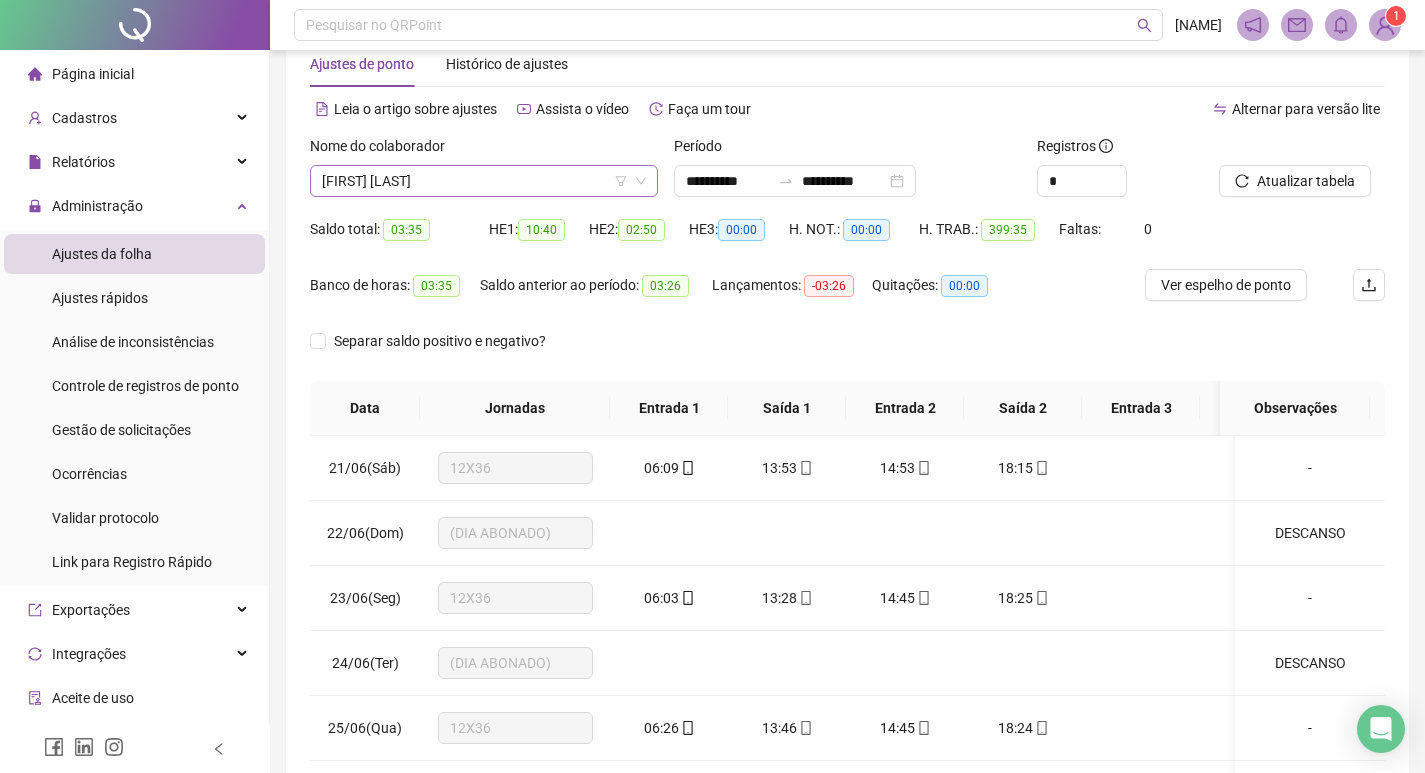 click on "LILIANE MARTINS DIAS" at bounding box center (484, 181) 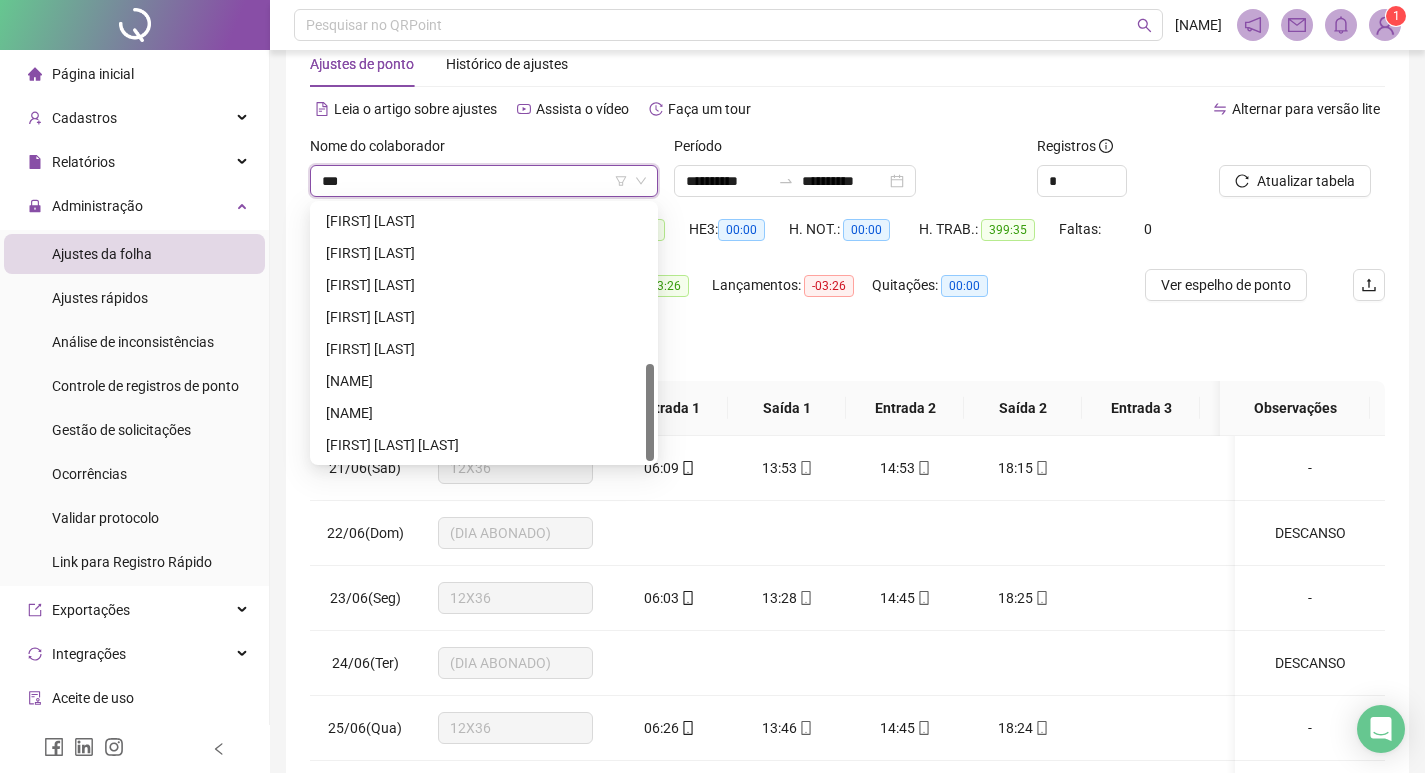 scroll, scrollTop: 0, scrollLeft: 0, axis: both 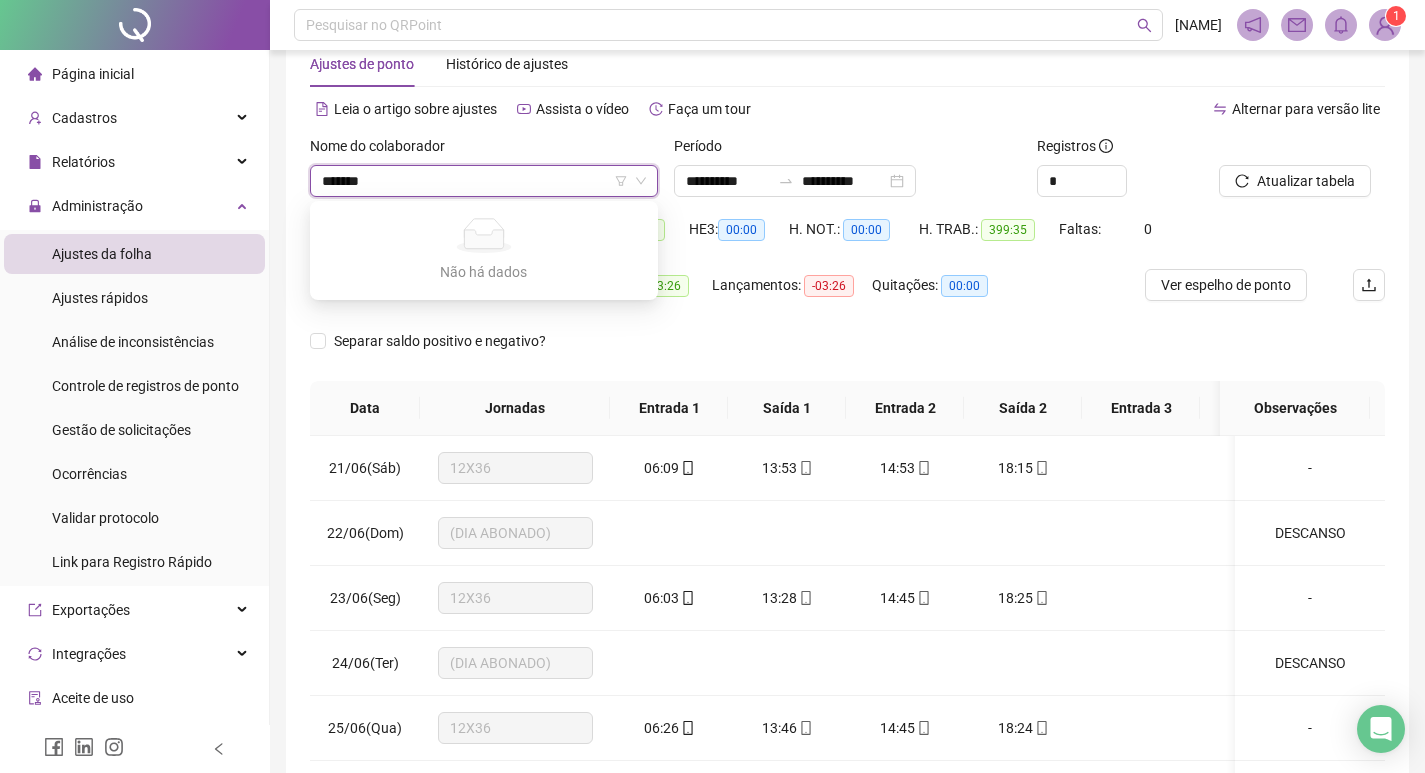 type on "******" 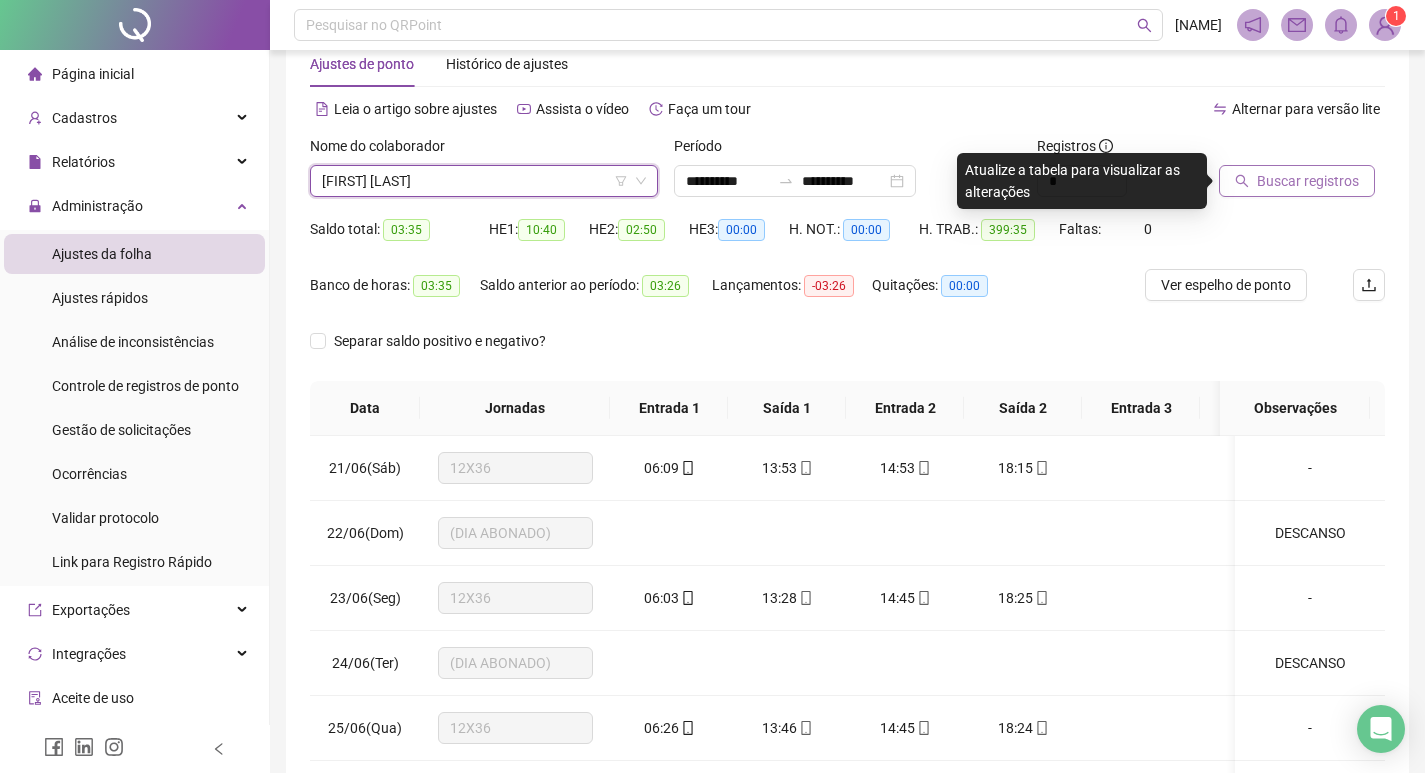 click on "Buscar registros" at bounding box center (1308, 181) 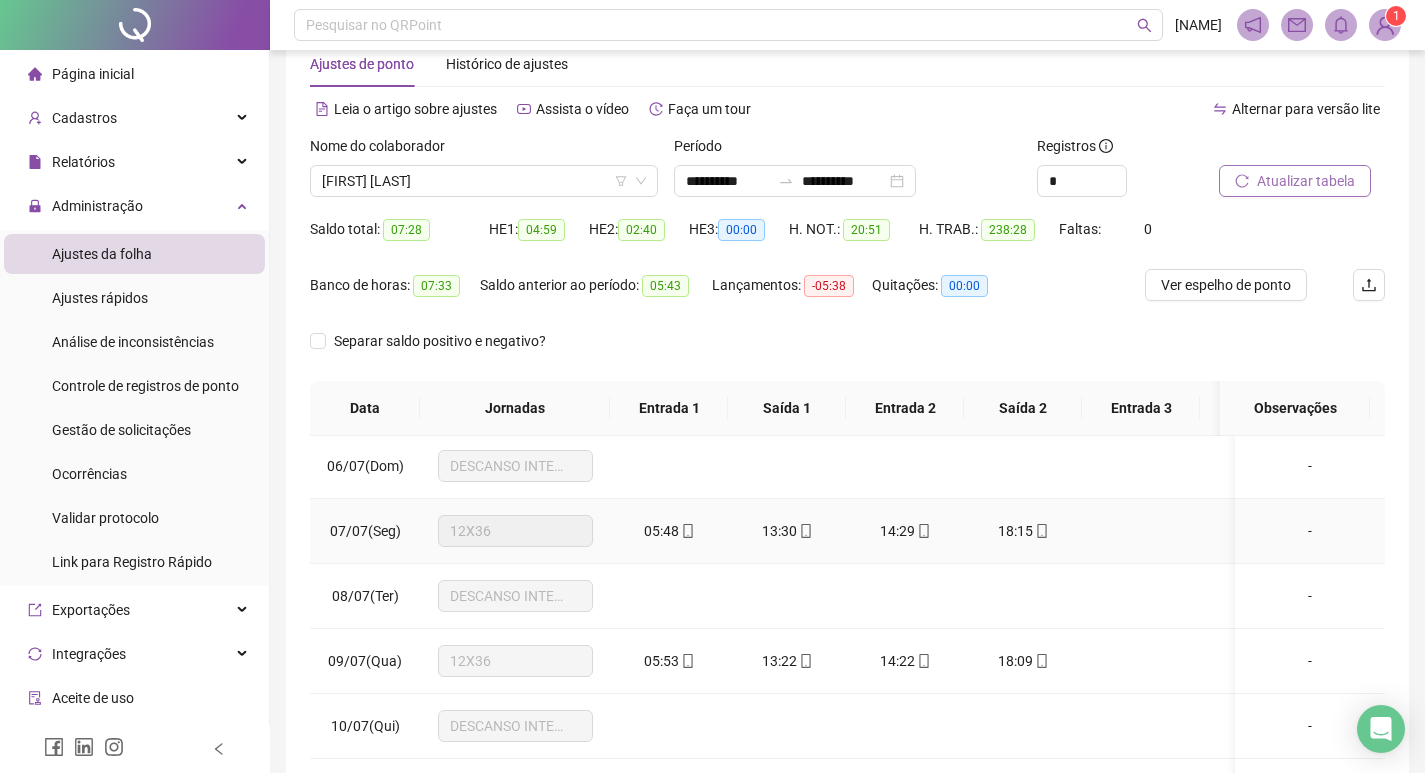 scroll, scrollTop: 1300, scrollLeft: 0, axis: vertical 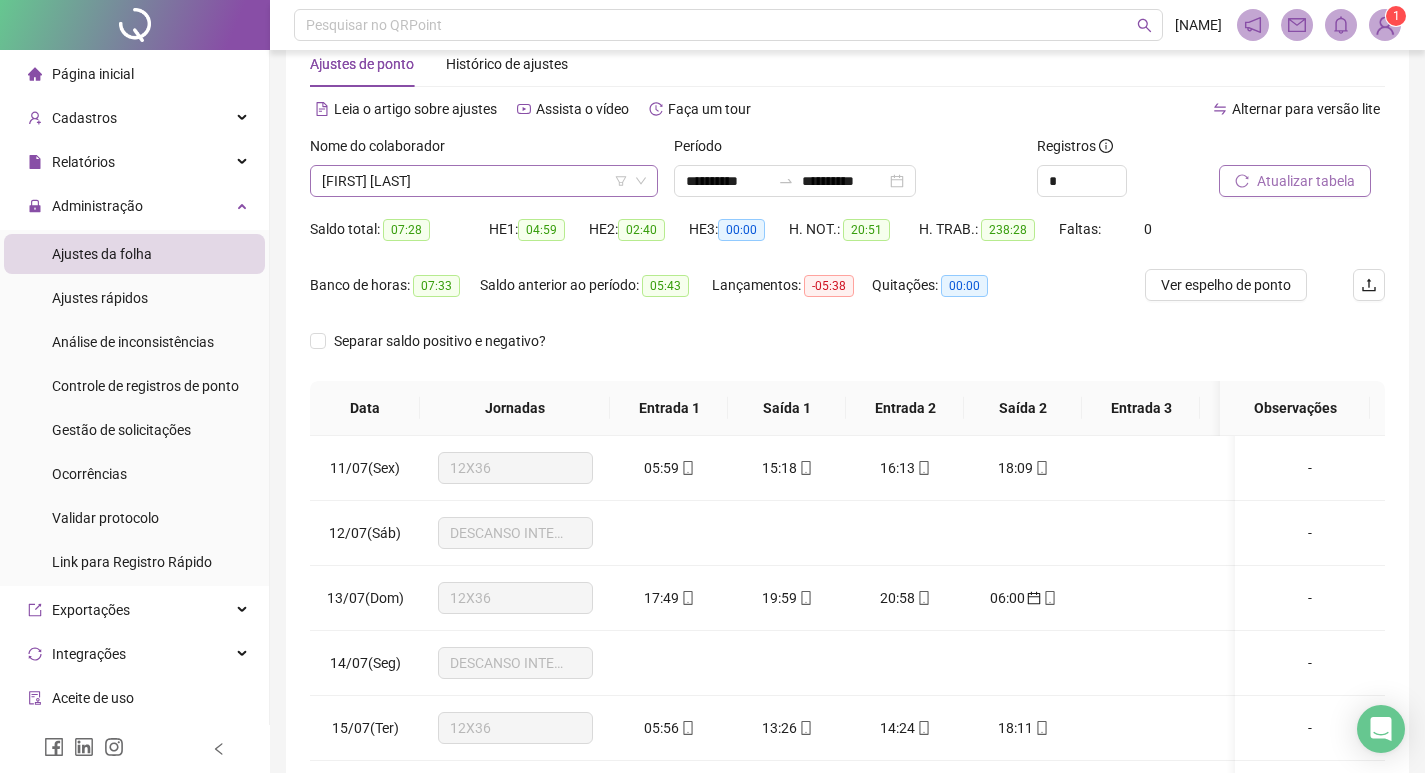 click on "SIMONE MARIANOS LOPES CHIARELLI" at bounding box center [484, 181] 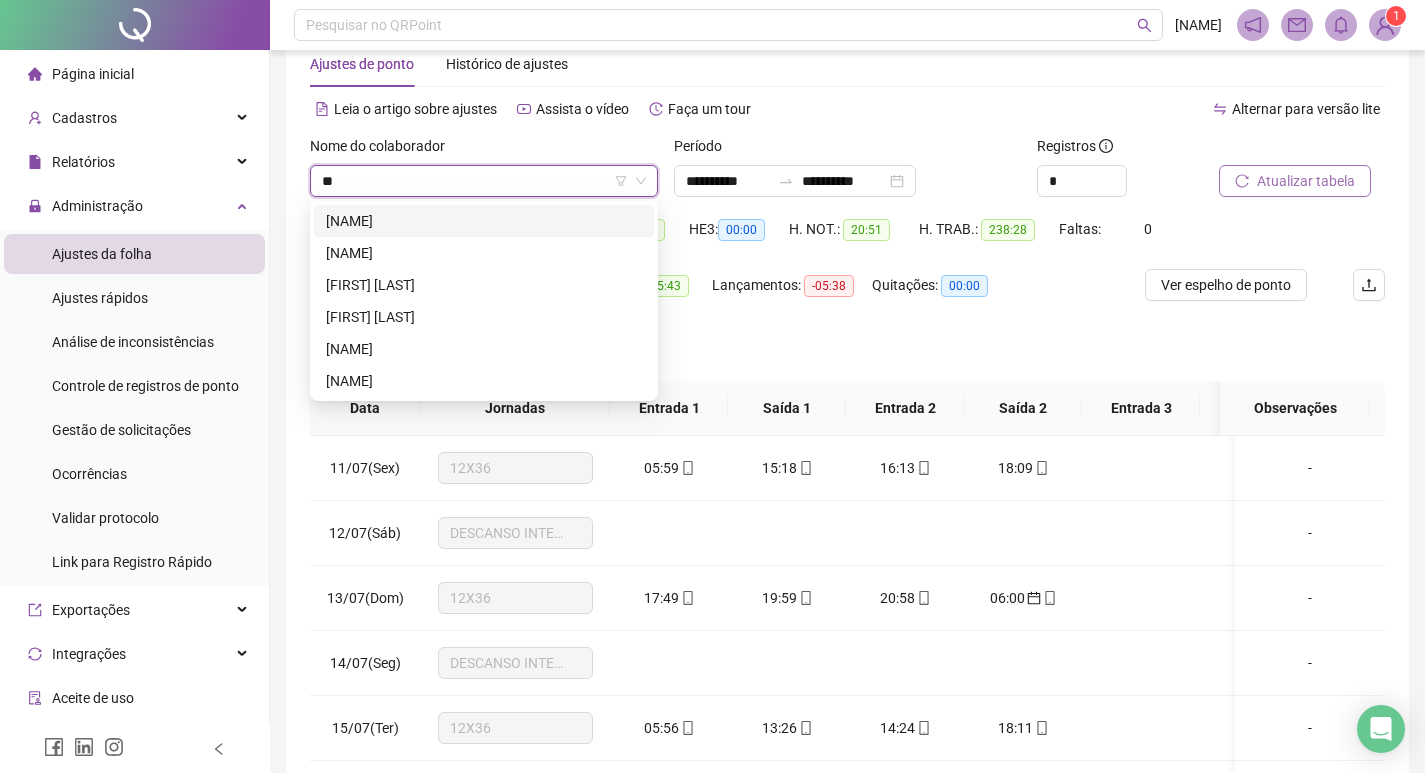 scroll, scrollTop: 0, scrollLeft: 0, axis: both 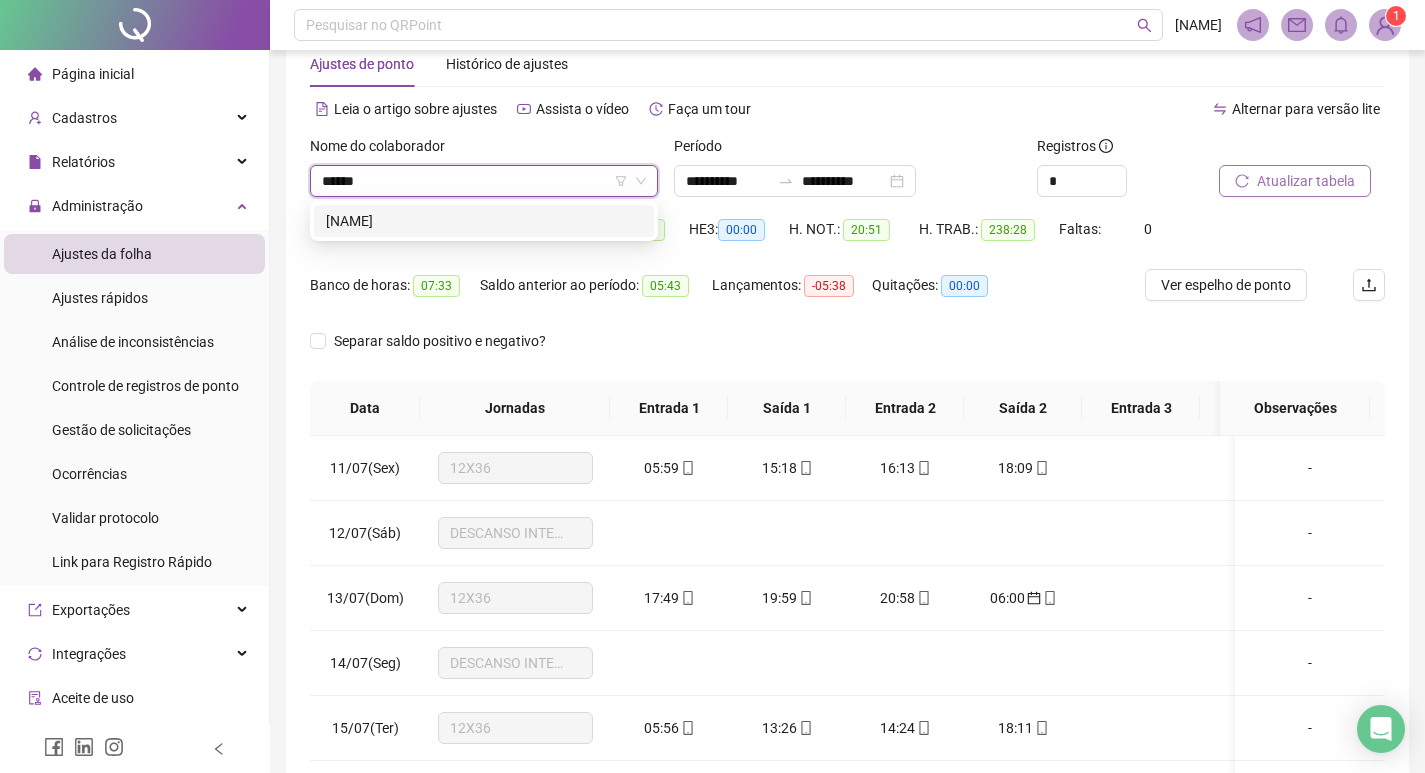 type on "******" 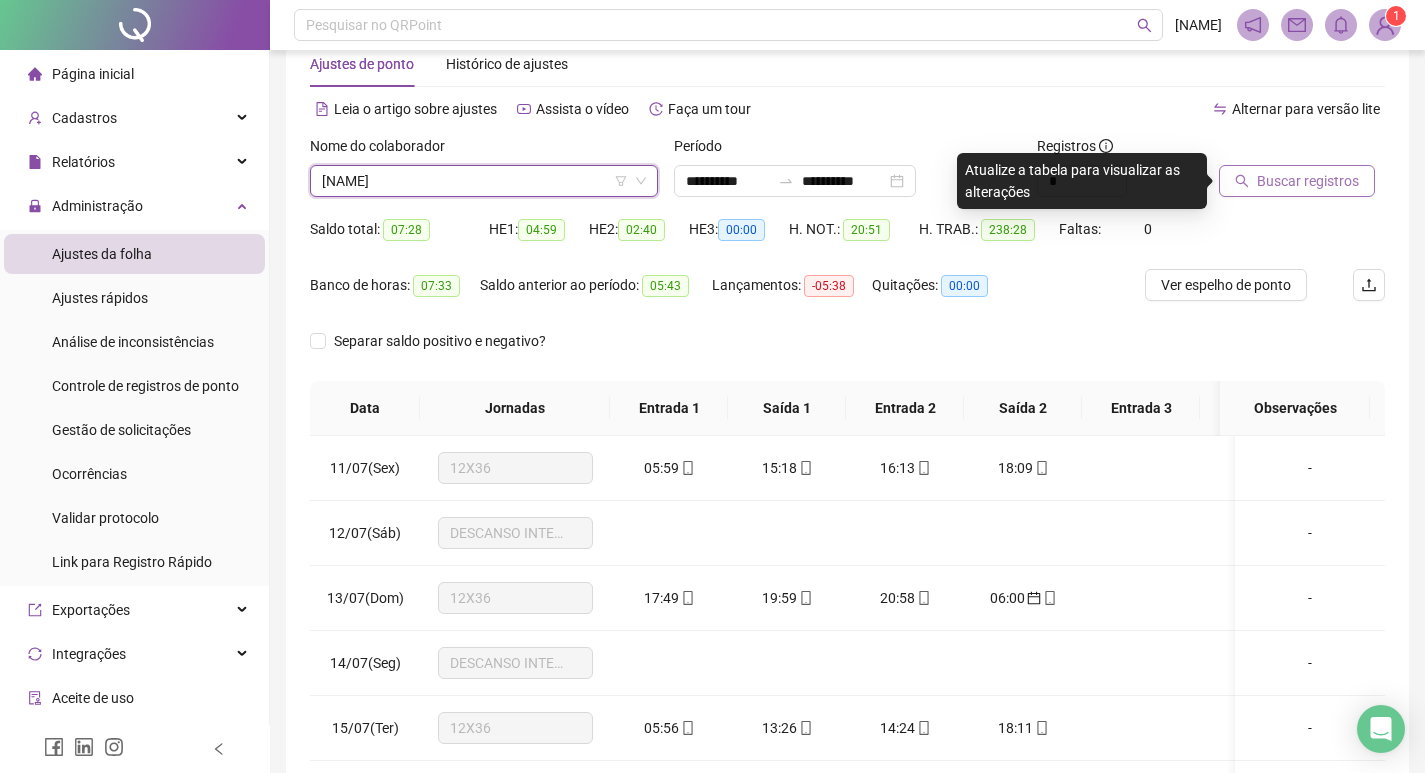 click on "Buscar registros" at bounding box center [1297, 181] 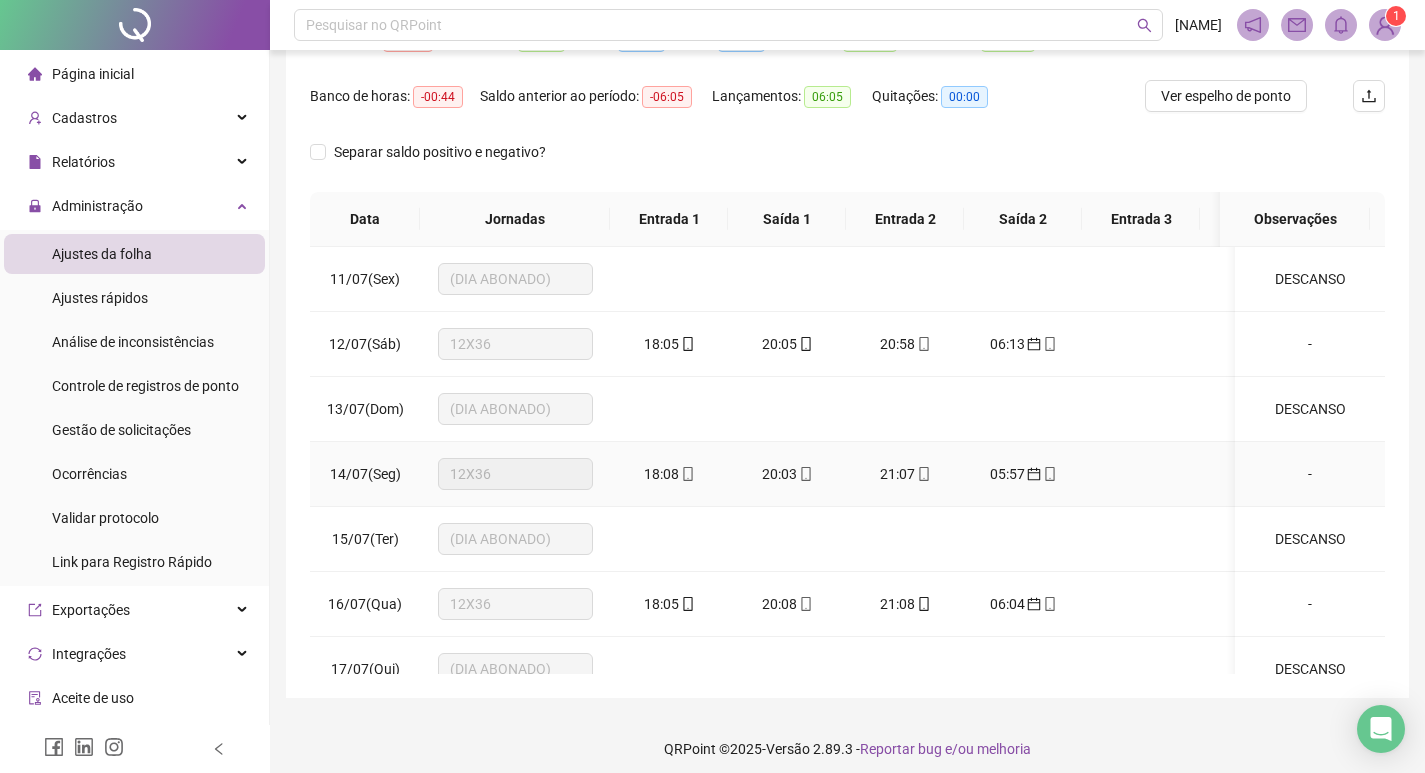 scroll, scrollTop: 249, scrollLeft: 0, axis: vertical 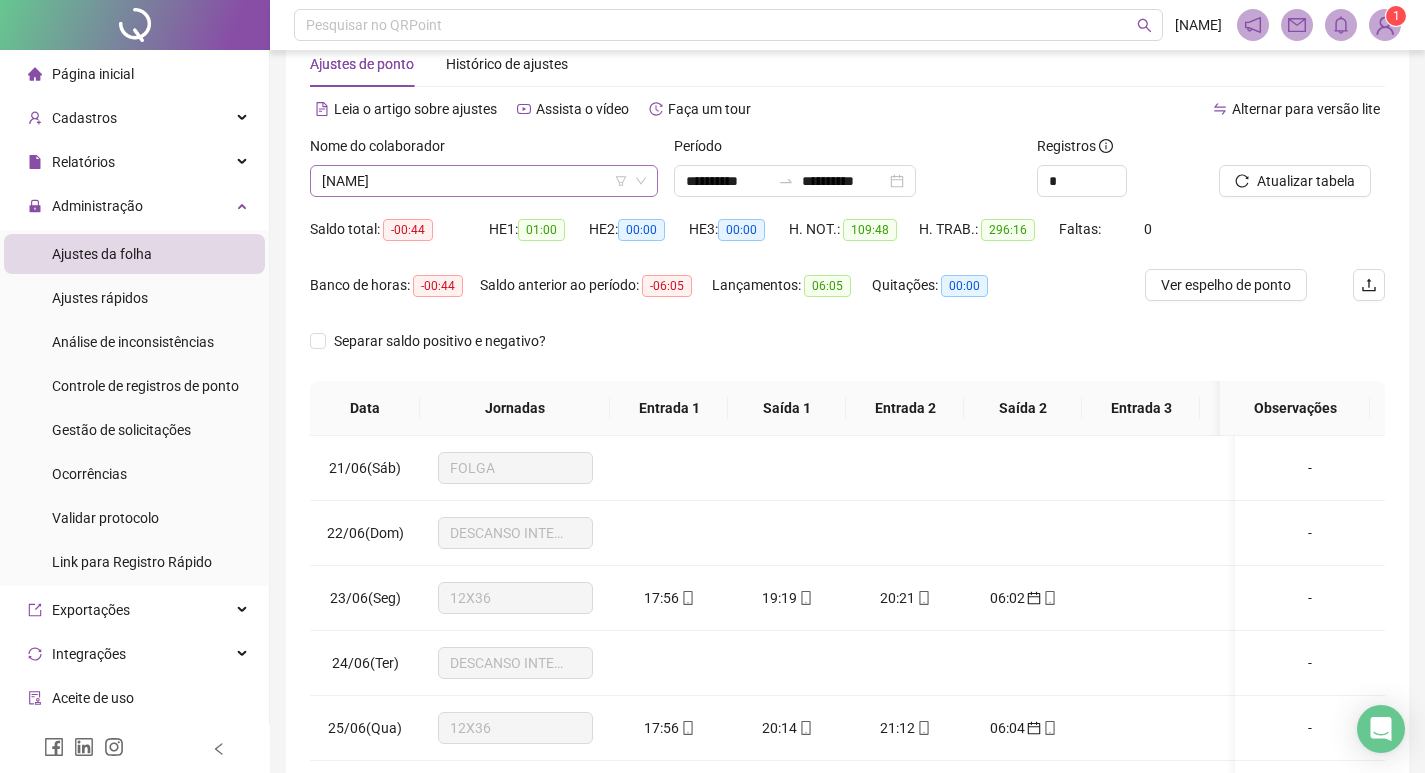 click on "[FIRST] [LAST] [LAST]" at bounding box center (484, 181) 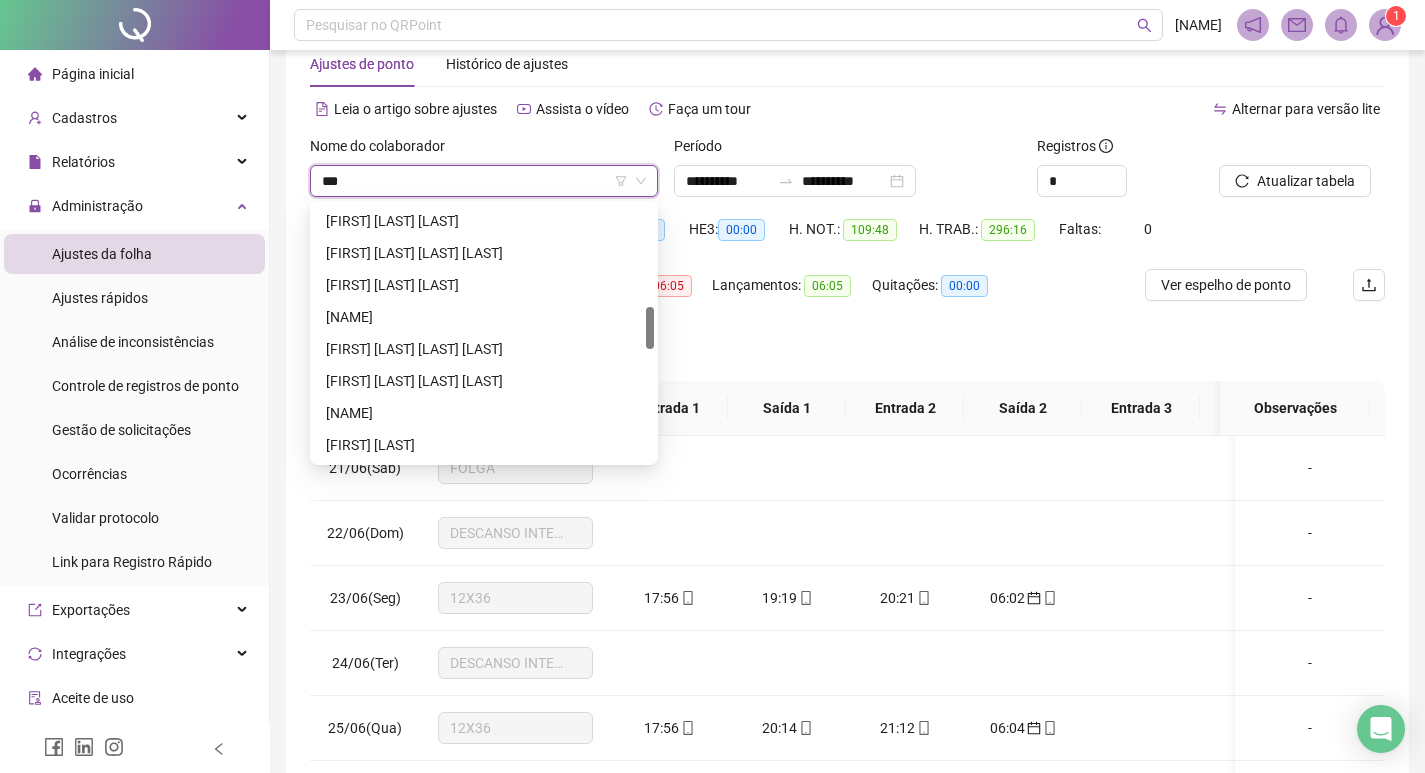 scroll, scrollTop: 0, scrollLeft: 0, axis: both 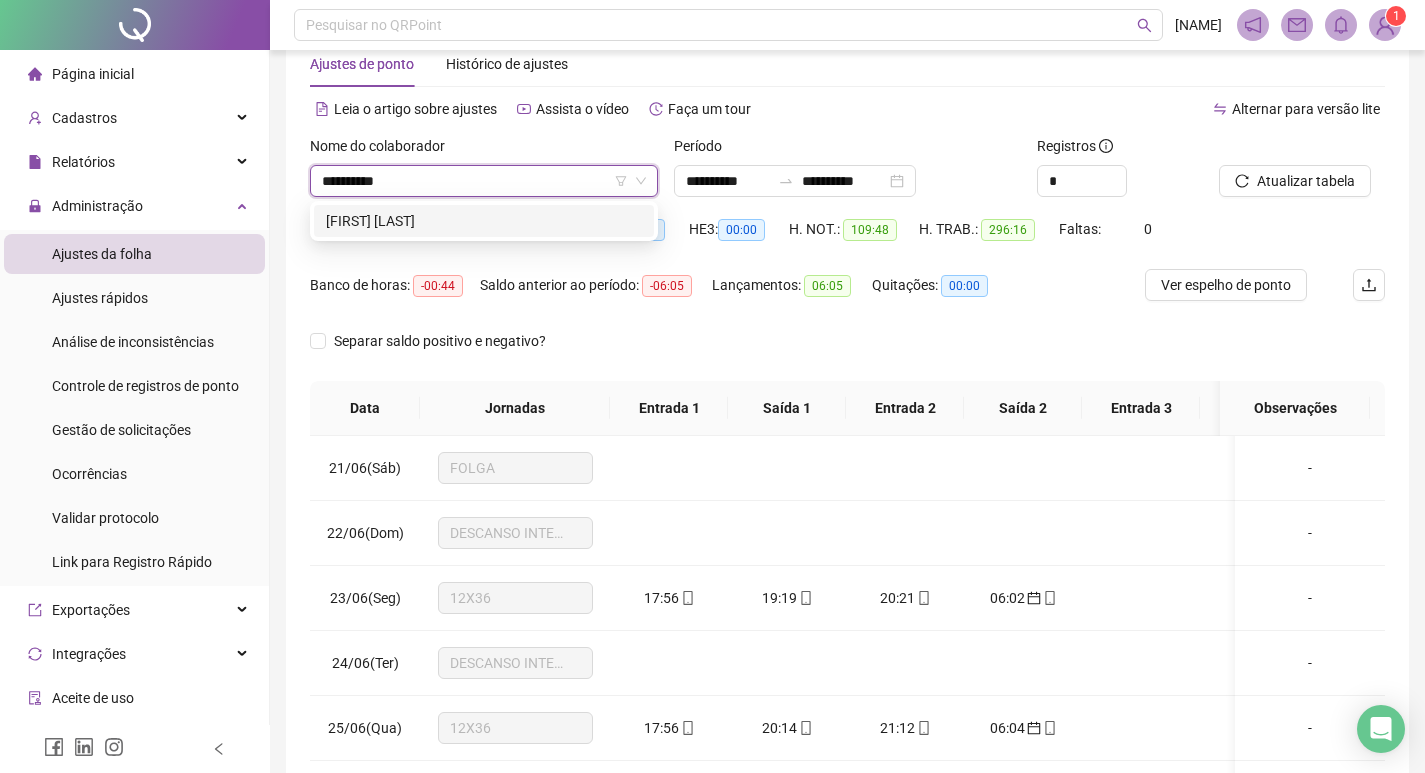 type on "**********" 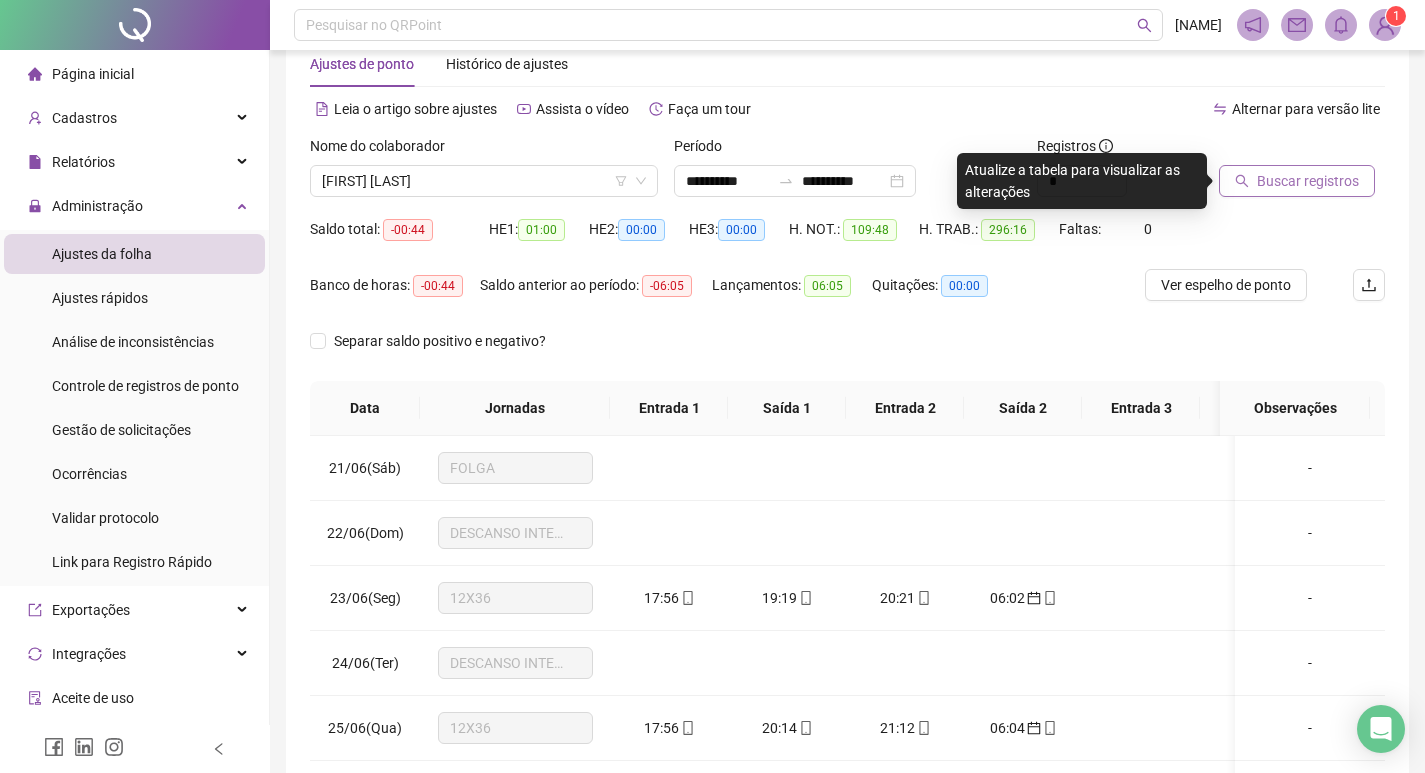 click on "Buscar registros" at bounding box center [1308, 181] 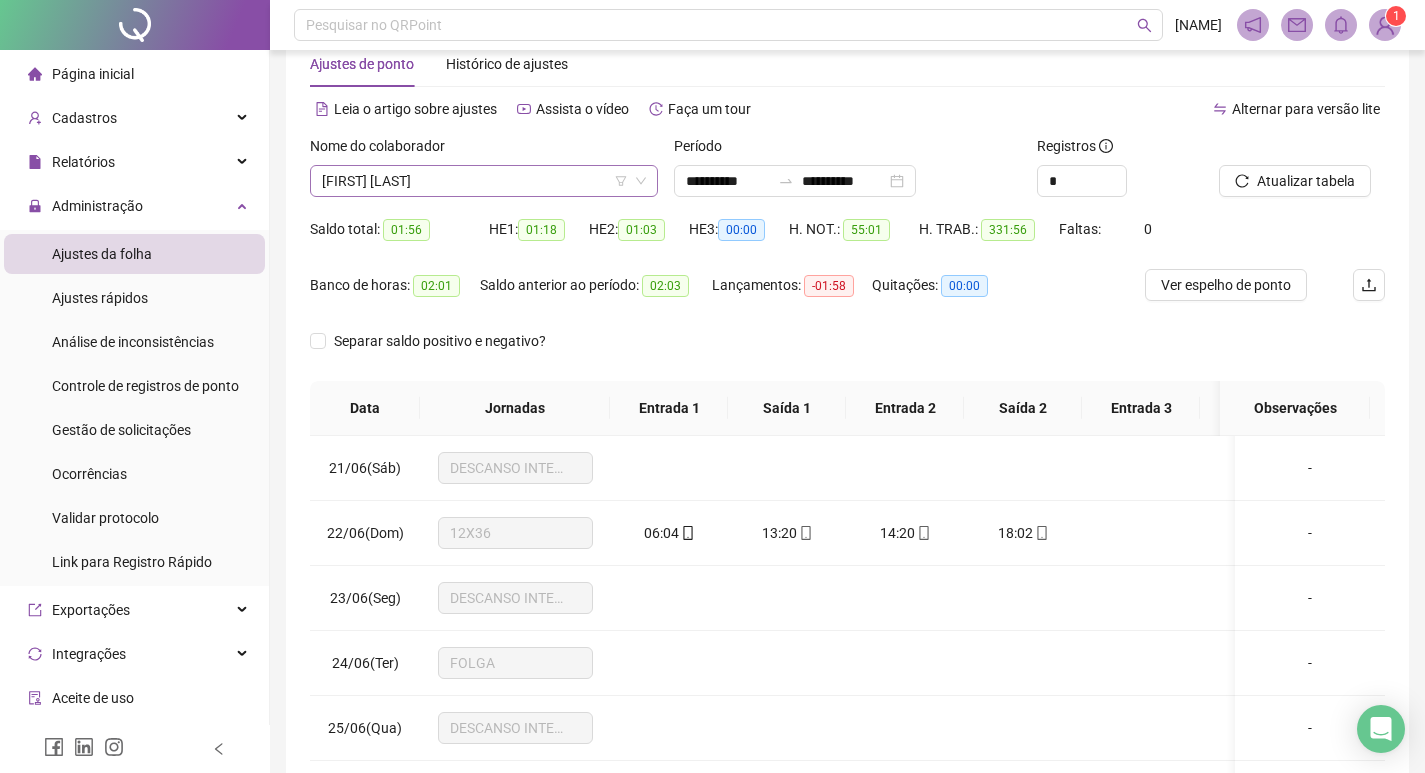 click on "NAYARA LEVA" at bounding box center (484, 181) 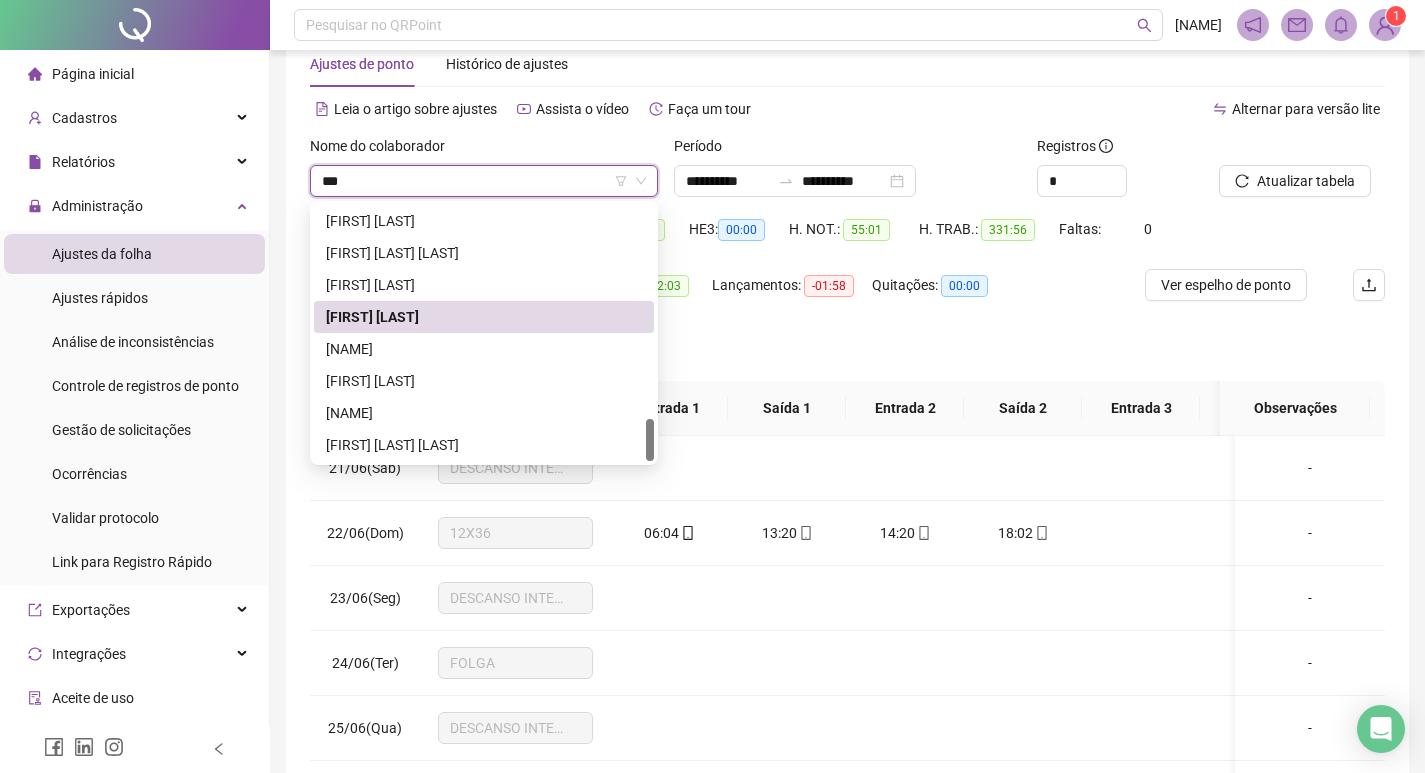 scroll, scrollTop: 0, scrollLeft: 0, axis: both 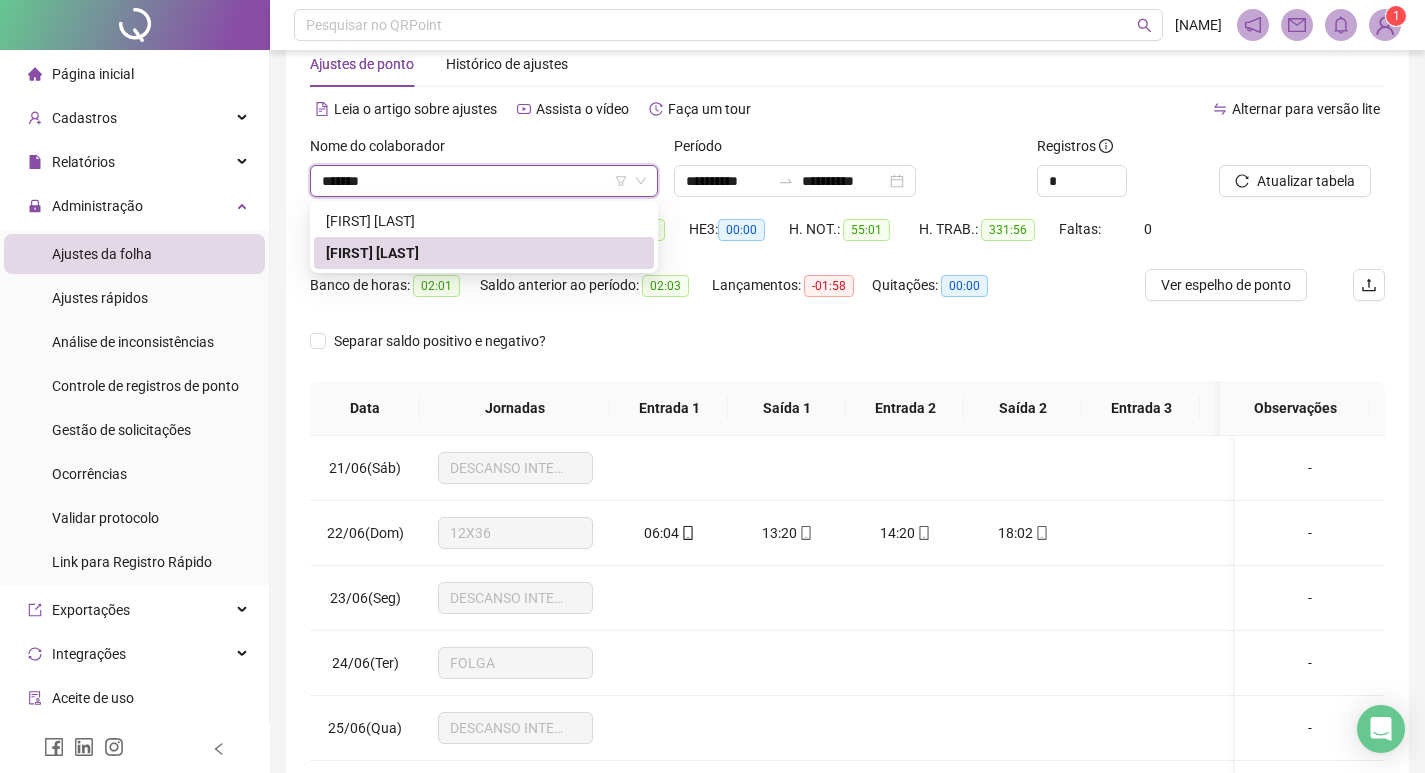 type on "********" 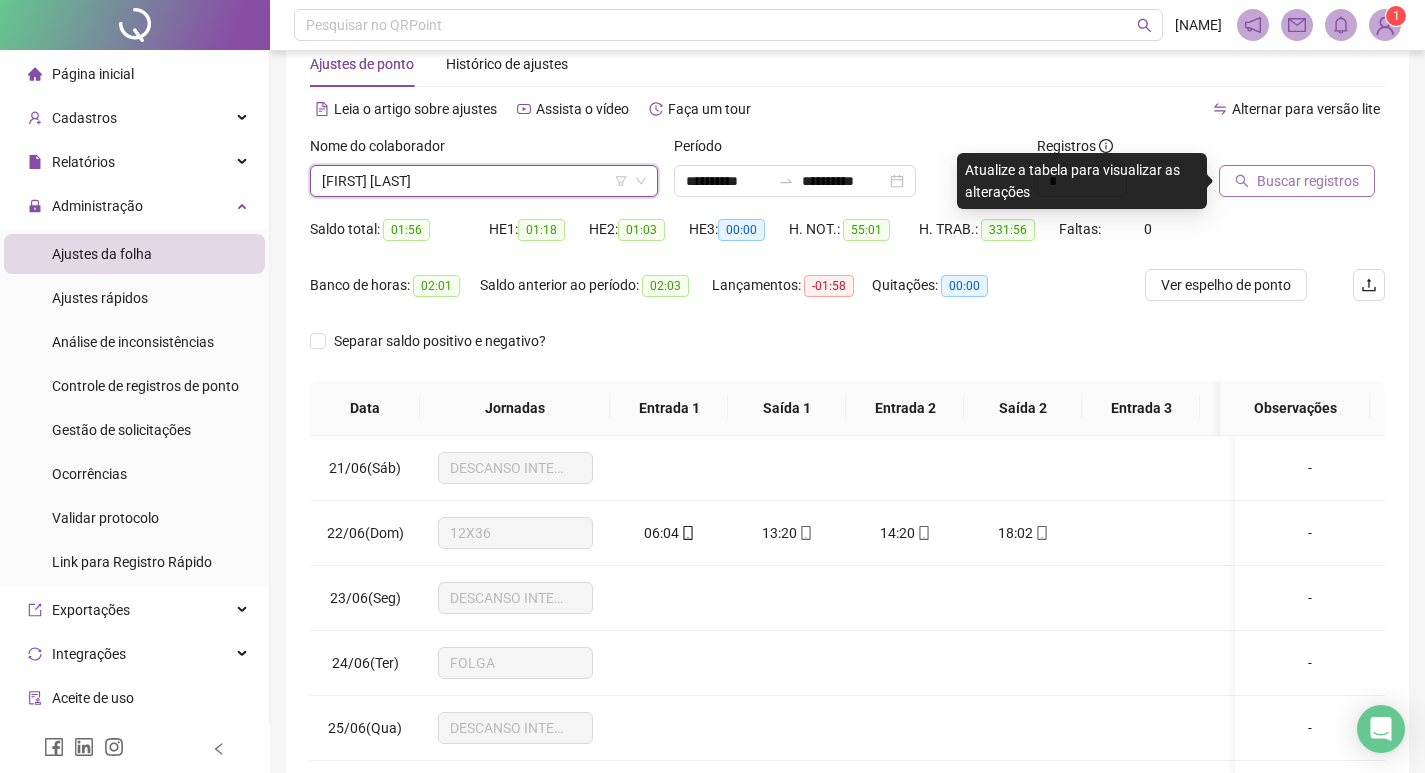 click on "Buscar registros" at bounding box center (1308, 181) 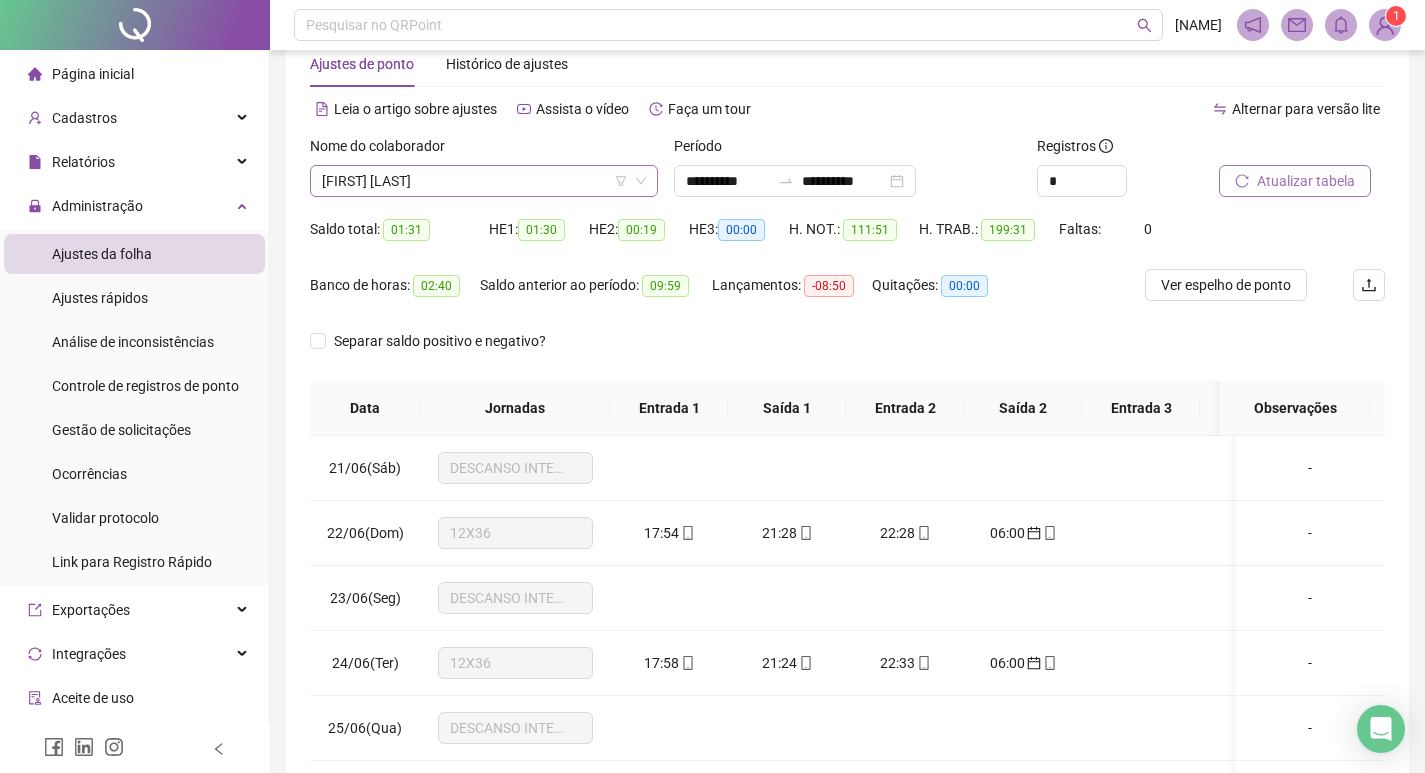 click on "NAYARA APARECIDA RAMOS TOMAS" at bounding box center [484, 181] 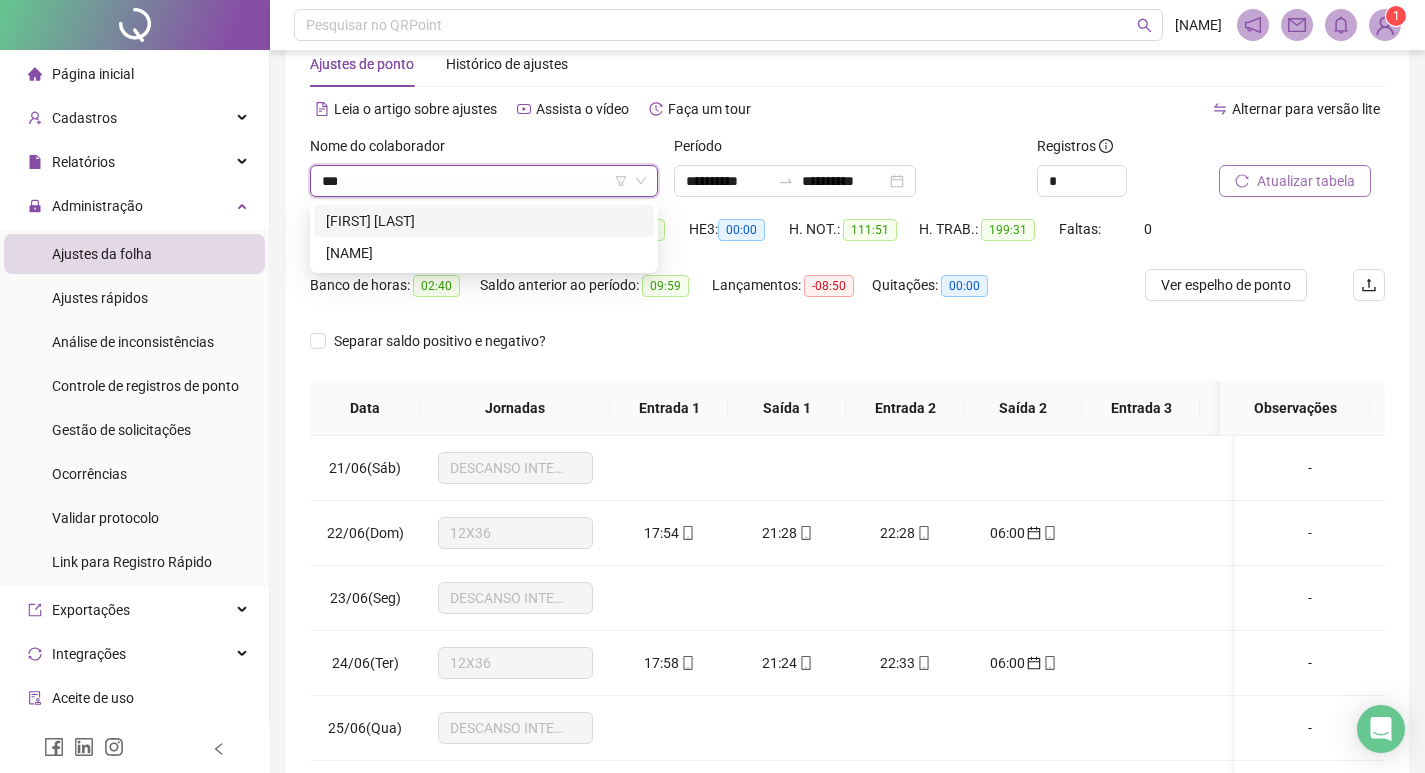 scroll, scrollTop: 0, scrollLeft: 0, axis: both 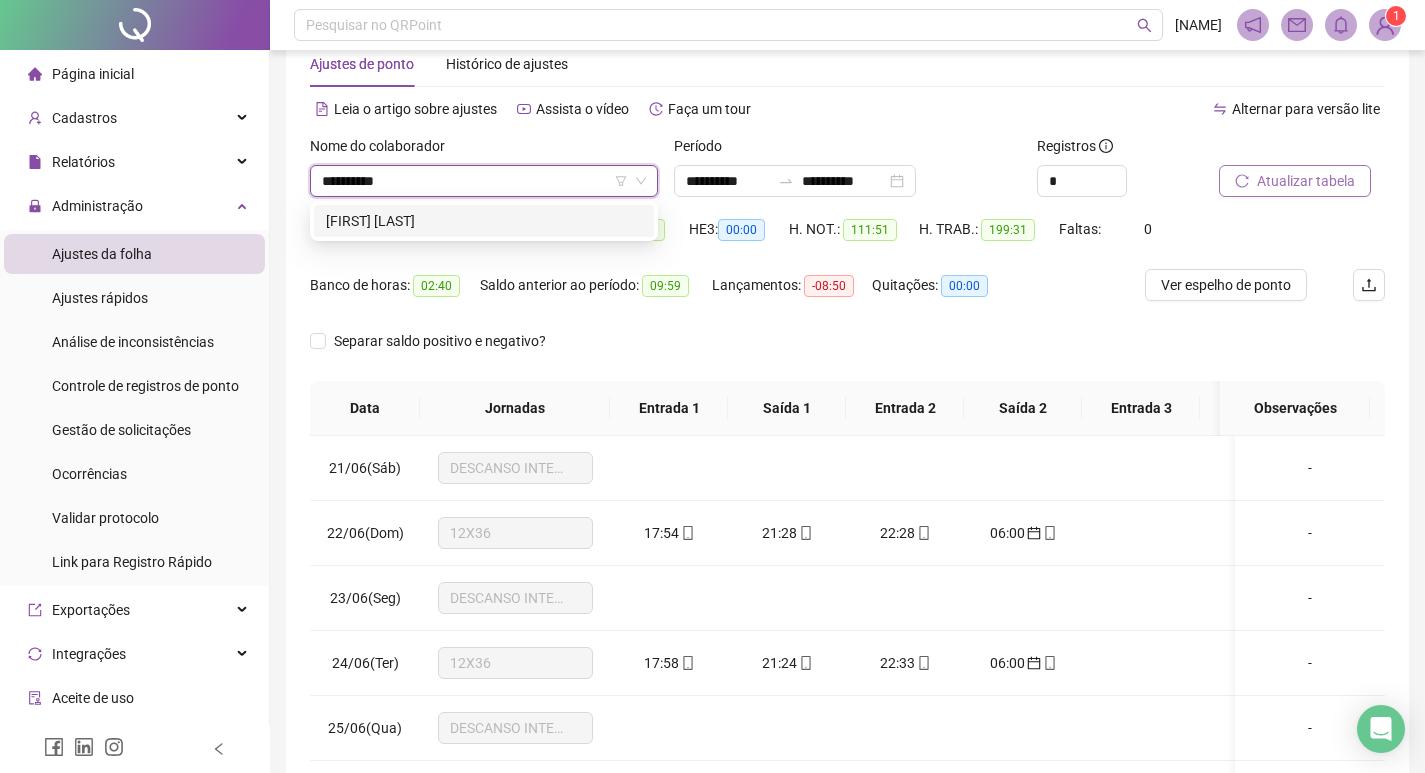 type on "**********" 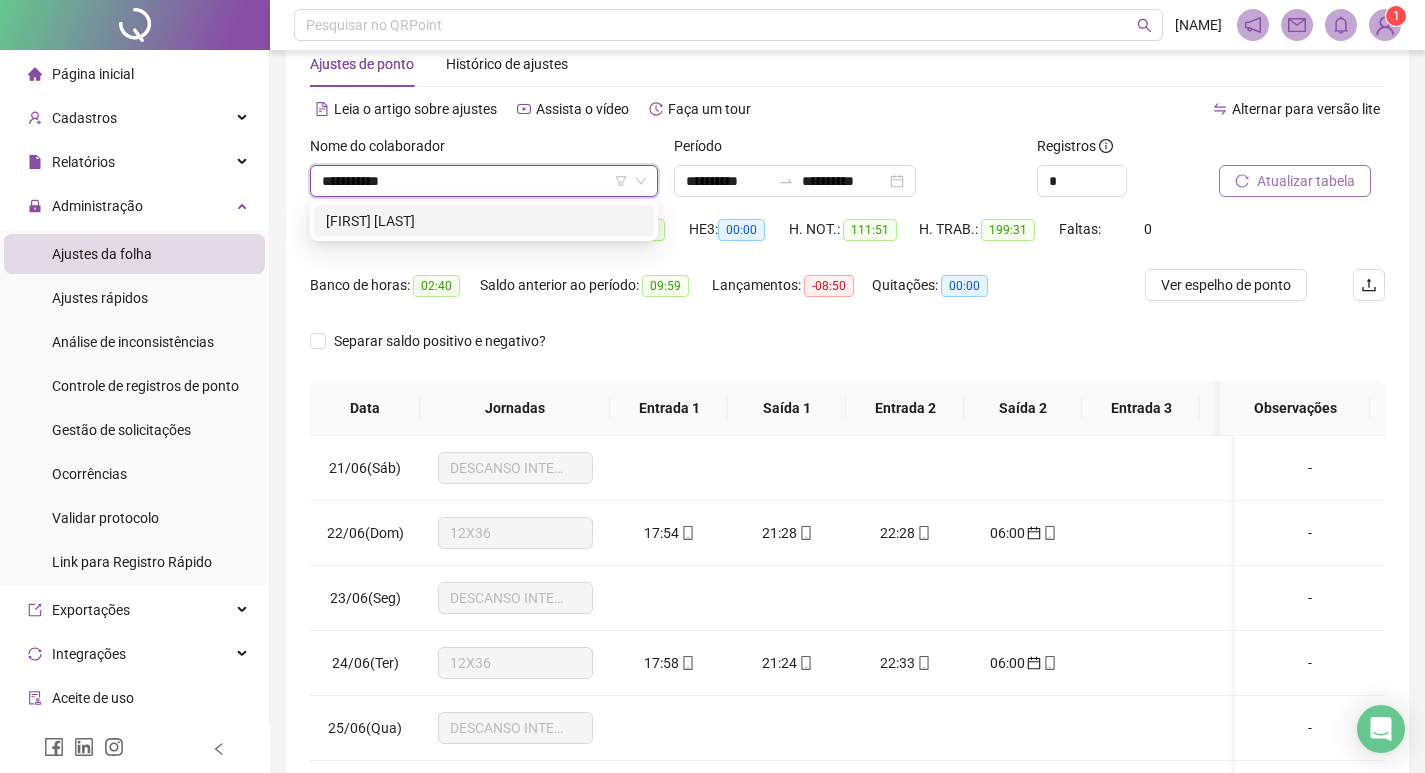 type 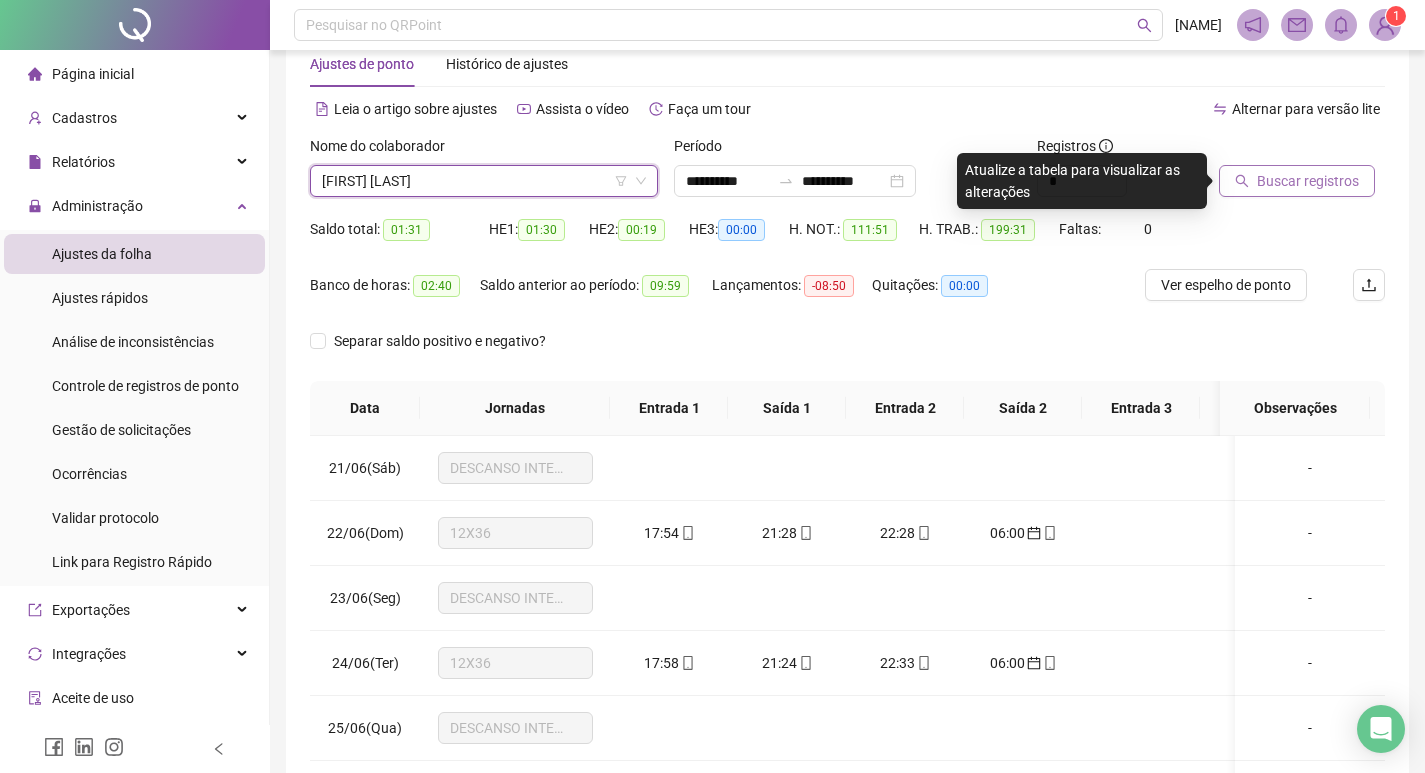 click on "Buscar registros" at bounding box center (1308, 181) 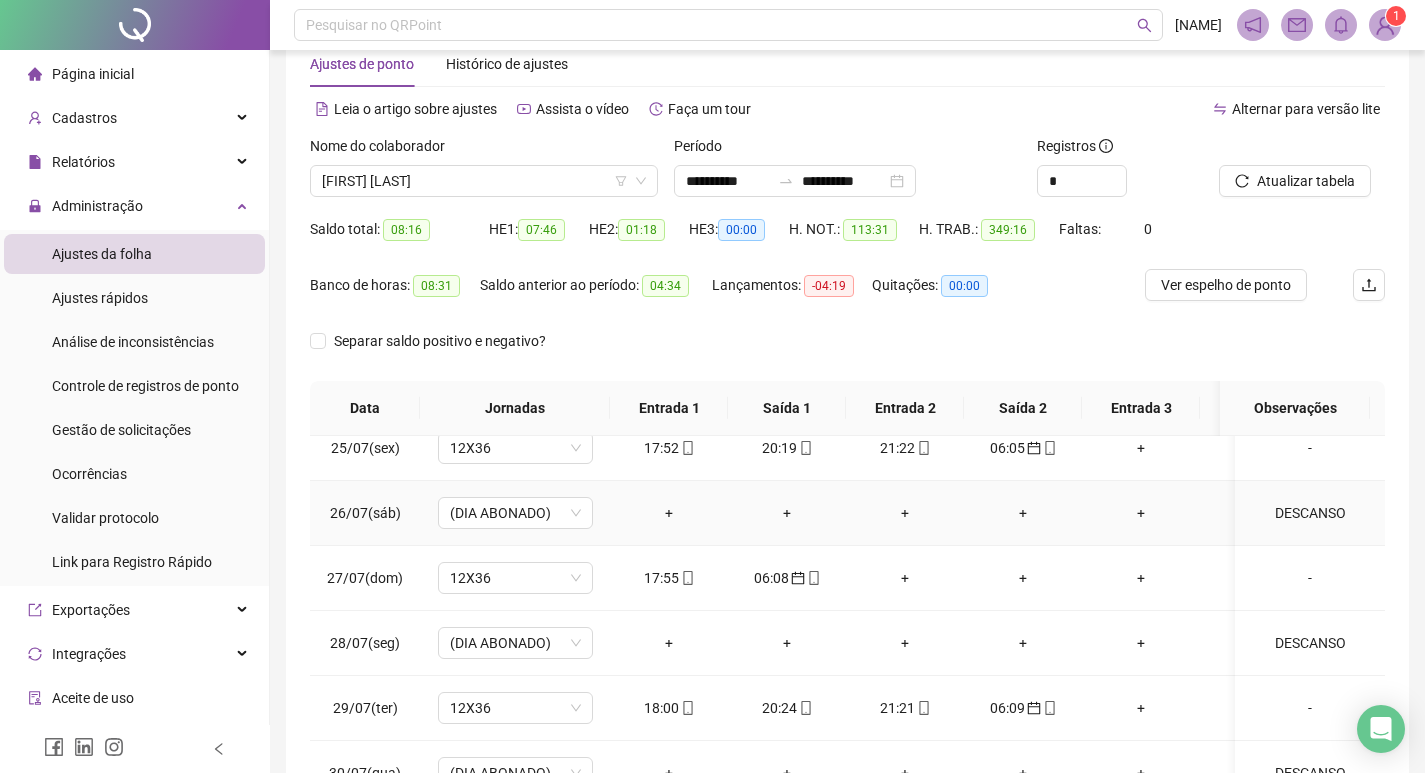 scroll, scrollTop: 2253, scrollLeft: 0, axis: vertical 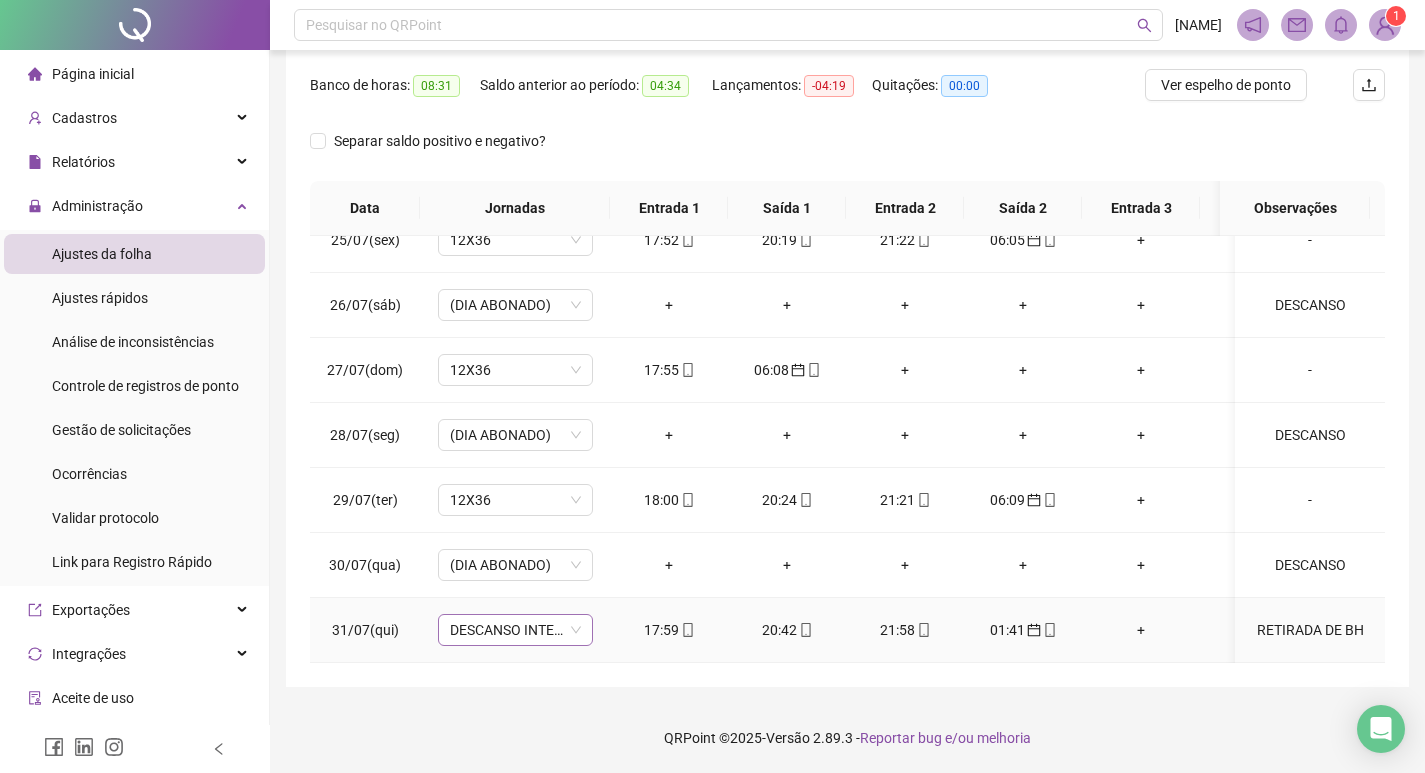 click on "DESCANSO INTER-JORNADA" at bounding box center (515, 630) 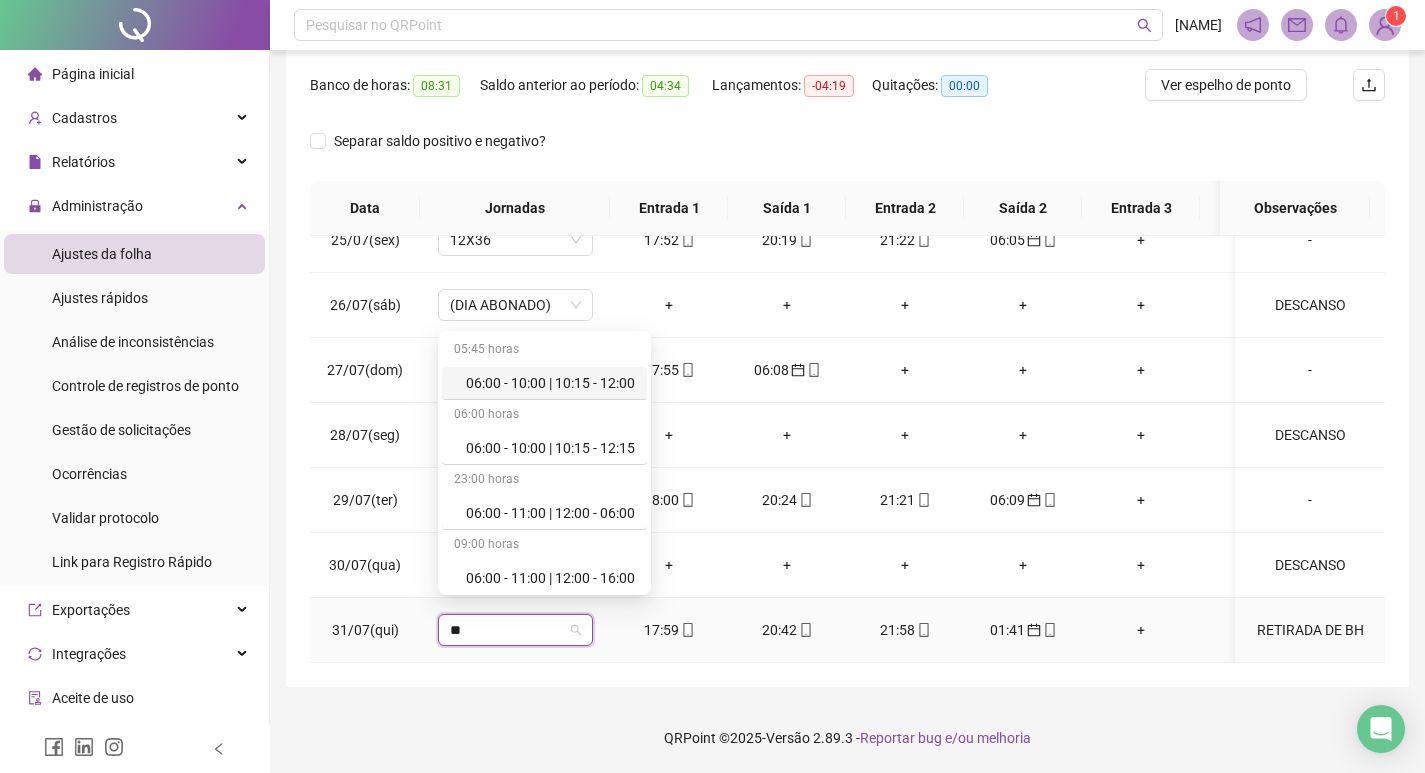 type on "***" 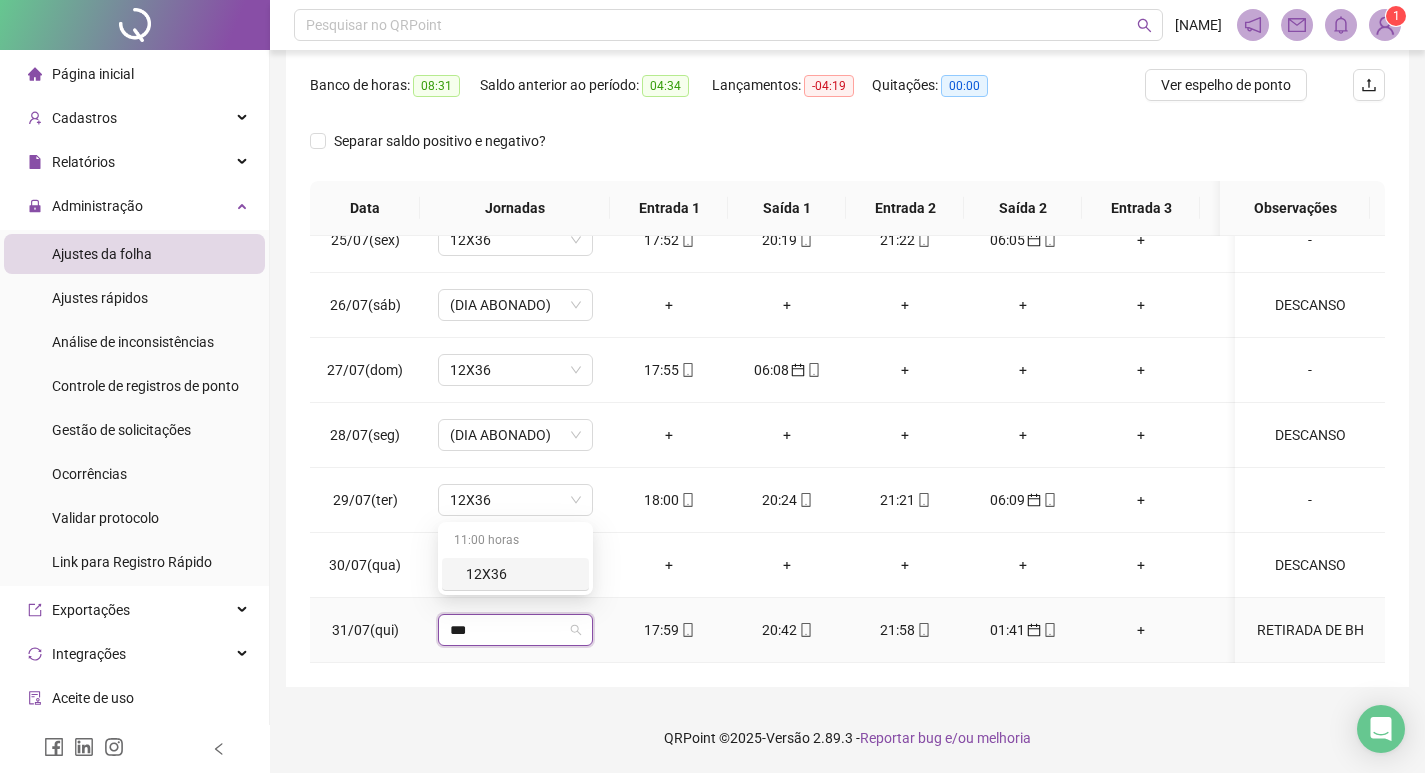 type 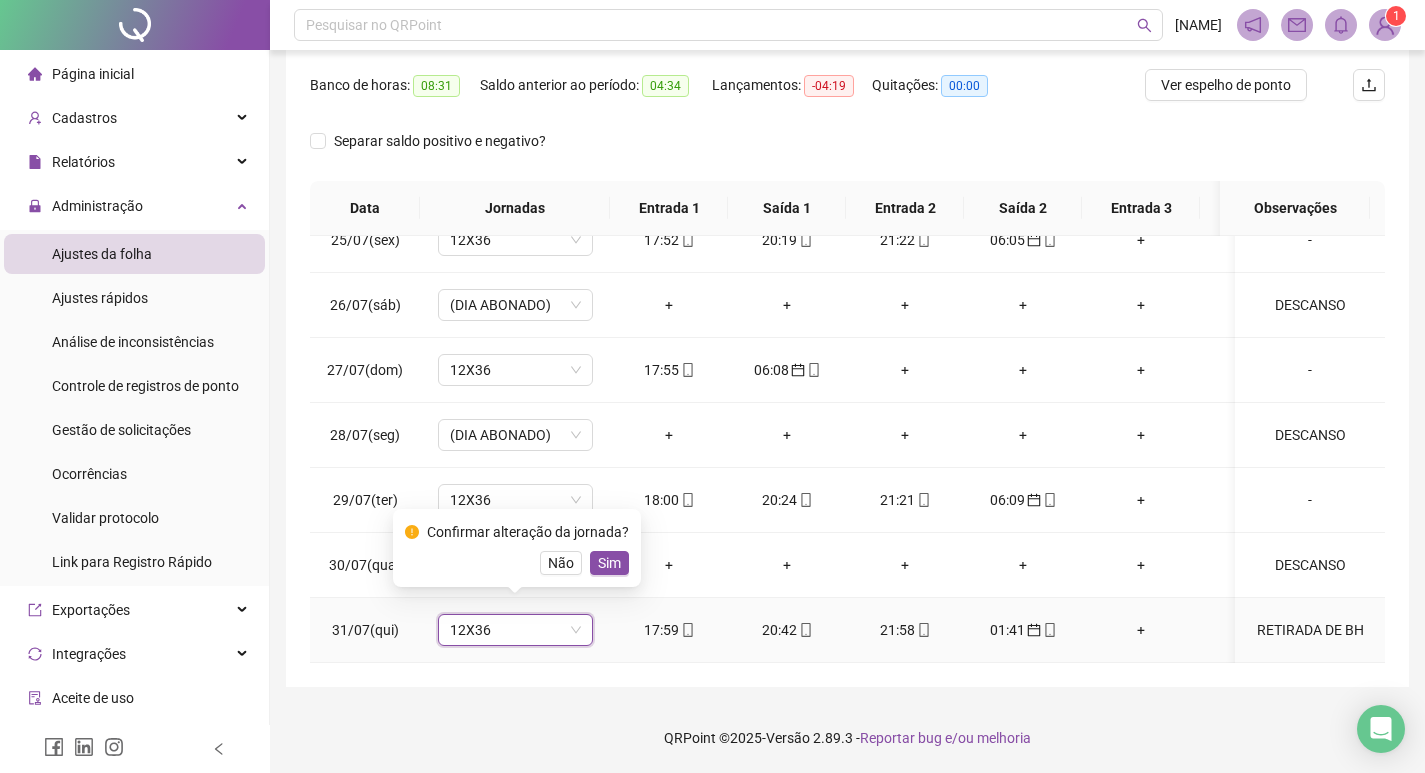 click on "Sim" at bounding box center [609, 563] 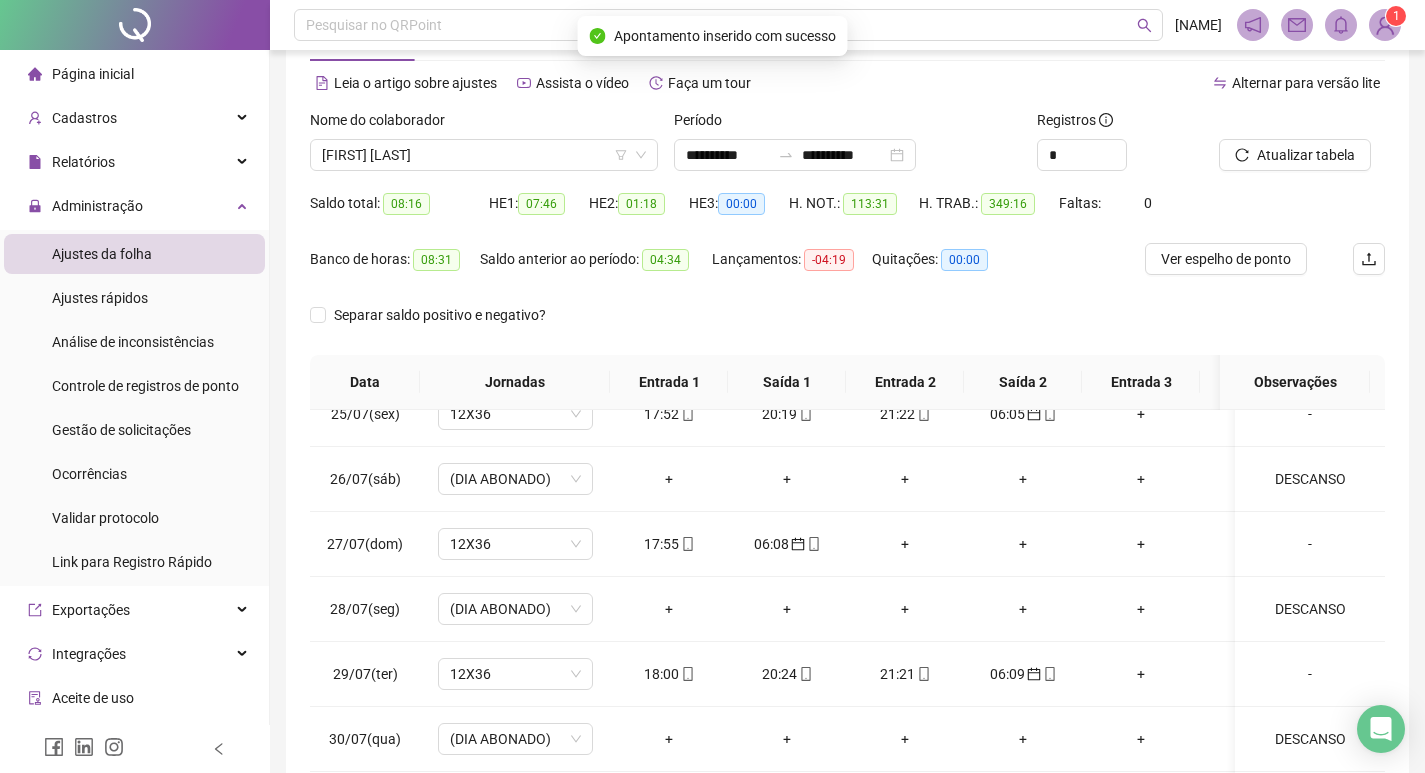 scroll, scrollTop: 49, scrollLeft: 0, axis: vertical 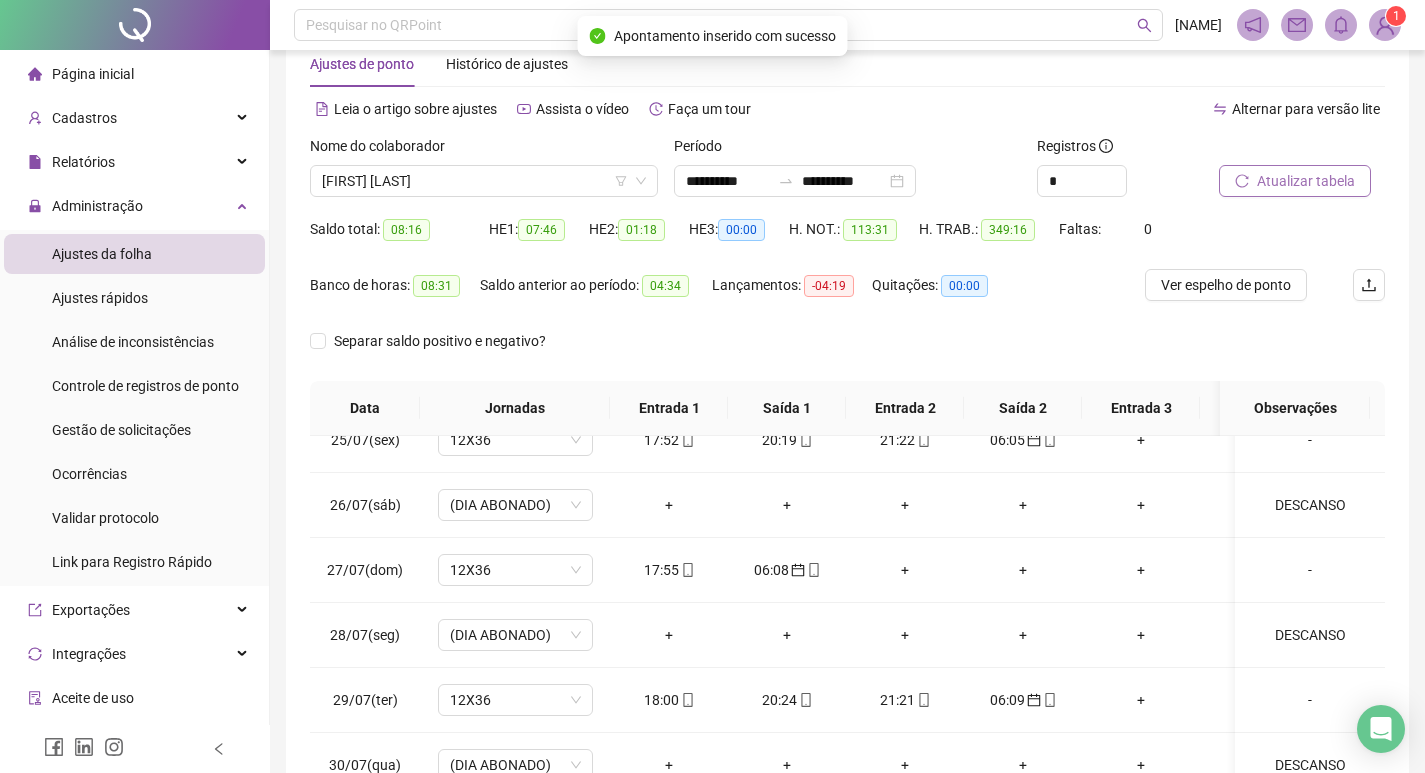 click on "Atualizar tabela" at bounding box center [1306, 181] 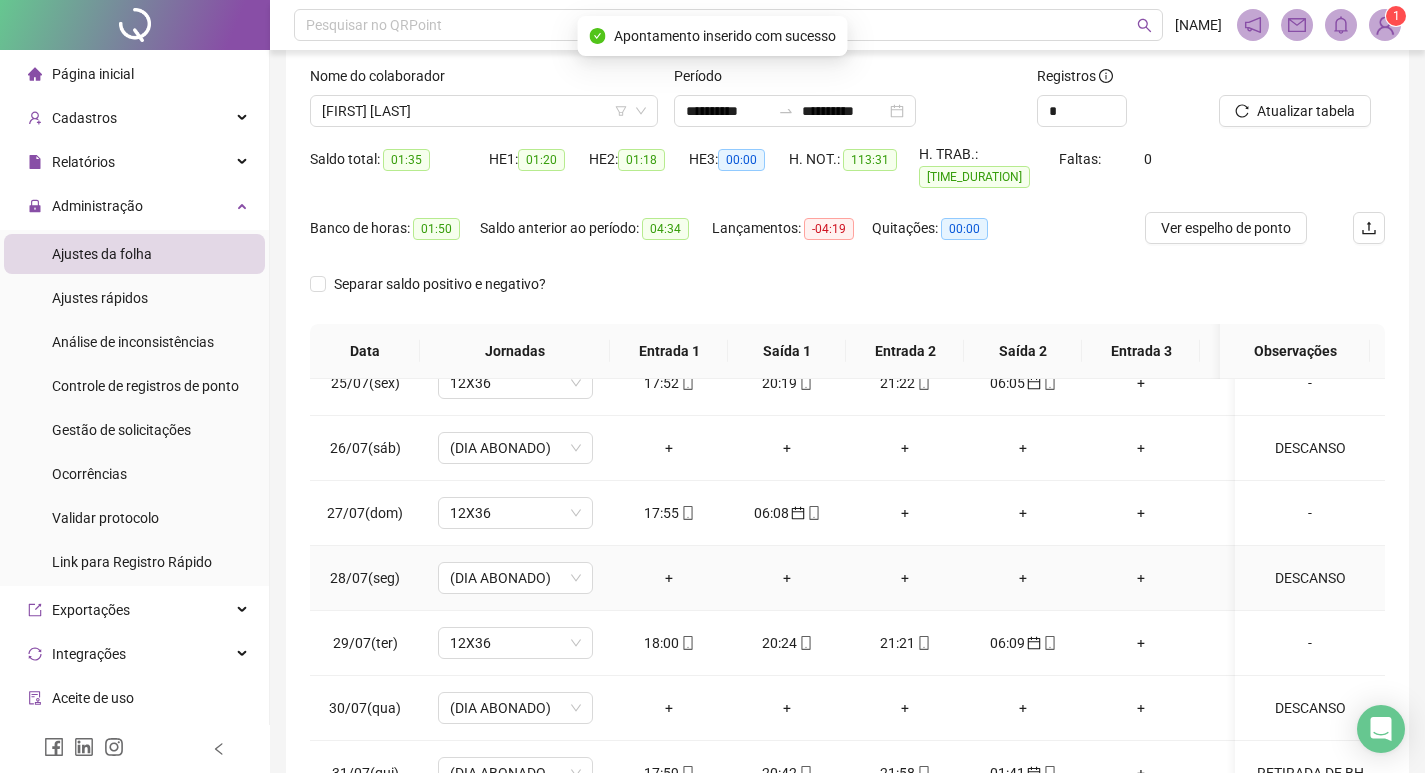 scroll, scrollTop: 249, scrollLeft: 0, axis: vertical 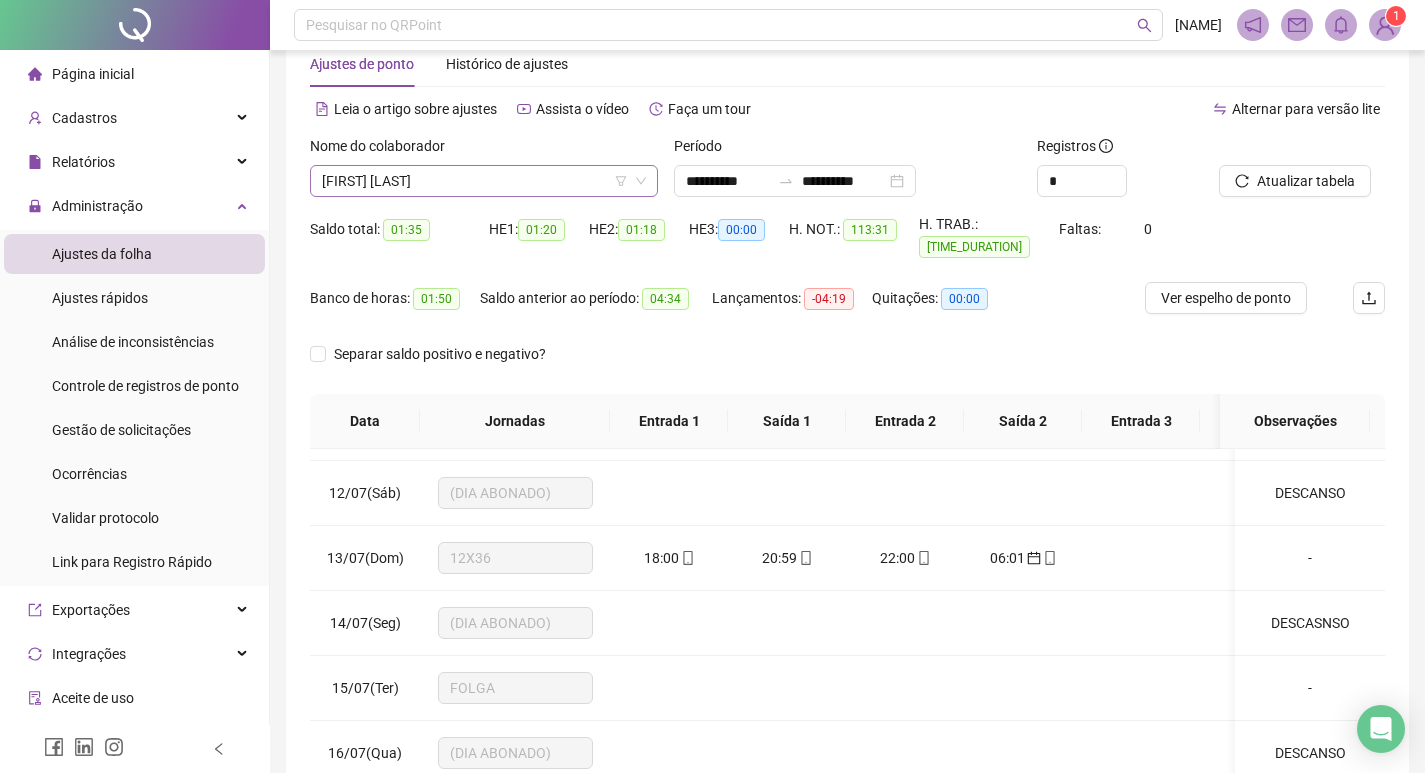 click on "ALESSANDRA ESTEFANI DE OLIVEIRA ROCHA" at bounding box center (484, 181) 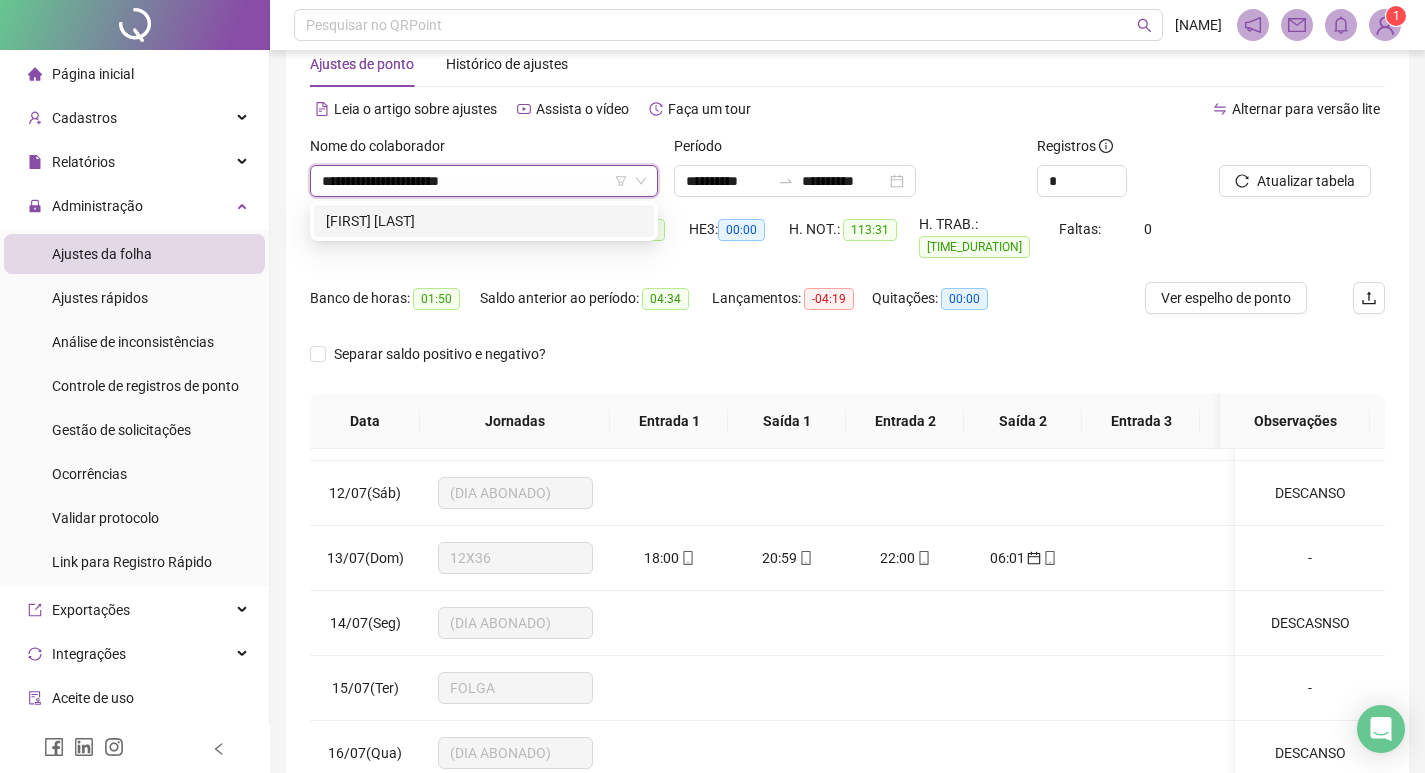 type on "**********" 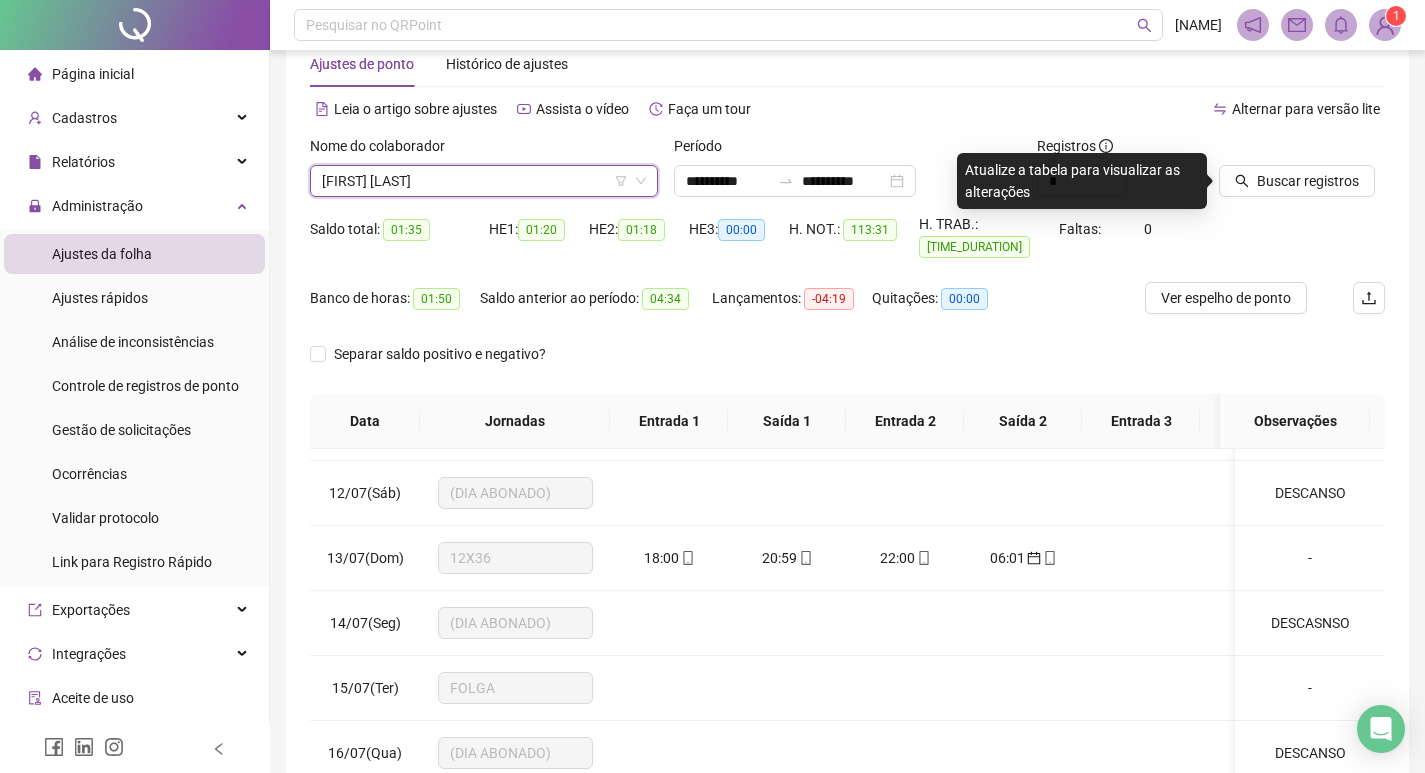 click on "Buscar registros" at bounding box center [1302, 166] 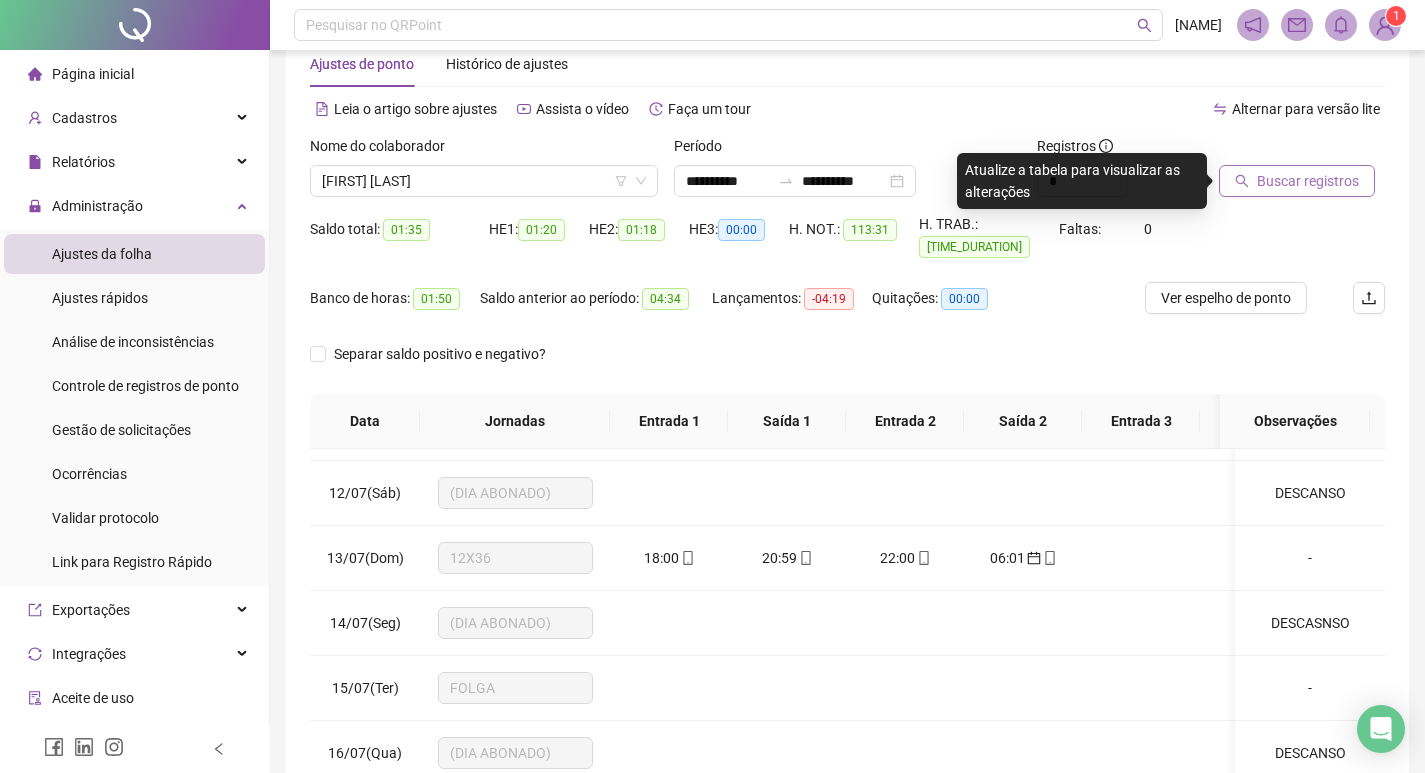 click on "Buscar registros" at bounding box center [1308, 181] 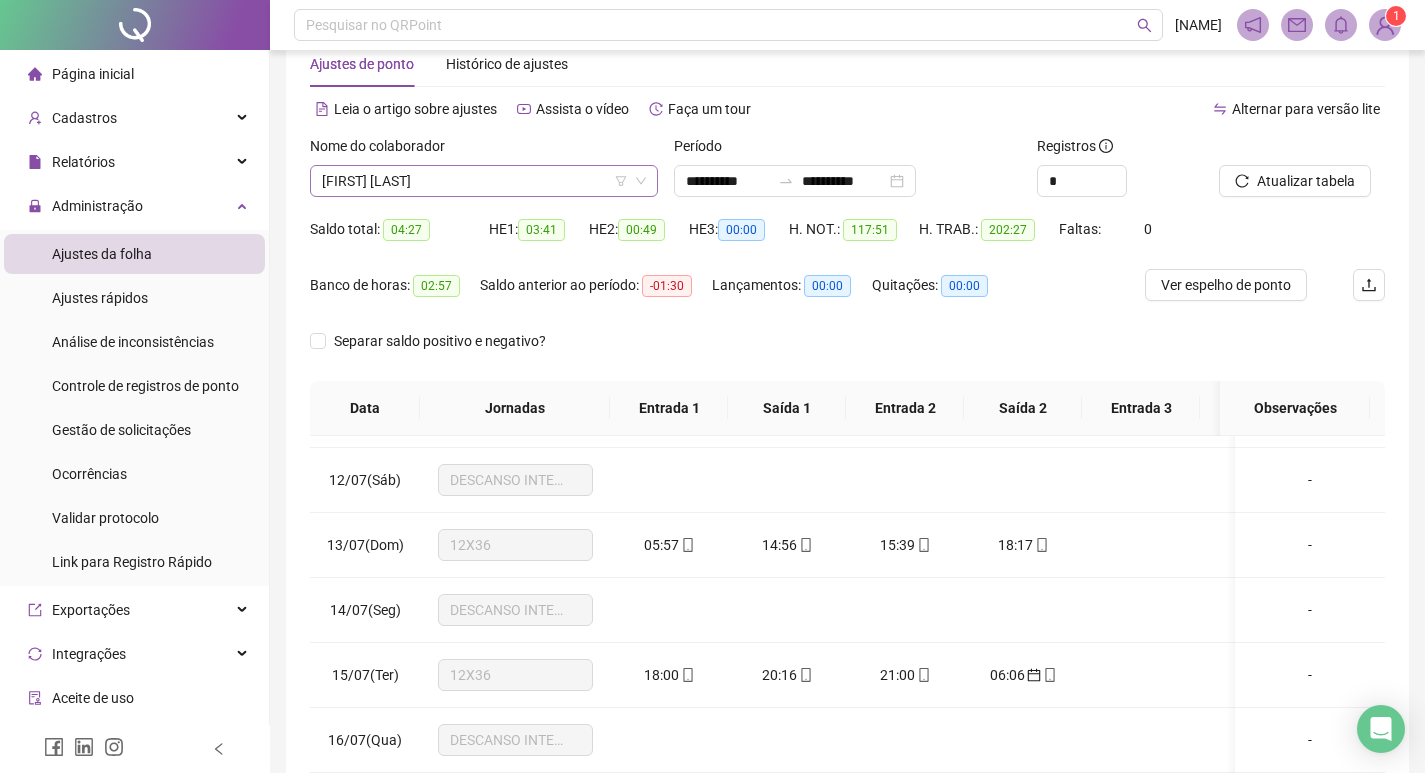click on "ANA CAROLINA DOS SANTOS SILVA" at bounding box center [484, 181] 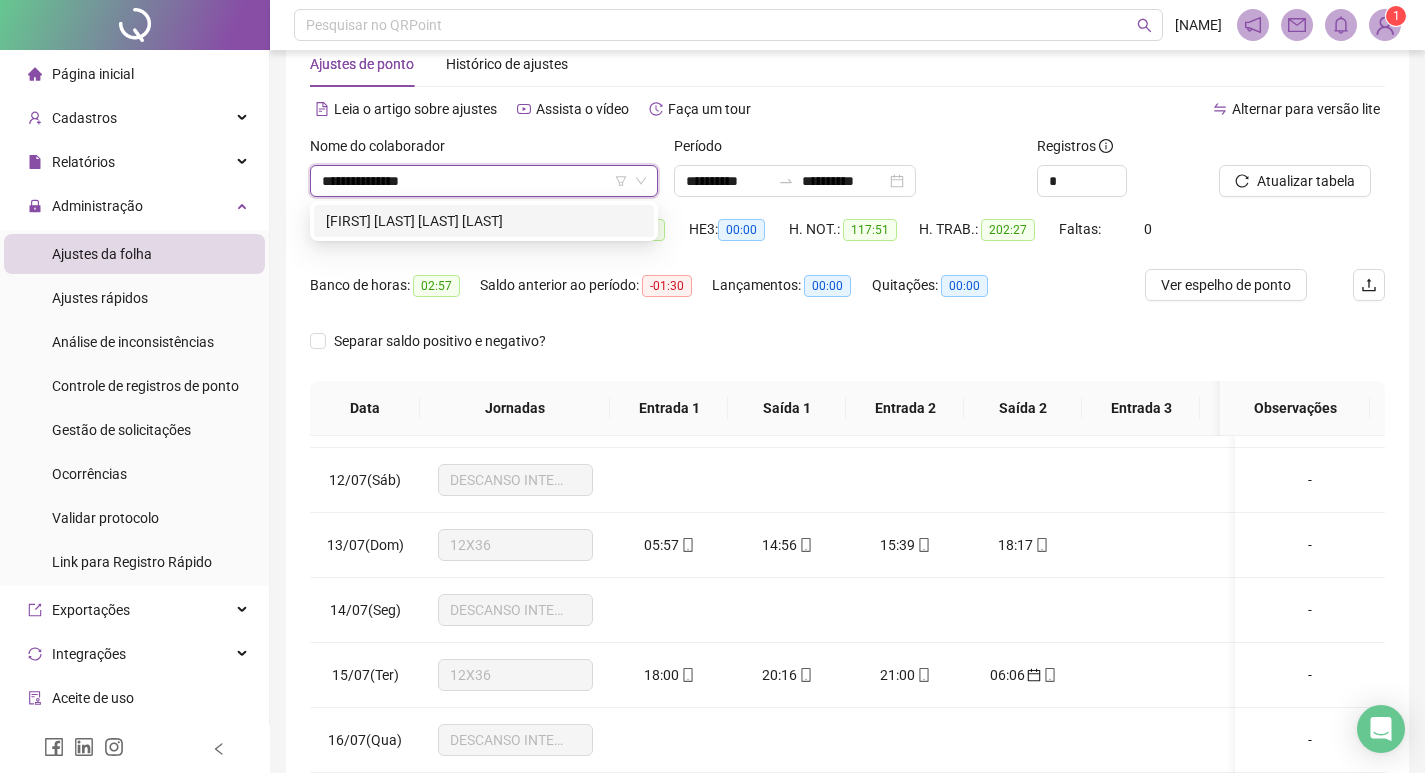 type on "**********" 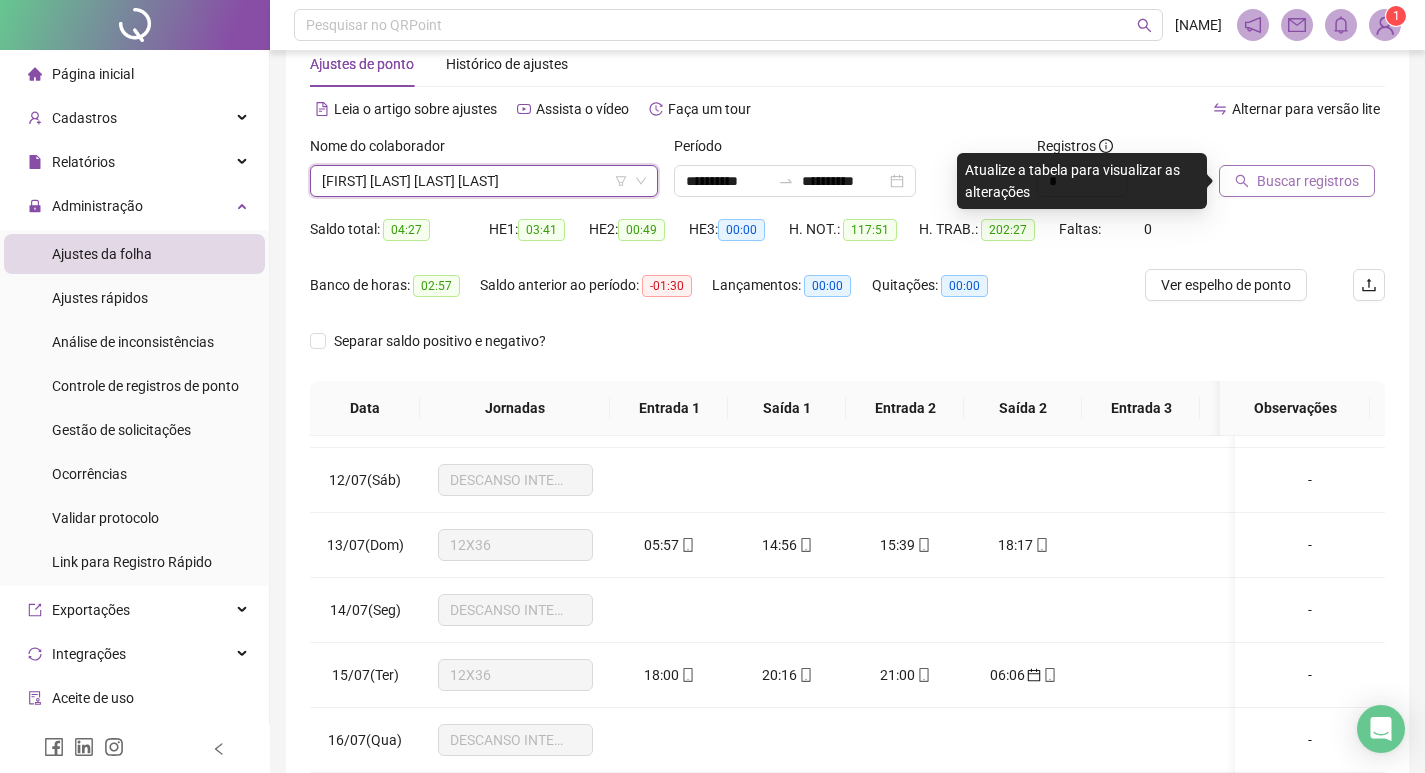 click on "Buscar registros" at bounding box center [1308, 181] 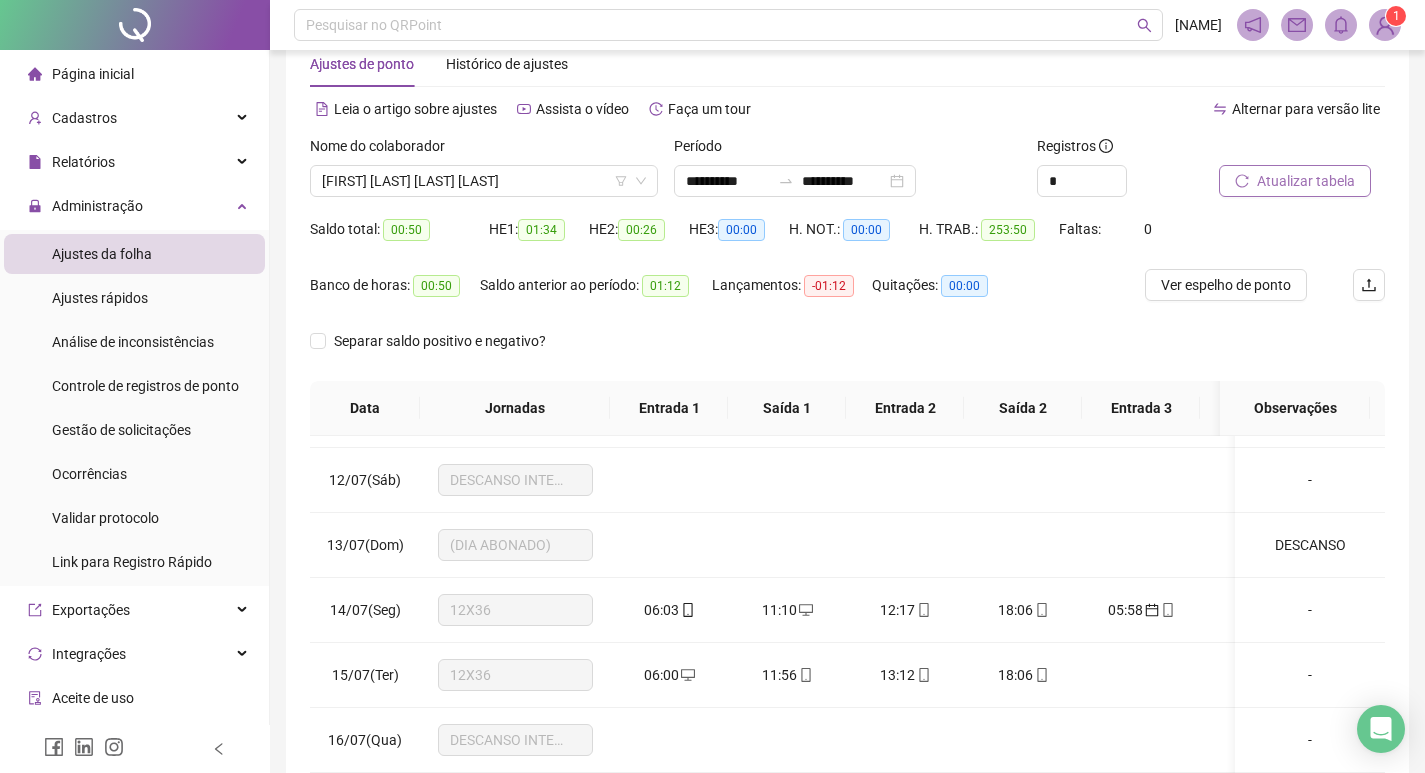 click on "Nome do colaborador" at bounding box center (484, 150) 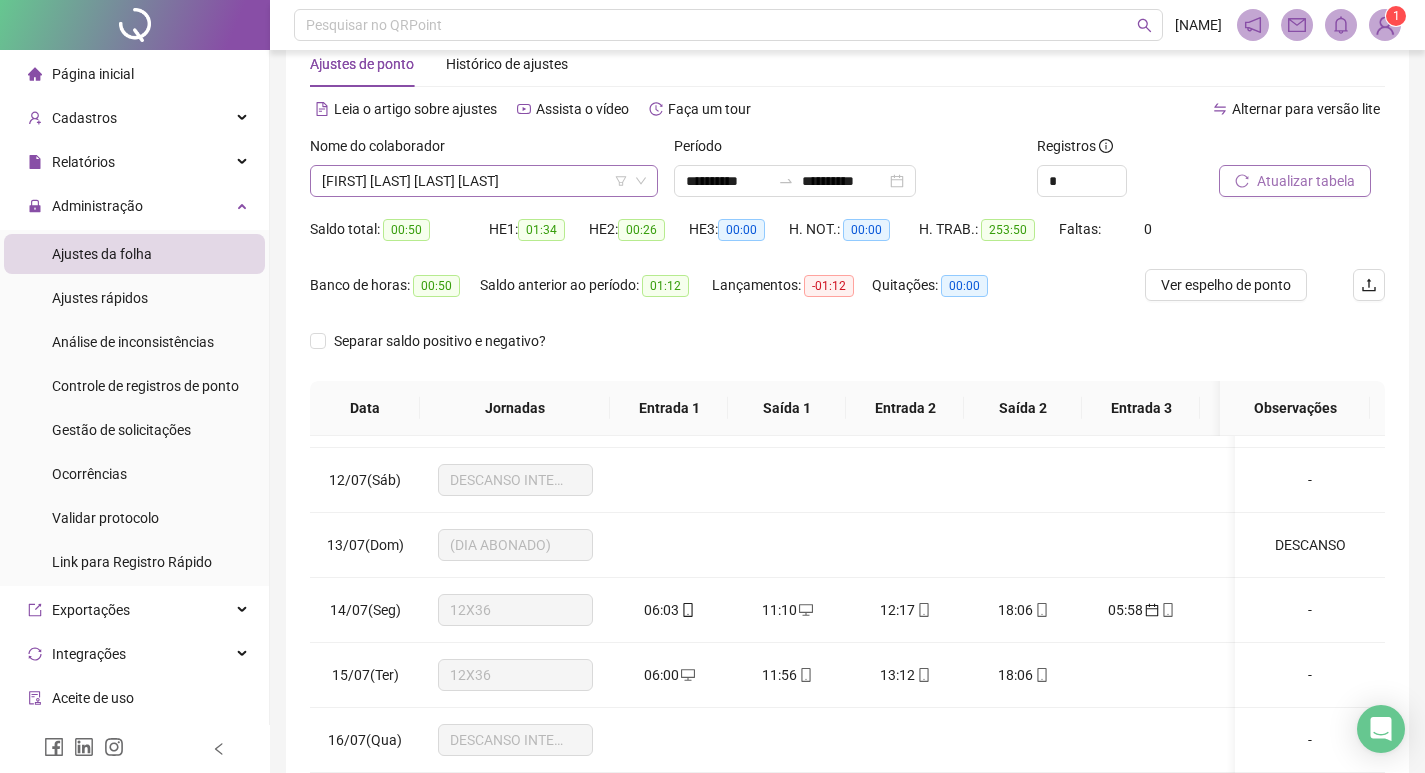 click on "JULIANA DA CRUZ ALVES FERREIRA" at bounding box center (484, 181) 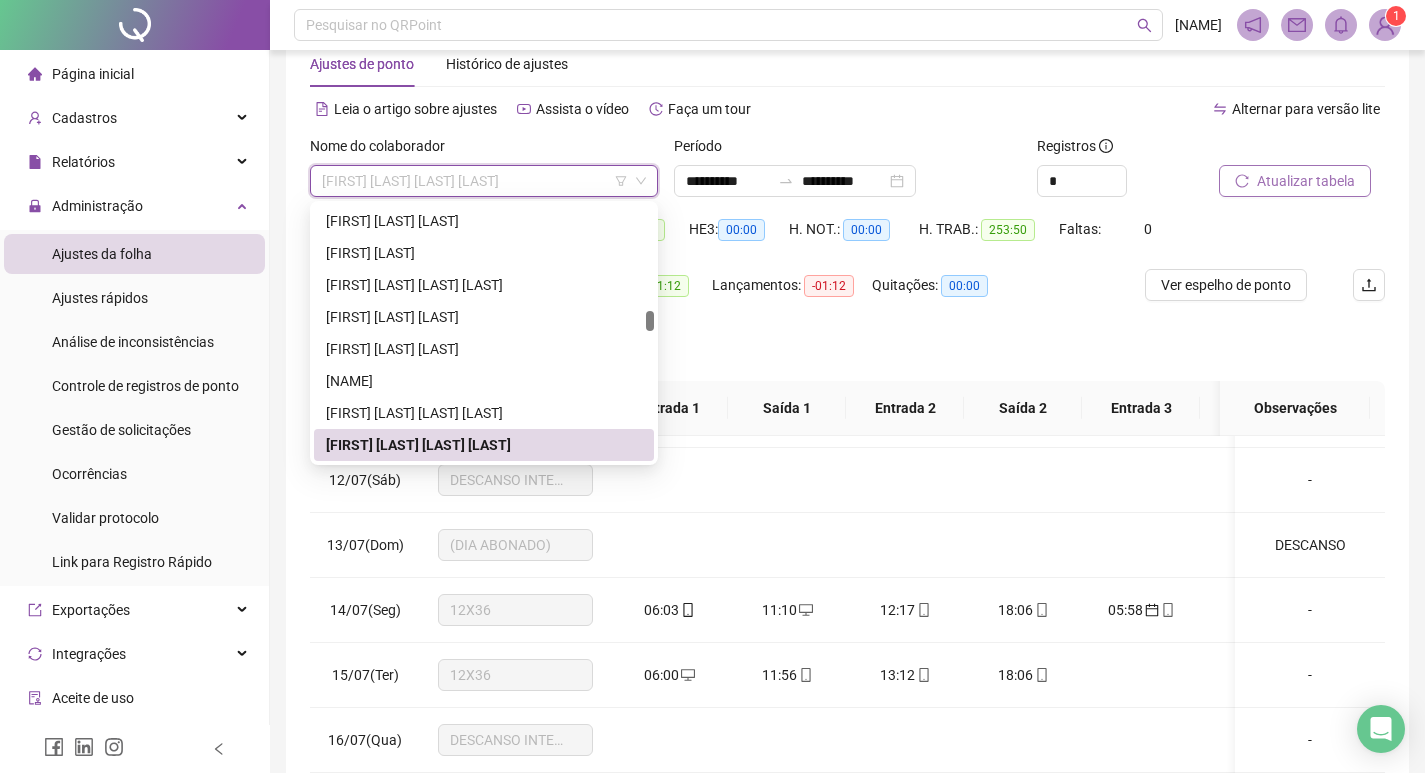 type on "*" 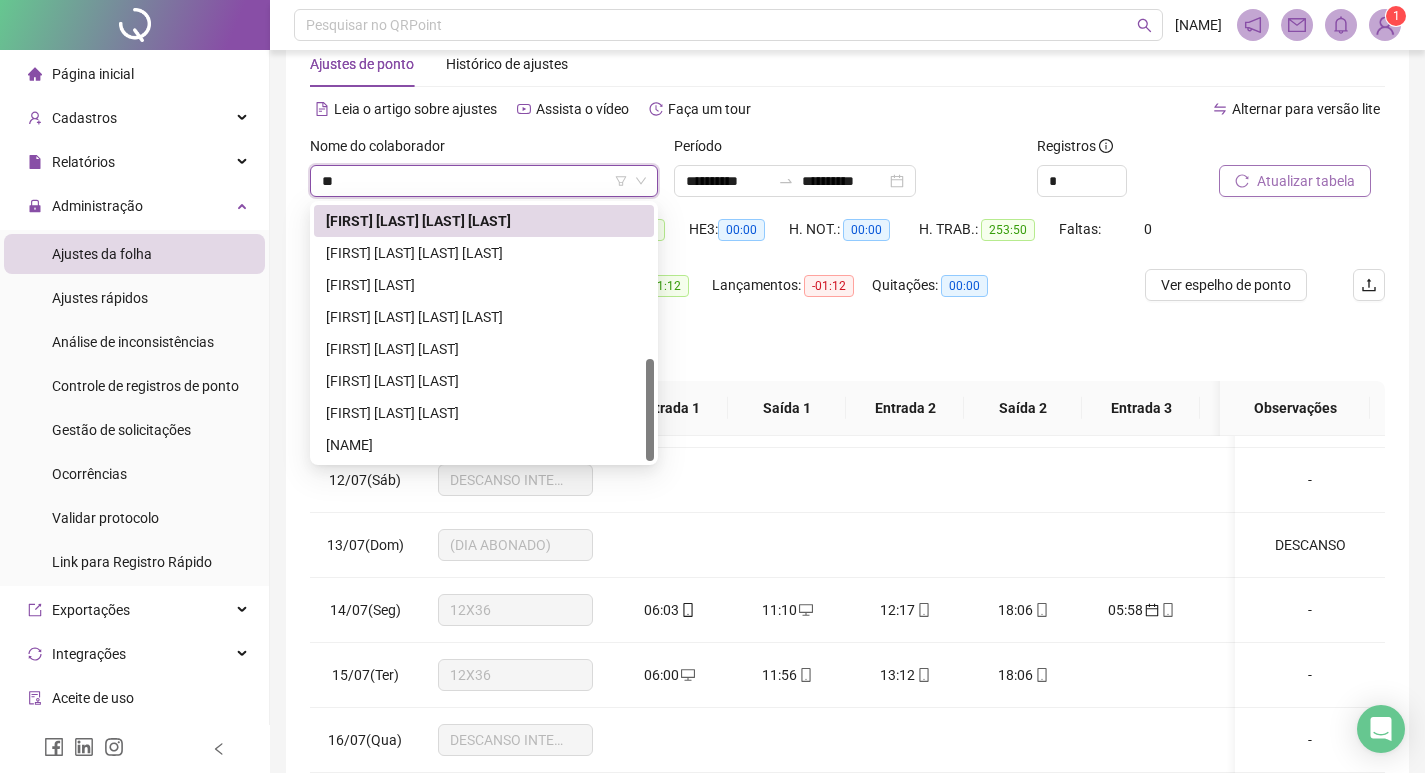 scroll, scrollTop: 384, scrollLeft: 0, axis: vertical 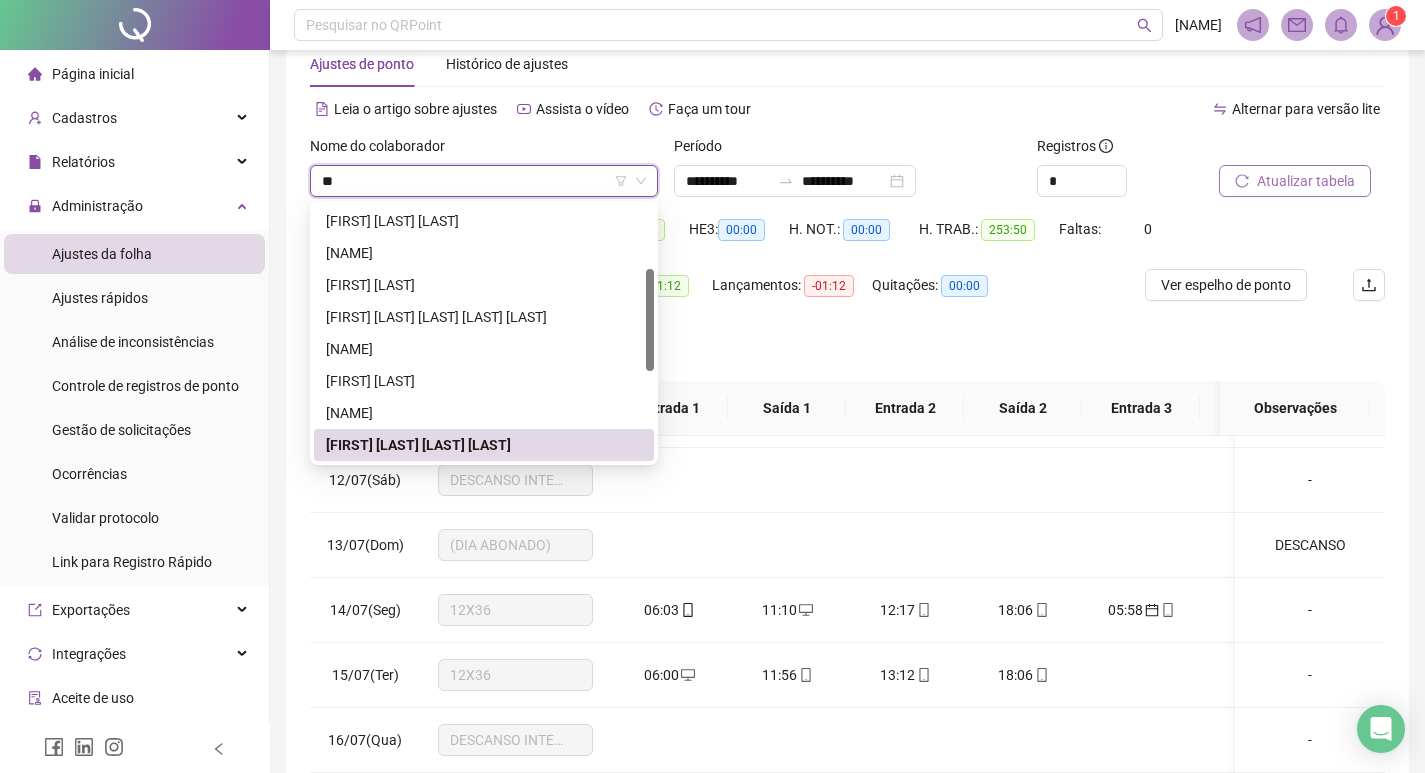 type on "*" 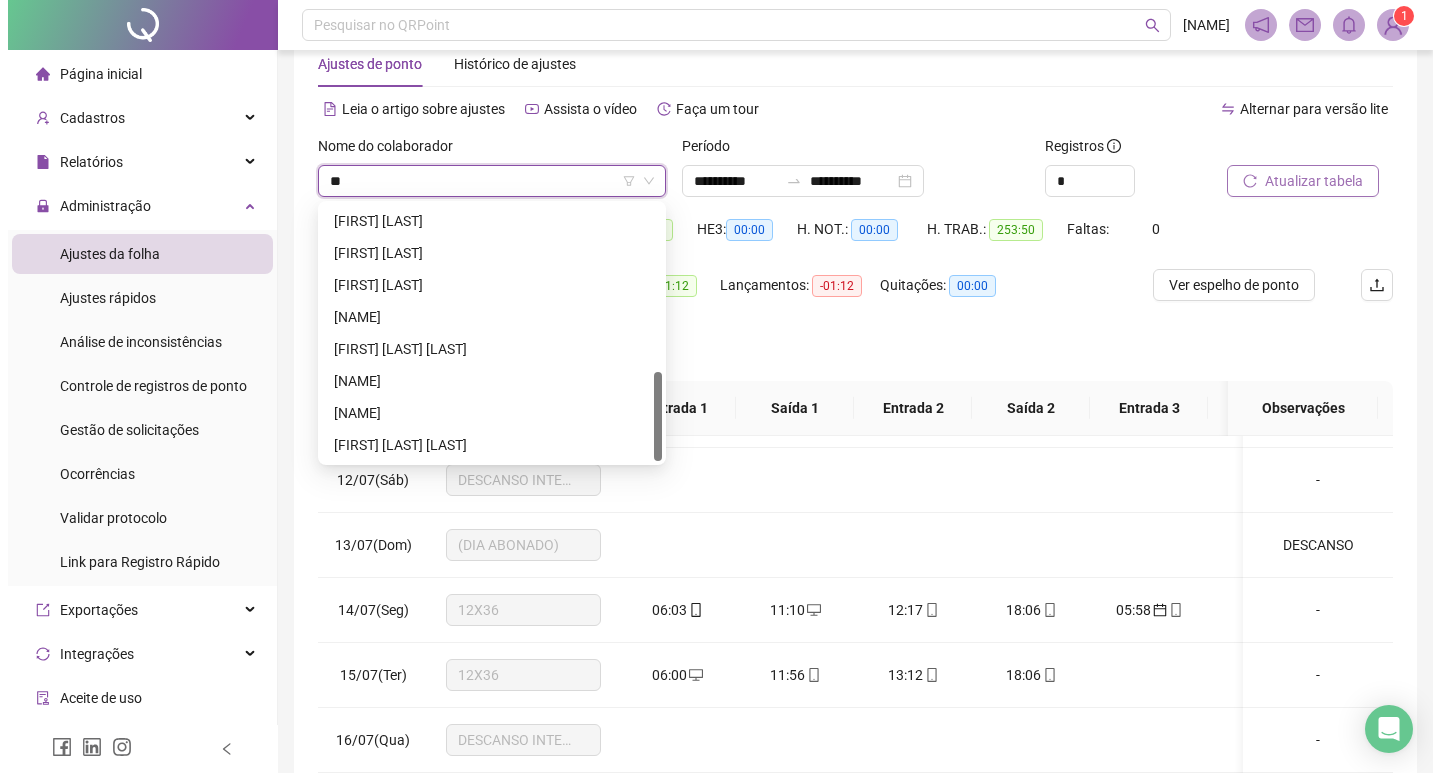scroll, scrollTop: 0, scrollLeft: 0, axis: both 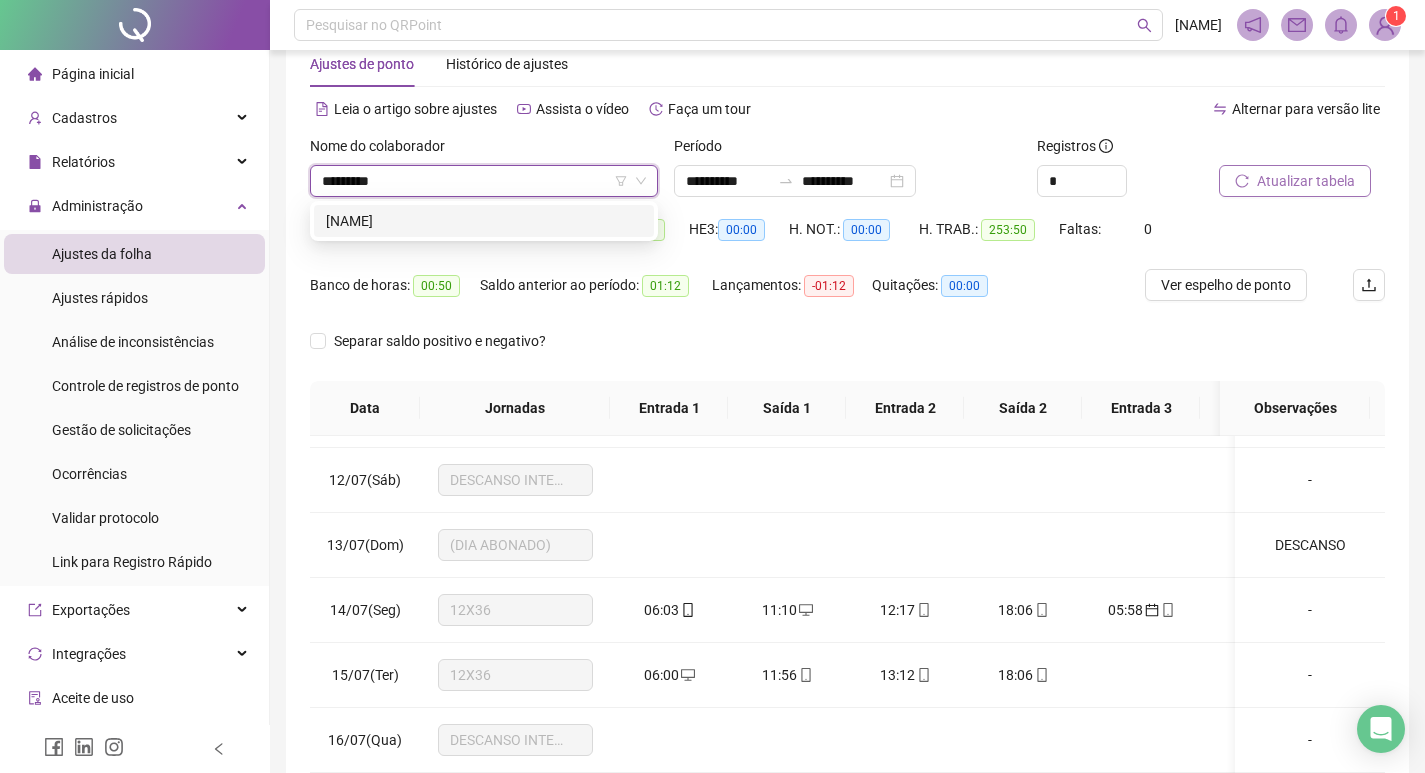 type on "*********" 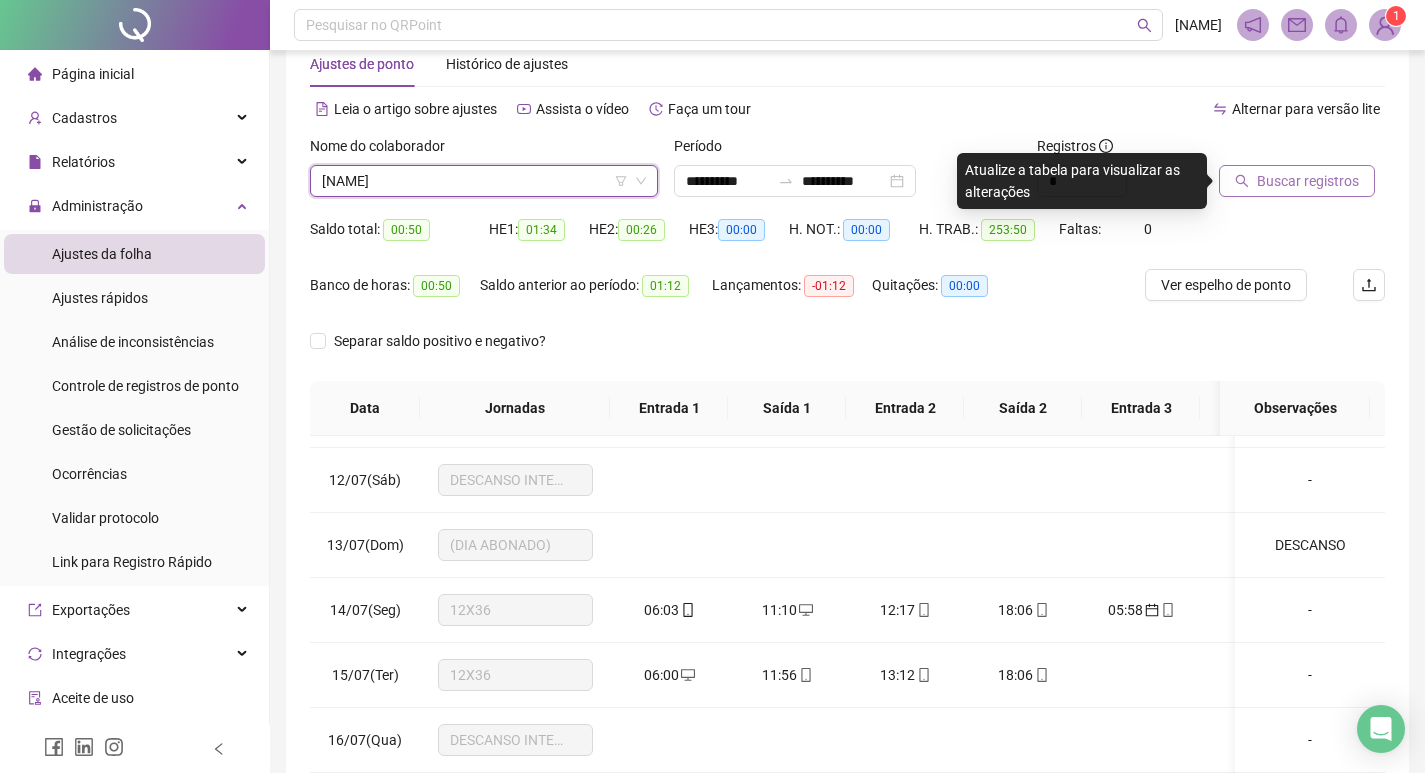 click on "Buscar registros" at bounding box center [1308, 181] 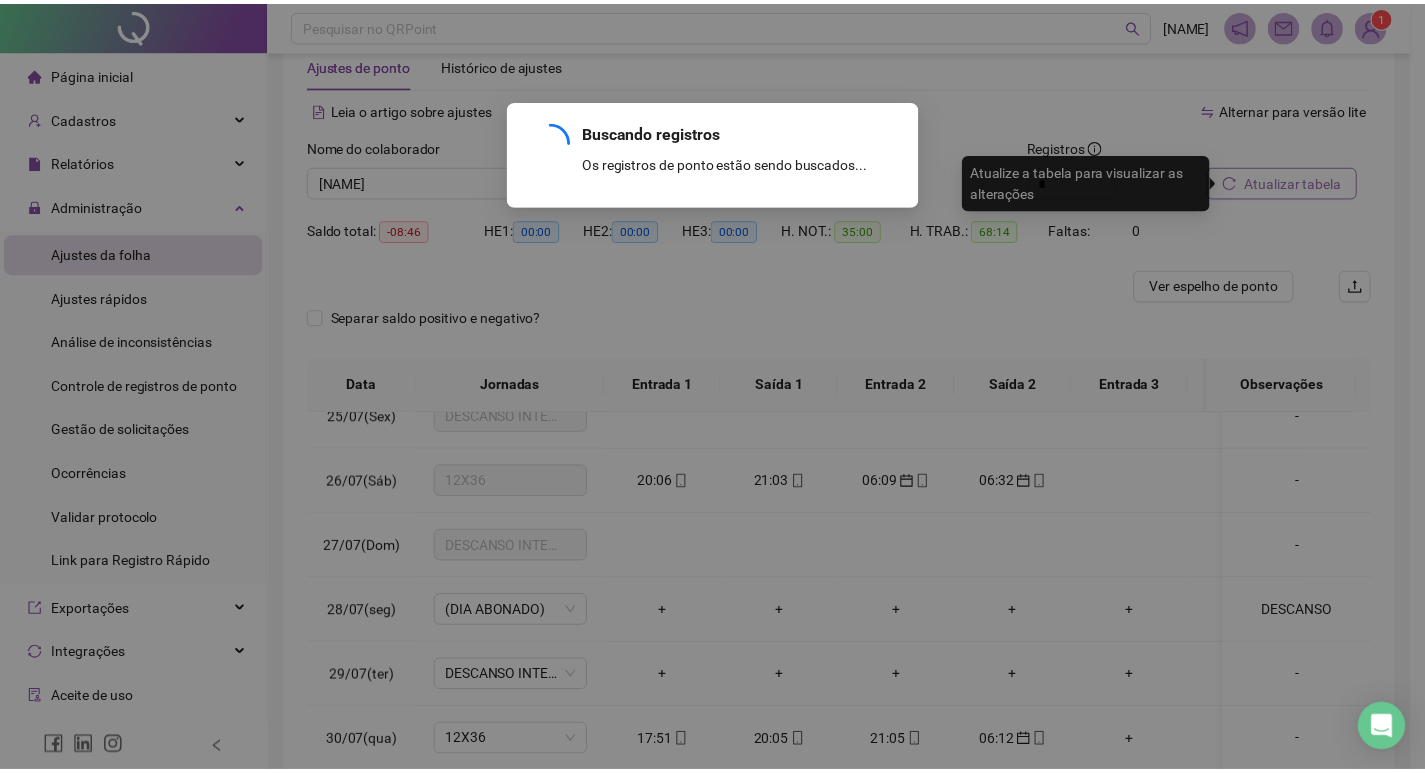 scroll, scrollTop: 498, scrollLeft: 0, axis: vertical 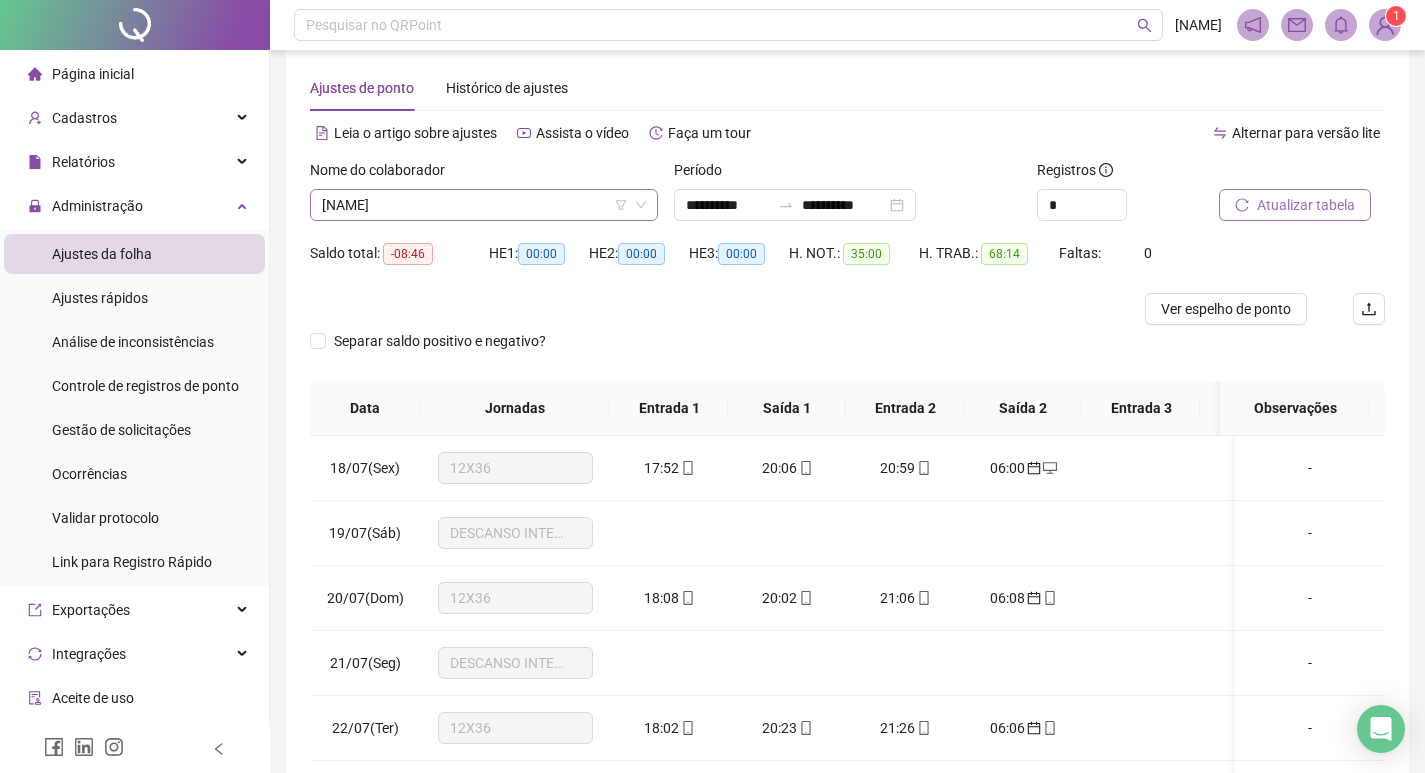 click on "VALQUIRIA DE SOUZA" at bounding box center (484, 205) 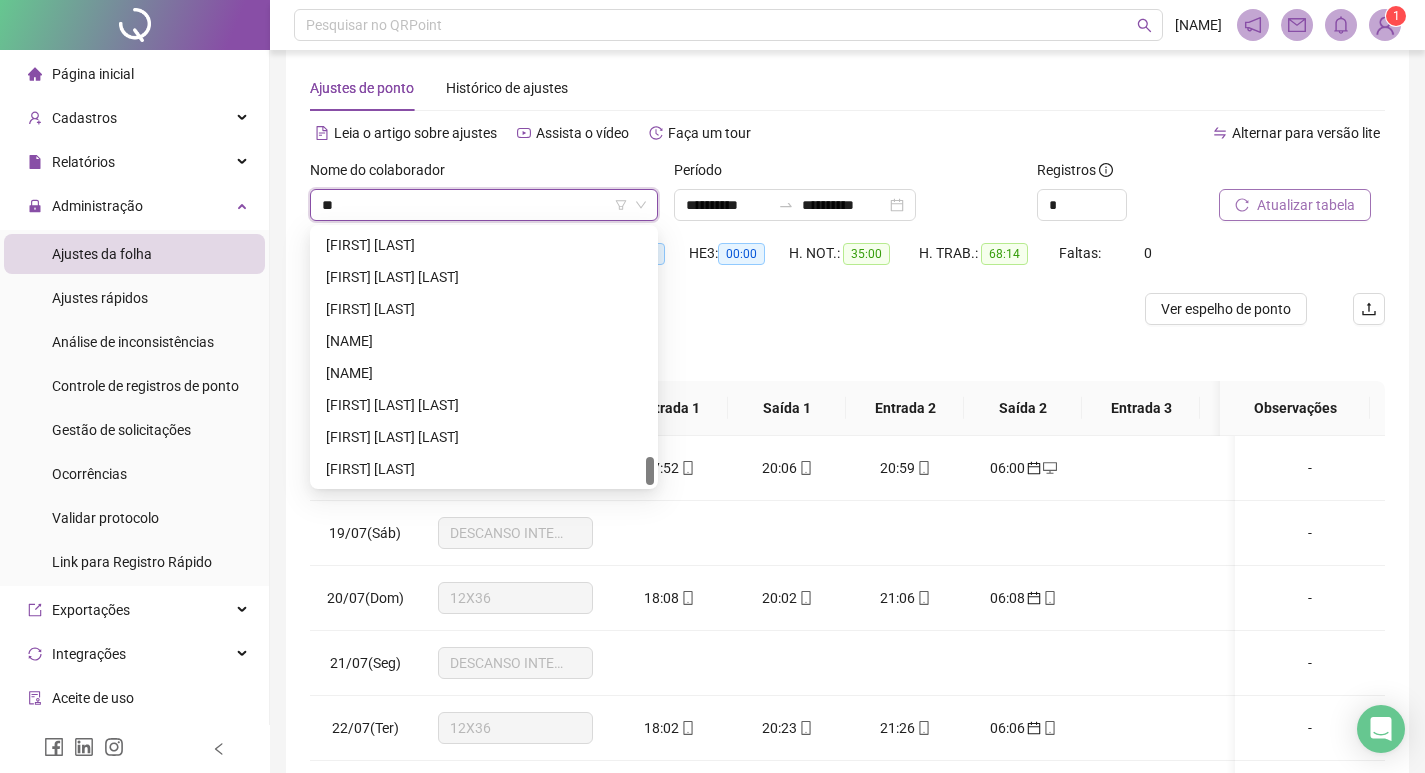 scroll, scrollTop: 0, scrollLeft: 0, axis: both 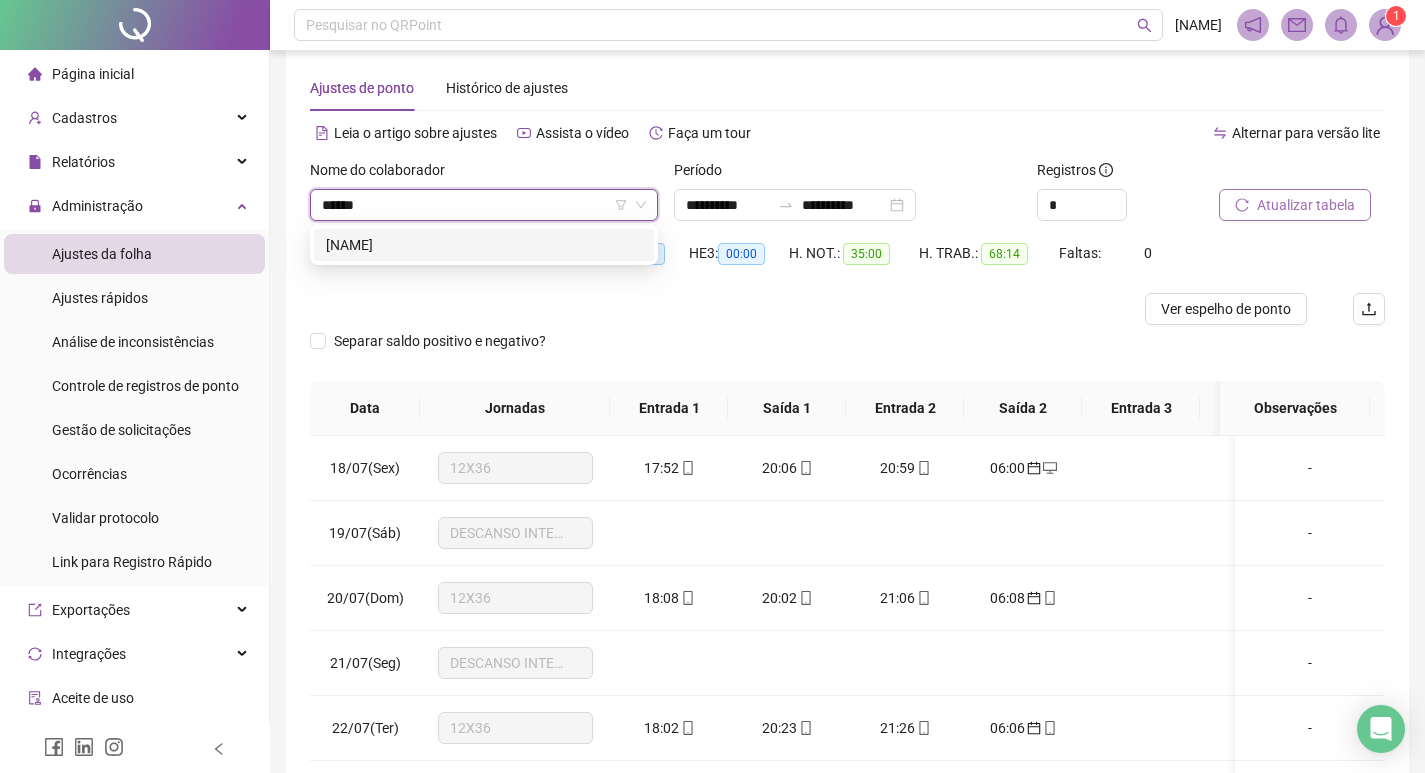 type on "******" 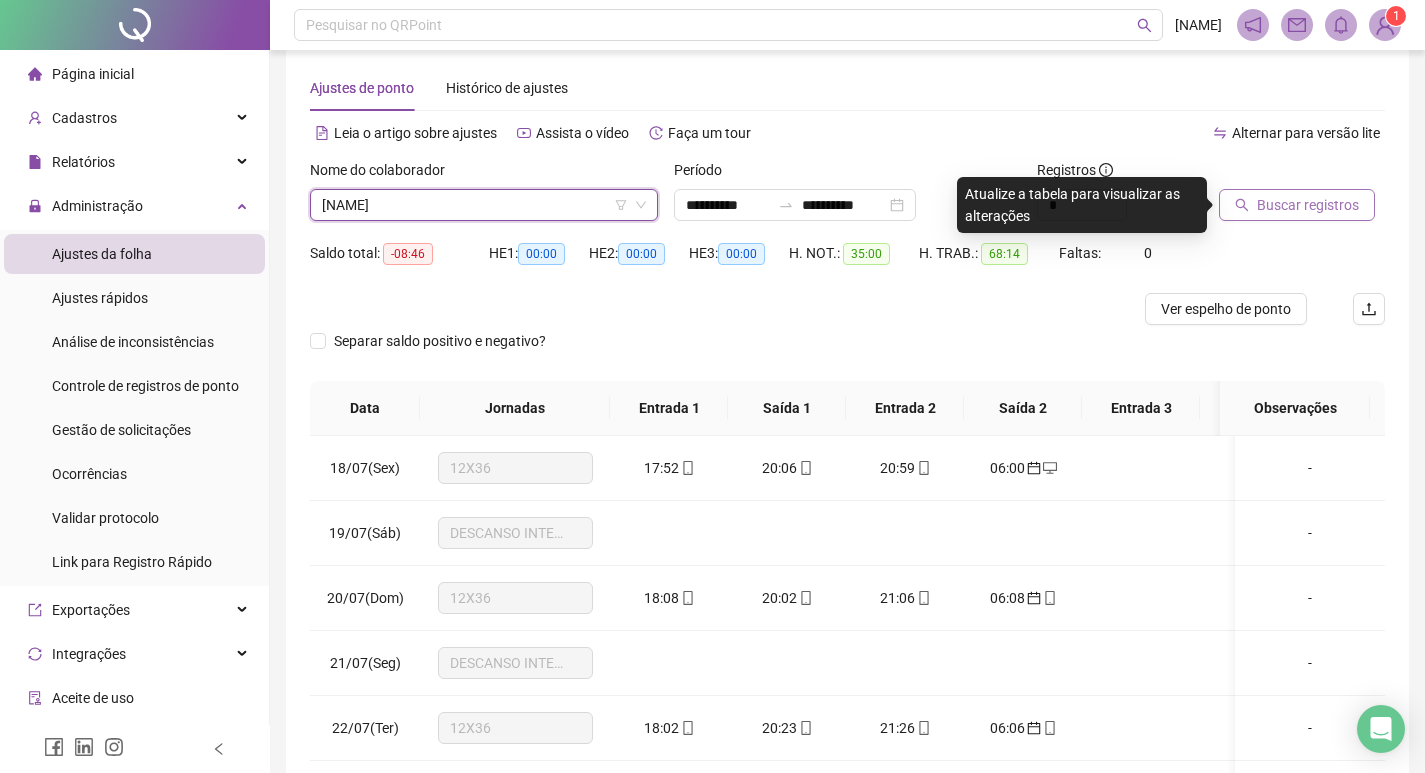 click on "Buscar registros" at bounding box center (1308, 205) 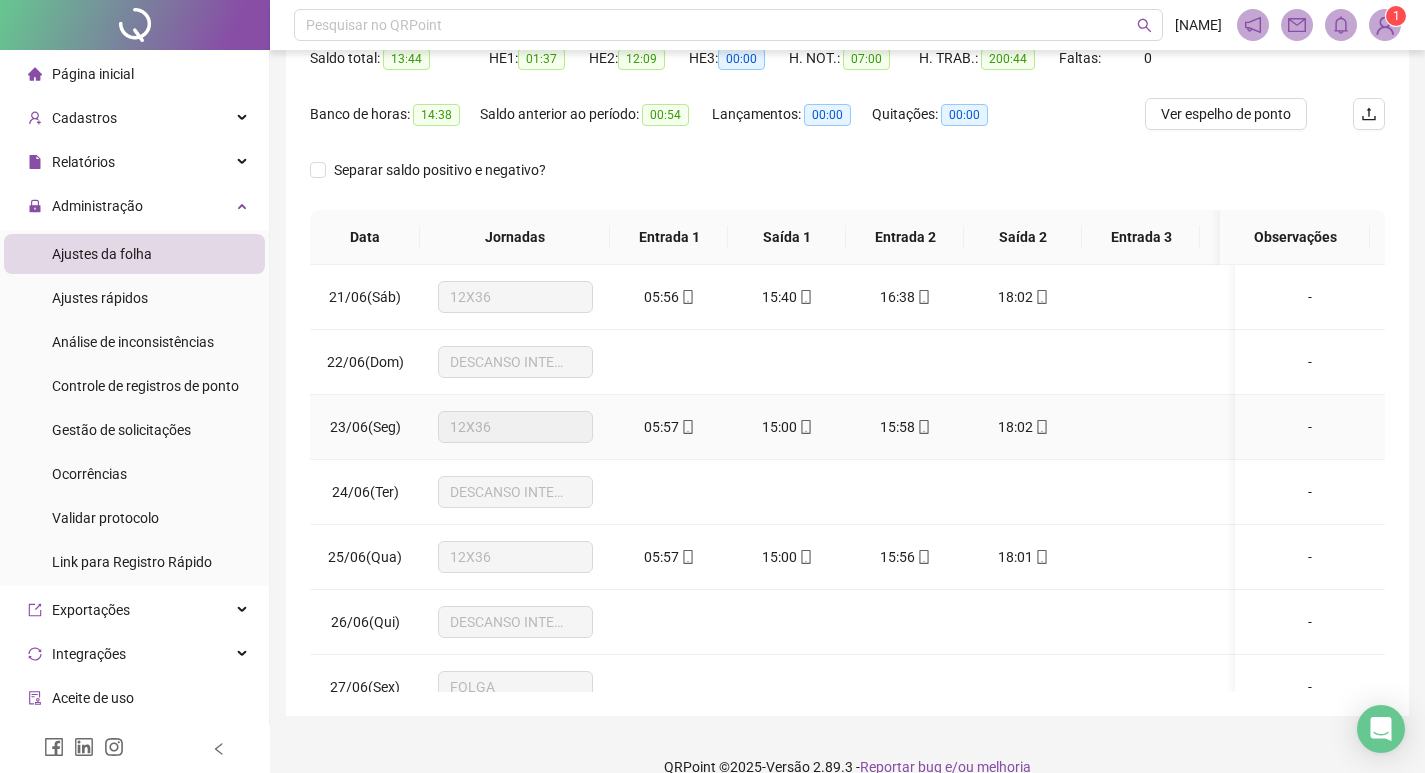 scroll, scrollTop: 225, scrollLeft: 0, axis: vertical 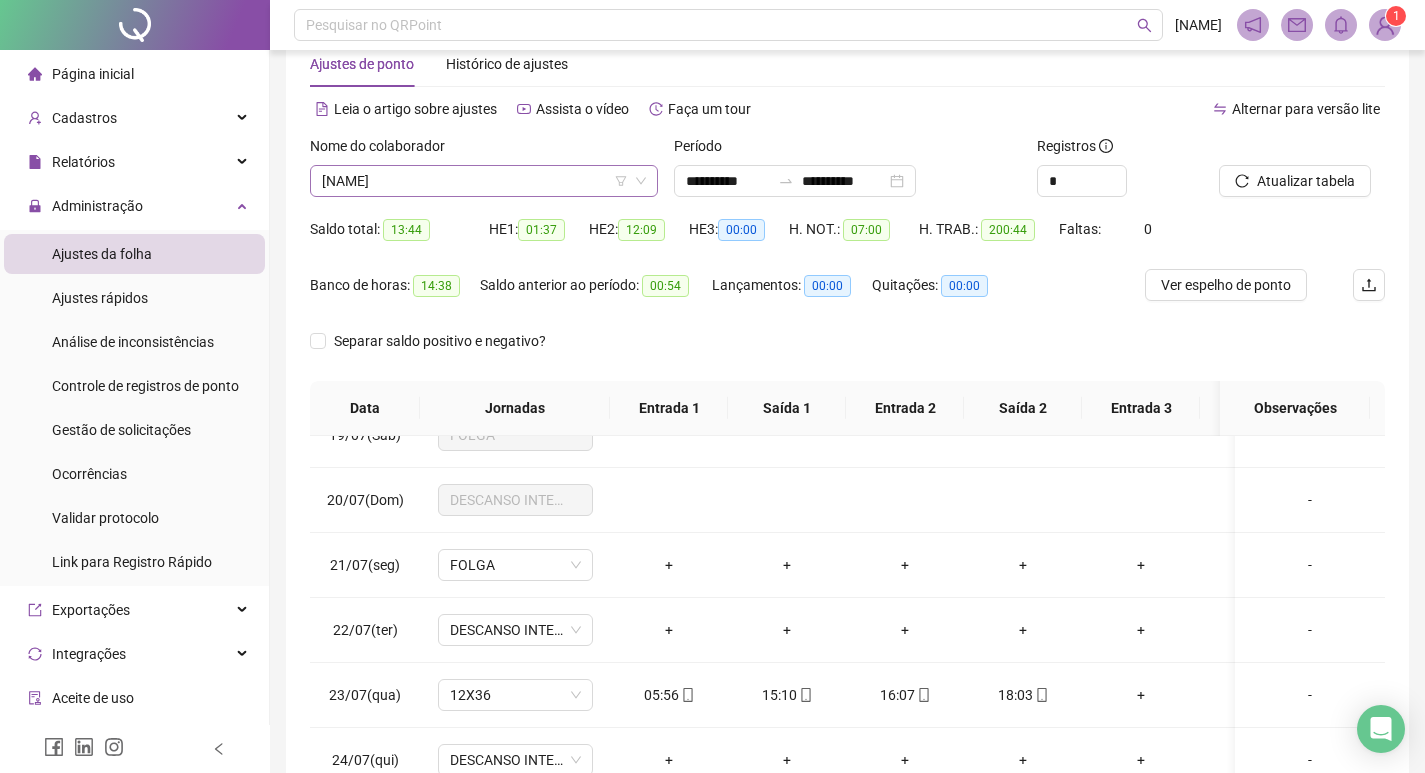 click on "THIAGO MACHADO DA SILVA" at bounding box center [484, 181] 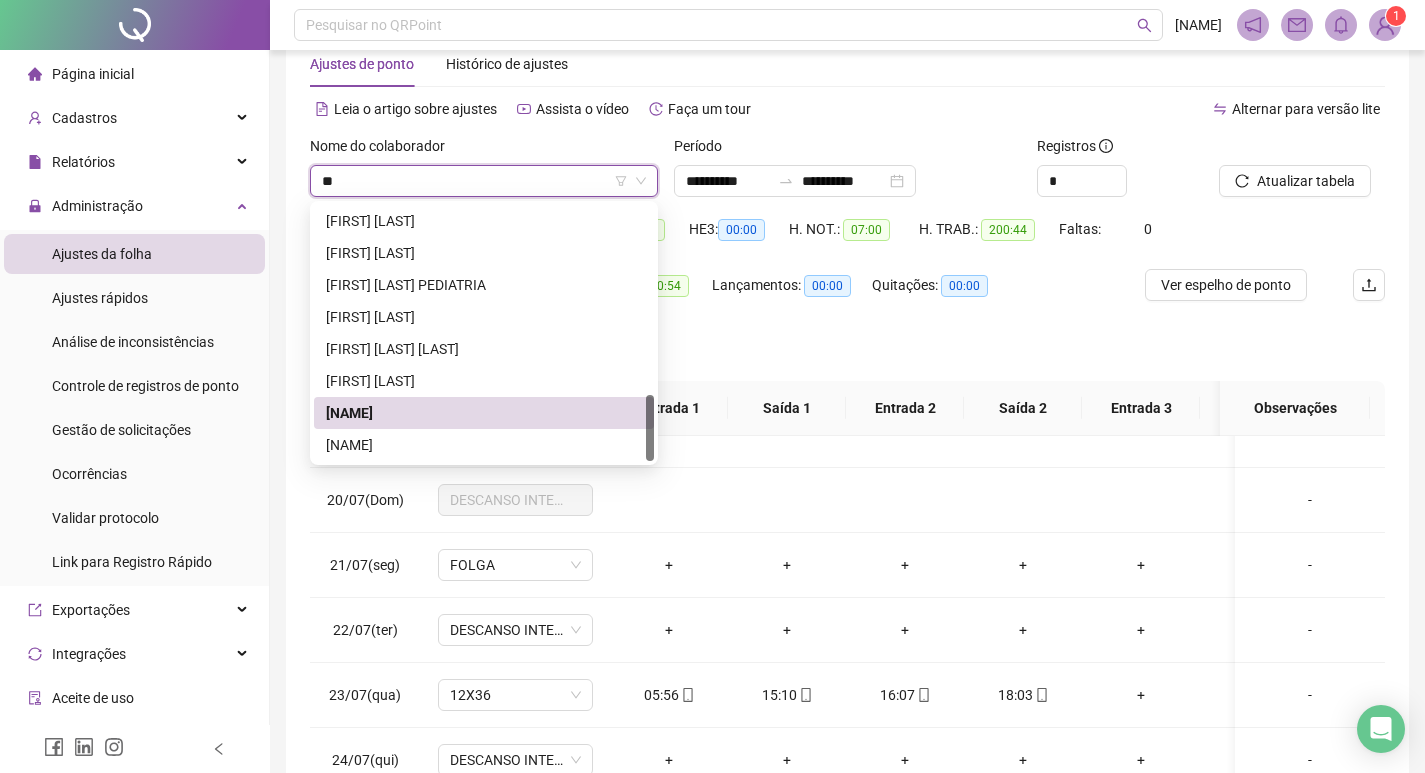 scroll, scrollTop: 736, scrollLeft: 0, axis: vertical 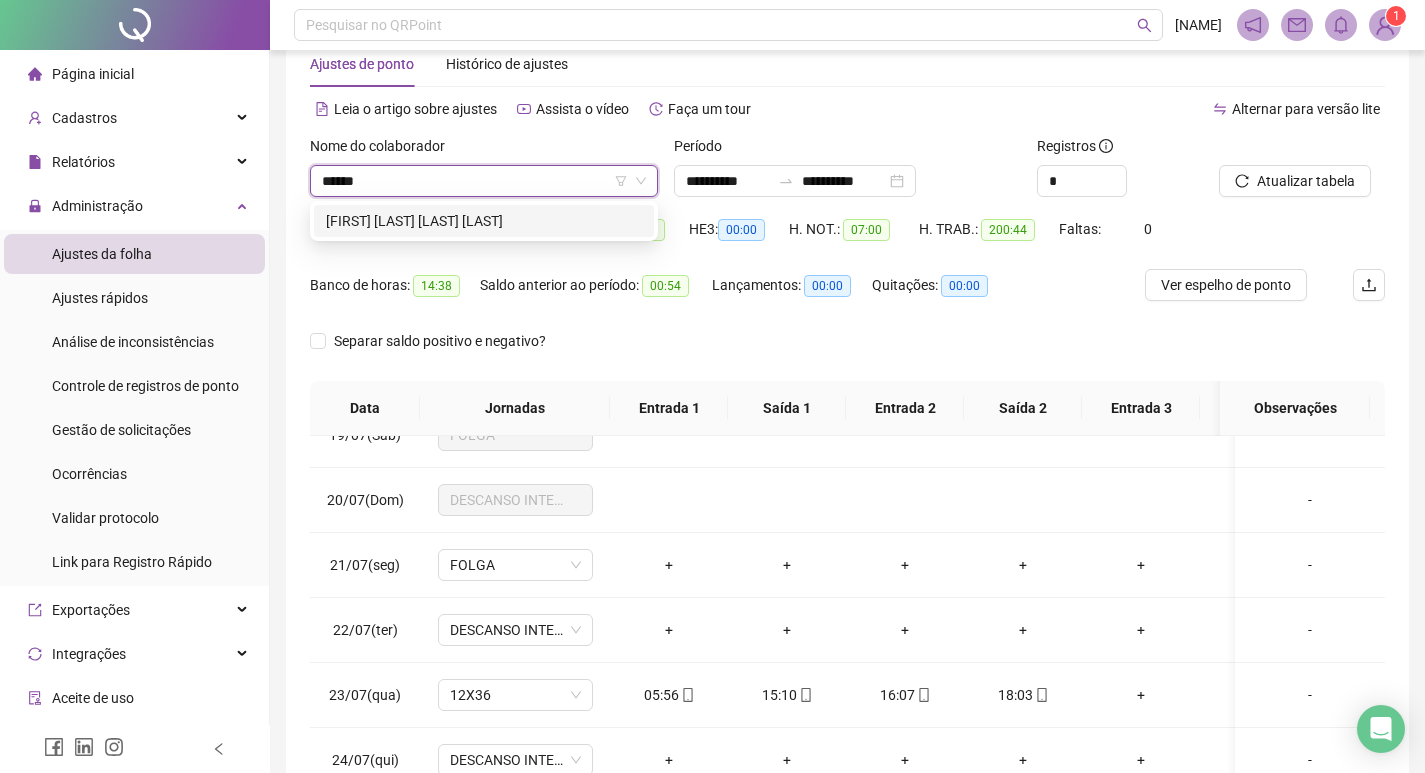 type on "******" 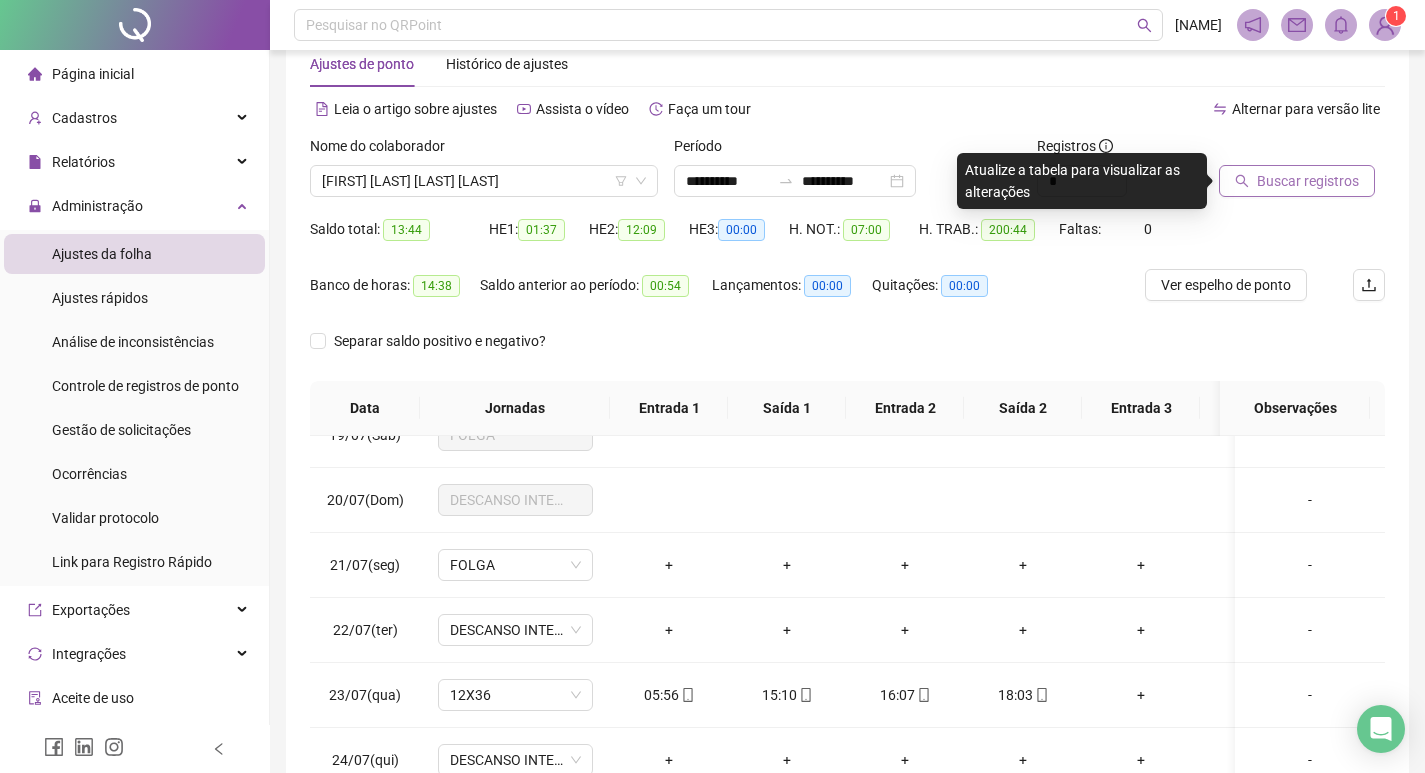 click on "Buscar registros" at bounding box center (1297, 181) 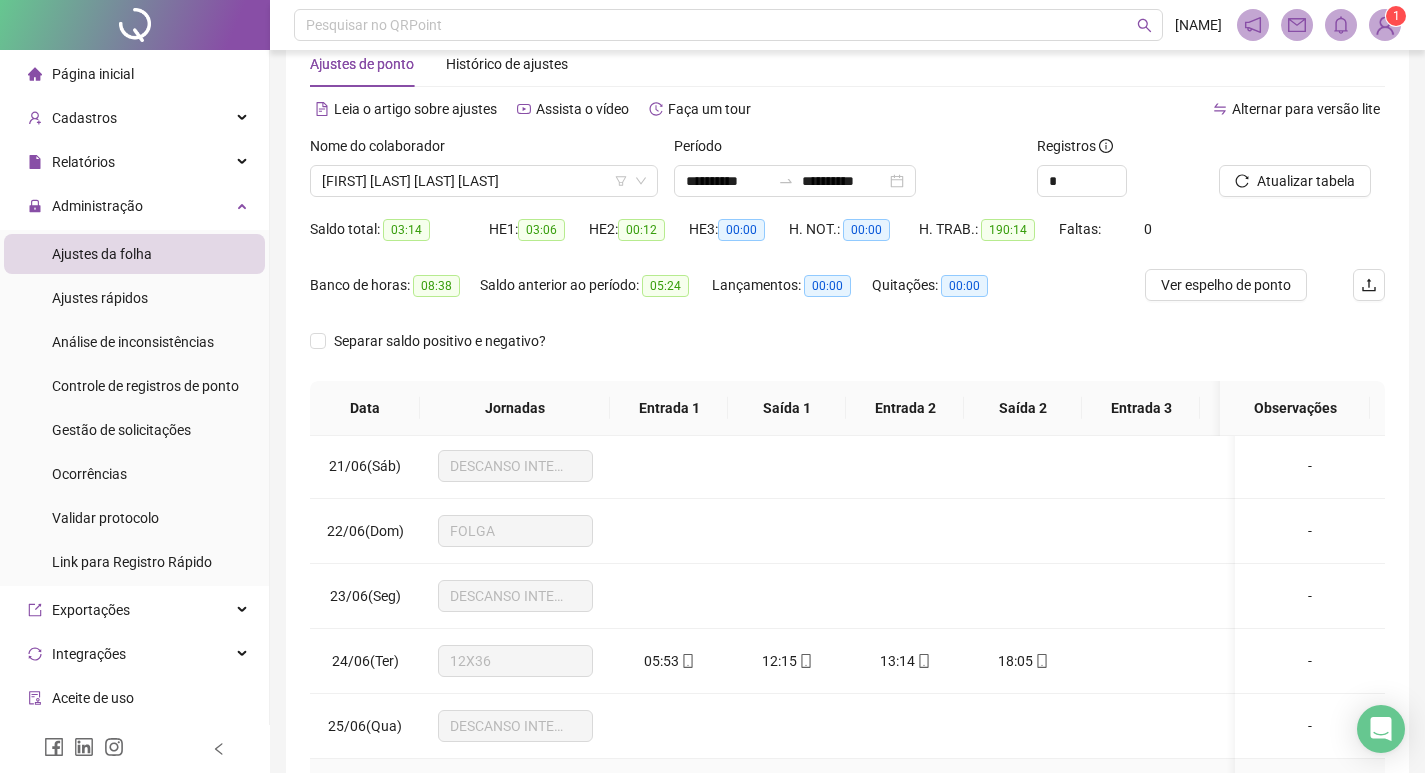 scroll, scrollTop: 0, scrollLeft: 0, axis: both 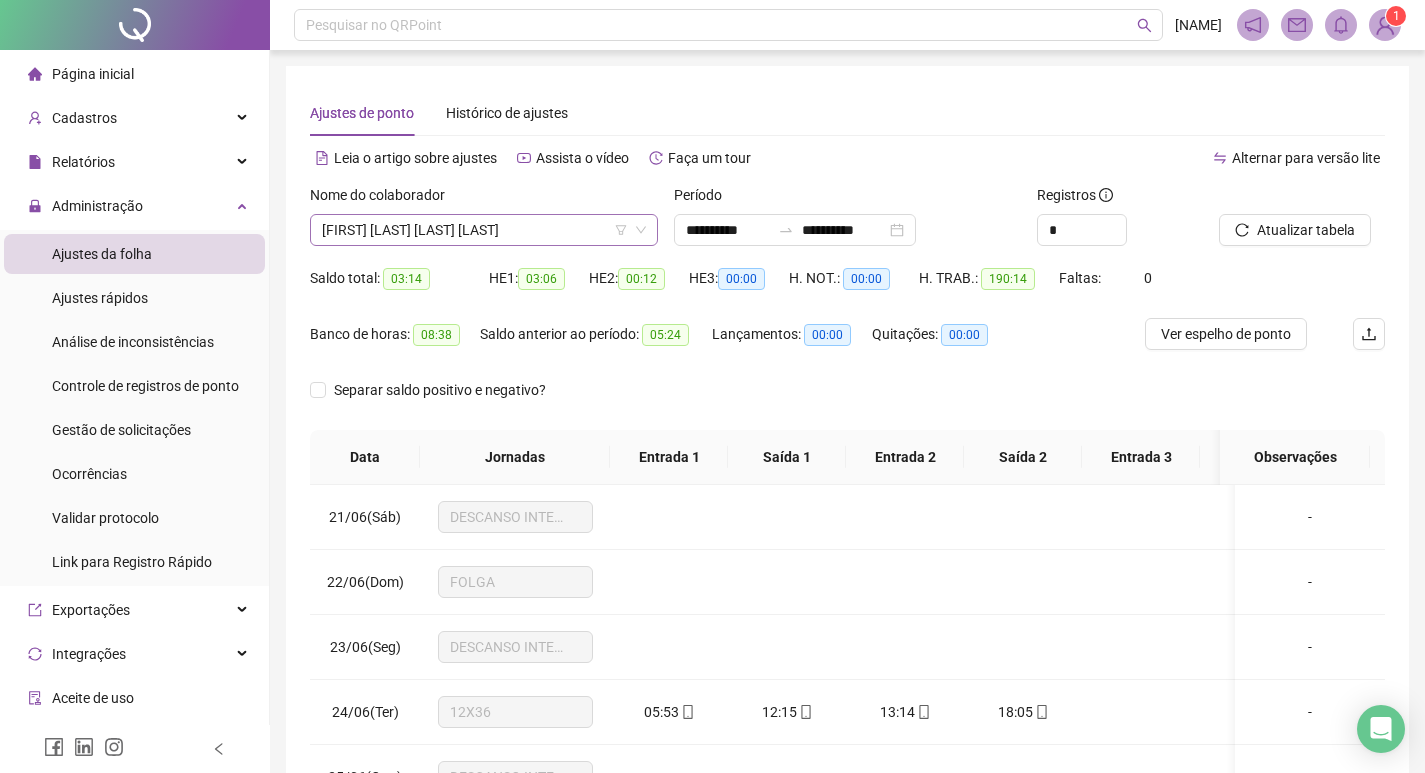 click on "[FIRST] [LAST] [LAST]" at bounding box center [484, 230] 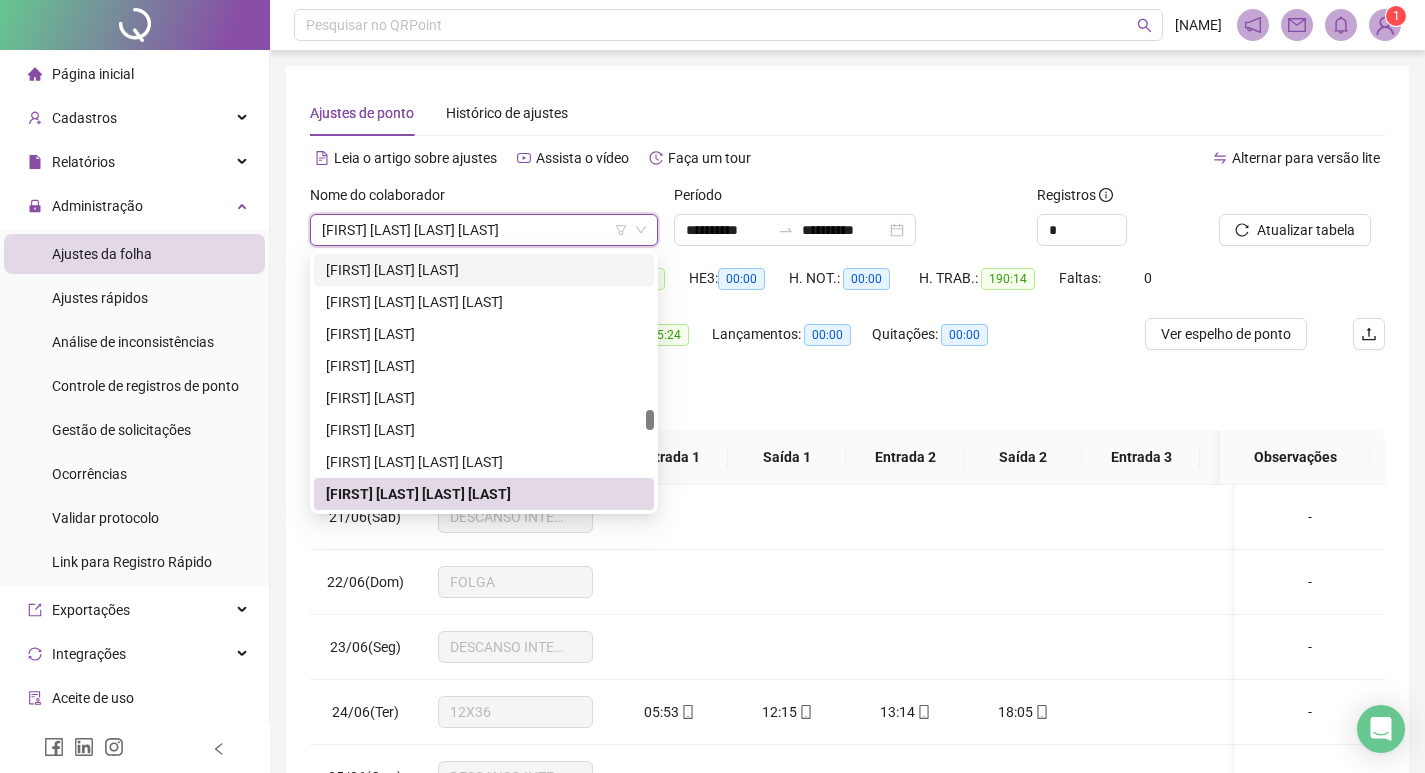 click on "Separar saldo positivo e negativo?" at bounding box center [847, 402] 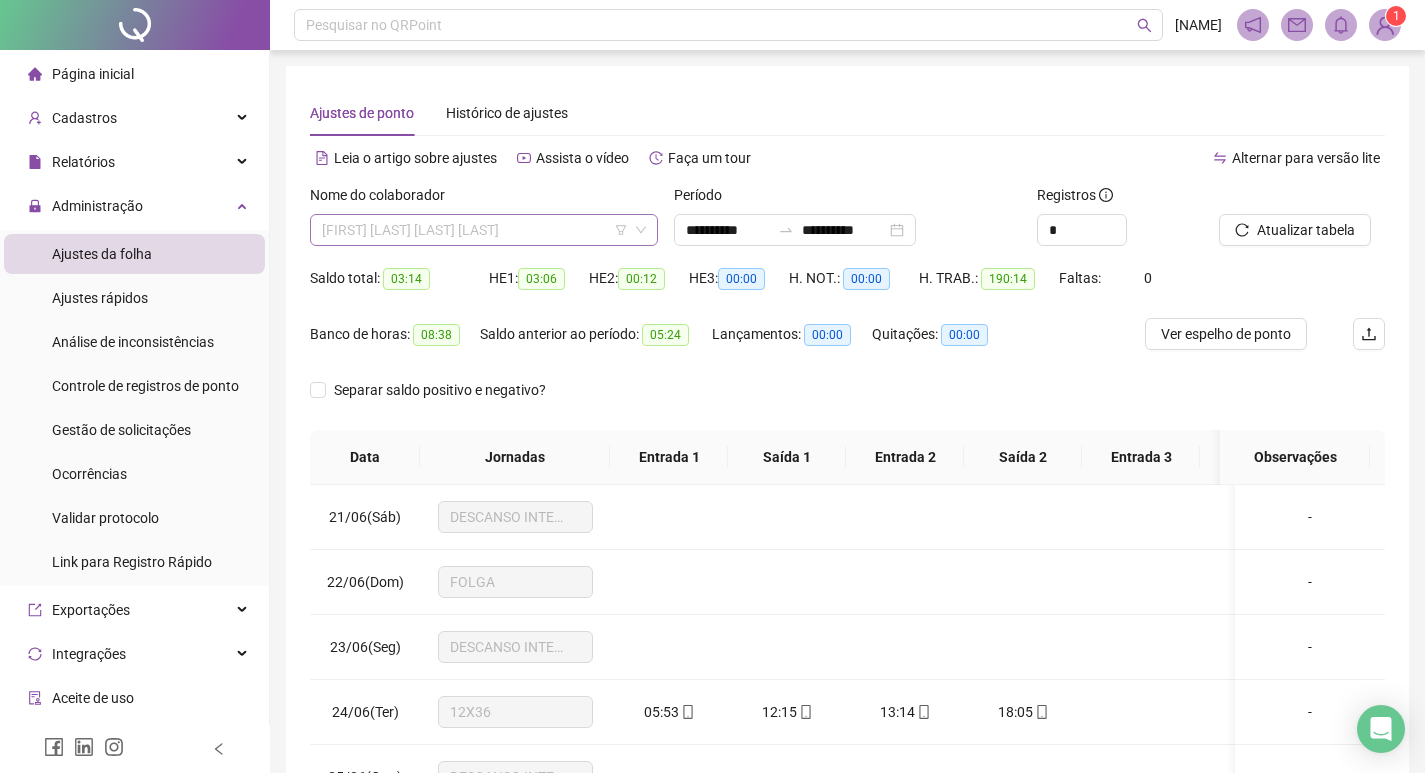 click on "[FIRST] [LAST] [LAST]" at bounding box center (484, 230) 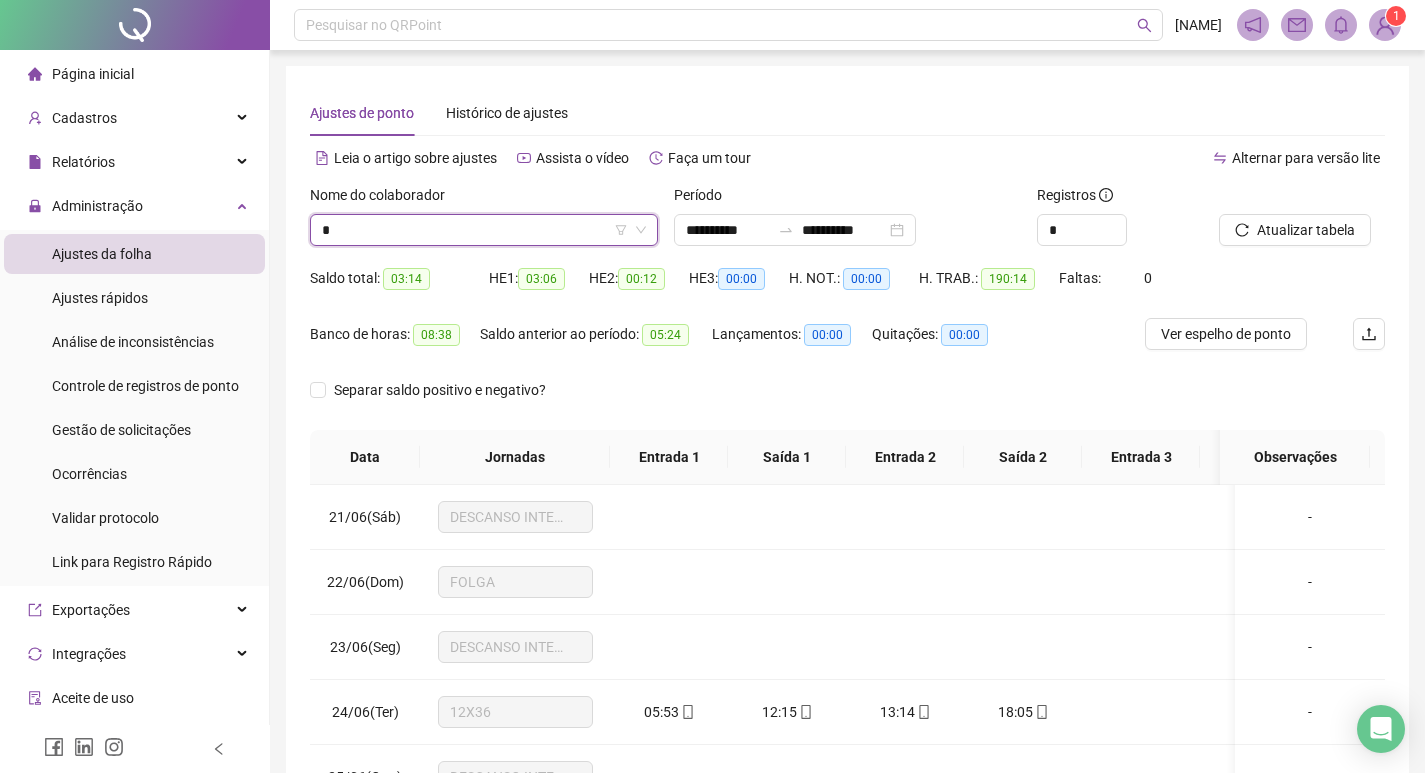 scroll, scrollTop: 0, scrollLeft: 0, axis: both 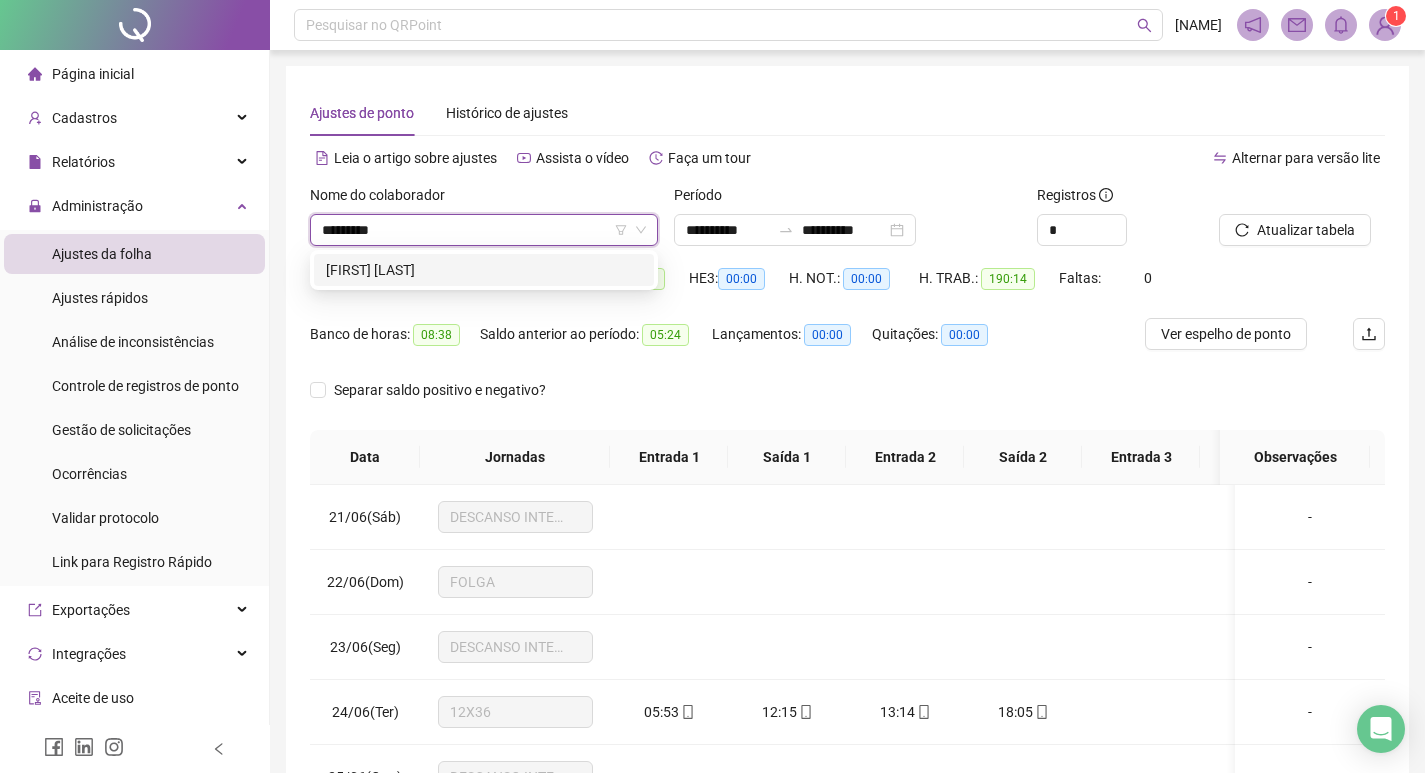 type on "**********" 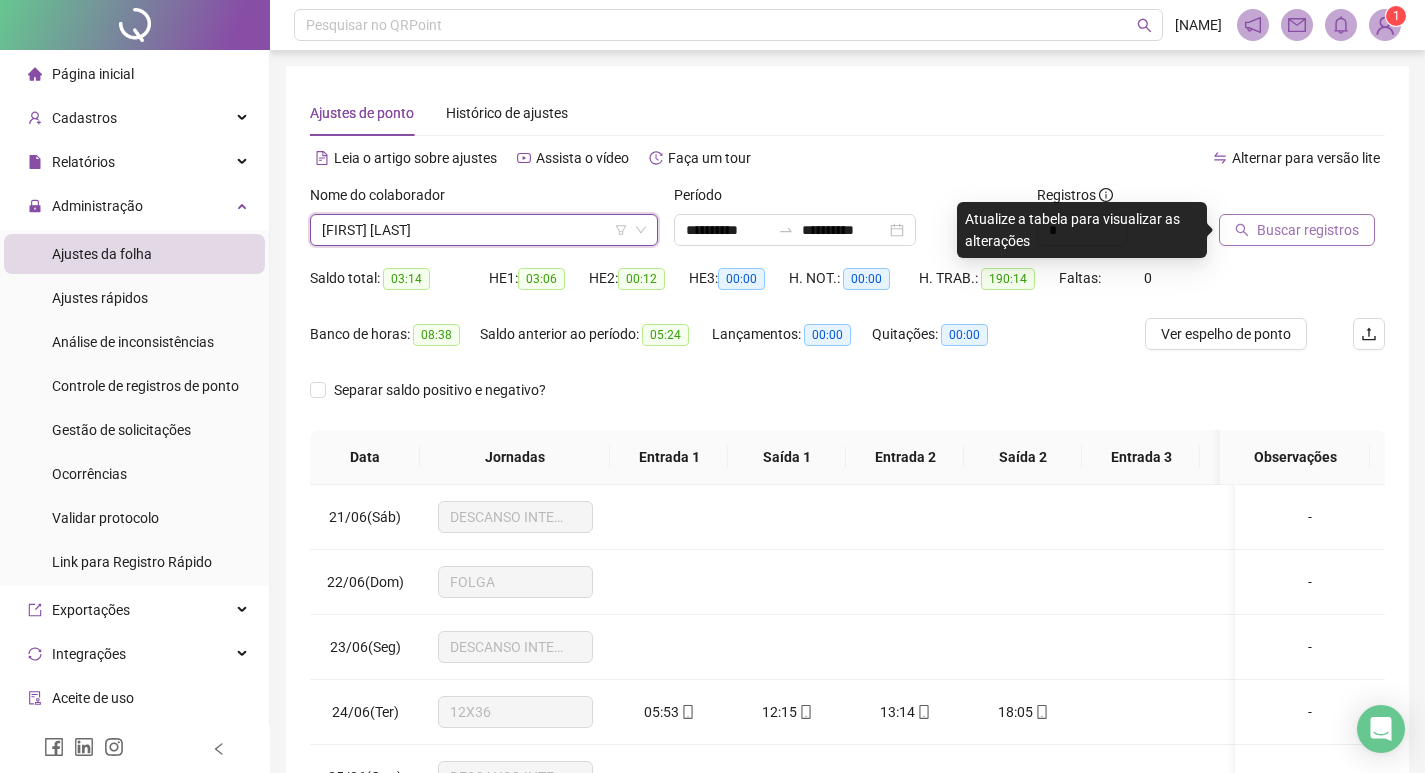 click on "Buscar registros" at bounding box center (1297, 230) 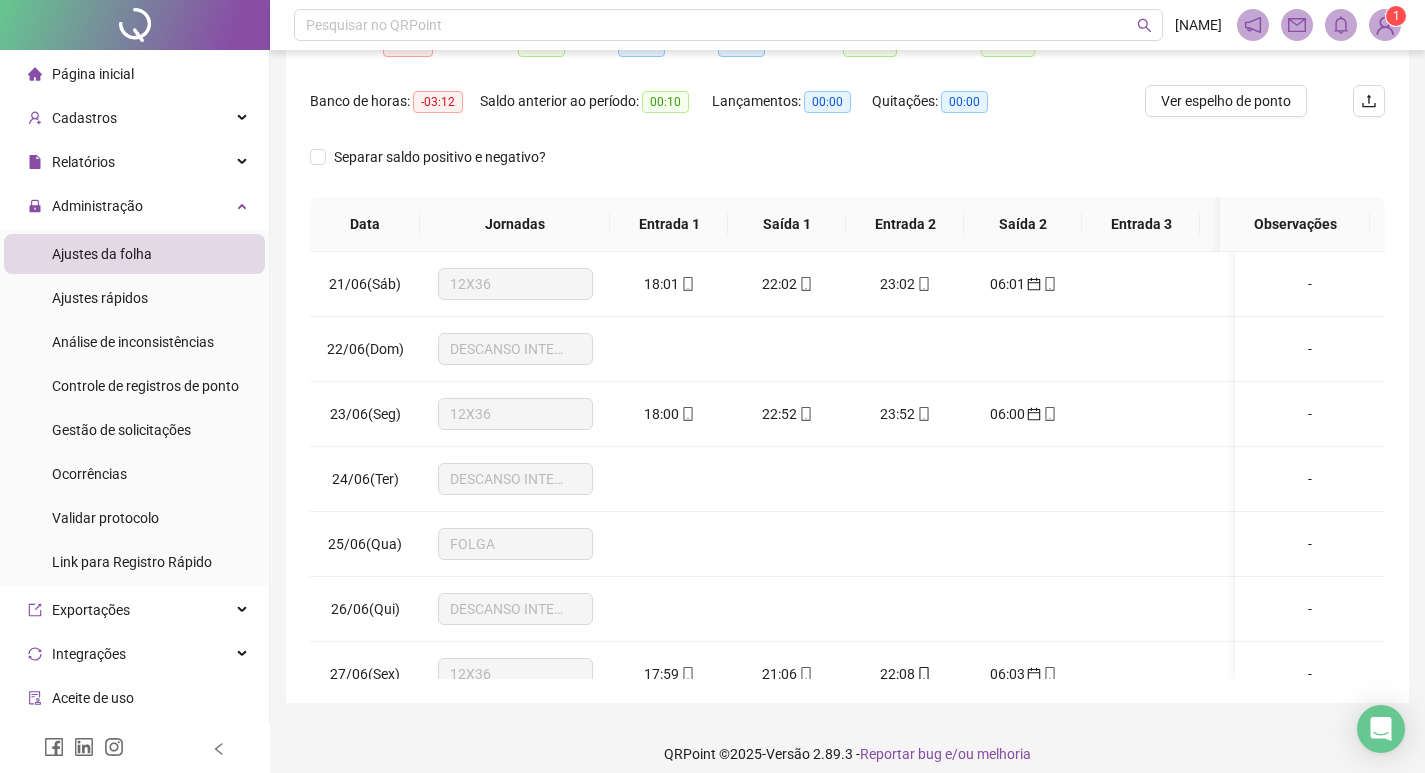 scroll, scrollTop: 249, scrollLeft: 0, axis: vertical 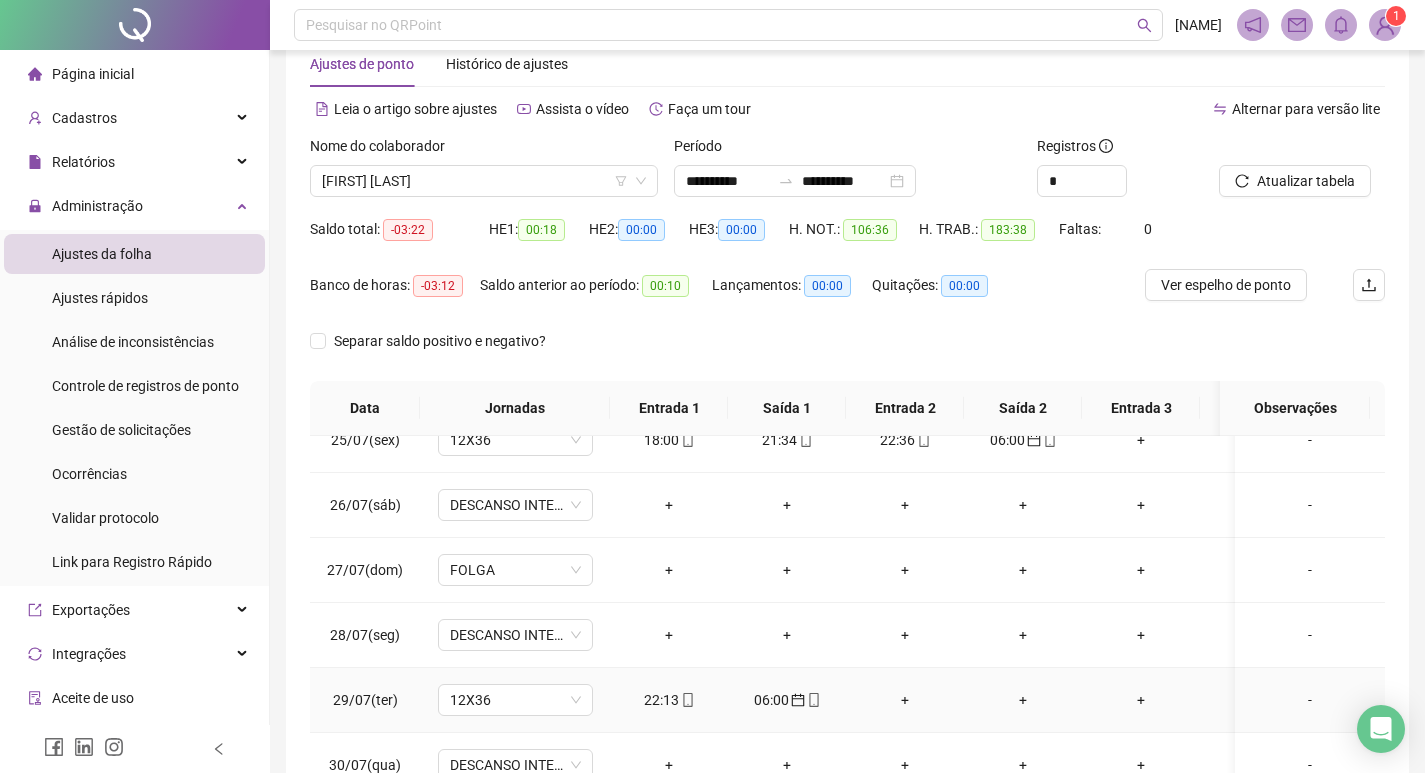 click on "-" at bounding box center [1310, 700] 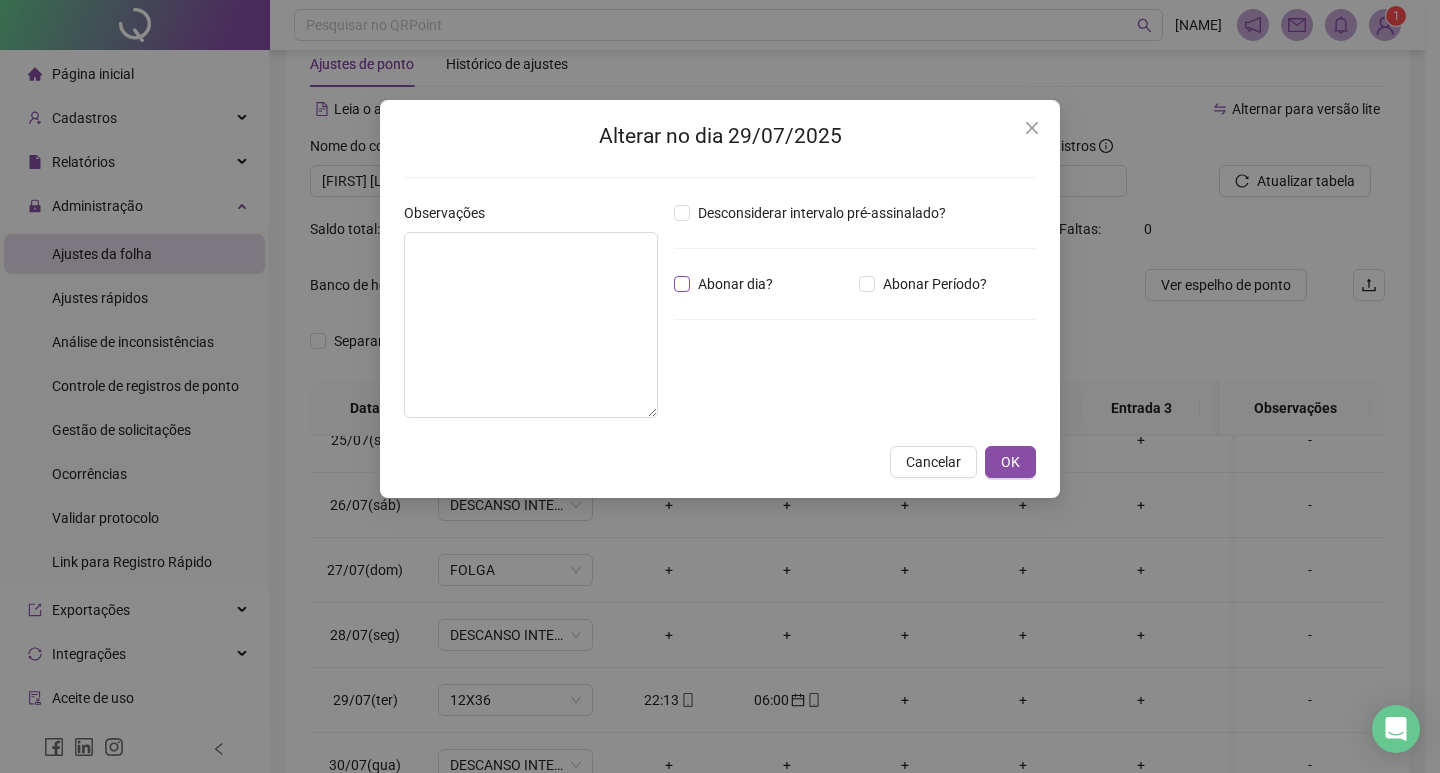 click on "Abonar dia?" at bounding box center [735, 284] 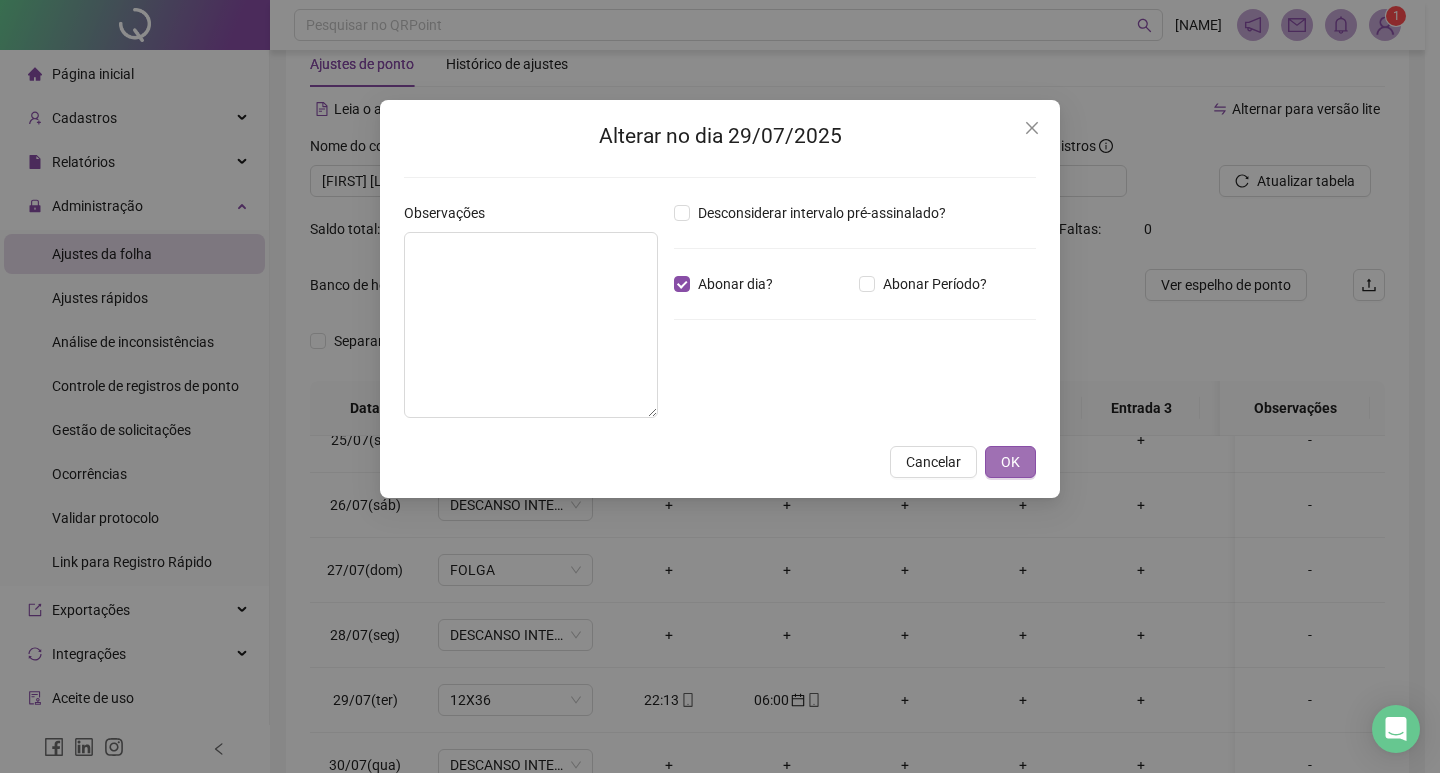 click on "OK" at bounding box center (1010, 462) 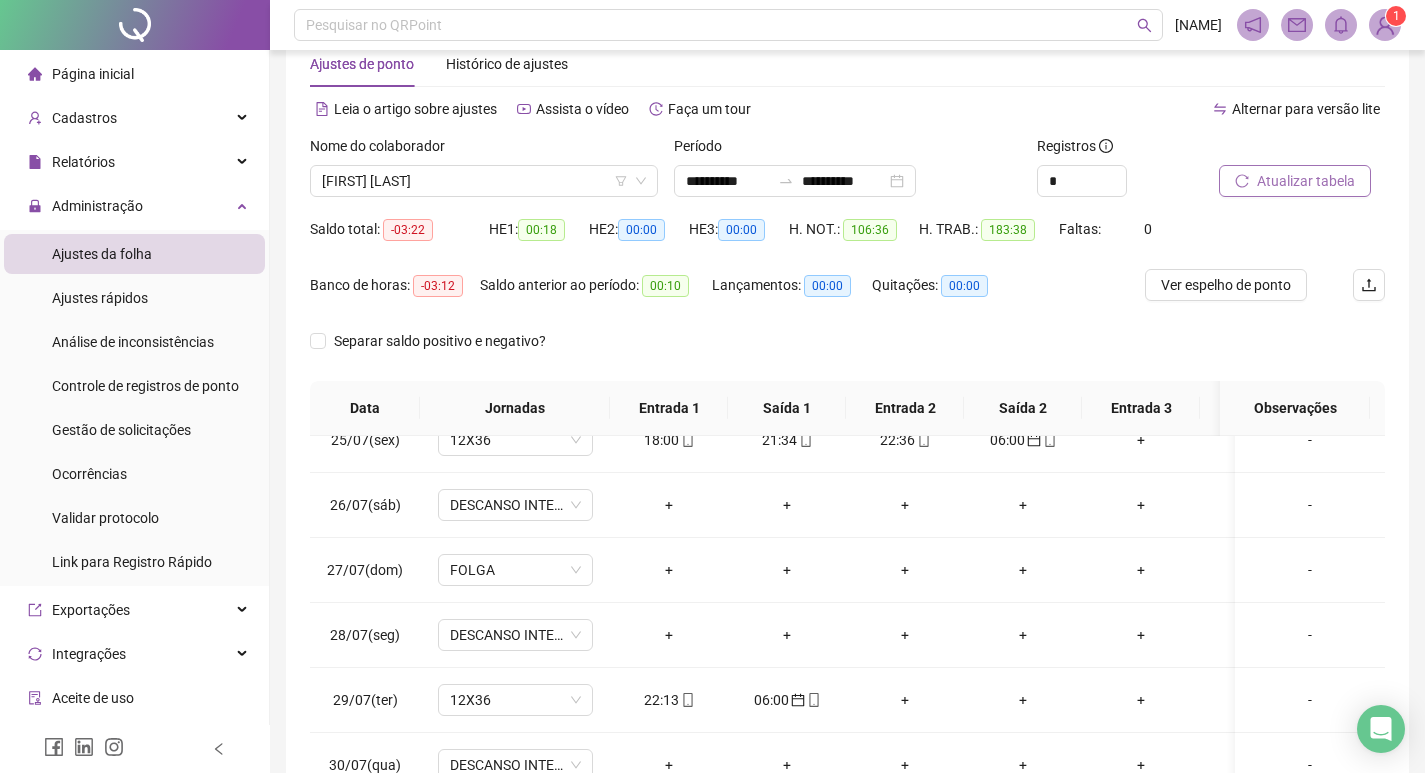 click on "Atualizar tabela" at bounding box center (1306, 181) 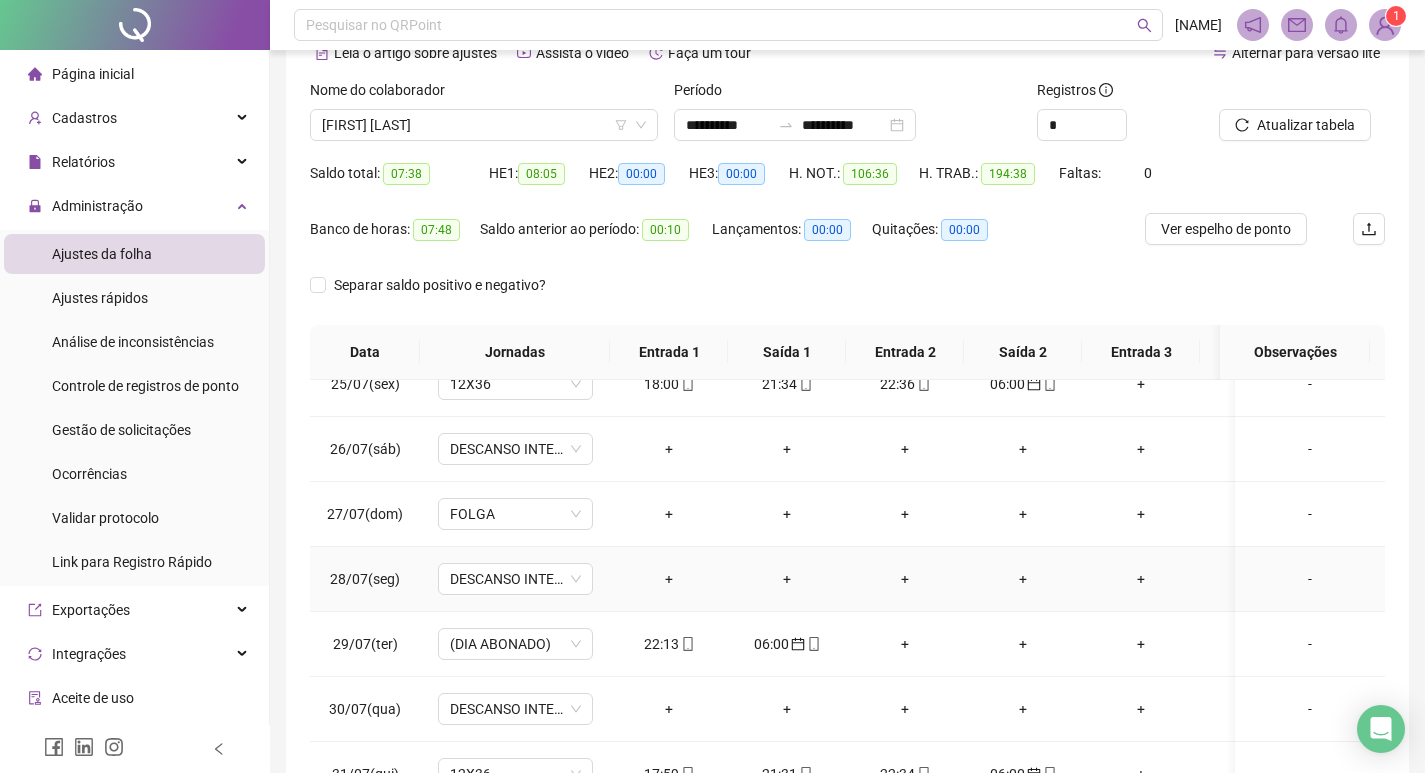 scroll, scrollTop: 149, scrollLeft: 0, axis: vertical 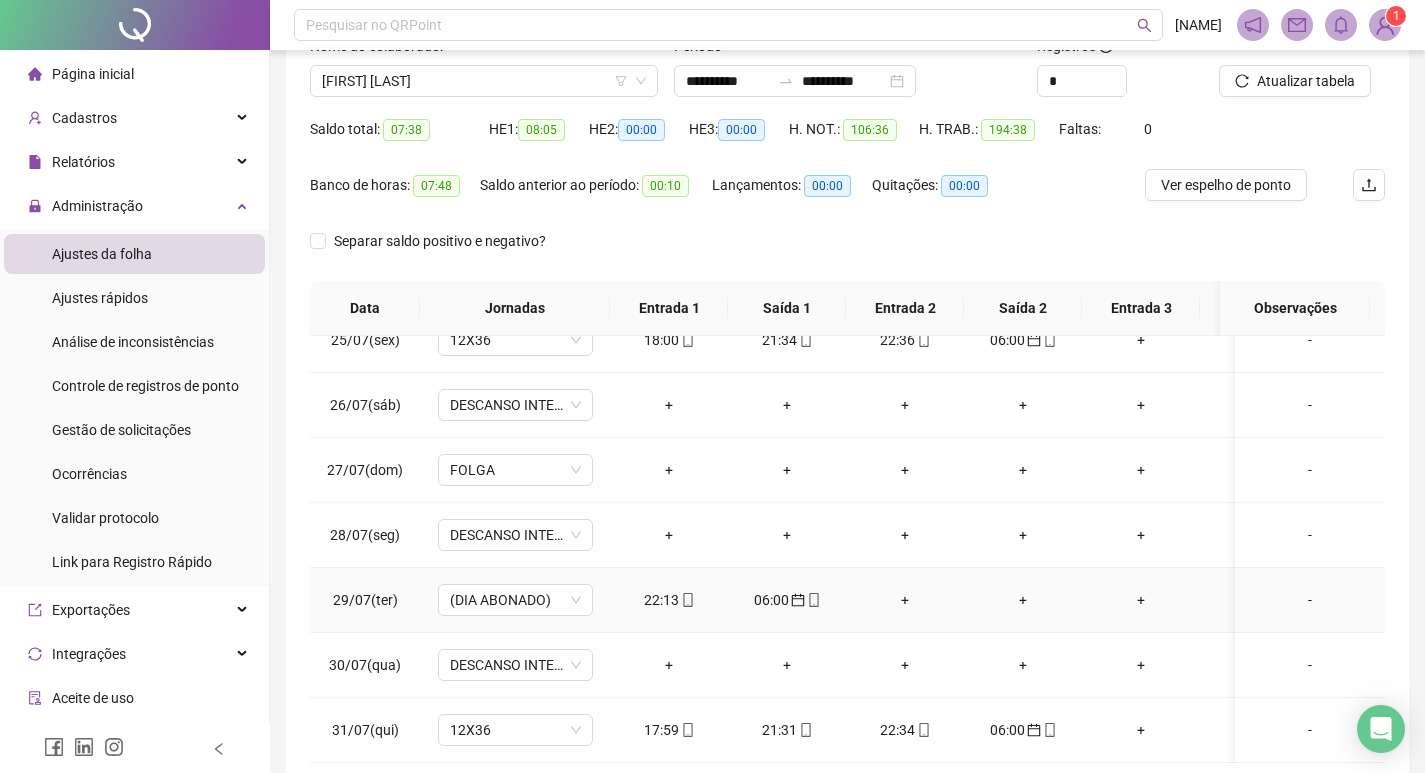 click on "-" at bounding box center (1310, 600) 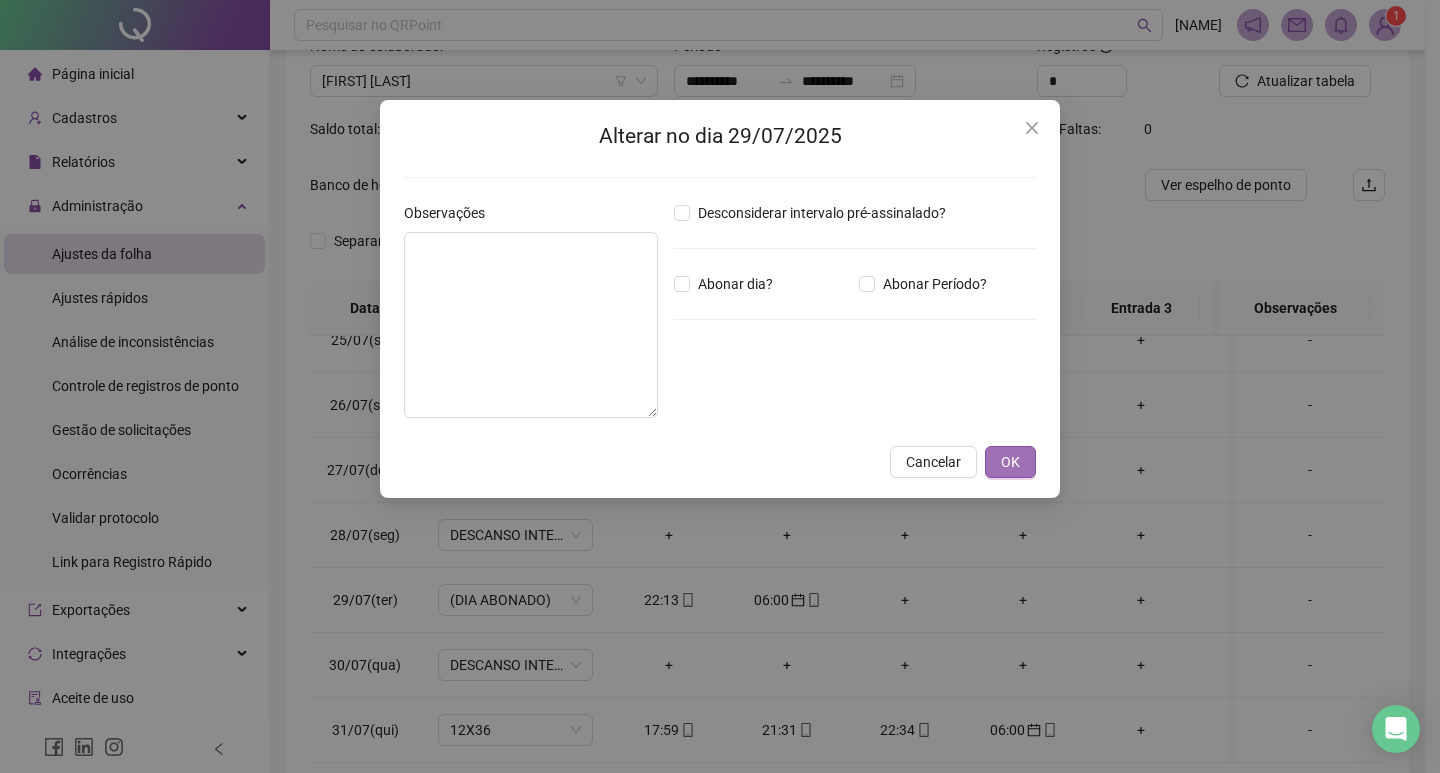click on "OK" at bounding box center [1010, 462] 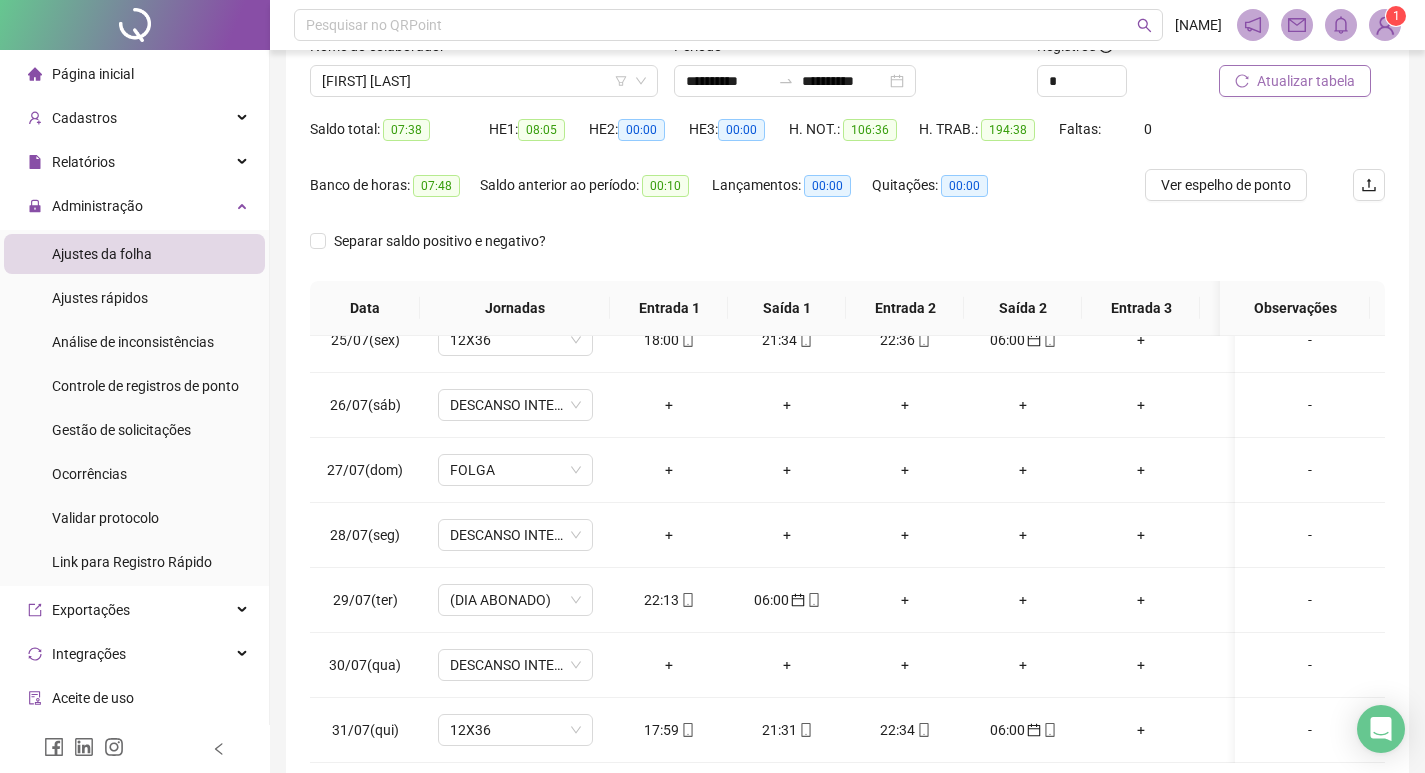 click on "Atualizar tabela" at bounding box center [1306, 81] 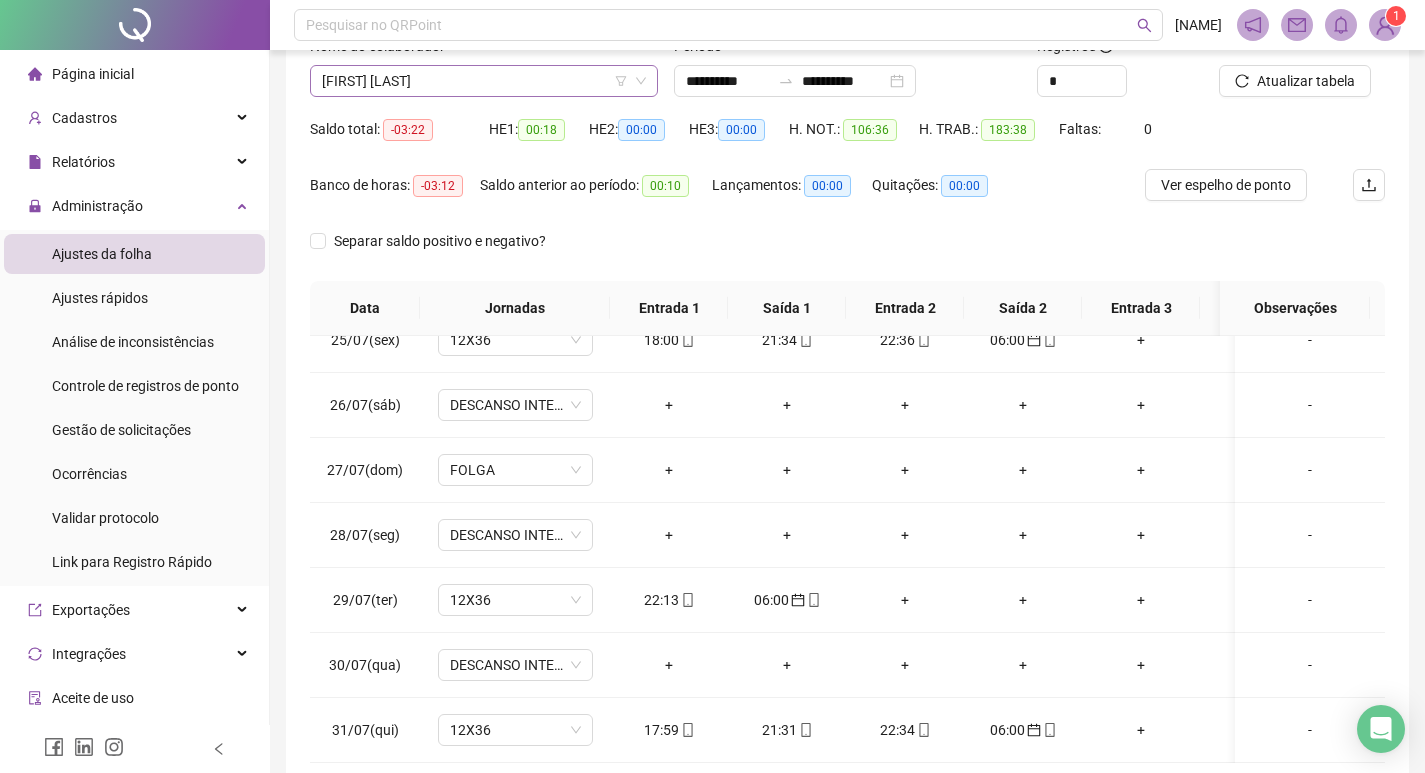 click on "[FIRST] [LAST] [LAST]" at bounding box center [484, 81] 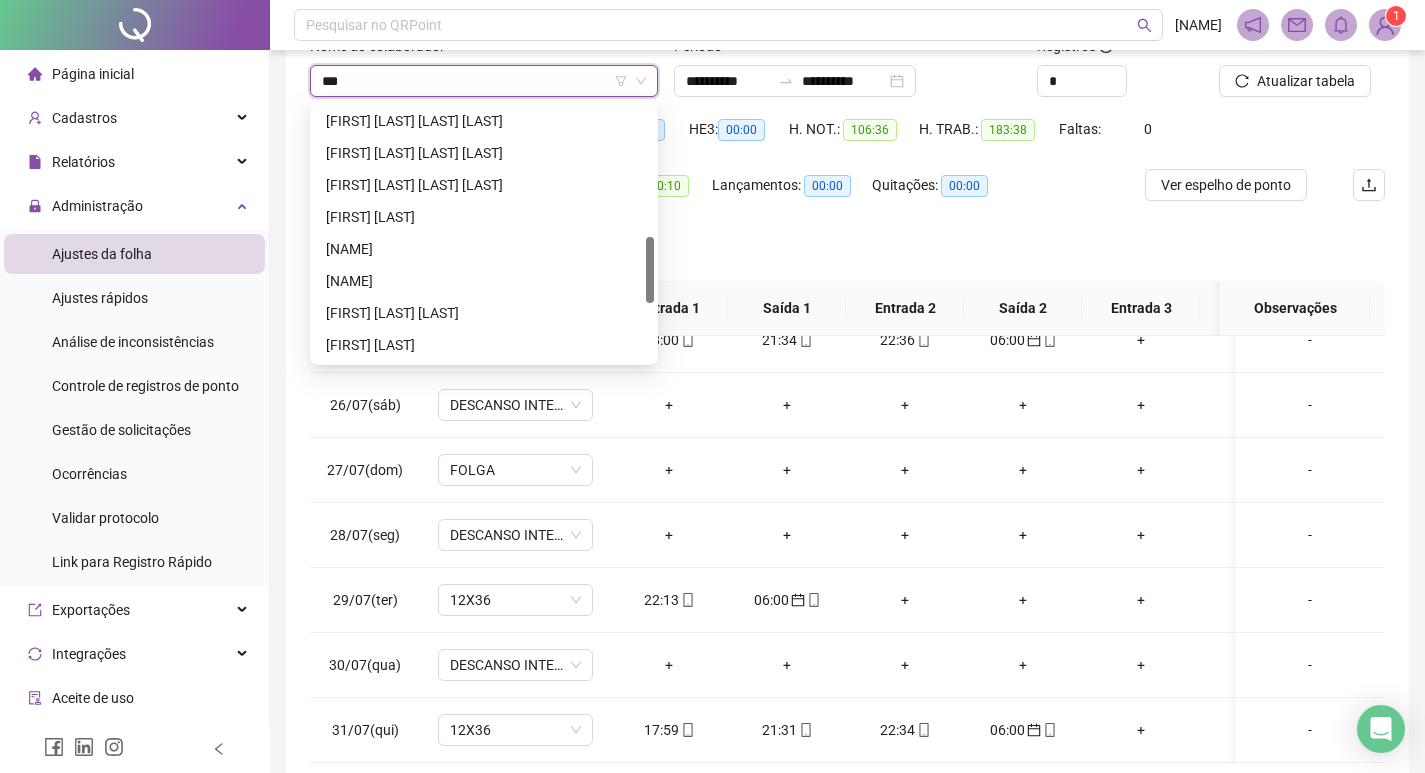 scroll, scrollTop: 0, scrollLeft: 0, axis: both 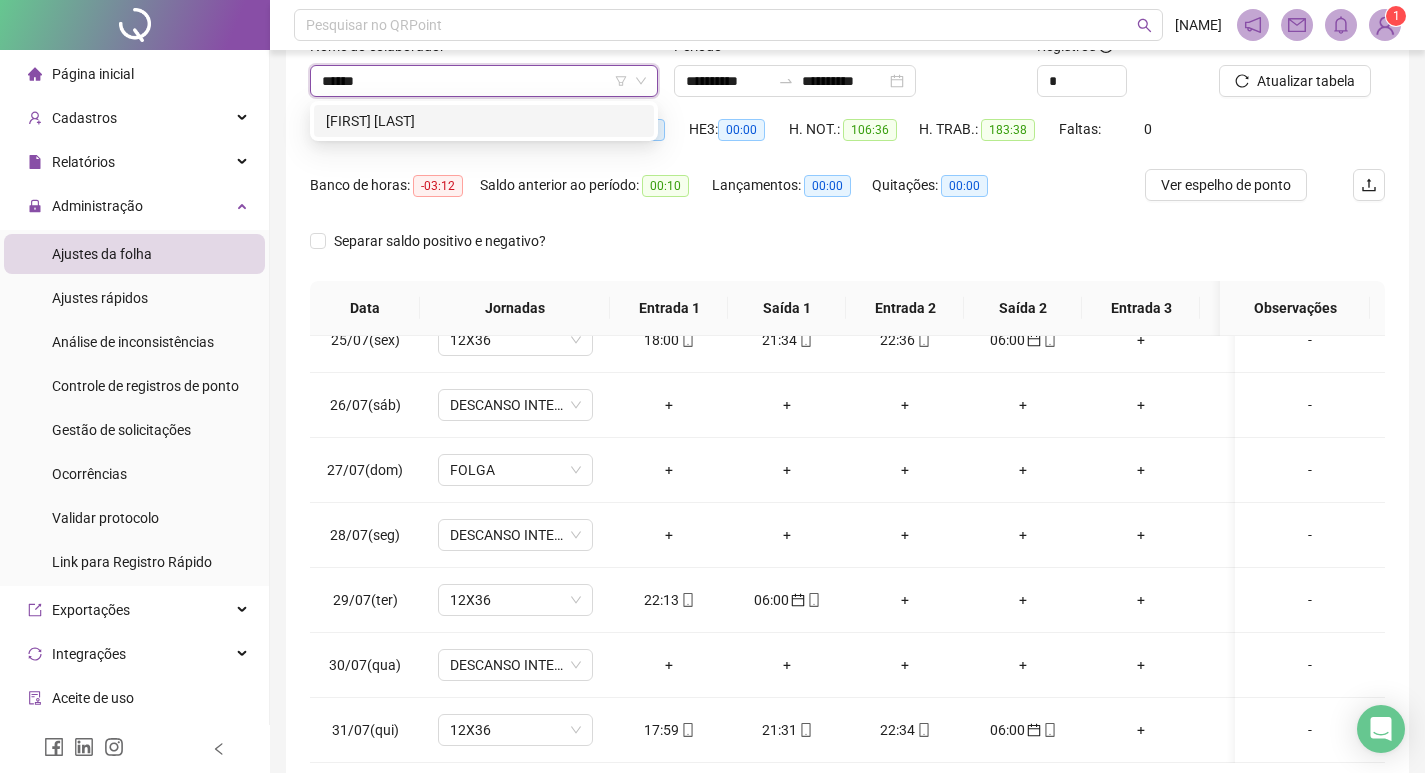 type on "******" 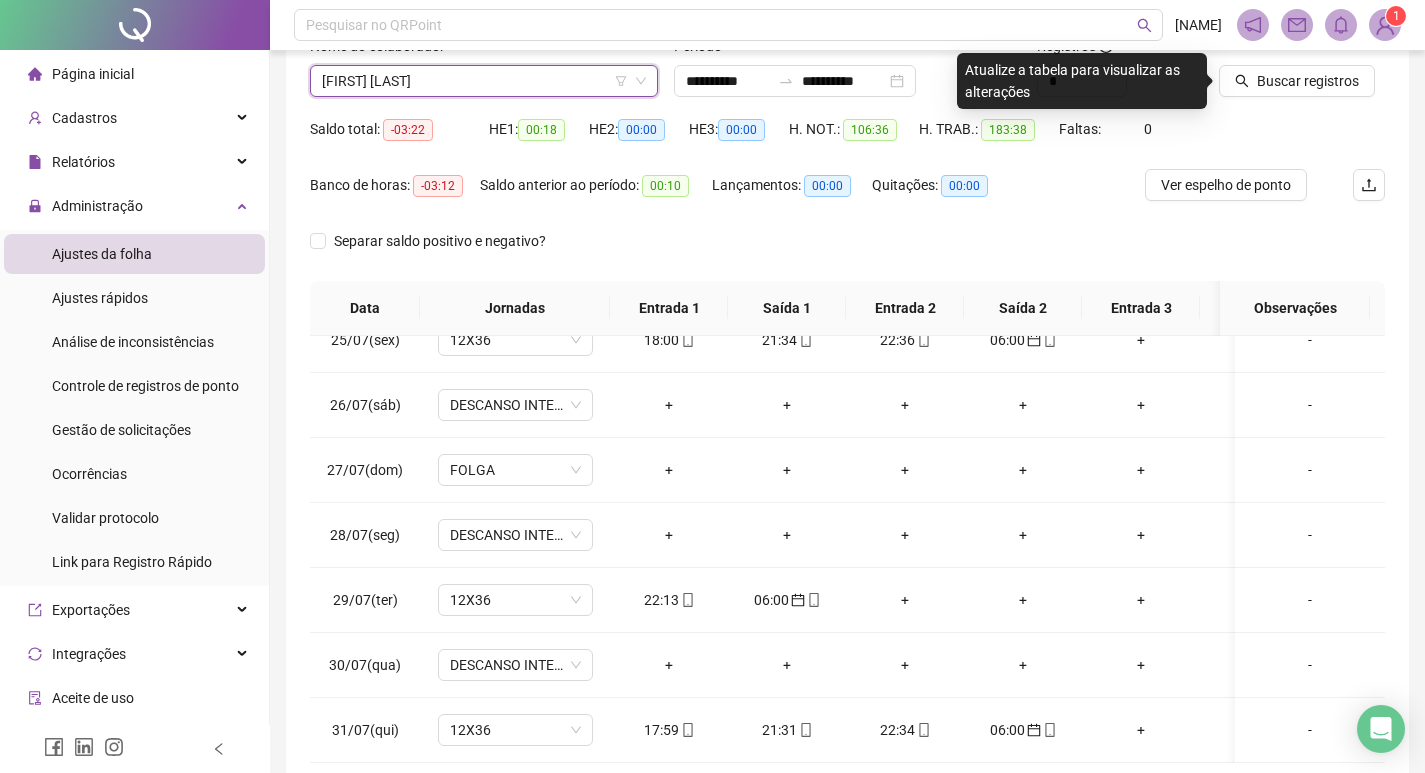 click 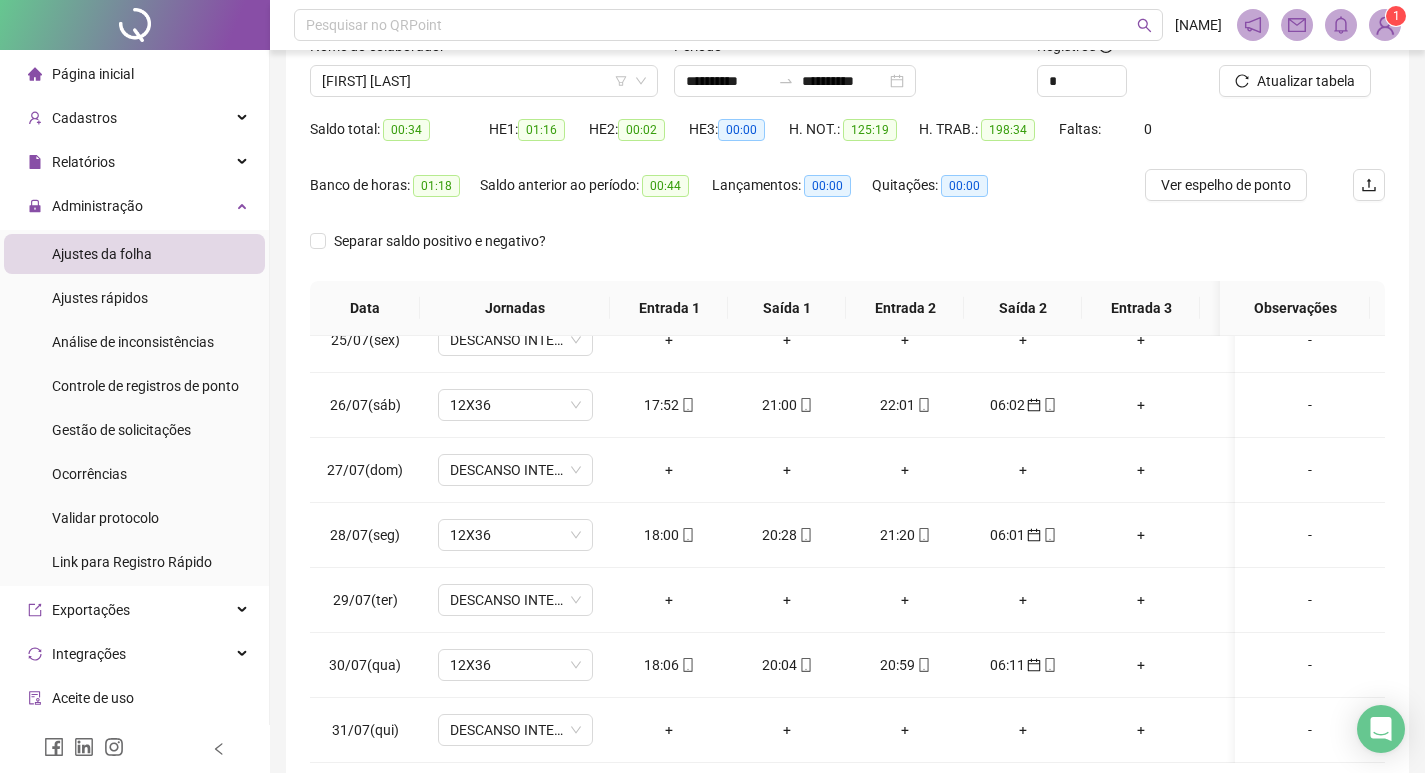 scroll, scrollTop: 249, scrollLeft: 0, axis: vertical 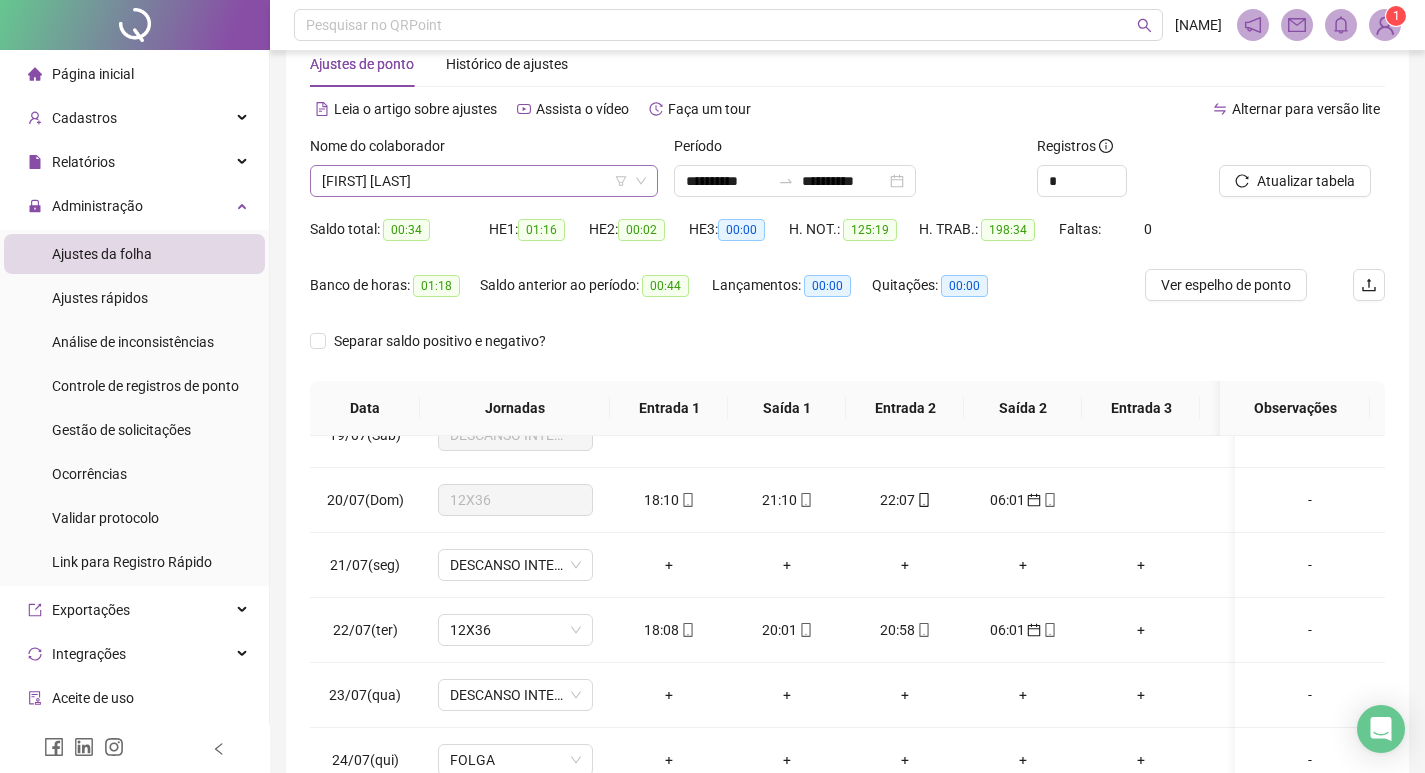click on "MATEUS SOUSA DA SILVA NAGIB" at bounding box center (484, 181) 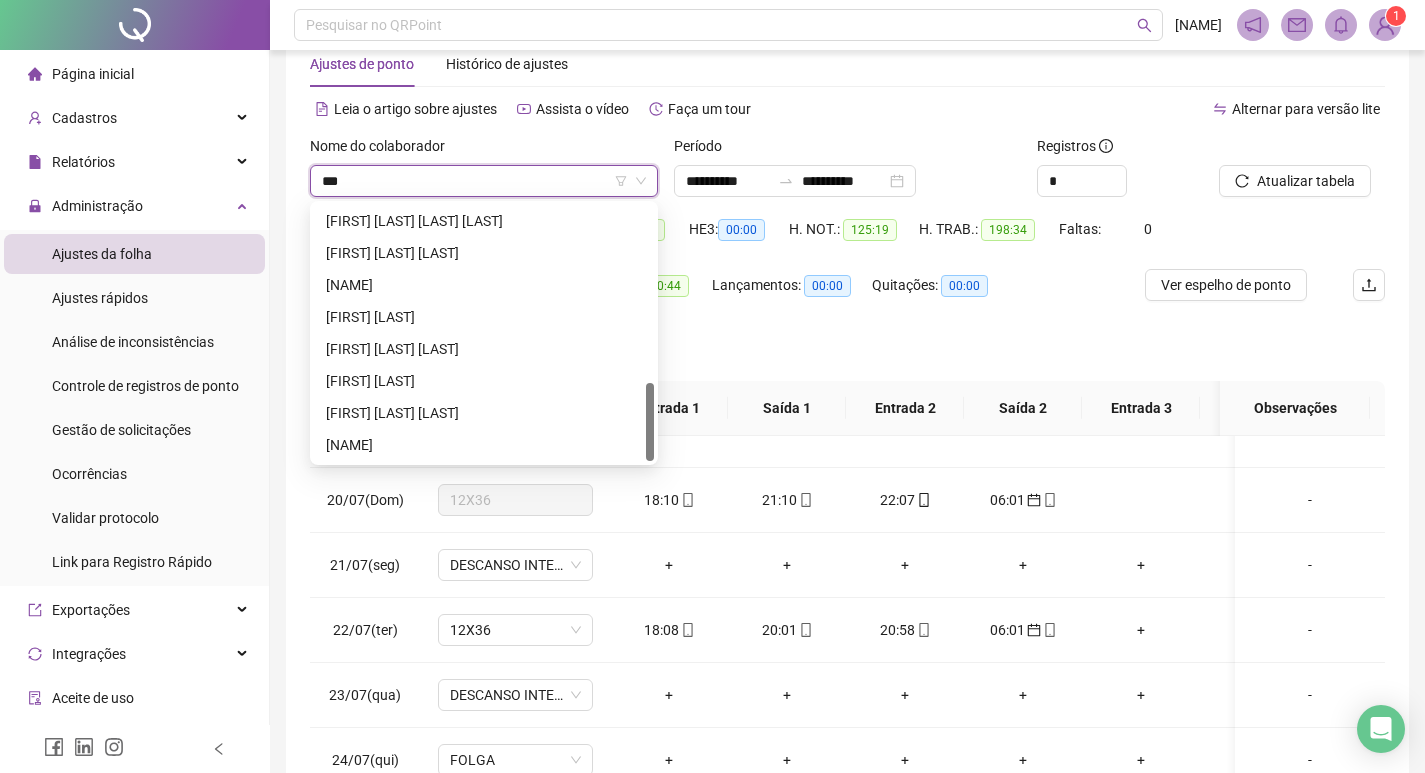 scroll, scrollTop: 0, scrollLeft: 0, axis: both 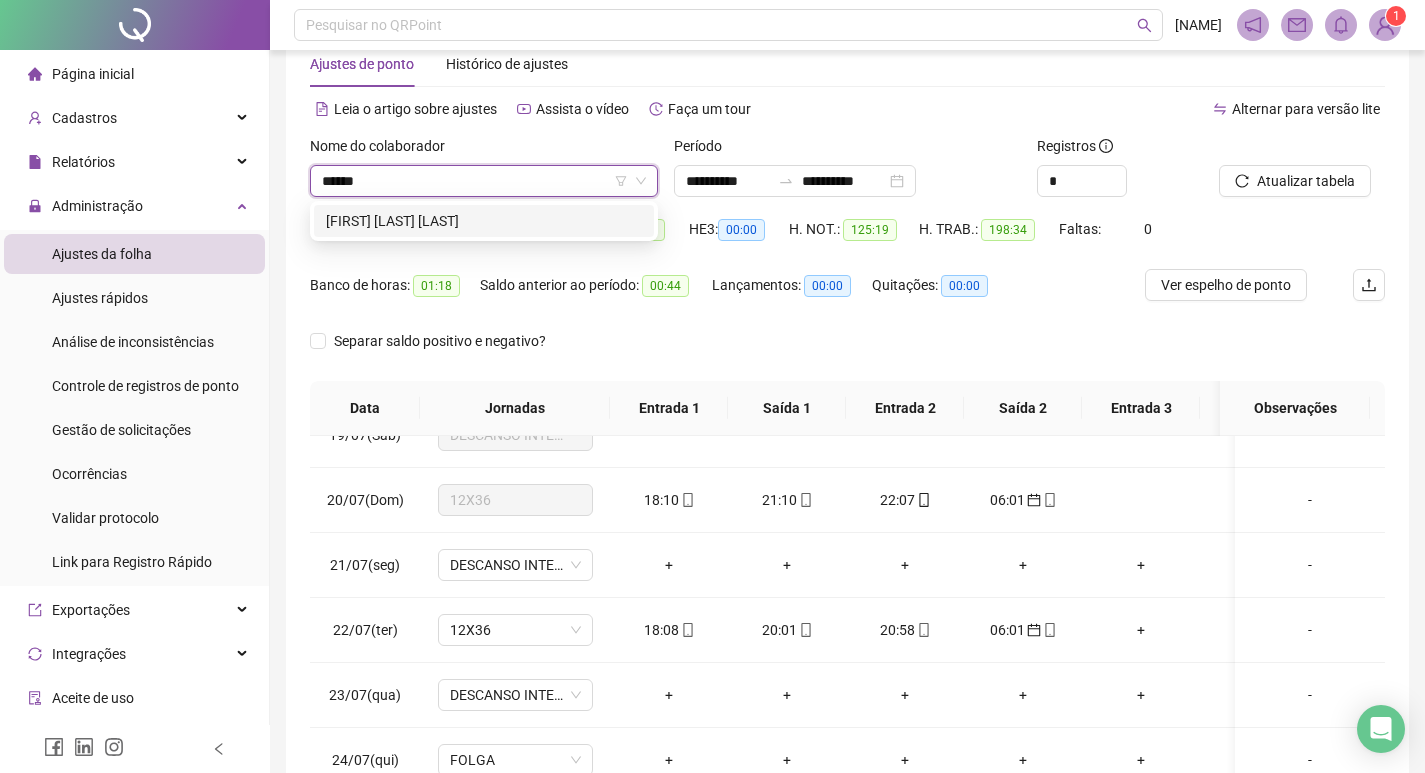 type on "*******" 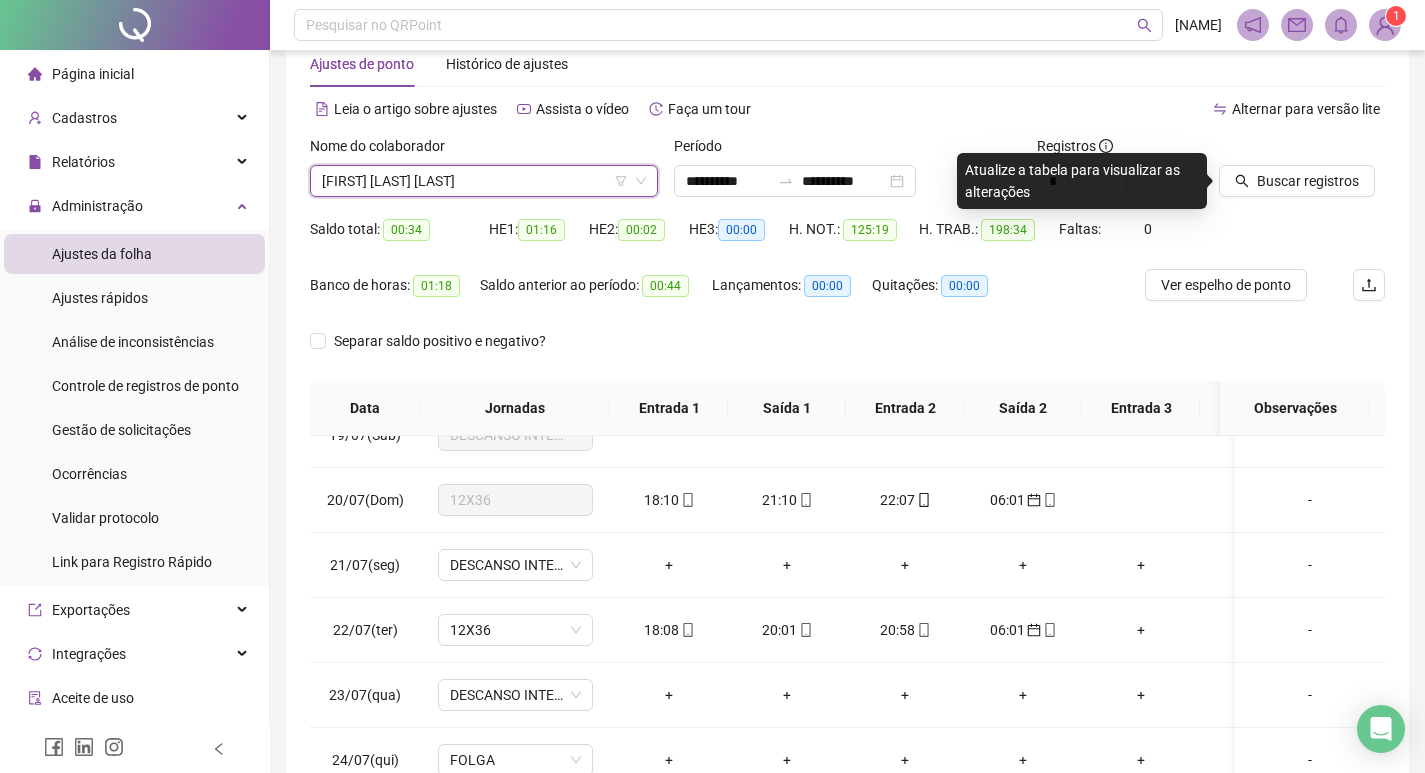 click 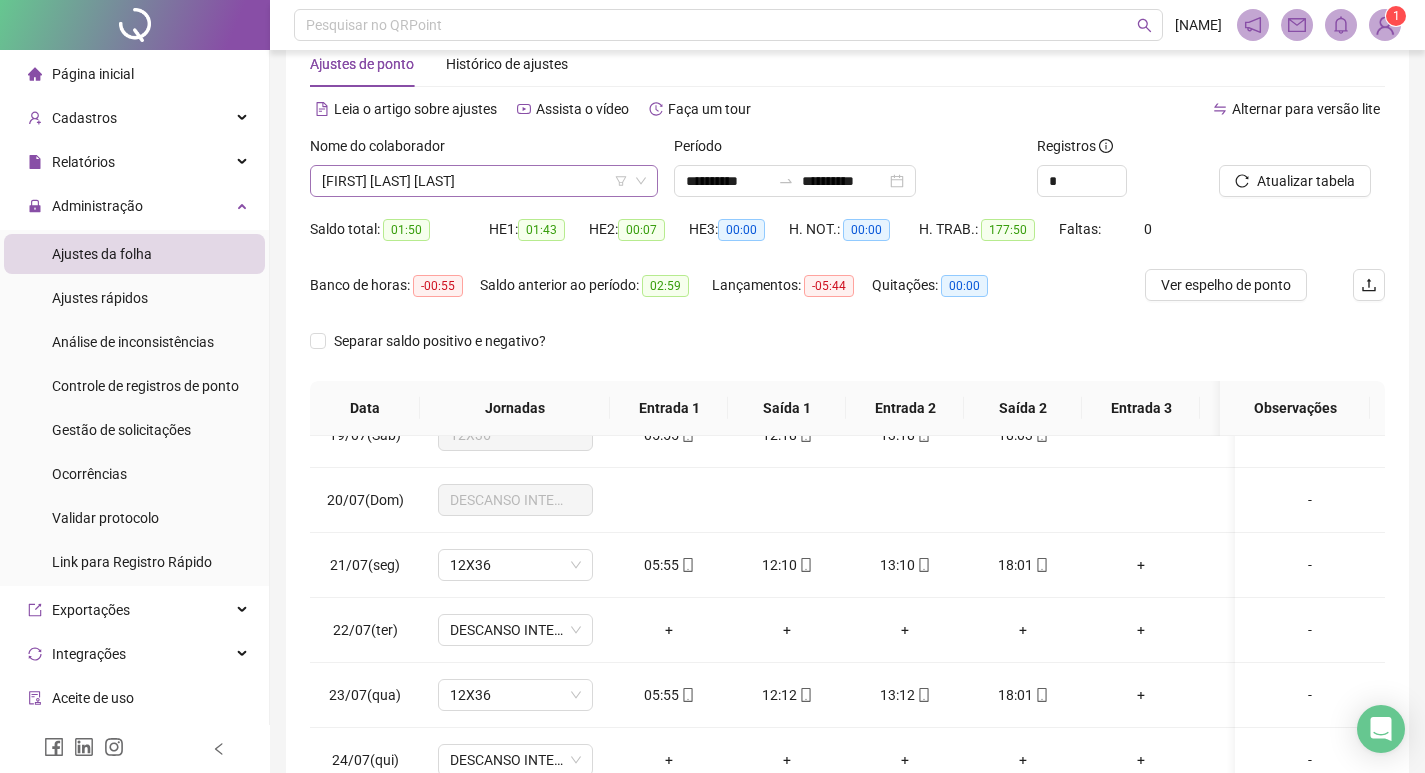 click on "ROSA DE OLIVEIRA MARTINS" at bounding box center [484, 181] 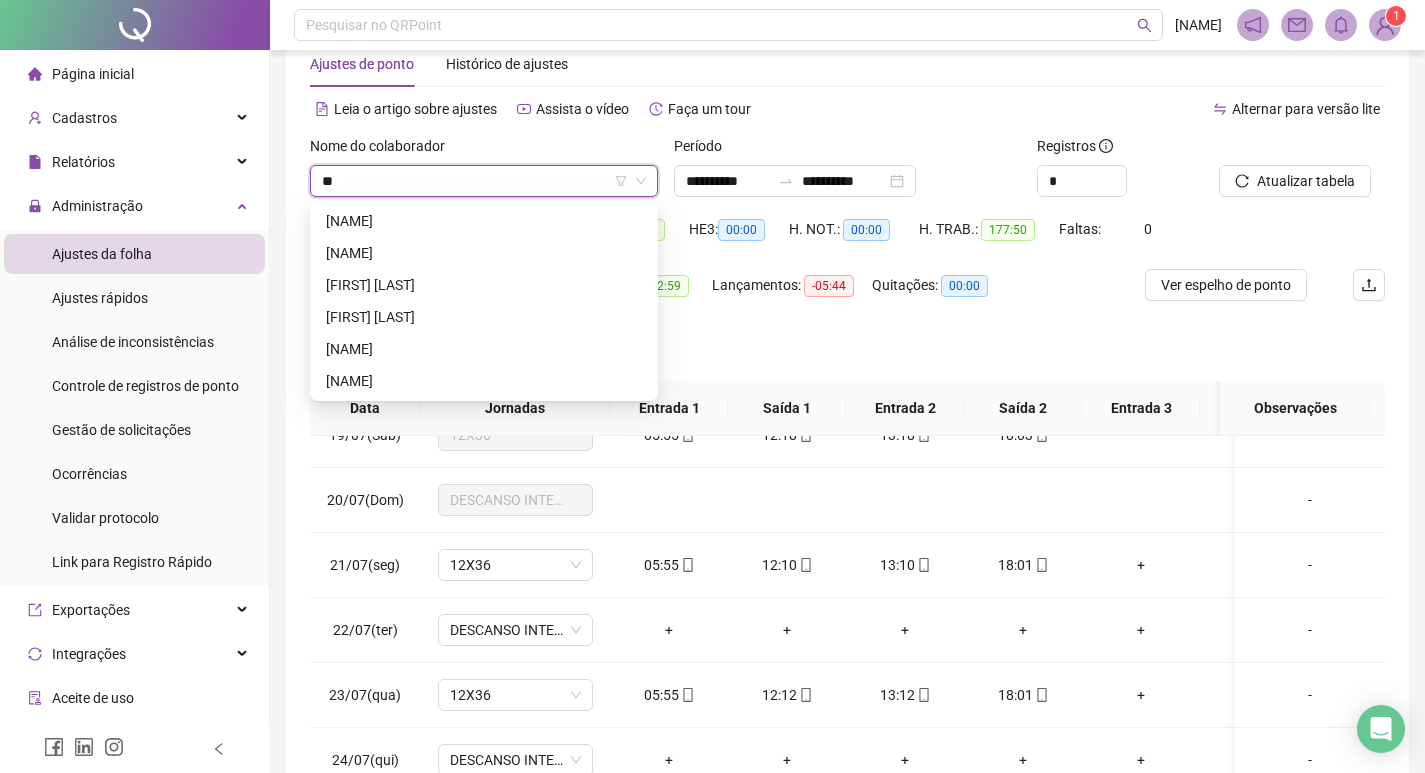 scroll, scrollTop: 0, scrollLeft: 0, axis: both 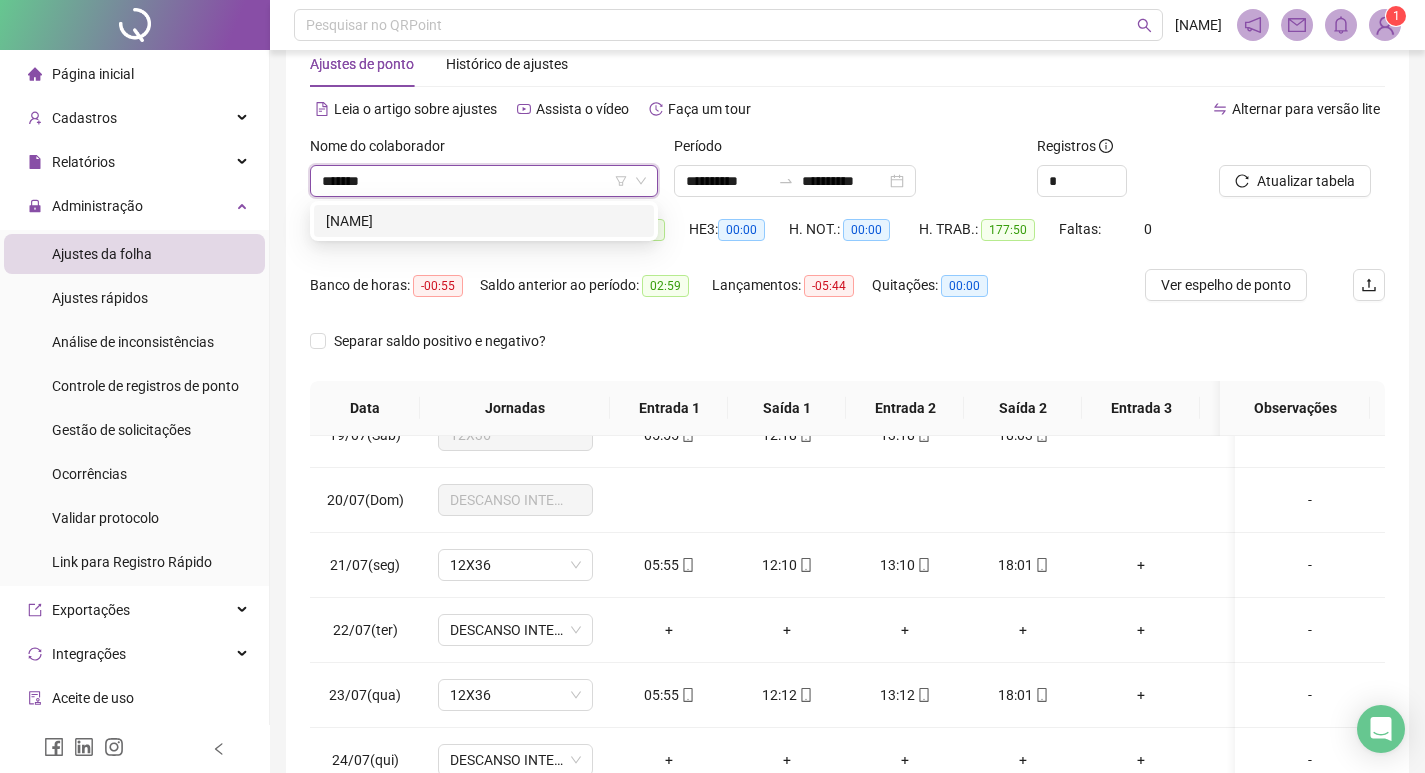 type on "*******" 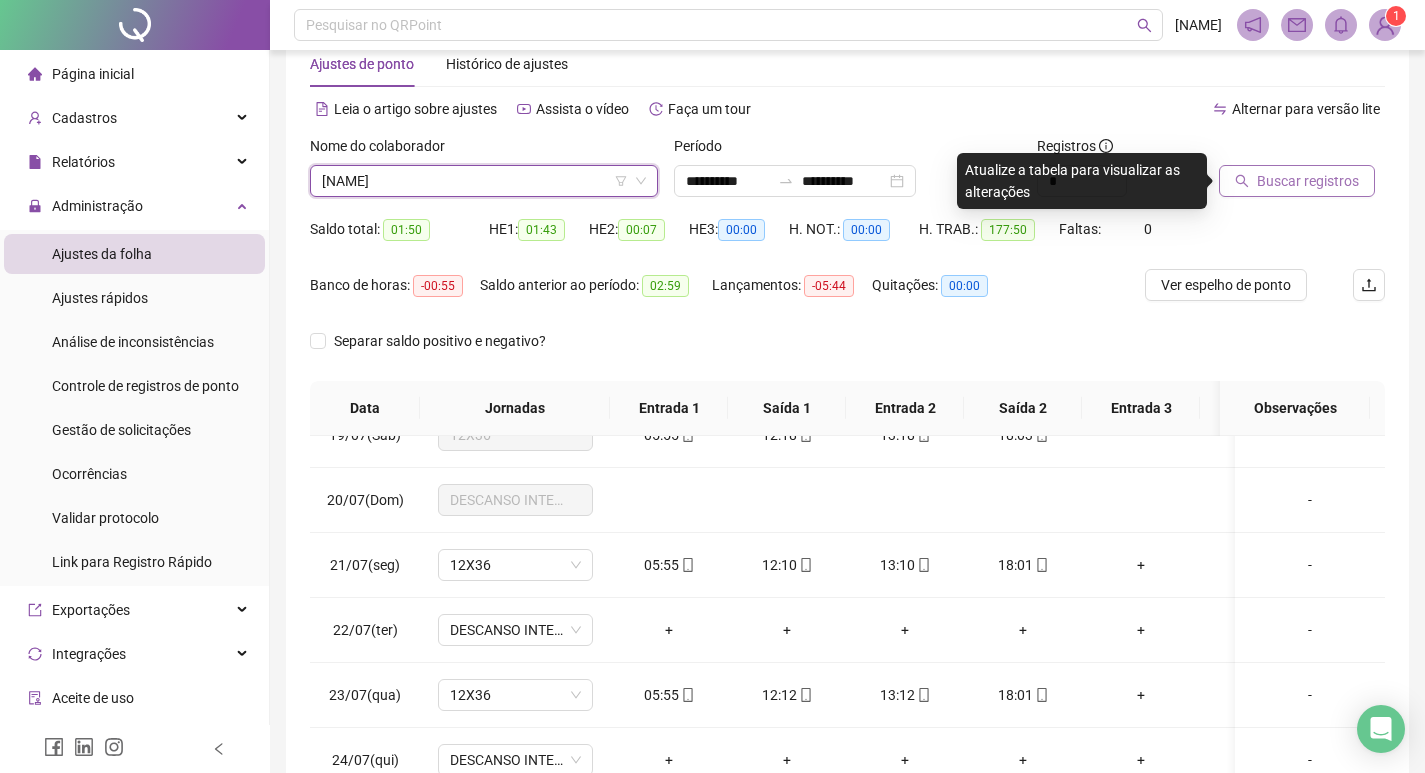 click on "Buscar registros" at bounding box center [1308, 181] 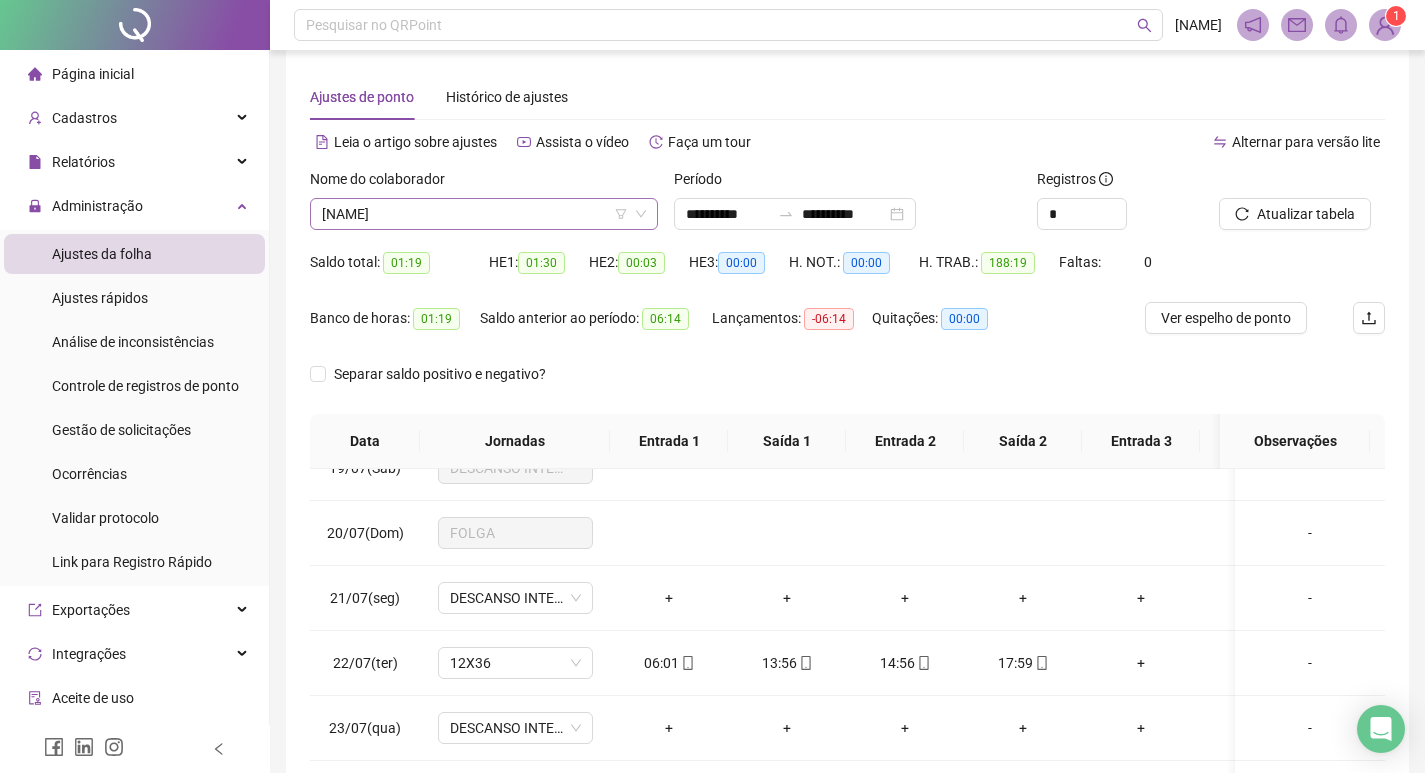 scroll, scrollTop: 0, scrollLeft: 0, axis: both 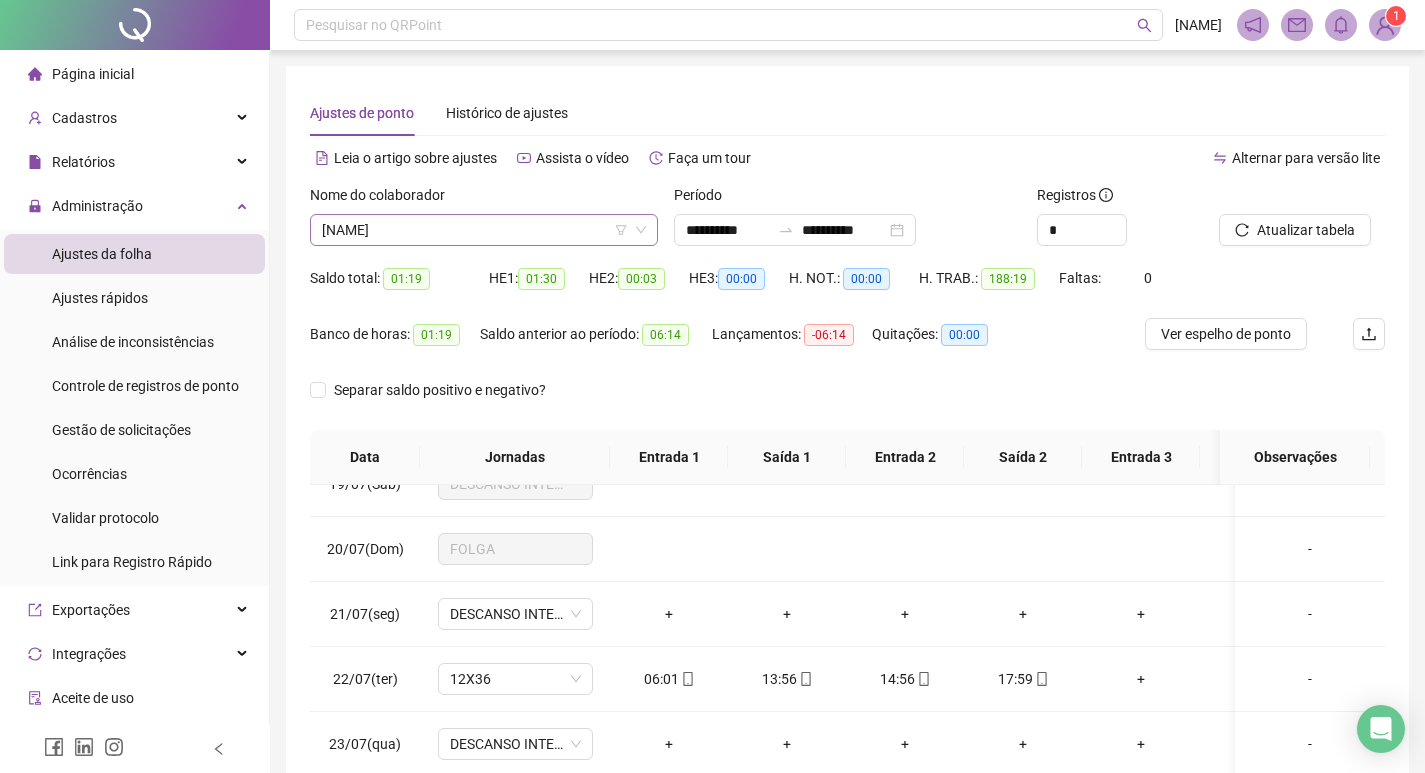 click on "ADRIANA ANDRADE DE QUEIROZ" at bounding box center (484, 230) 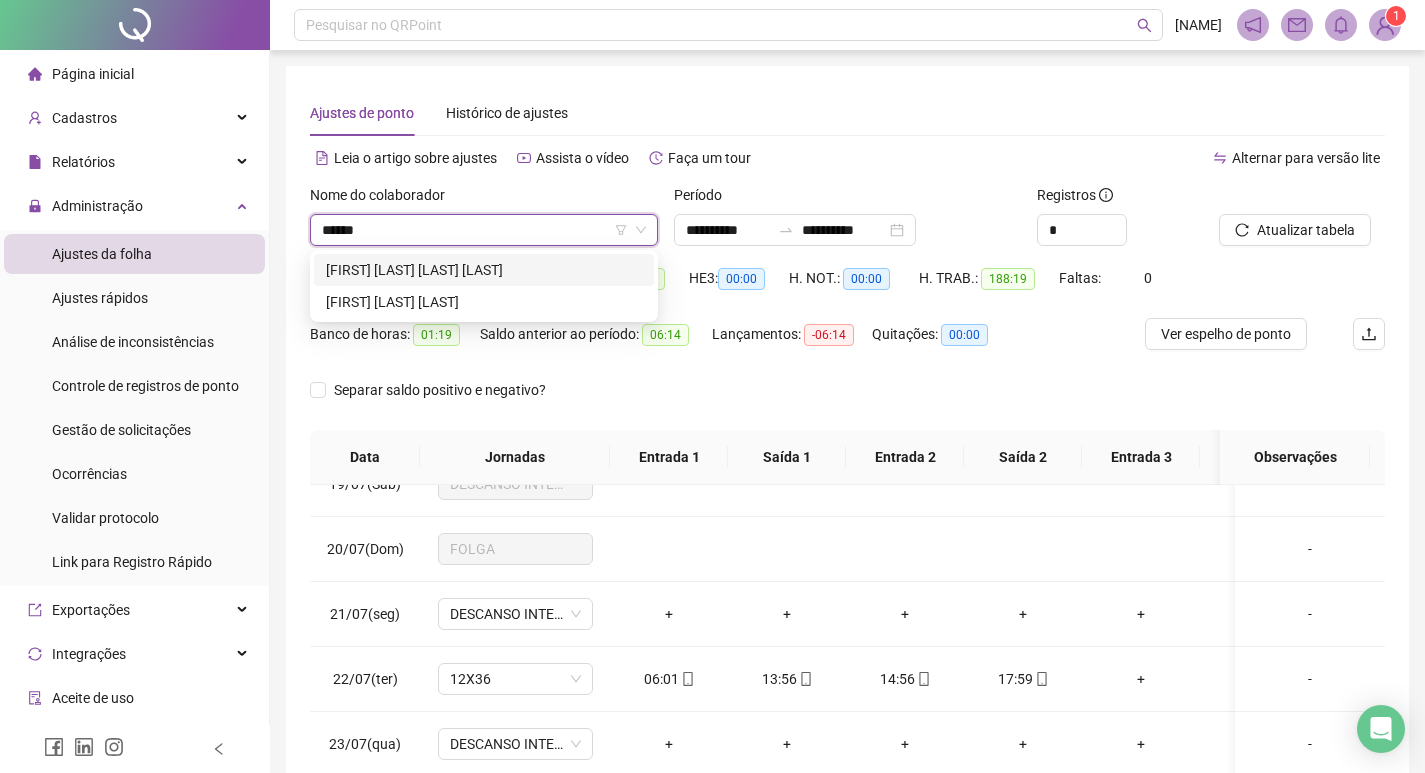 type on "******" 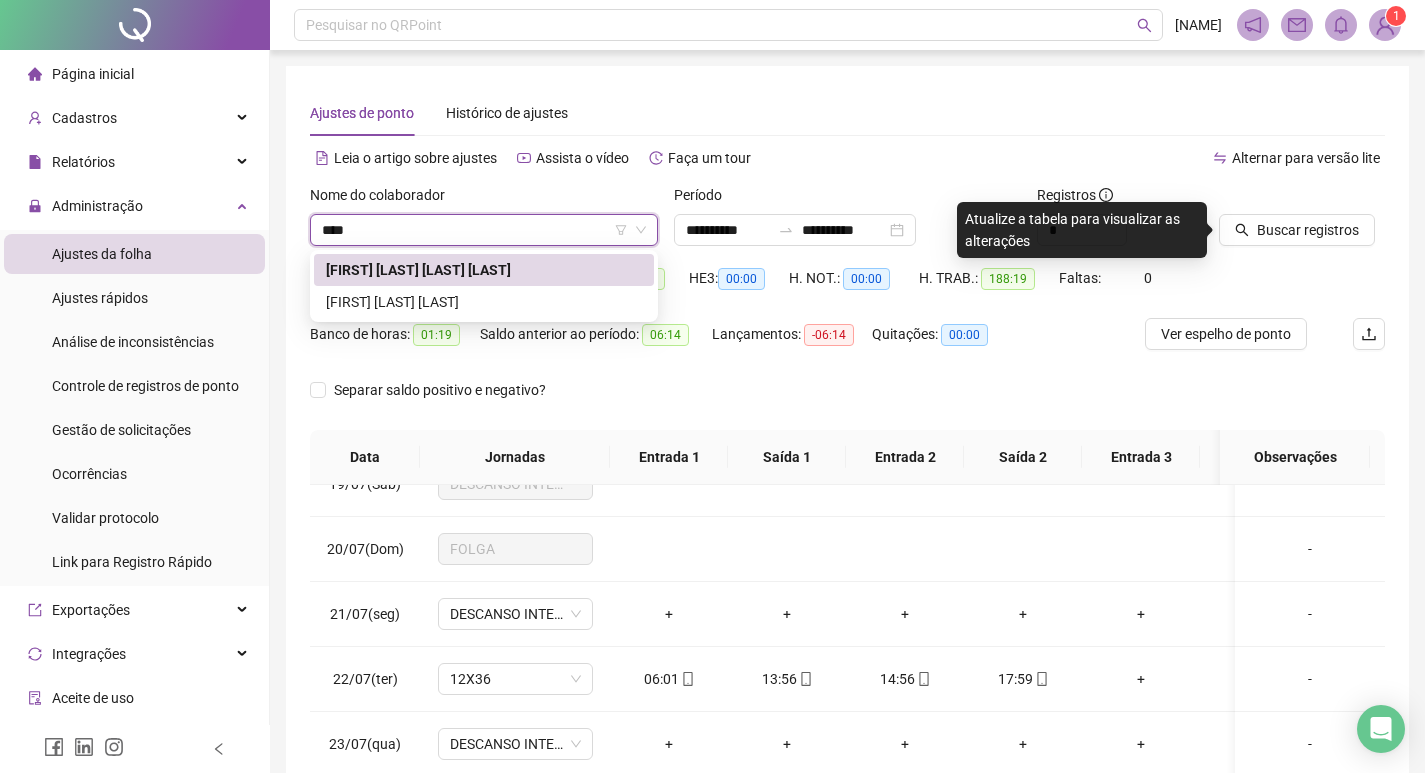 scroll, scrollTop: 0, scrollLeft: 0, axis: both 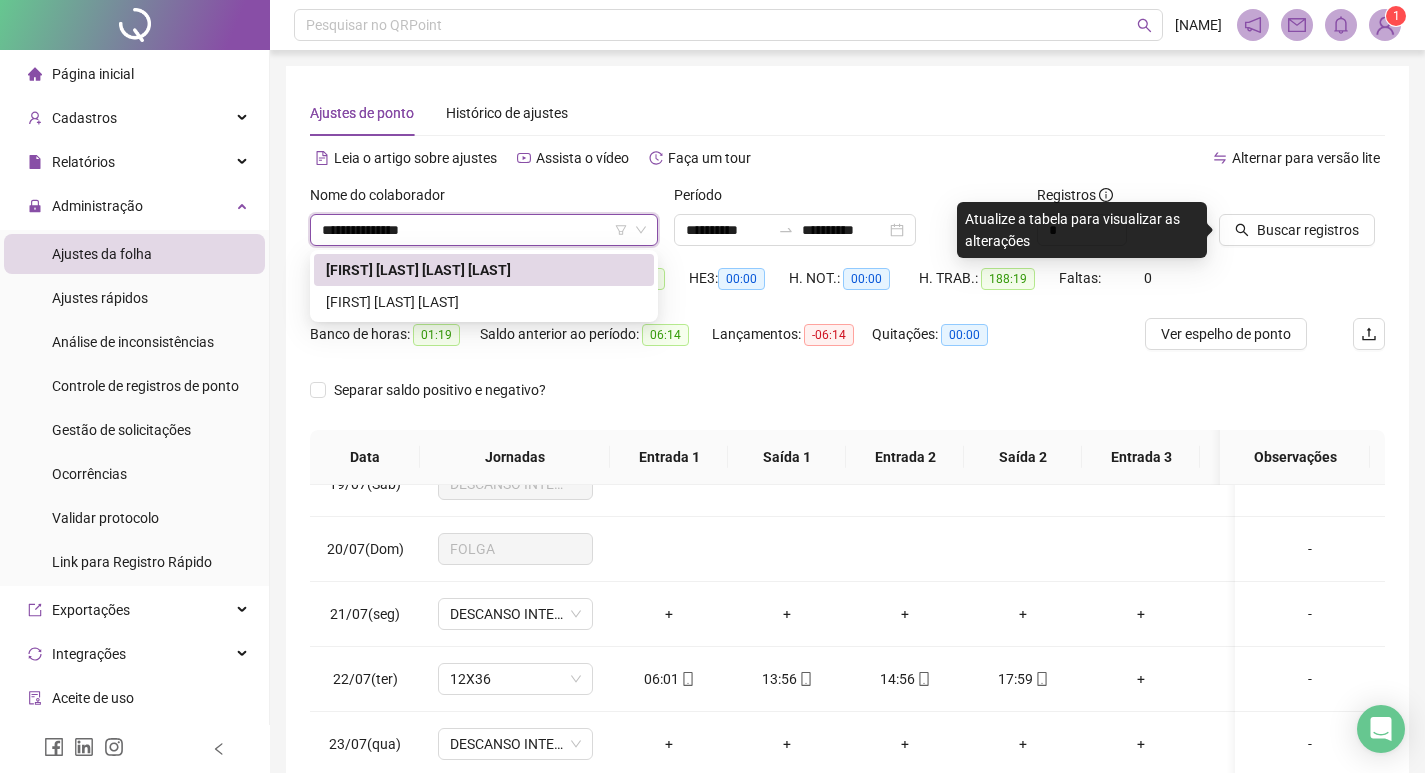type on "**********" 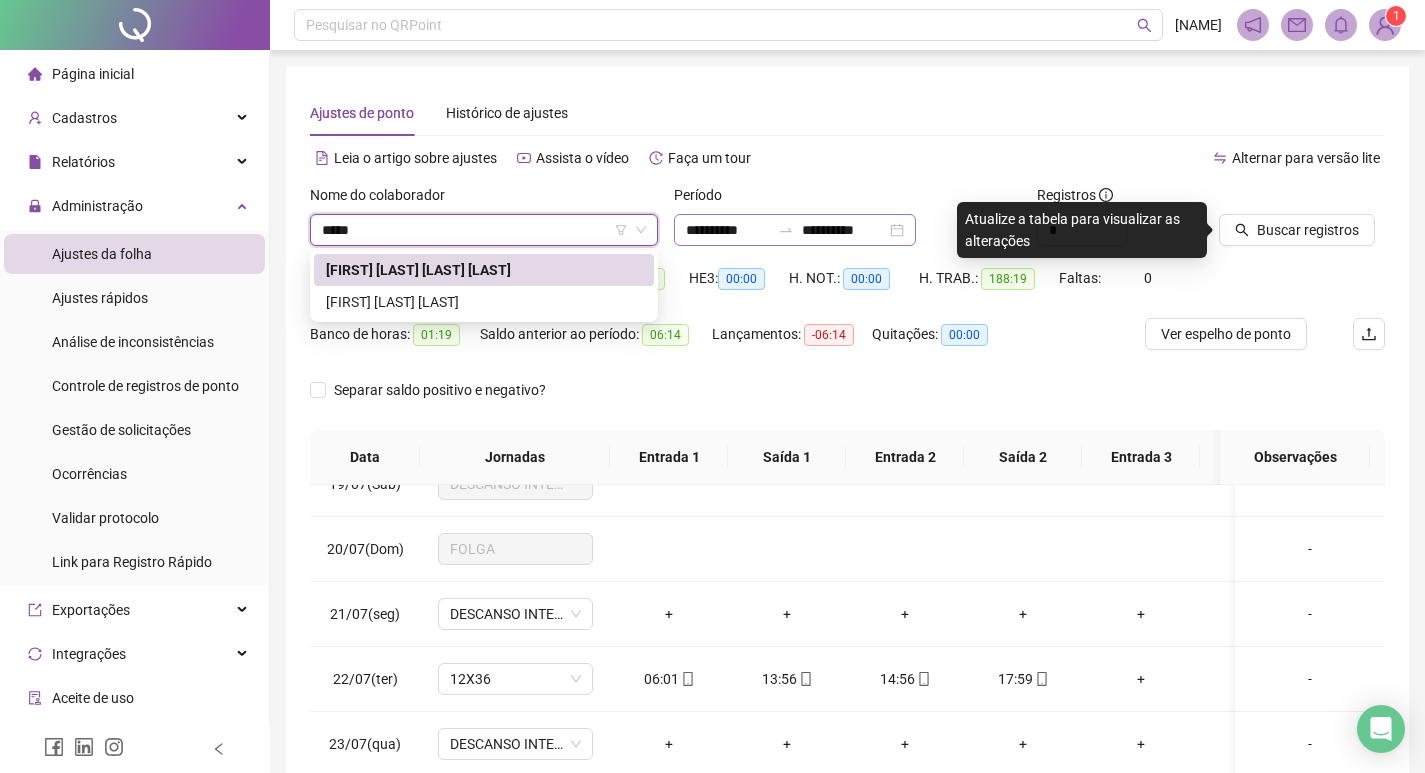scroll, scrollTop: 0, scrollLeft: 0, axis: both 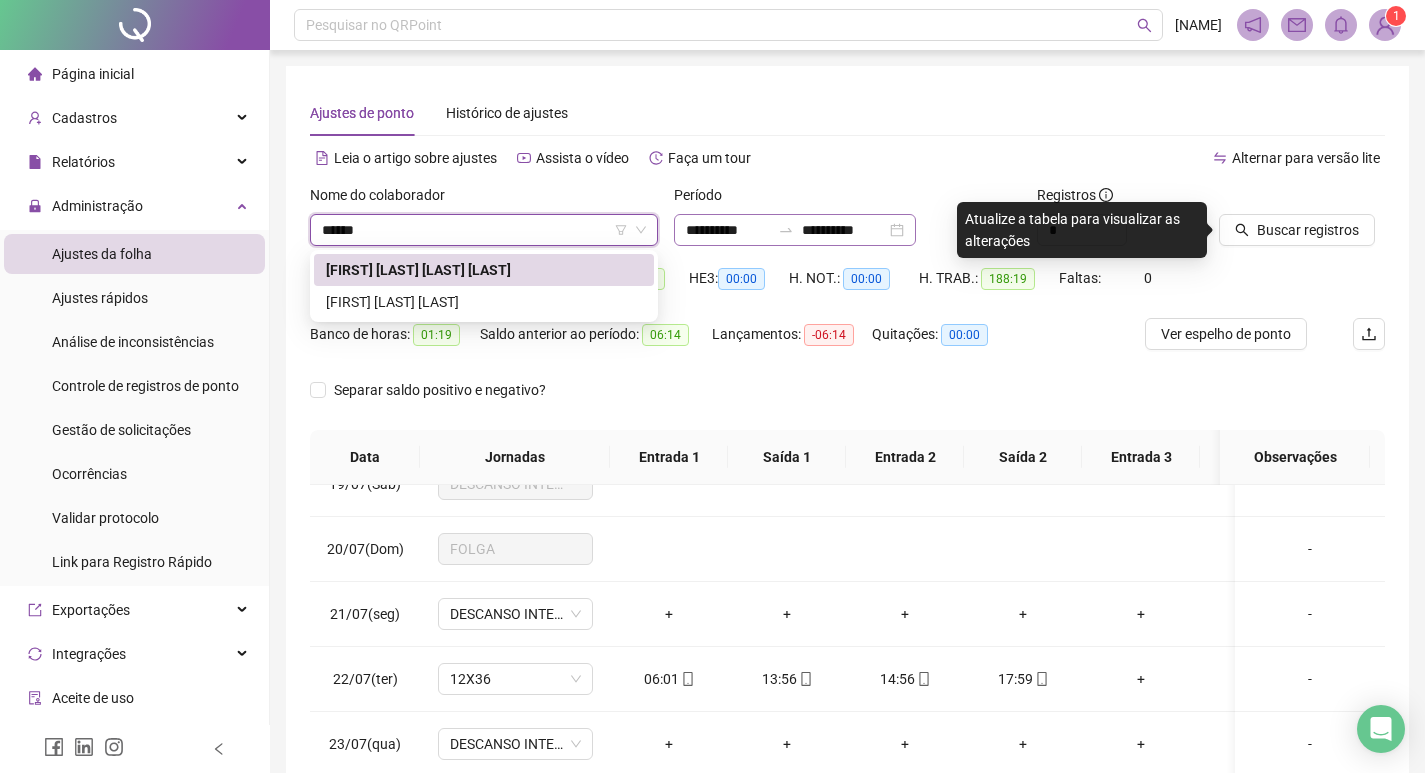 type on "******" 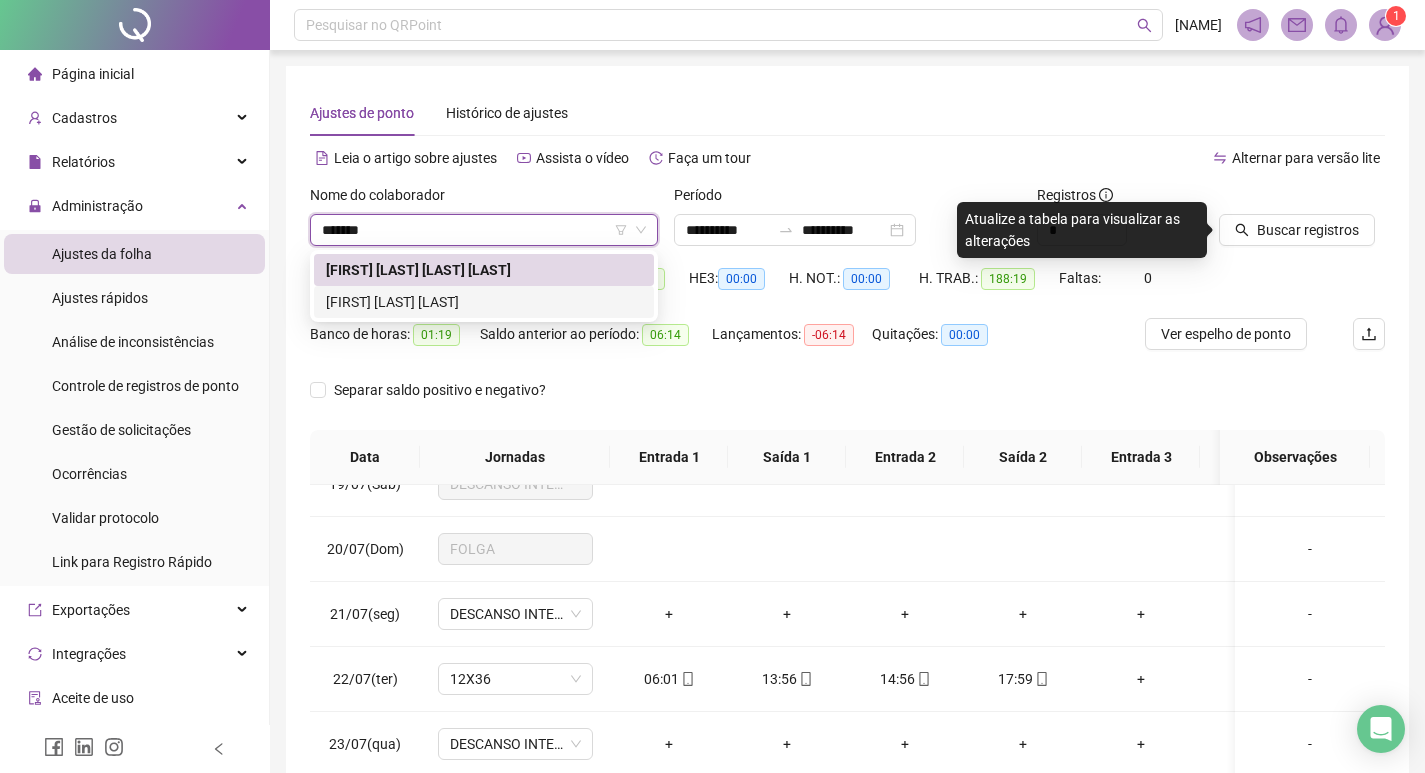 click on "[FIRST] [LAST]" at bounding box center [484, 302] 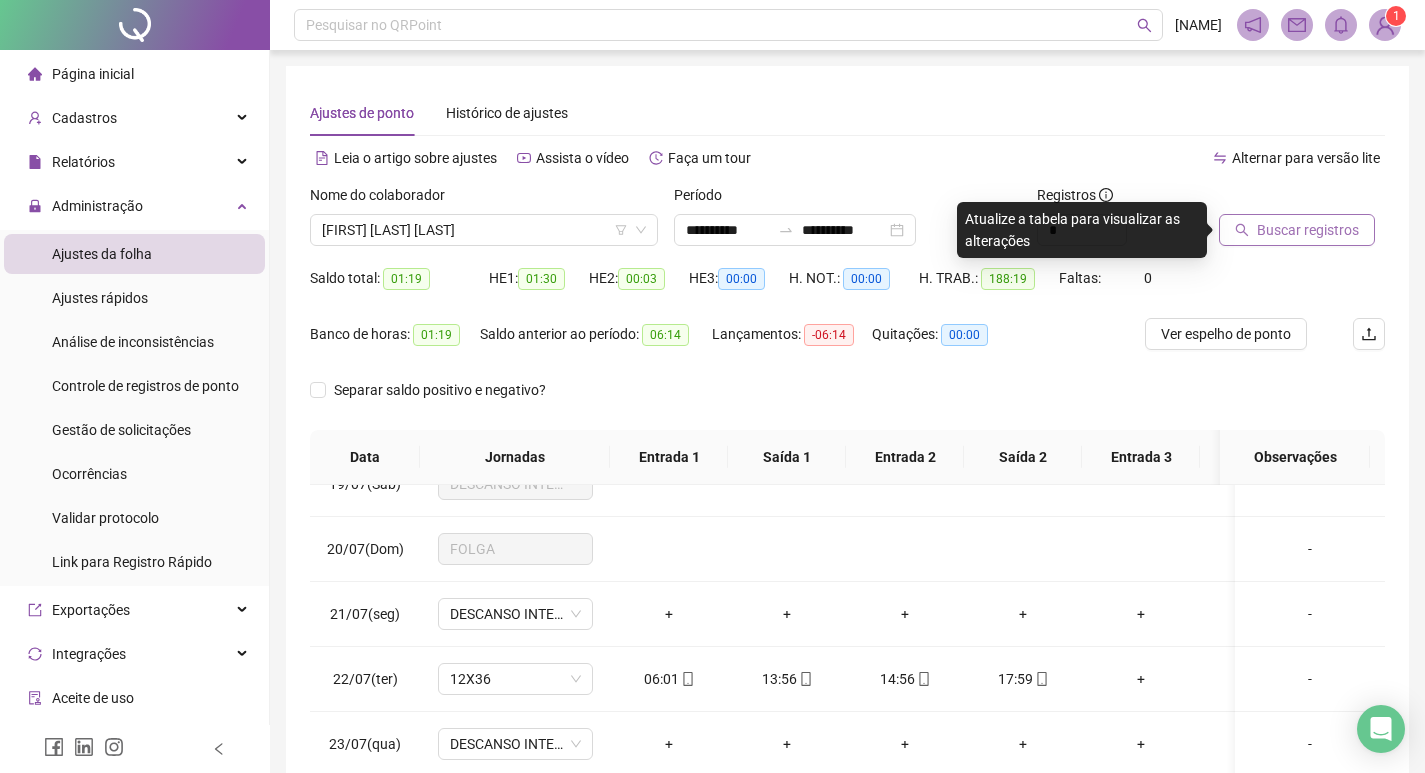 click on "Buscar registros" at bounding box center [1297, 230] 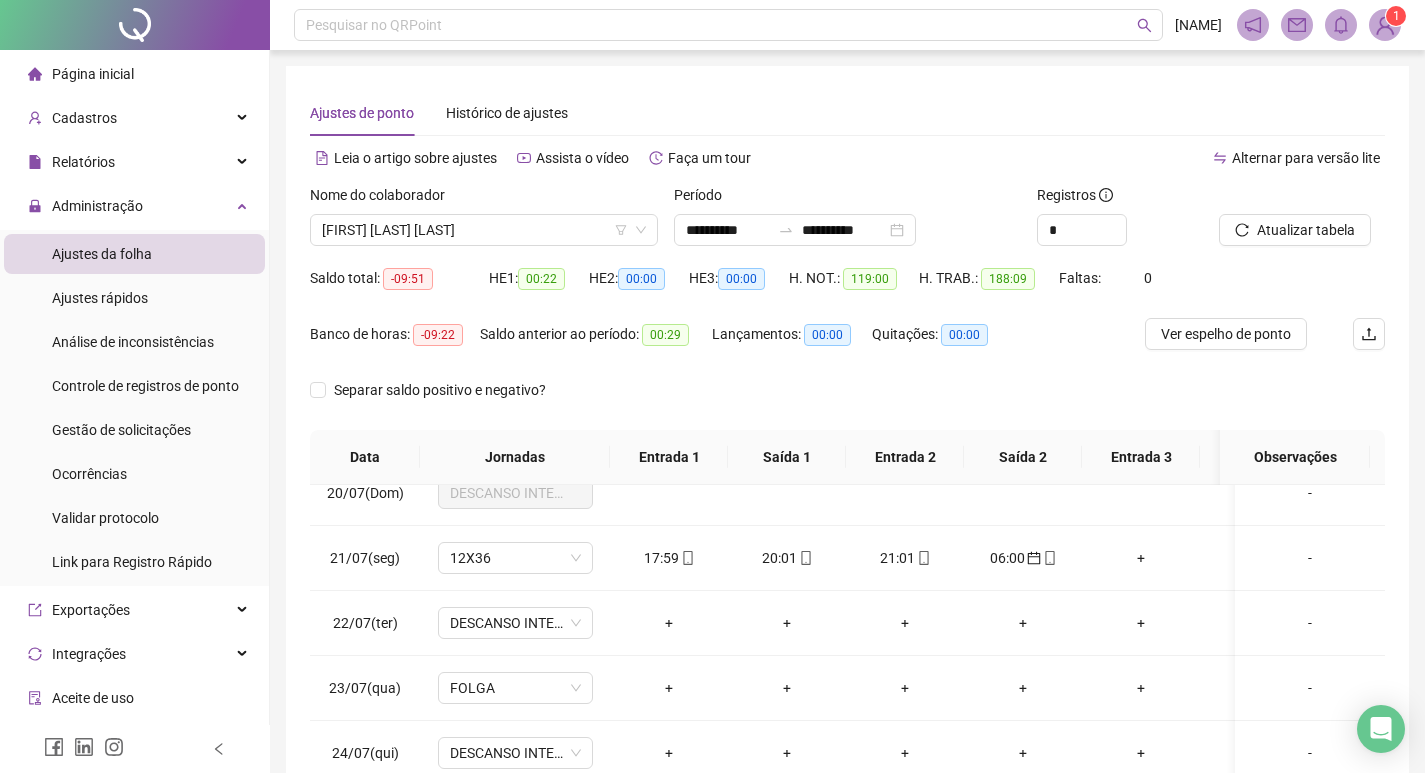 scroll, scrollTop: 1953, scrollLeft: 0, axis: vertical 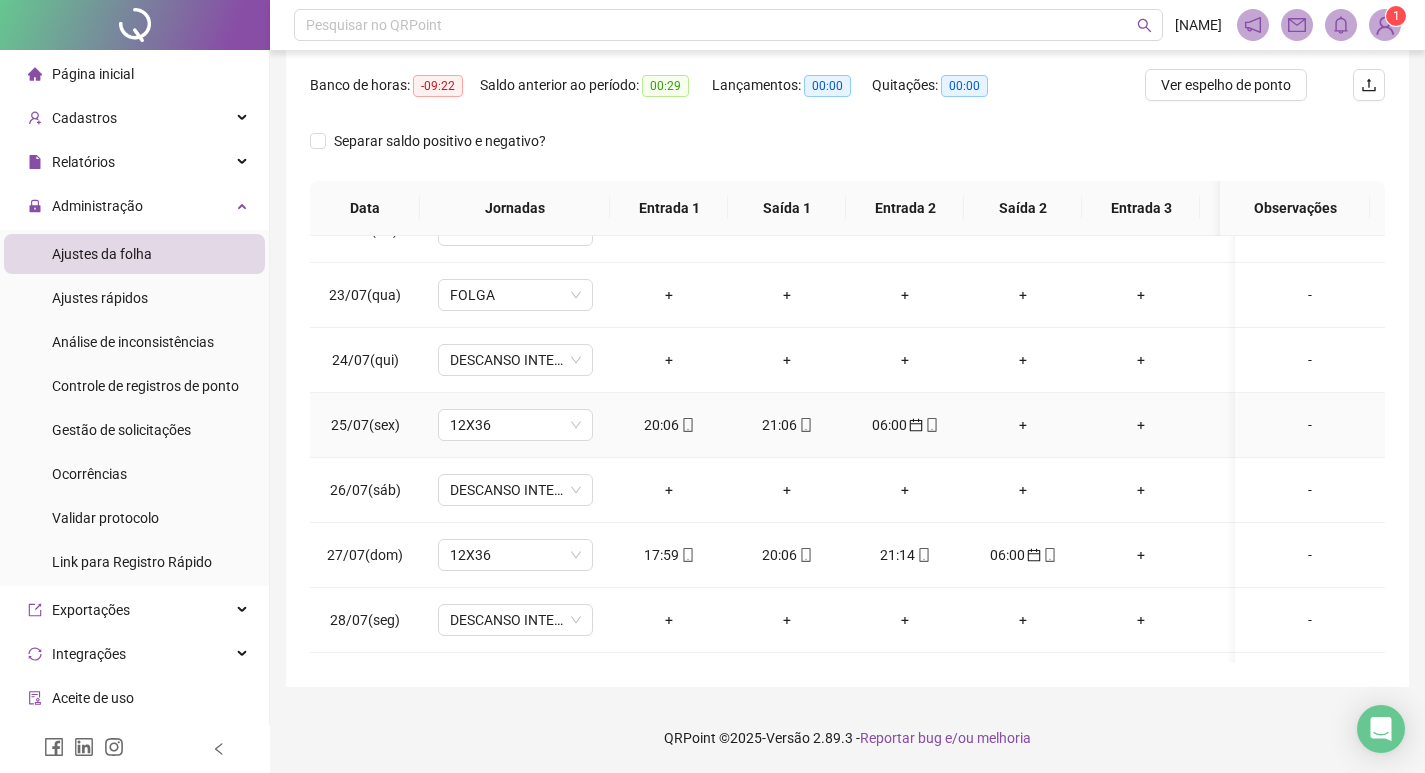 click on "+" at bounding box center [1023, 425] 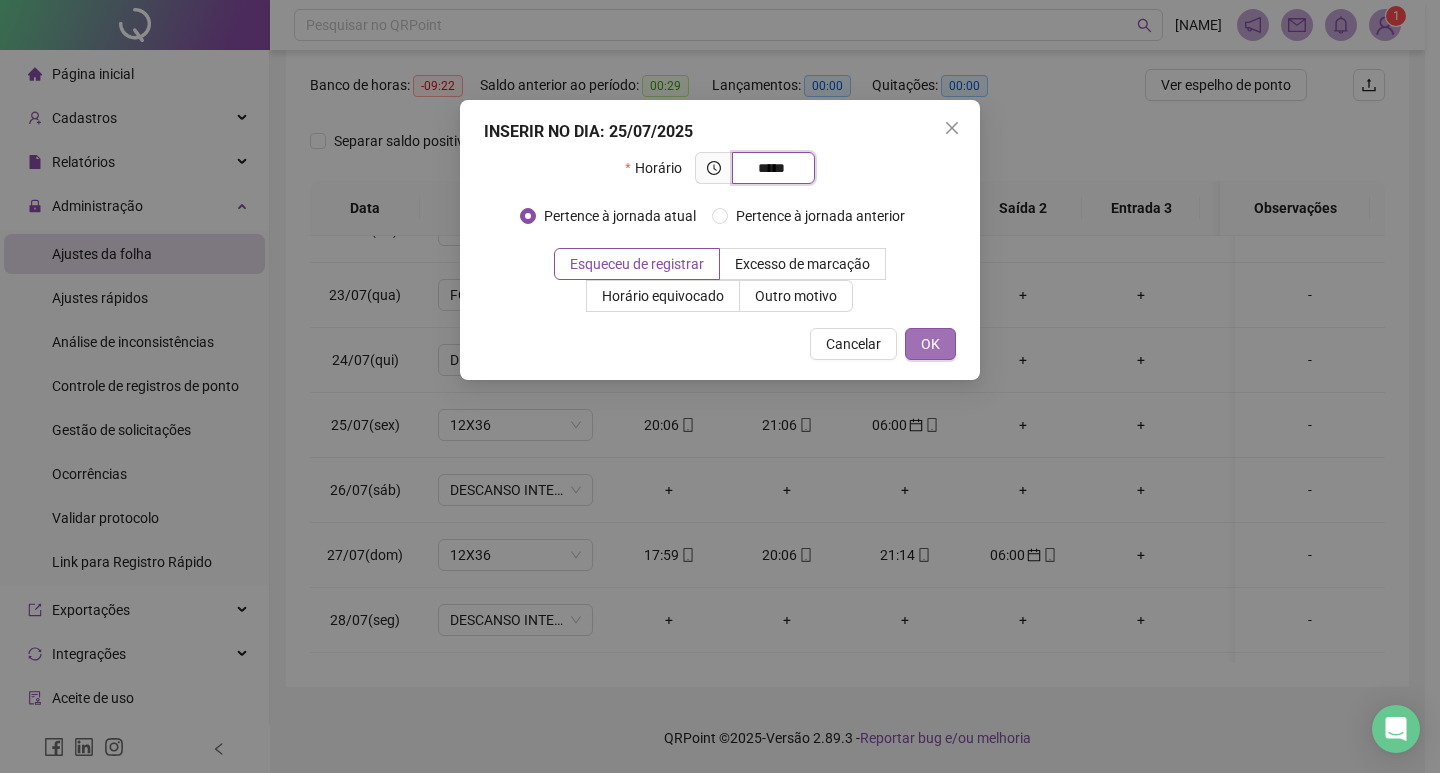 type on "*****" 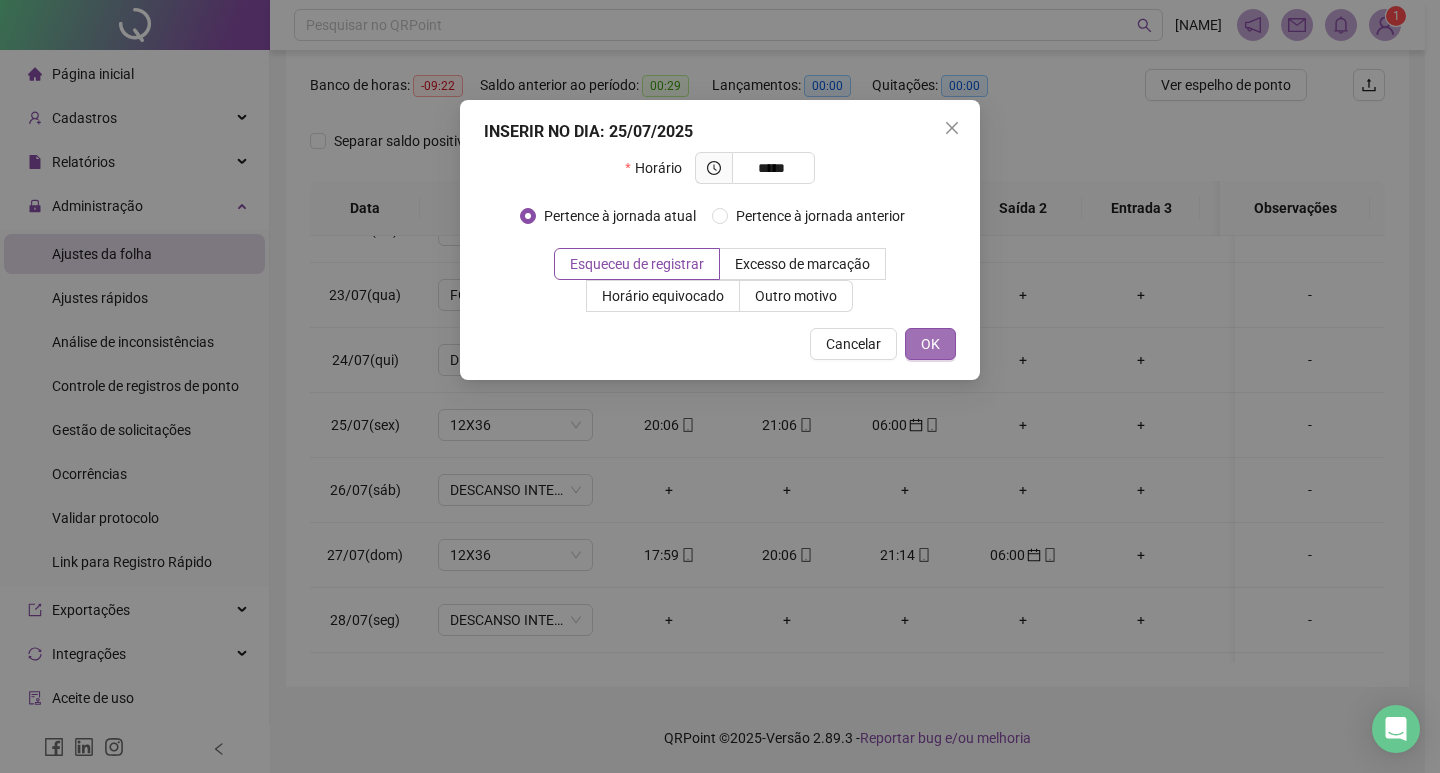 click on "OK" at bounding box center [930, 344] 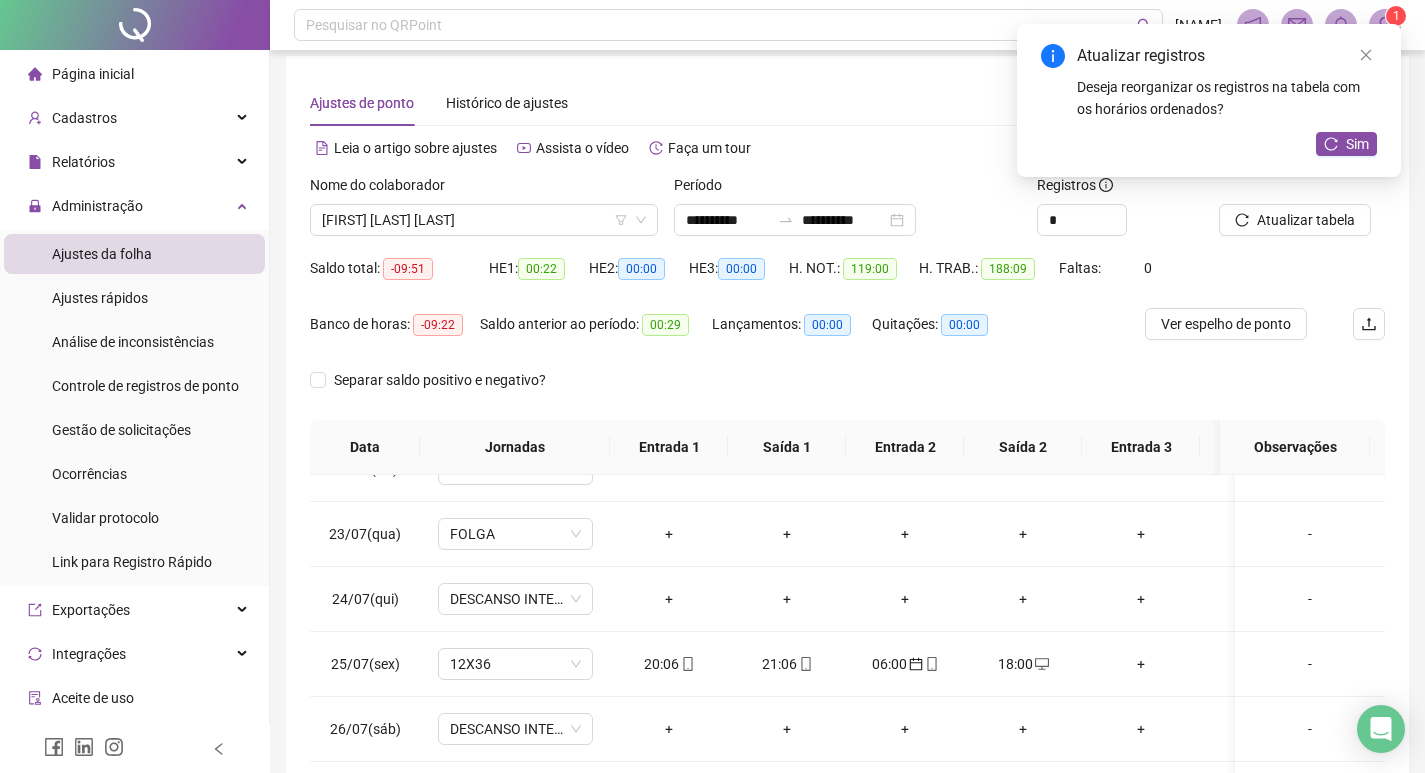 scroll, scrollTop: 0, scrollLeft: 0, axis: both 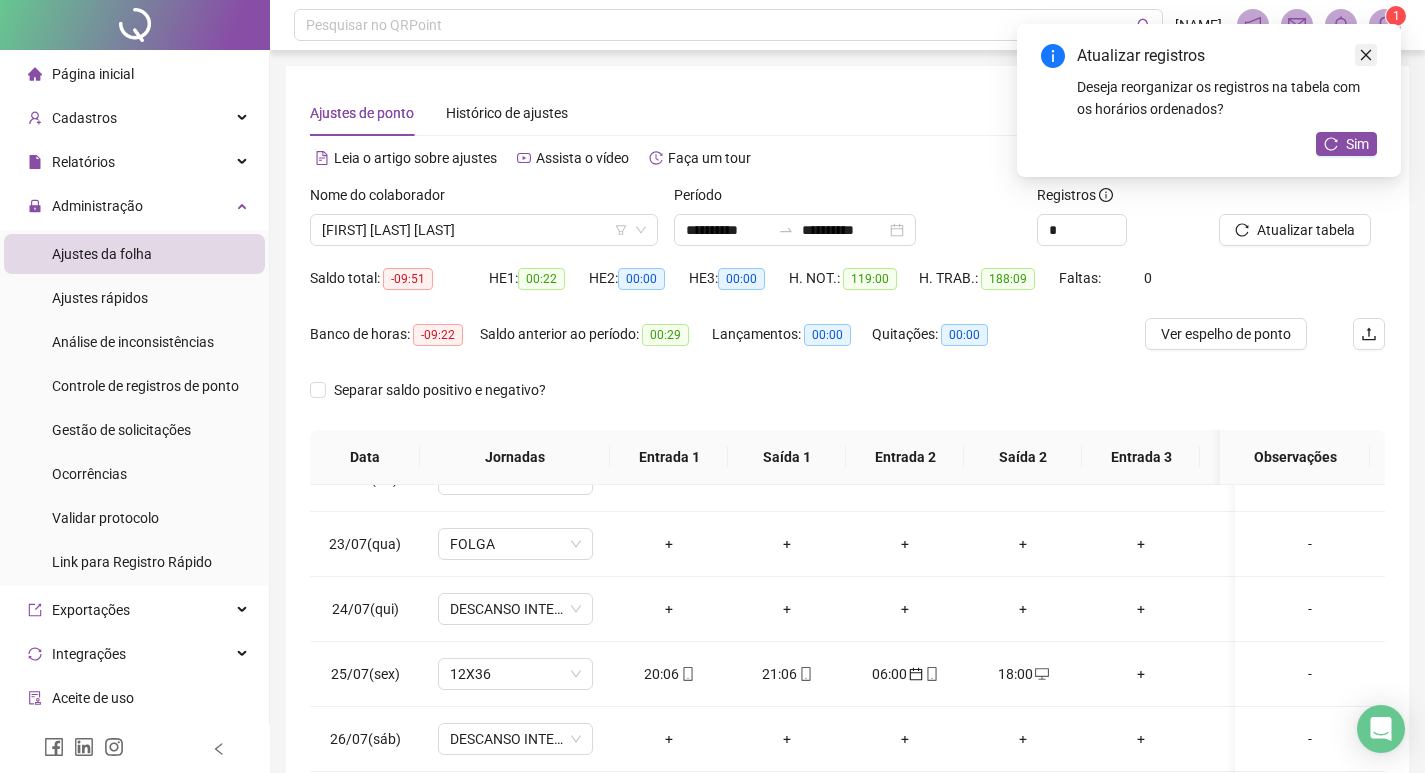 click 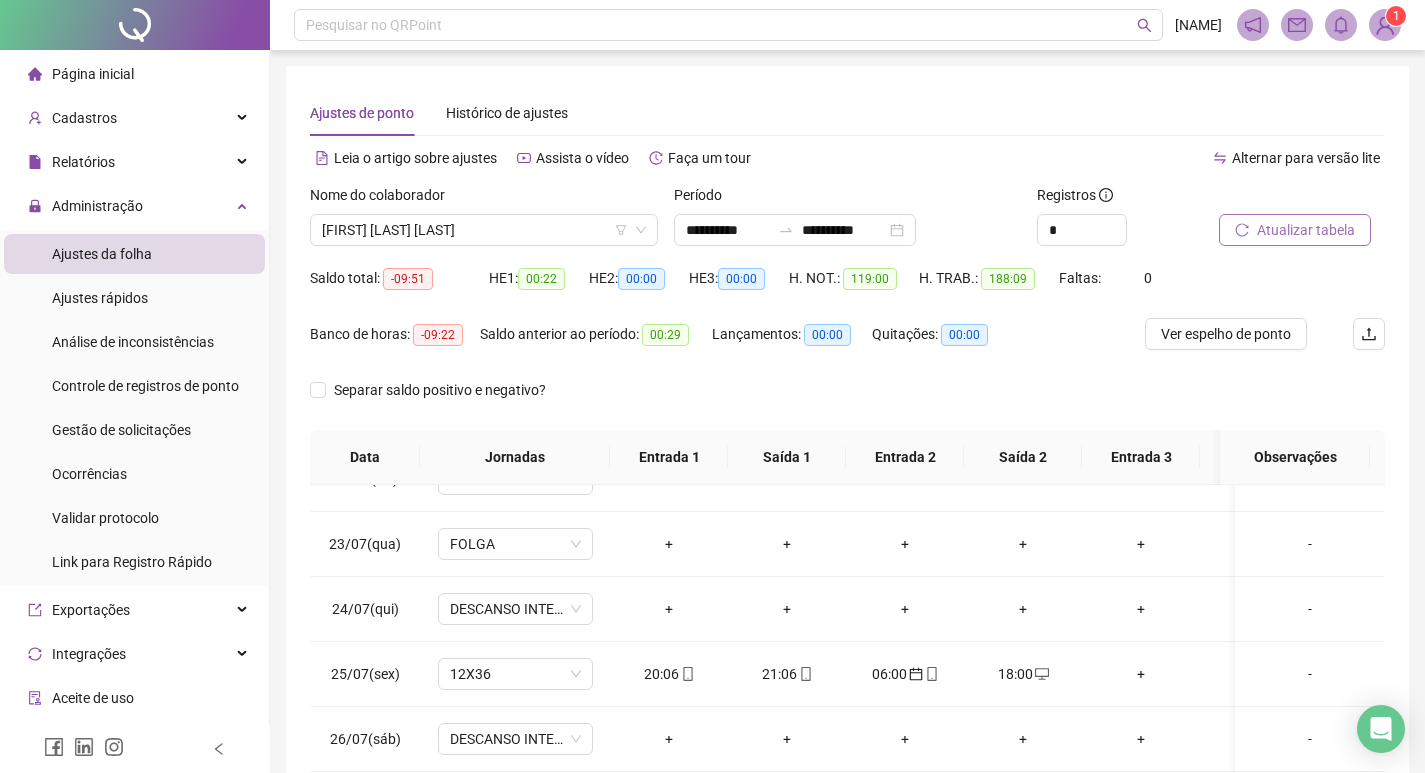 click on "Atualizar tabela" at bounding box center [1306, 230] 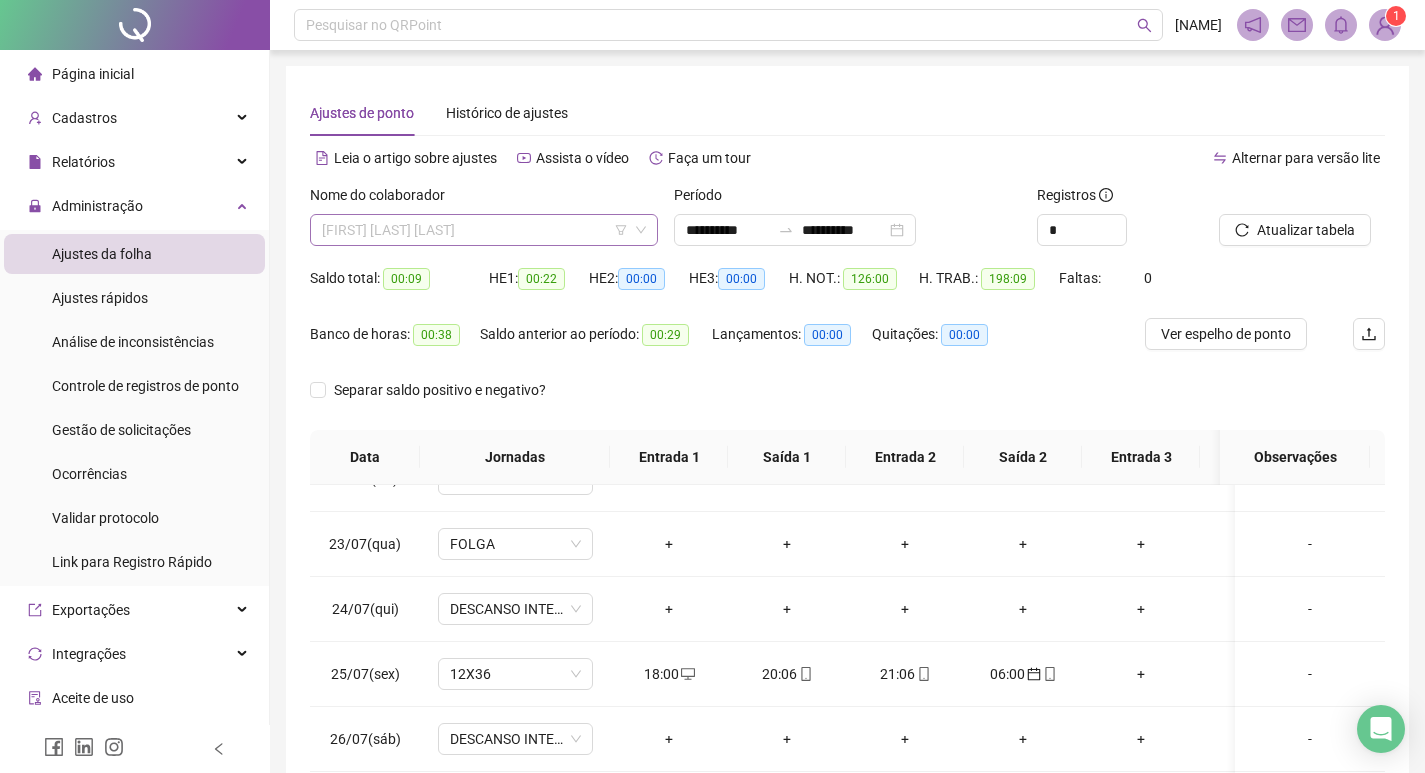 scroll, scrollTop: 2272, scrollLeft: 0, axis: vertical 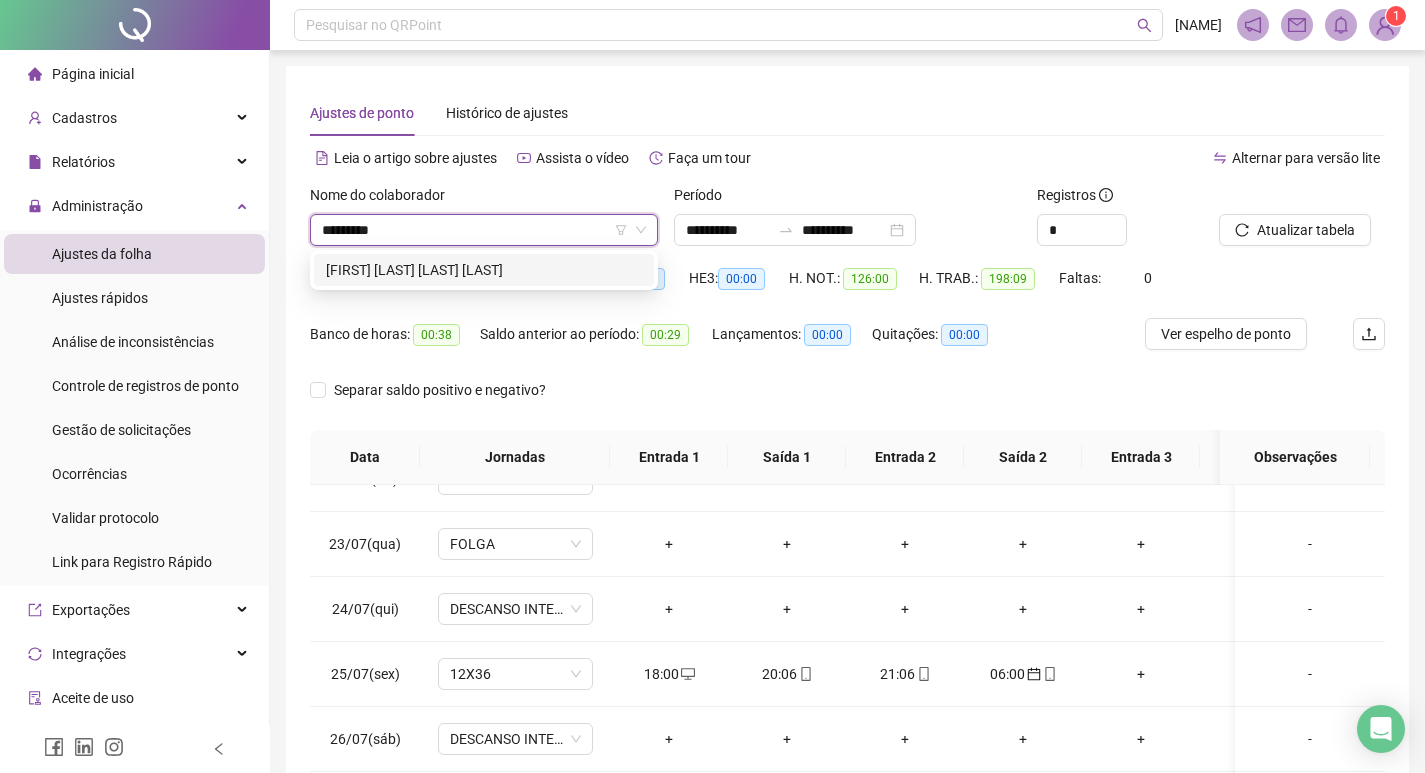 type on "*********" 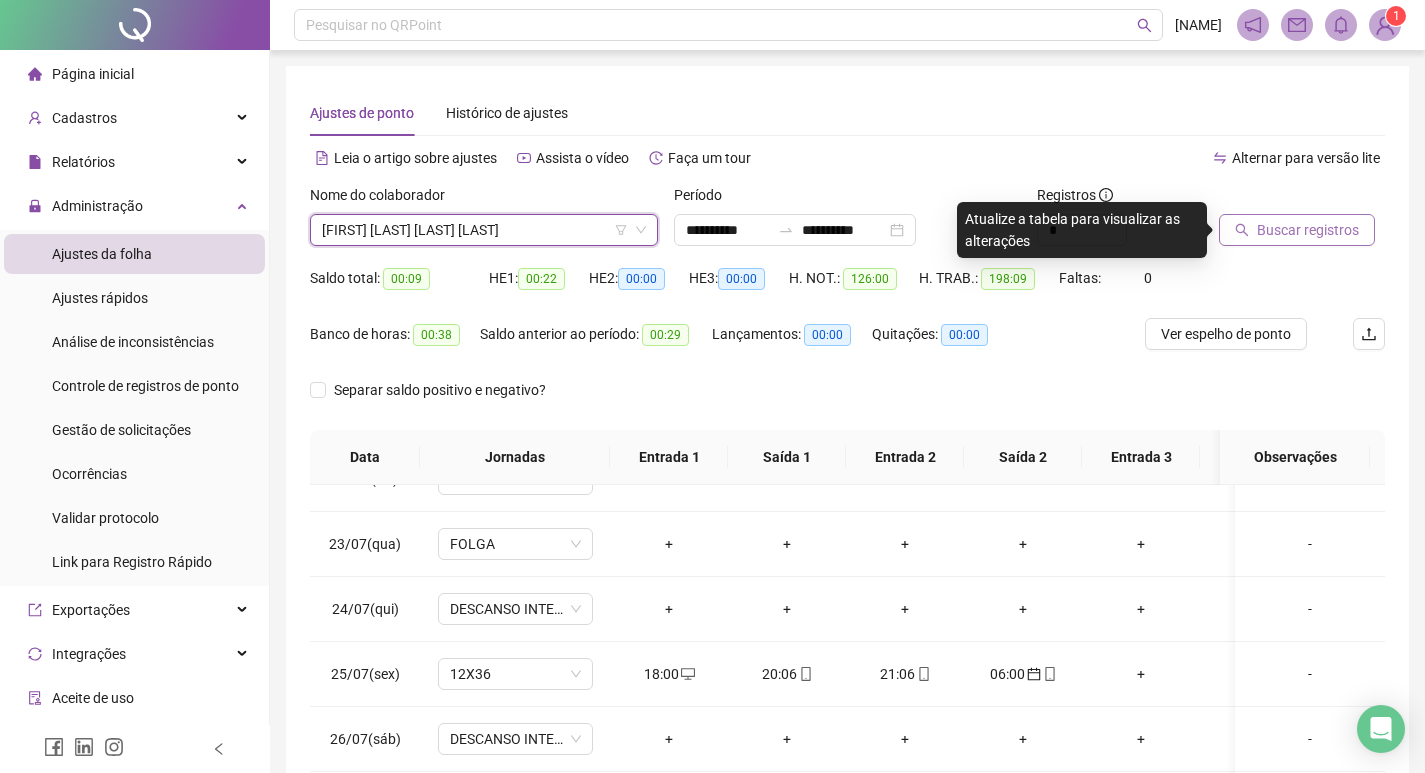 click on "Buscar registros" at bounding box center (1297, 230) 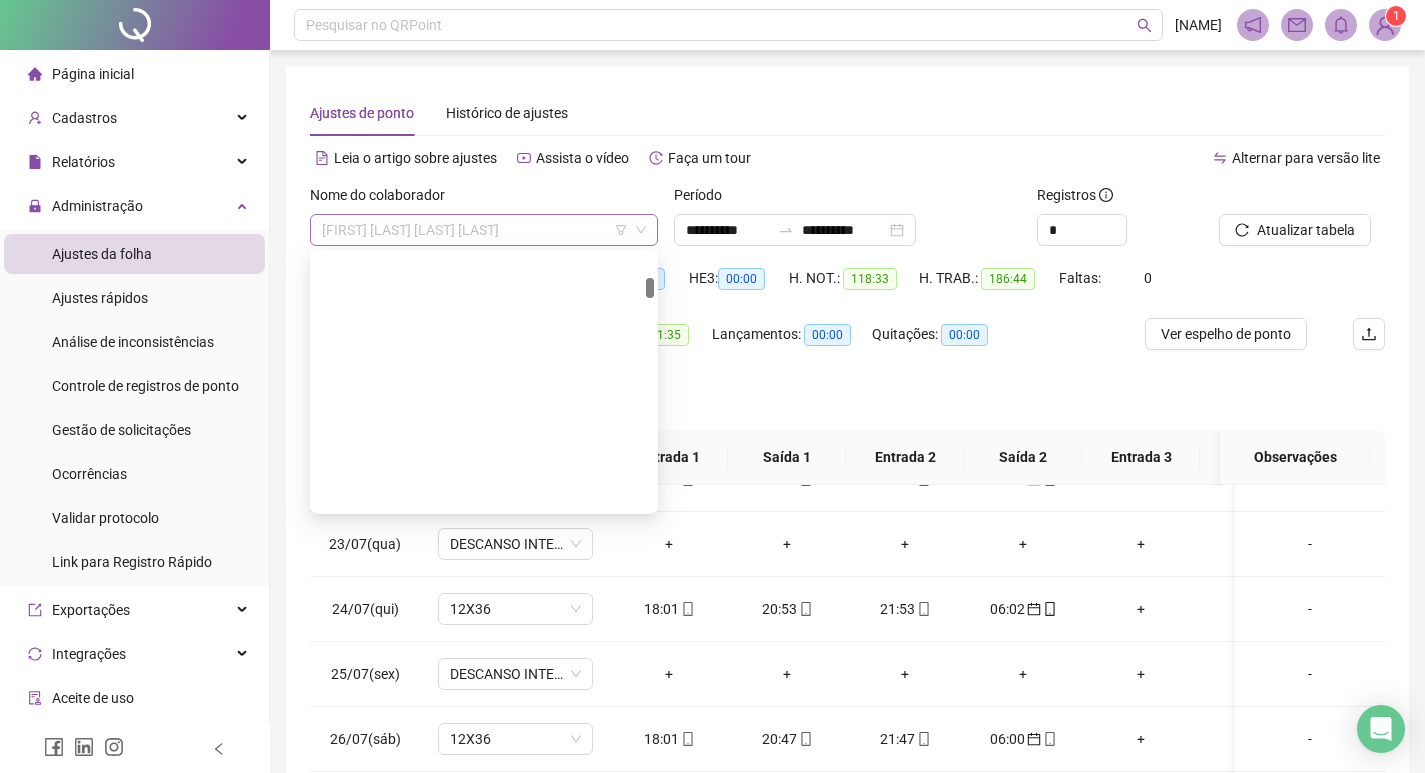 click on "CARMELITA PEREIRA DE PAULA" at bounding box center [484, 230] 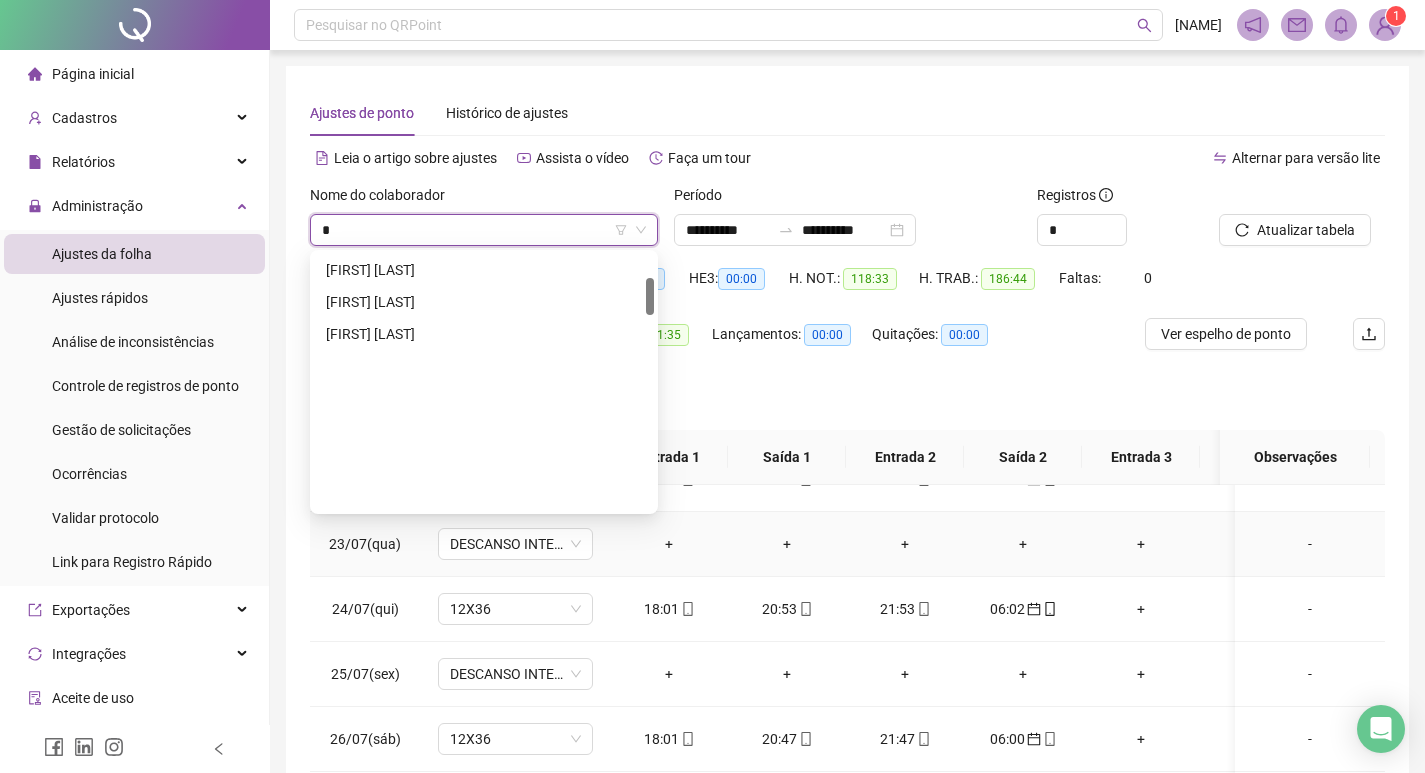 scroll, scrollTop: 0, scrollLeft: 0, axis: both 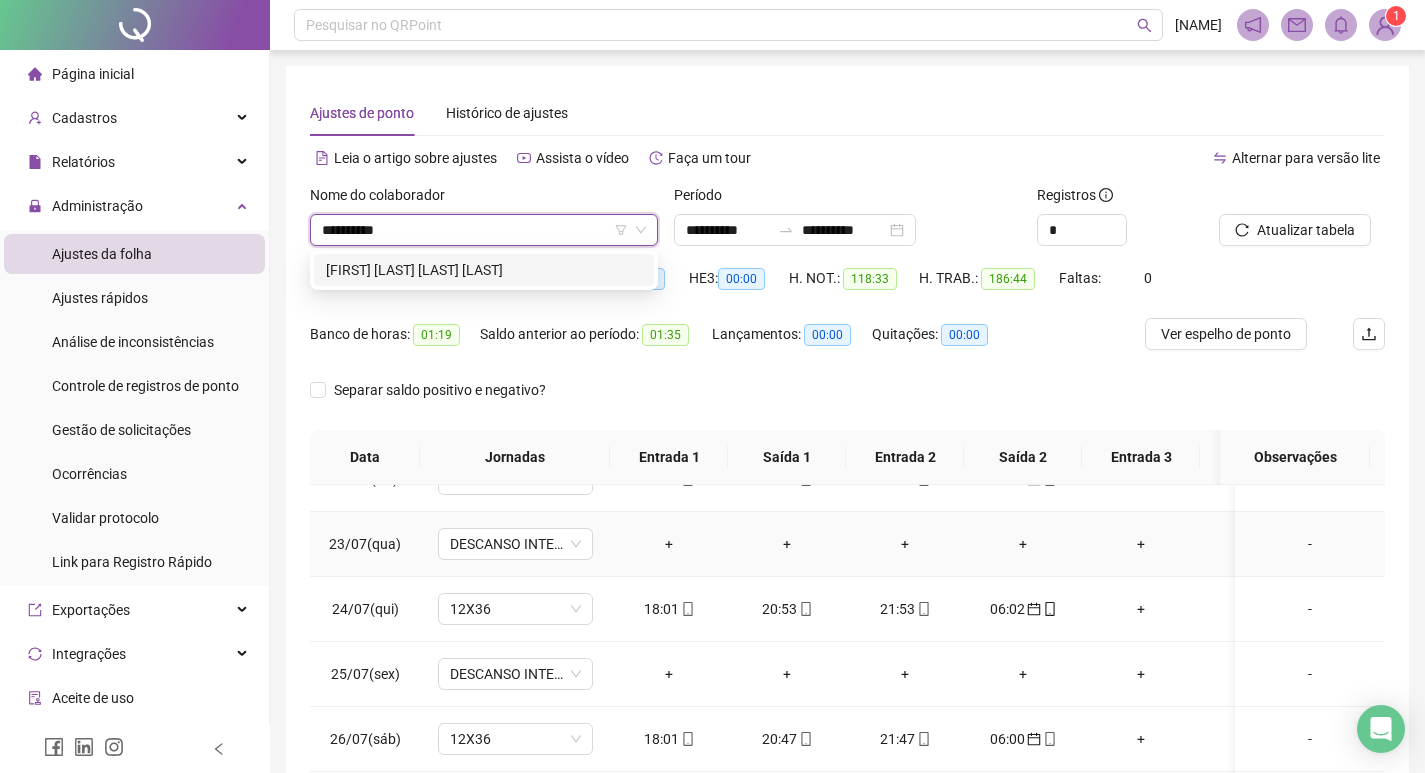 type on "**********" 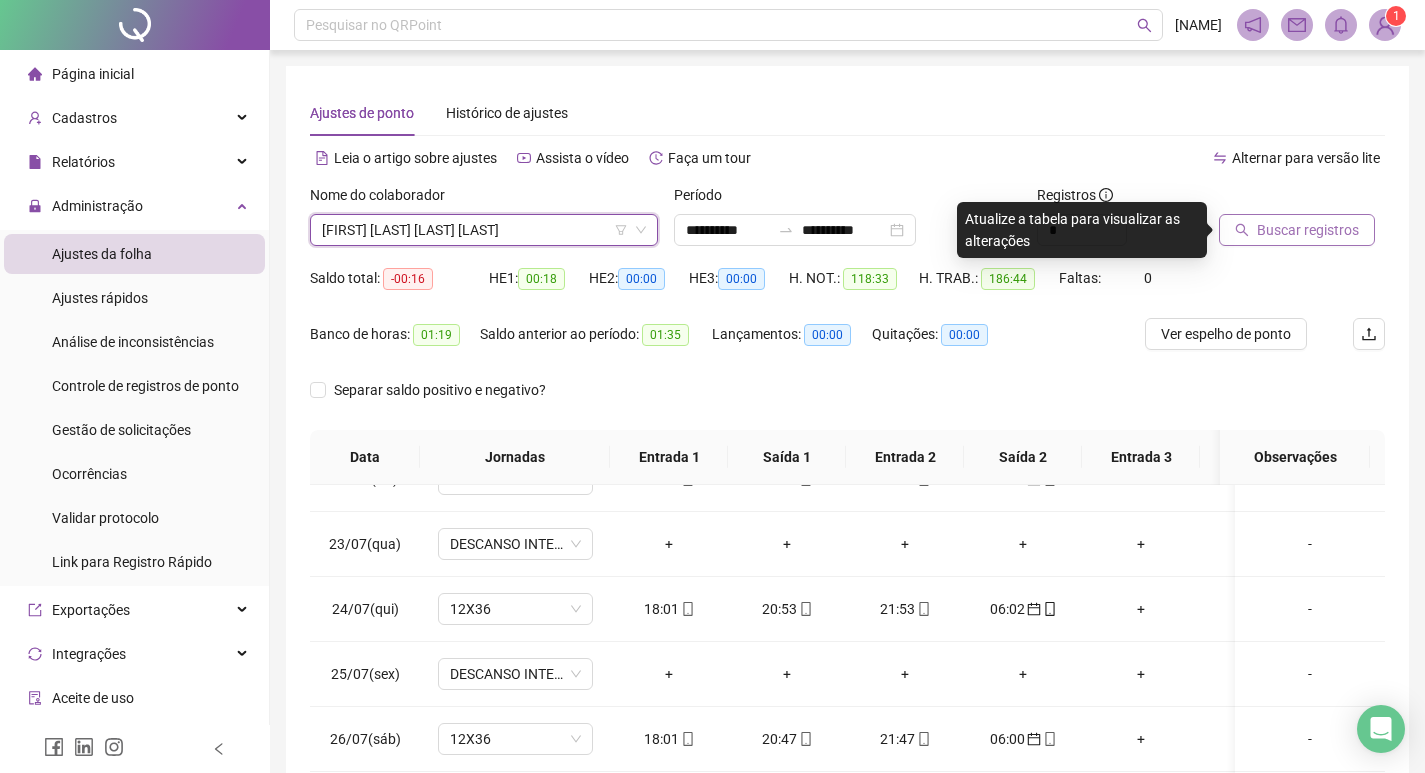 click on "Buscar registros" at bounding box center [1297, 230] 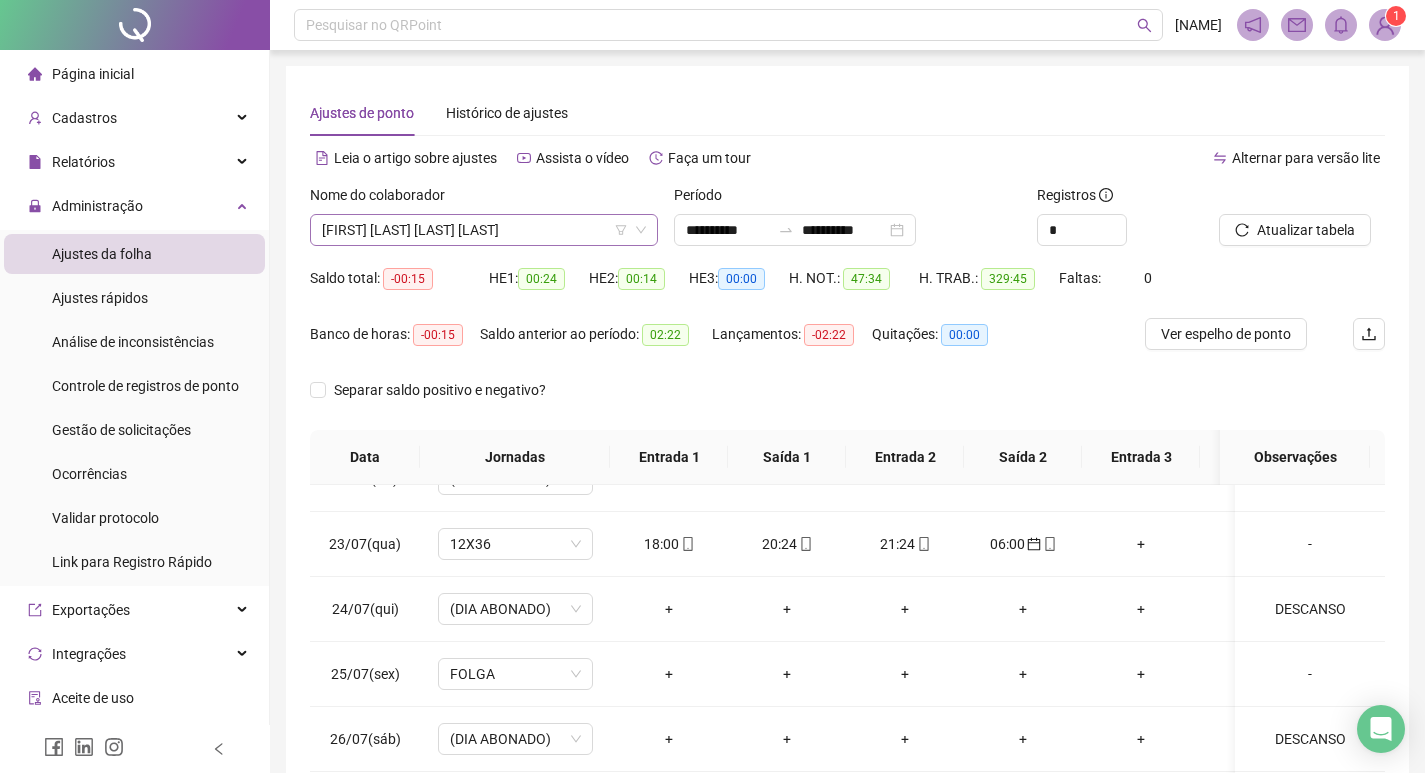 click on "MICHELE DE SOUZA VITORIA MESQUITA" at bounding box center (484, 230) 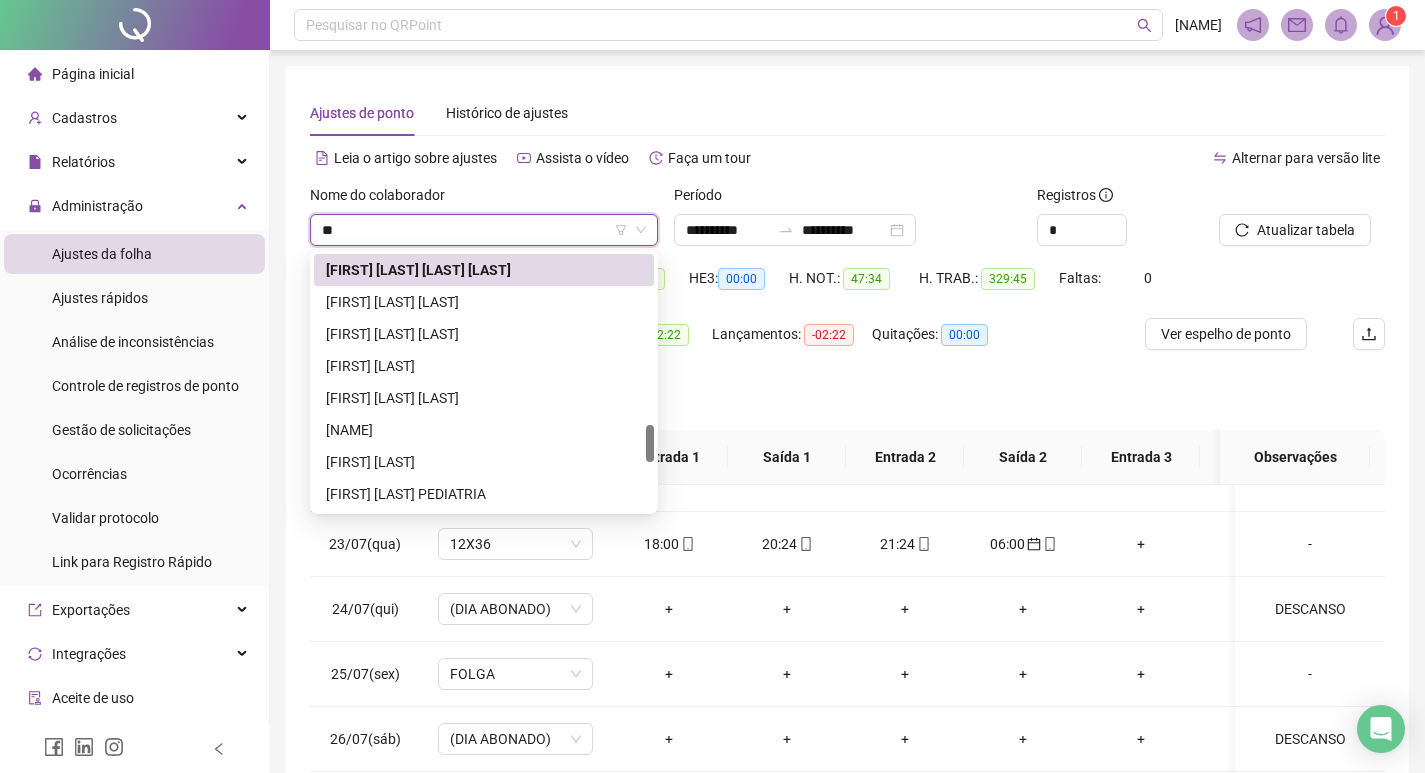 scroll, scrollTop: 0, scrollLeft: 0, axis: both 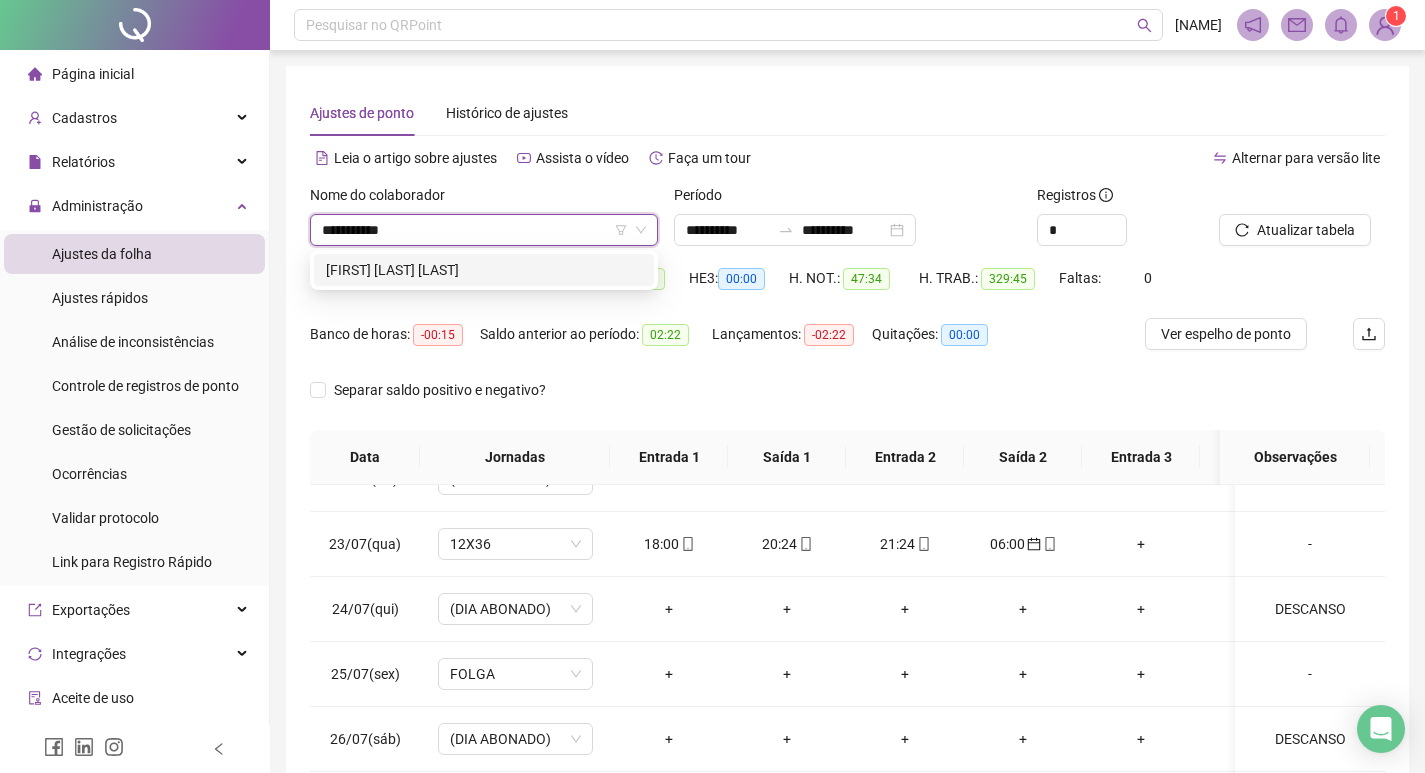 type on "**********" 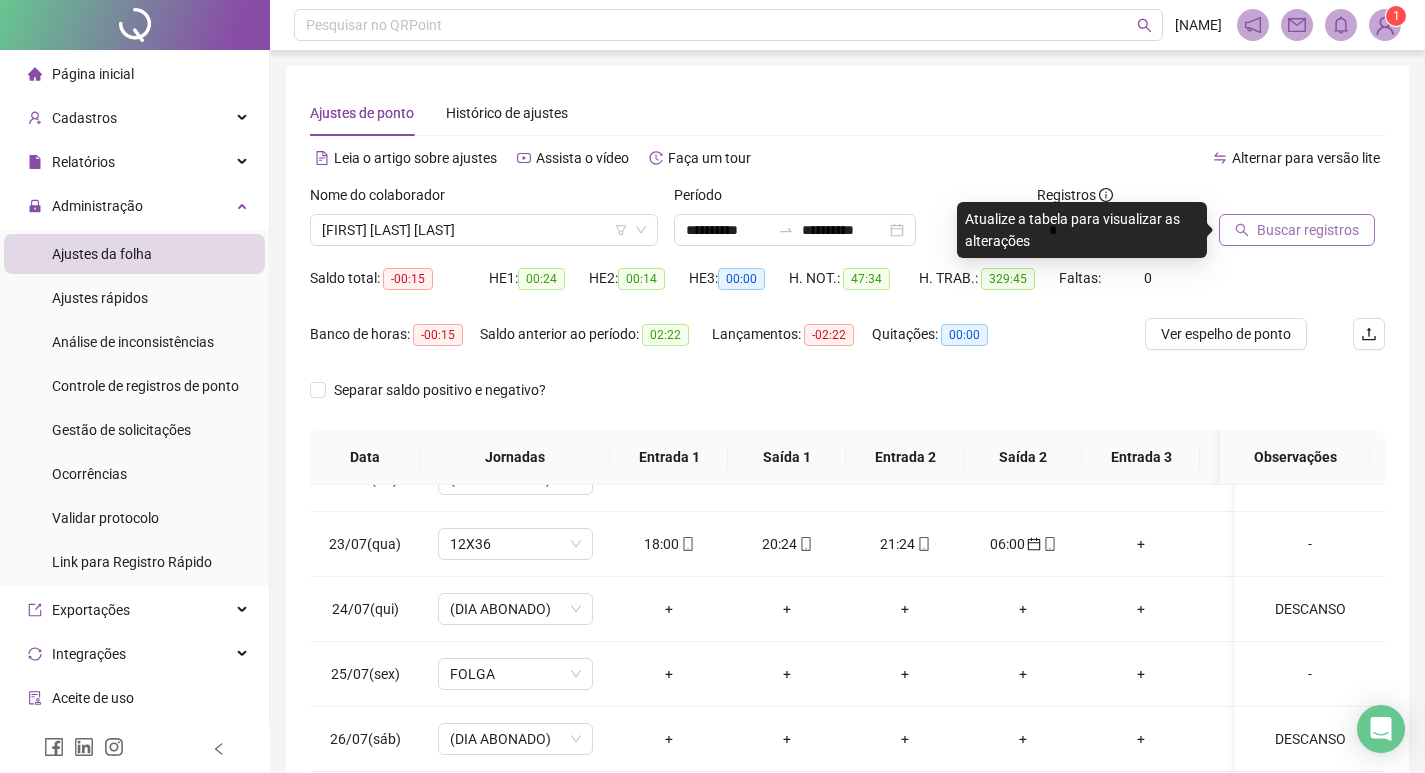 click on "Buscar registros" at bounding box center (1308, 230) 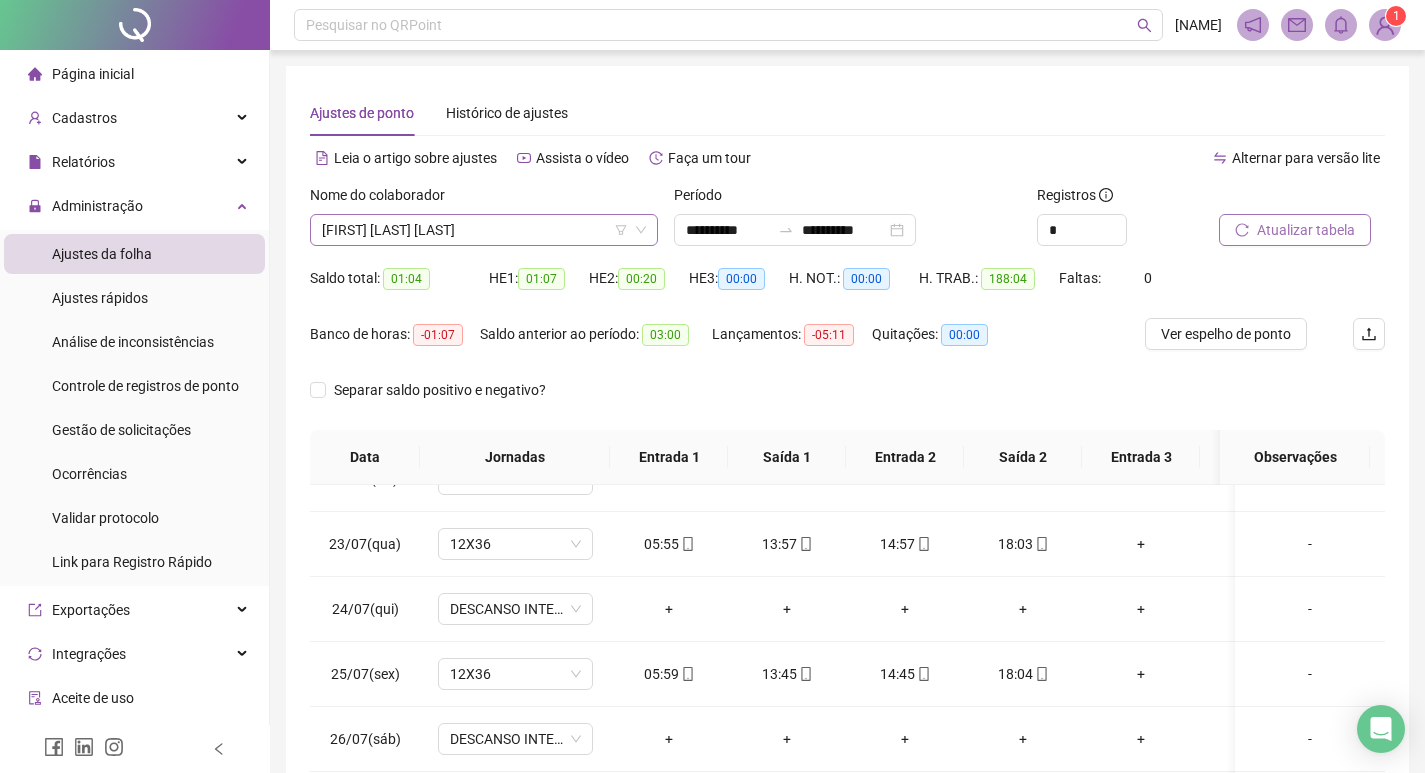 click on "MICHELE SARAGOSA TERRIBAS" at bounding box center [484, 230] 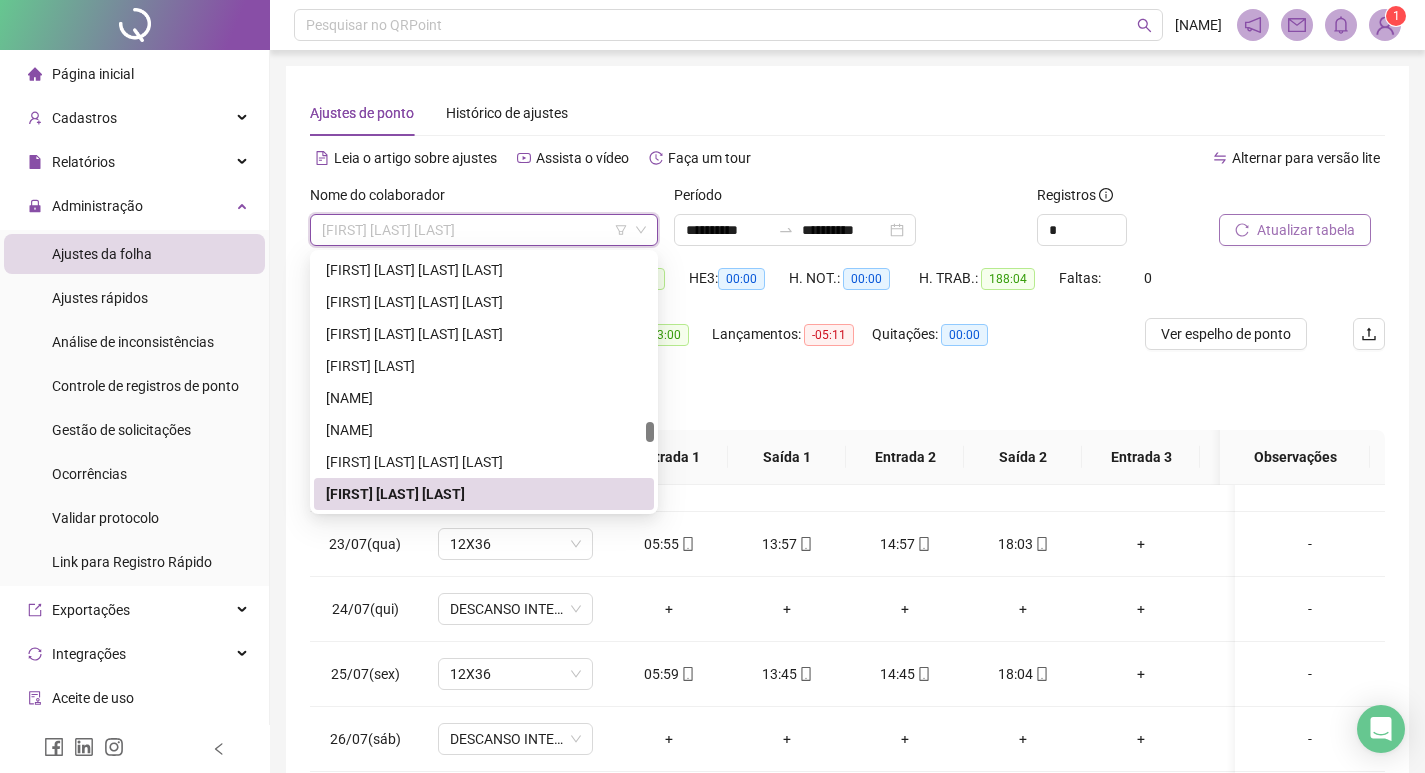 type on "*" 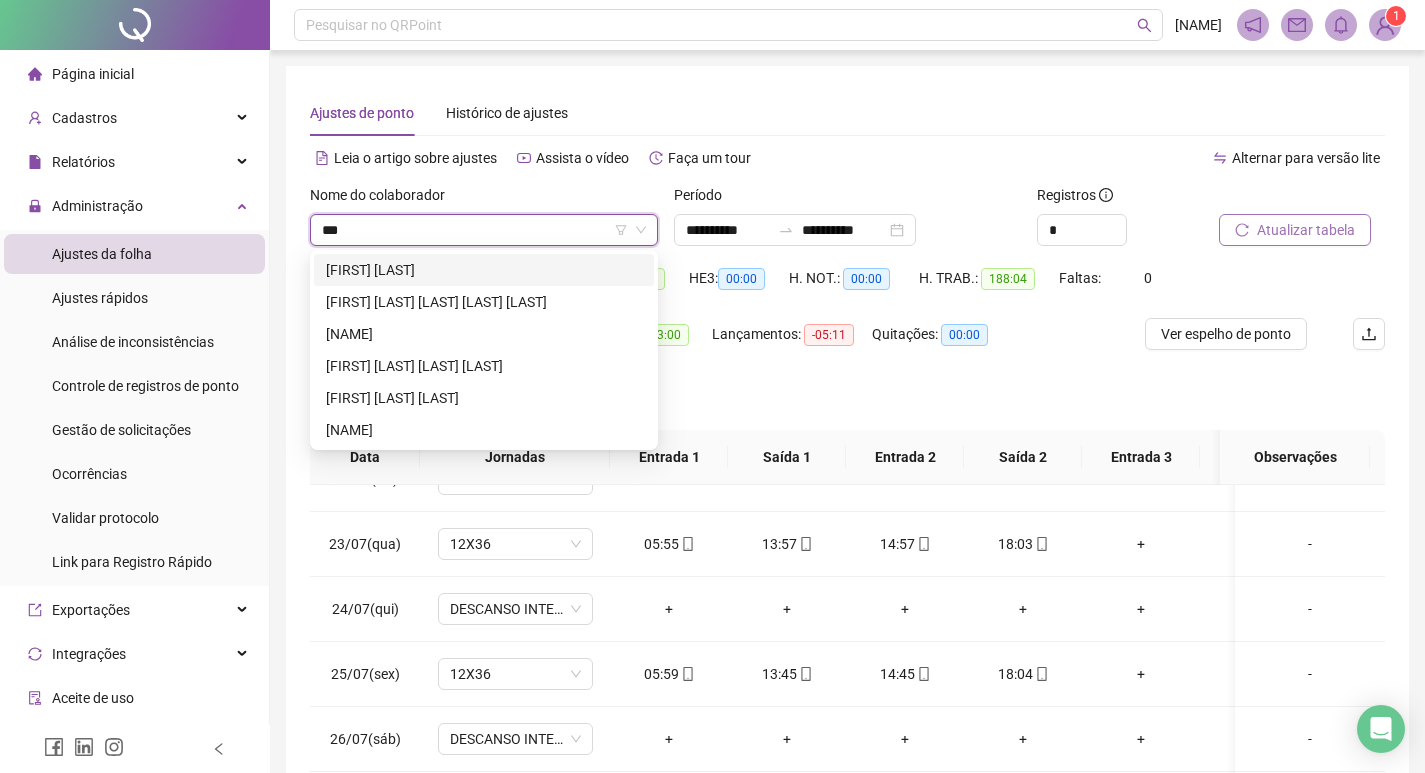 scroll, scrollTop: 0, scrollLeft: 0, axis: both 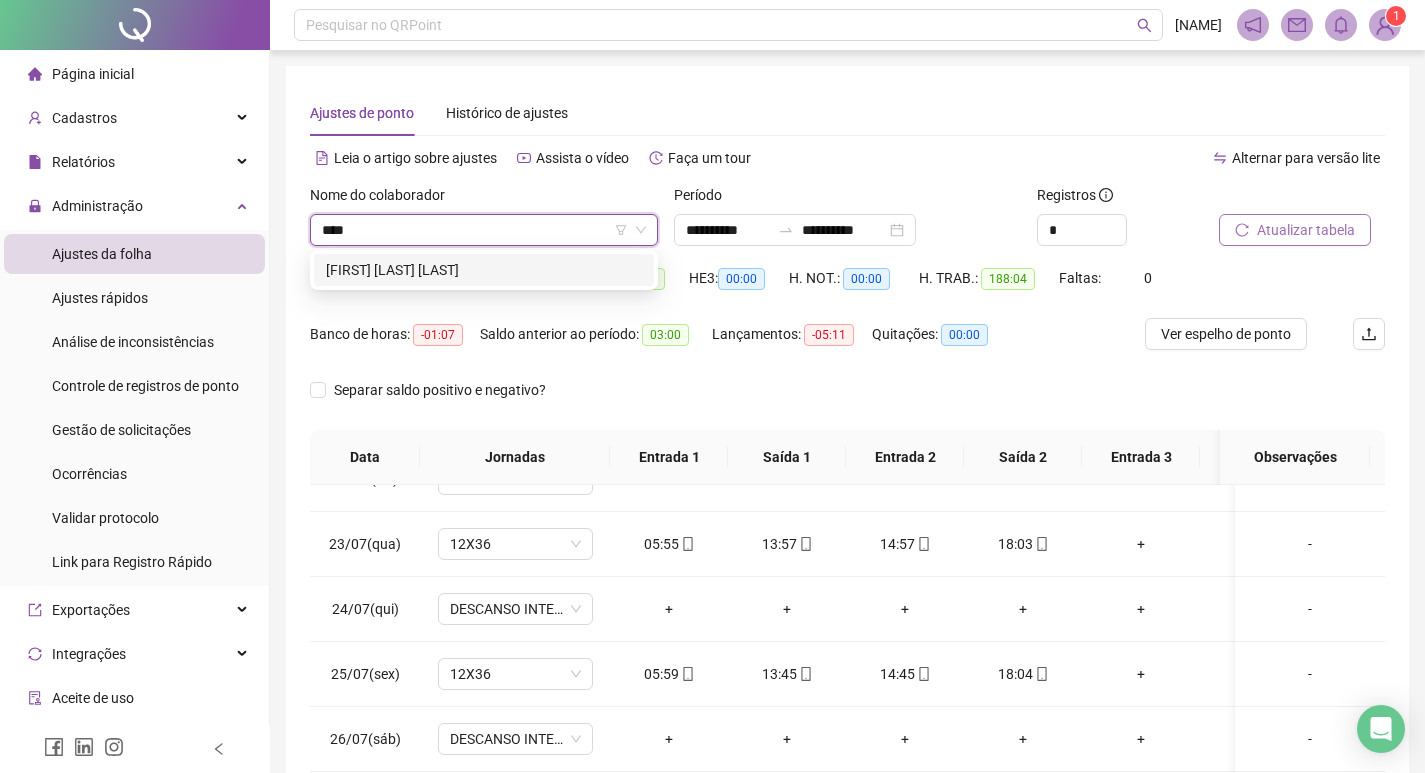 type on "*****" 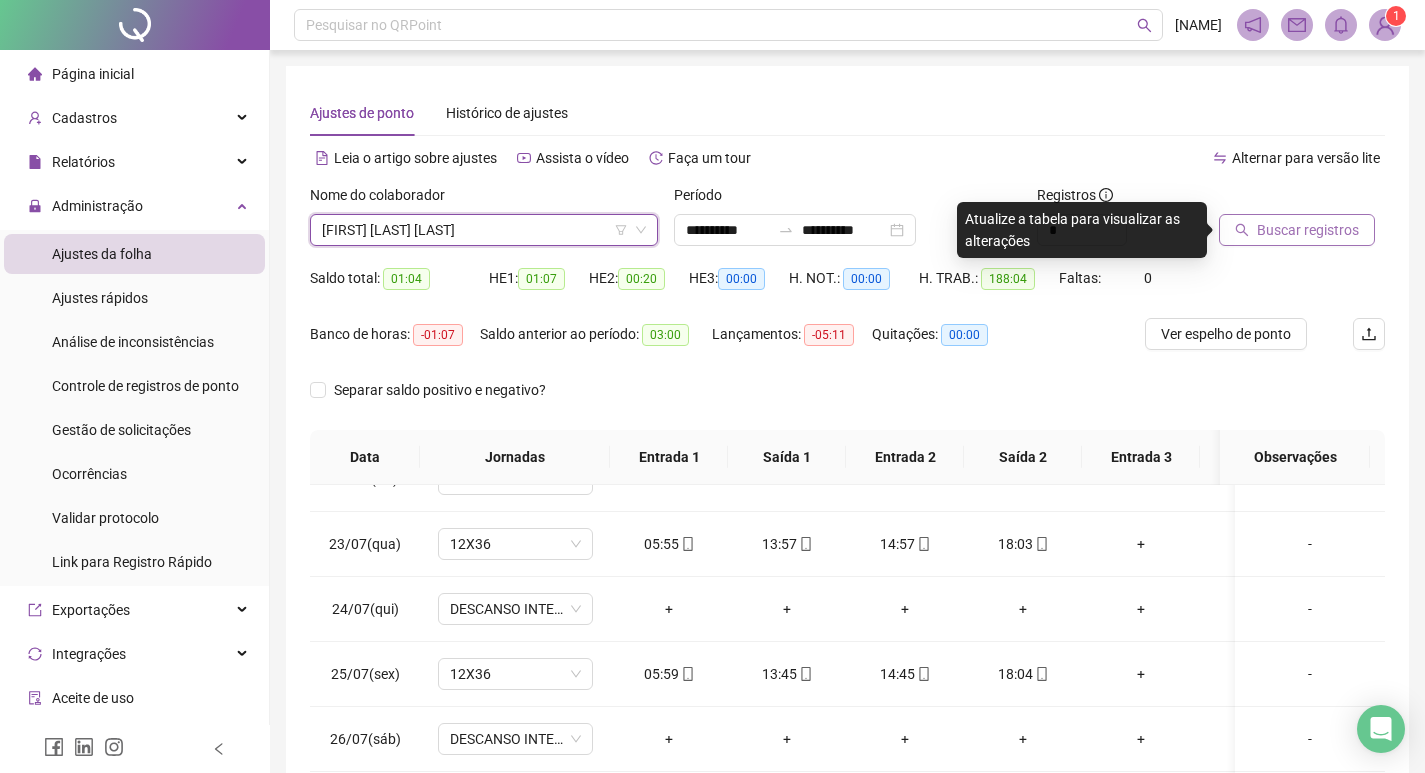 click on "Buscar registros" at bounding box center (1308, 230) 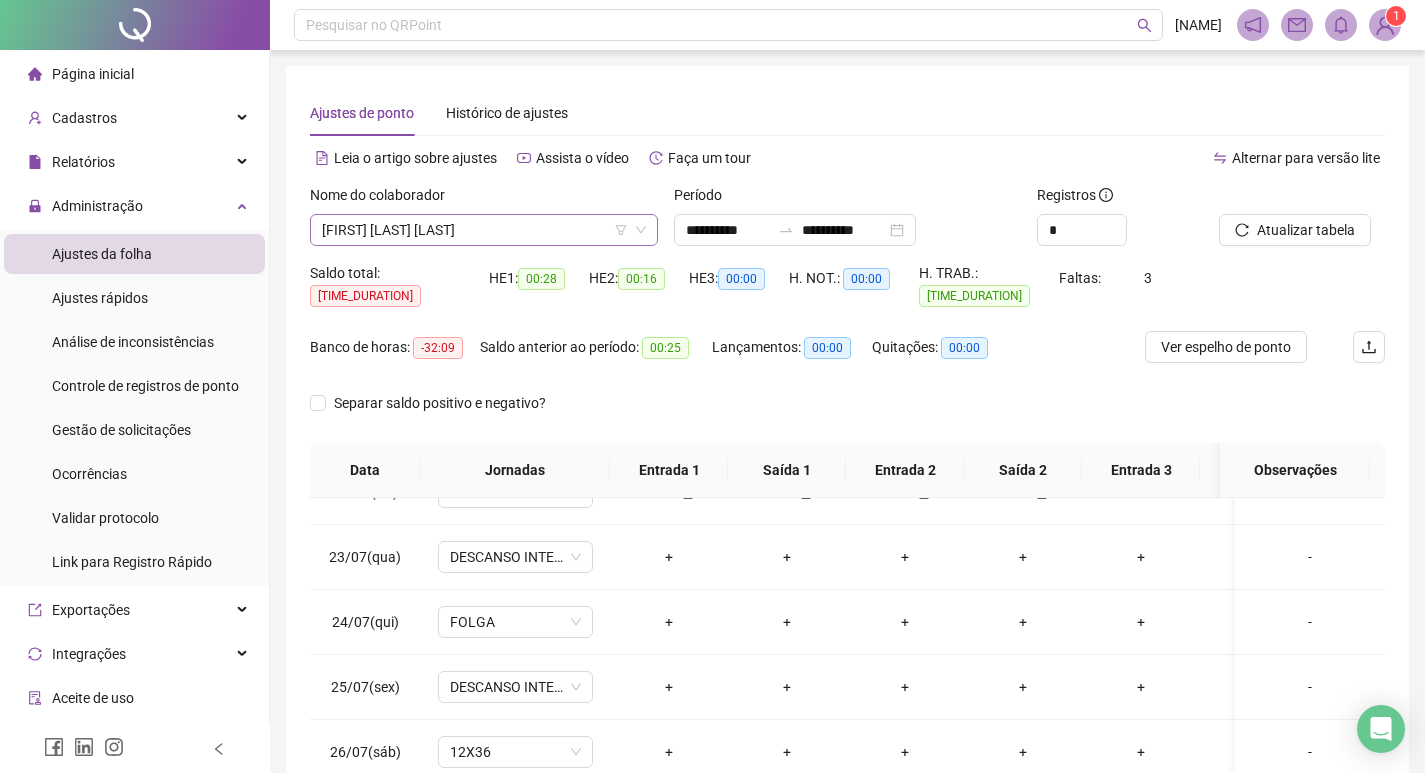 click on "VALDINEIA RODRIGUES BIZERRA" at bounding box center (484, 230) 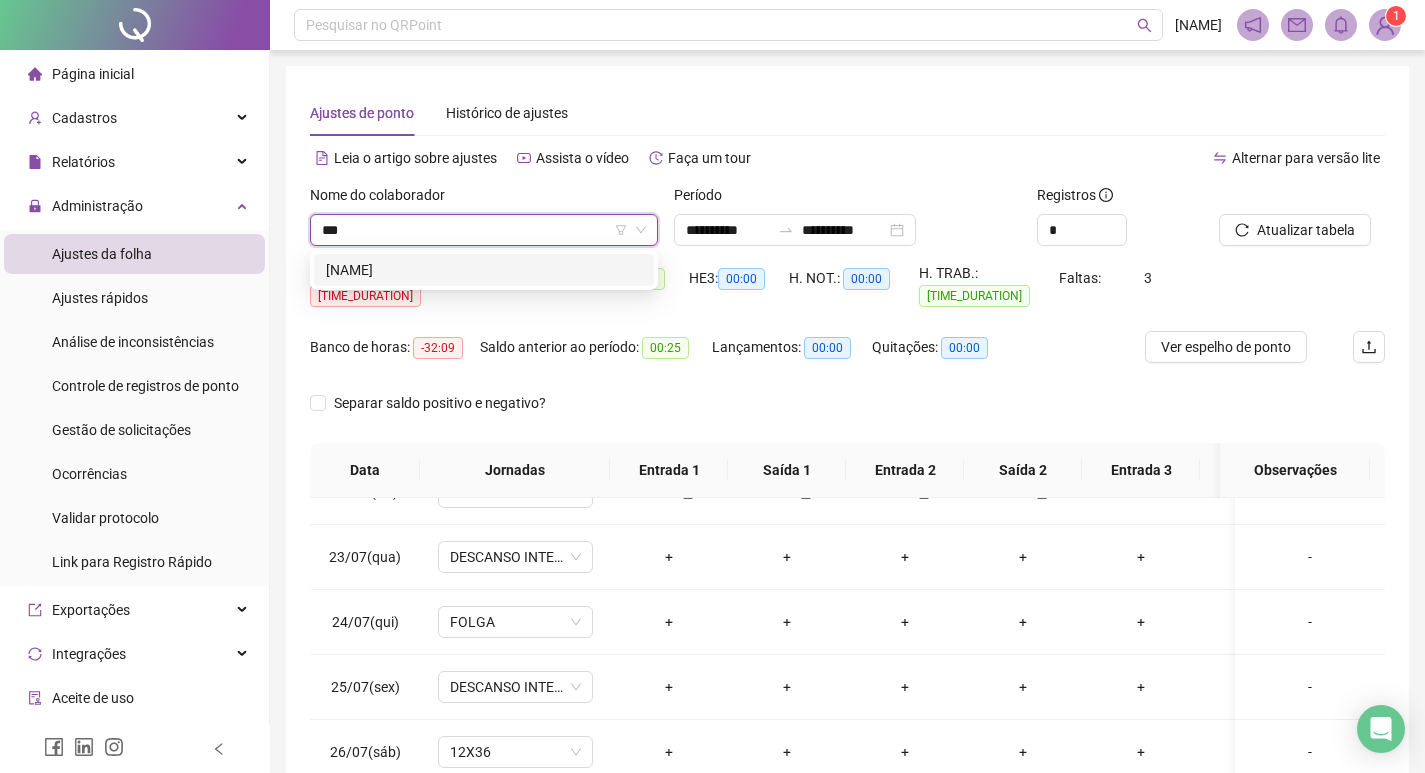 scroll, scrollTop: 0, scrollLeft: 0, axis: both 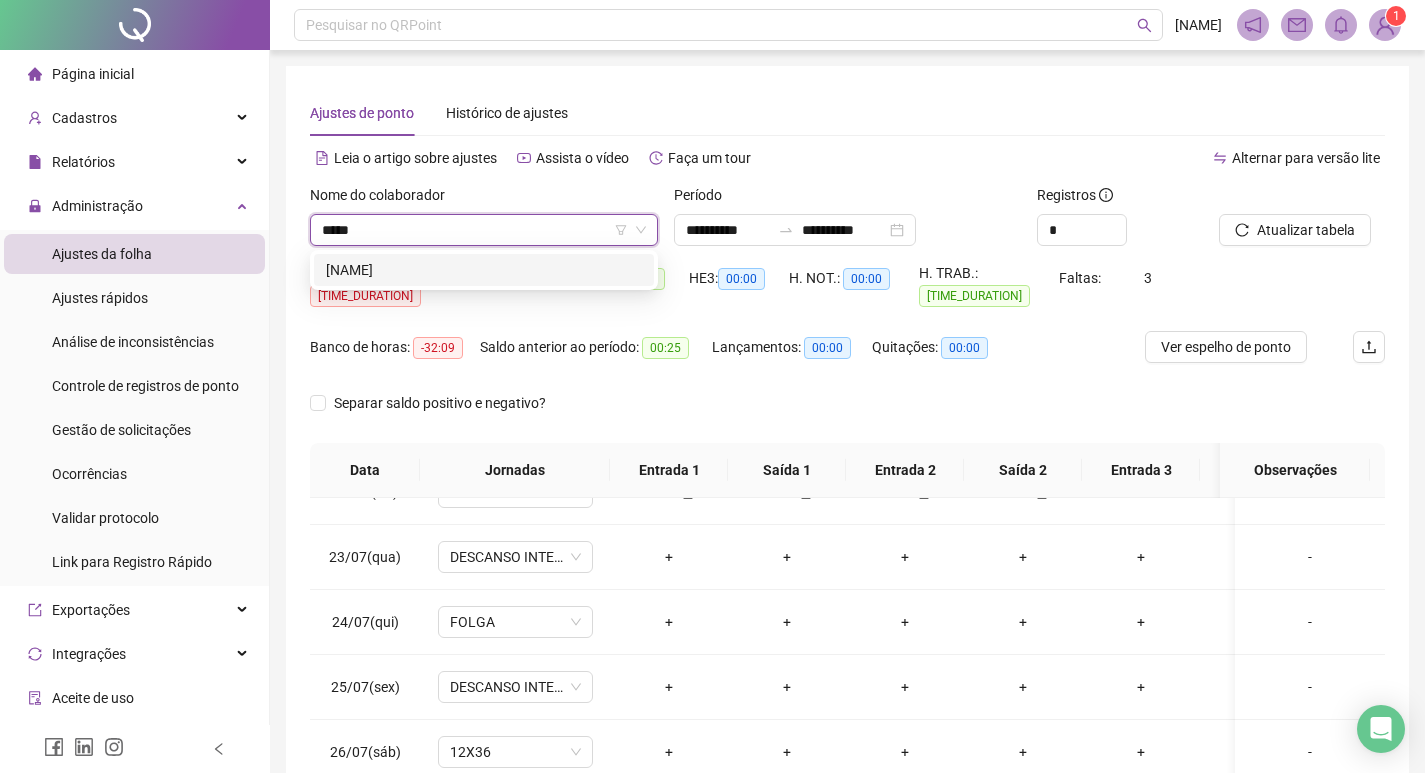 type on "******" 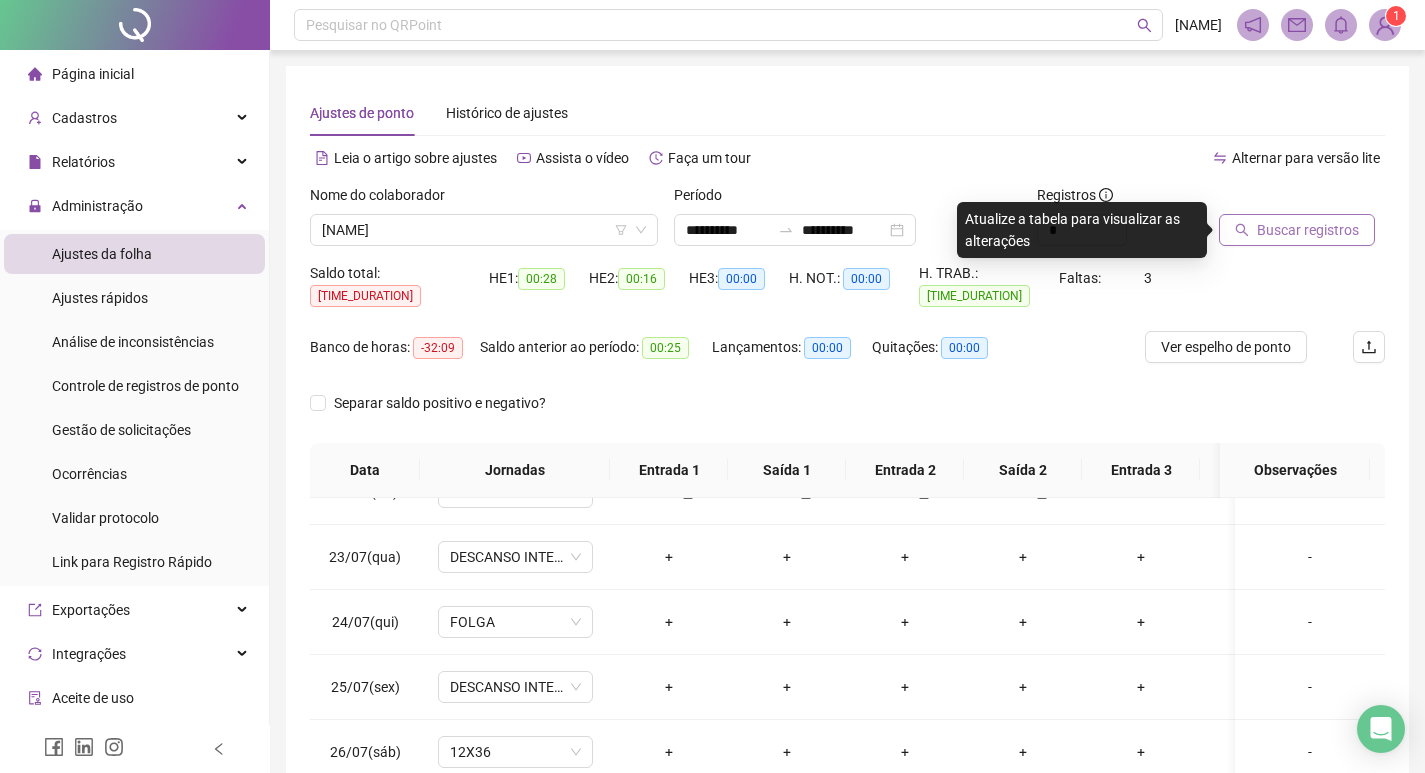 click 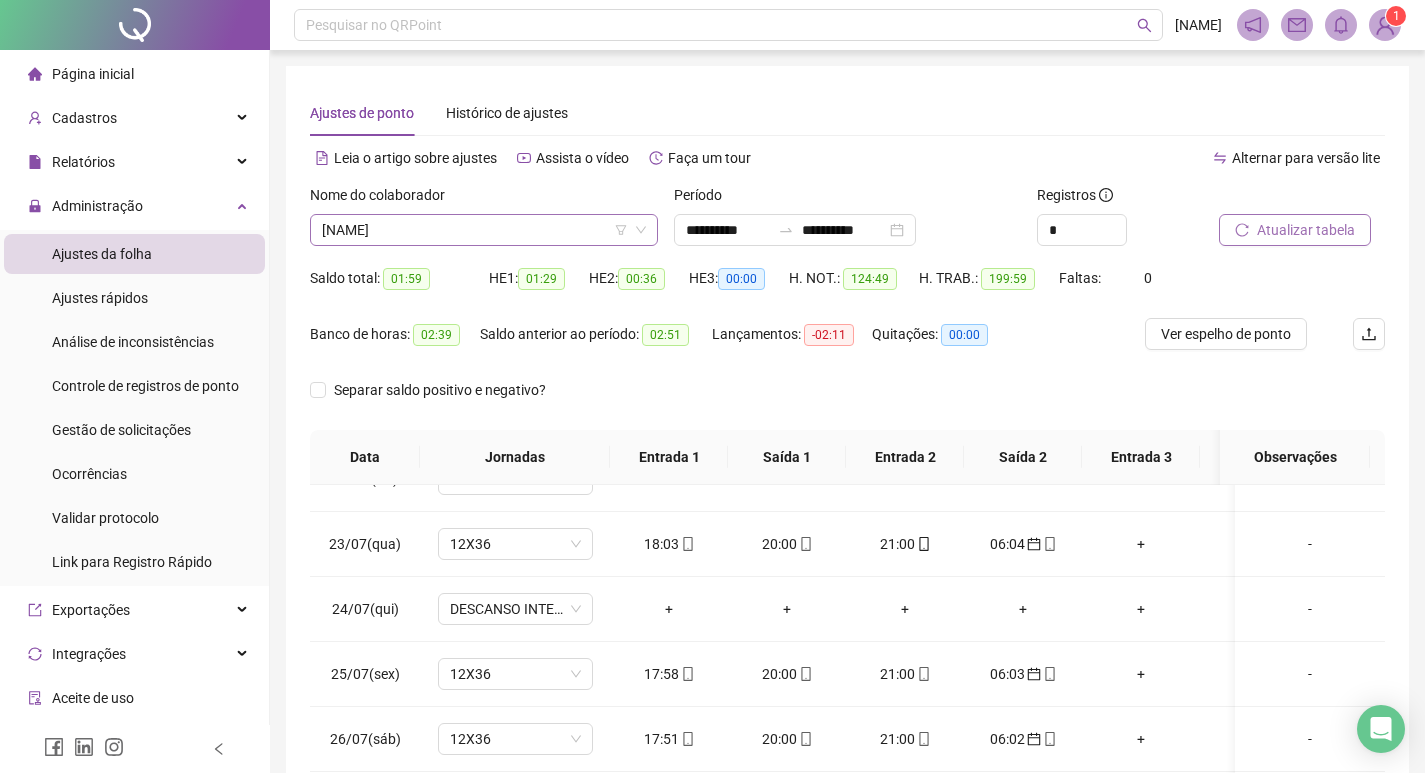 click on "PAMELA REGINA DA COSTA" at bounding box center [484, 230] 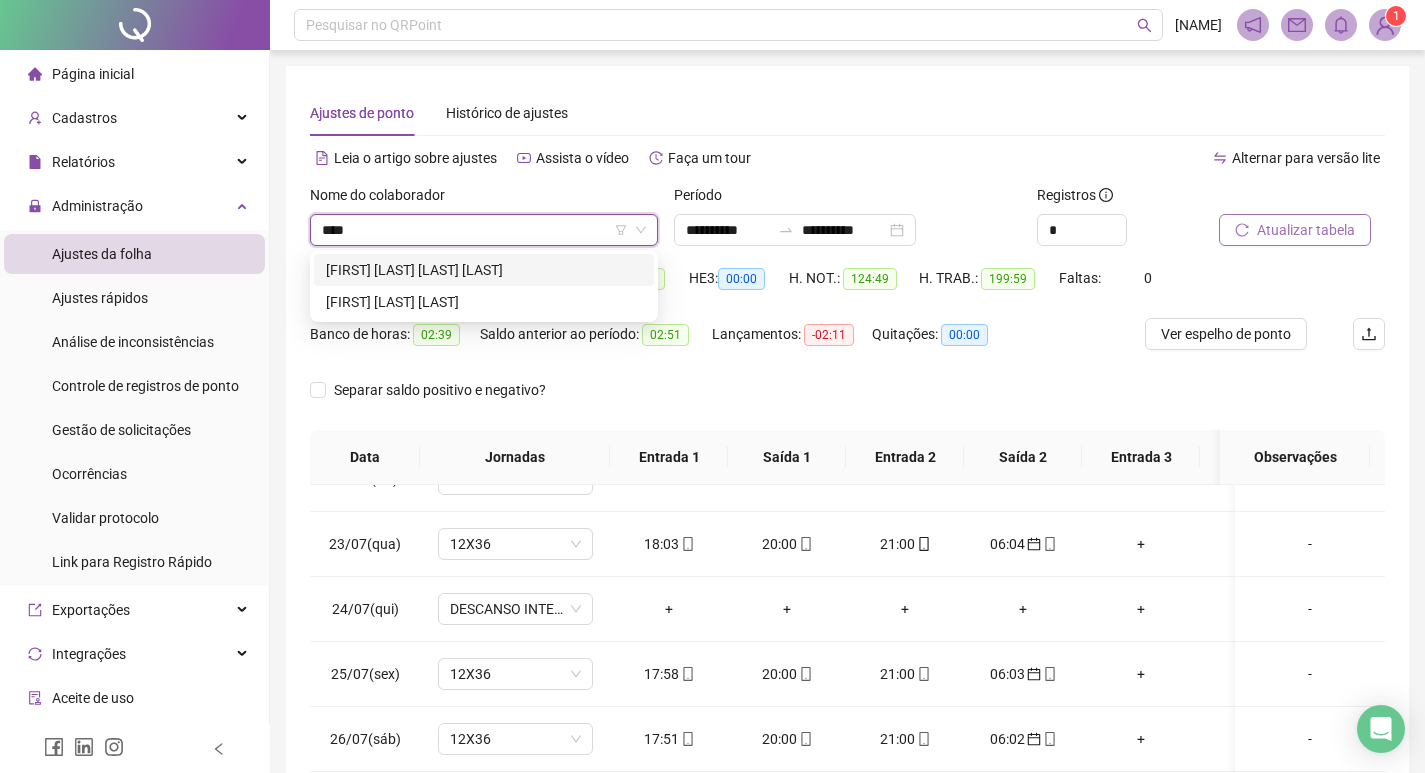 scroll, scrollTop: 0, scrollLeft: 0, axis: both 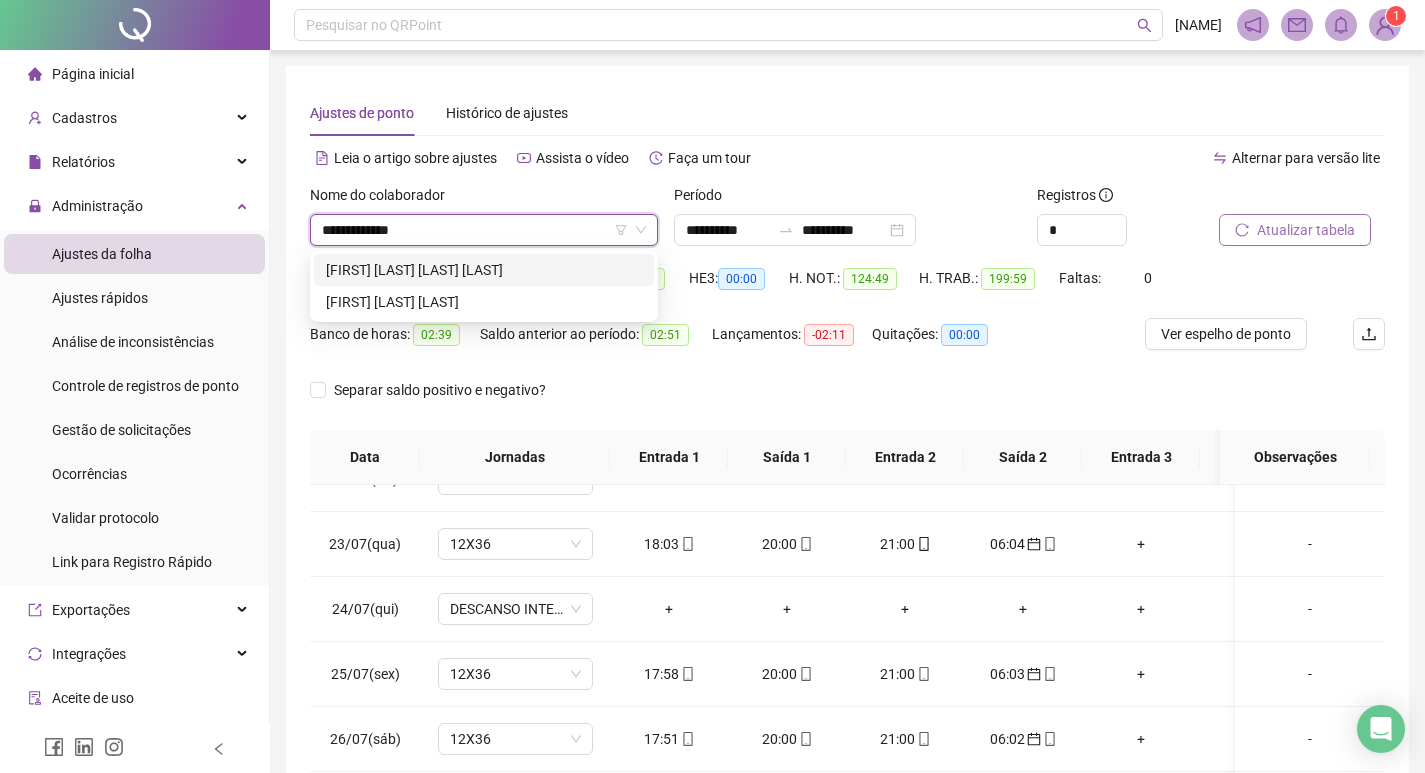 type on "**********" 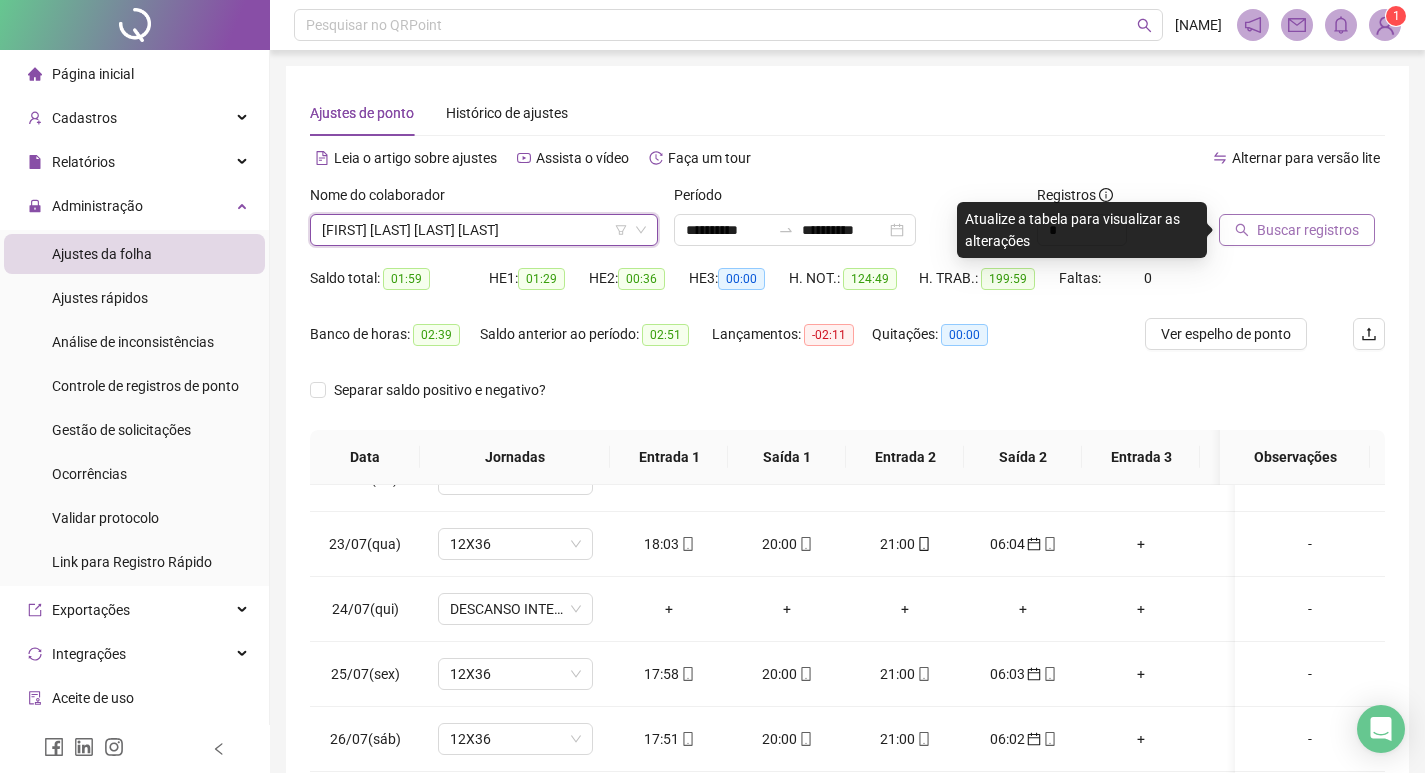 click on "Buscar registros" at bounding box center [1297, 230] 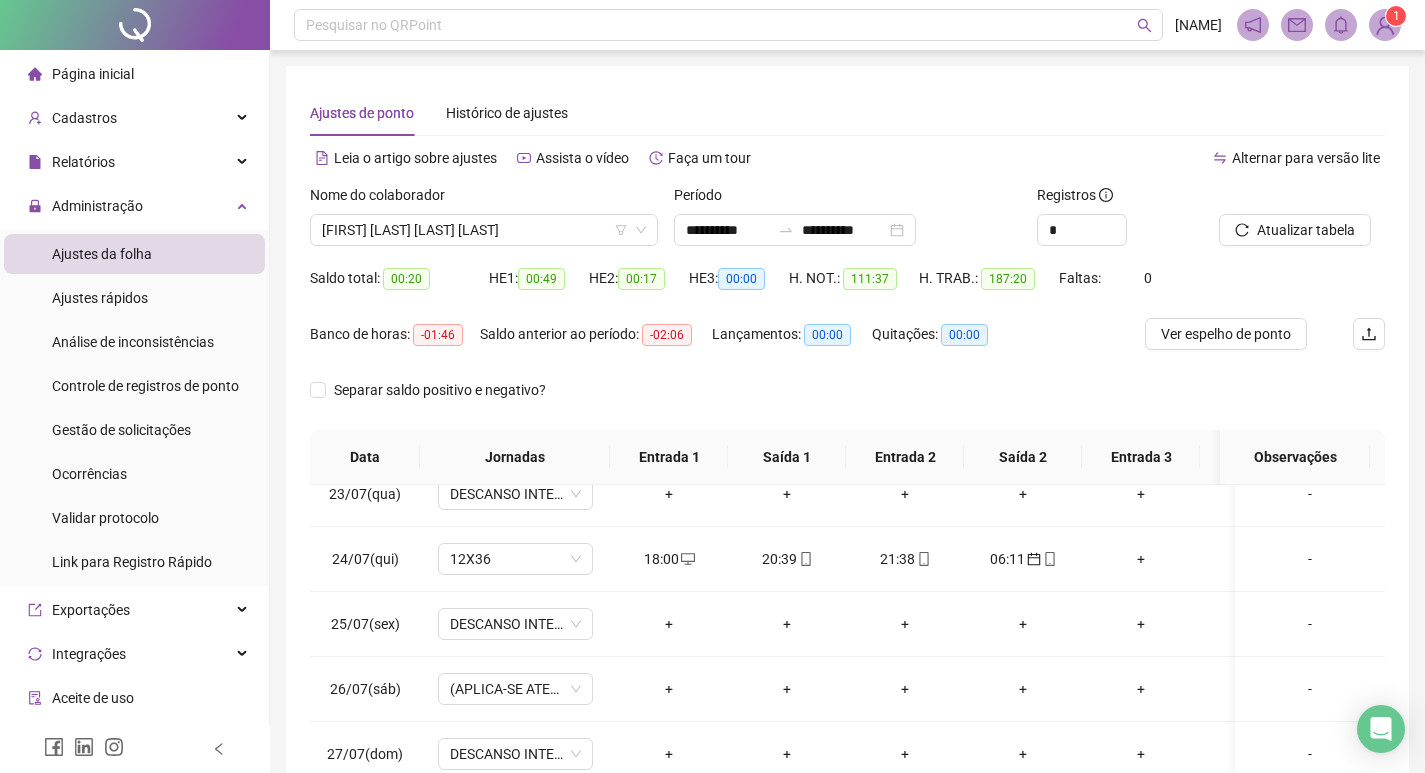 scroll, scrollTop: 2253, scrollLeft: 0, axis: vertical 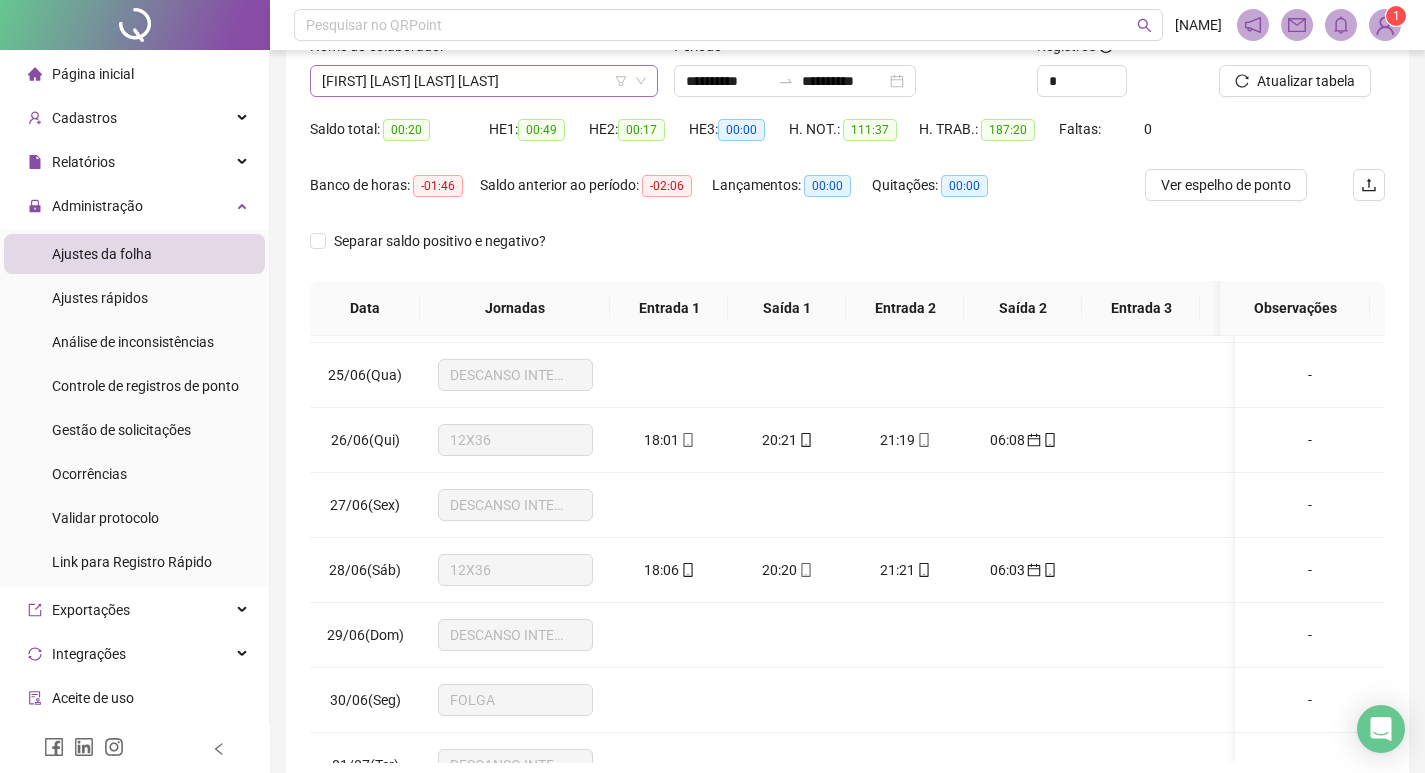 click on "MARCIA REGINA CARVALHO ALVES DE OLIVEIRA" at bounding box center [484, 81] 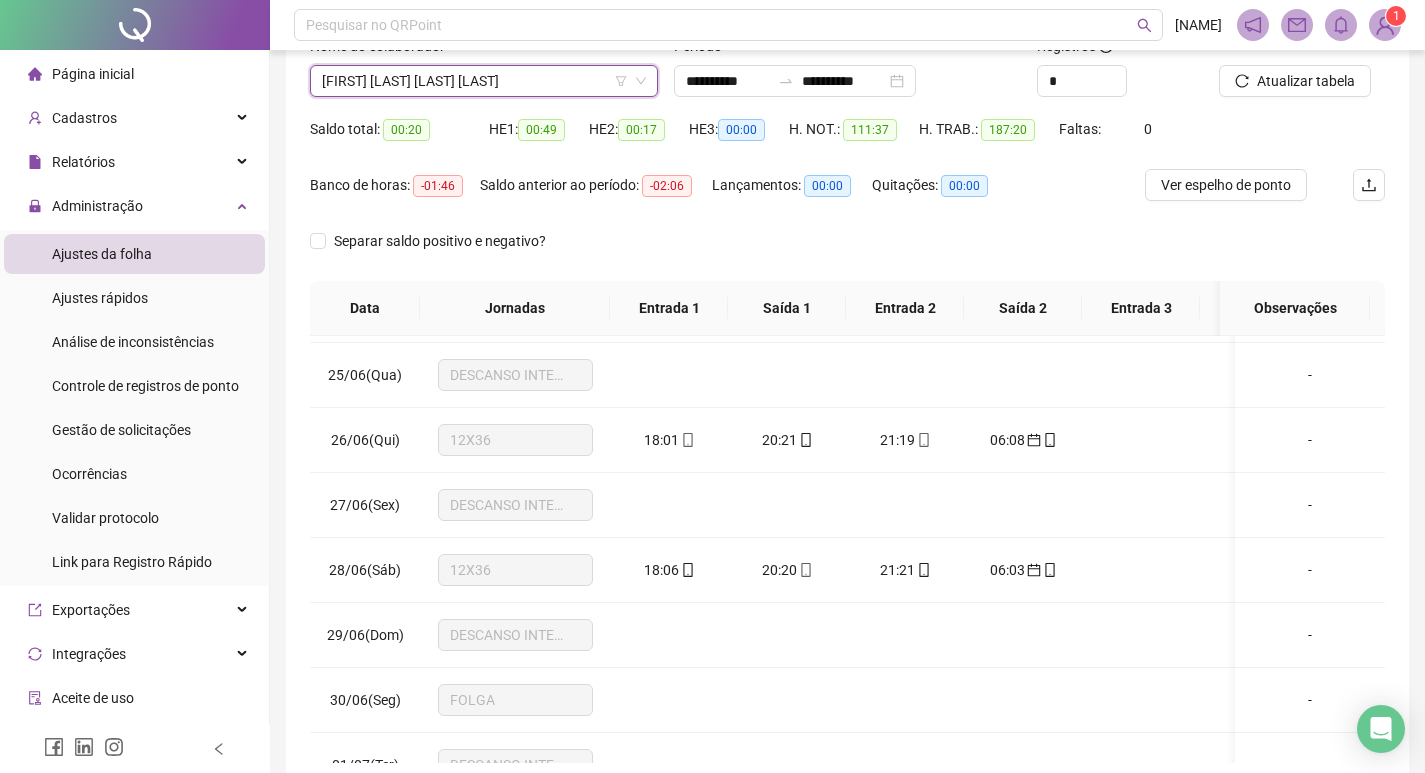 click on "MARCIA REGINA CARVALHO ALVES DE OLIVEIRA" at bounding box center [484, 81] 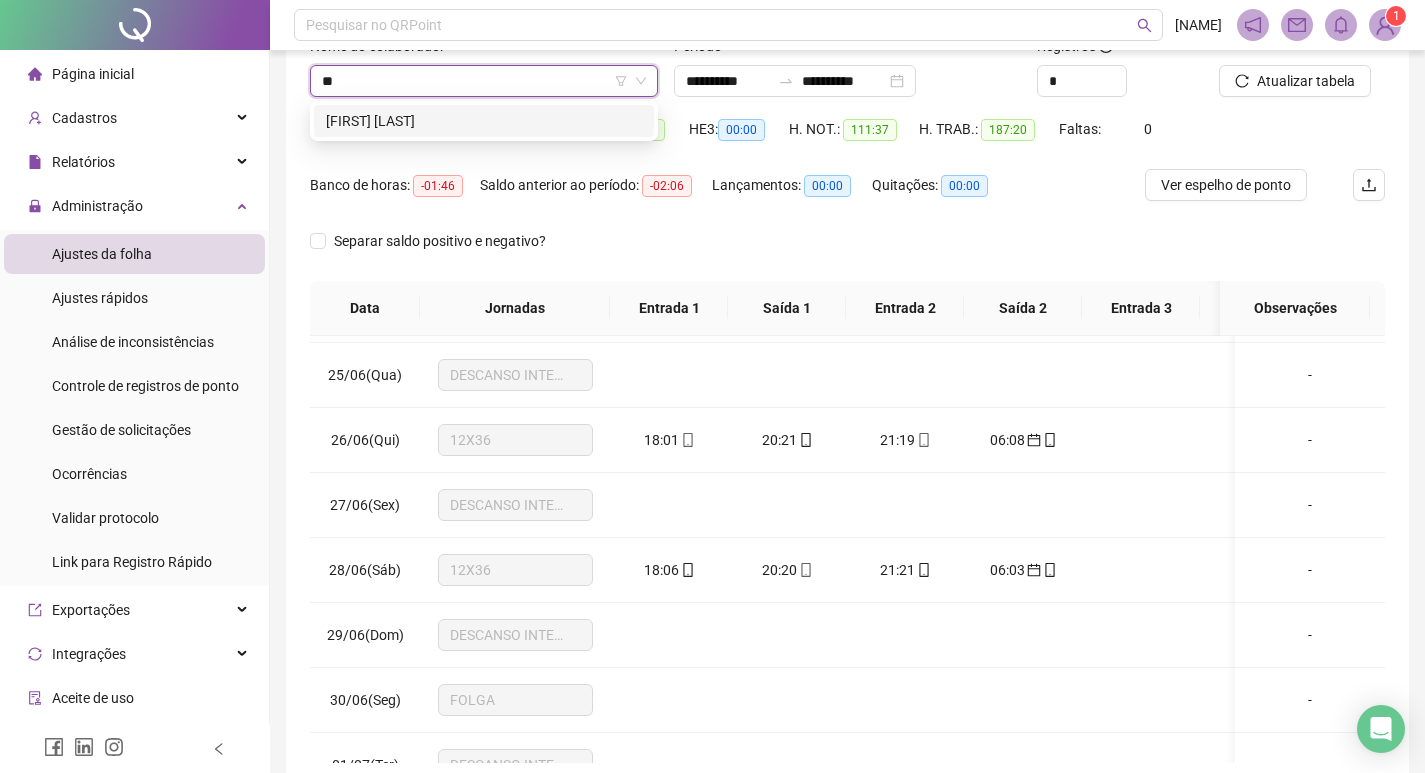 scroll, scrollTop: 0, scrollLeft: 0, axis: both 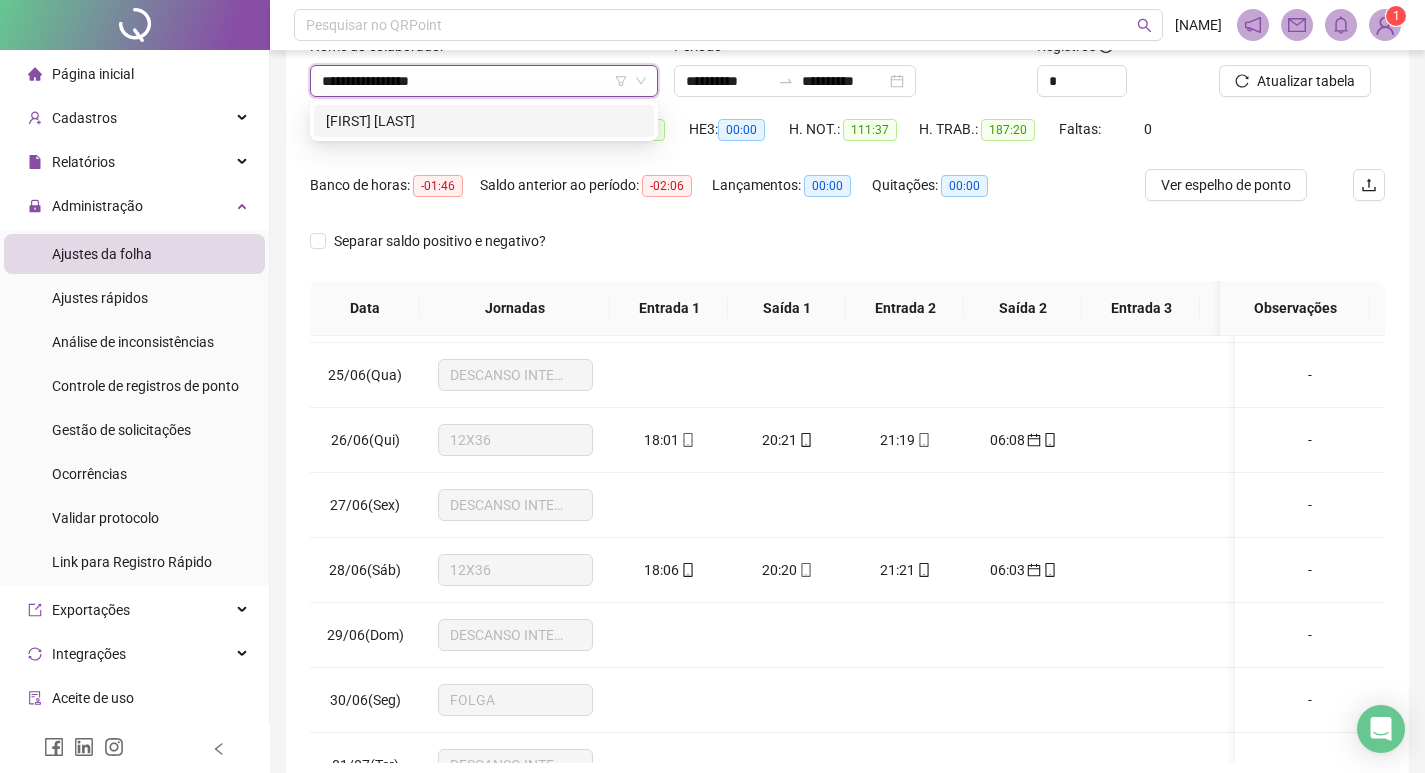 type on "**********" 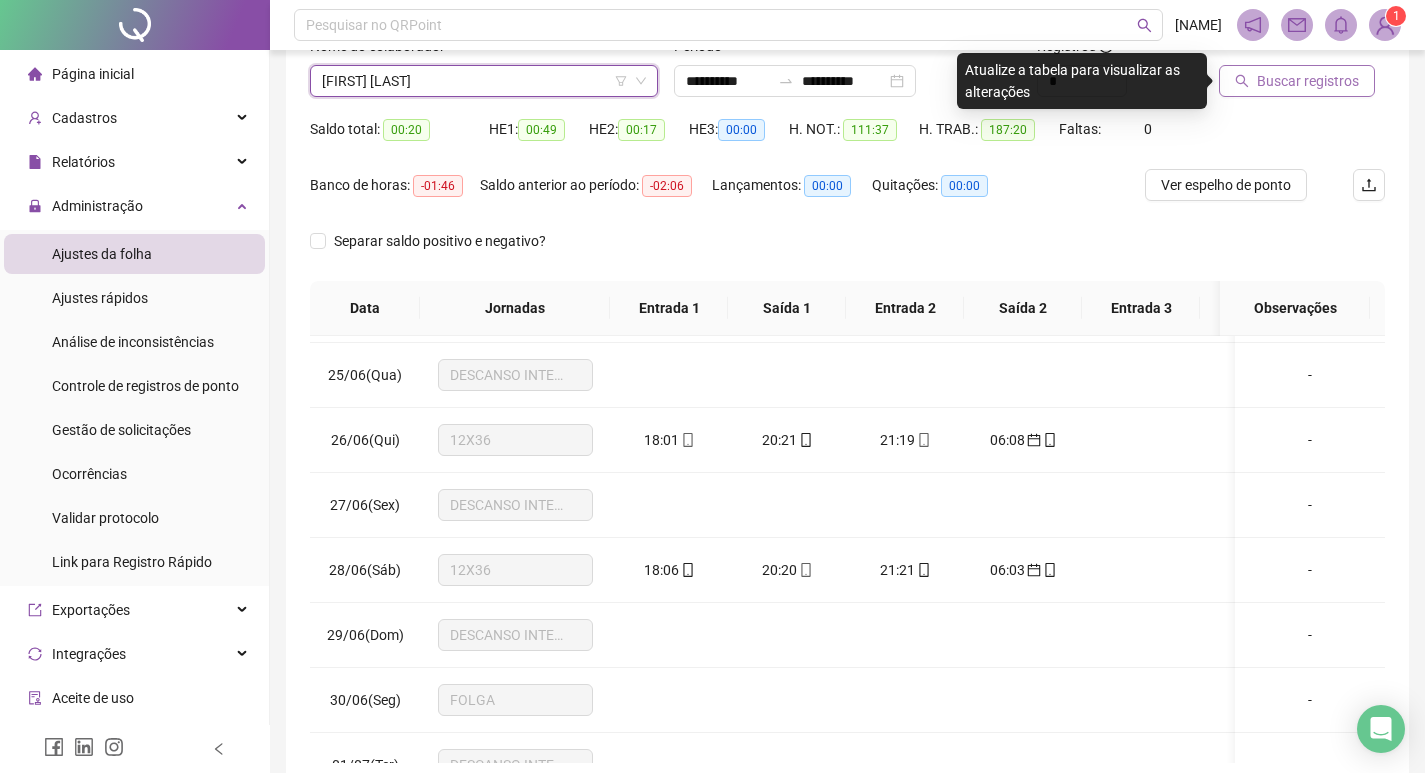 click on "Buscar registros" at bounding box center [1297, 81] 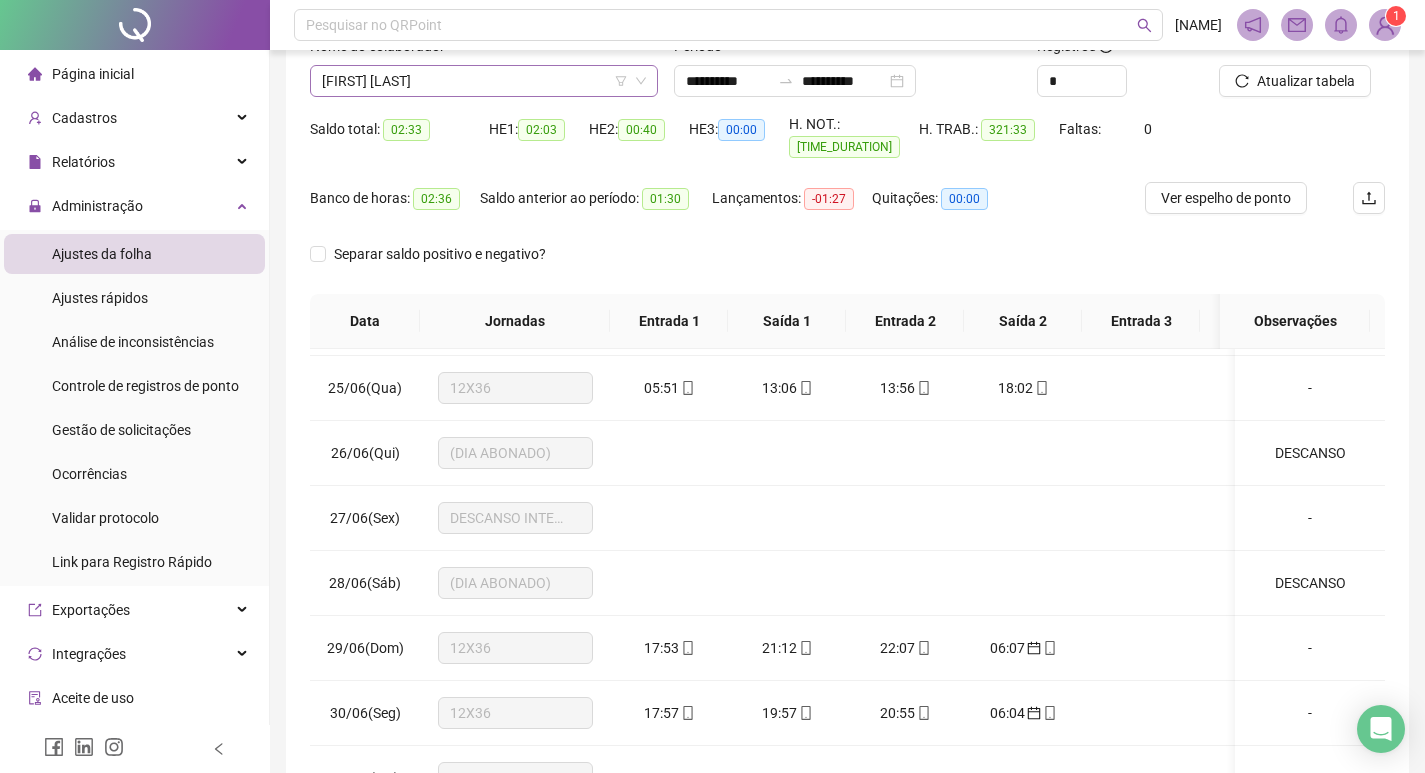 click on "JÉSSICA APARECIDA BERNARDO PEREIRA" at bounding box center (484, 81) 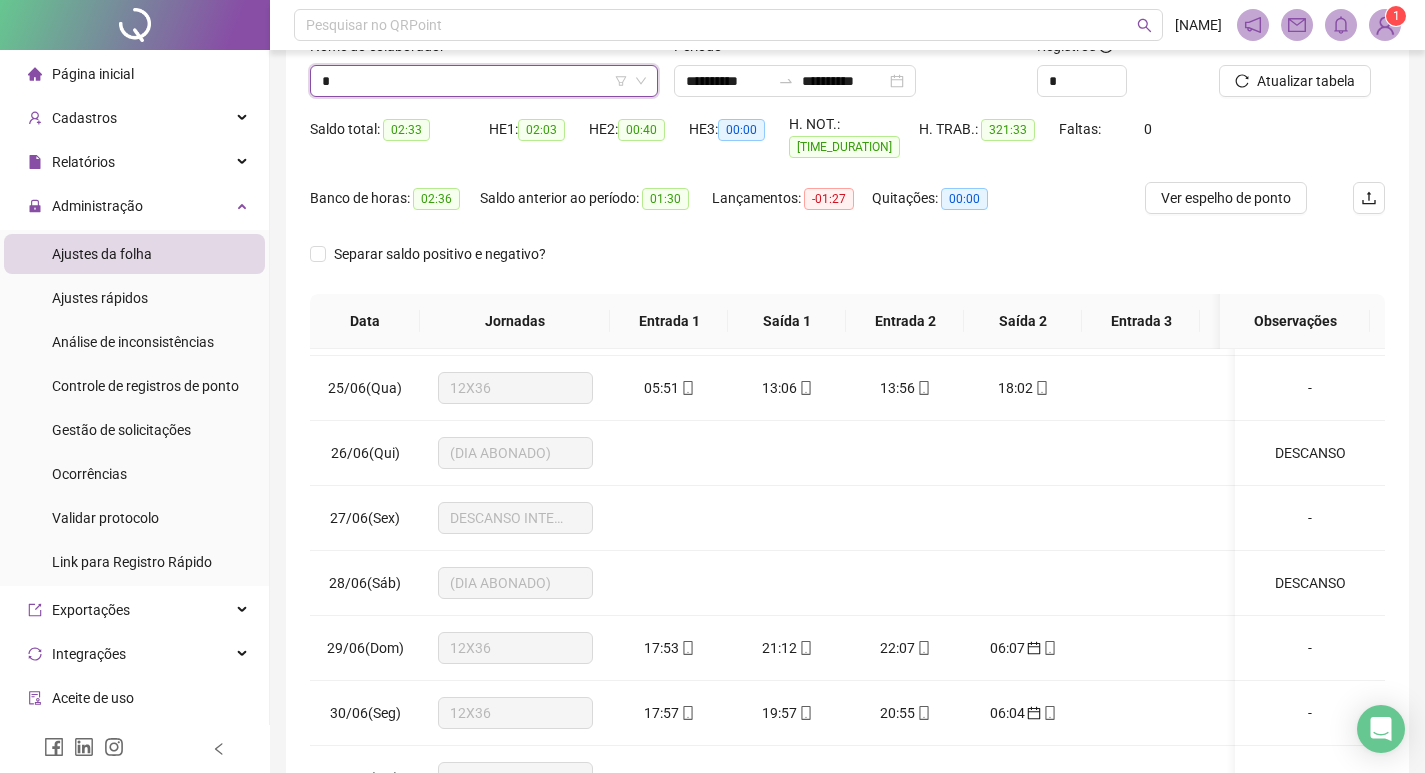scroll, scrollTop: 0, scrollLeft: 0, axis: both 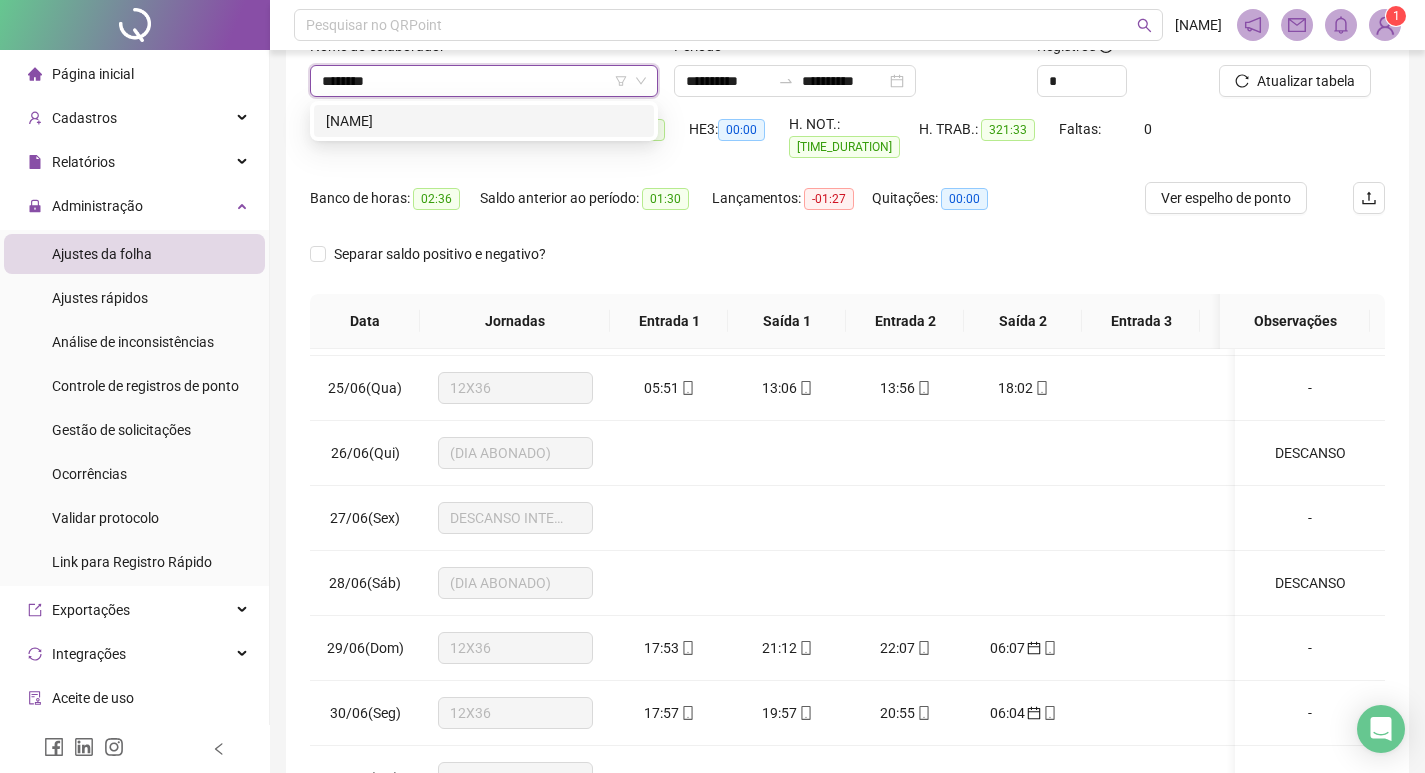 type on "*********" 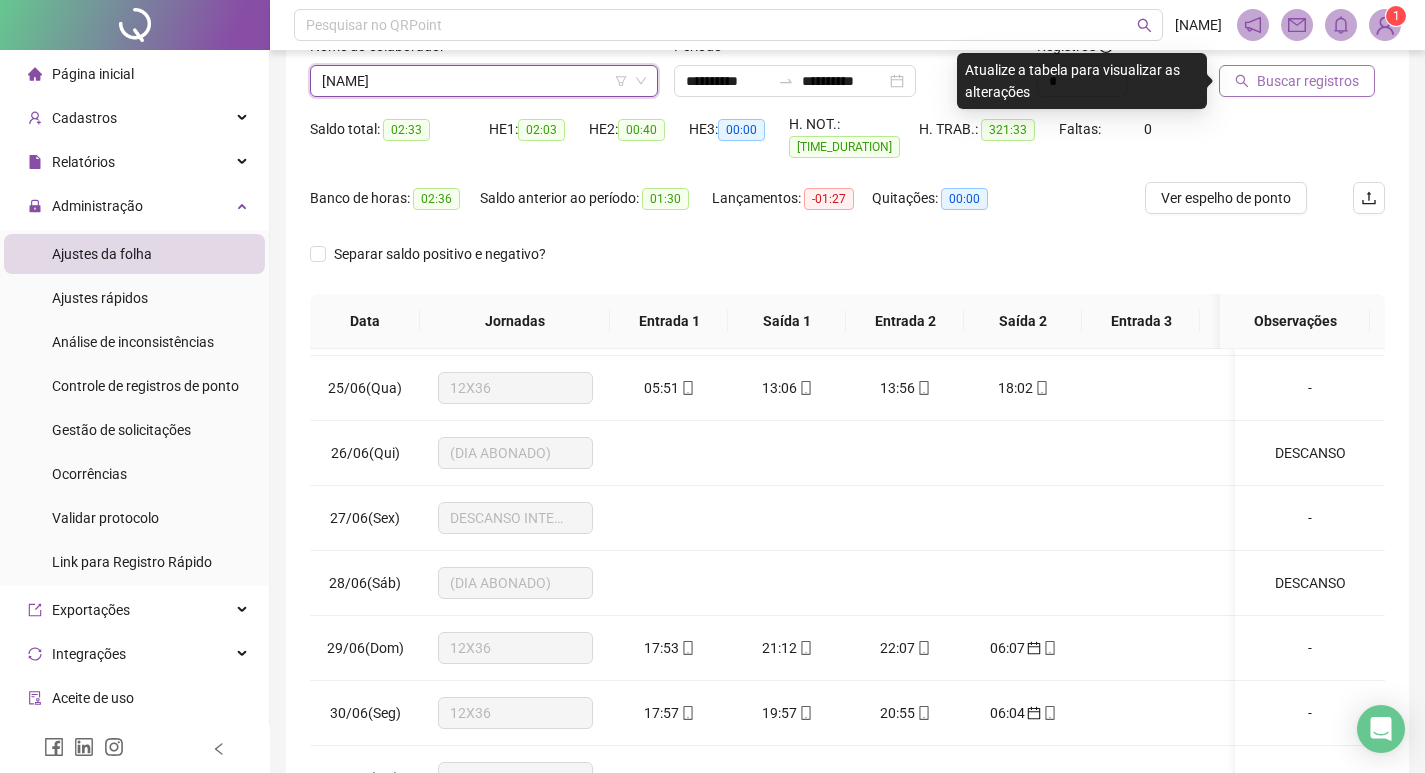 click on "Buscar registros" at bounding box center [1308, 81] 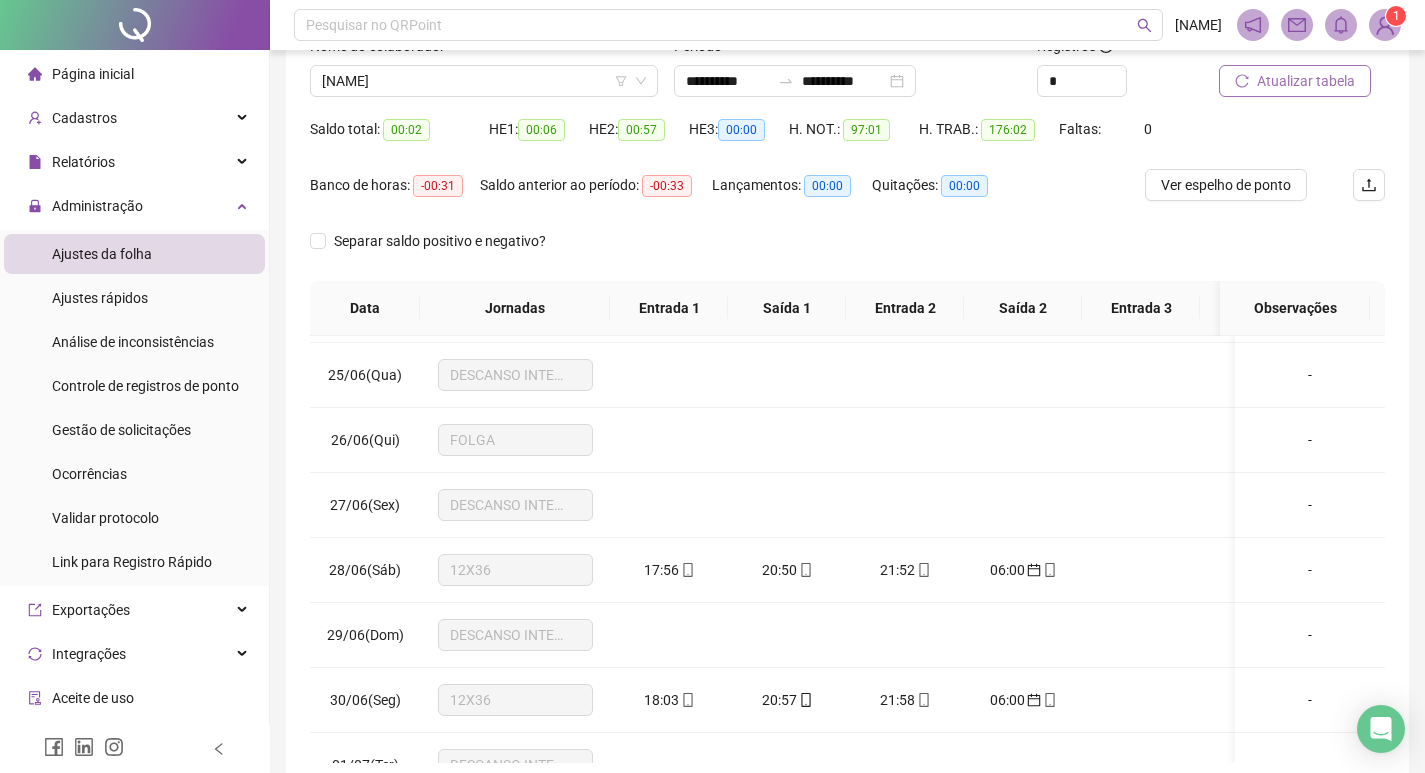 click on "Nome do colaborador JESSICA BORGES GONÇALVES" at bounding box center (484, 74) 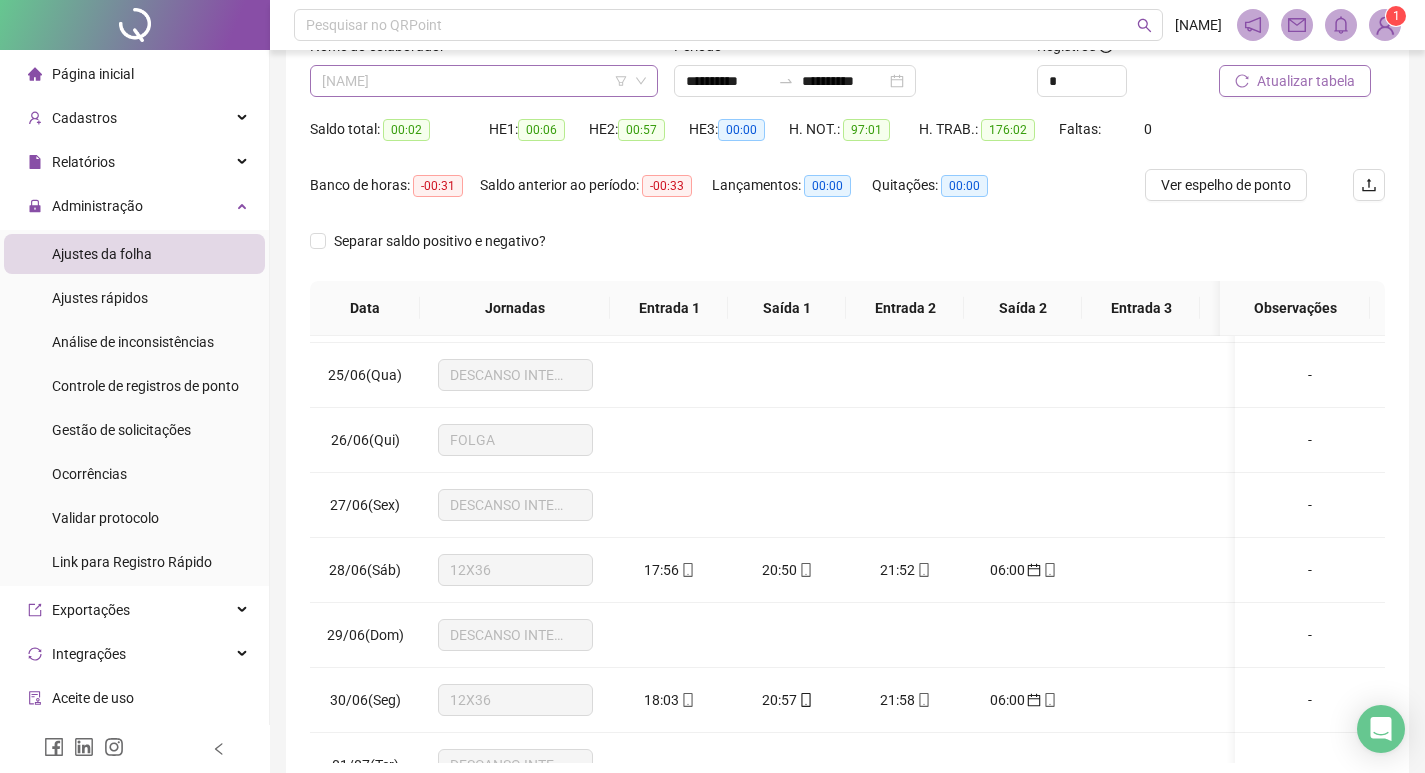 click on "JESSICA BORGES GONÇALVES" at bounding box center [484, 81] 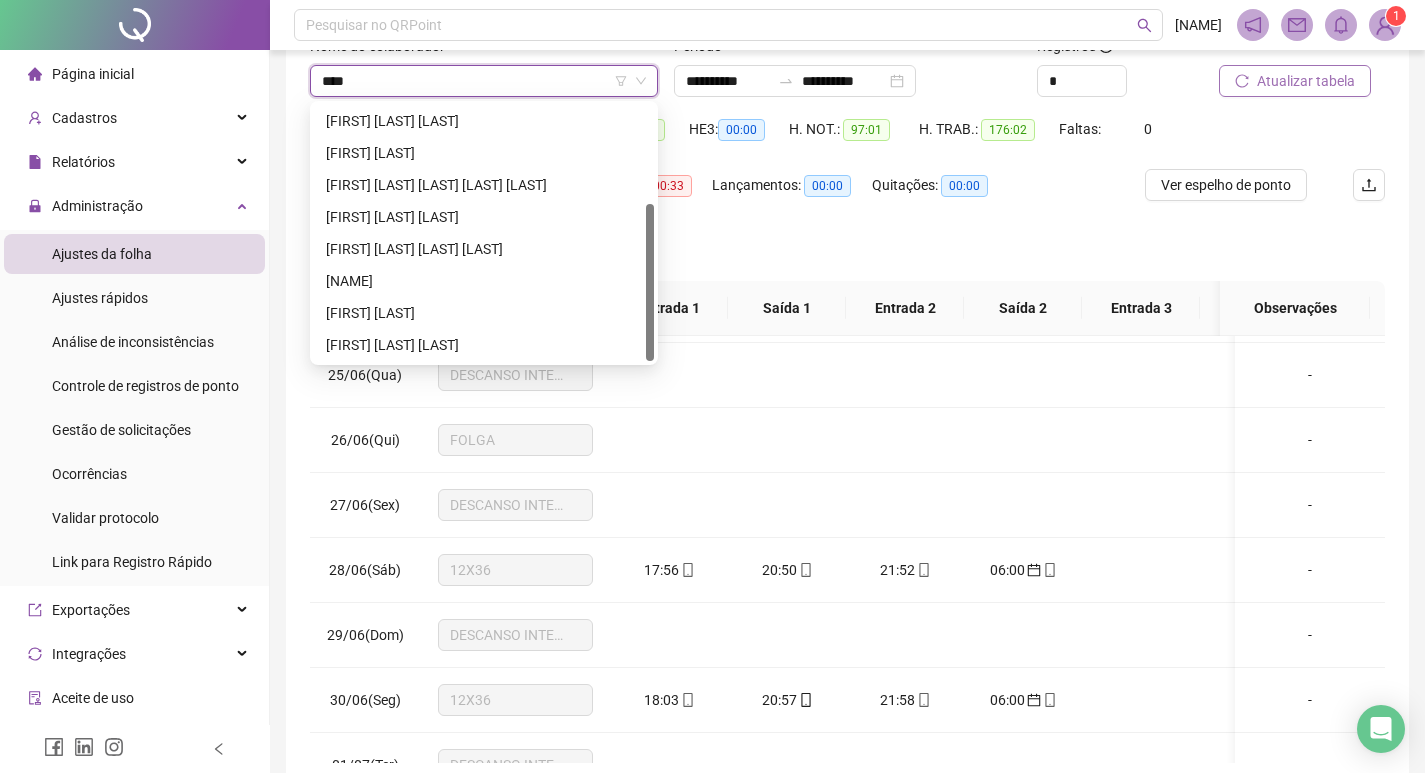 scroll, scrollTop: 0, scrollLeft: 0, axis: both 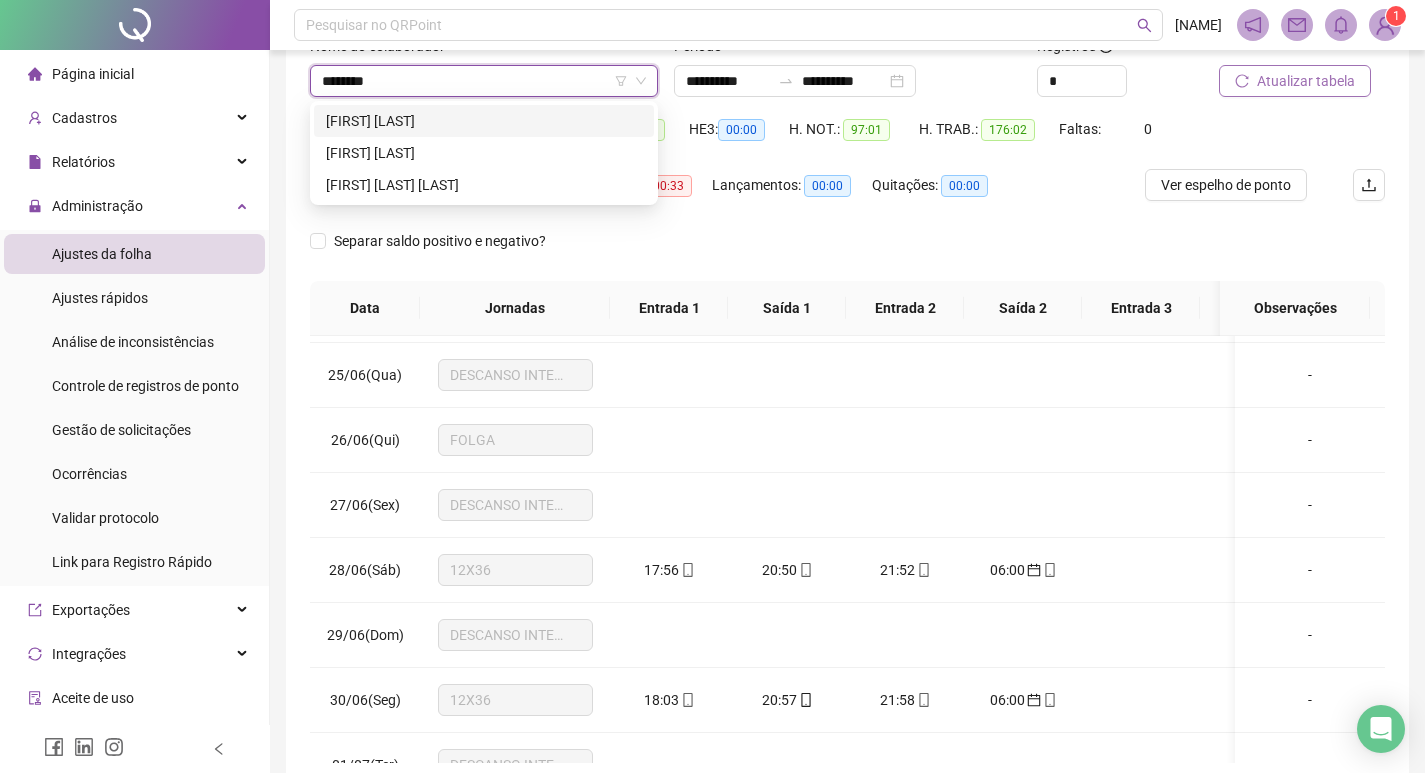 type on "********" 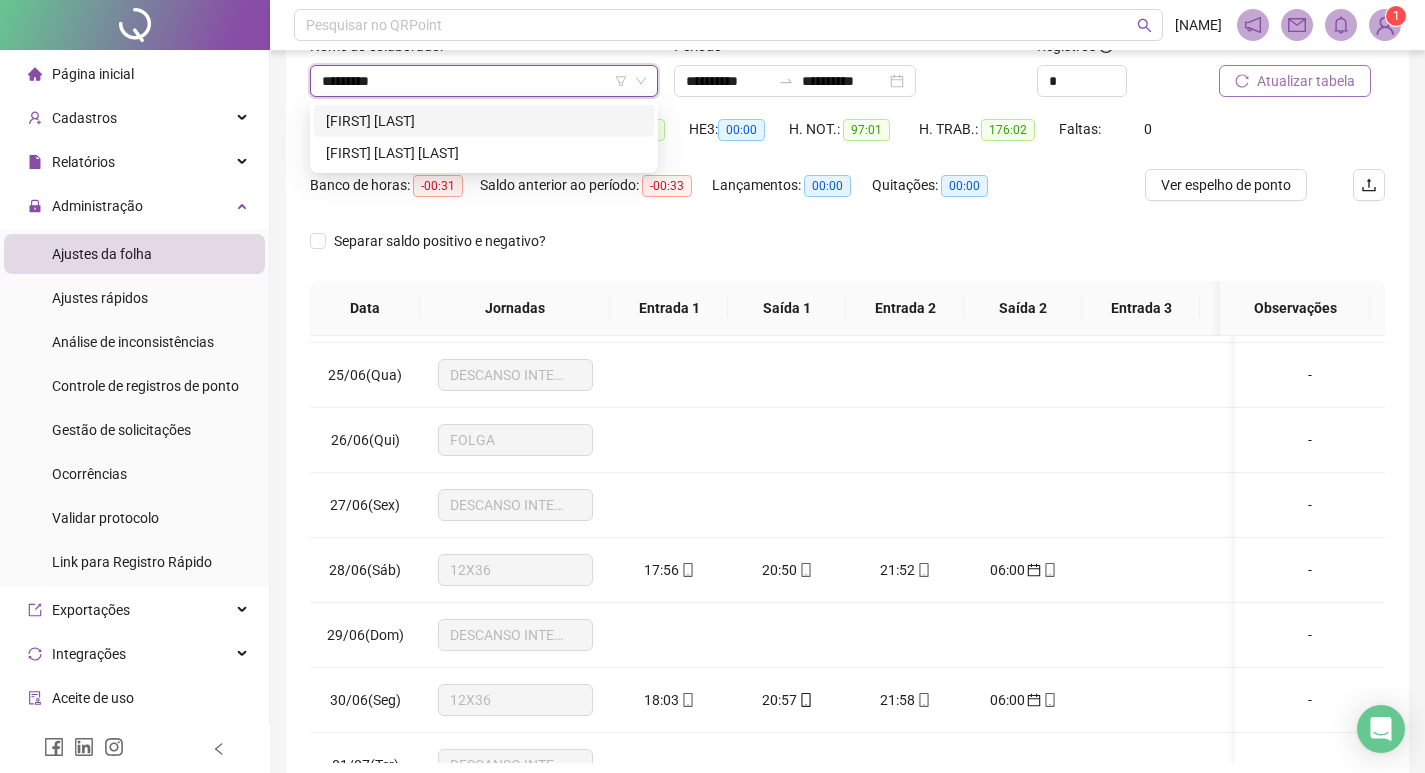 click on "CAROLINE SOBREIRA ROMANO" at bounding box center (484, 153) 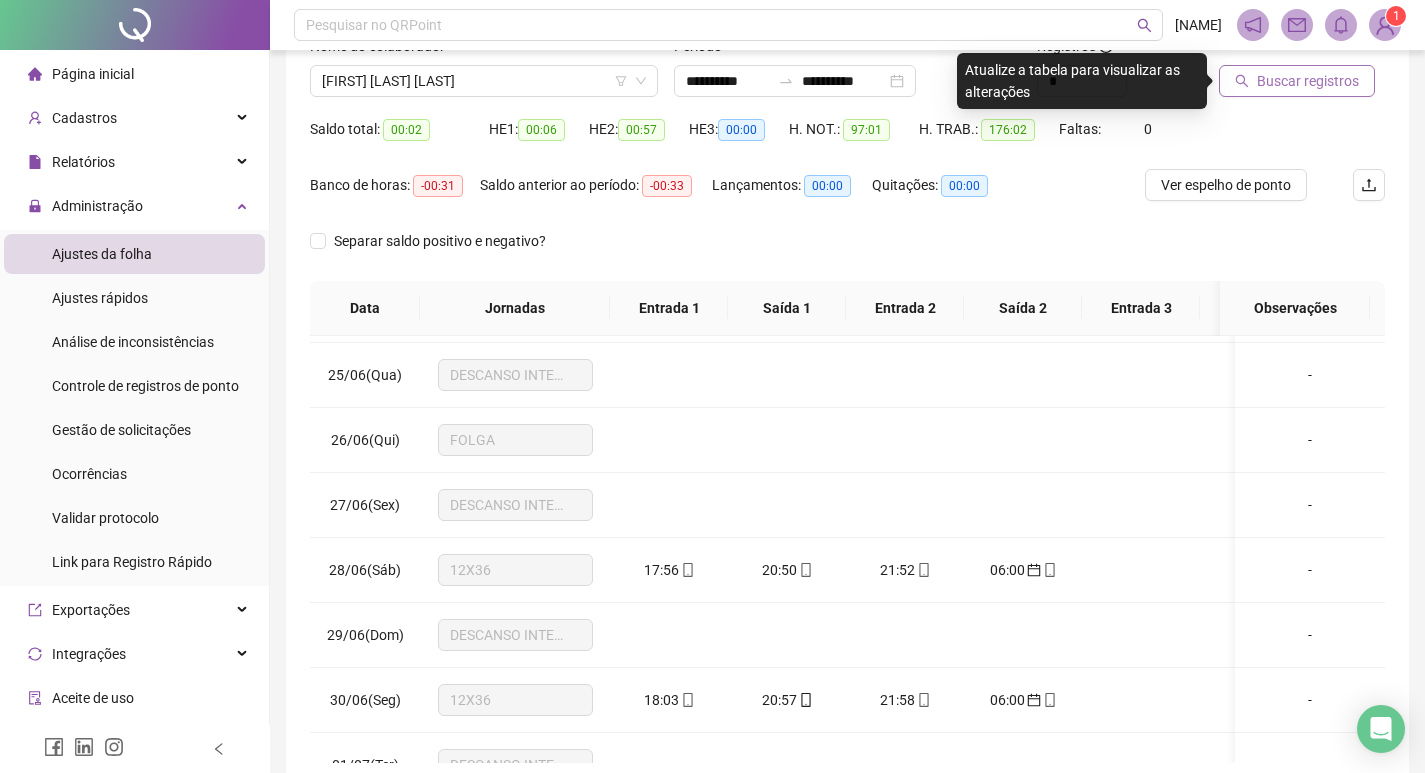 click on "Buscar registros" at bounding box center [1302, 74] 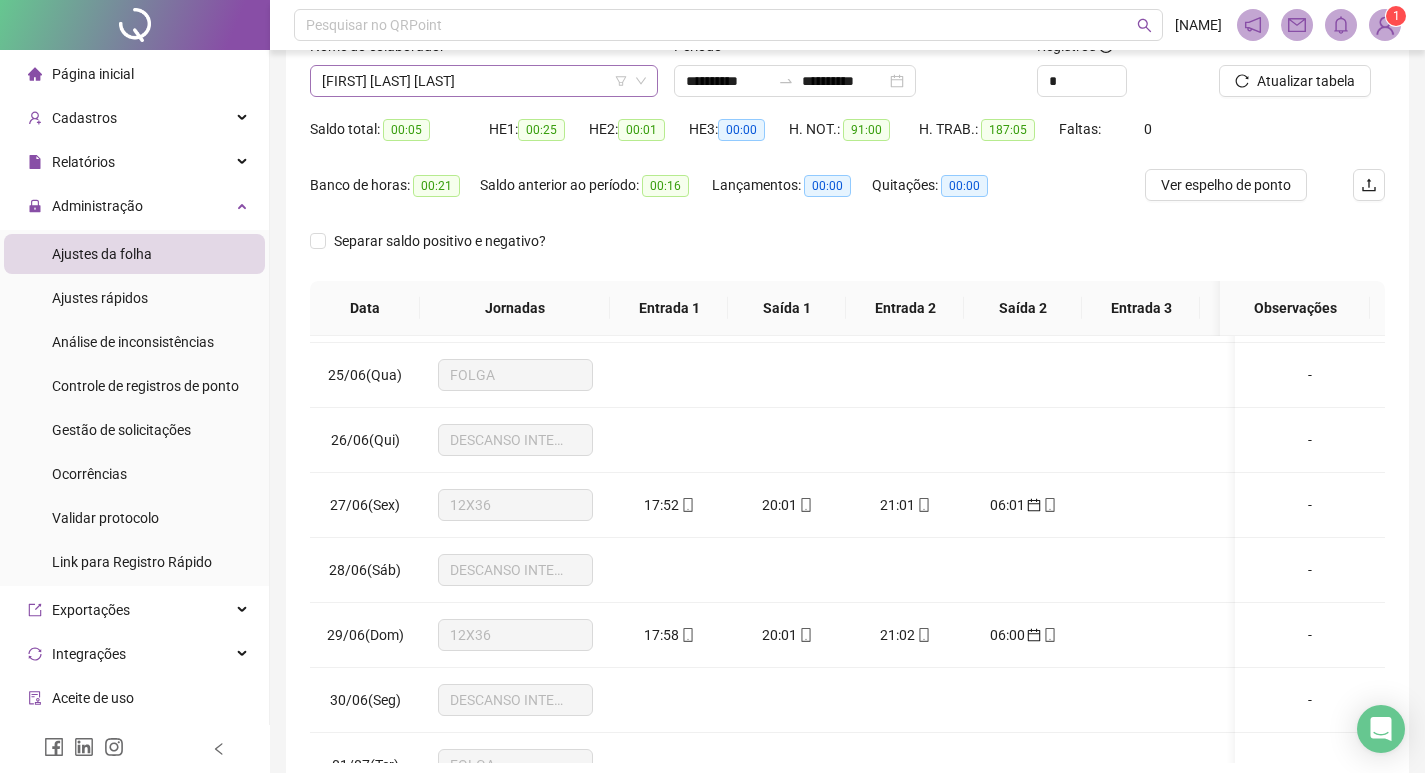 click on "CAROLINE SOBREIRA ROMANO" at bounding box center (484, 81) 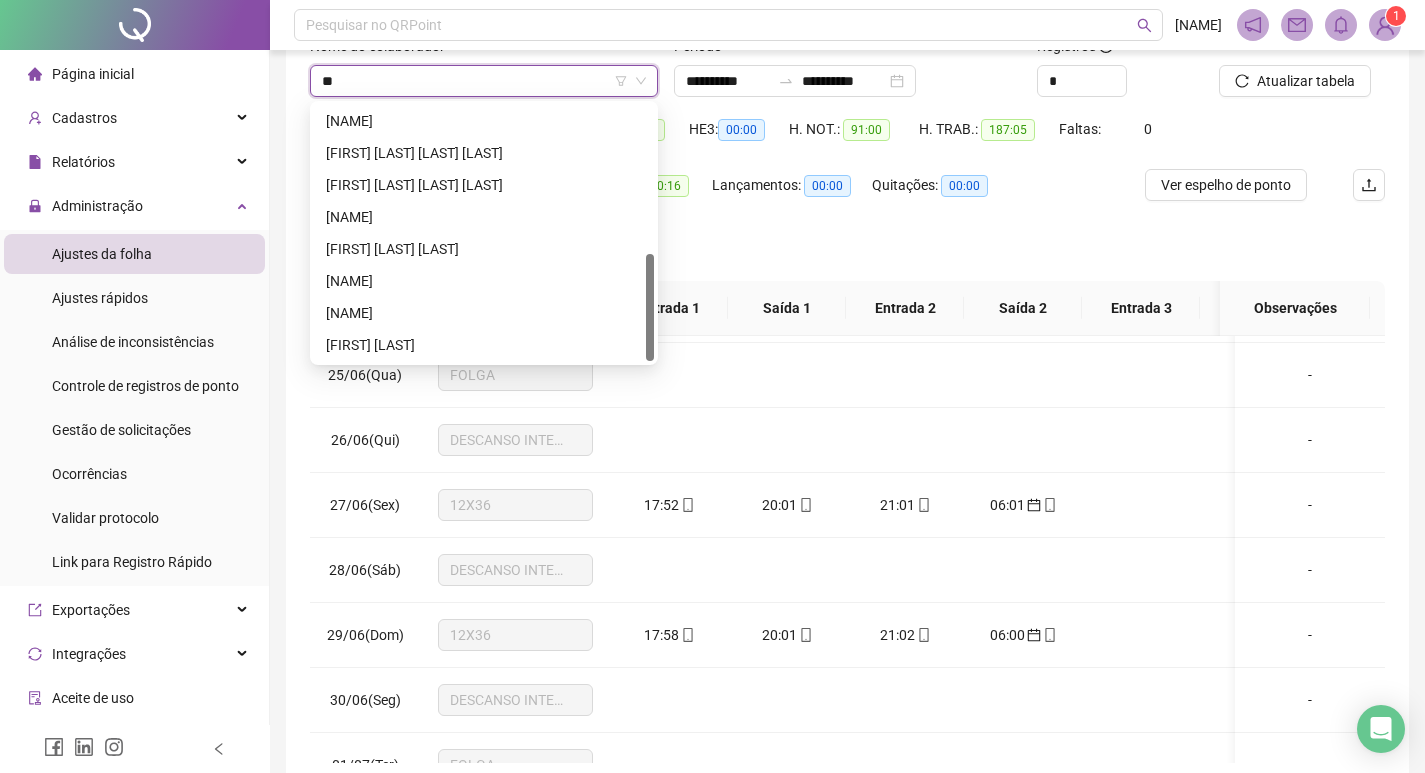 scroll, scrollTop: 0, scrollLeft: 0, axis: both 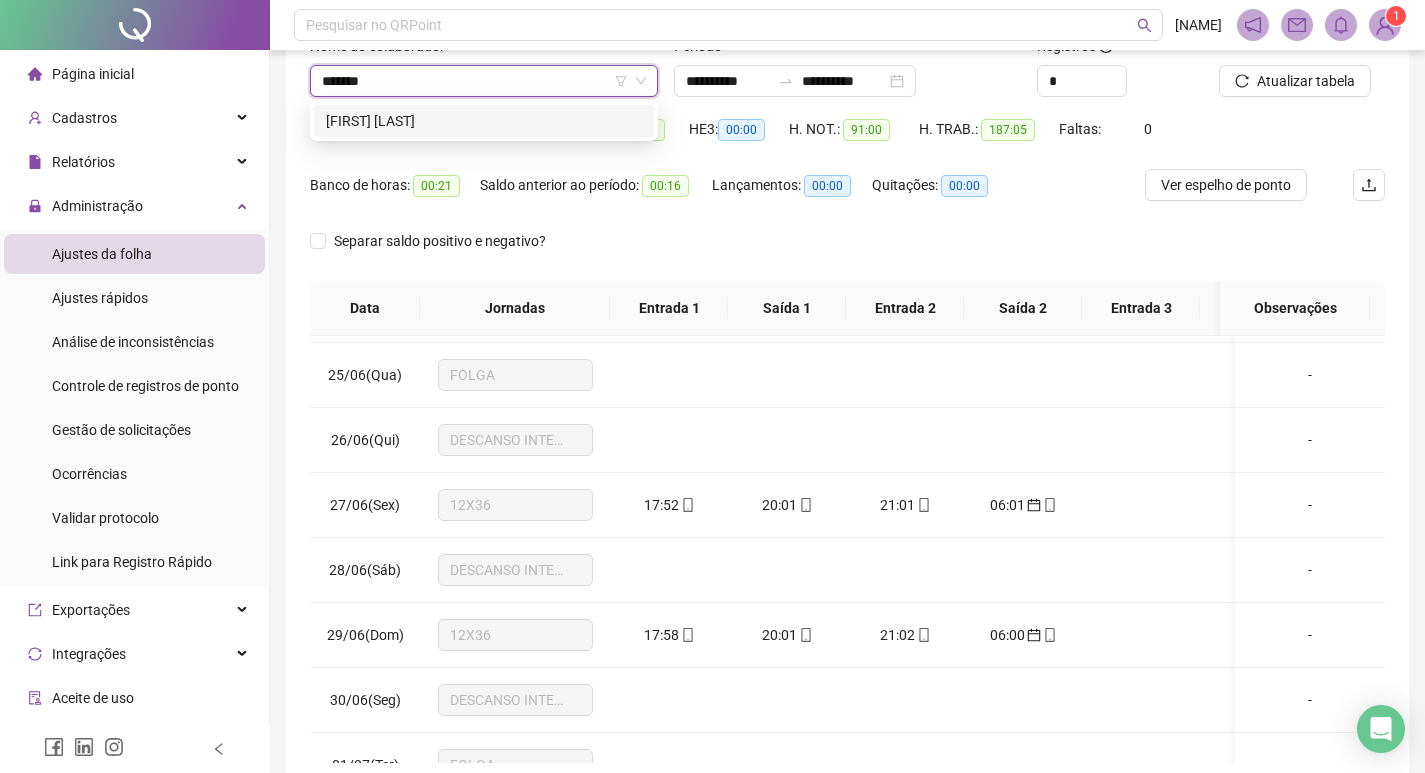 type on "*******" 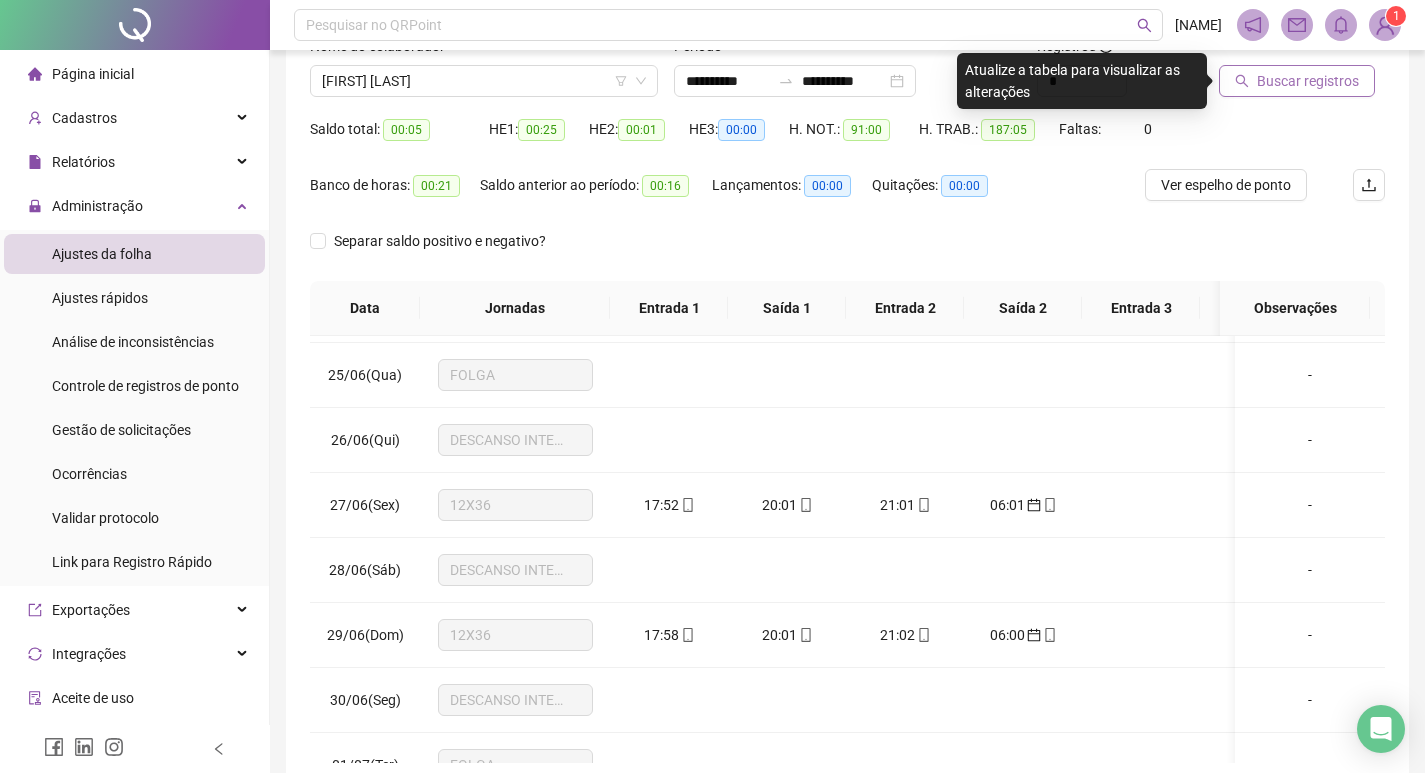 click on "Buscar registros" at bounding box center (1308, 81) 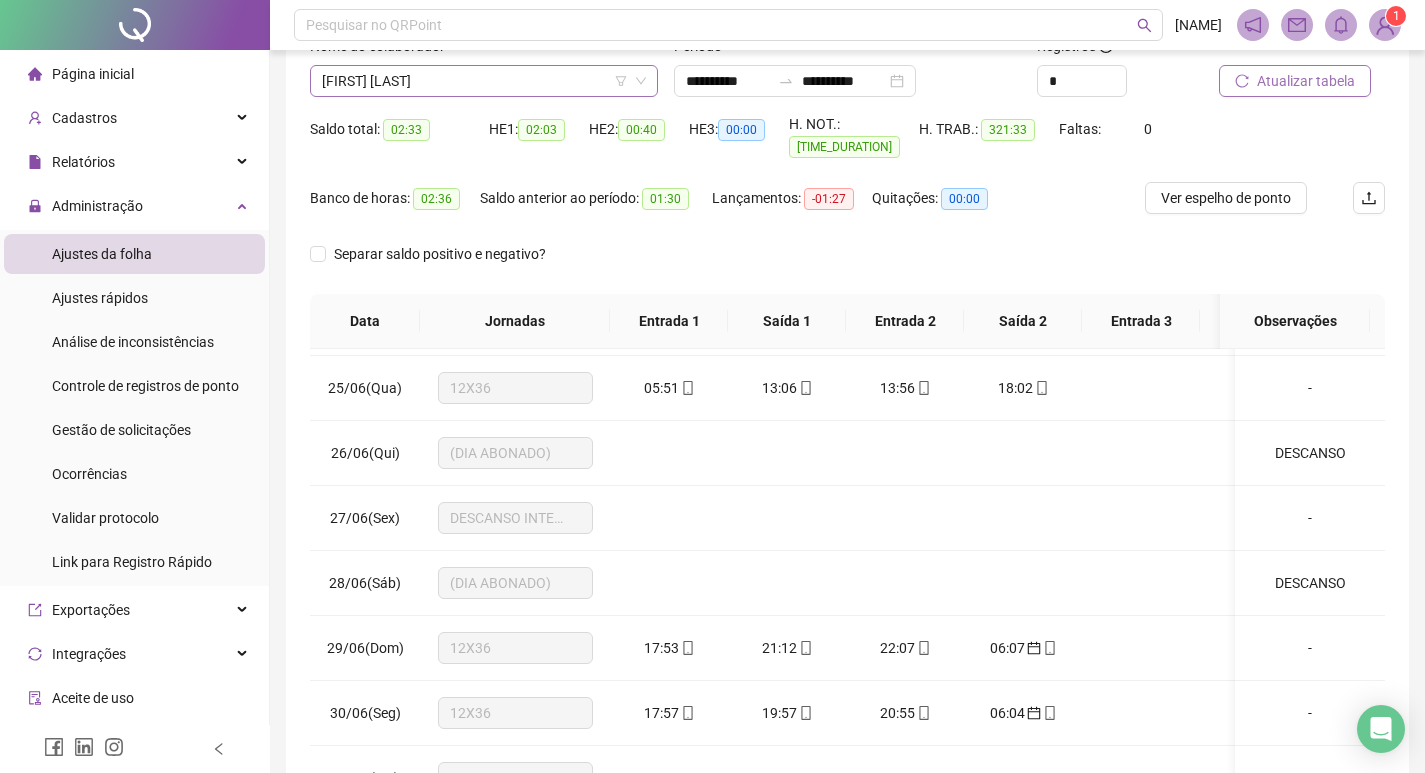 click on "JÉSSICA APARECIDA BERNARDO PEREIRA" at bounding box center (484, 81) 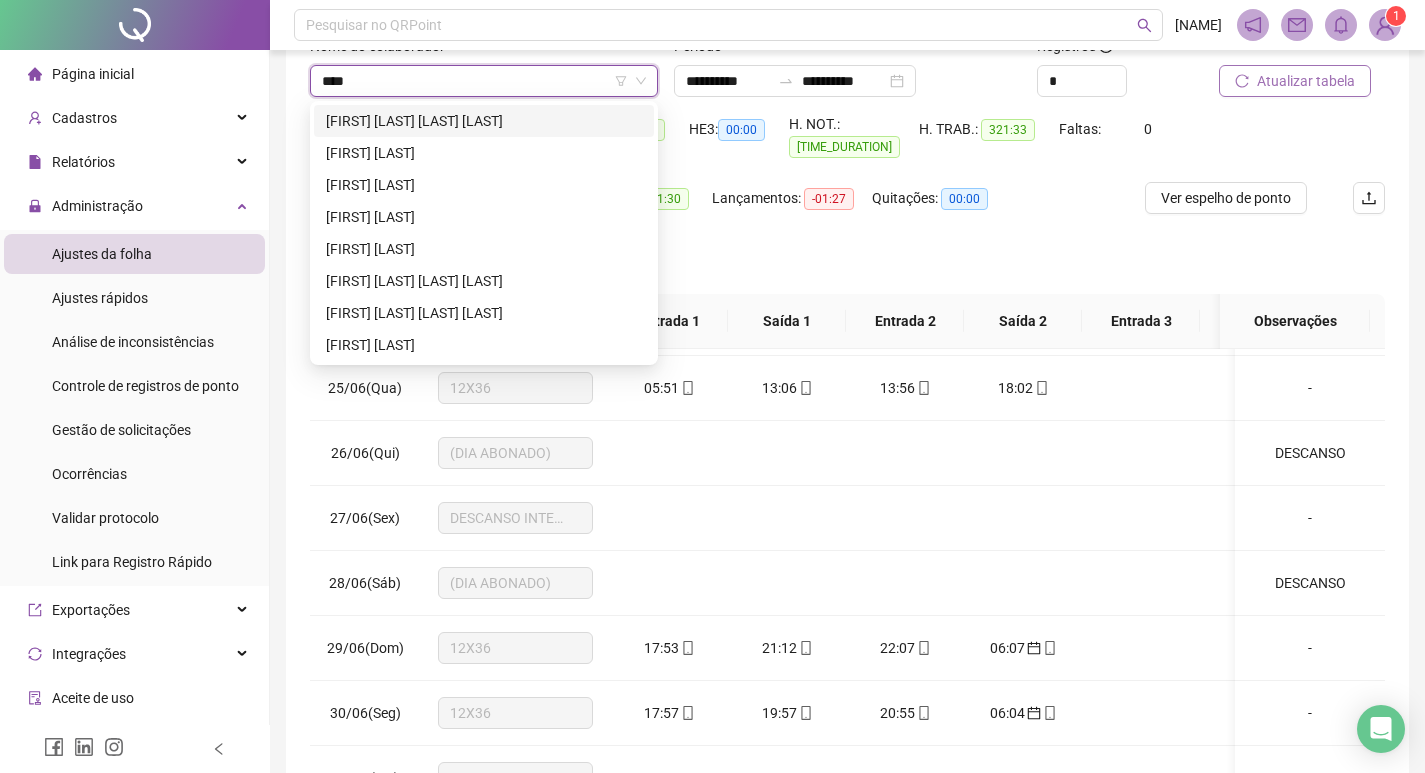 scroll, scrollTop: 0, scrollLeft: 0, axis: both 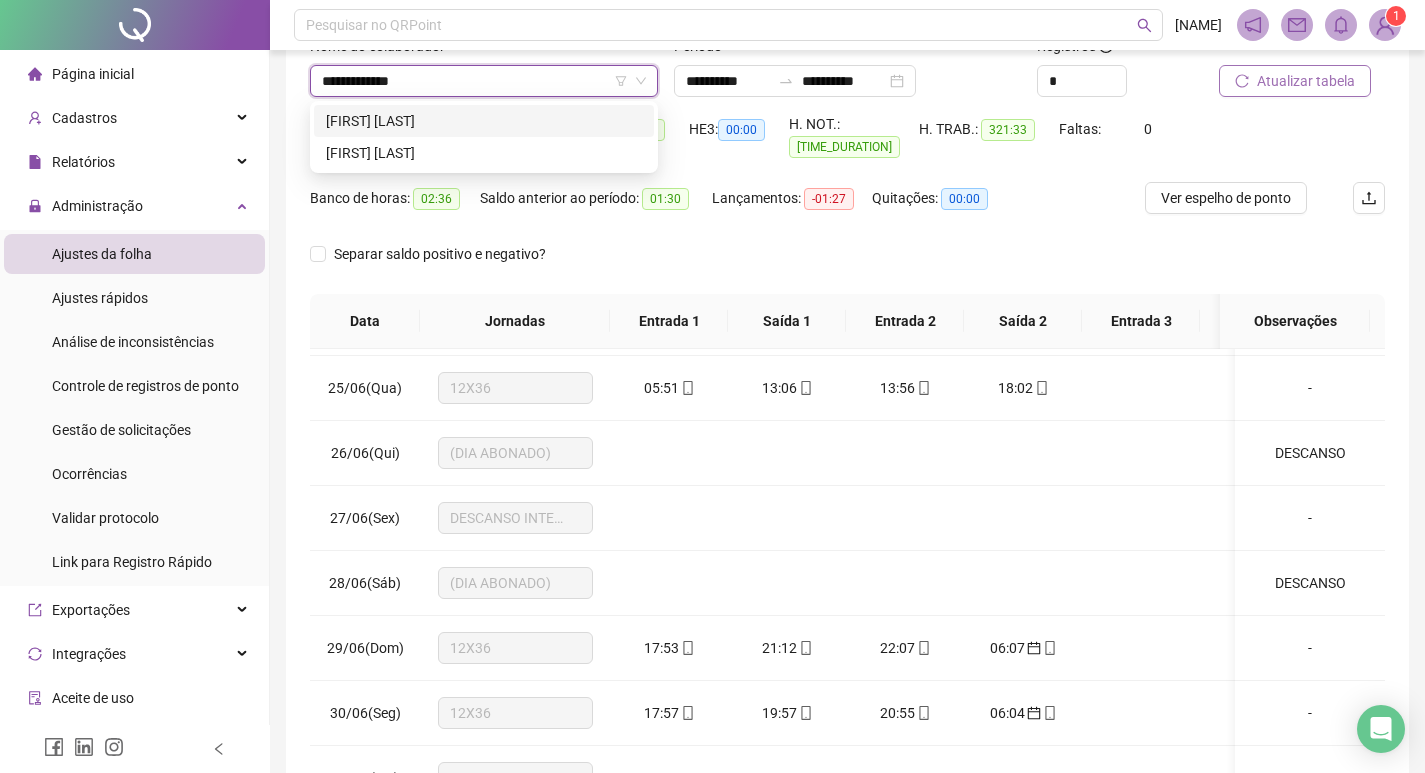 type on "**********" 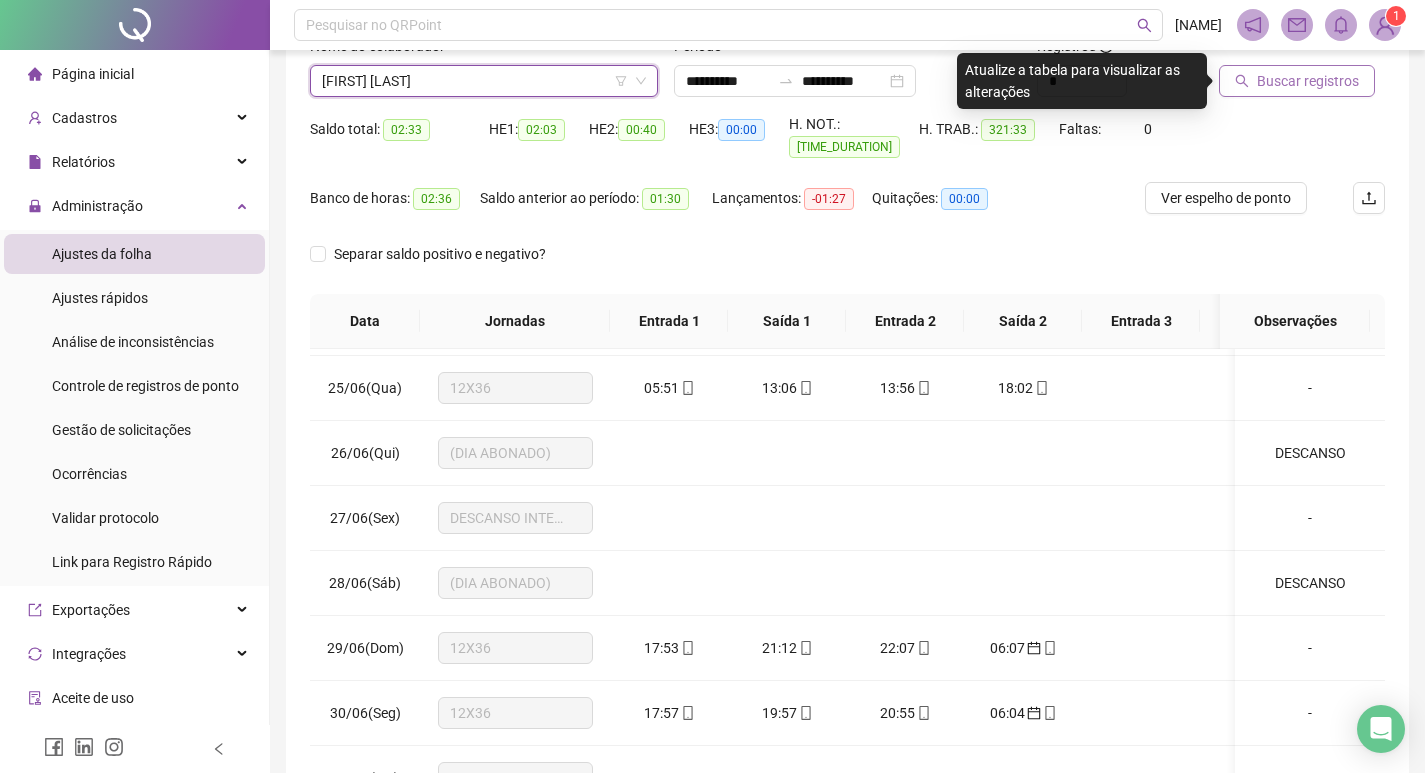 click on "Buscar registros" at bounding box center (1308, 81) 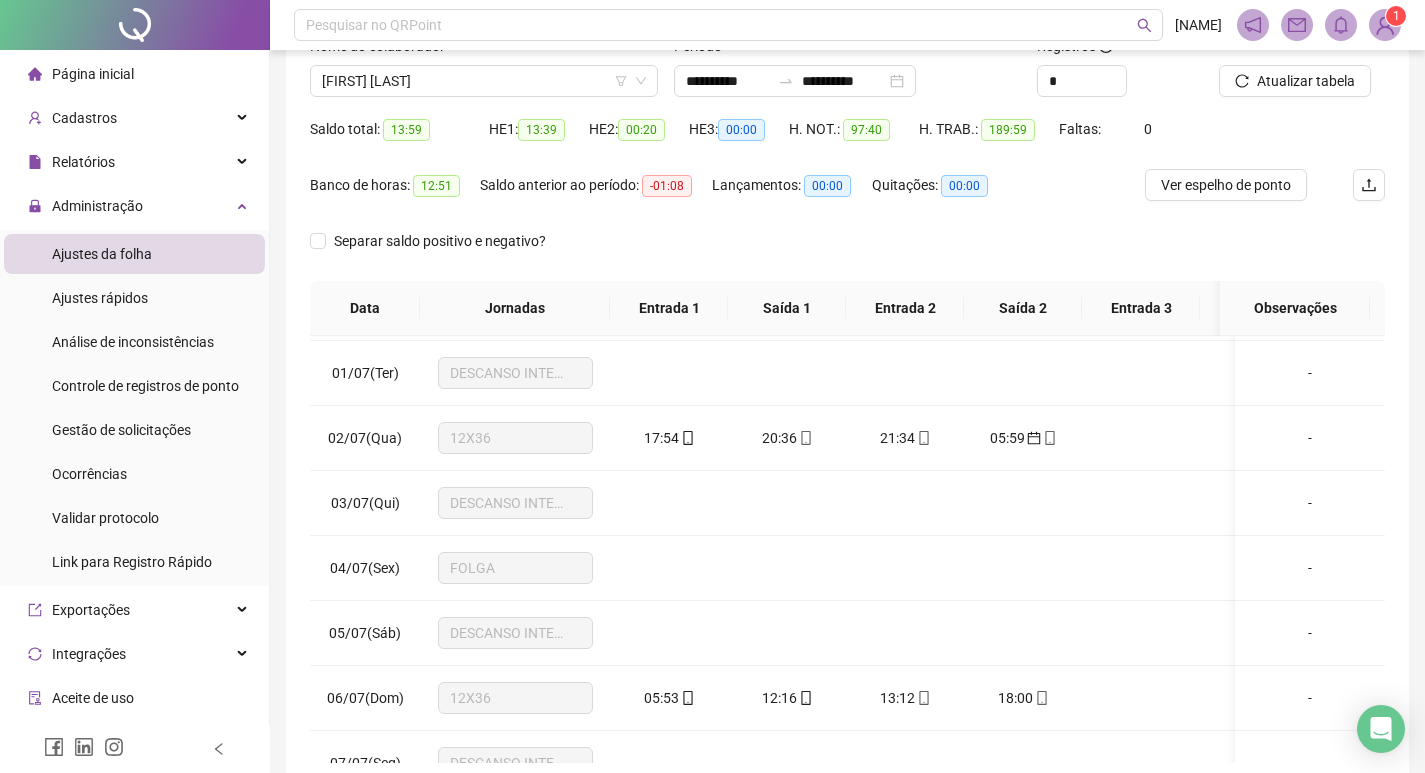 scroll, scrollTop: 553, scrollLeft: 0, axis: vertical 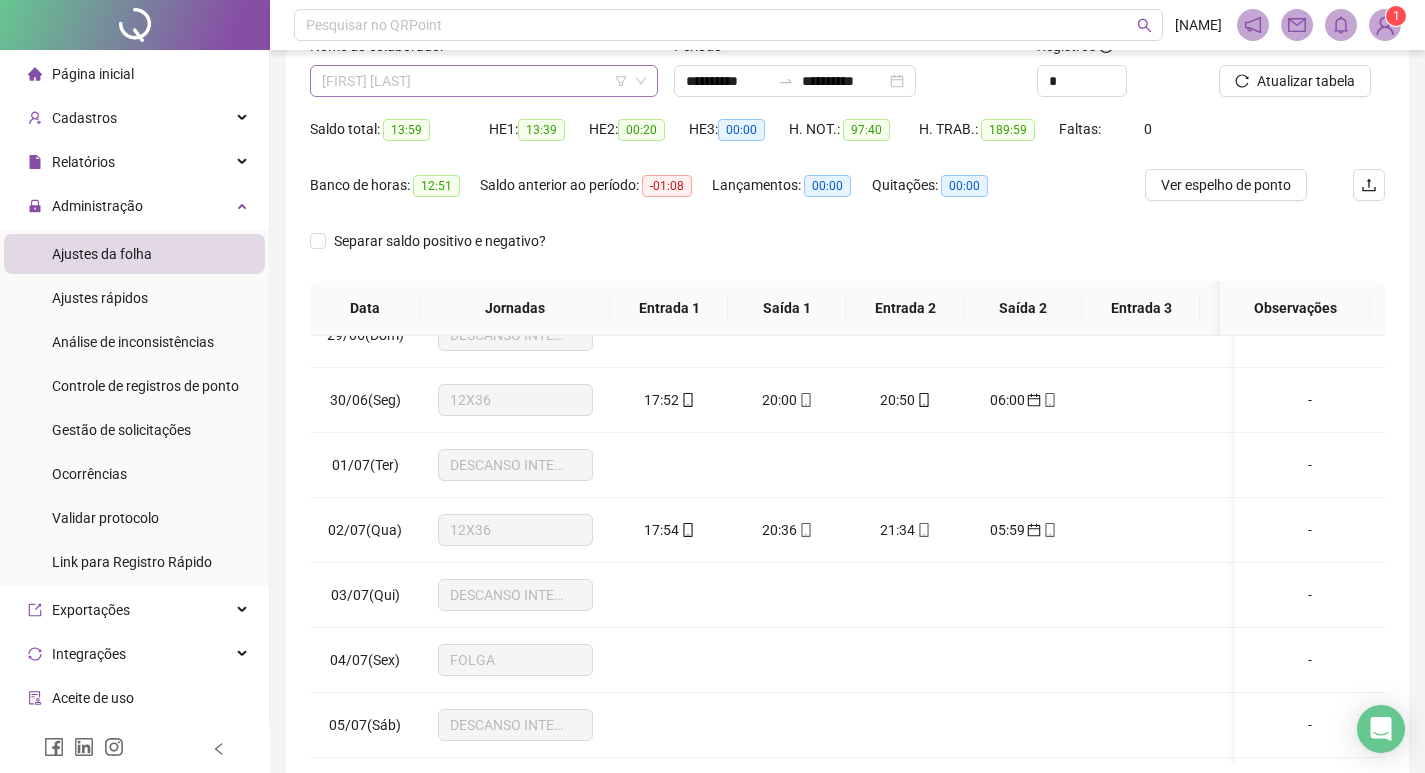 click on "MARIA EDUARDA MALPELI PRESOTTO" at bounding box center [484, 81] 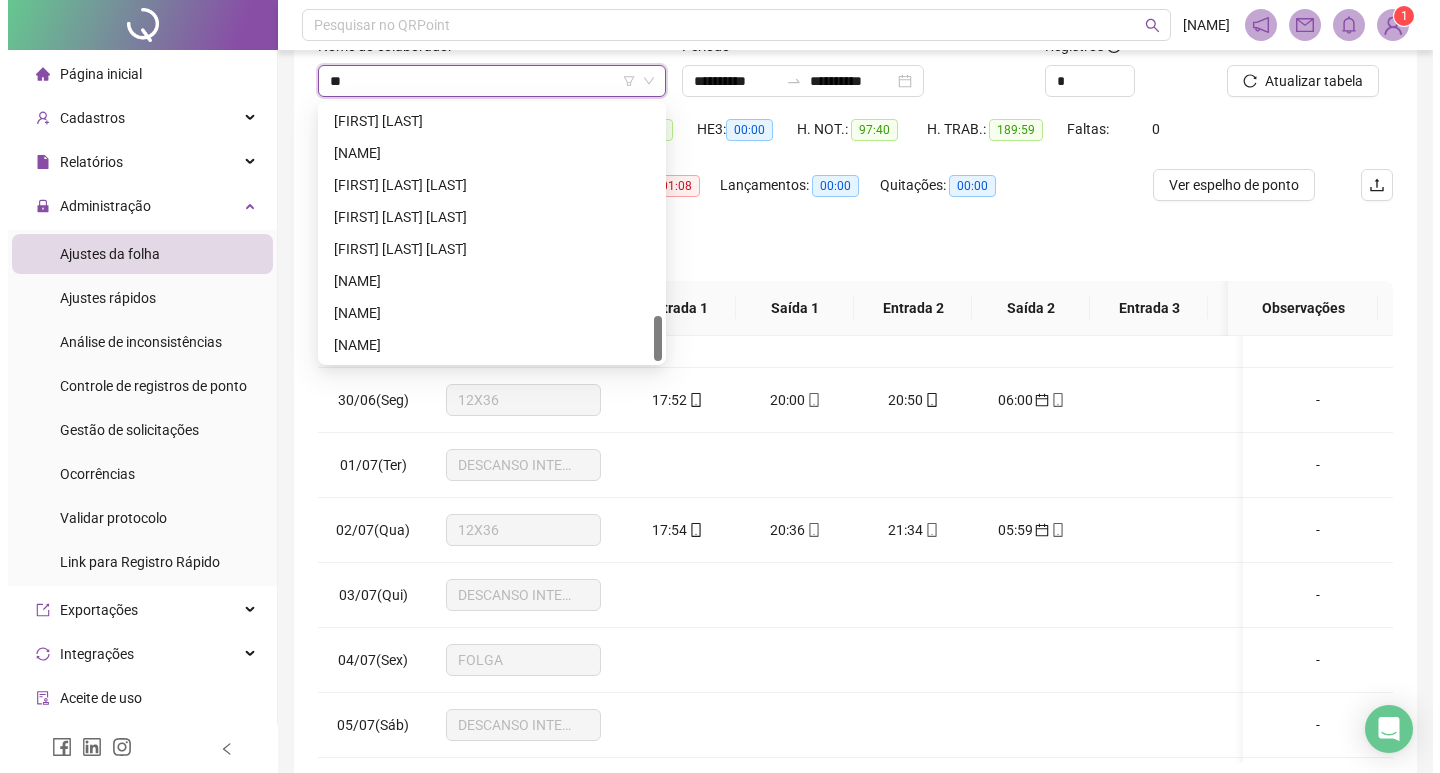 scroll, scrollTop: 0, scrollLeft: 0, axis: both 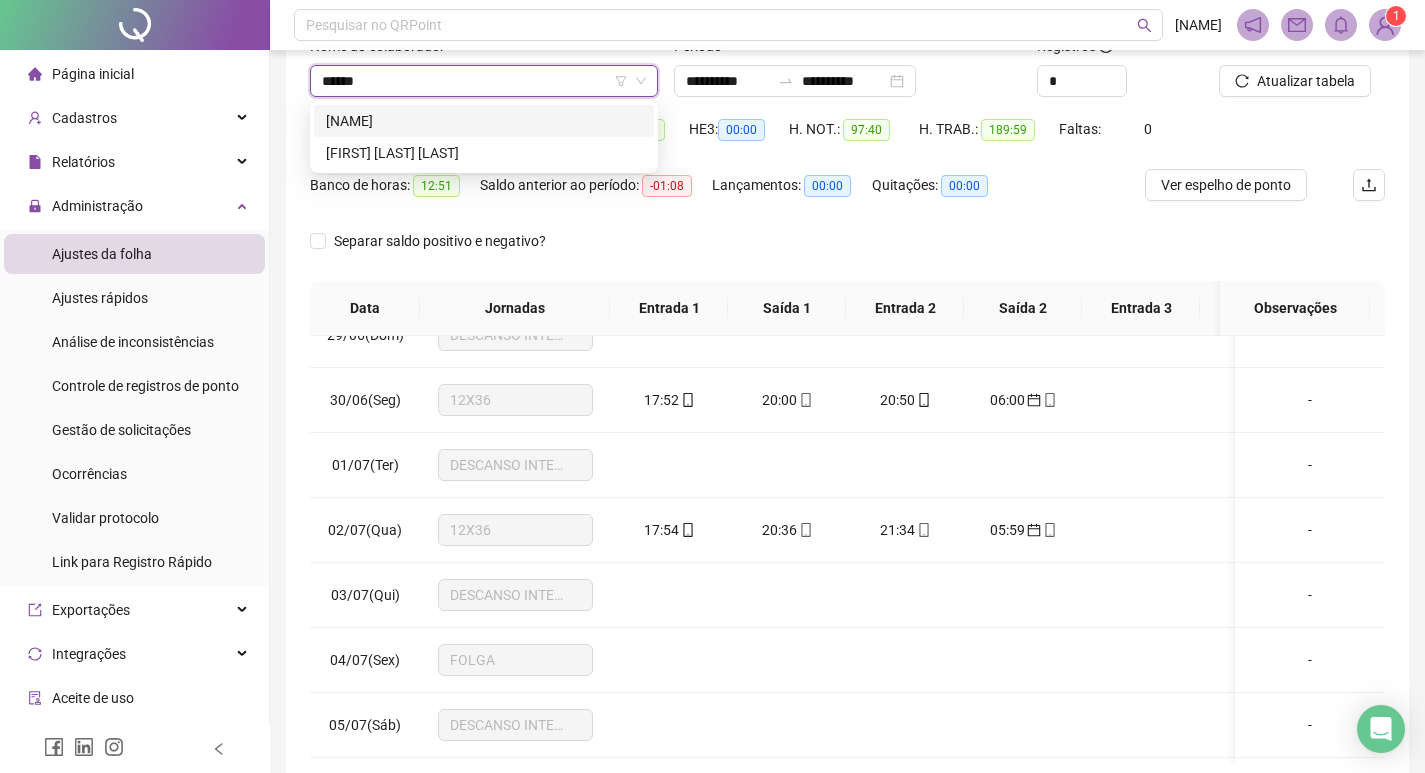 type on "******" 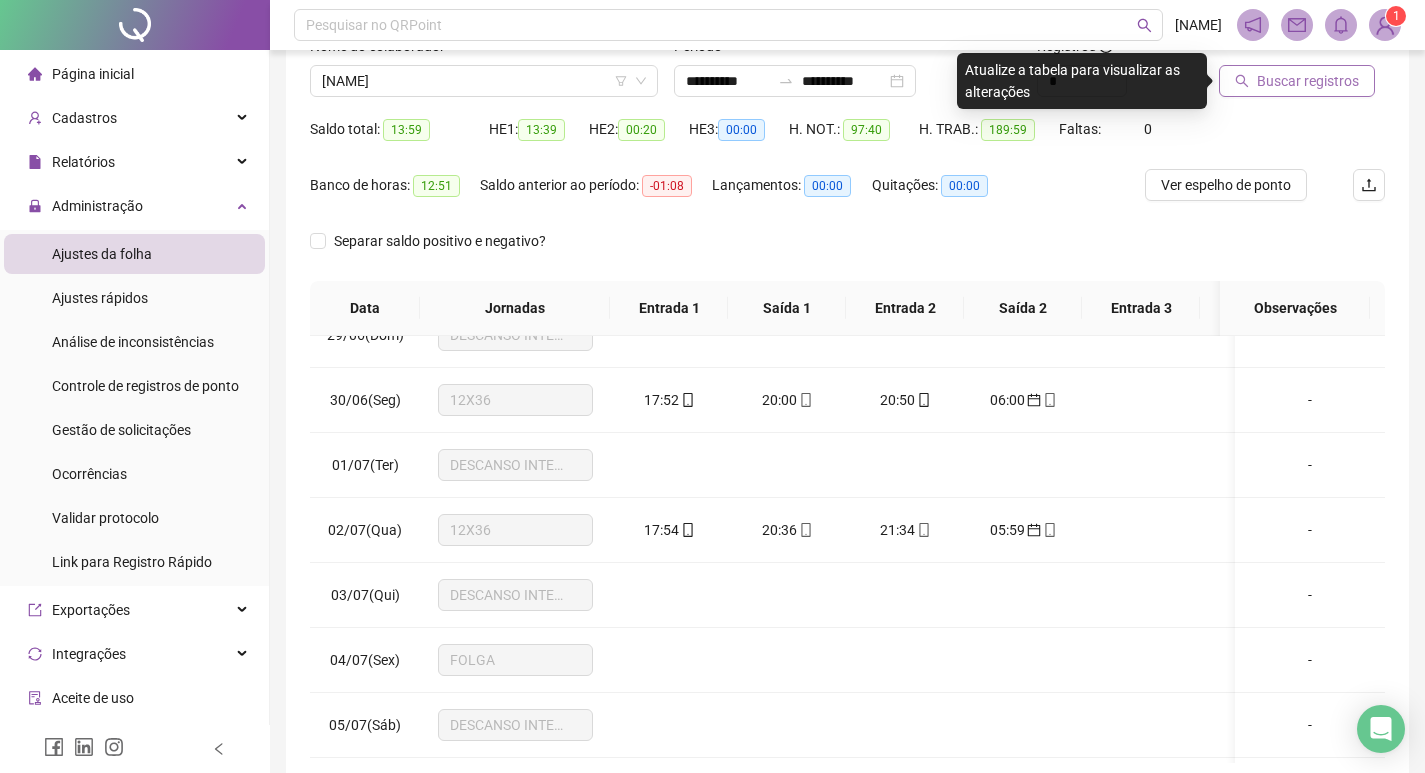 click on "Buscar registros" at bounding box center [1297, 81] 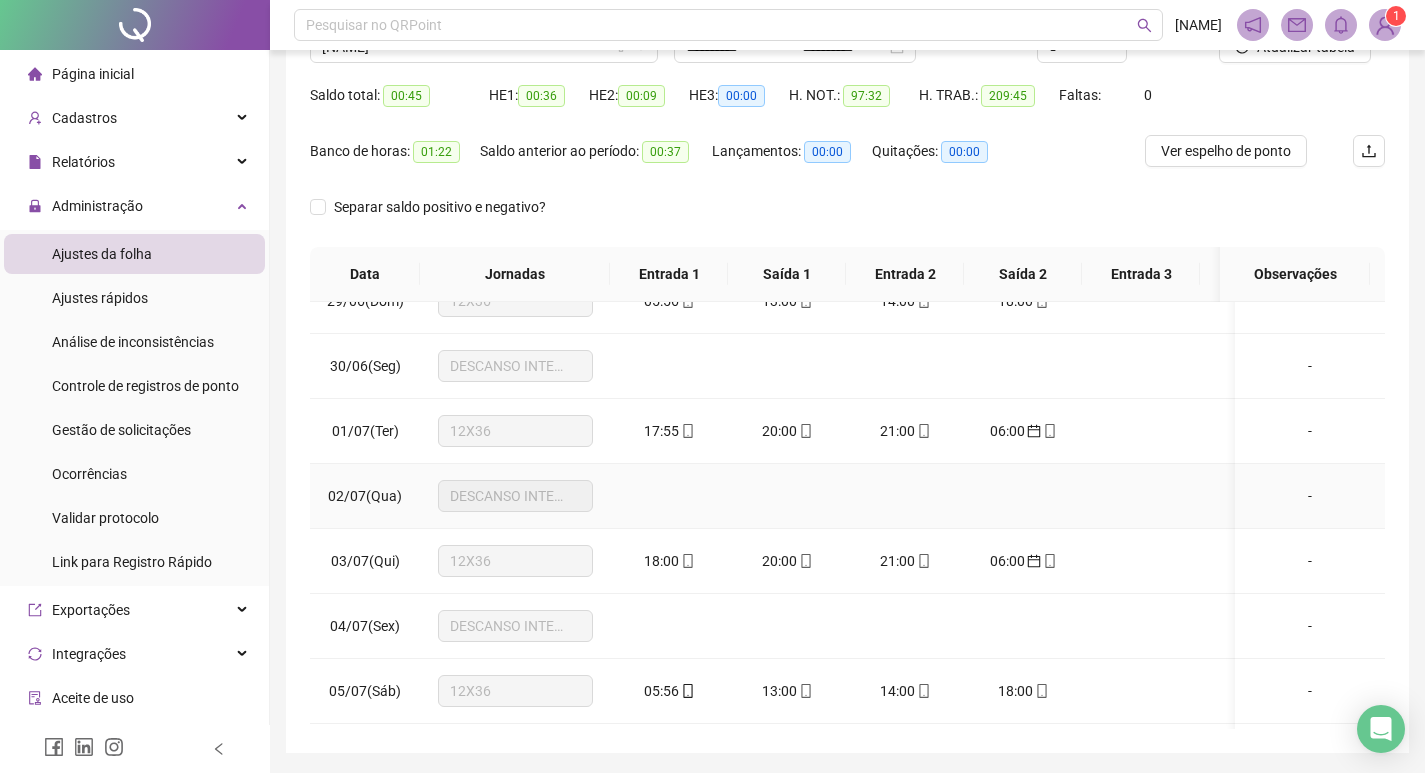 scroll, scrollTop: 249, scrollLeft: 0, axis: vertical 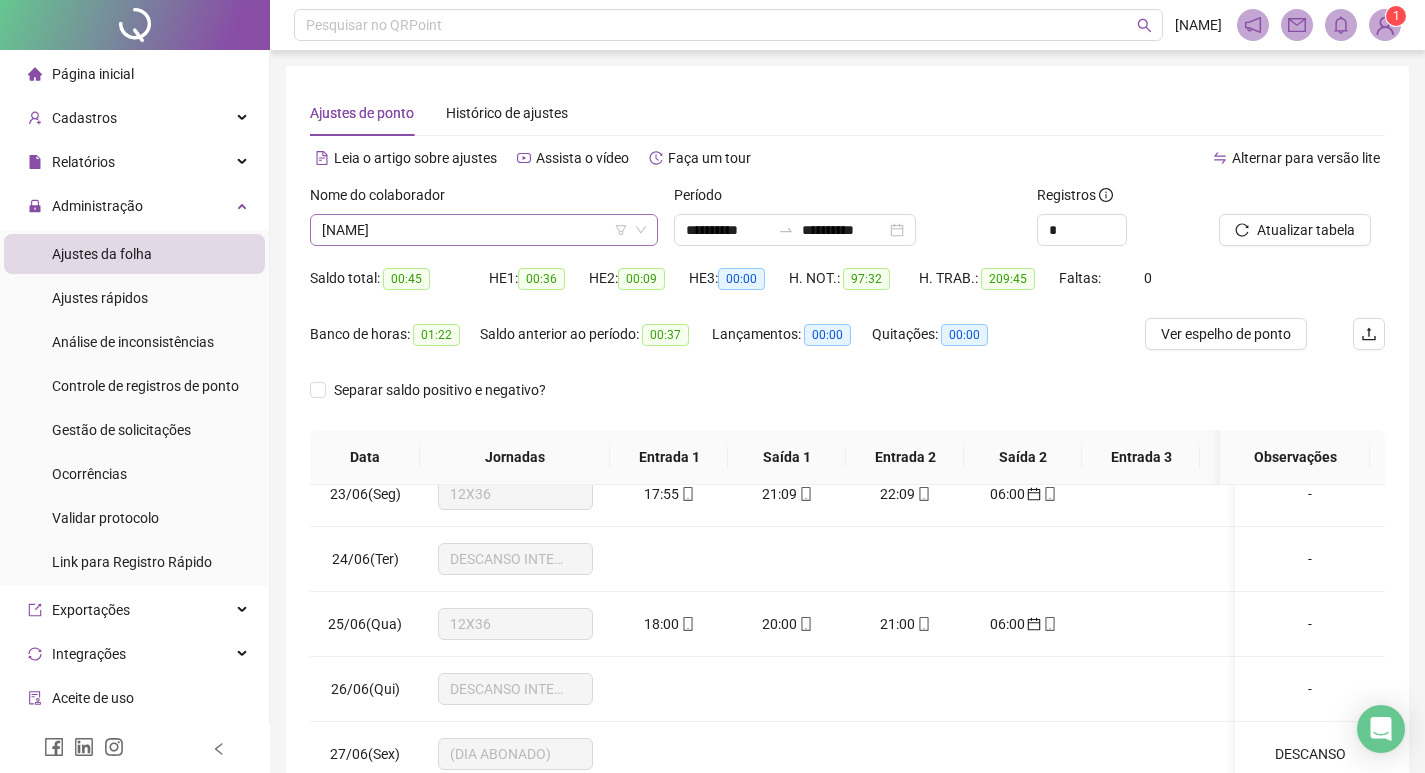 click on "BIANCA FERREIRA BARBOSA" at bounding box center [484, 230] 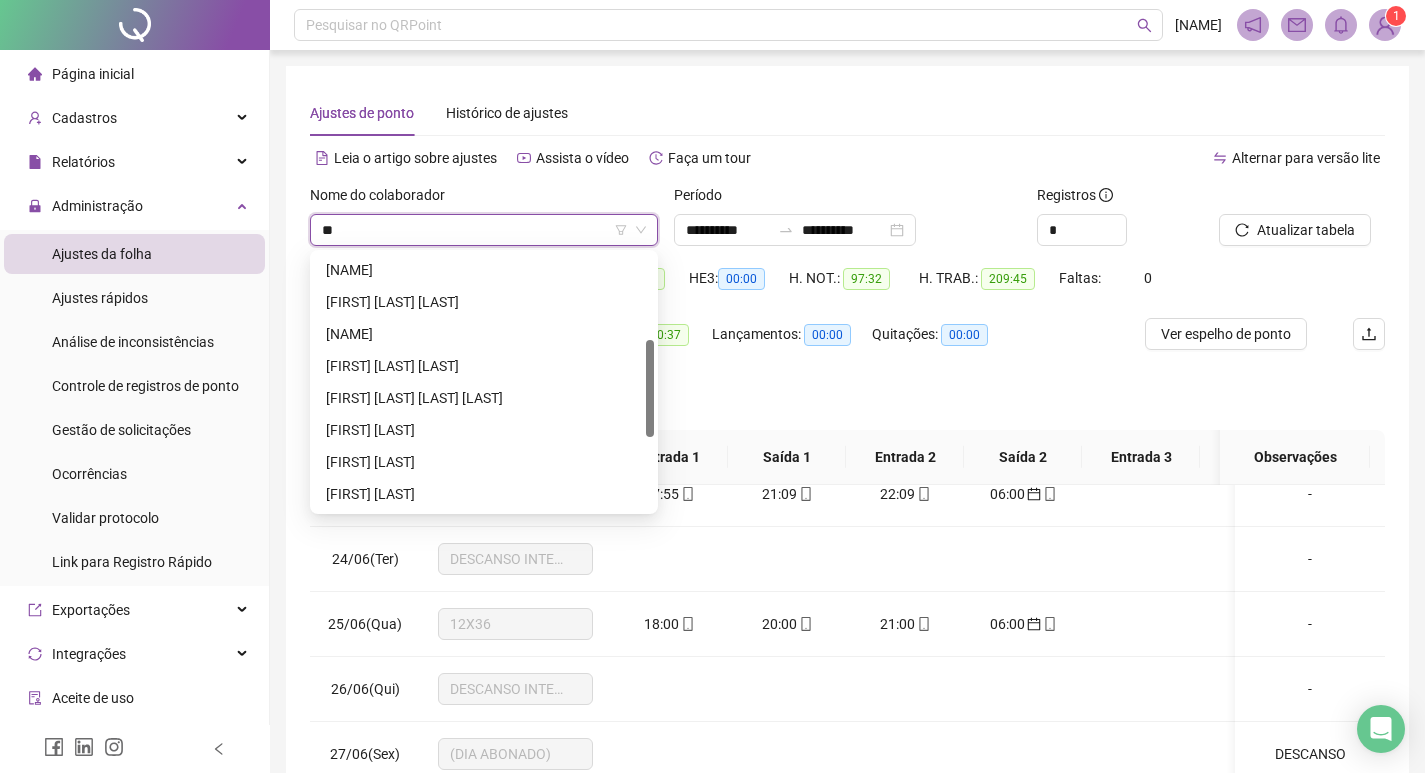 type on "*" 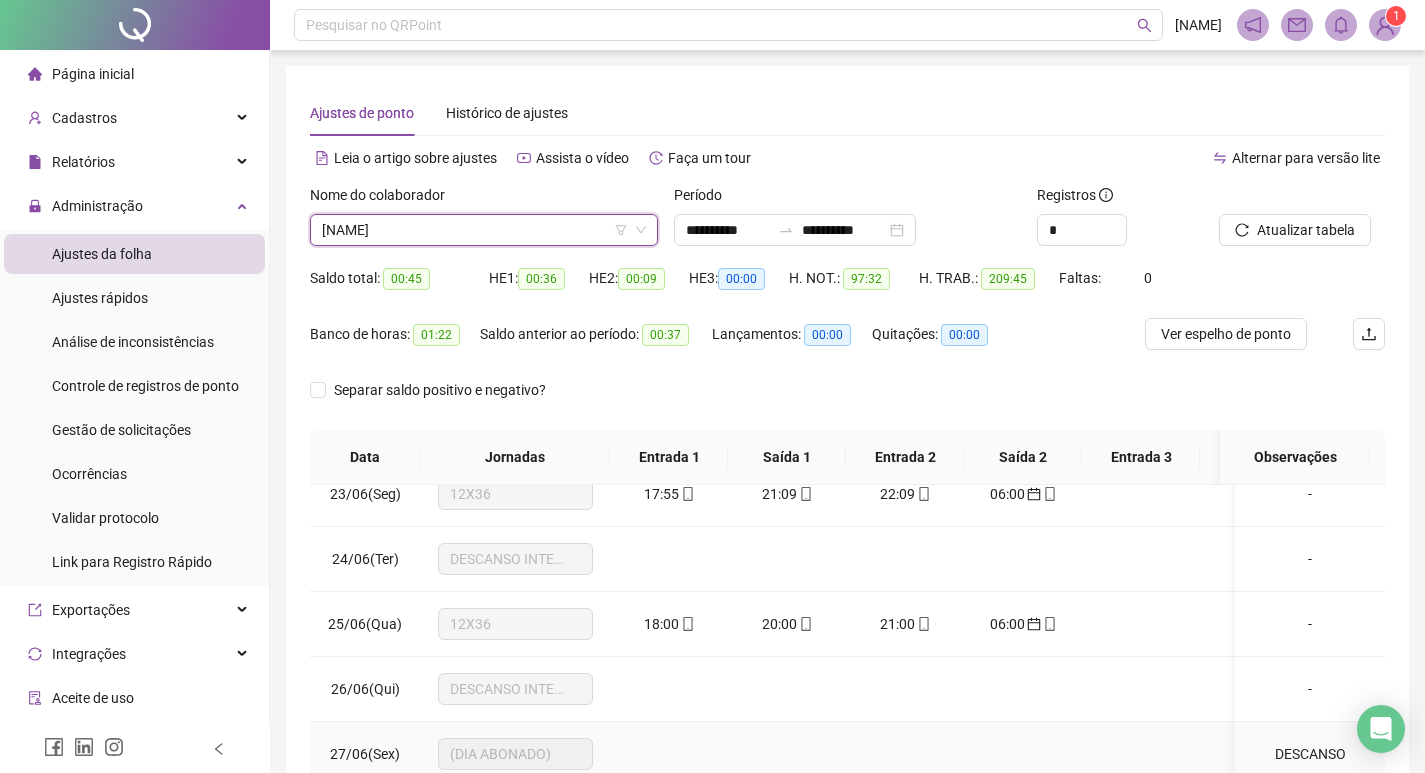 click on "27/06(Sex)" at bounding box center (365, 754) 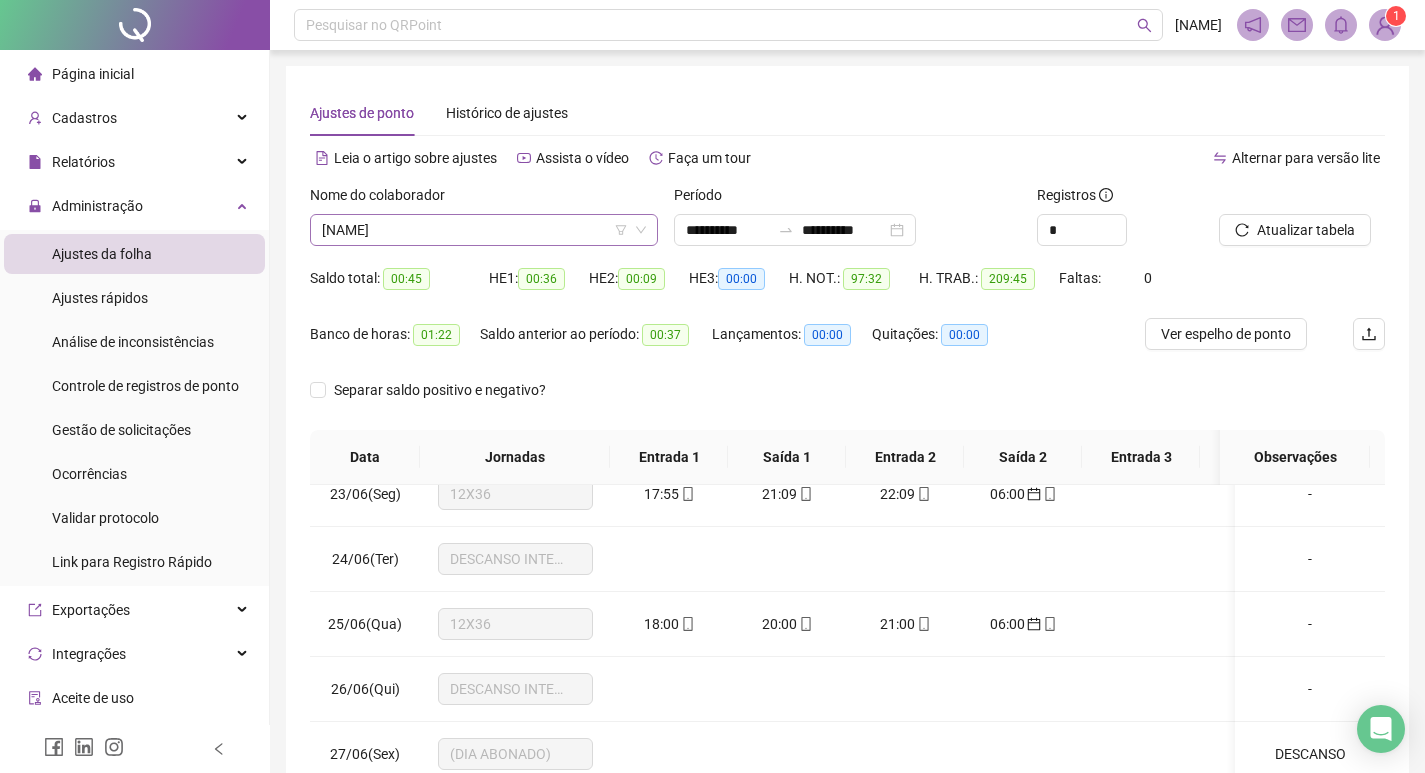 click on "BIANCA FERREIRA BARBOSA" at bounding box center (484, 230) 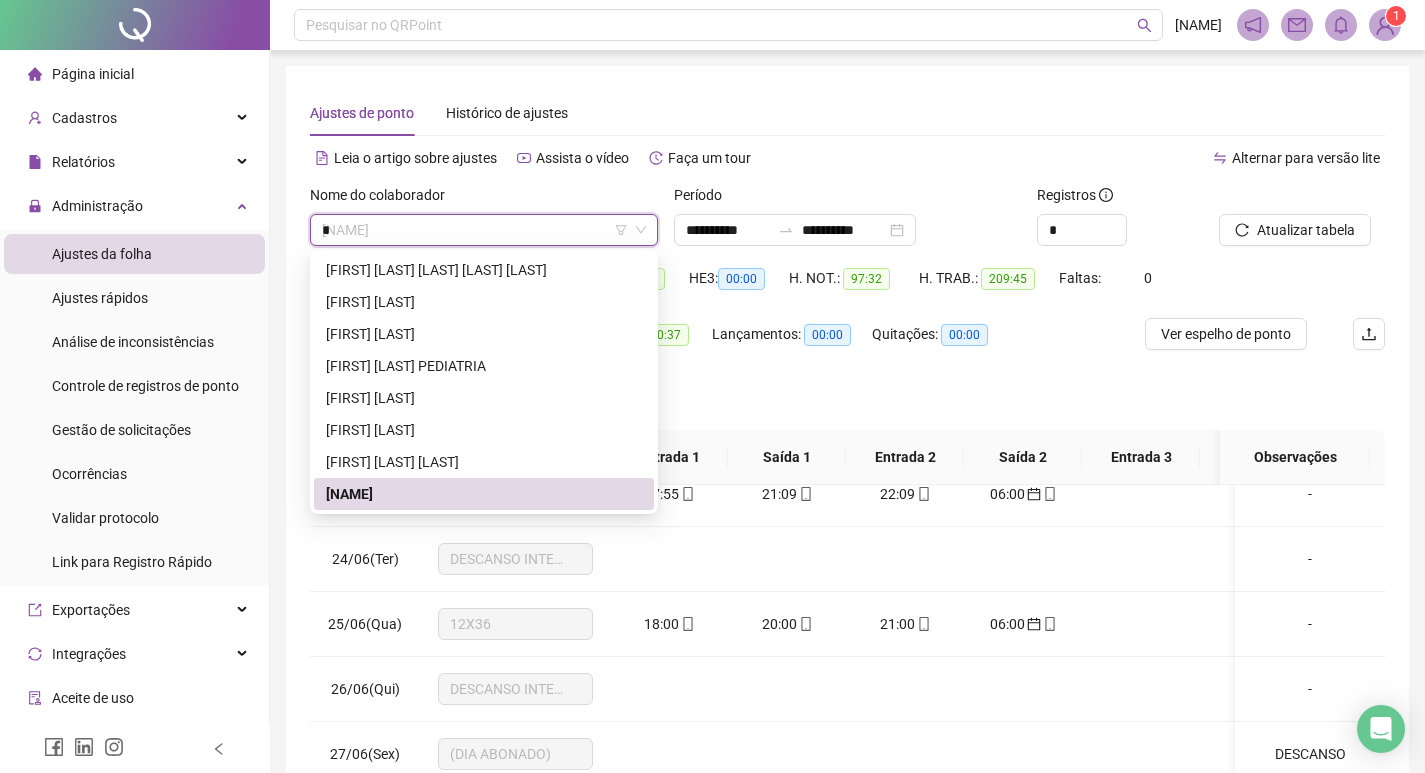 scroll, scrollTop: 0, scrollLeft: 0, axis: both 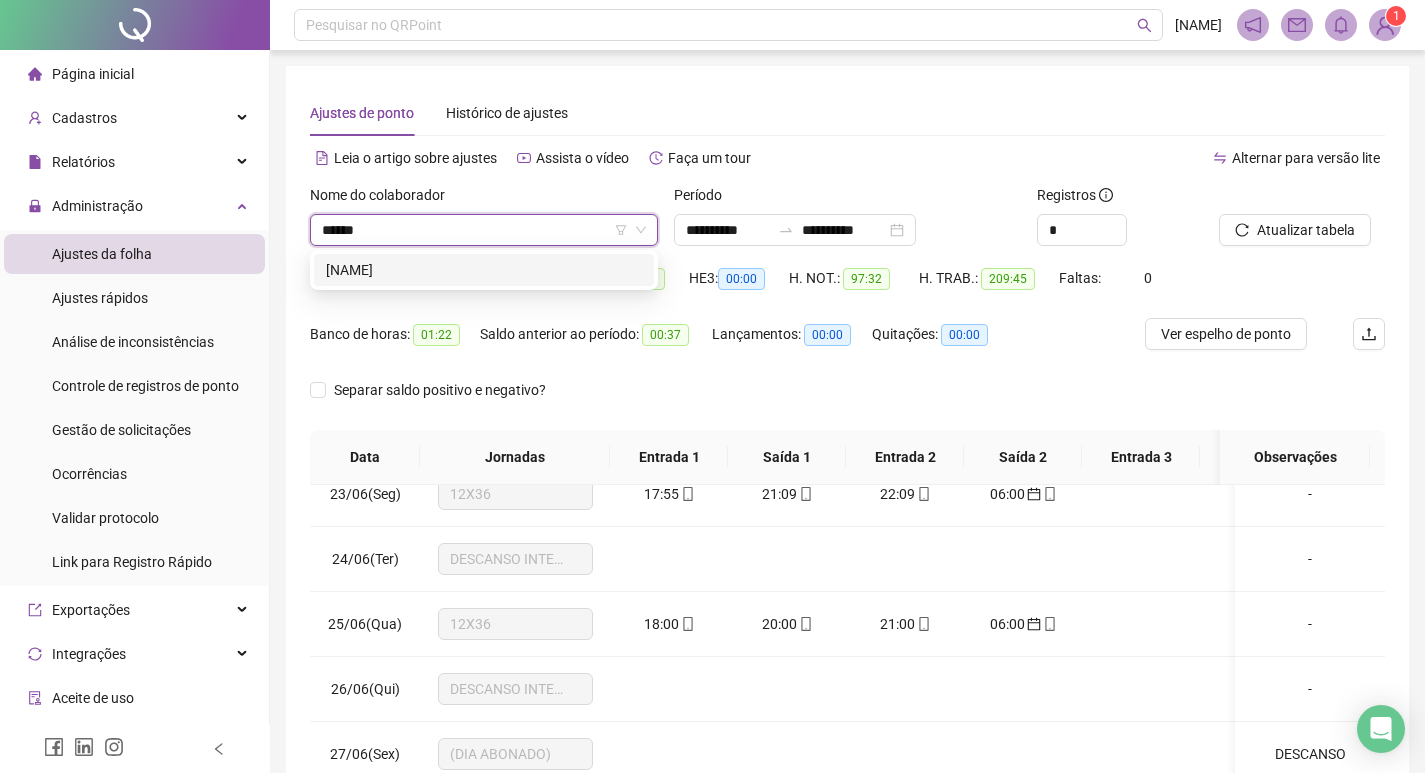 type on "*******" 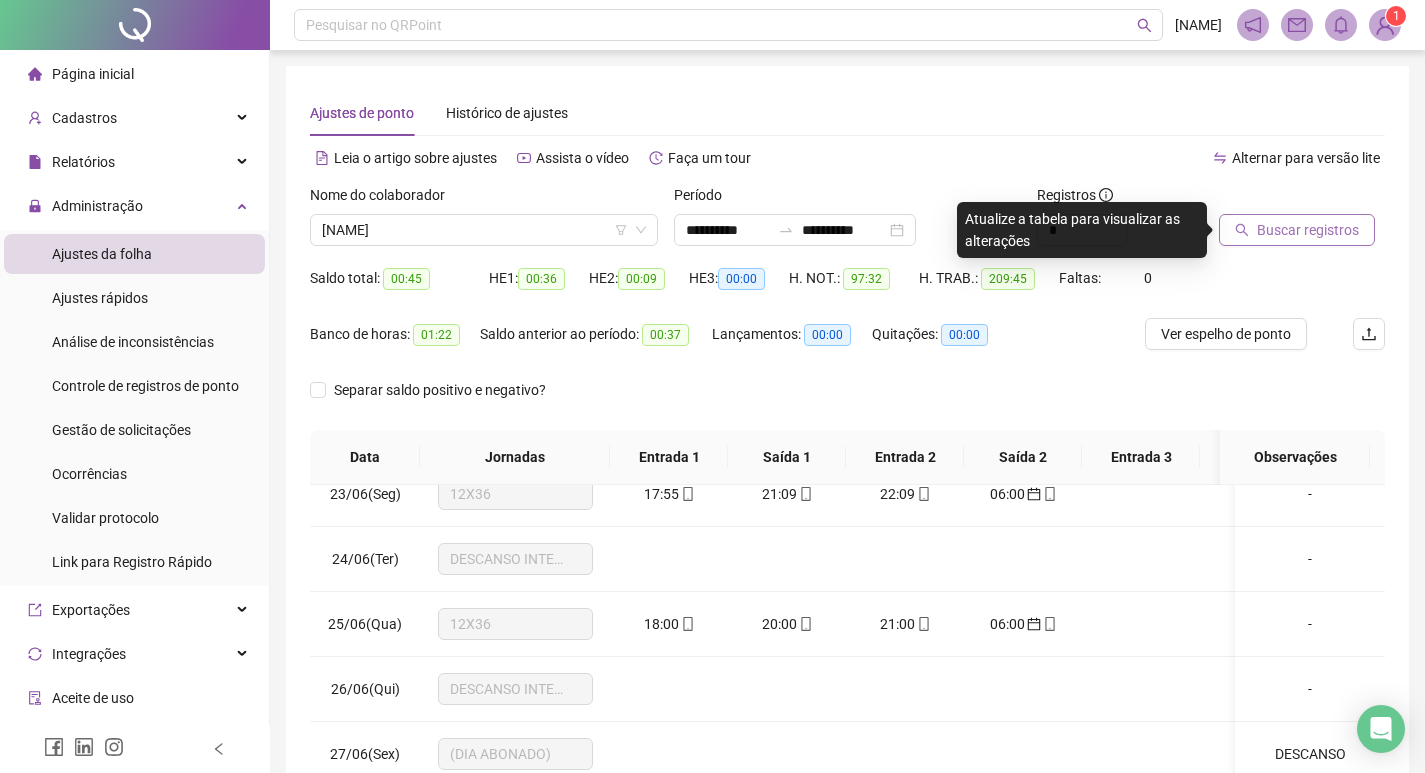 click on "Buscar registros" at bounding box center (1297, 230) 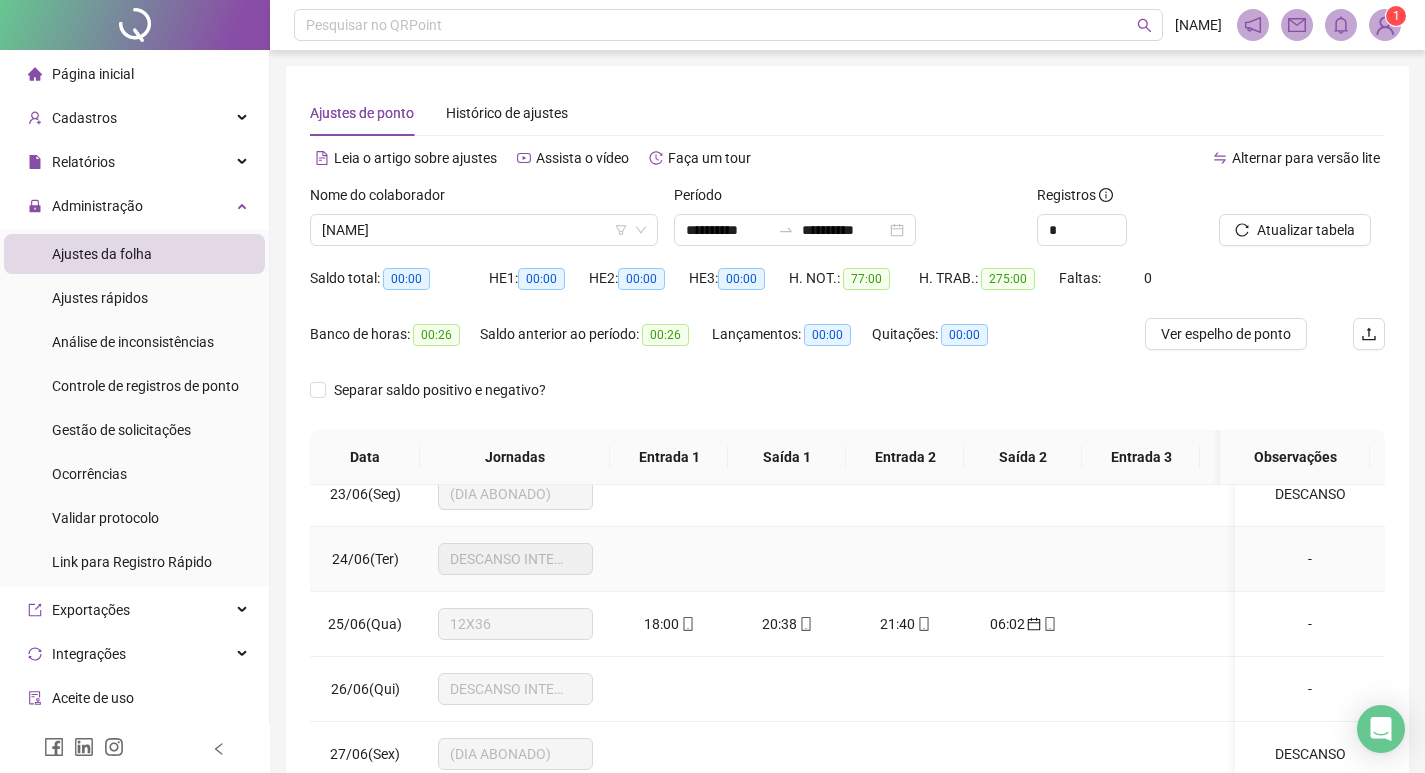 scroll, scrollTop: 249, scrollLeft: 0, axis: vertical 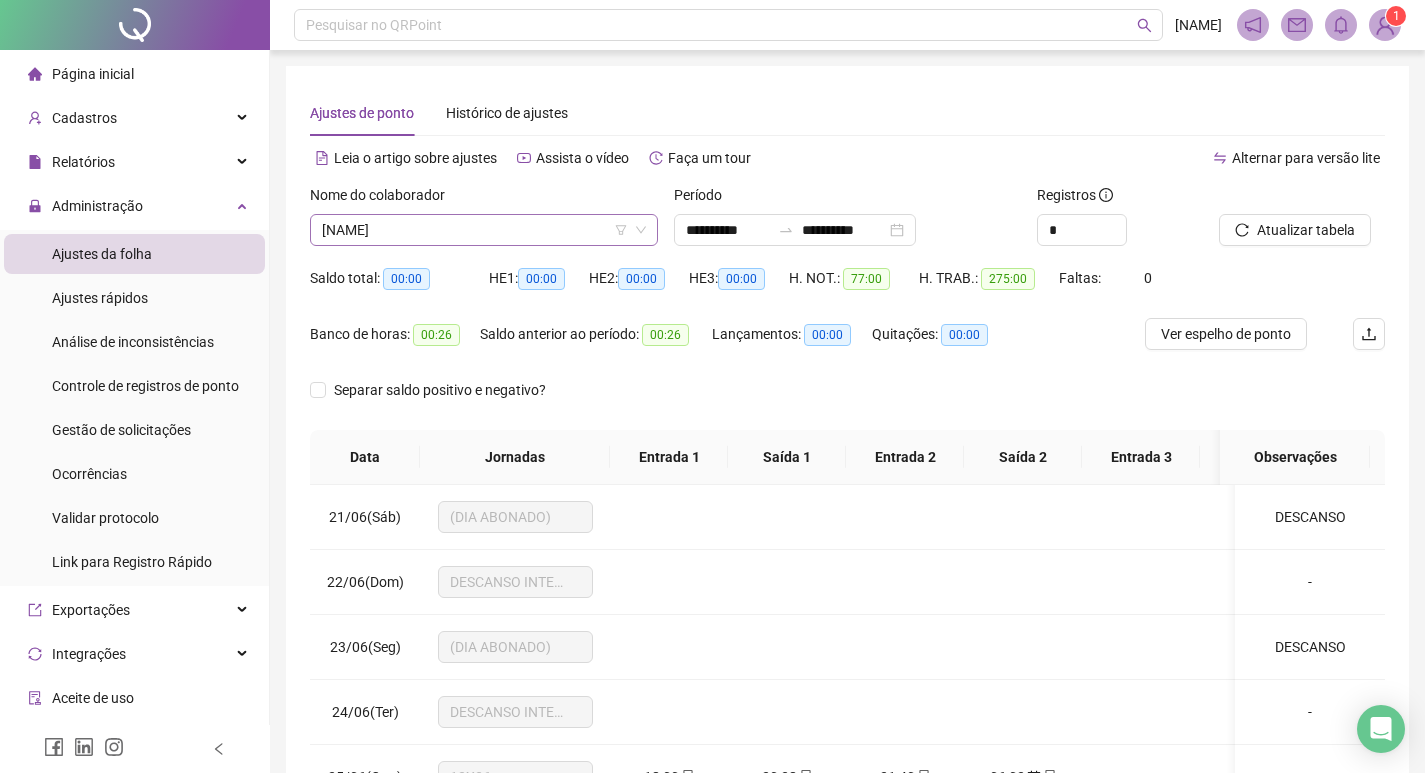 click on "WILLIAM CLEBER DE SOUZA ULIAN" at bounding box center [484, 230] 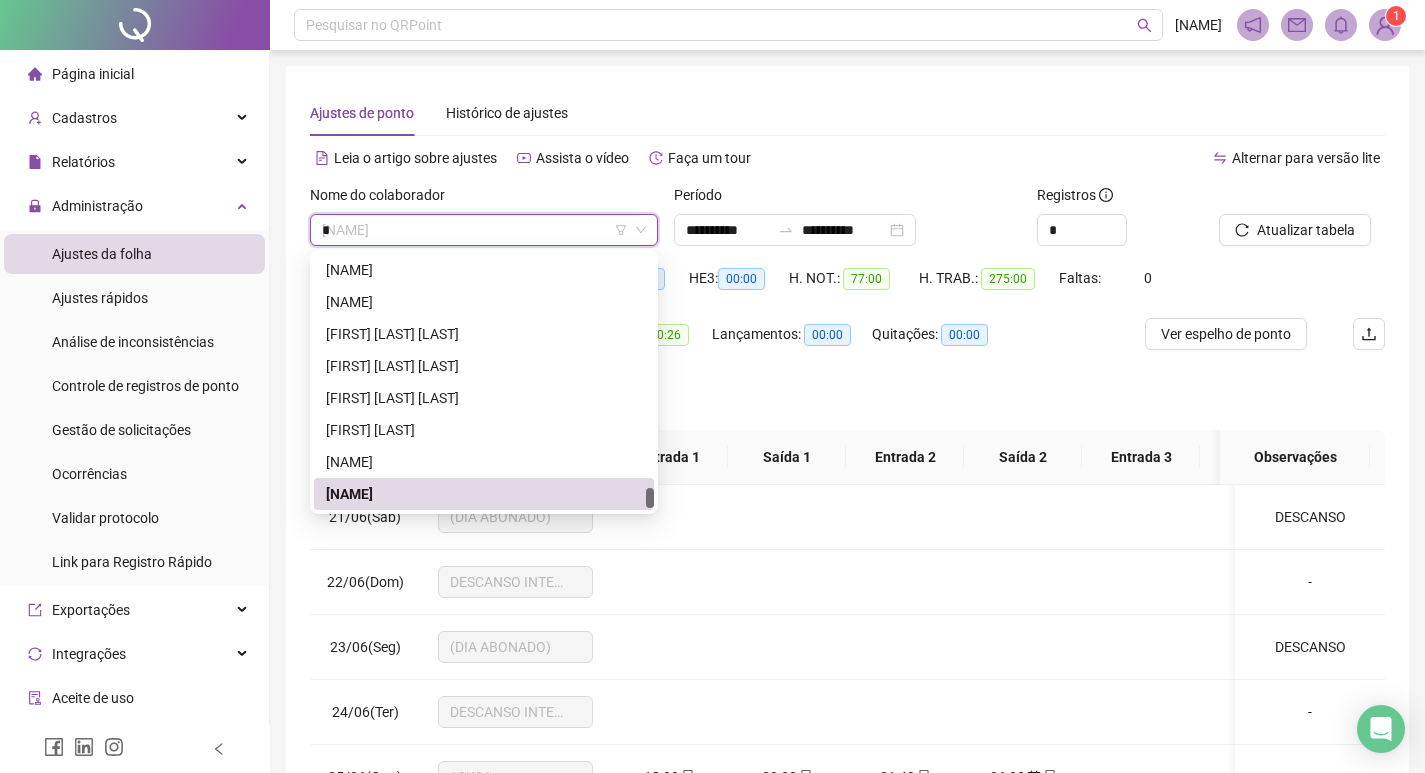 scroll, scrollTop: 0, scrollLeft: 0, axis: both 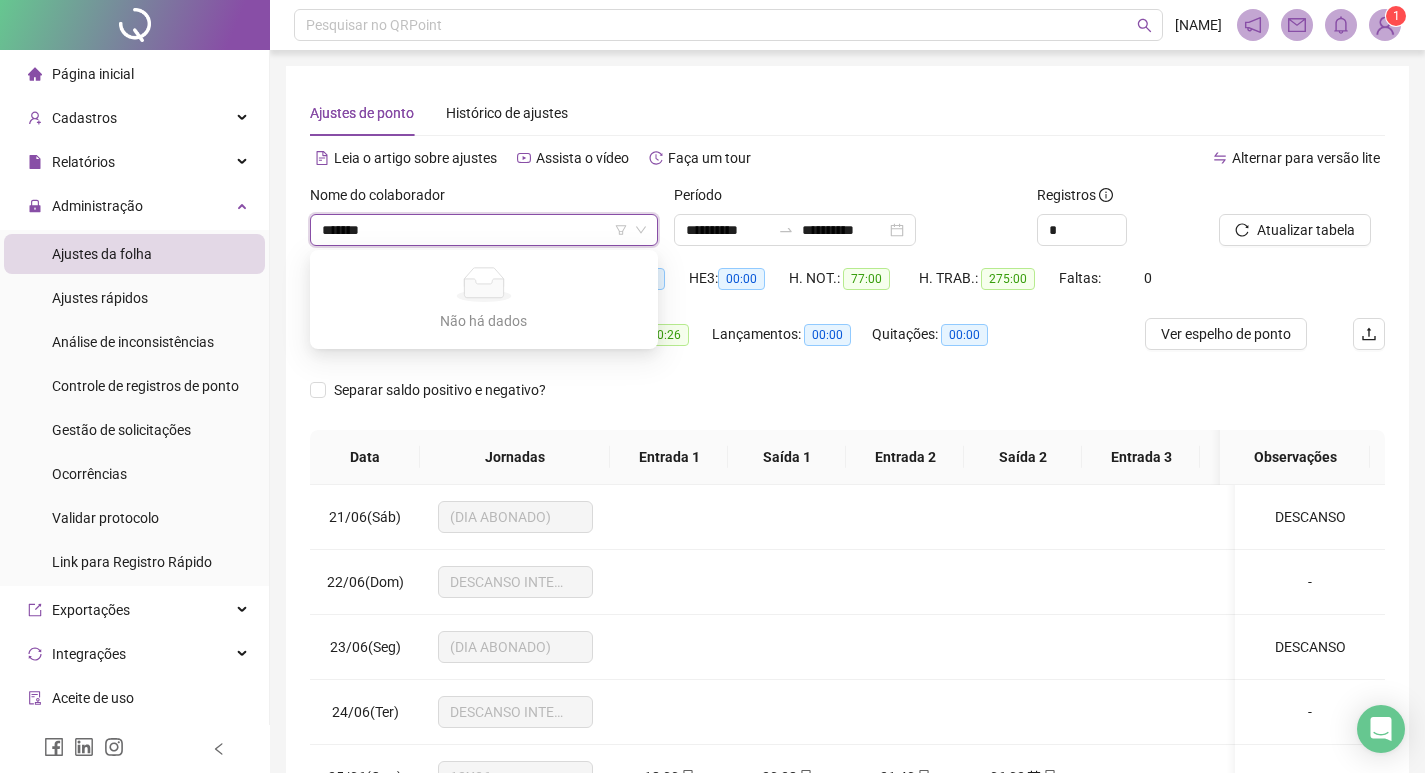 type on "******" 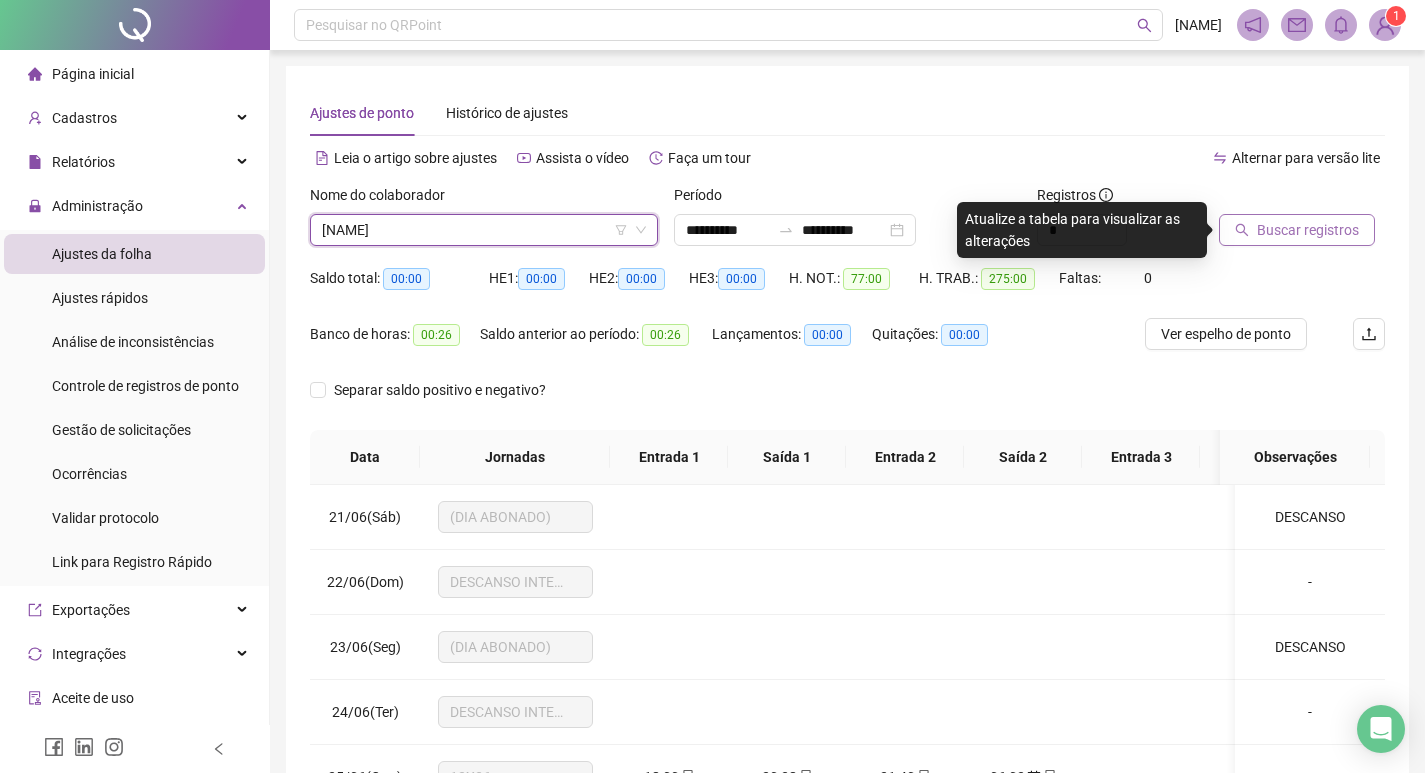 click on "Buscar registros" at bounding box center (1308, 230) 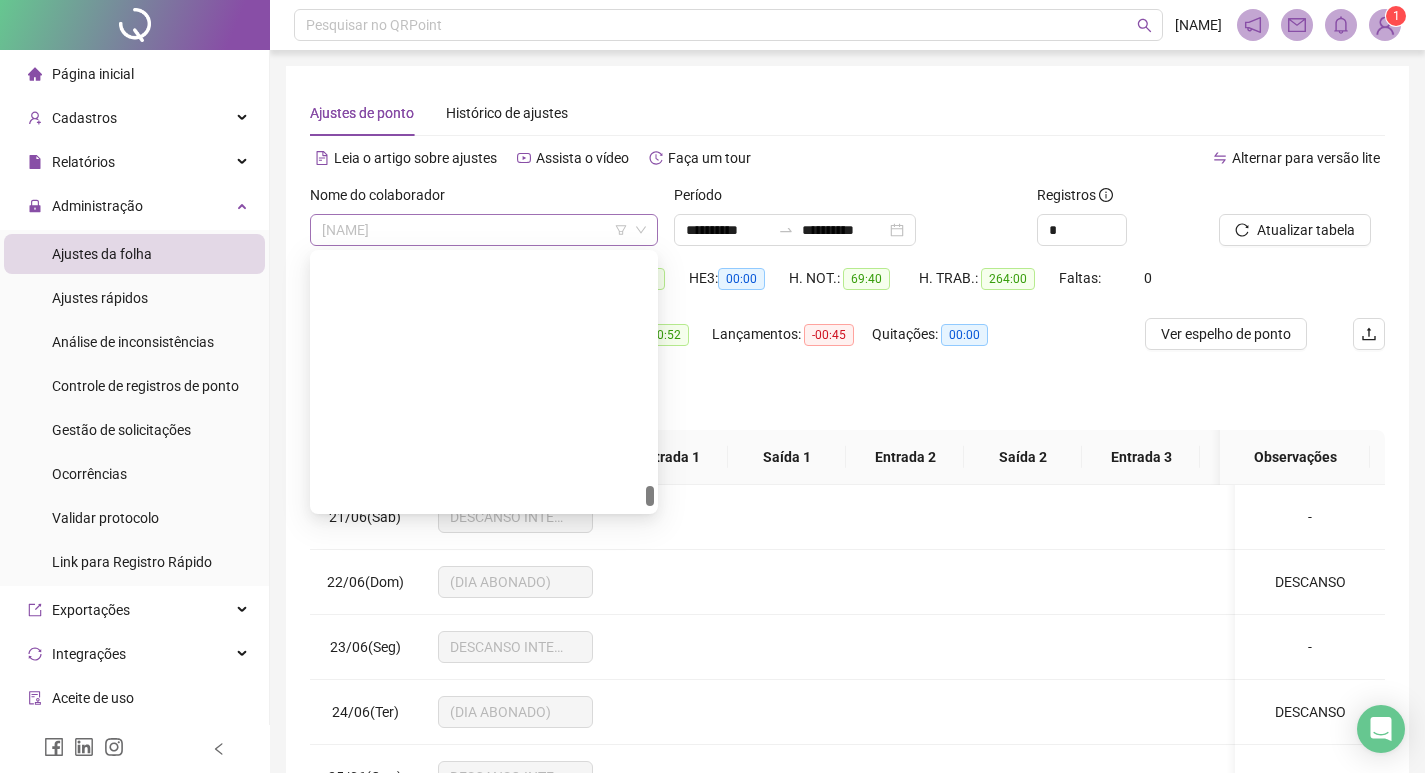 click on "WILIAM BARBARESCO" at bounding box center (484, 230) 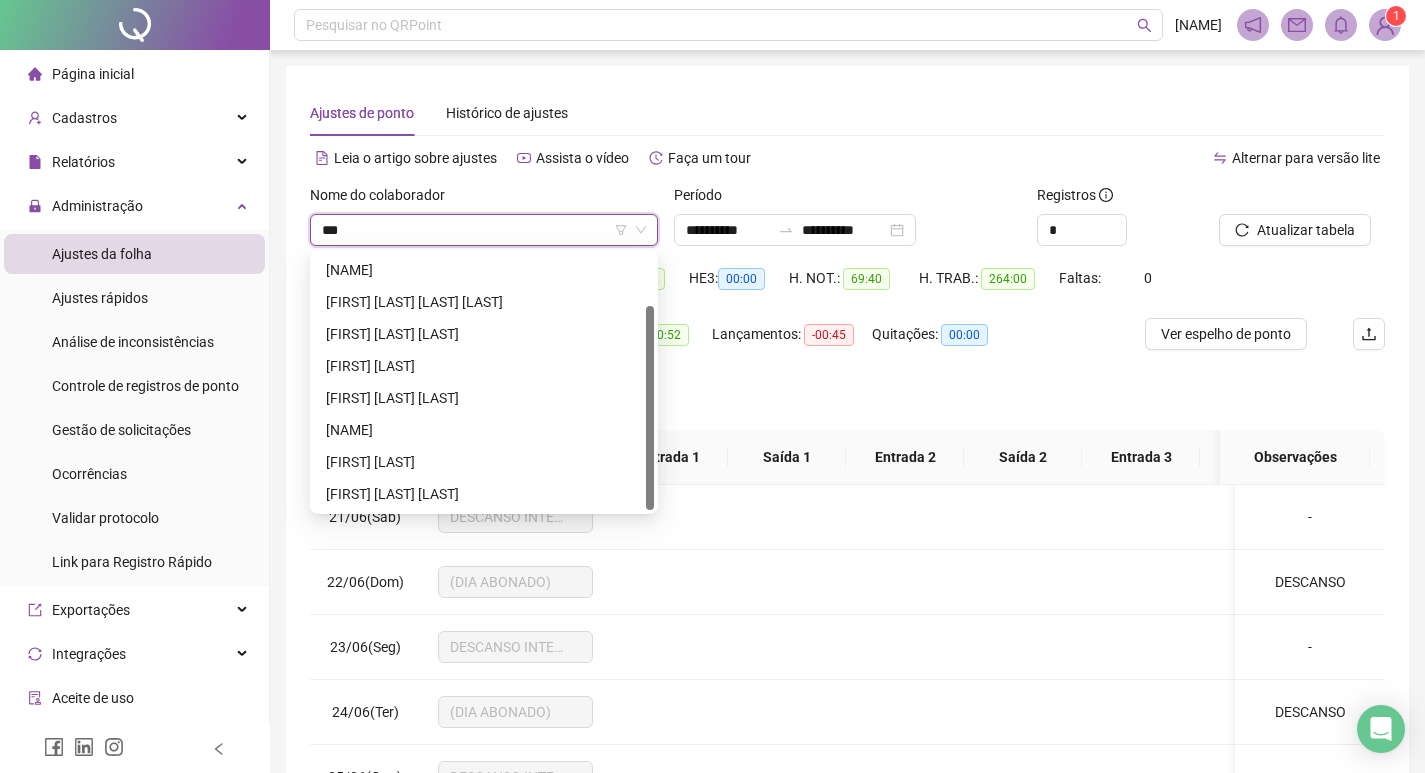 scroll, scrollTop: 0, scrollLeft: 0, axis: both 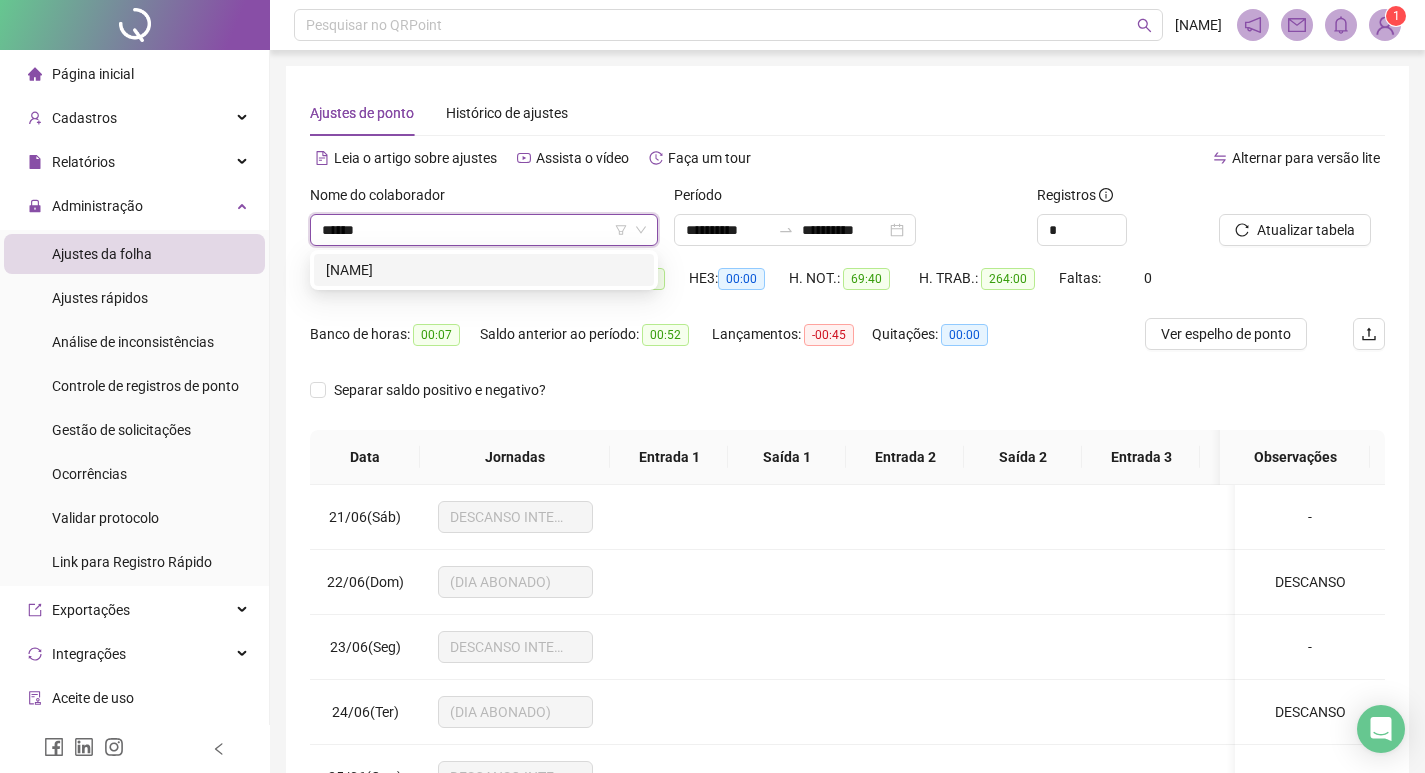 type on "*******" 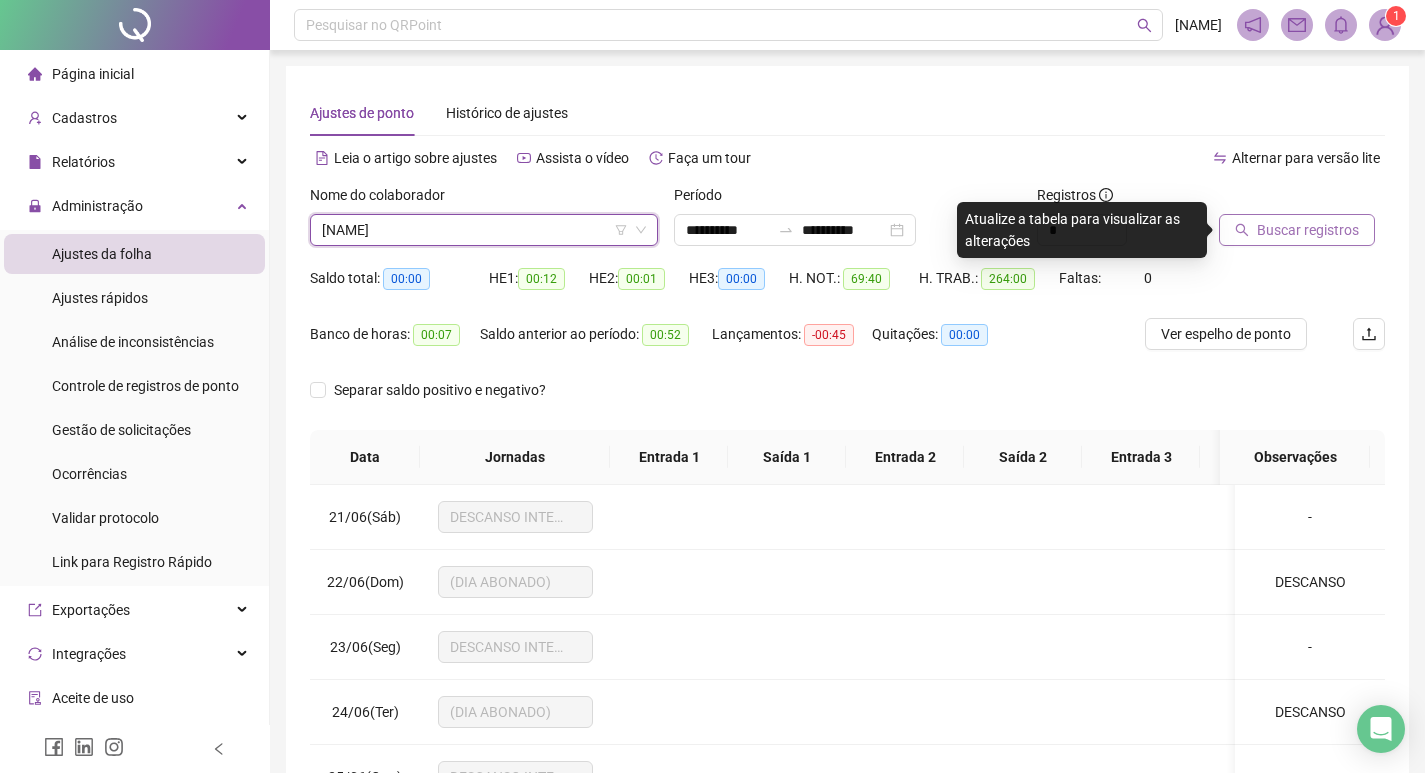 click on "Buscar registros" at bounding box center [1308, 230] 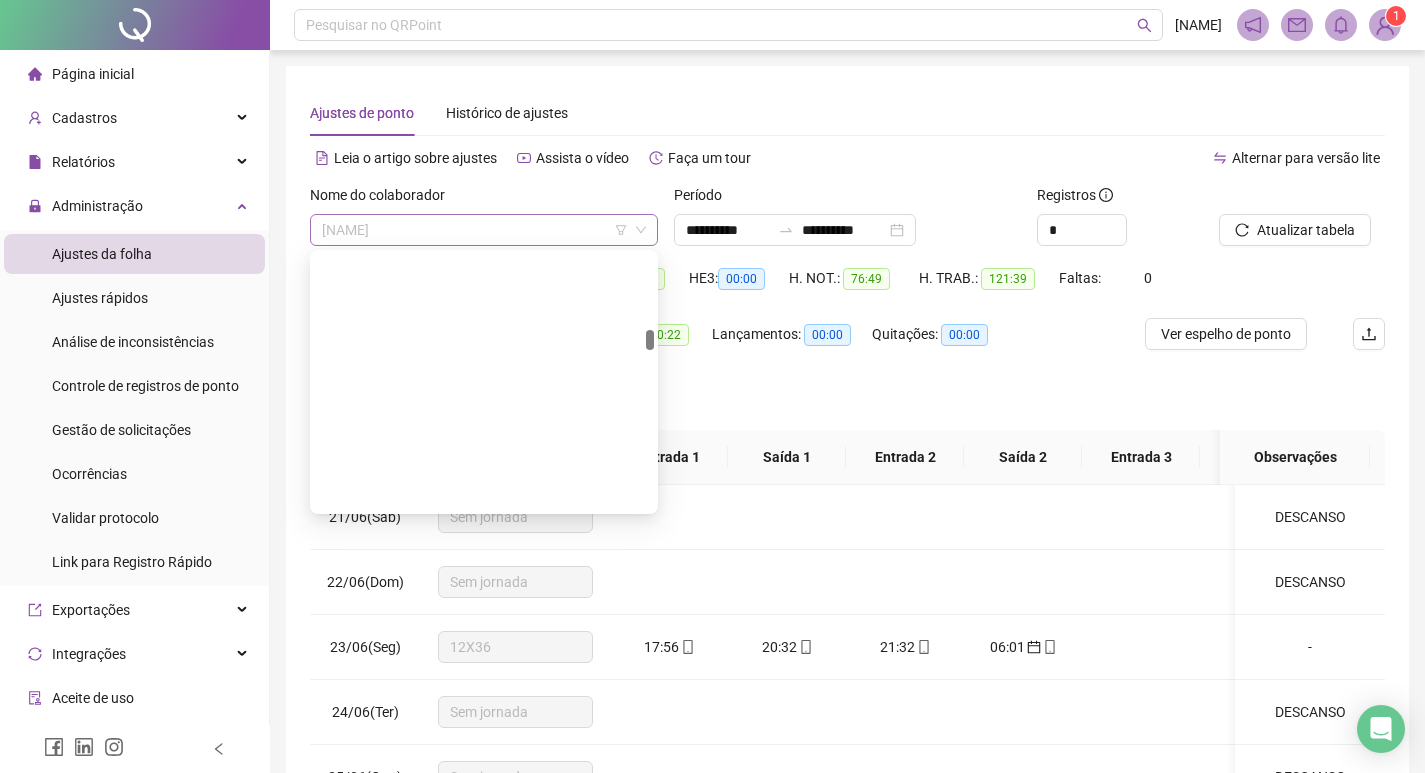 scroll, scrollTop: 1216, scrollLeft: 0, axis: vertical 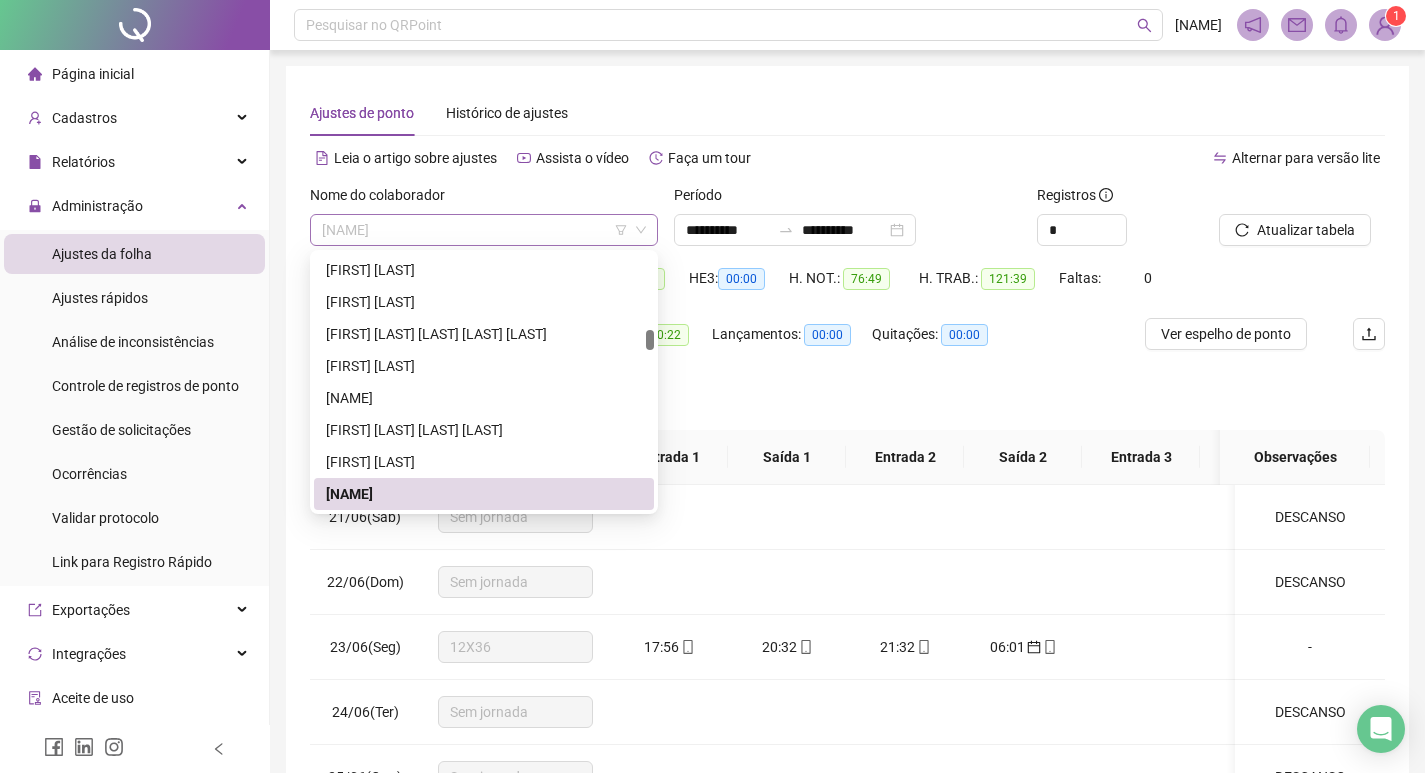 click on "GIOVANI PERES" at bounding box center (484, 230) 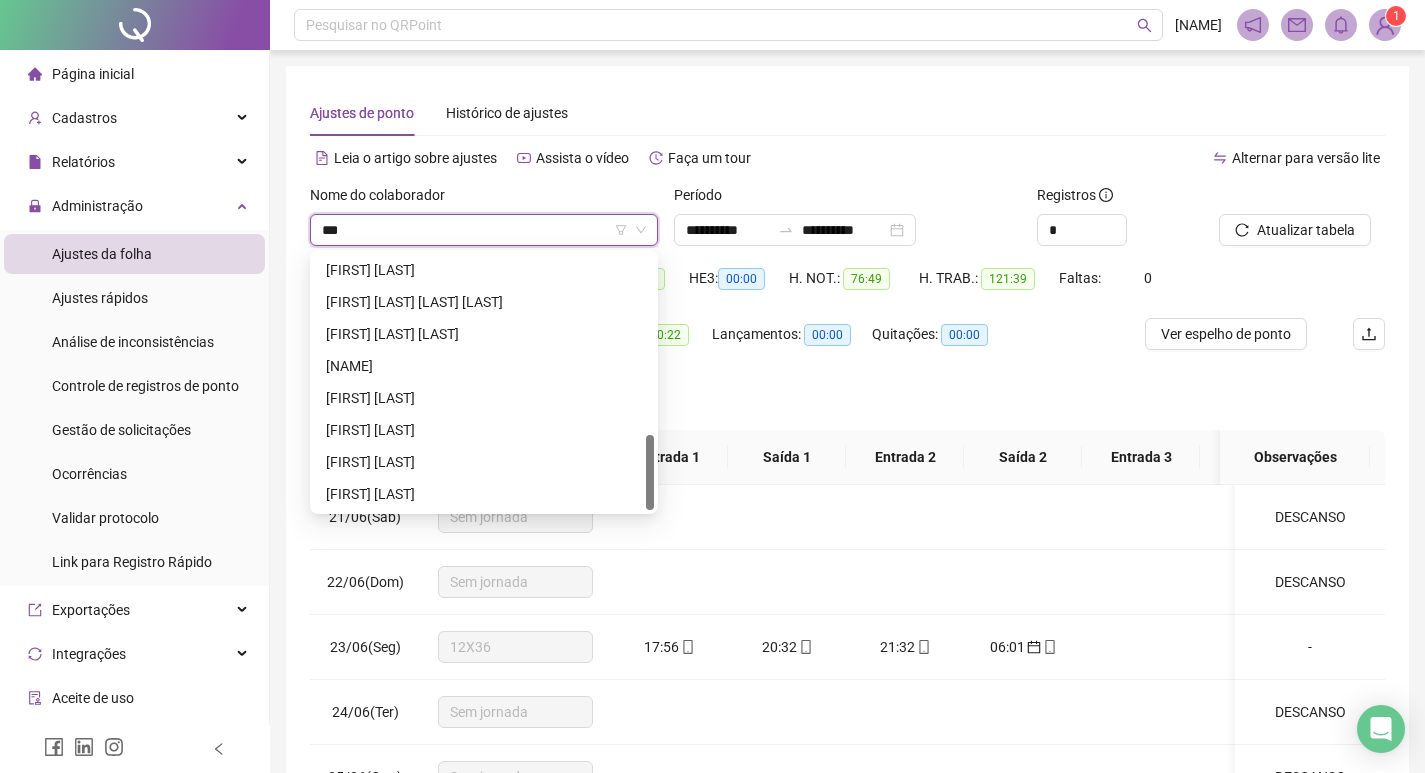 scroll, scrollTop: 0, scrollLeft: 0, axis: both 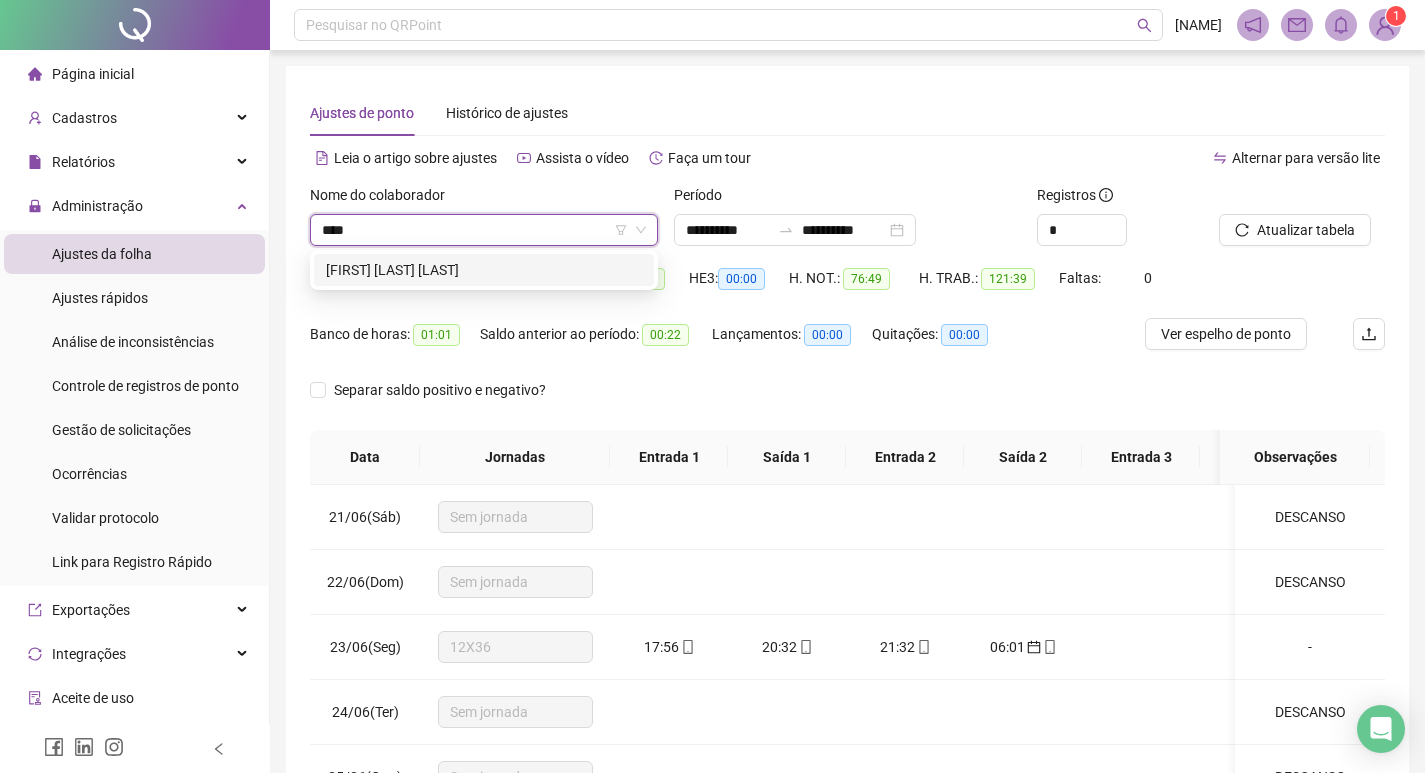 type on "*****" 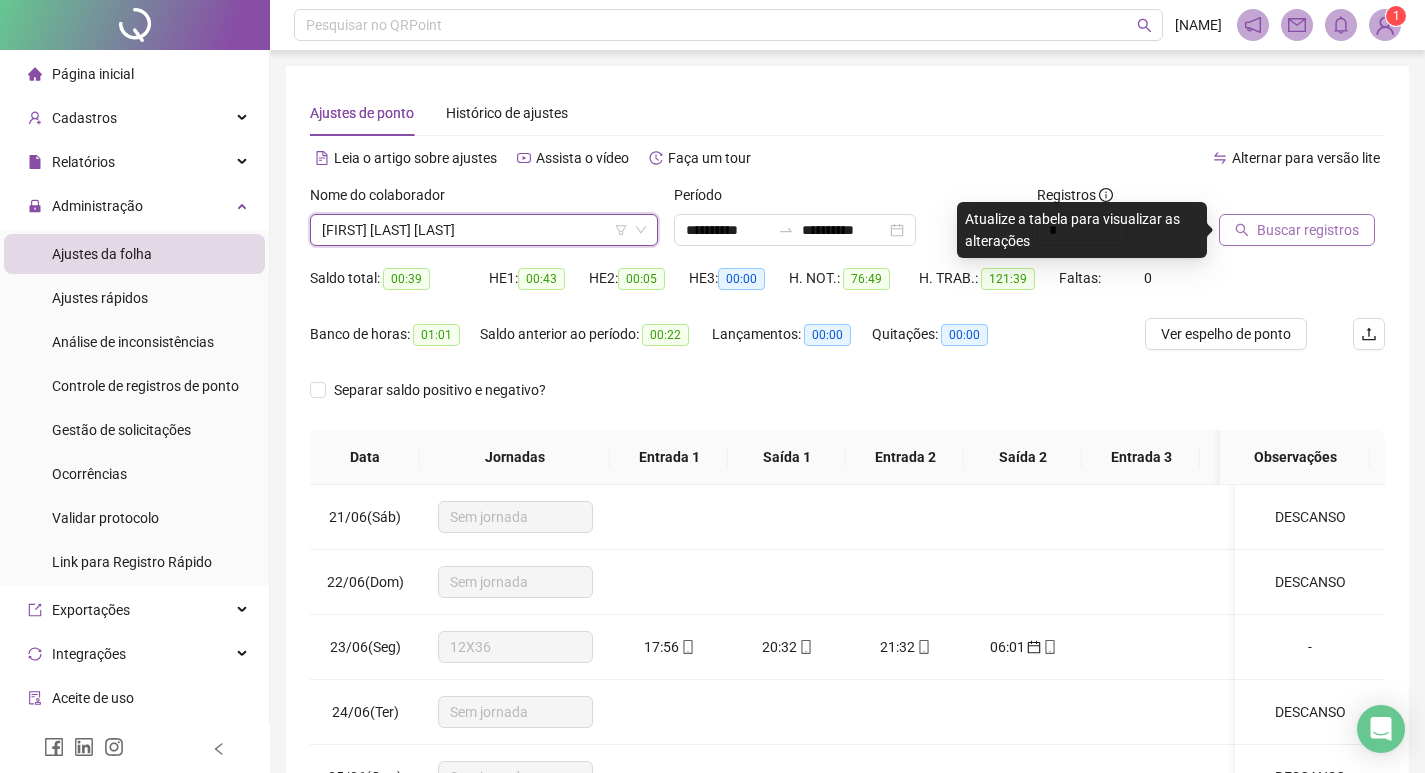 click on "Buscar registros" at bounding box center [1308, 230] 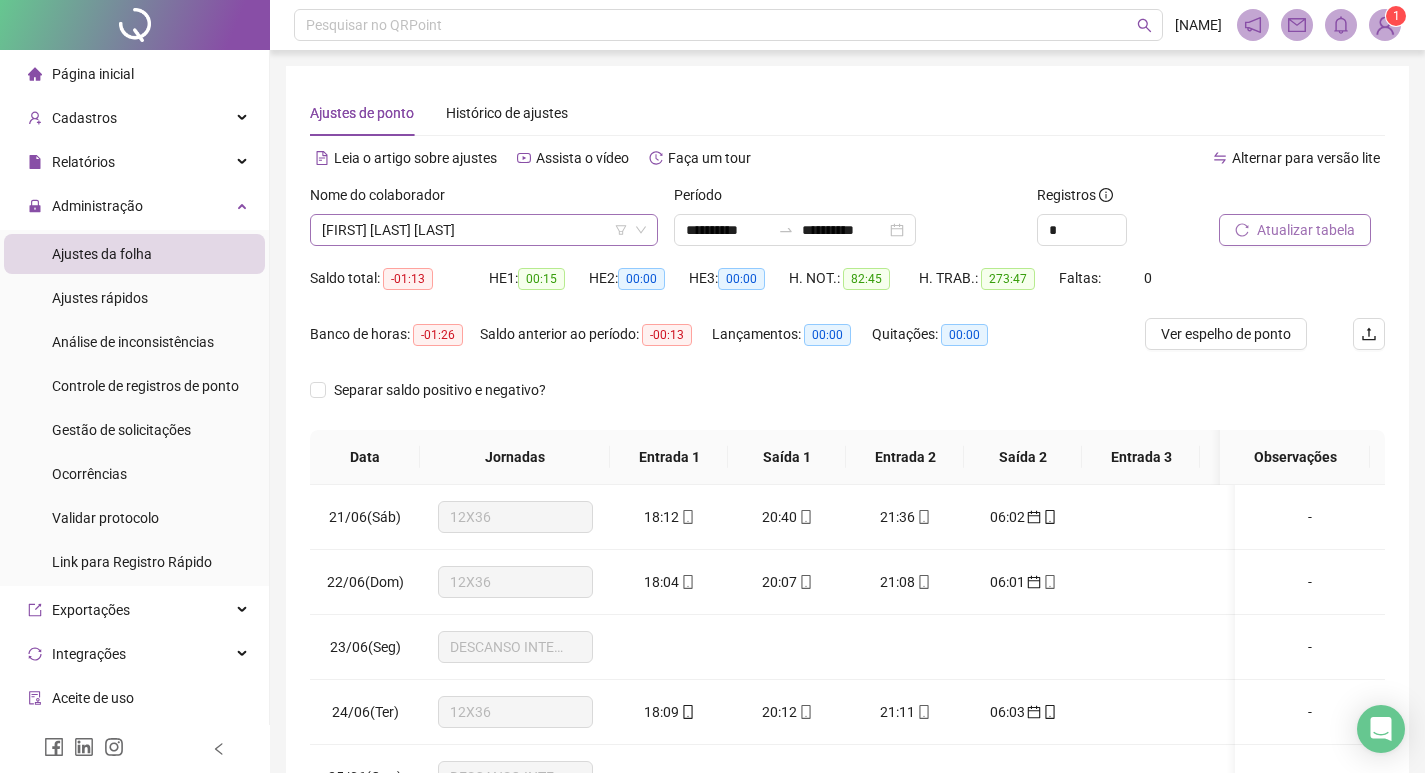 click on "ELIELZA PABLINE MARANO" at bounding box center (484, 230) 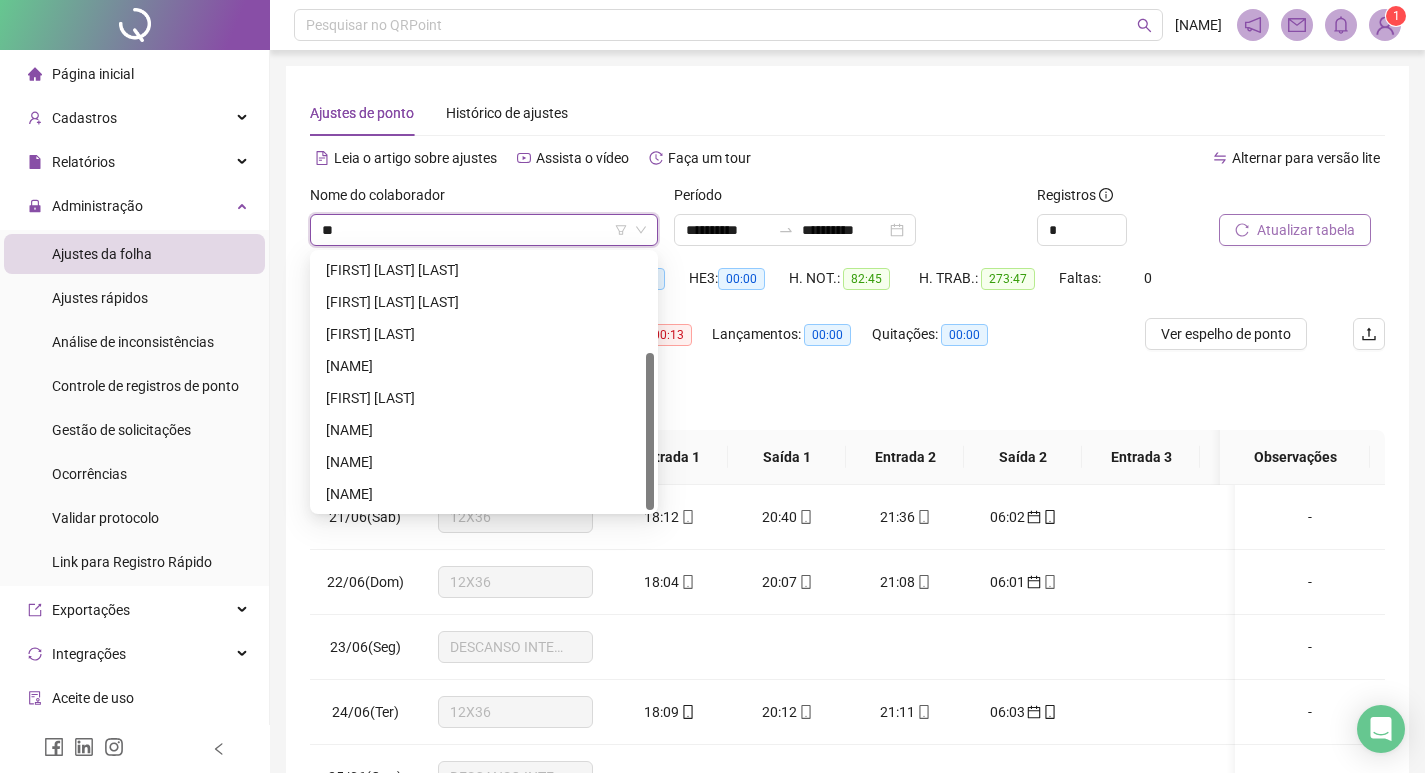 scroll, scrollTop: 0, scrollLeft: 0, axis: both 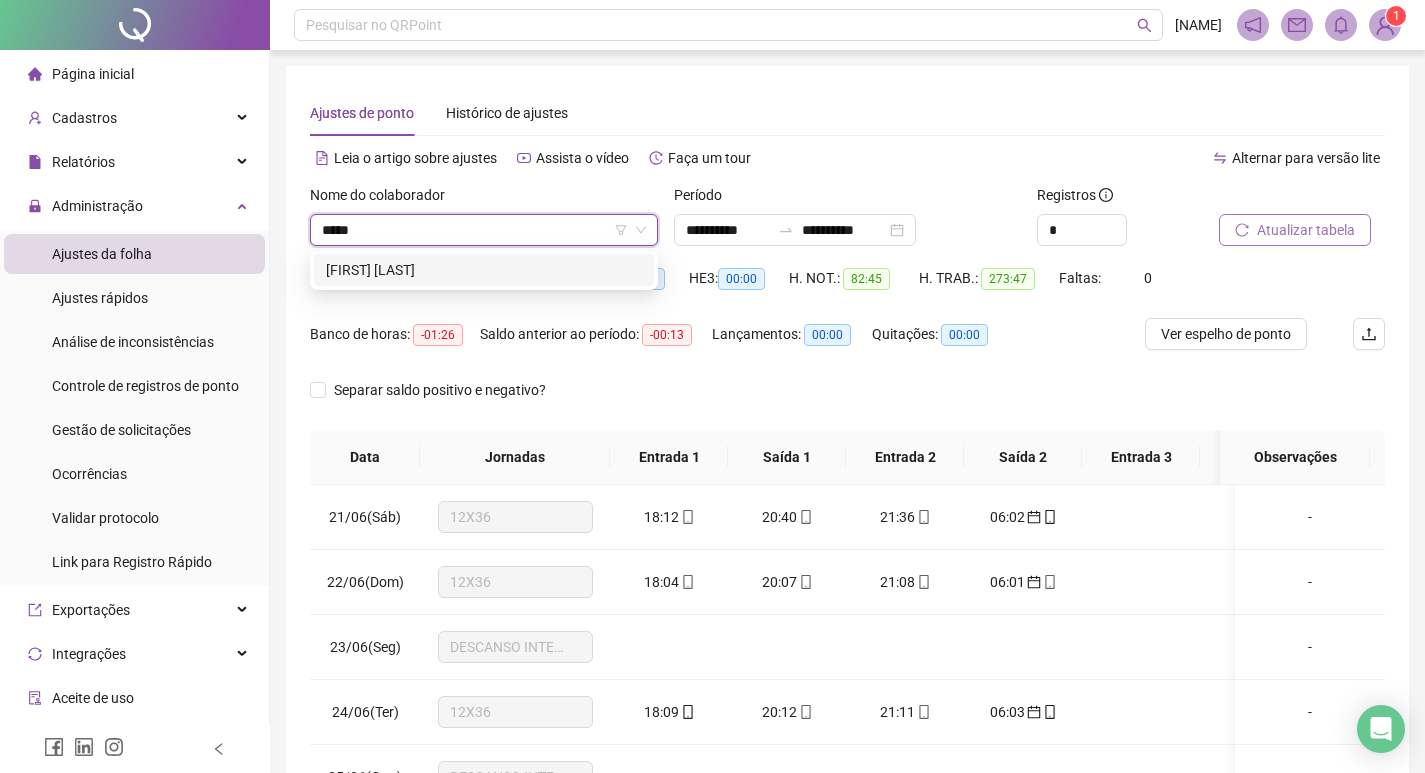 type on "******" 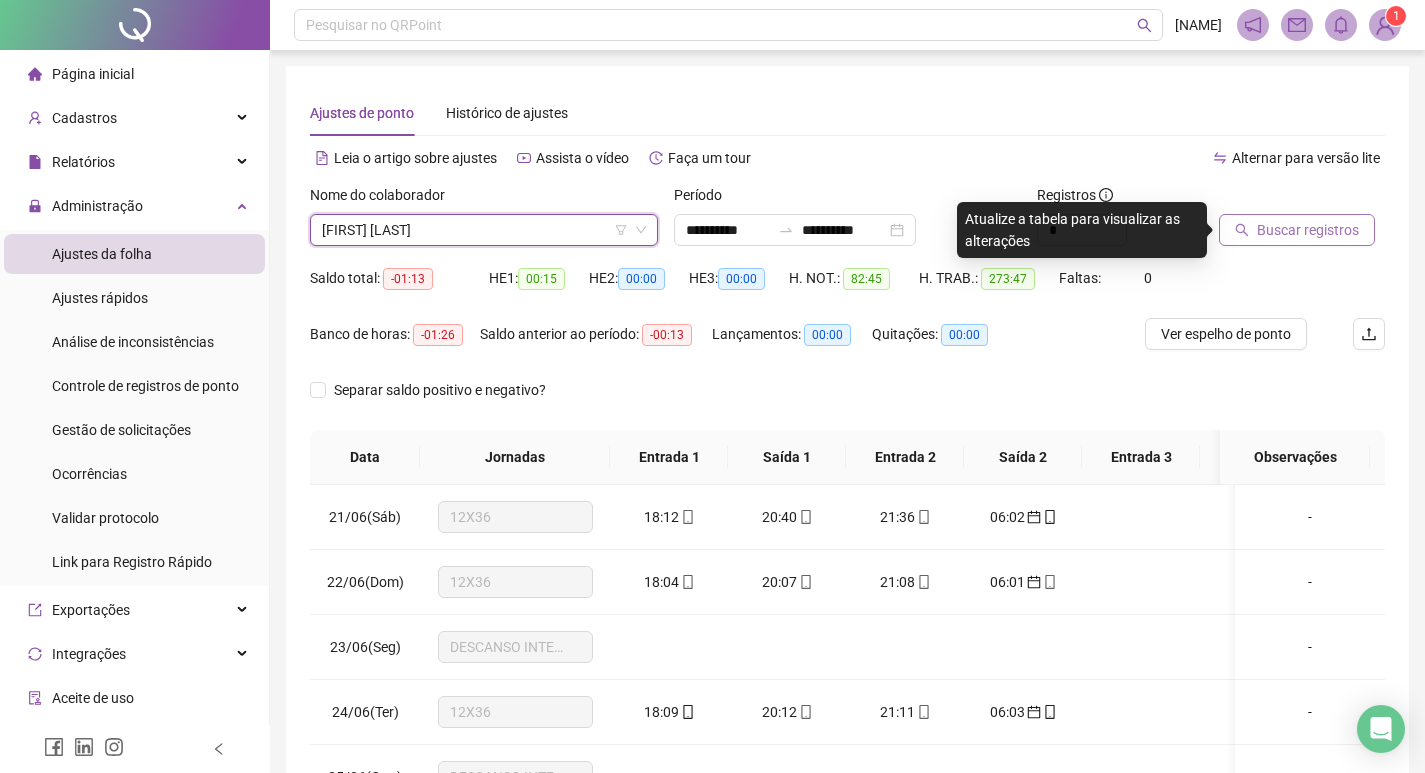 click on "Buscar registros" at bounding box center (1308, 230) 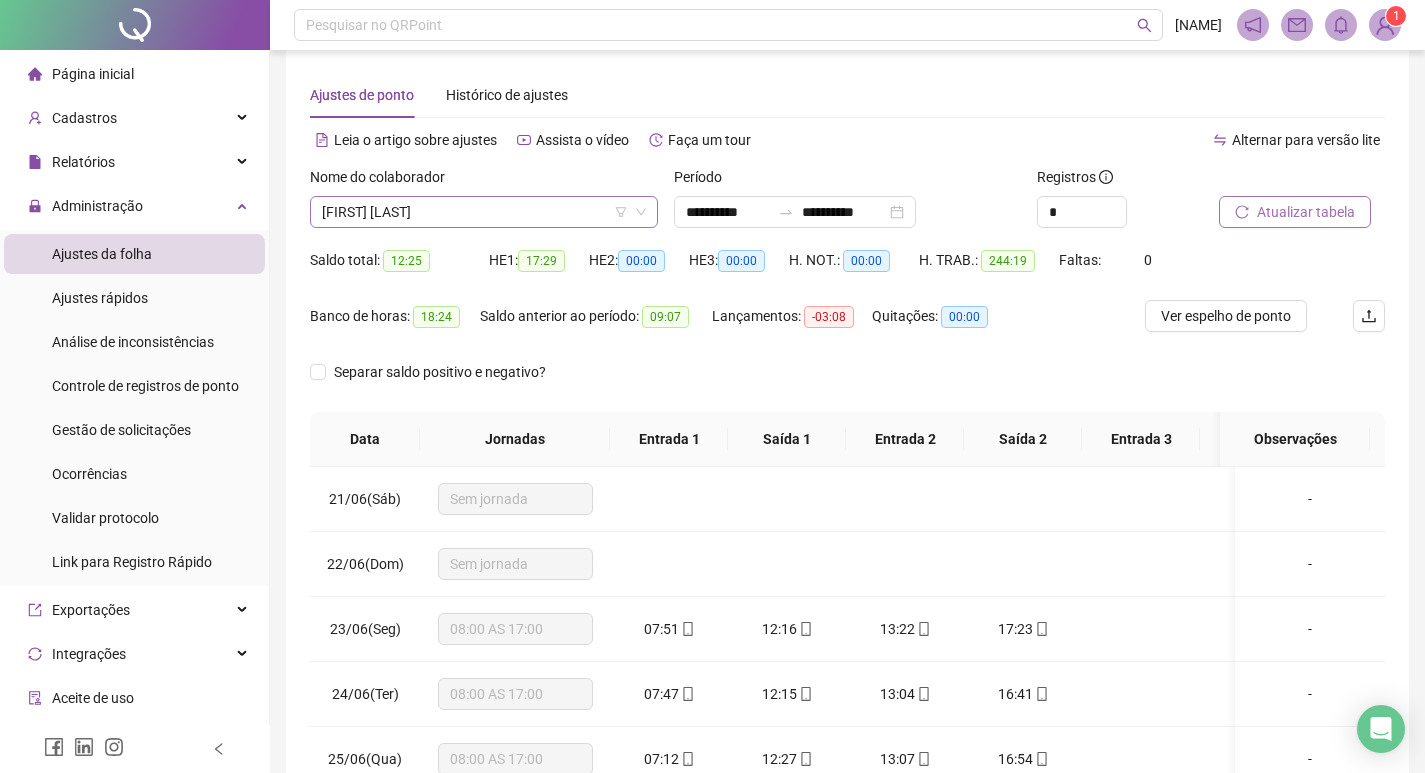 scroll, scrollTop: 0, scrollLeft: 0, axis: both 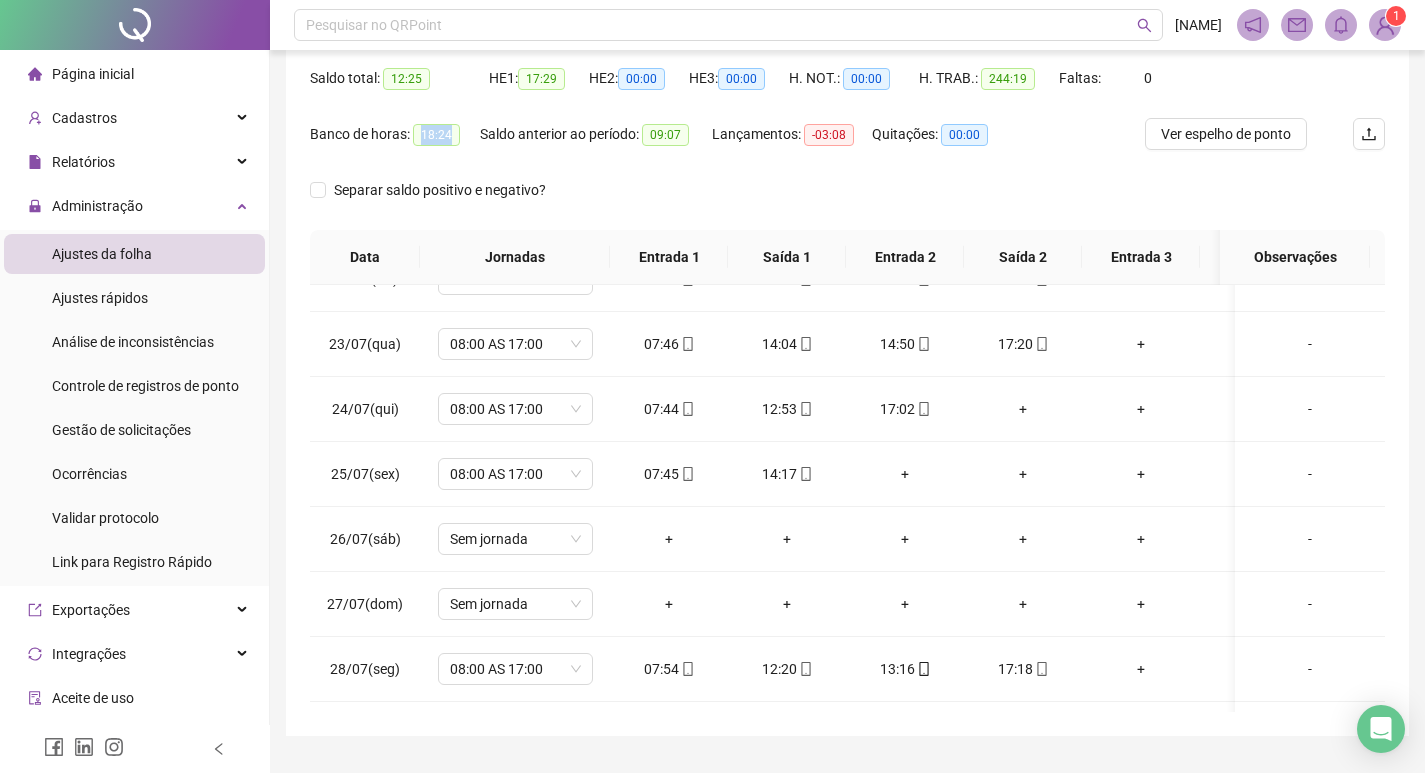 drag, startPoint x: 447, startPoint y: 137, endPoint x: 421, endPoint y: 138, distance: 26.019224 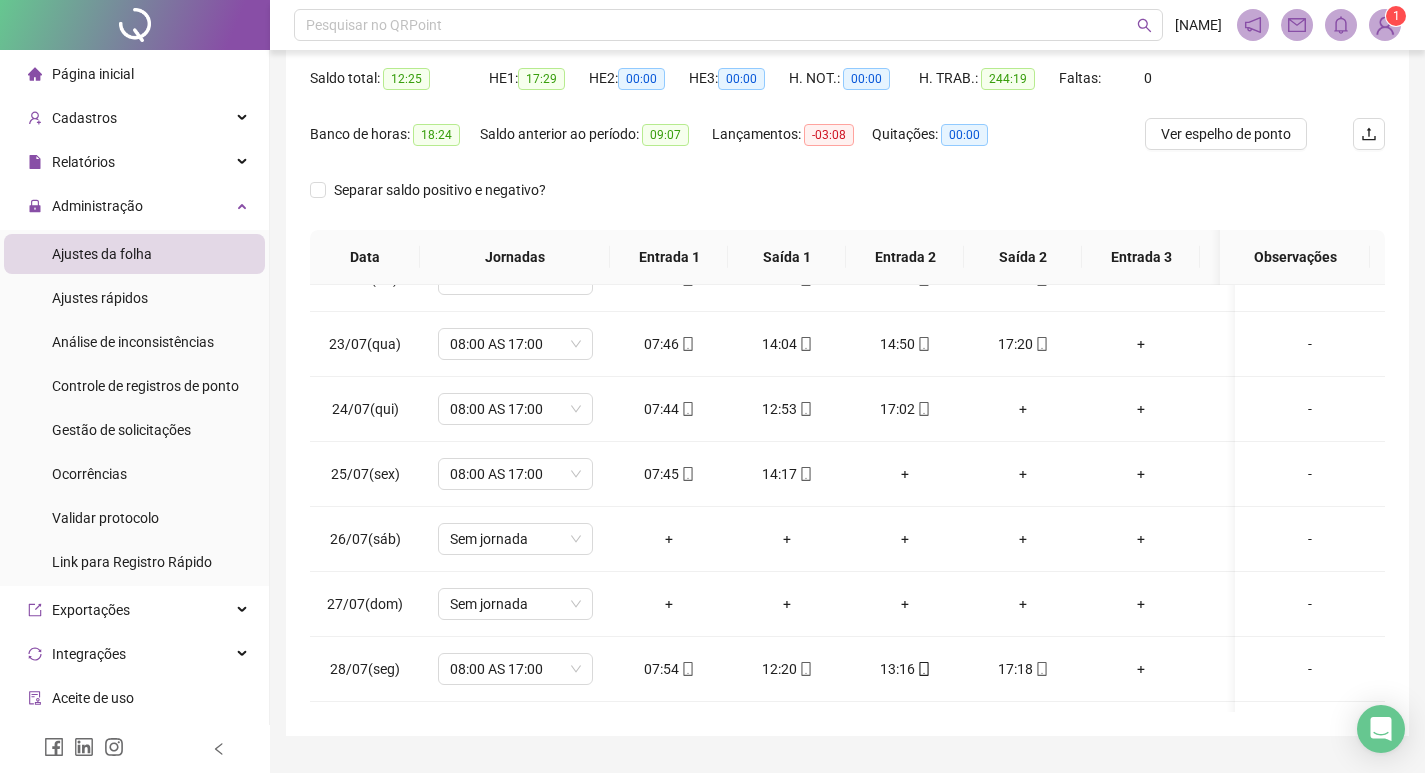 click on "Saldo total:   12:25" at bounding box center (399, 78) 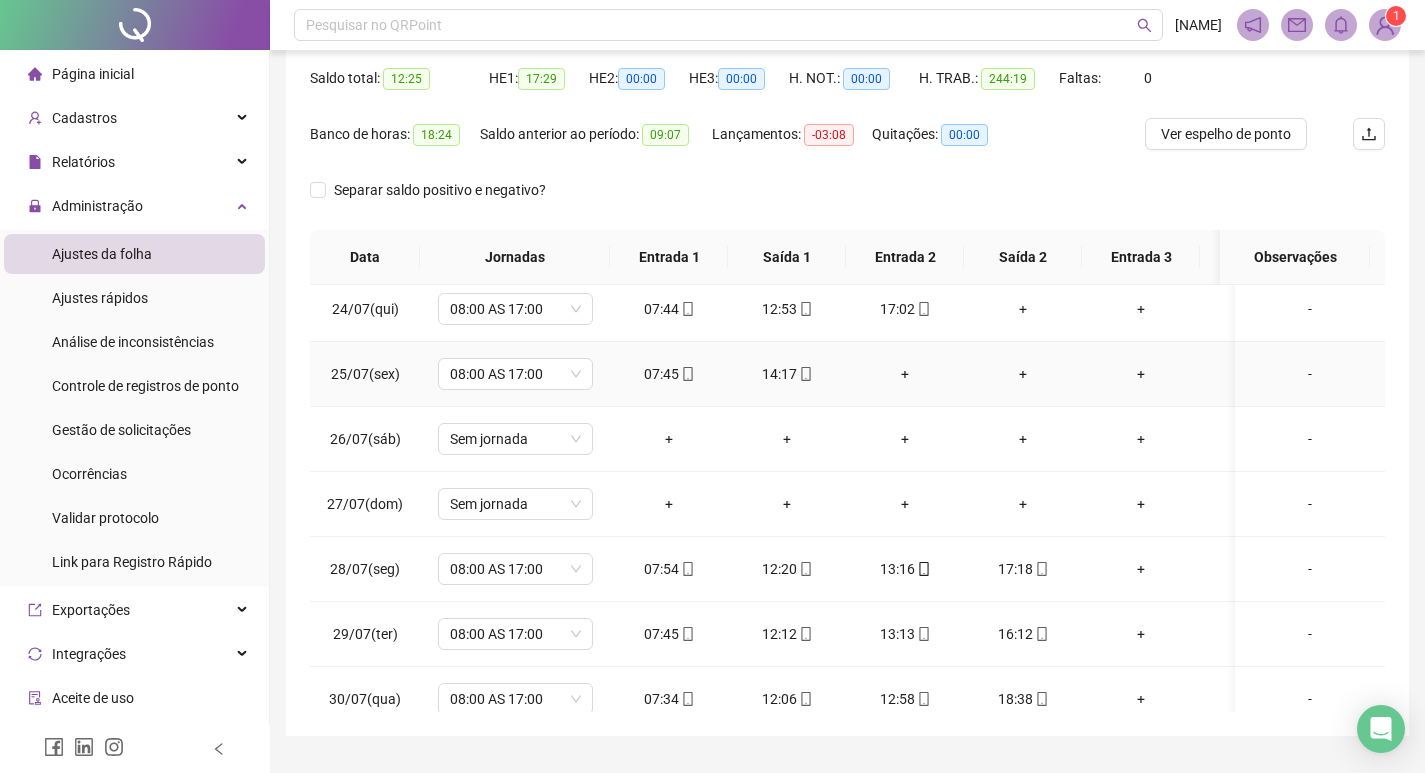 scroll, scrollTop: 2253, scrollLeft: 0, axis: vertical 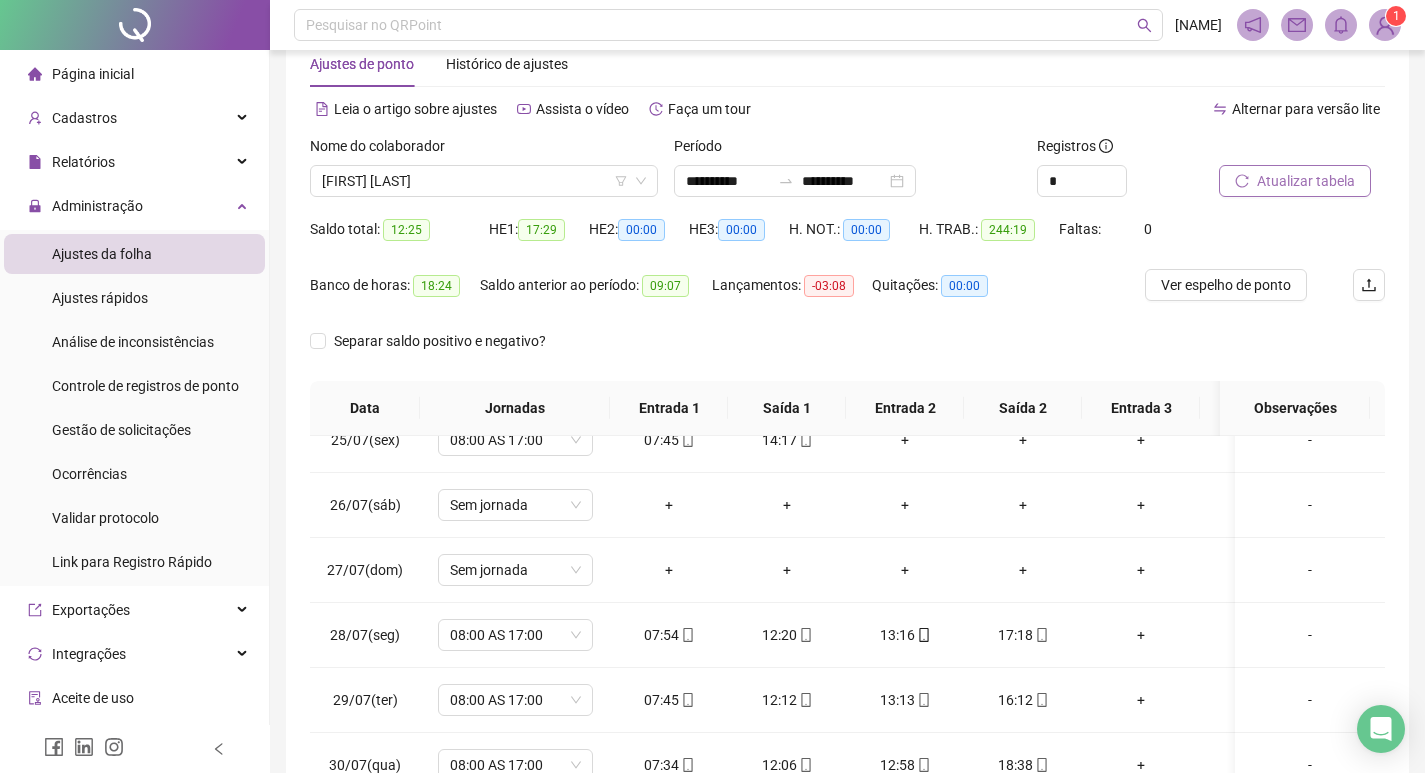 click on "Atualizar tabela" at bounding box center [1306, 181] 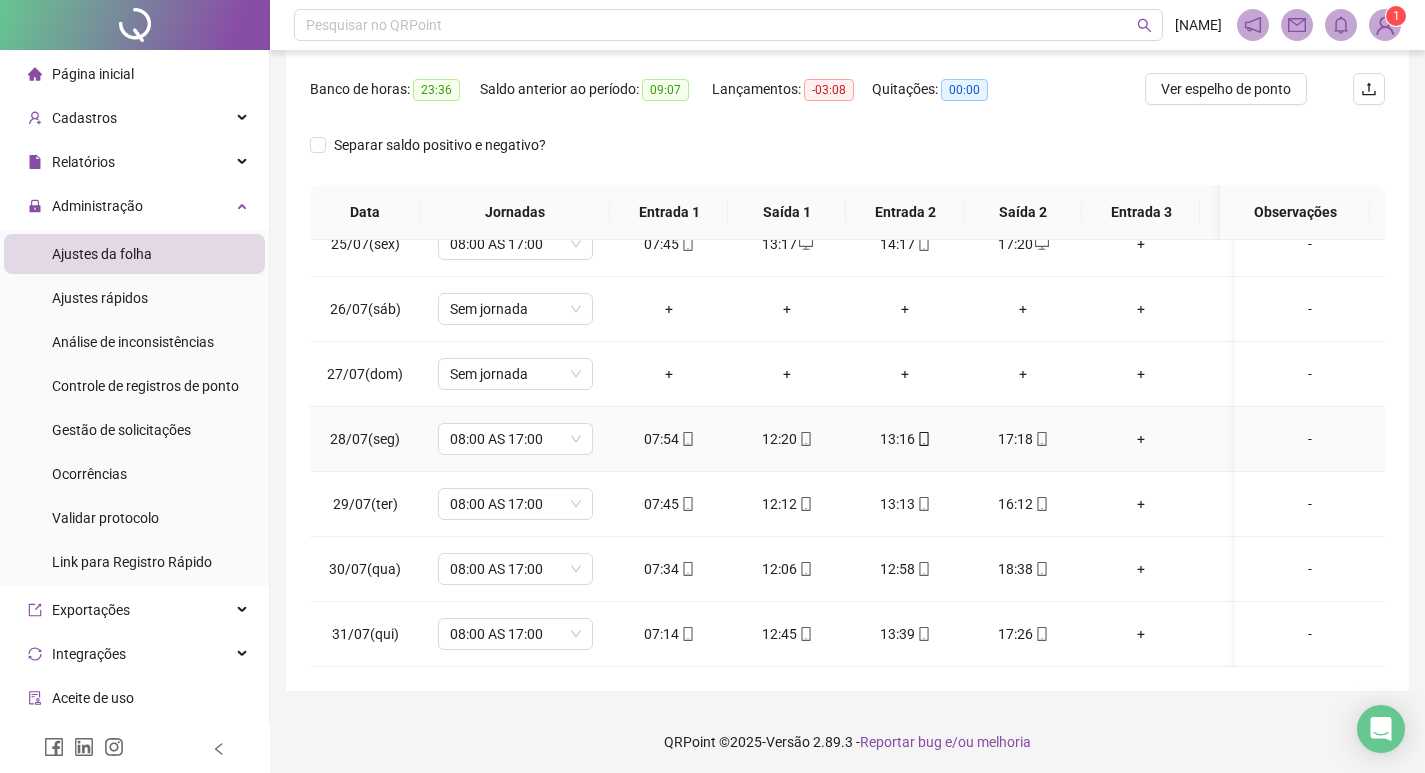 scroll, scrollTop: 249, scrollLeft: 0, axis: vertical 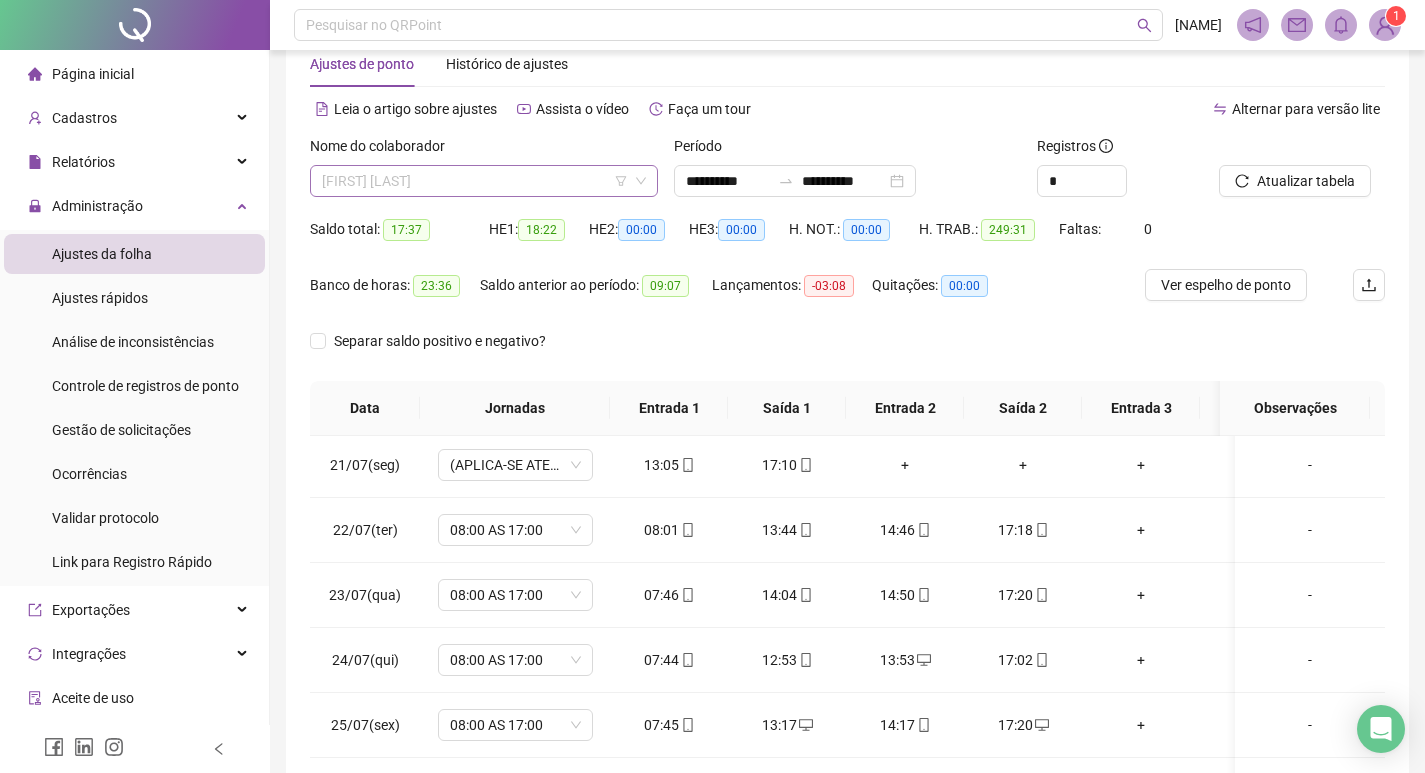 click on "AMANDA GAMBARATO" at bounding box center (484, 181) 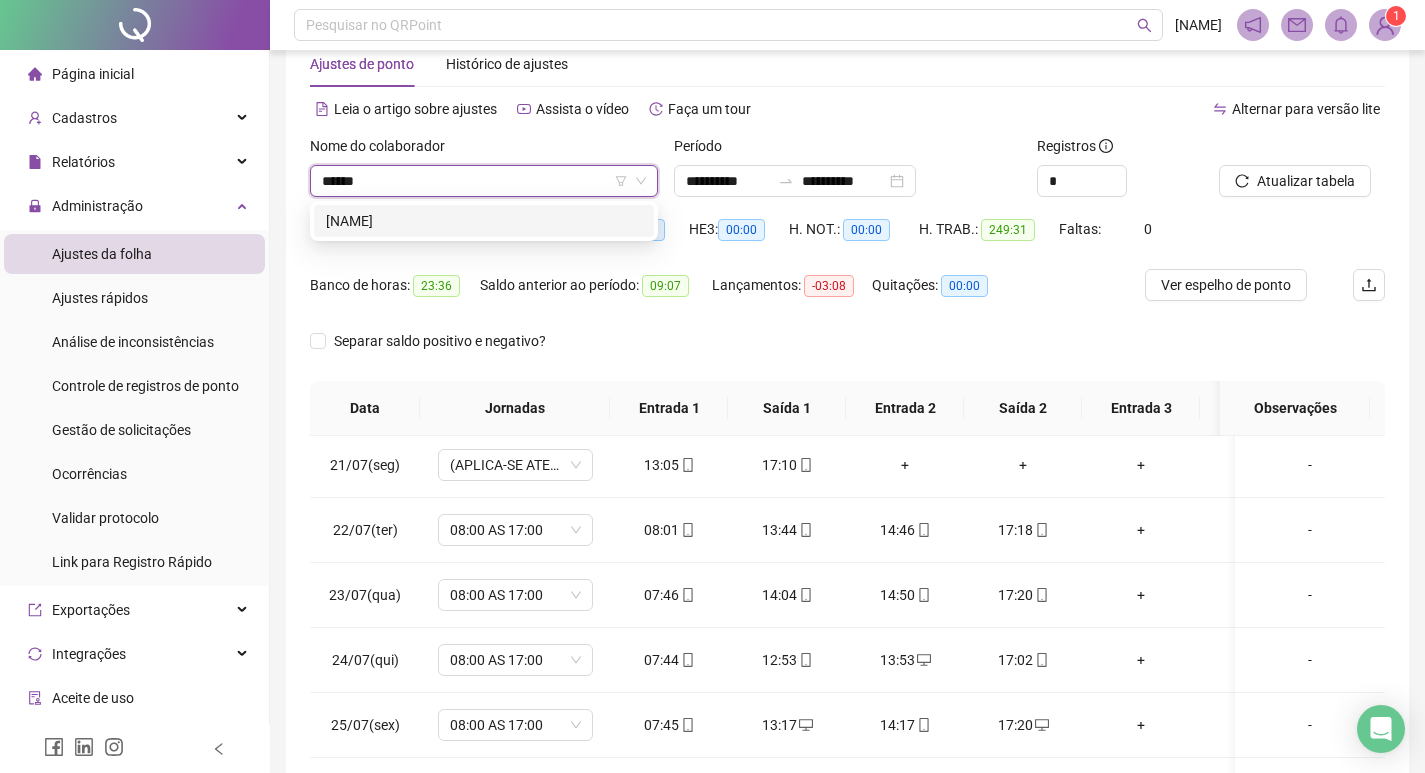 type on "*******" 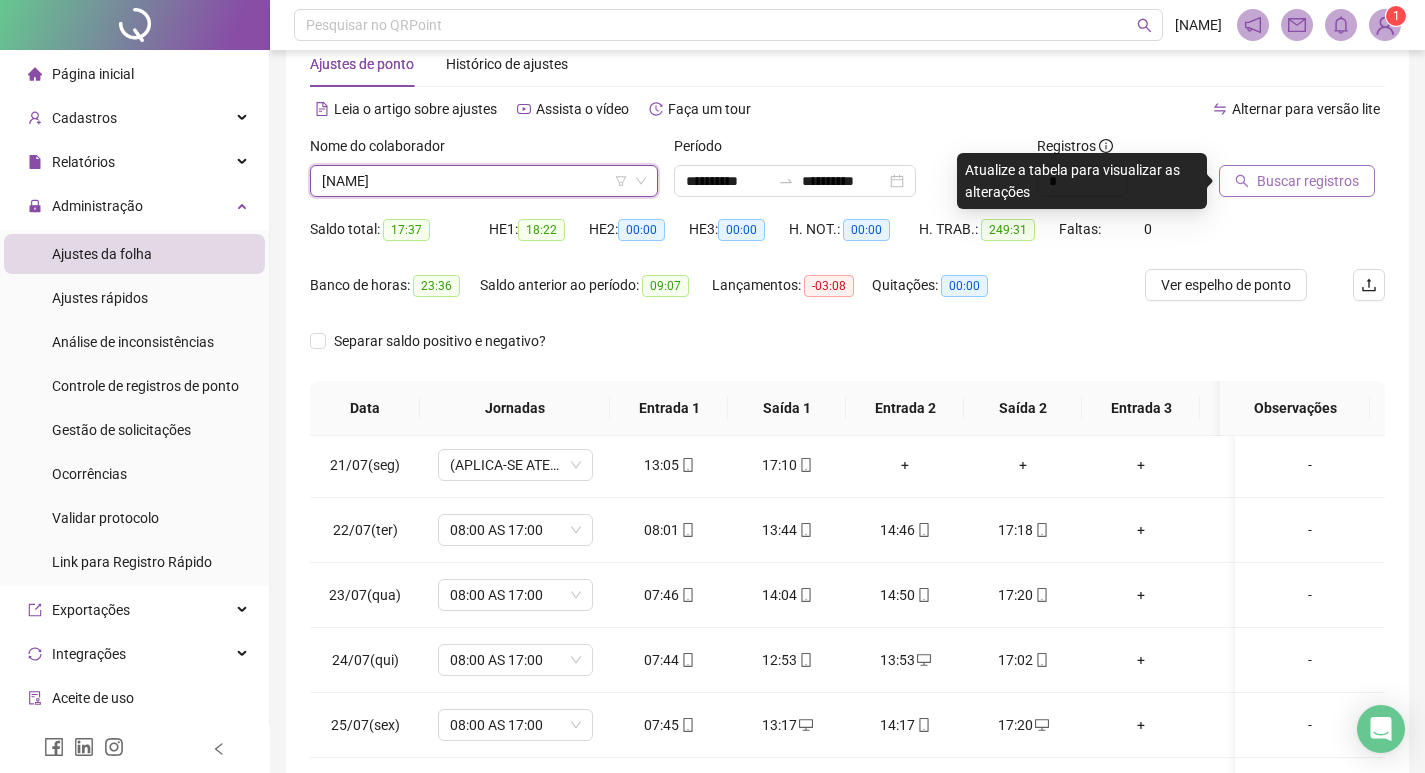 click on "Buscar registros" at bounding box center [1297, 181] 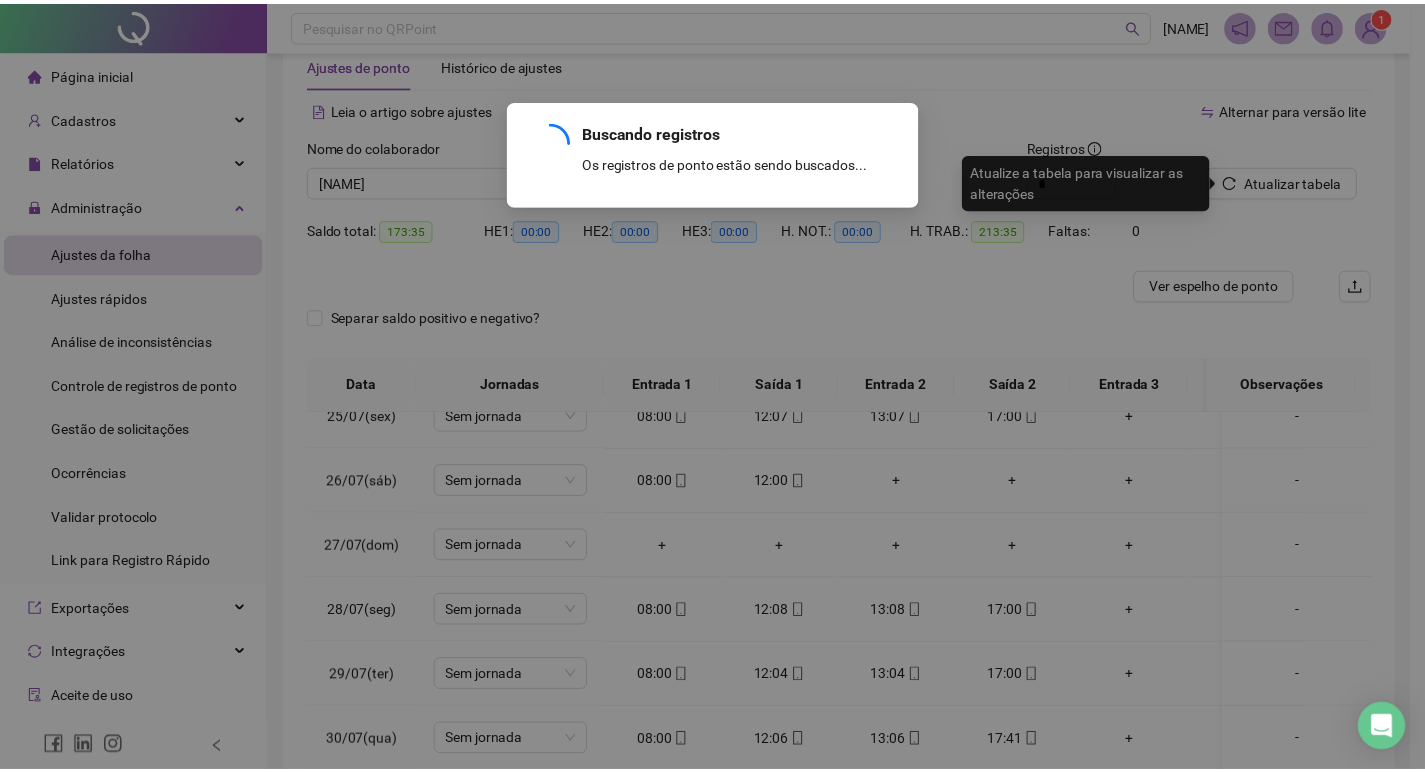 scroll, scrollTop: 1863, scrollLeft: 0, axis: vertical 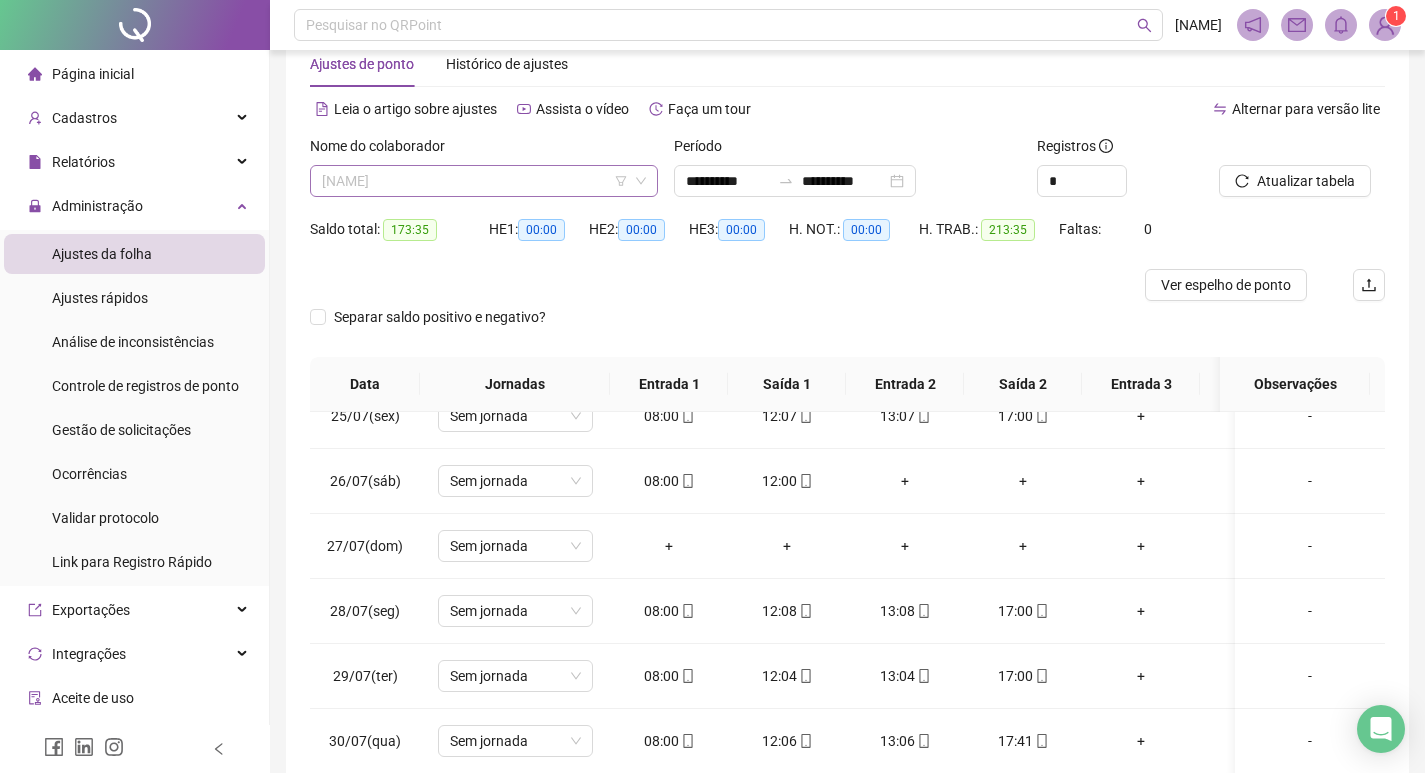 click on "CLEITON MUNIZ DE SOUZA" at bounding box center (484, 181) 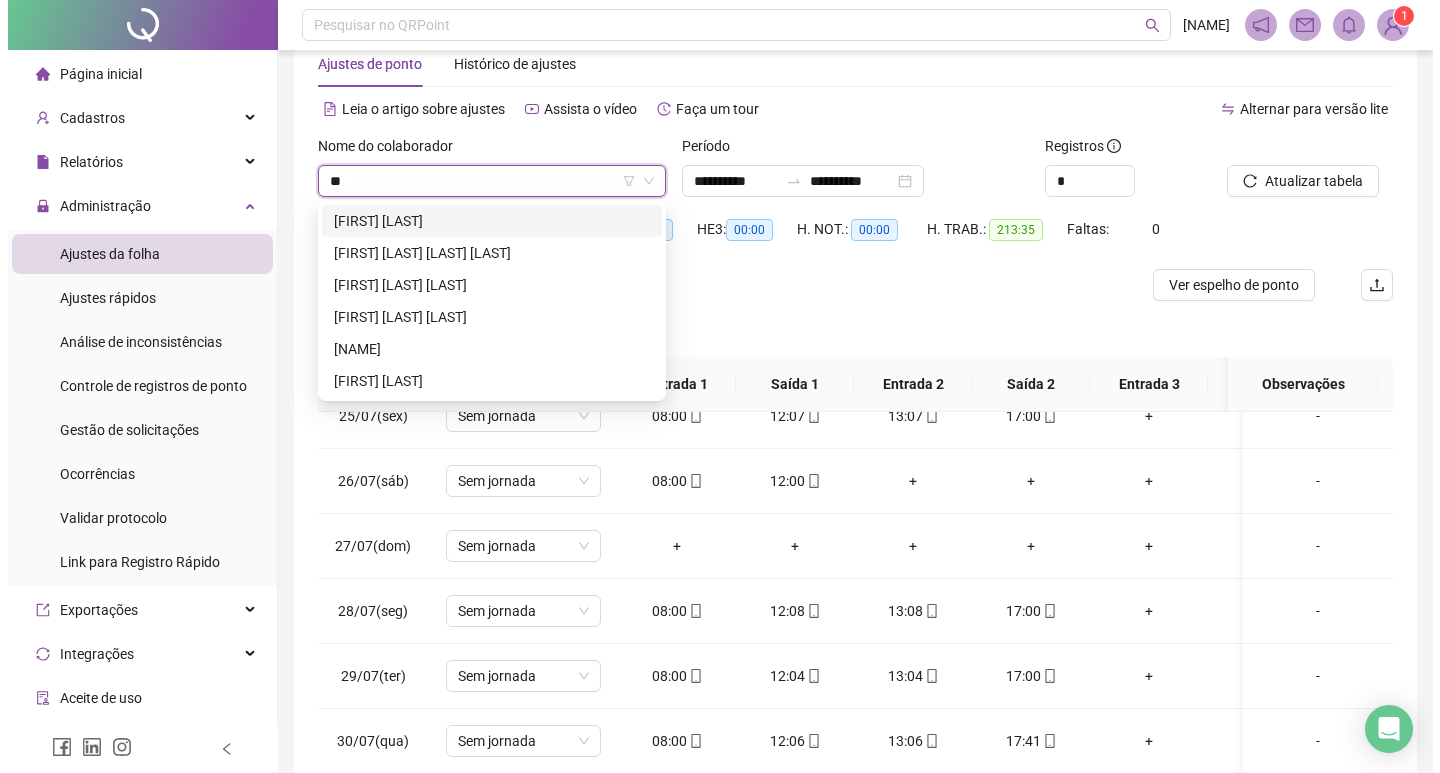 scroll, scrollTop: 0, scrollLeft: 0, axis: both 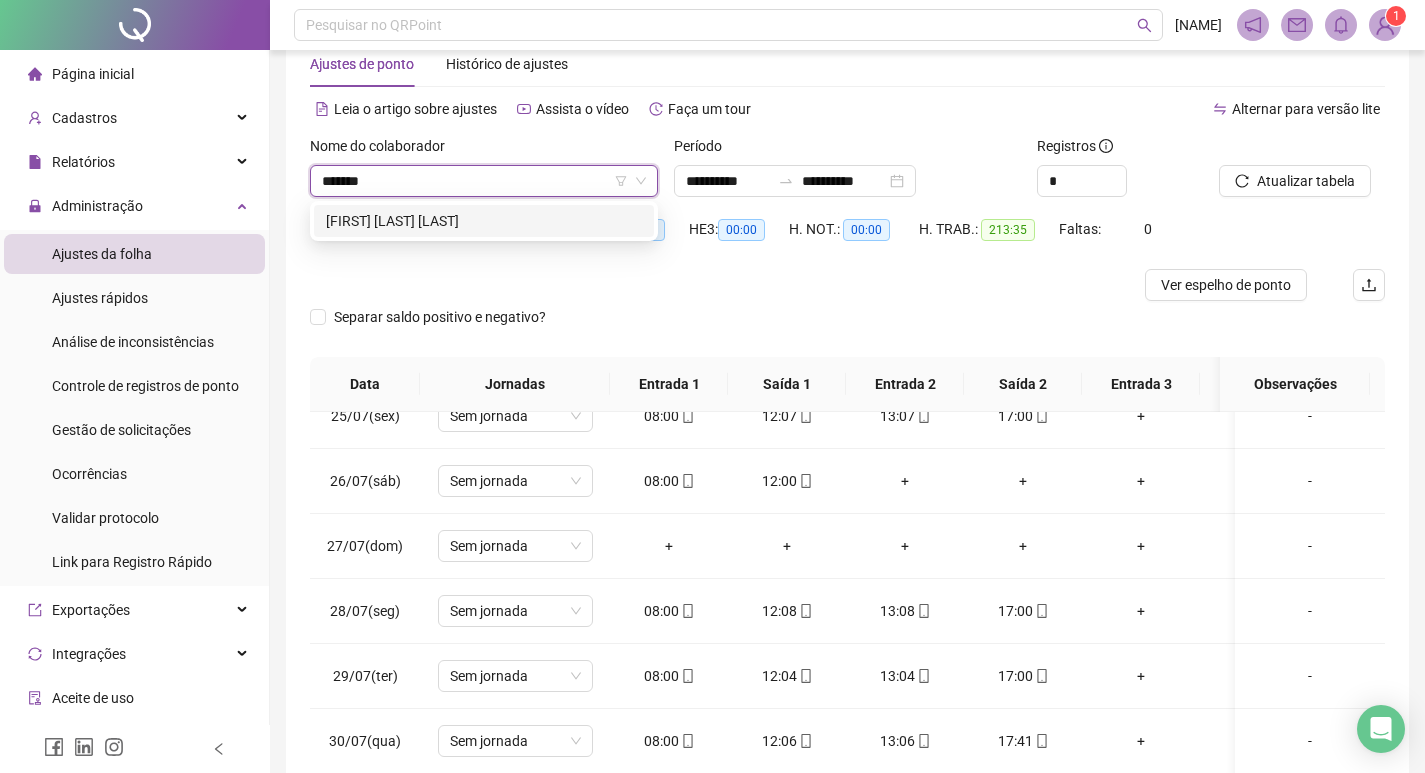 type on "********" 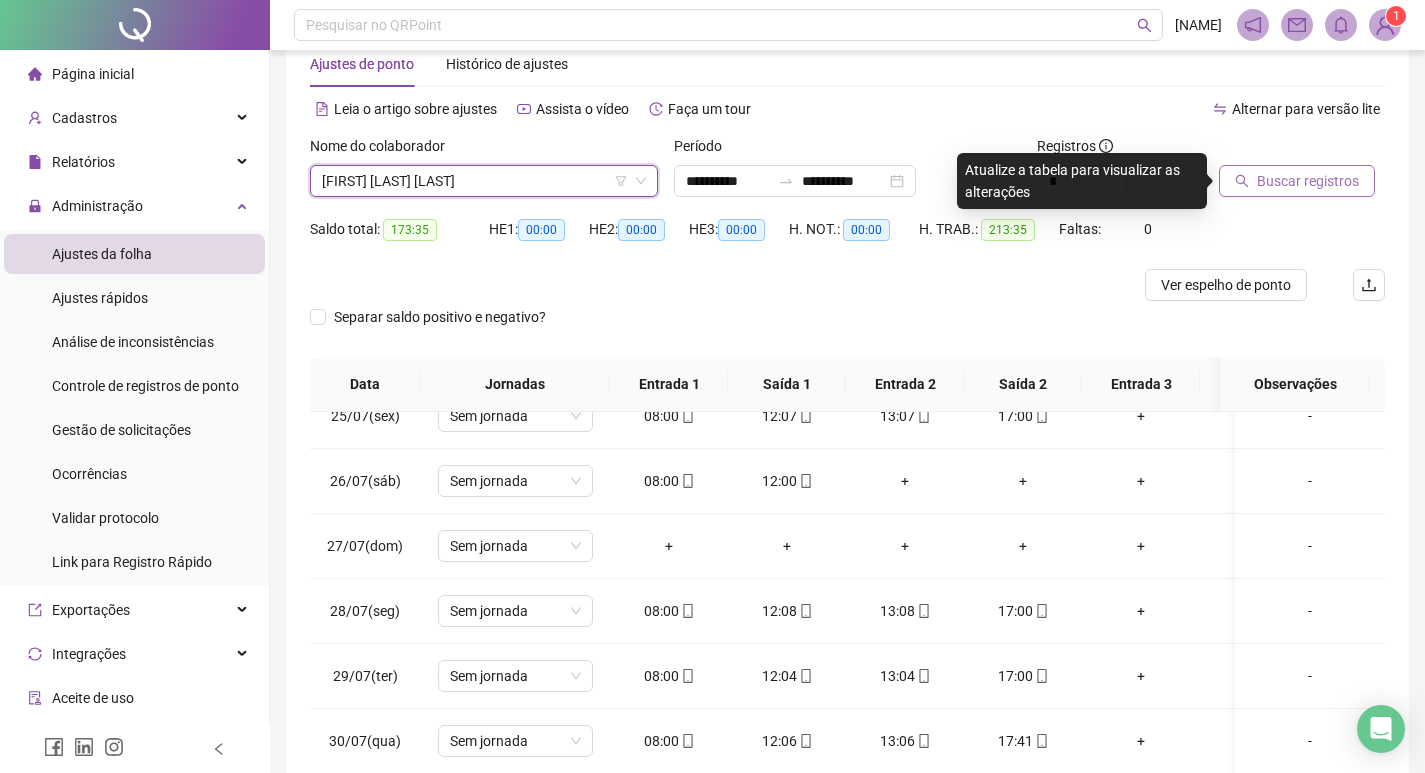click on "Buscar registros" at bounding box center (1308, 181) 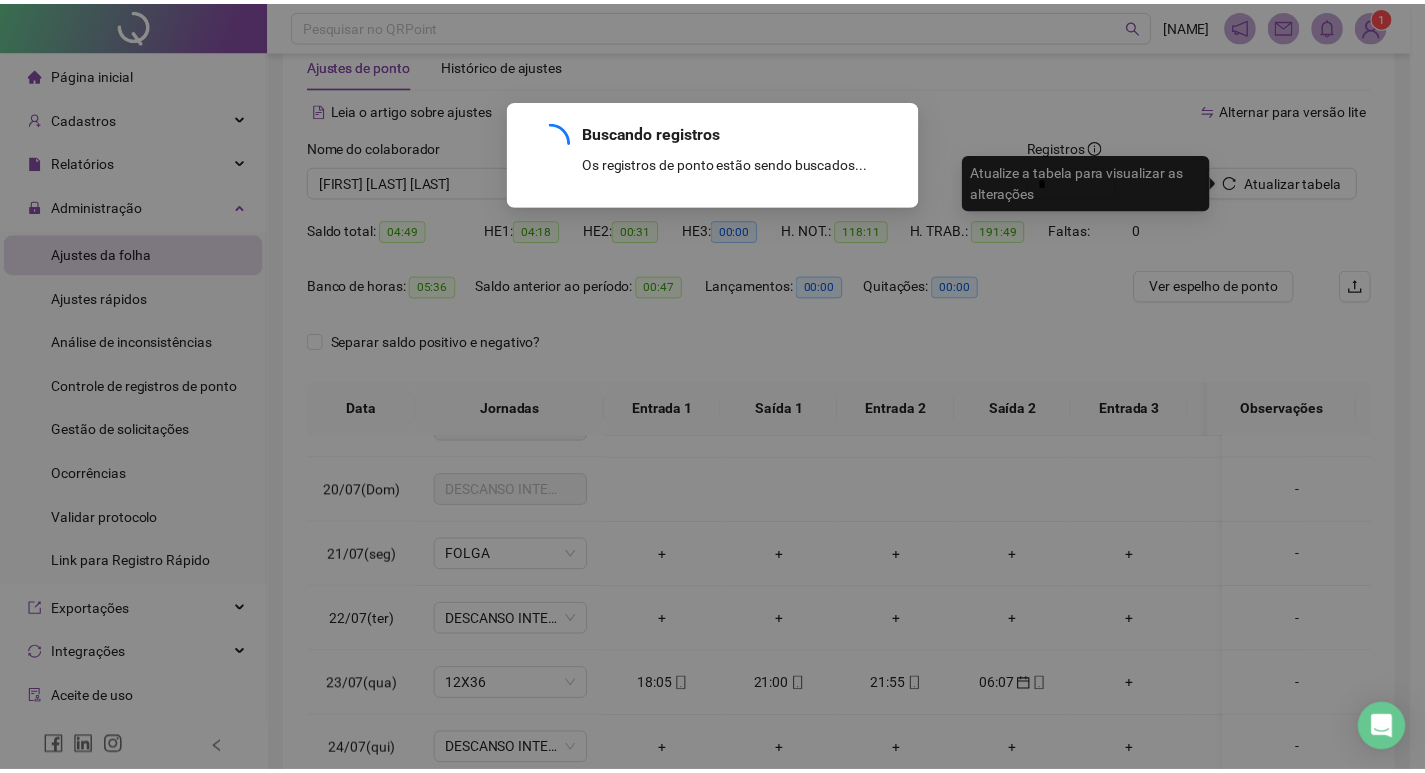scroll, scrollTop: 1953, scrollLeft: 0, axis: vertical 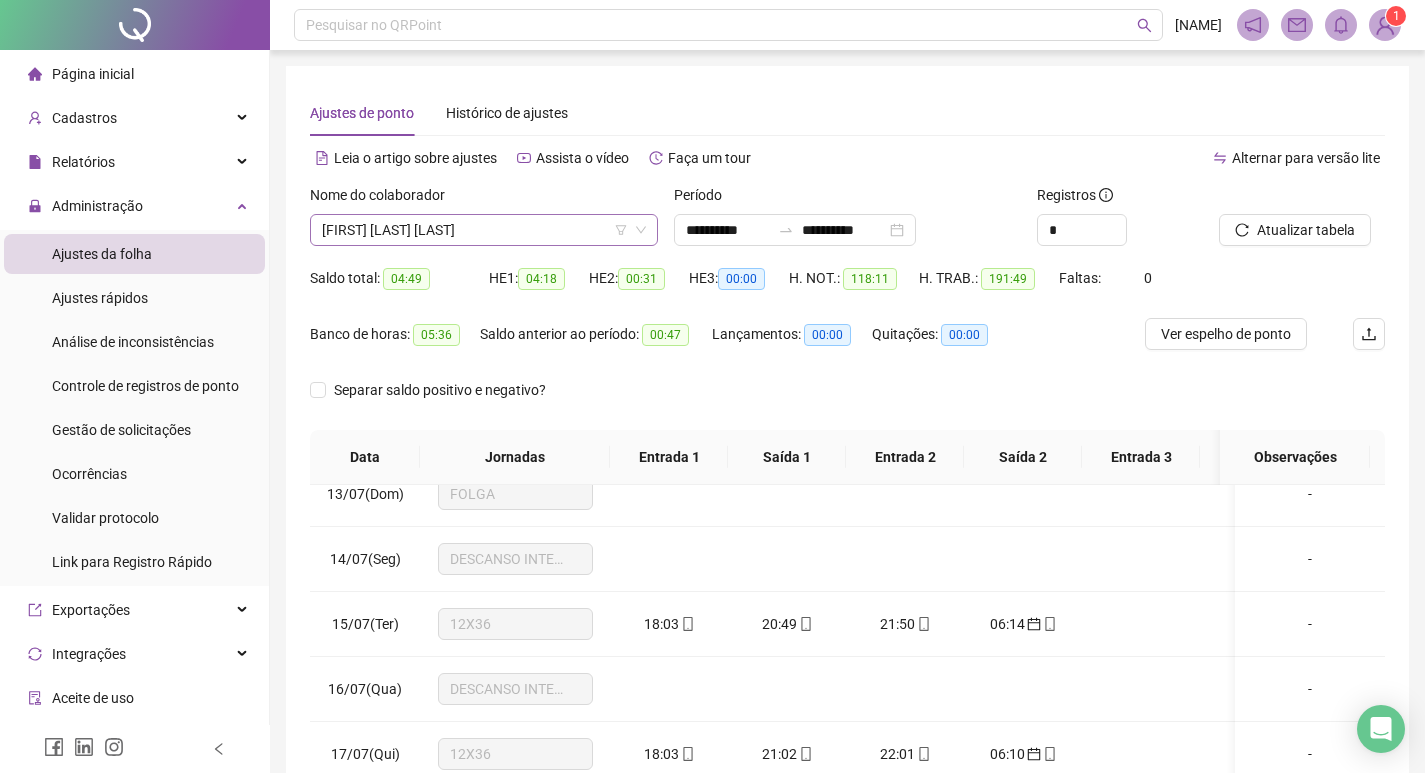 click on "JOSILENE DE SOUZA SILVA" at bounding box center [484, 230] 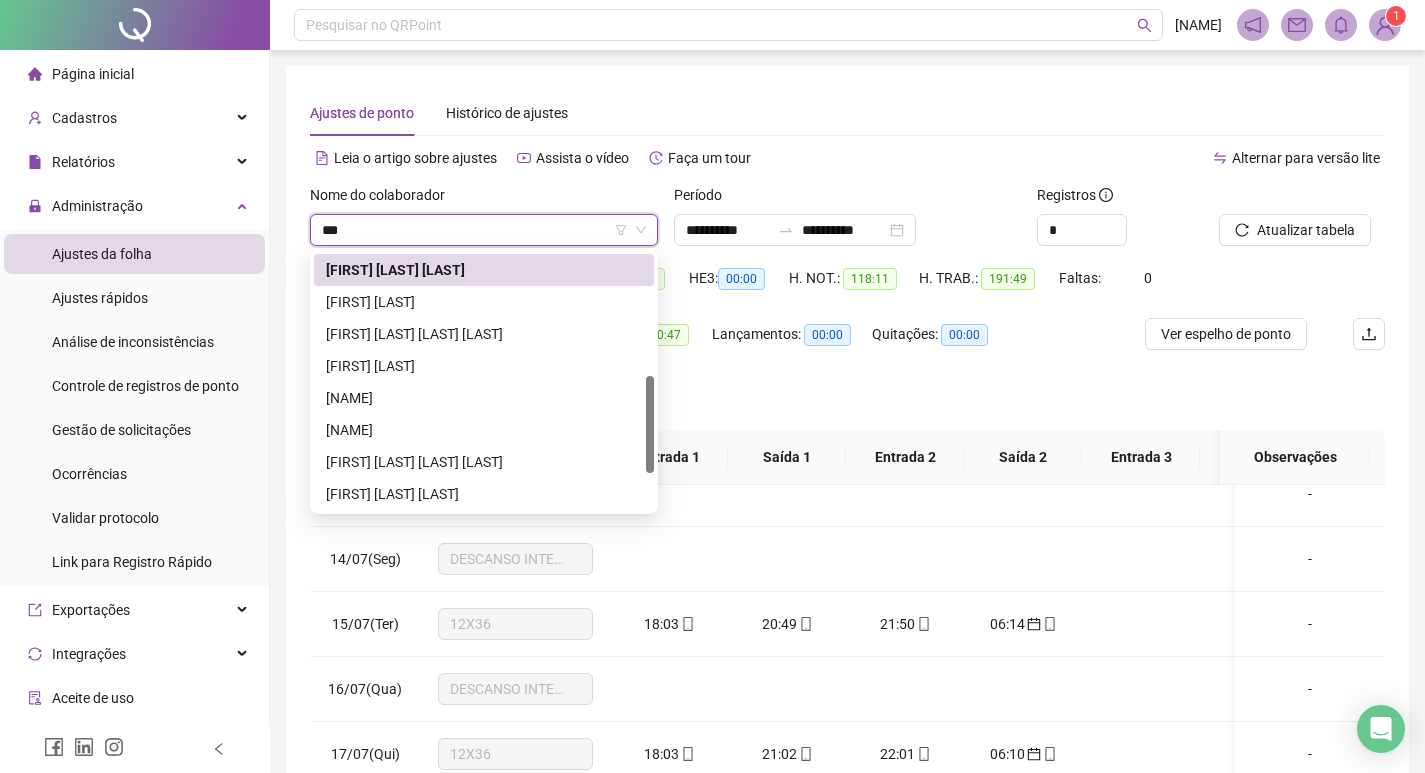 scroll, scrollTop: 0, scrollLeft: 0, axis: both 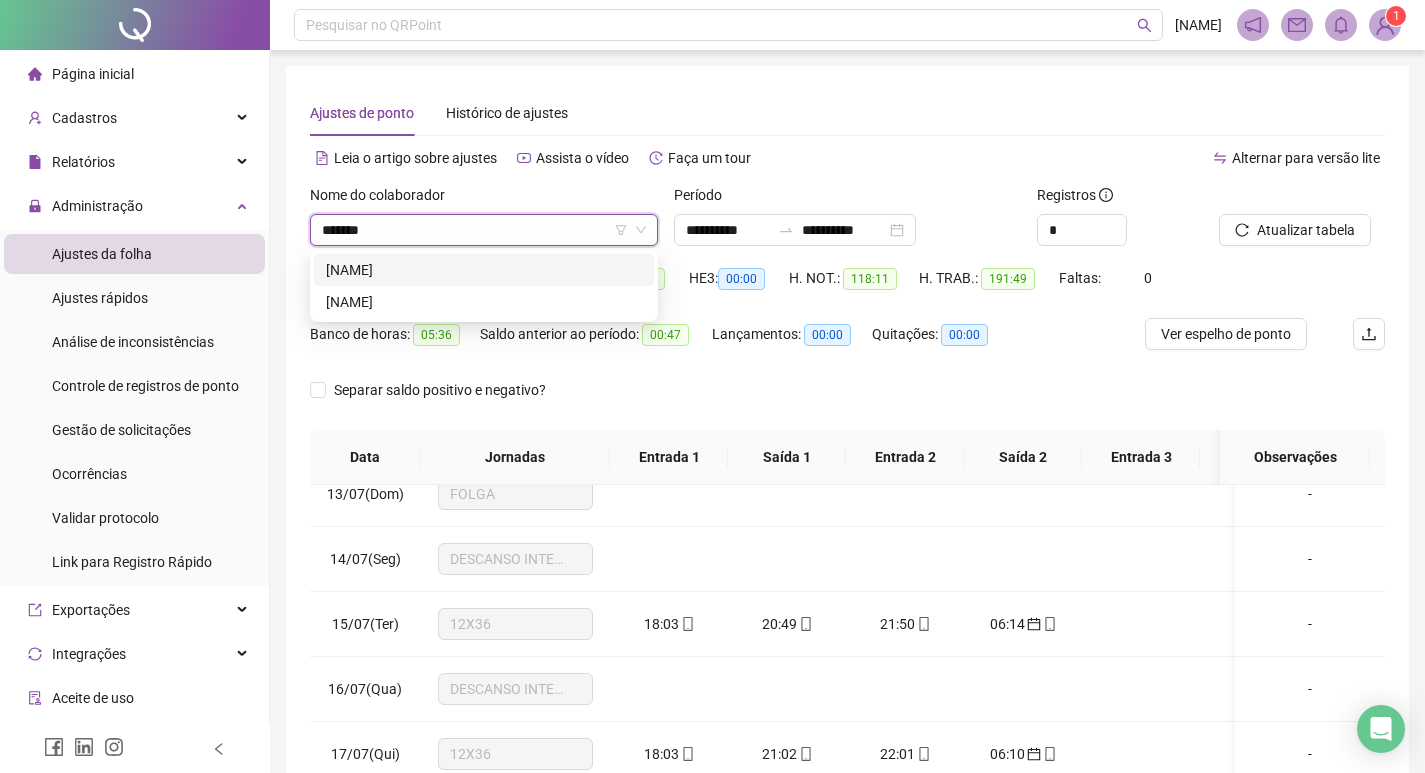 type on "*******" 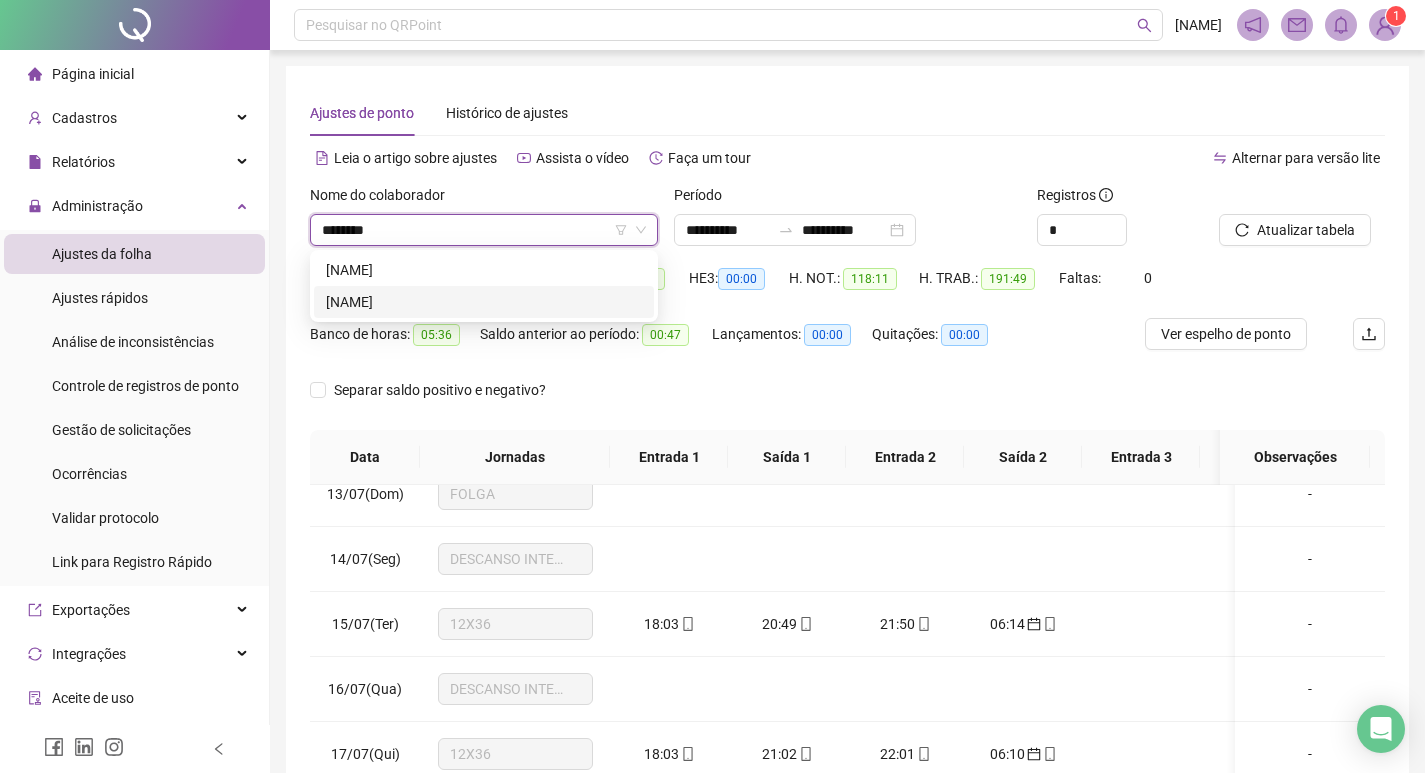 click on "LETICIA SIMÕES BRUNHERA" at bounding box center (484, 302) 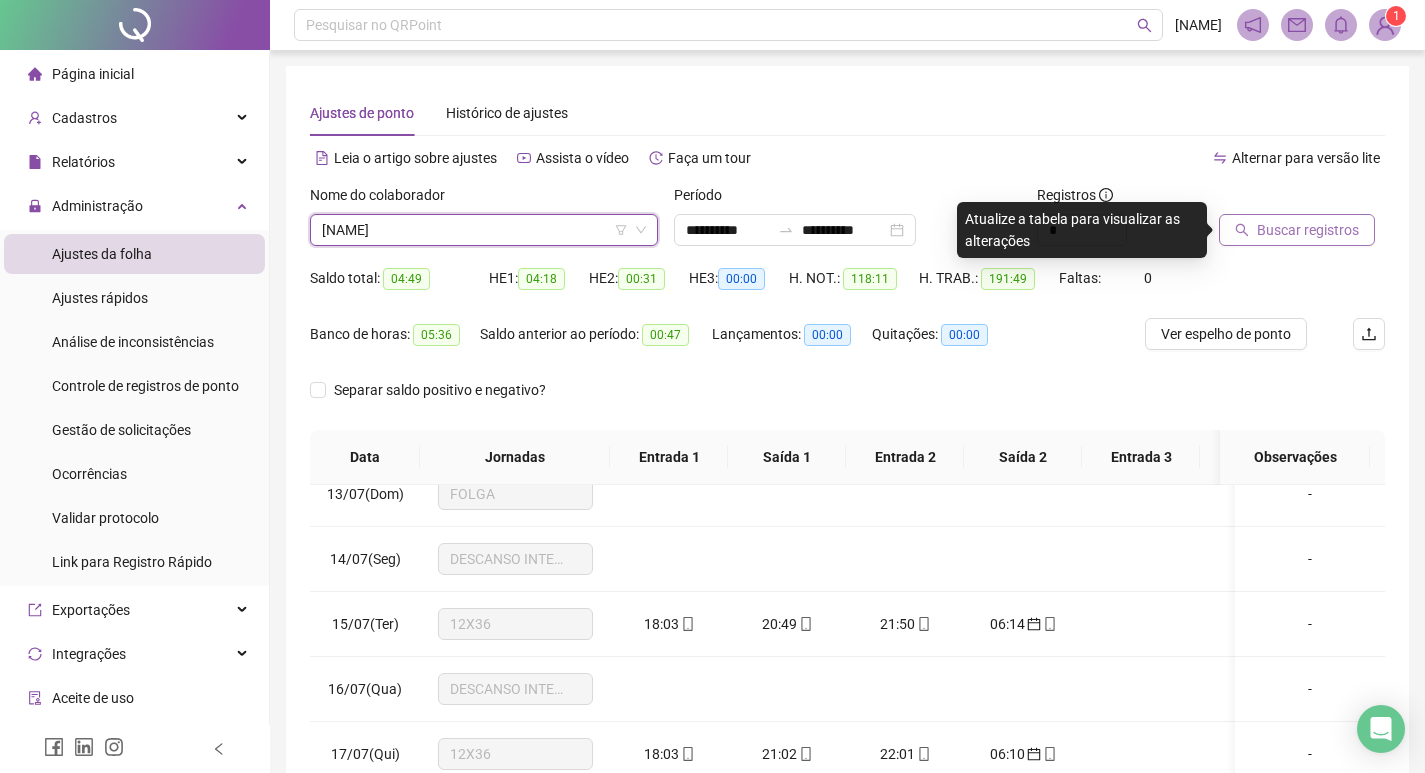 click on "Buscar registros" at bounding box center [1308, 230] 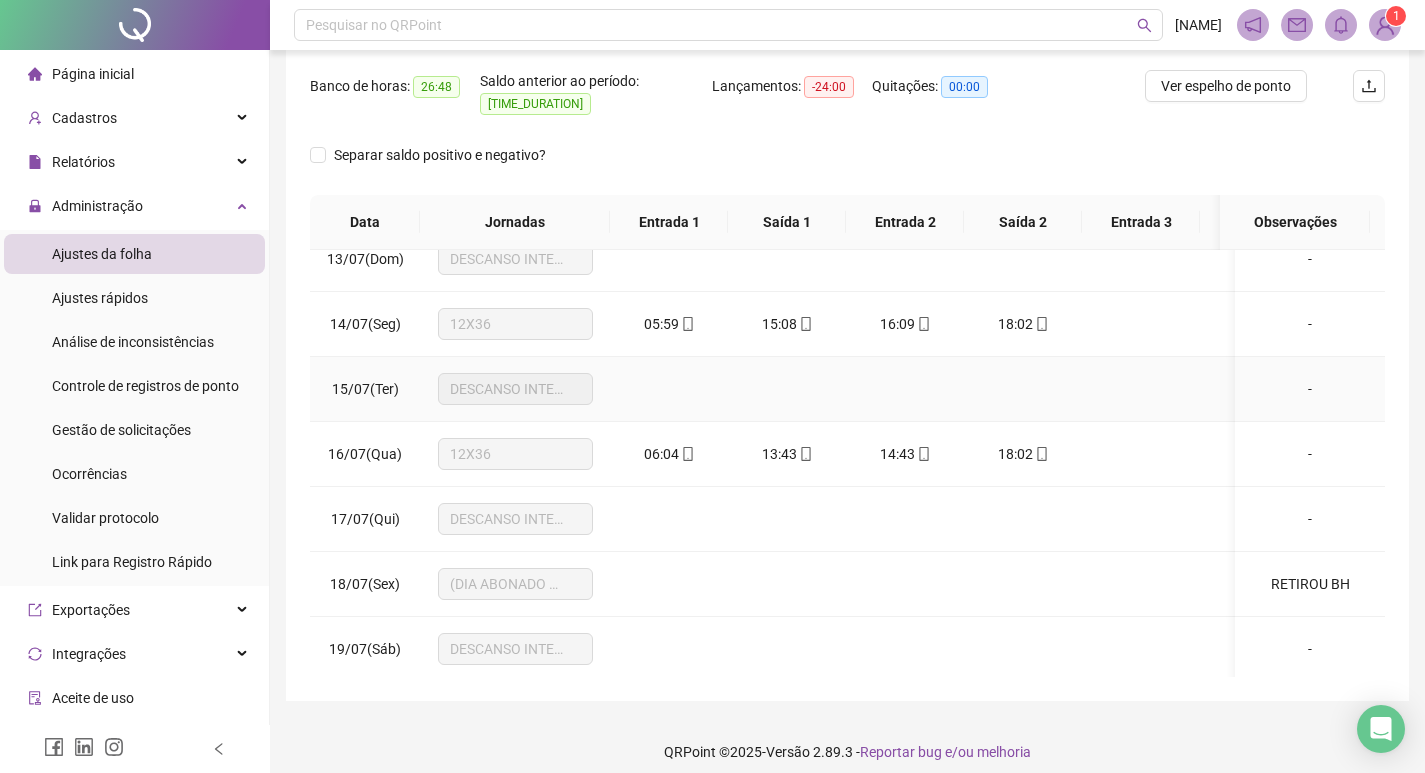 scroll, scrollTop: 249, scrollLeft: 0, axis: vertical 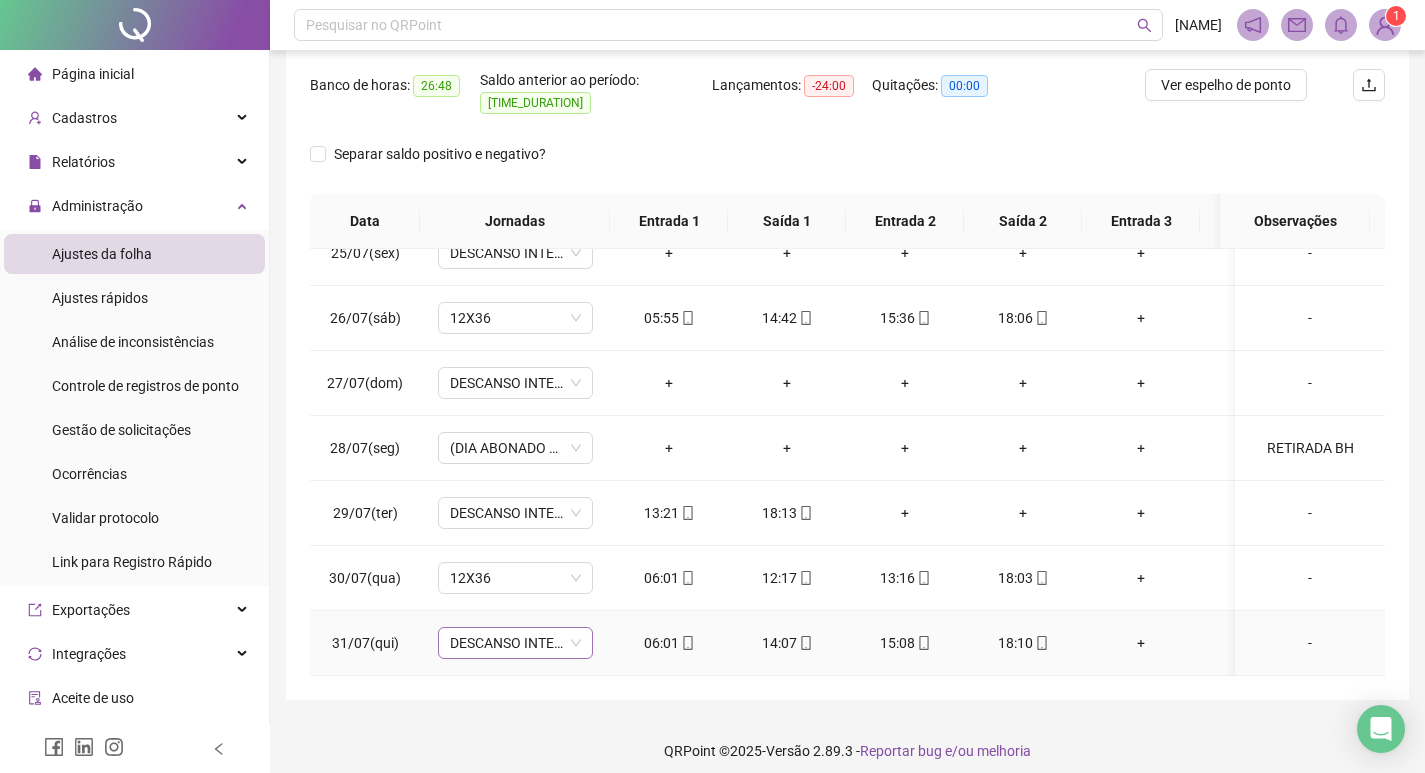 click on "DESCANSO INTER-JORNADA" at bounding box center [515, 643] 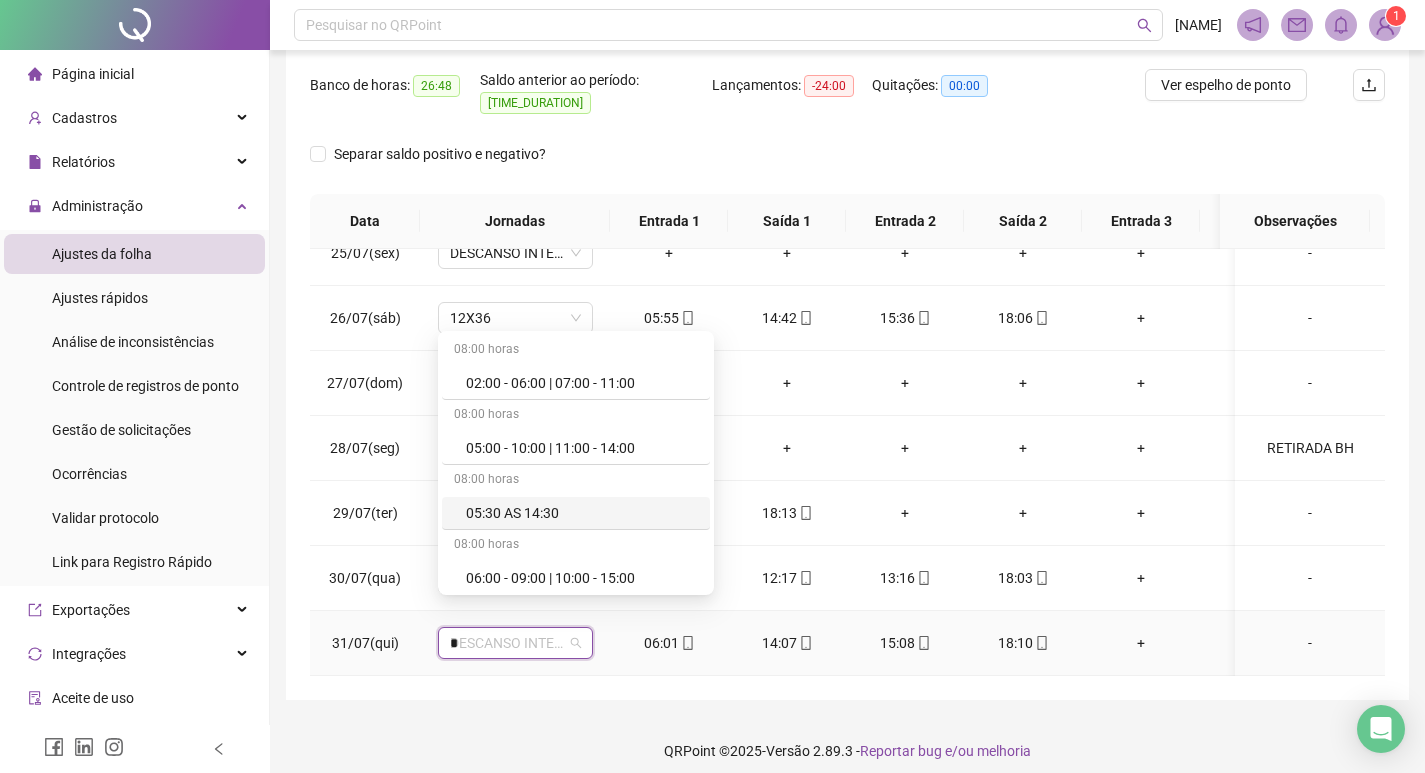 type on "**" 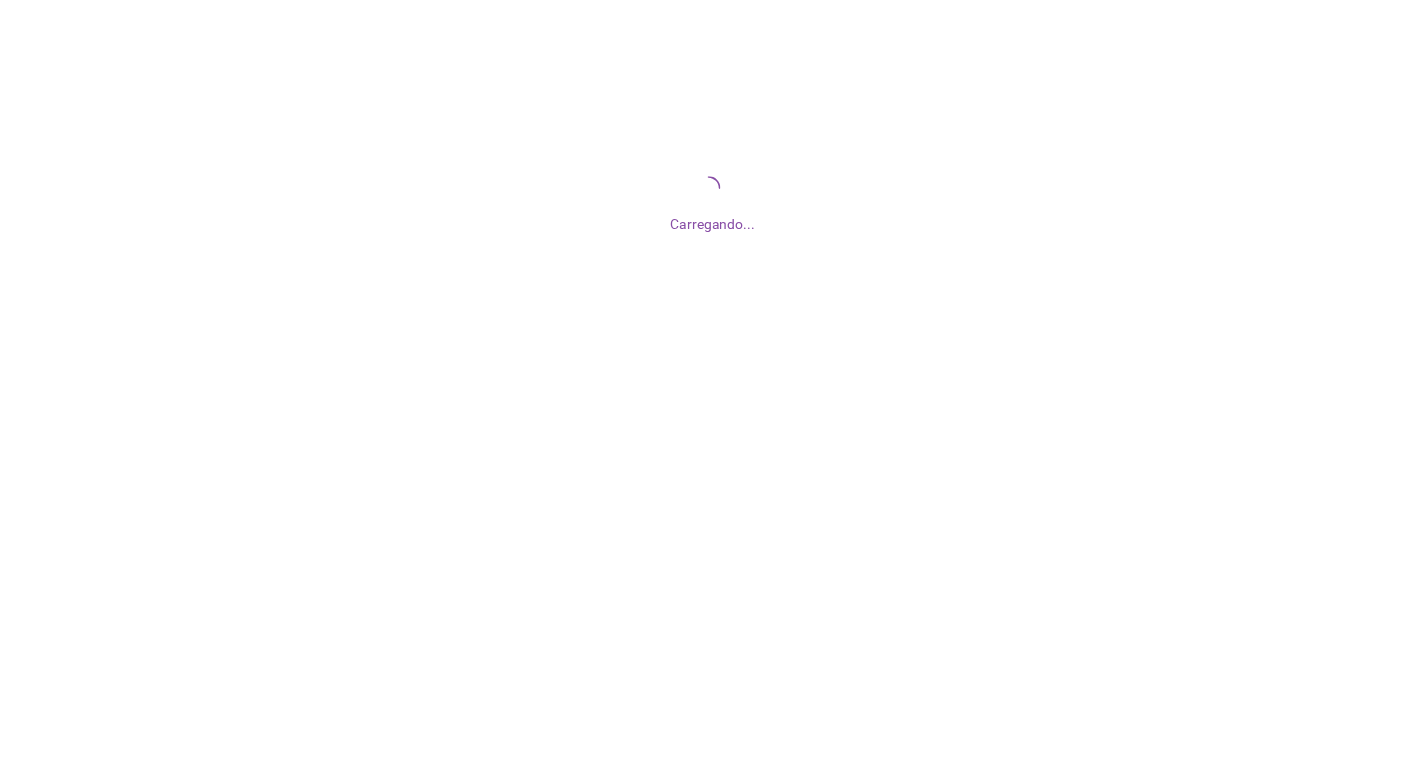 scroll, scrollTop: 0, scrollLeft: 0, axis: both 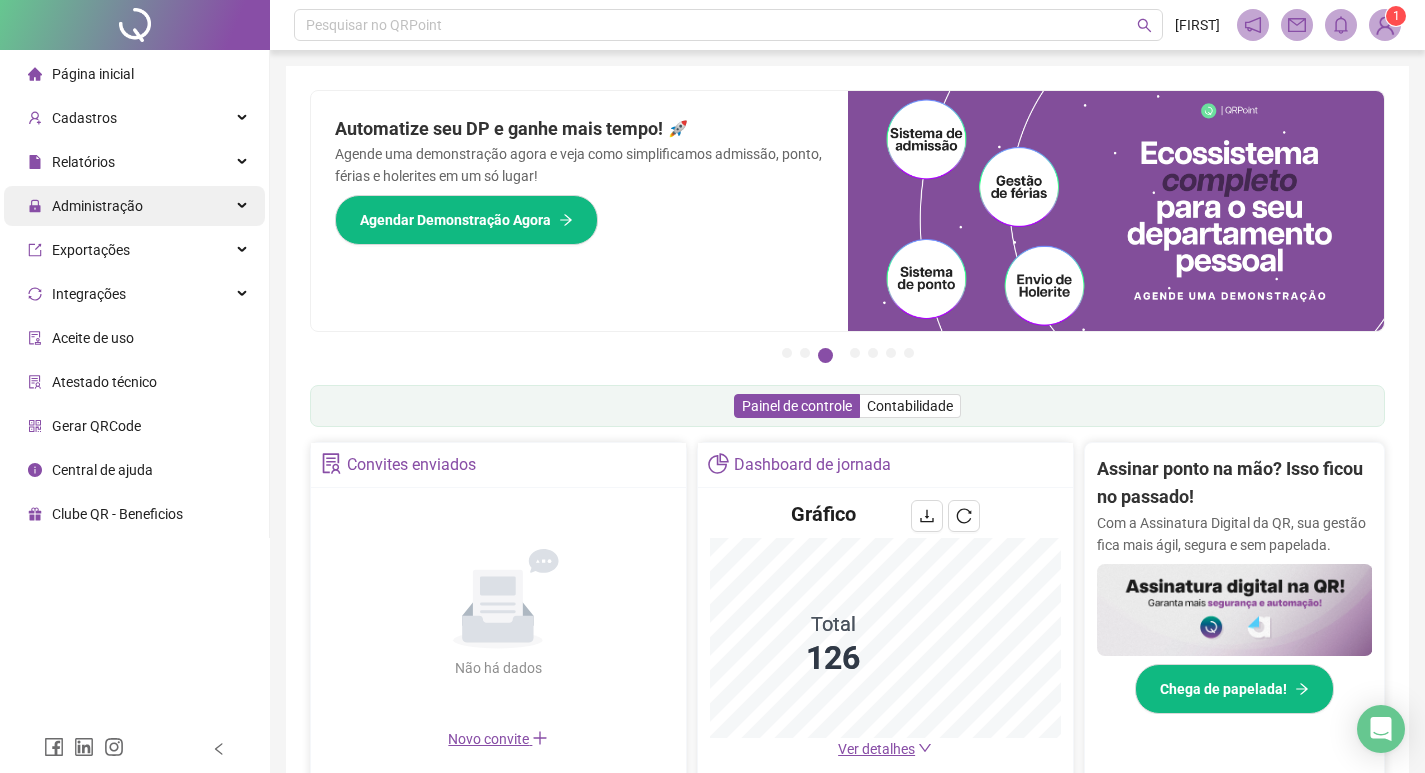 click on "Administração" at bounding box center [134, 206] 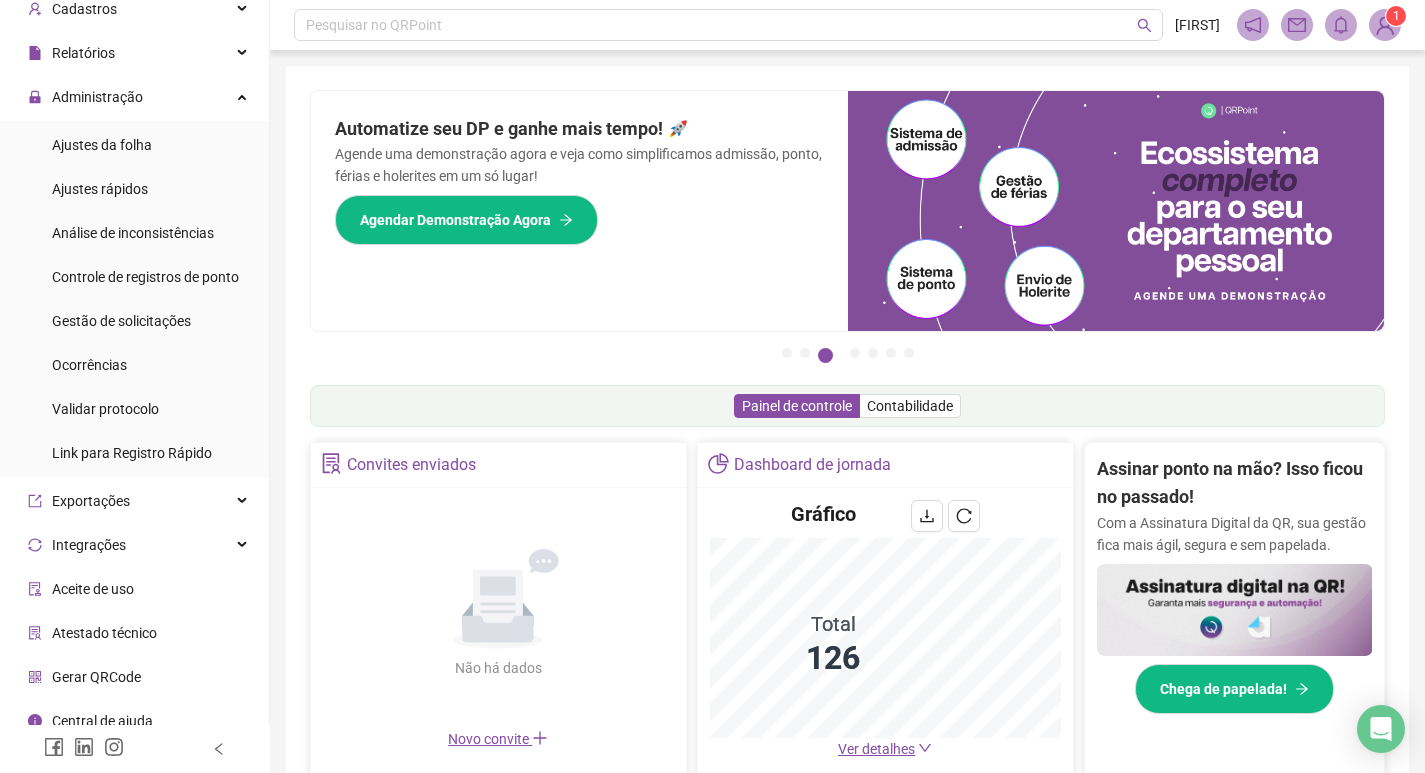 scroll, scrollTop: 125, scrollLeft: 0, axis: vertical 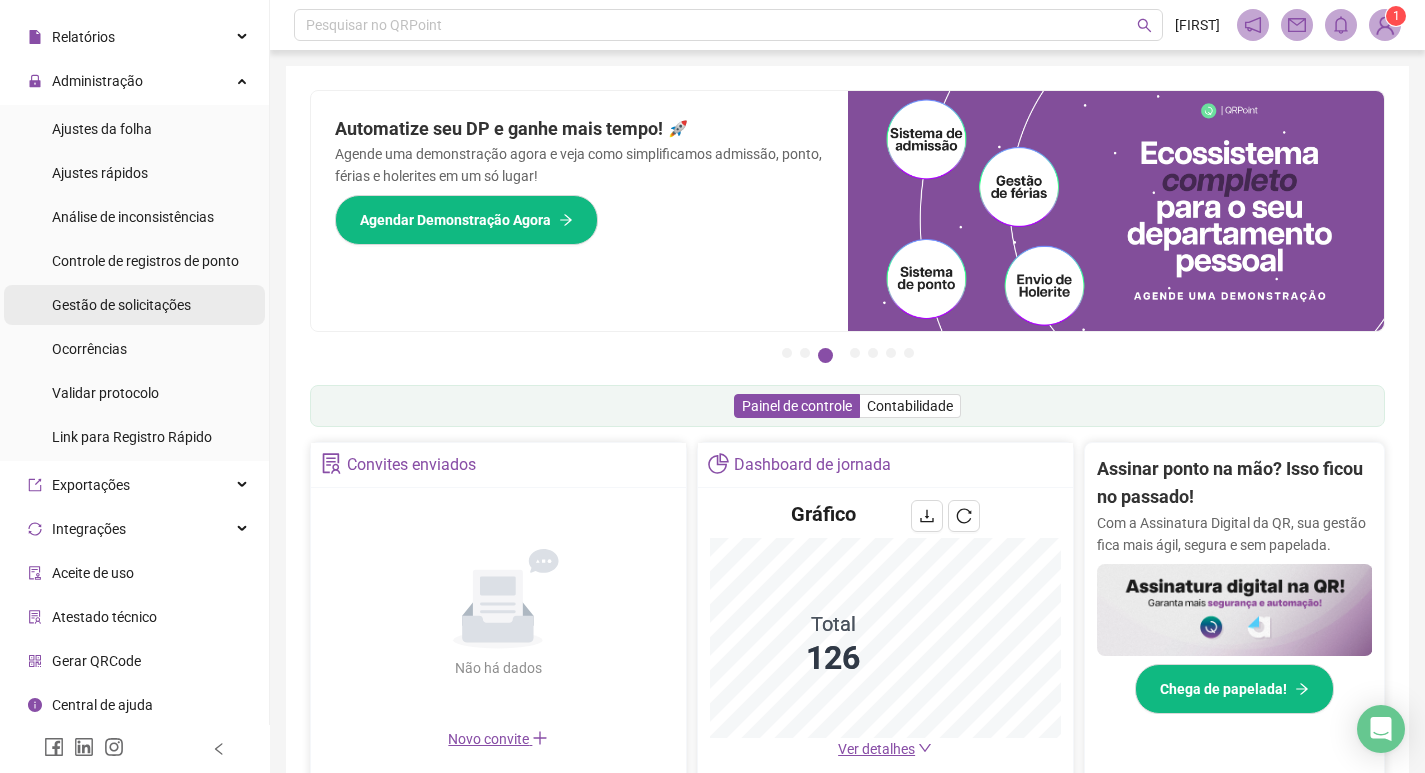 click on "Gestão de solicitações" at bounding box center (121, 305) 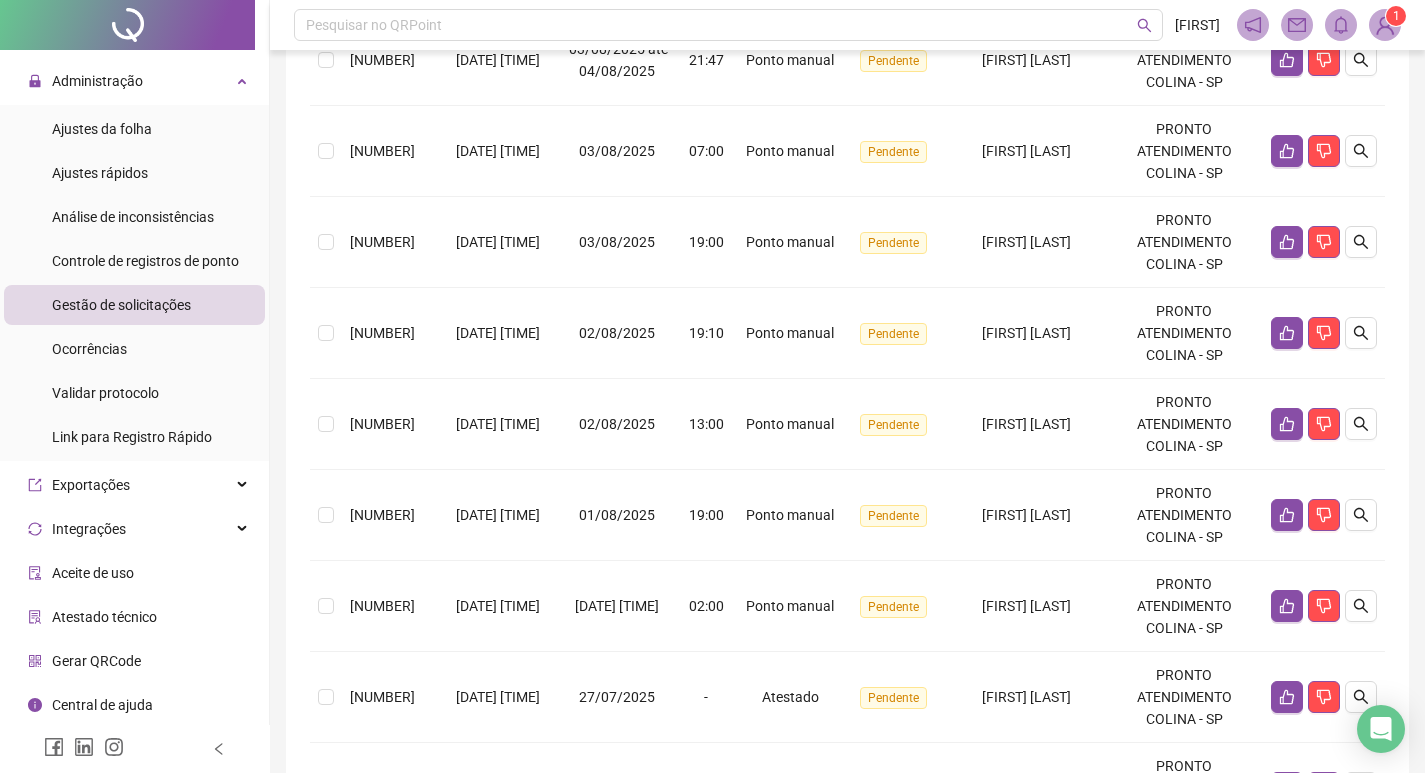 scroll, scrollTop: 100, scrollLeft: 0, axis: vertical 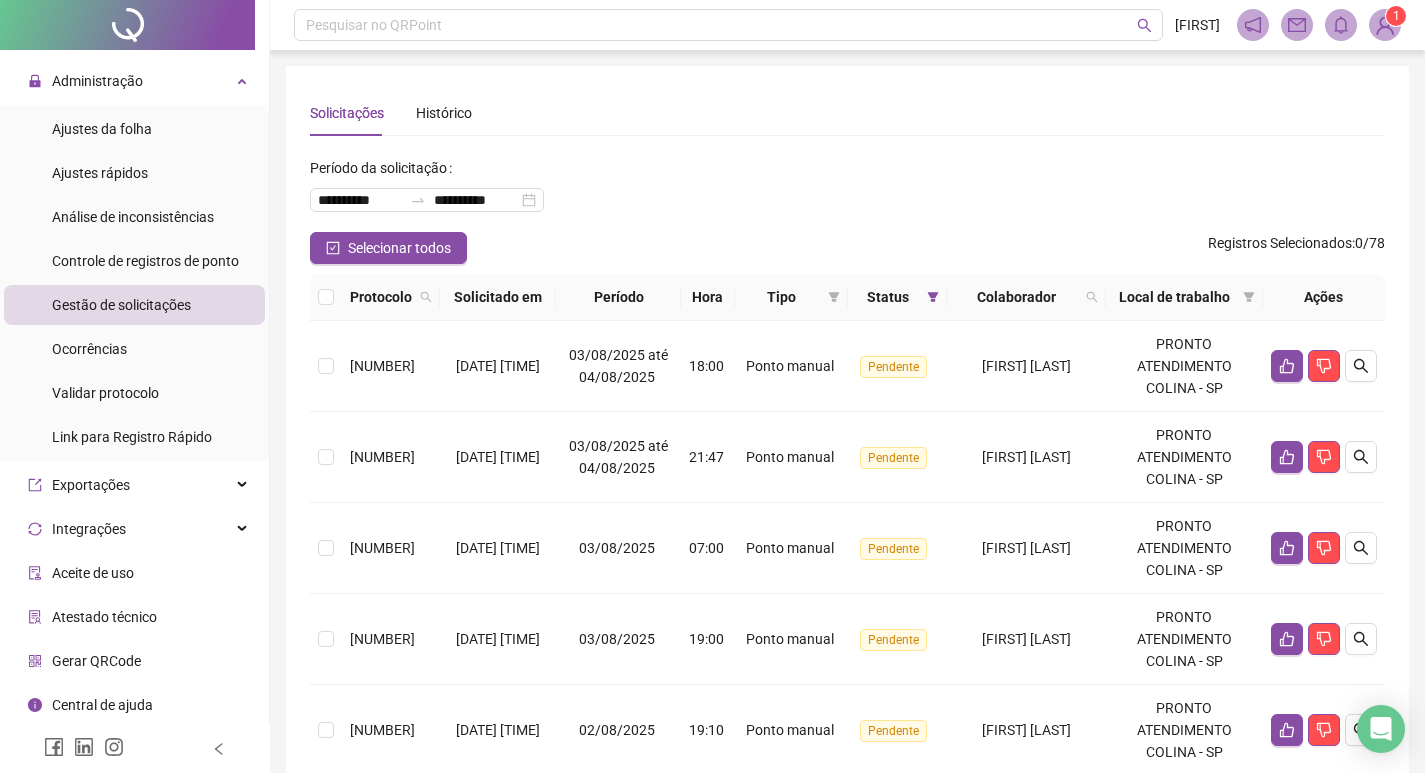 type 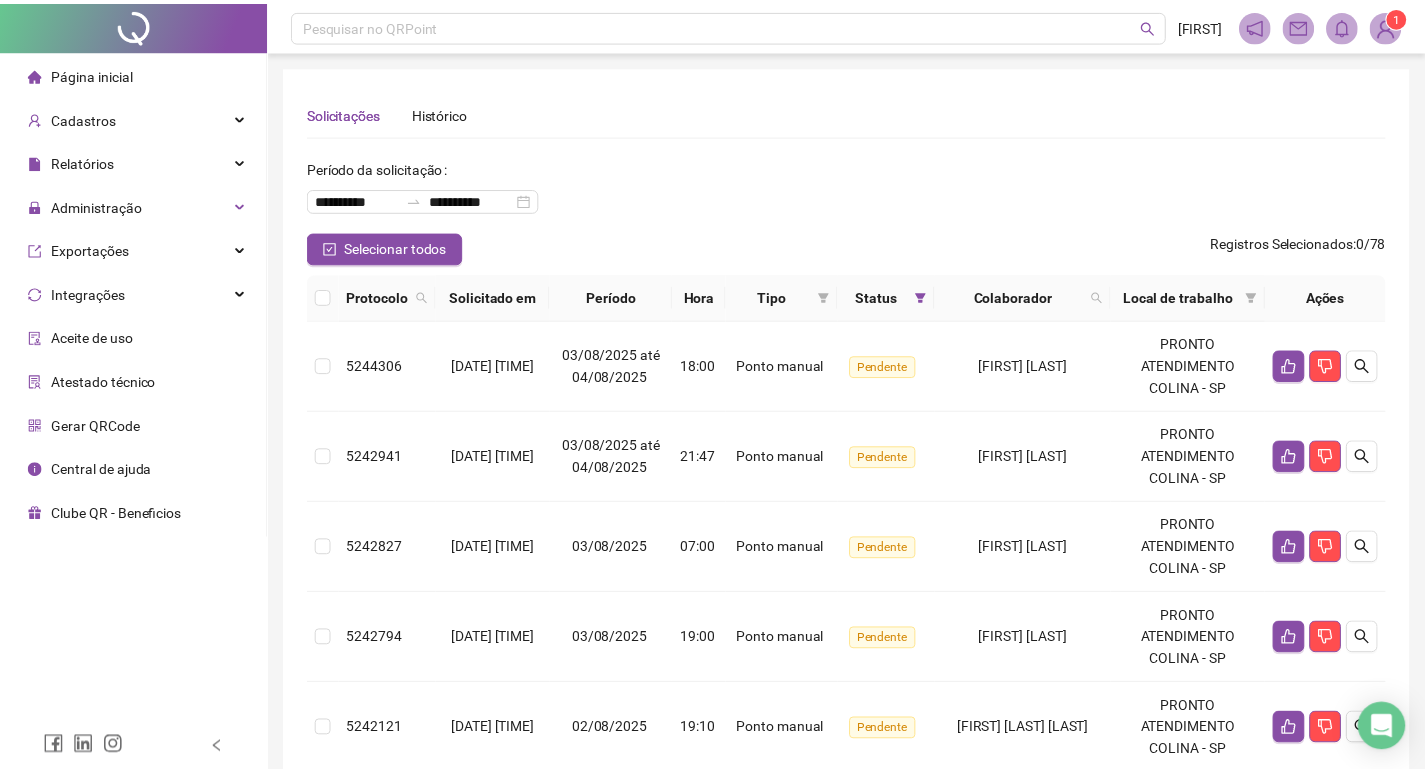 scroll, scrollTop: 0, scrollLeft: 0, axis: both 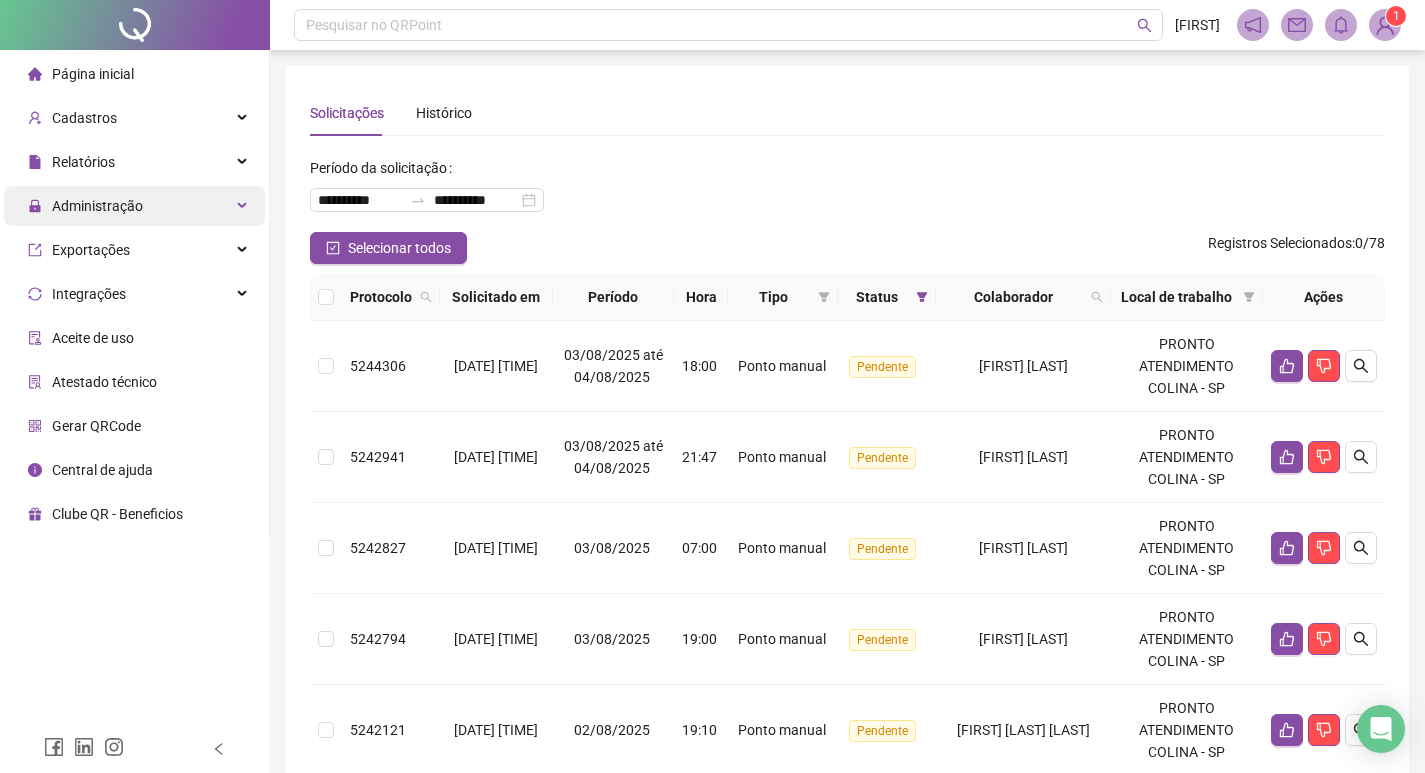 click on "Administração" at bounding box center [97, 206] 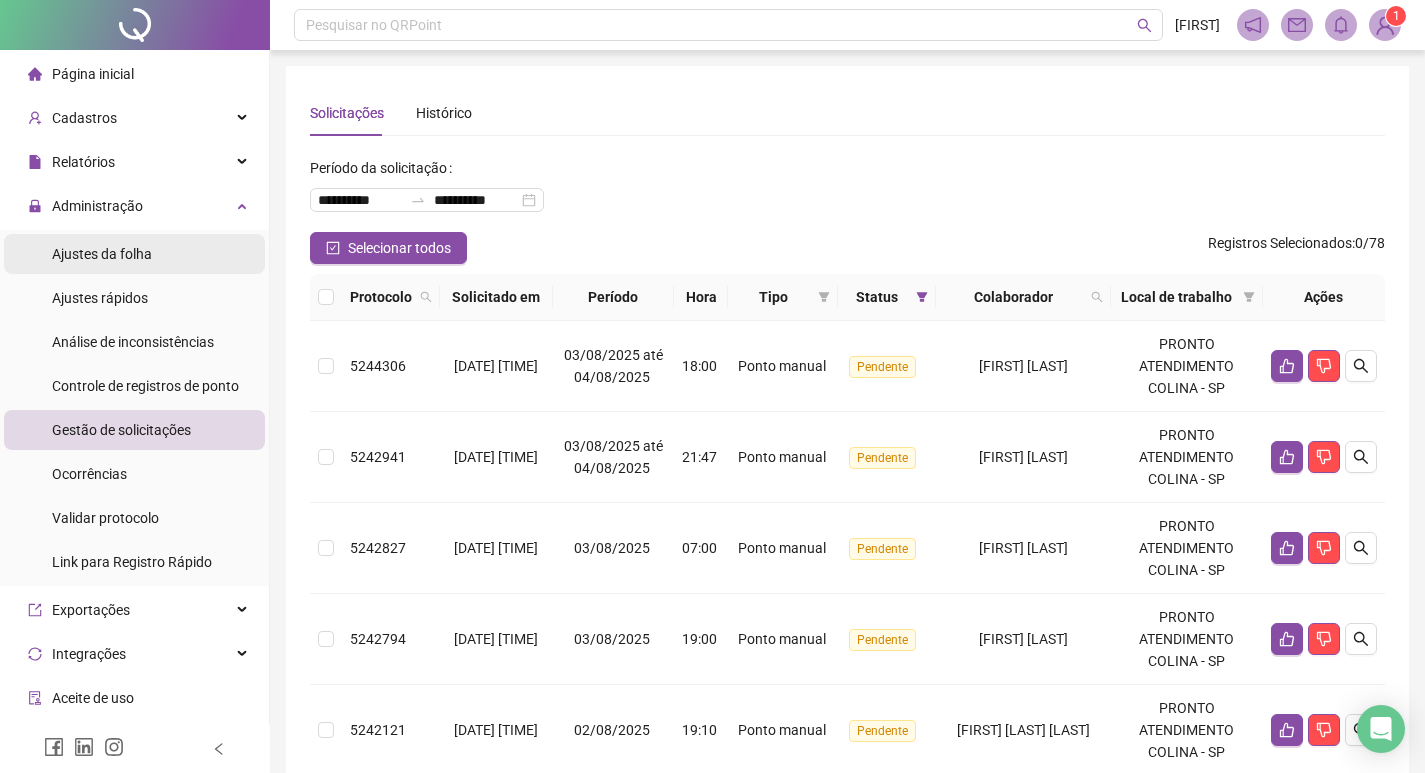 click on "Ajustes da folha" at bounding box center [102, 254] 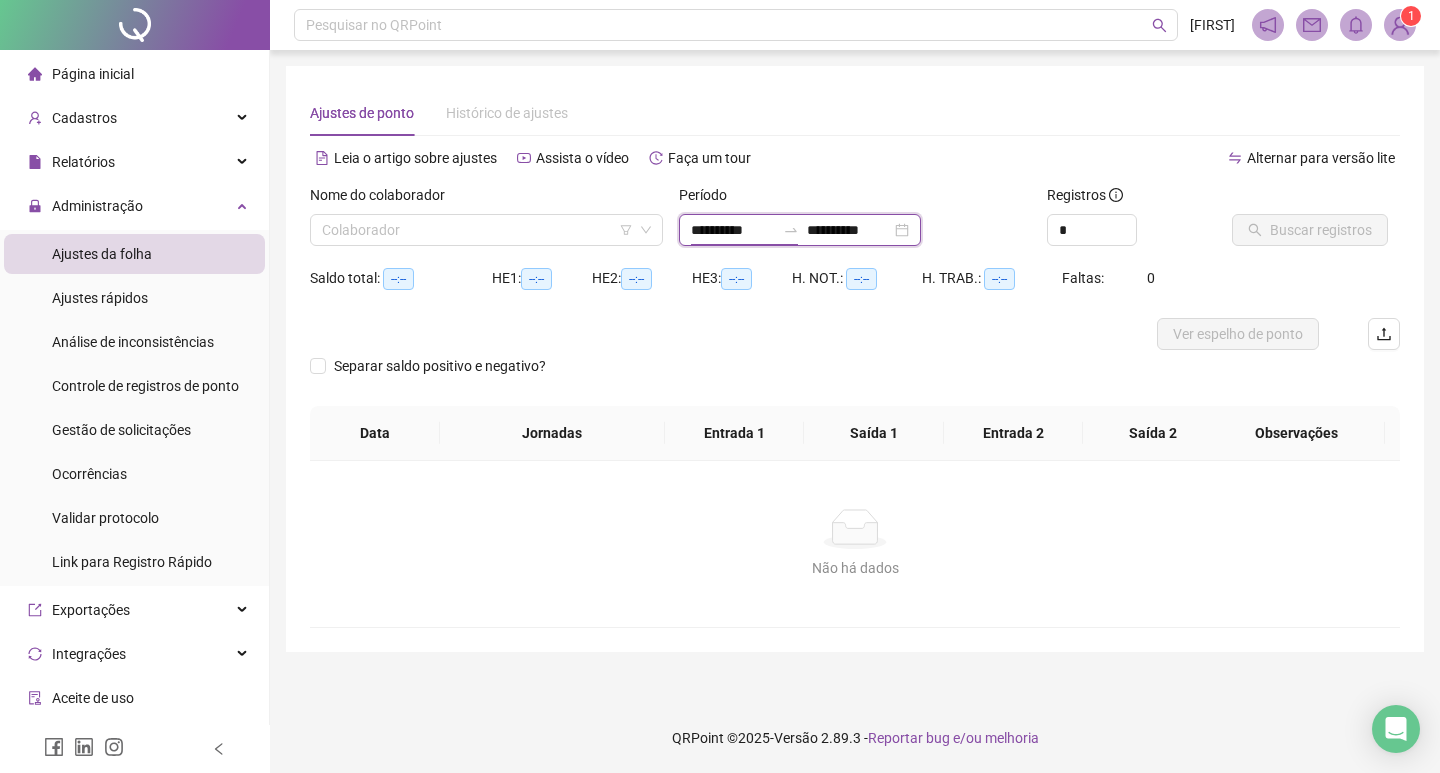 click on "**********" at bounding box center [733, 230] 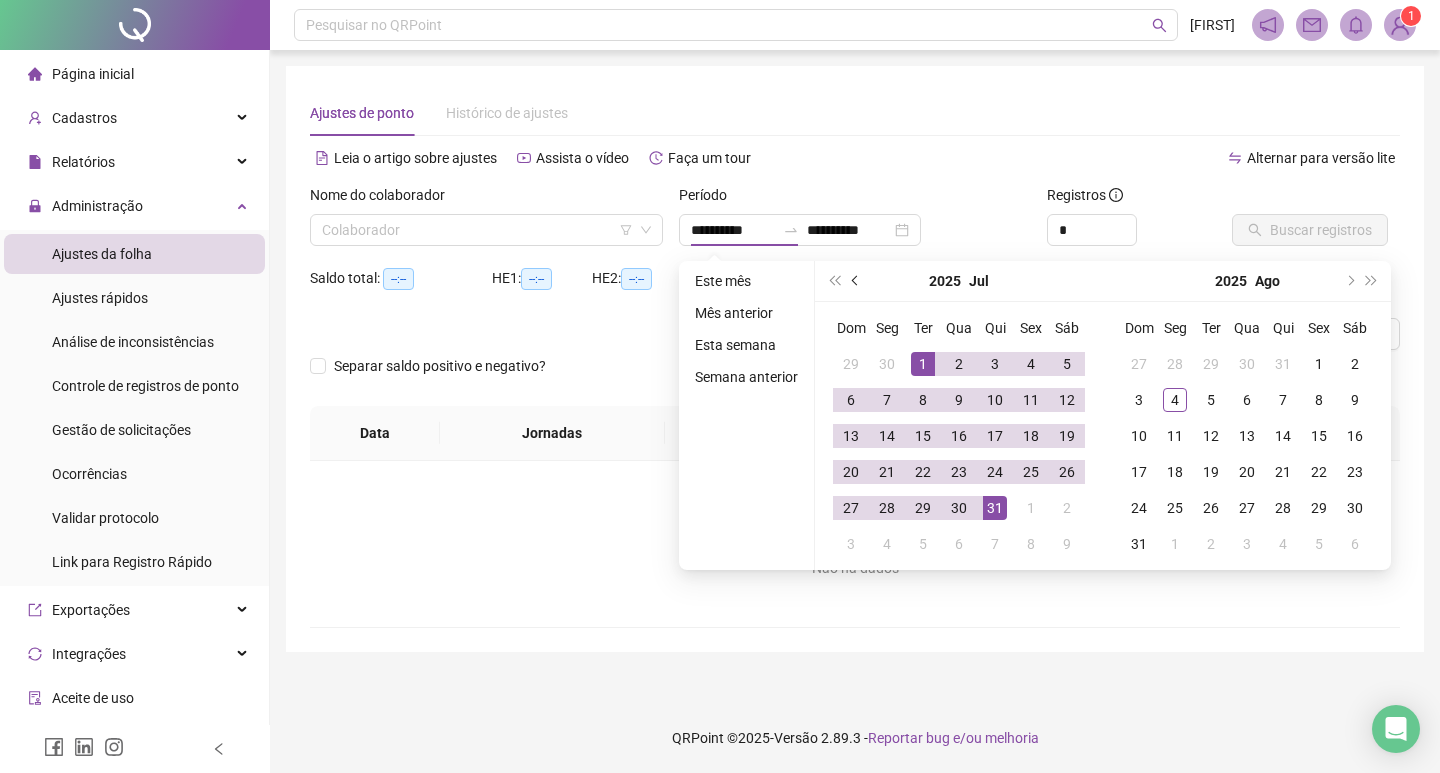 click at bounding box center [856, 281] 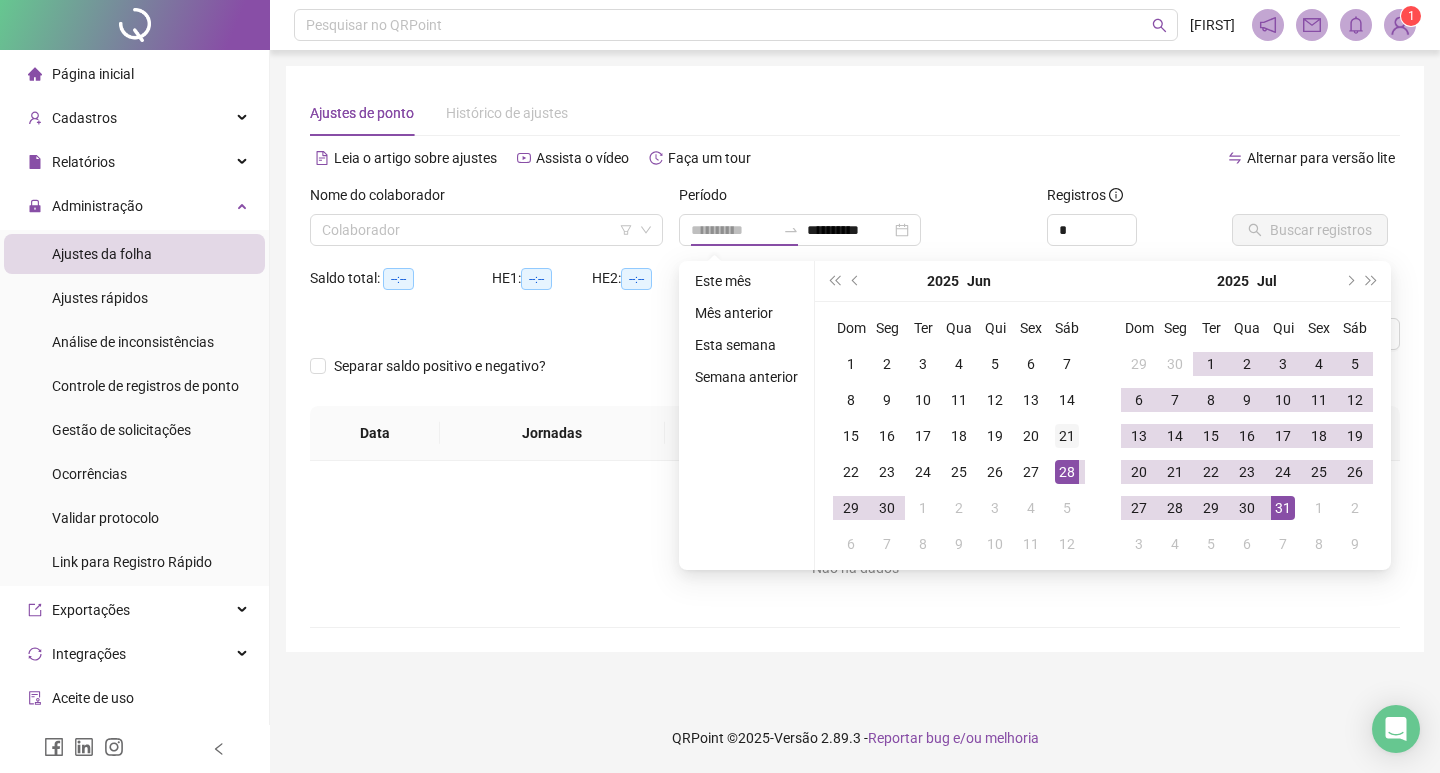 type on "**********" 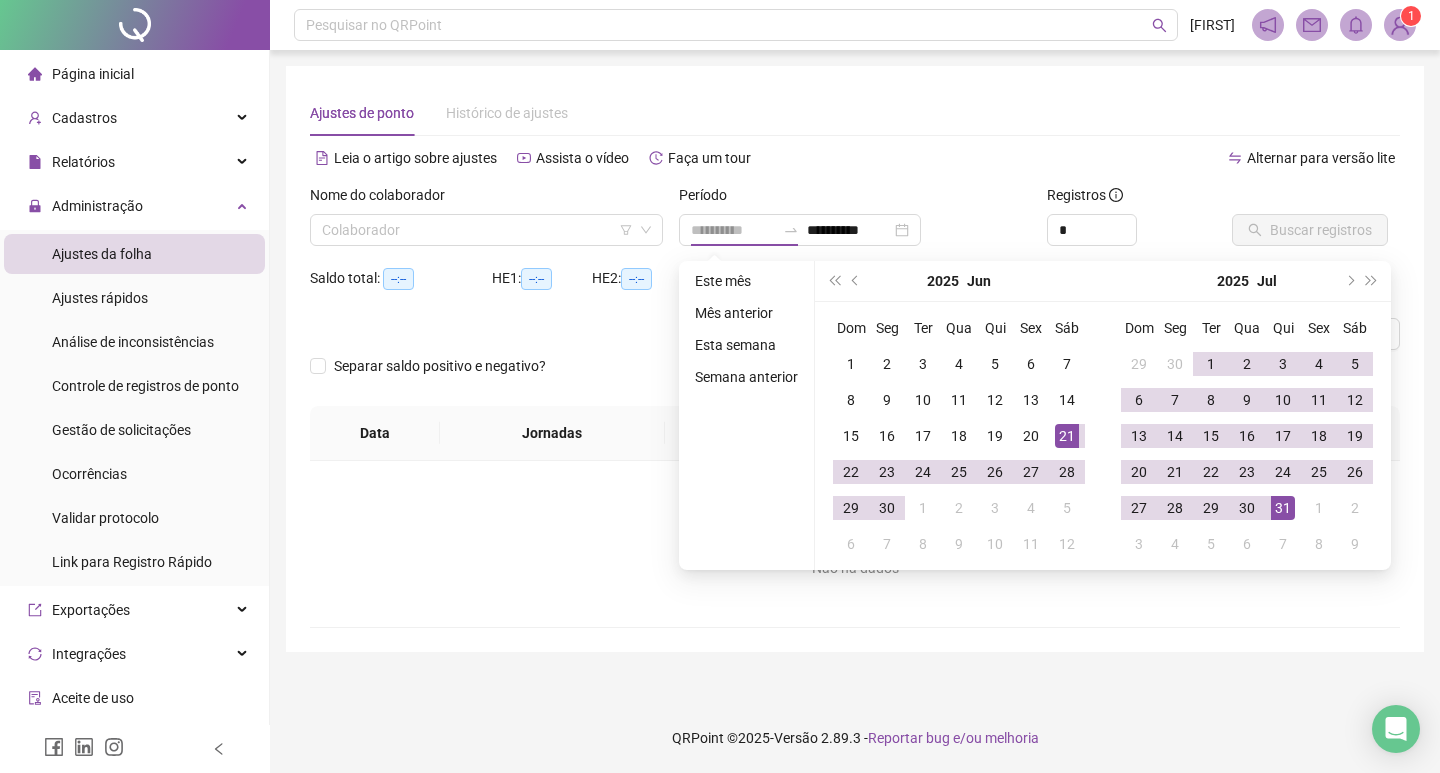click on "21" at bounding box center [1067, 436] 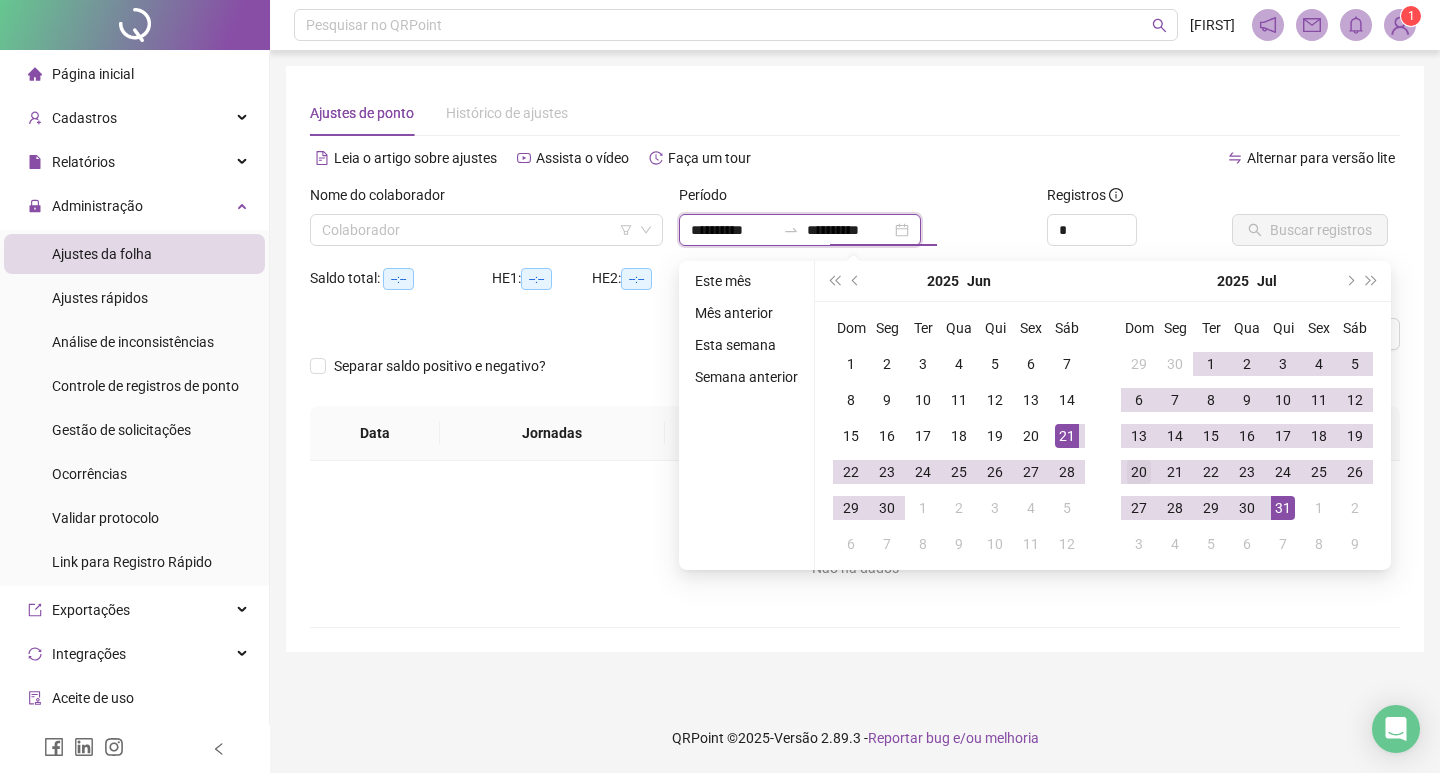 type on "**********" 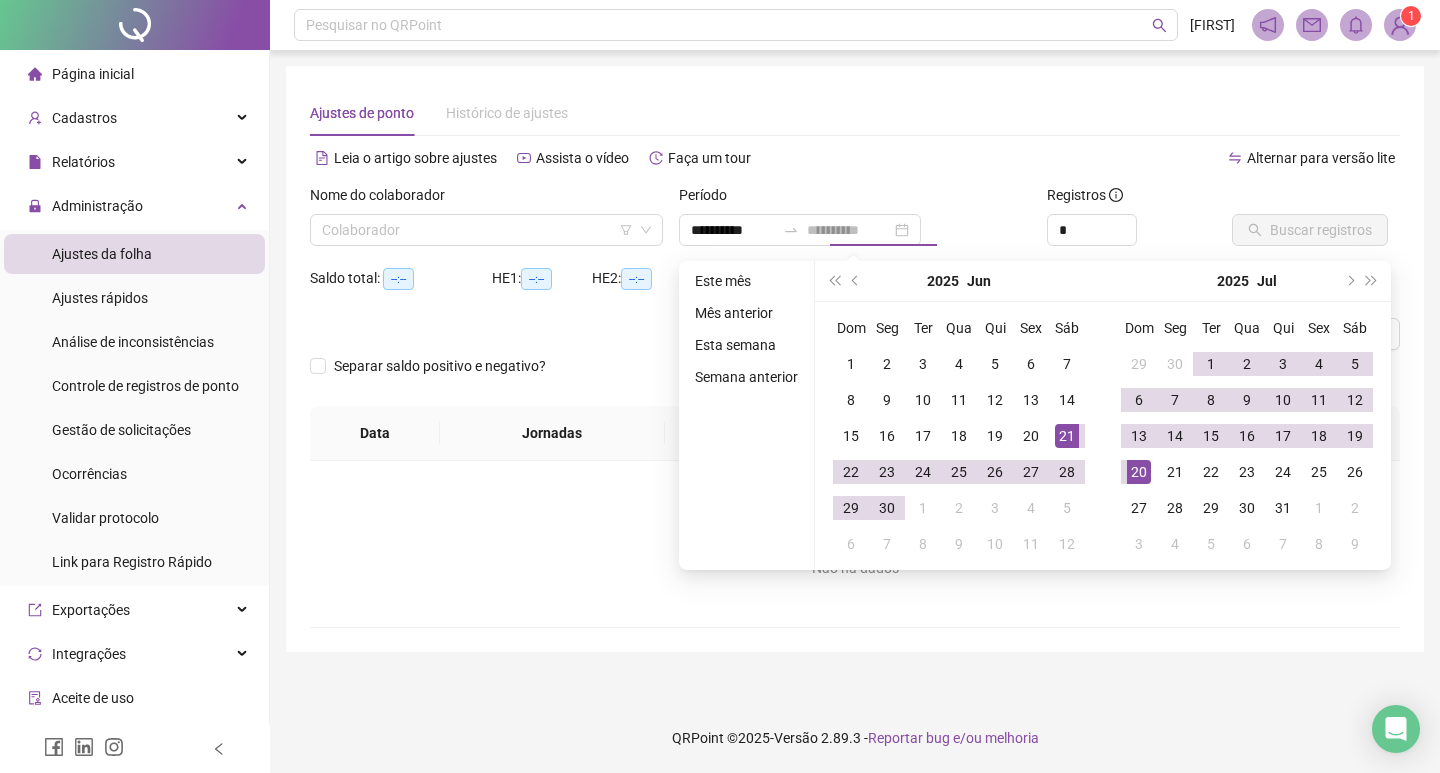 click on "20" at bounding box center (1139, 472) 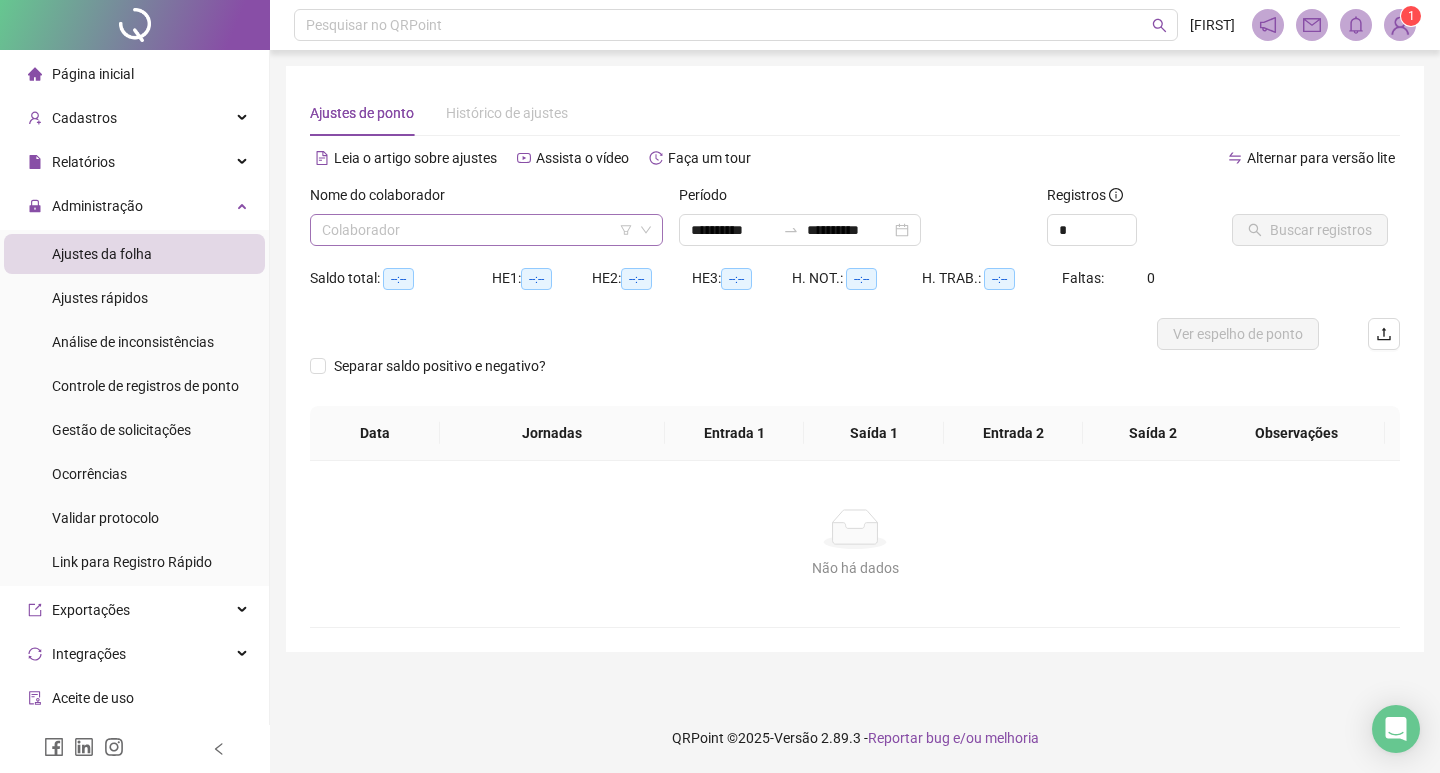 click at bounding box center (477, 230) 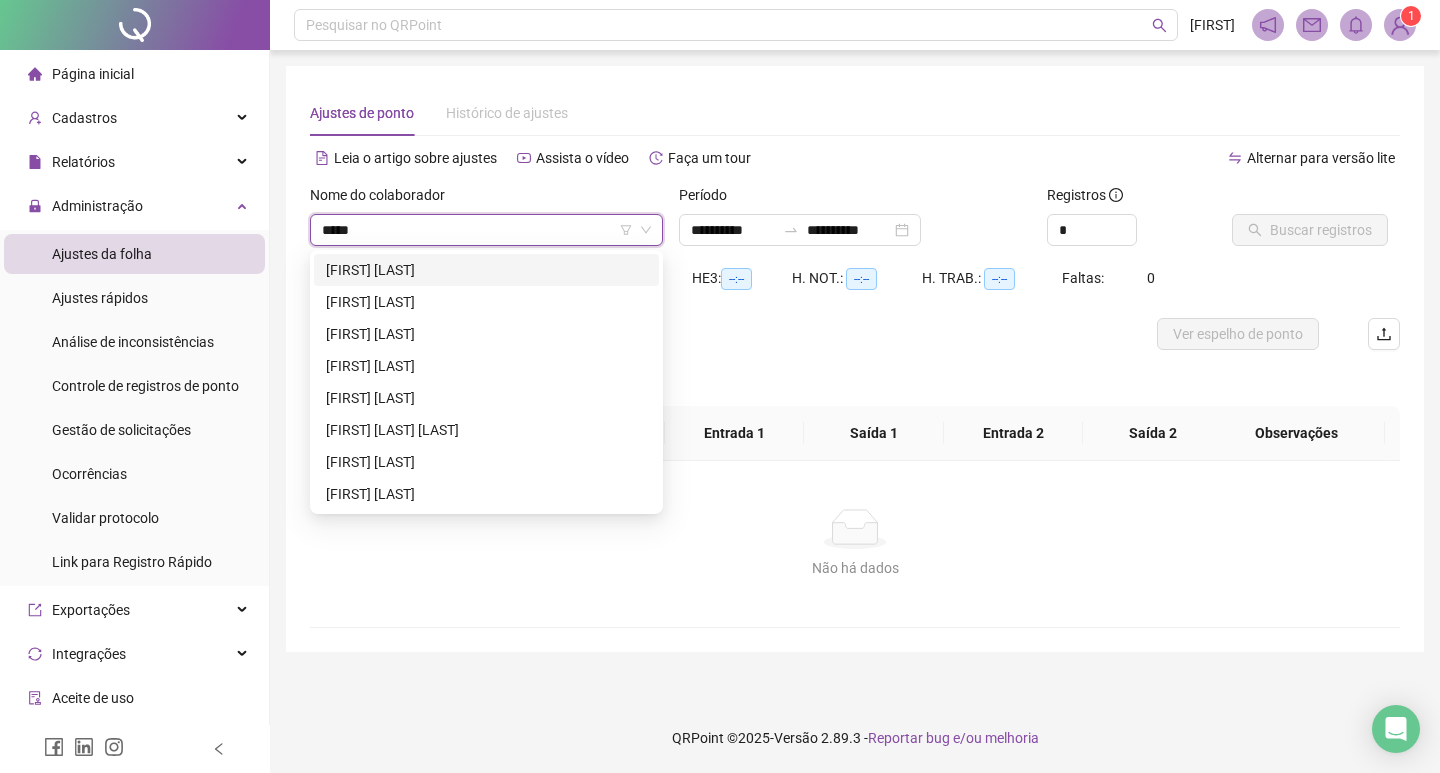 type on "******" 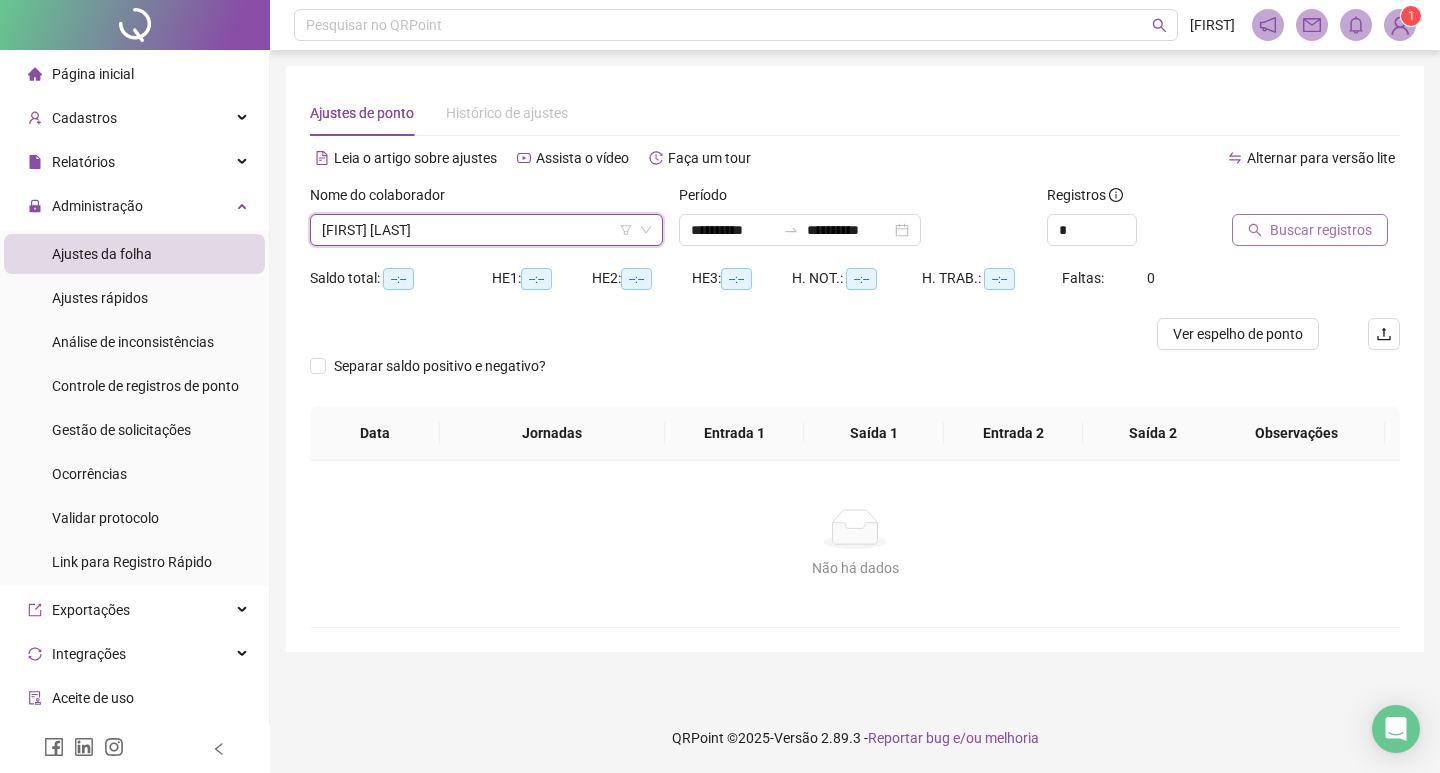 click on "Buscar registros" at bounding box center (1321, 230) 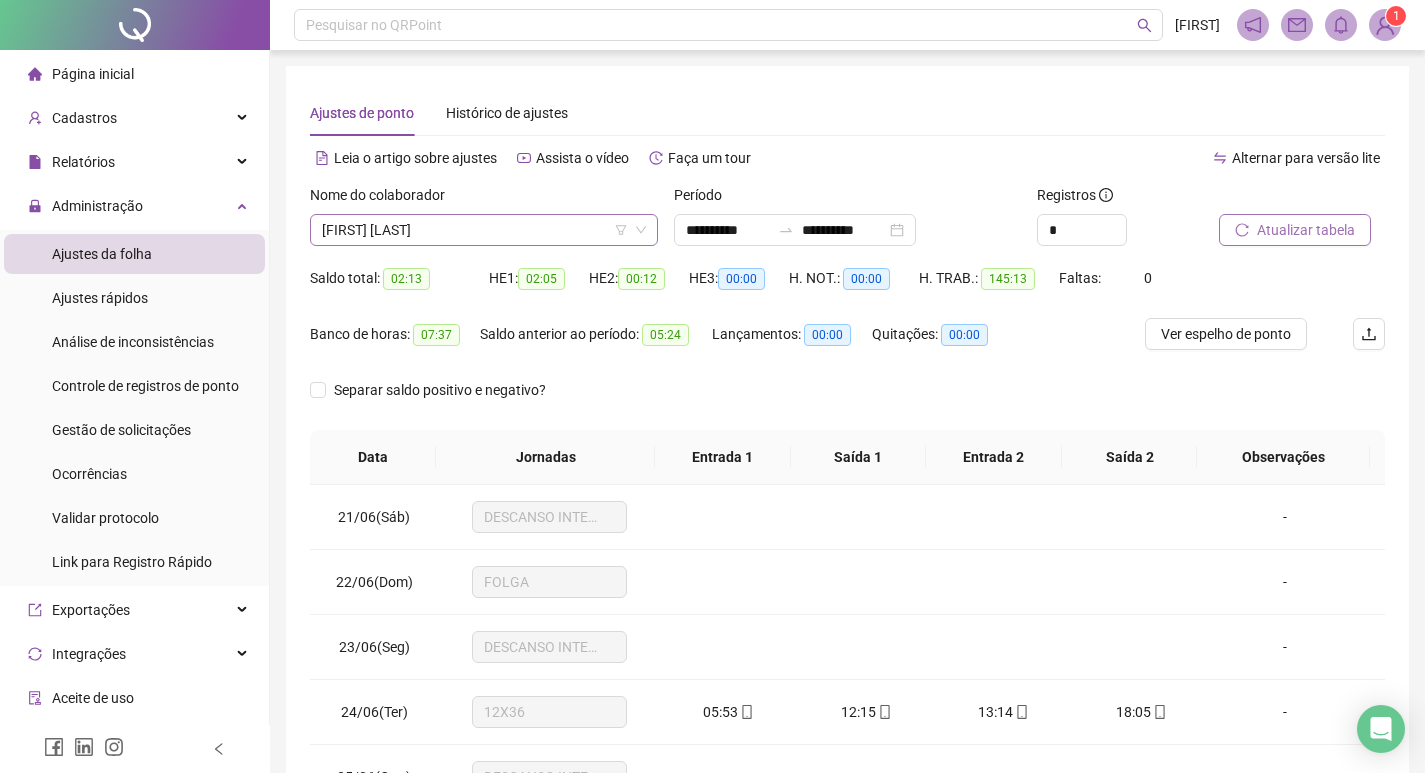 click on "[FIRST] [LAST] [LAST] [LAST]" at bounding box center [484, 230] 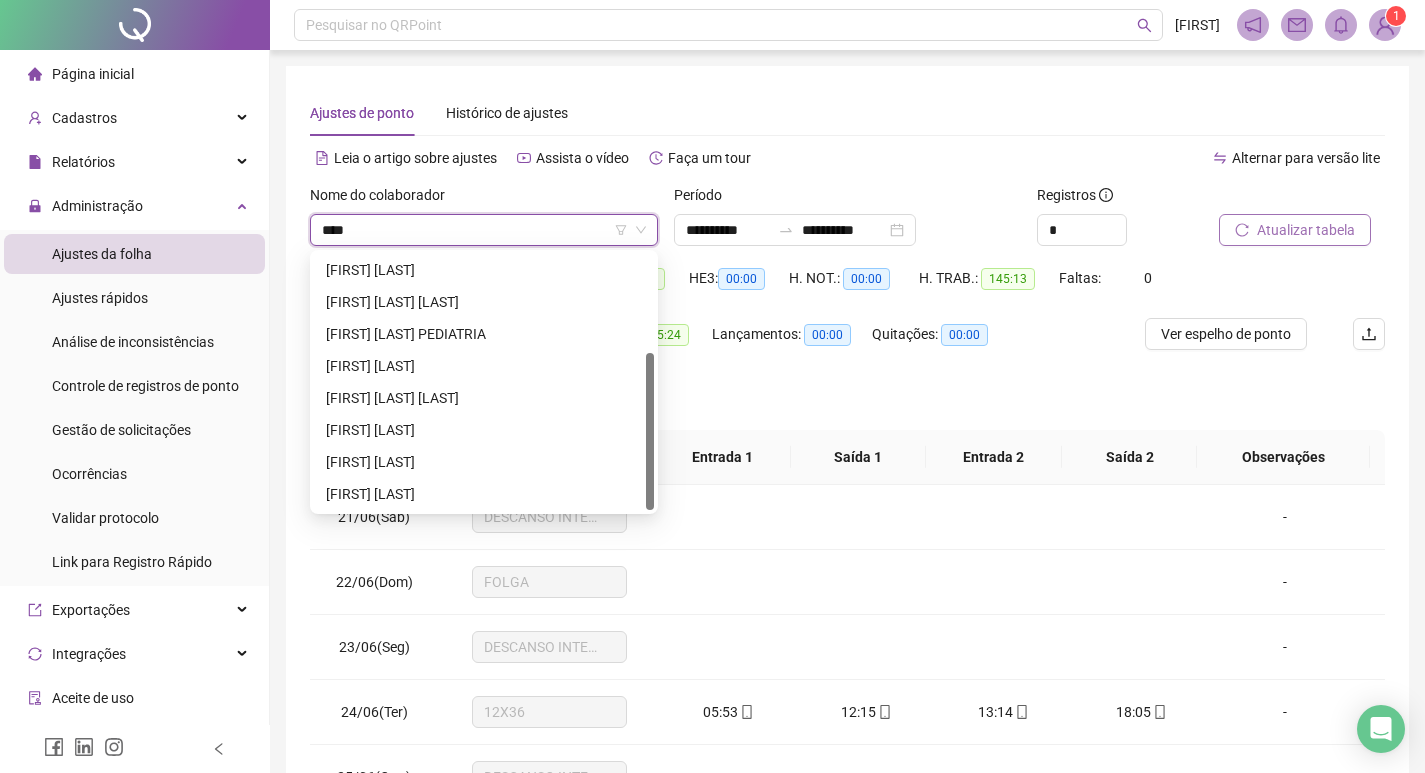scroll, scrollTop: 0, scrollLeft: 0, axis: both 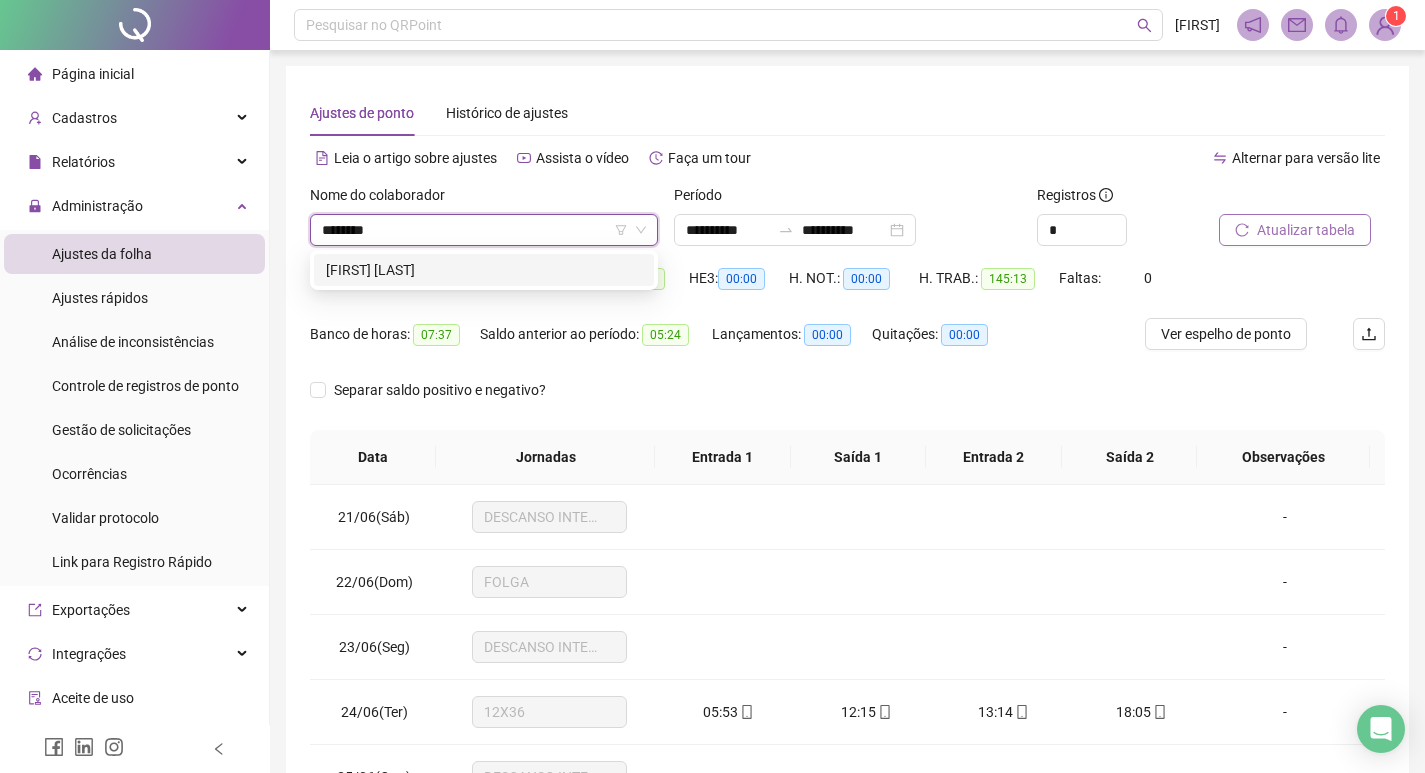 type on "*********" 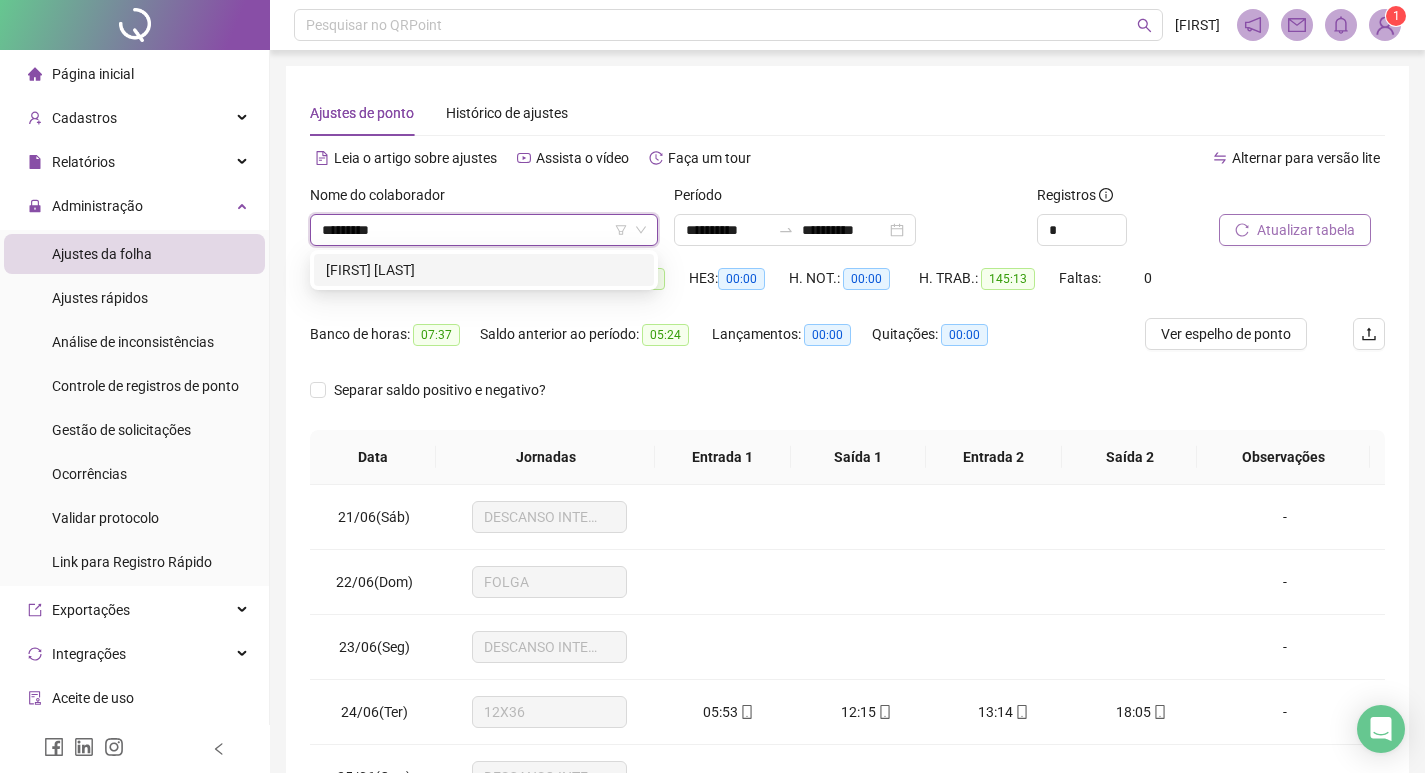 type 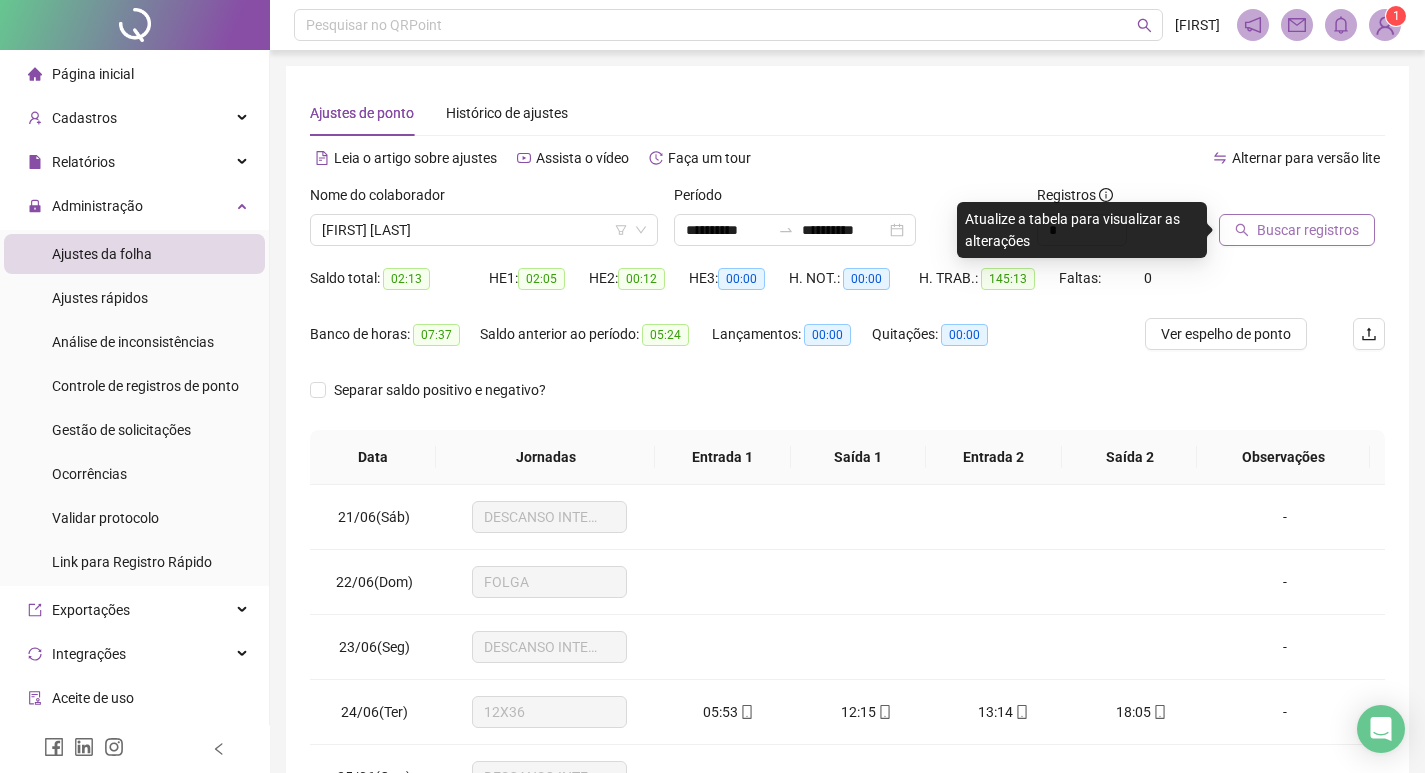 click on "Buscar registros" at bounding box center [1308, 230] 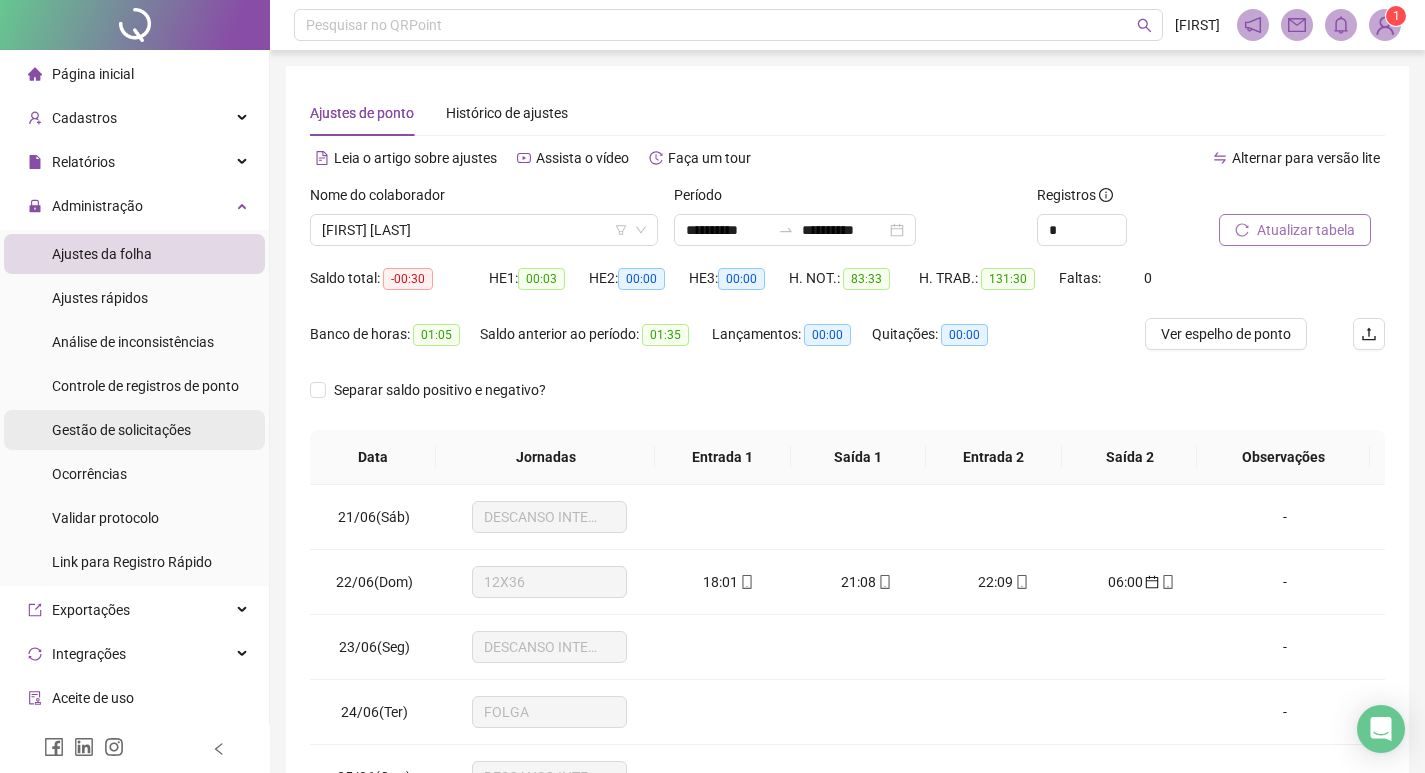 click on "Gestão de solicitações" at bounding box center (121, 430) 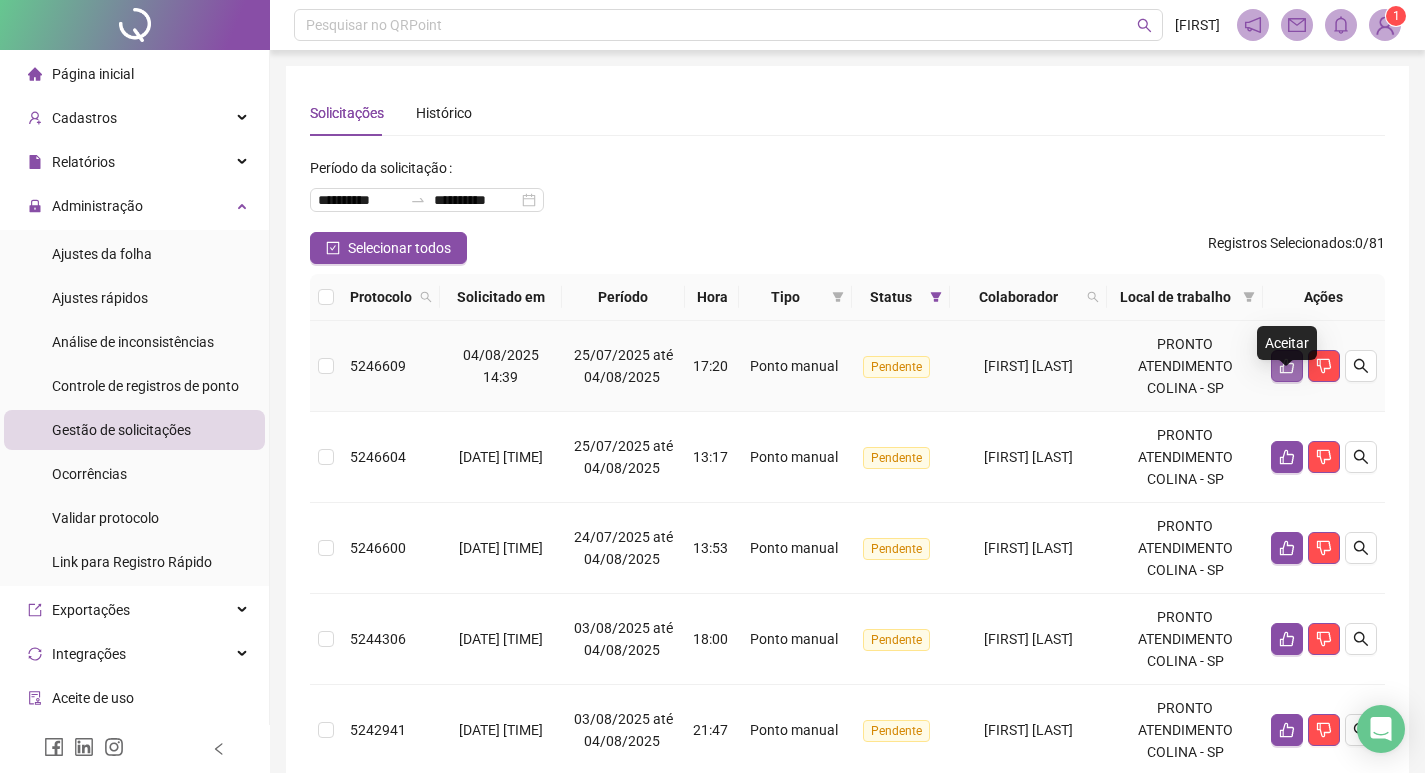 click at bounding box center (1287, 366) 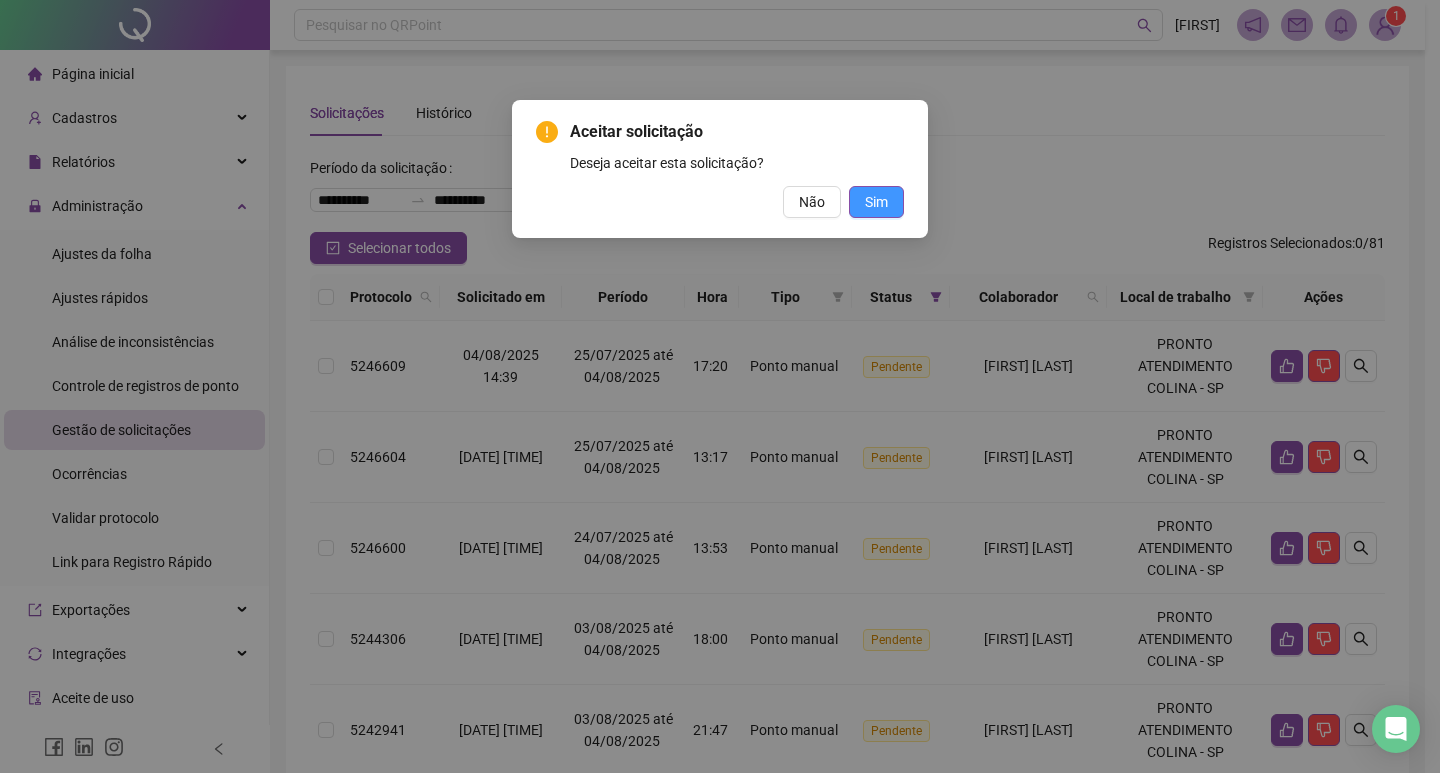click on "Sim" at bounding box center [876, 202] 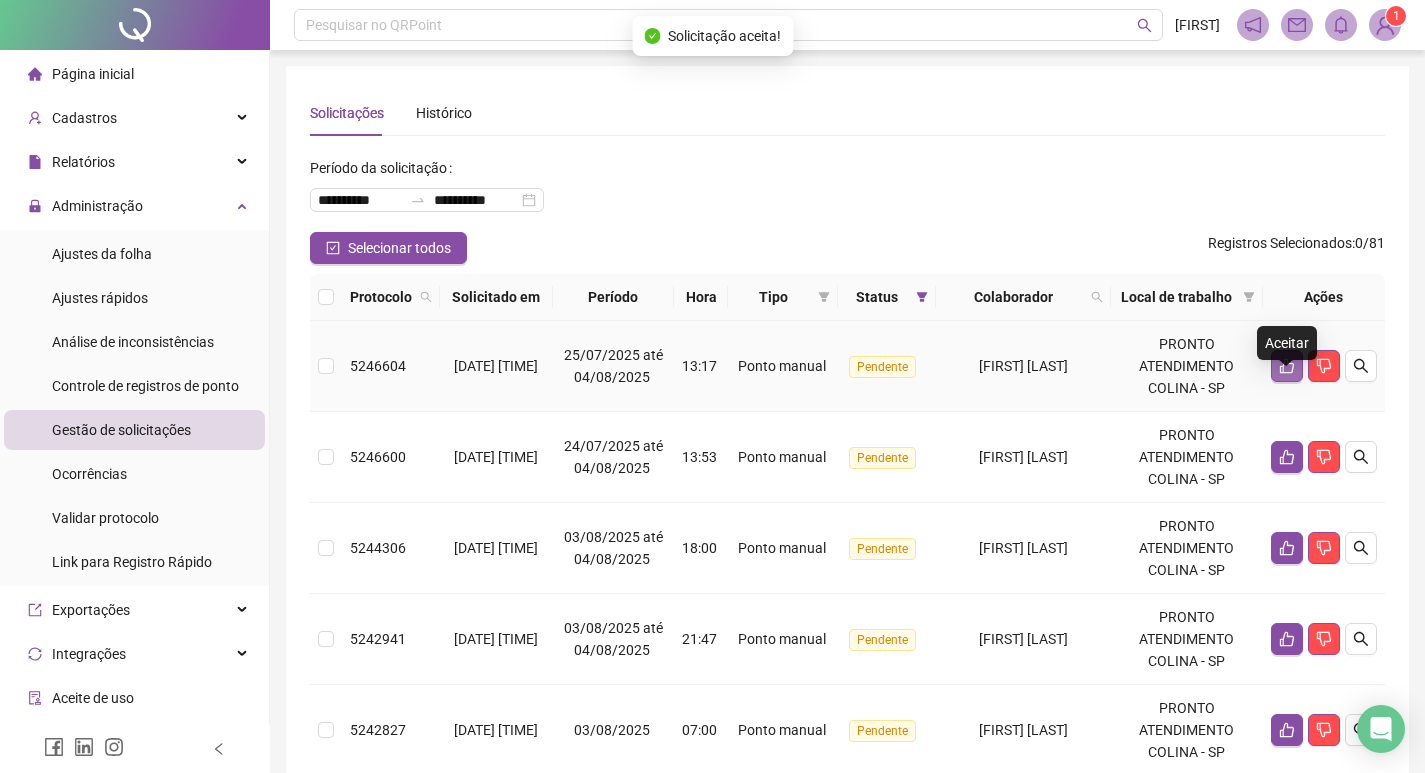 click 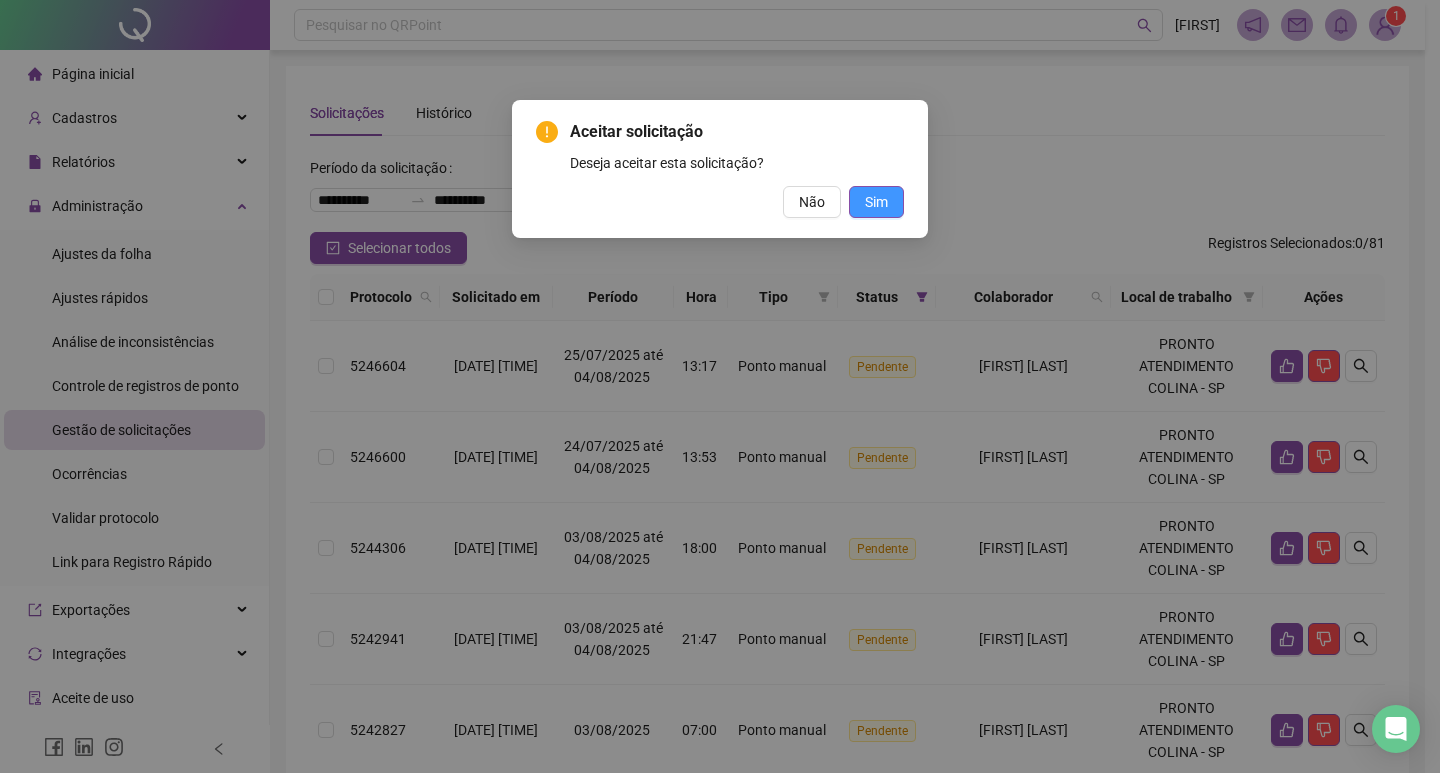 click on "Sim" at bounding box center (876, 202) 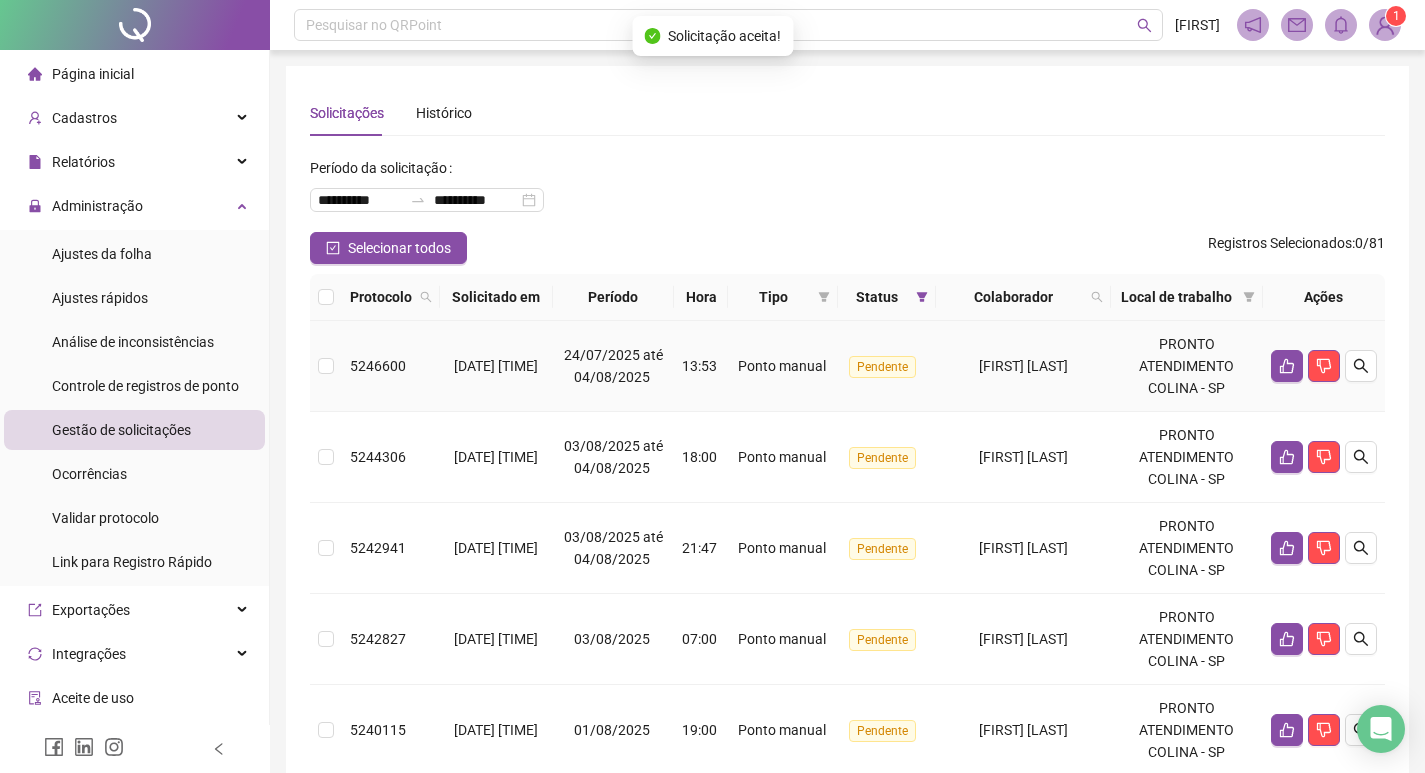 click at bounding box center [1324, 366] 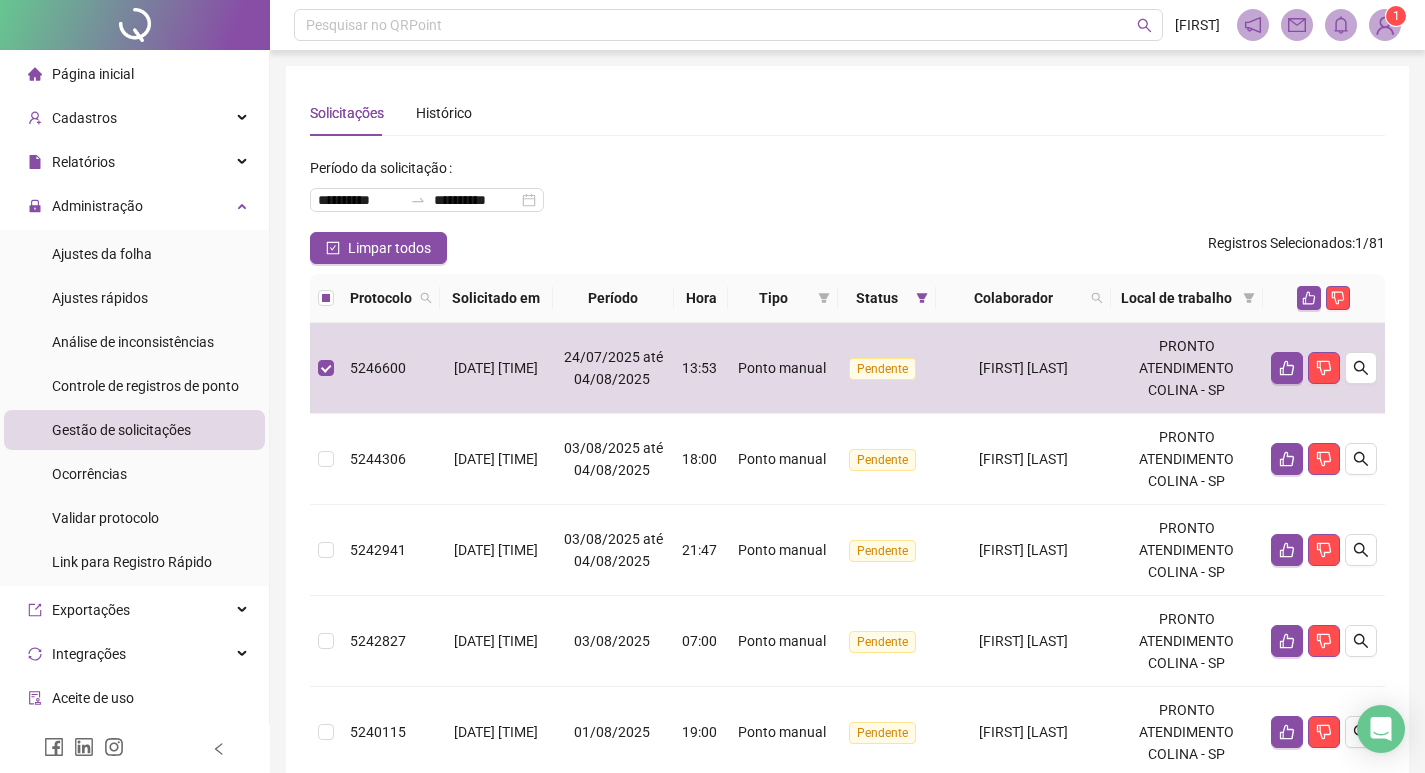click on "**********" at bounding box center [847, 192] 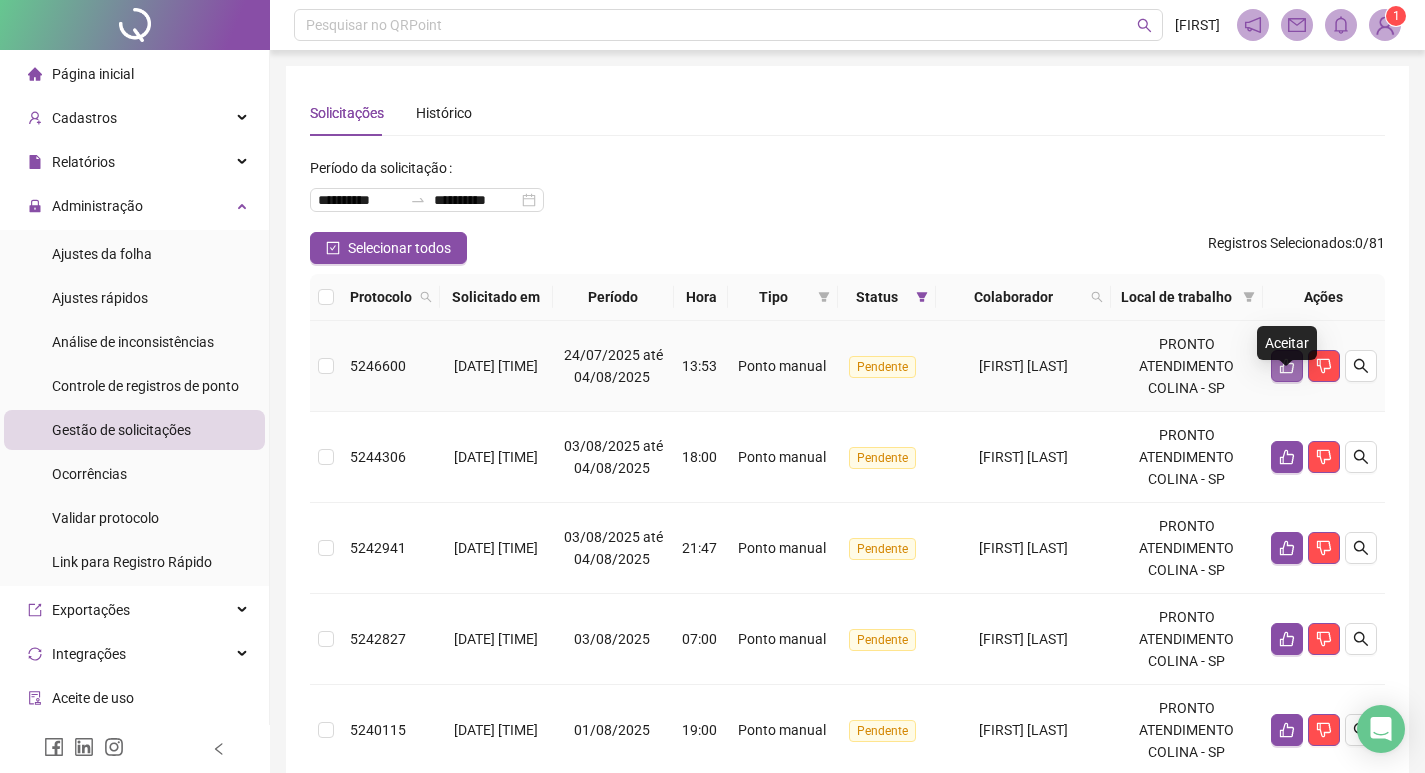 click 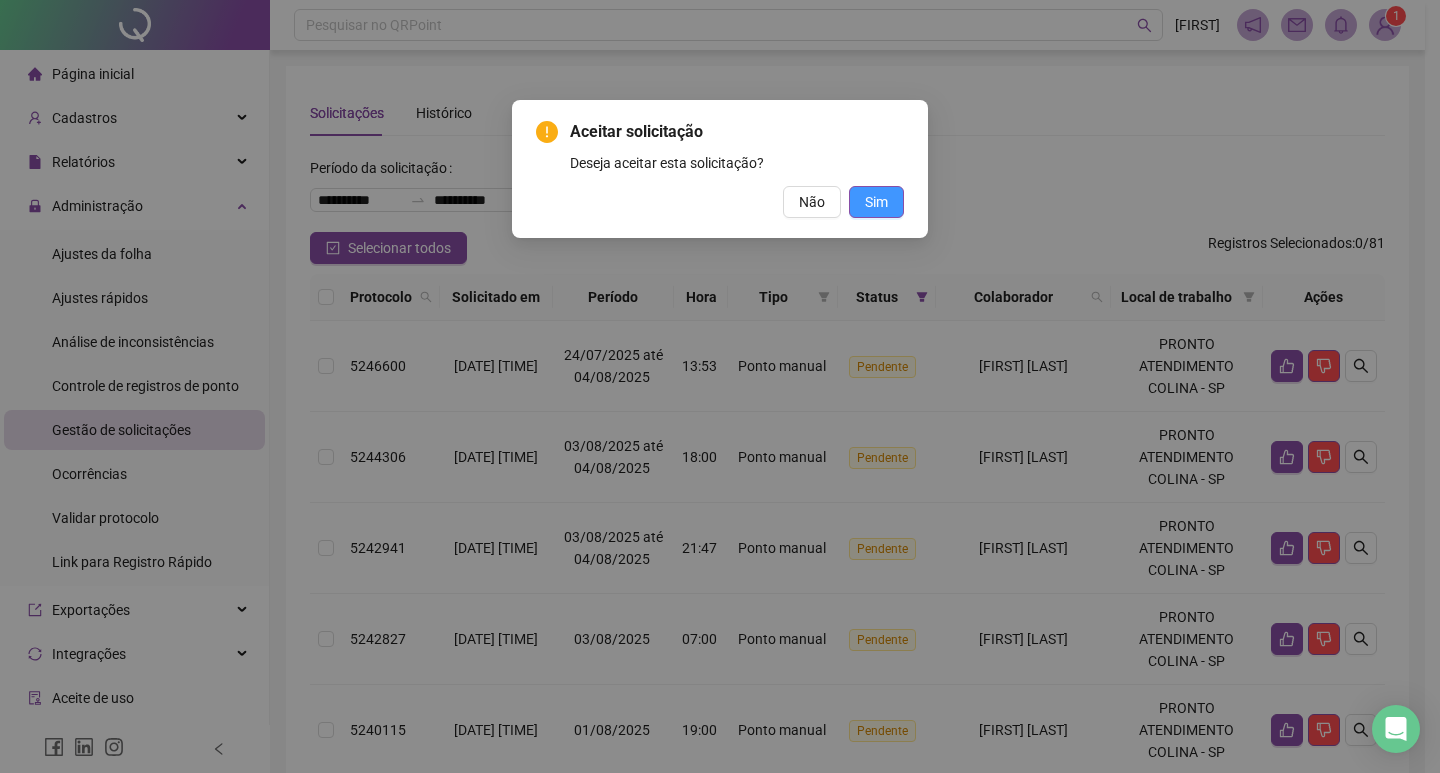 click on "Sim" at bounding box center [876, 202] 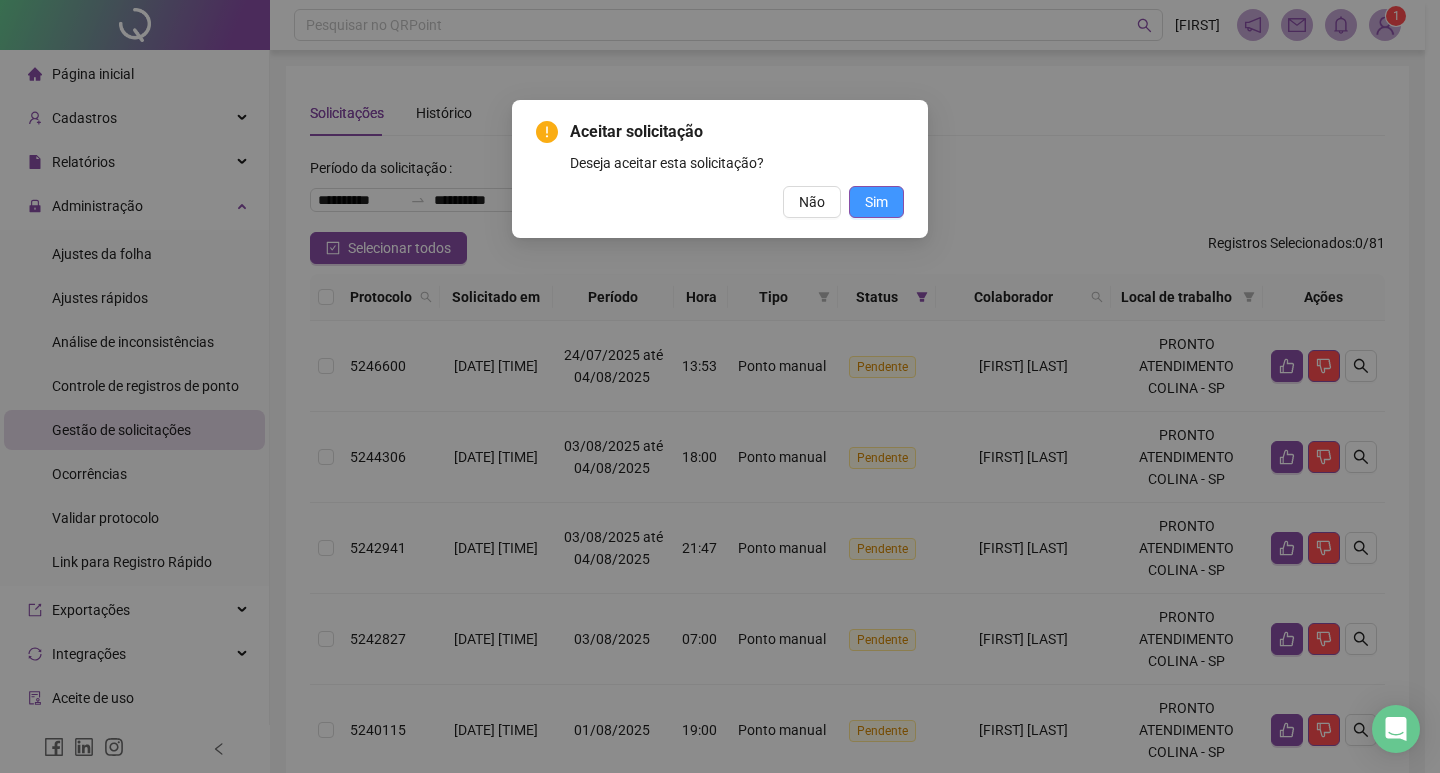 click on "Sim" at bounding box center [876, 202] 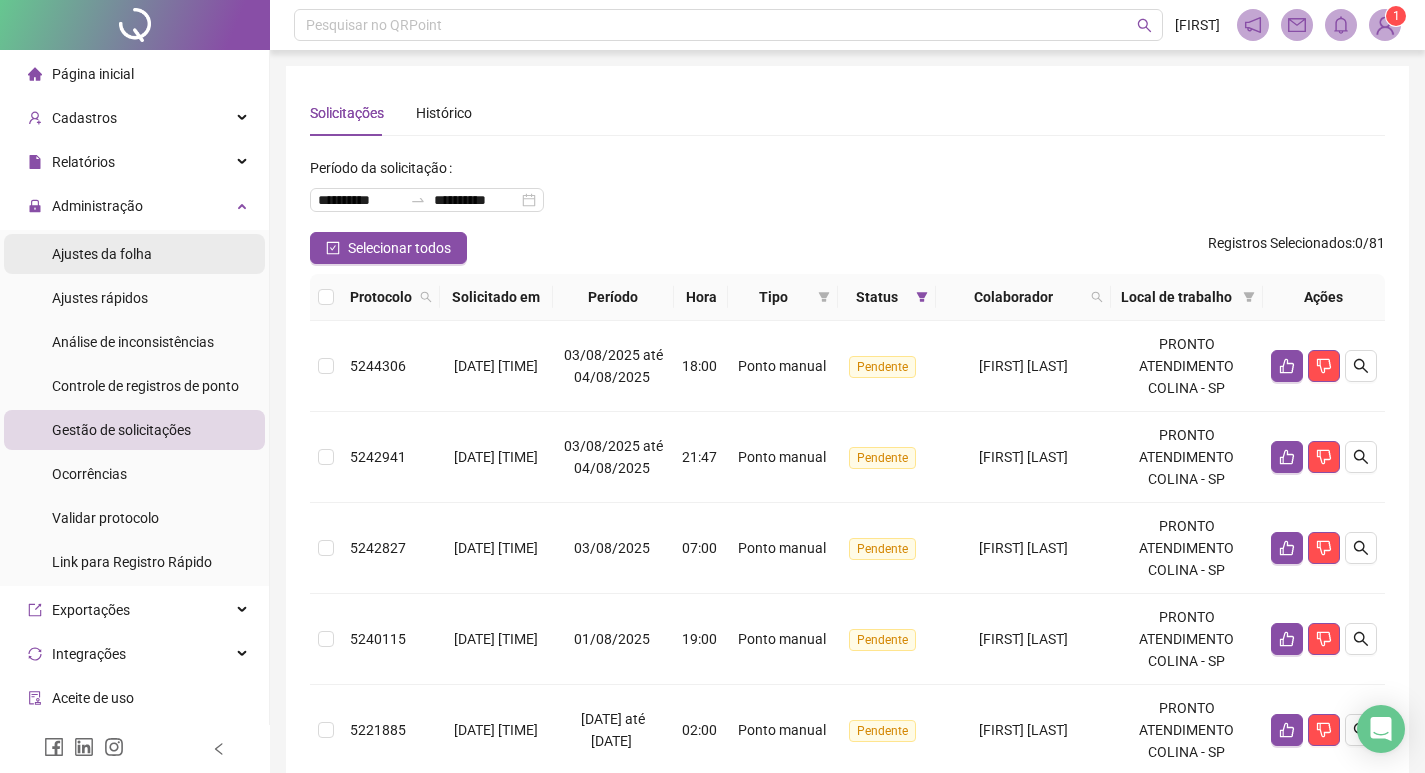 click on "Ajustes da folha" at bounding box center (102, 254) 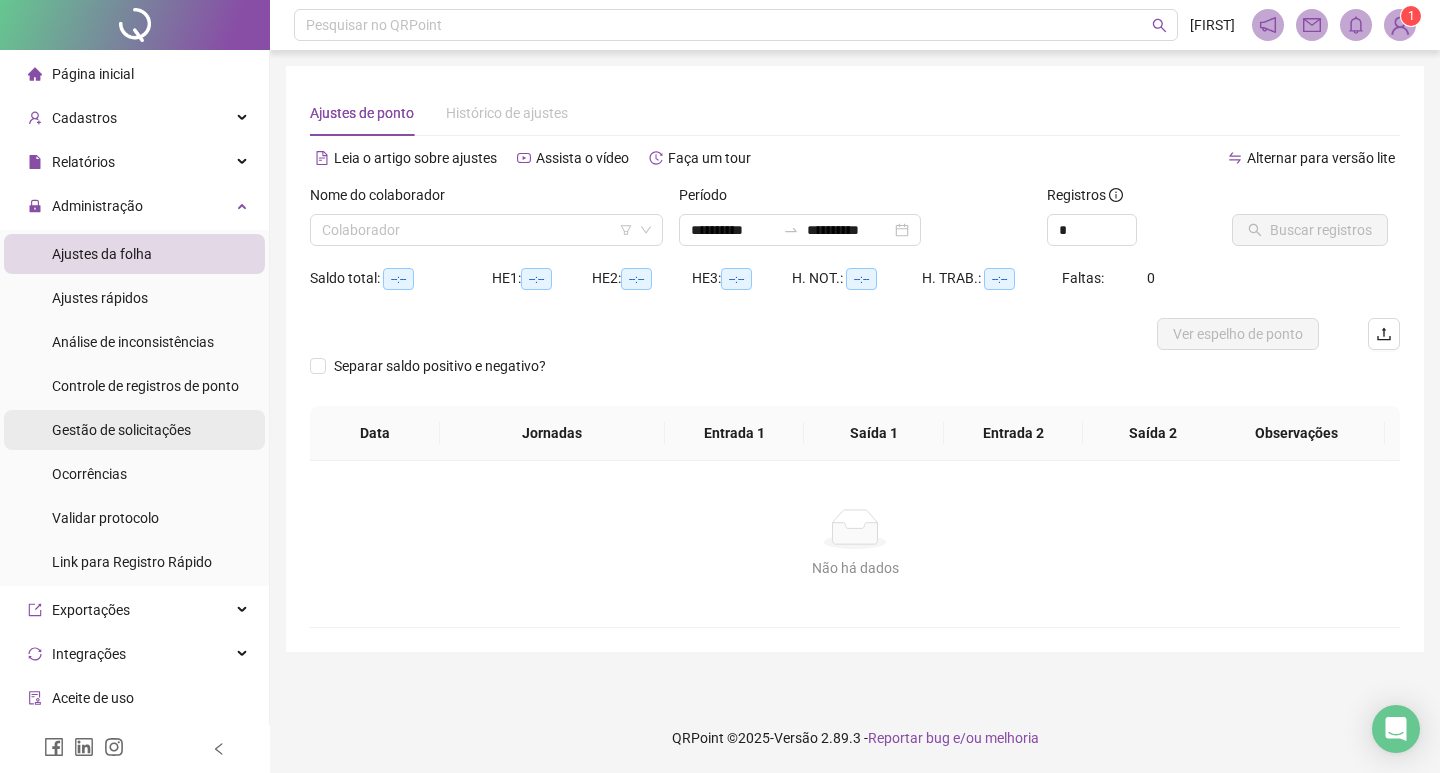 click on "Gestão de solicitações" at bounding box center (121, 430) 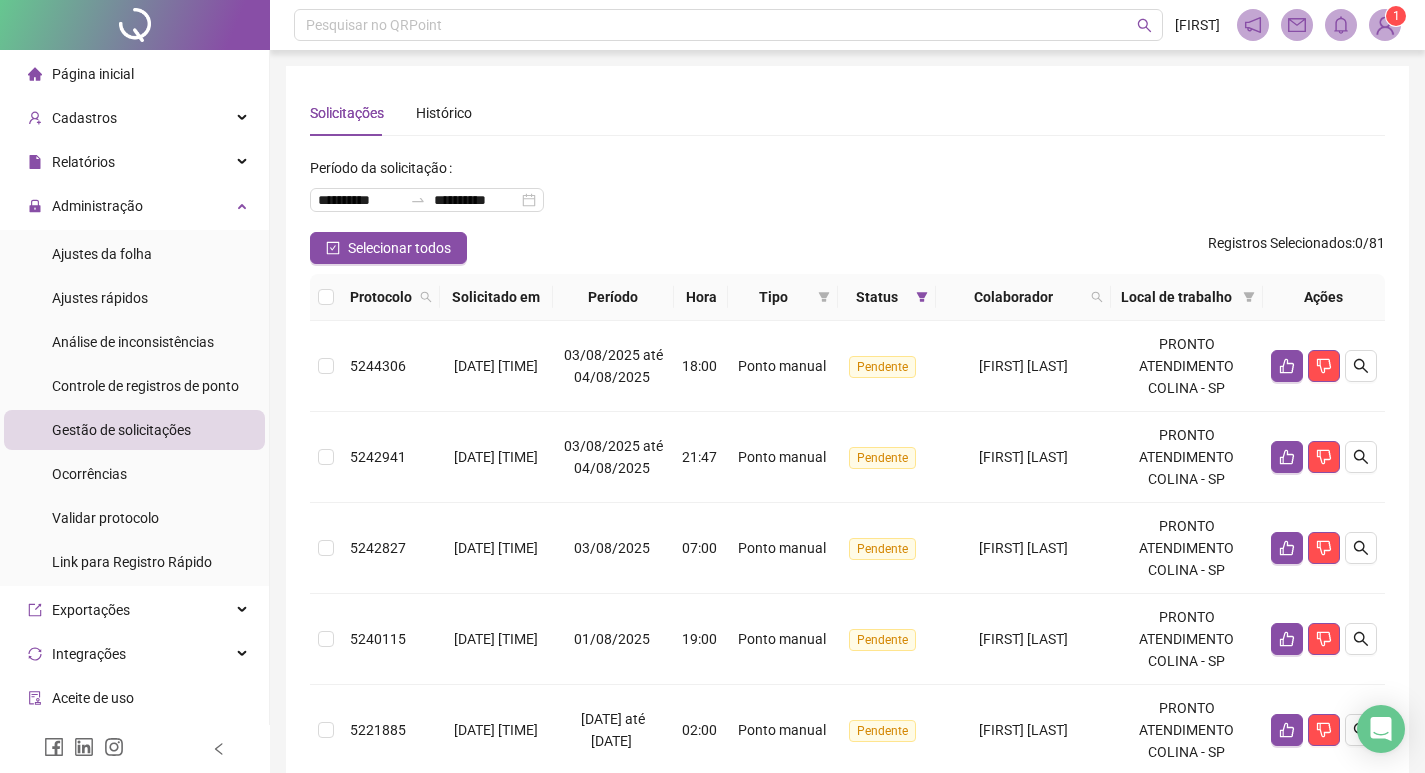 type 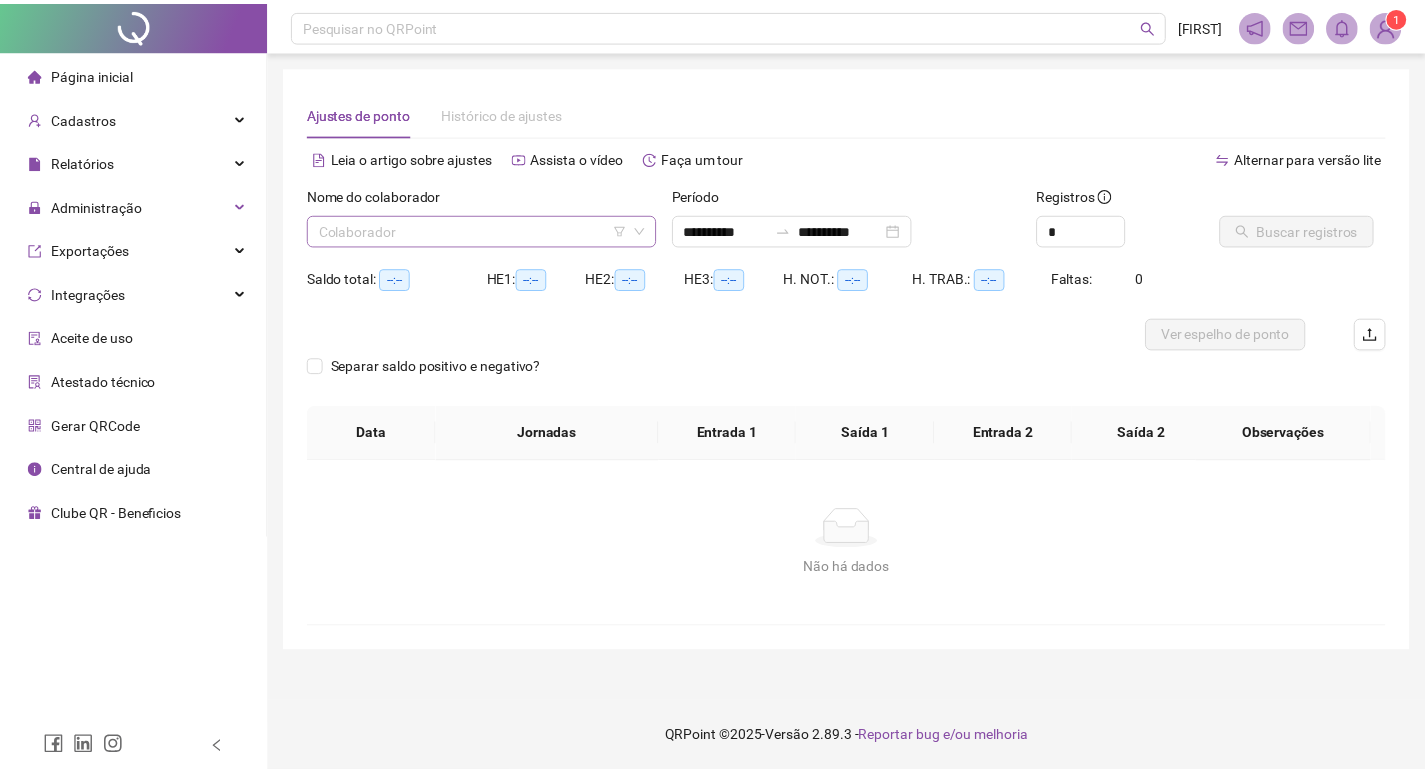 scroll, scrollTop: 0, scrollLeft: 0, axis: both 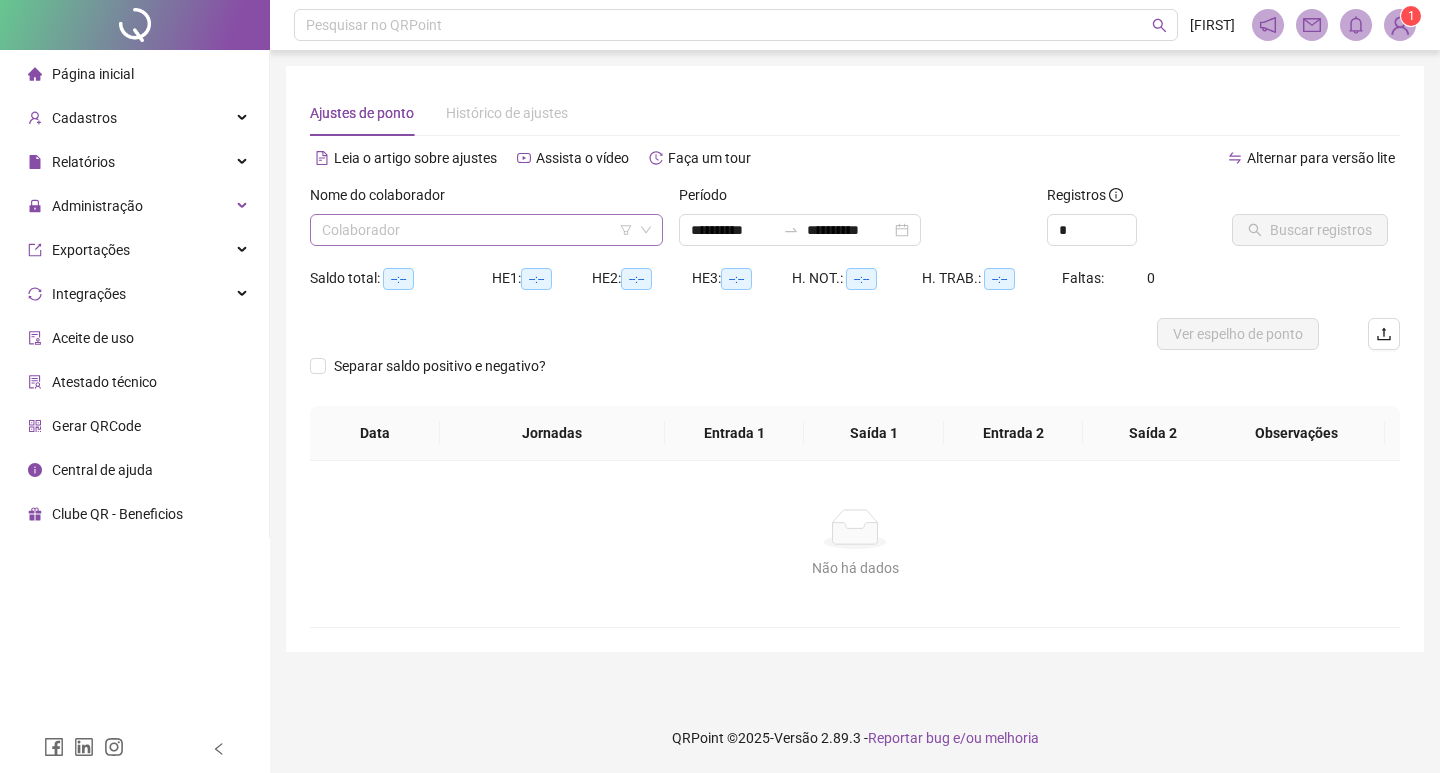 click at bounding box center [477, 230] 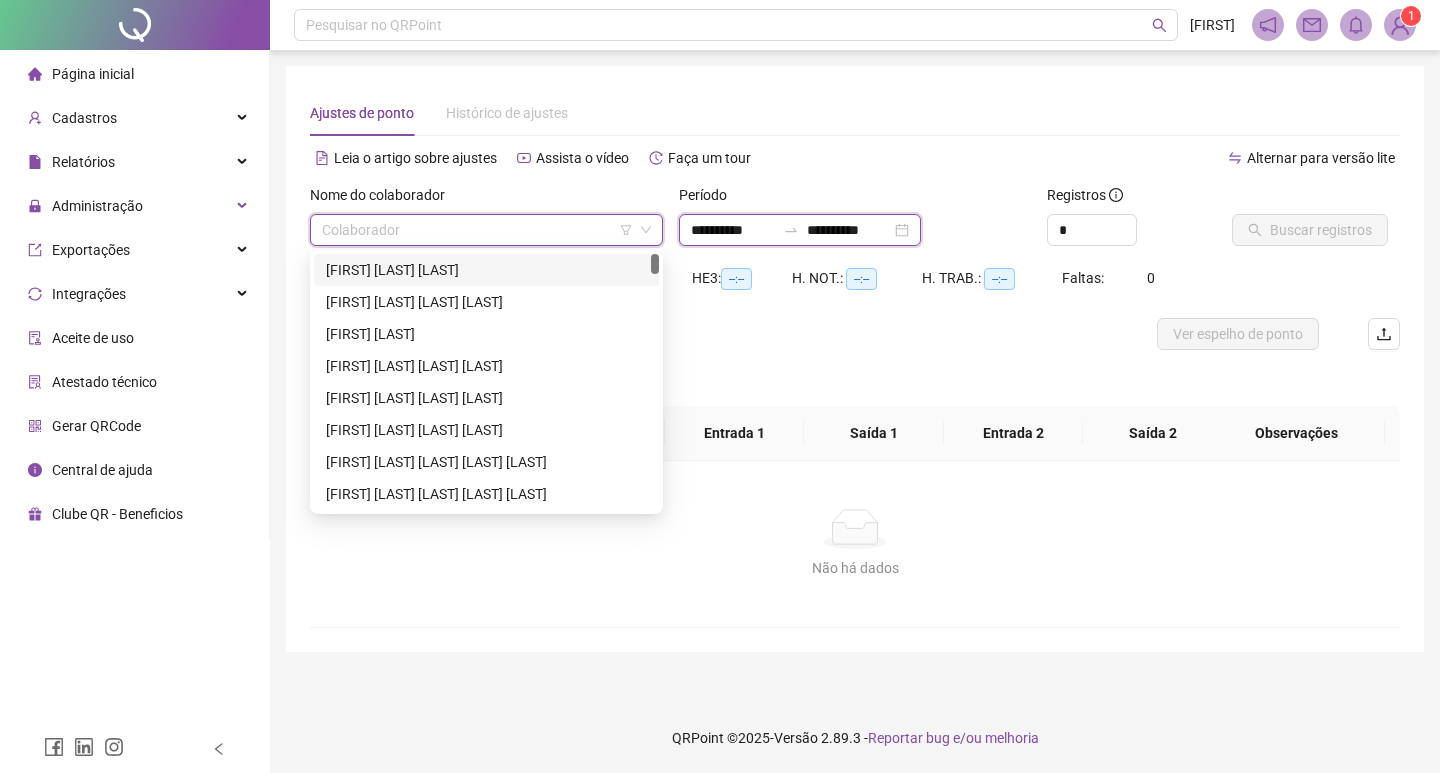 click on "**********" at bounding box center (733, 230) 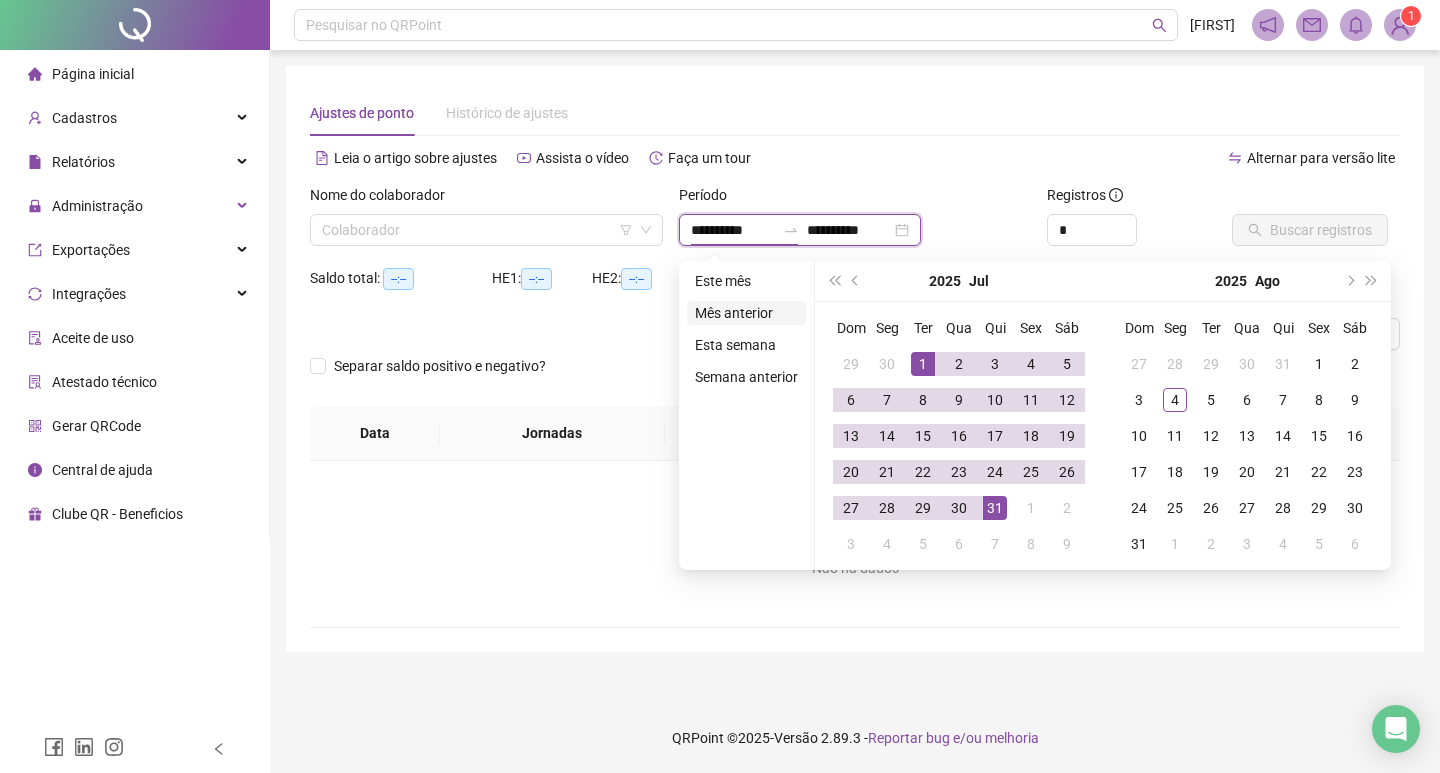 type on "**********" 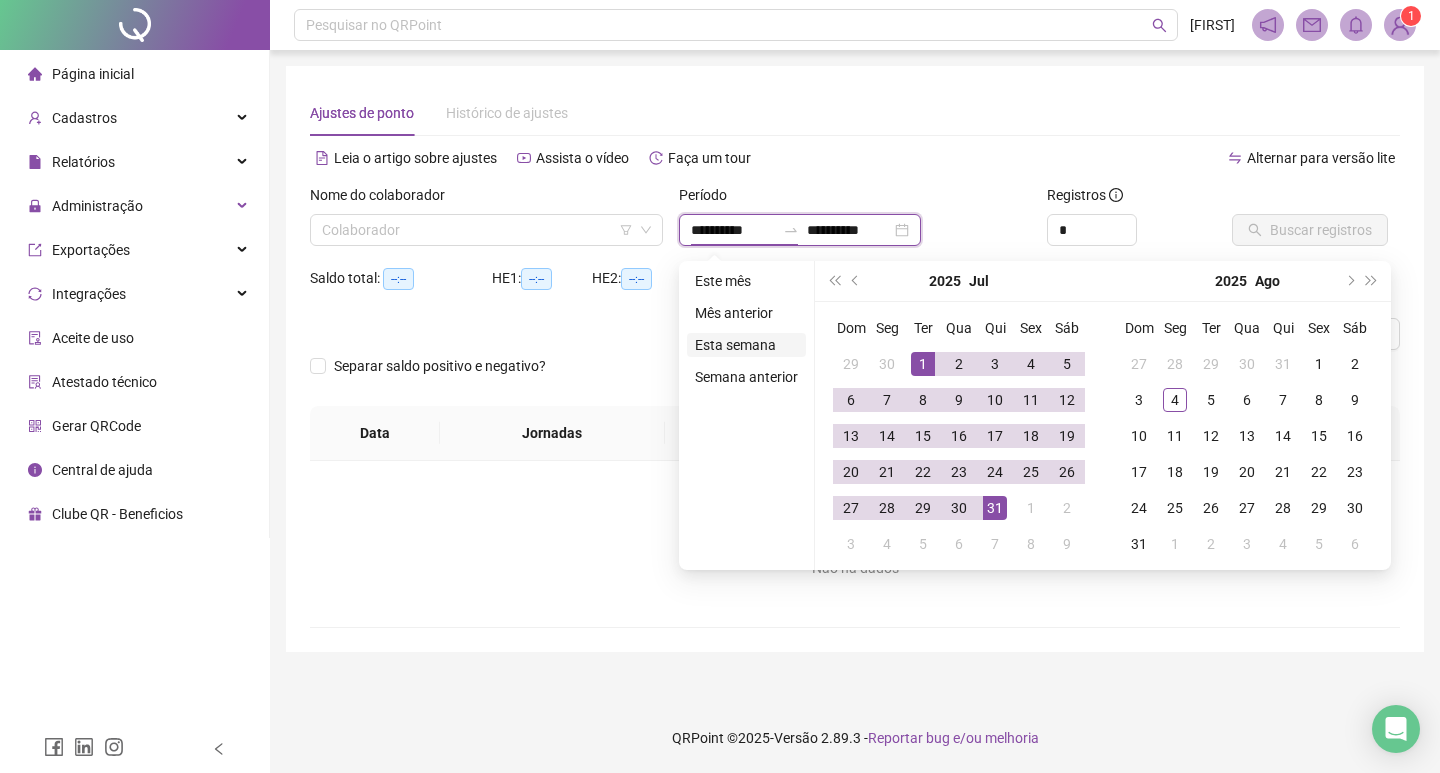 type on "**********" 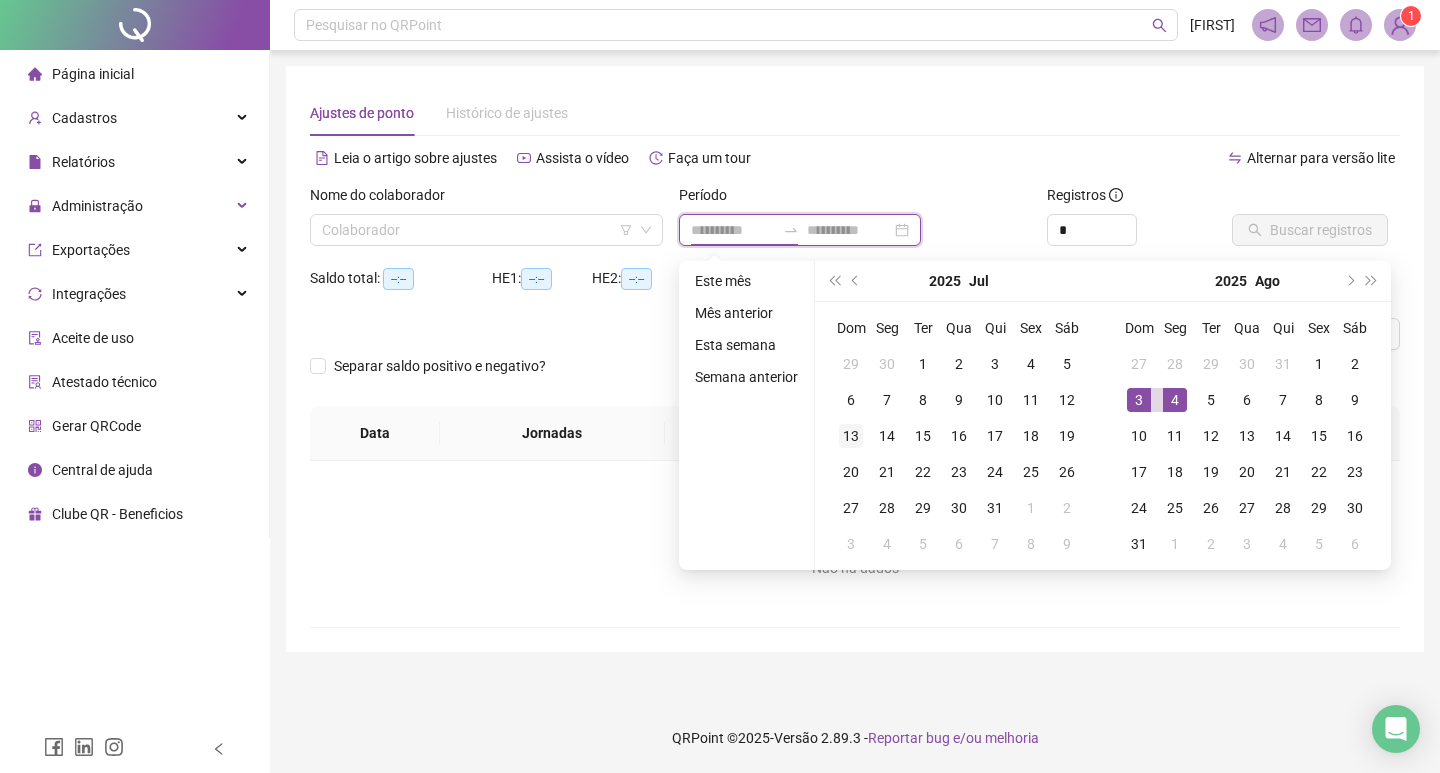 type on "**********" 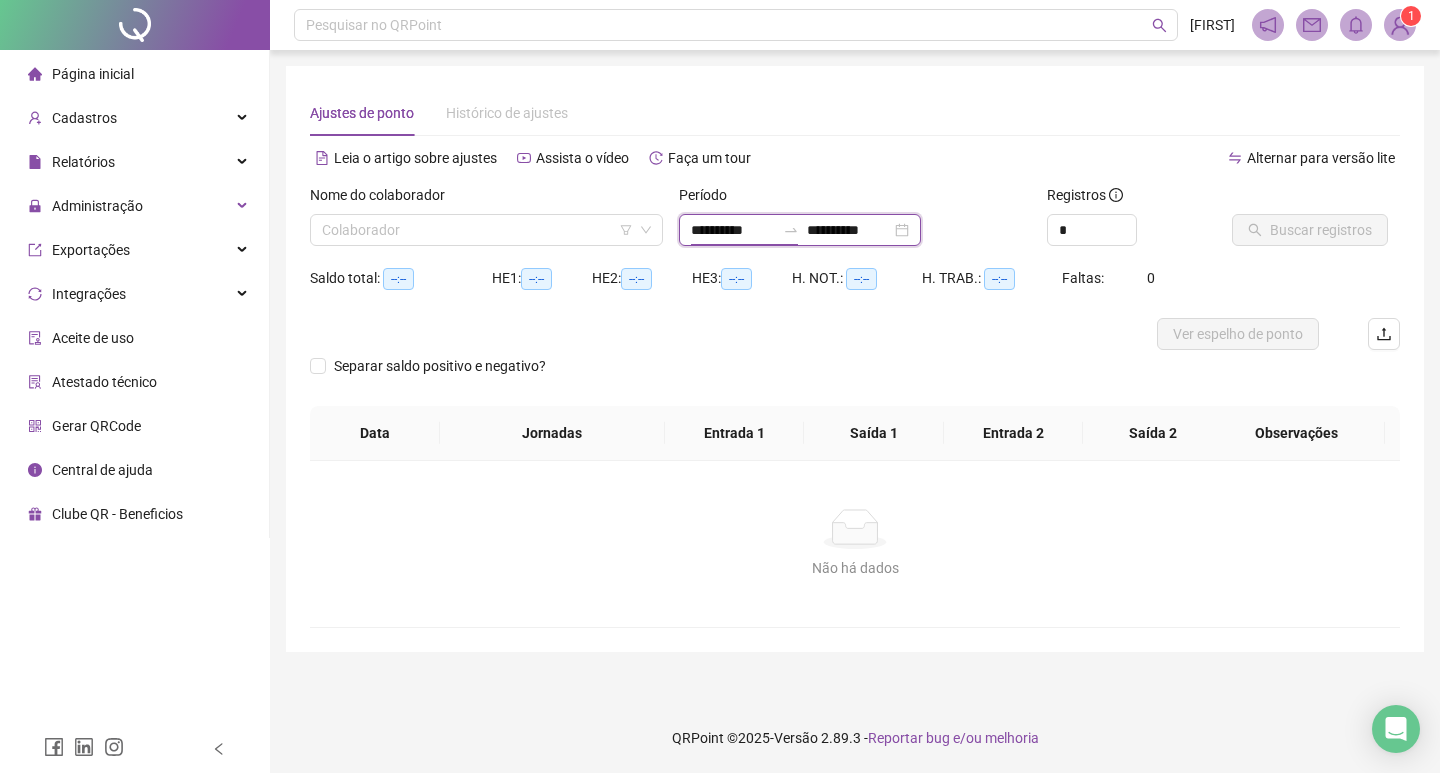 click on "**********" at bounding box center (733, 230) 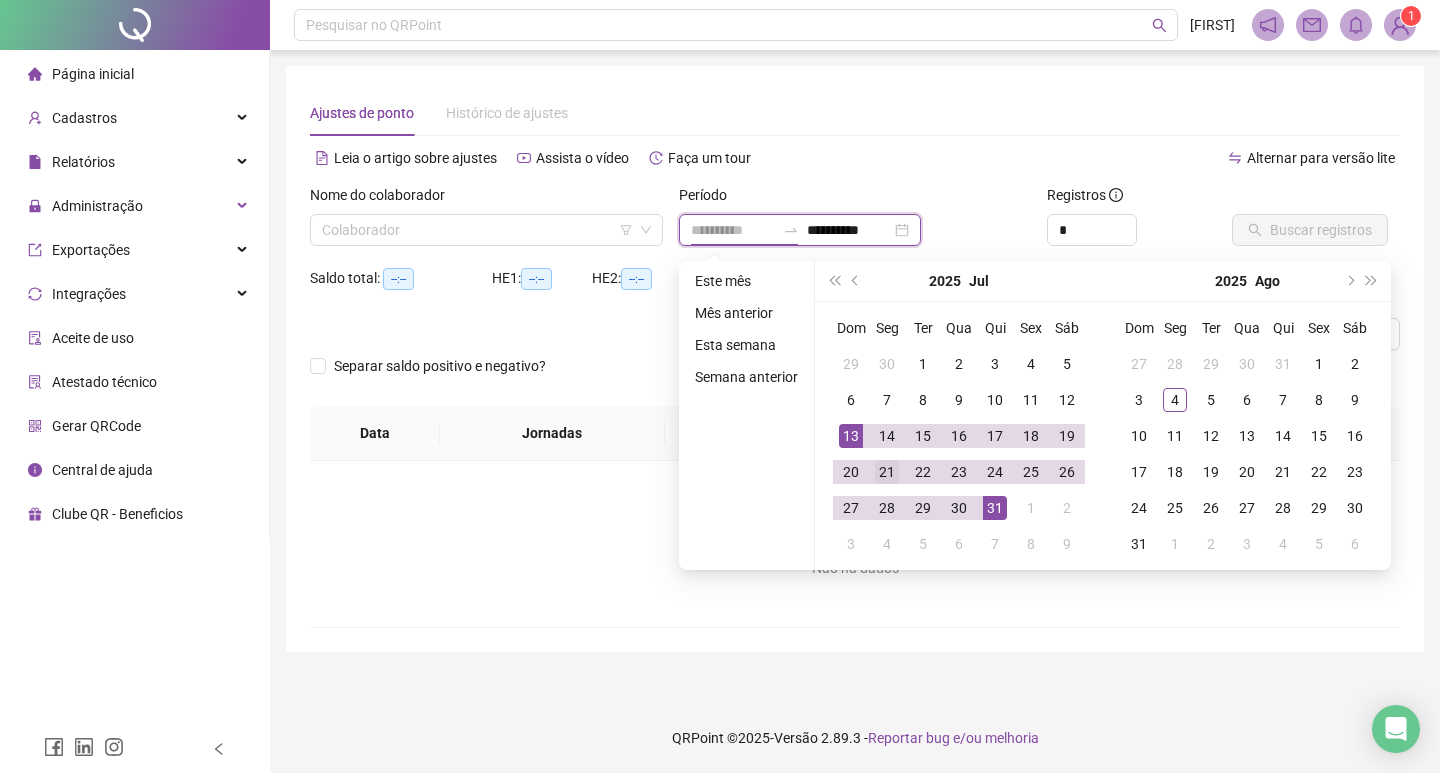 type on "**********" 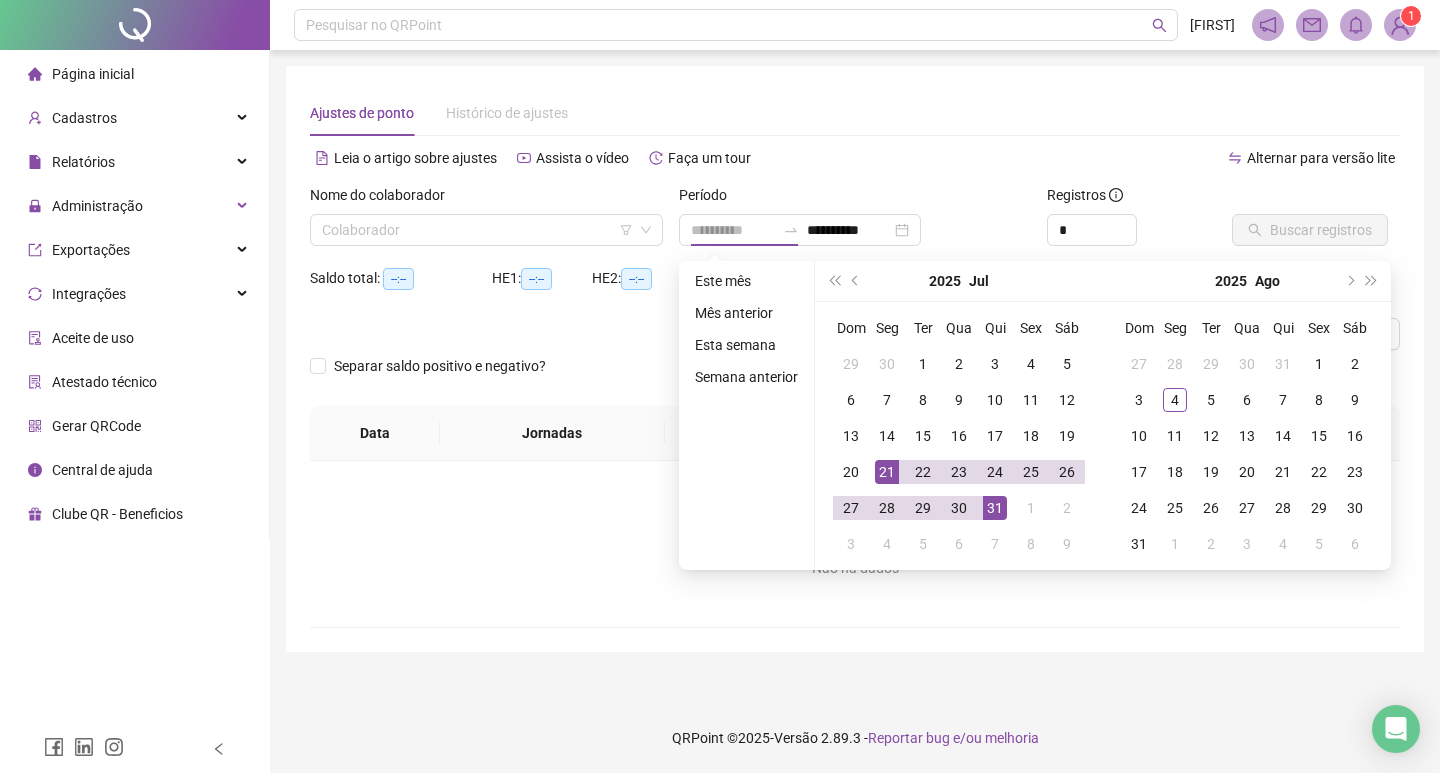 click on "21" at bounding box center [887, 472] 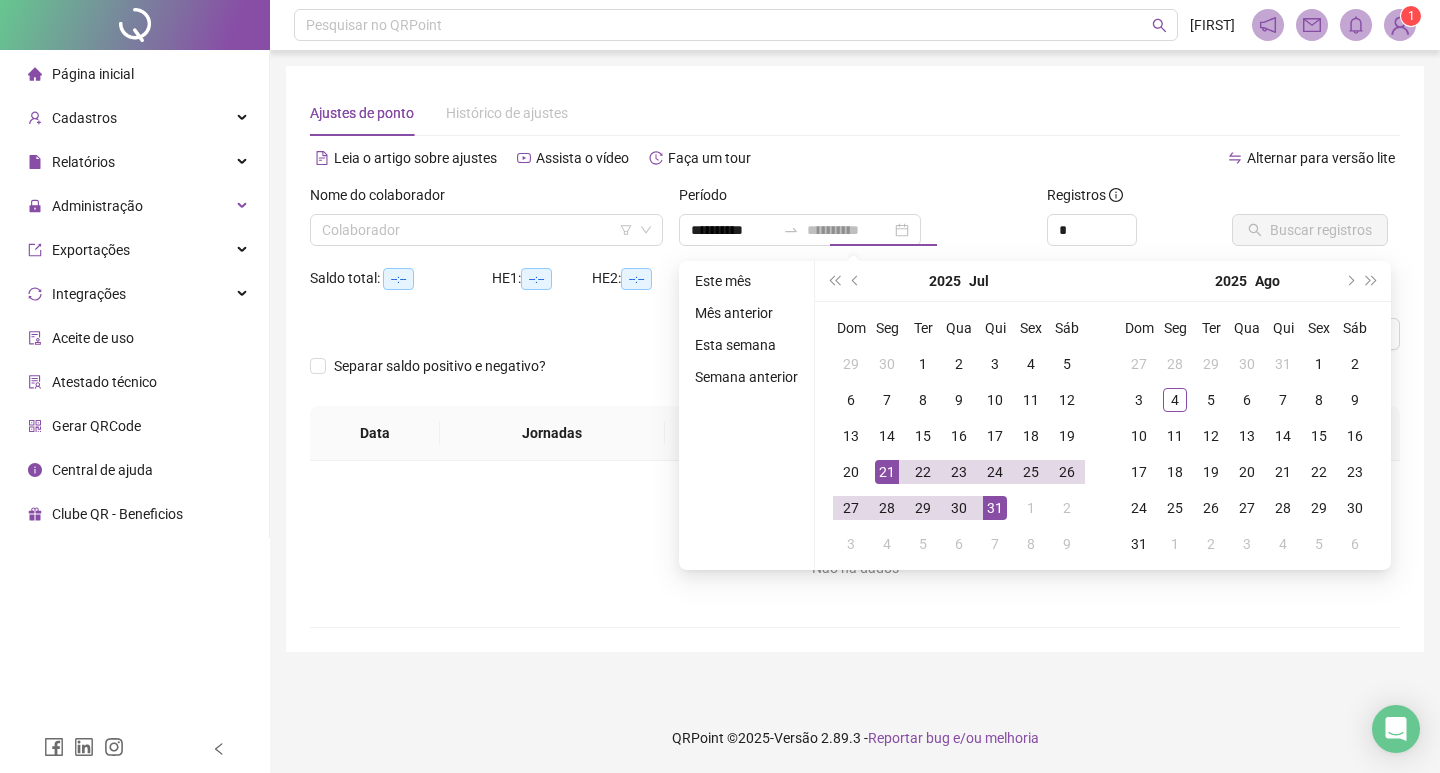 click on "31" at bounding box center [995, 508] 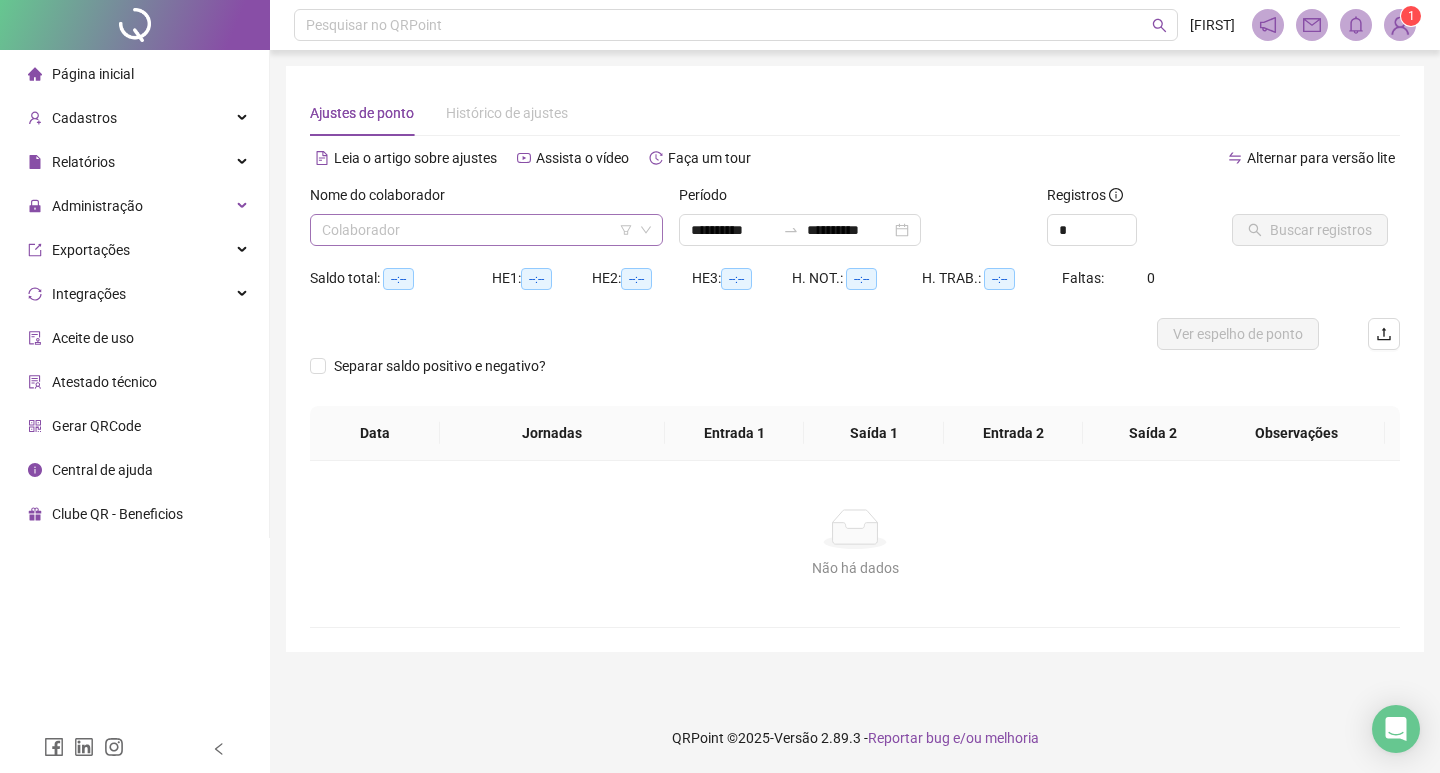 click at bounding box center (477, 230) 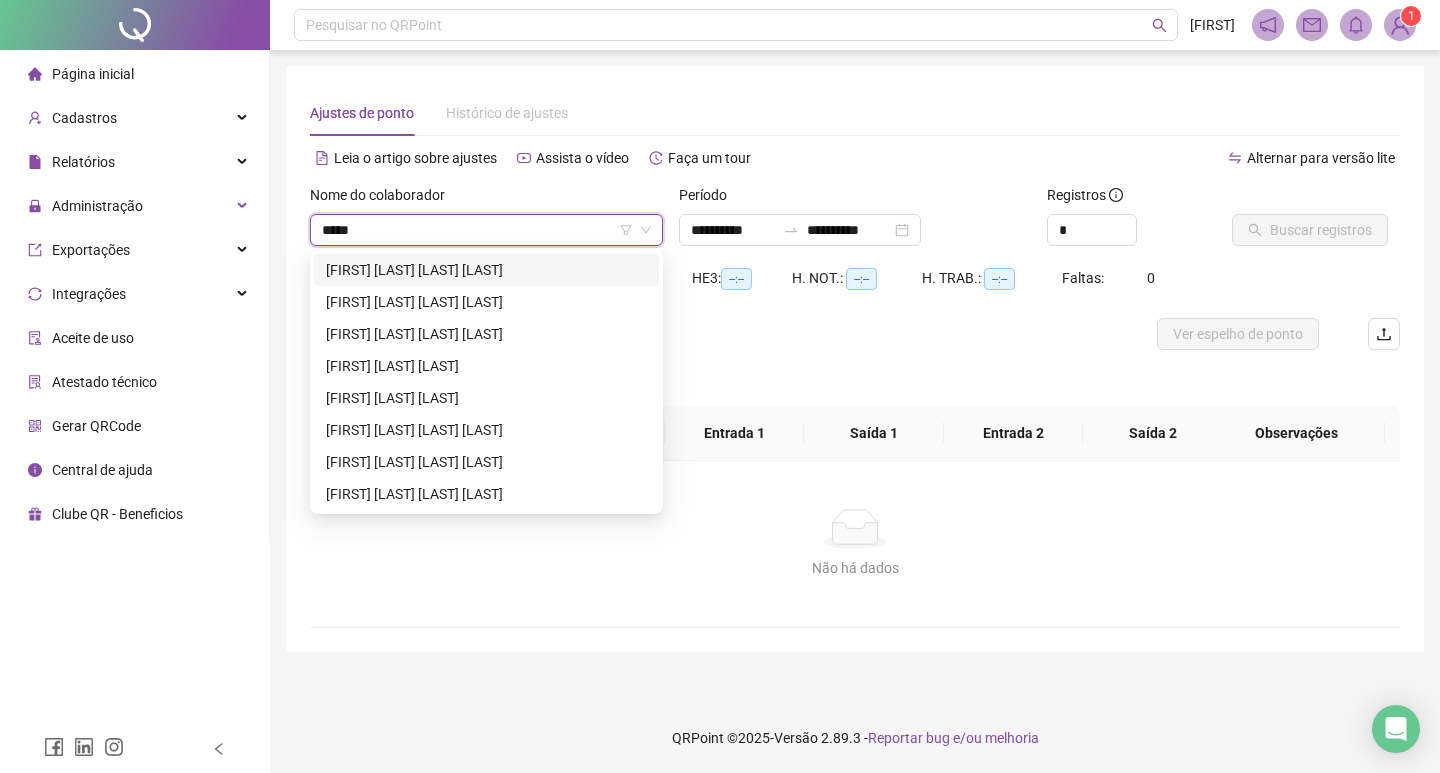 type on "******" 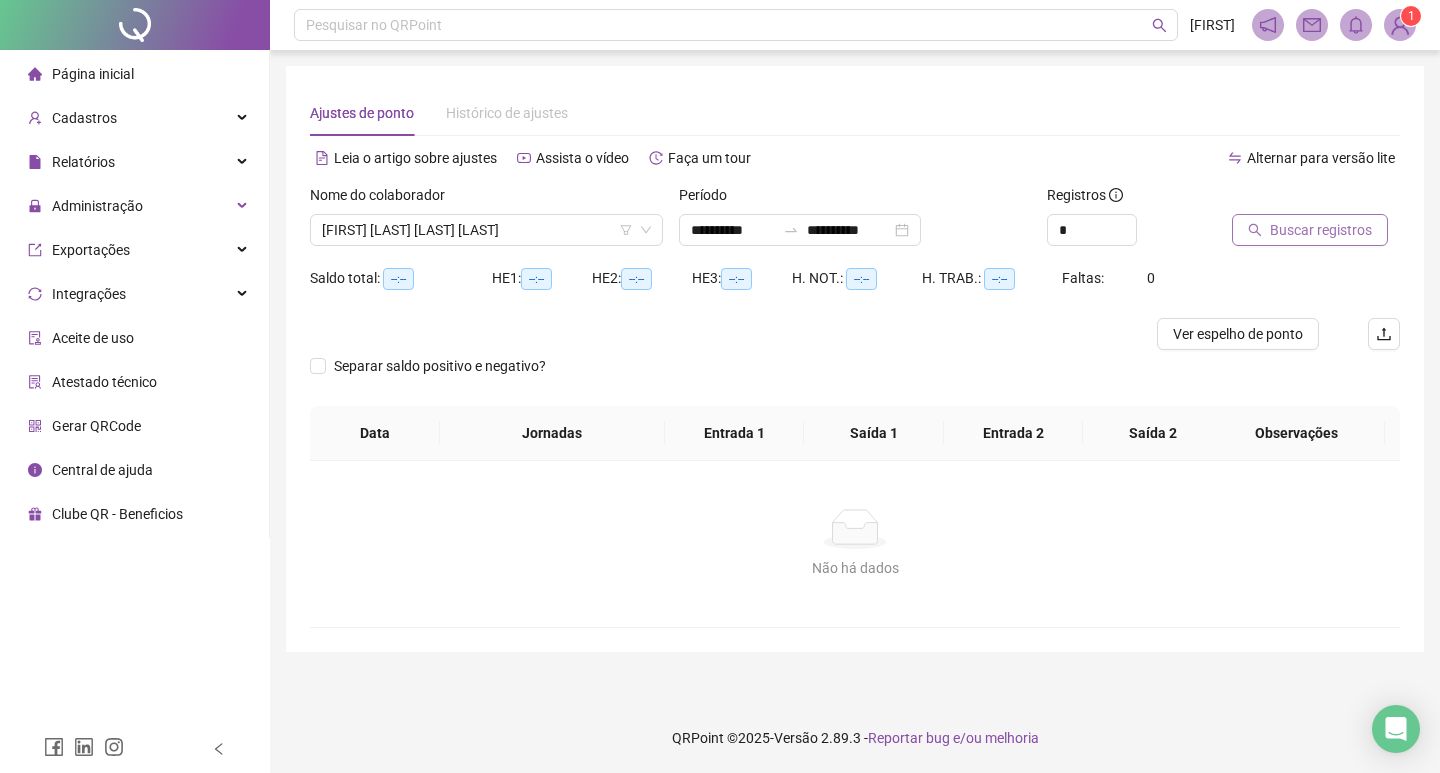 click on "Buscar registros" at bounding box center (1321, 230) 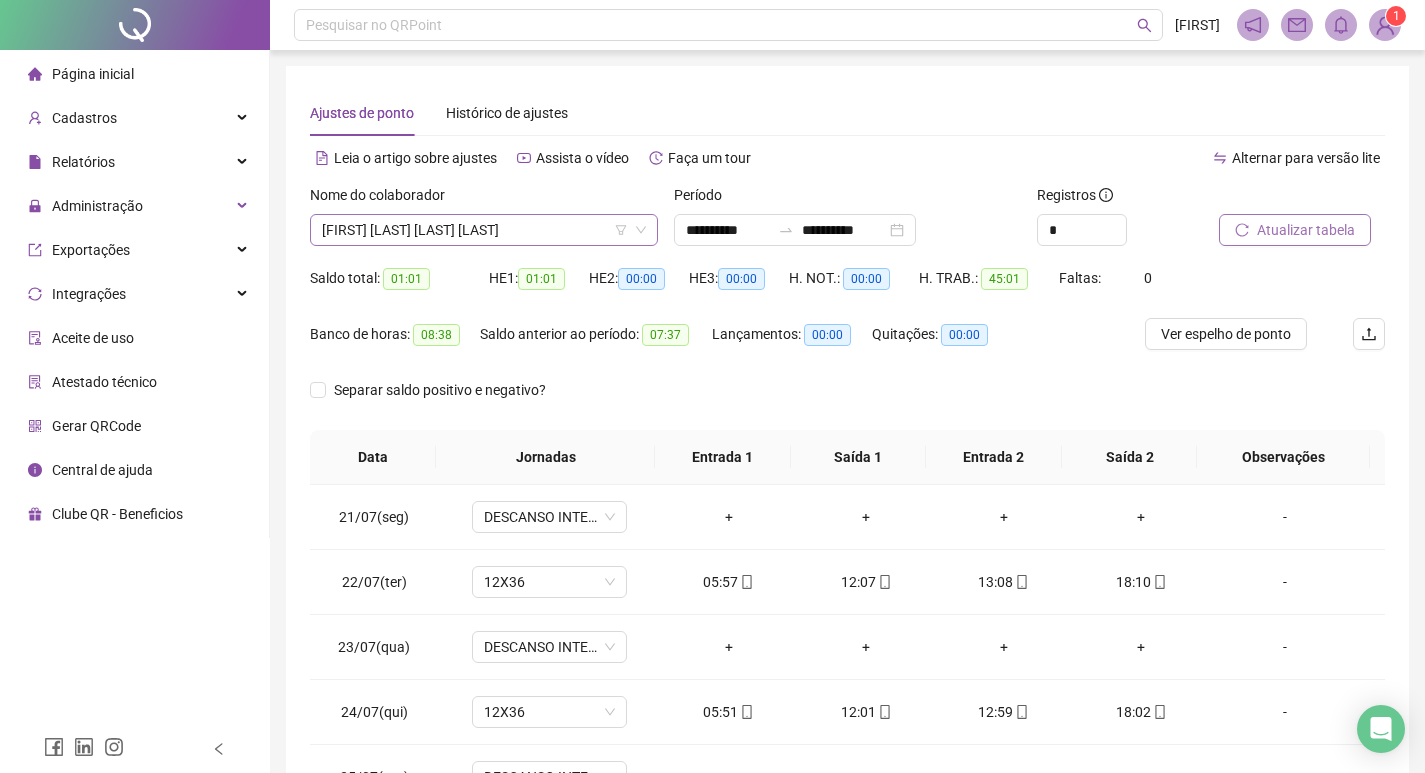 click on "[FIRST] [LAST] [LAST] [LAST]" at bounding box center [484, 230] 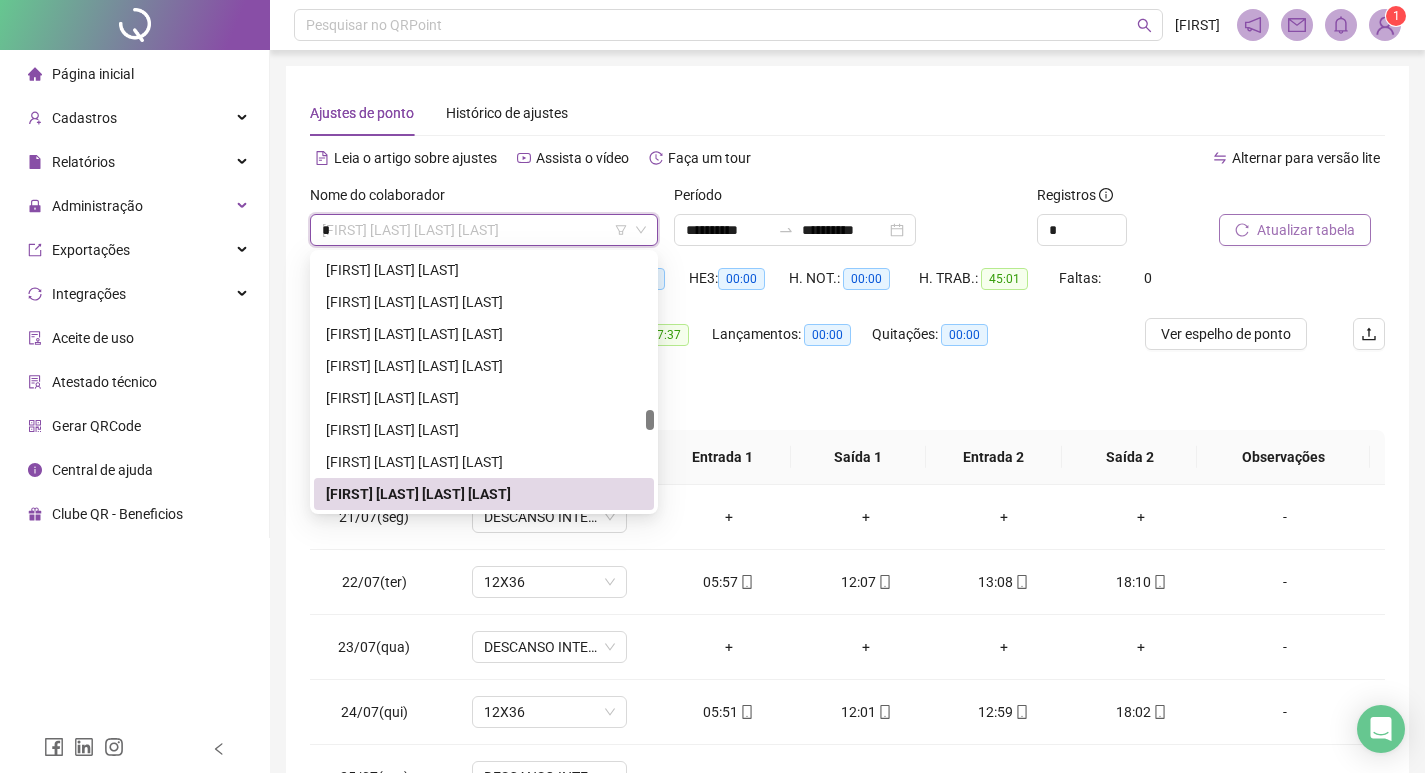 scroll, scrollTop: 672, scrollLeft: 0, axis: vertical 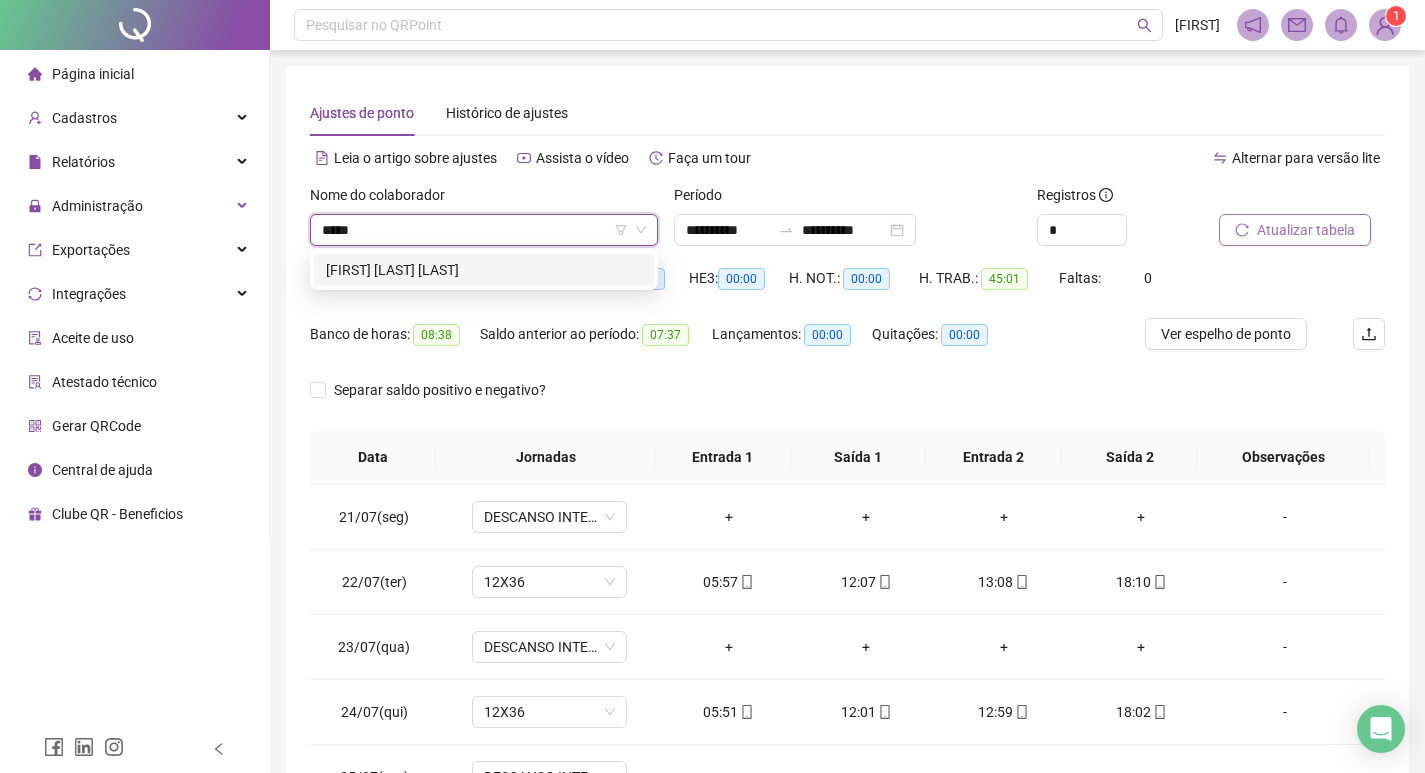type on "******" 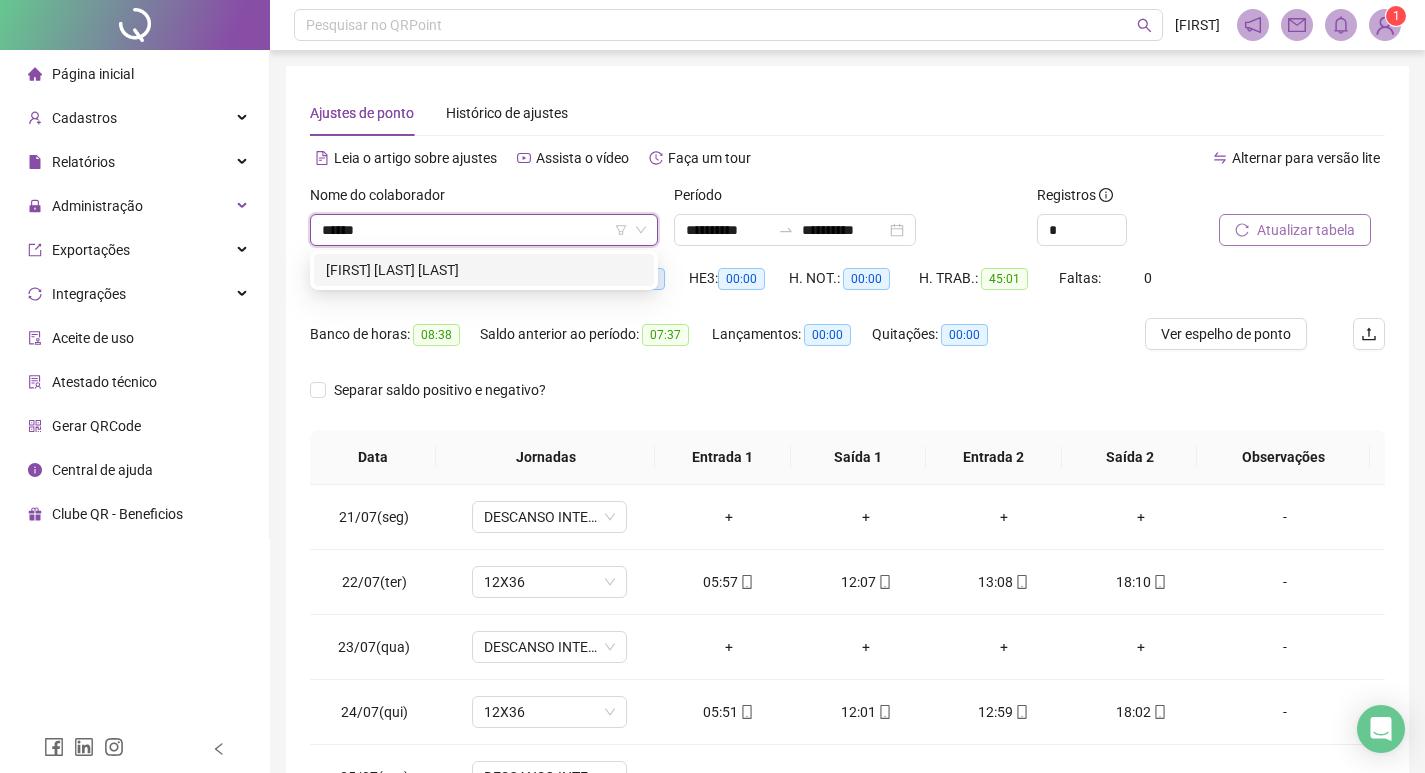 type 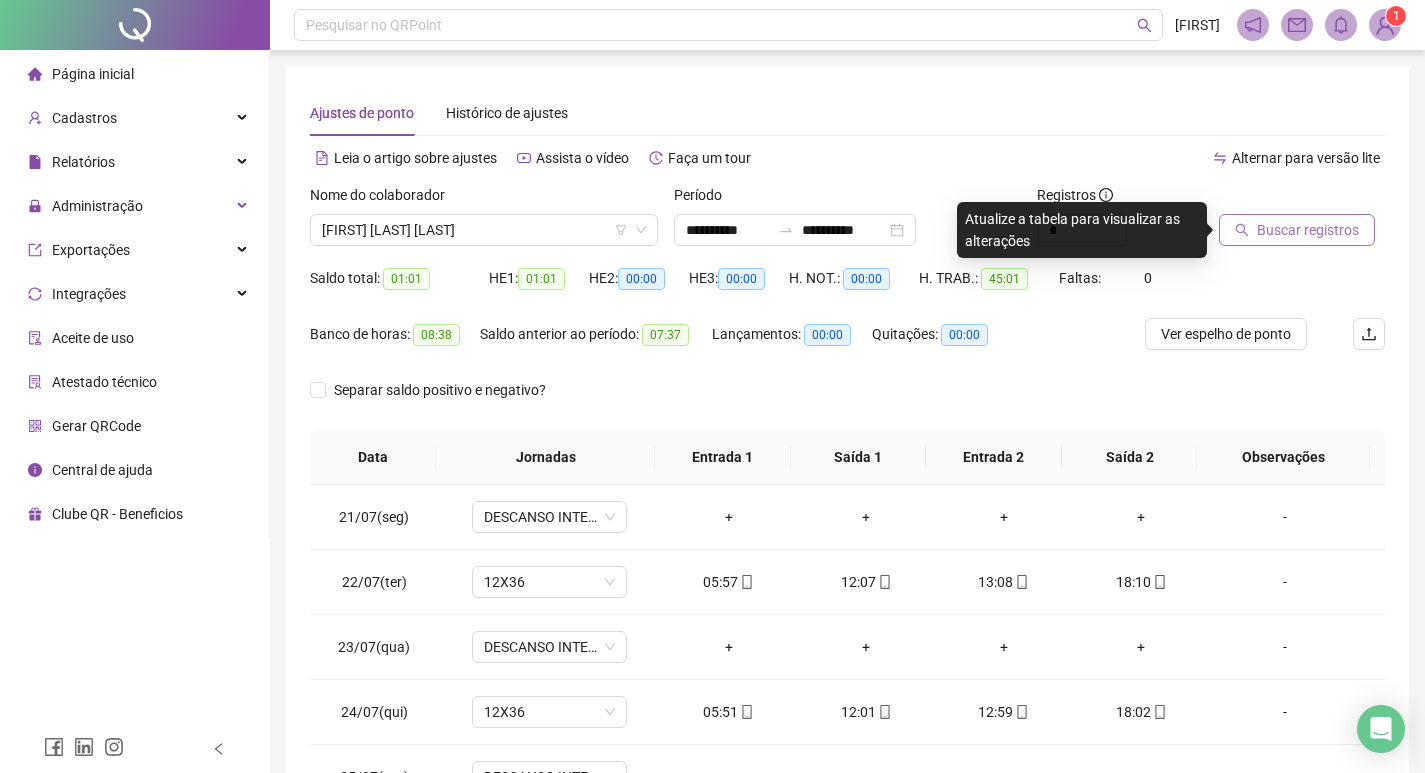 click on "Buscar registros" at bounding box center [1308, 230] 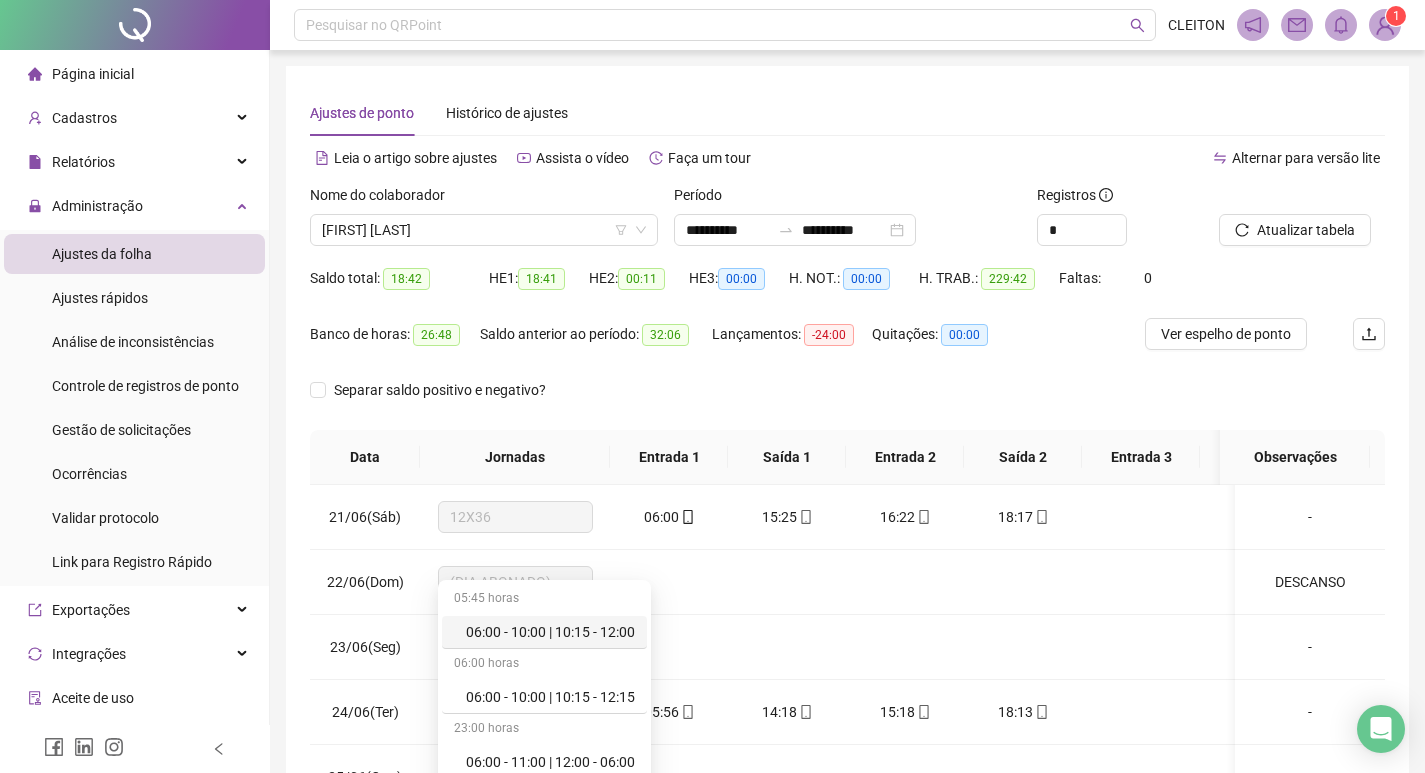 type on "***" 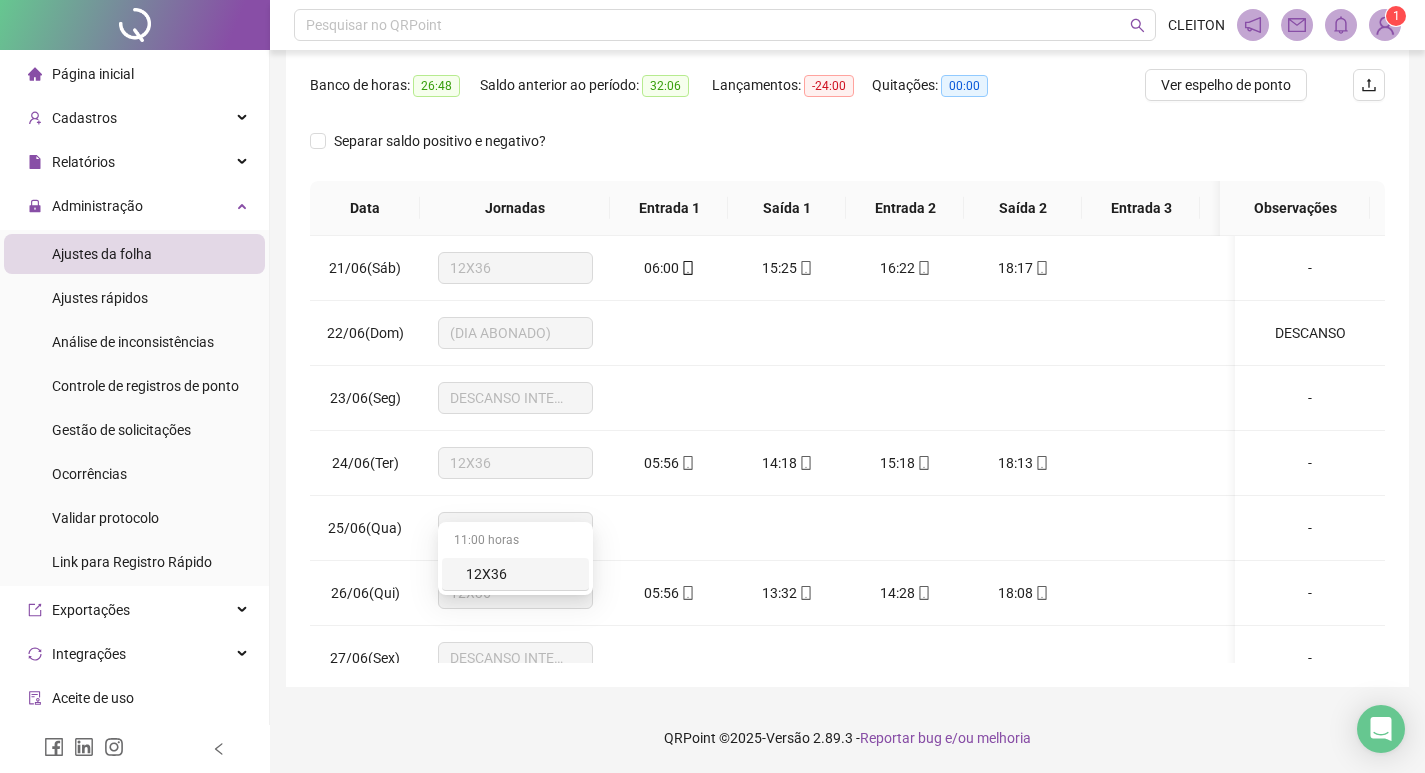 type 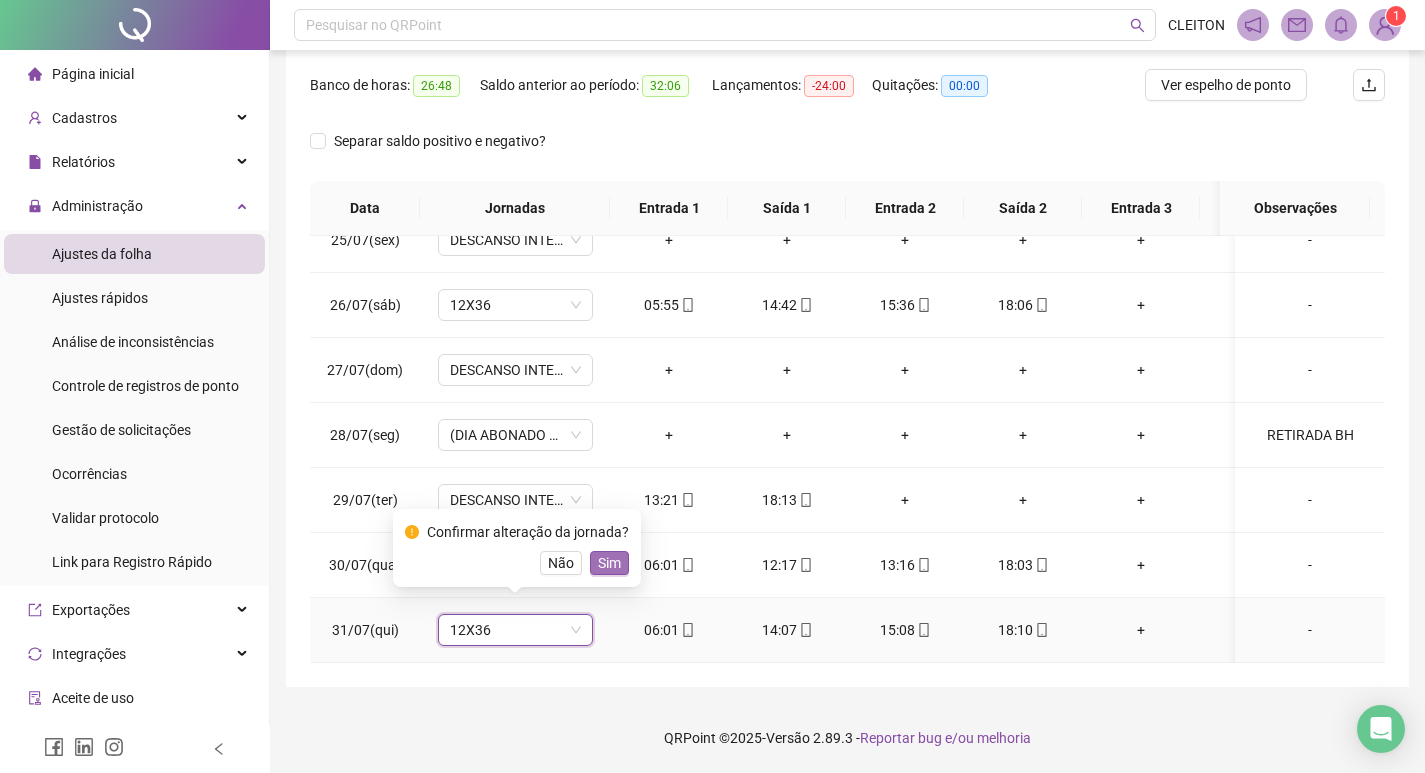 click on "Sim" at bounding box center [609, 563] 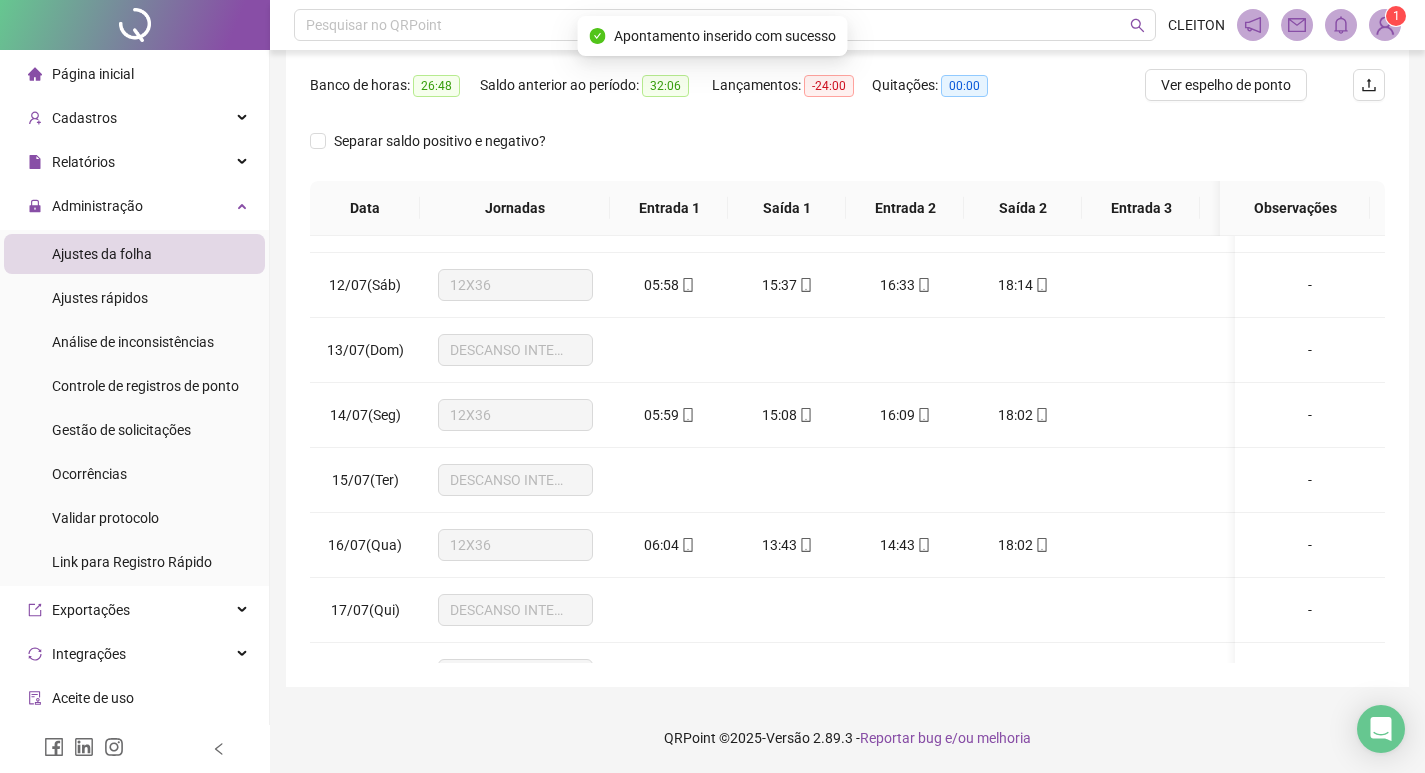 scroll, scrollTop: 1253, scrollLeft: 0, axis: vertical 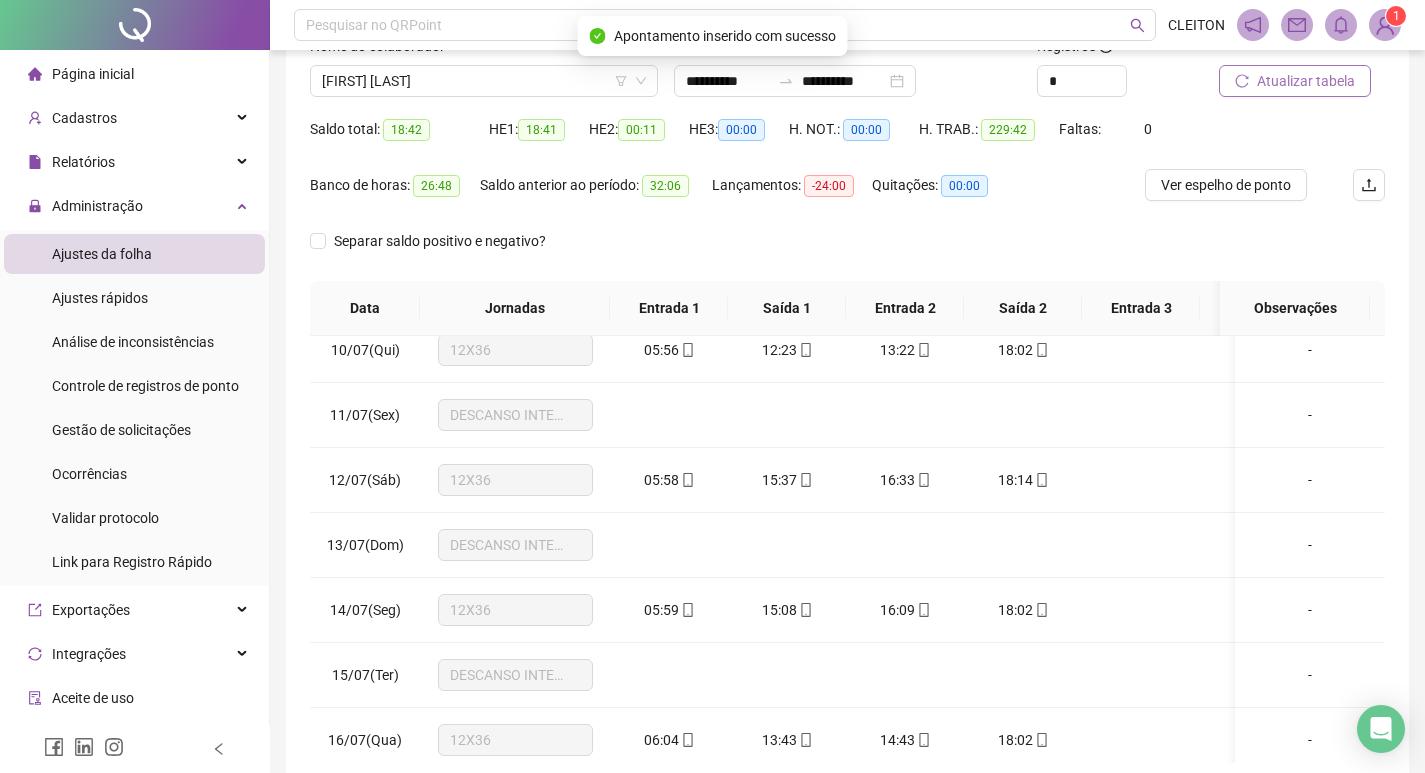 click on "Atualizar tabela" at bounding box center [1306, 81] 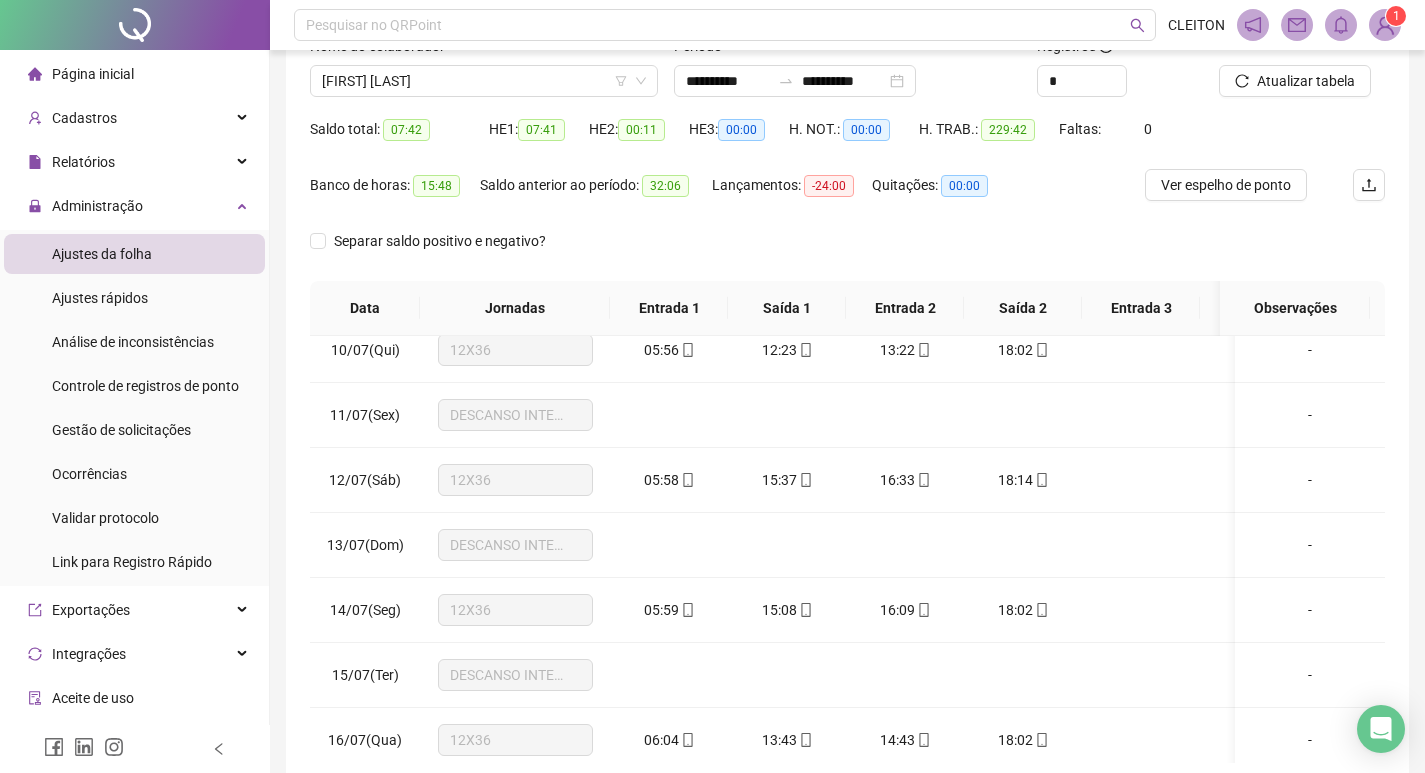scroll, scrollTop: 249, scrollLeft: 0, axis: vertical 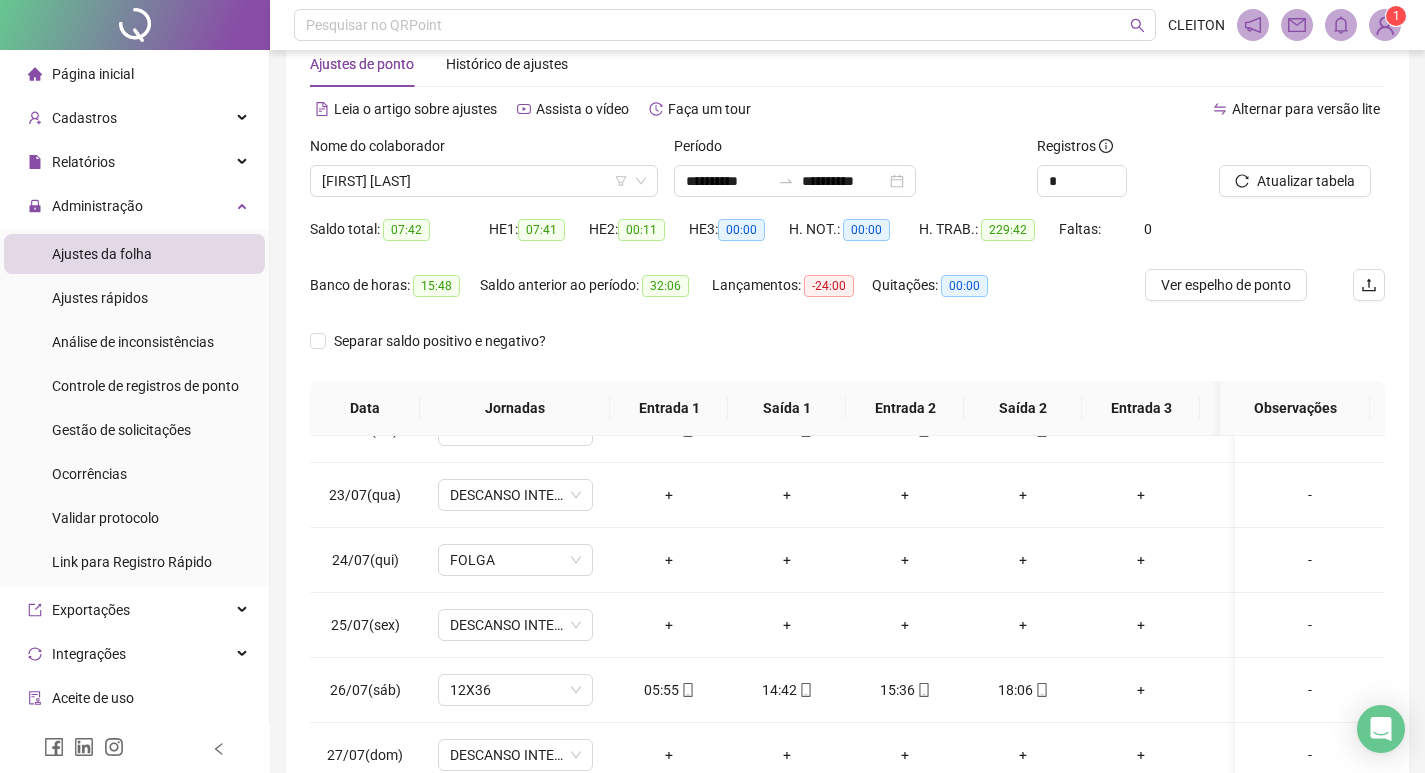 click on "Nome do colaborador LETICIA SIMÕES BRUNHERA" at bounding box center [484, 174] 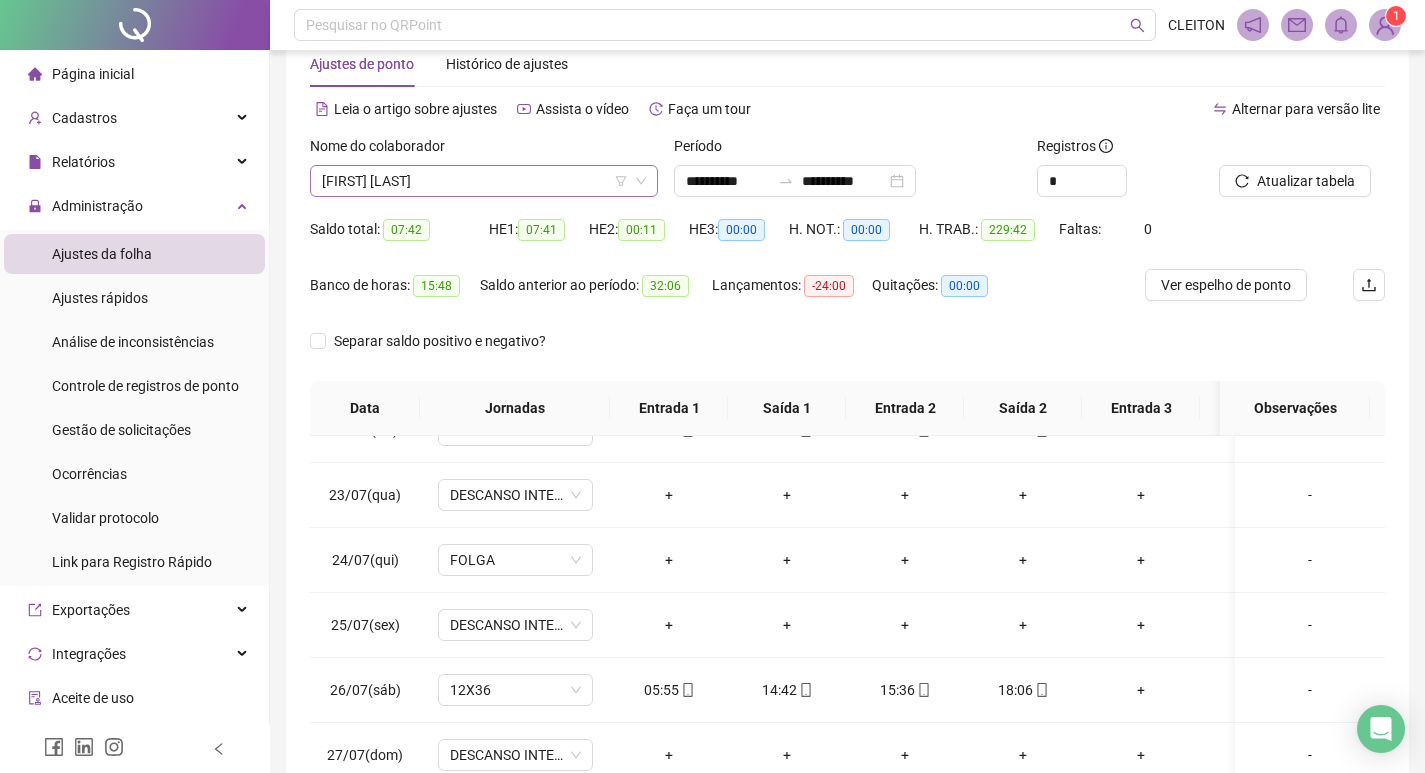 click on "LETICIA SIMÕES BRUNHERA" at bounding box center [484, 181] 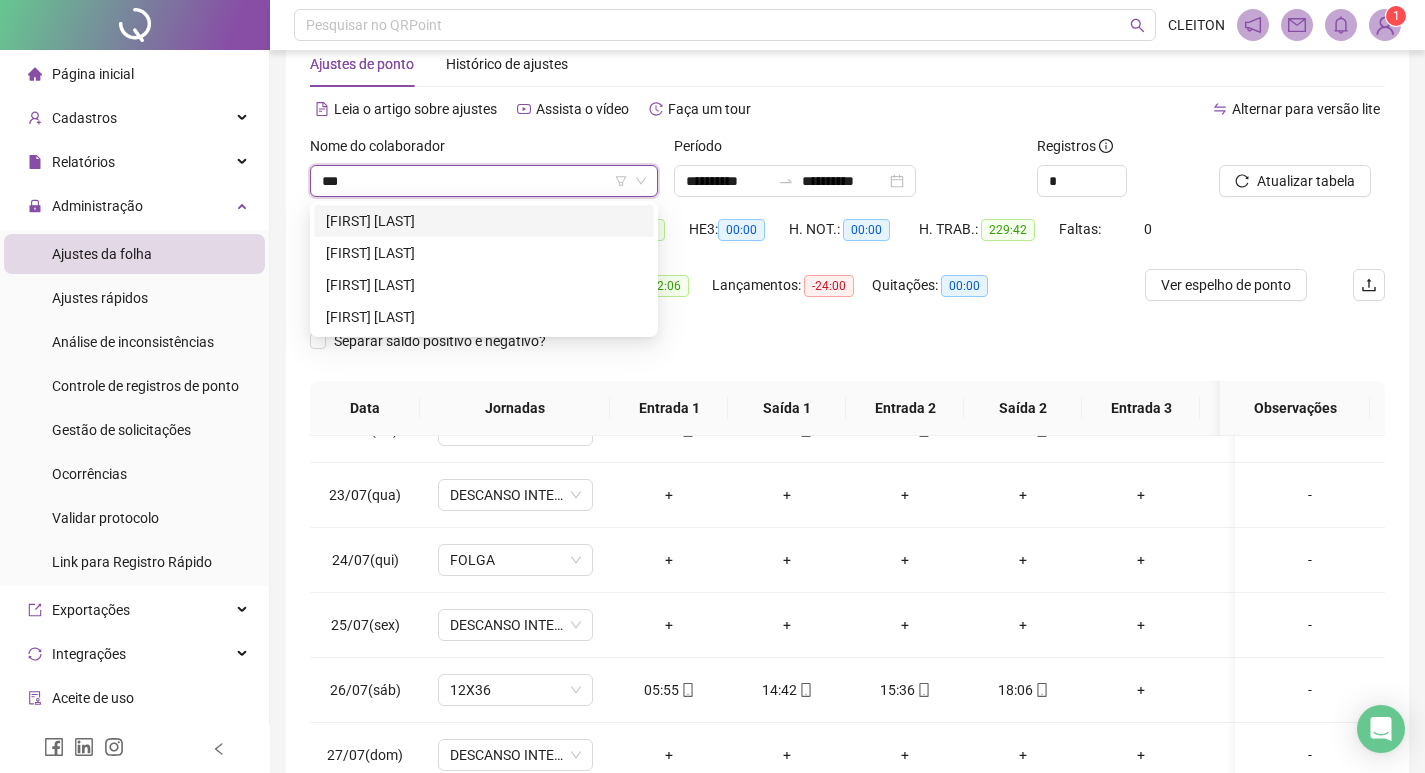 scroll, scrollTop: 0, scrollLeft: 0, axis: both 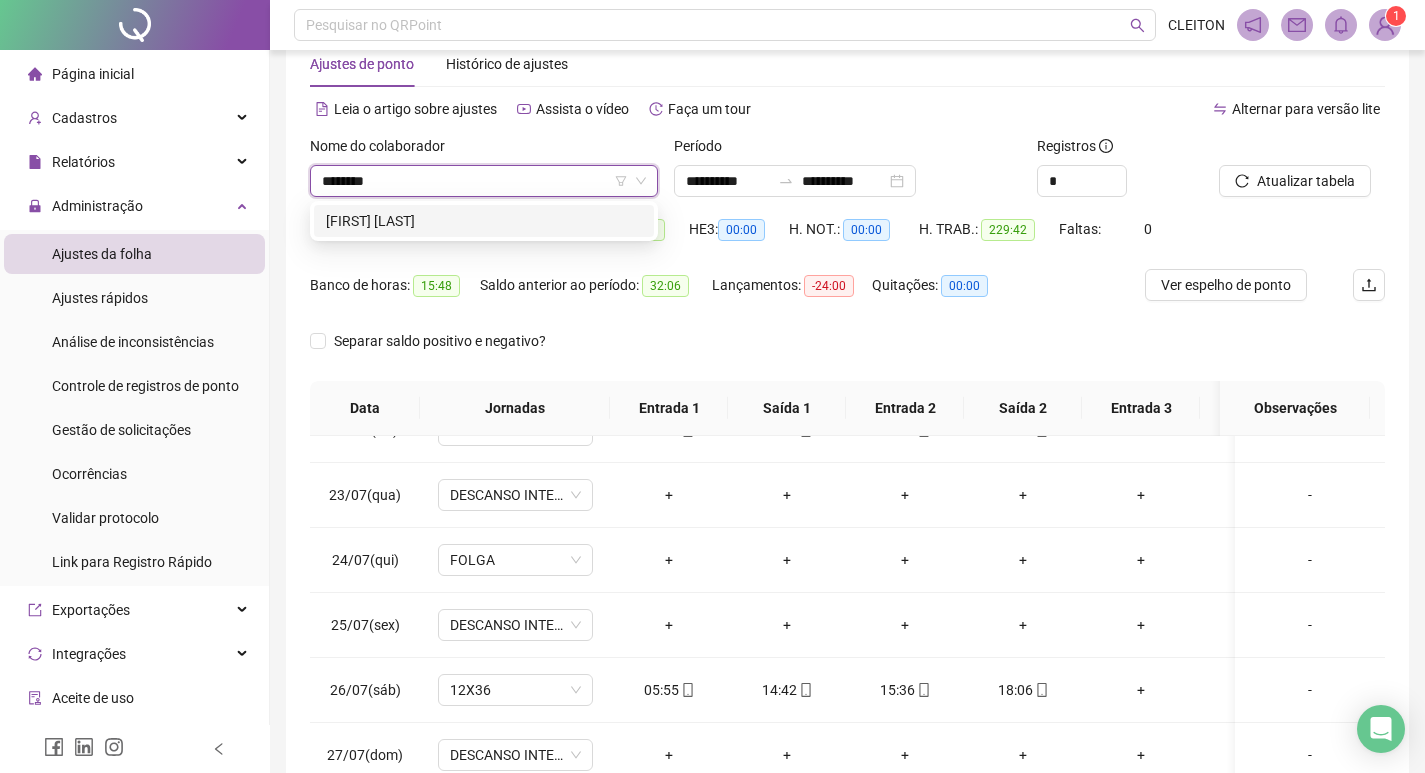 type on "*********" 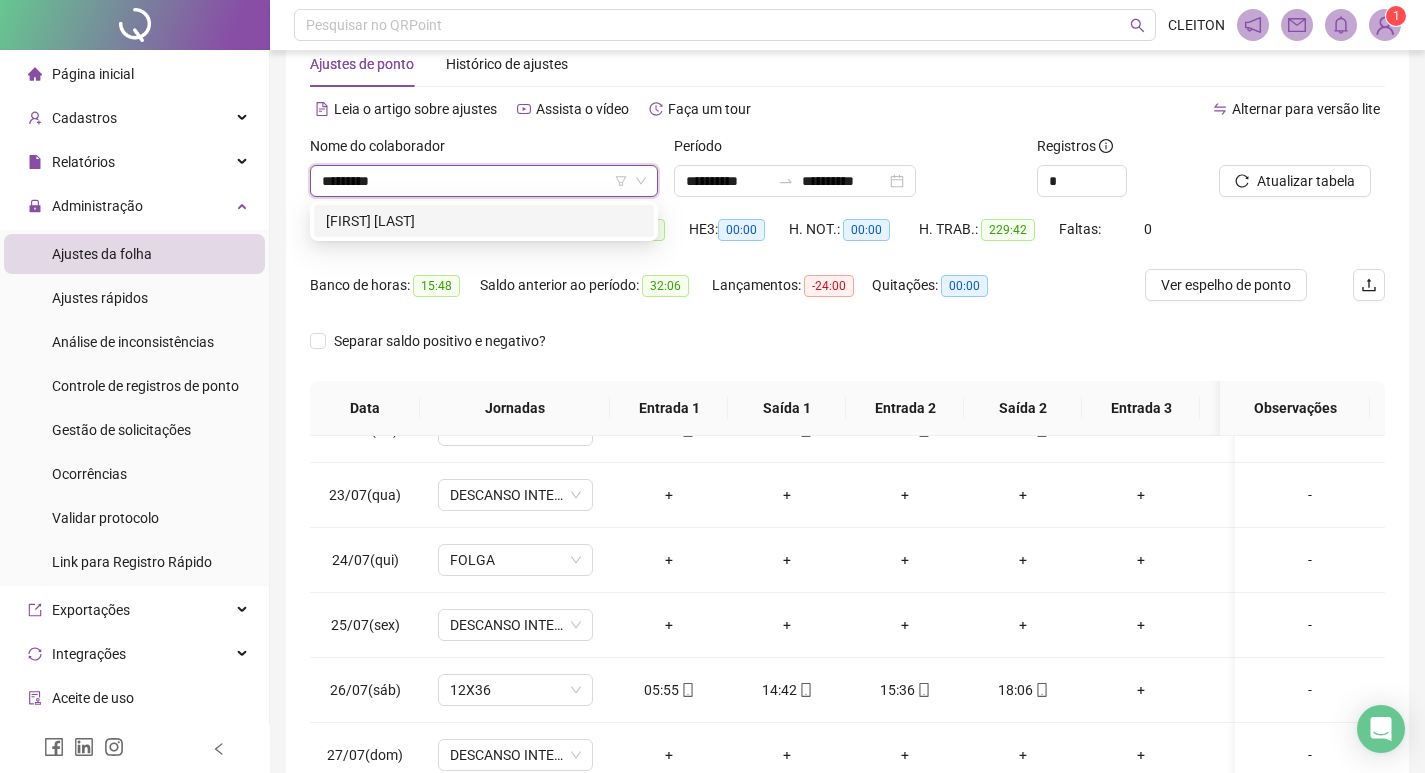 click on "RODOLFO TOGA MODESTO" at bounding box center (484, 221) 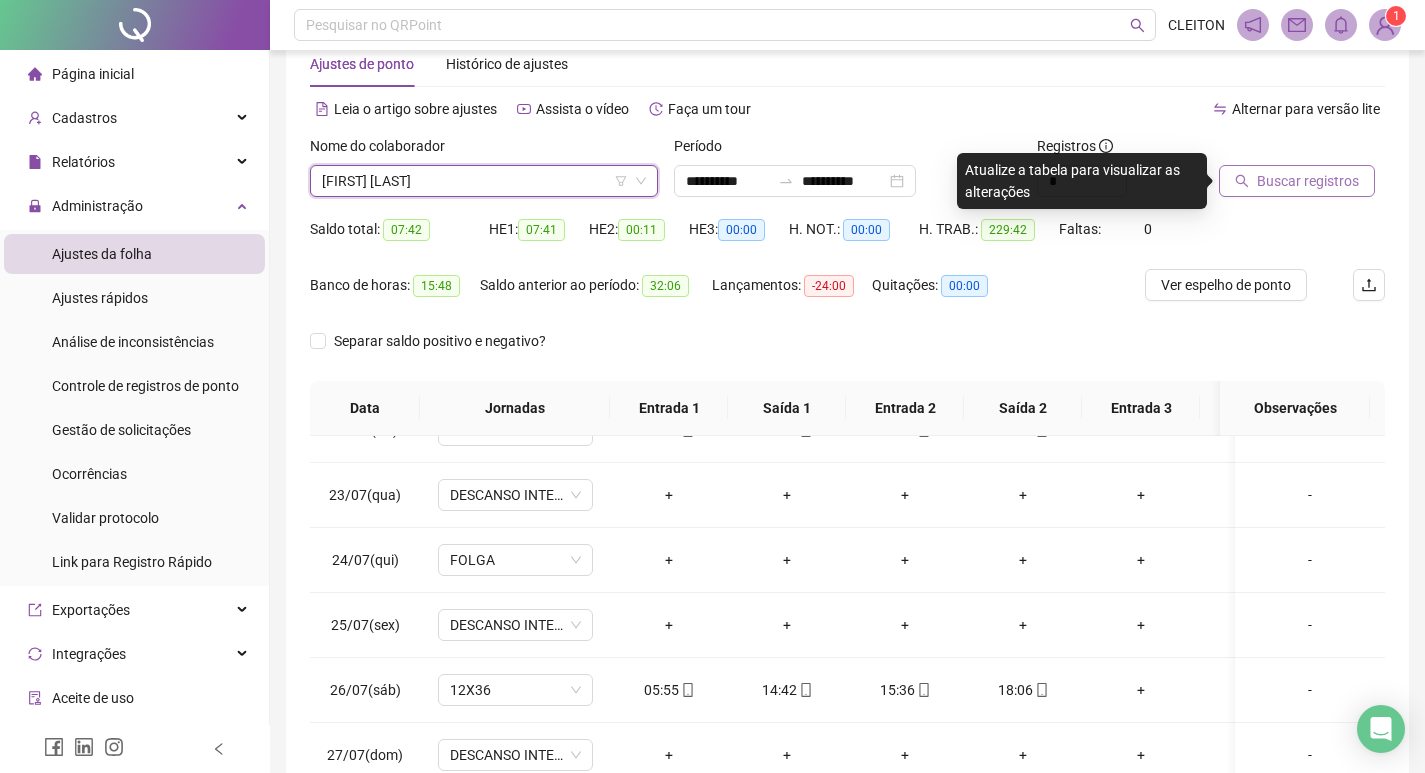 click on "Buscar registros" at bounding box center (1308, 181) 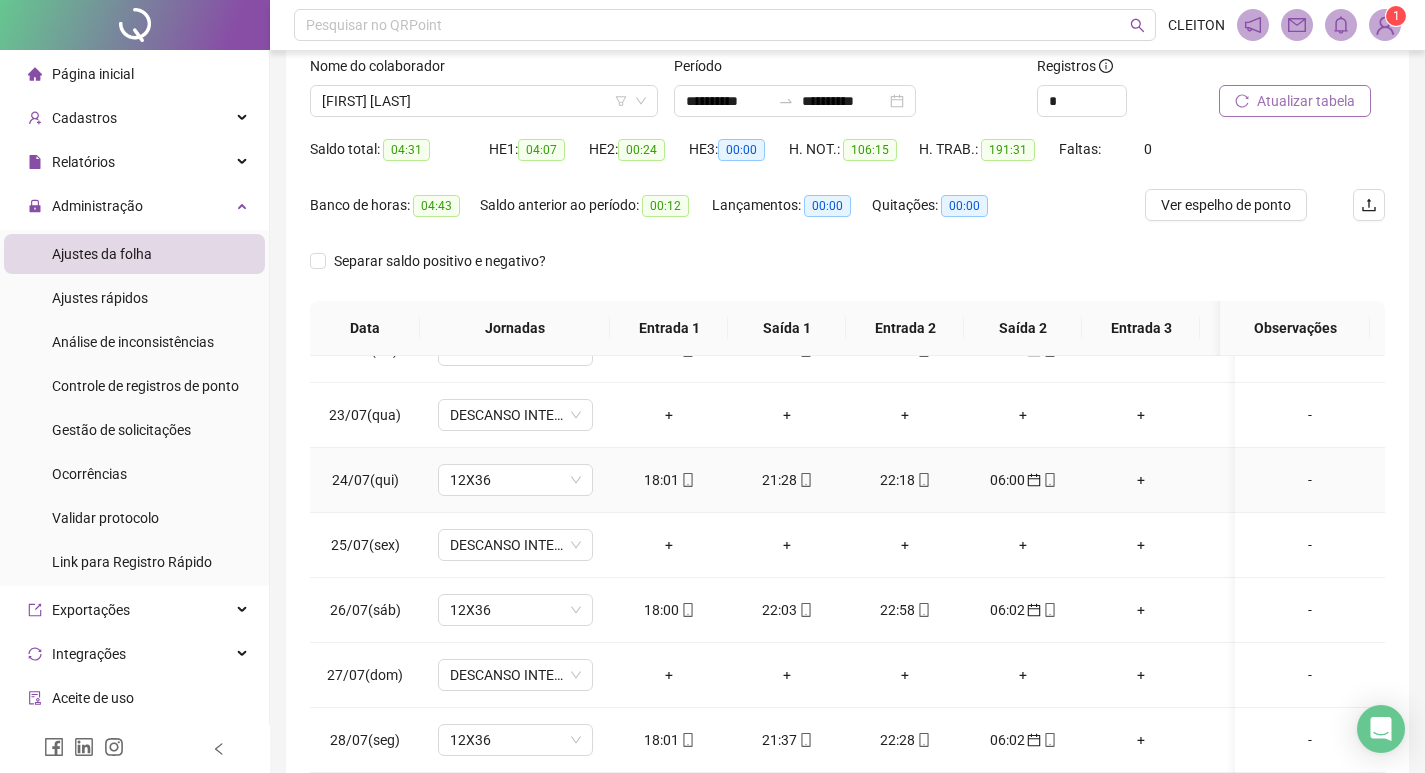 scroll, scrollTop: 249, scrollLeft: 0, axis: vertical 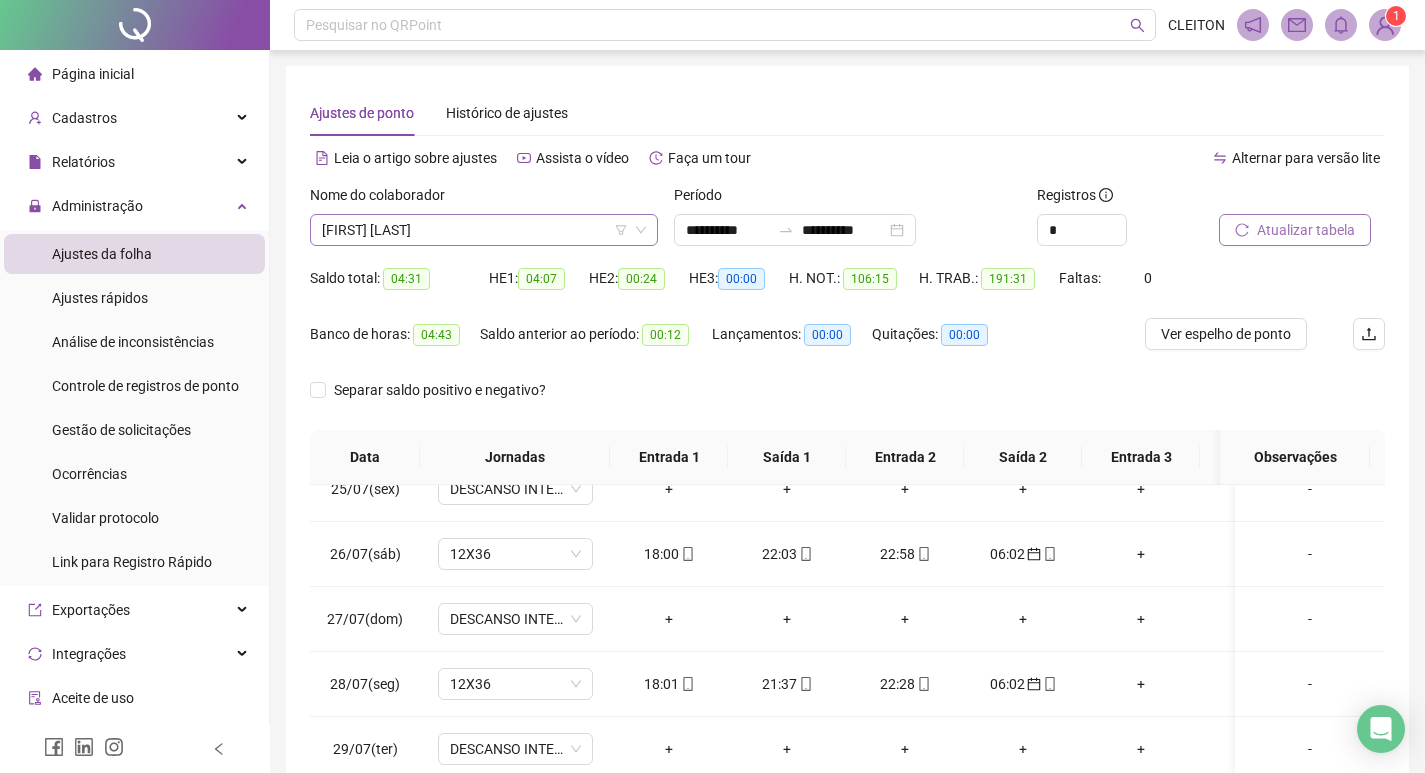 click on "RODOLFO TOGA MODESTO" at bounding box center [484, 230] 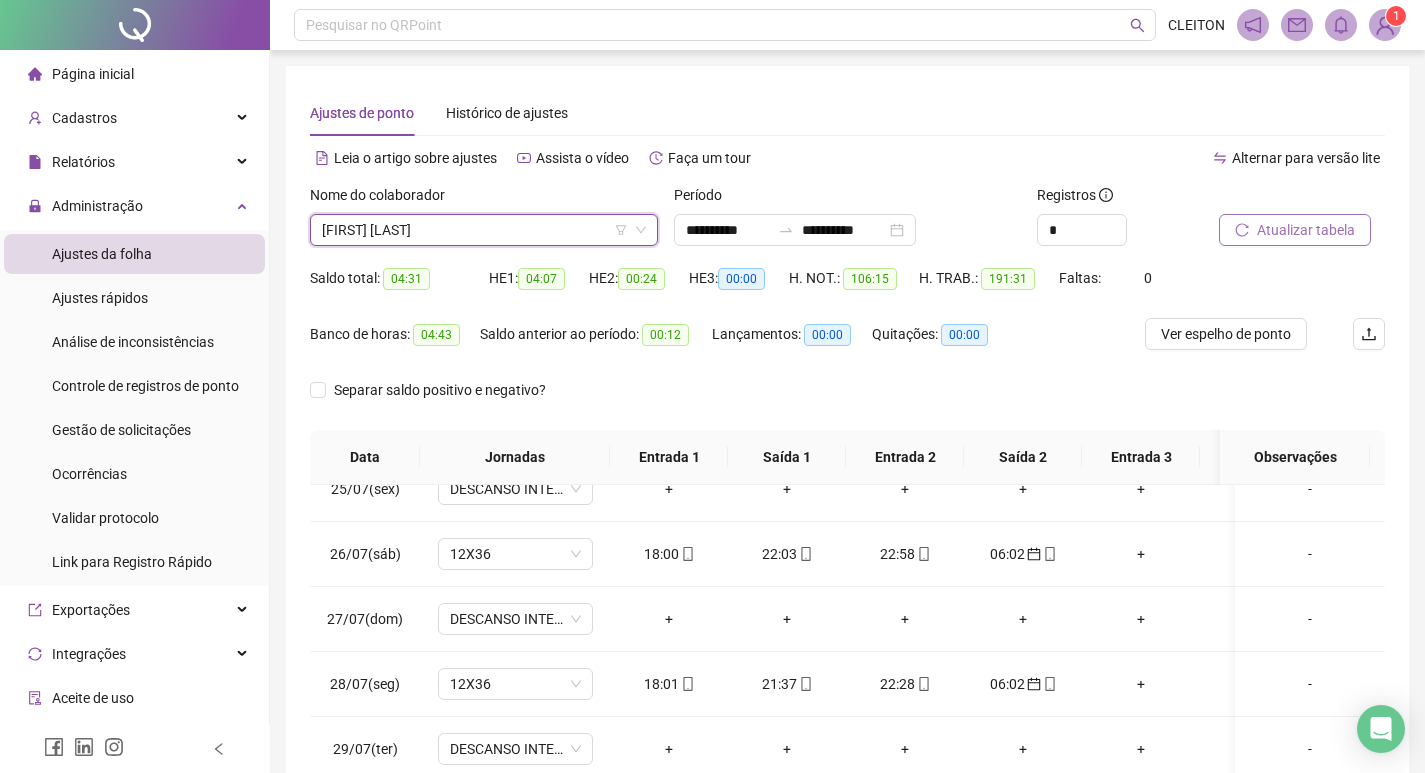 click on "RODOLFO TOGA MODESTO" at bounding box center (484, 230) 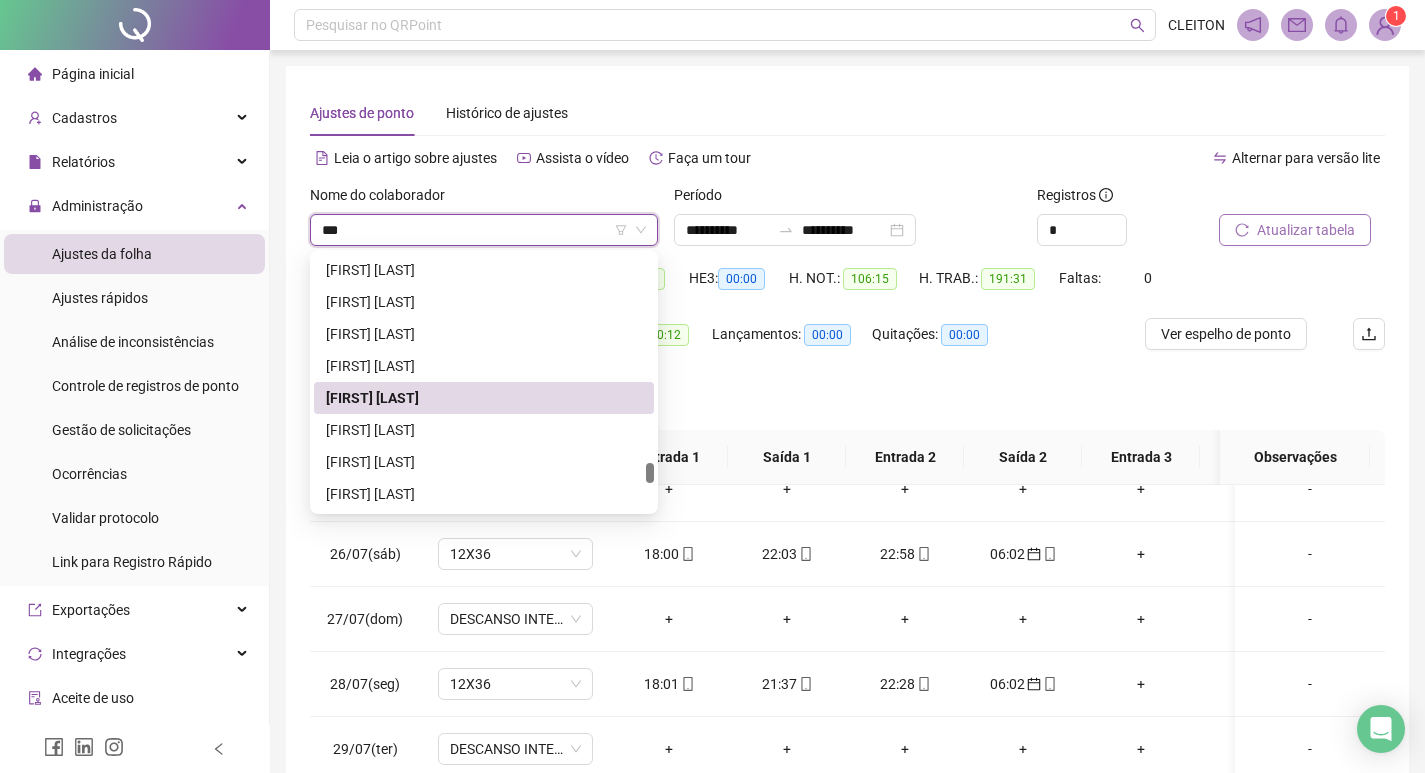 scroll, scrollTop: 0, scrollLeft: 0, axis: both 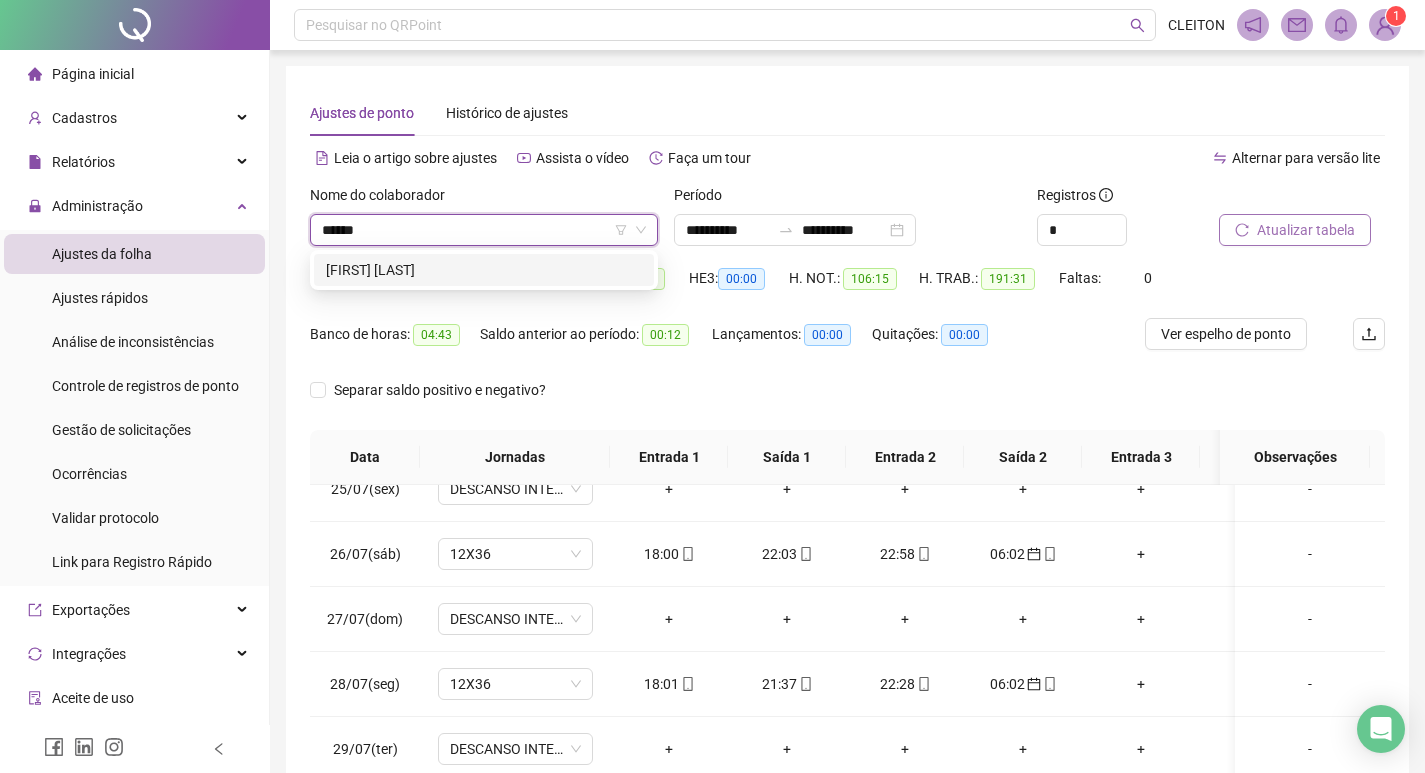 type on "******" 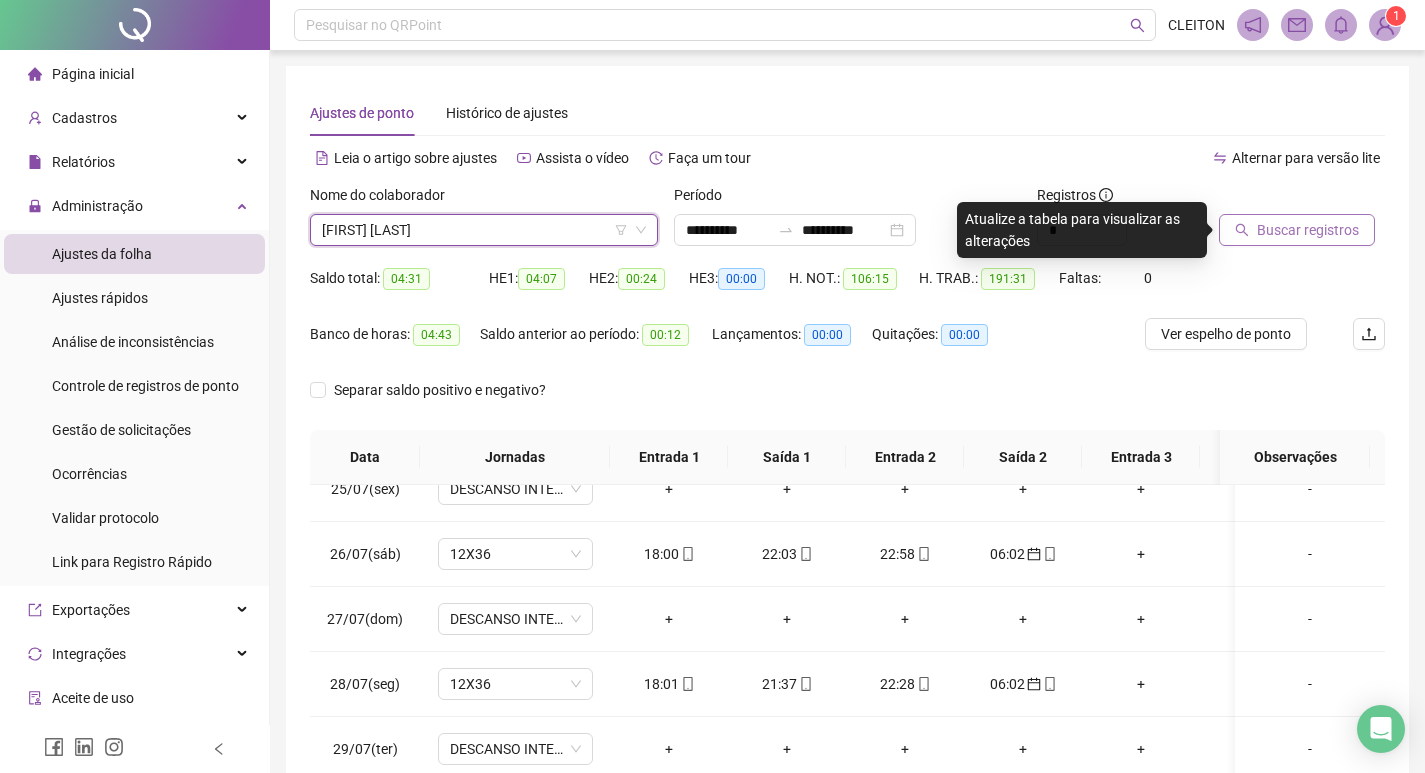 click on "Buscar registros" at bounding box center [1308, 230] 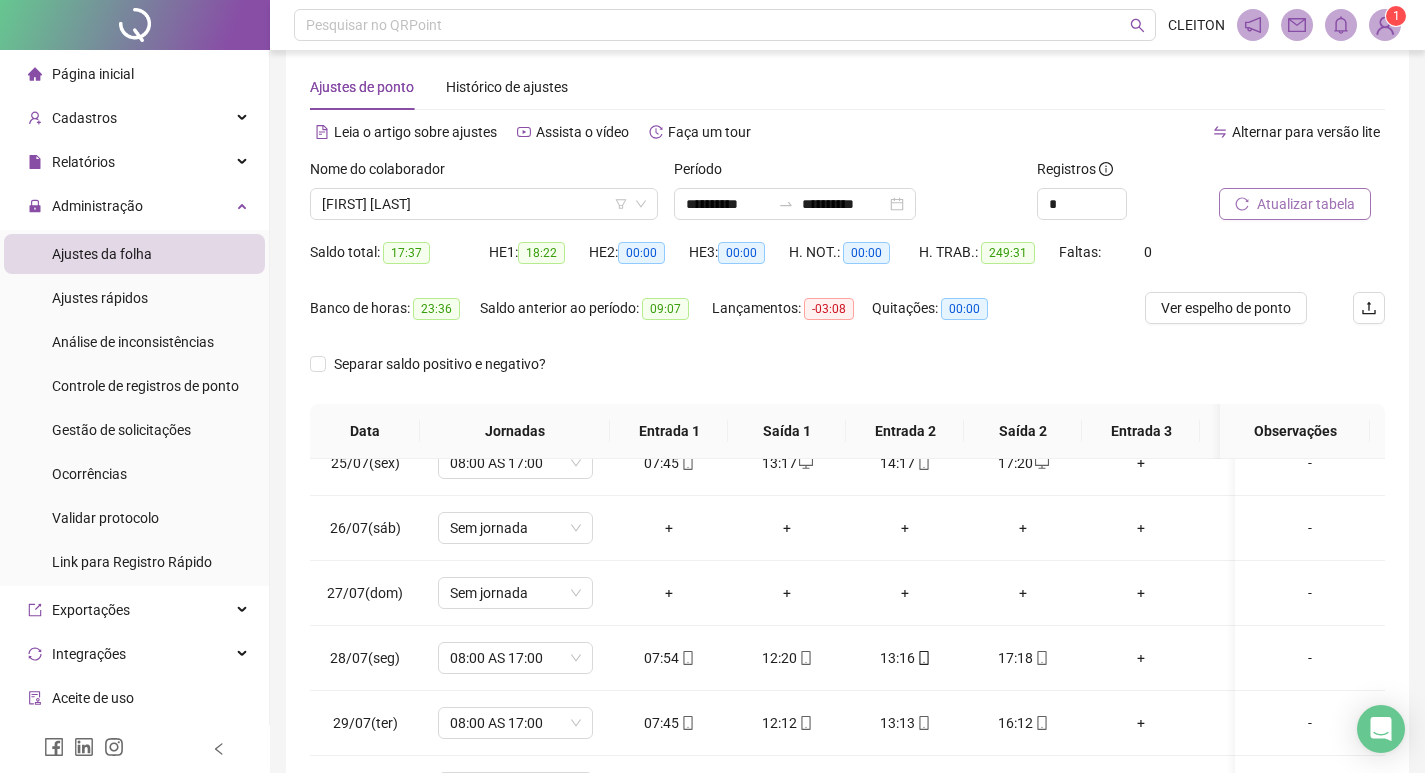 scroll, scrollTop: 249, scrollLeft: 0, axis: vertical 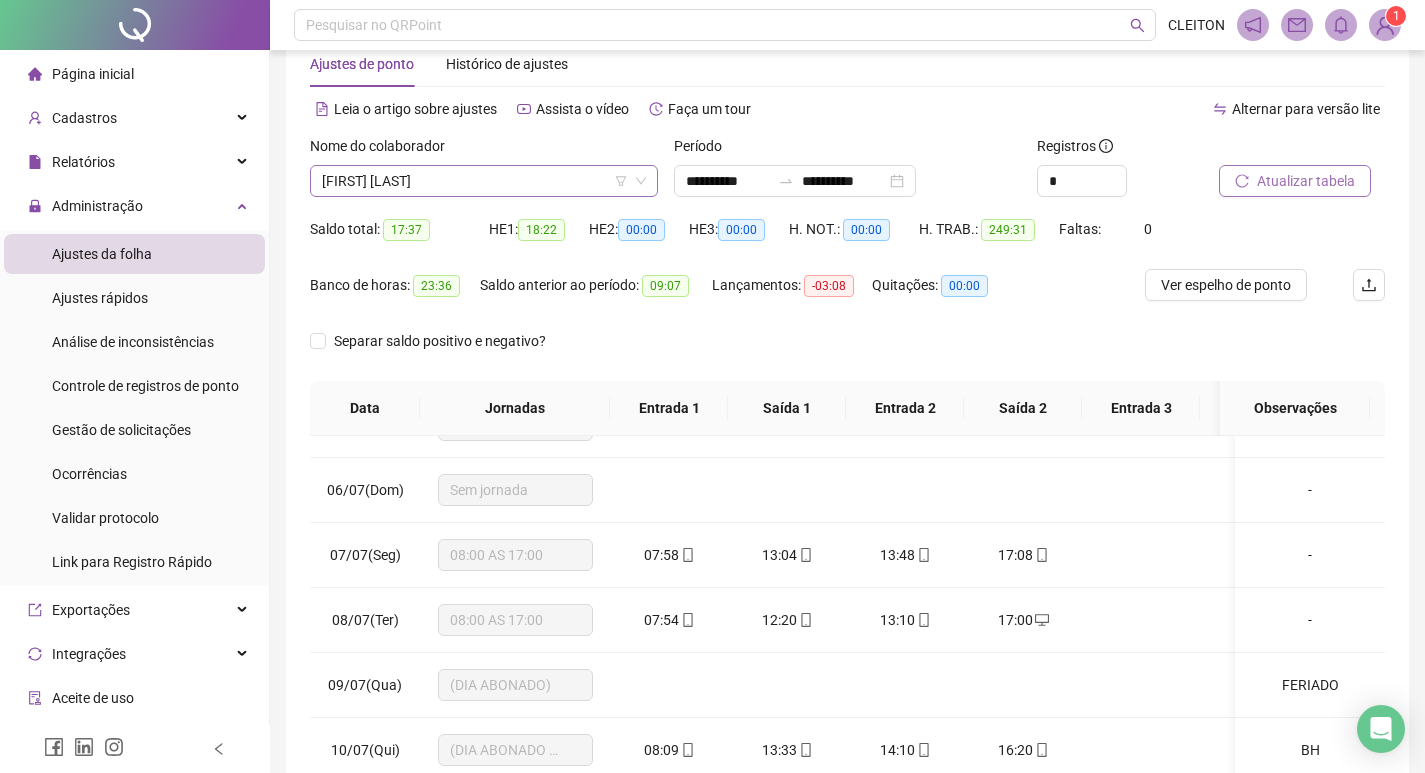 click on "AMANDA GAMBARATO" at bounding box center [484, 181] 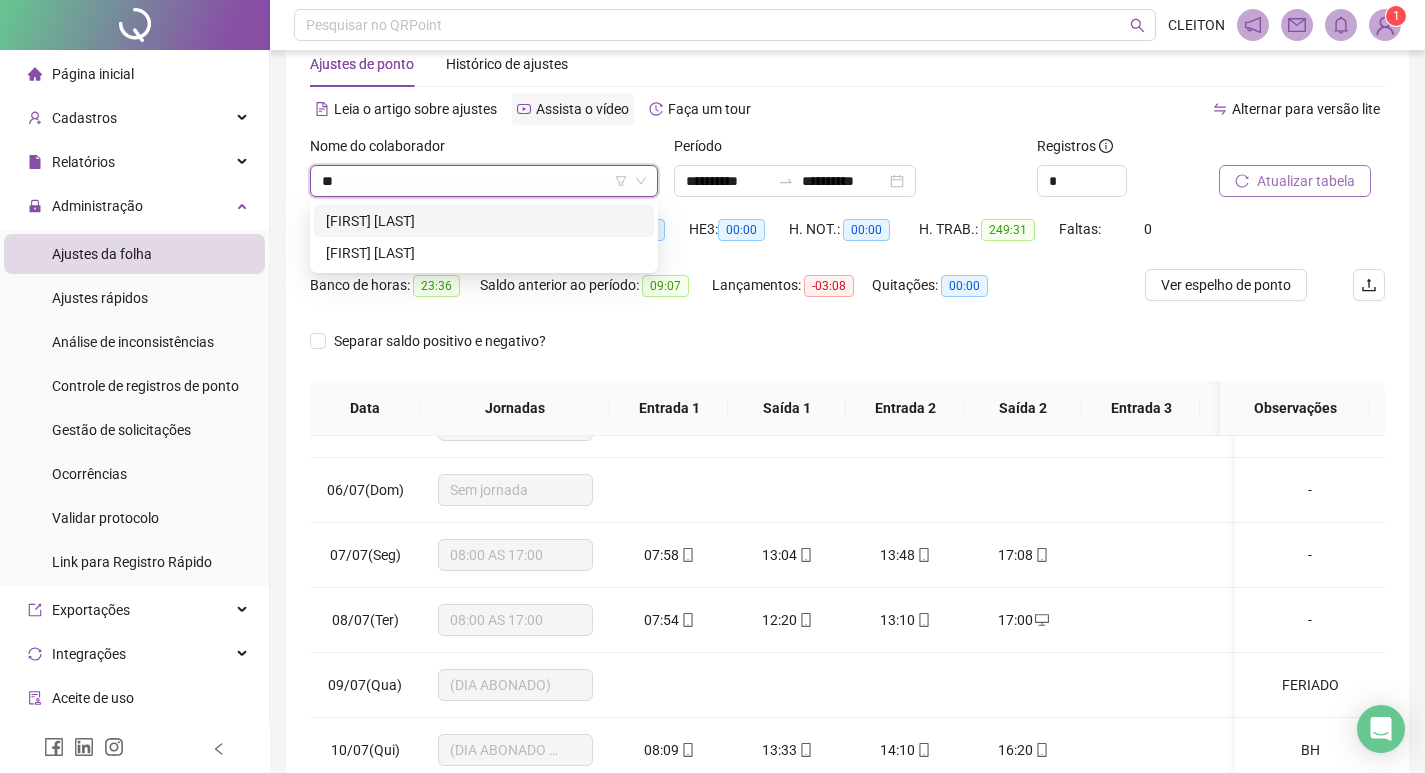 type on "*" 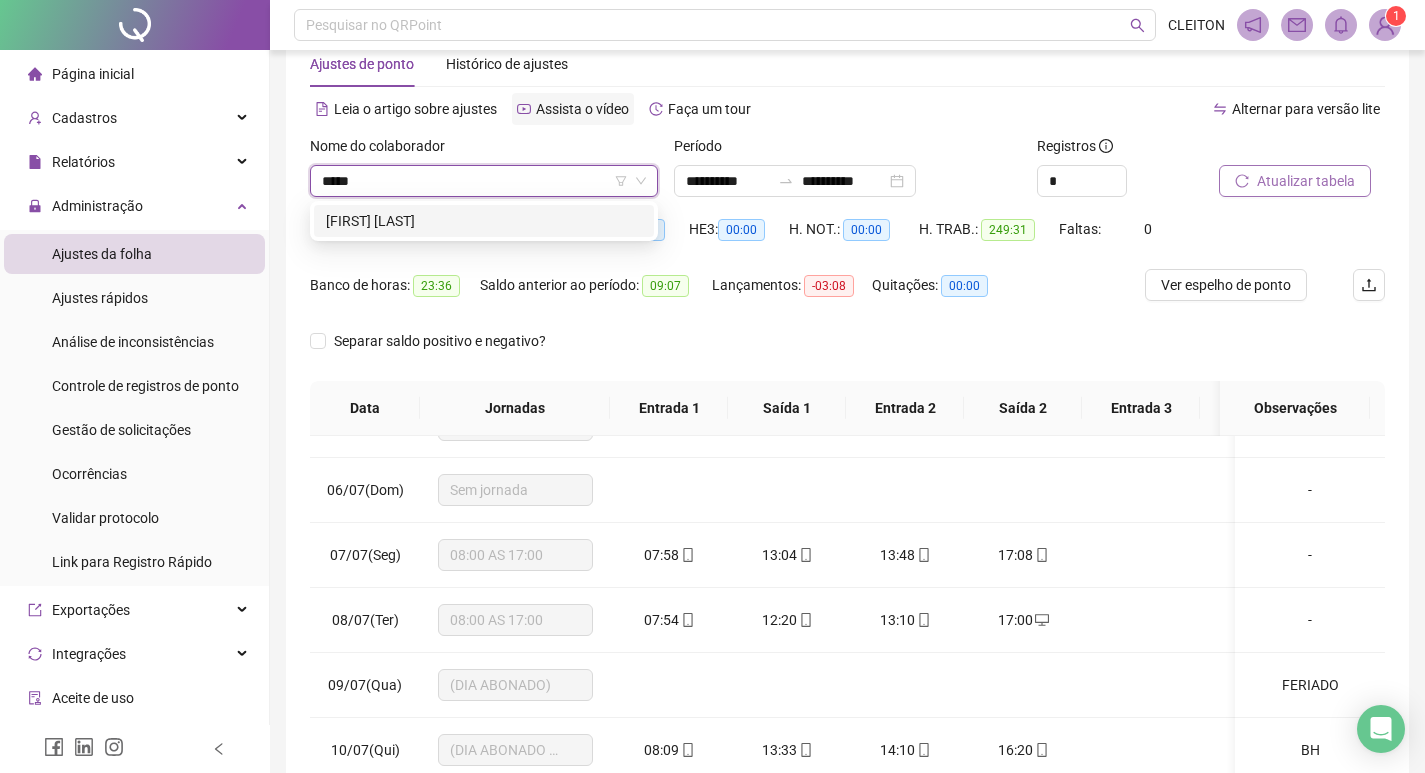 type on "*****" 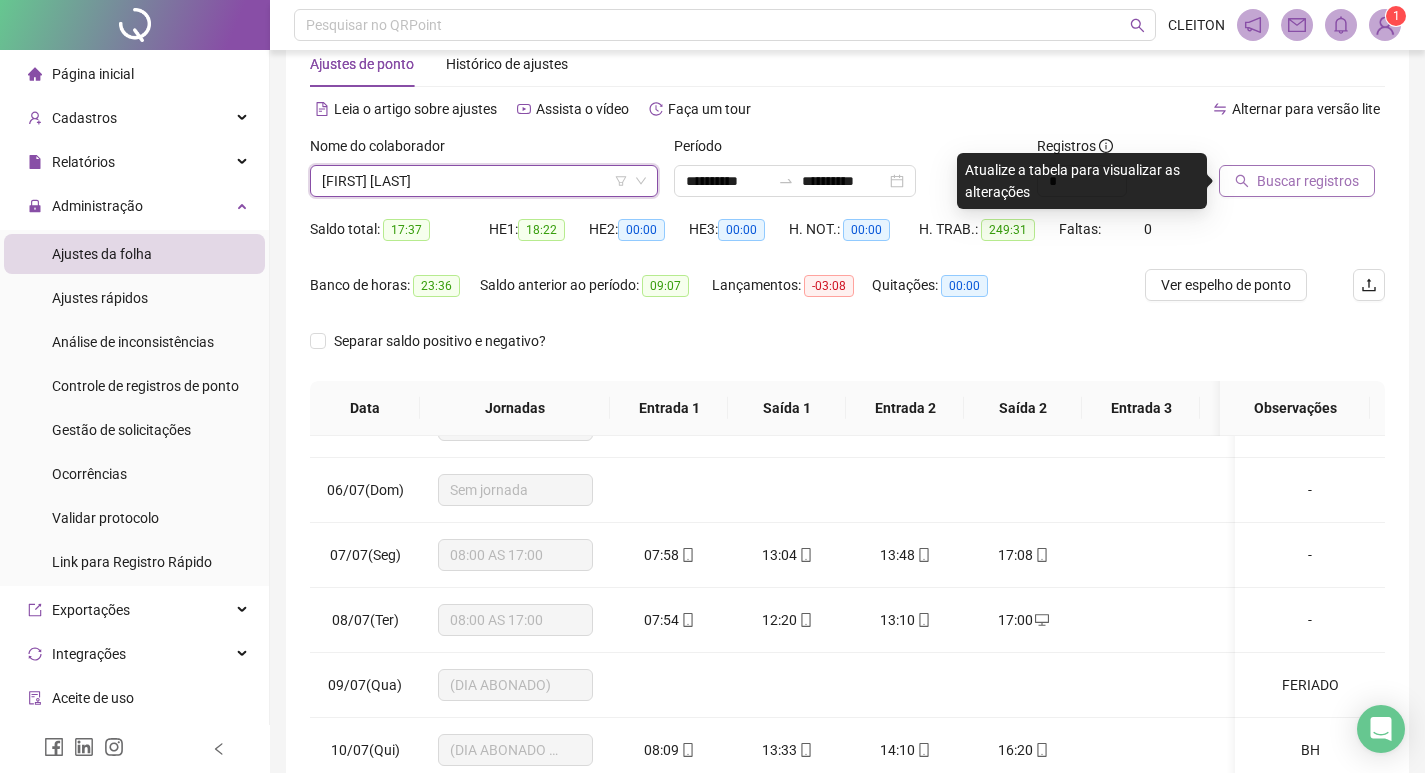 click on "Buscar registros" at bounding box center (1308, 181) 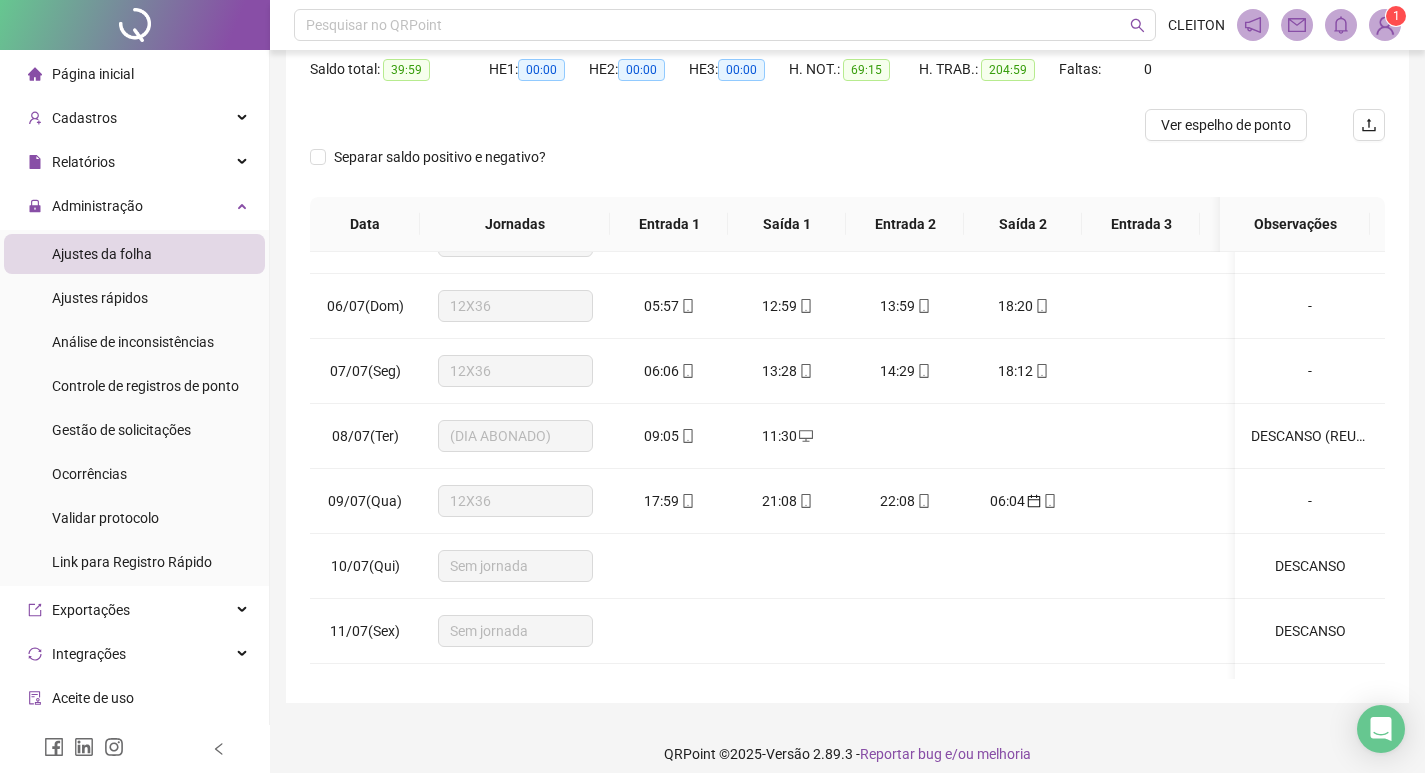 scroll, scrollTop: 225, scrollLeft: 0, axis: vertical 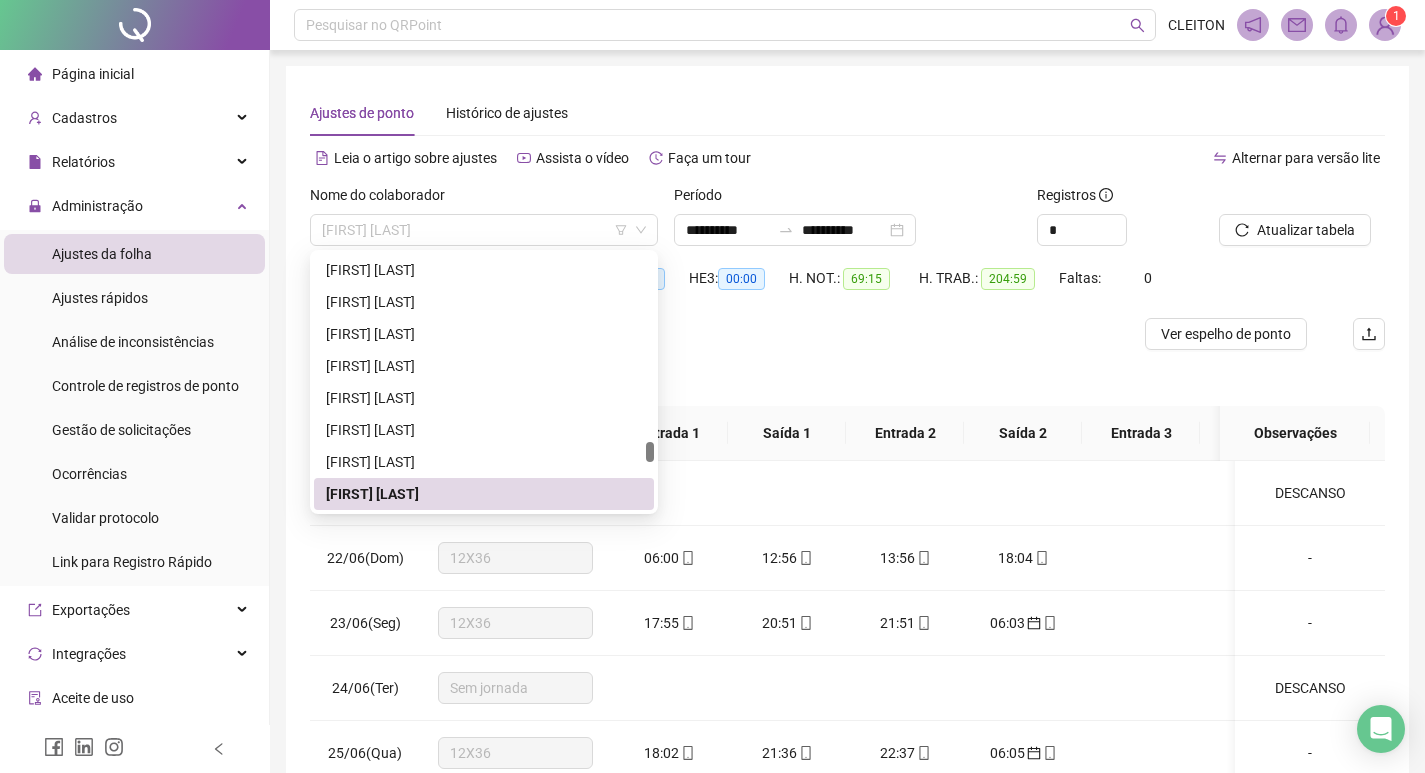 drag, startPoint x: 472, startPoint y: 224, endPoint x: 291, endPoint y: 224, distance: 181 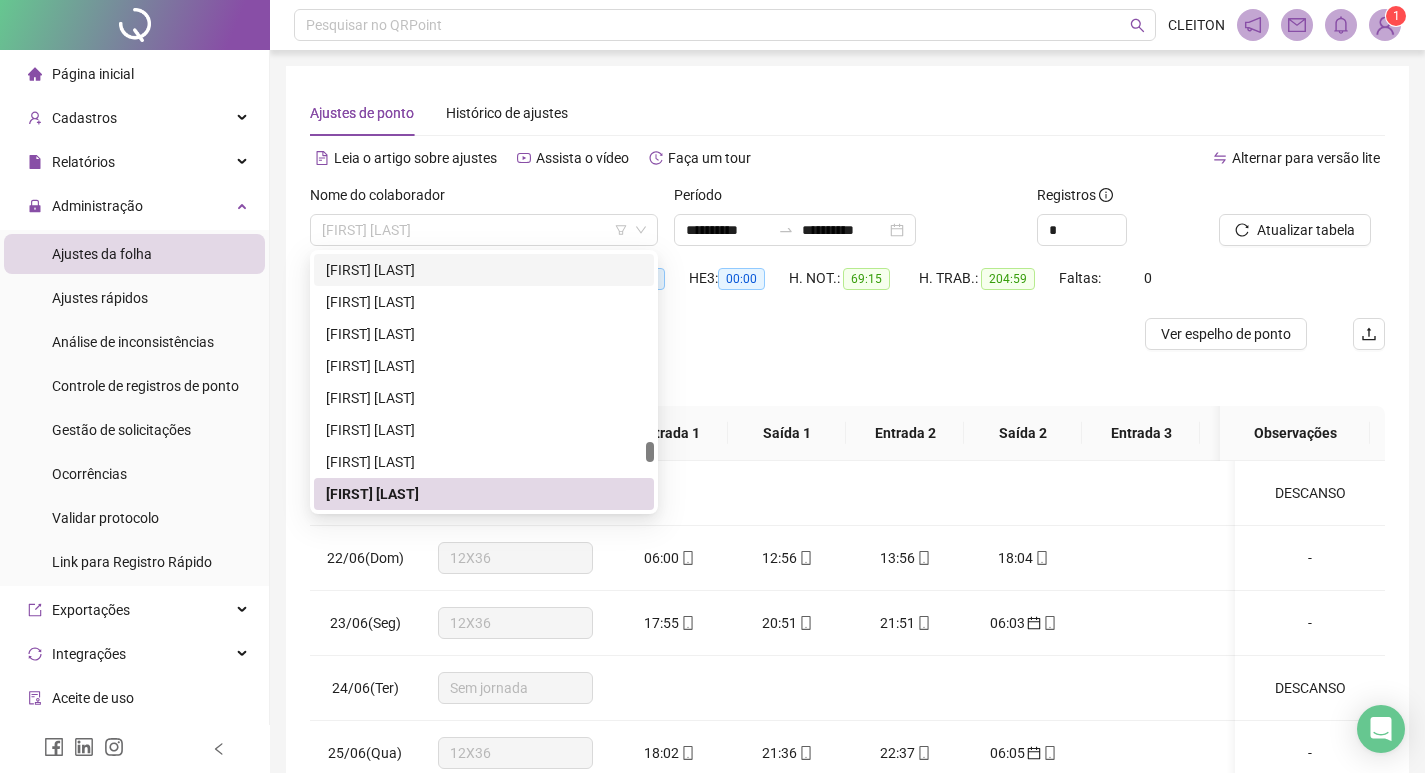 click on "Ajustes de ponto Histórico de ajustes" at bounding box center (847, 113) 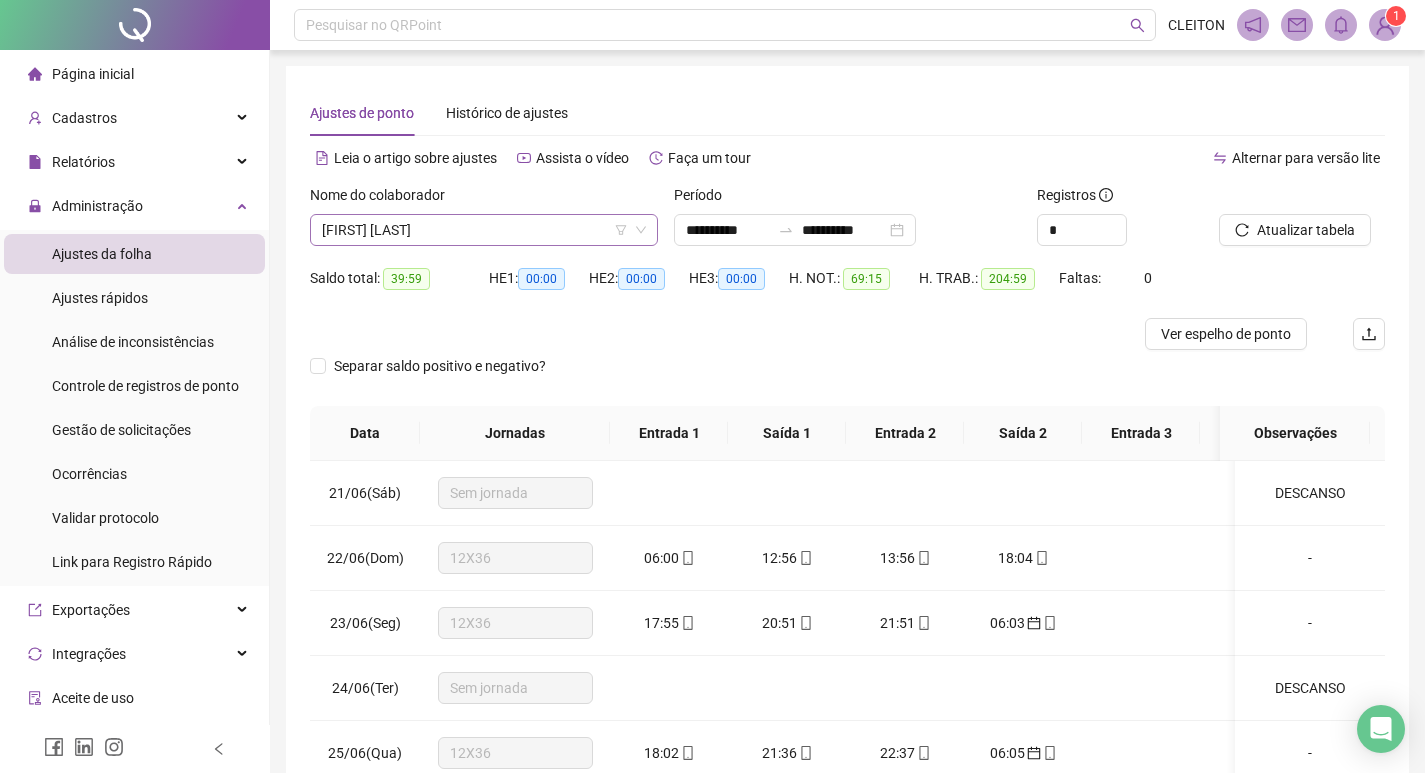click on "PAOLA  HRASTEL" at bounding box center [484, 230] 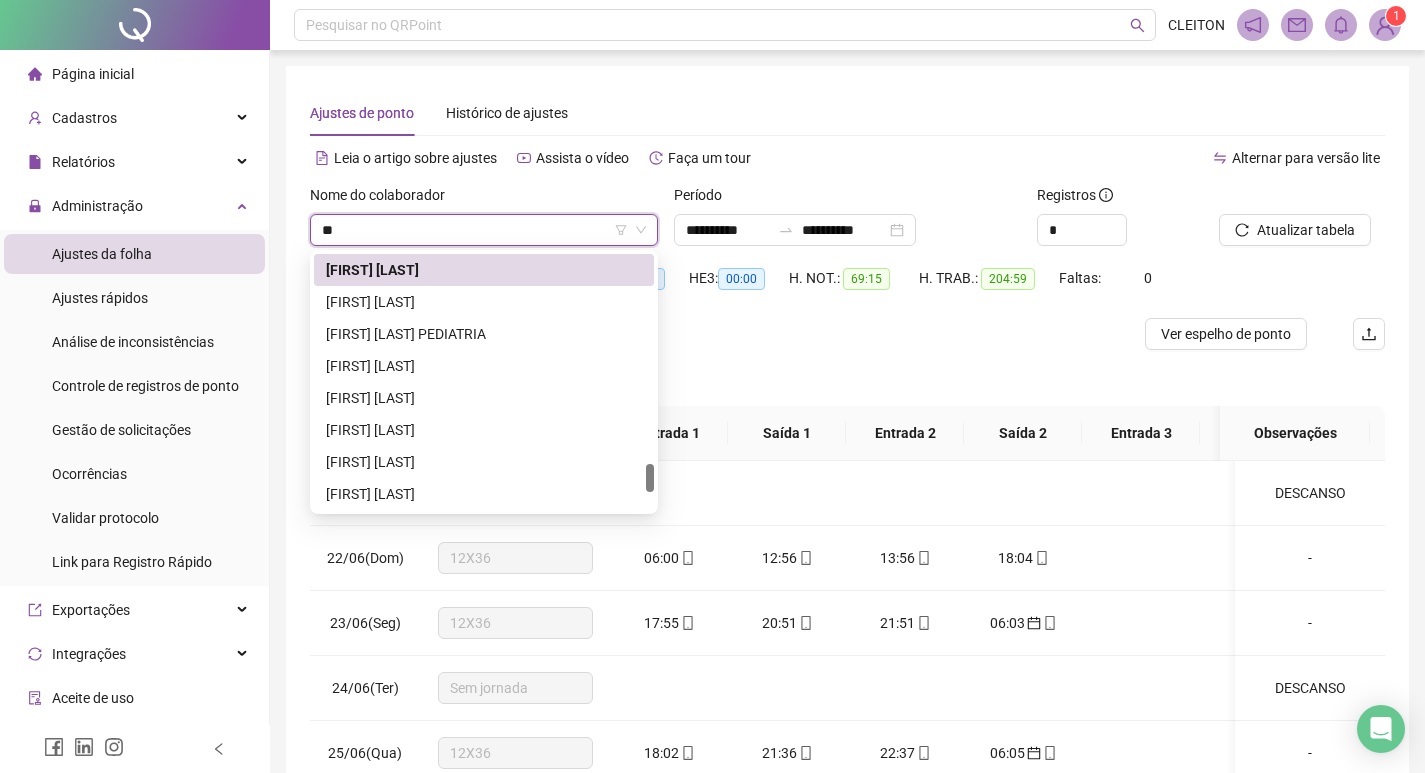 scroll, scrollTop: 0, scrollLeft: 0, axis: both 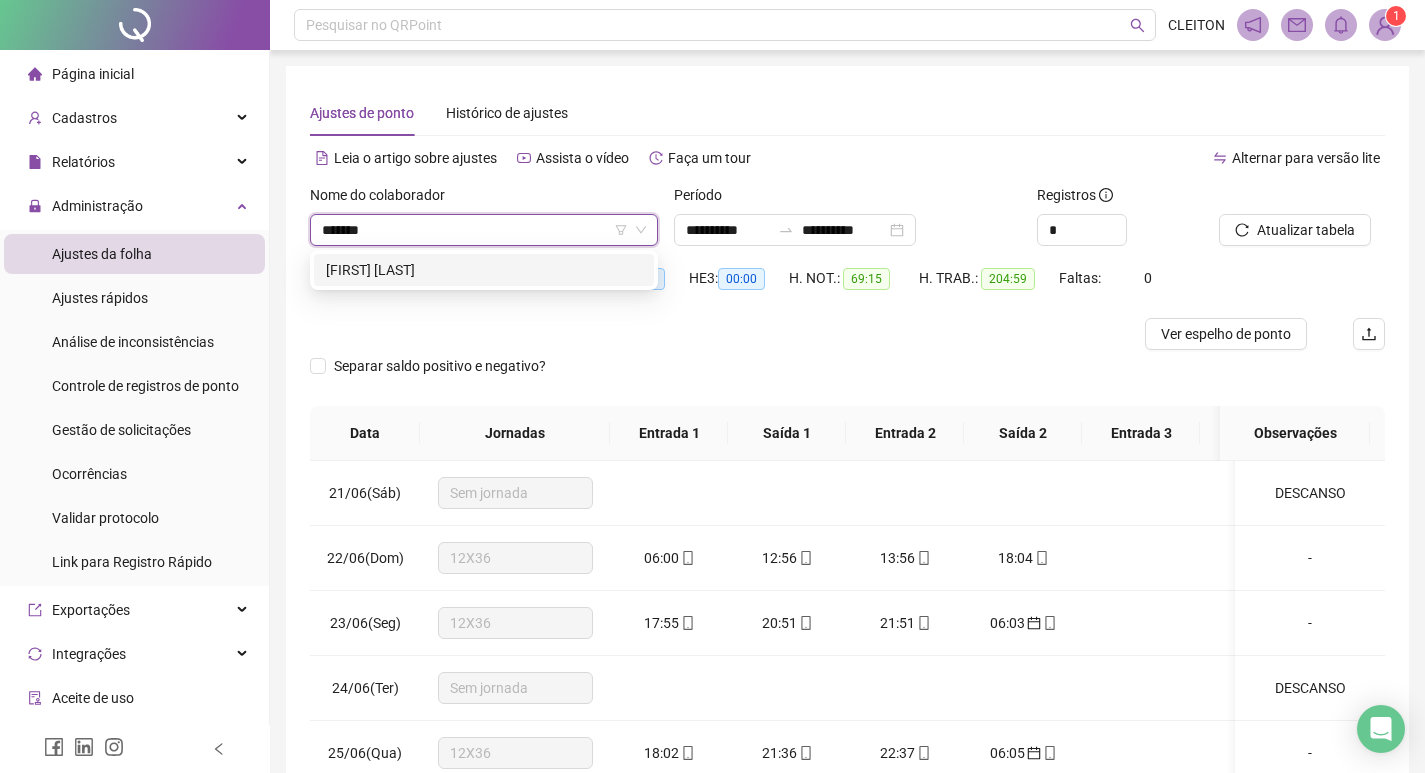type on "********" 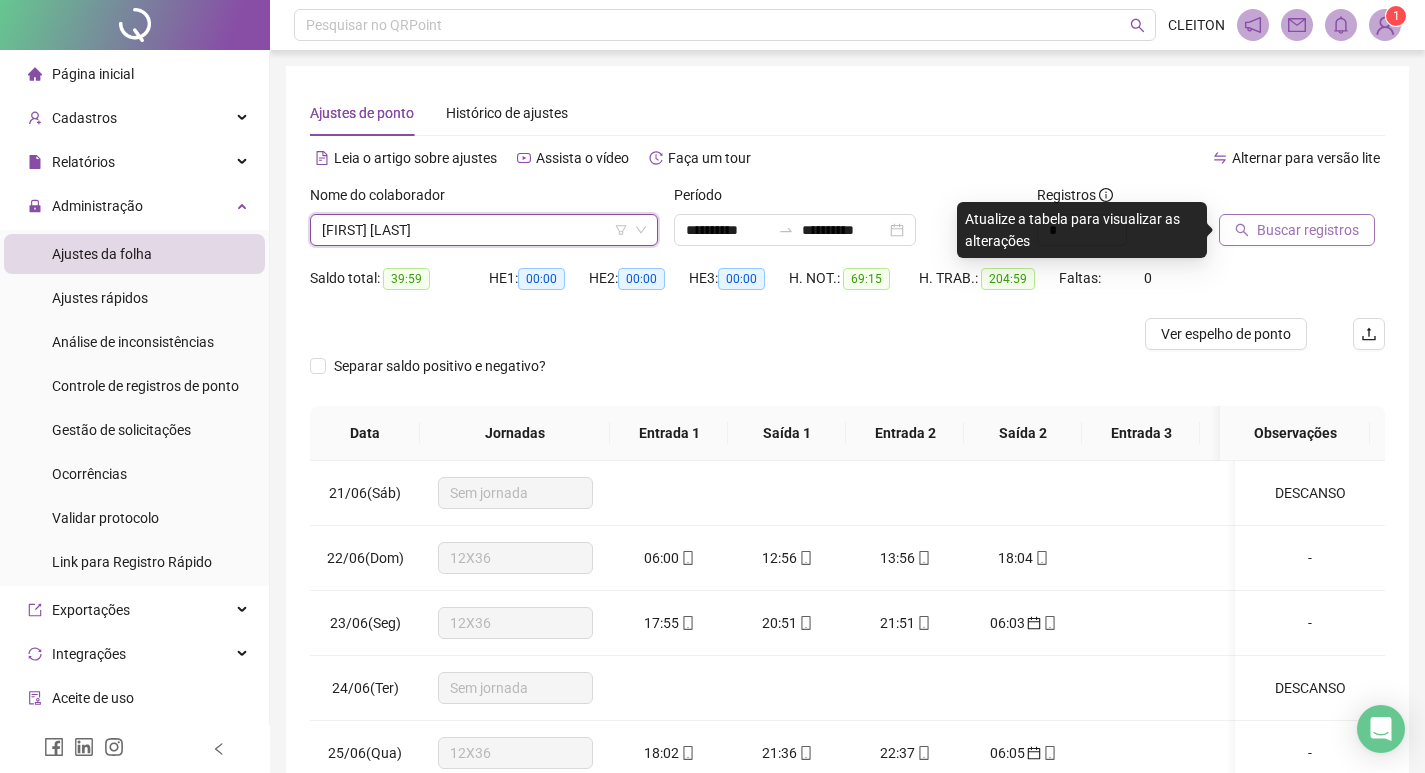 click on "Buscar registros" at bounding box center (1297, 230) 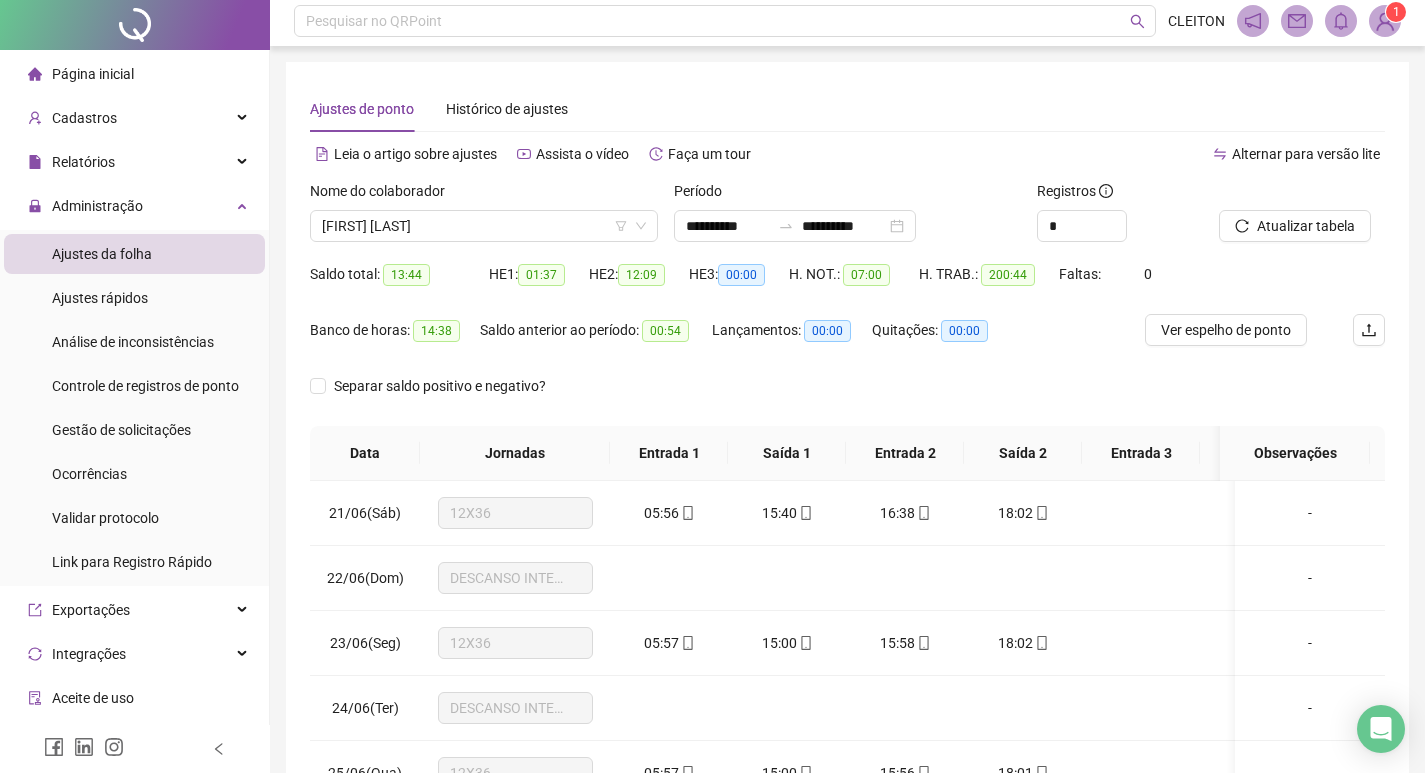 scroll, scrollTop: 100, scrollLeft: 0, axis: vertical 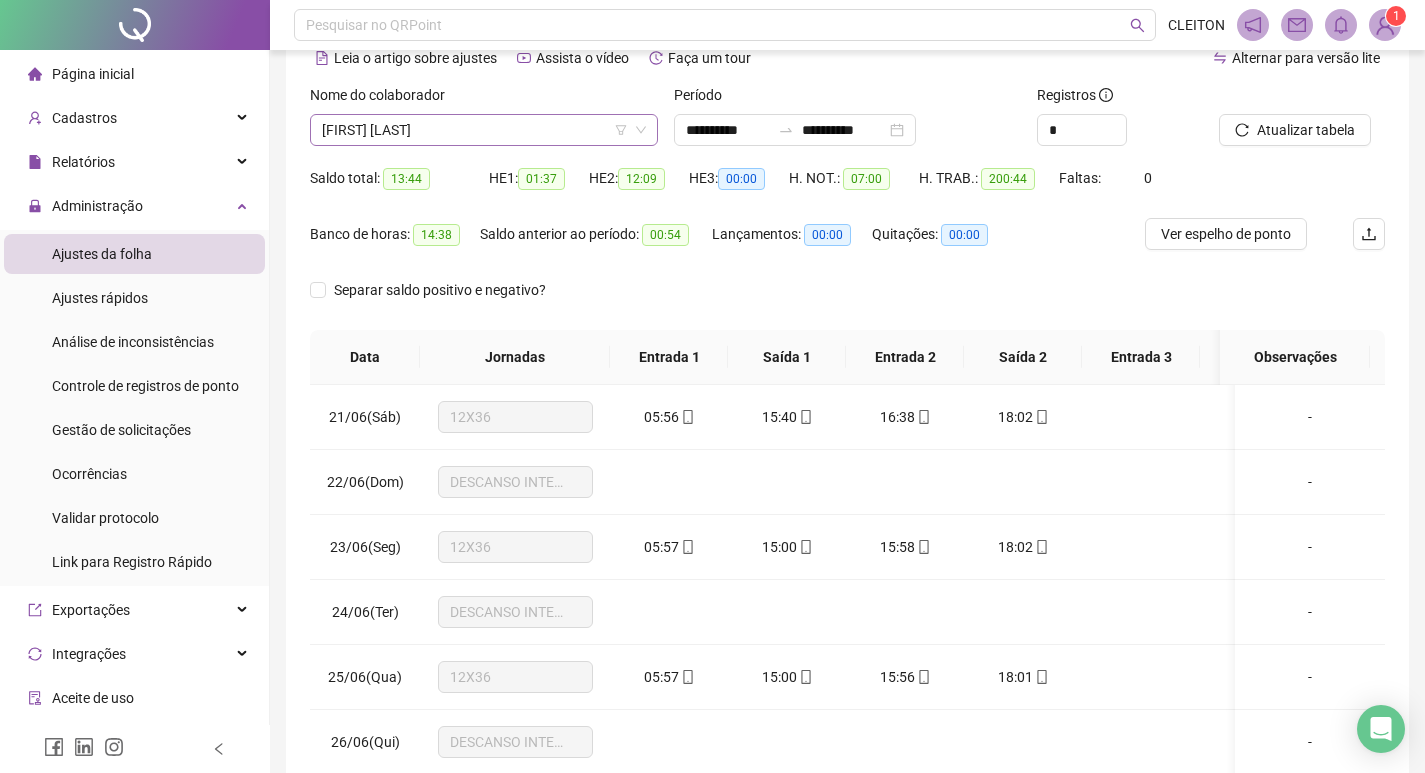 click on "THIAGO MACHADO DA SILVA" at bounding box center (484, 130) 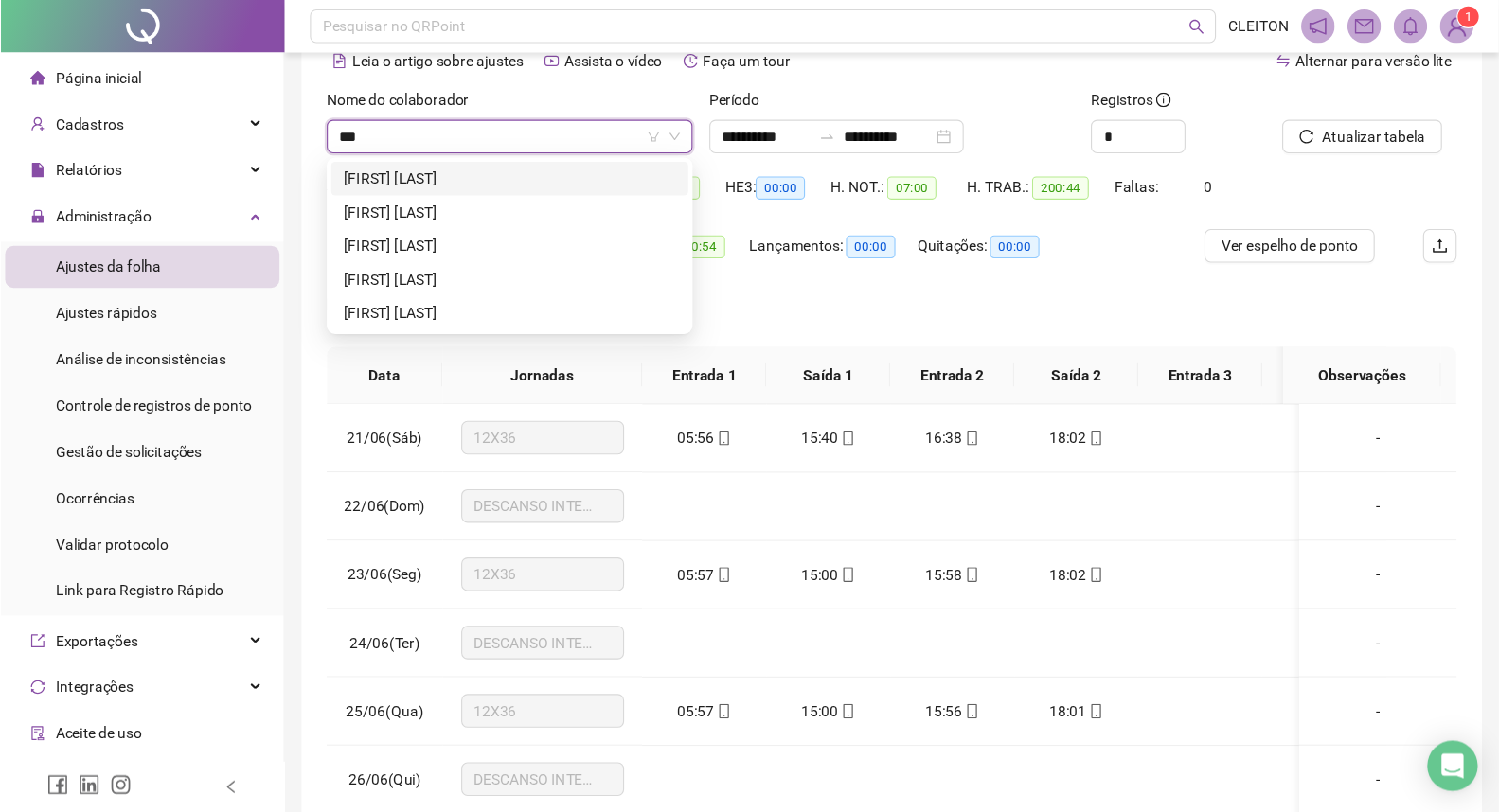 scroll, scrollTop: 0, scrollLeft: 0, axis: both 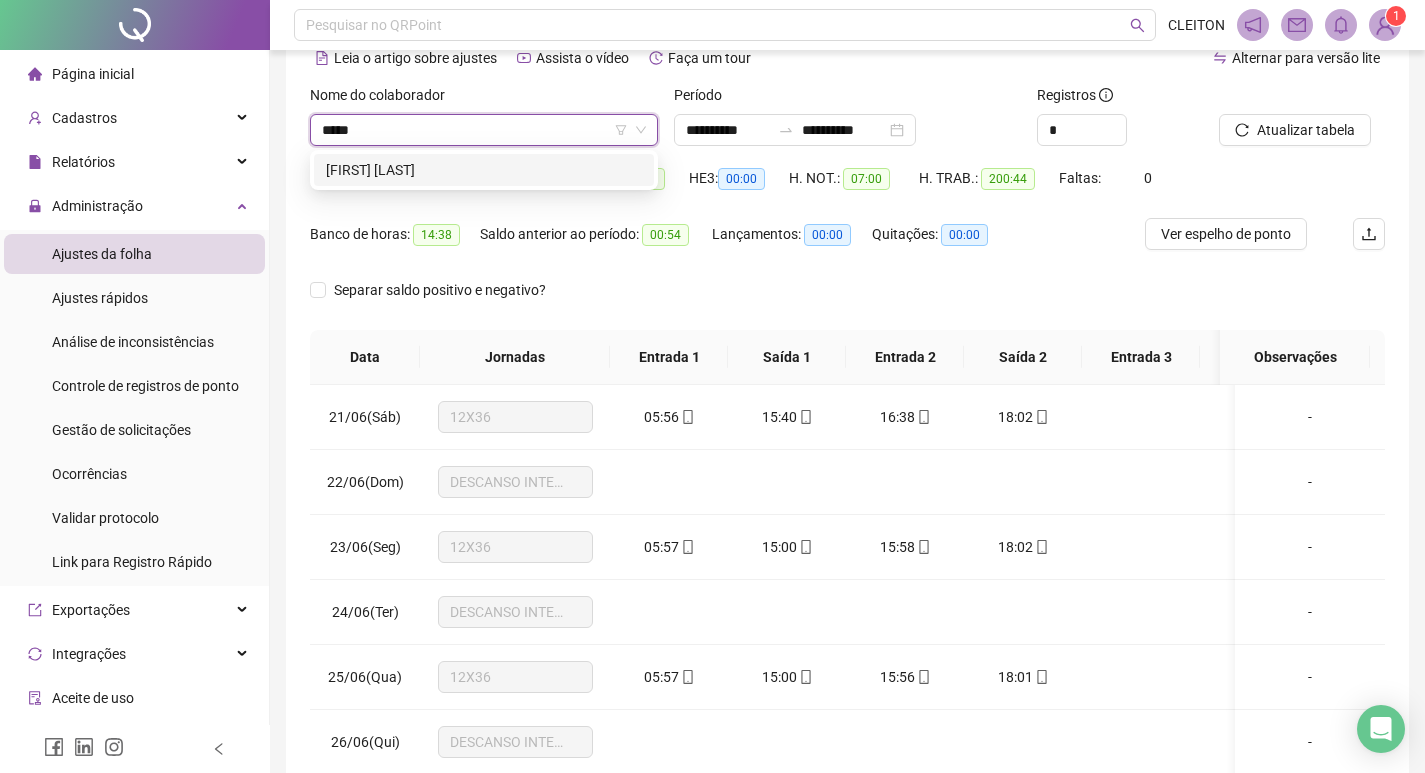 type on "******" 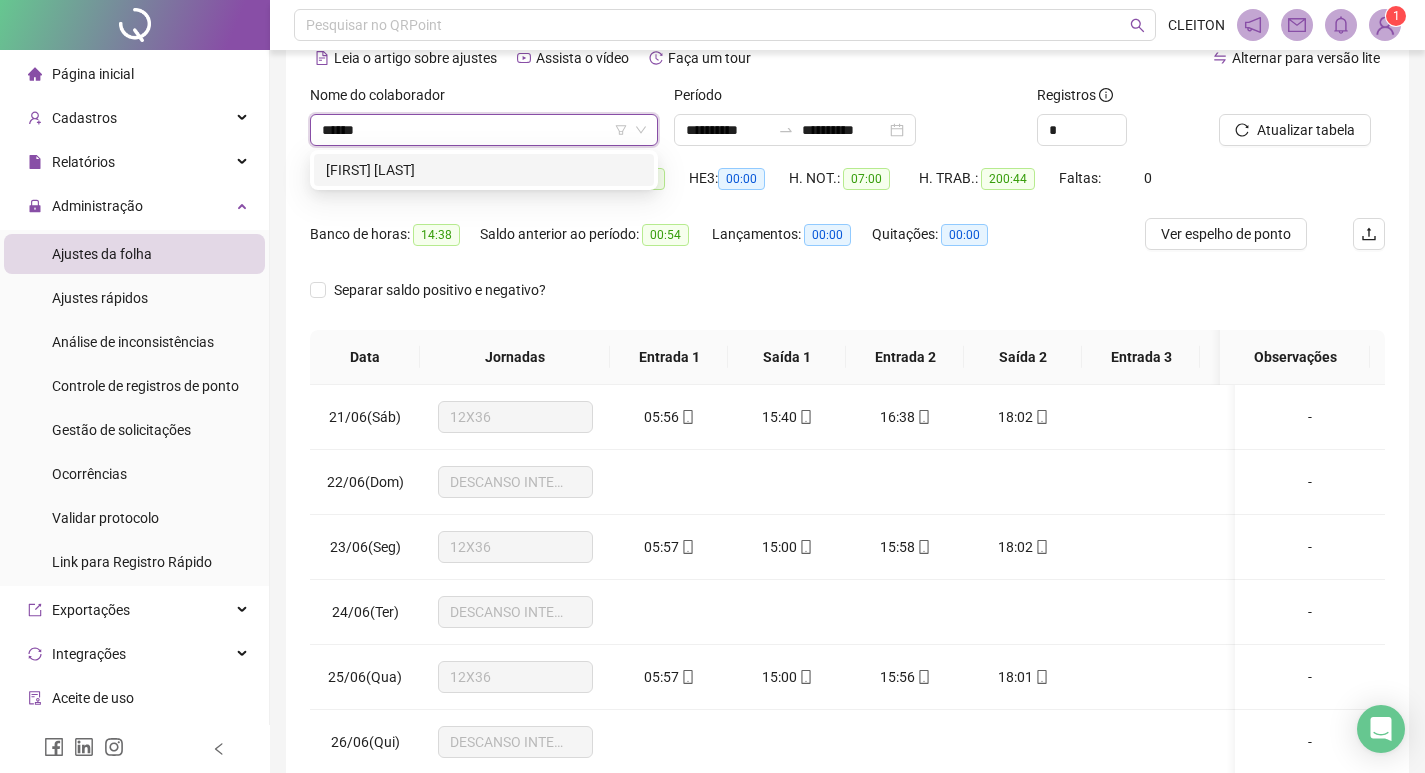 type 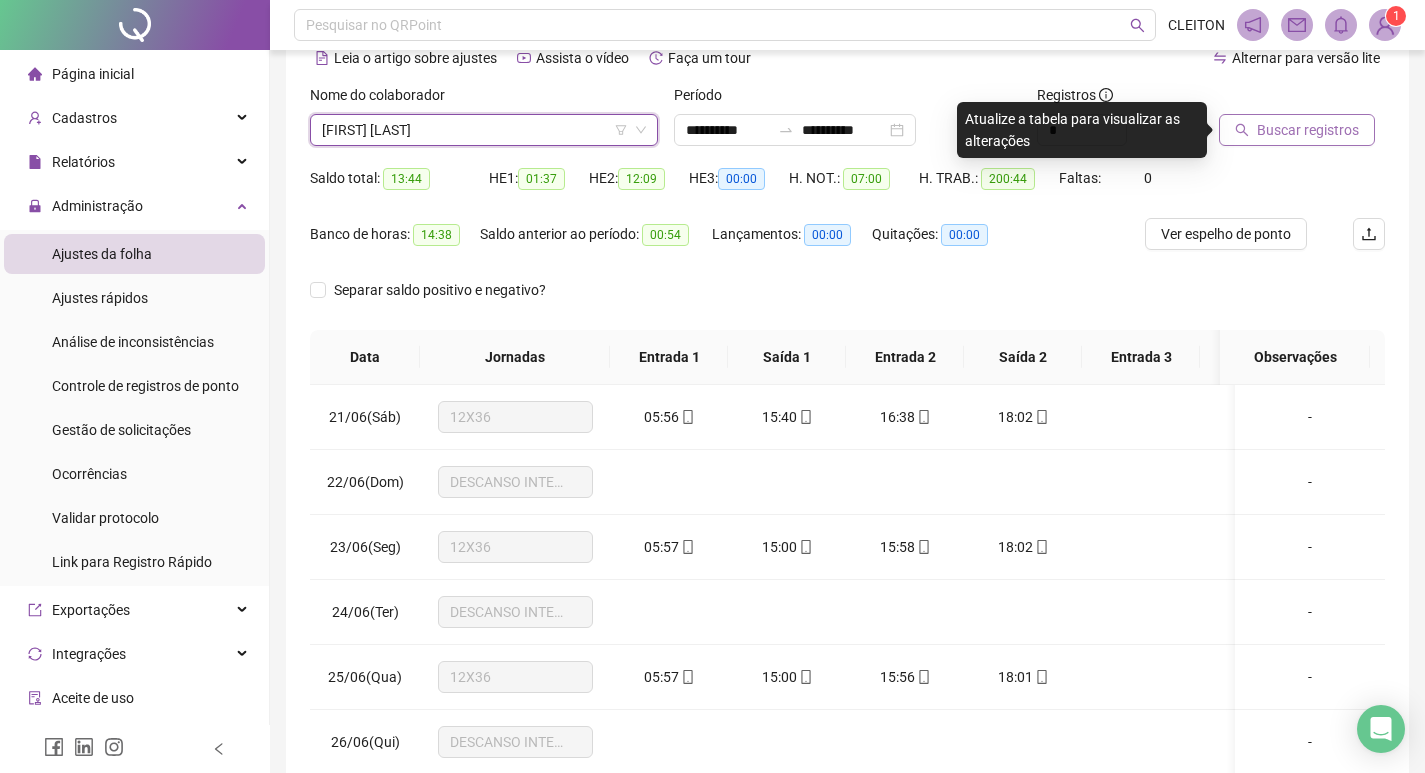 click on "Buscar registros" at bounding box center [1308, 130] 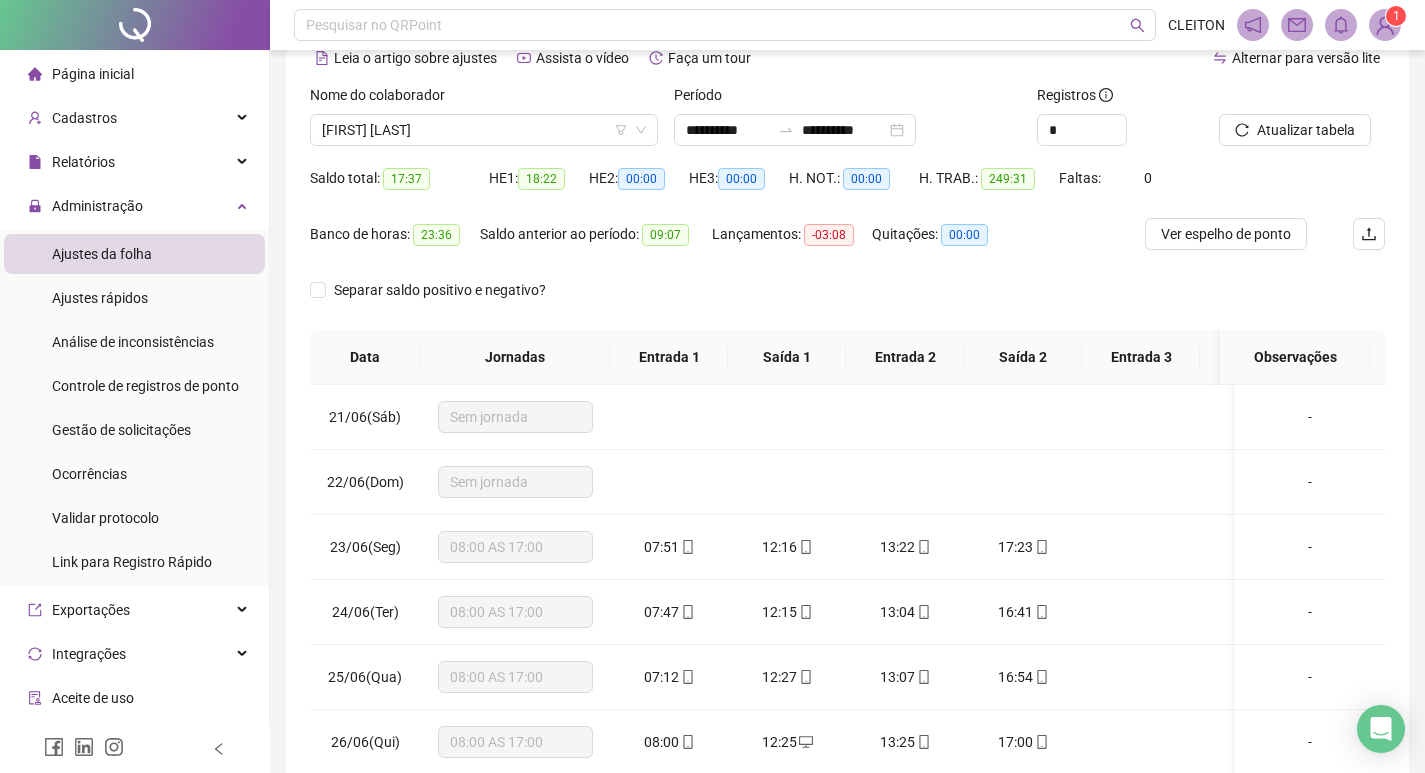 type 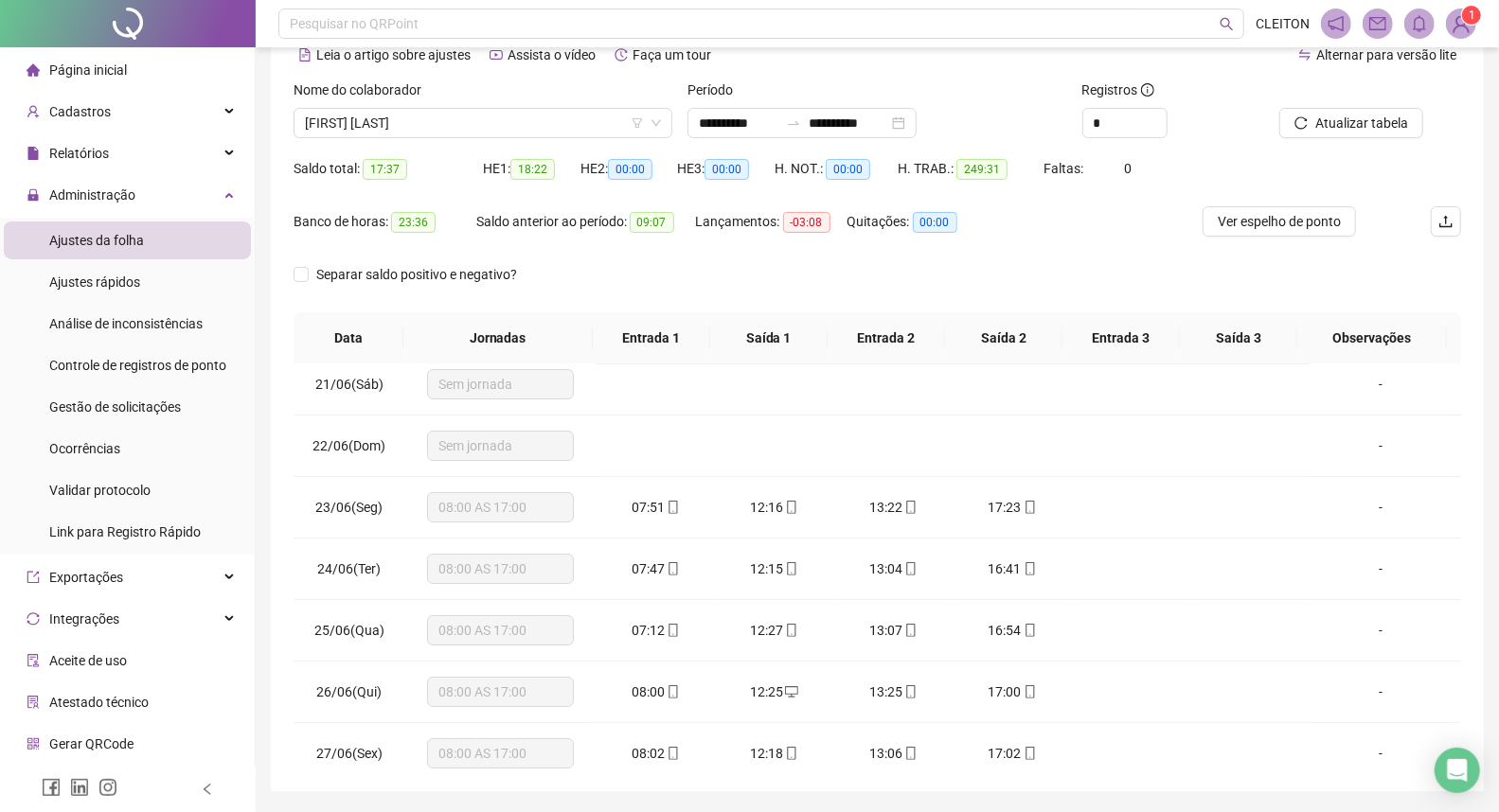 scroll, scrollTop: 0, scrollLeft: 0, axis: both 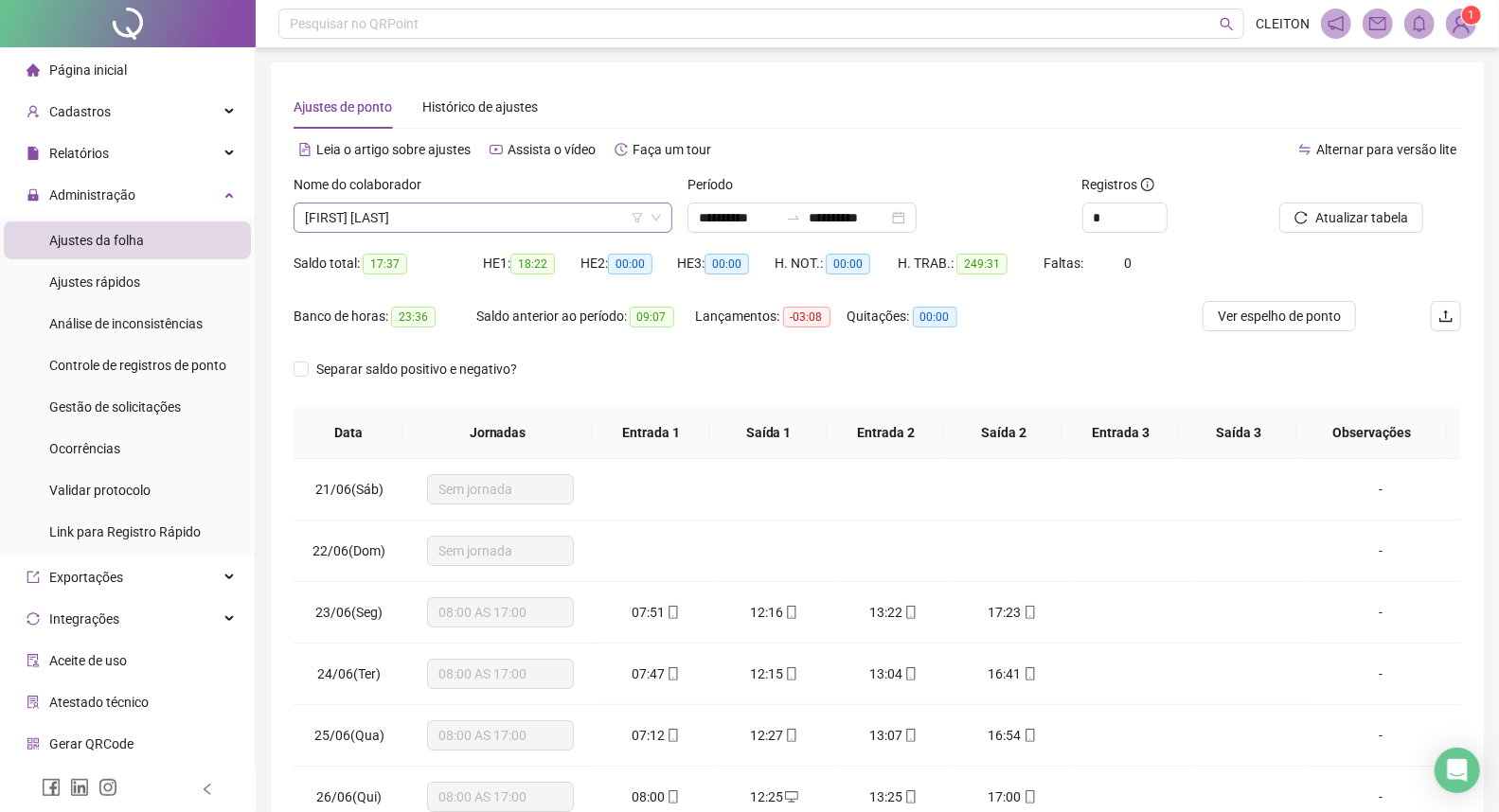 click on "AMANDA GAMBARATO" at bounding box center (483, 218) 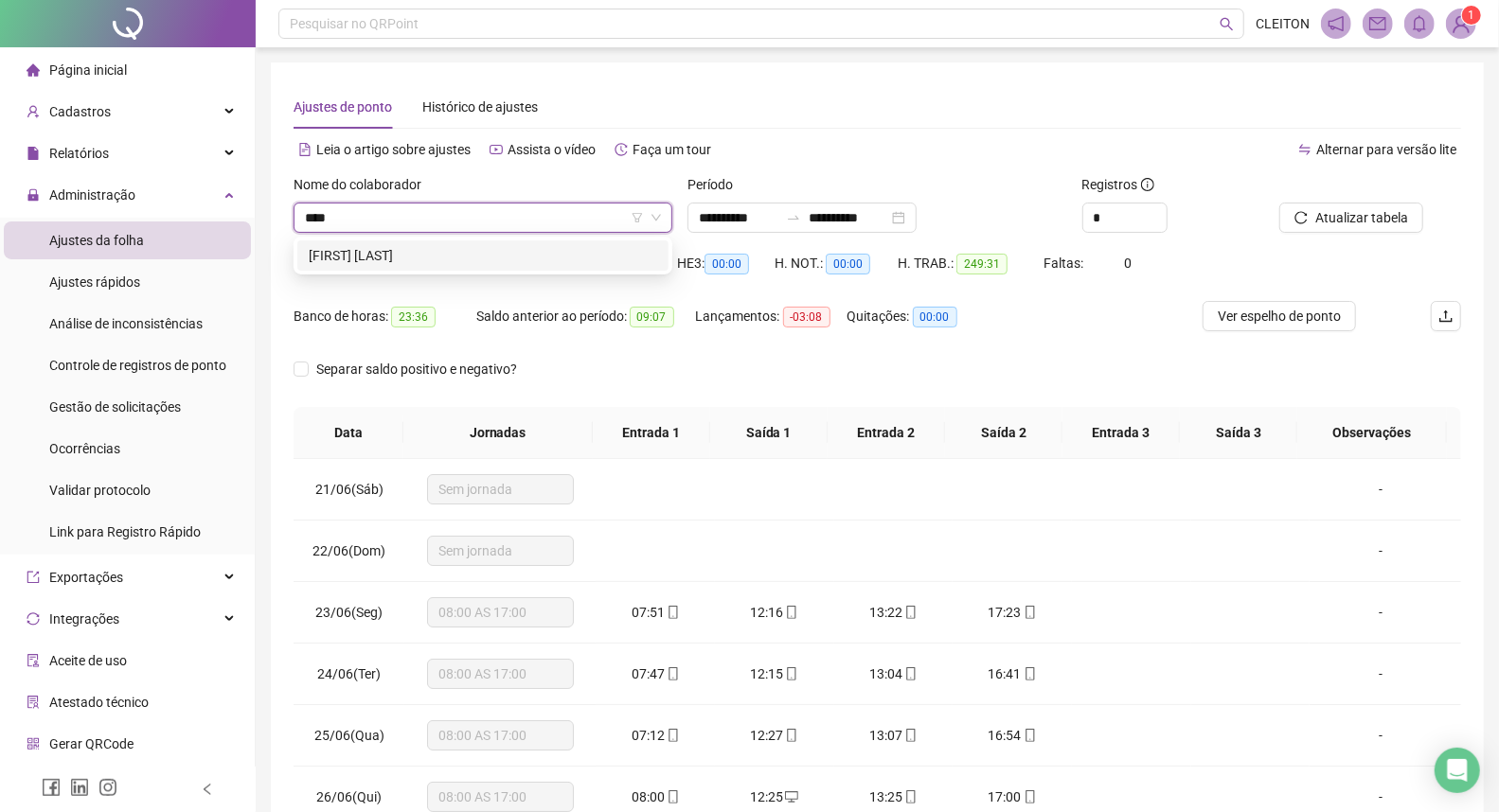 type on "****" 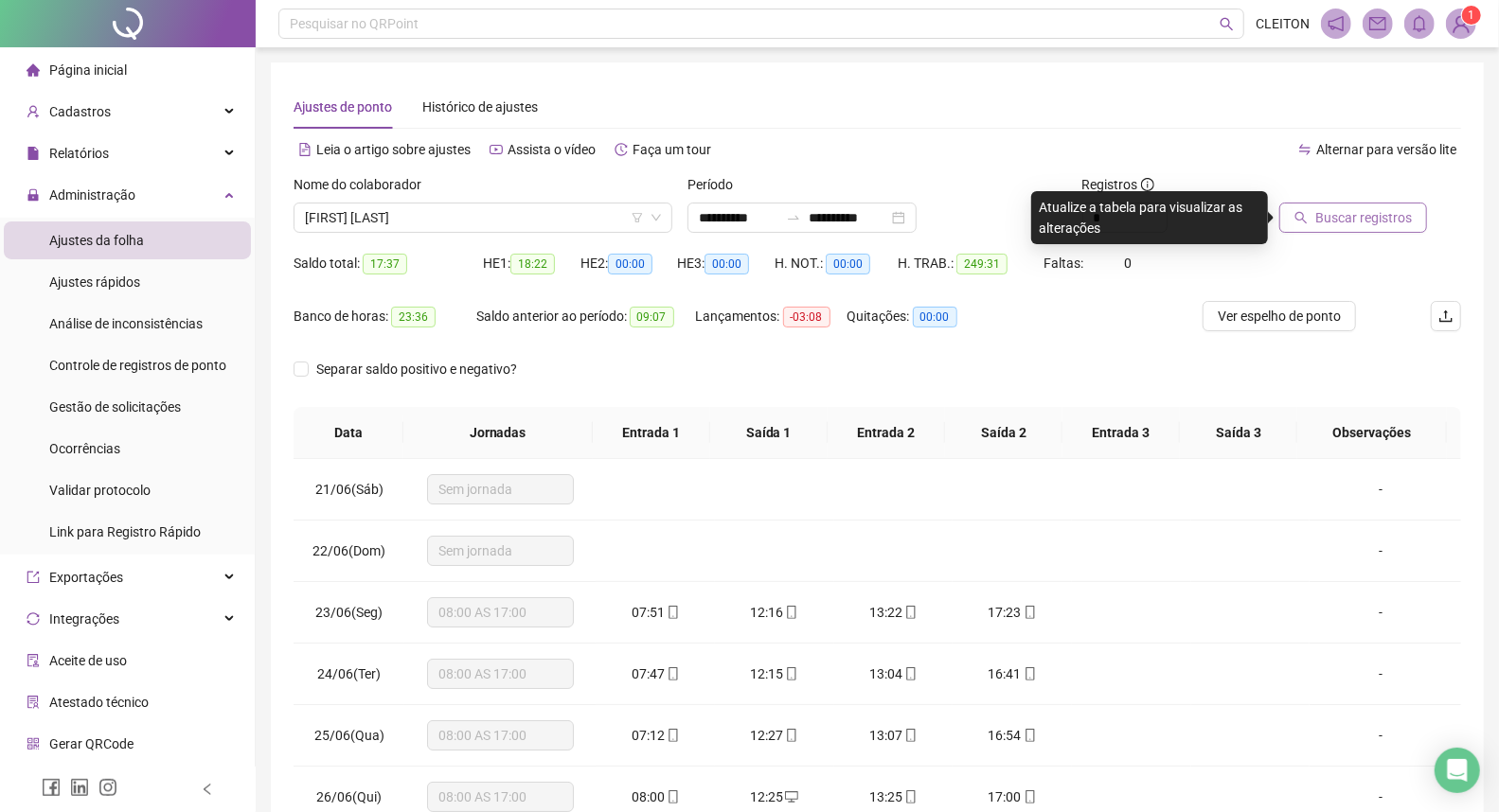 click on "Buscar registros" at bounding box center [1364, 218] 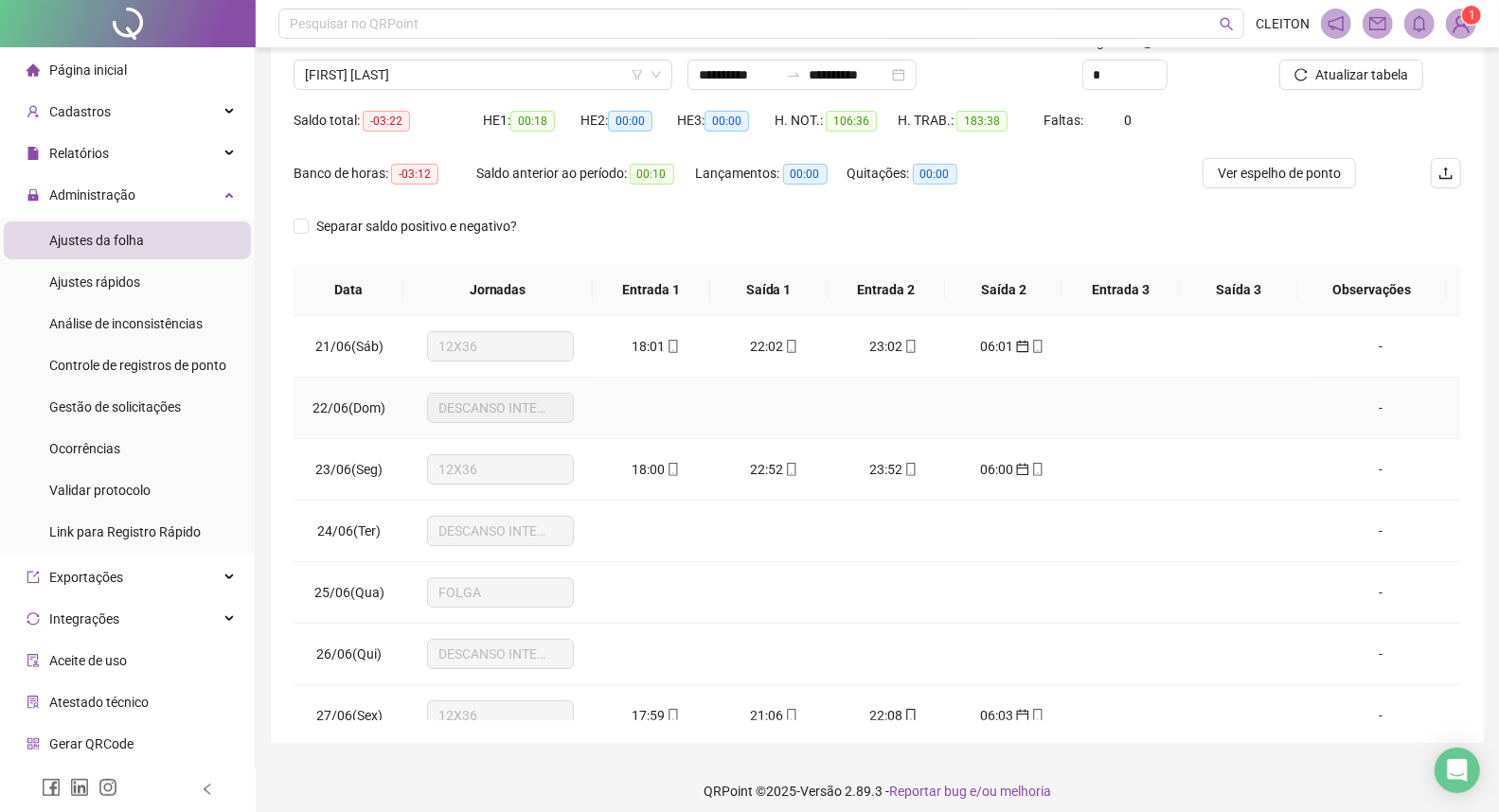 scroll, scrollTop: 154, scrollLeft: 0, axis: vertical 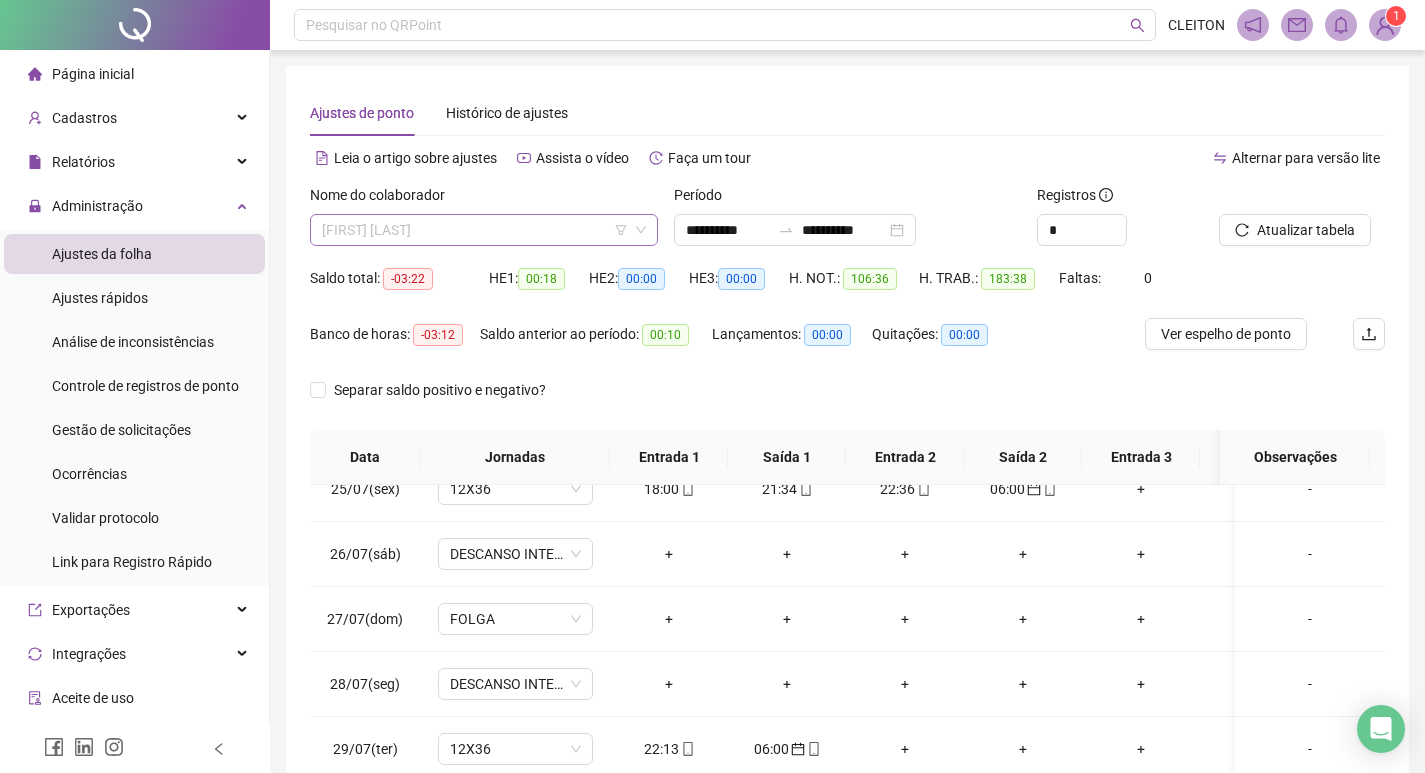 click on "[FIRST] [LAST] [LAST]" at bounding box center (484, 230) 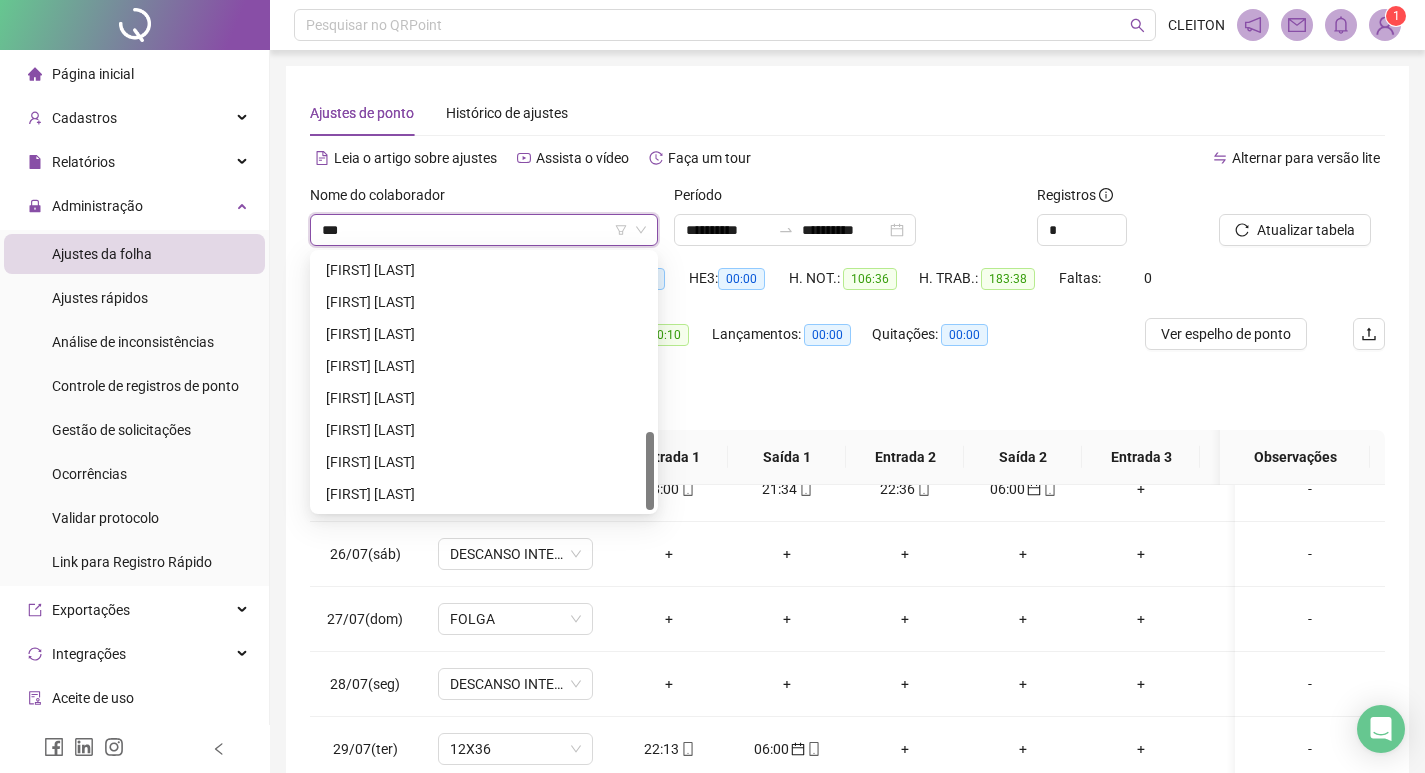 scroll, scrollTop: 0, scrollLeft: 0, axis: both 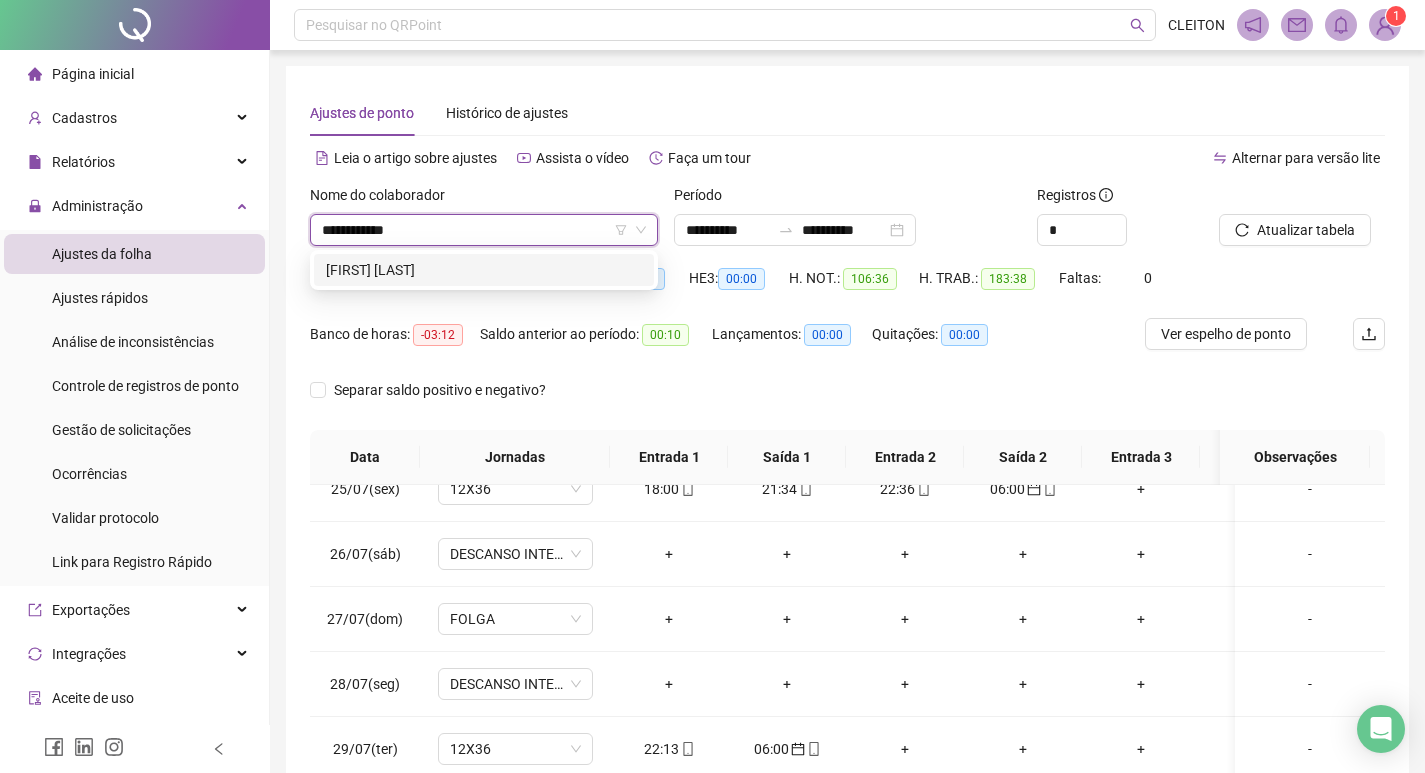 type on "**********" 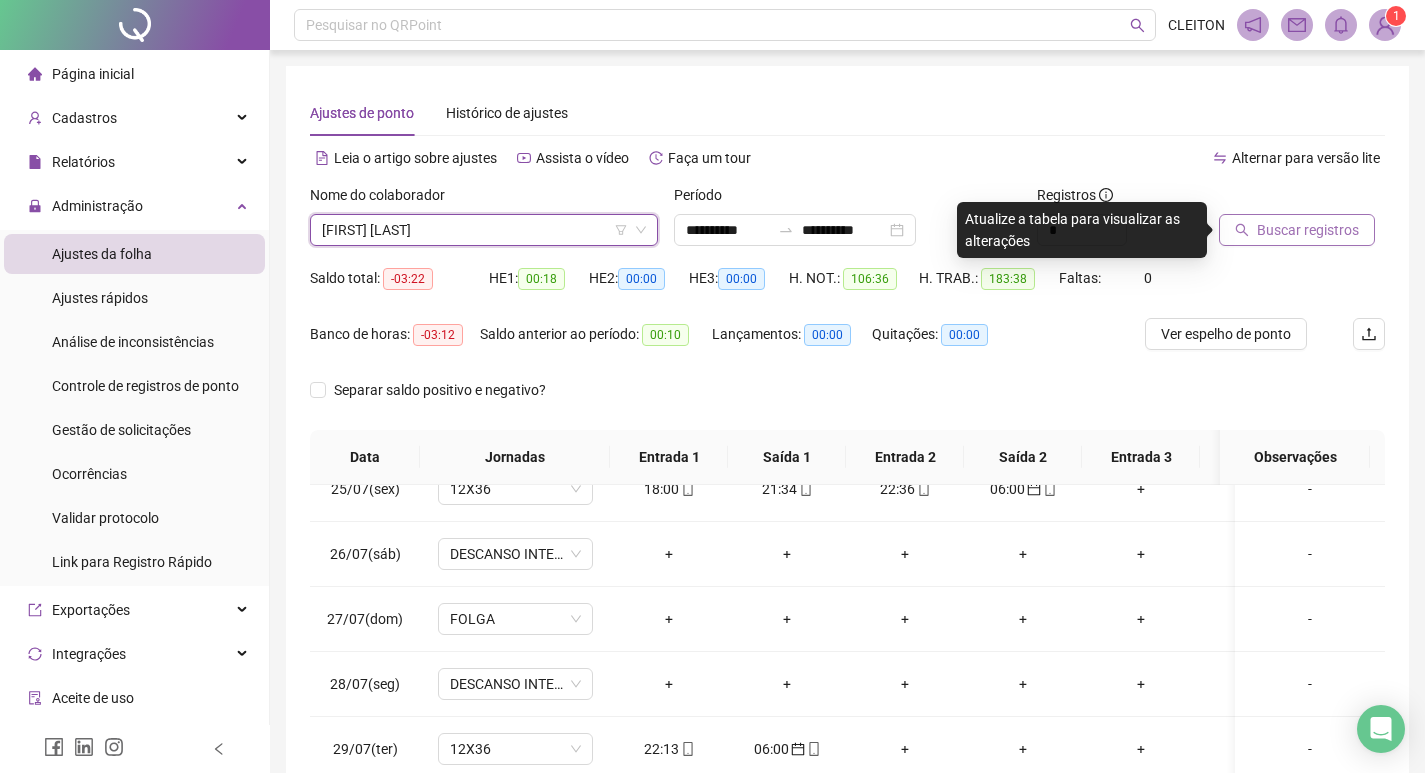 click on "Buscar registros" at bounding box center [1308, 230] 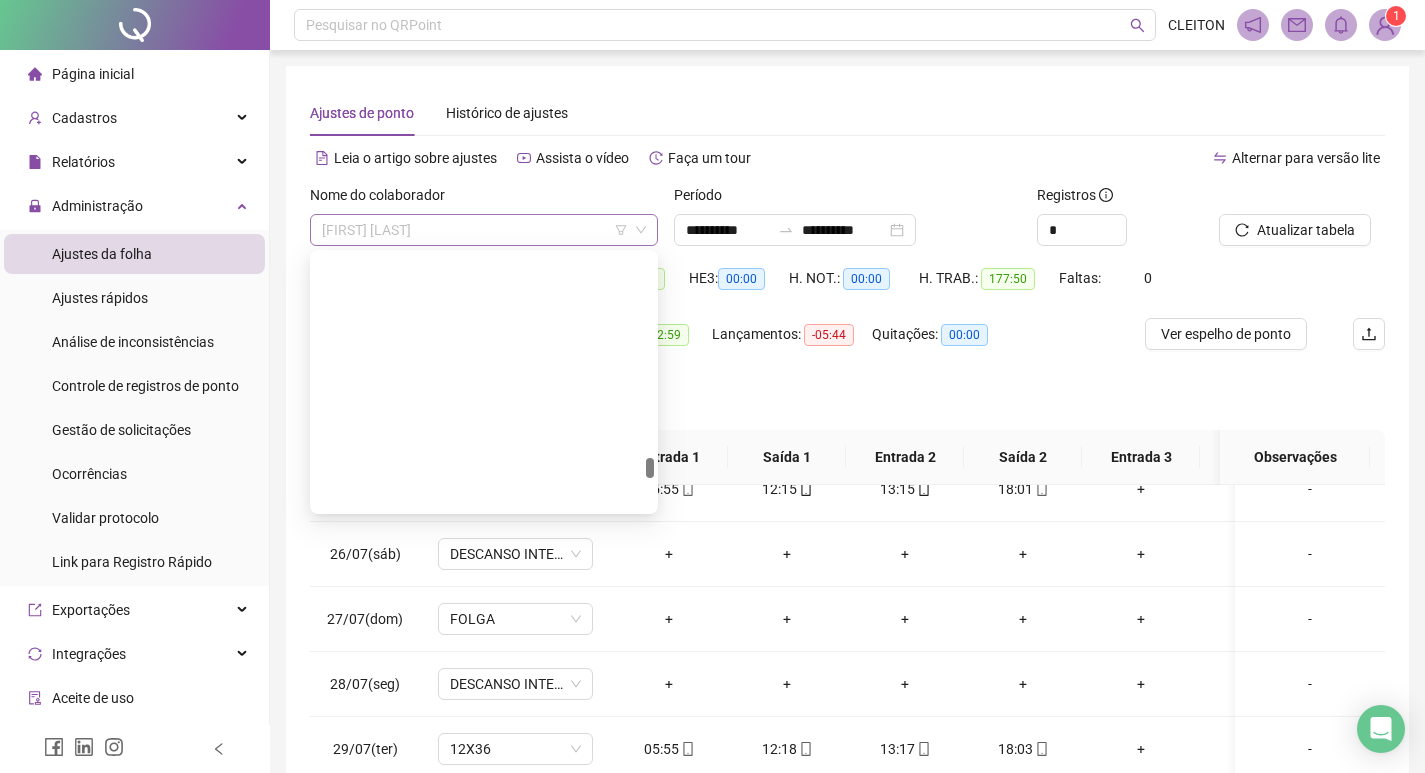 drag, startPoint x: 453, startPoint y: 222, endPoint x: 467, endPoint y: 293, distance: 72.36712 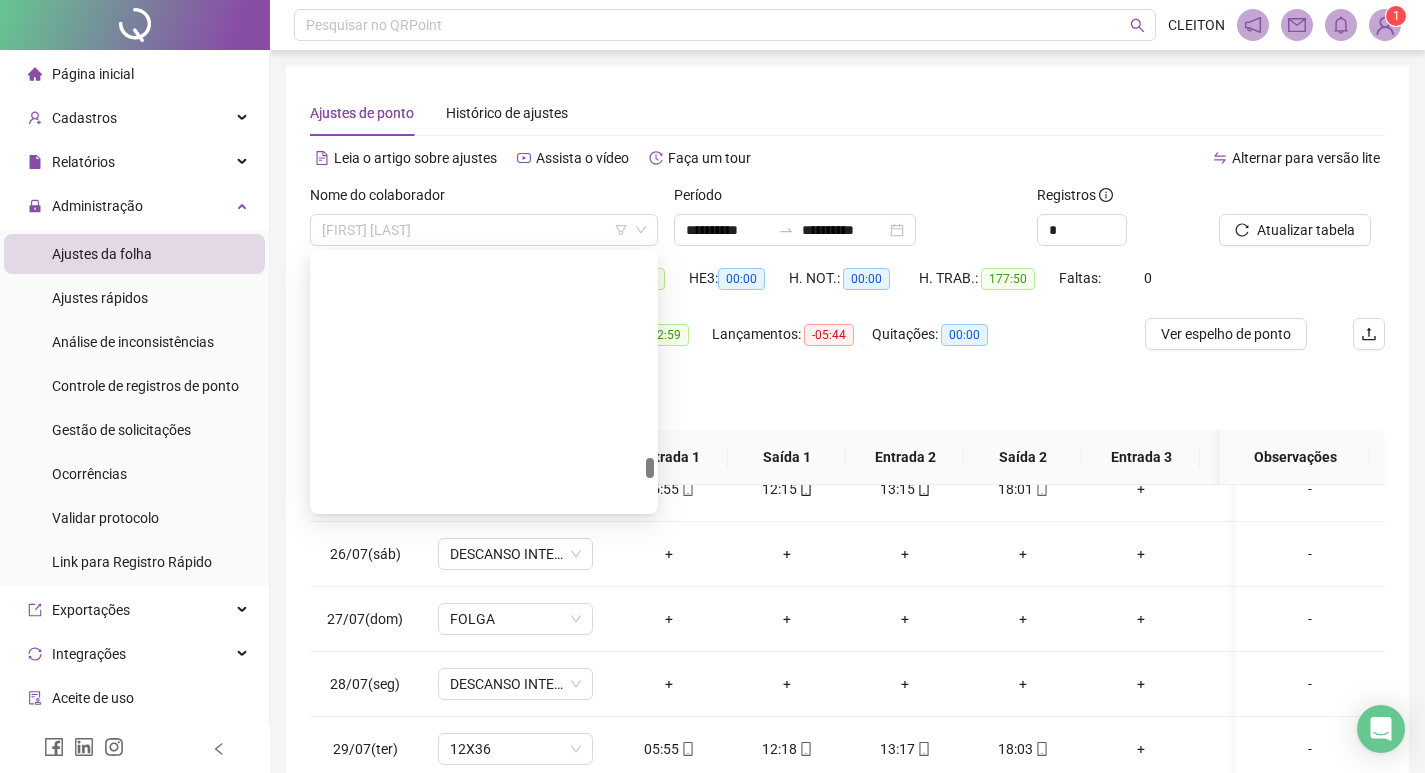 click on "ROSA DE OLIVEIRA MARTINS" at bounding box center [484, 230] 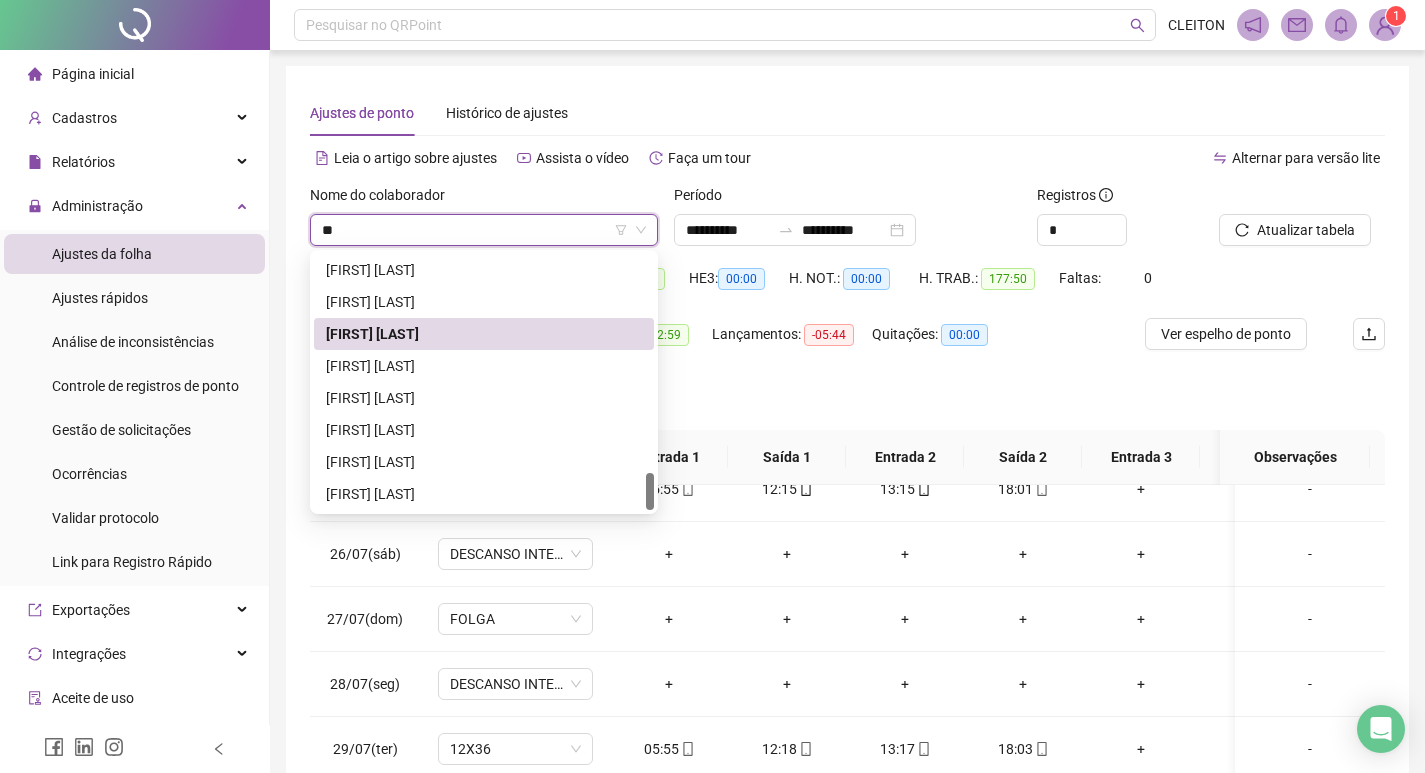 scroll, scrollTop: 0, scrollLeft: 0, axis: both 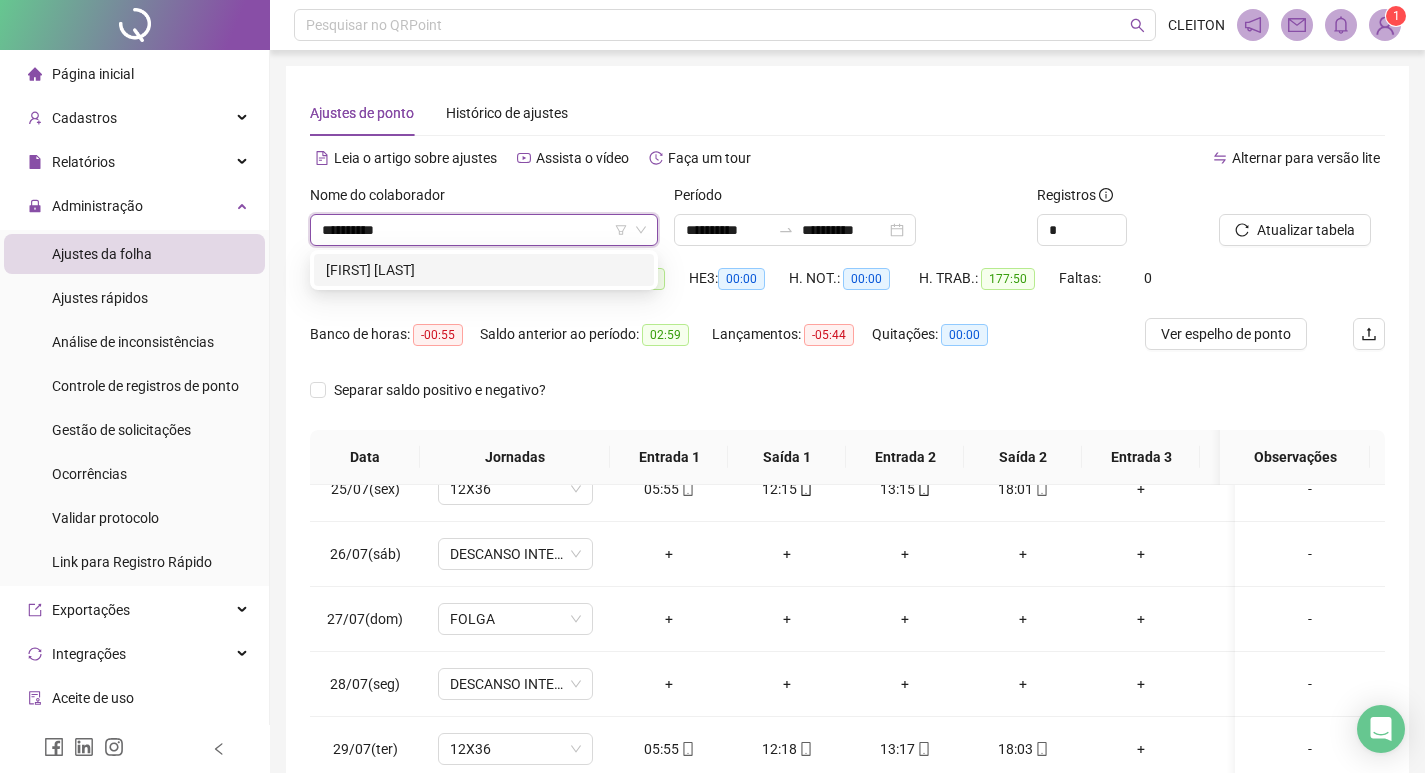 type on "**********" 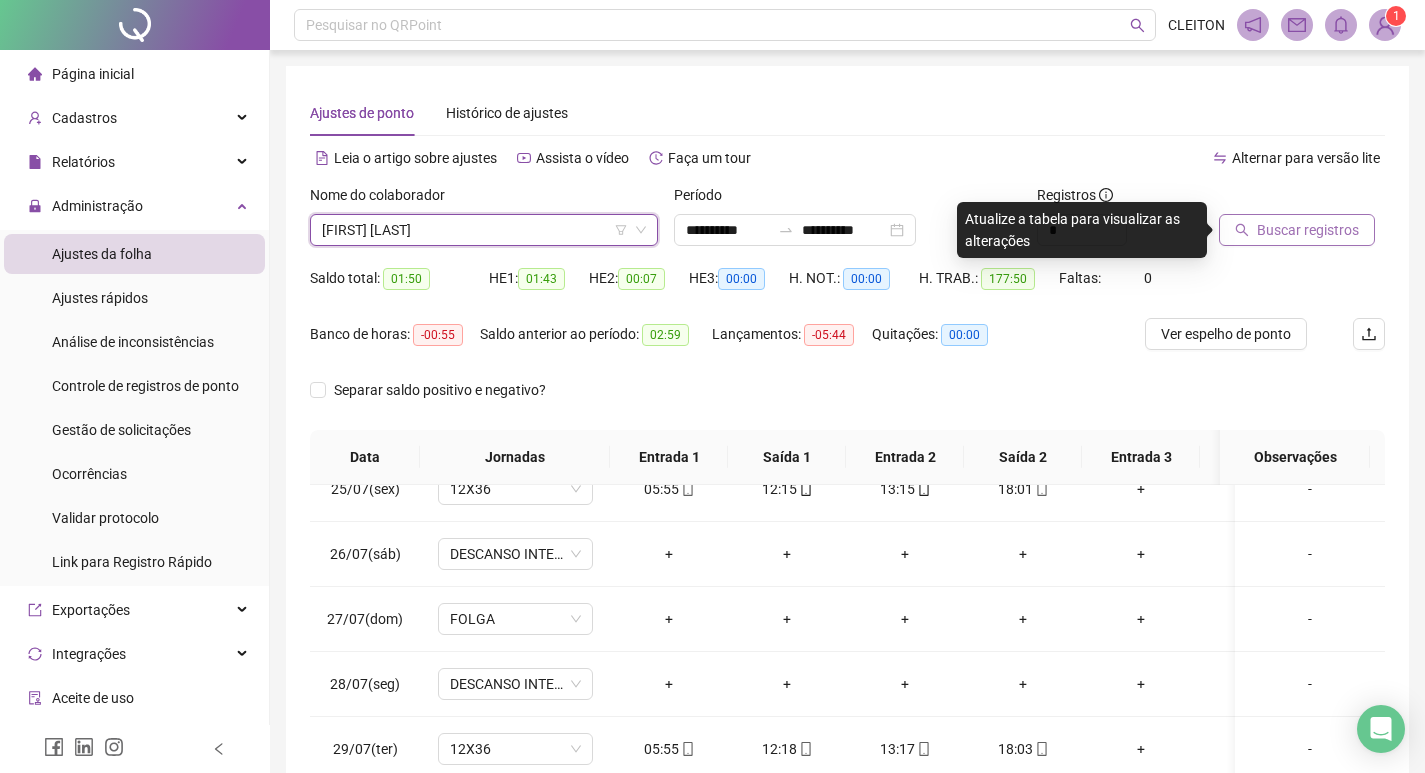 click on "Buscar registros" at bounding box center (1297, 230) 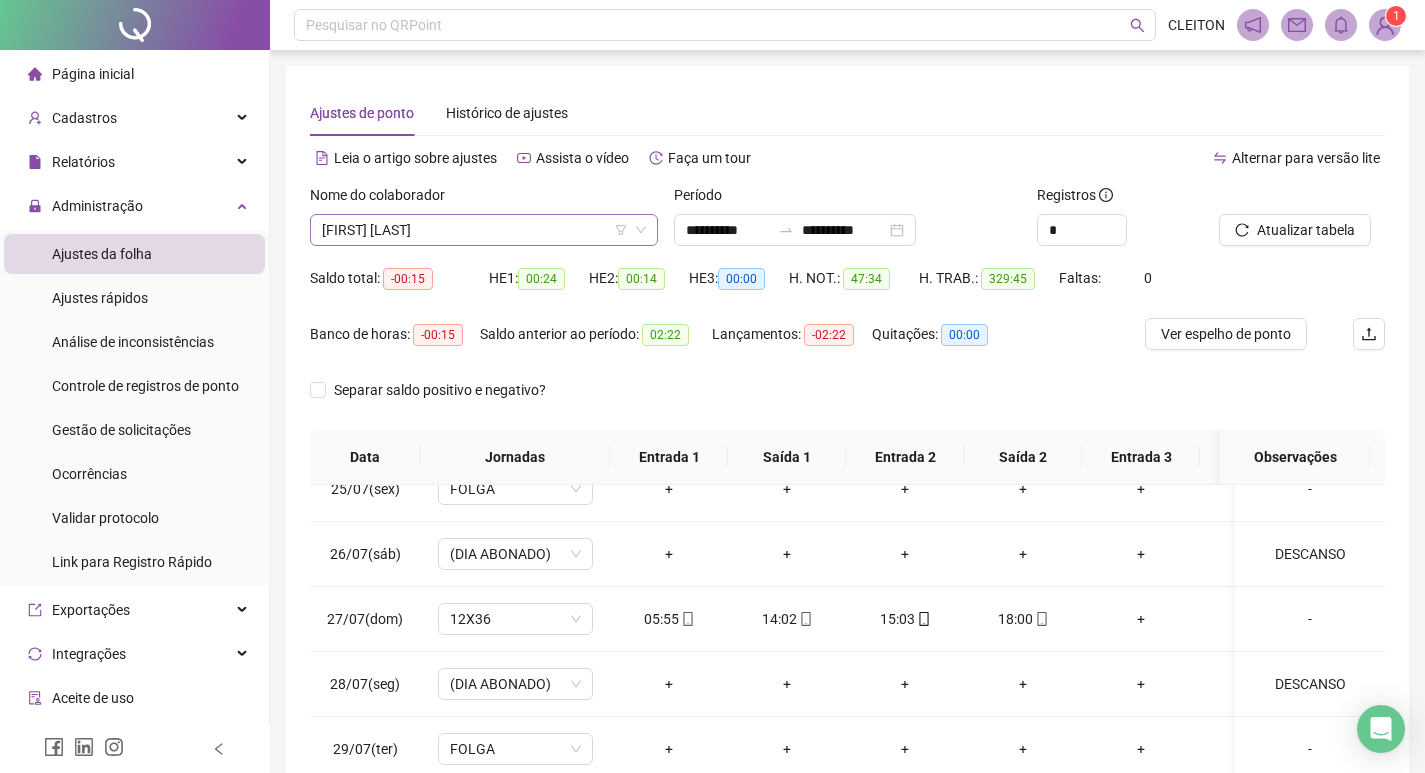 click on "MICHELE DE SOUZA VITORIA MESQUITA" at bounding box center [484, 230] 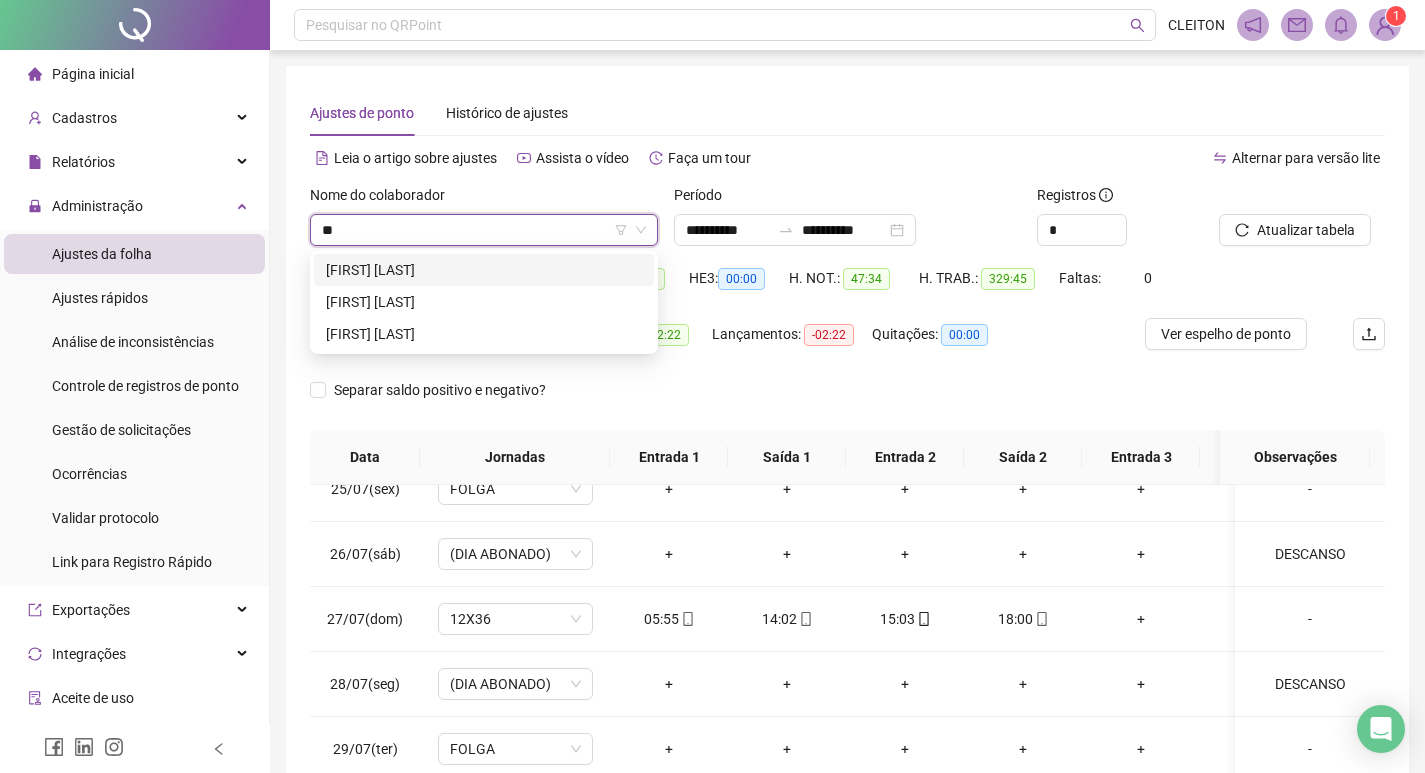 scroll, scrollTop: 0, scrollLeft: 0, axis: both 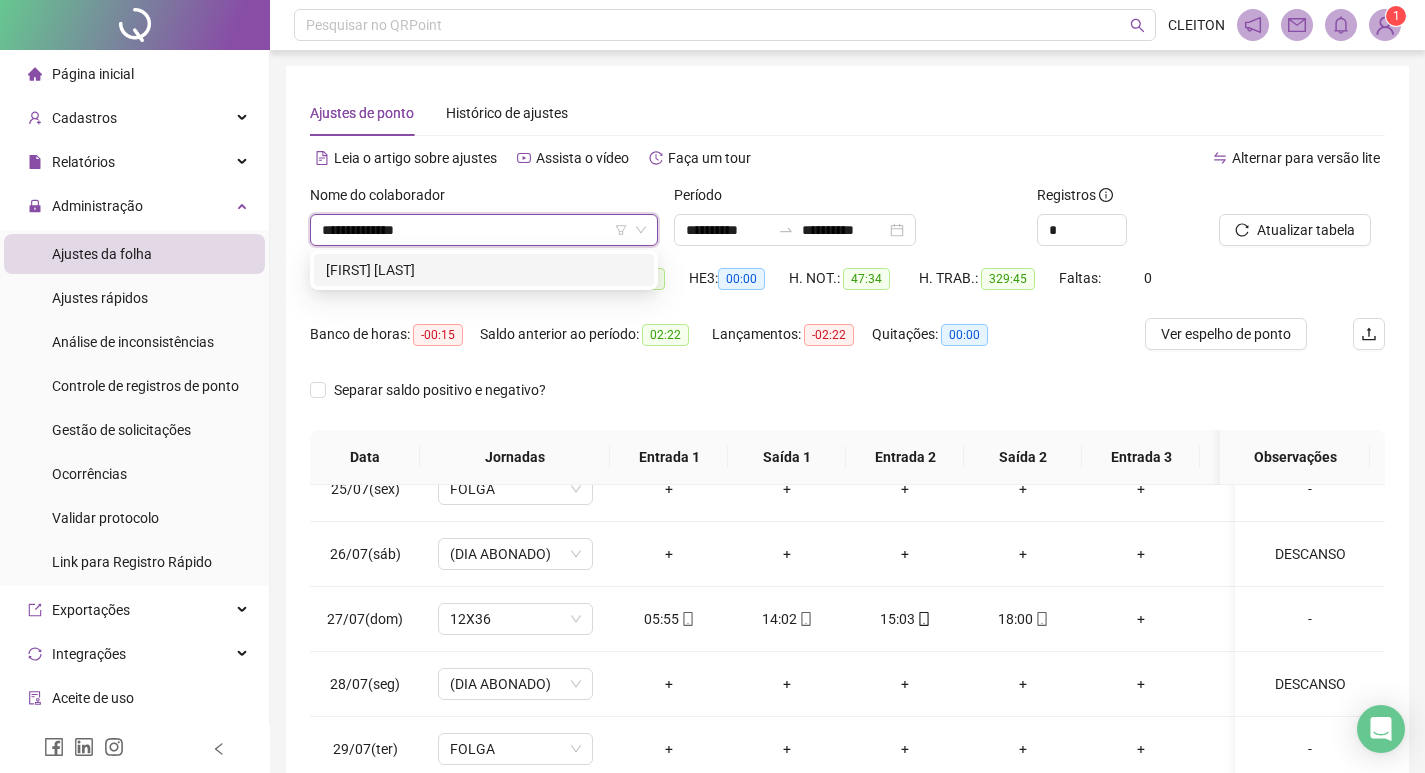 type on "**********" 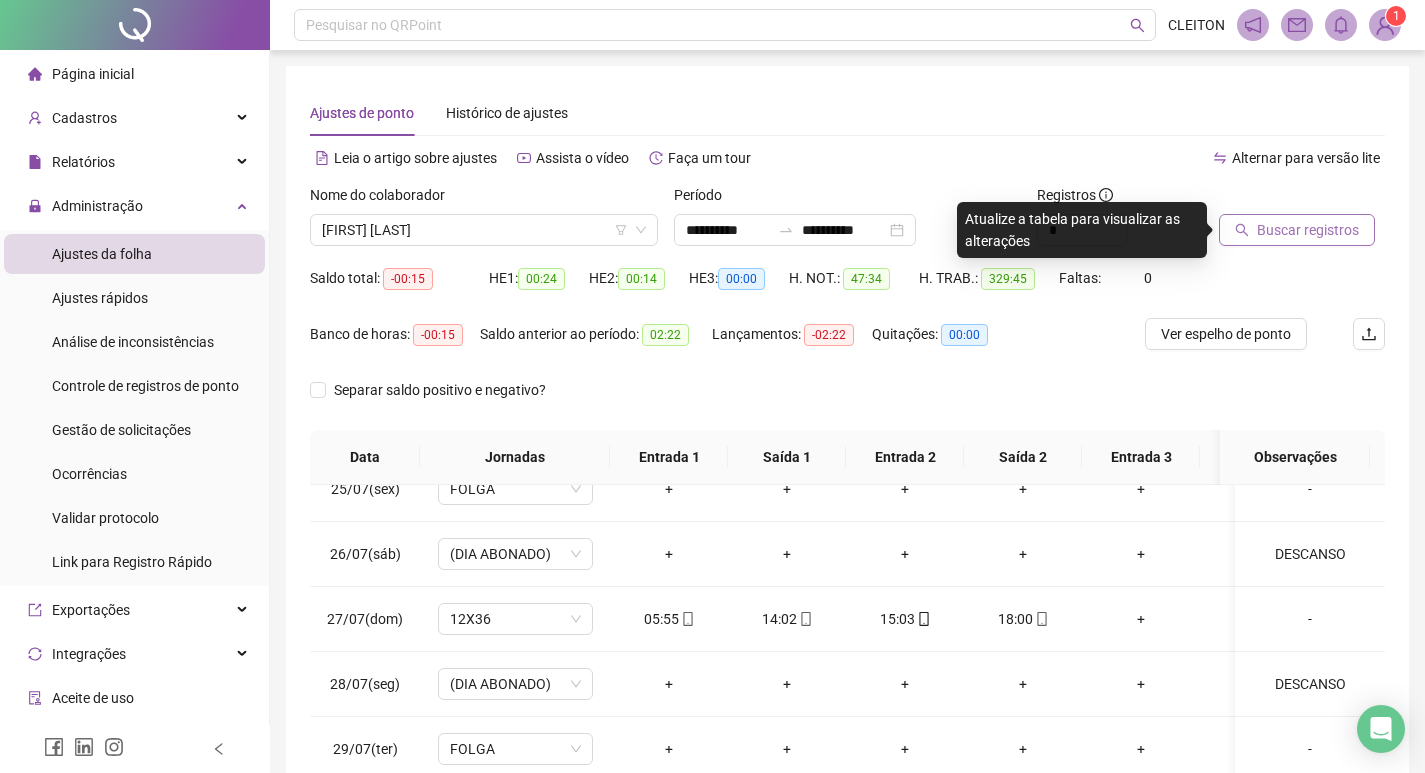 click on "Buscar registros" at bounding box center [1308, 230] 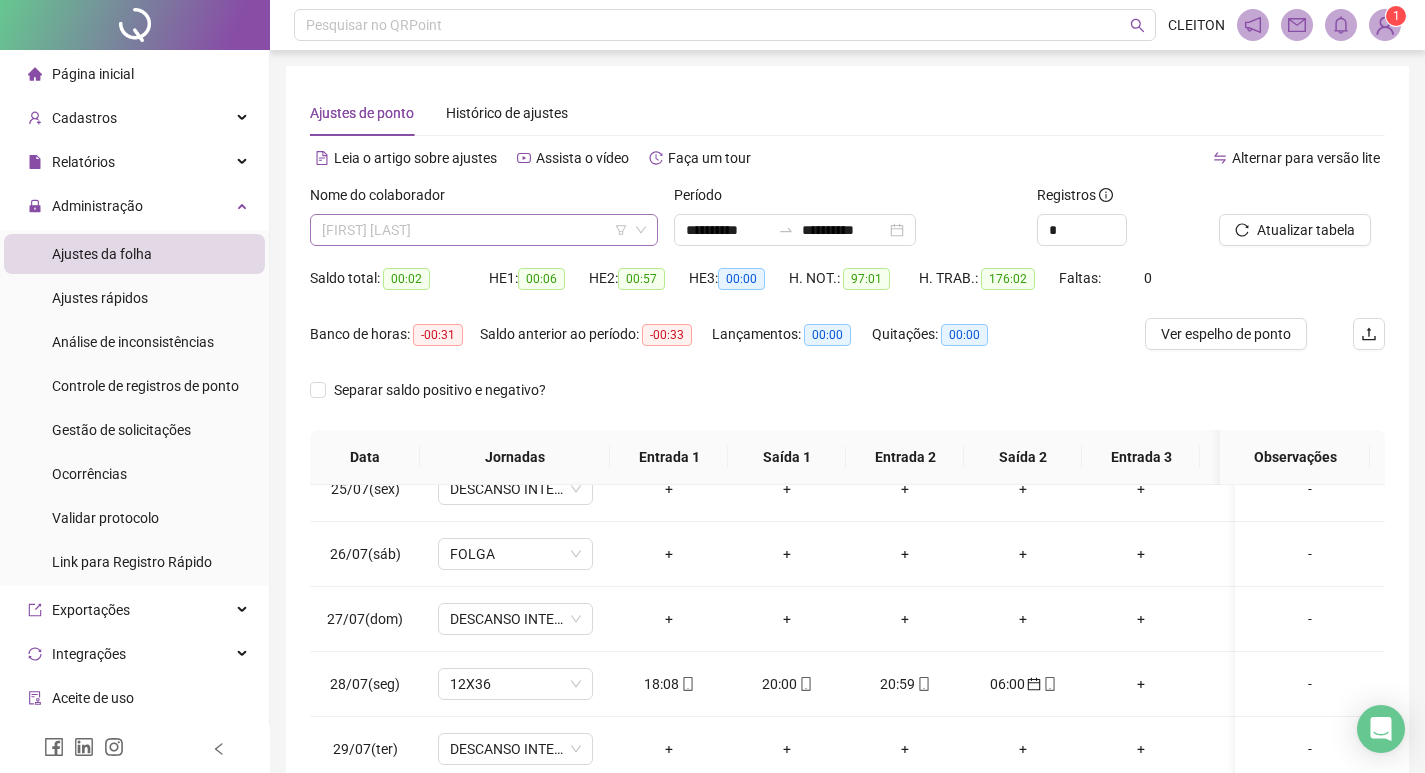 click on "JESSICA BORGES GONÇALVES" at bounding box center [484, 230] 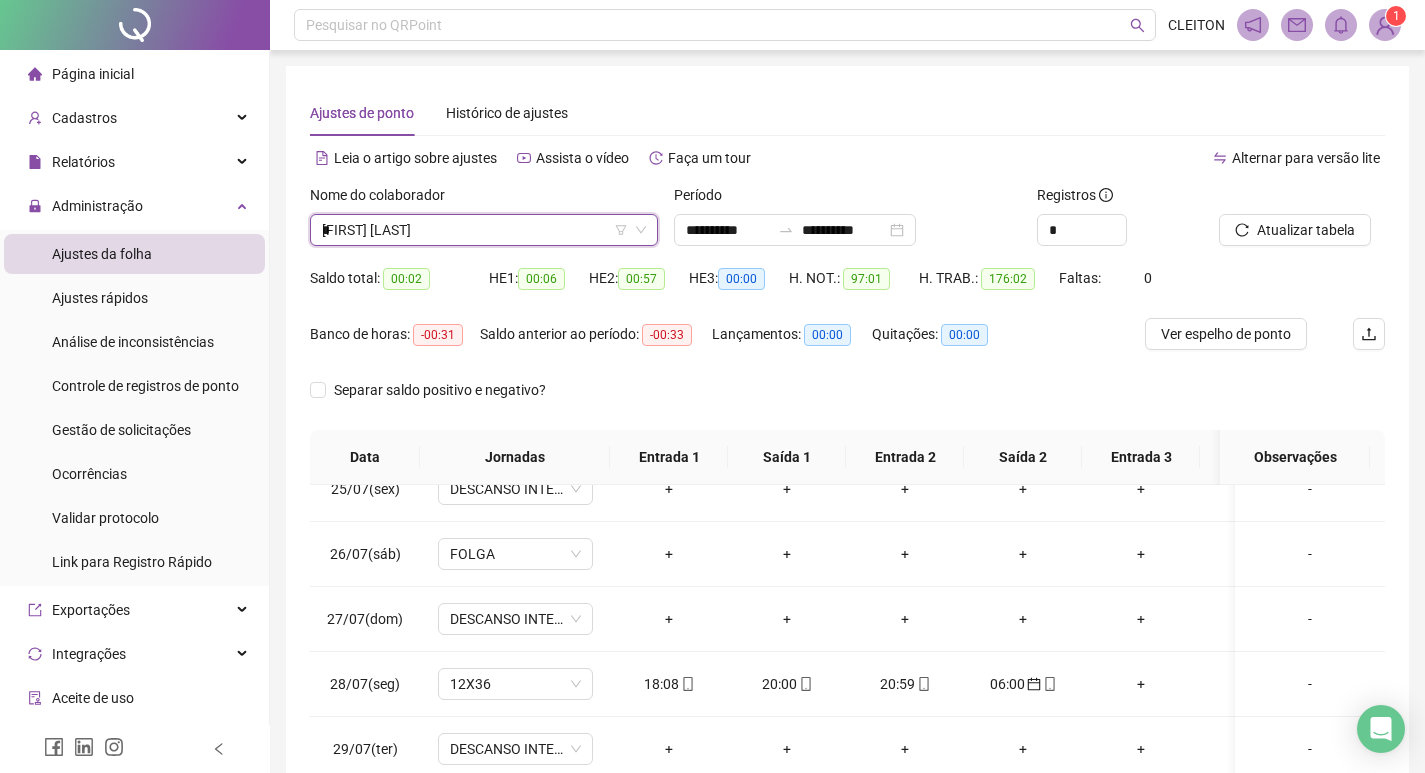 scroll, scrollTop: 0, scrollLeft: 0, axis: both 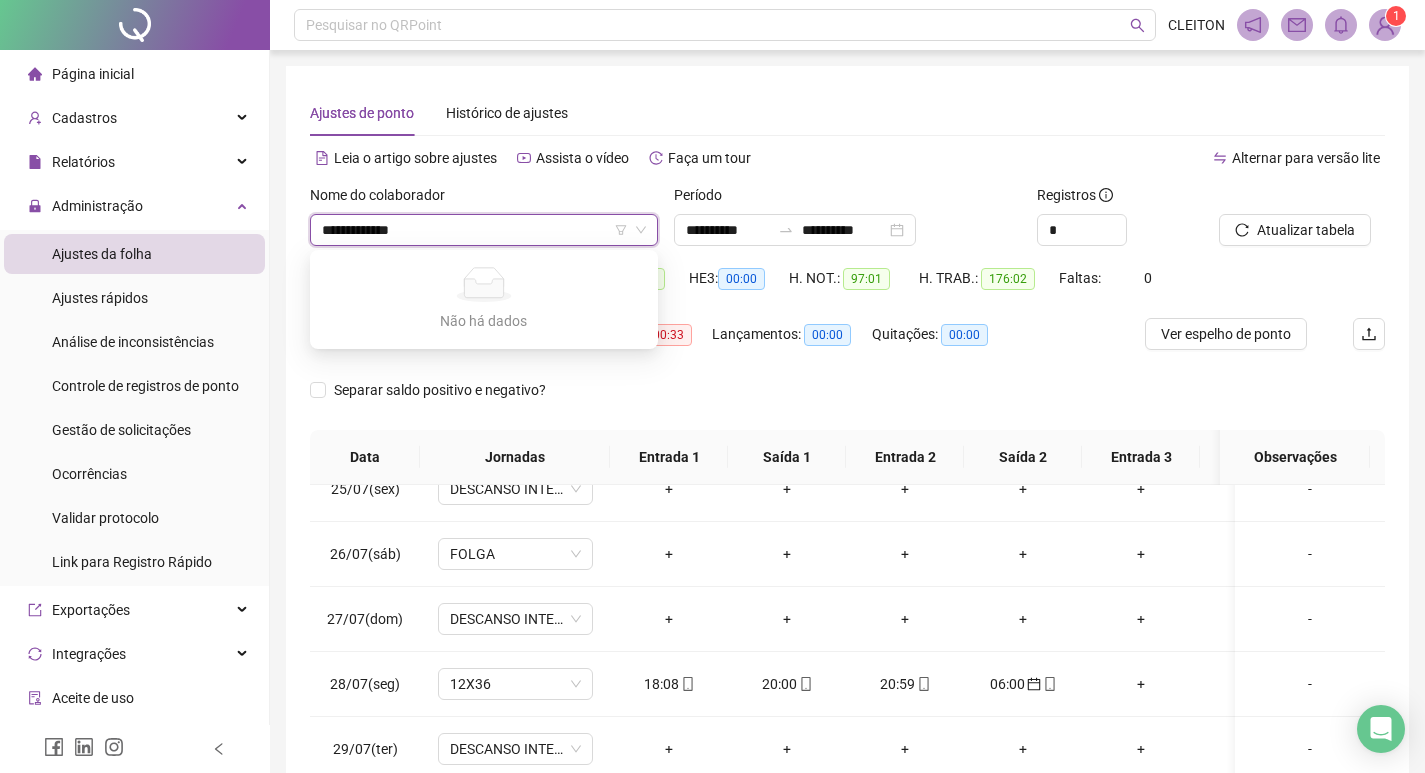 click on "**********" at bounding box center [475, 230] 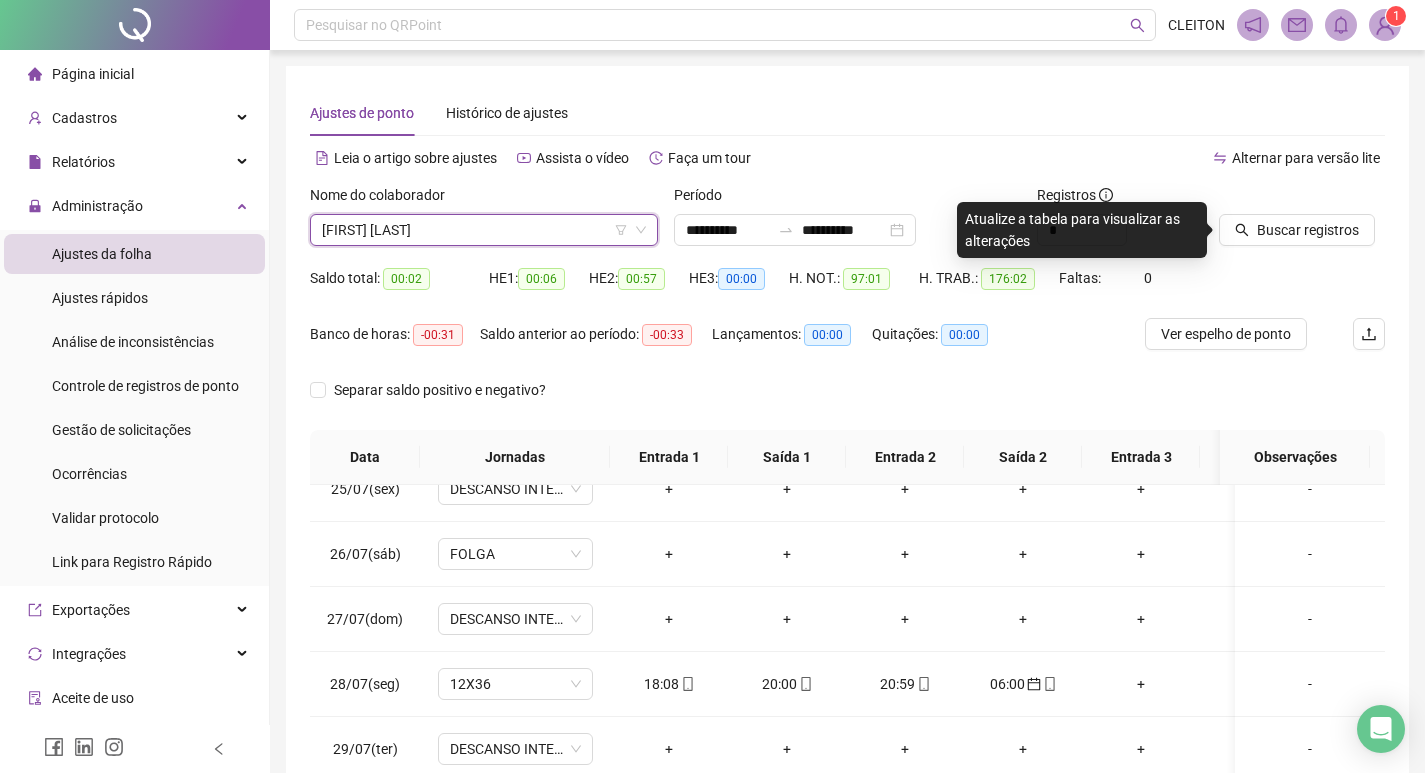 click on "Buscar registros" at bounding box center (1302, 223) 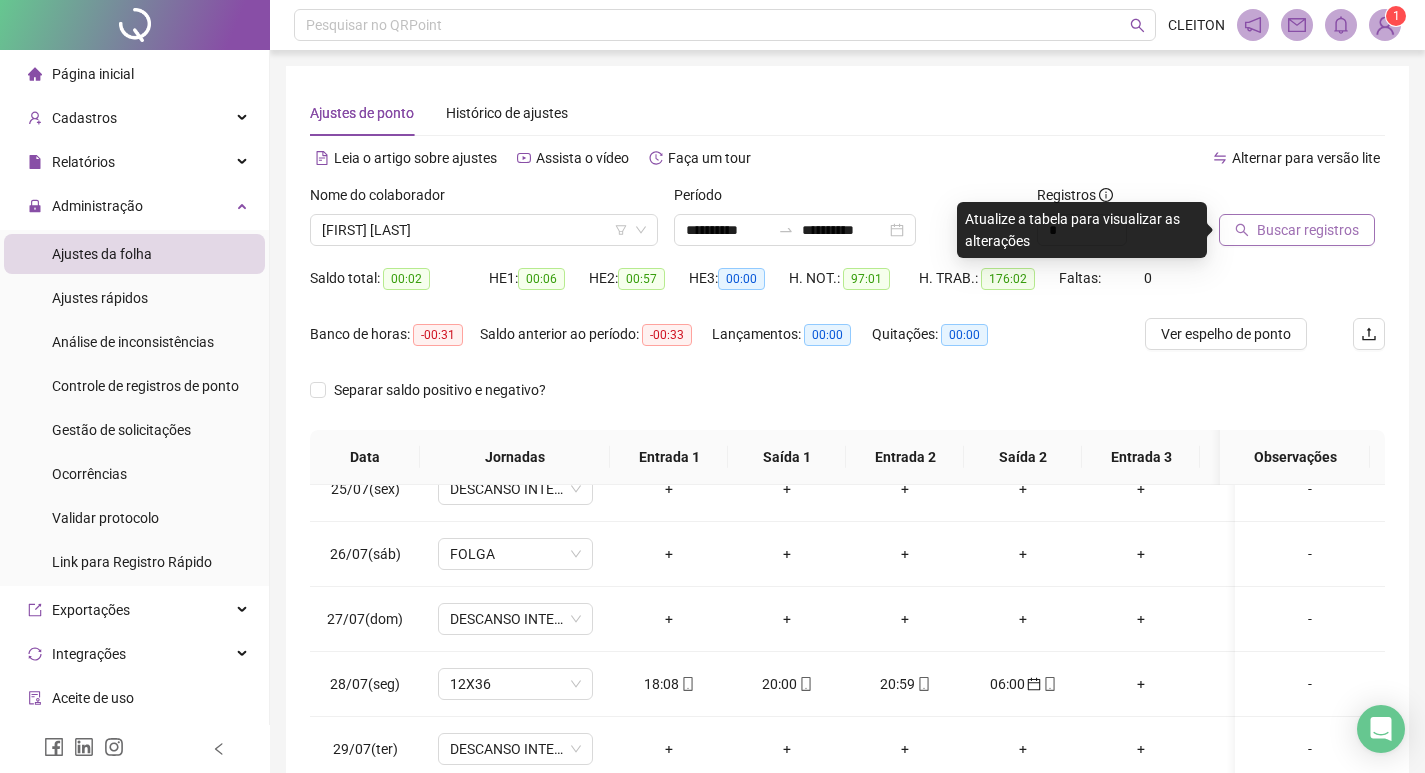 click on "Buscar registros" at bounding box center (1308, 230) 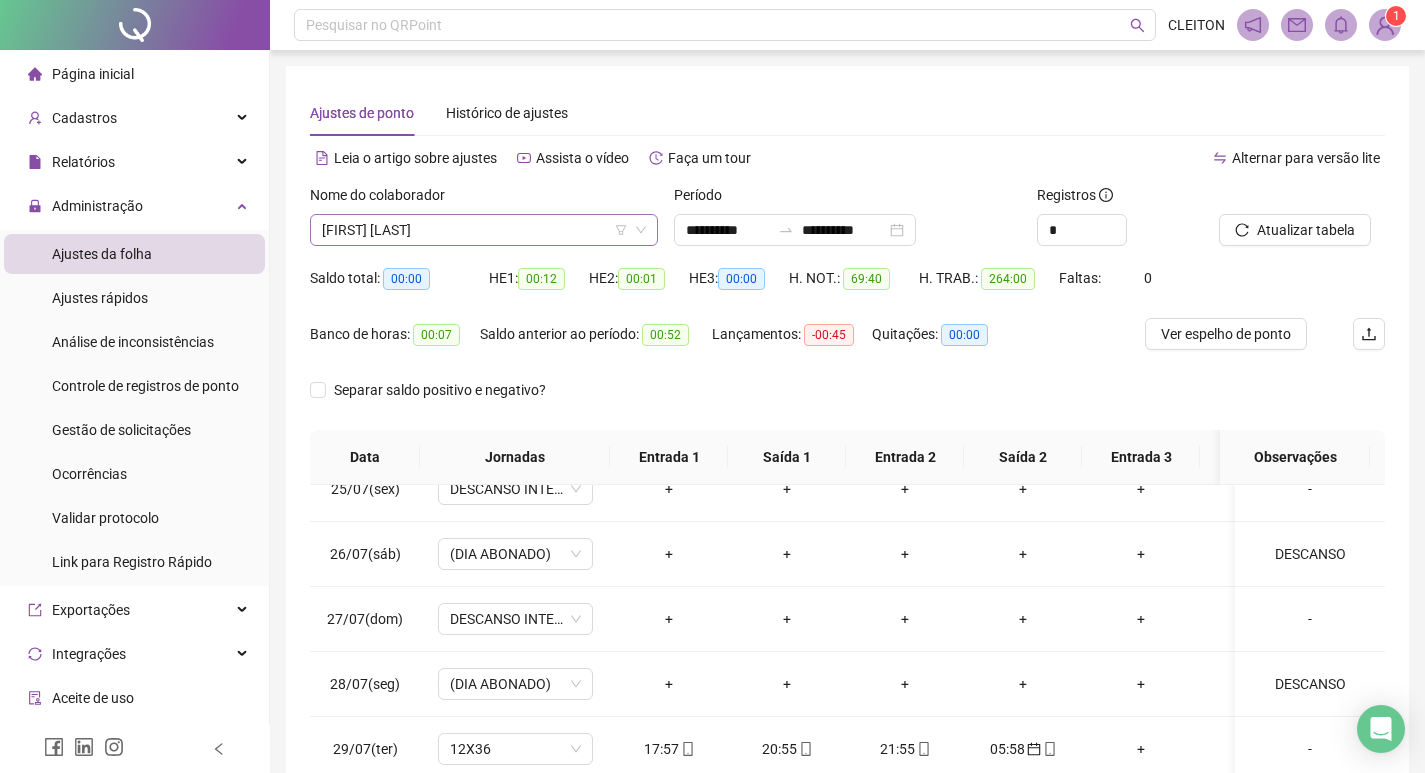 click on "WILIAM BARBARESCO" at bounding box center (484, 230) 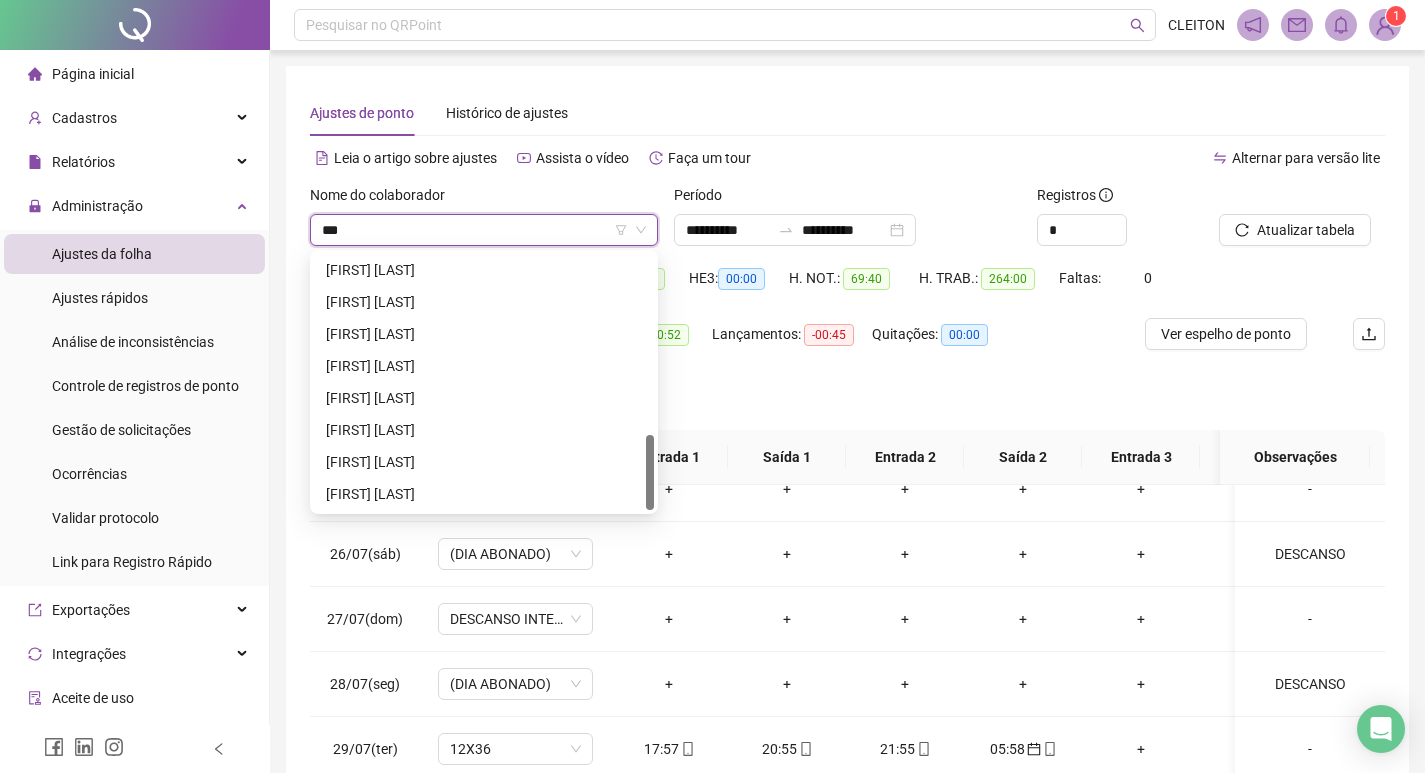 scroll, scrollTop: 0, scrollLeft: 0, axis: both 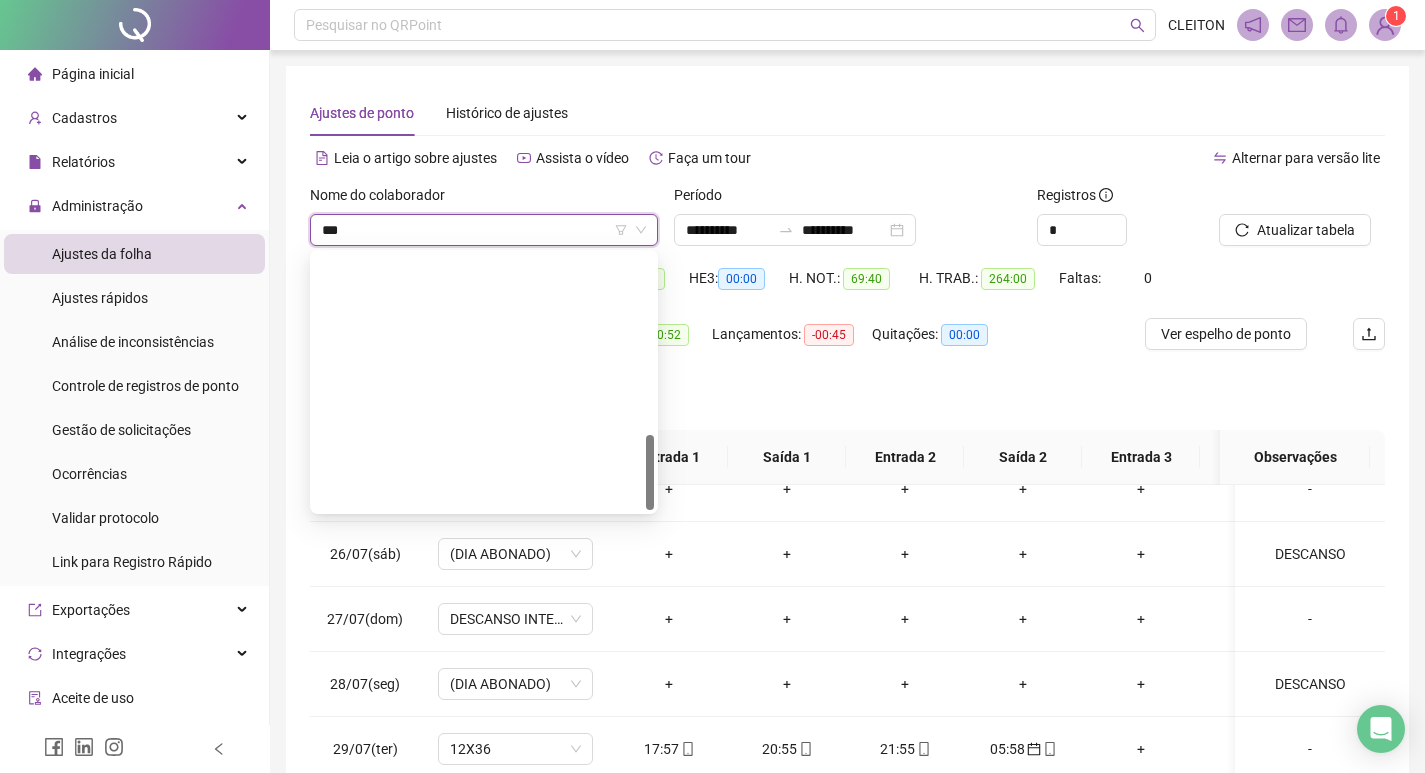 type on "****" 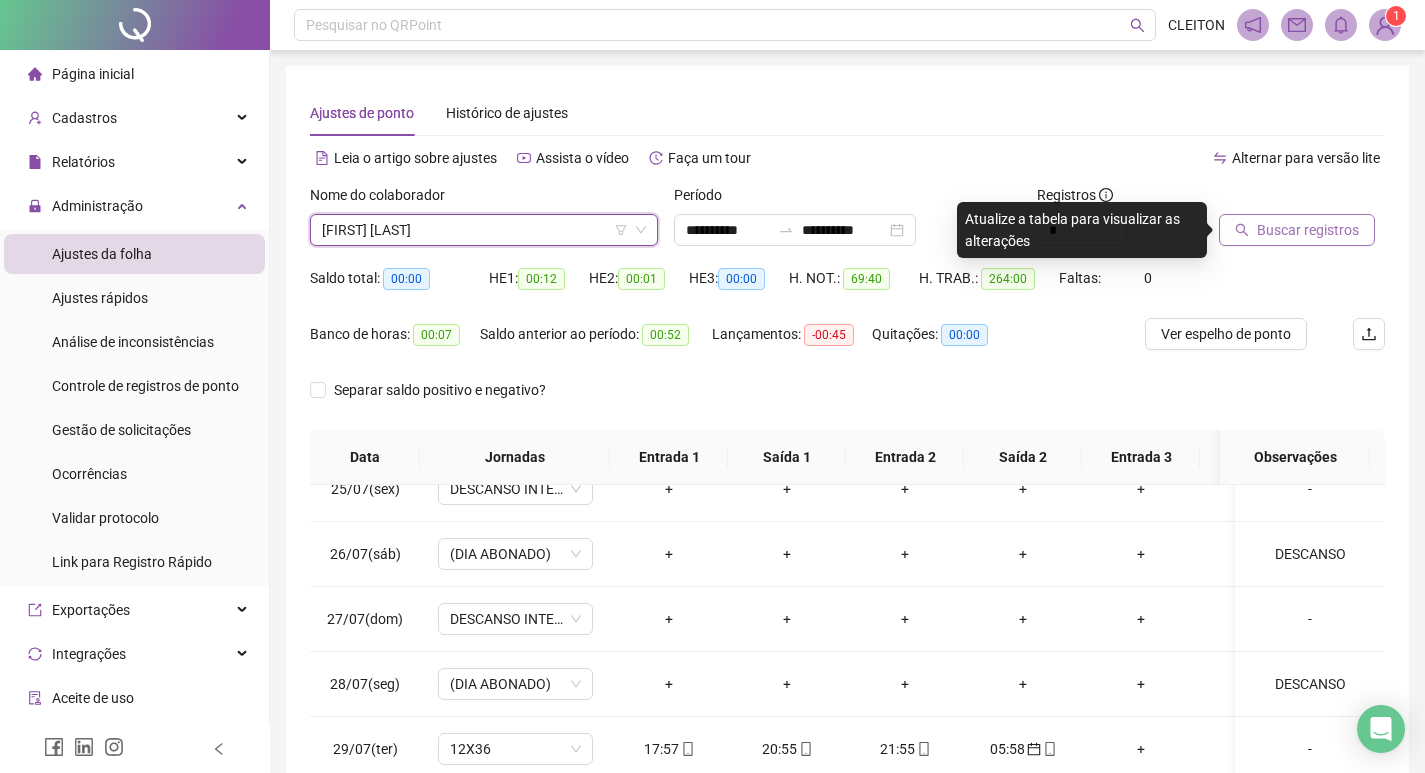 click on "Buscar registros" at bounding box center (1308, 230) 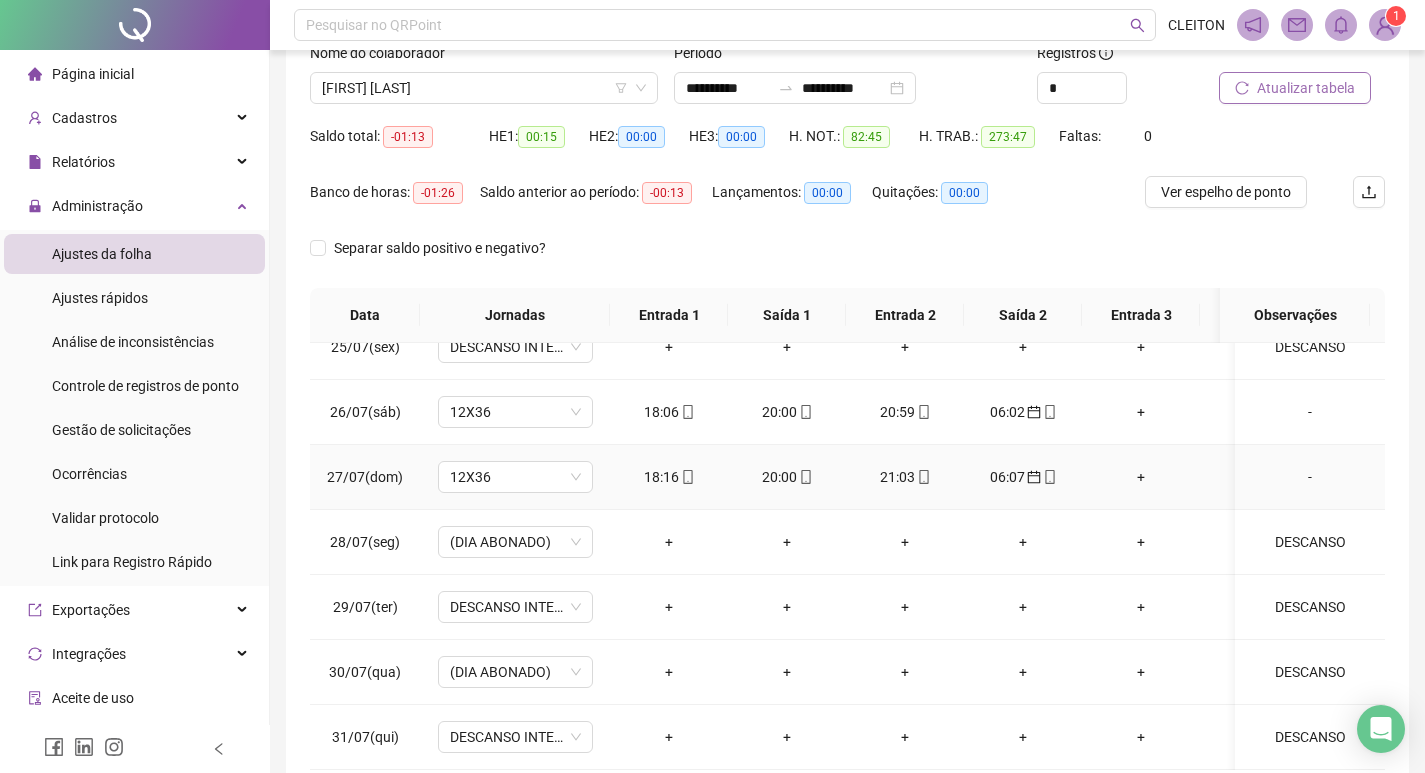 scroll, scrollTop: 249, scrollLeft: 0, axis: vertical 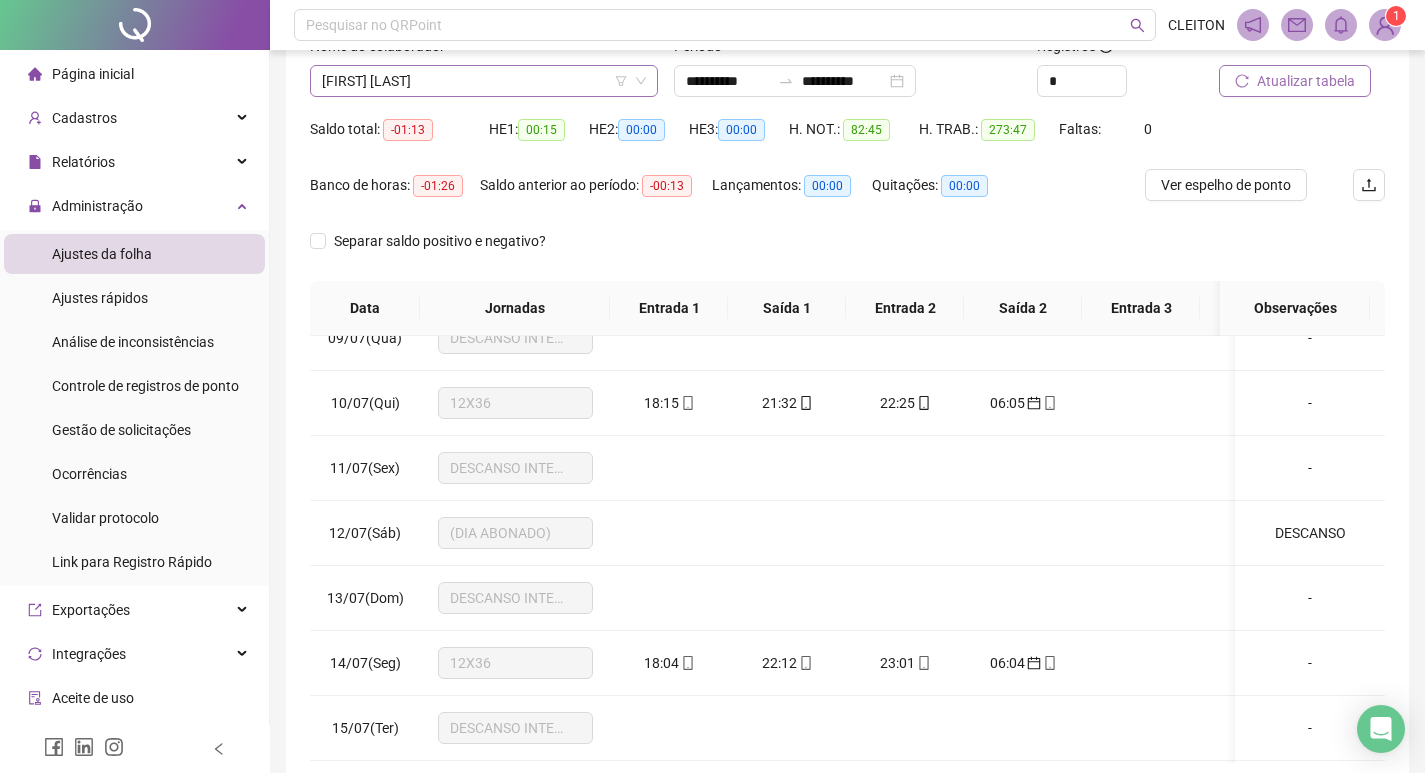 click on "ELIELZA PABLINE MARANO" at bounding box center [484, 81] 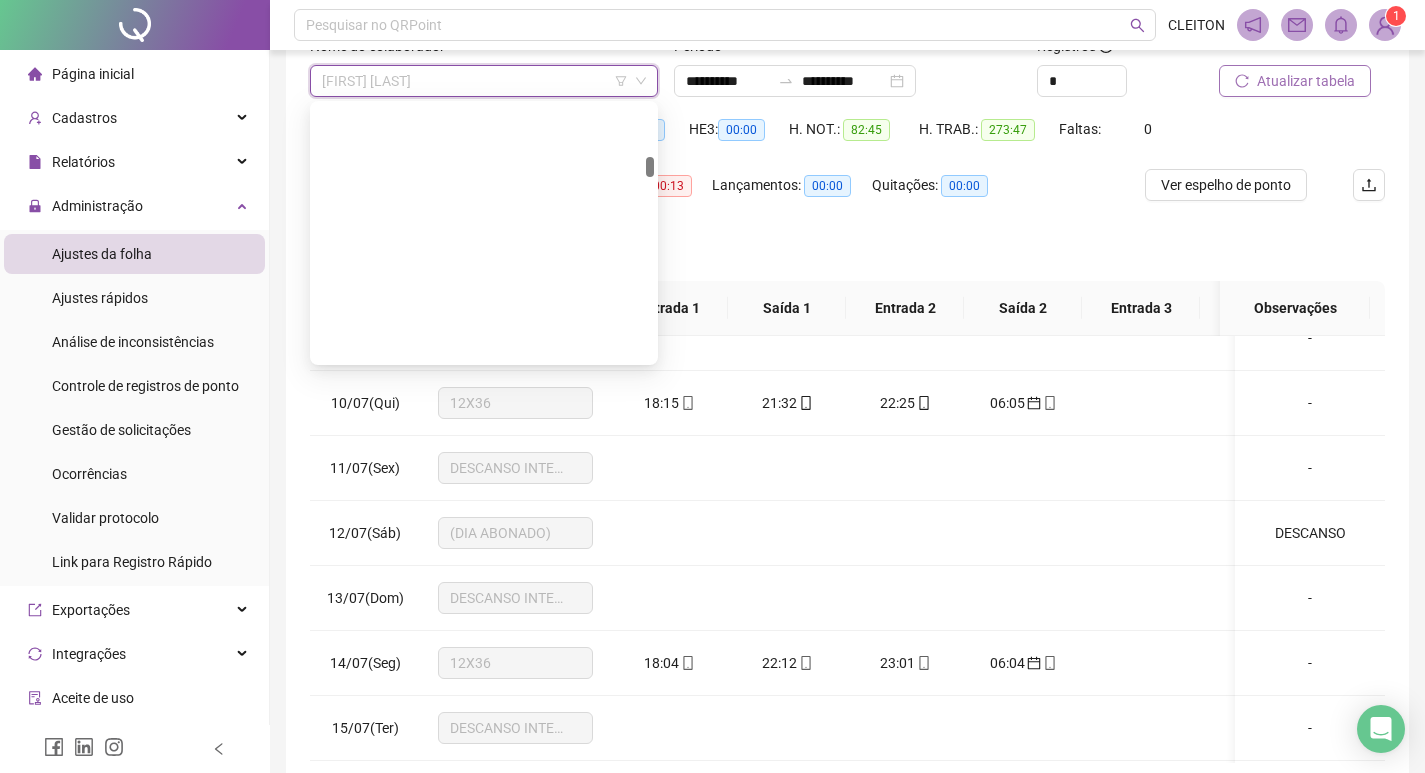scroll, scrollTop: 832, scrollLeft: 0, axis: vertical 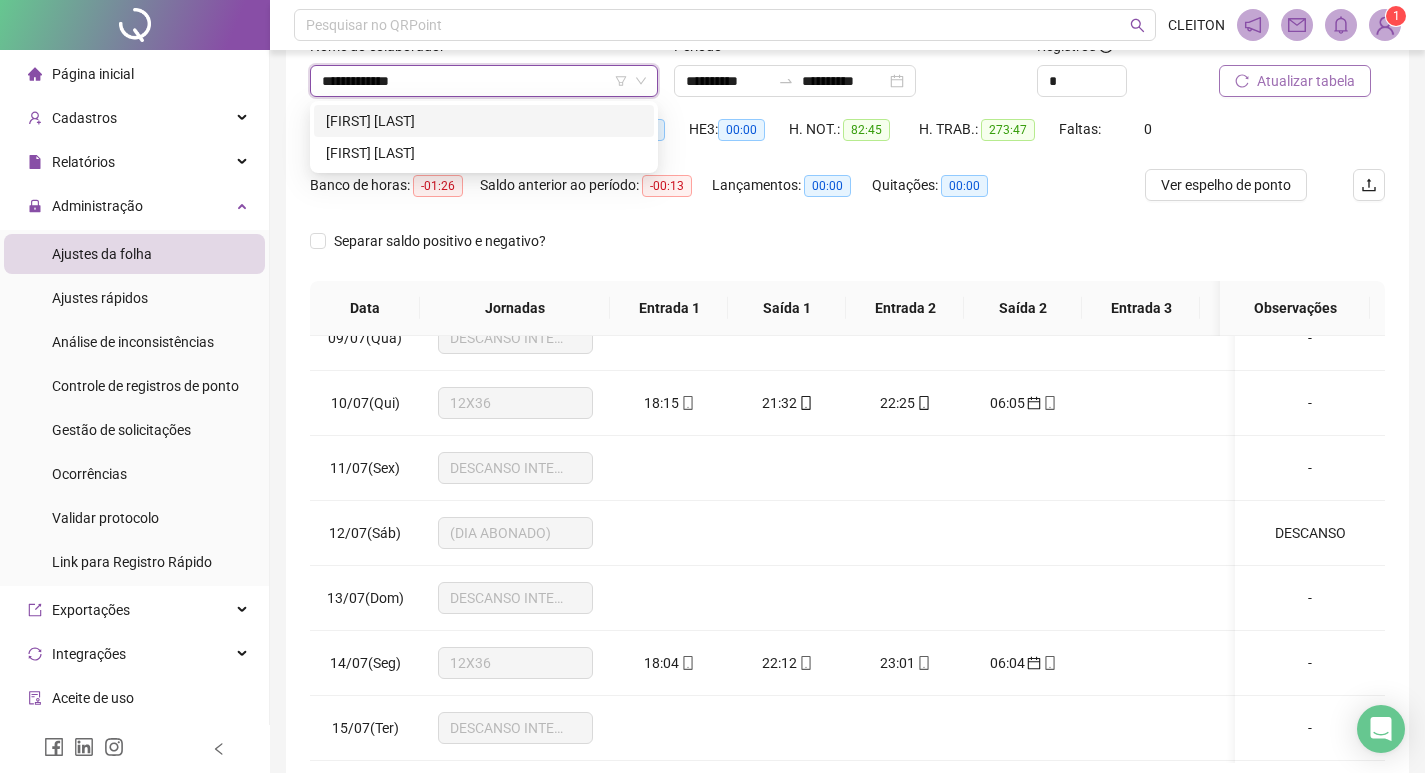 type on "**********" 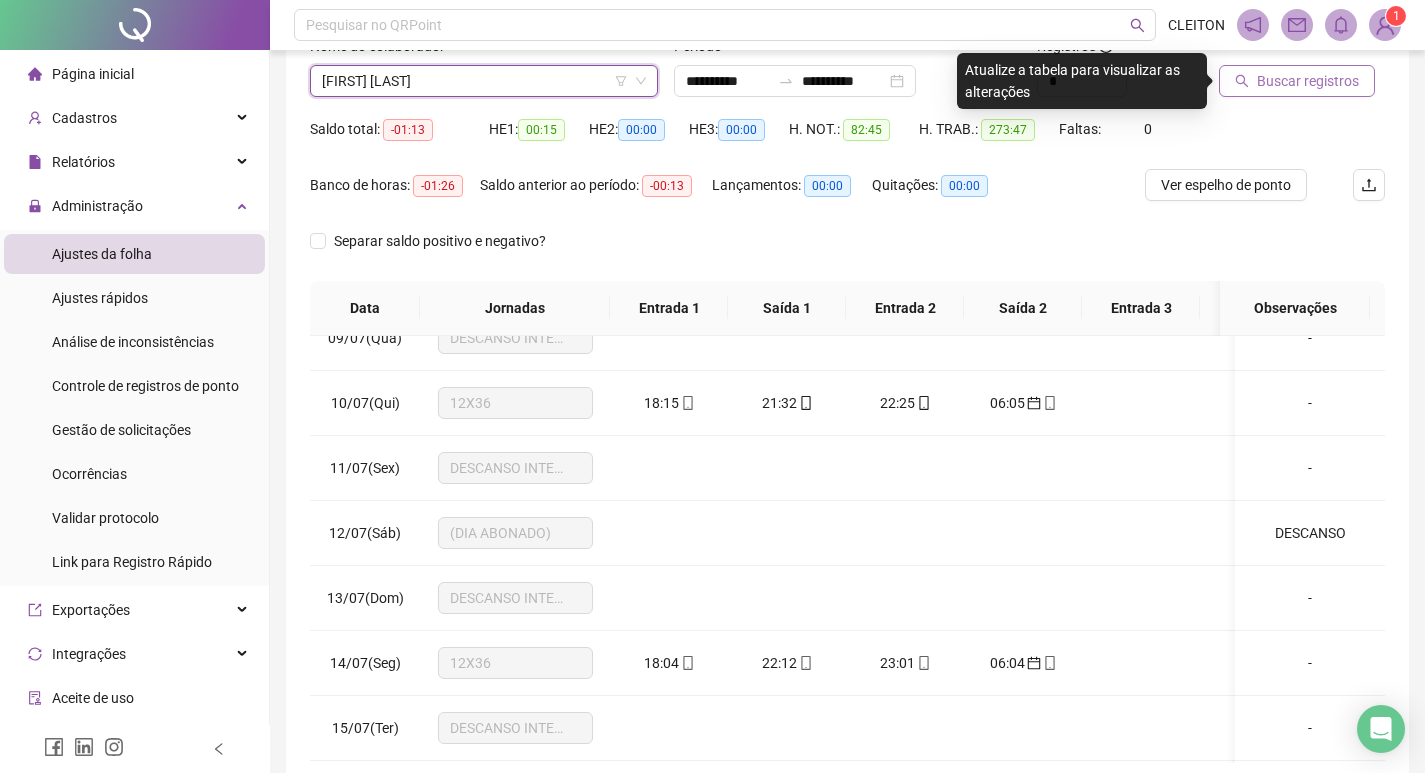 click on "Buscar registros" at bounding box center (1308, 81) 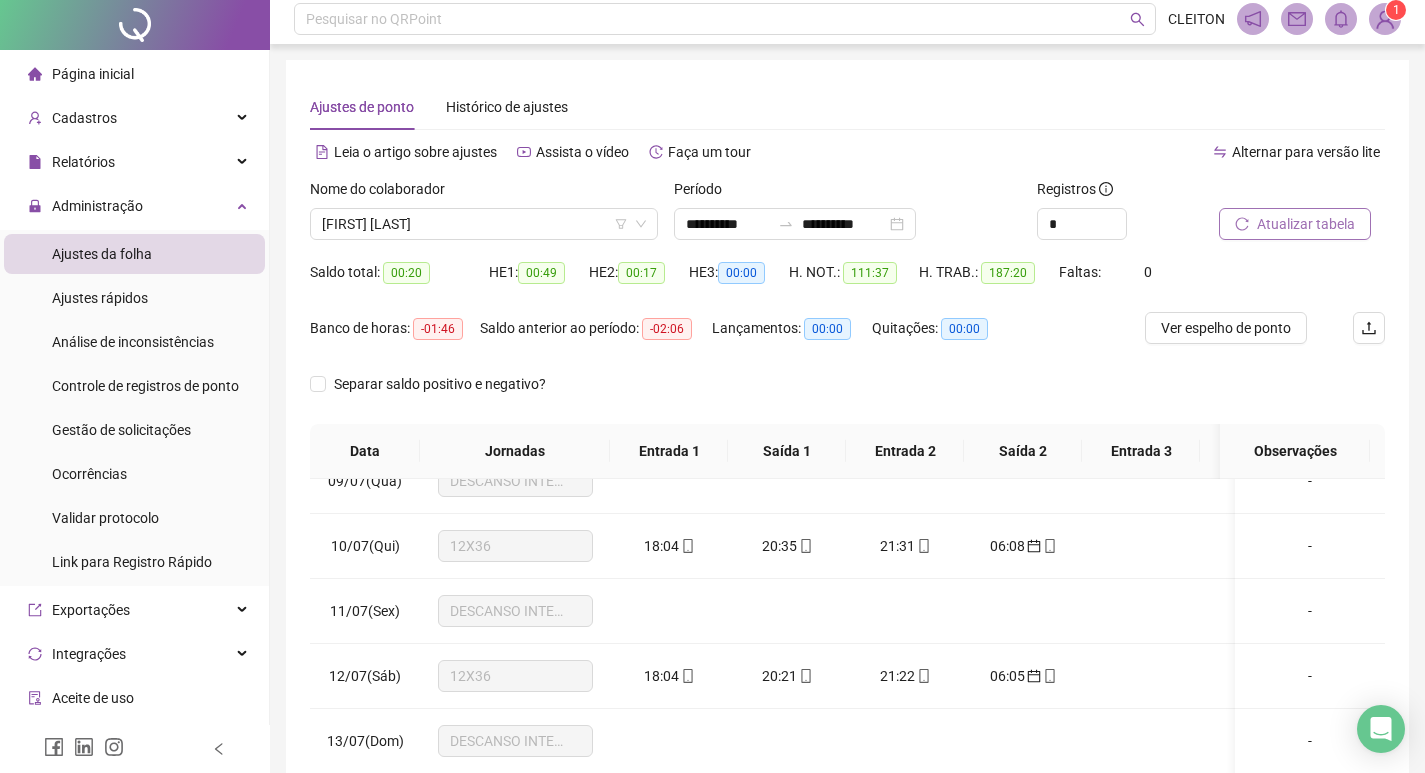 scroll, scrollTop: 0, scrollLeft: 0, axis: both 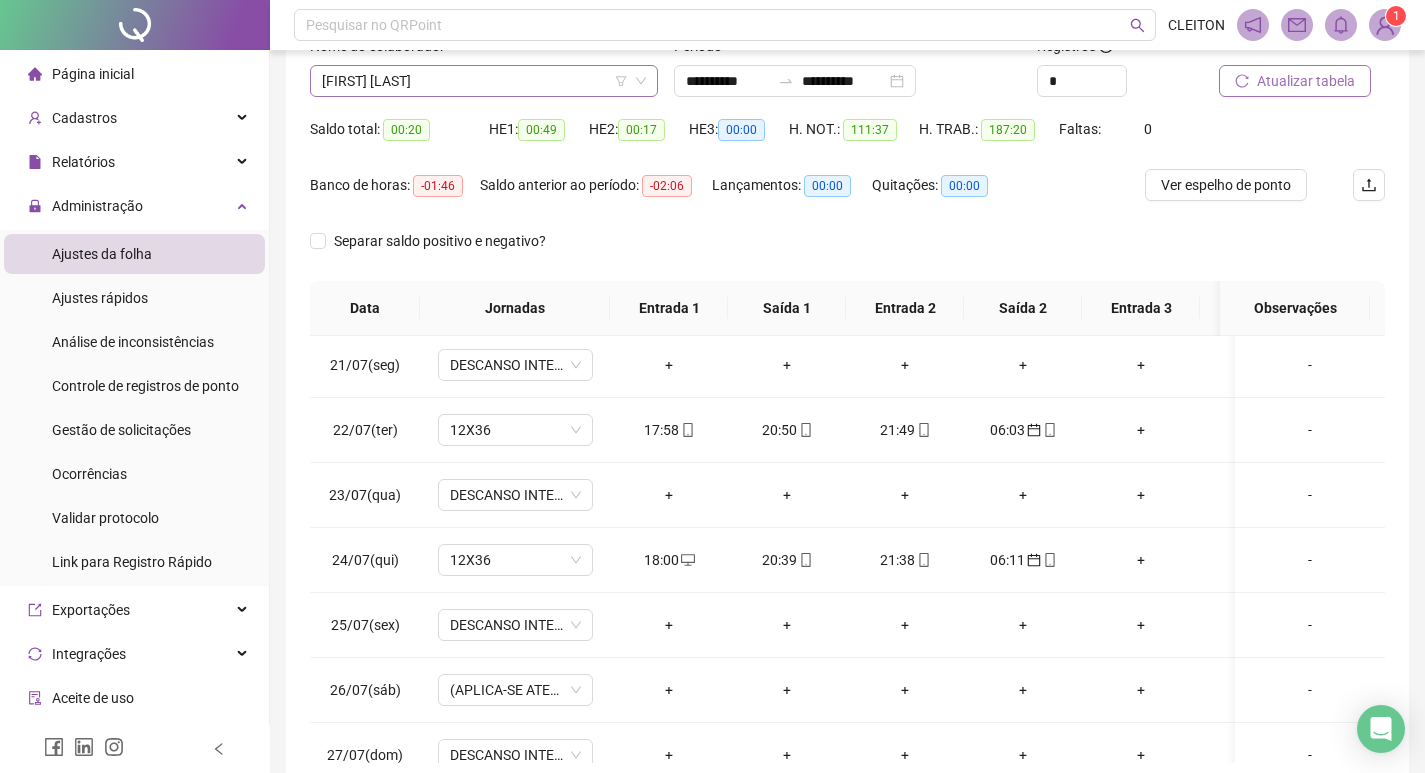 click on "MARCIA REGINA CARVALHO ALVES DE OLIVEIRA" at bounding box center (484, 81) 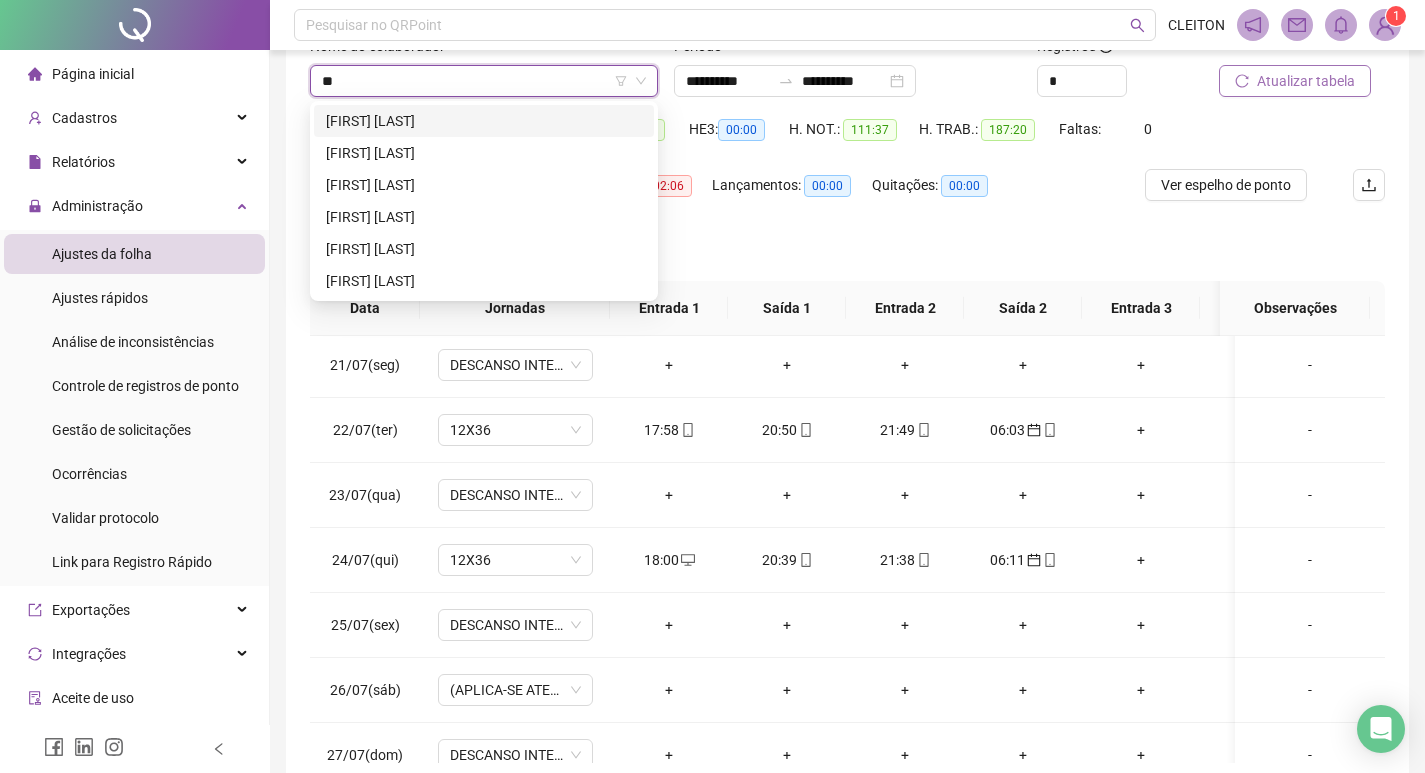 scroll, scrollTop: 0, scrollLeft: 0, axis: both 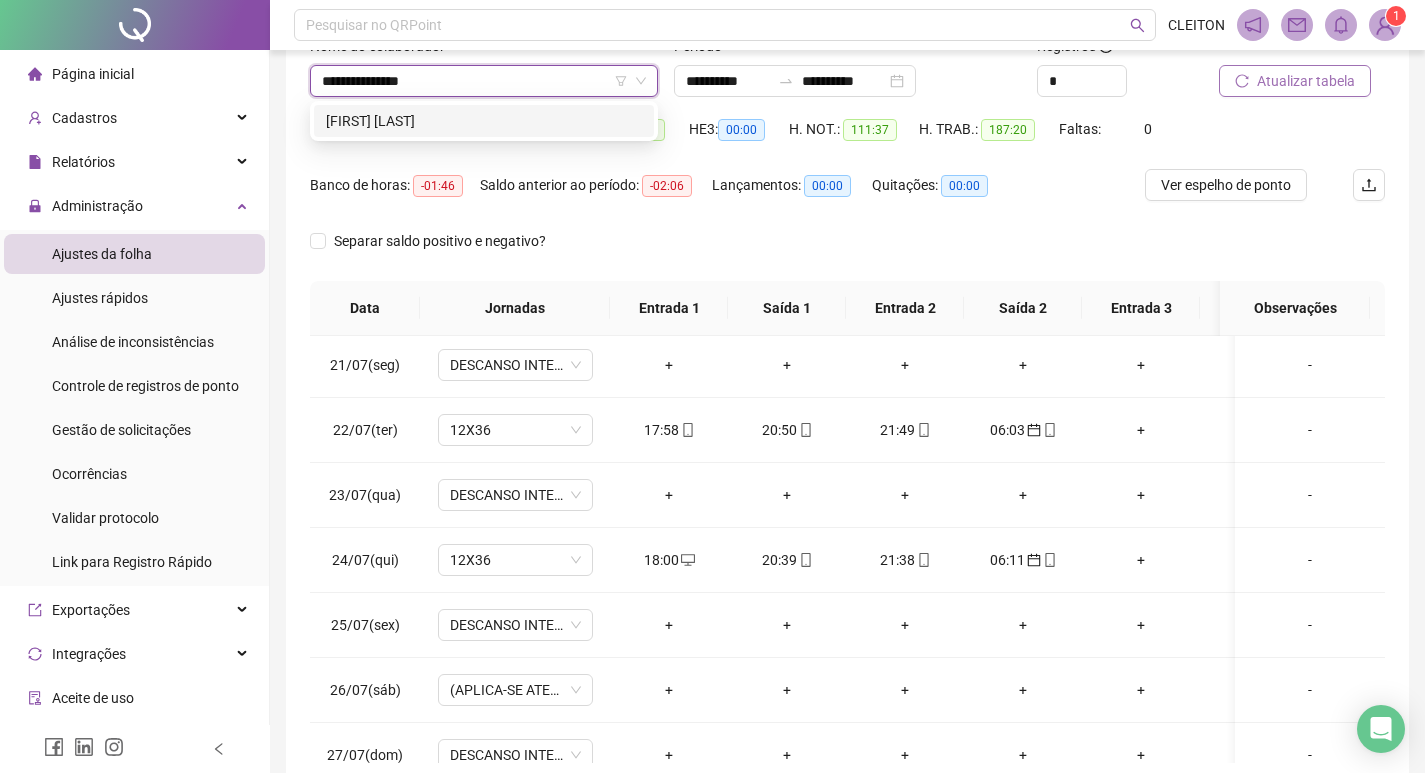 type on "**********" 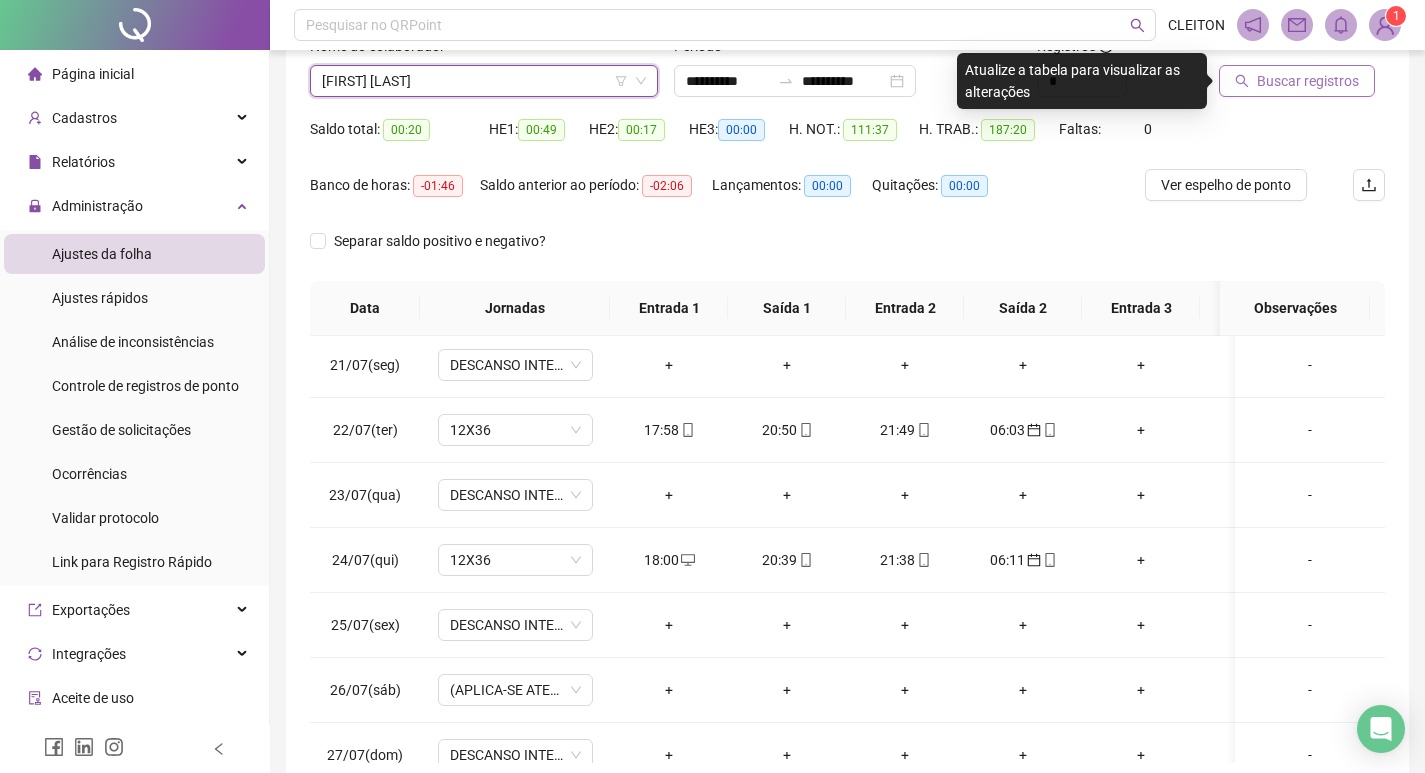 click on "Buscar registros" at bounding box center (1297, 81) 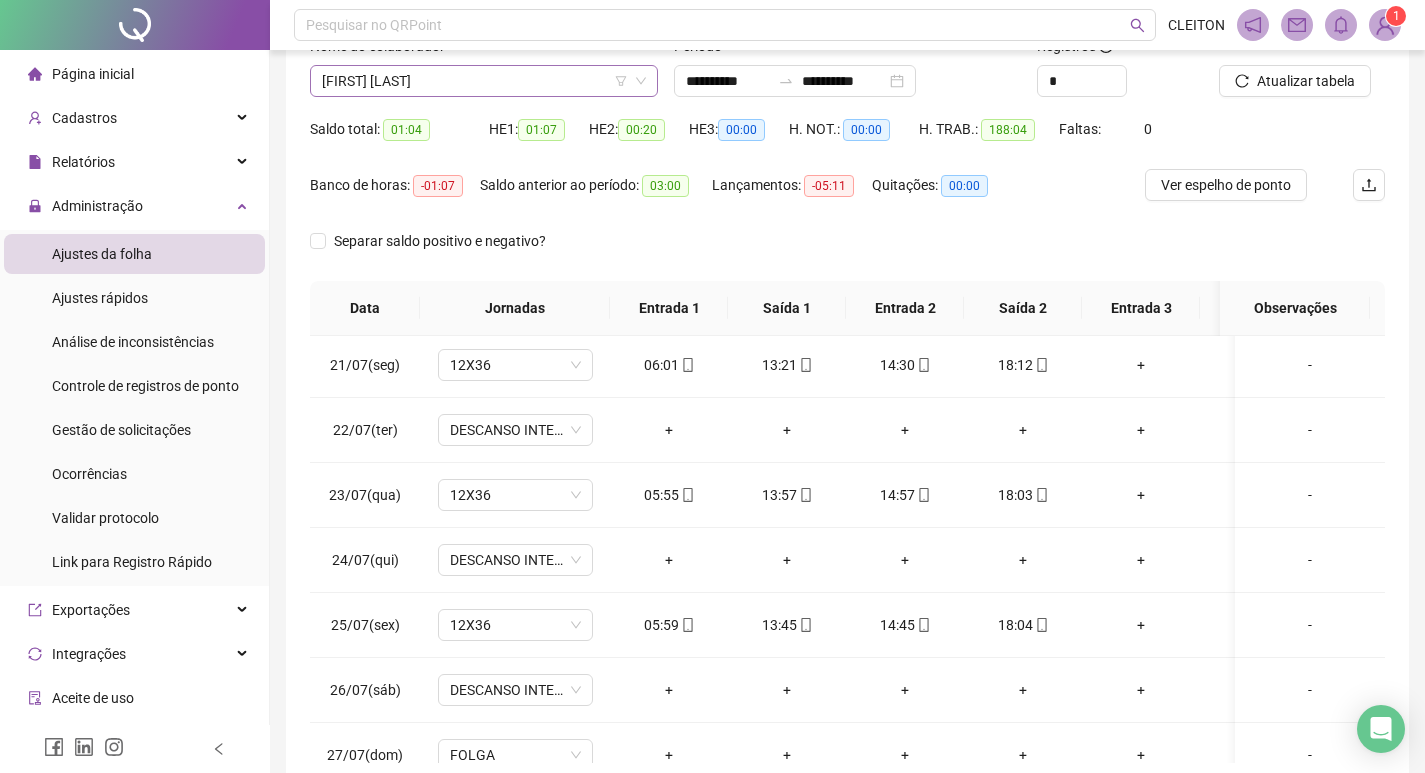 click on "MICHELE SARAGOSA TERRIBAS" at bounding box center [484, 81] 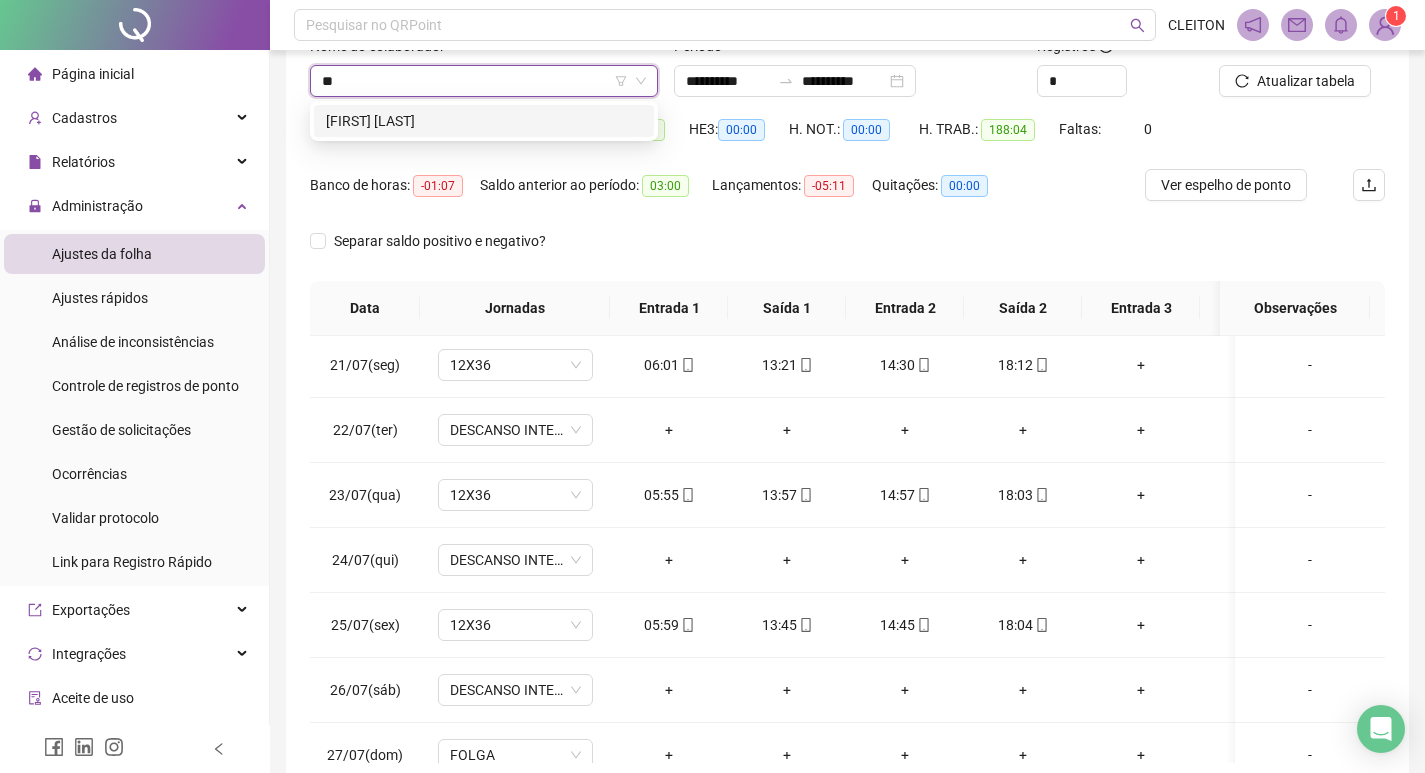 scroll, scrollTop: 0, scrollLeft: 0, axis: both 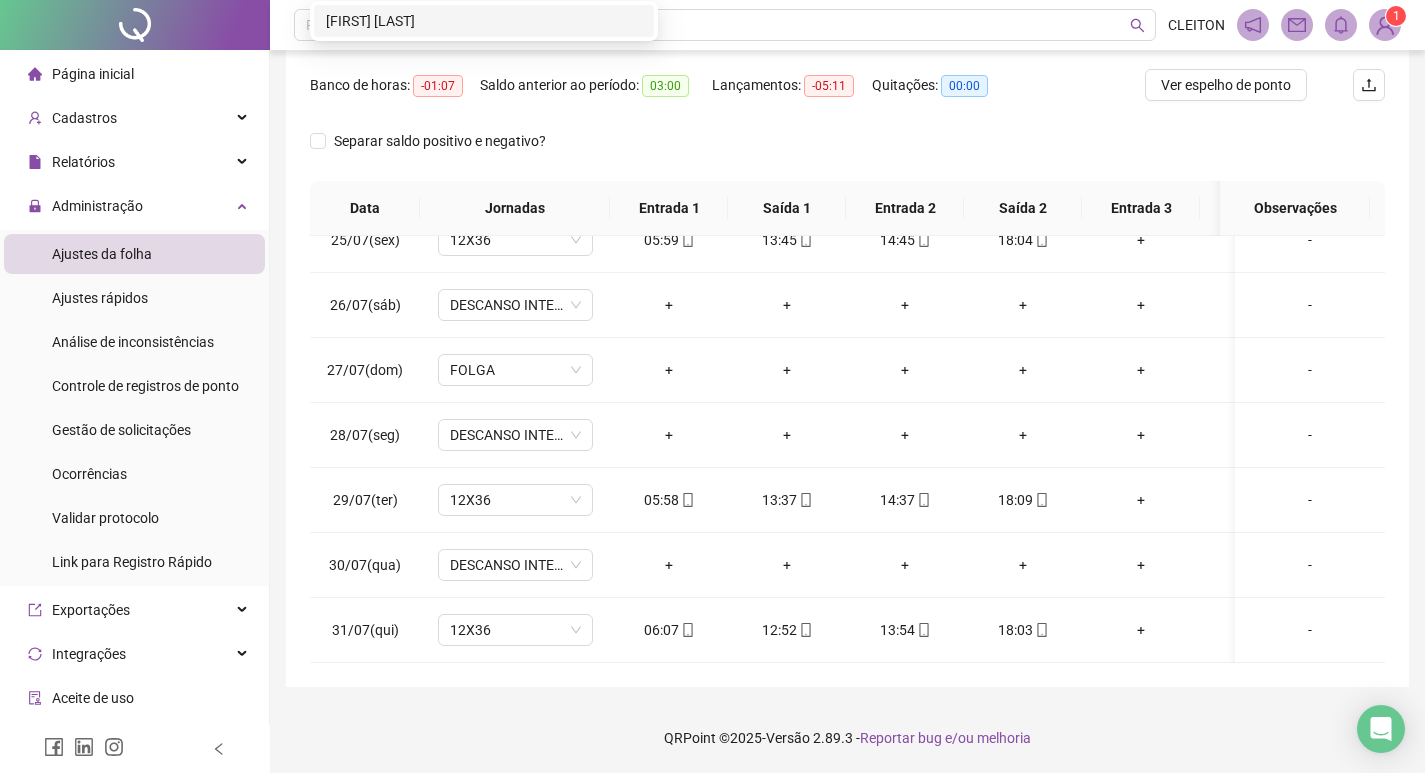 type on "******" 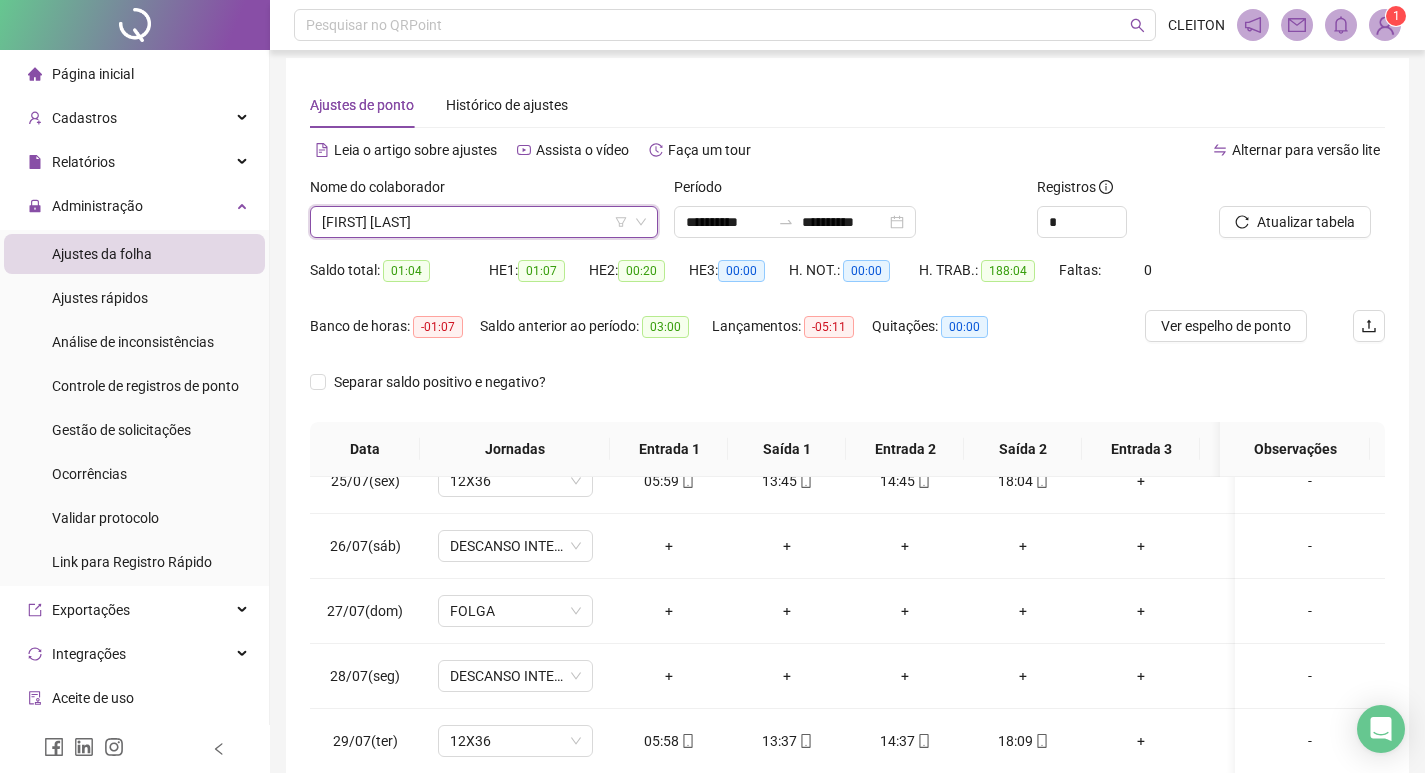 scroll, scrollTop: 0, scrollLeft: 0, axis: both 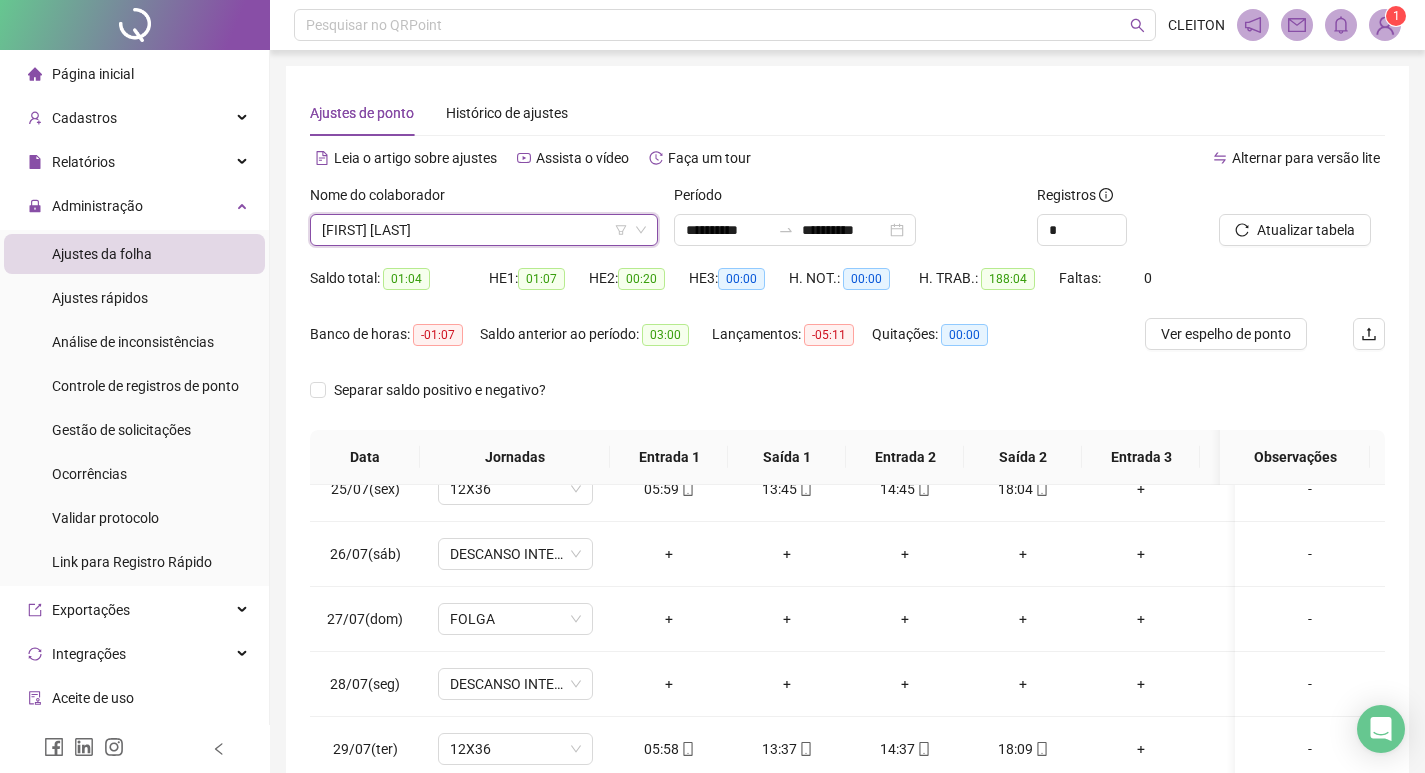 click on "MICHELE SARAGOSA TERRIBAS" at bounding box center (484, 230) 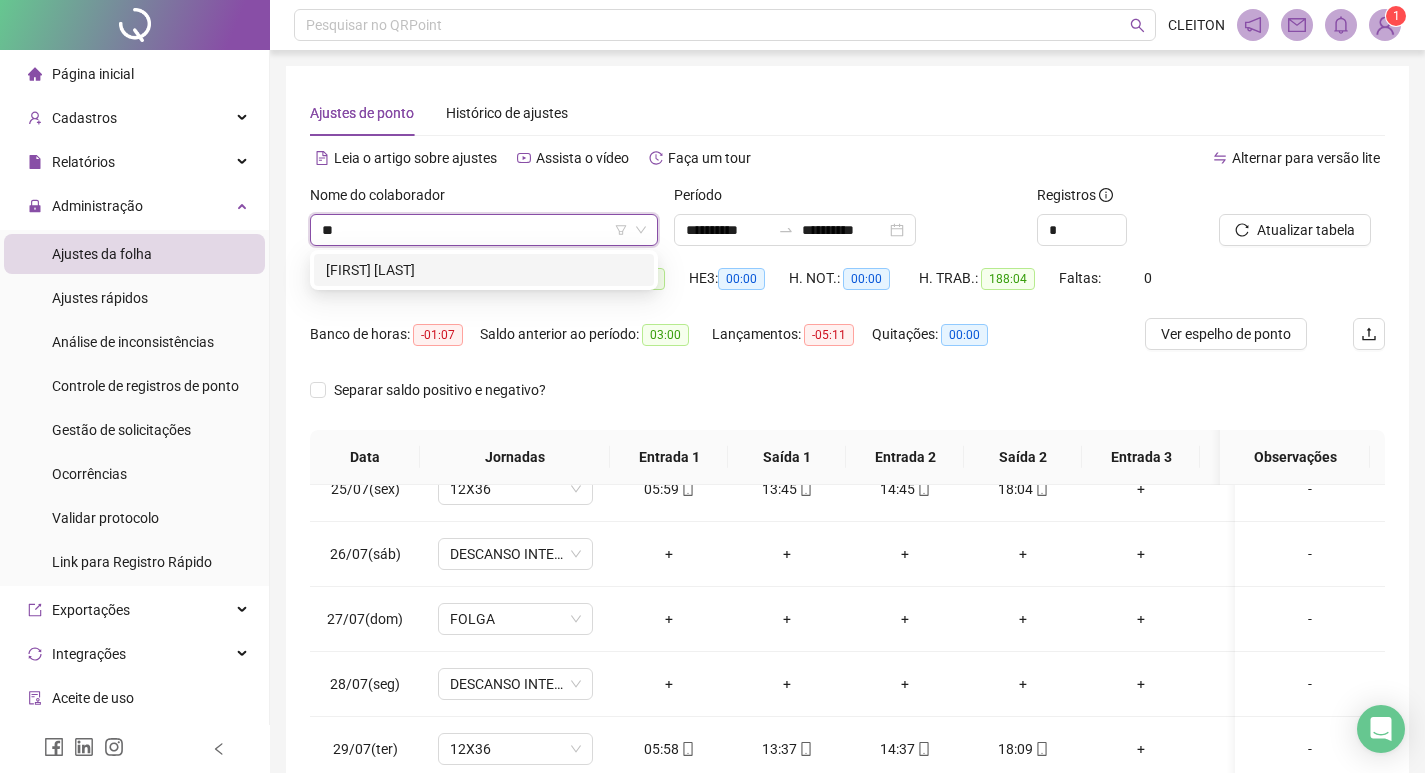 scroll, scrollTop: 0, scrollLeft: 0, axis: both 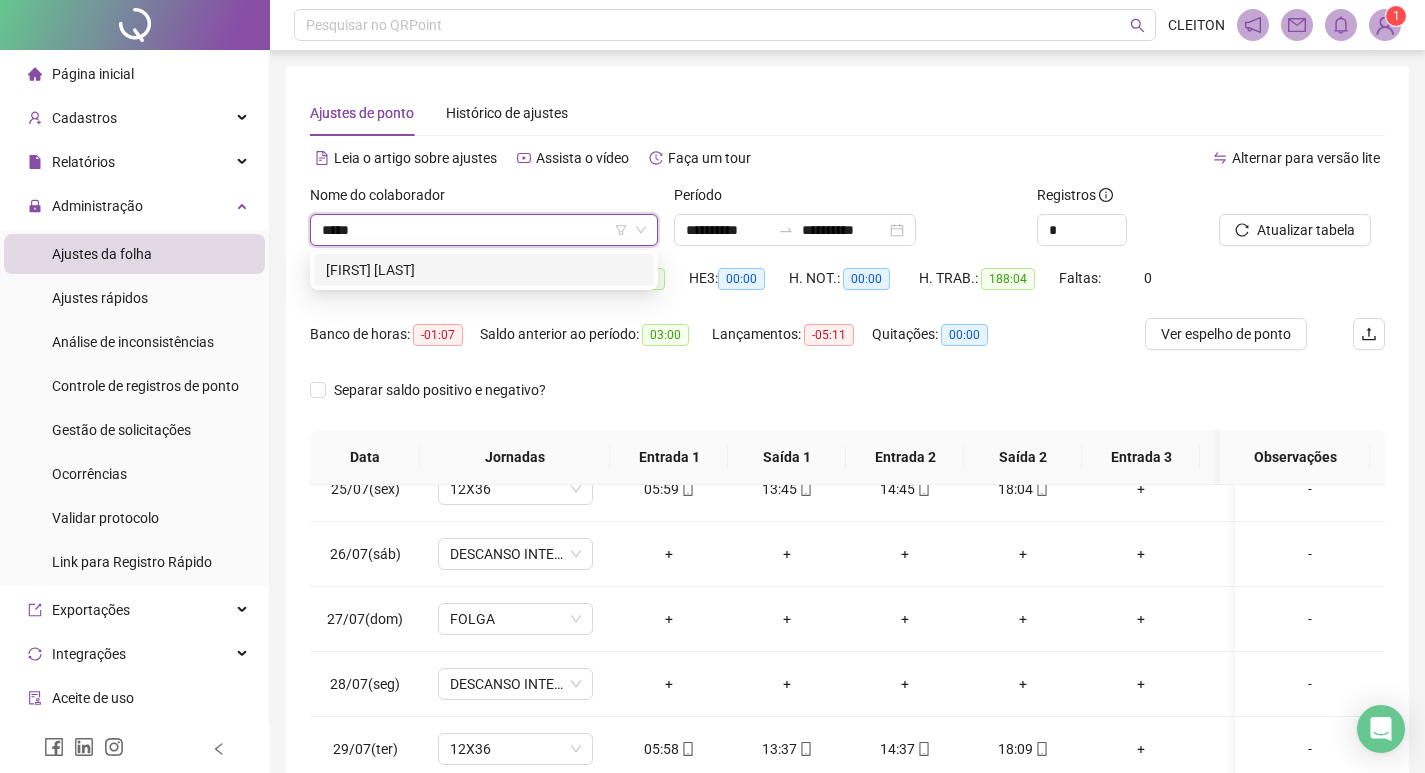 type on "******" 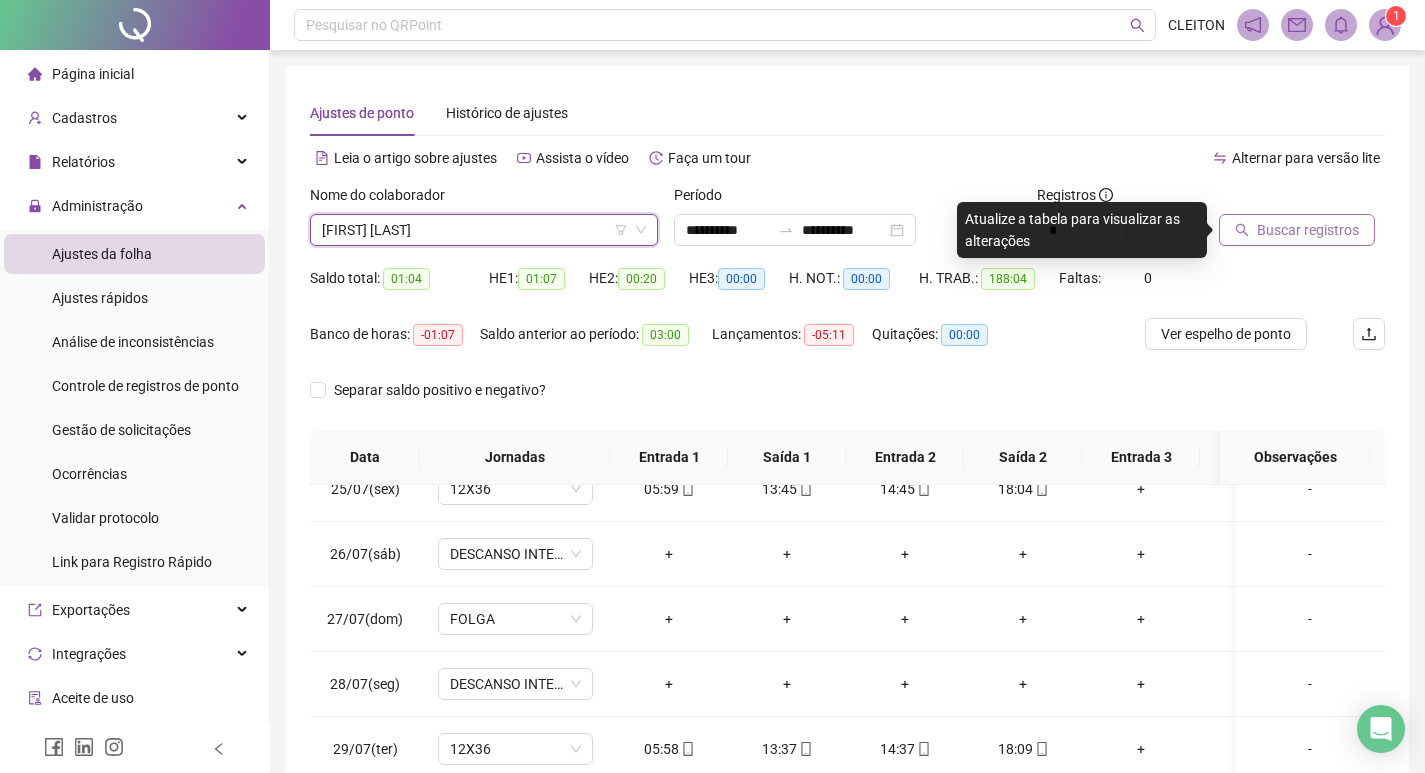 click on "Buscar registros" at bounding box center (1308, 230) 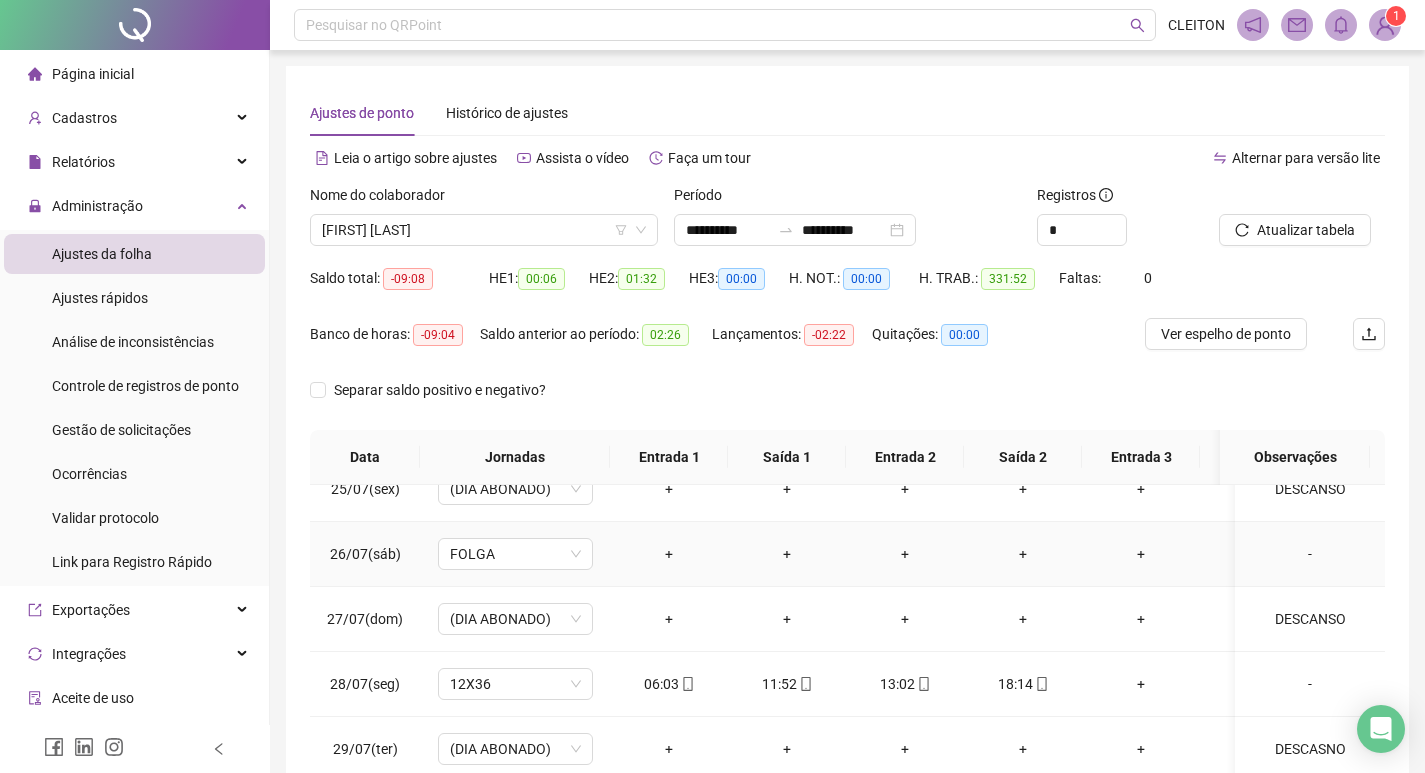 scroll, scrollTop: 249, scrollLeft: 0, axis: vertical 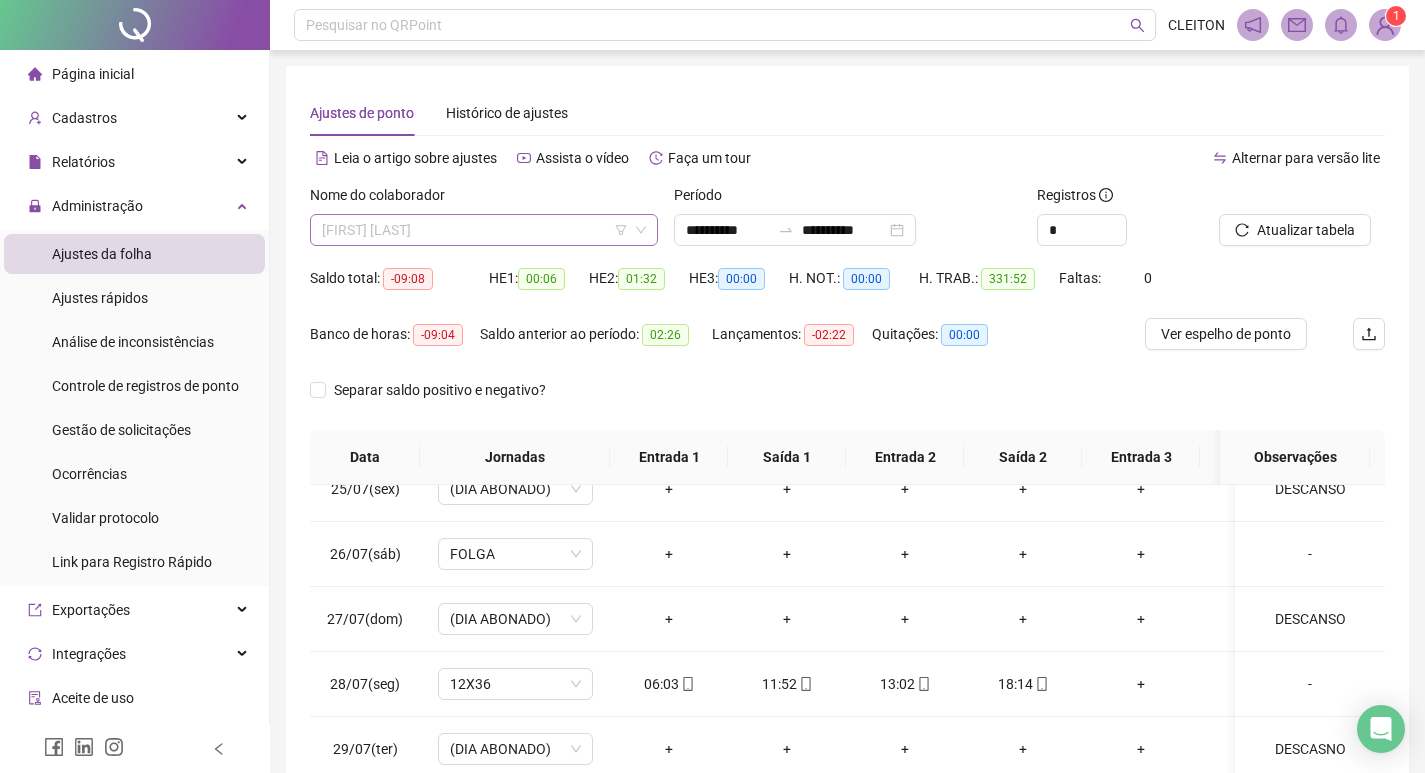 click on "[FIRST] [LAST] [LAST]" at bounding box center [484, 230] 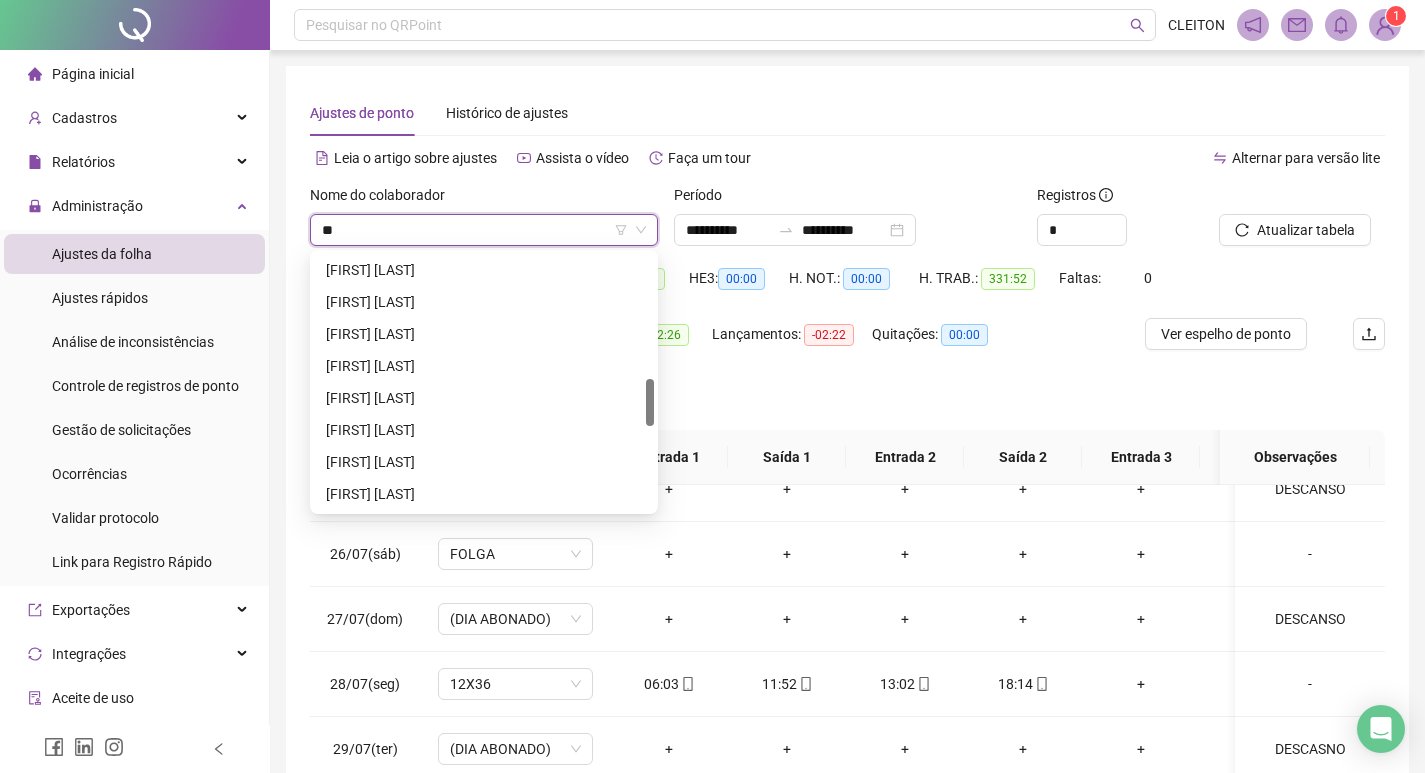 scroll, scrollTop: 96, scrollLeft: 0, axis: vertical 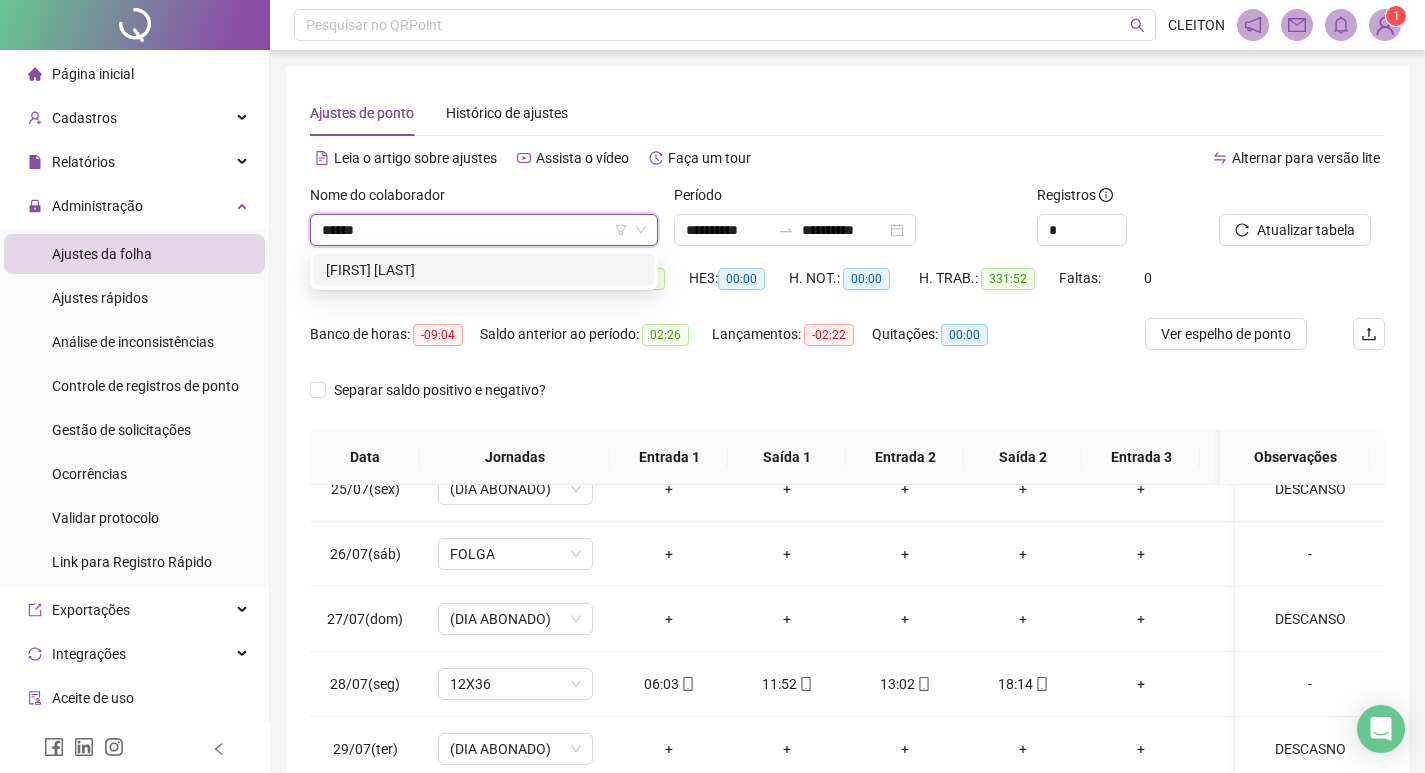 type on "*******" 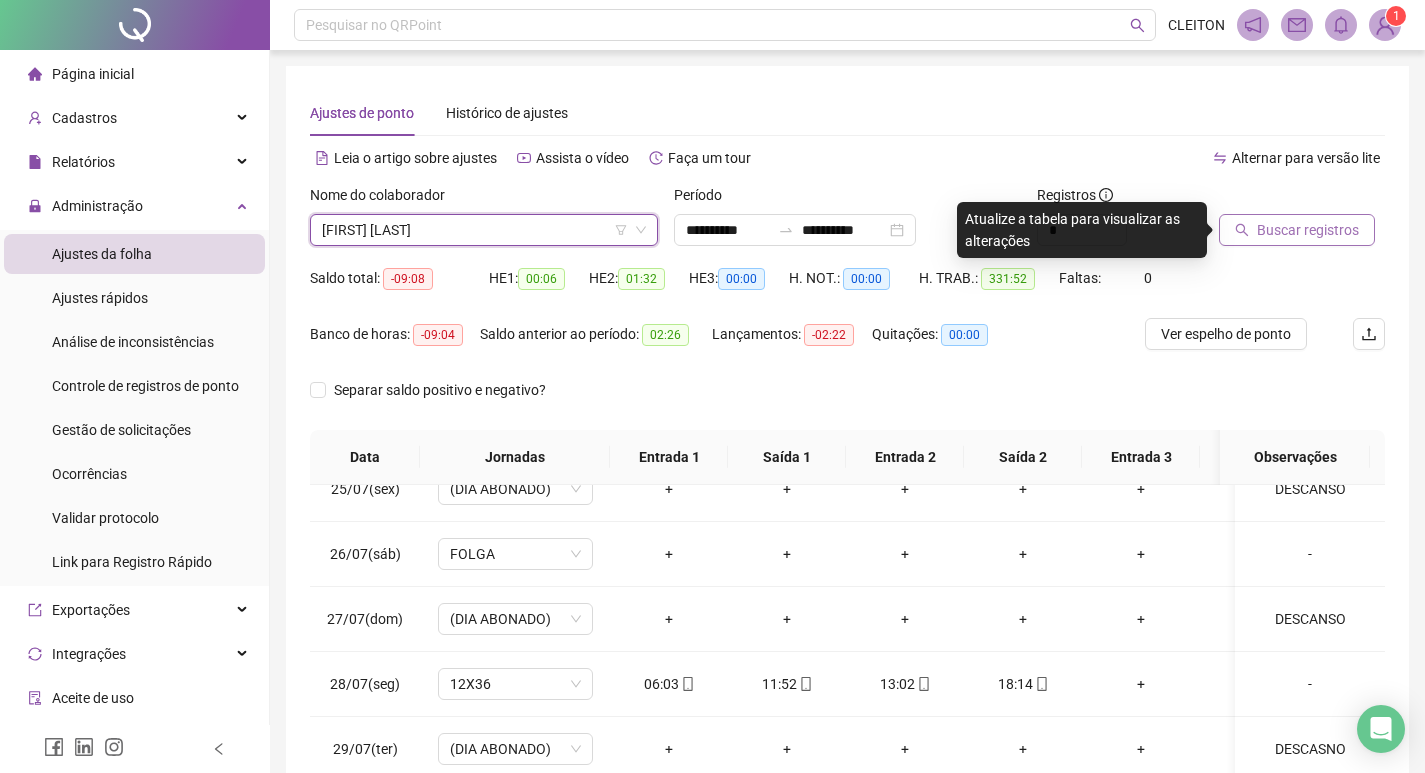 click at bounding box center [1277, 199] 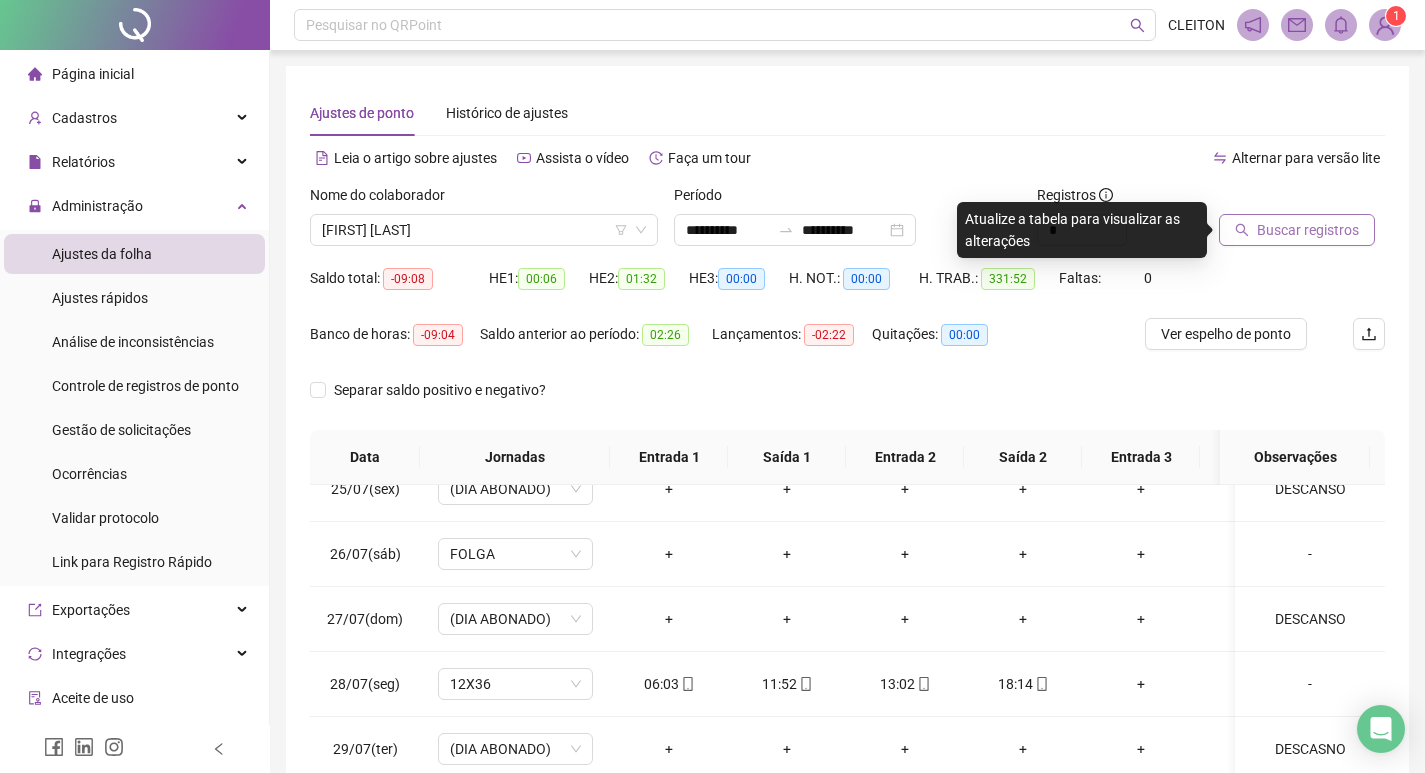 click on "Buscar registros" at bounding box center (1308, 230) 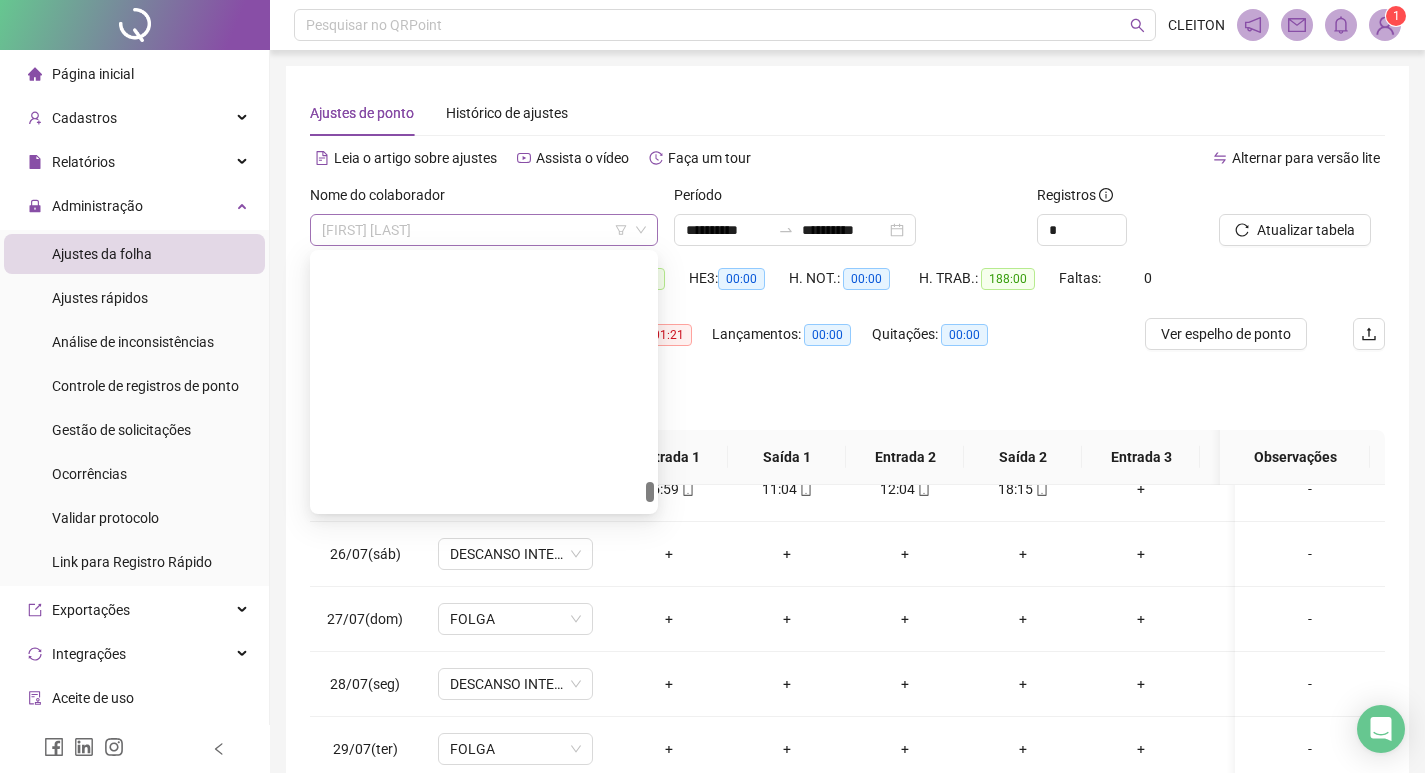 click on "VITÓRIA FACHINA CARDOSO" at bounding box center [484, 230] 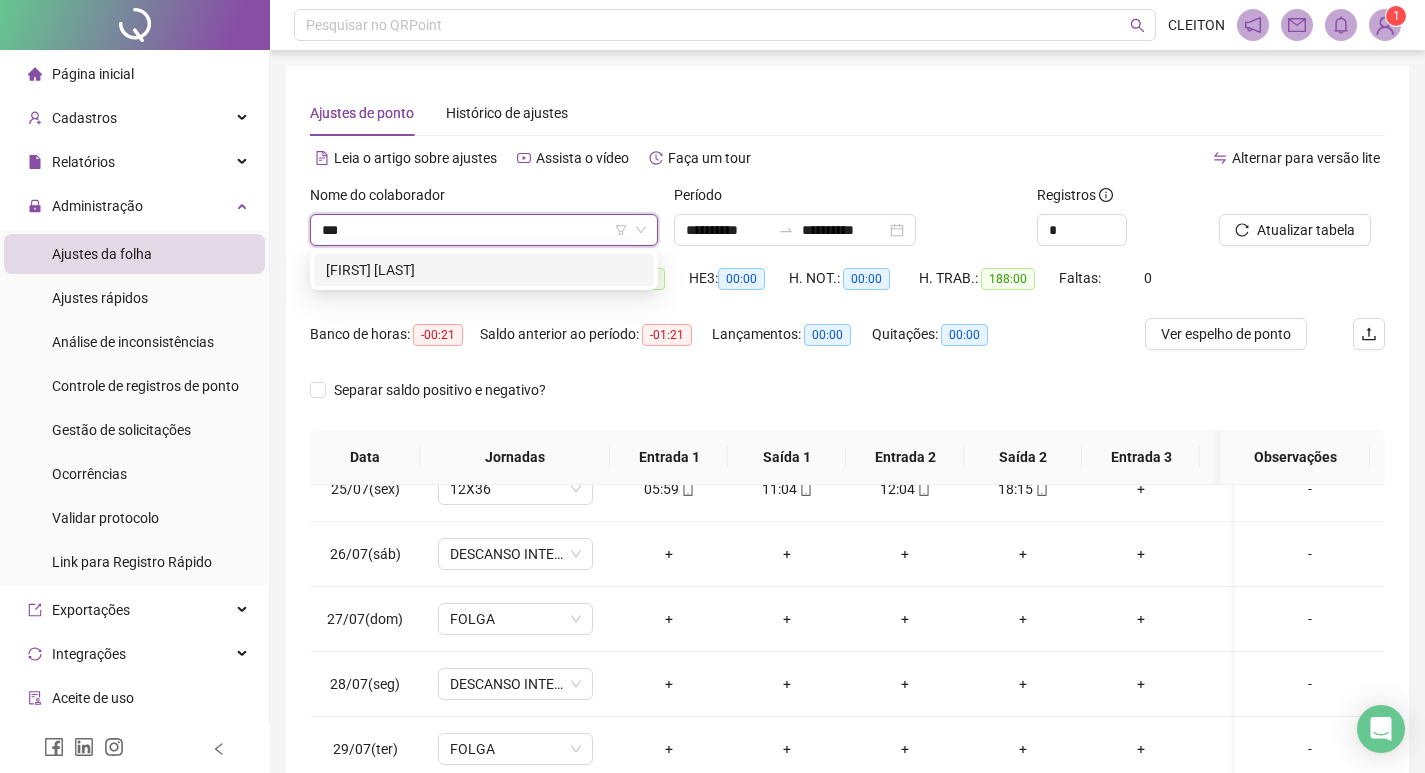scroll, scrollTop: 0, scrollLeft: 0, axis: both 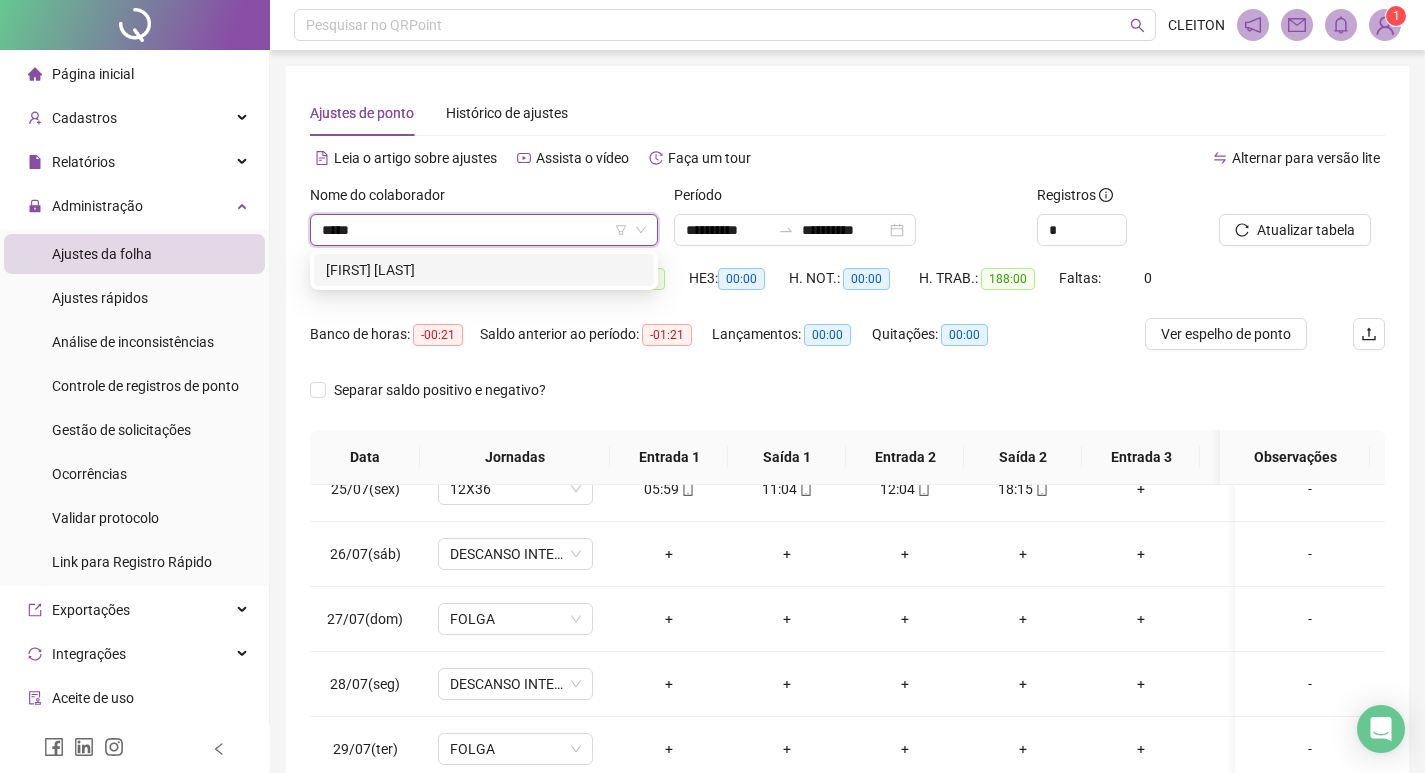 type on "******" 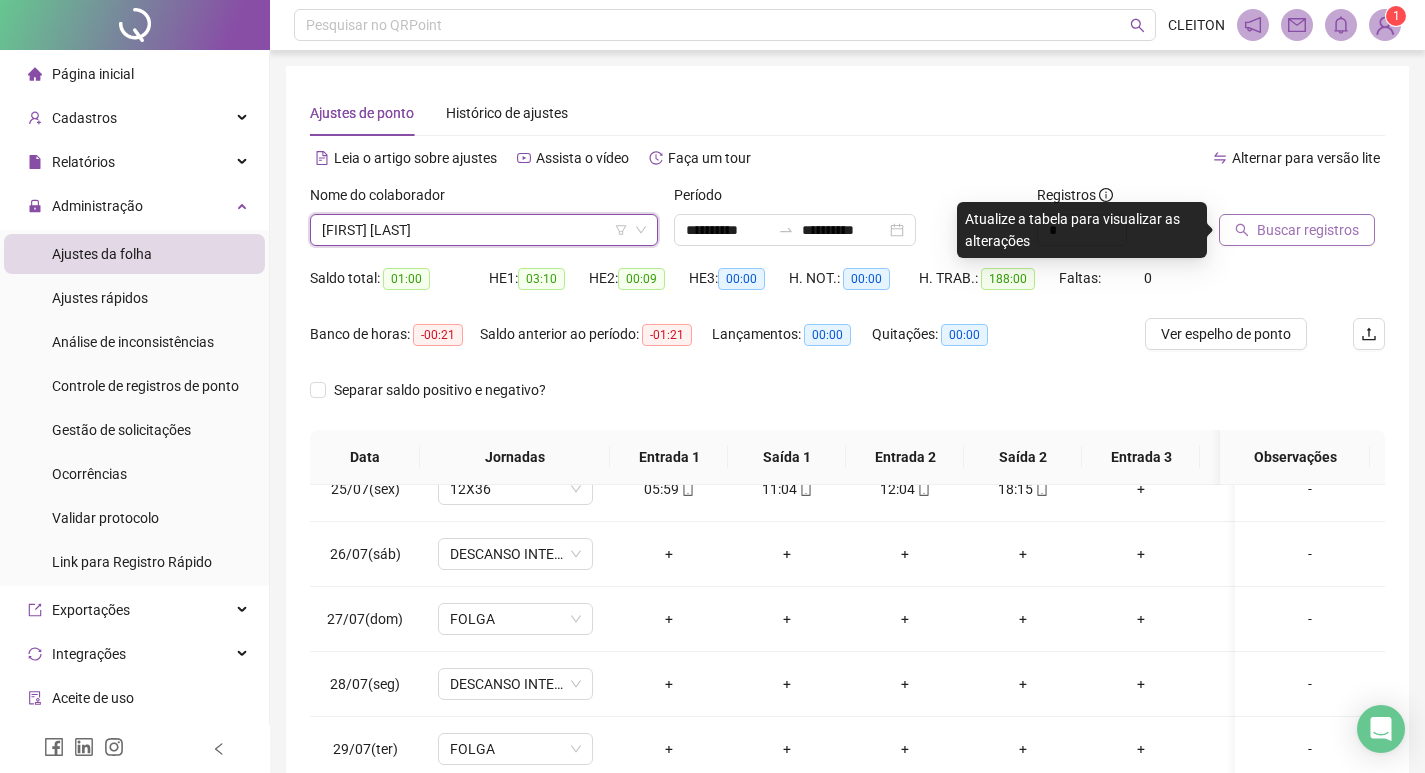 click on "Buscar registros" at bounding box center (1308, 230) 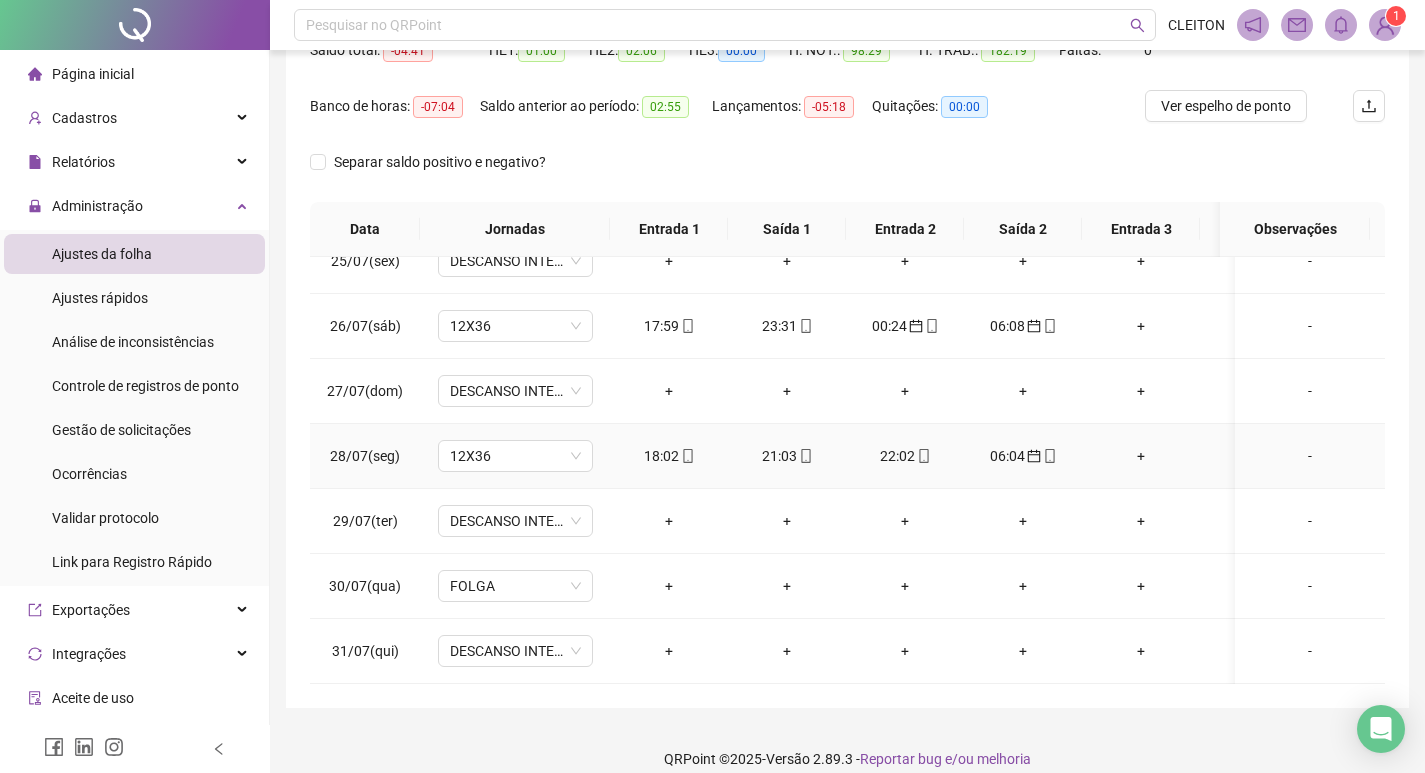 scroll, scrollTop: 249, scrollLeft: 0, axis: vertical 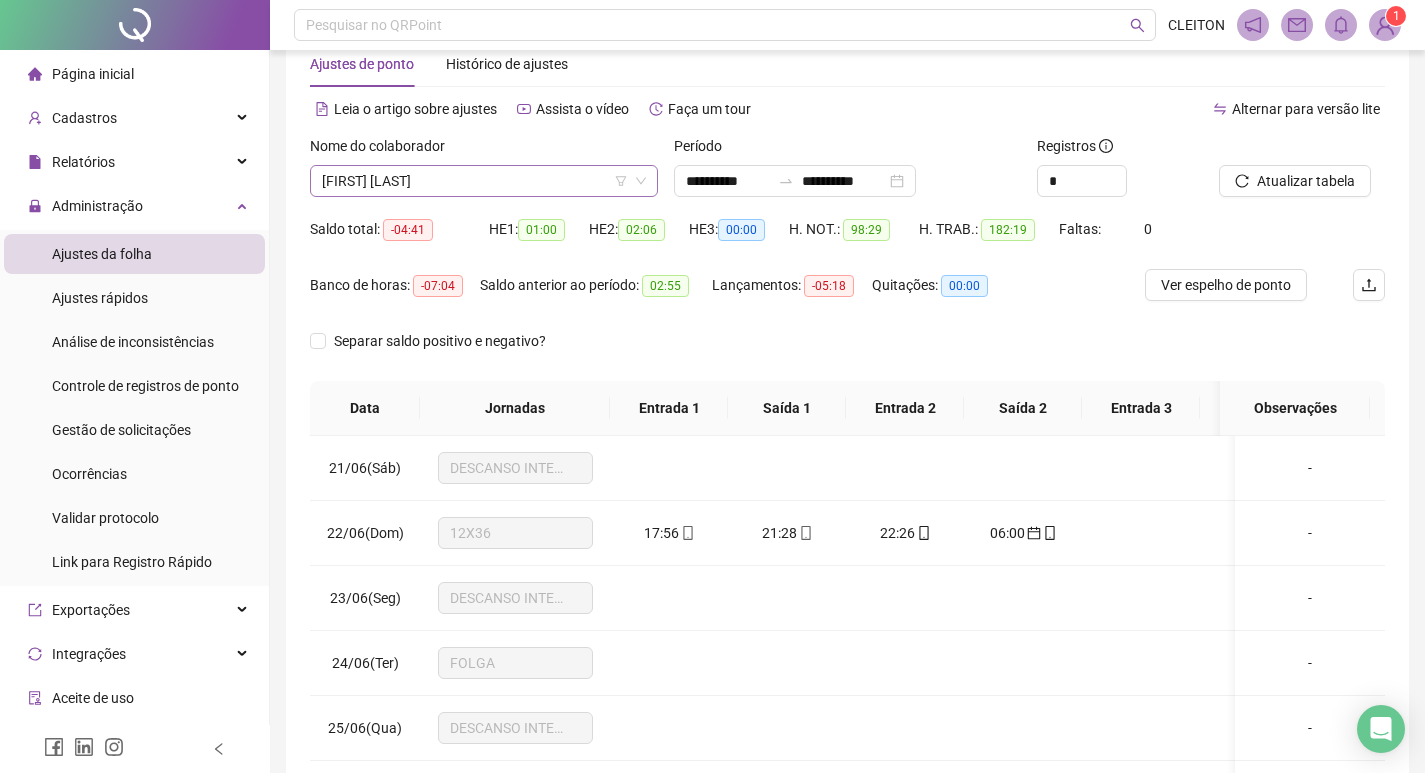 click on "NAIARA LUIZA SILVA DE ASSIS" at bounding box center (484, 181) 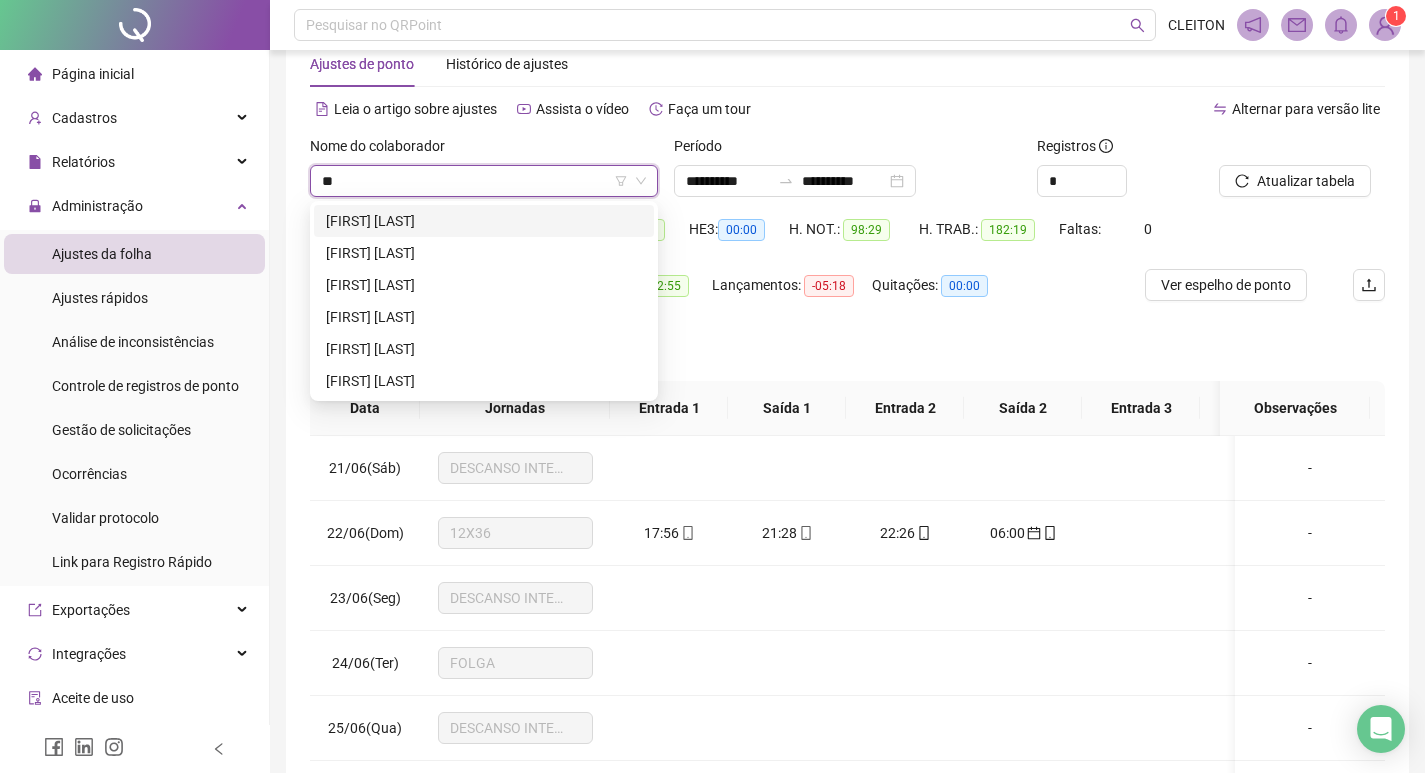 scroll, scrollTop: 0, scrollLeft: 0, axis: both 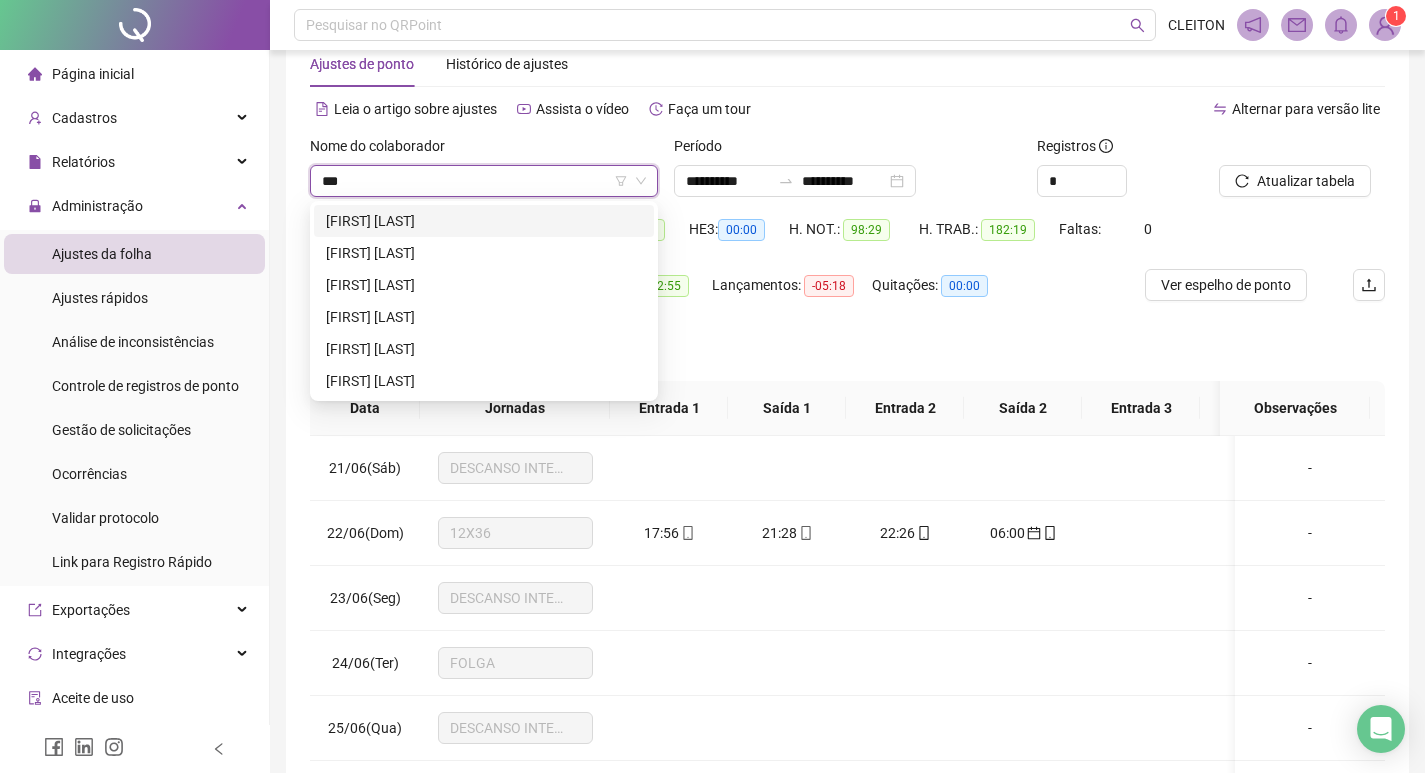 type on "****" 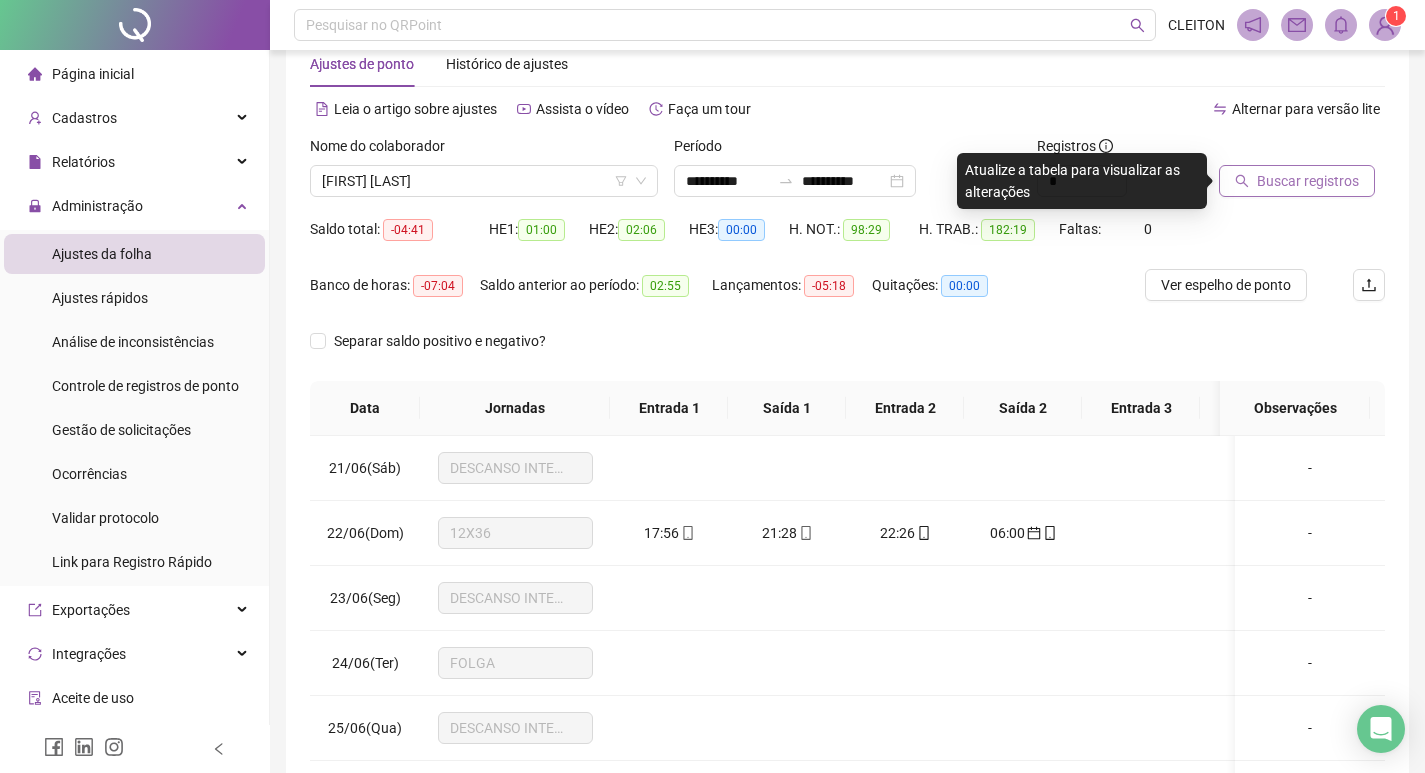 click on "Buscar registros" at bounding box center (1297, 181) 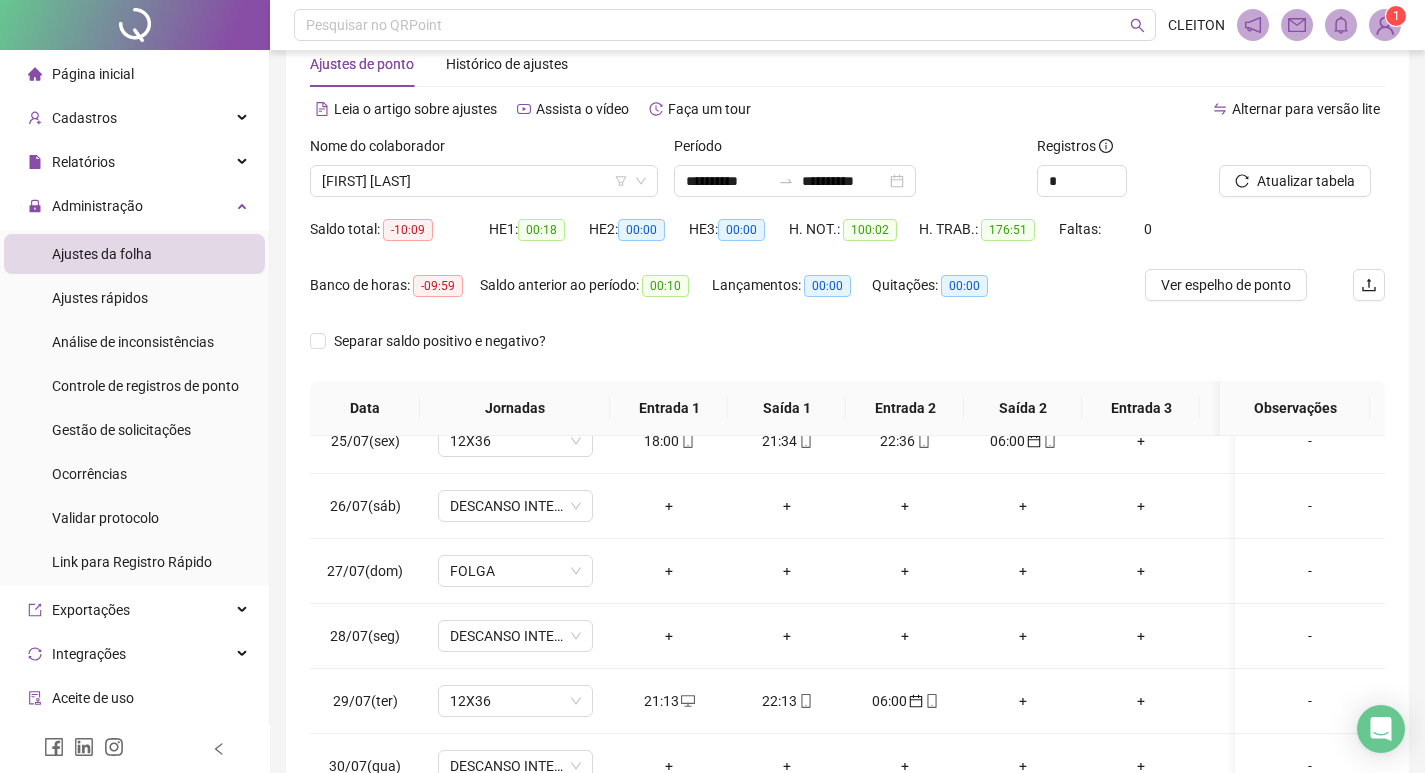 scroll, scrollTop: 2253, scrollLeft: 0, axis: vertical 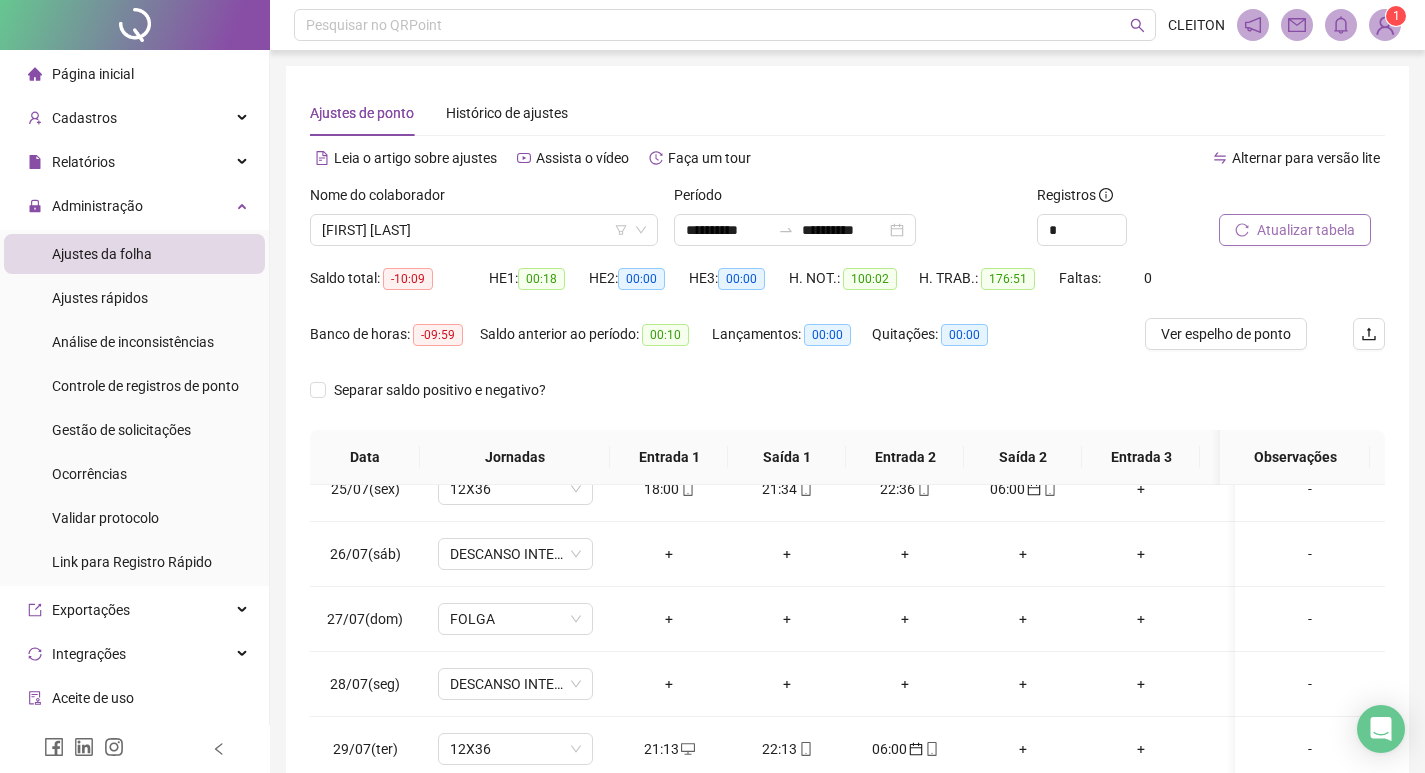 click on "Atualizar tabela" at bounding box center [1306, 230] 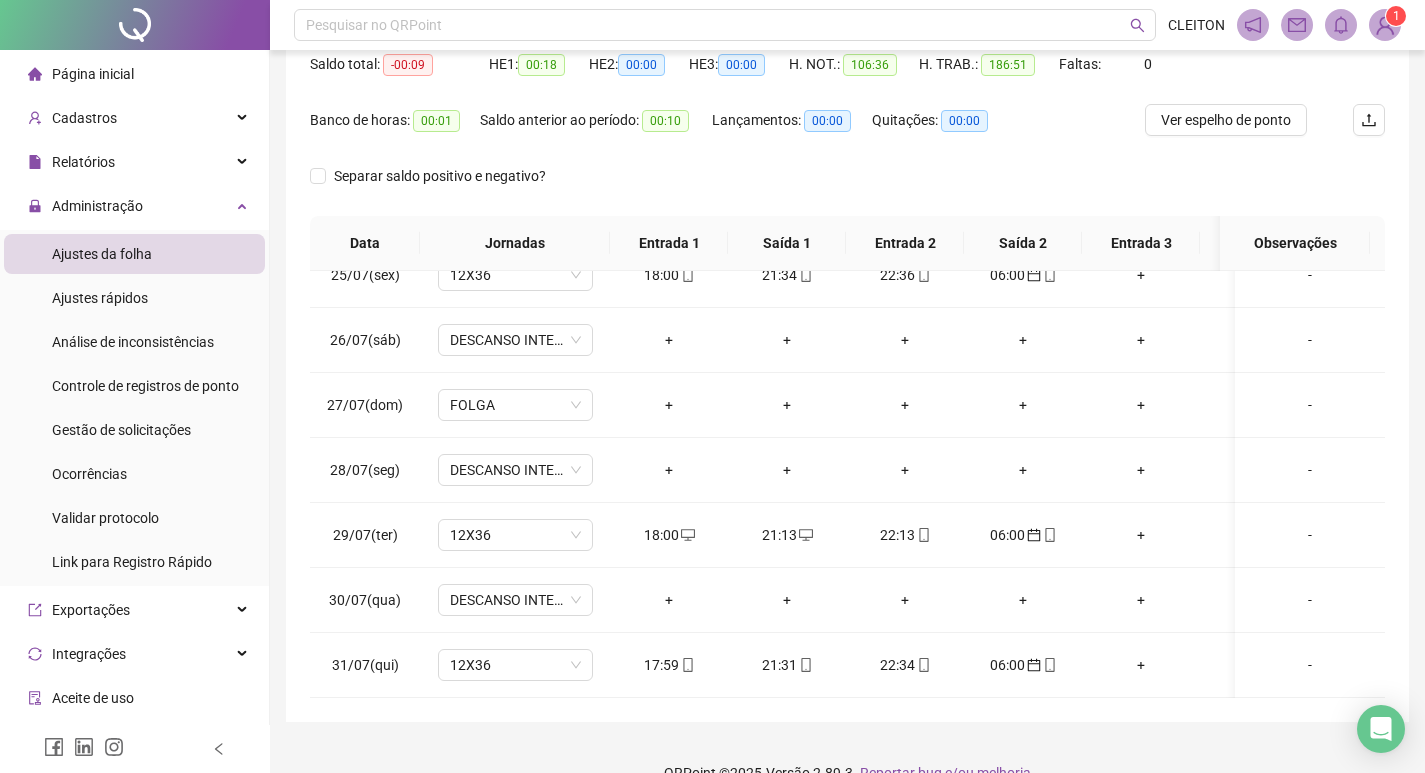 scroll, scrollTop: 249, scrollLeft: 0, axis: vertical 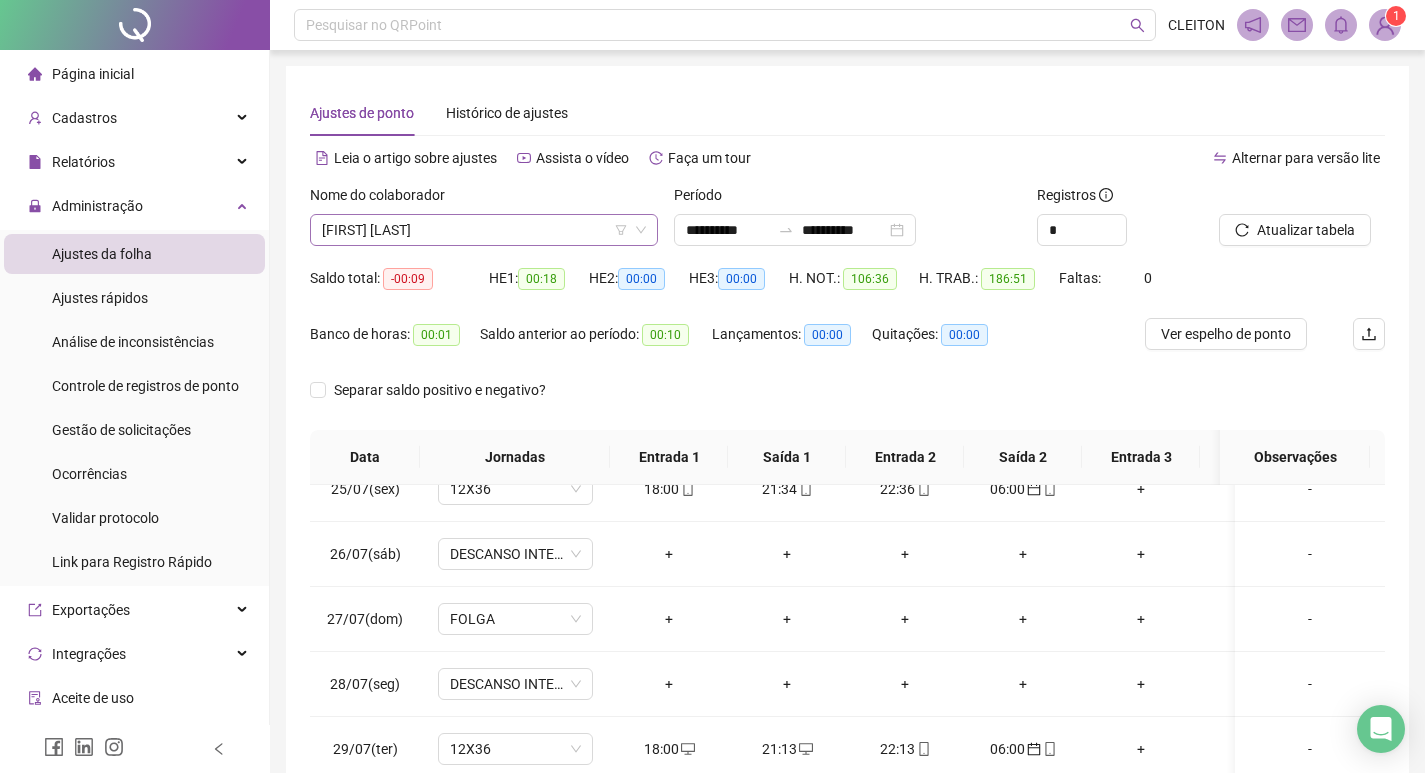 click on "[FIRST] [LAST] [LAST]" at bounding box center (484, 230) 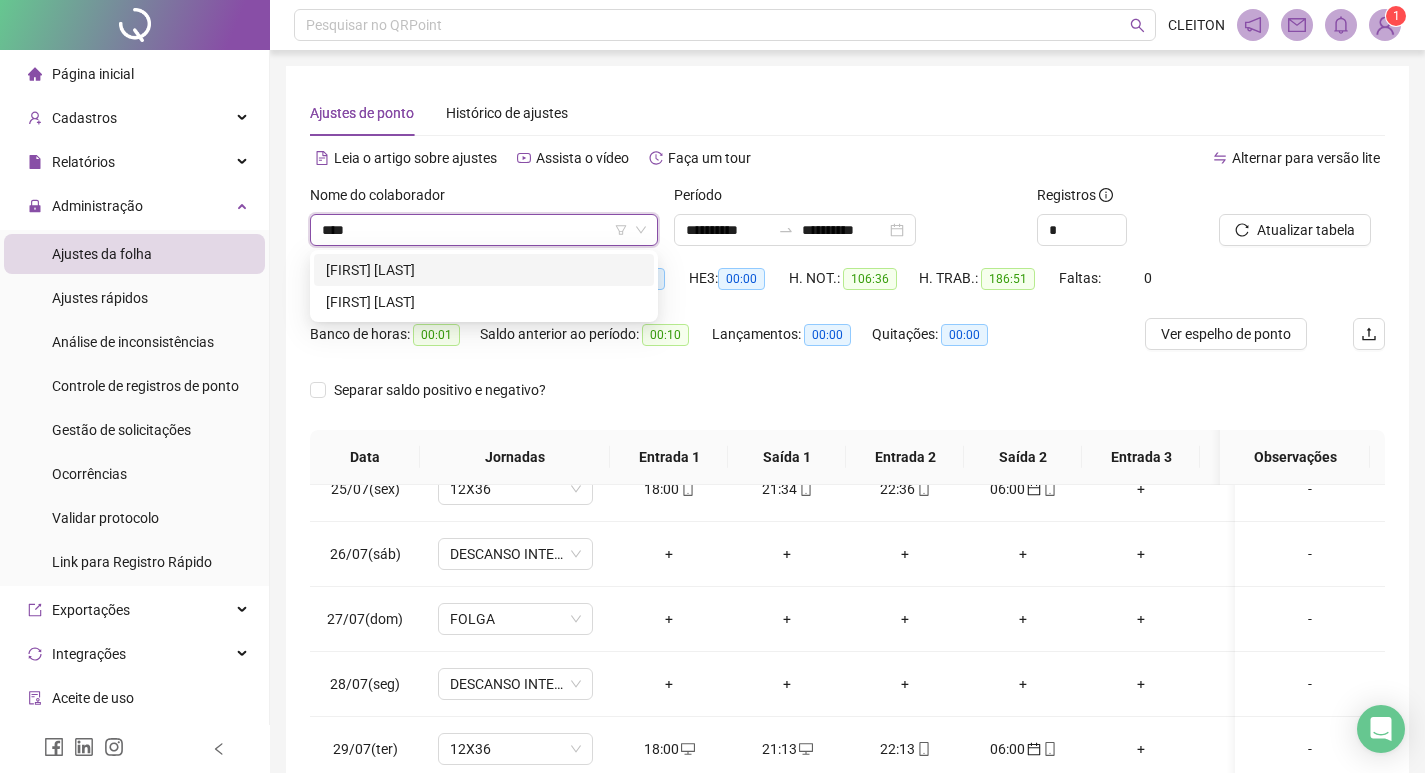 scroll, scrollTop: 0, scrollLeft: 0, axis: both 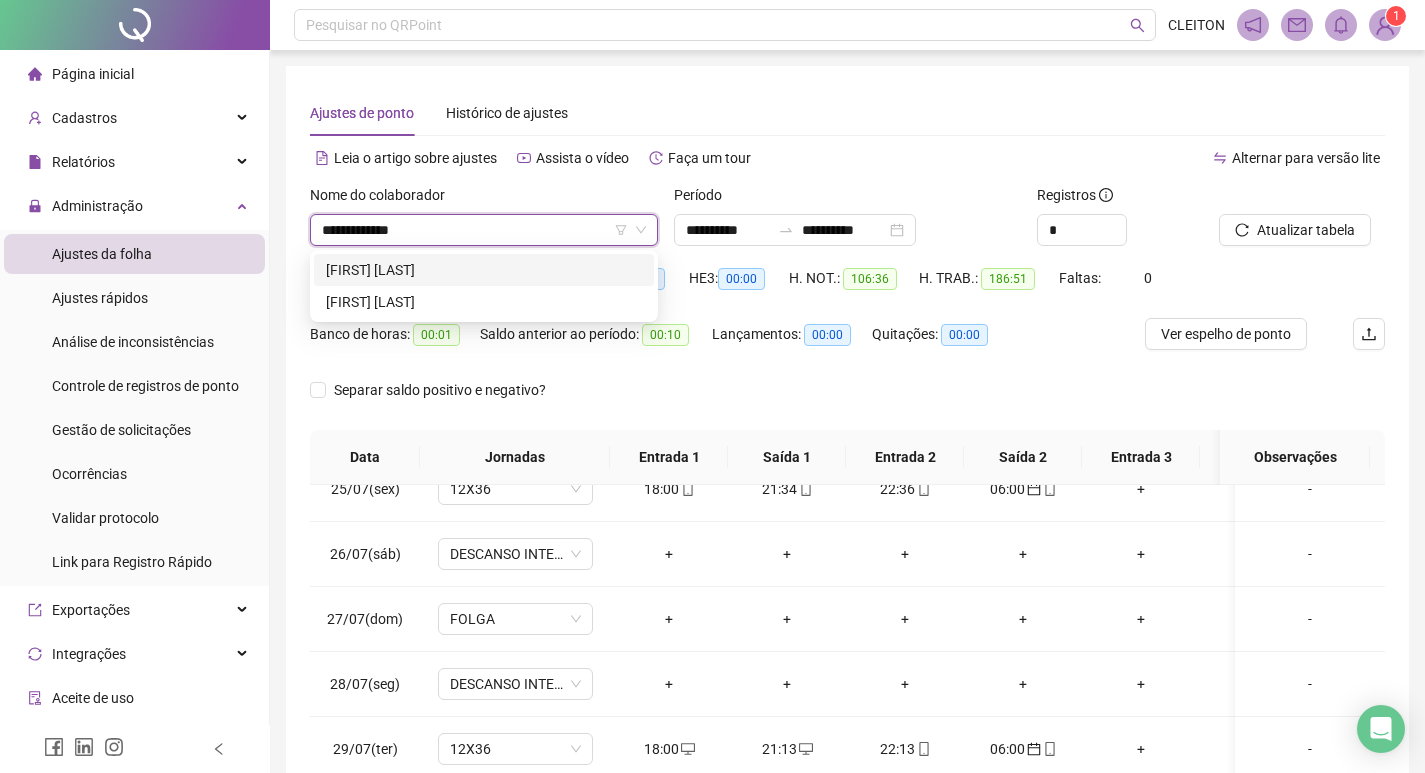 type on "**********" 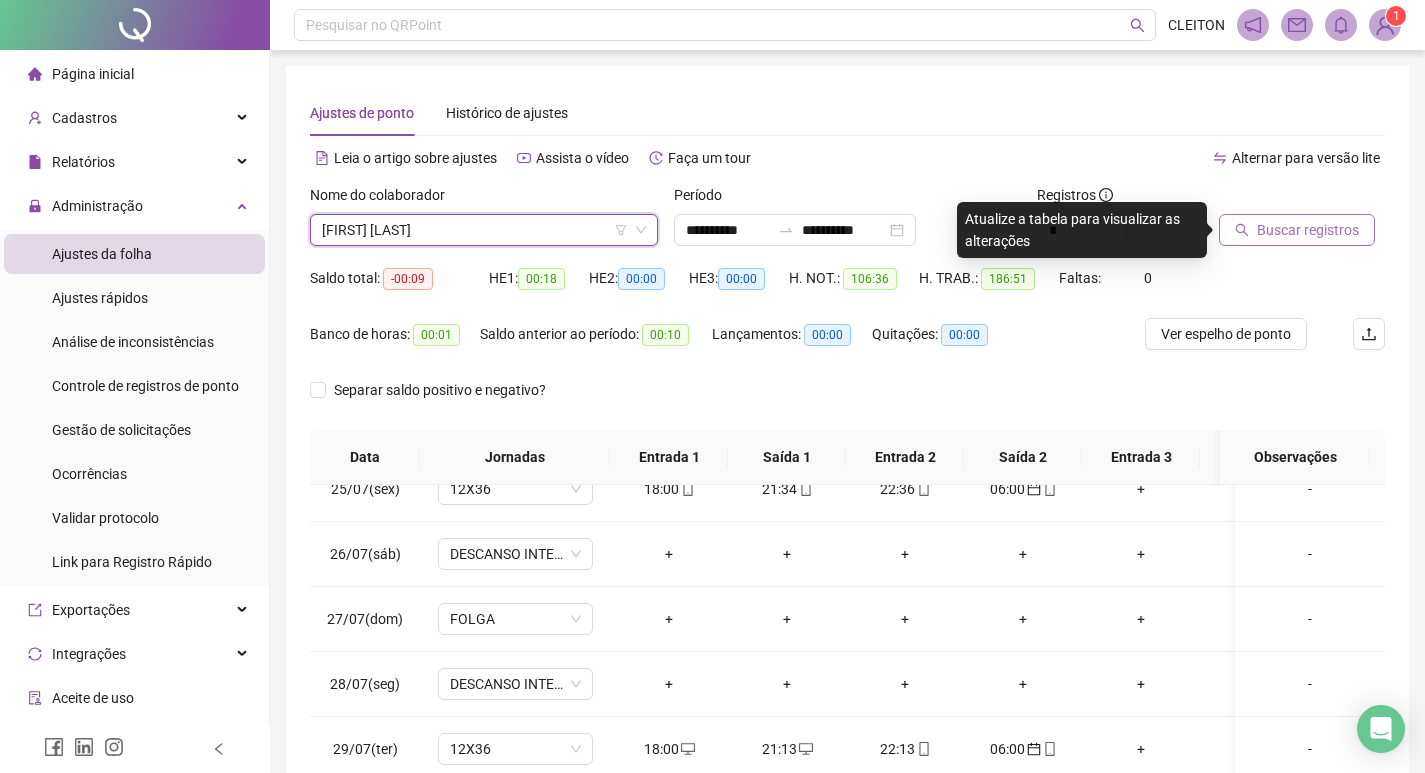 click on "Buscar registros" at bounding box center (1308, 230) 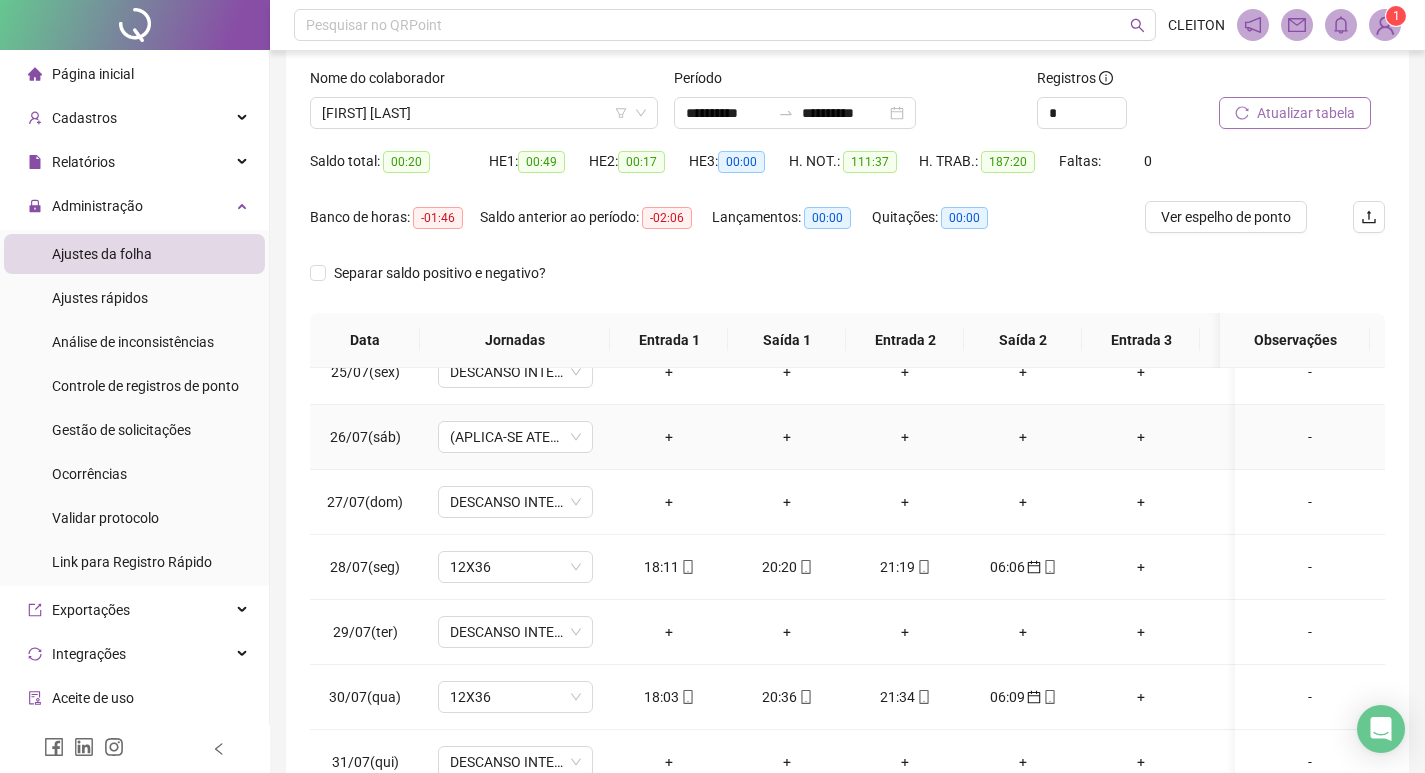 scroll, scrollTop: 49, scrollLeft: 0, axis: vertical 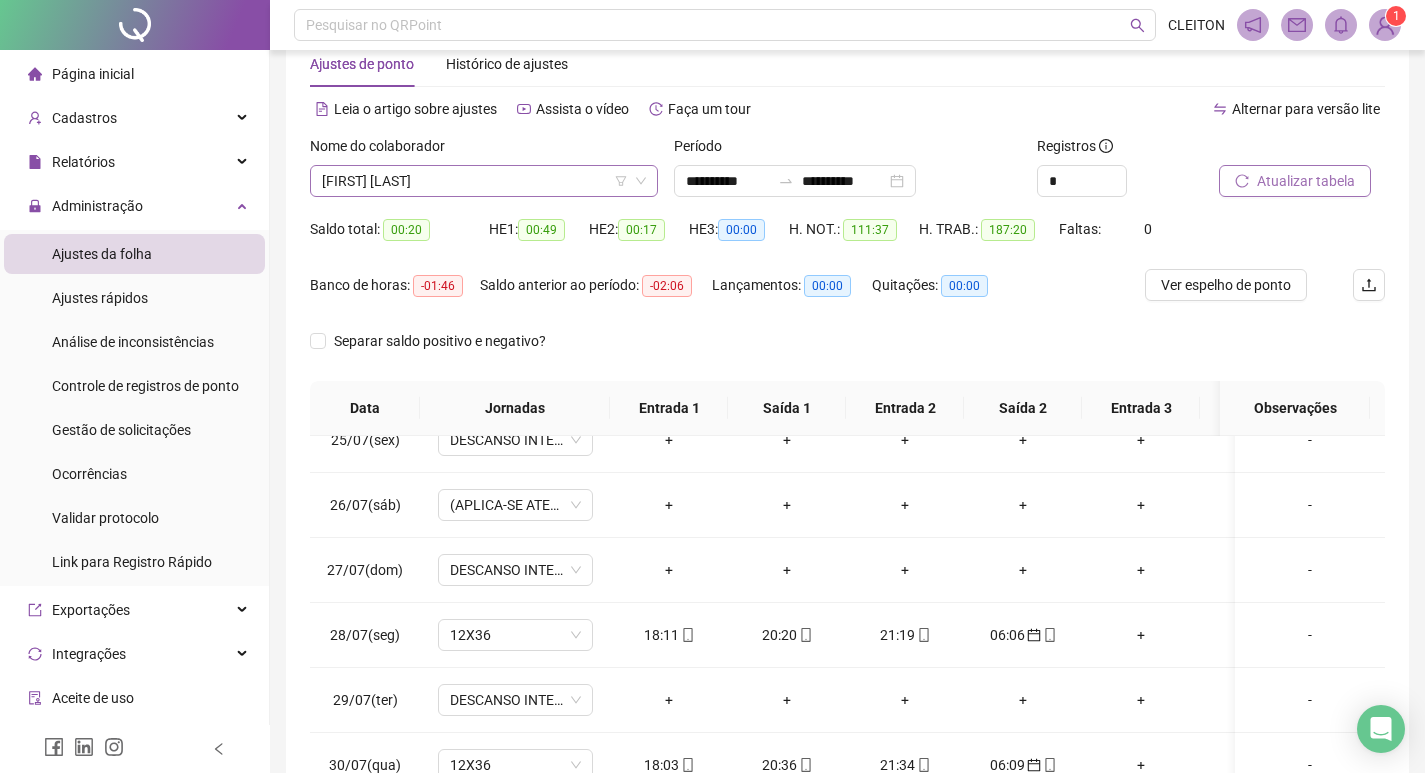 click on "MARCIA REGINA CARVALHO ALVES DE OLIVEIRA" at bounding box center [484, 181] 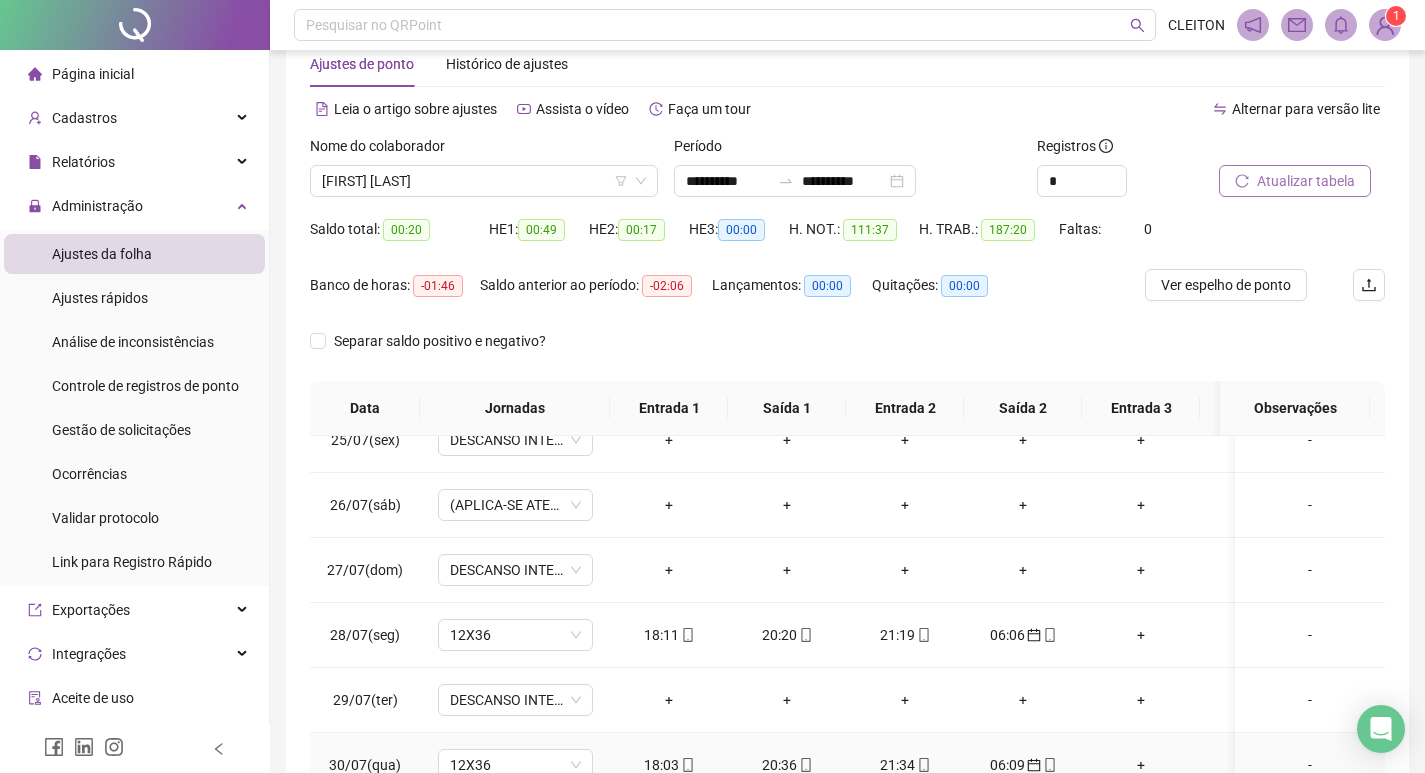 click on "30/07(qua)" at bounding box center [365, 765] 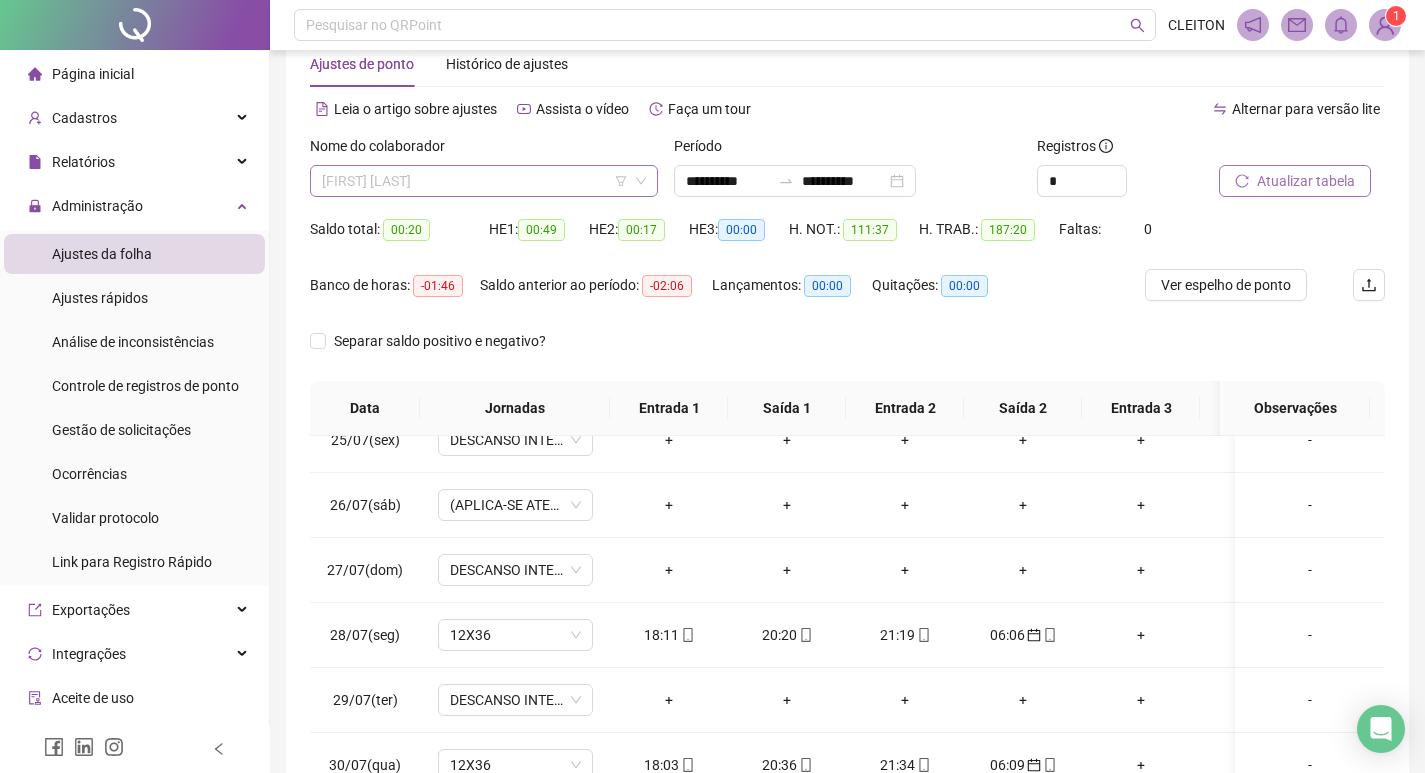 click on "MARCIA REGINA CARVALHO ALVES DE OLIVEIRA" at bounding box center (484, 181) 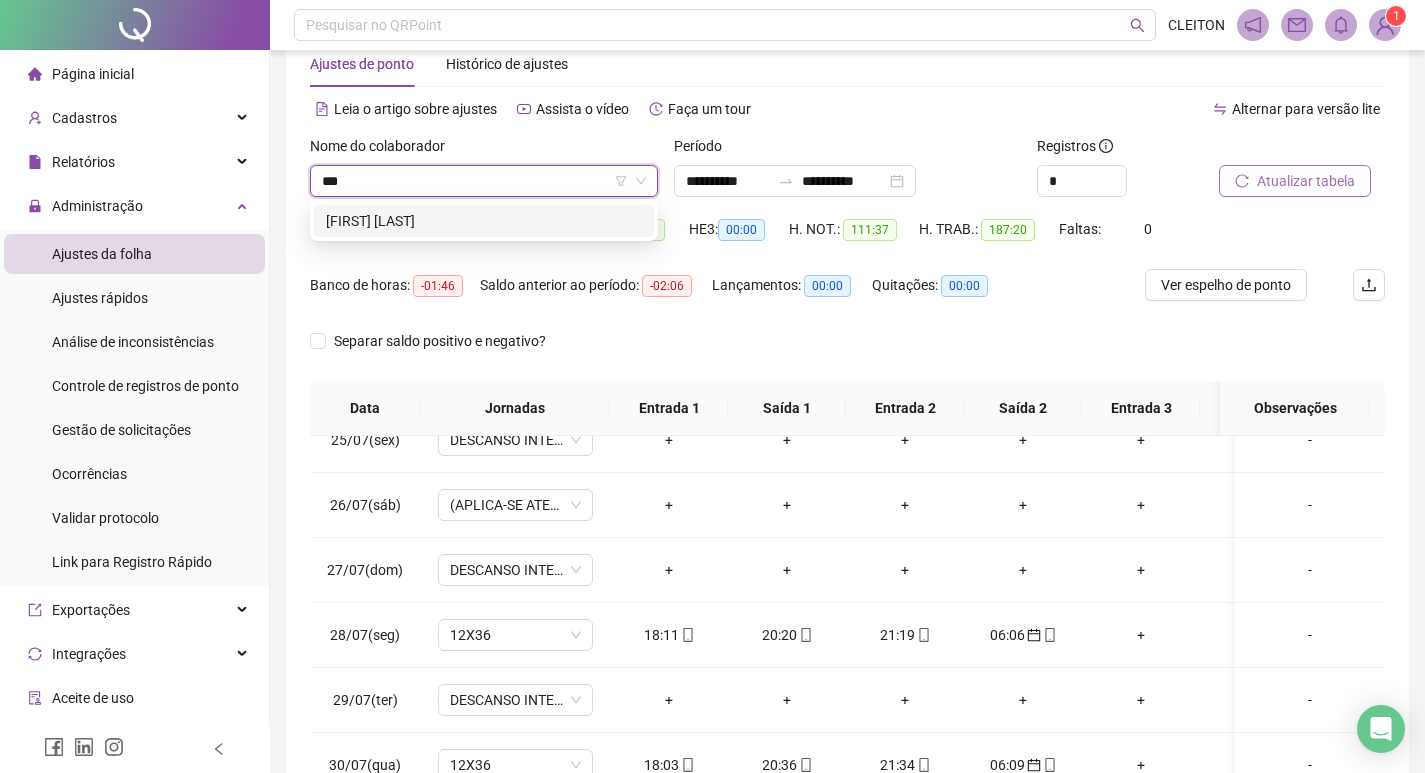 scroll, scrollTop: 0, scrollLeft: 0, axis: both 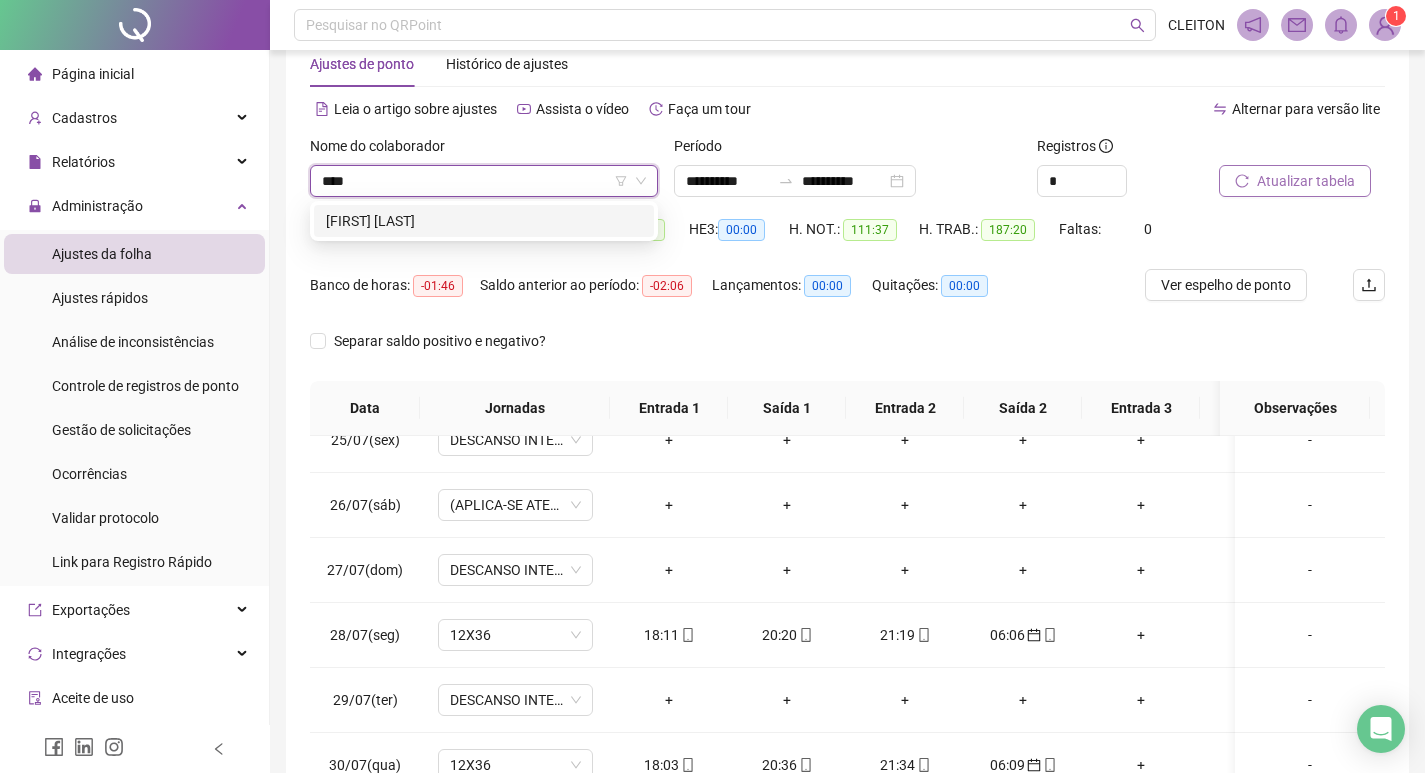 type on "*****" 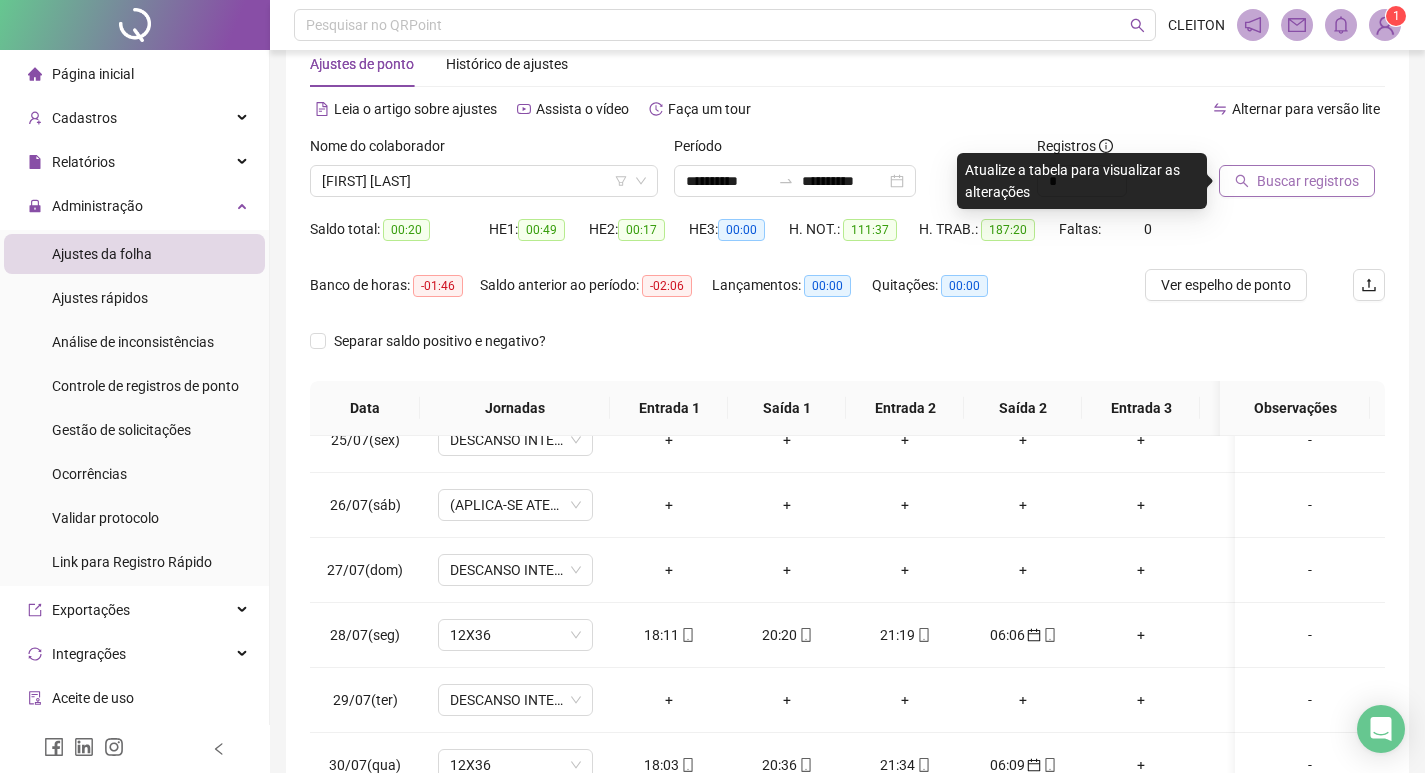 click on "Buscar registros" at bounding box center (1297, 181) 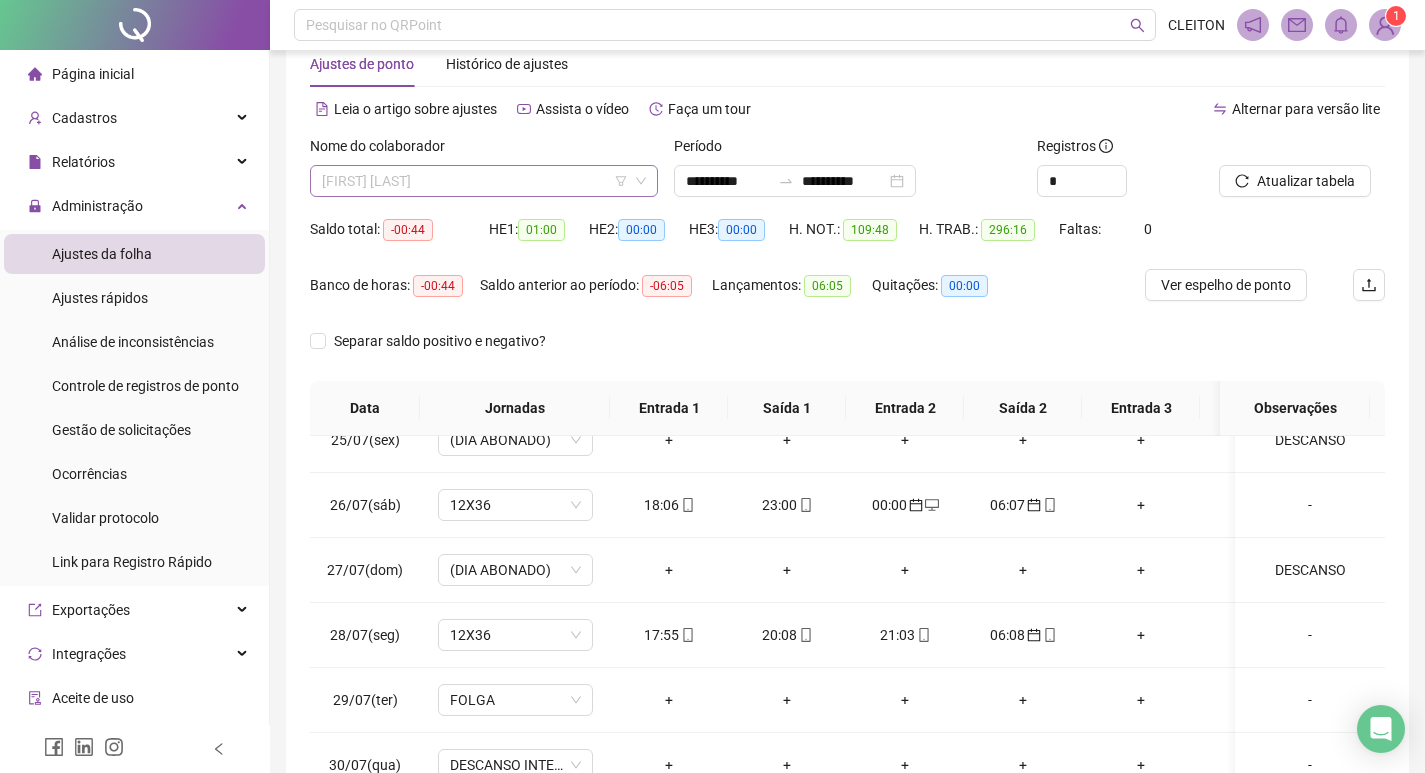 click on "[FIRST] [LAST] [LAST]" at bounding box center [484, 181] 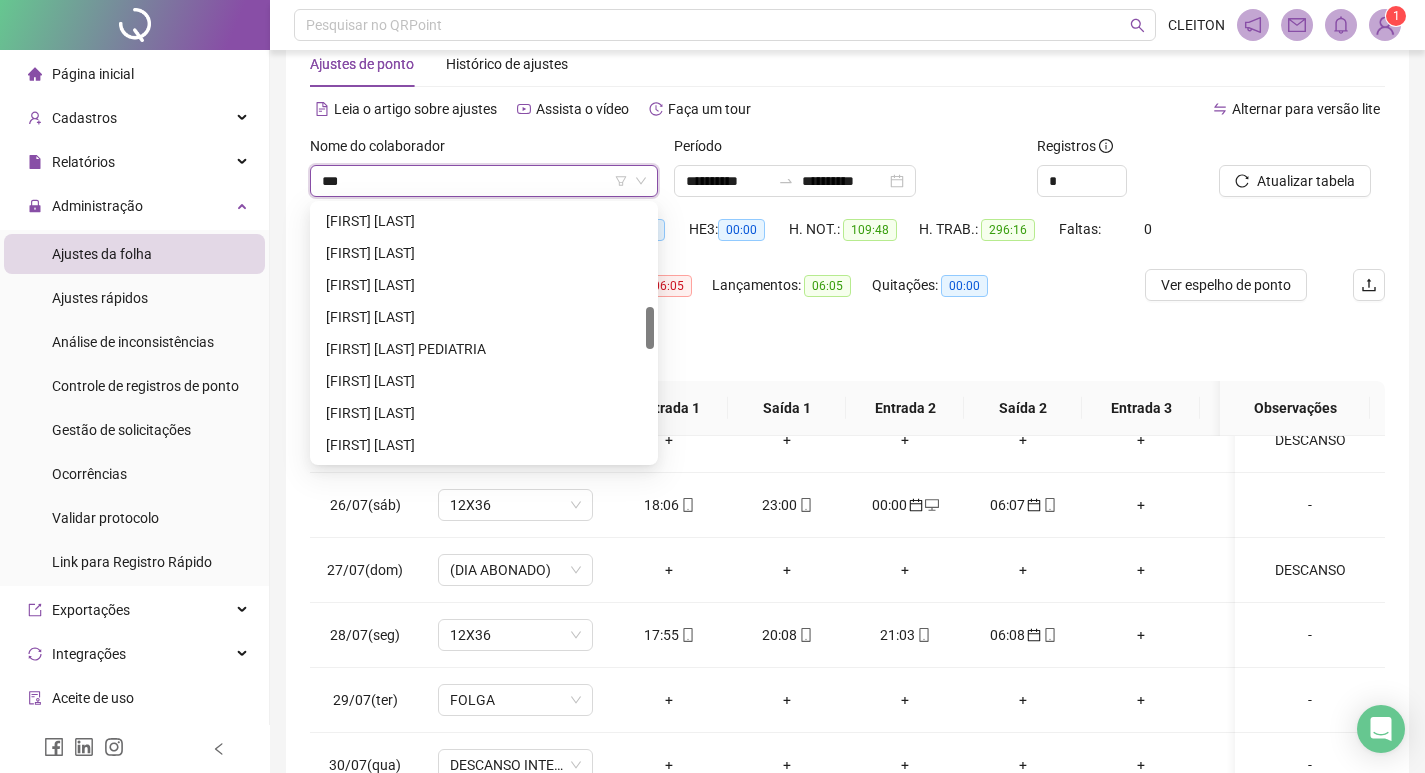 scroll, scrollTop: 0, scrollLeft: 0, axis: both 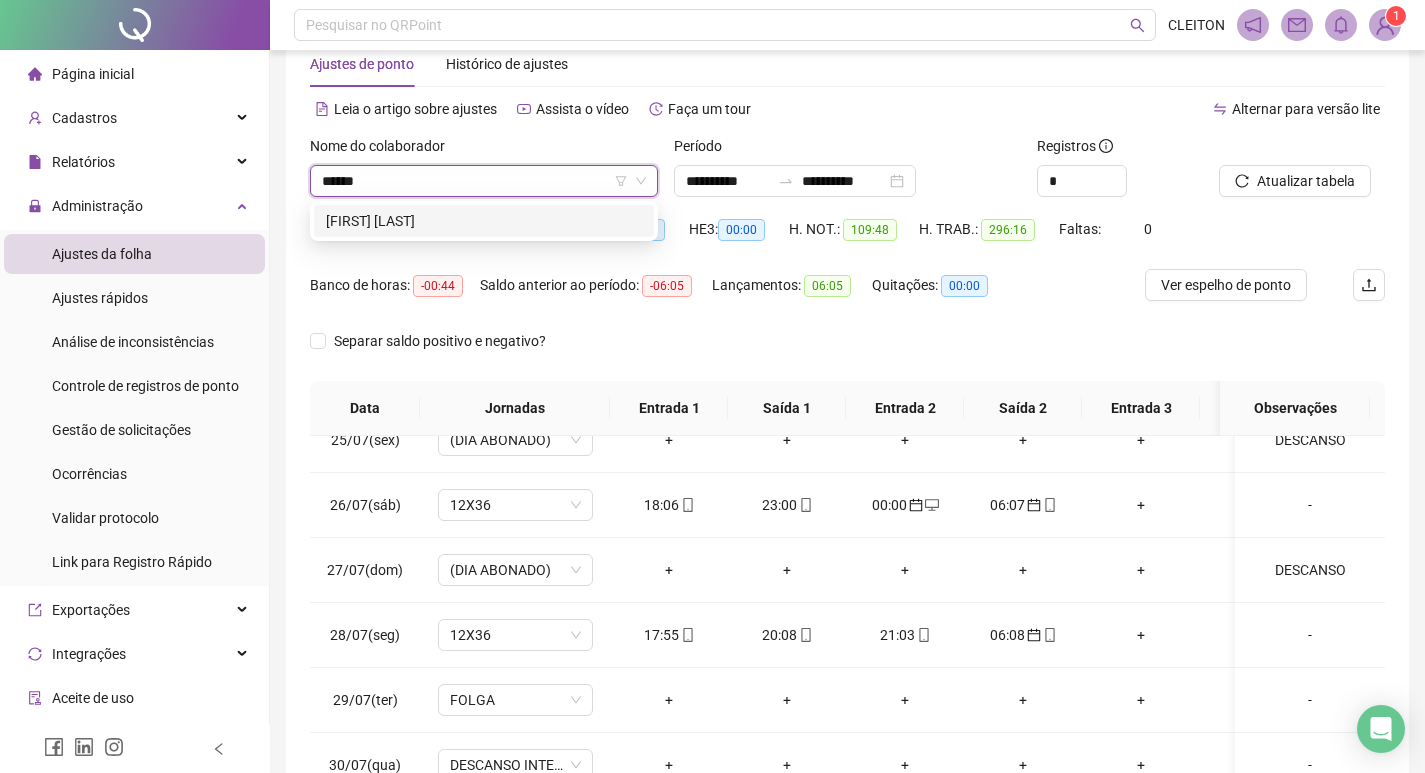 type on "******" 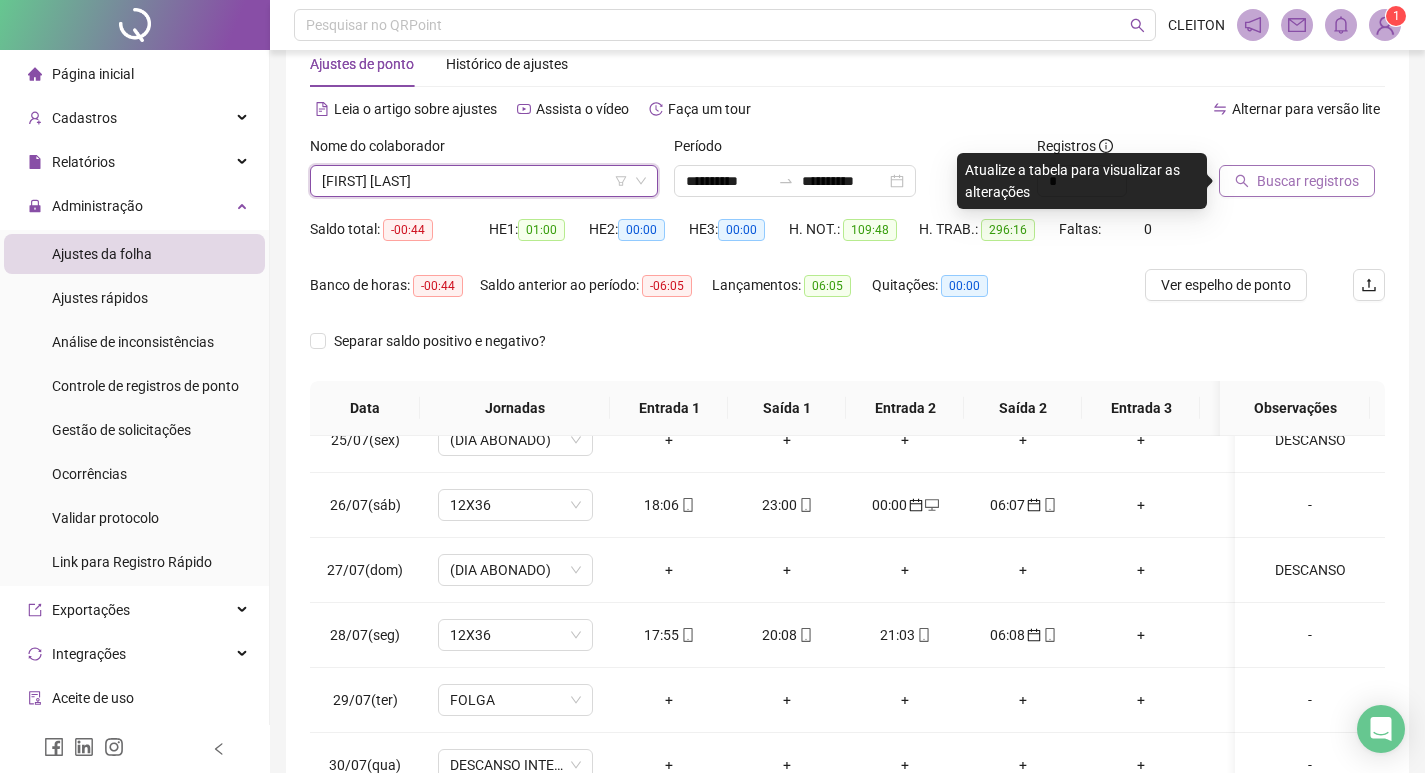 click on "Buscar registros" at bounding box center (1308, 181) 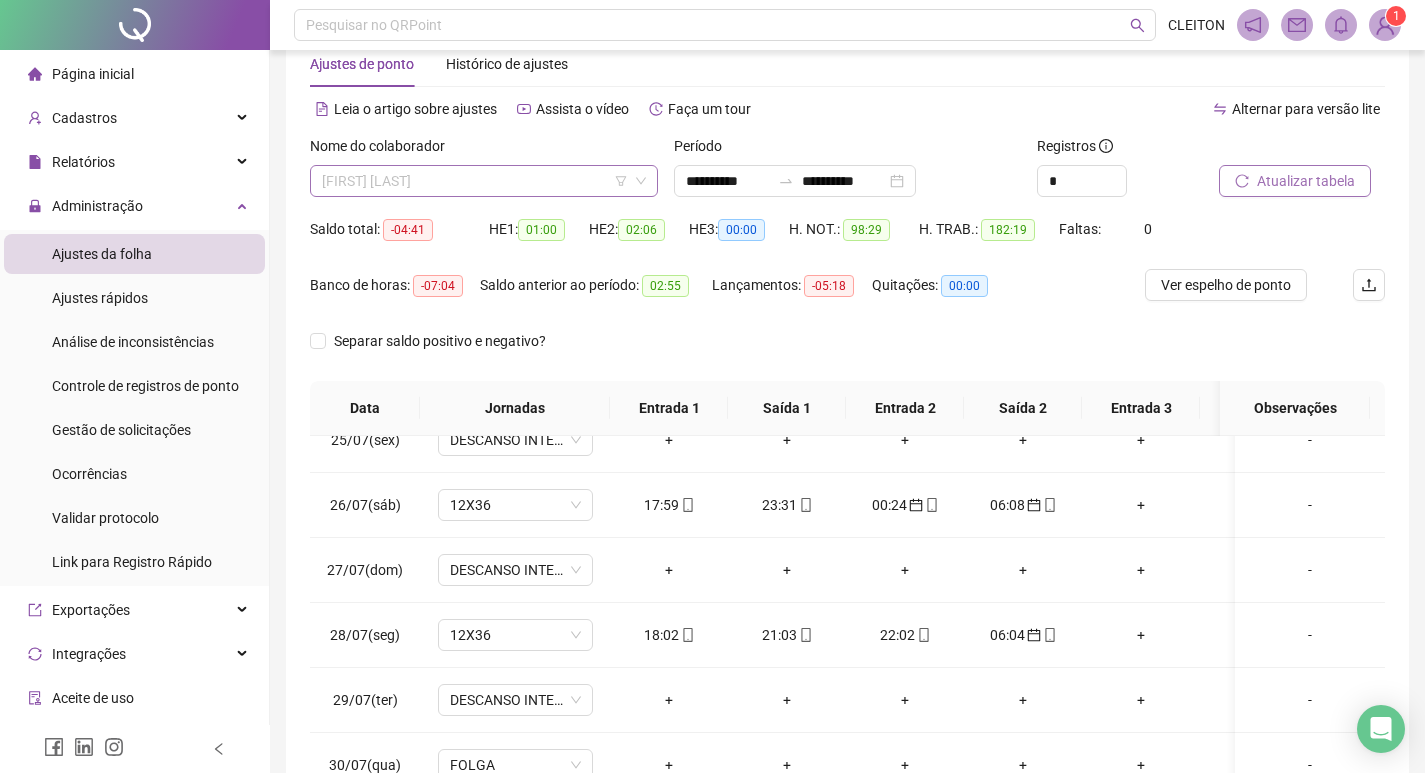 click on "NAIARA LUIZA SILVA DE ASSIS" at bounding box center (484, 181) 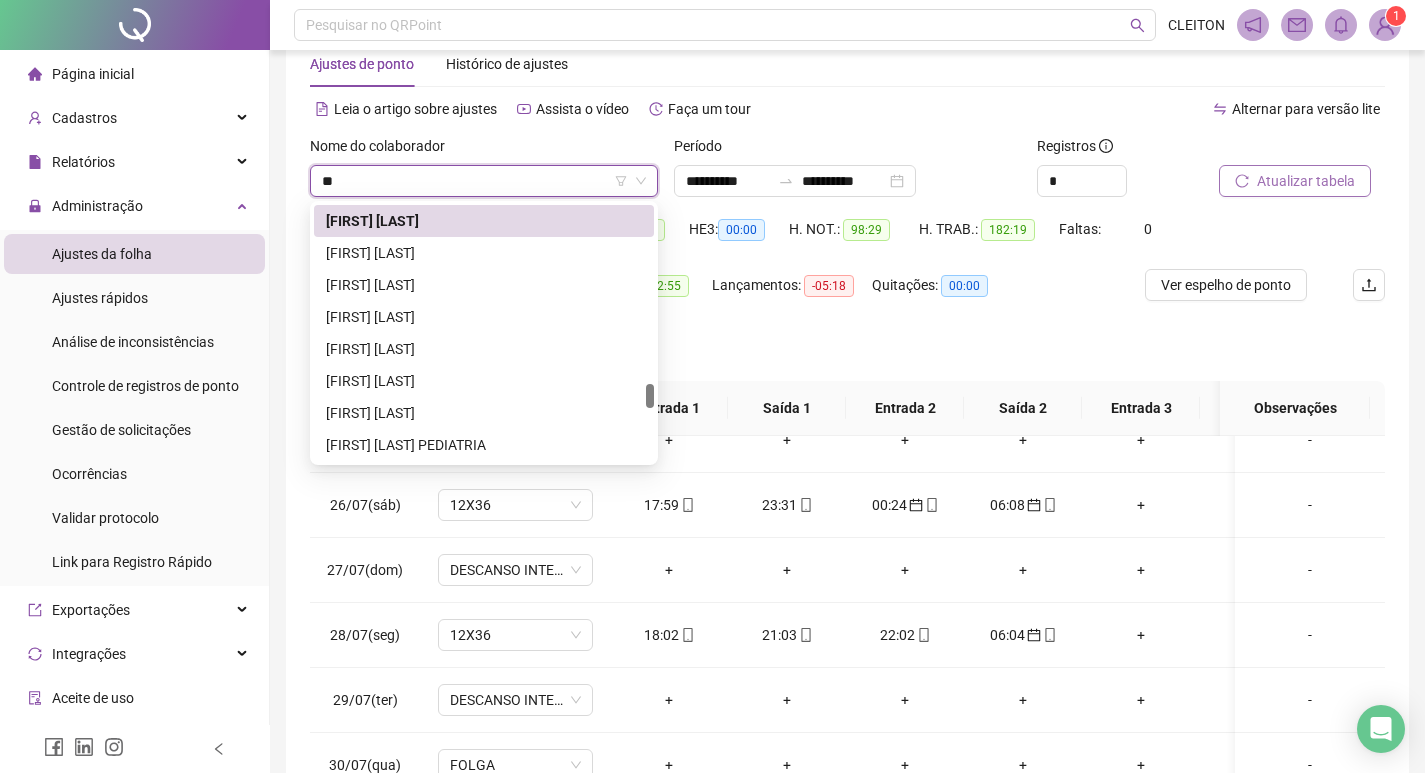 scroll, scrollTop: 0, scrollLeft: 0, axis: both 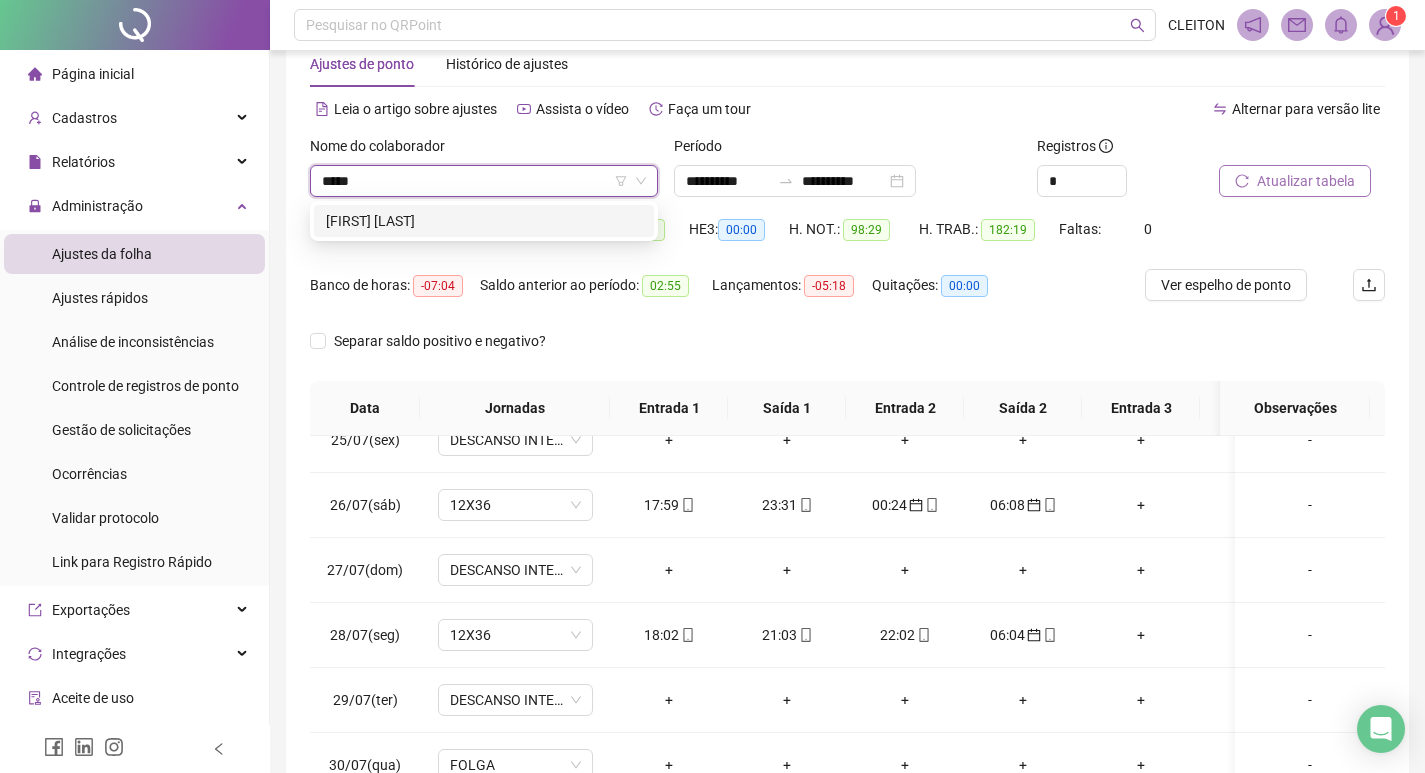 type on "******" 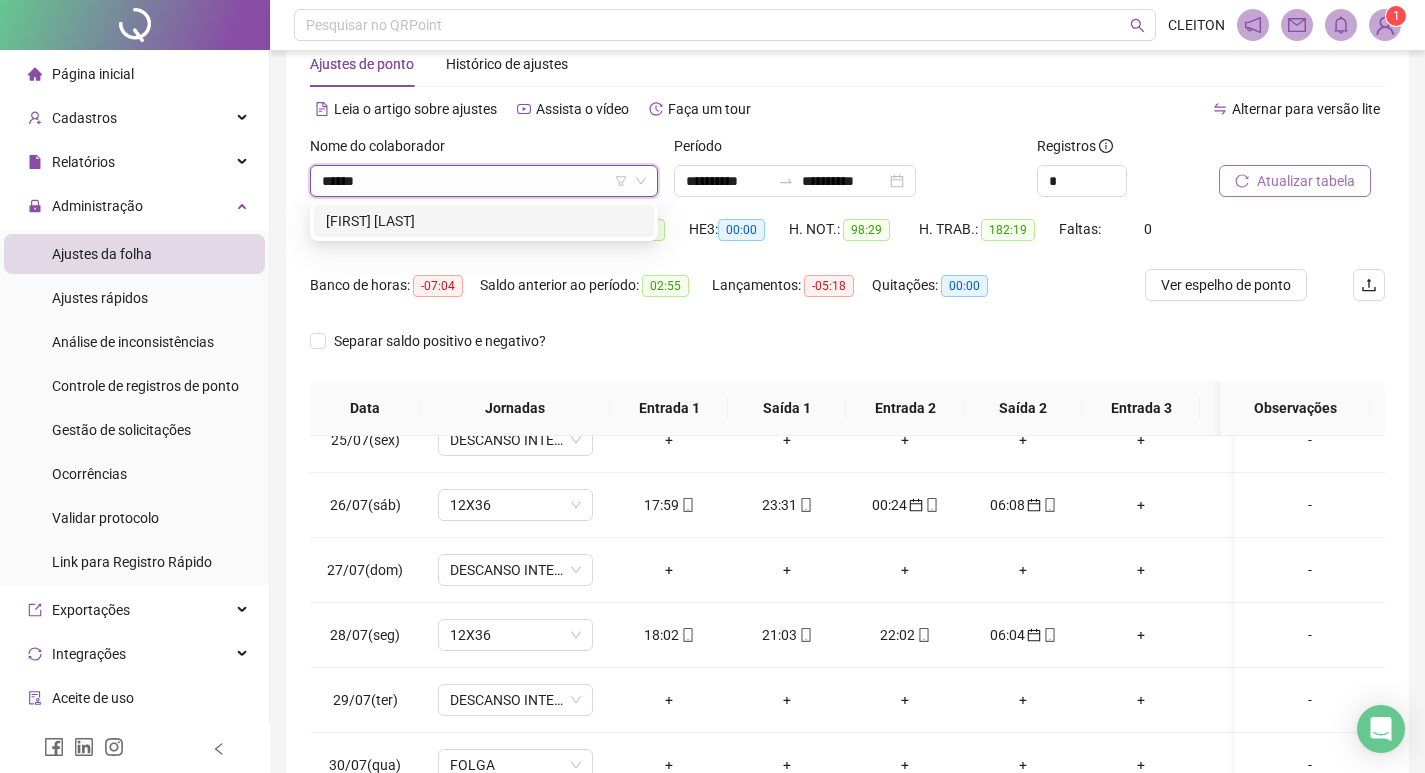 type 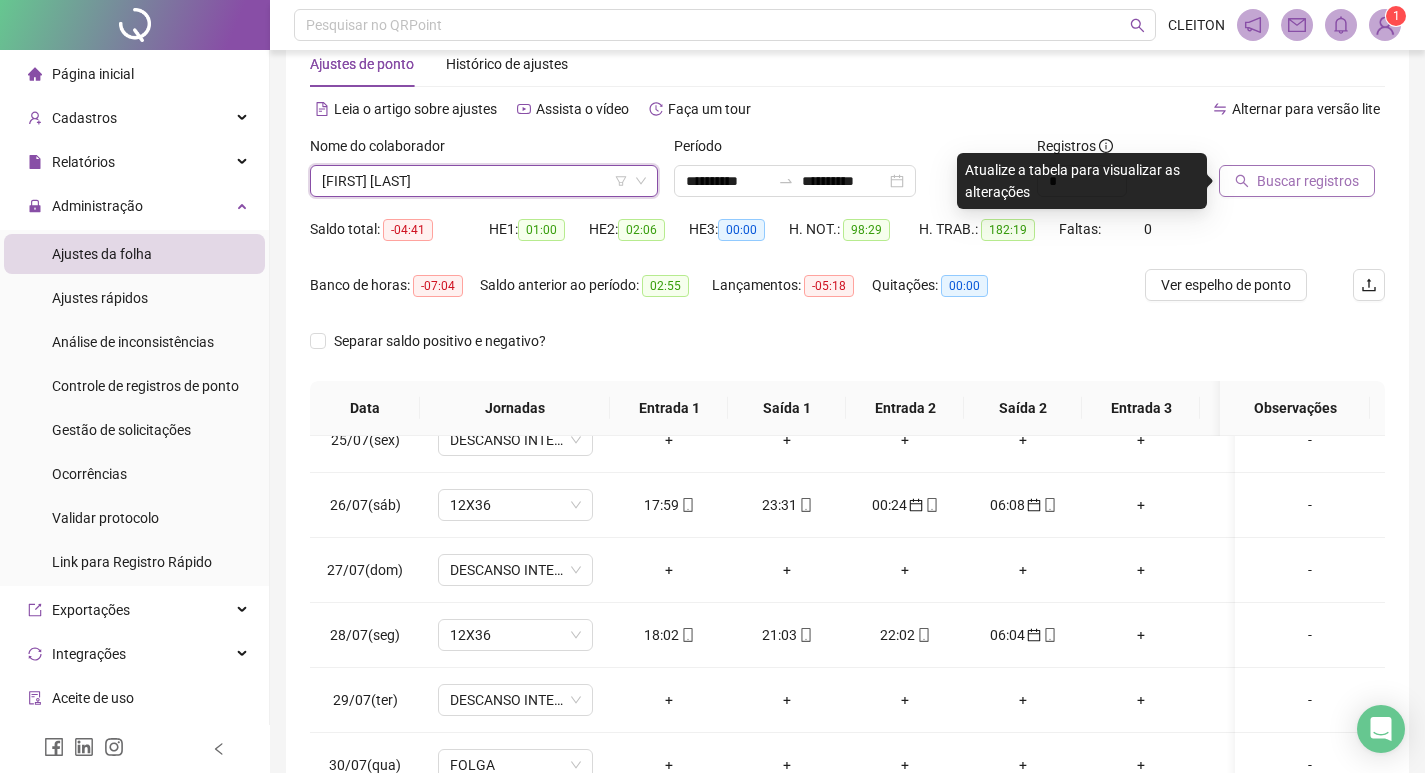 click 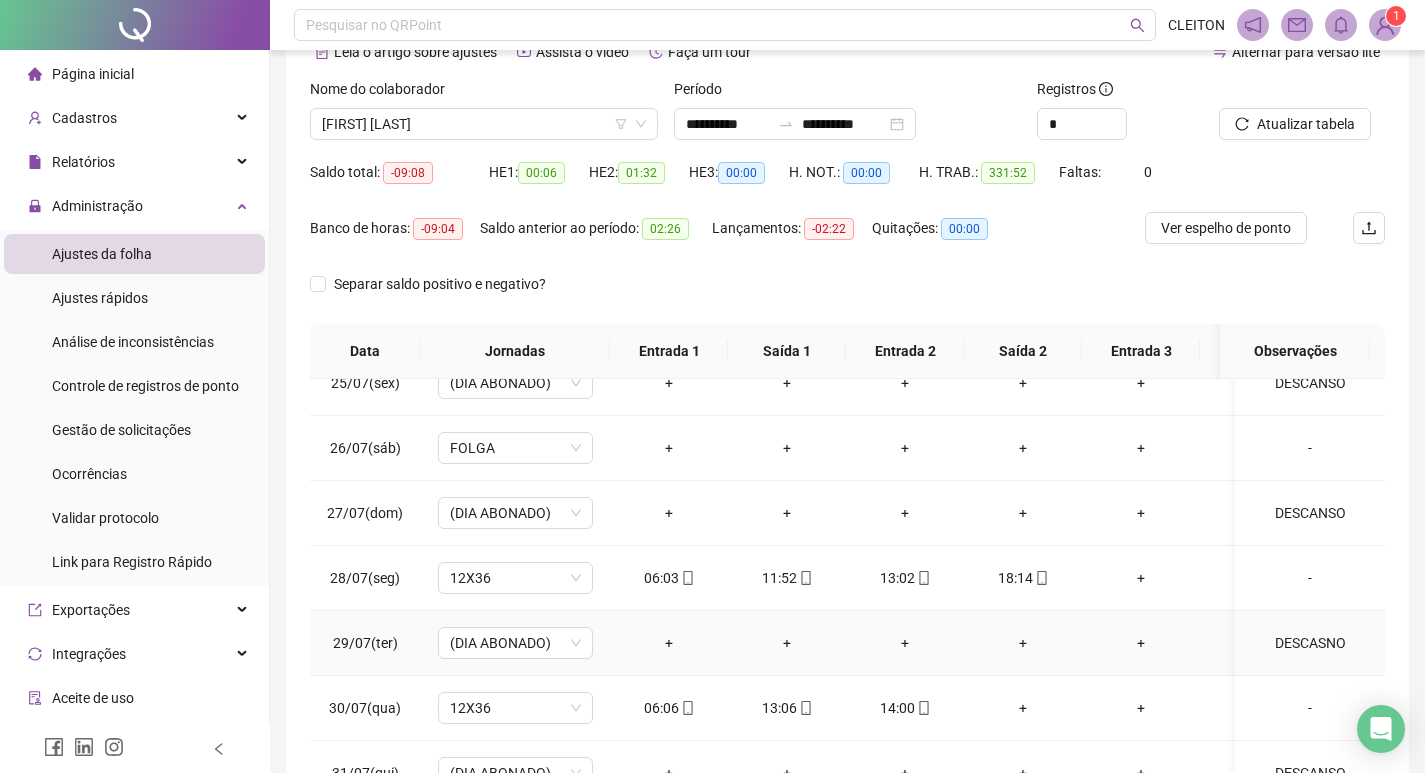 scroll, scrollTop: 249, scrollLeft: 0, axis: vertical 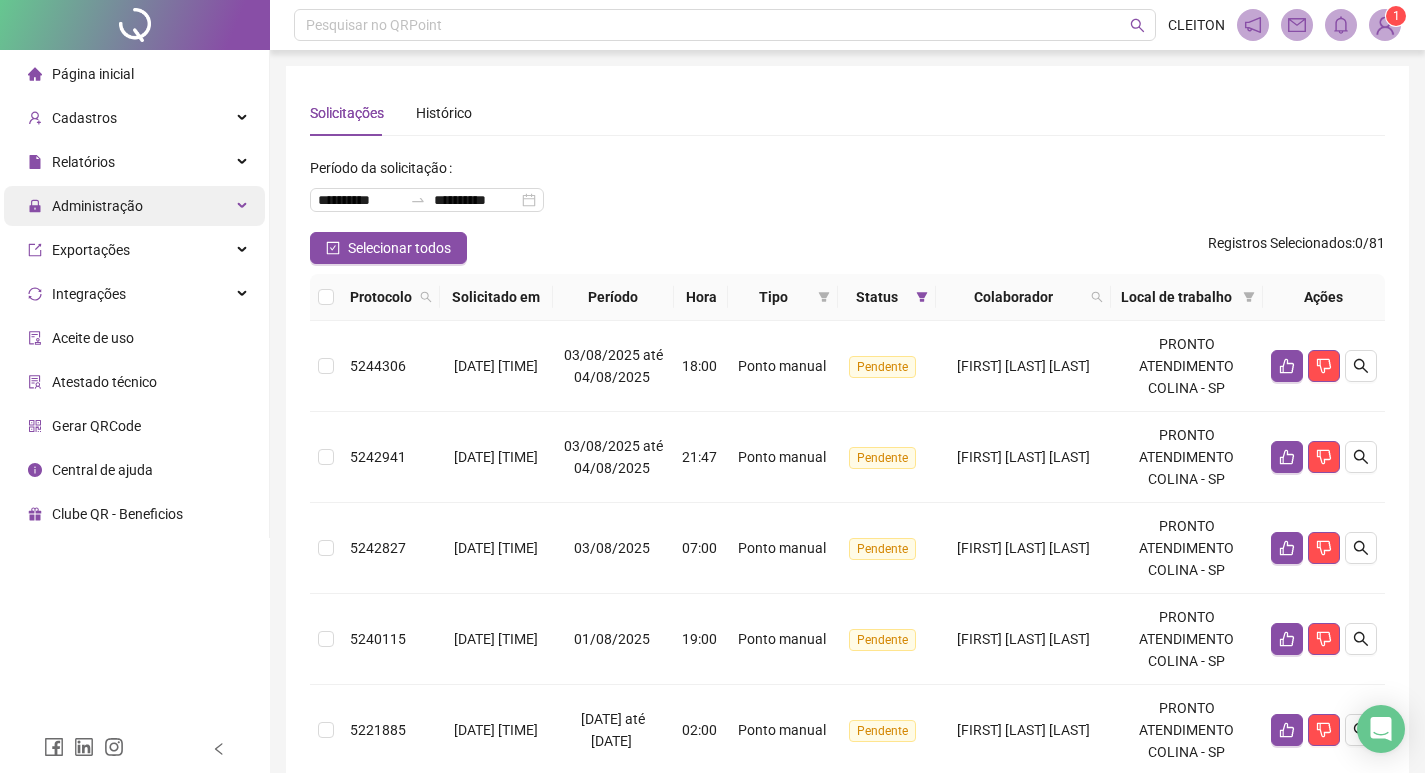 click on "Administração" at bounding box center [134, 206] 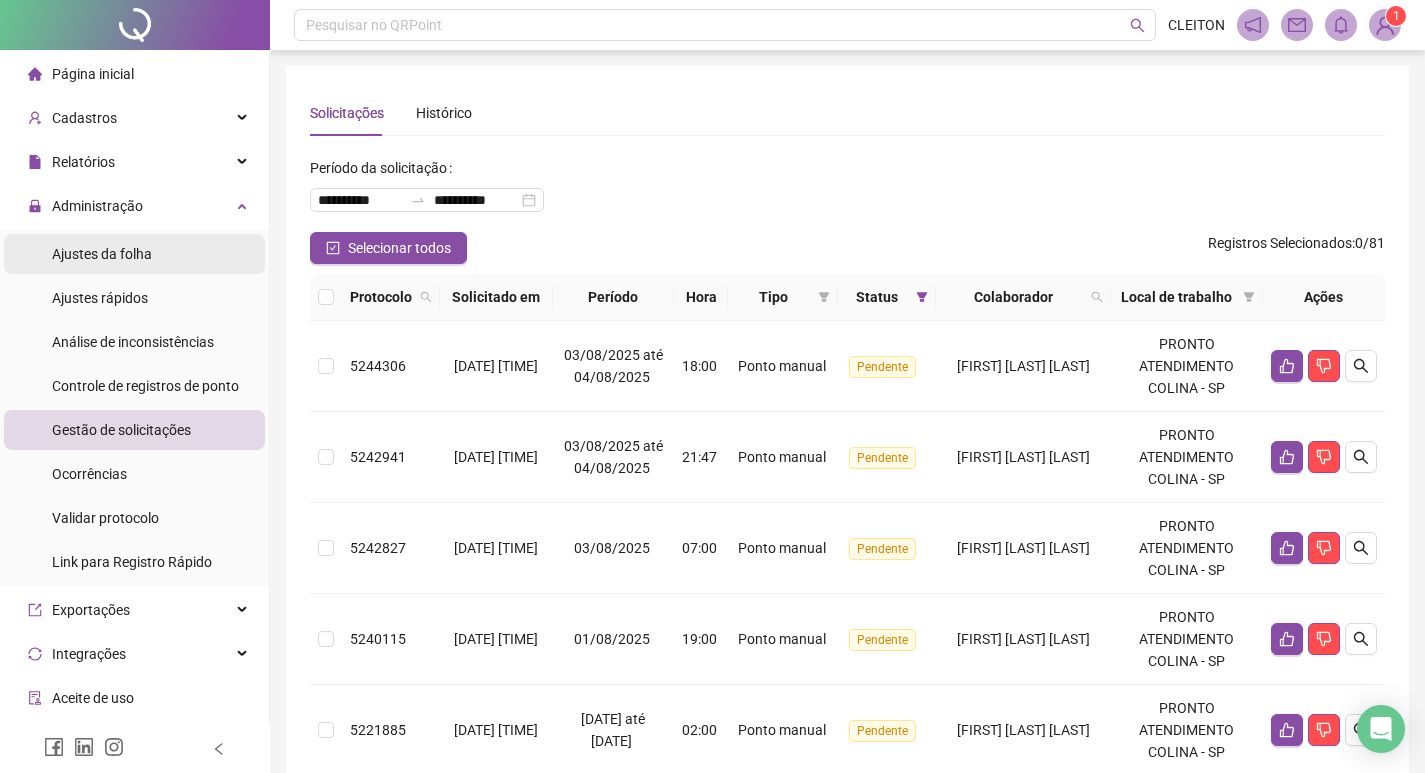 click on "Ajustes da folha" at bounding box center [134, 254] 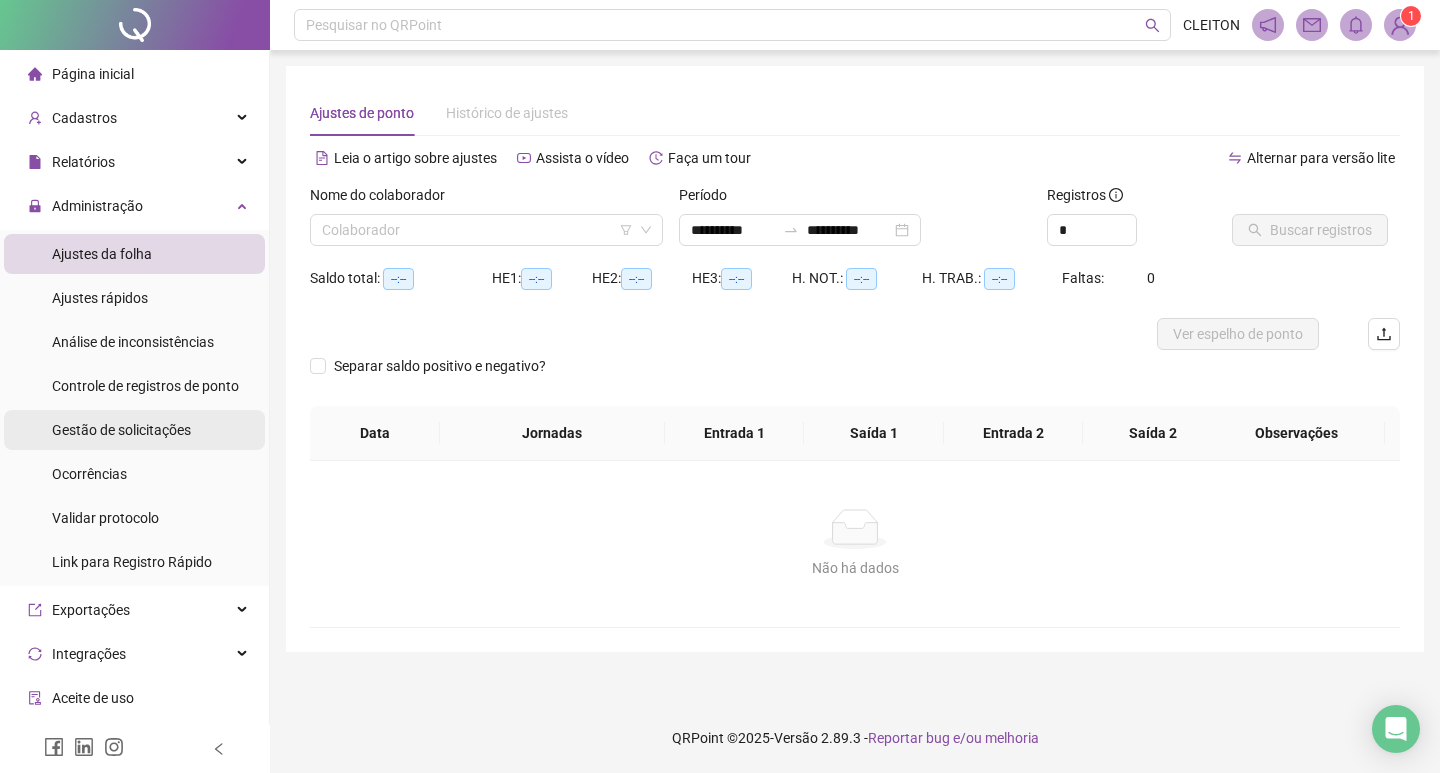 click on "Gestão de solicitações" at bounding box center [121, 430] 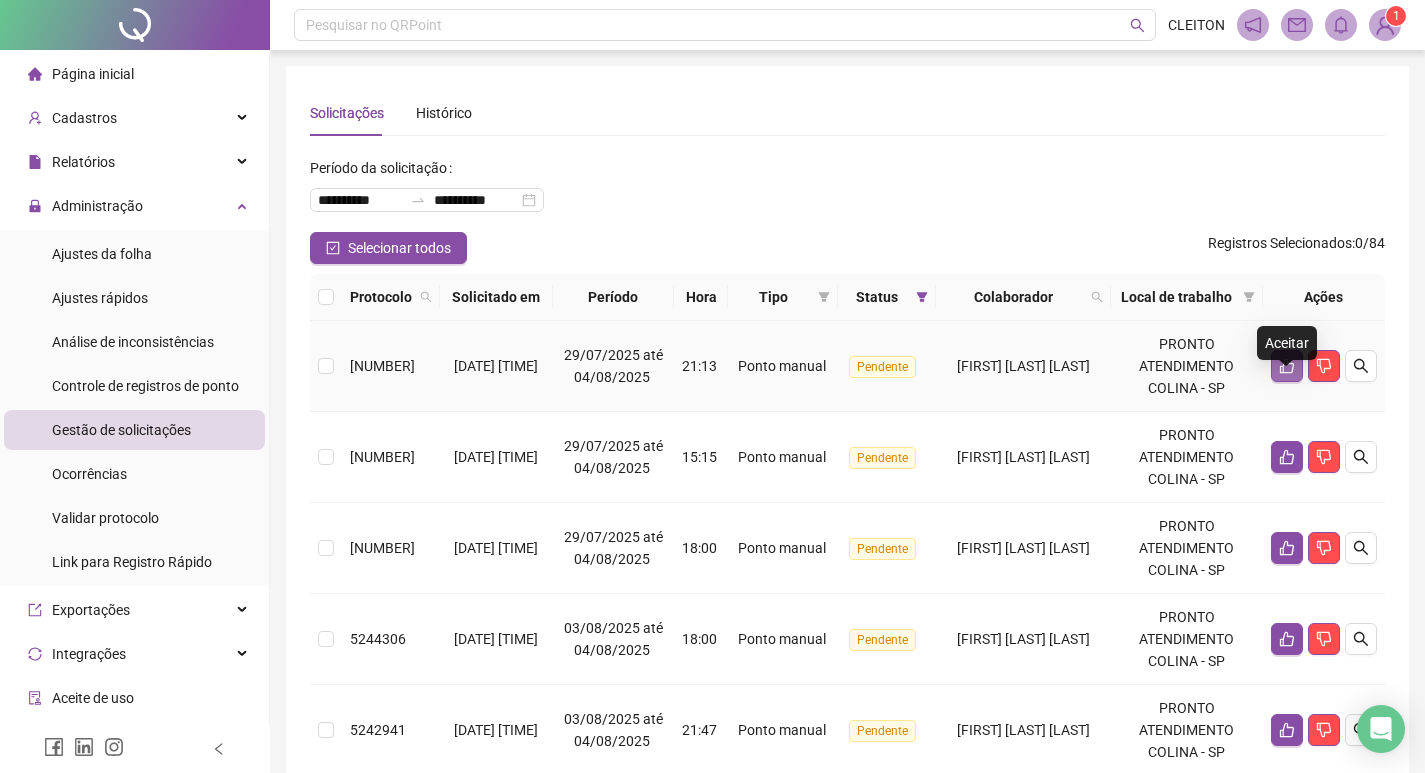 click at bounding box center (1287, 366) 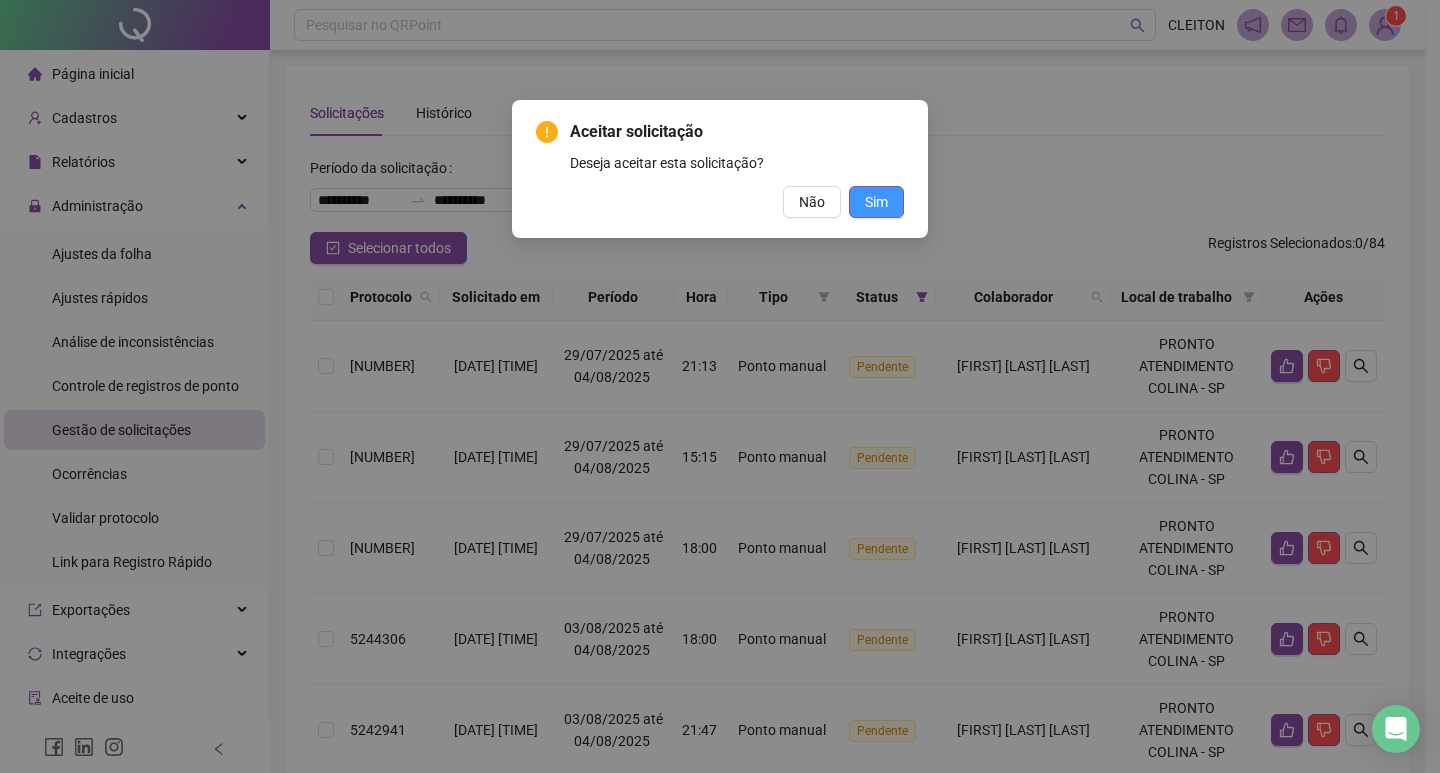 click on "Sim" at bounding box center [876, 202] 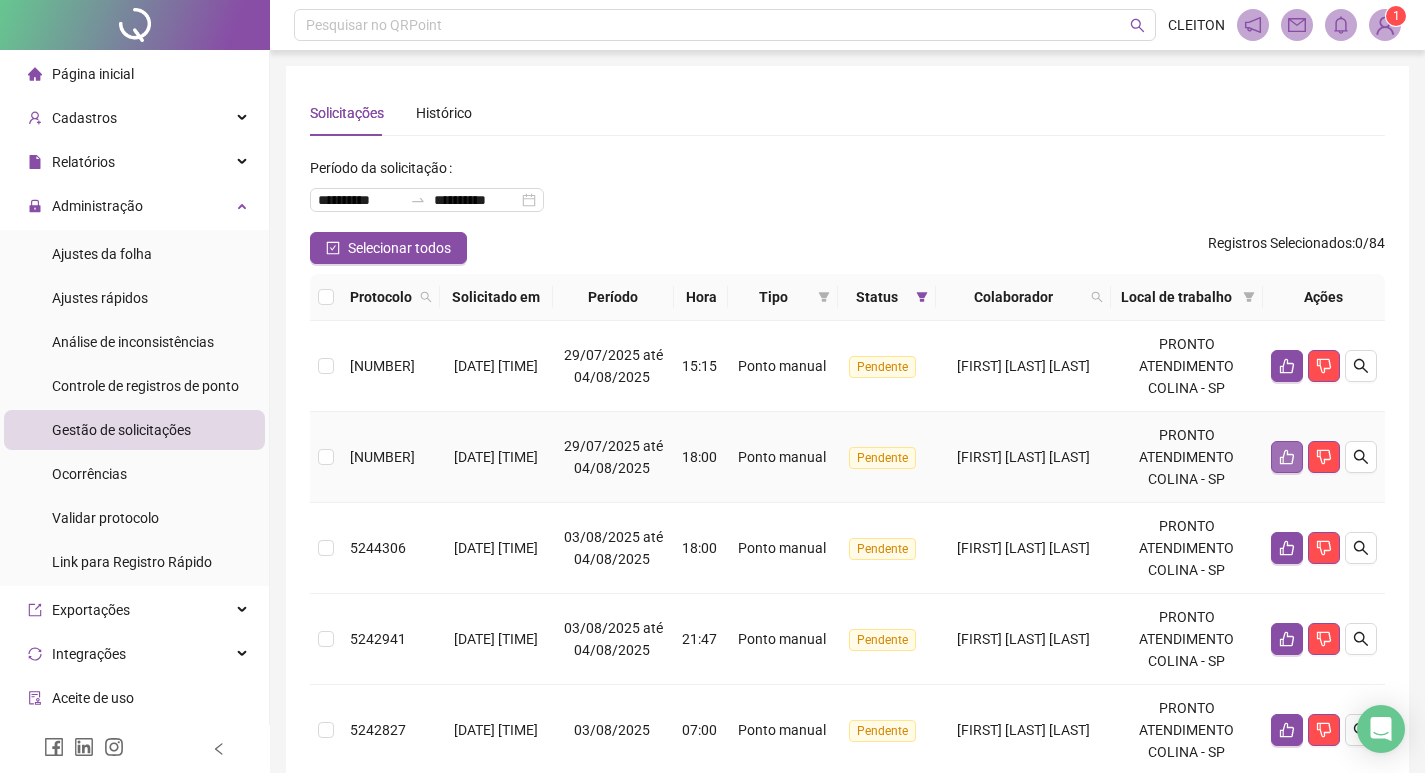 click at bounding box center [1287, 457] 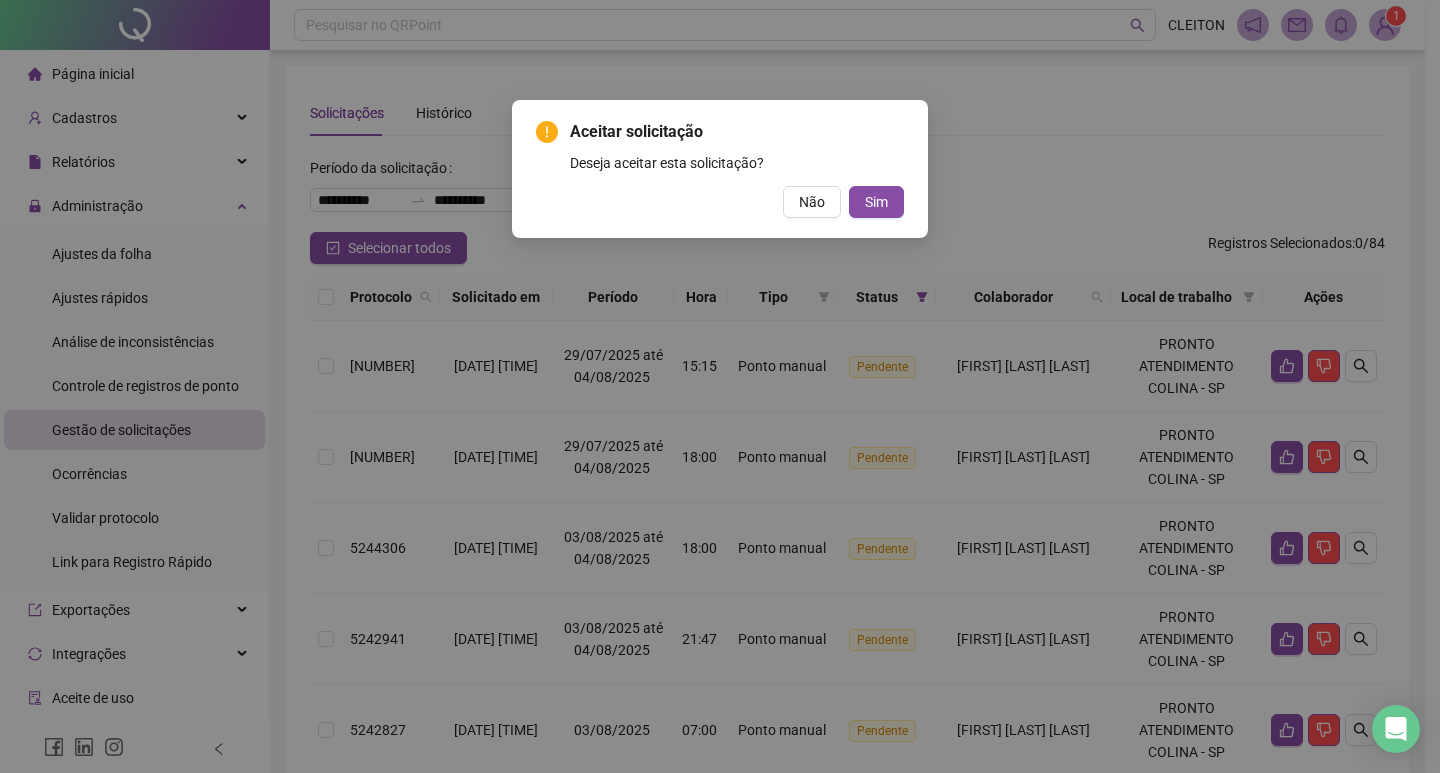 click on "Aceitar solicitação Deseja aceitar esta solicitação? Não Sim" at bounding box center (720, 169) 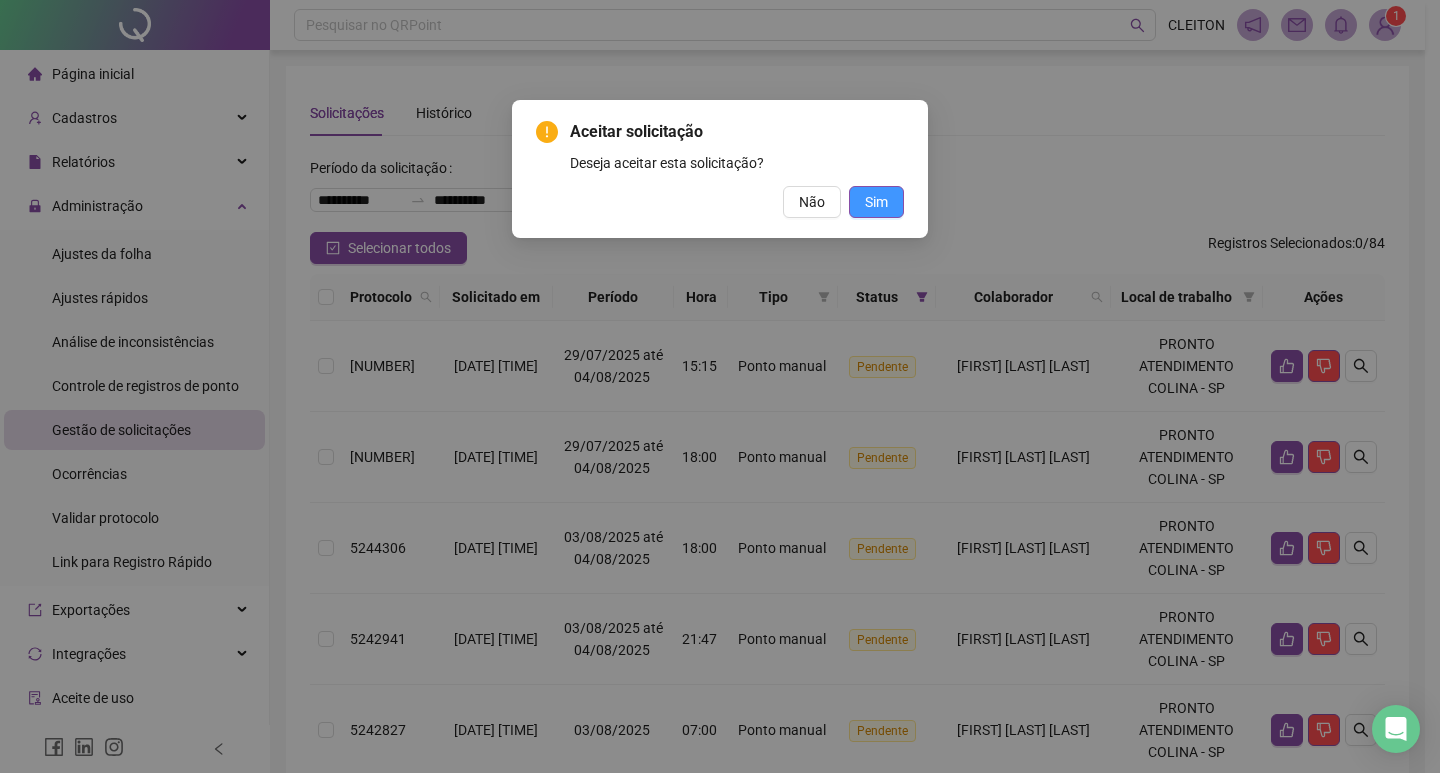 click on "Sim" at bounding box center (876, 202) 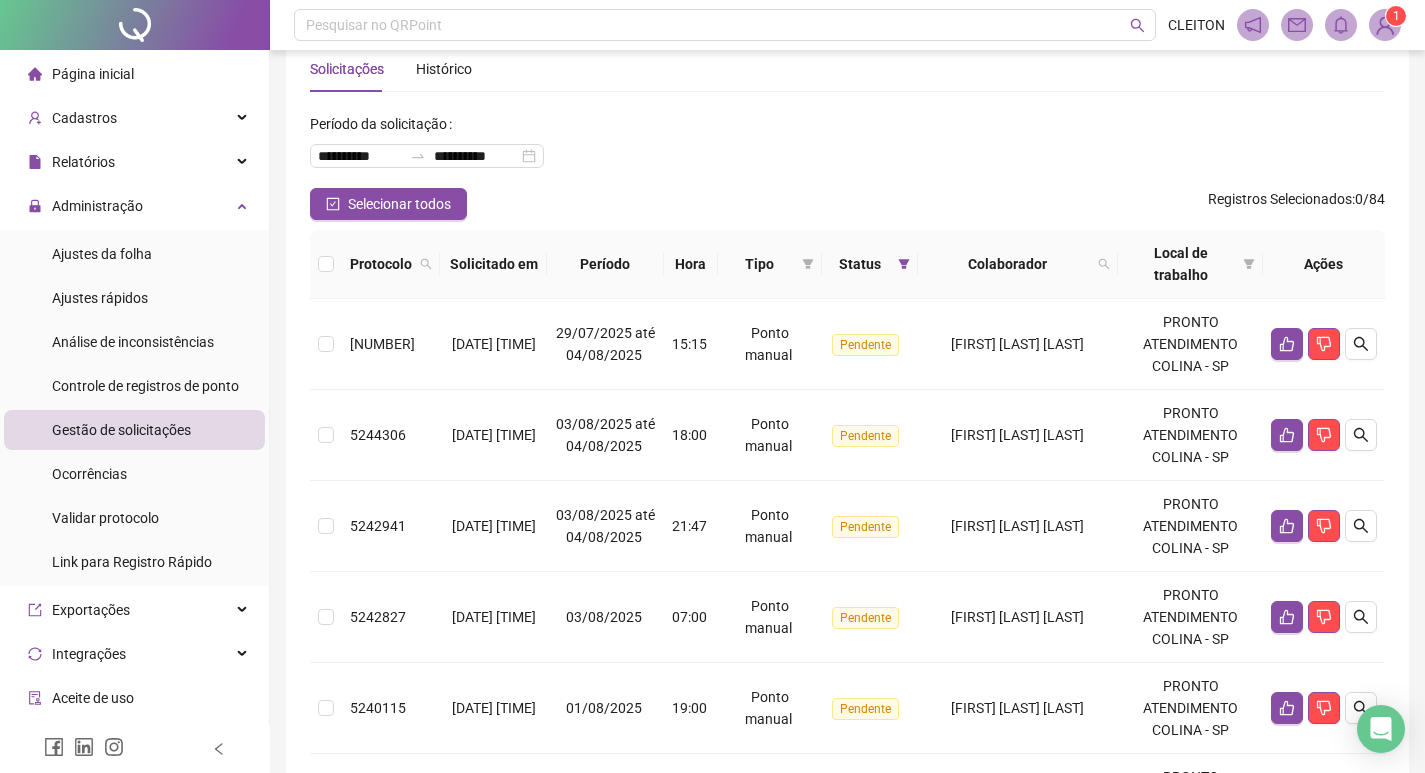 scroll, scrollTop: 0, scrollLeft: 0, axis: both 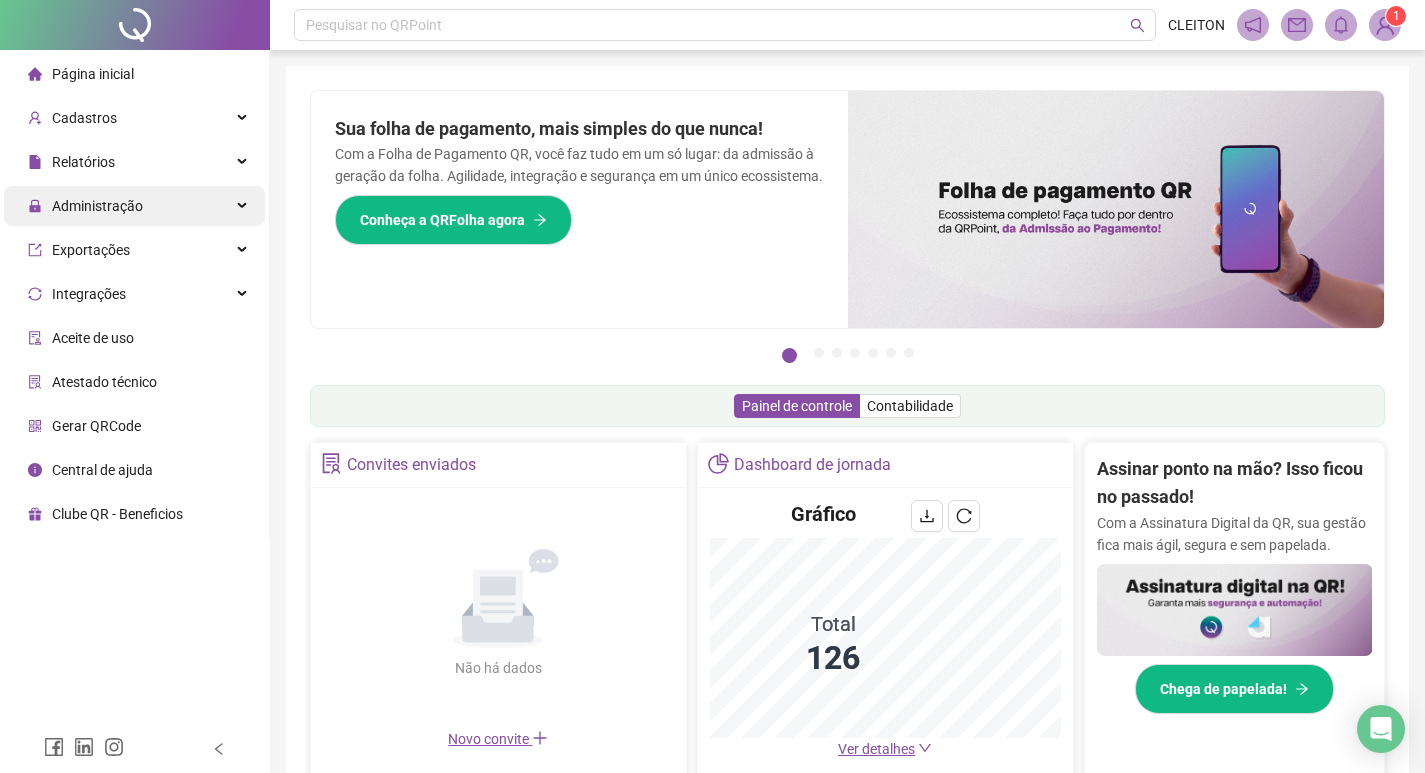 click on "Administração" at bounding box center (97, 206) 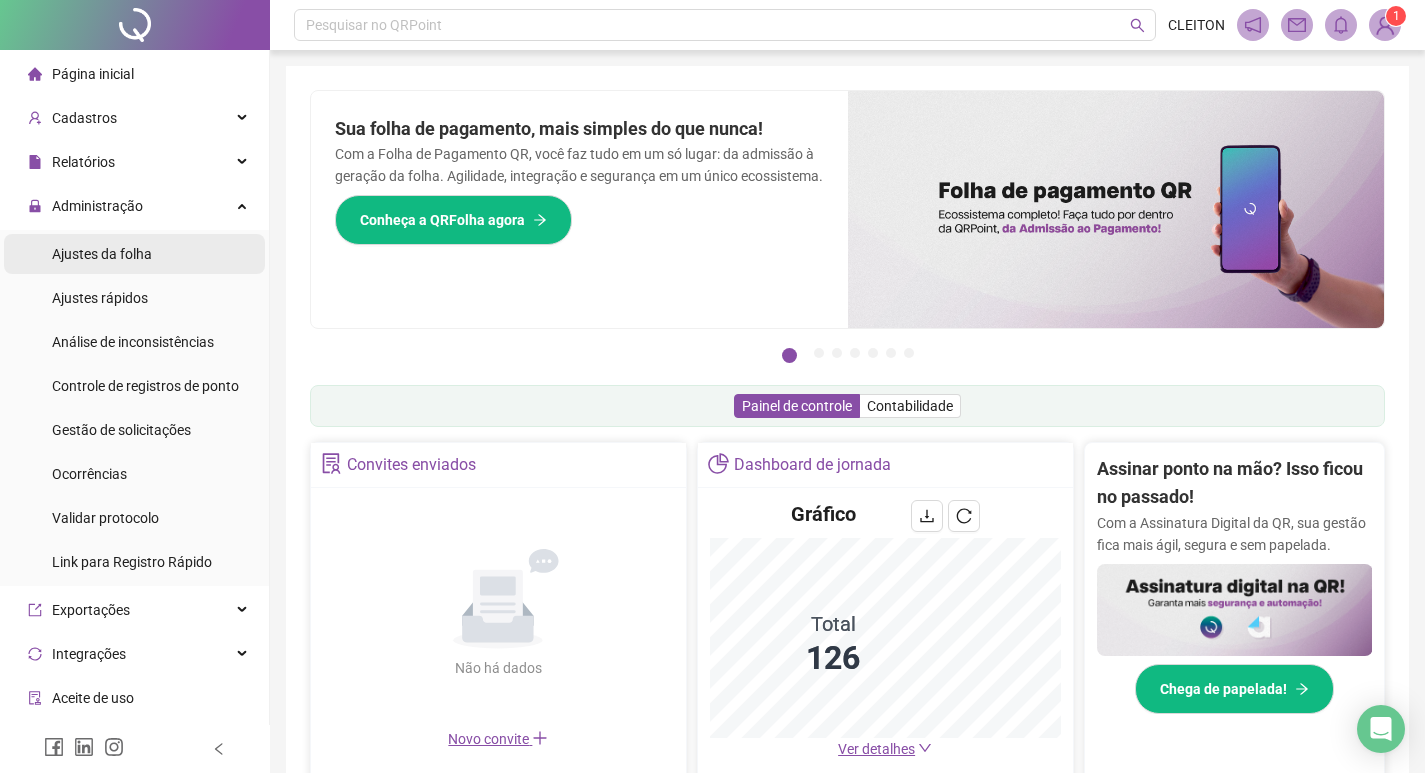 click on "Ajustes da folha" at bounding box center [134, 254] 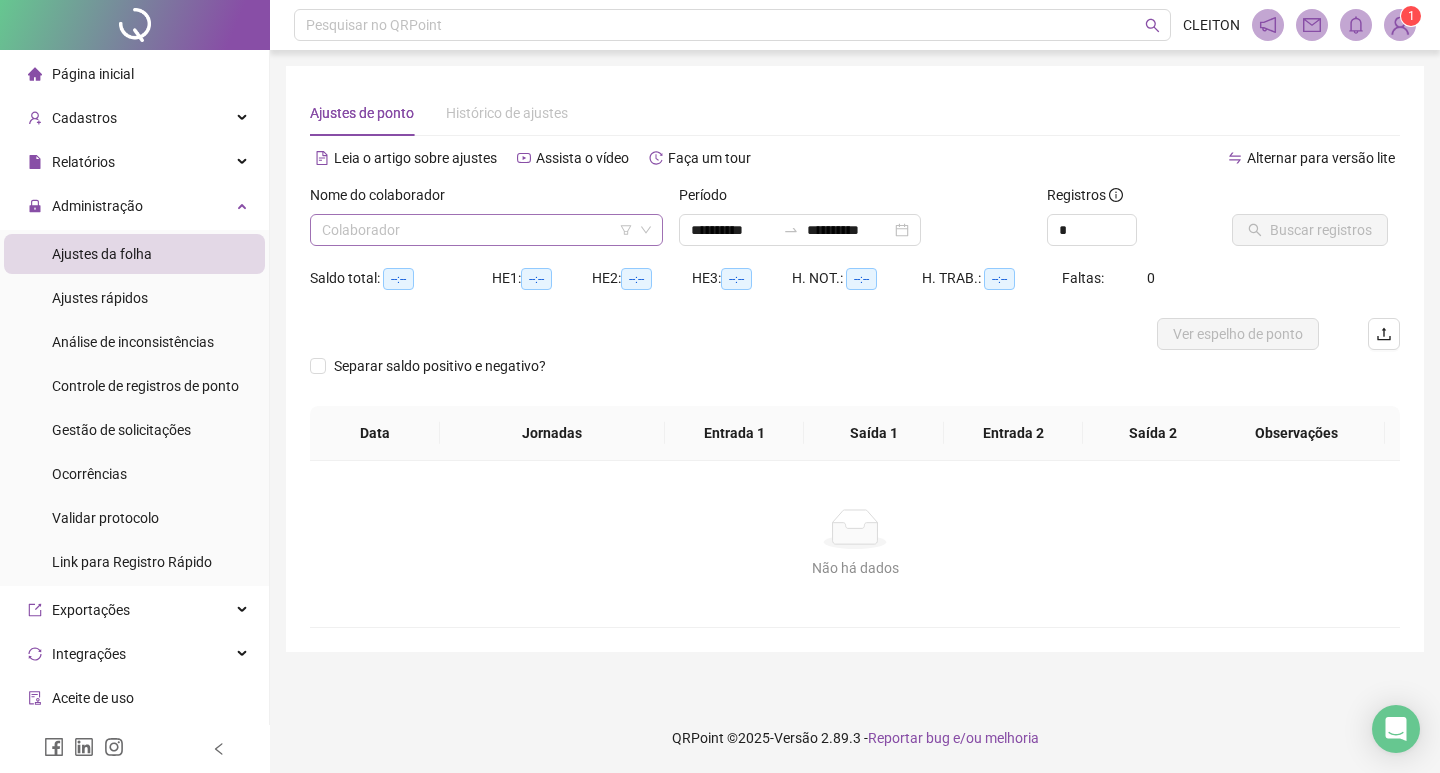 click at bounding box center [477, 230] 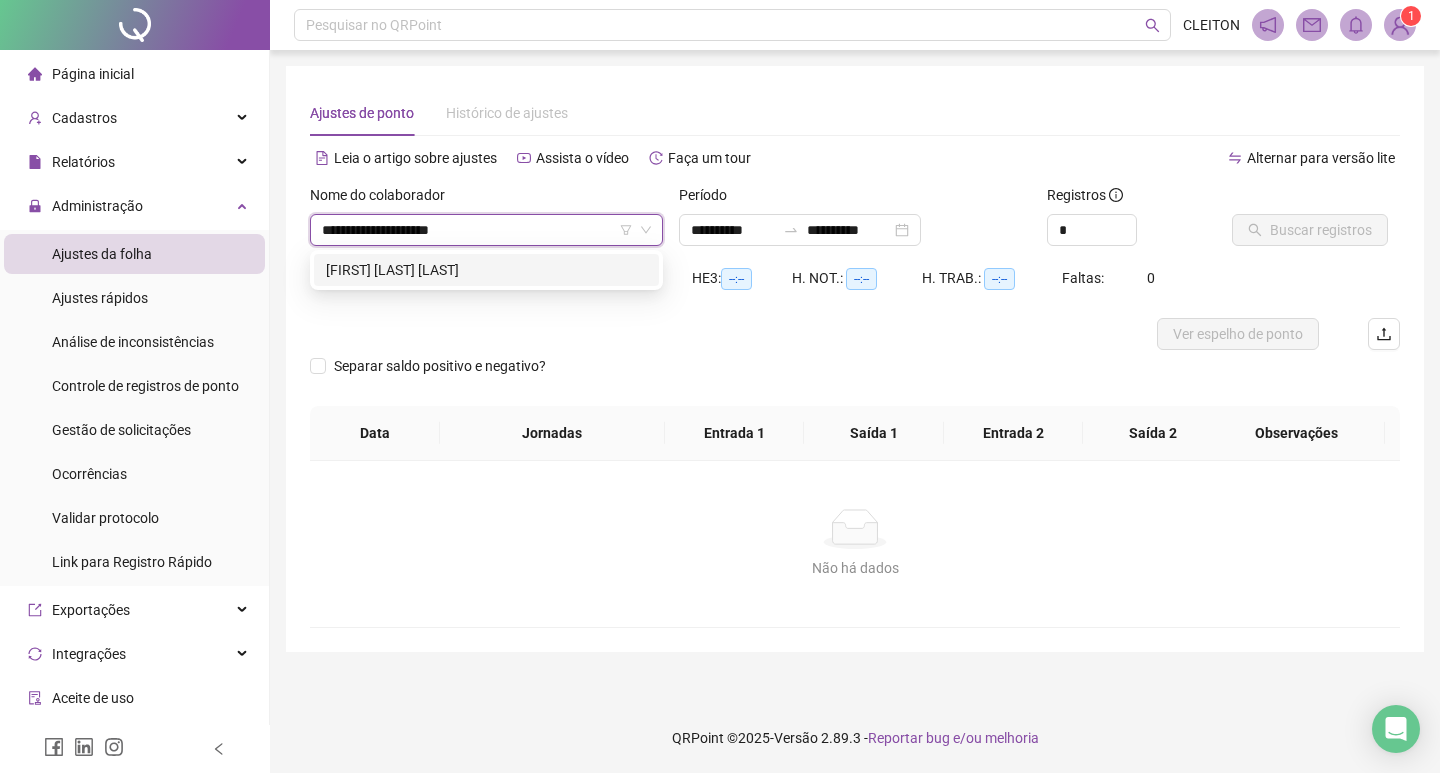 type on "**********" 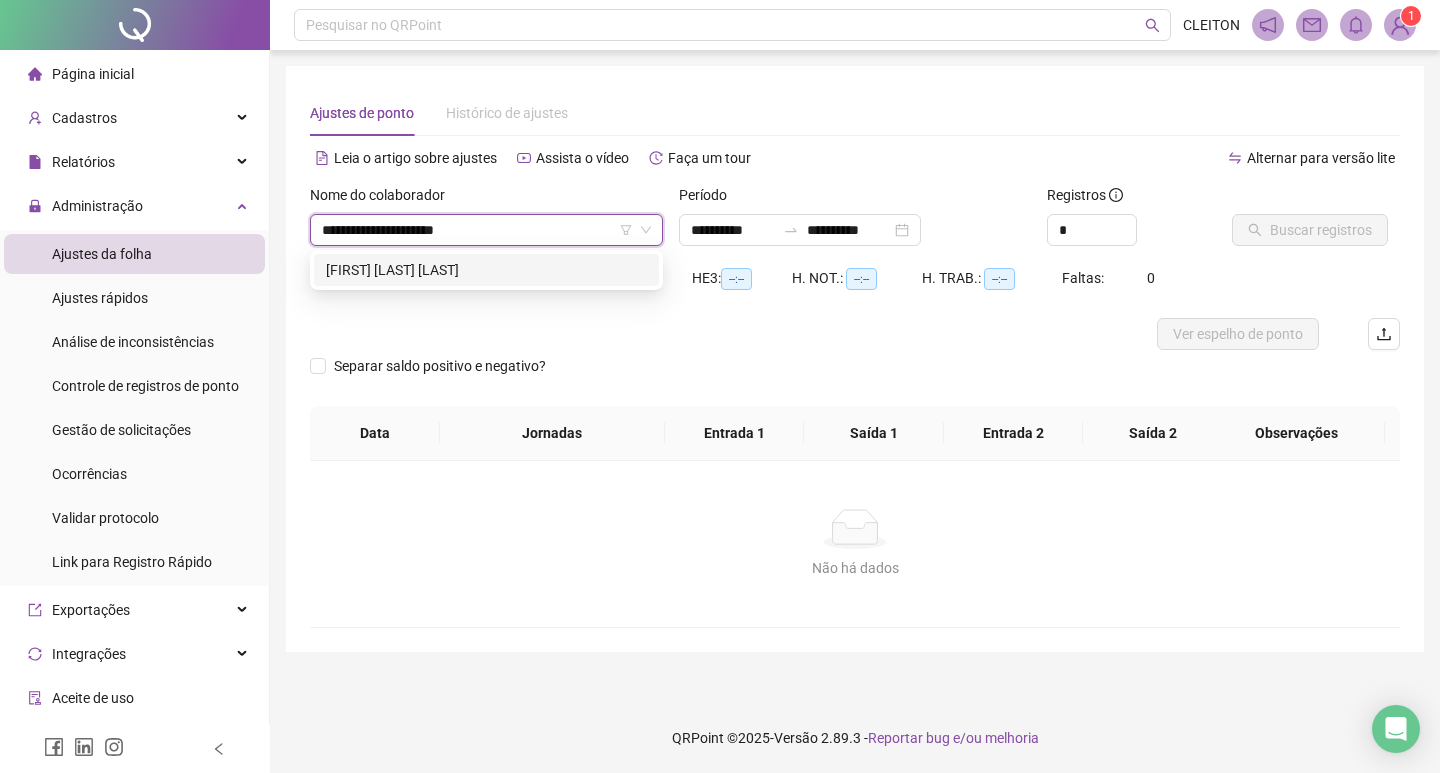 type 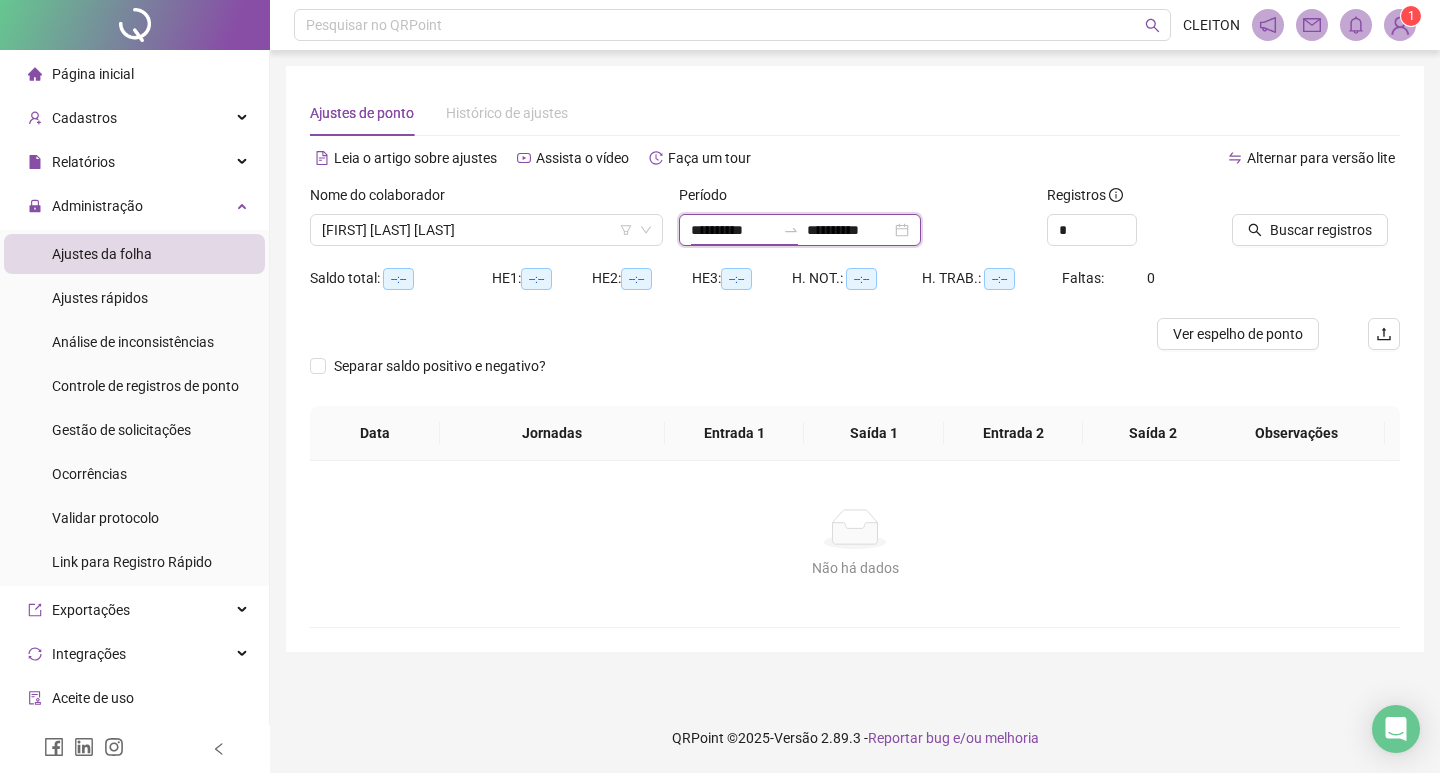 click on "**********" at bounding box center (733, 230) 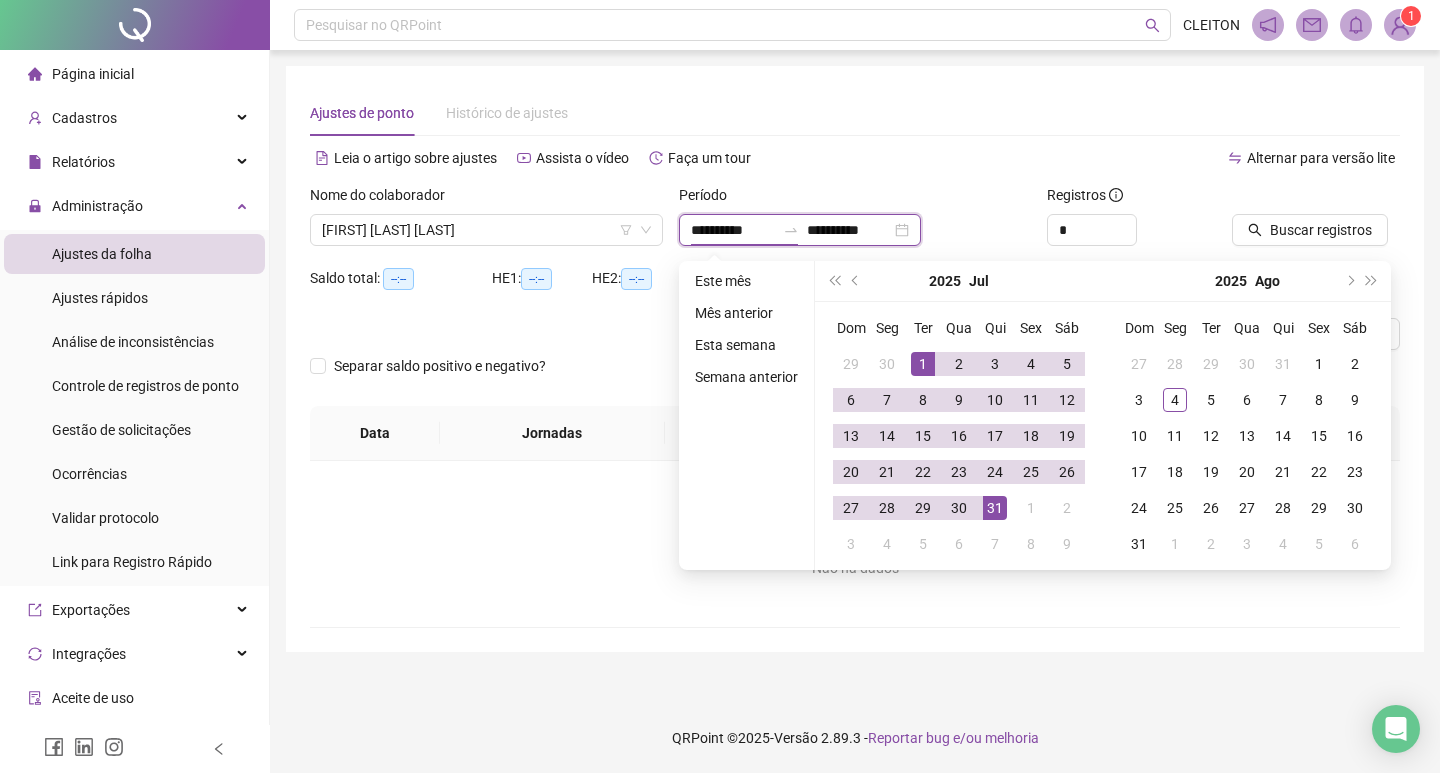 type on "**********" 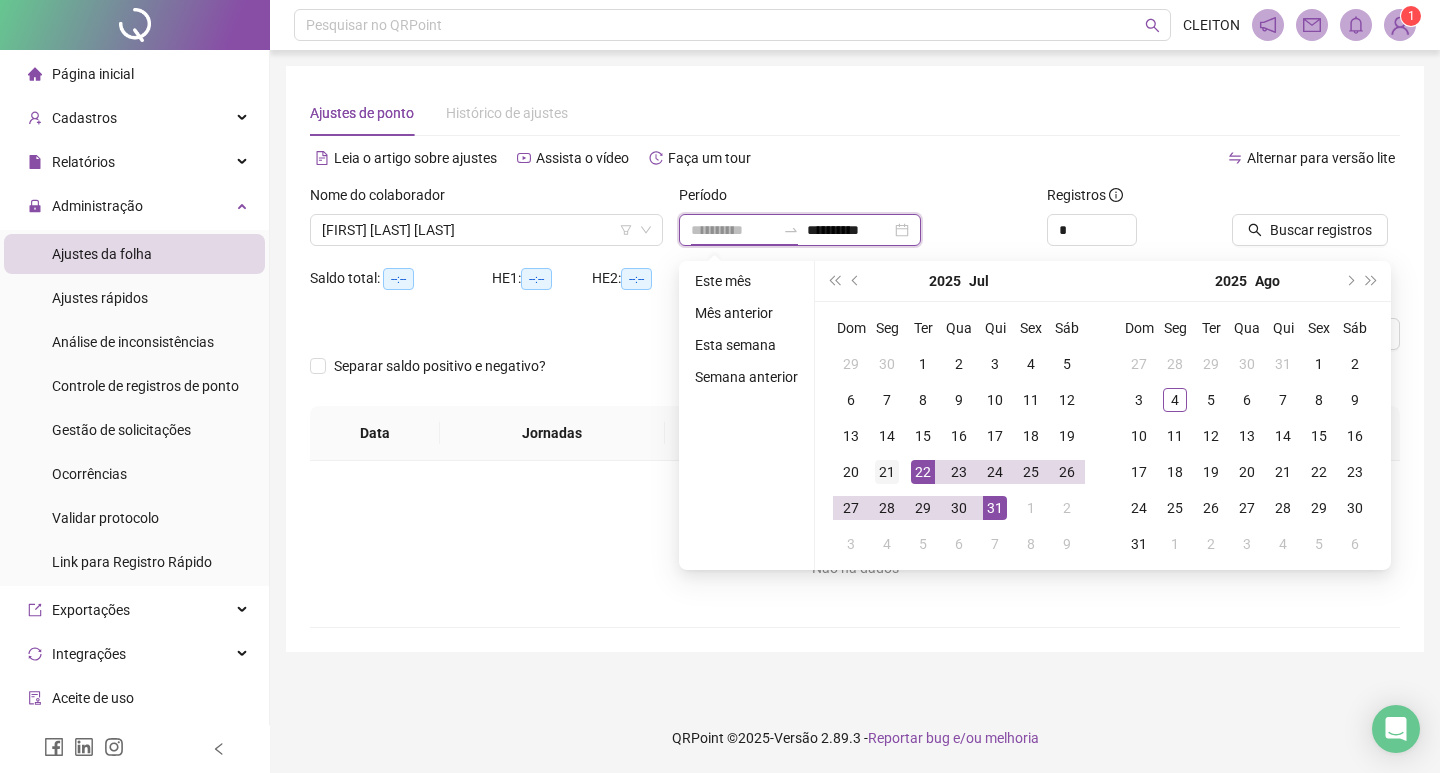 type on "**********" 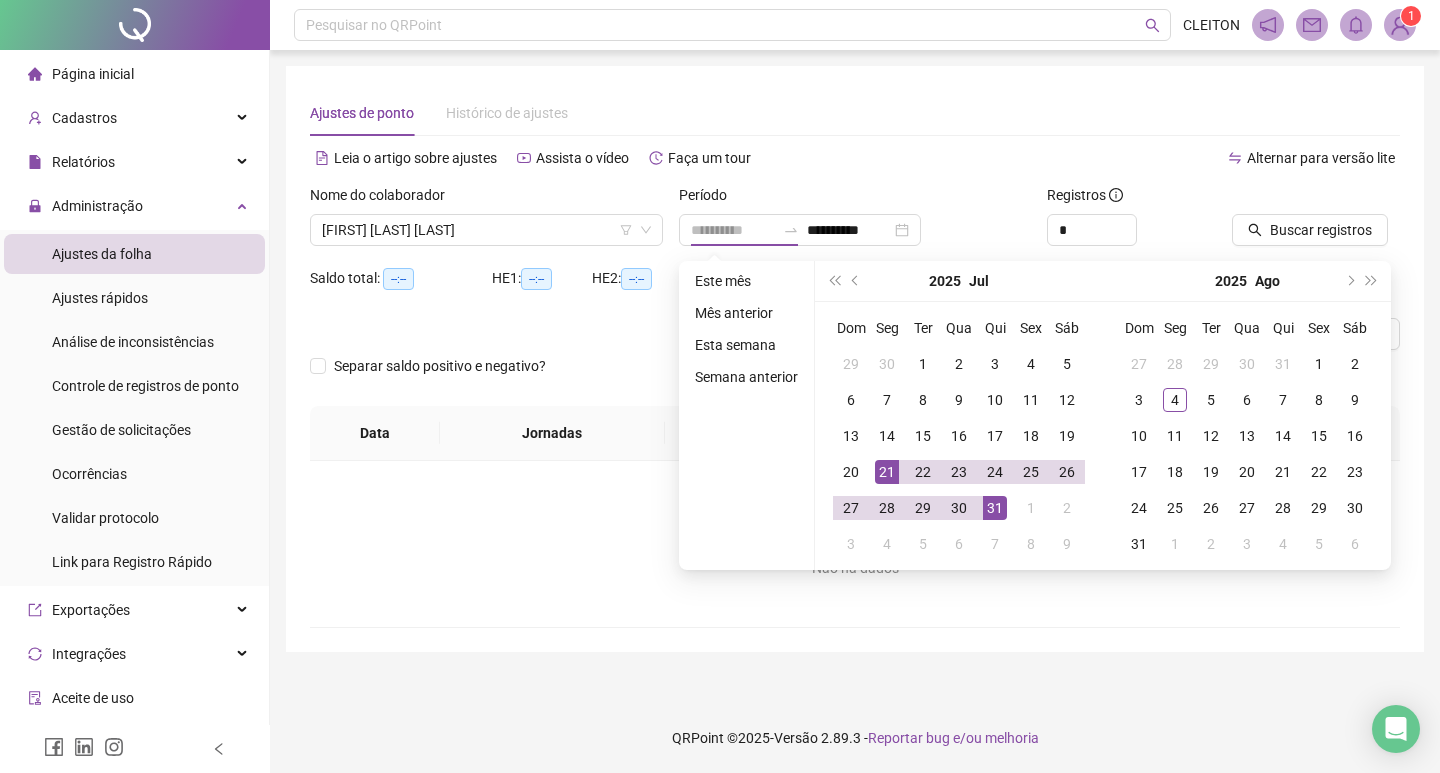 click on "21" at bounding box center (887, 472) 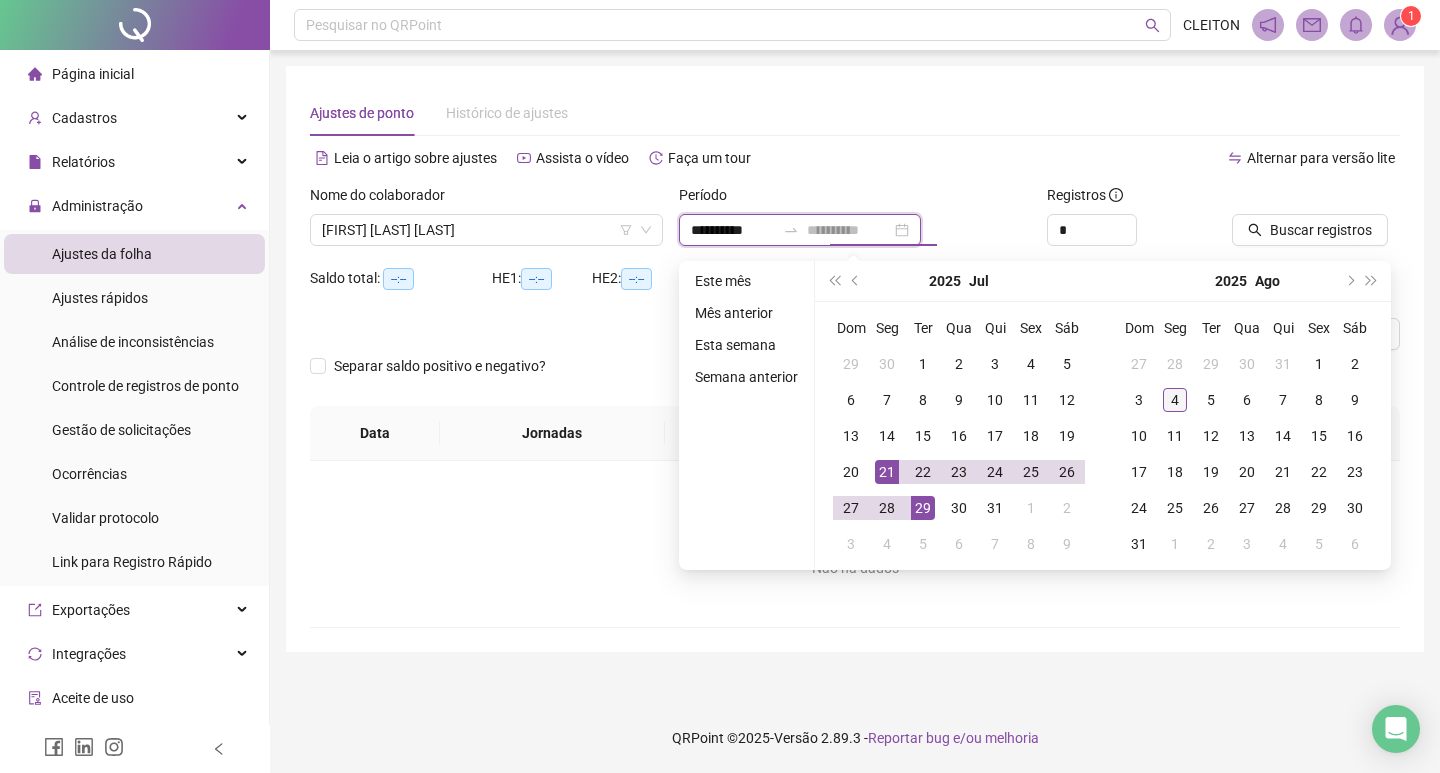 type on "**********" 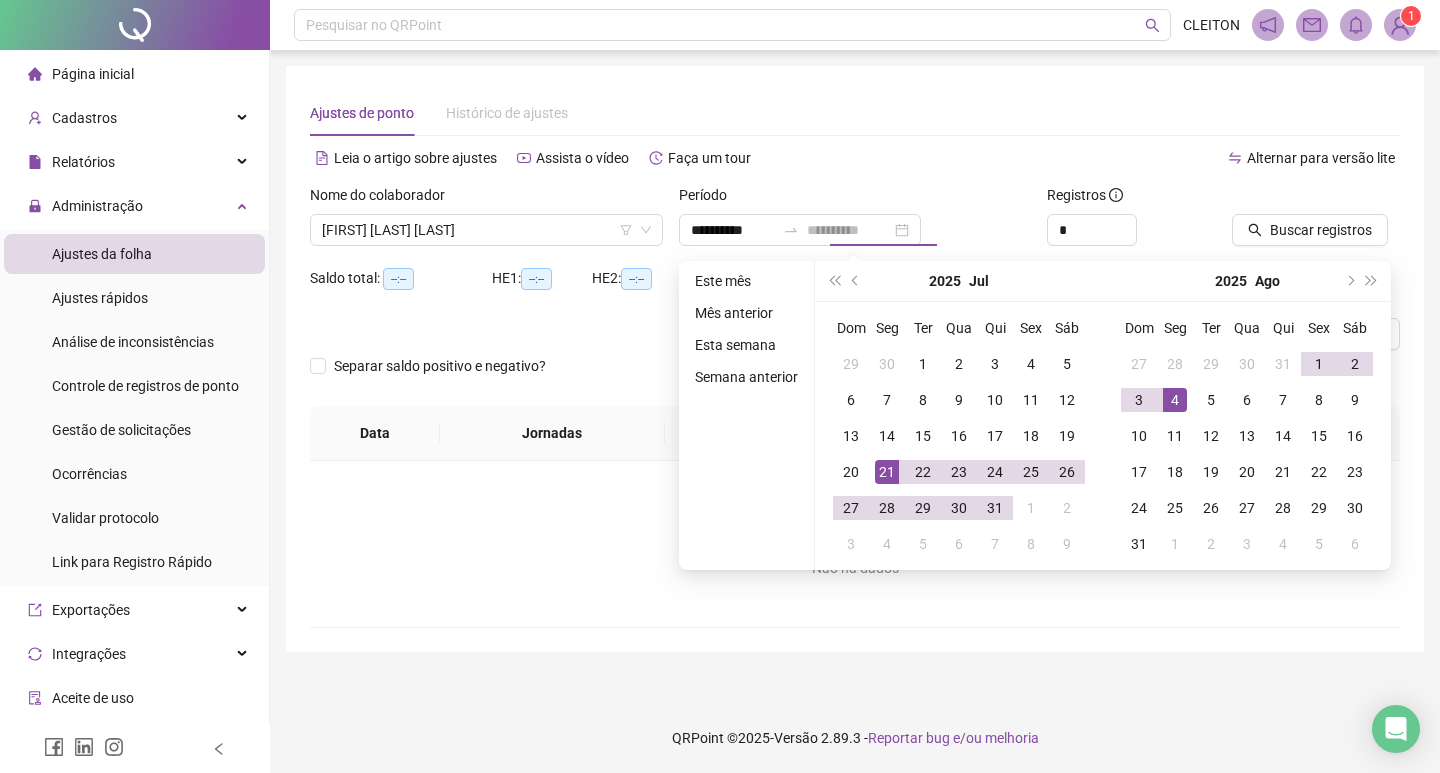 click on "4" at bounding box center [1175, 400] 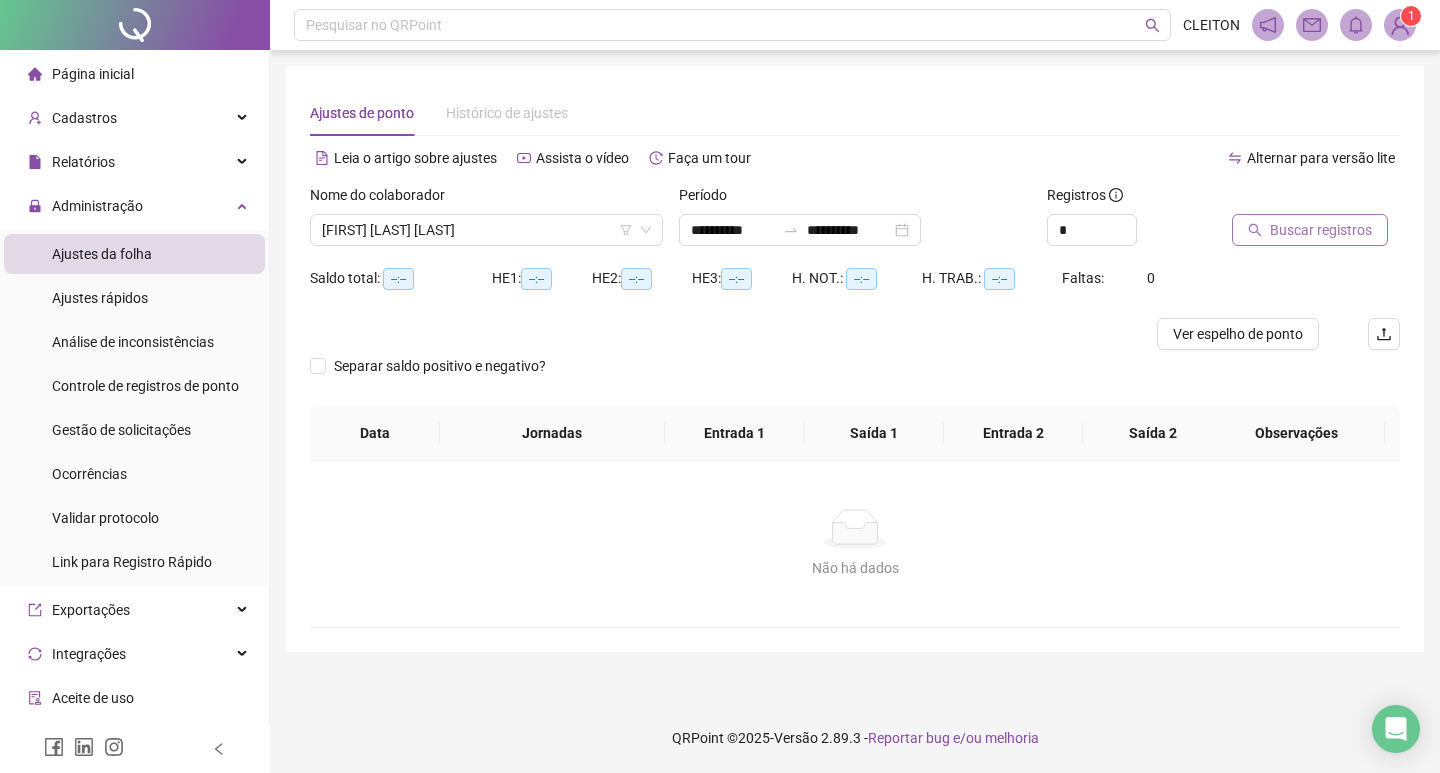 click on "Buscar registros" at bounding box center (1310, 230) 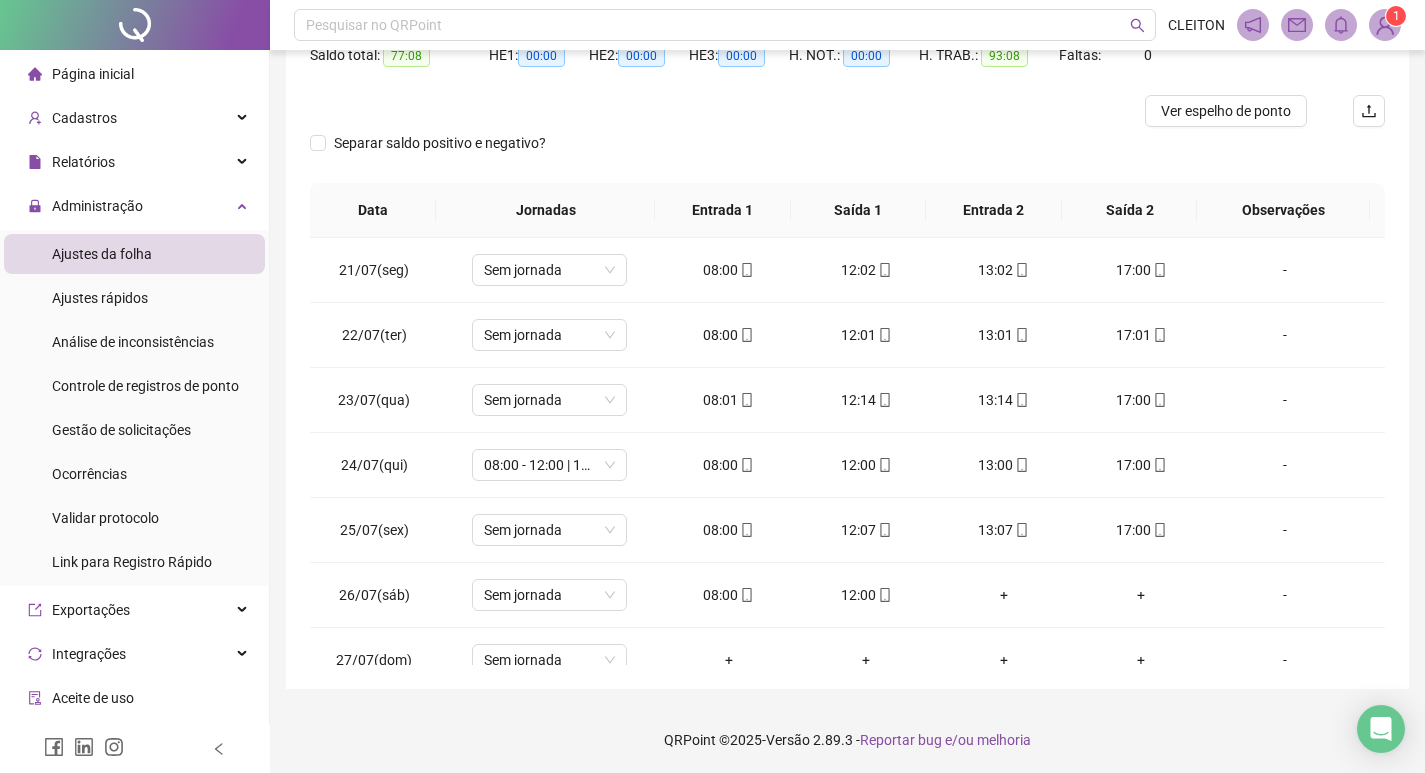 scroll, scrollTop: 225, scrollLeft: 0, axis: vertical 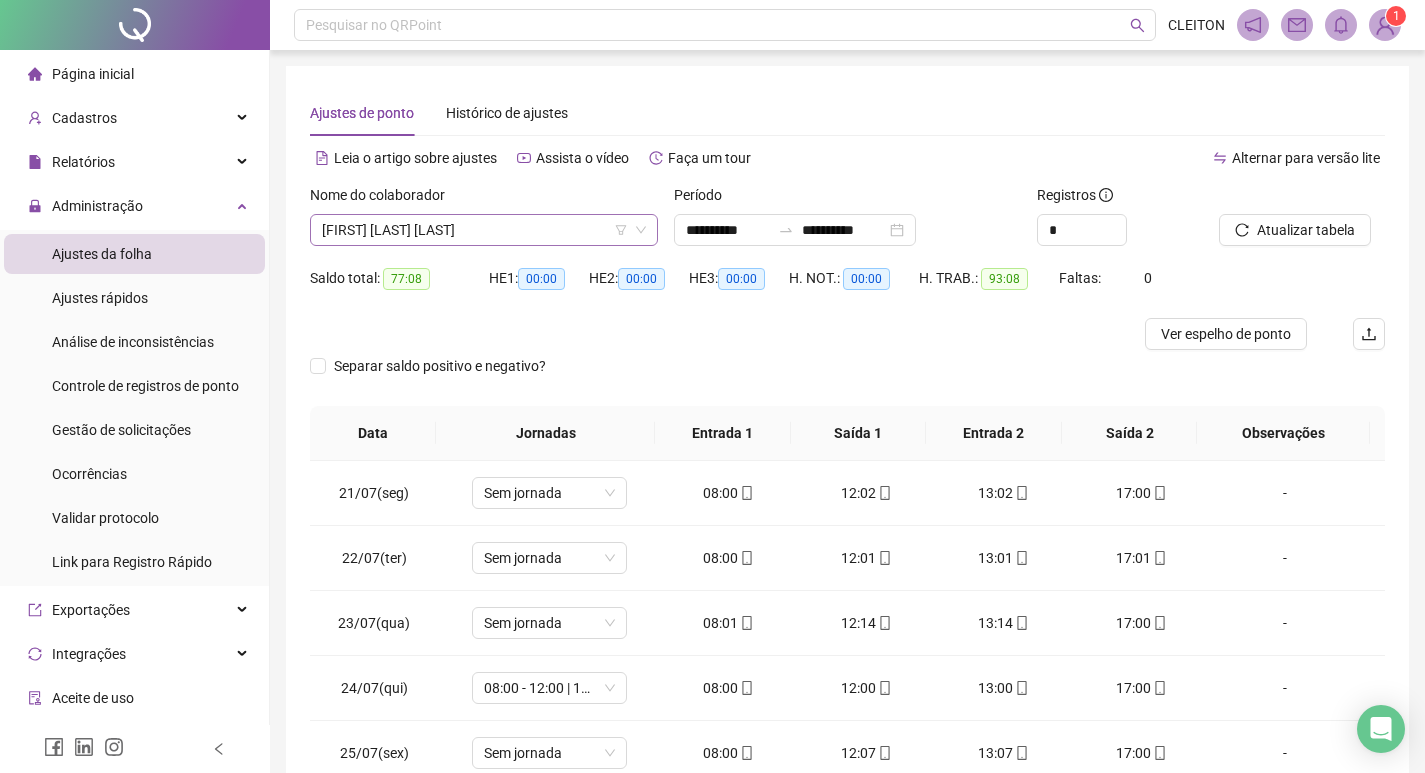 click on "CLEITON MUNIZ DE SOUZA" at bounding box center (484, 230) 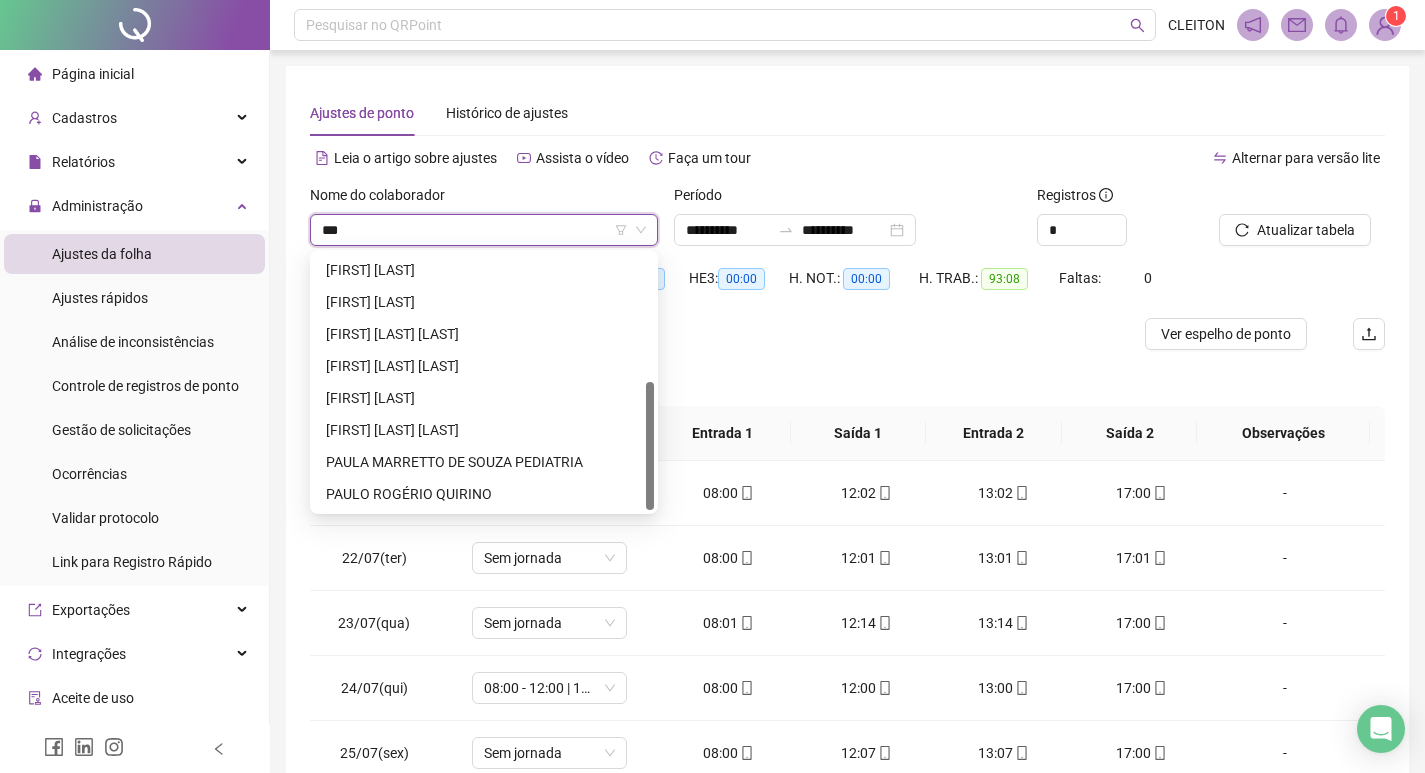 scroll, scrollTop: 0, scrollLeft: 0, axis: both 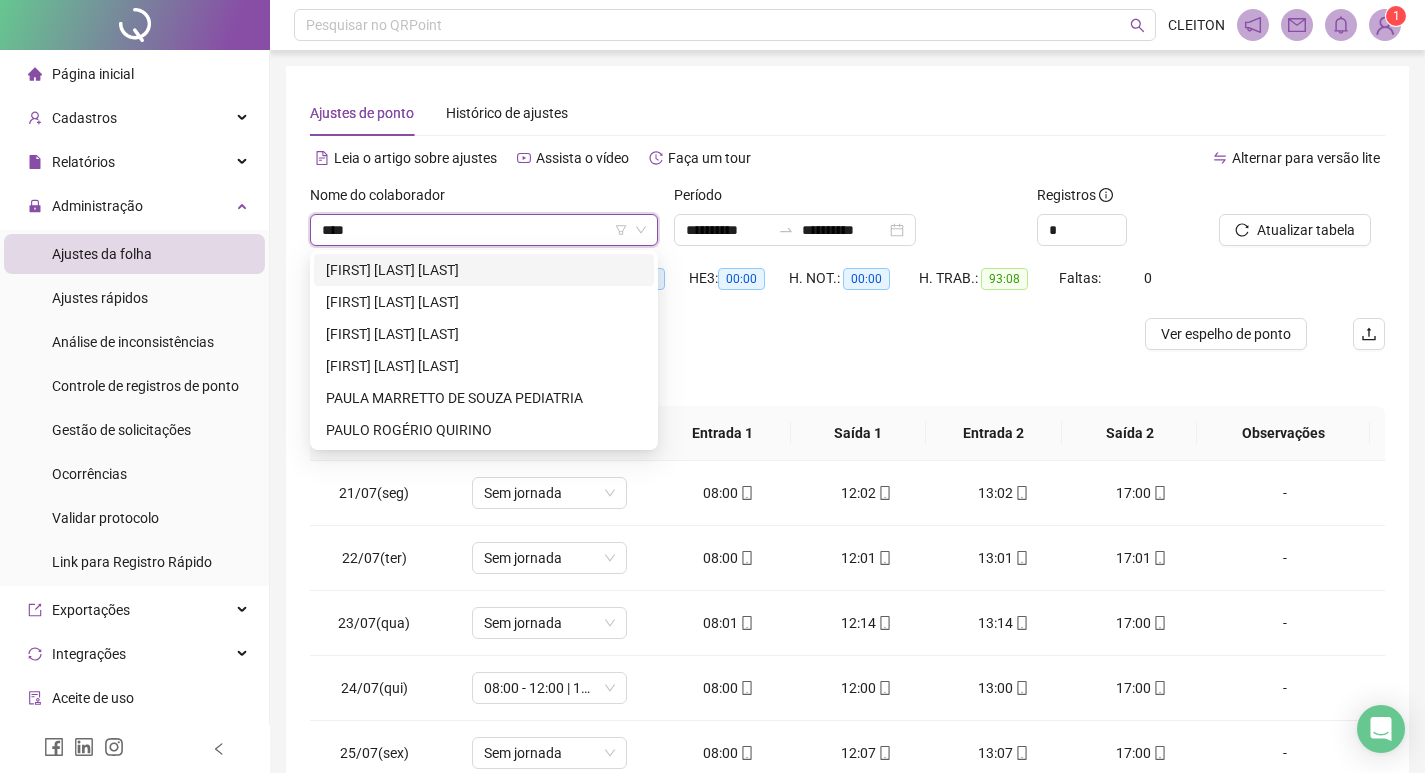 type on "*****" 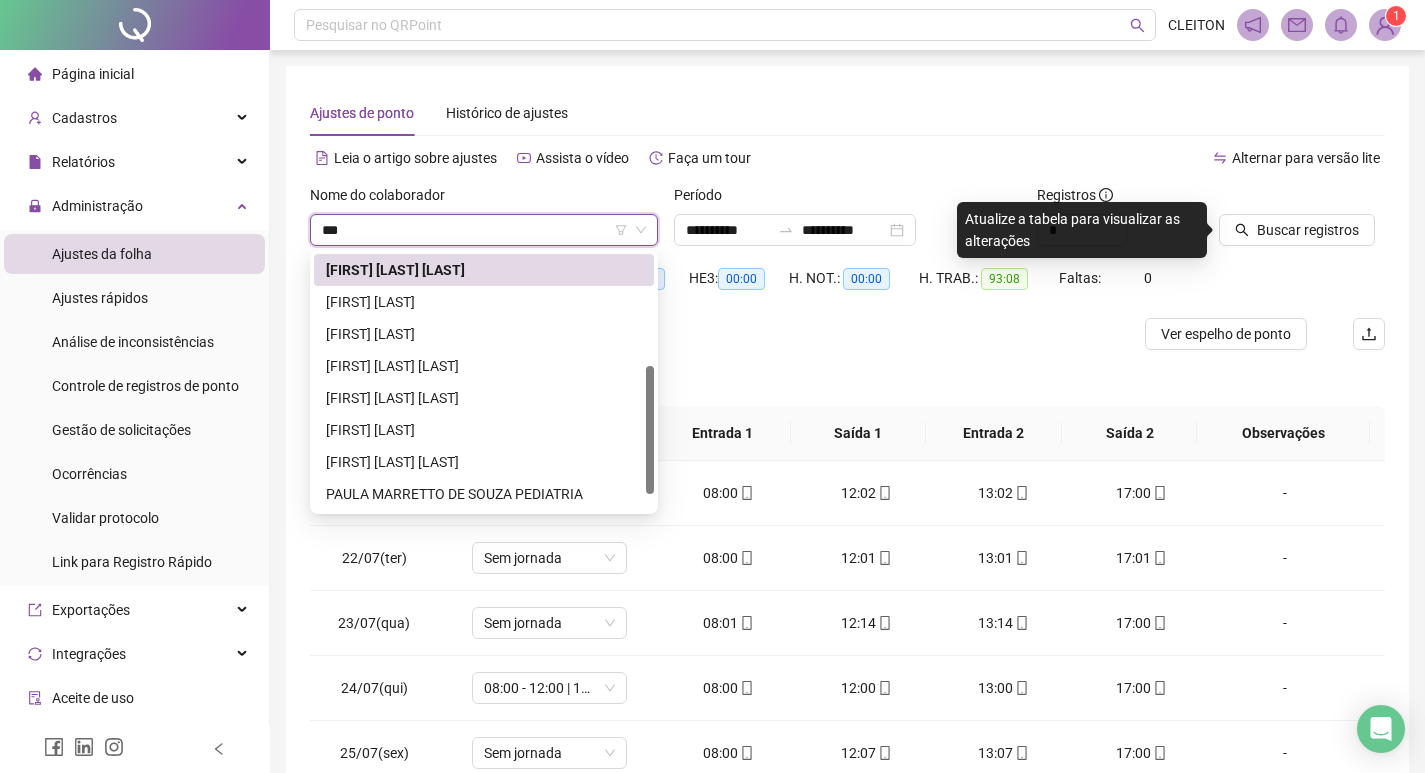 scroll, scrollTop: 0, scrollLeft: 0, axis: both 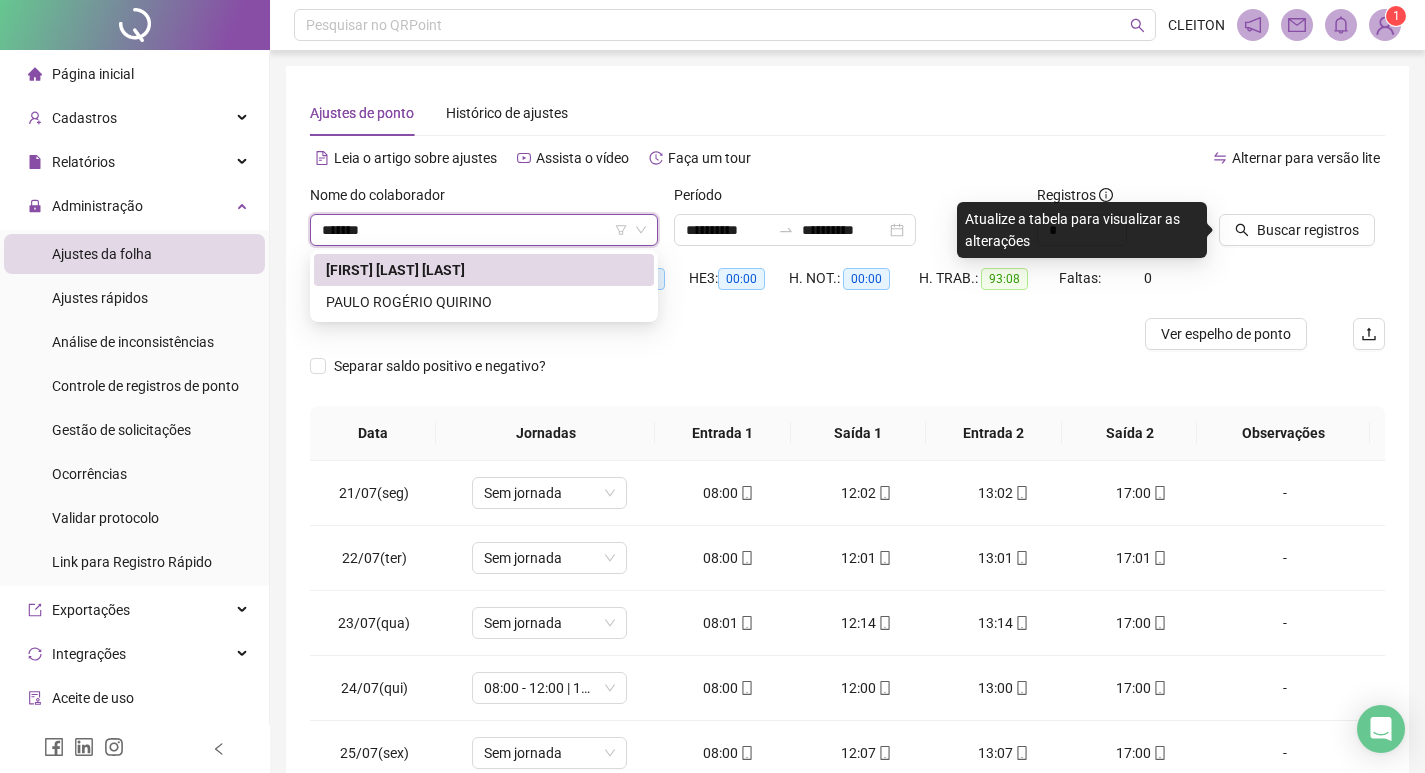 type on "********" 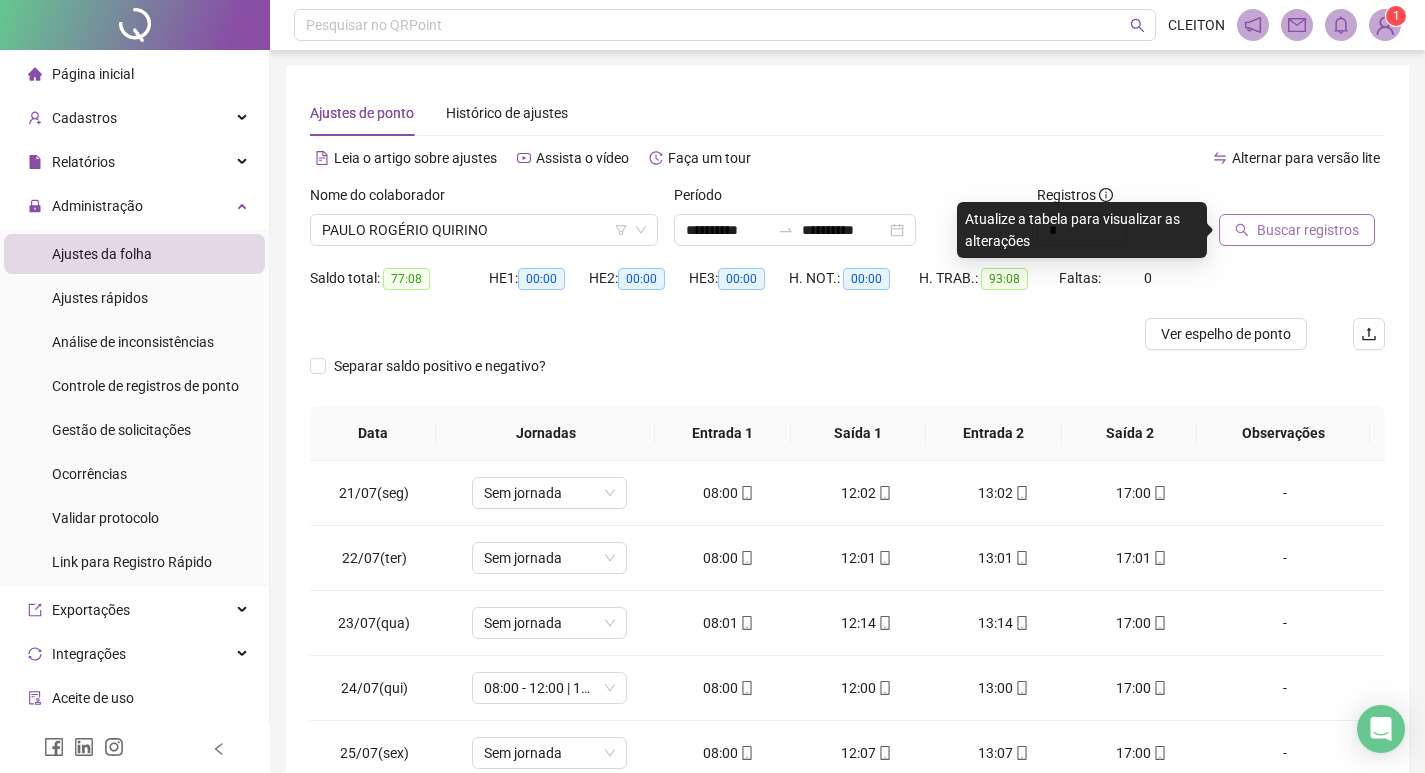 click on "Buscar registros" at bounding box center [1297, 230] 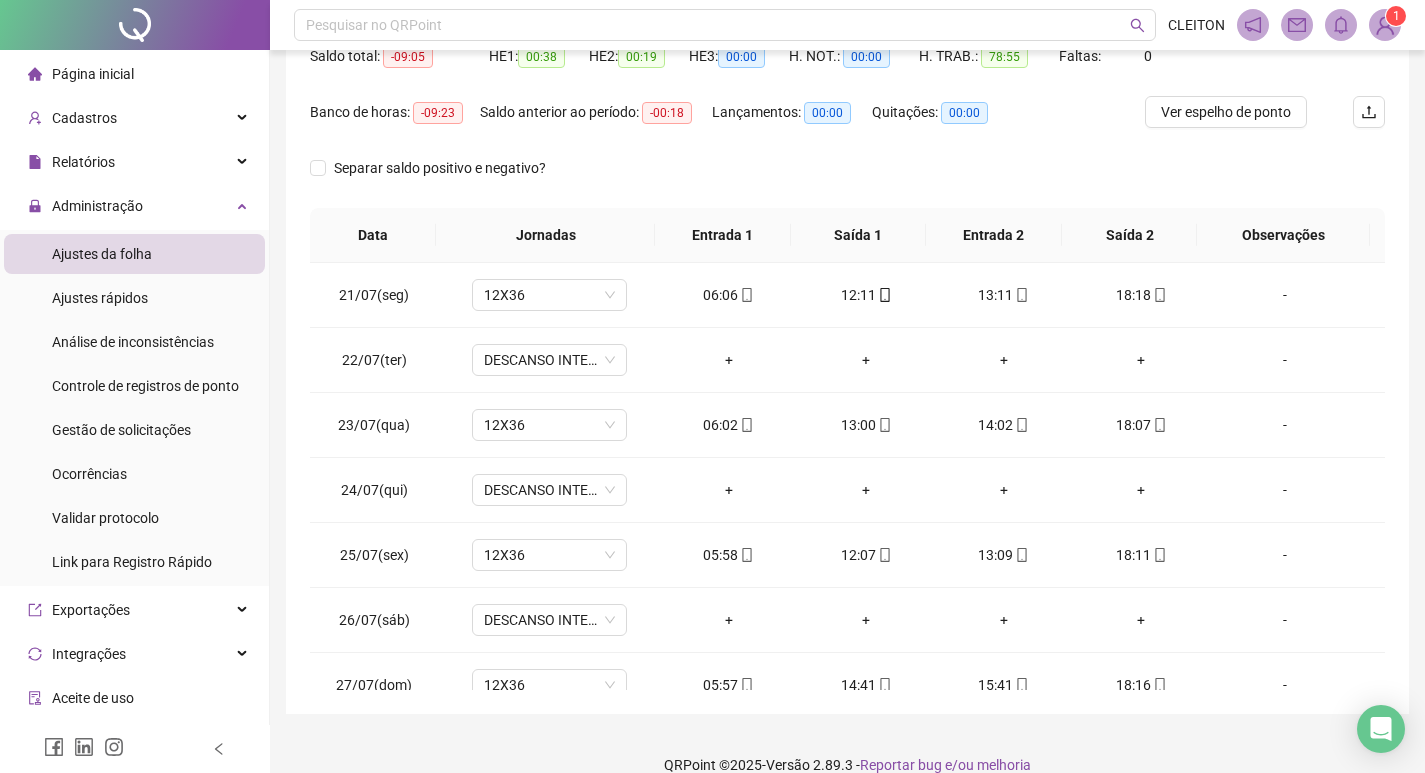 scroll, scrollTop: 249, scrollLeft: 0, axis: vertical 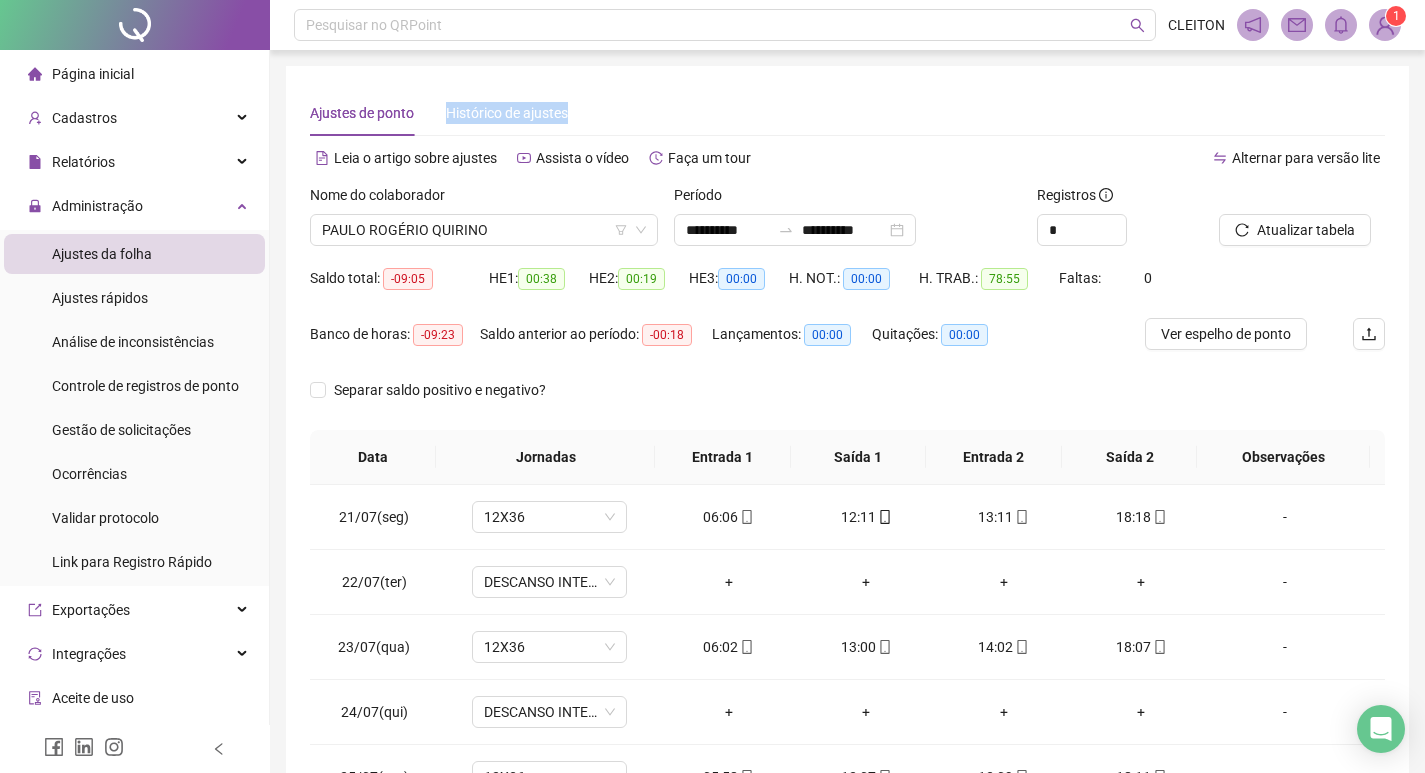 drag, startPoint x: 439, startPoint y: 113, endPoint x: 598, endPoint y: 114, distance: 159.00314 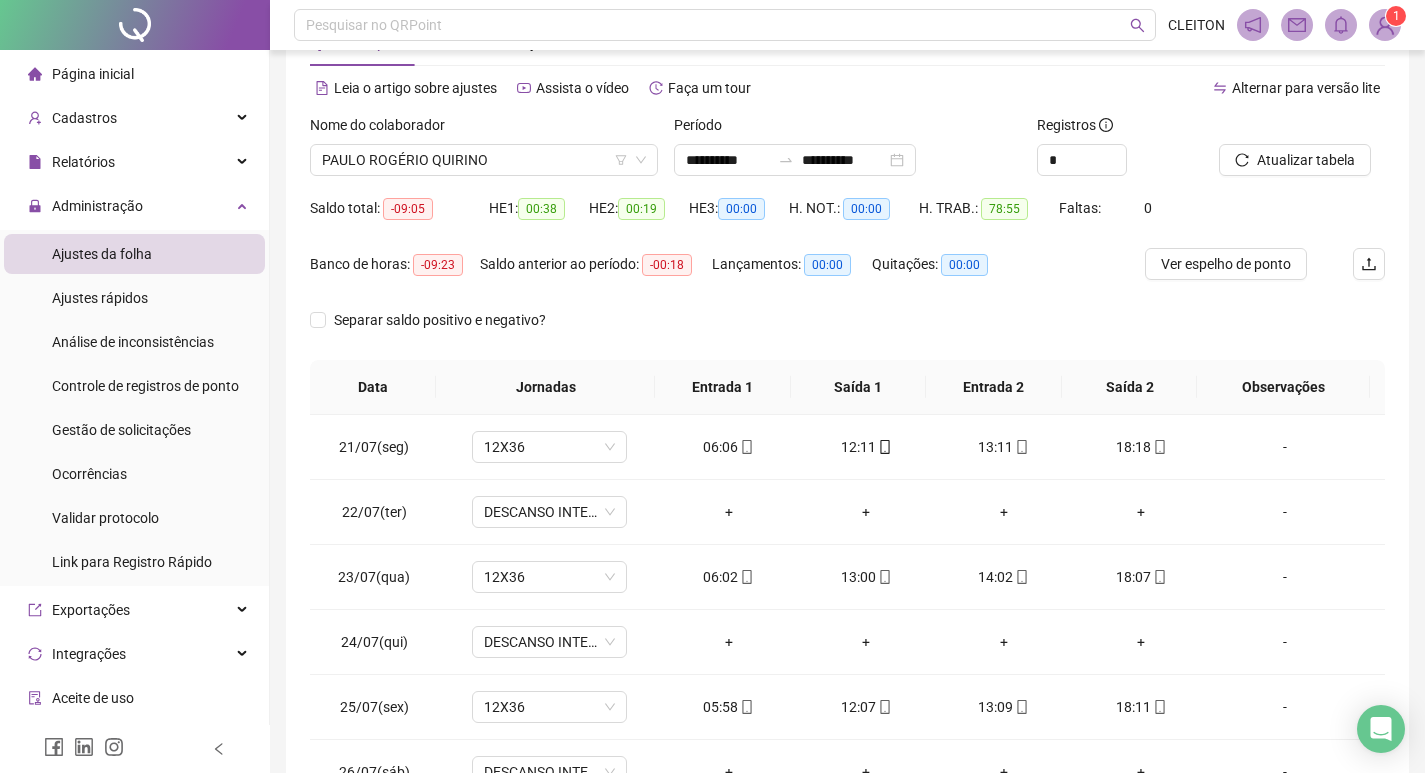 scroll, scrollTop: 249, scrollLeft: 0, axis: vertical 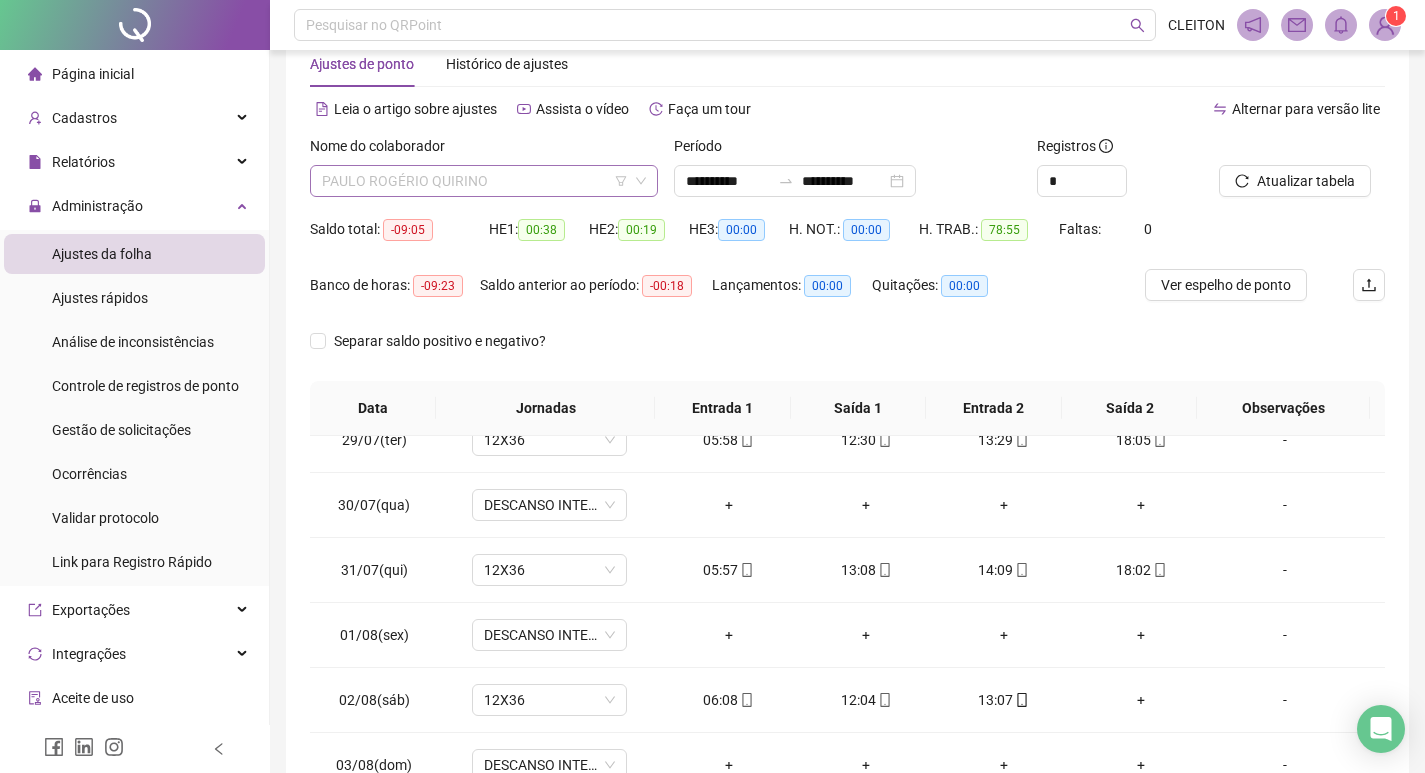 click on "PAULO ROGÉRIO QUIRINO" at bounding box center [484, 181] 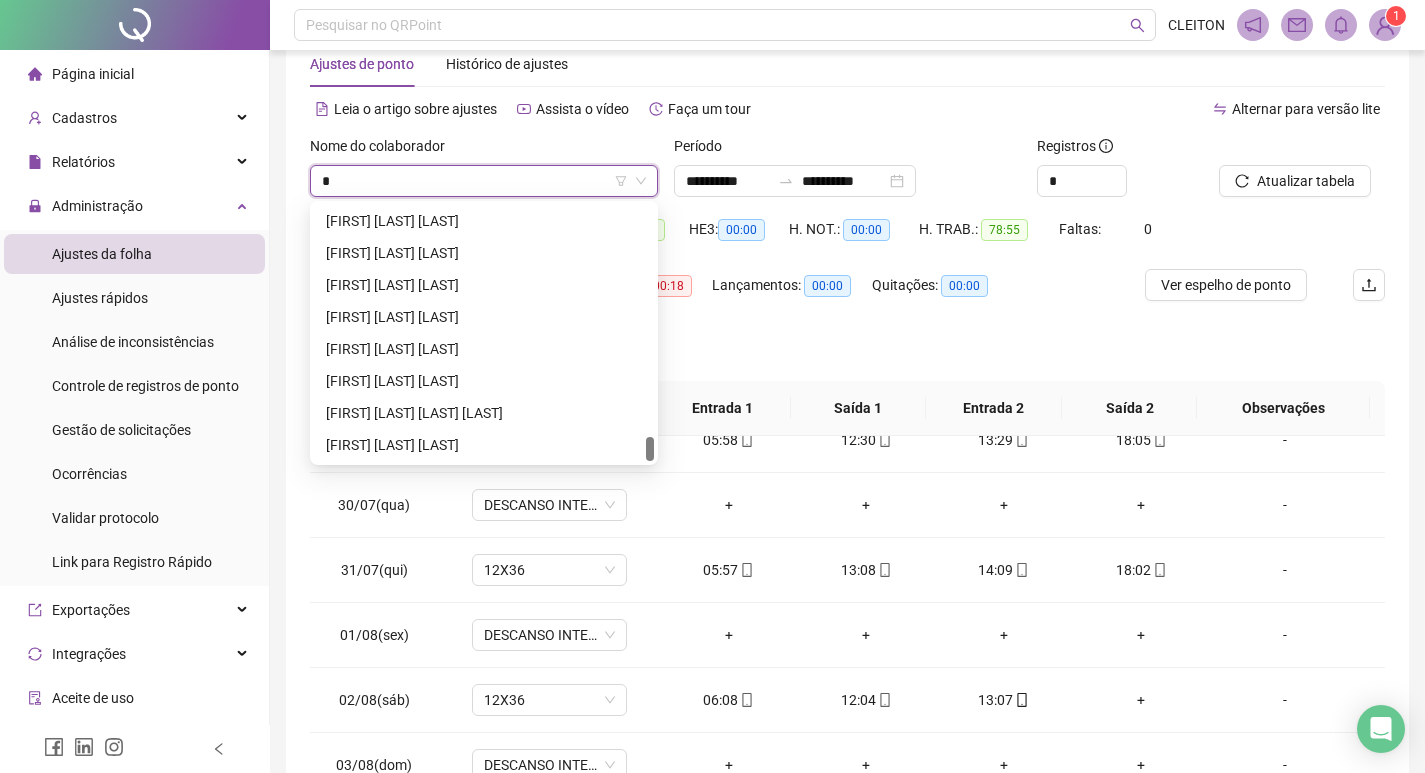 type on "**" 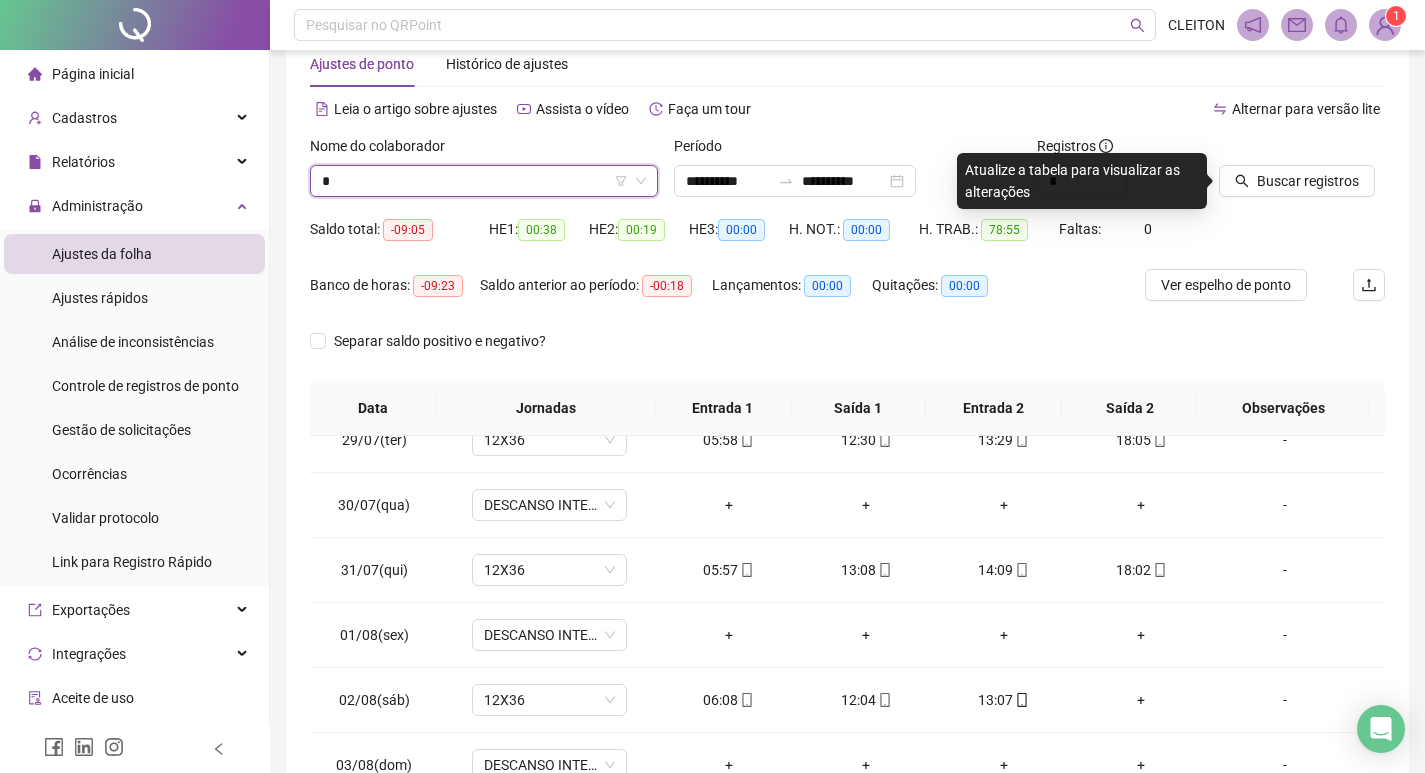 scroll, scrollTop: 0, scrollLeft: 0, axis: both 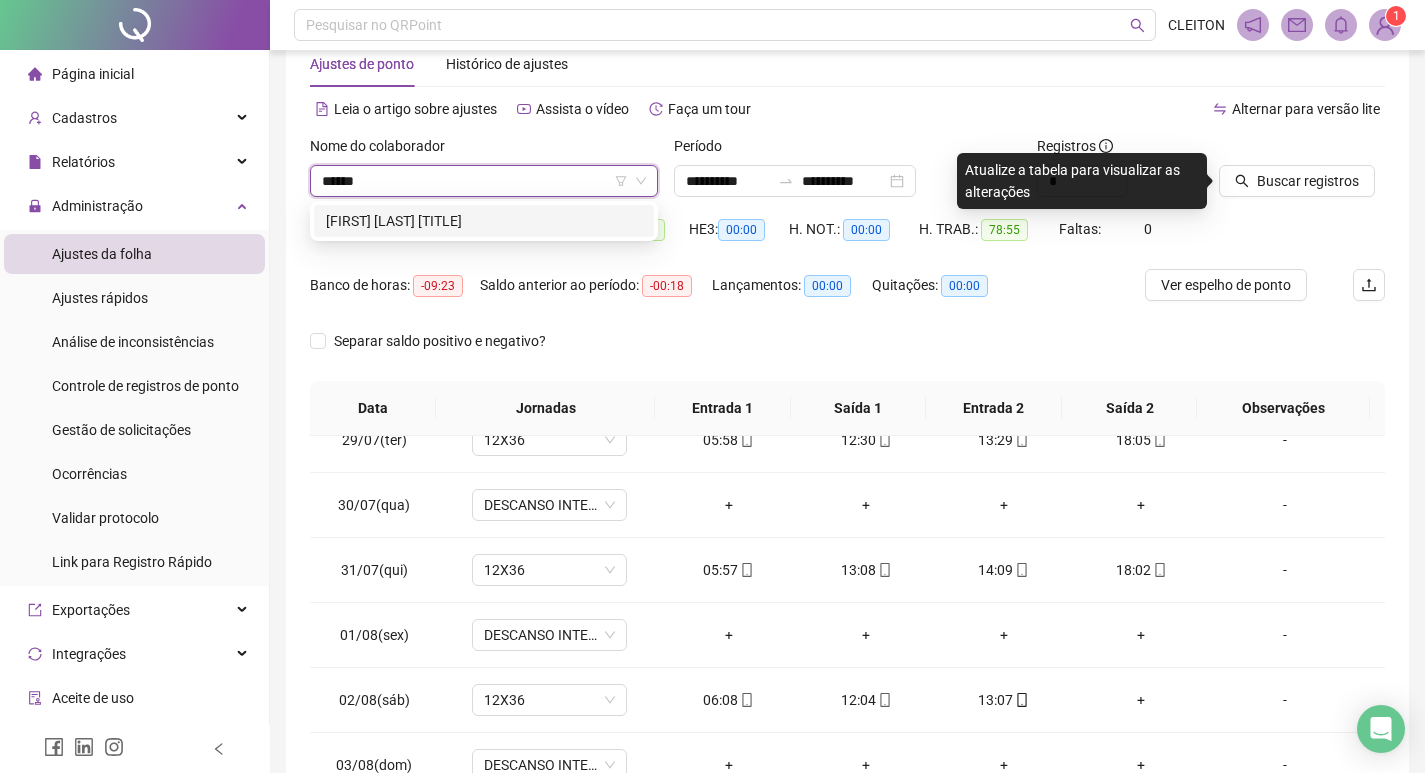 type on "******" 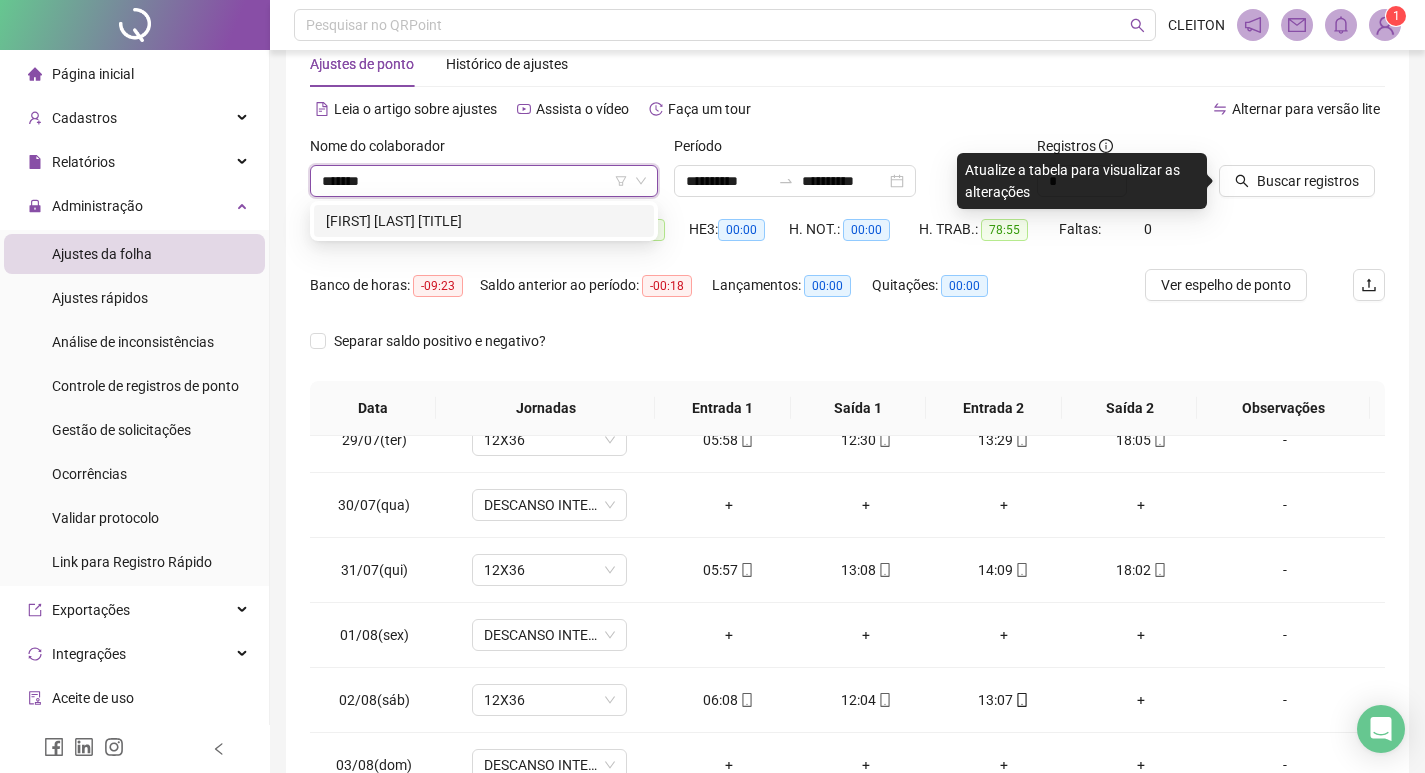 type 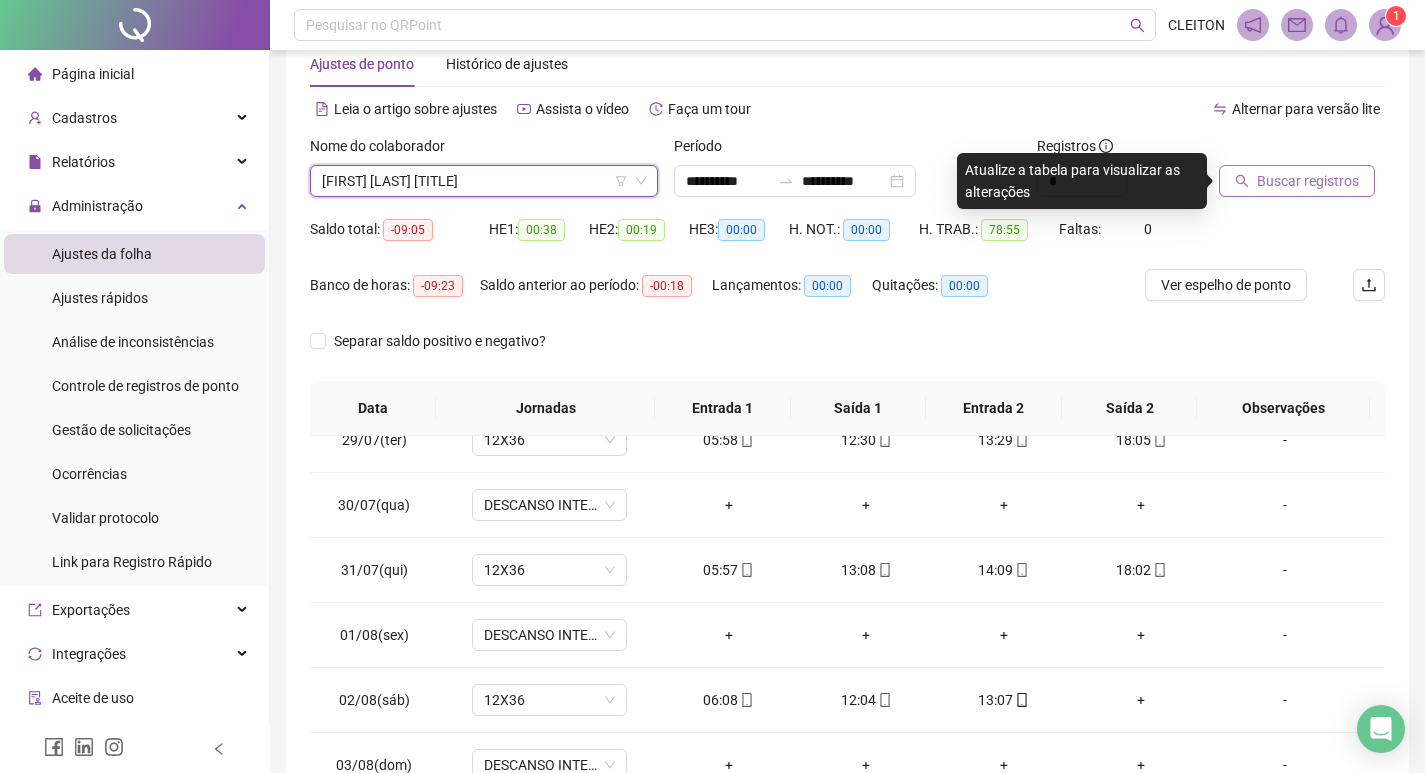 click on "Buscar registros" at bounding box center [1308, 181] 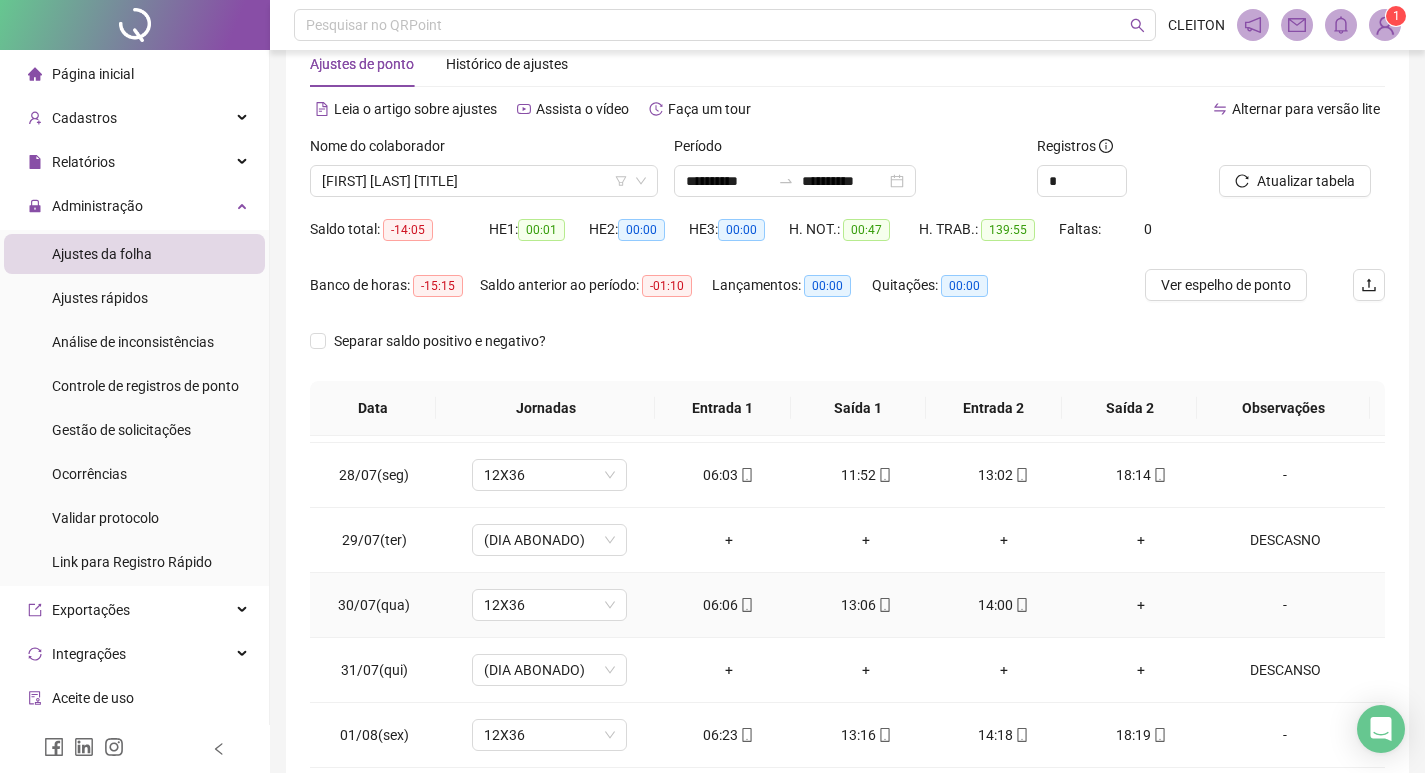 scroll, scrollTop: 548, scrollLeft: 0, axis: vertical 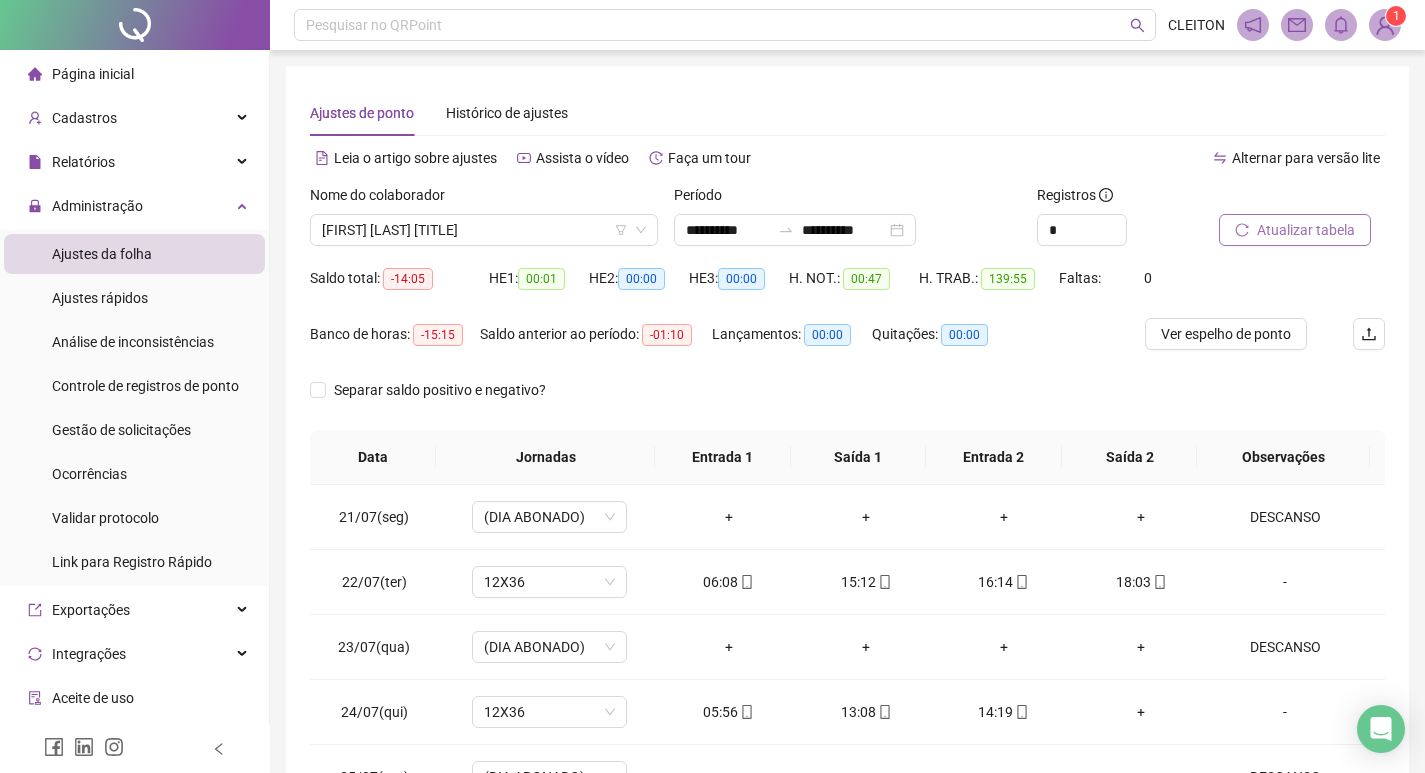 click on "Atualizar tabela" at bounding box center [1295, 230] 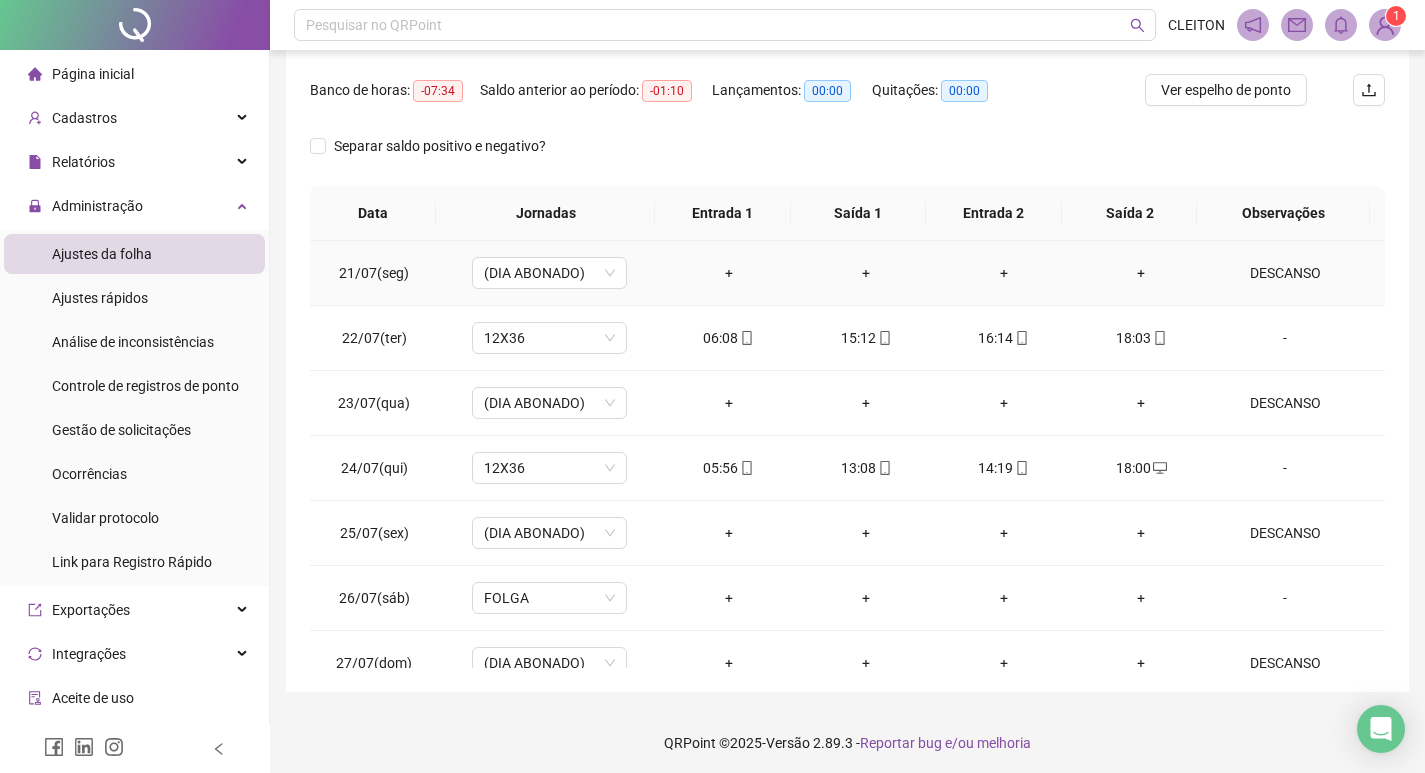 scroll, scrollTop: 249, scrollLeft: 0, axis: vertical 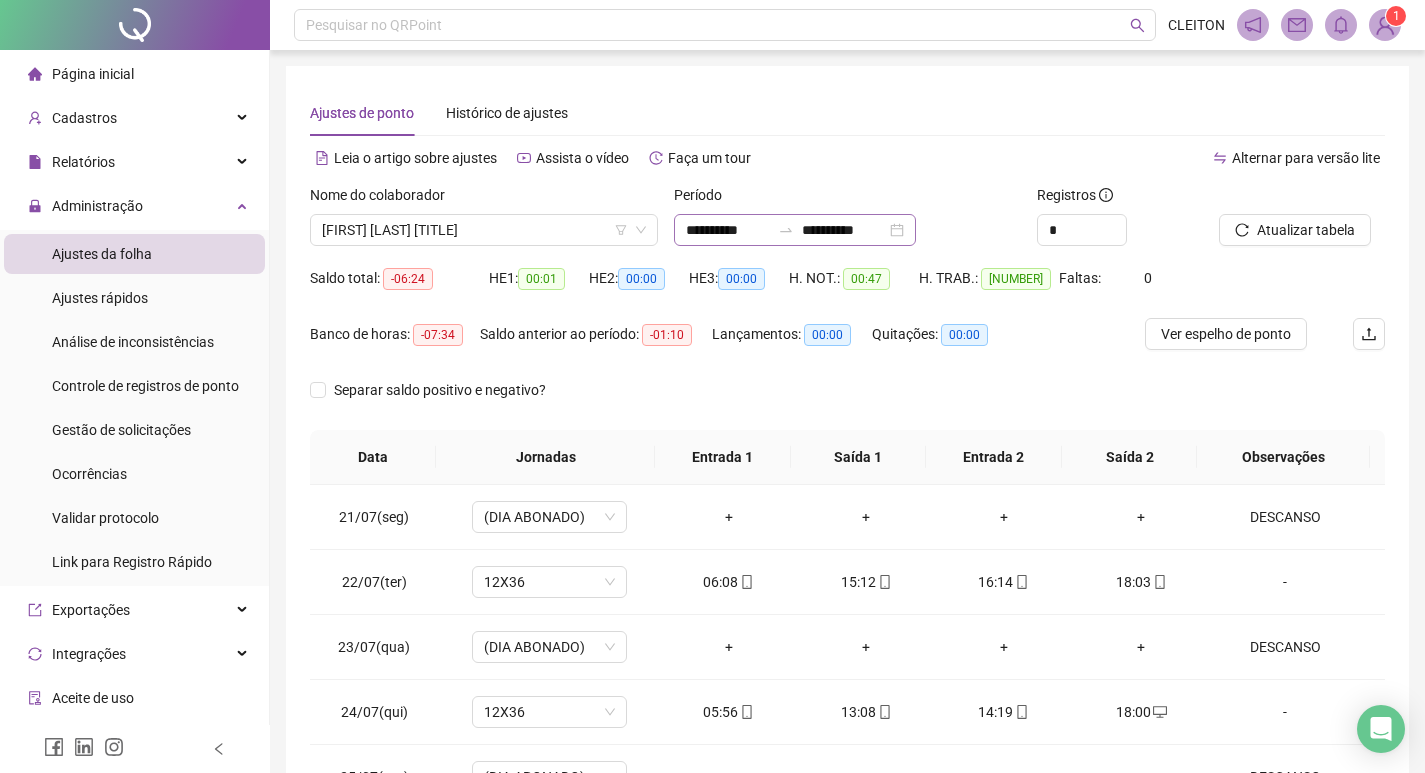 click on "**********" at bounding box center (795, 230) 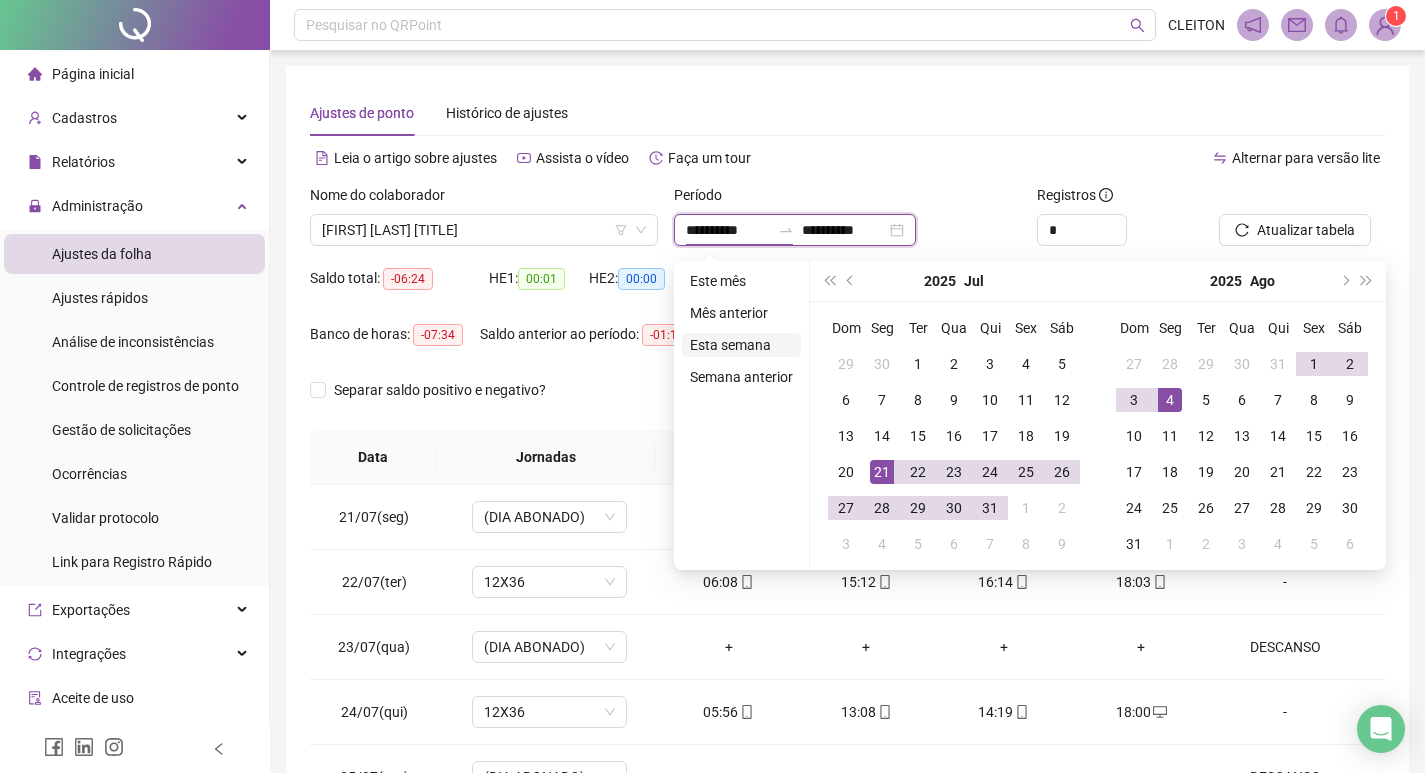 type on "**********" 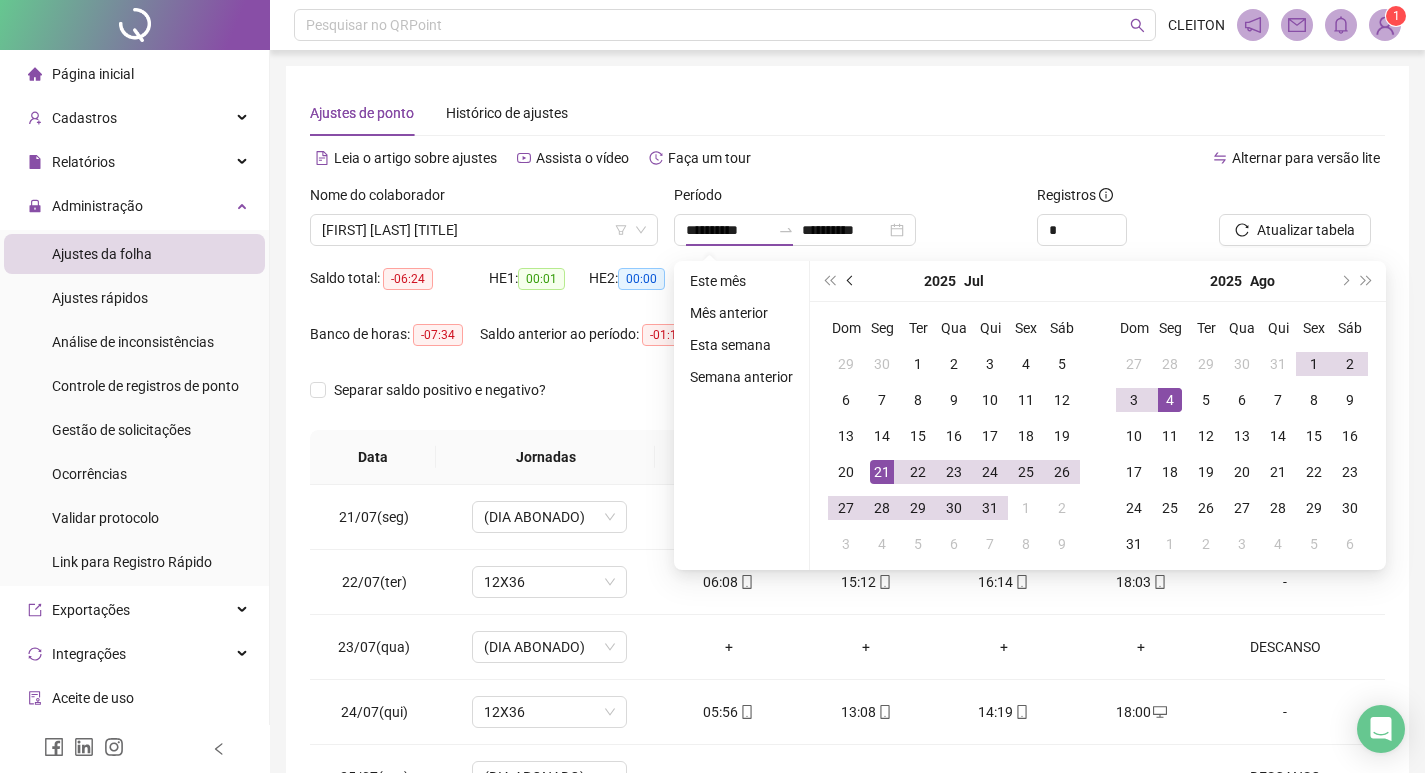 click at bounding box center (851, 281) 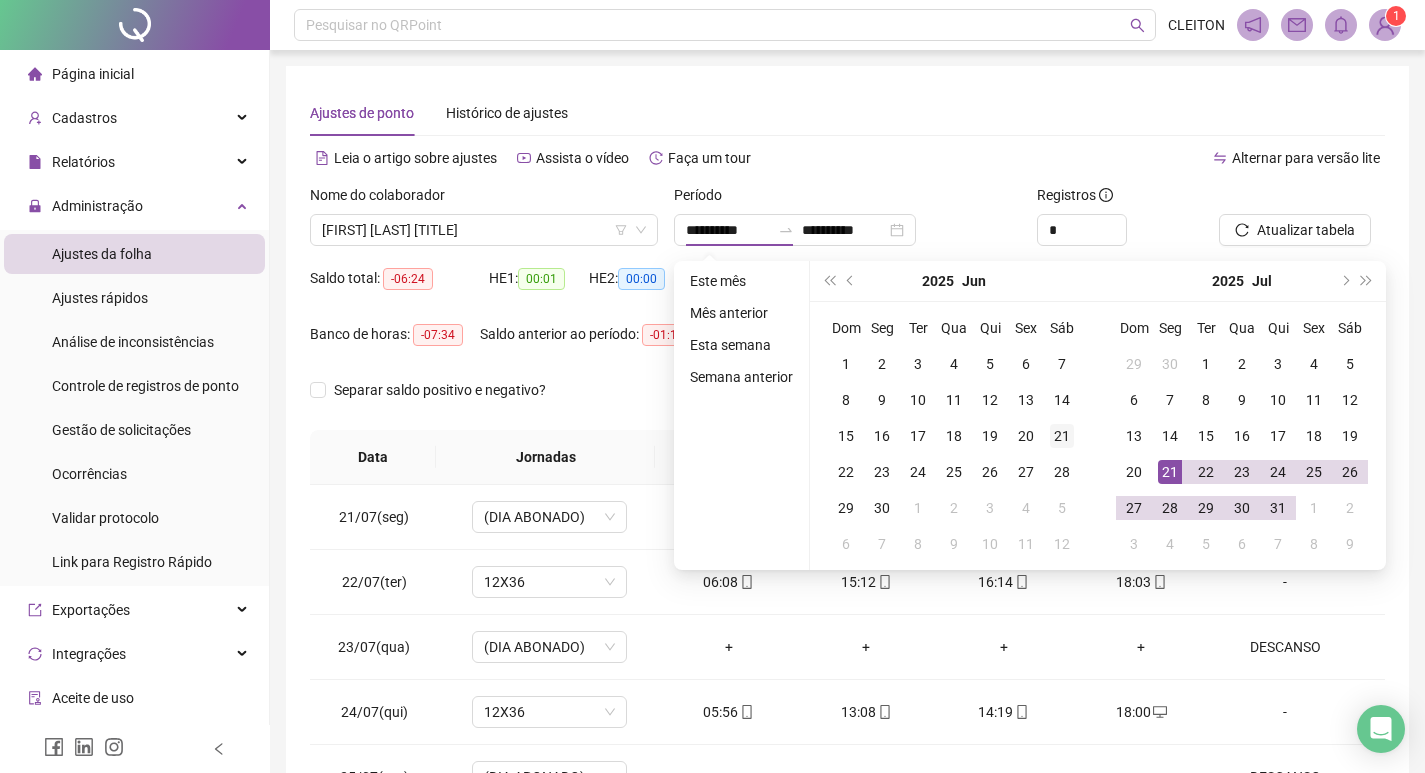 type on "**********" 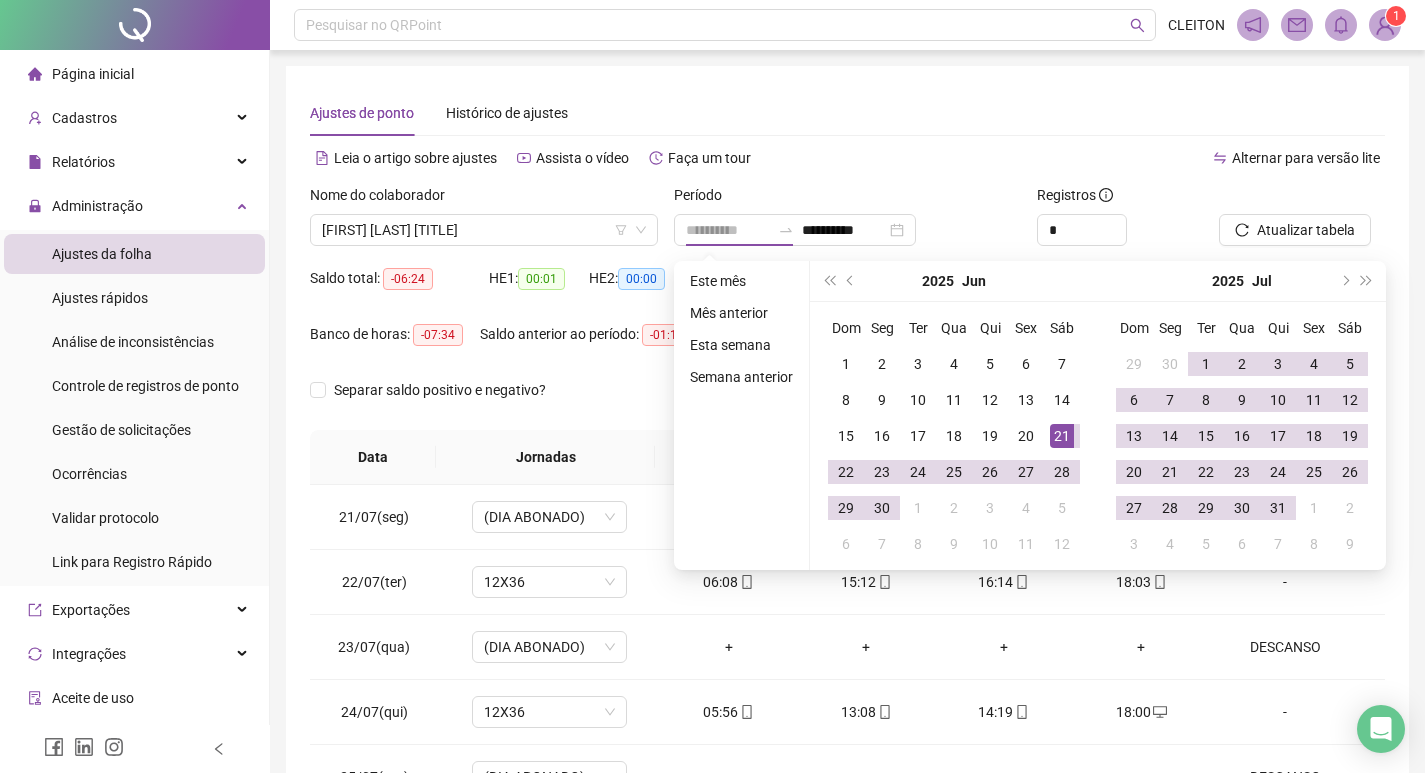 click on "21" at bounding box center [1062, 436] 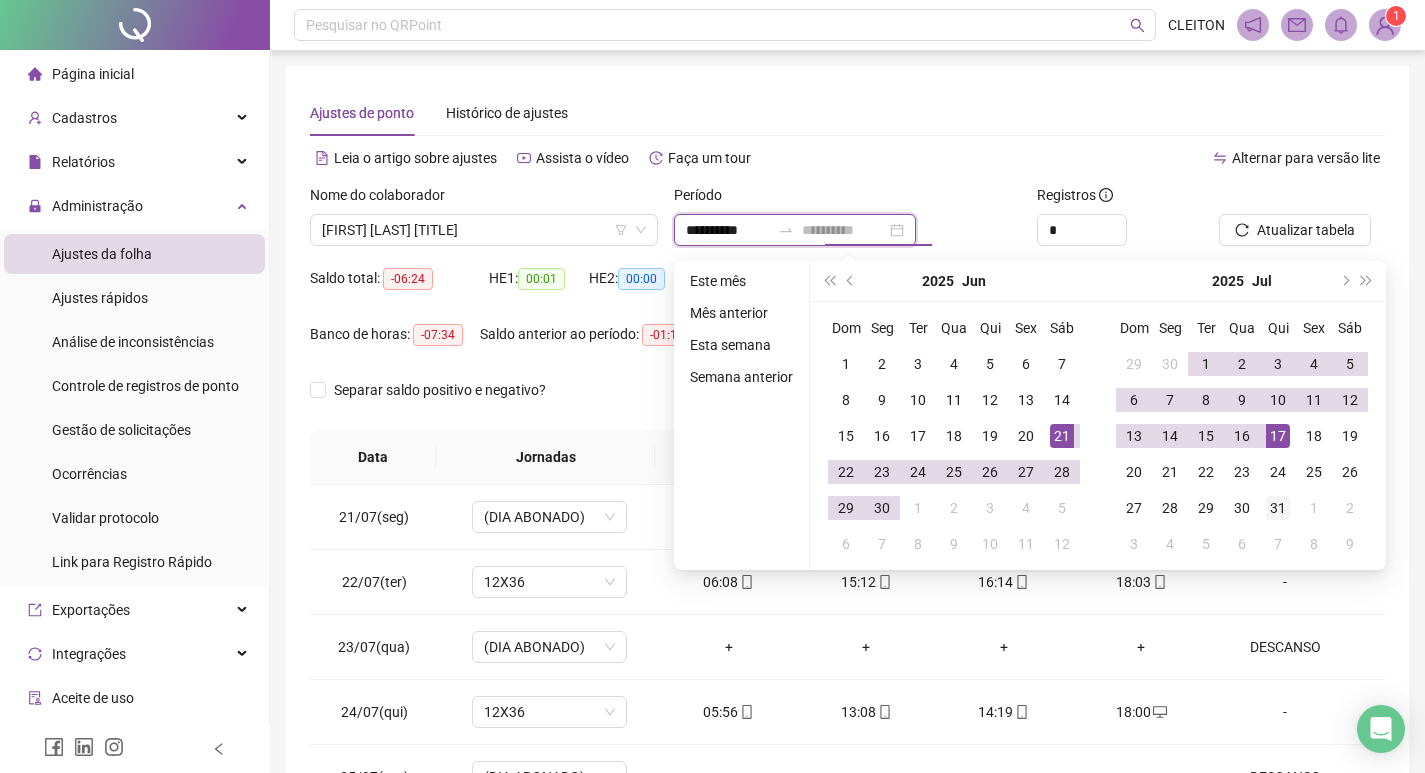 type on "**********" 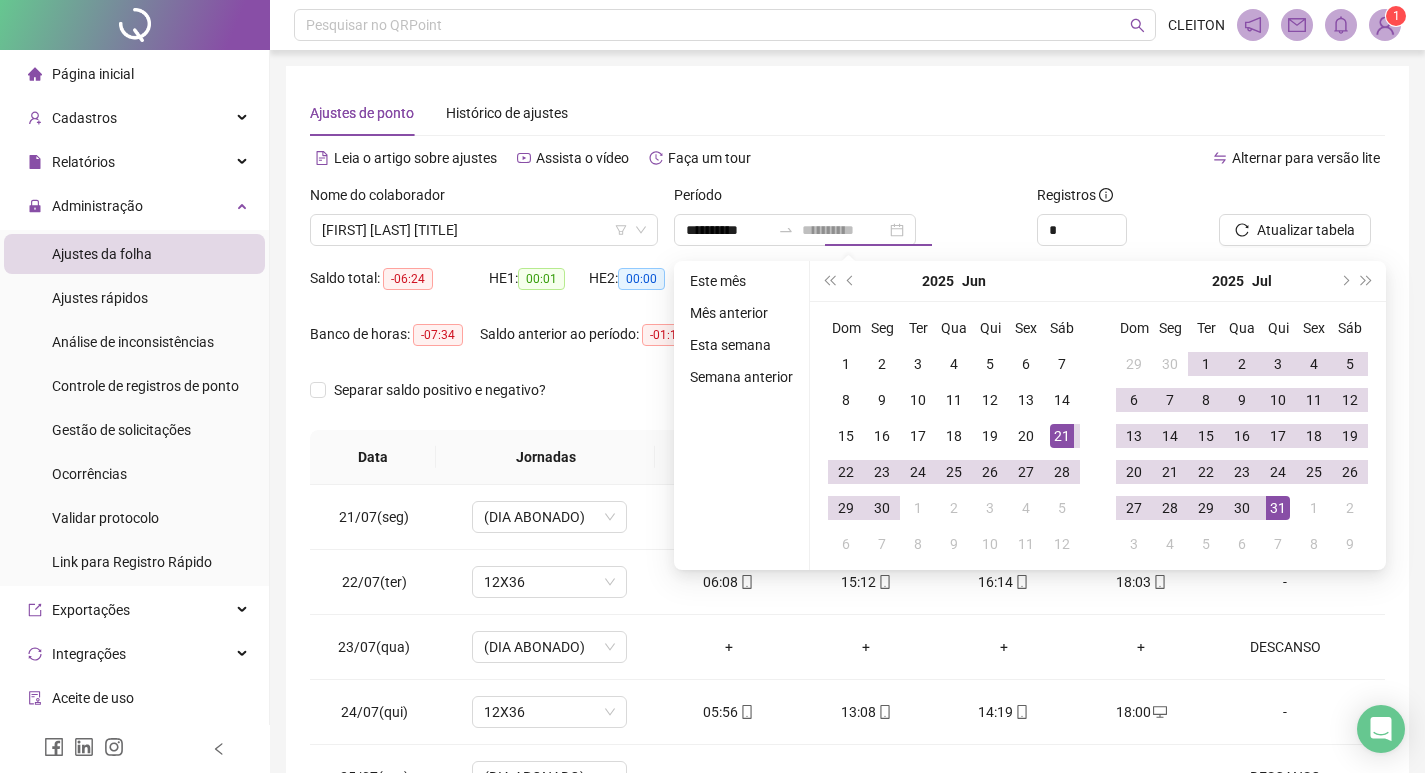 click on "31" at bounding box center [1278, 508] 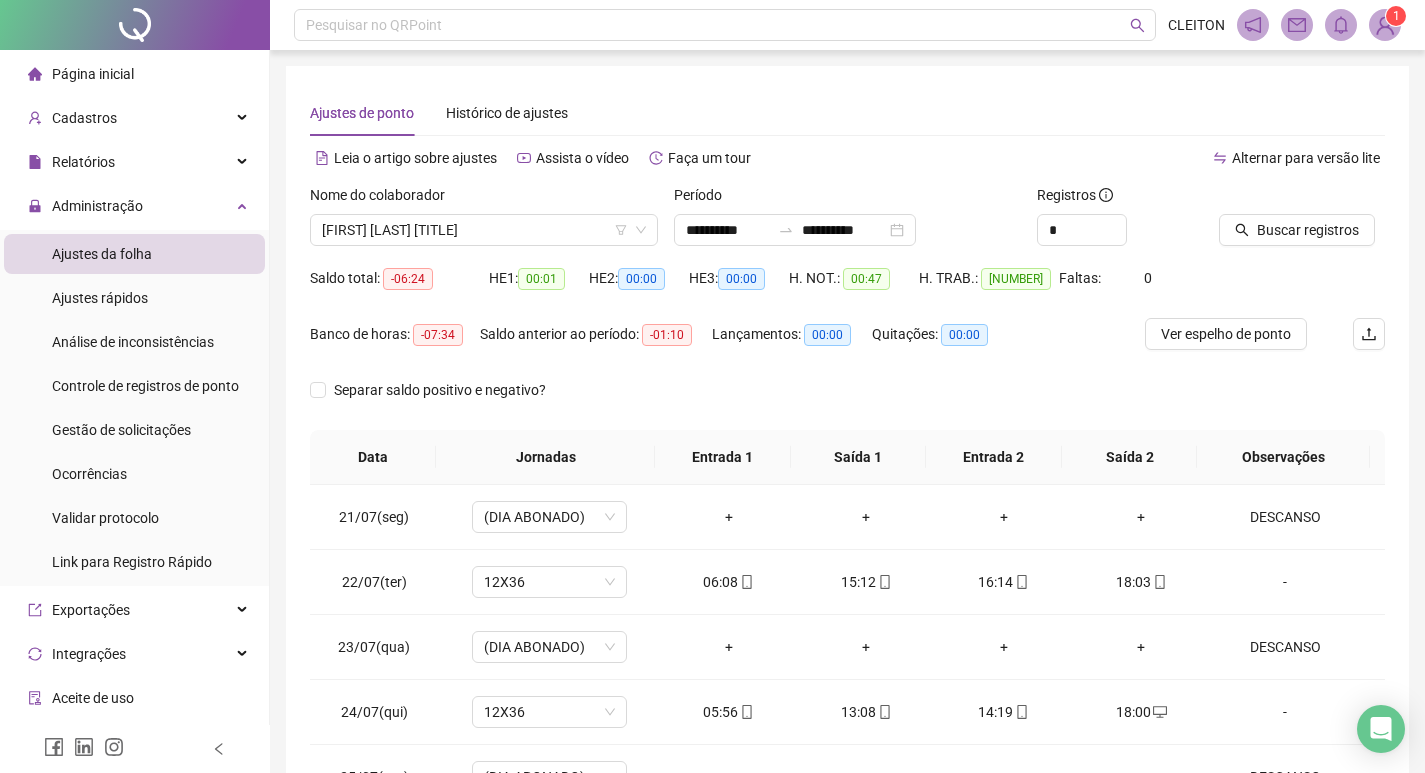 click on "Buscar registros" at bounding box center (1297, 230) 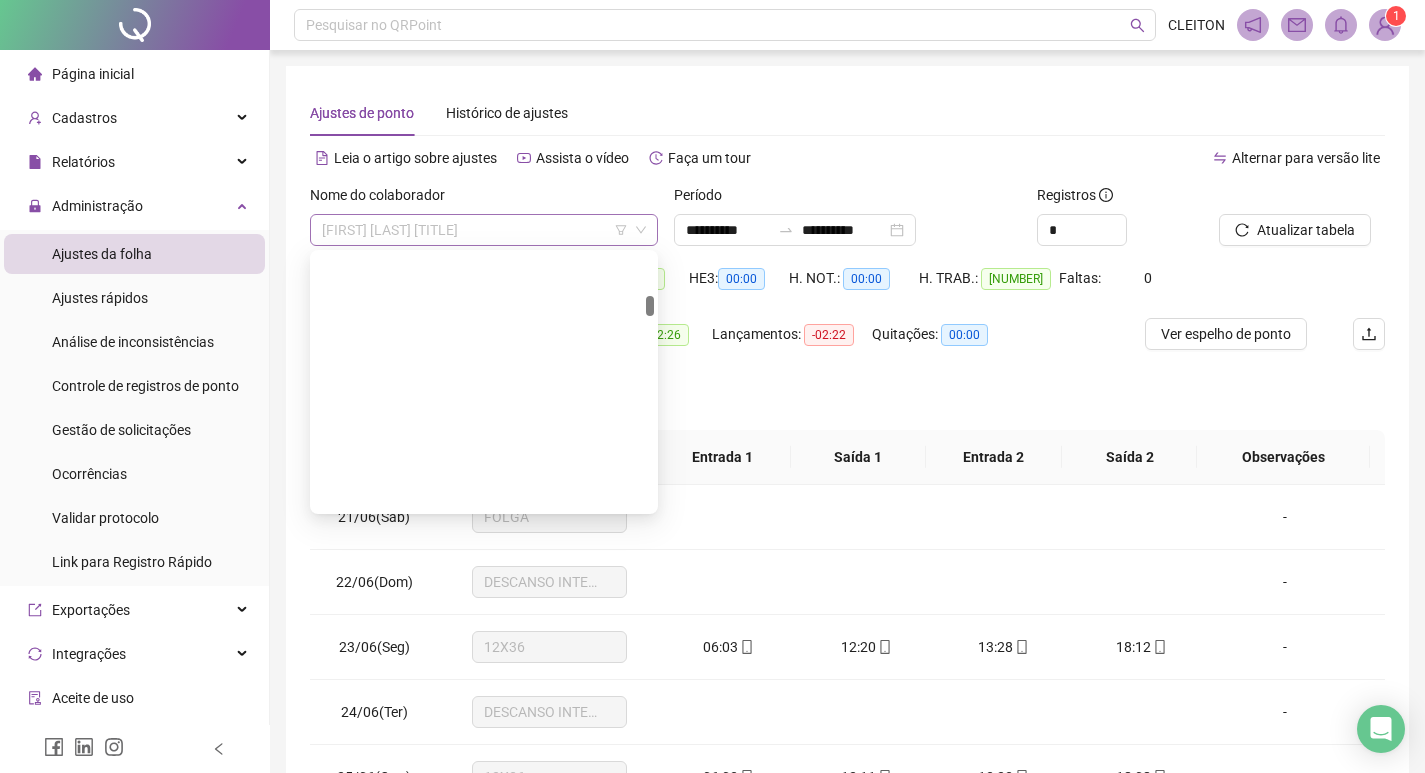 click on "[FIRST] [LAST] [LAST]" at bounding box center [484, 230] 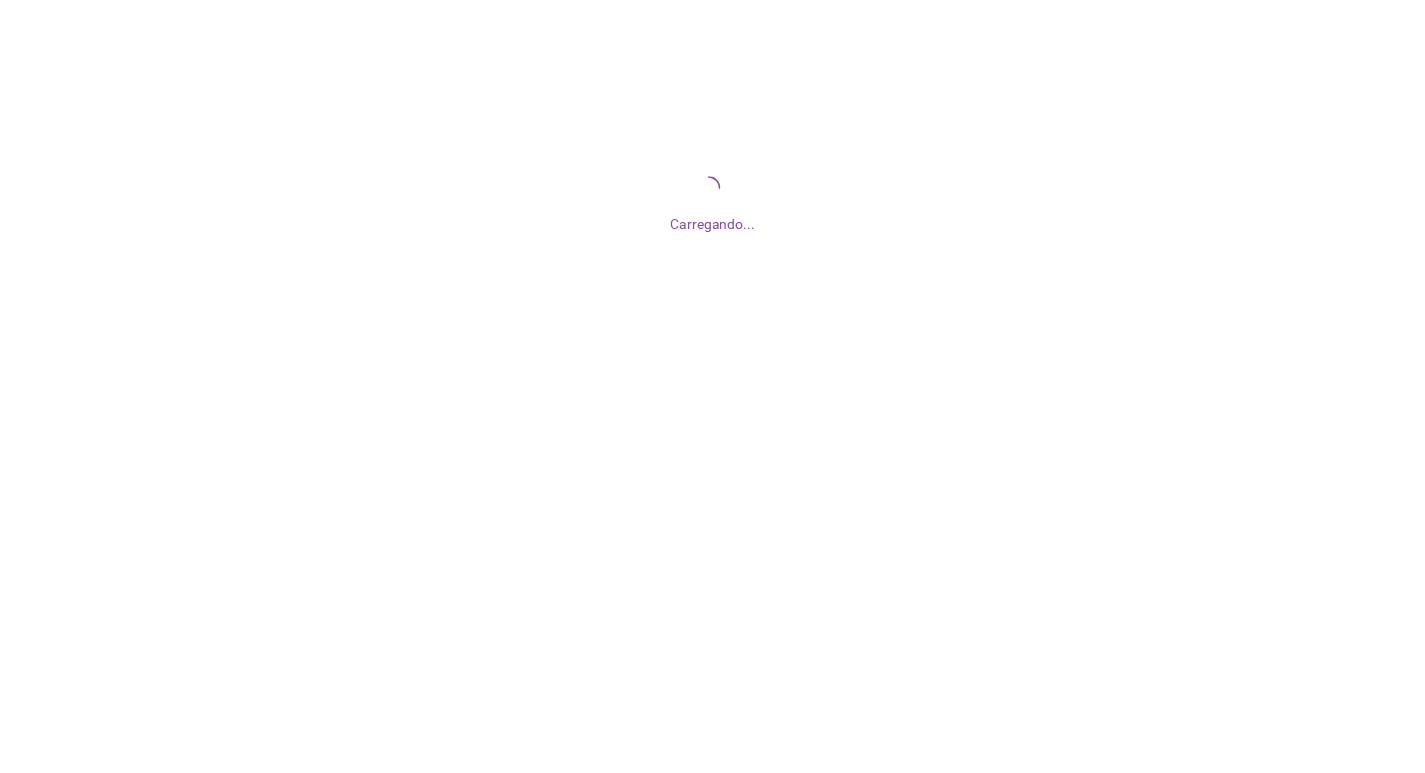 scroll, scrollTop: 0, scrollLeft: 0, axis: both 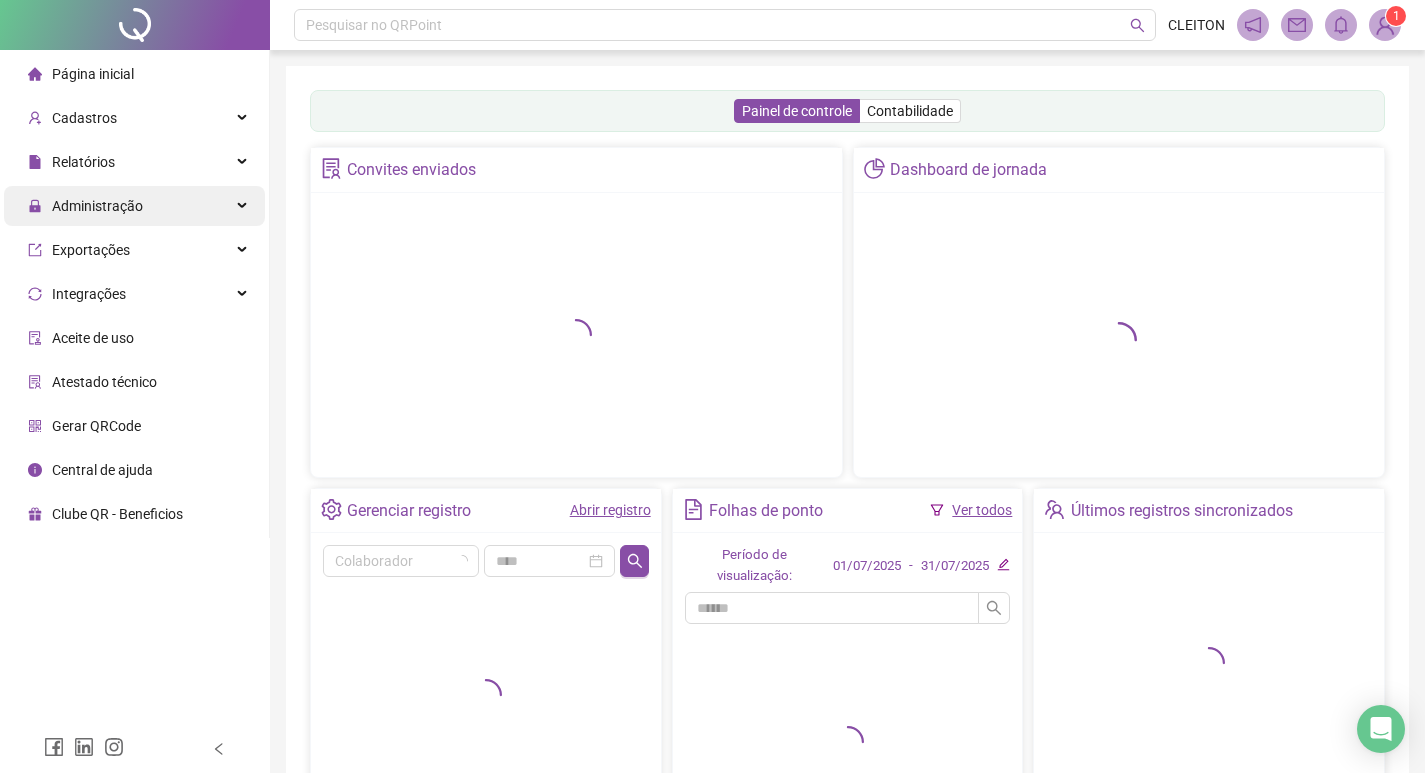 click on "Administração" at bounding box center (97, 206) 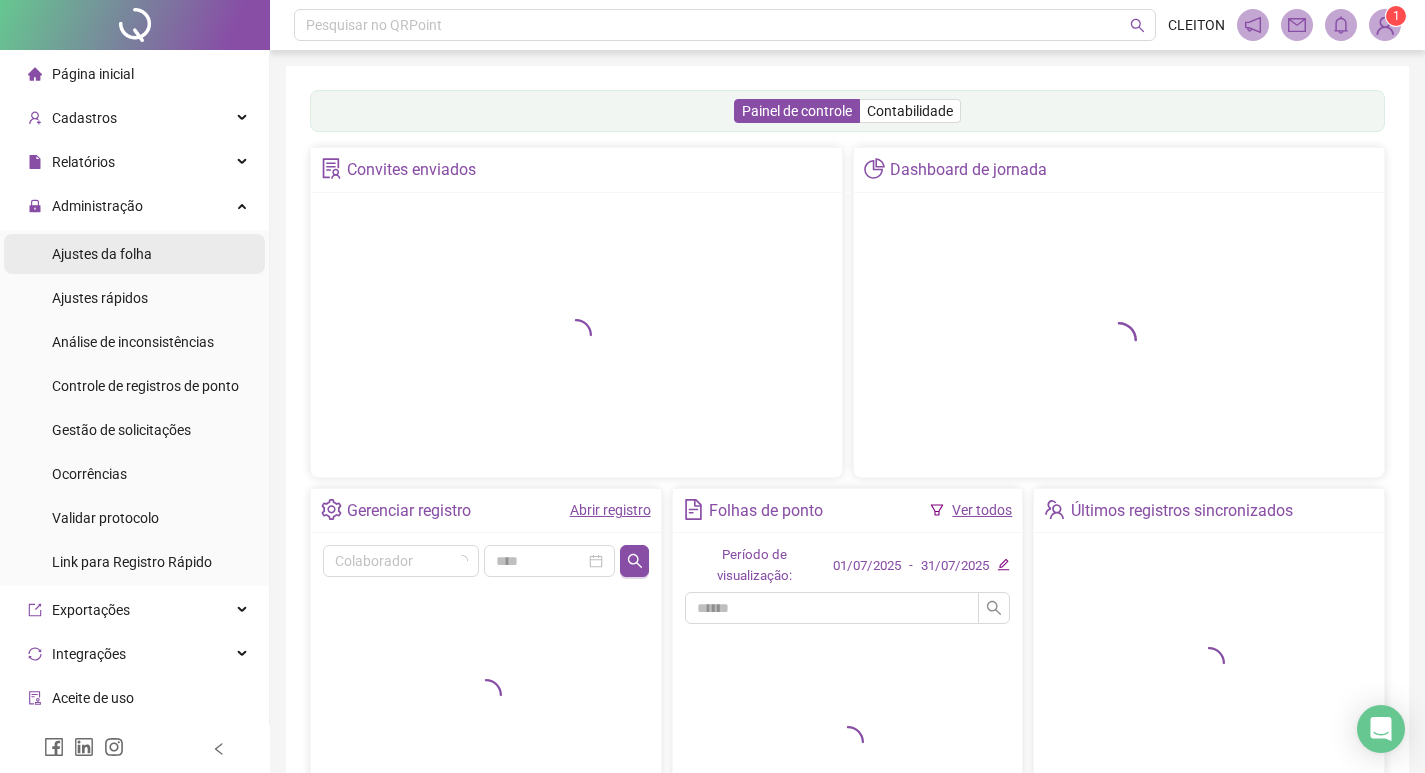 click on "Ajustes da folha" at bounding box center [134, 254] 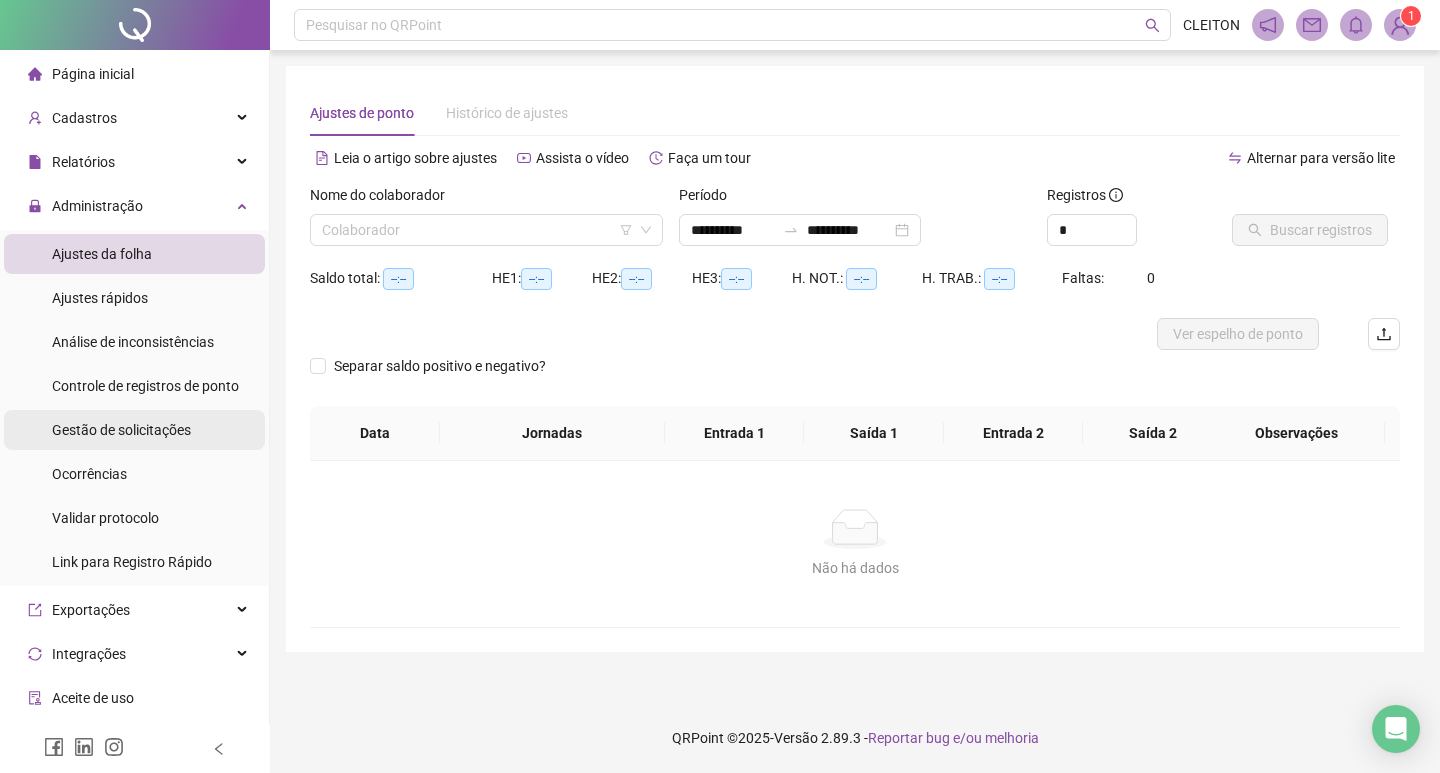click on "Gestão de solicitações" at bounding box center [121, 430] 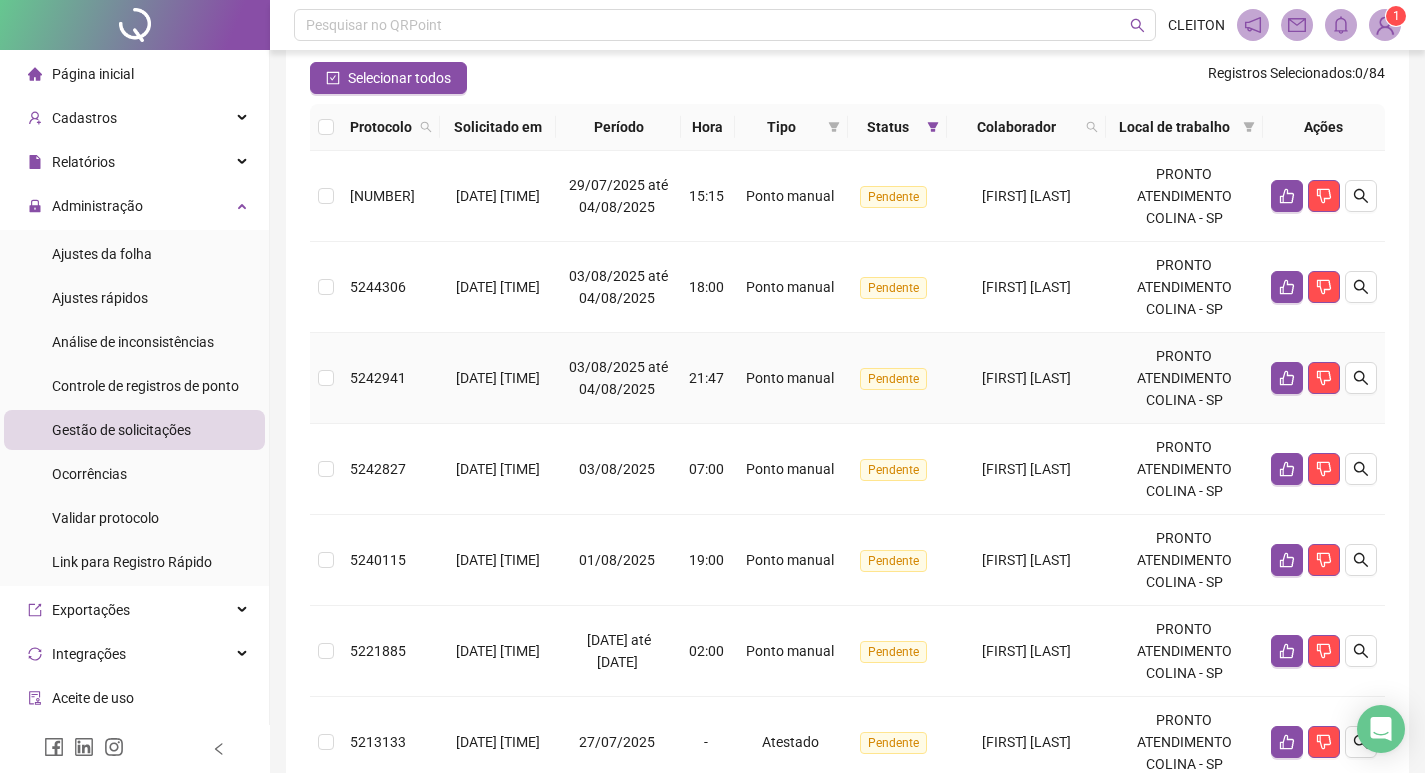 scroll, scrollTop: 200, scrollLeft: 0, axis: vertical 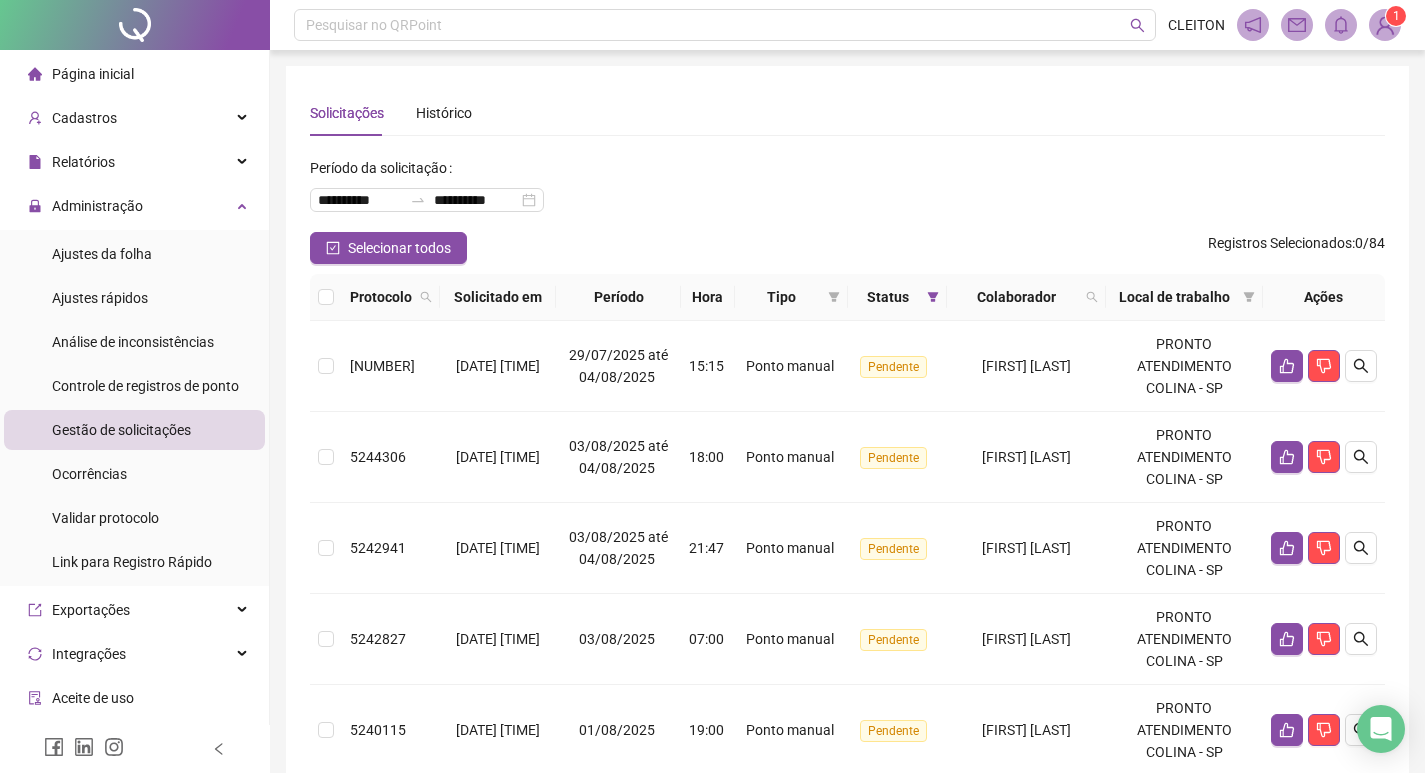 type 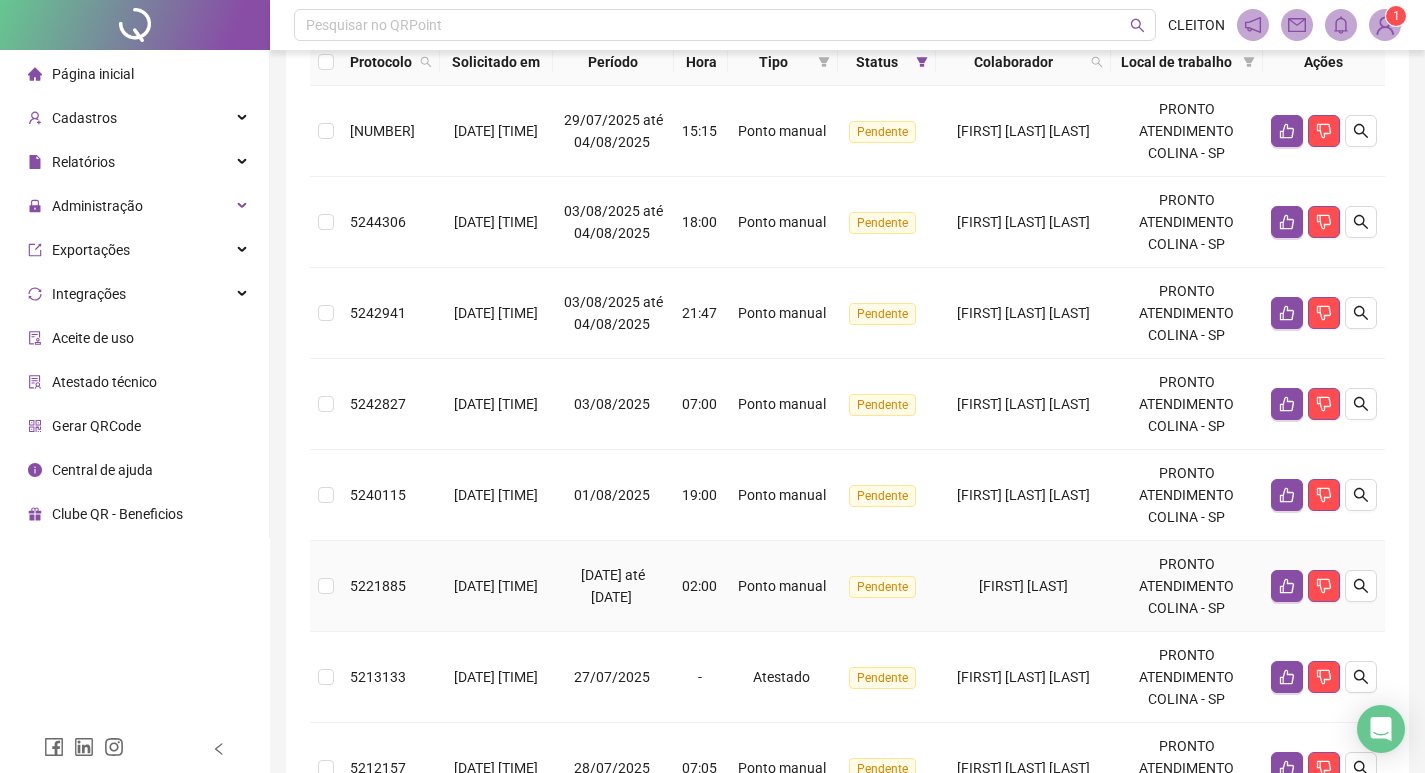 scroll, scrollTop: 0, scrollLeft: 0, axis: both 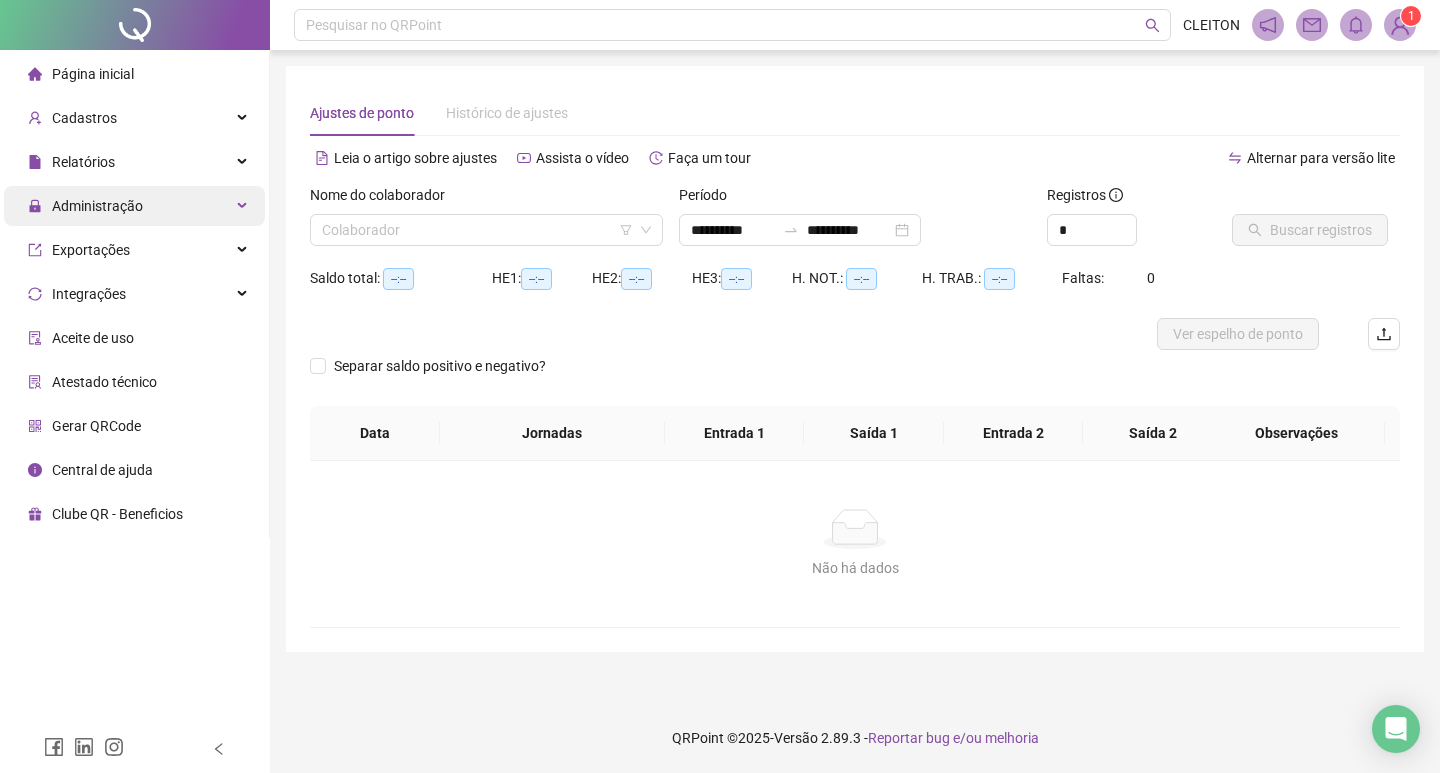 click on "Administração" at bounding box center [85, 206] 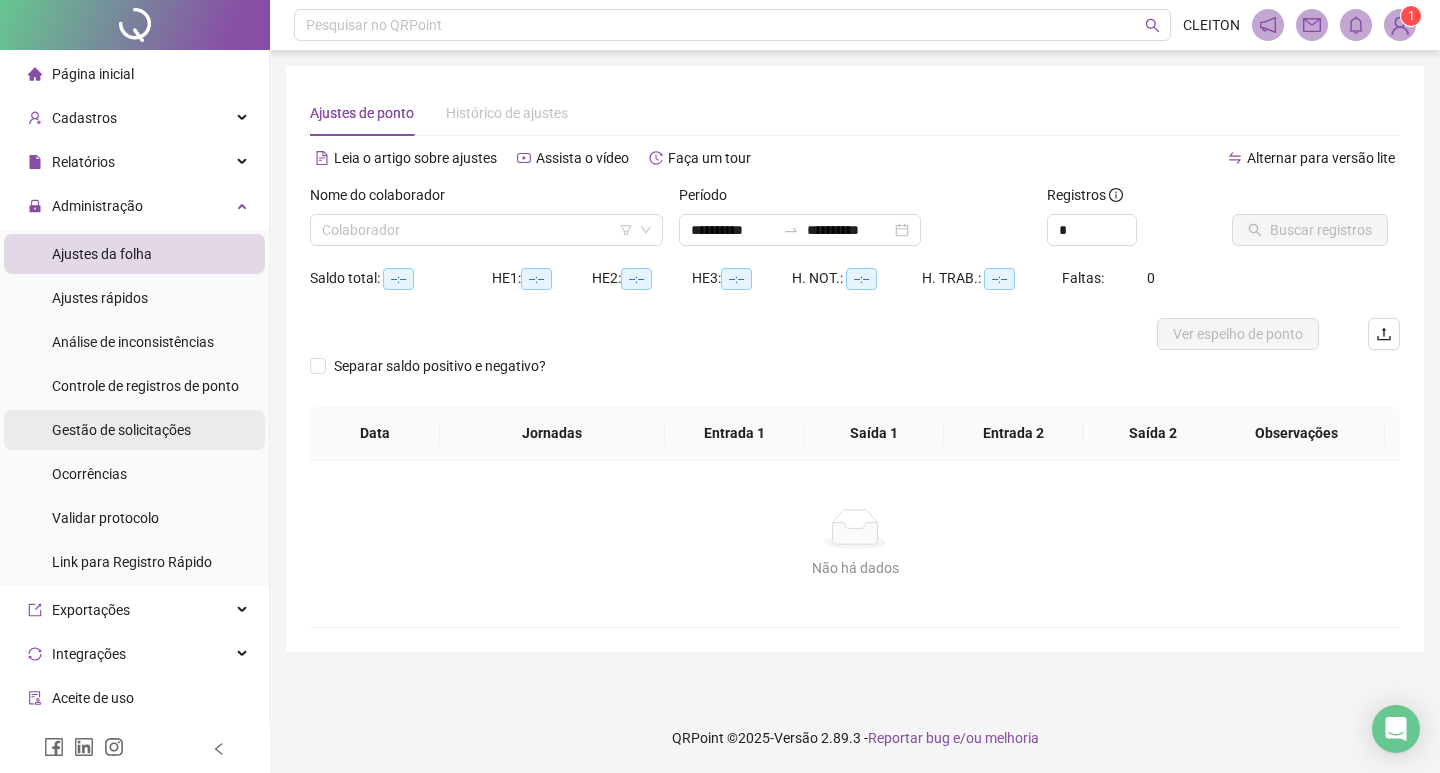 click on "Gestão de solicitações" at bounding box center (121, 430) 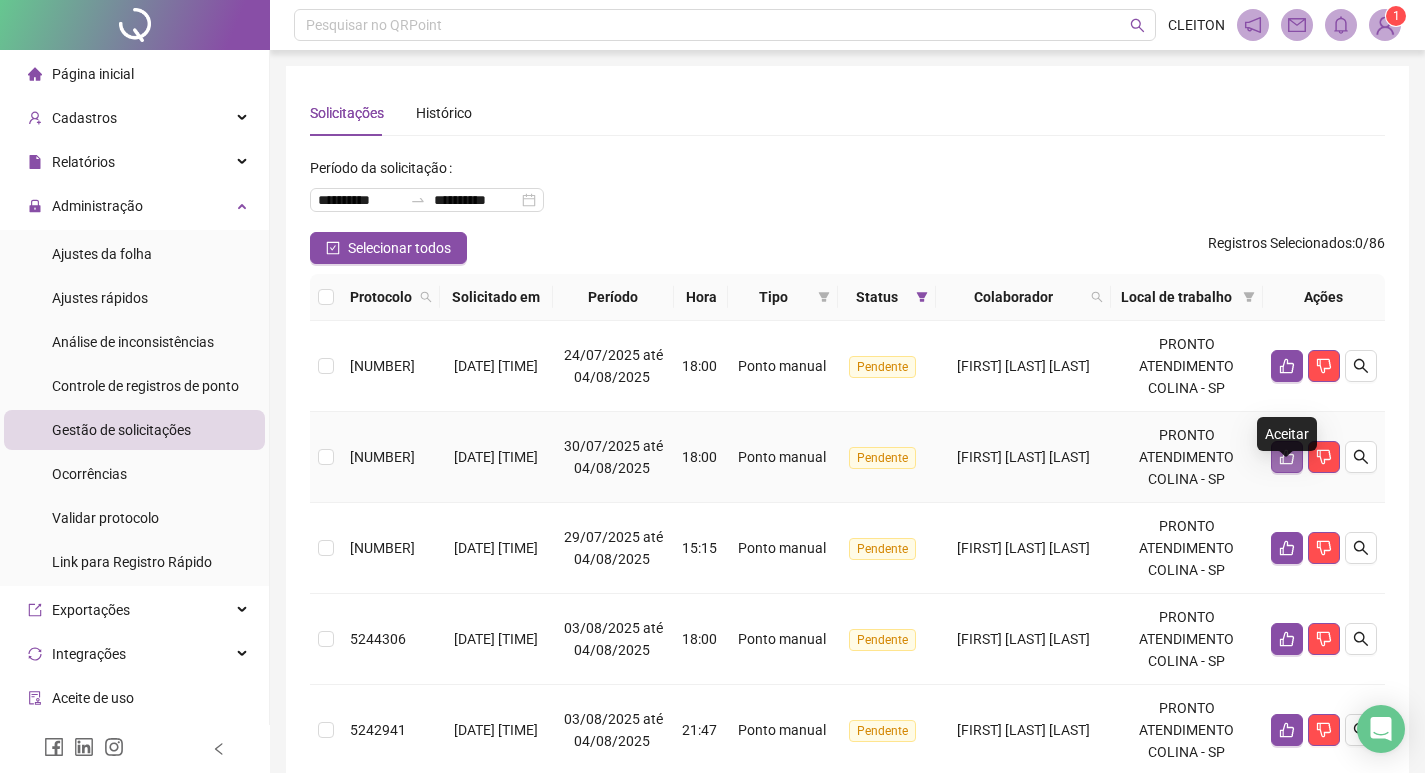 click 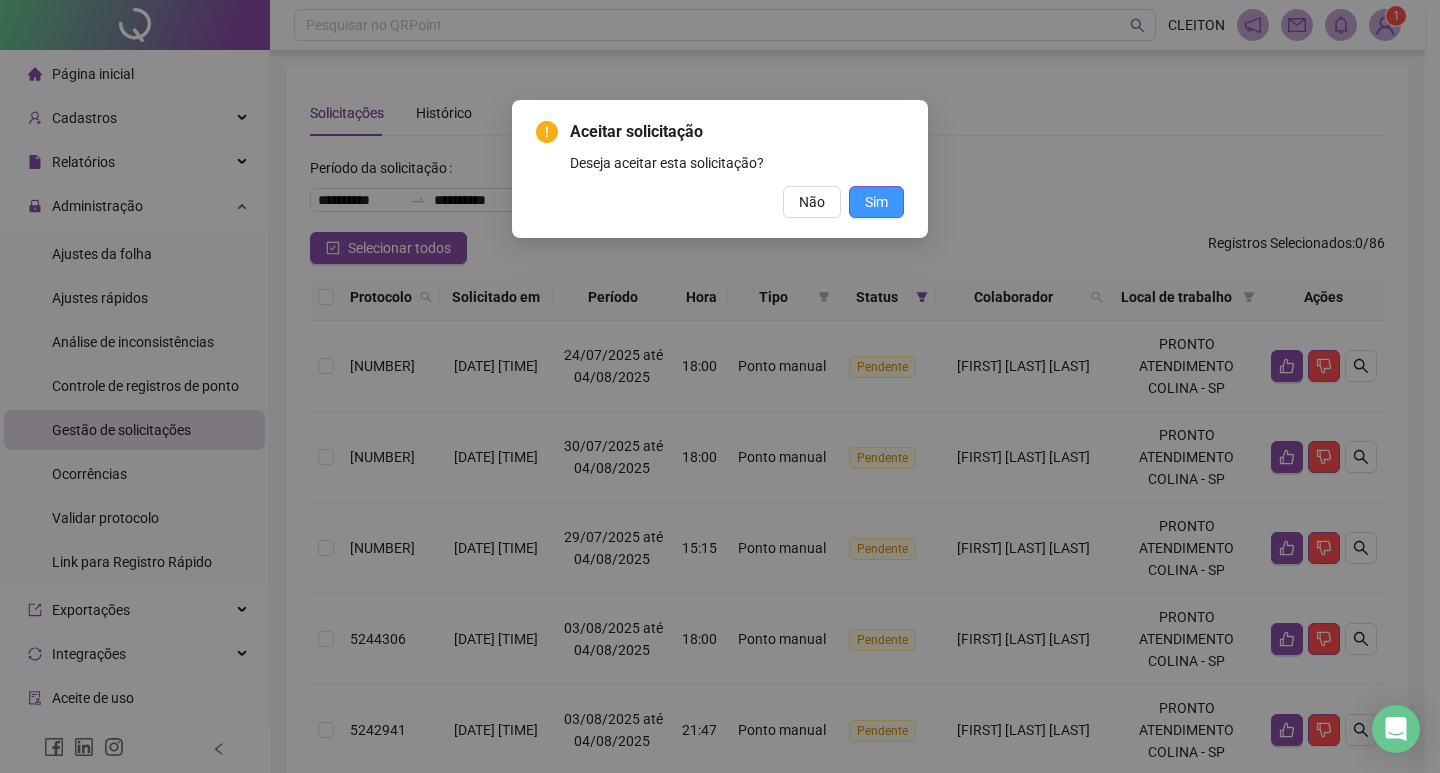 click on "Sim" at bounding box center (876, 202) 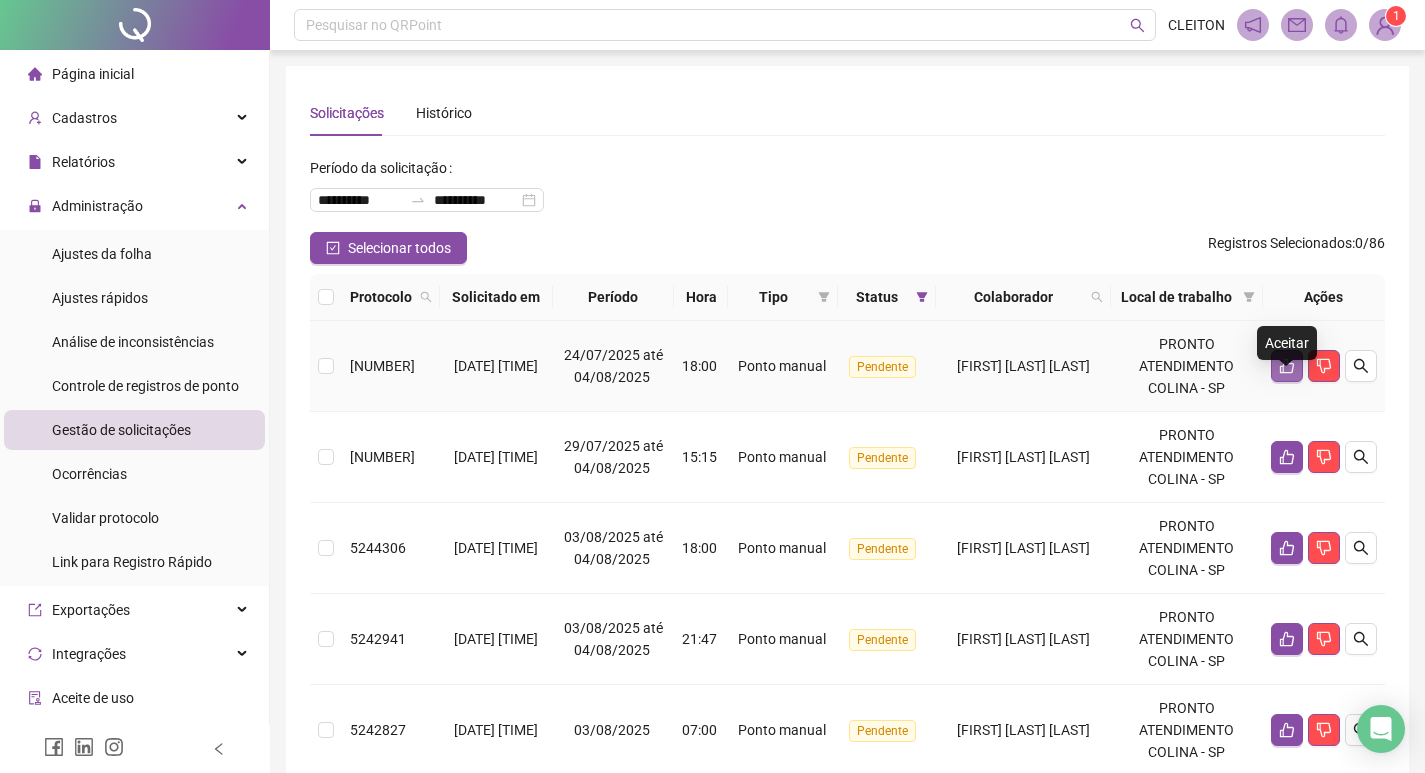 click at bounding box center (1287, 366) 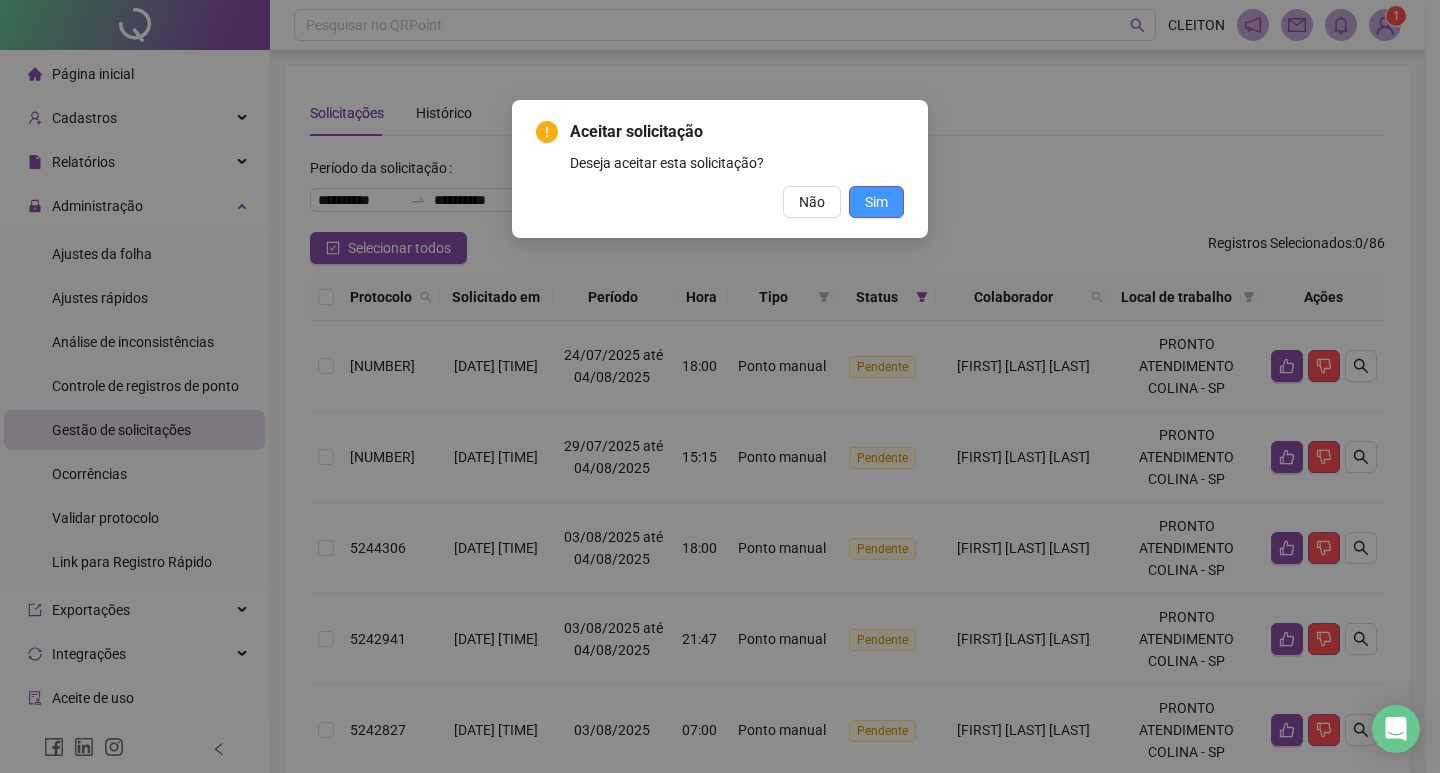 click on "Sim" at bounding box center [876, 202] 